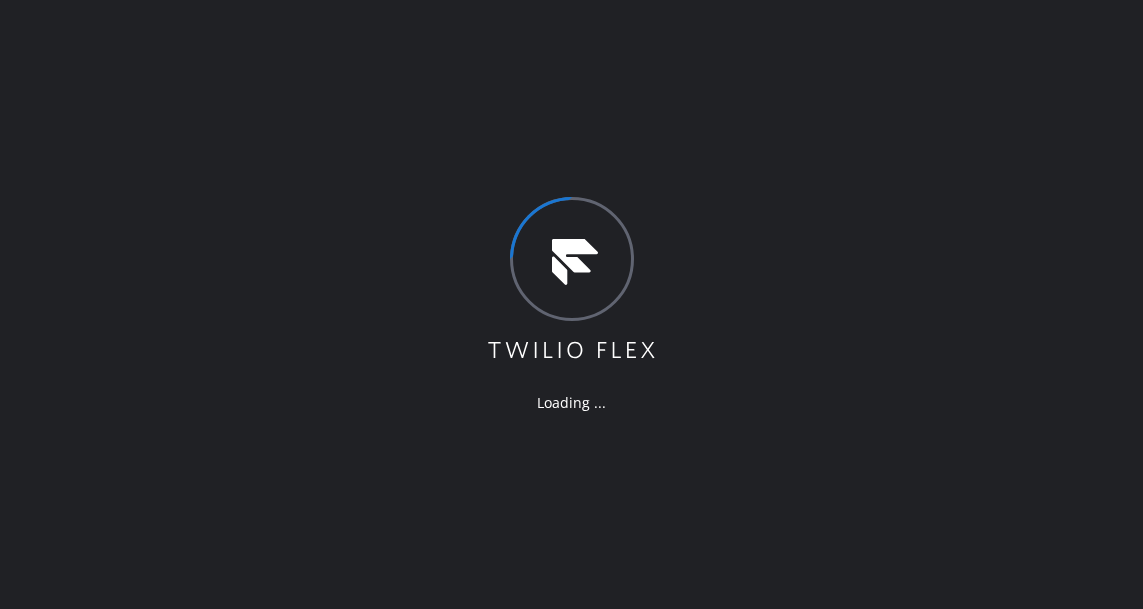 scroll, scrollTop: 0, scrollLeft: 0, axis: both 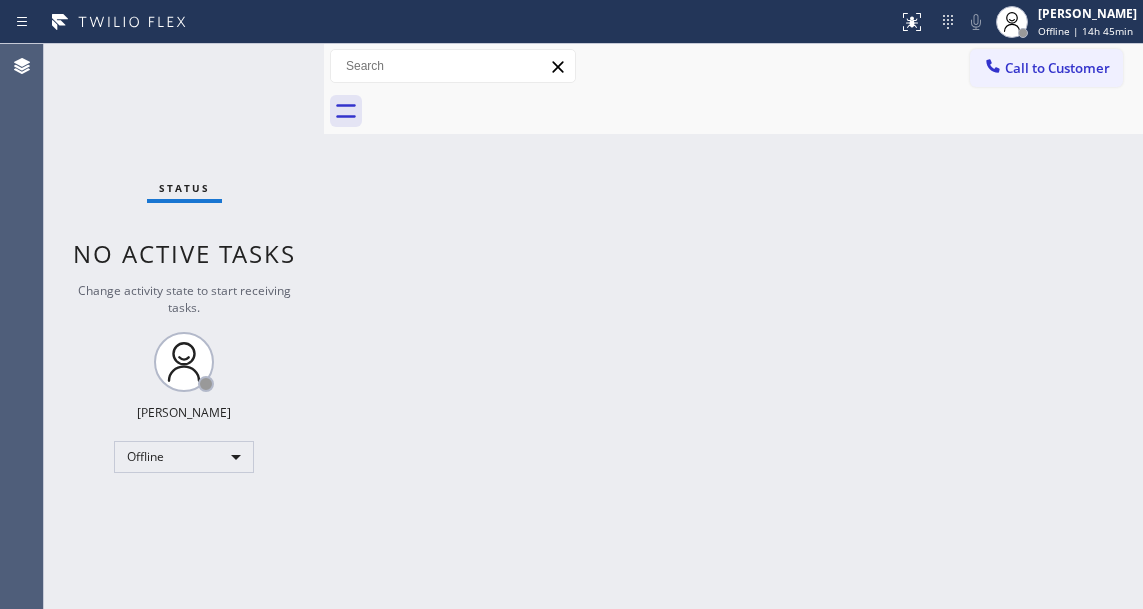 drag, startPoint x: 53, startPoint y: 162, endPoint x: 65, endPoint y: 174, distance: 16.970562 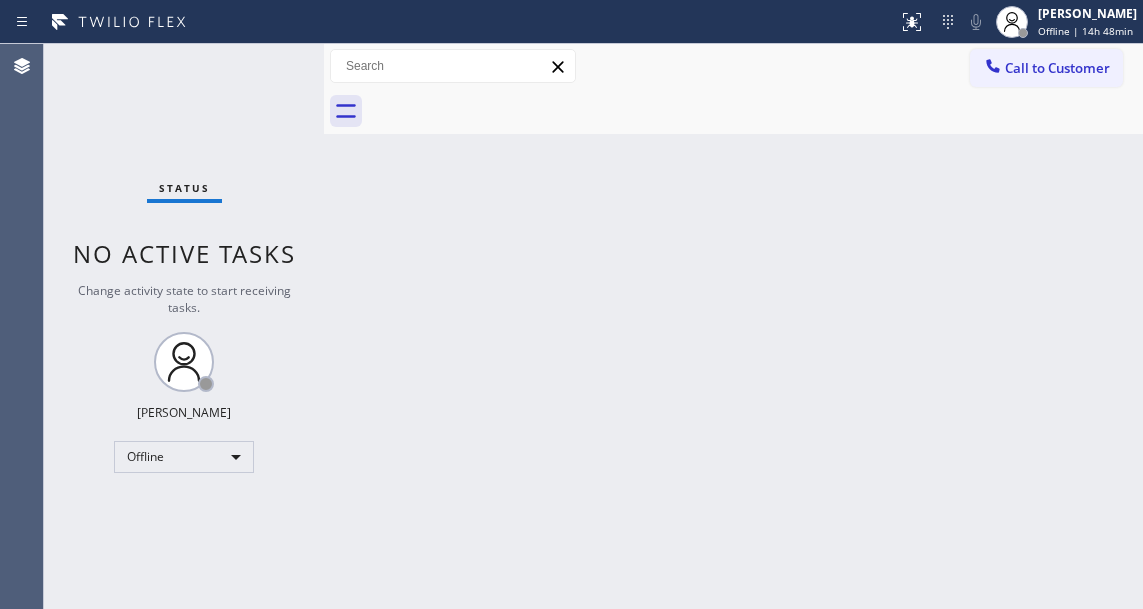 click on "Agent Desktop" at bounding box center [21, 326] 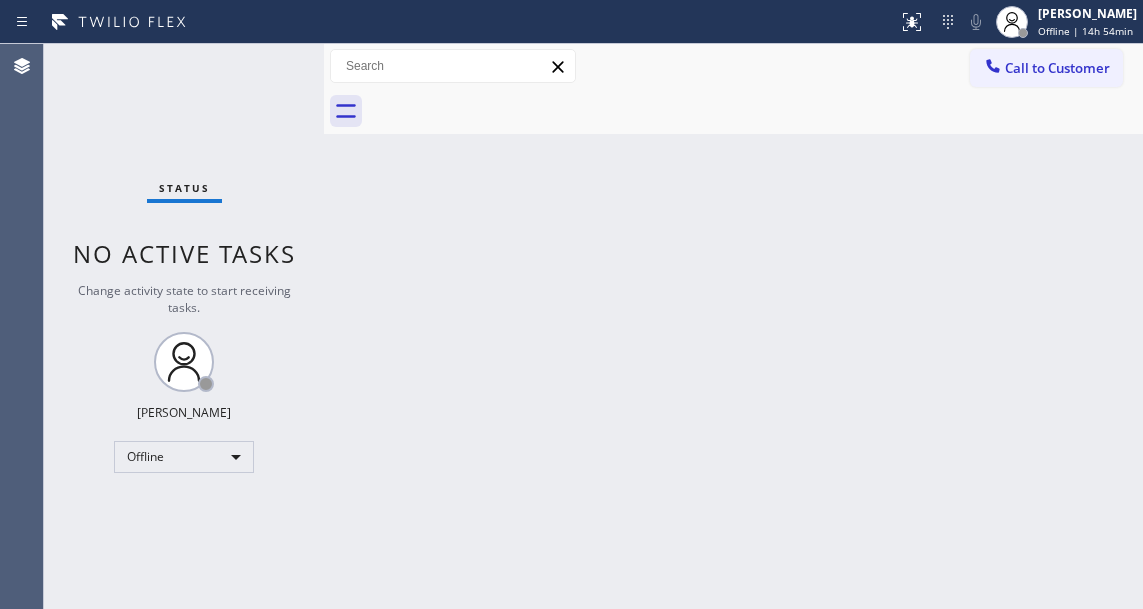 click on "Status   No active tasks     Change activity state to start receiving tasks.   [PERSON_NAME] Offline" at bounding box center [184, 326] 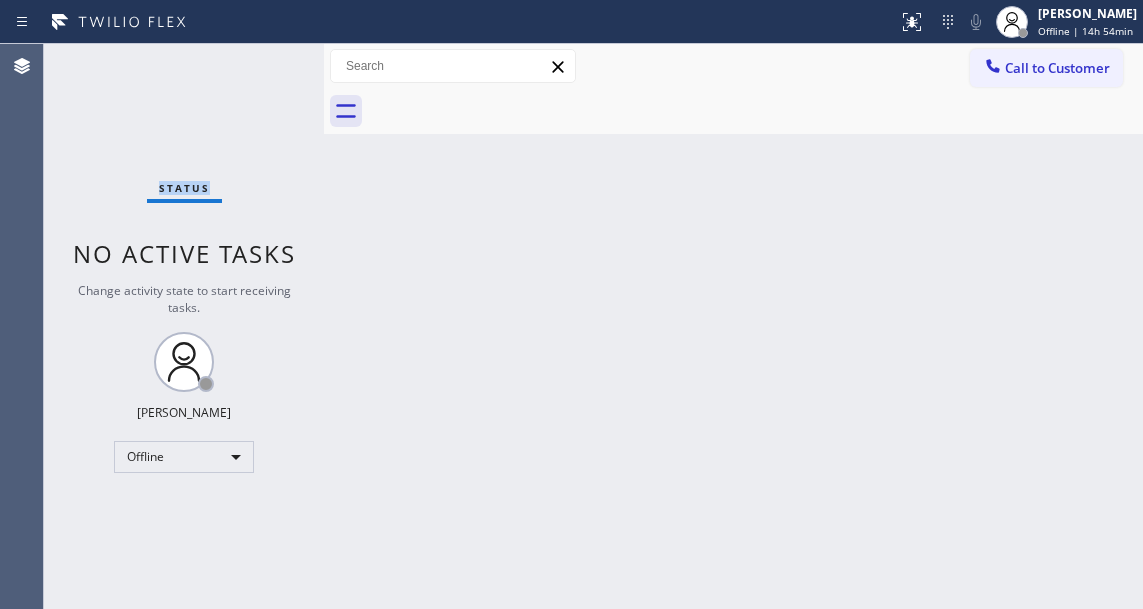 click on "Status   No active tasks     Change activity state to start receiving tasks.   [PERSON_NAME] Offline" at bounding box center (184, 326) 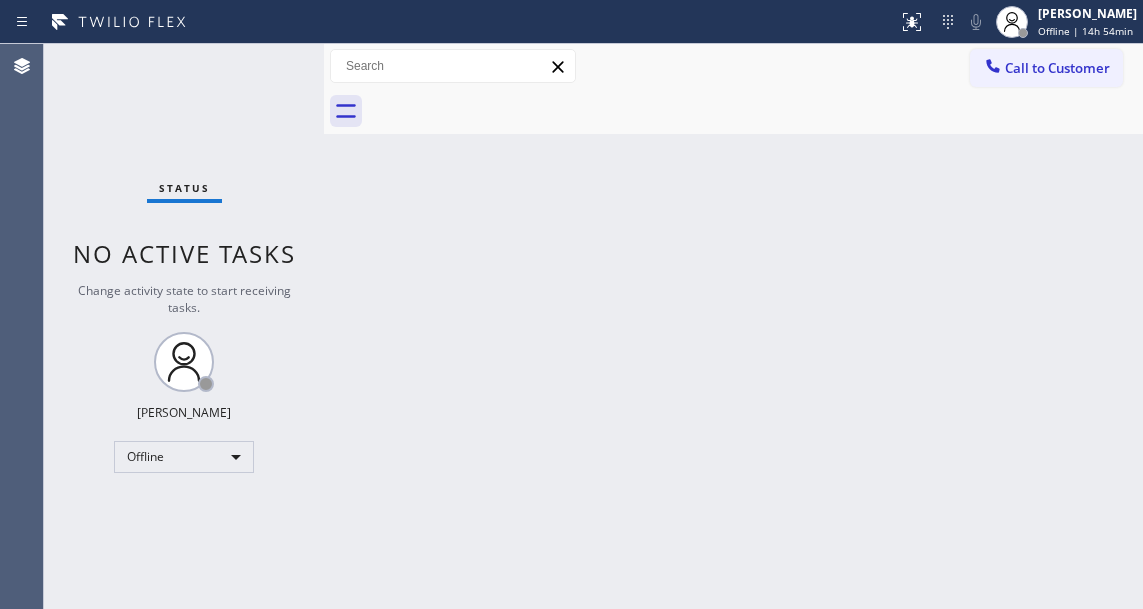 click on "Status   No active tasks     Change activity state to start receiving tasks.   [PERSON_NAME] Offline" at bounding box center (184, 326) 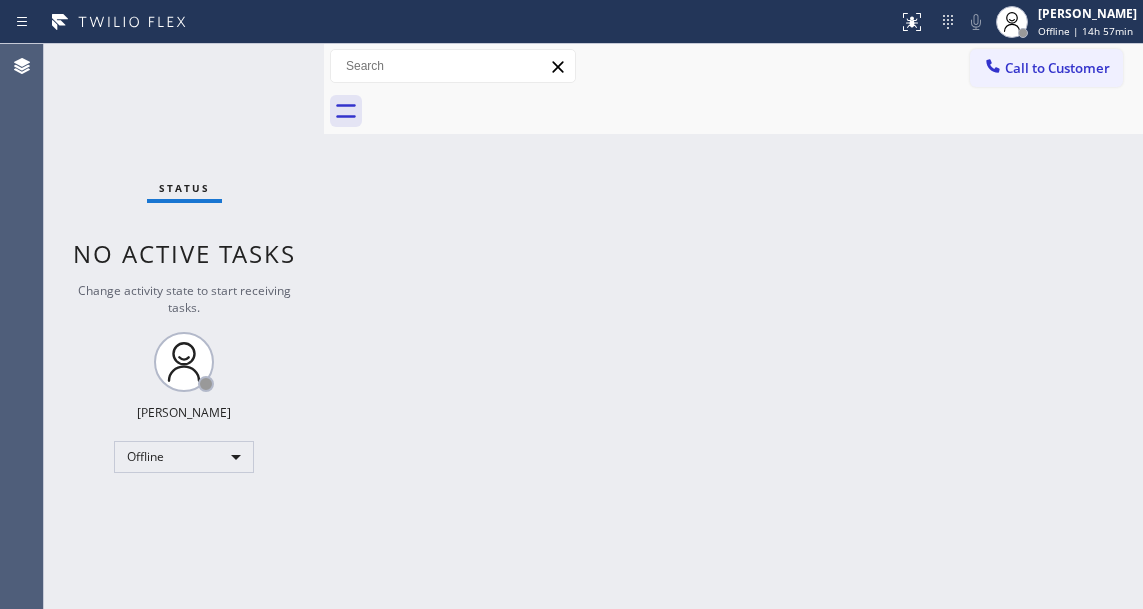 click on "Agent Desktop" at bounding box center [21, 326] 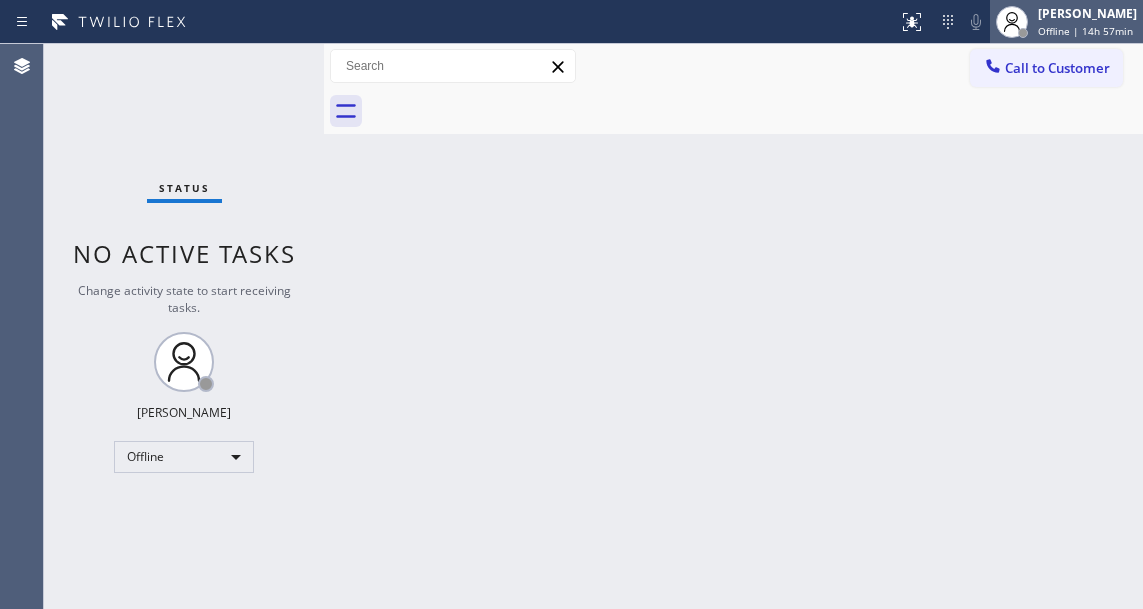click at bounding box center [1012, 22] 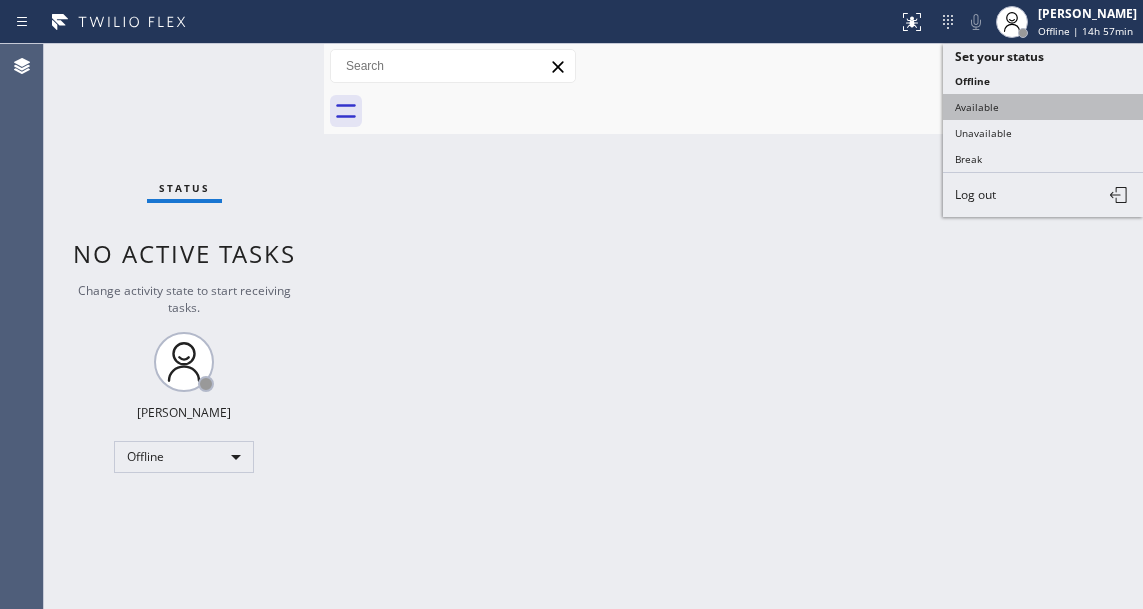click on "Available" at bounding box center [1043, 107] 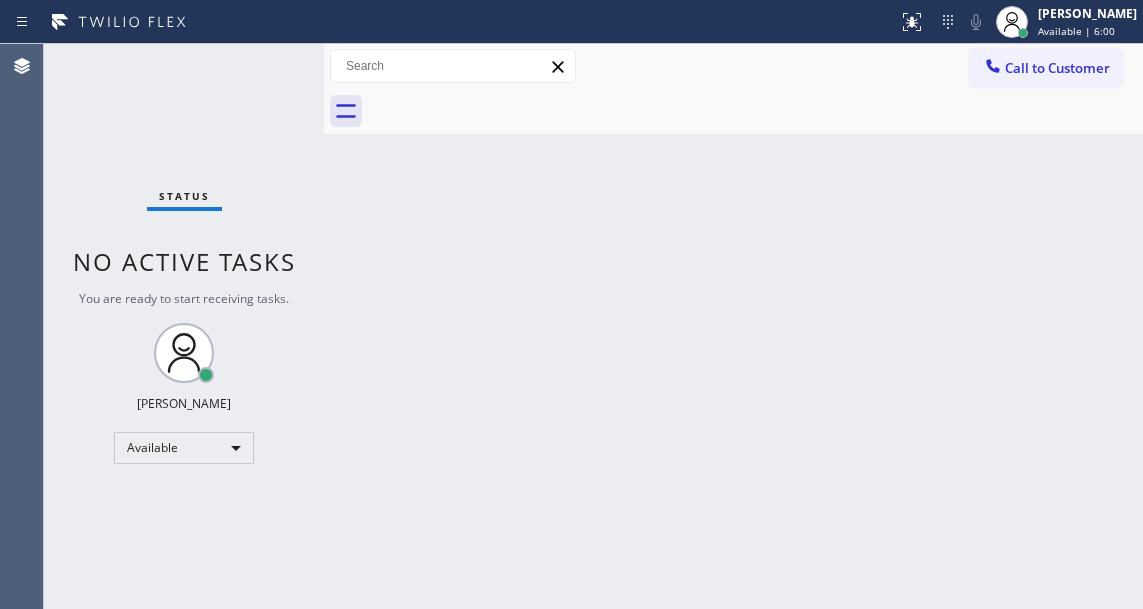 click on "Agent Desktop" at bounding box center (21, 326) 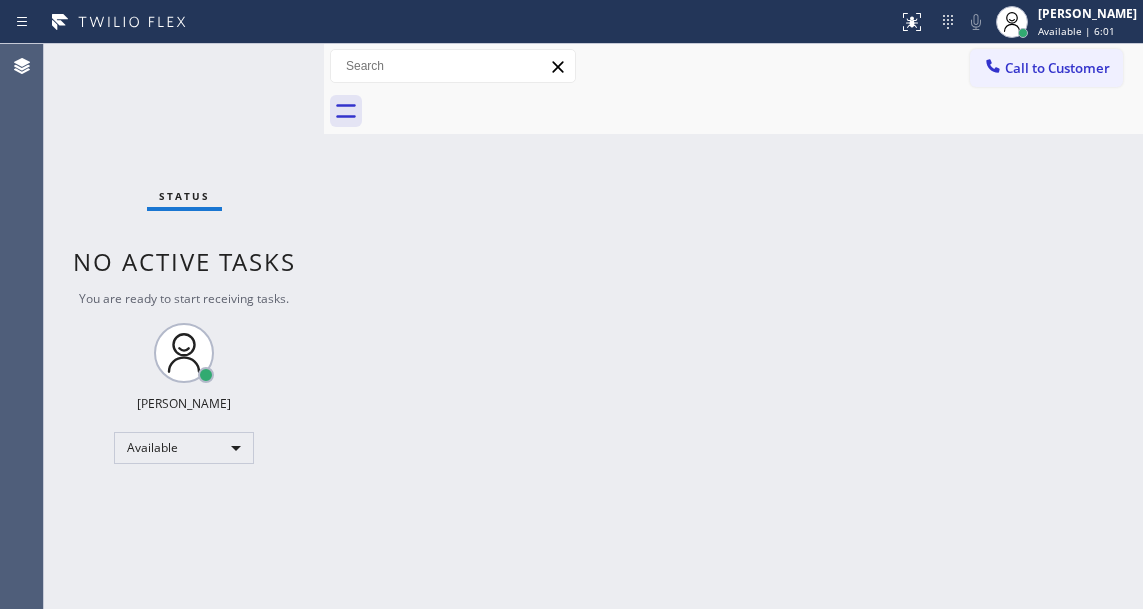 click on "Status   No active tasks     You are ready to start receiving tasks.   [PERSON_NAME]" at bounding box center (184, 326) 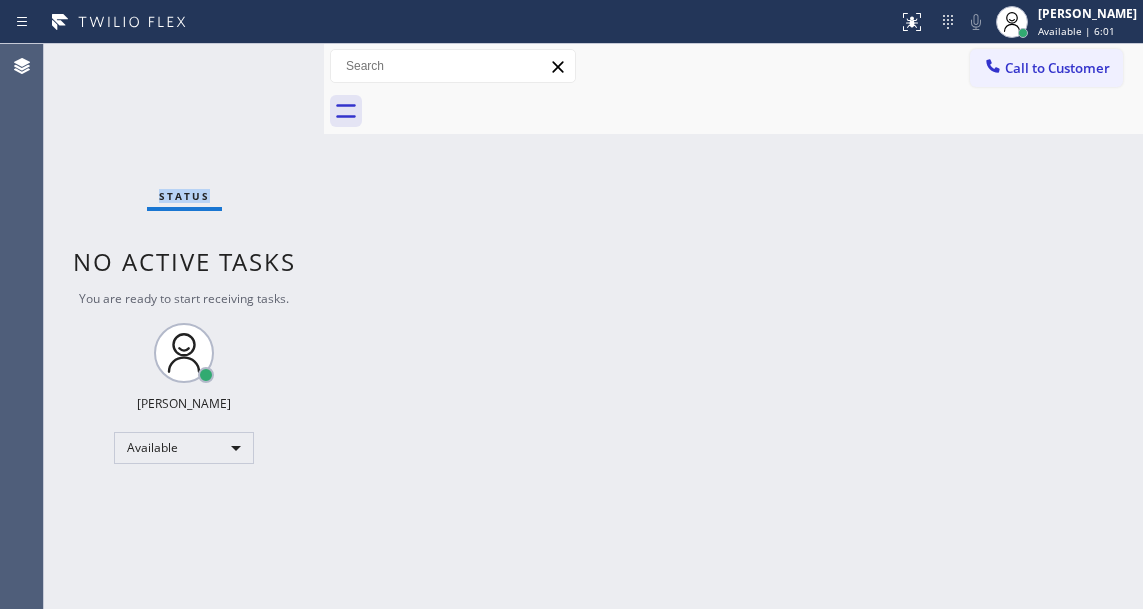 drag, startPoint x: 204, startPoint y: 70, endPoint x: 204, endPoint y: 84, distance: 14 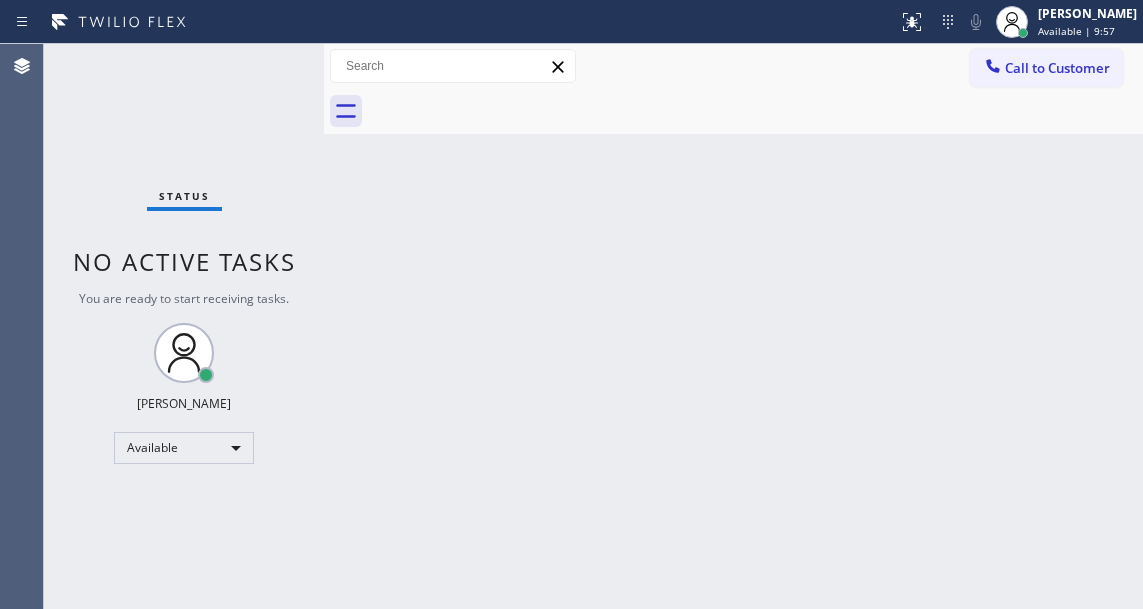 click on "Status   No active tasks     You are ready to start receiving tasks.   [PERSON_NAME]" at bounding box center (184, 326) 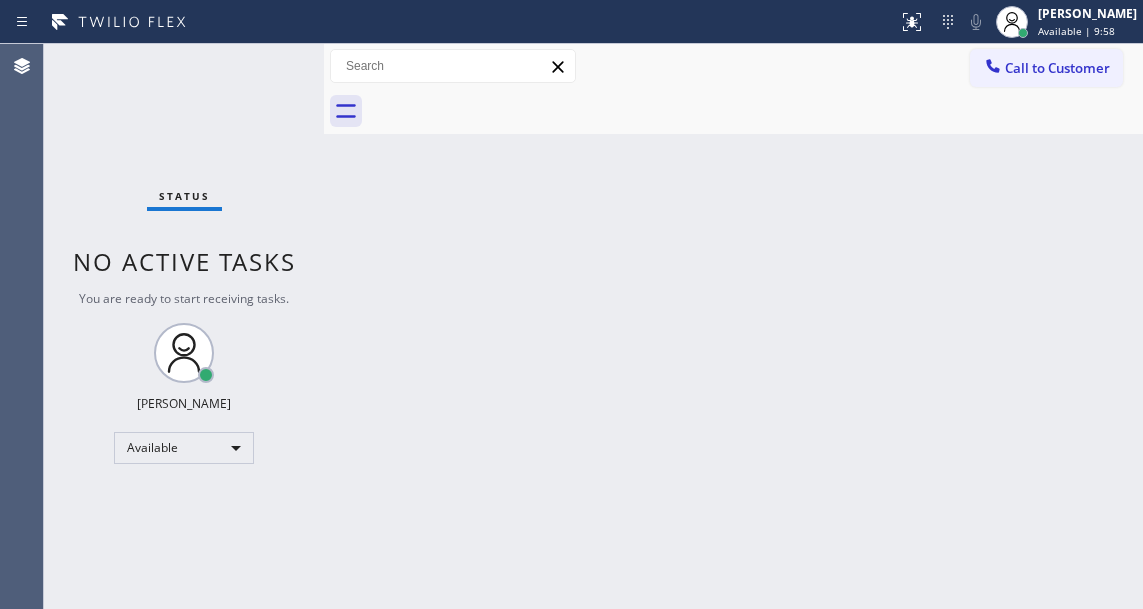 click on "Status   No active tasks     You are ready to start receiving tasks.   [PERSON_NAME]" at bounding box center (184, 326) 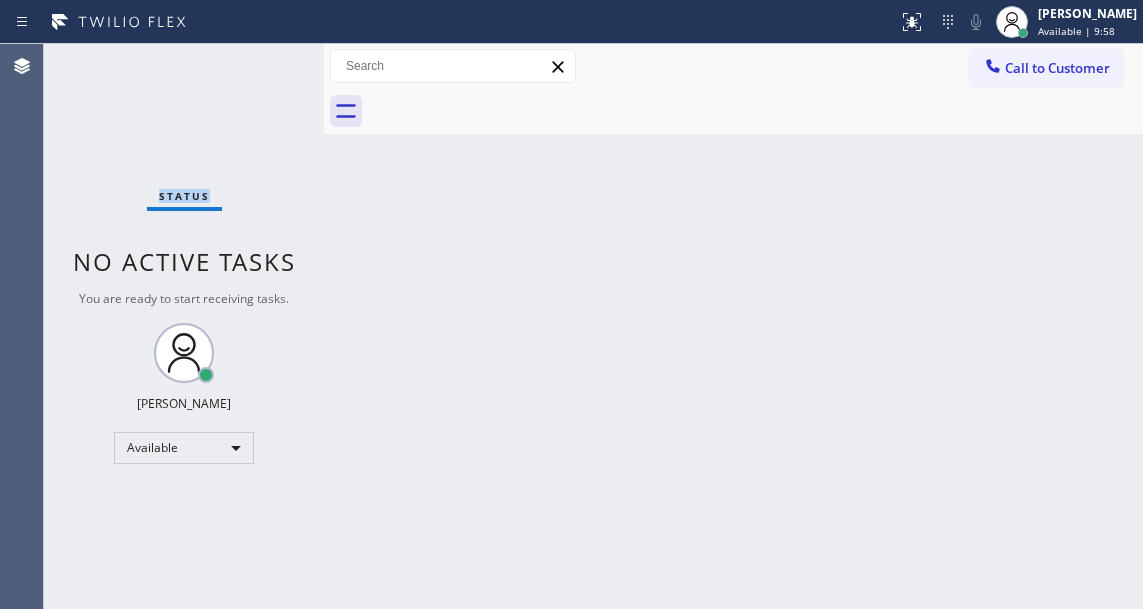 click on "Status   No active tasks     You are ready to start receiving tasks.   [PERSON_NAME]" at bounding box center [184, 326] 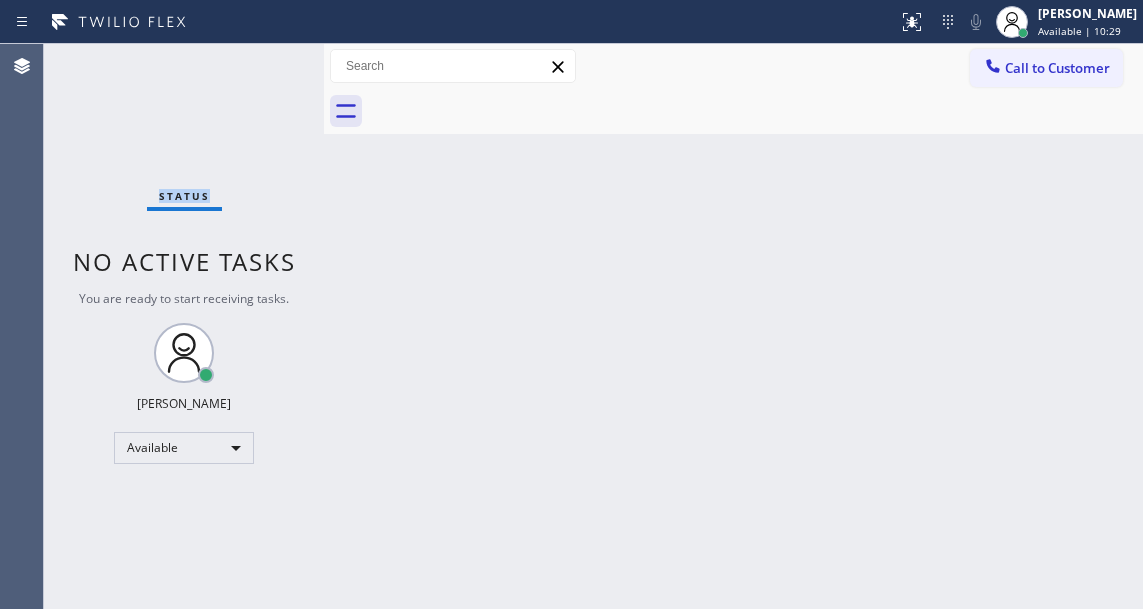 click on "Status   No active tasks     You are ready to start receiving tasks.   [PERSON_NAME]" at bounding box center (184, 326) 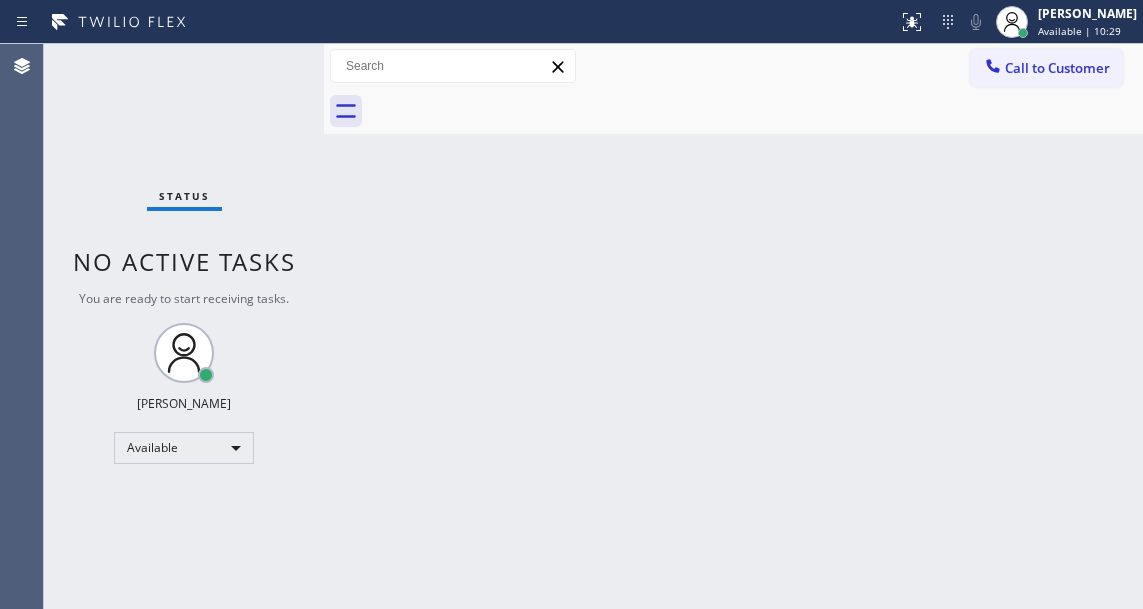 click on "Status   No active tasks     You are ready to start receiving tasks.   [PERSON_NAME]" at bounding box center [184, 326] 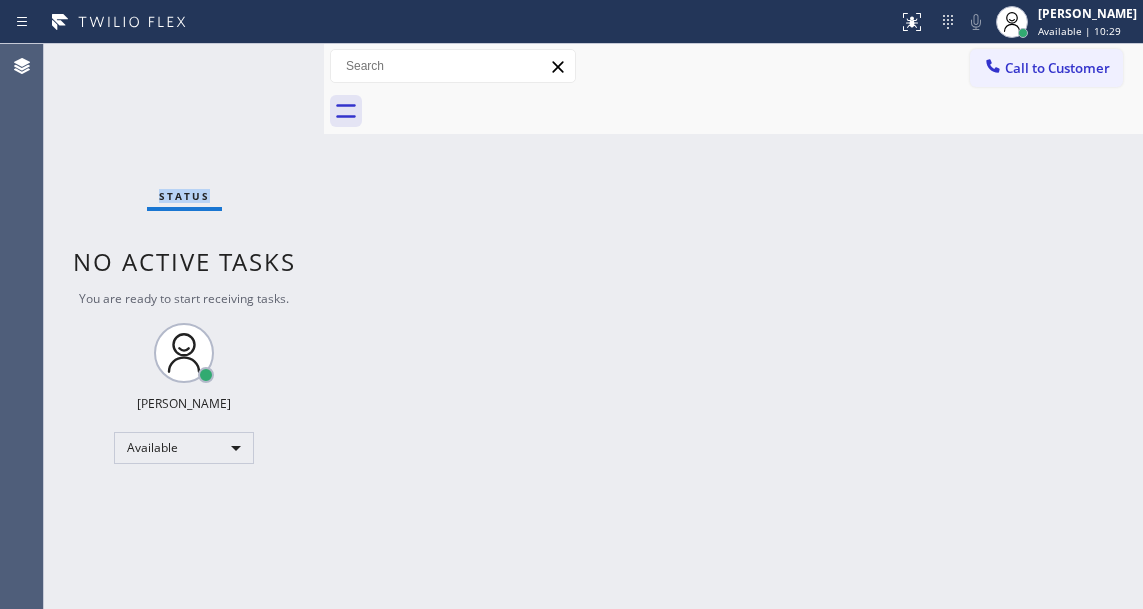 click on "Status   No active tasks     You are ready to start receiving tasks.   [PERSON_NAME]" at bounding box center [184, 326] 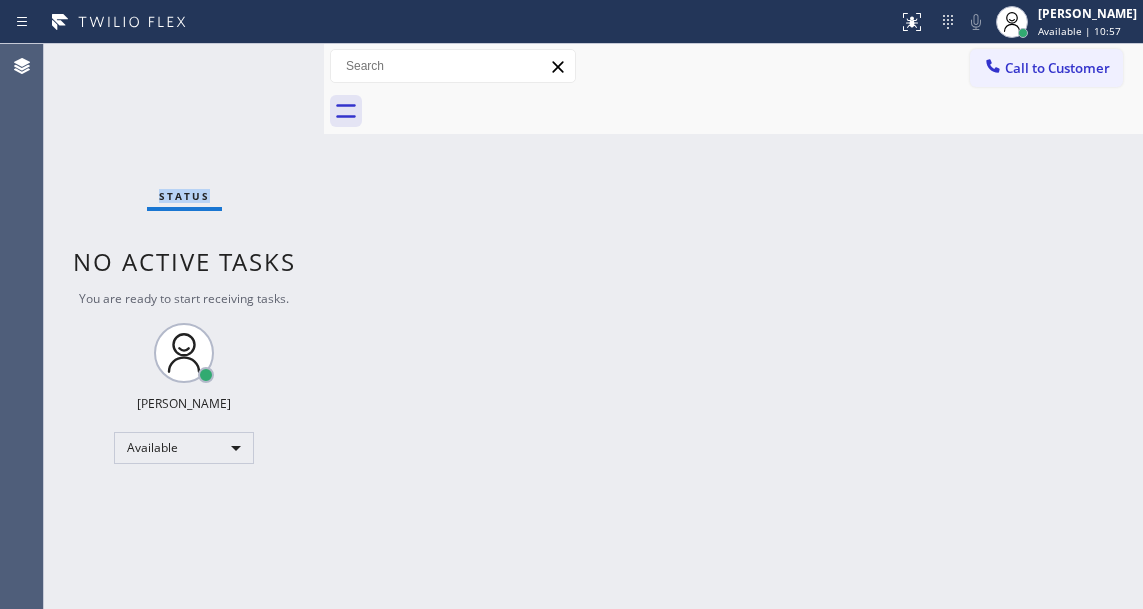 click on "Status   No active tasks     You are ready to start receiving tasks.   [PERSON_NAME]" at bounding box center (184, 326) 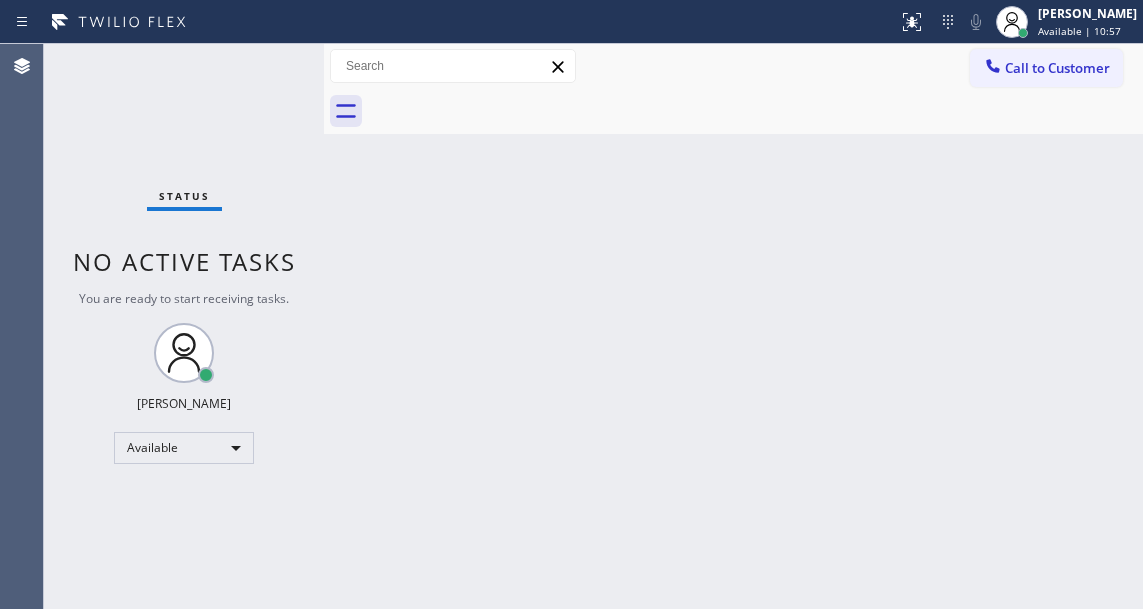 click on "Status   No active tasks     You are ready to start receiving tasks.   [PERSON_NAME]" at bounding box center (184, 326) 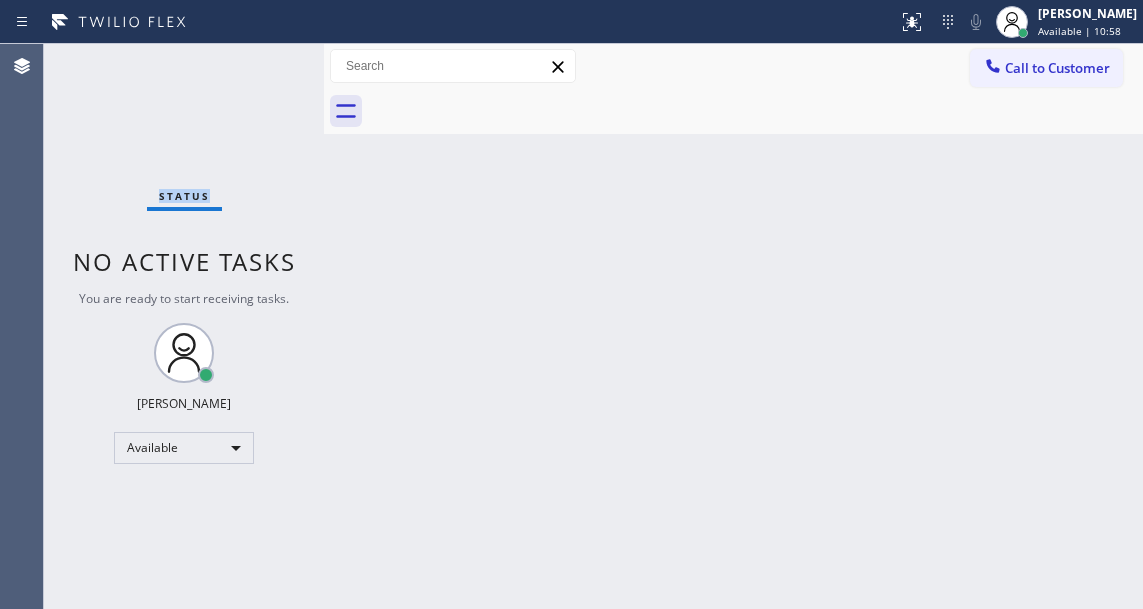 click on "Status   No active tasks     You are ready to start receiving tasks.   [PERSON_NAME]" at bounding box center [184, 326] 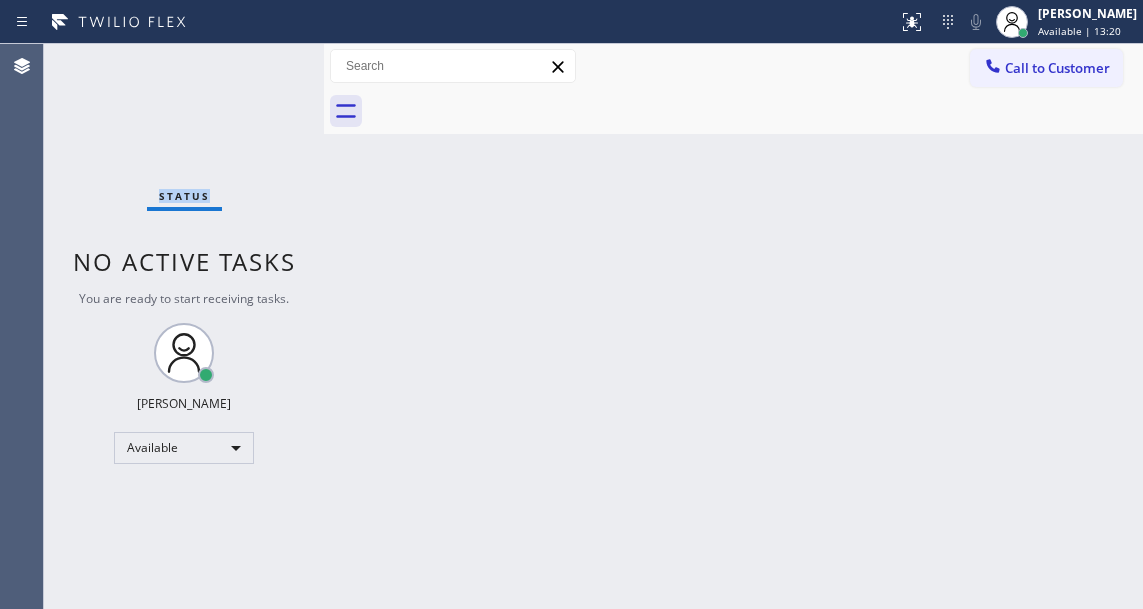 click on "Status   No active tasks     You are ready to start receiving tasks.   [PERSON_NAME]" at bounding box center [184, 326] 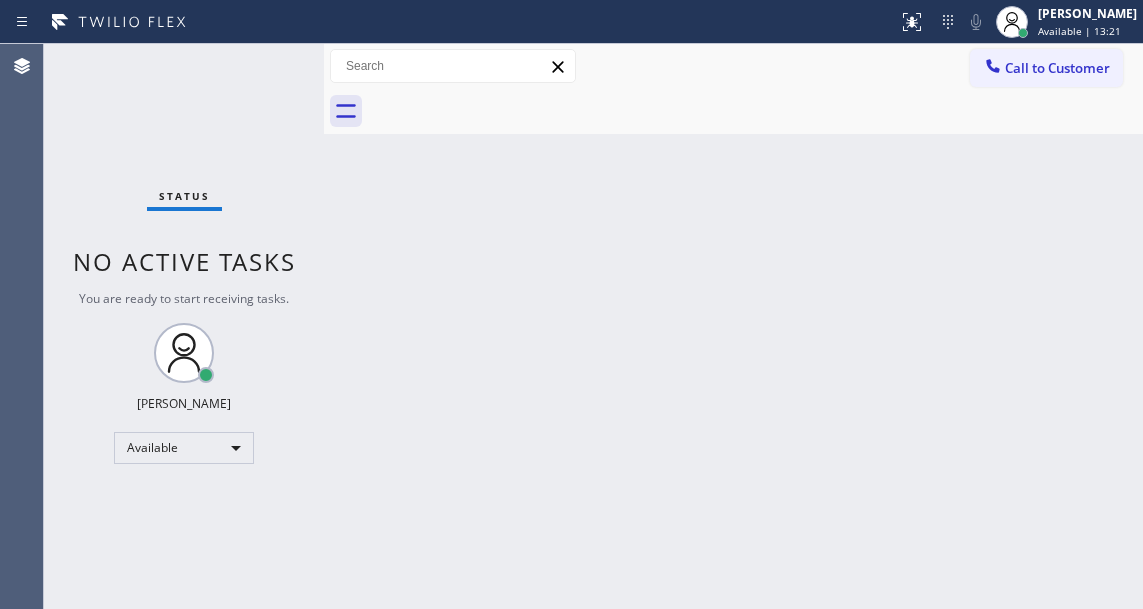 click on "Status   No active tasks     You are ready to start receiving tasks.   [PERSON_NAME]" at bounding box center (184, 326) 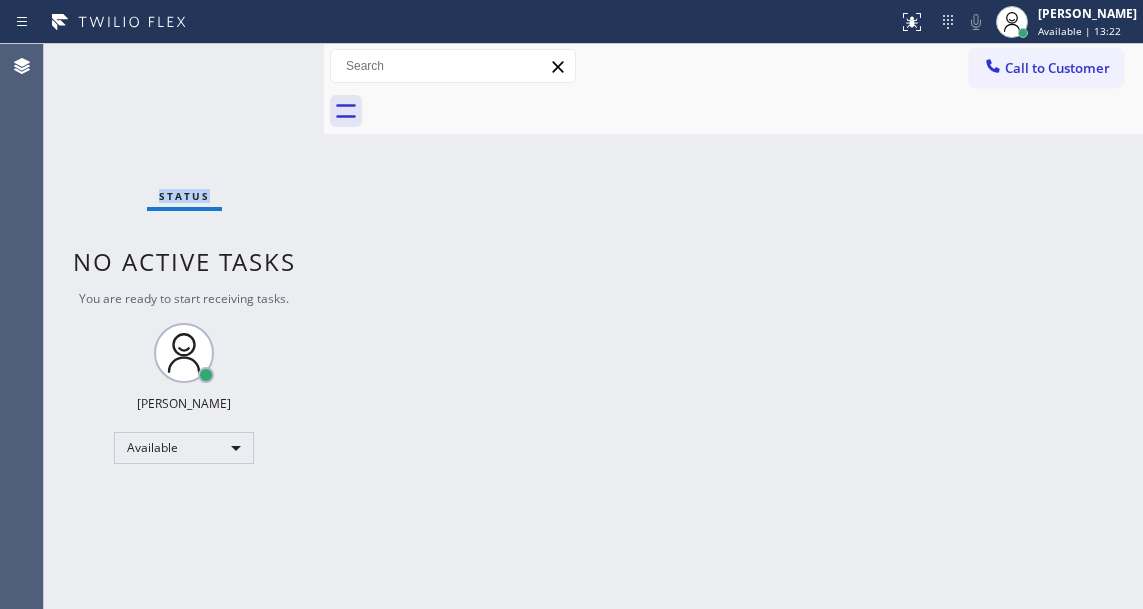 click on "Status   No active tasks     You are ready to start receiving tasks.   [PERSON_NAME]" at bounding box center [184, 326] 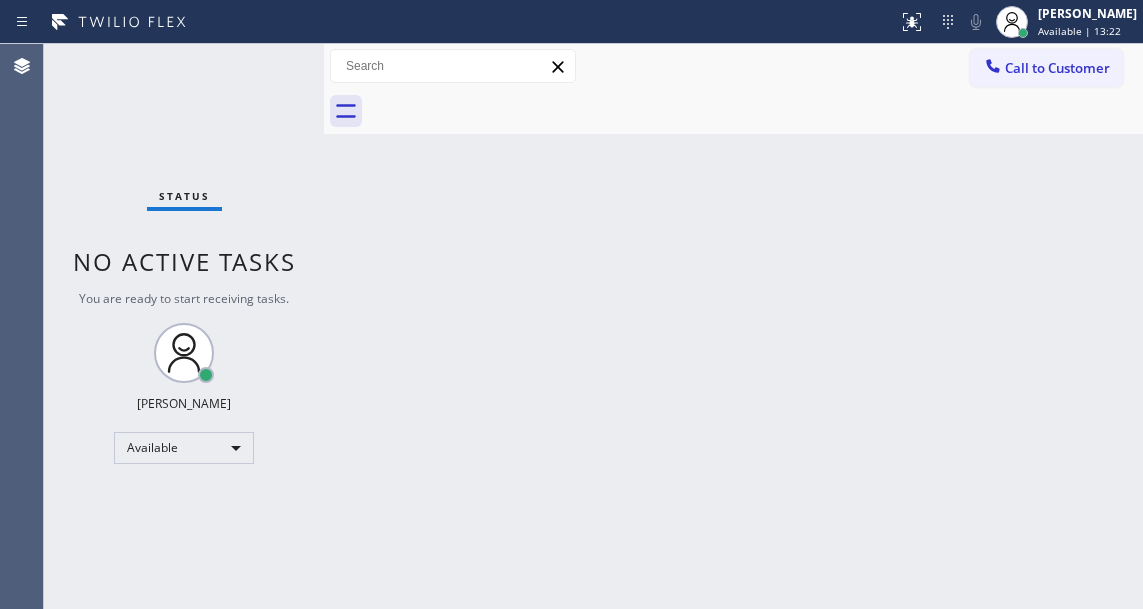 click on "Status   No active tasks     You are ready to start receiving tasks.   [PERSON_NAME]" at bounding box center (184, 326) 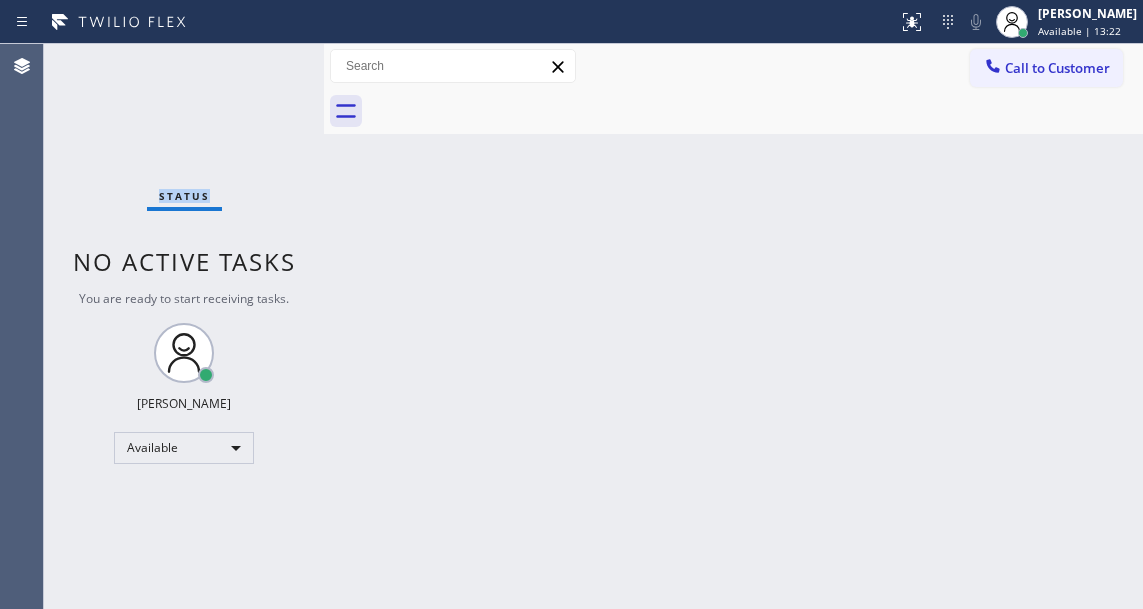 click on "Status   No active tasks     You are ready to start receiving tasks.   [PERSON_NAME]" at bounding box center (184, 326) 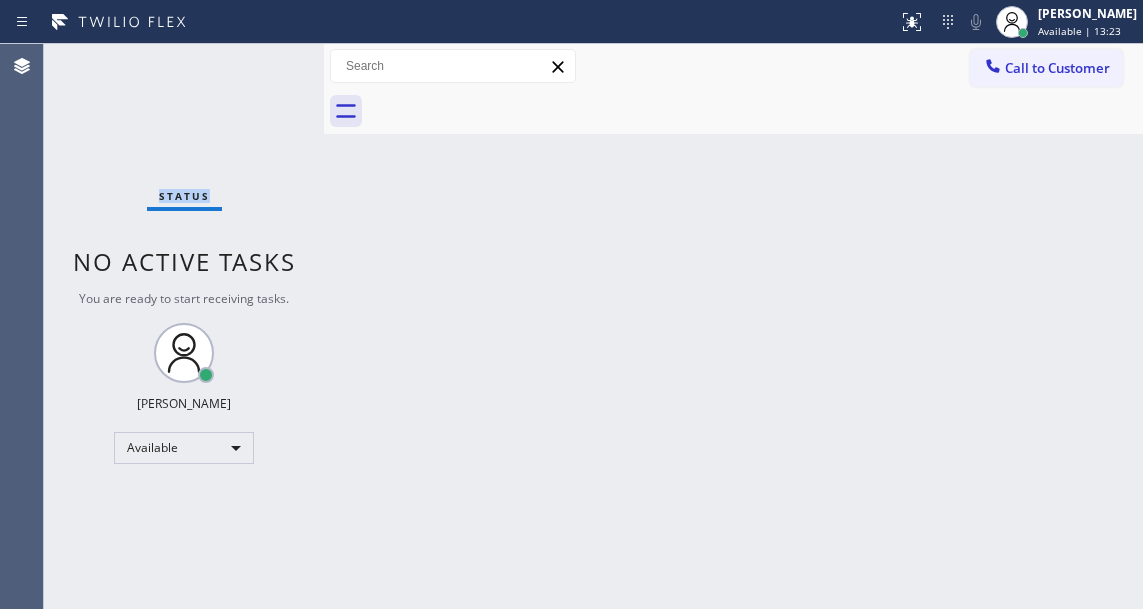 click on "Status   No active tasks     You are ready to start receiving tasks.   [PERSON_NAME]" at bounding box center (184, 326) 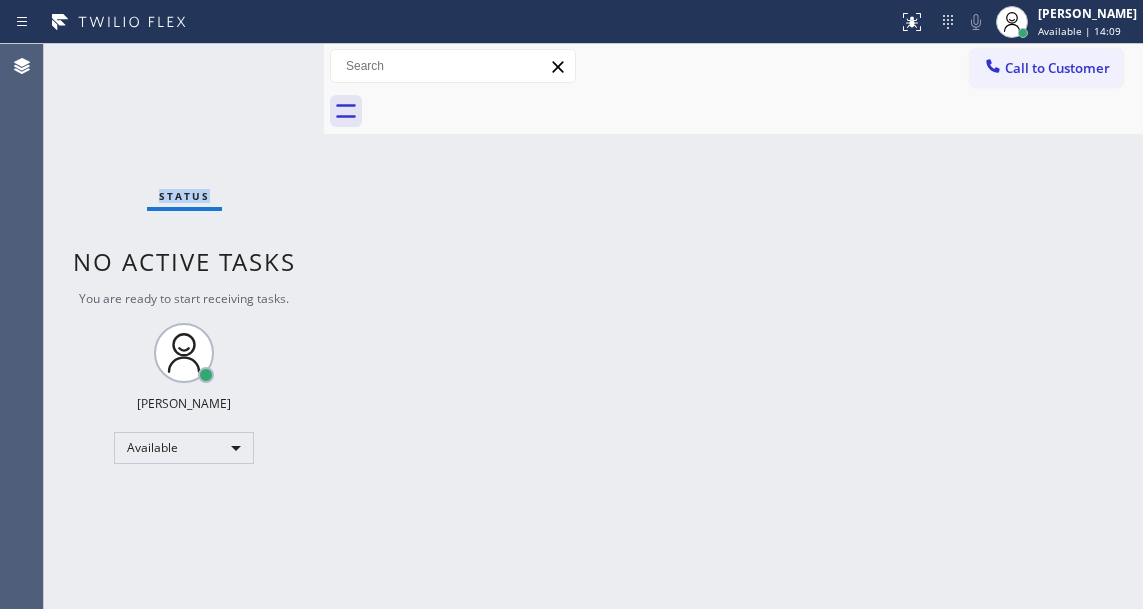 click on "Status   No active tasks     You are ready to start receiving tasks.   [PERSON_NAME]" at bounding box center [184, 326] 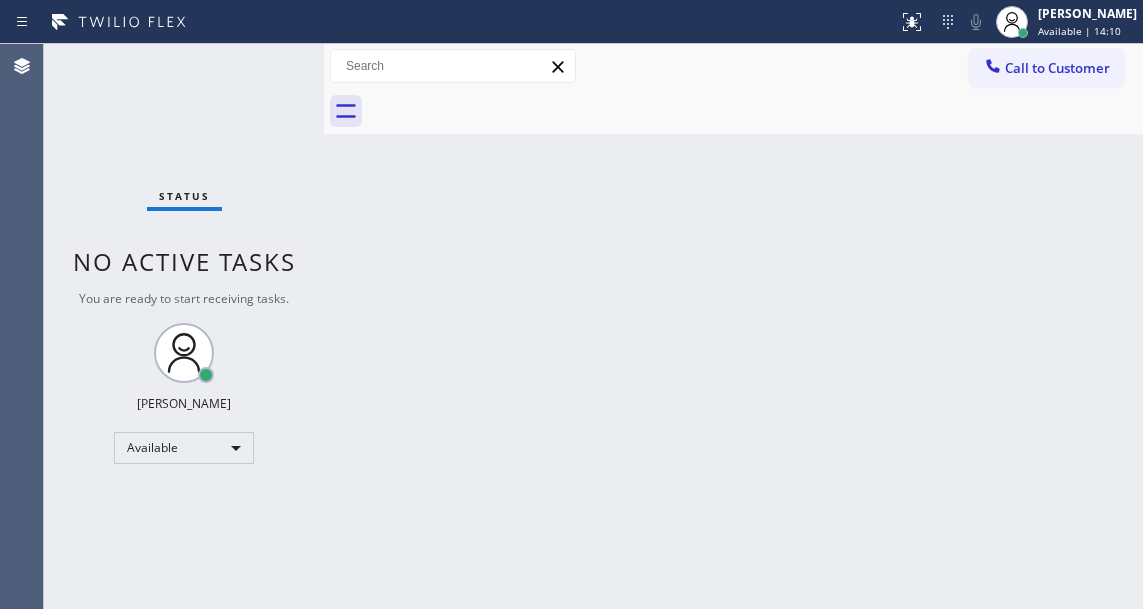 click on "Status   No active tasks     You are ready to start receiving tasks.   [PERSON_NAME]" at bounding box center (184, 326) 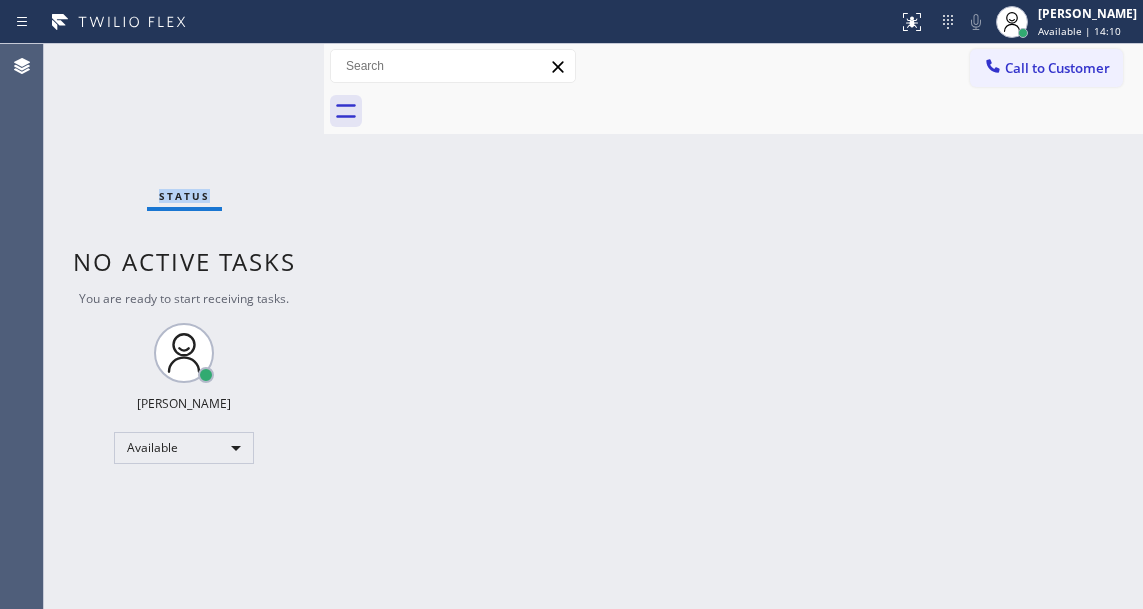 click on "Status   No active tasks     You are ready to start receiving tasks.   [PERSON_NAME]" at bounding box center [184, 326] 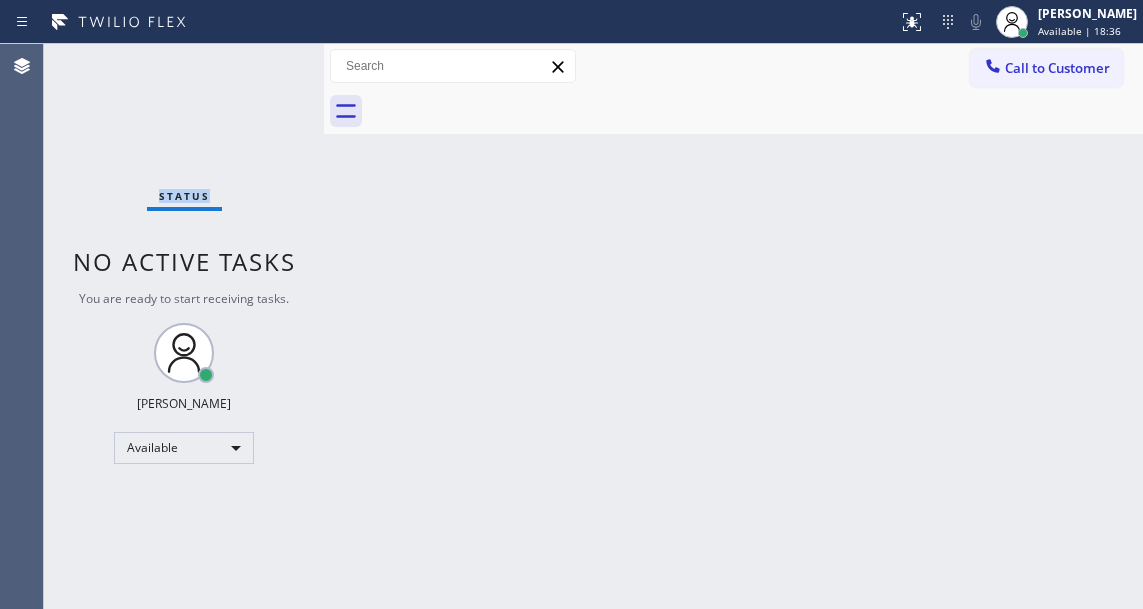click on "Status   No active tasks     You are ready to start receiving tasks.   [PERSON_NAME]" at bounding box center [184, 326] 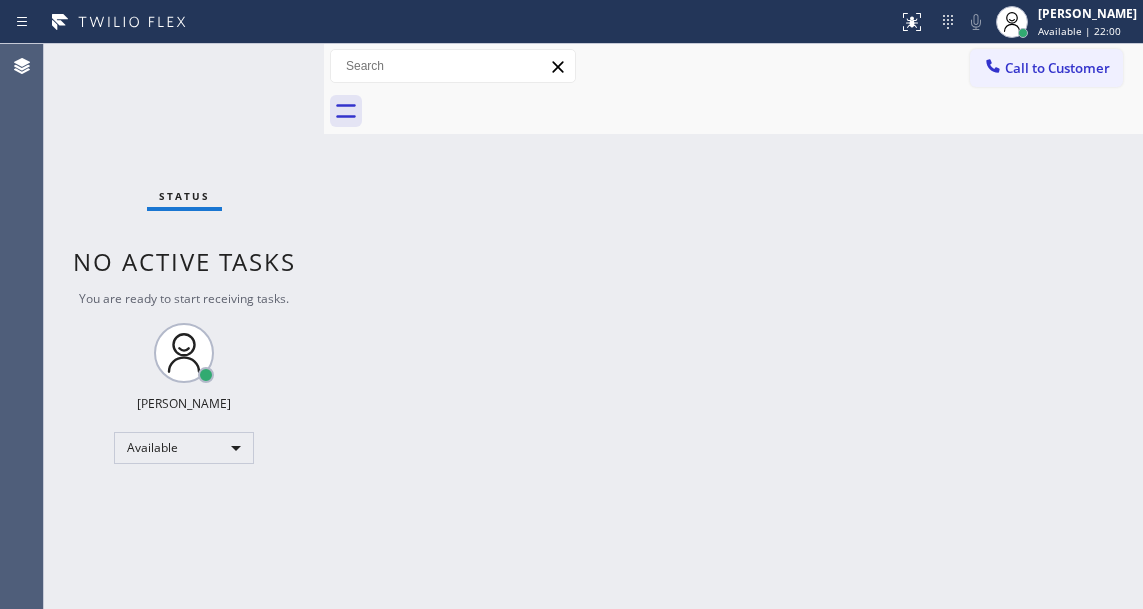 click on "Status   No active tasks     You are ready to start receiving tasks.   [PERSON_NAME]" at bounding box center (184, 326) 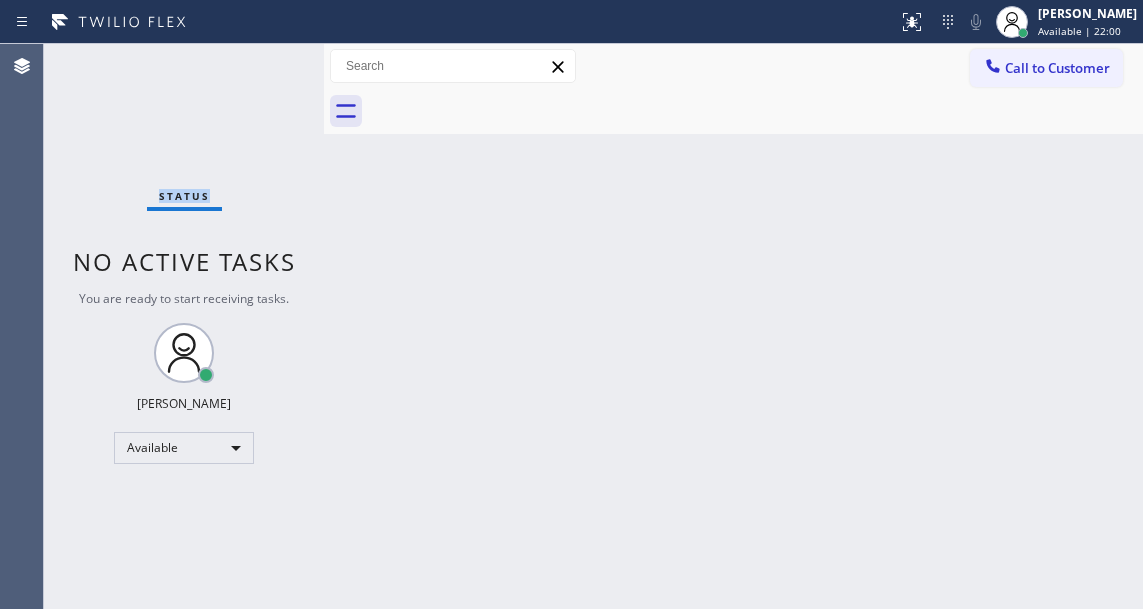click on "Status   No active tasks     You are ready to start receiving tasks.   [PERSON_NAME]" at bounding box center [184, 326] 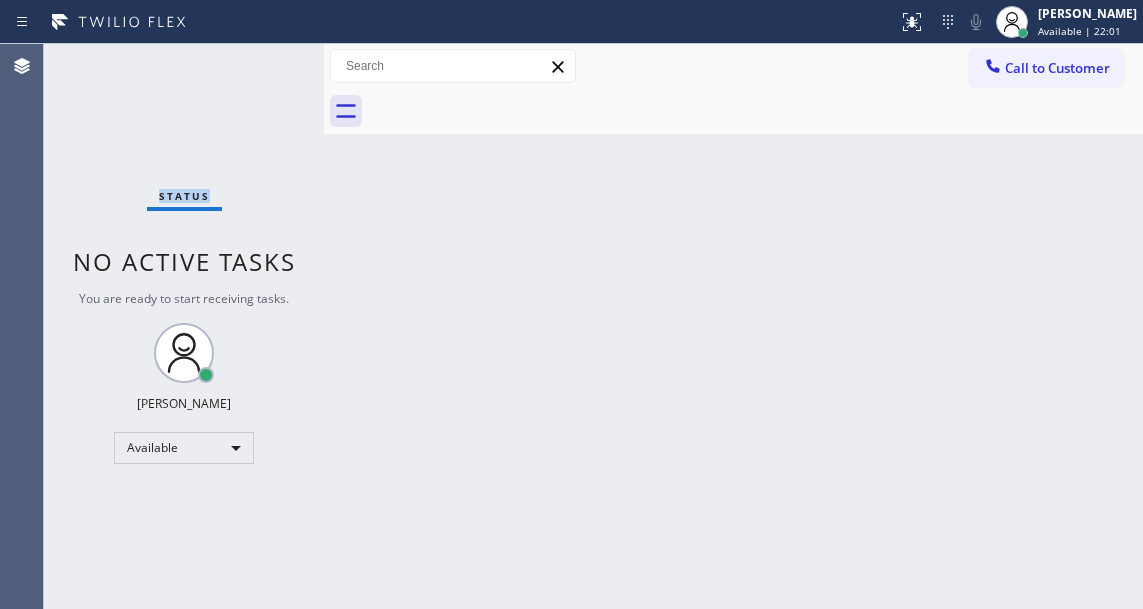 click on "Status   No active tasks     You are ready to start receiving tasks.   [PERSON_NAME]" at bounding box center (184, 326) 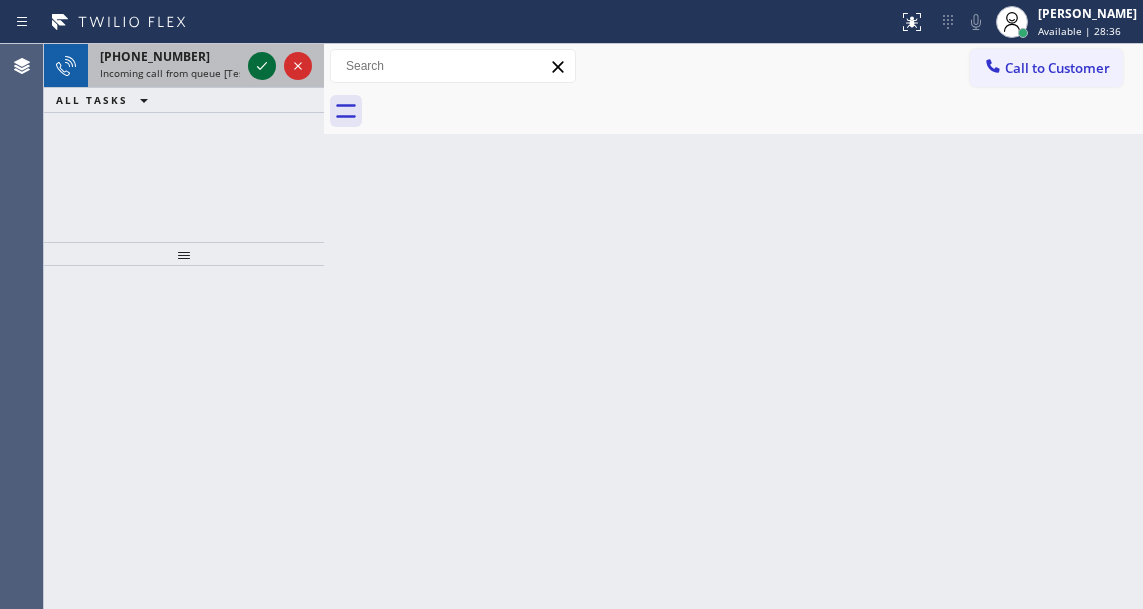 click 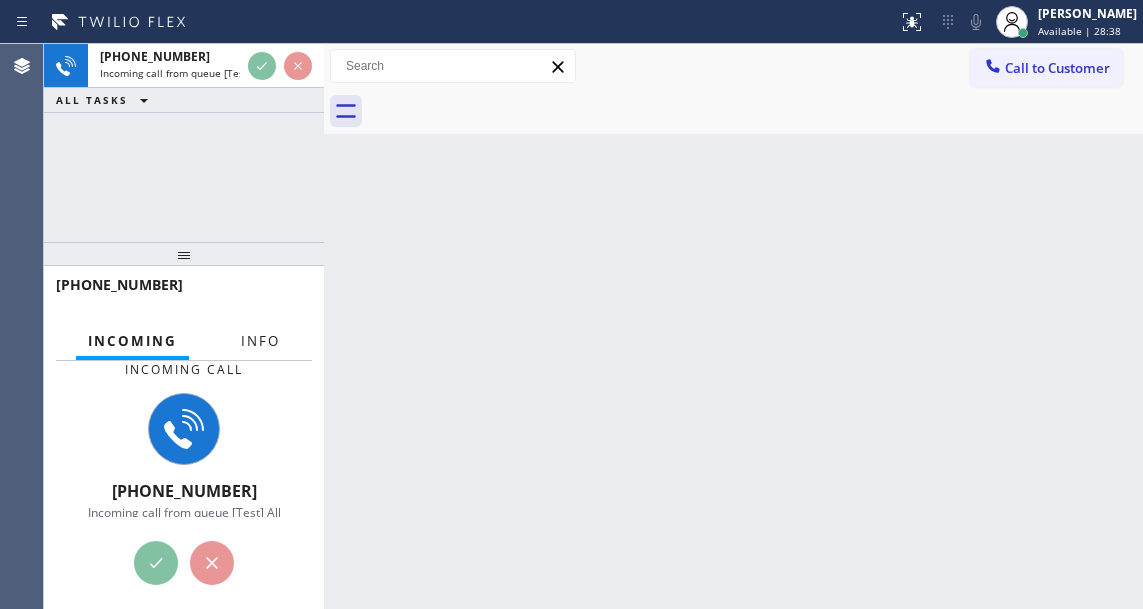 click on "Info" at bounding box center [260, 341] 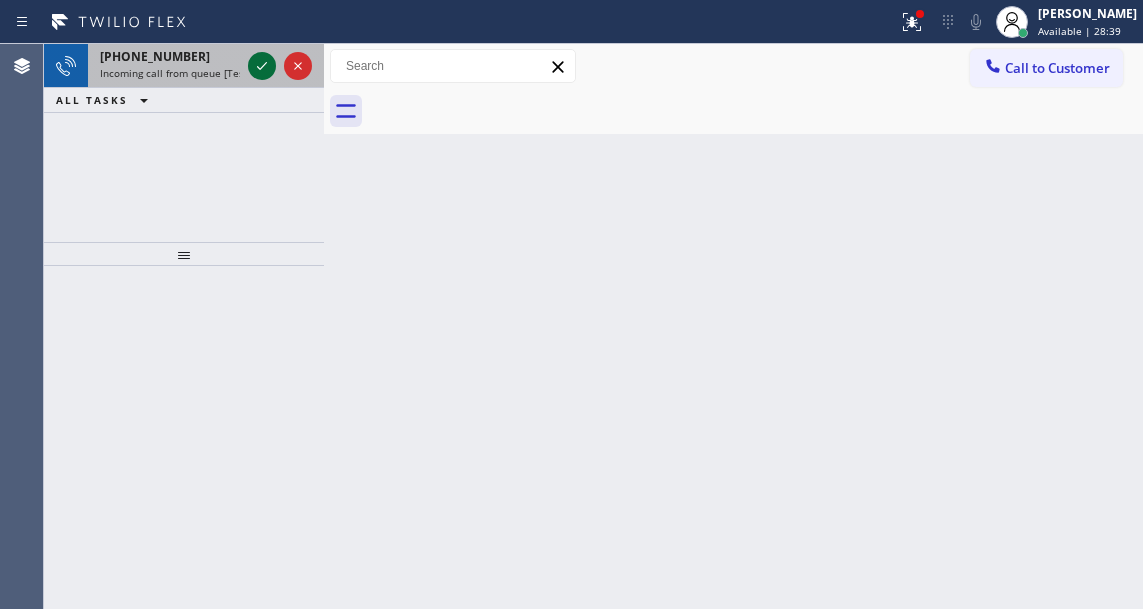 click 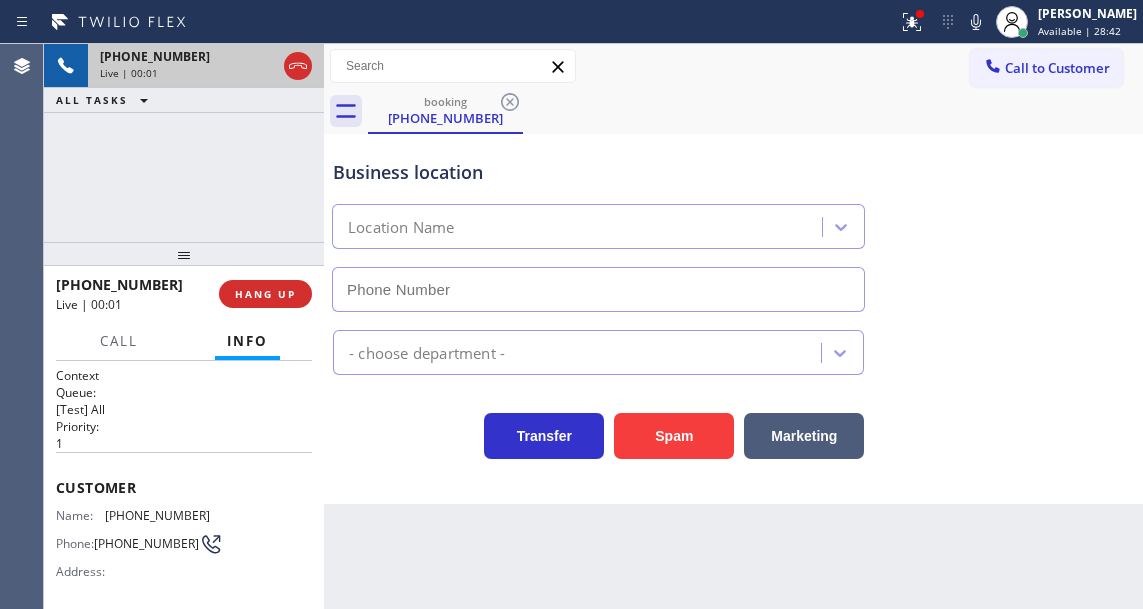 type on "[PHONE_NUMBER]" 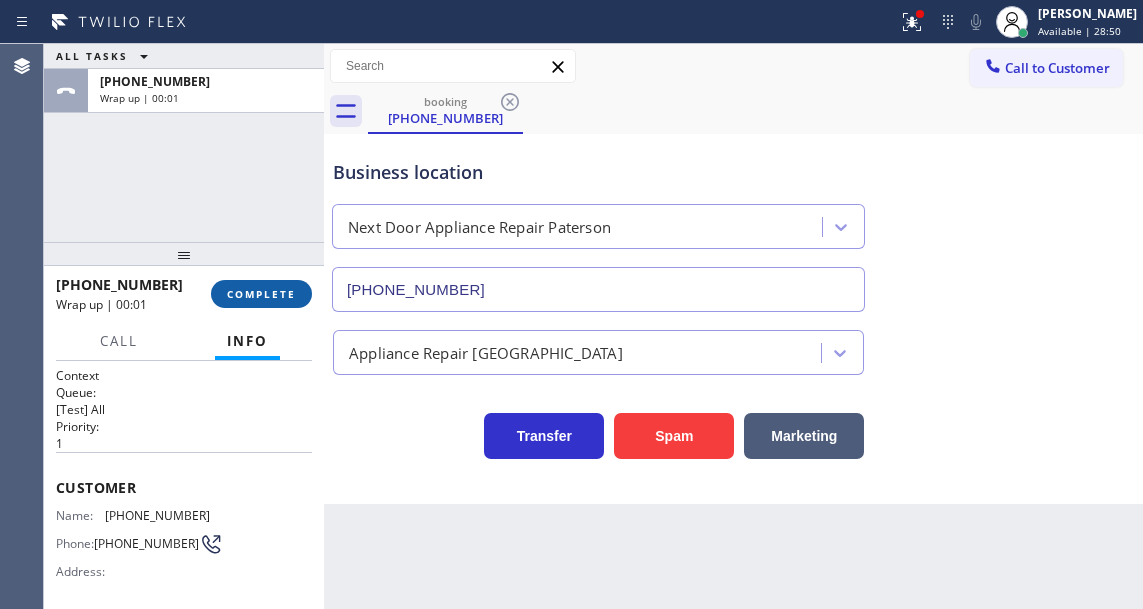 click on "COMPLETE" at bounding box center (261, 294) 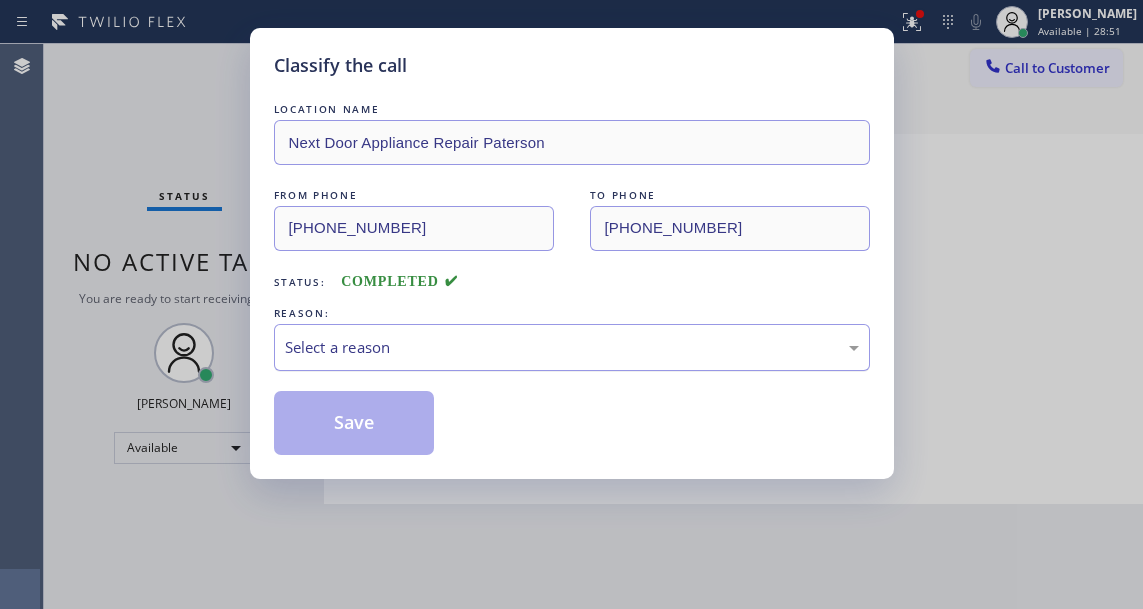 click on "Select a reason" at bounding box center (572, 347) 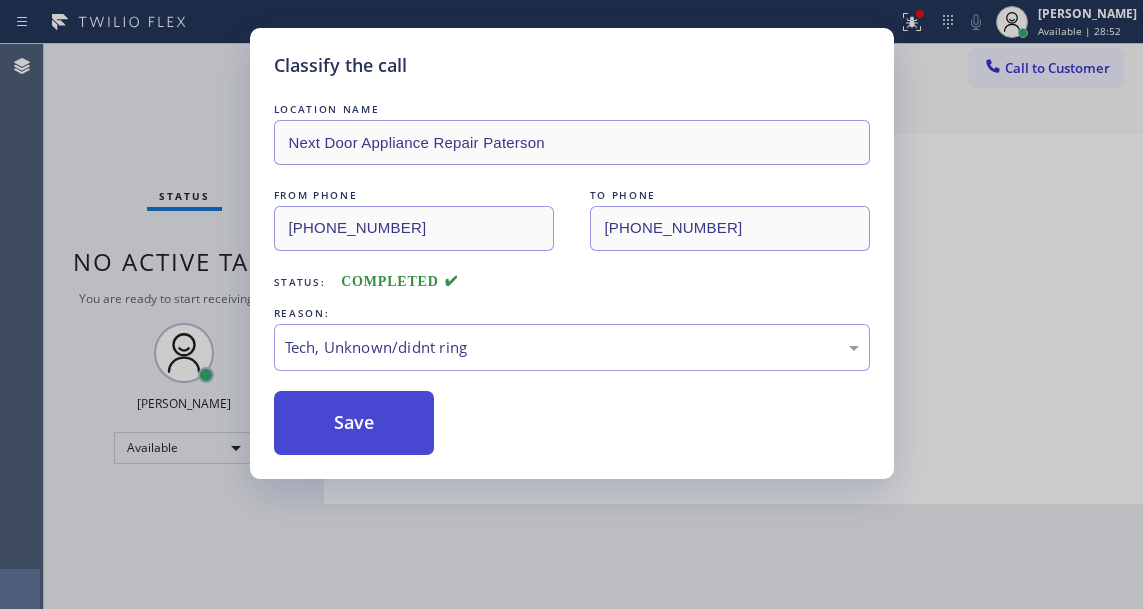 click on "Save" at bounding box center (354, 423) 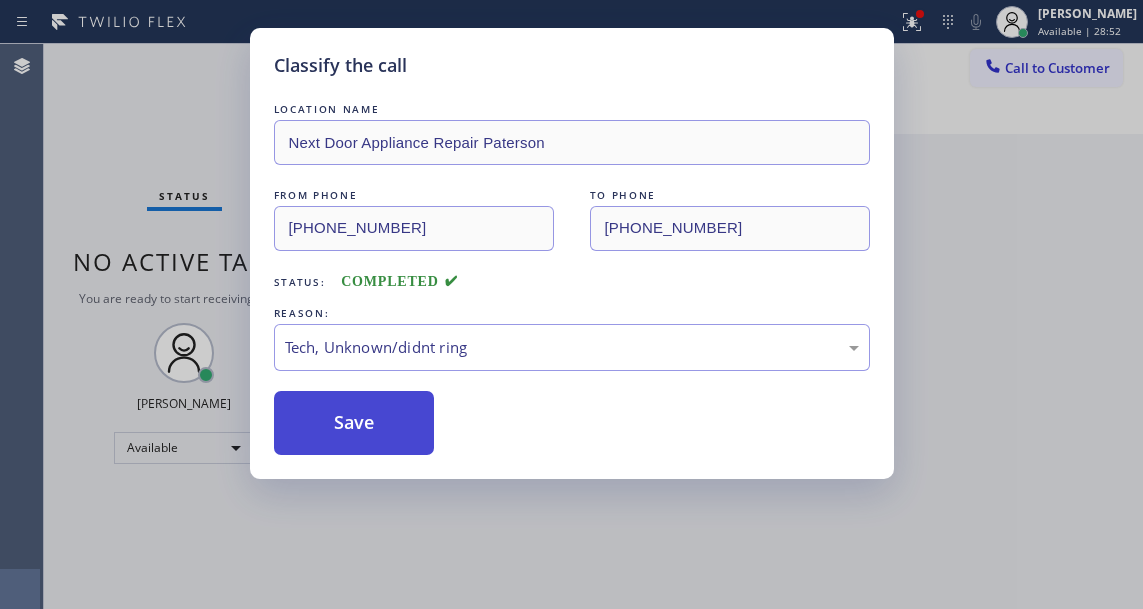click on "Save" at bounding box center (354, 423) 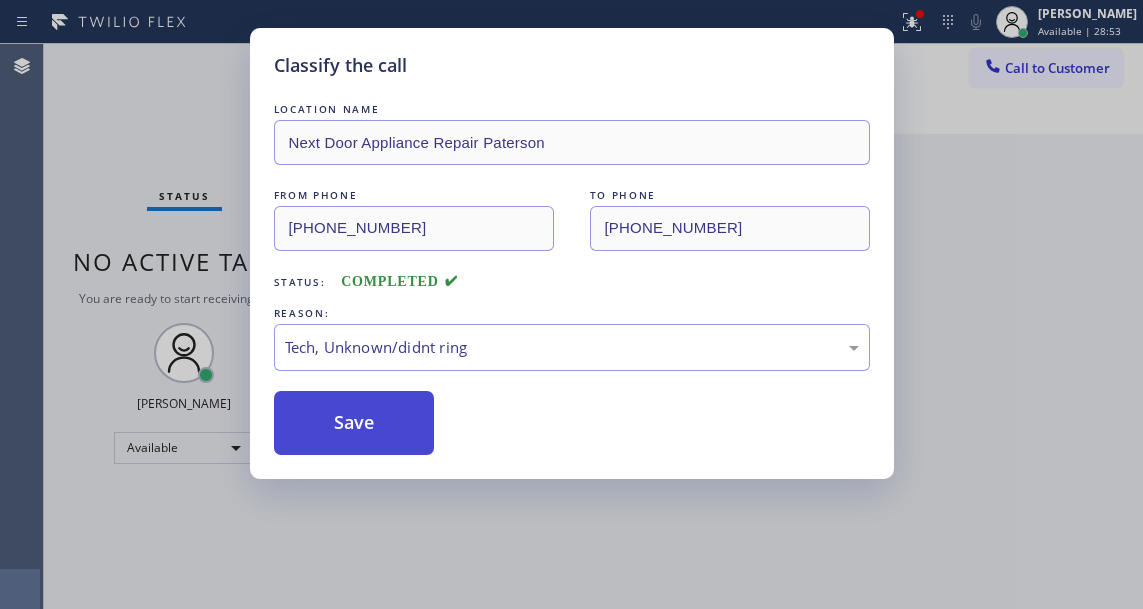 click on "Save" at bounding box center (354, 423) 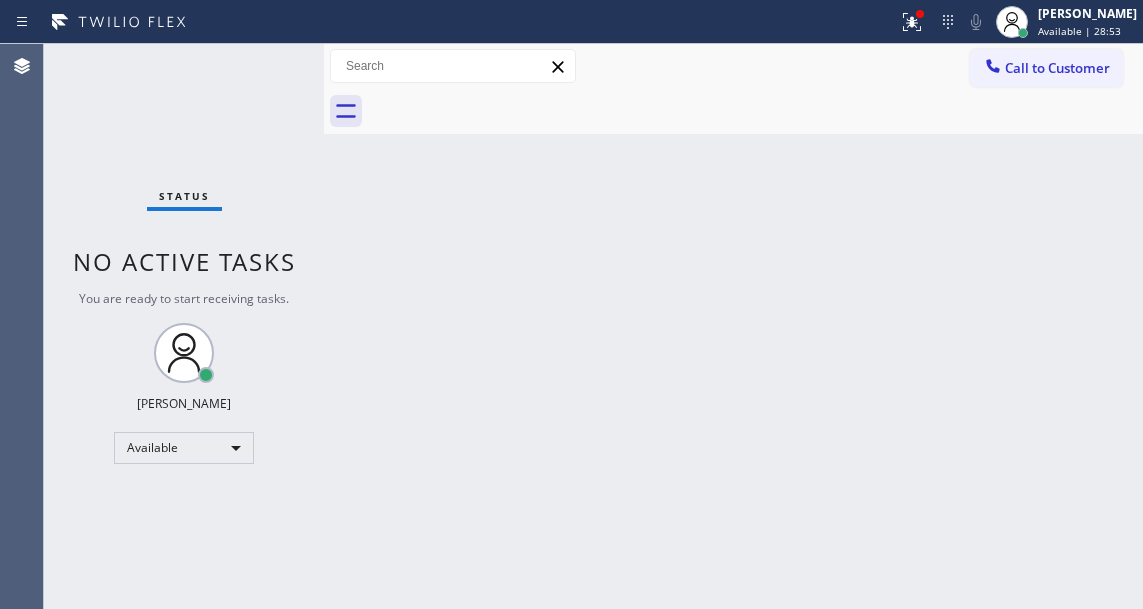 click on "Back to Dashboard Change Sender ID Customers Technicians Select a contact Outbound call Technician Search Technician Your caller id phone number Your caller id phone number Call Technician info Name   Phone none Address none Change Sender ID HVAC [PHONE_NUMBER] 5 Star Appliance [PHONE_NUMBER] Appliance Repair [PHONE_NUMBER] Plumbing [PHONE_NUMBER] Air Duct Cleaning [PHONE_NUMBER]  Electricians [PHONE_NUMBER] Cancel Change Check personal SMS Reset Change No tabs Call to Customer Outbound call Location Search location Your caller id phone number Customer number Call Outbound call Technician Search Technician Your caller id phone number Your caller id phone number Call" at bounding box center (733, 326) 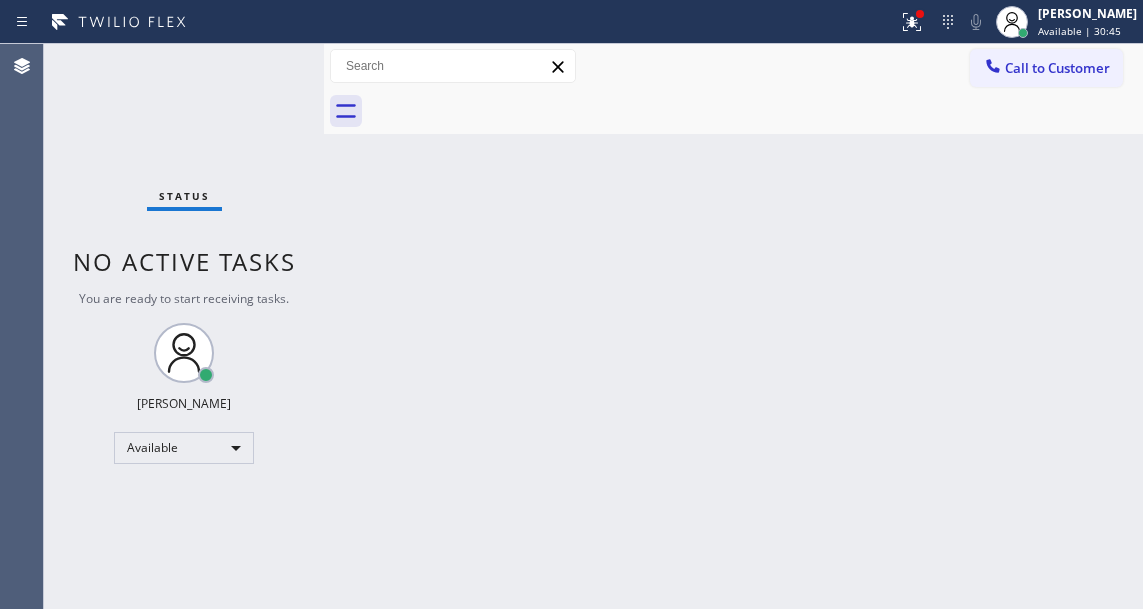 click on "Status   No active tasks     You are ready to start receiving tasks.   [PERSON_NAME]" at bounding box center [184, 326] 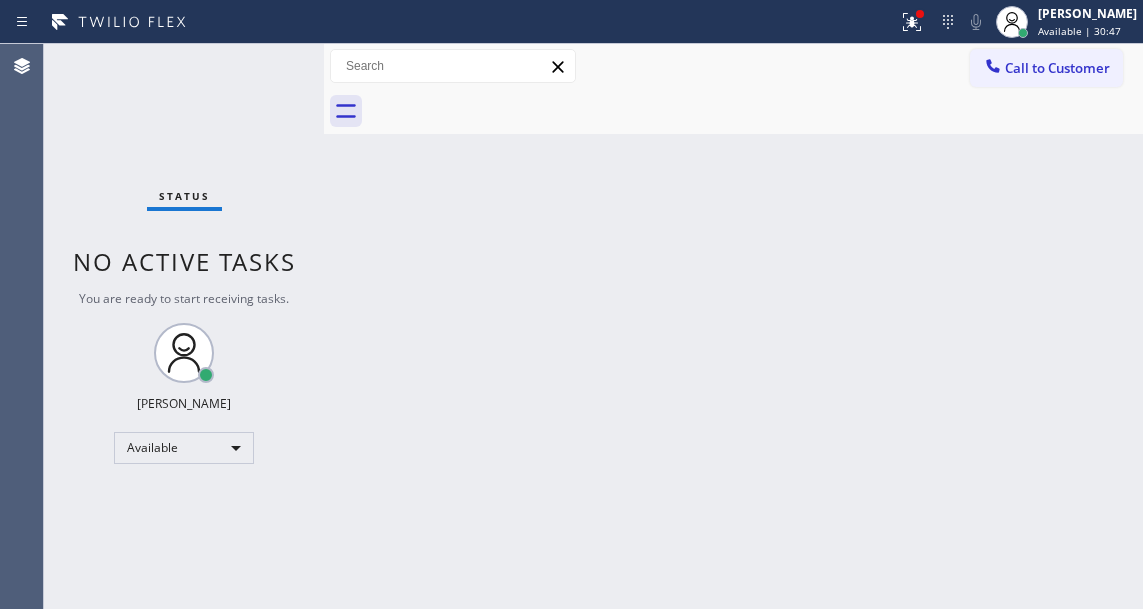 click on "Status   No active tasks     You are ready to start receiving tasks.   [PERSON_NAME]" at bounding box center [184, 326] 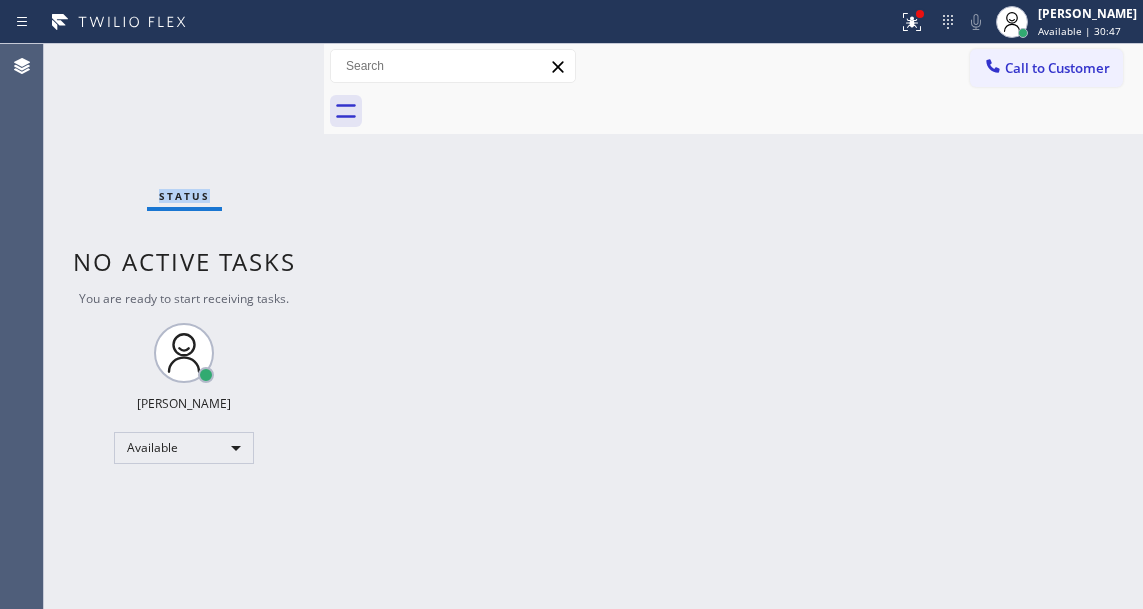 click on "Status   No active tasks     You are ready to start receiving tasks.   [PERSON_NAME]" at bounding box center (184, 326) 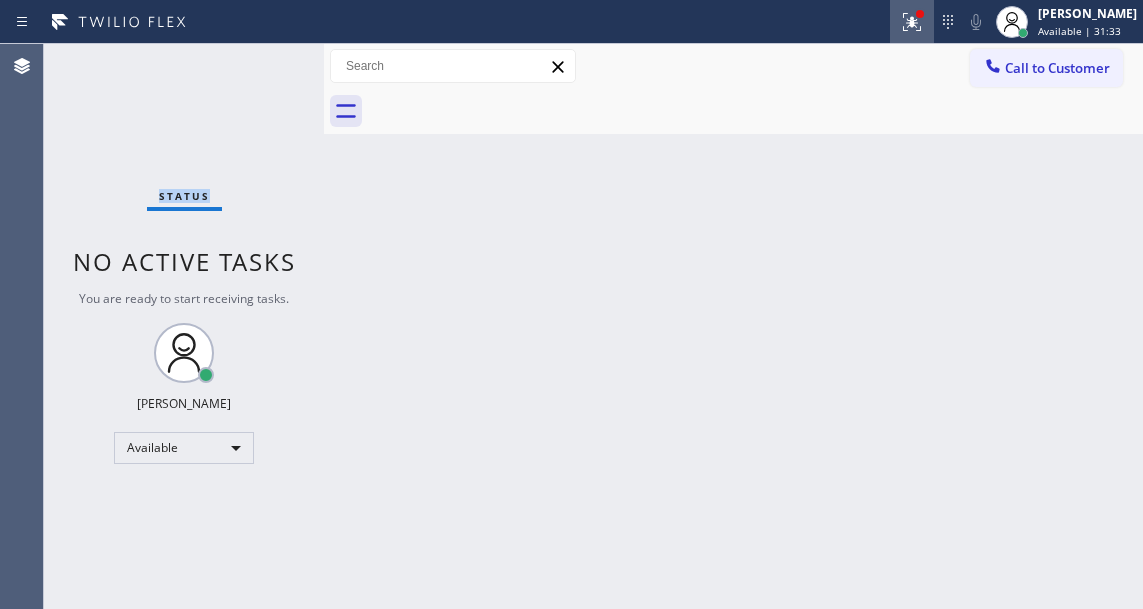 click at bounding box center [912, 22] 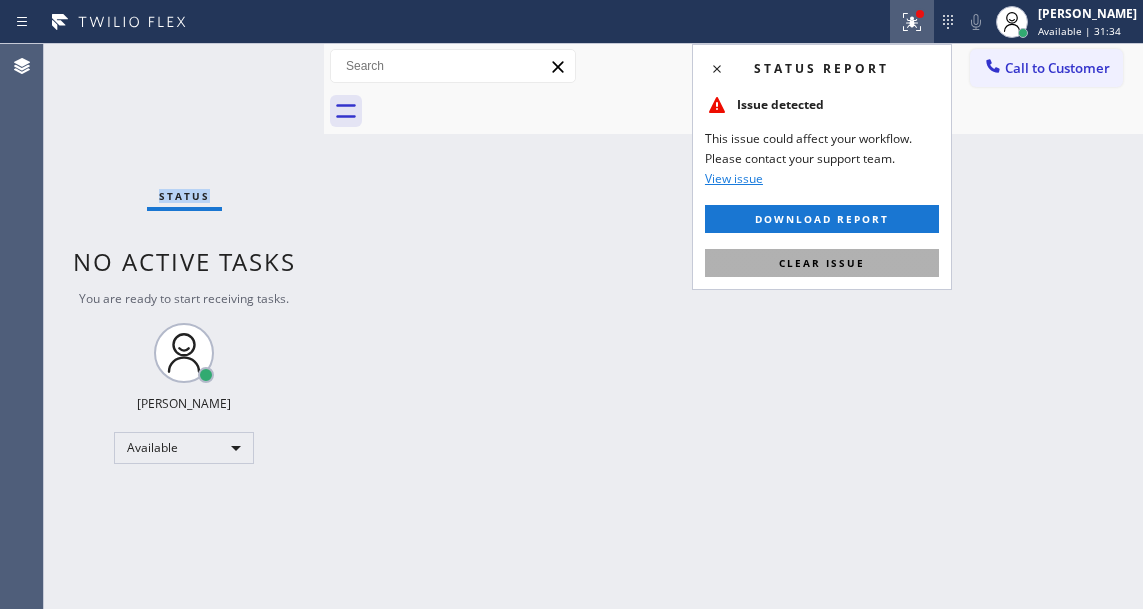 click on "Clear issue" at bounding box center [822, 263] 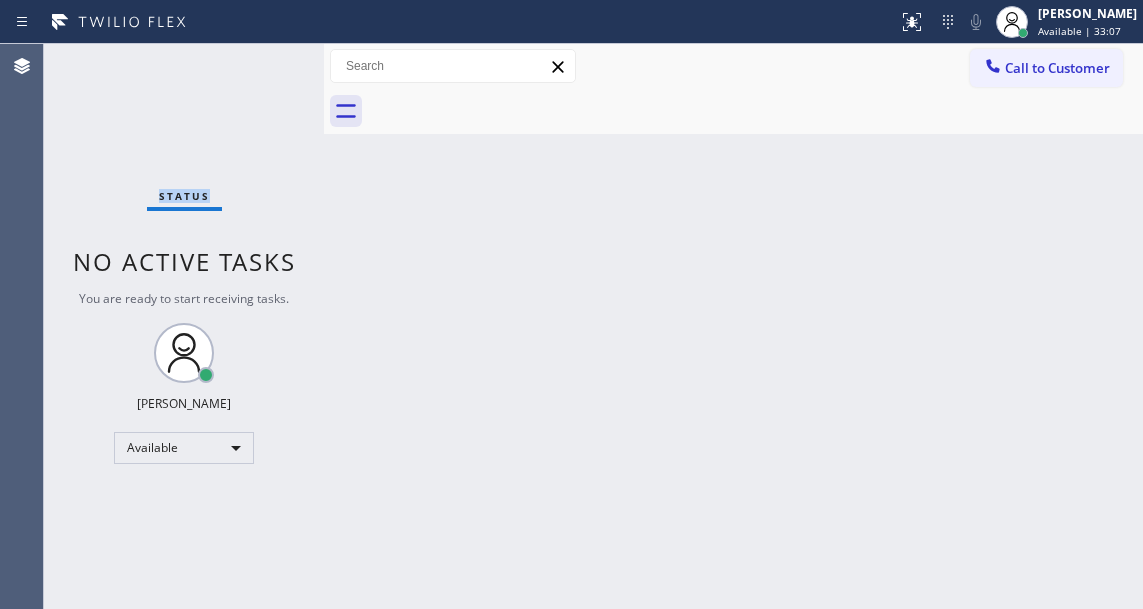 click on "Status   No active tasks     You are ready to start receiving tasks.   [PERSON_NAME]" at bounding box center (184, 326) 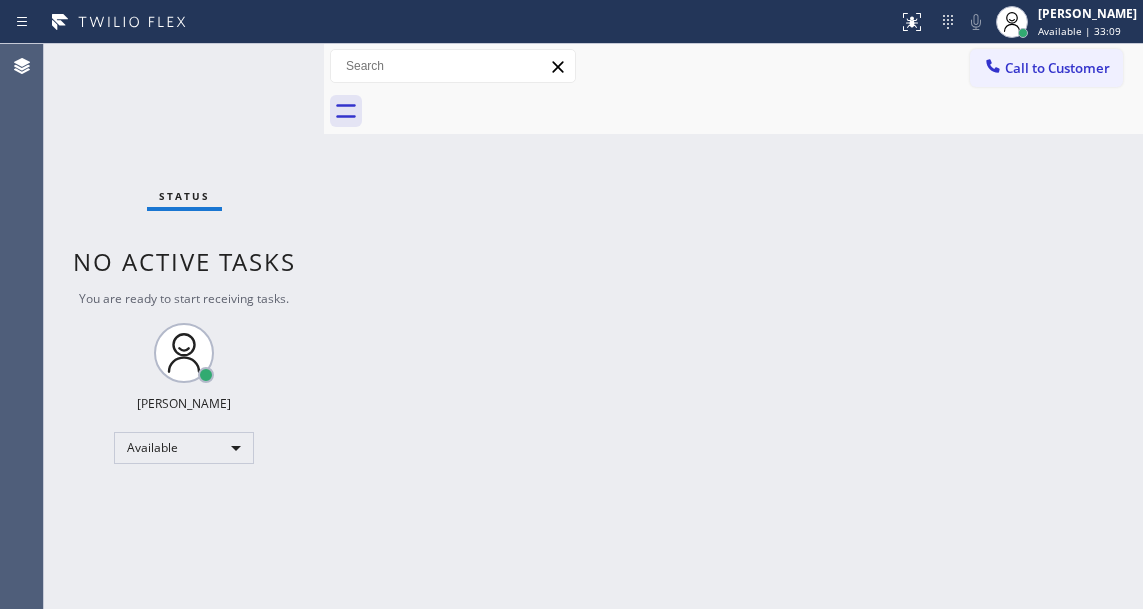 click on "Status   No active tasks     You are ready to start receiving tasks.   [PERSON_NAME]" at bounding box center [184, 326] 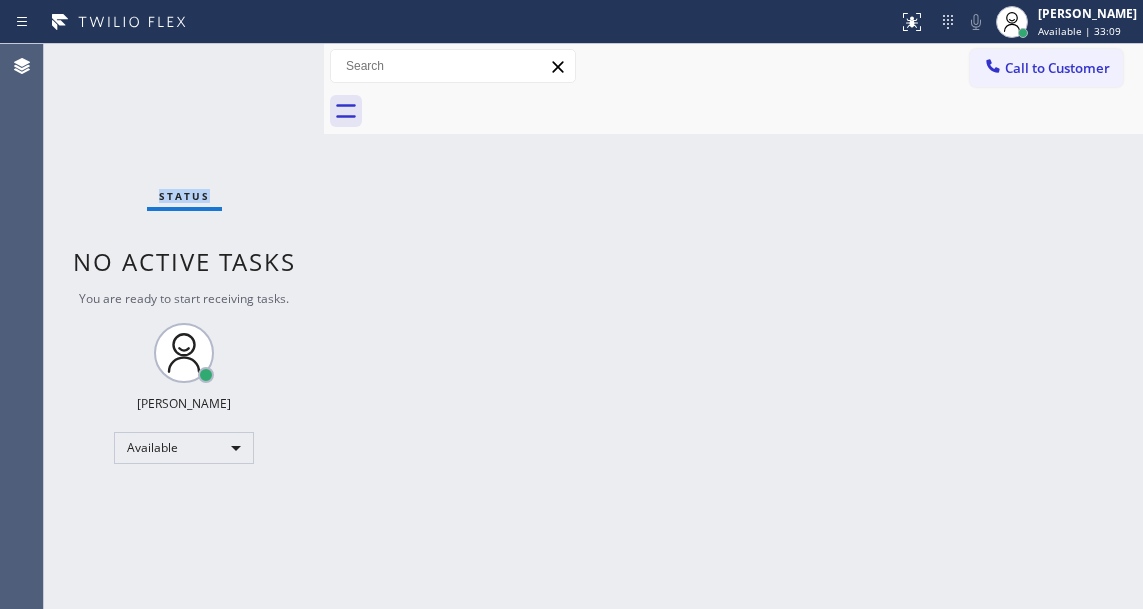 click on "Status   No active tasks     You are ready to start receiving tasks.   [PERSON_NAME]" at bounding box center (184, 326) 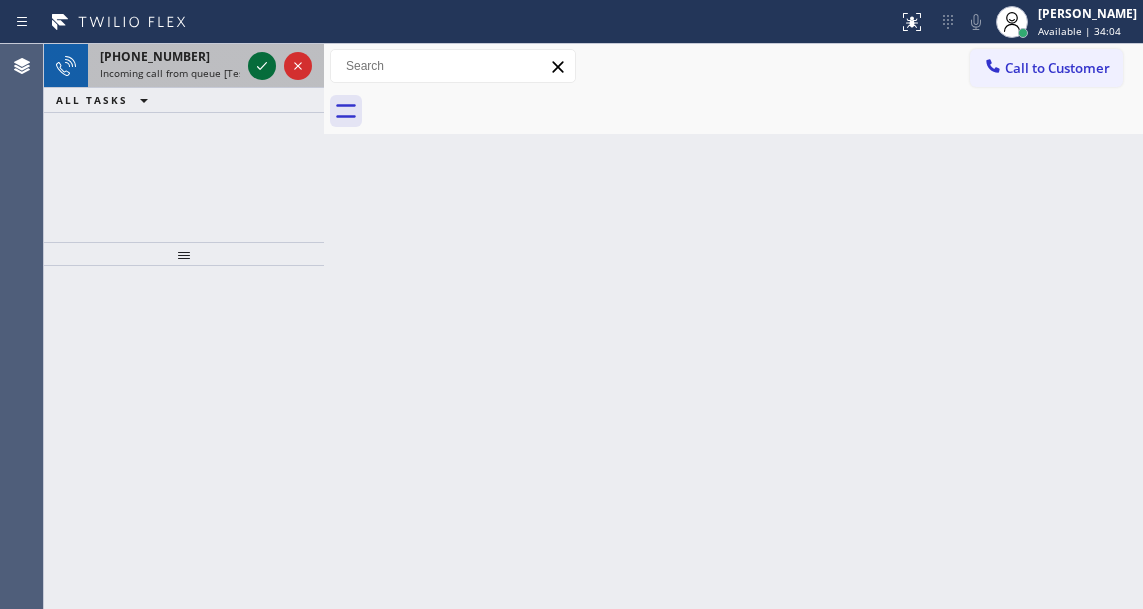 click 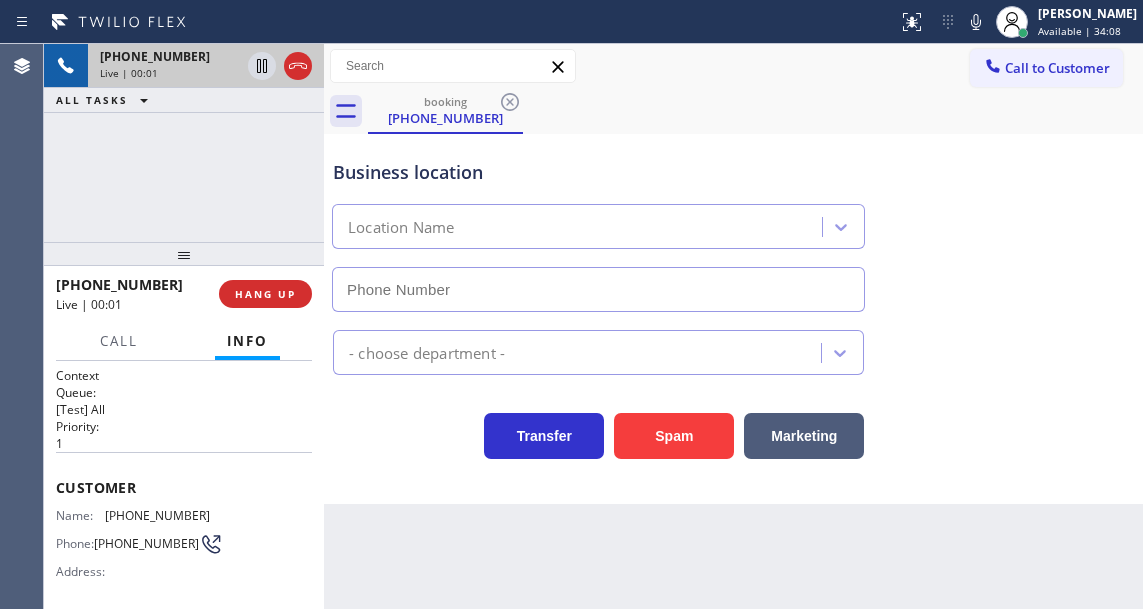 click on "Business location" at bounding box center [598, 172] 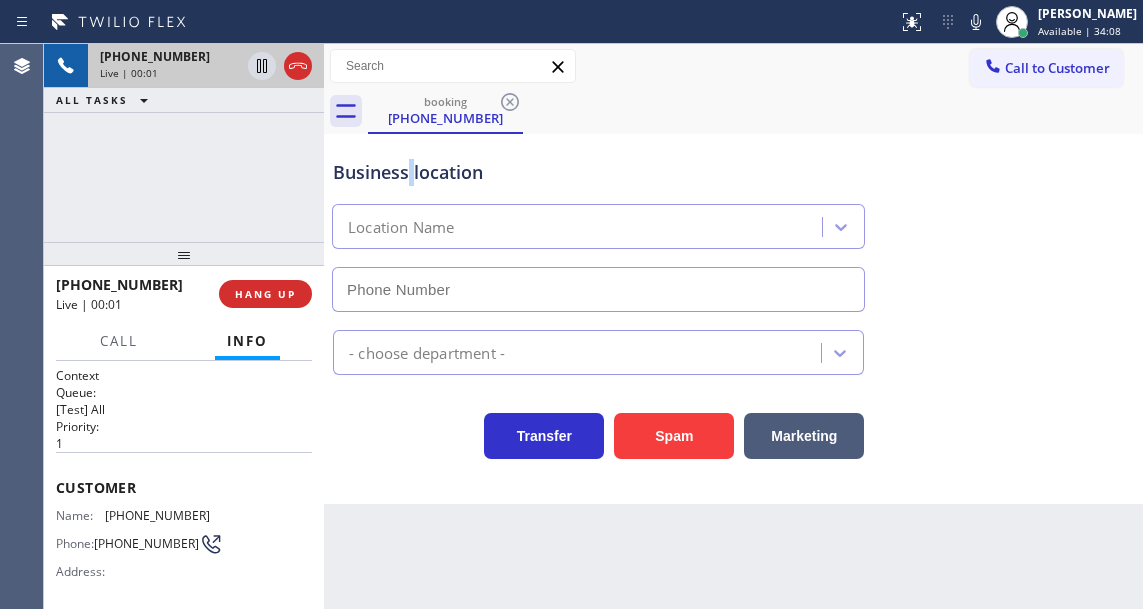 click on "Business location" at bounding box center [598, 172] 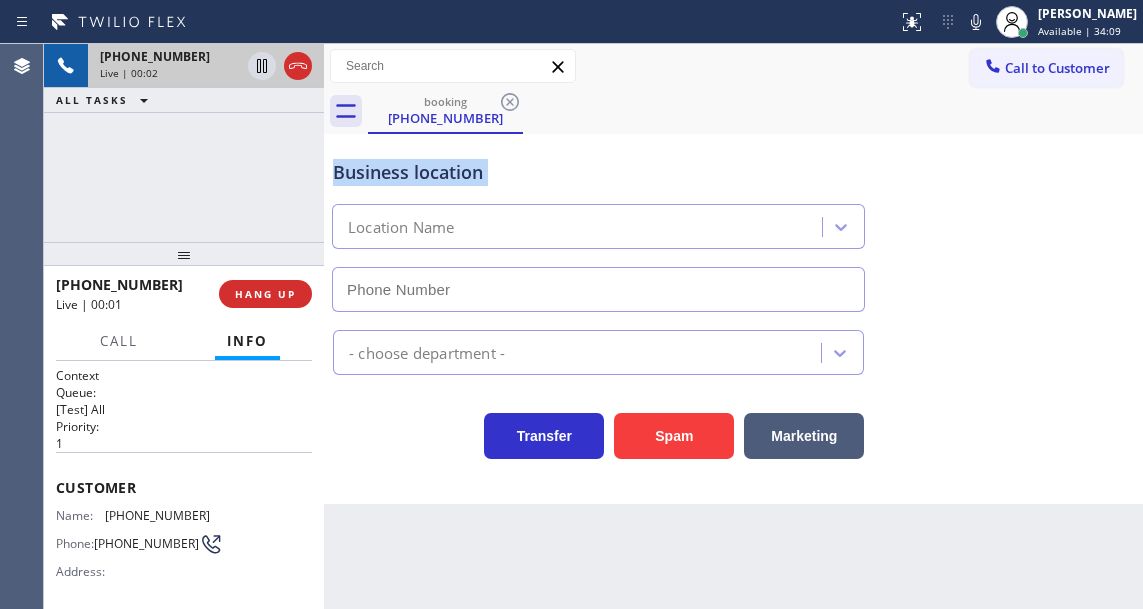 click on "Business location" at bounding box center [598, 172] 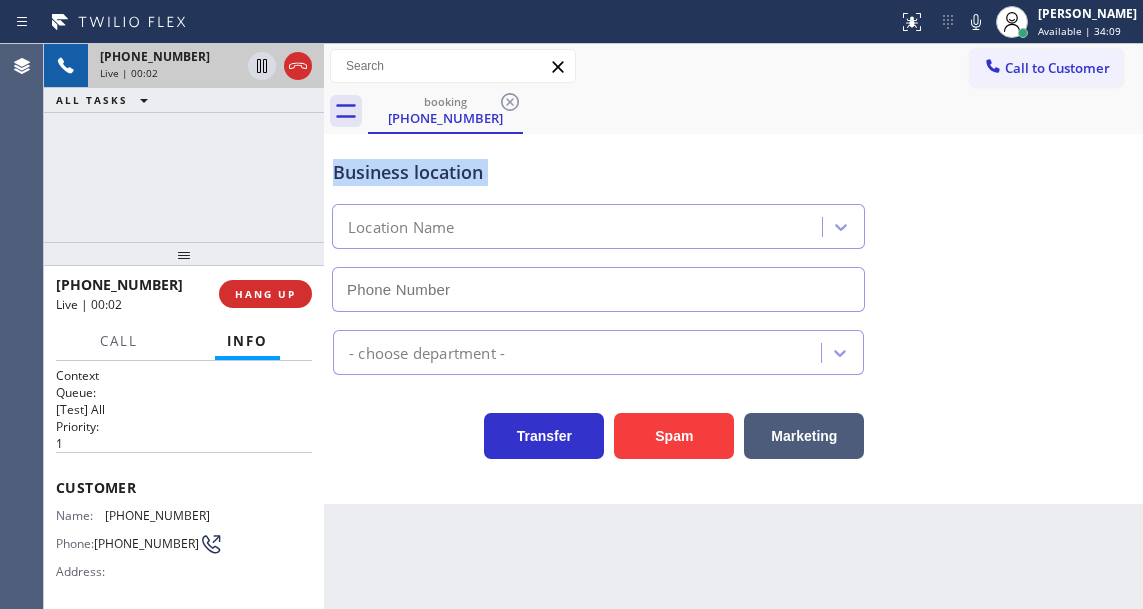 click on "Business location" at bounding box center [598, 172] 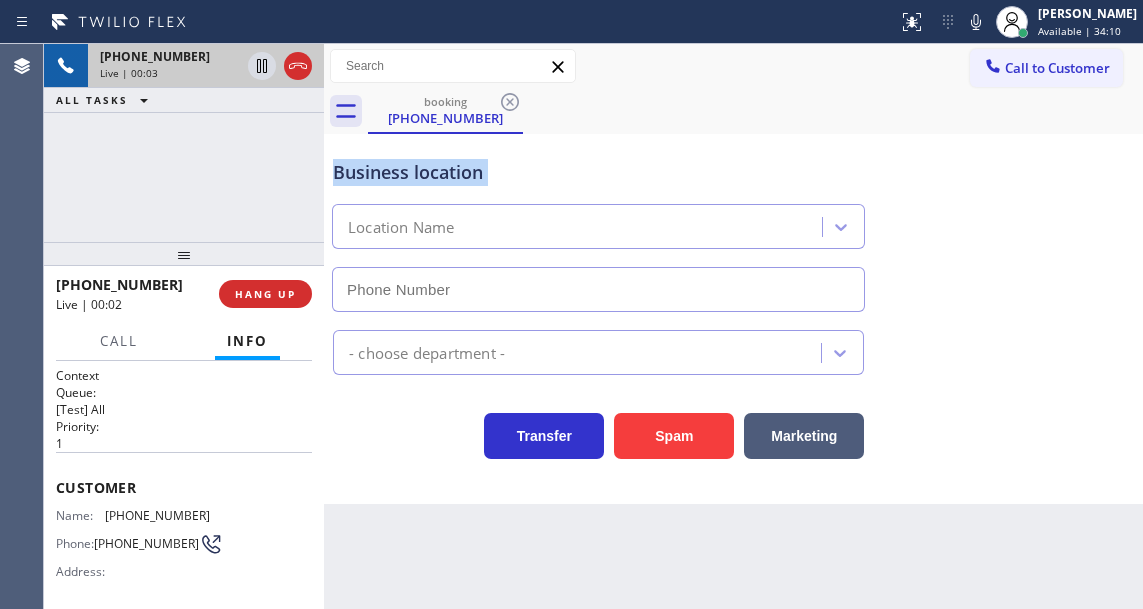 click on "Business location" at bounding box center (598, 172) 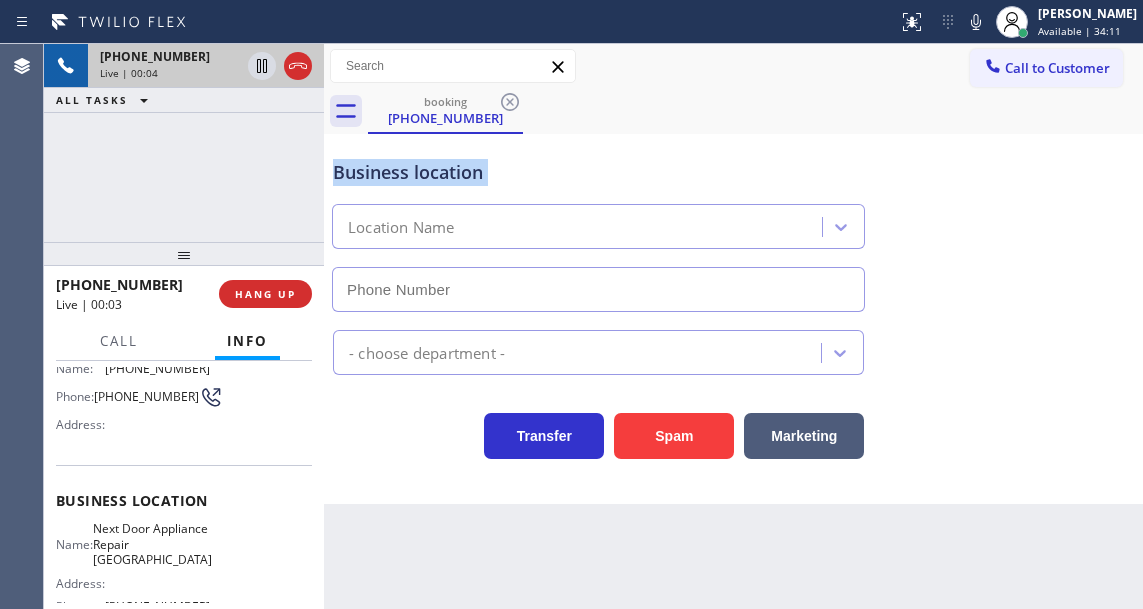 scroll, scrollTop: 200, scrollLeft: 0, axis: vertical 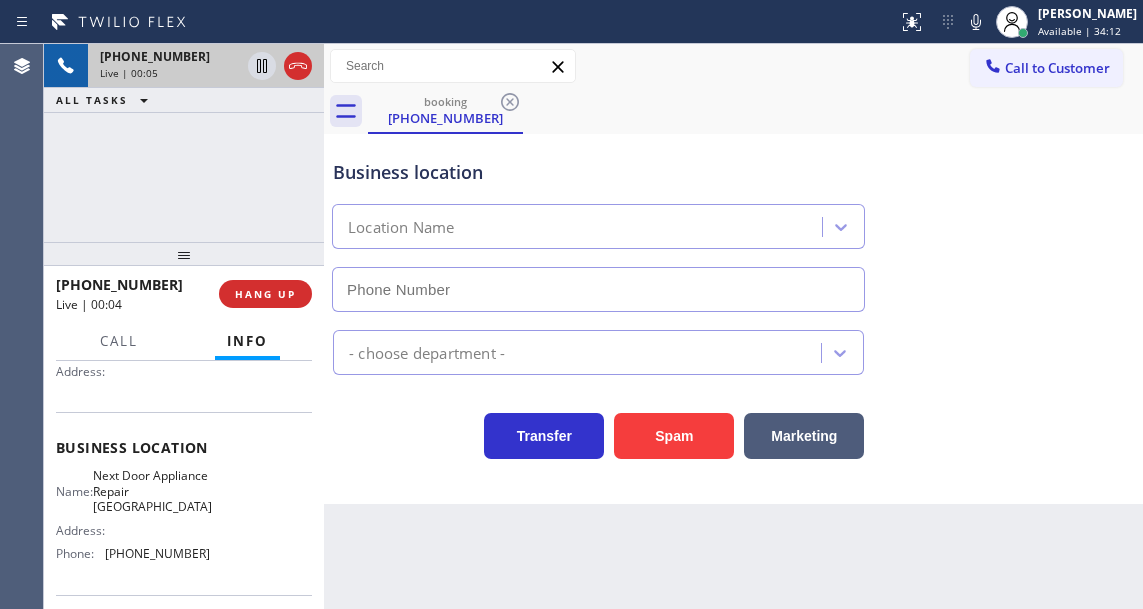 click on "Next Door Appliance Repair [GEOGRAPHIC_DATA]" at bounding box center (152, 491) 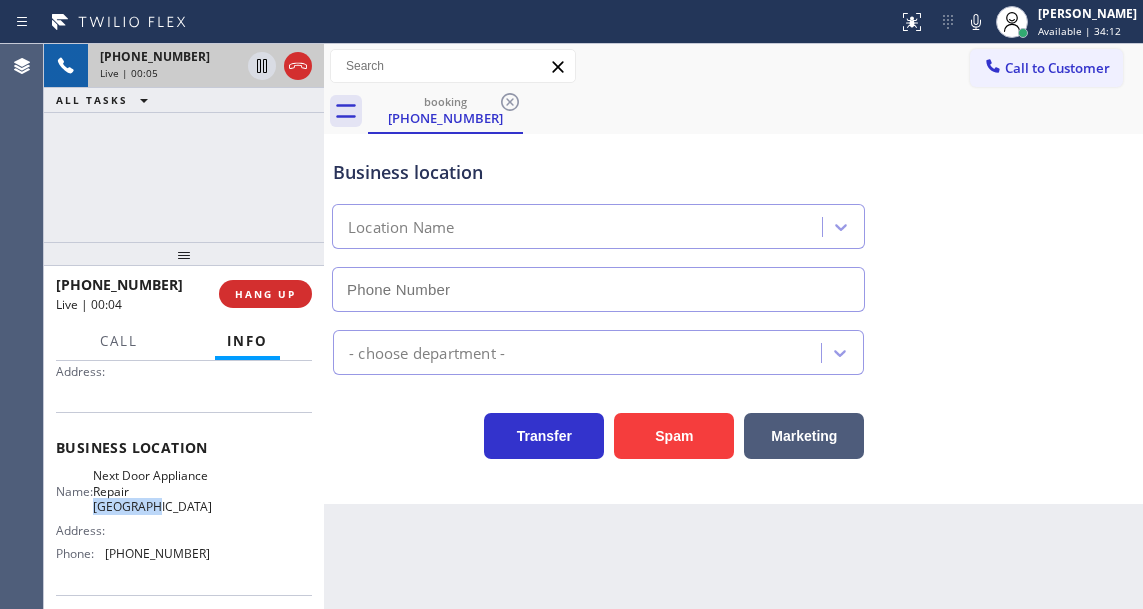 click on "Next Door Appliance Repair [GEOGRAPHIC_DATA]" at bounding box center [152, 491] 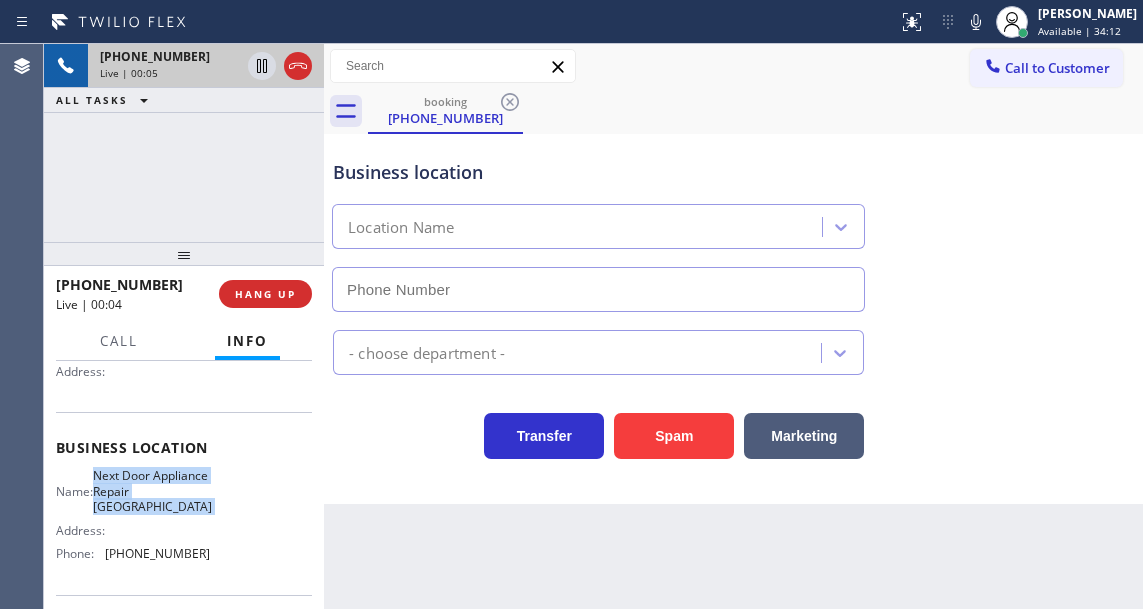 click on "Next Door Appliance Repair [GEOGRAPHIC_DATA]" at bounding box center (152, 491) 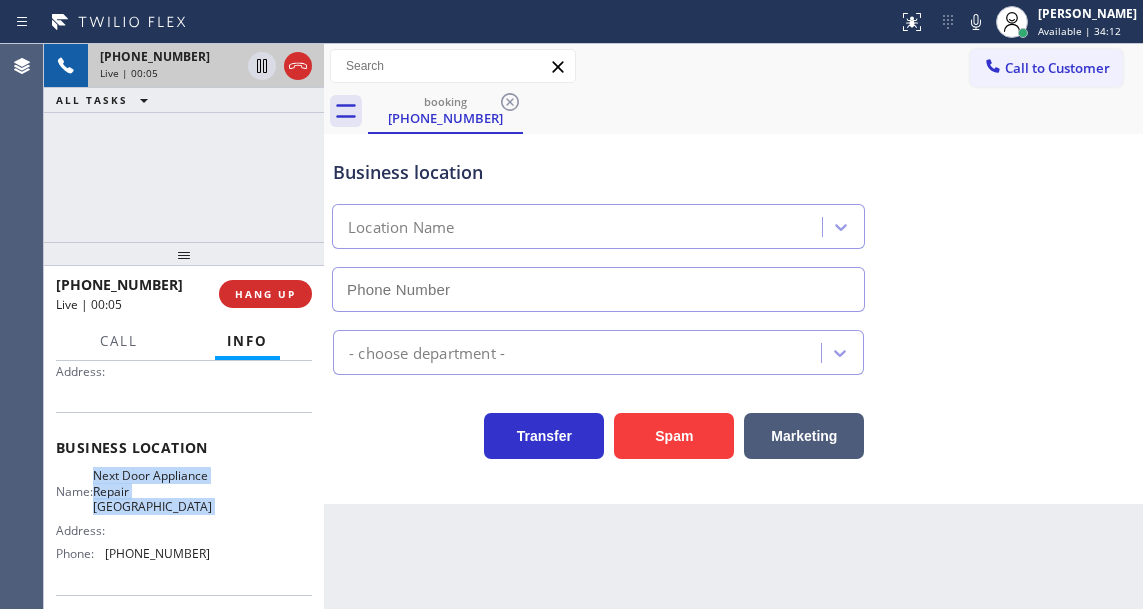 click on "Next Door Appliance Repair [GEOGRAPHIC_DATA]" at bounding box center (152, 491) 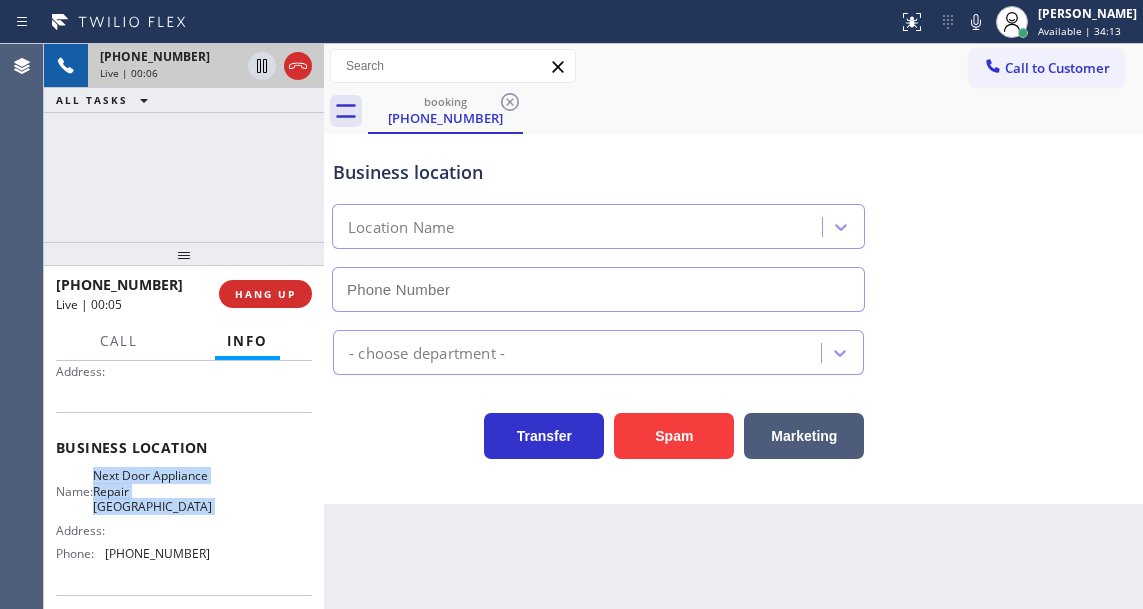 click on "Next Door Appliance Repair [GEOGRAPHIC_DATA]" at bounding box center (152, 491) 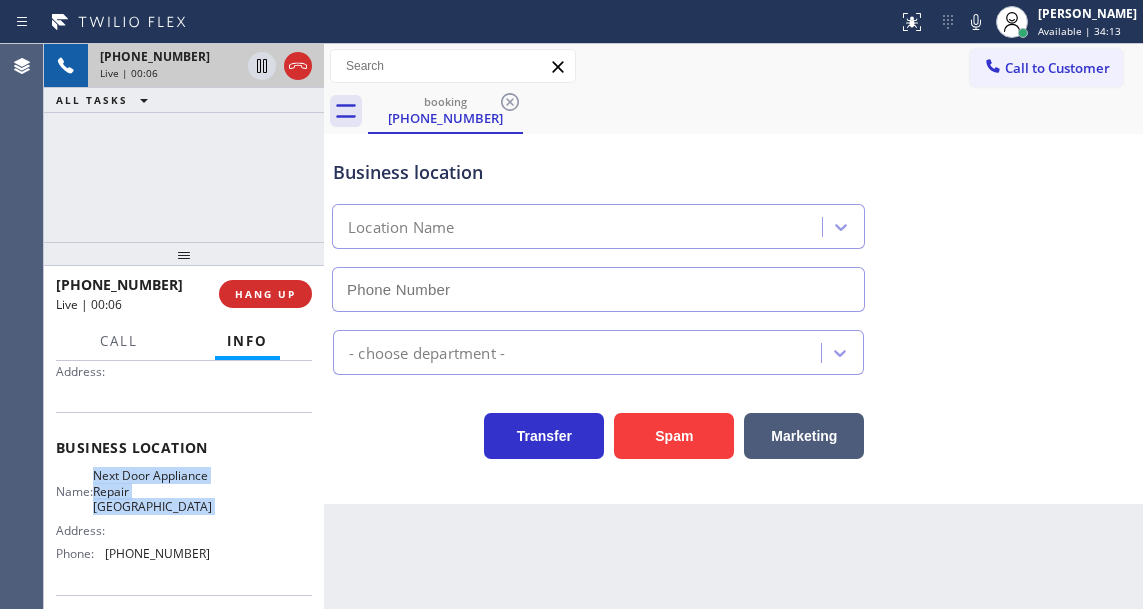 click on "Next Door Appliance Repair [GEOGRAPHIC_DATA]" at bounding box center (152, 491) 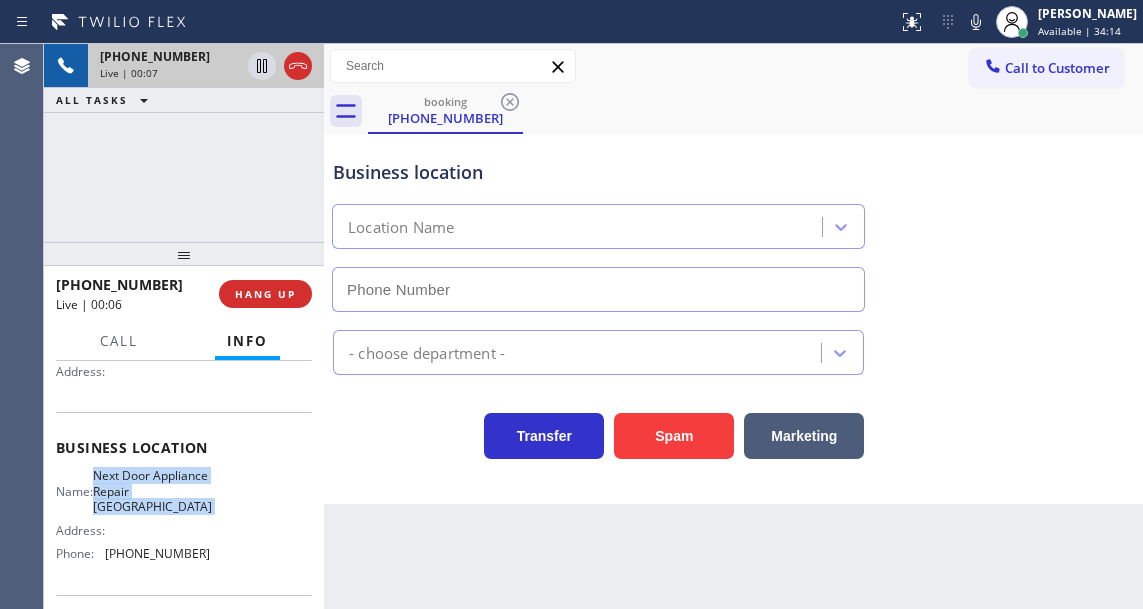 click on "Next Door Appliance Repair [GEOGRAPHIC_DATA]" at bounding box center (152, 491) 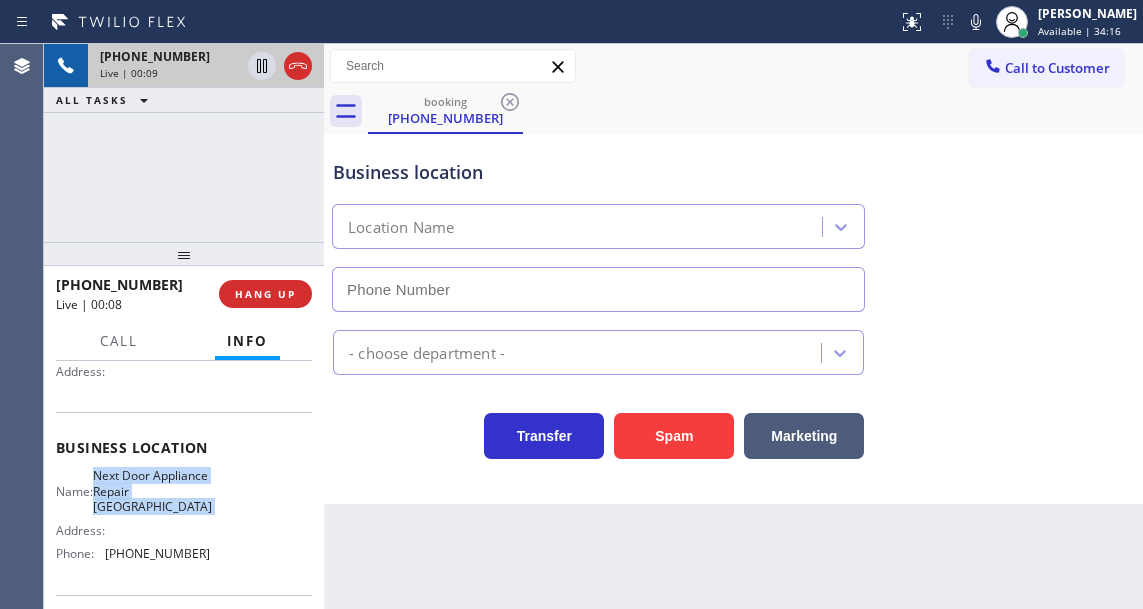 type on "[PHONE_NUMBER]" 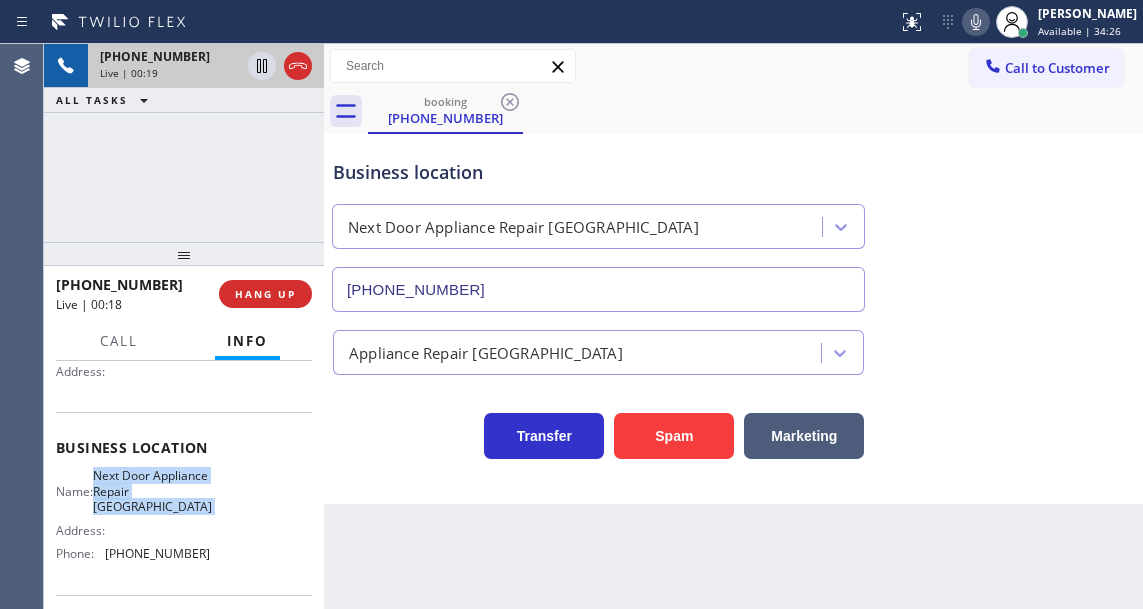 click 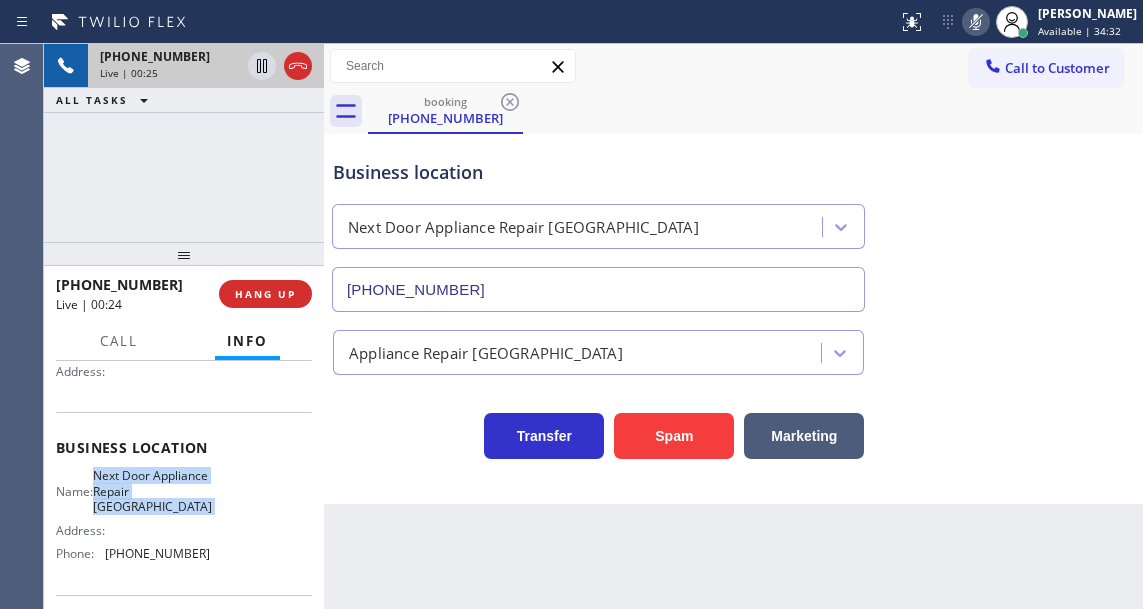 click 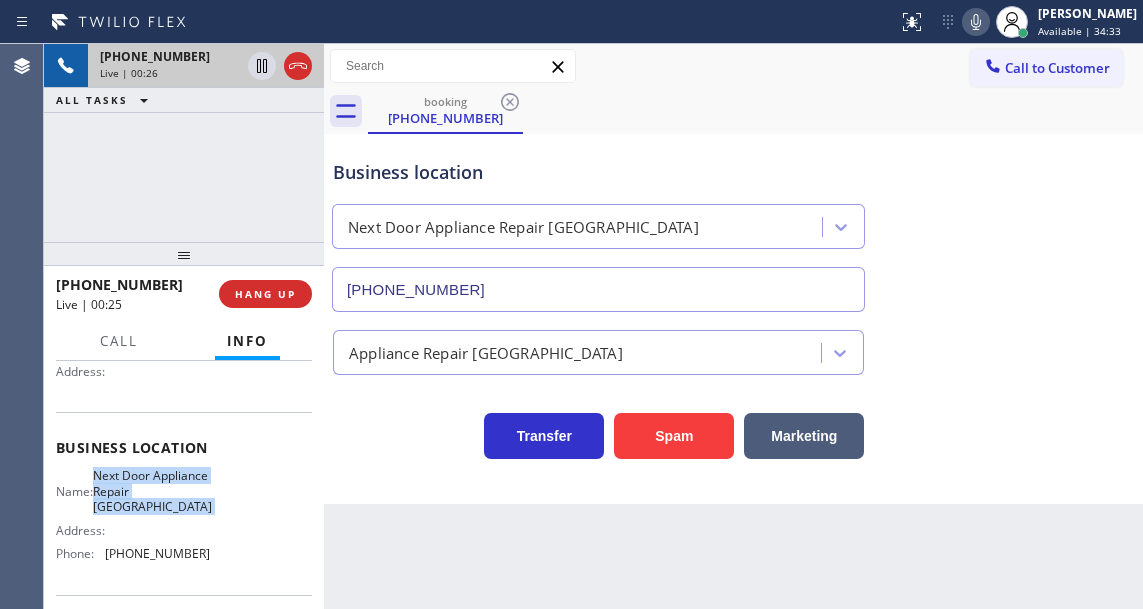 scroll, scrollTop: 100, scrollLeft: 0, axis: vertical 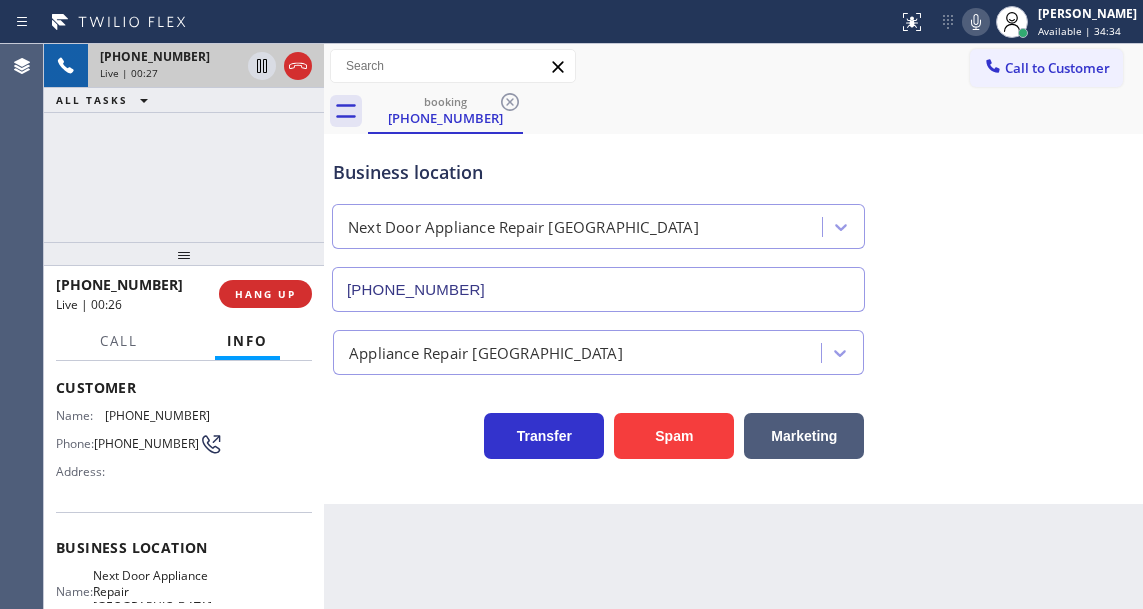 click on "[PHONE_NUMBER]" at bounding box center [146, 443] 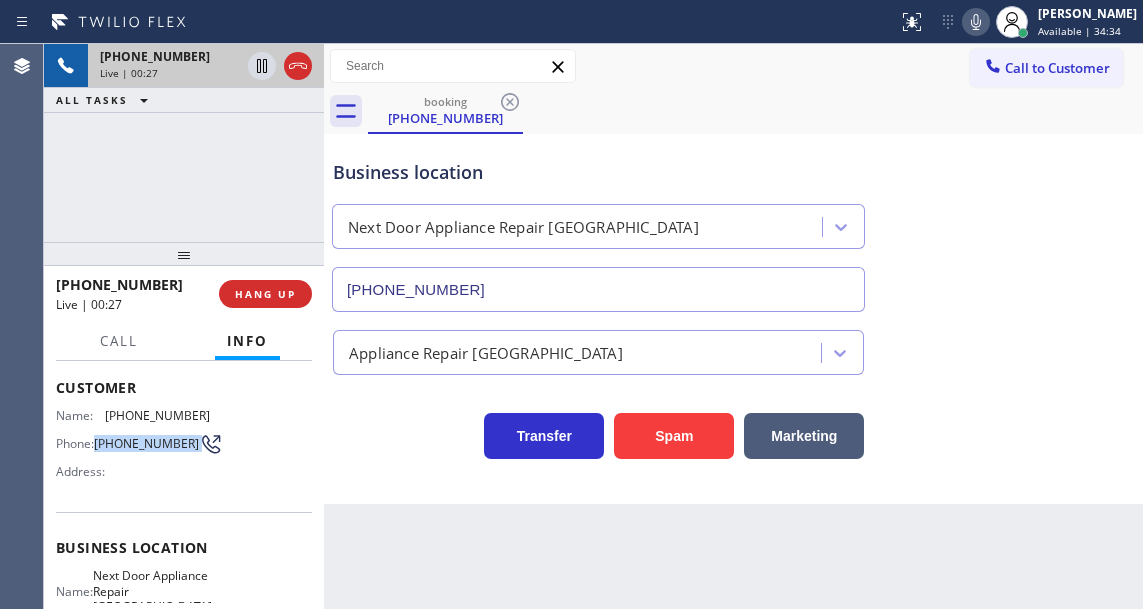 click on "[PHONE_NUMBER]" at bounding box center (146, 443) 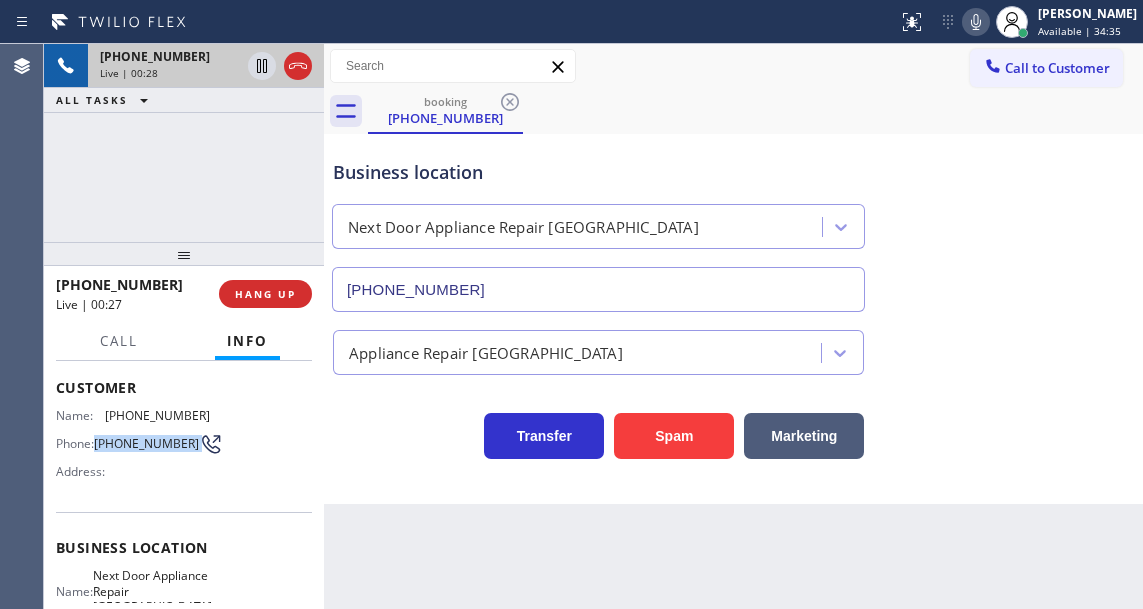 copy on "[PHONE_NUMBER]" 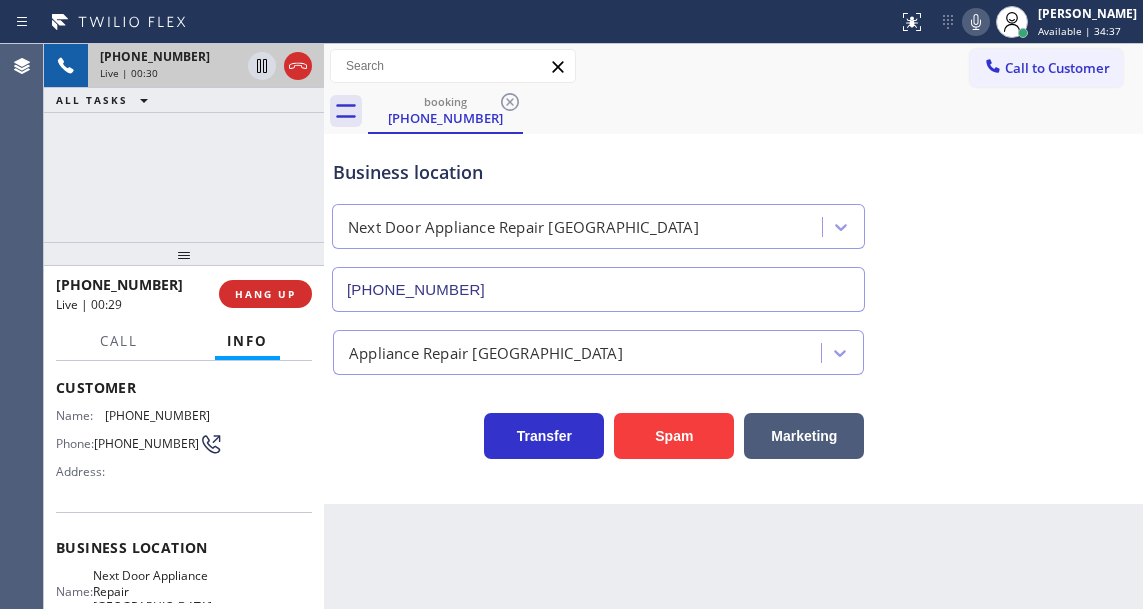 click on "Back to Dashboard Change Sender ID Customers Technicians Select a contact Outbound call Technician Search Technician Your caller id phone number Your caller id phone number Call Technician info Name   Phone none Address none Change Sender ID HVAC [PHONE_NUMBER] 5 Star Appliance [PHONE_NUMBER] Appliance Repair [PHONE_NUMBER] Plumbing [PHONE_NUMBER] Air Duct Cleaning [PHONE_NUMBER]  Electricians [PHONE_NUMBER] Cancel Change Check personal SMS Reset Change booking [PHONE_NUMBER] Call to Customer Outbound call Location Search location Your caller id phone number Customer number Call Outbound call Technician Search Technician Your caller id phone number Your caller id phone number Call booking [PHONE_NUMBER] Business location Next Door Appliance Repair [GEOGRAPHIC_DATA] [PHONE_NUMBER] Appliance Repair High End Transfer Spam Marketing" at bounding box center [733, 326] 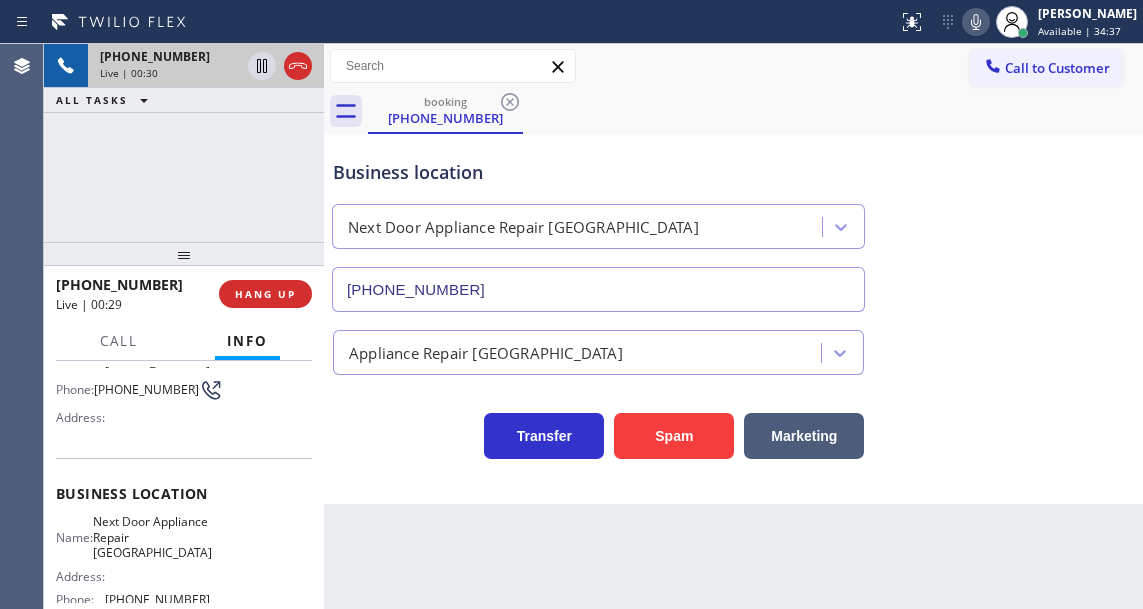 scroll, scrollTop: 200, scrollLeft: 0, axis: vertical 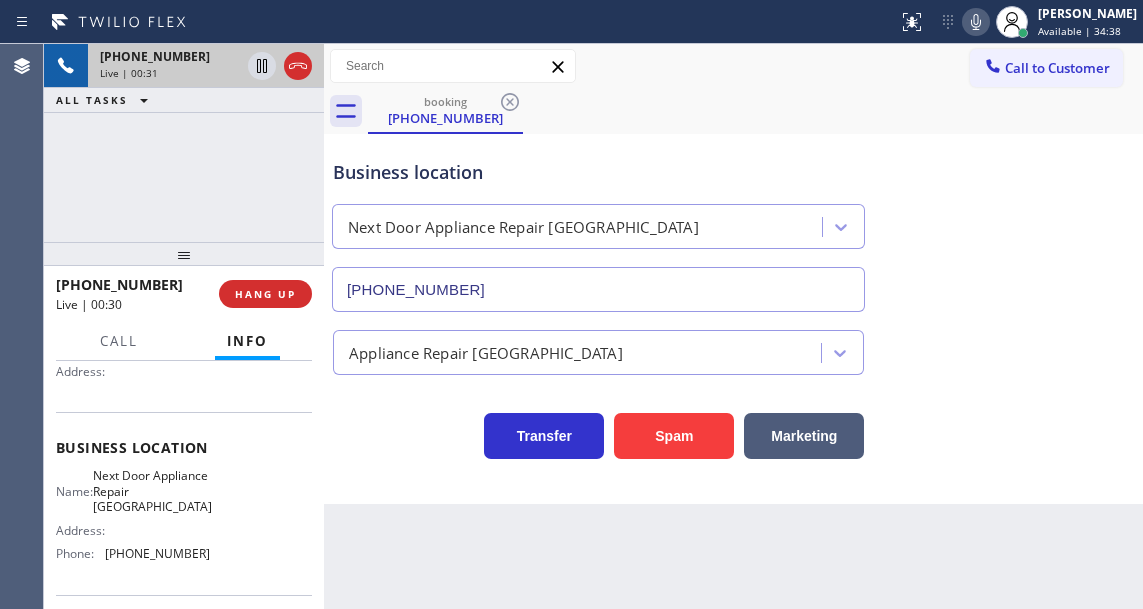 click on "Next Door Appliance Repair [GEOGRAPHIC_DATA]" at bounding box center [152, 491] 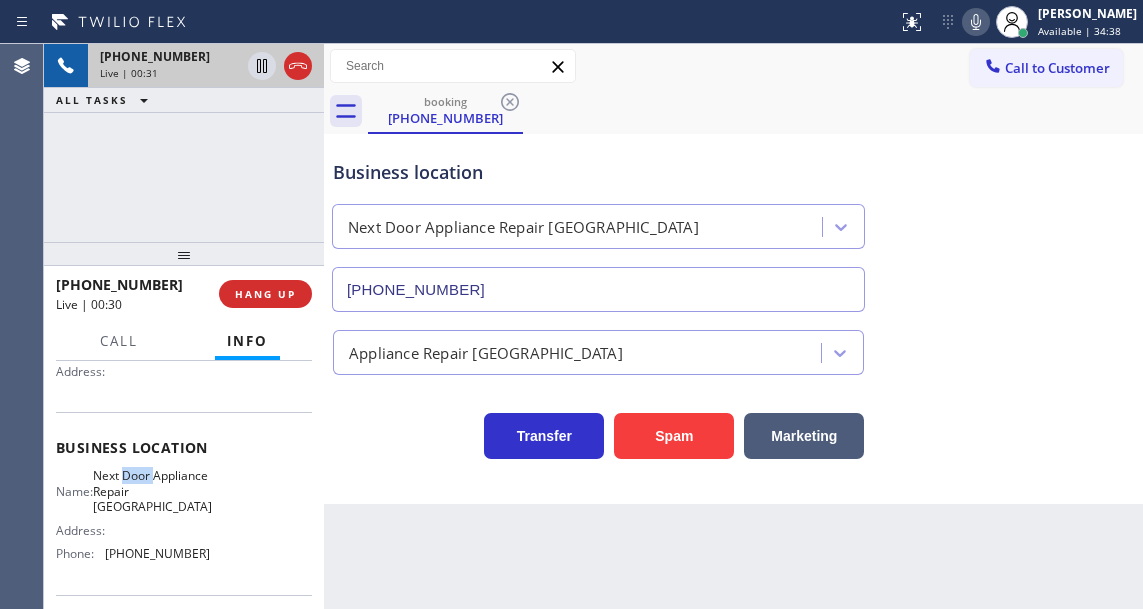 click on "Next Door Appliance Repair [GEOGRAPHIC_DATA]" at bounding box center [152, 491] 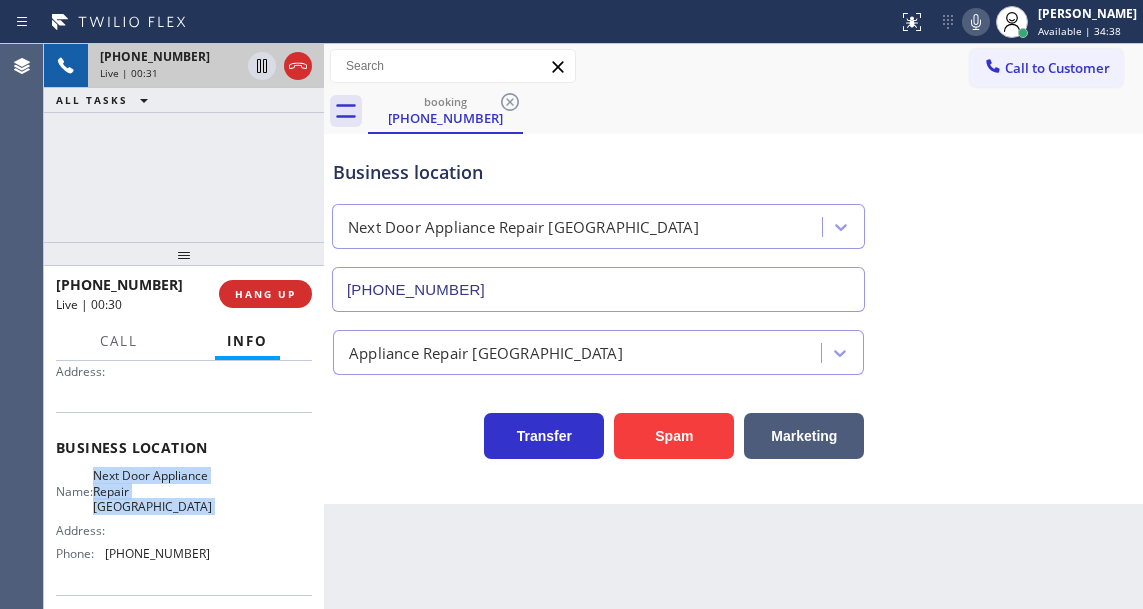 click on "Next Door Appliance Repair [GEOGRAPHIC_DATA]" at bounding box center [152, 491] 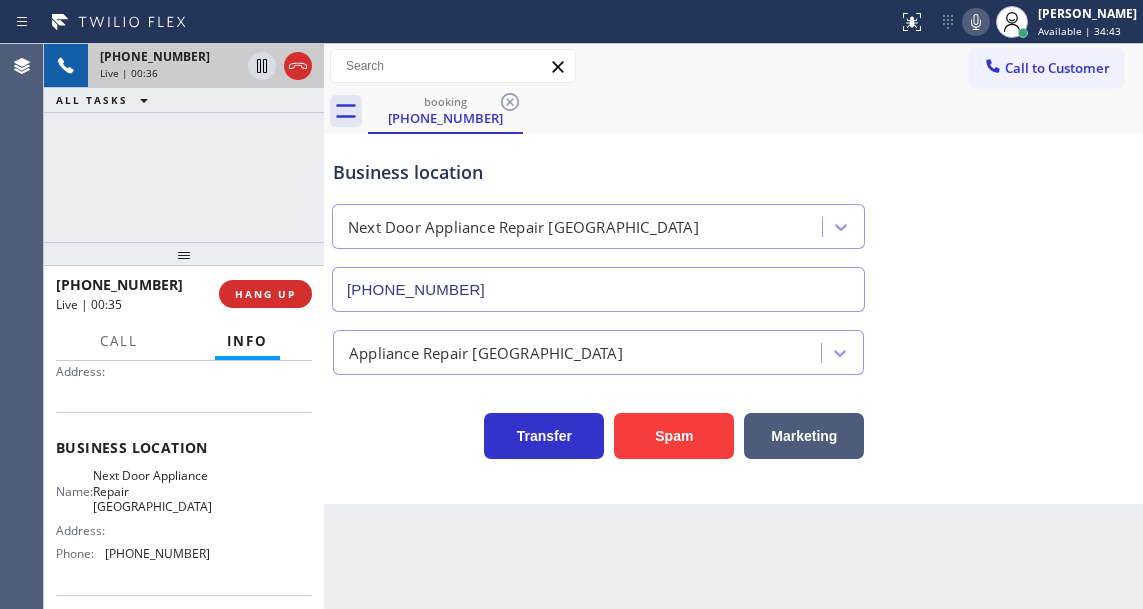 click on "booking [PHONE_NUMBER]" at bounding box center [755, 111] 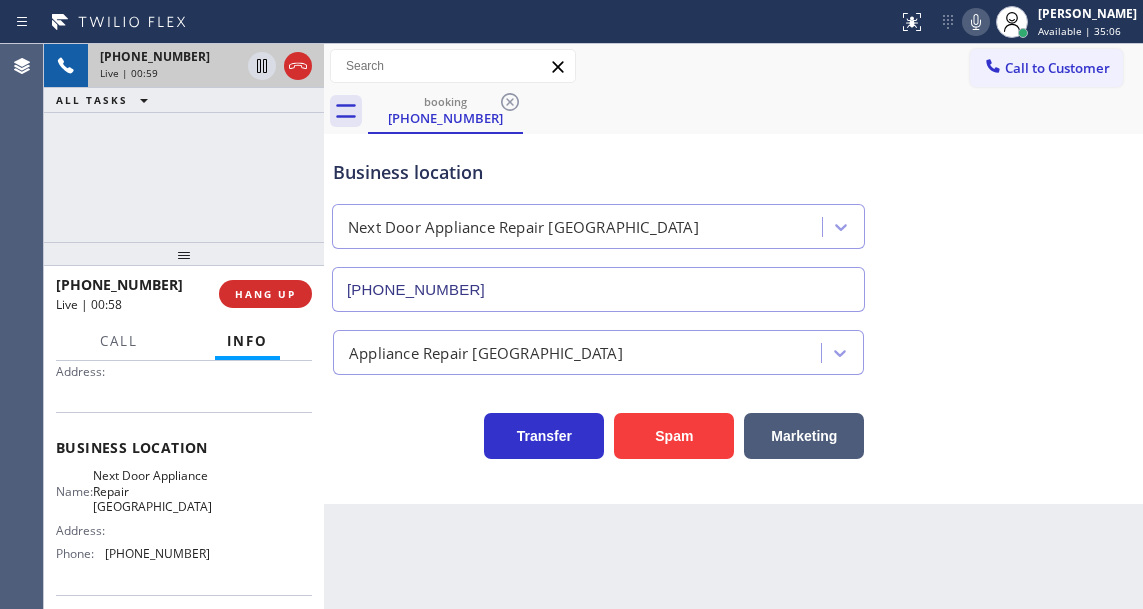 click on "Business location" at bounding box center (598, 172) 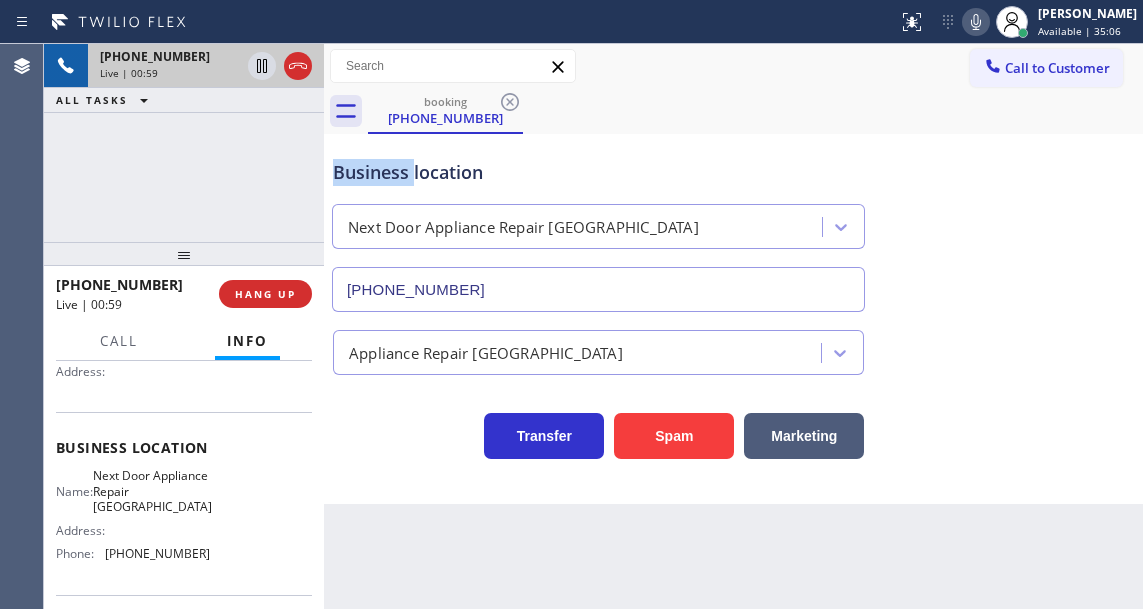 click on "Business location" at bounding box center [598, 172] 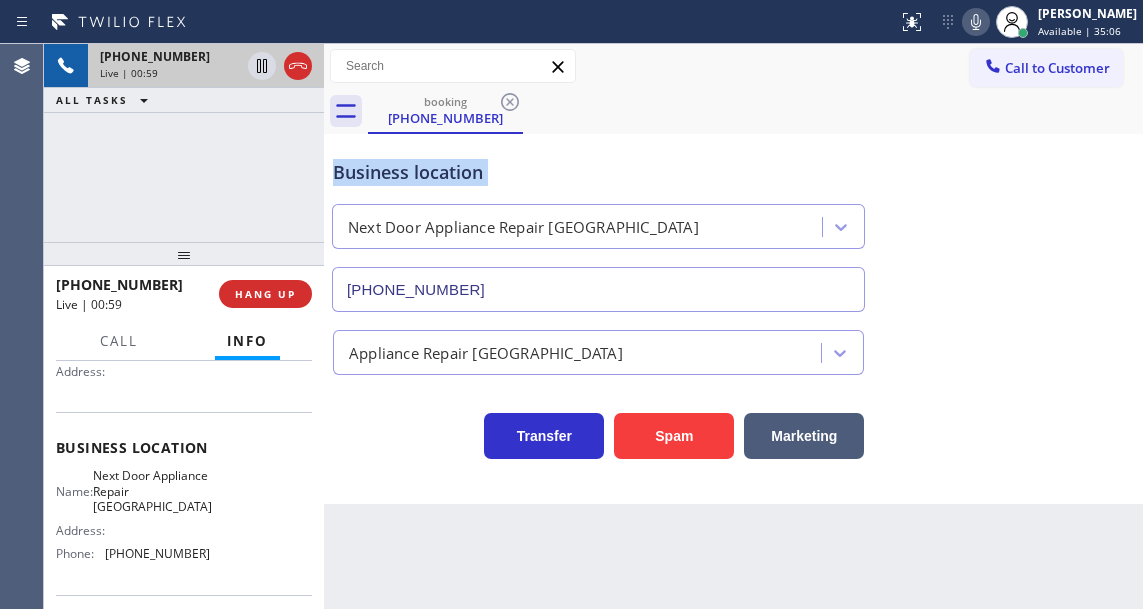 click on "Business location" at bounding box center (598, 172) 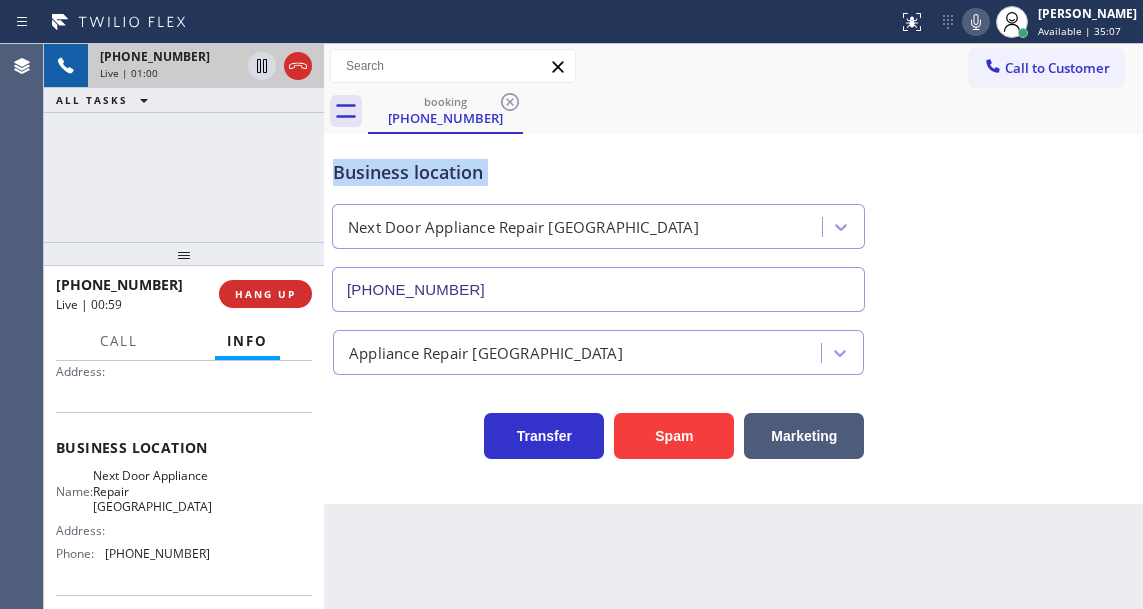 click on "Business location" at bounding box center (598, 172) 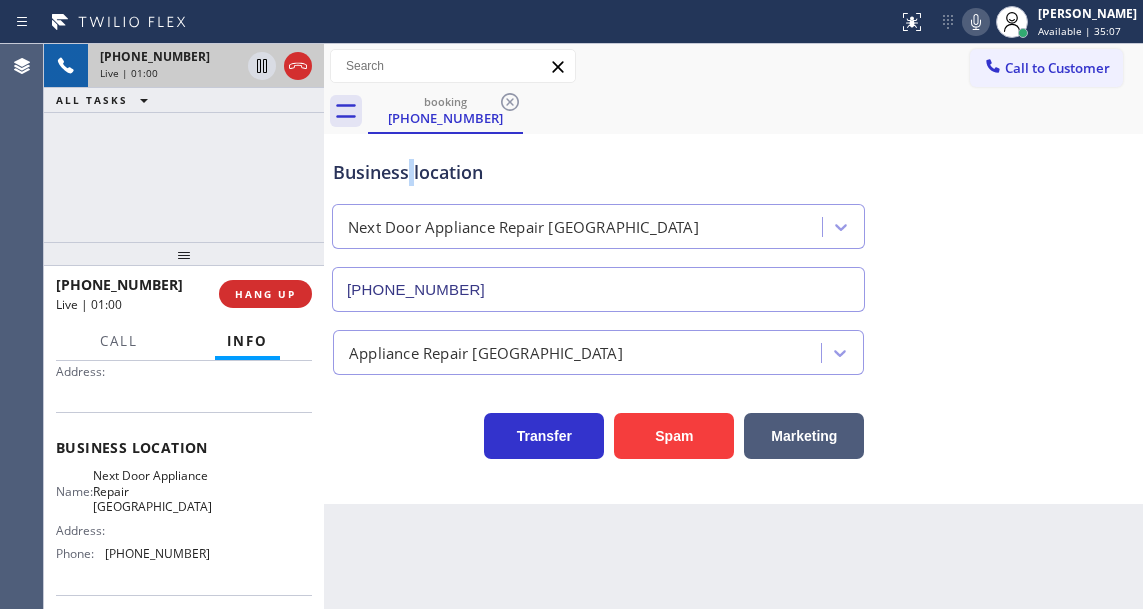 click on "Business location" at bounding box center [598, 172] 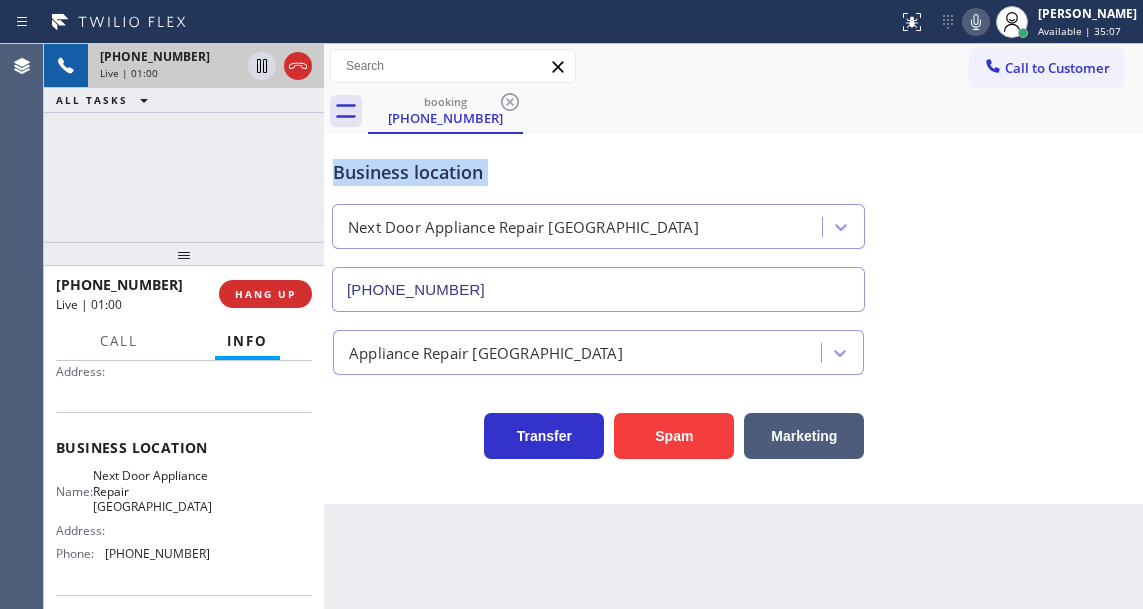 click on "Business location" at bounding box center [598, 172] 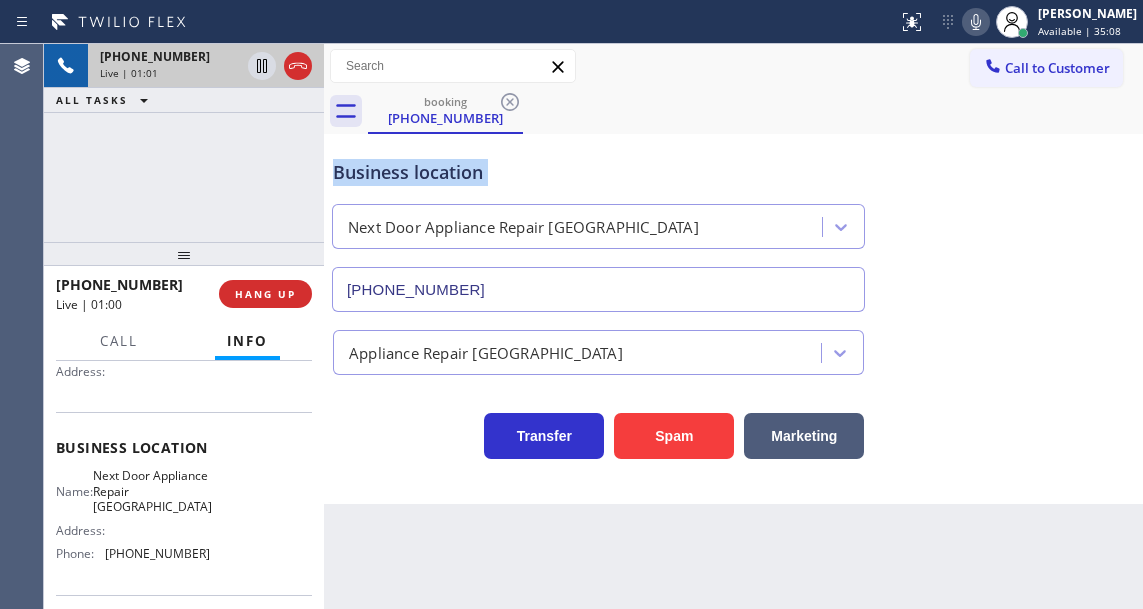 click on "Business location" at bounding box center [598, 172] 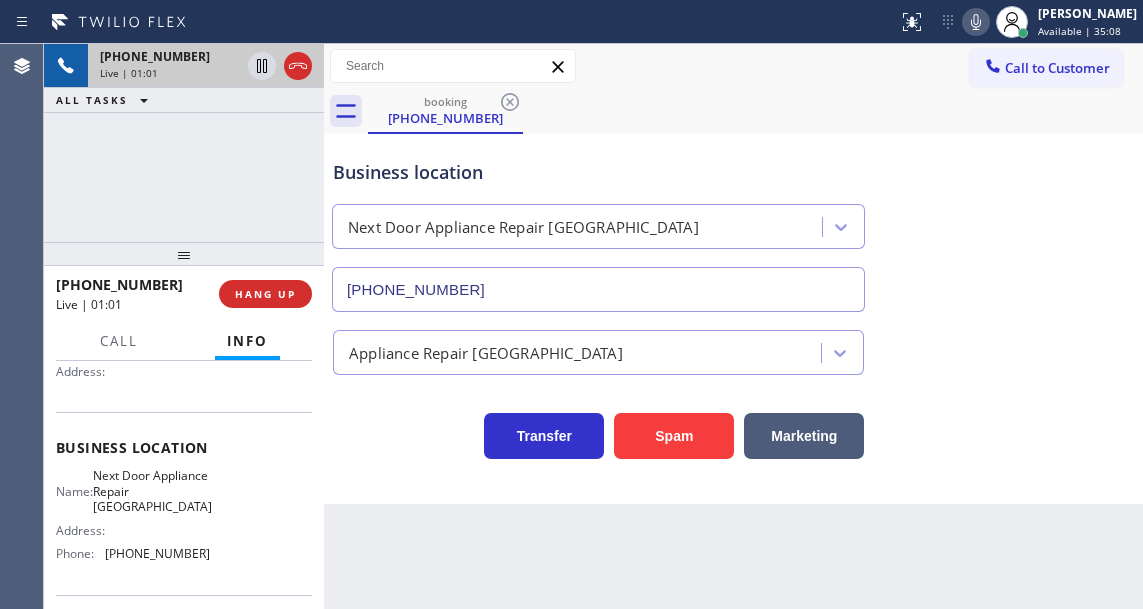 click on "[PHONE_NUMBER] Live | 01:01 ALL TASKS ALL TASKS ACTIVE TASKS TASKS IN WRAP UP" at bounding box center [184, 143] 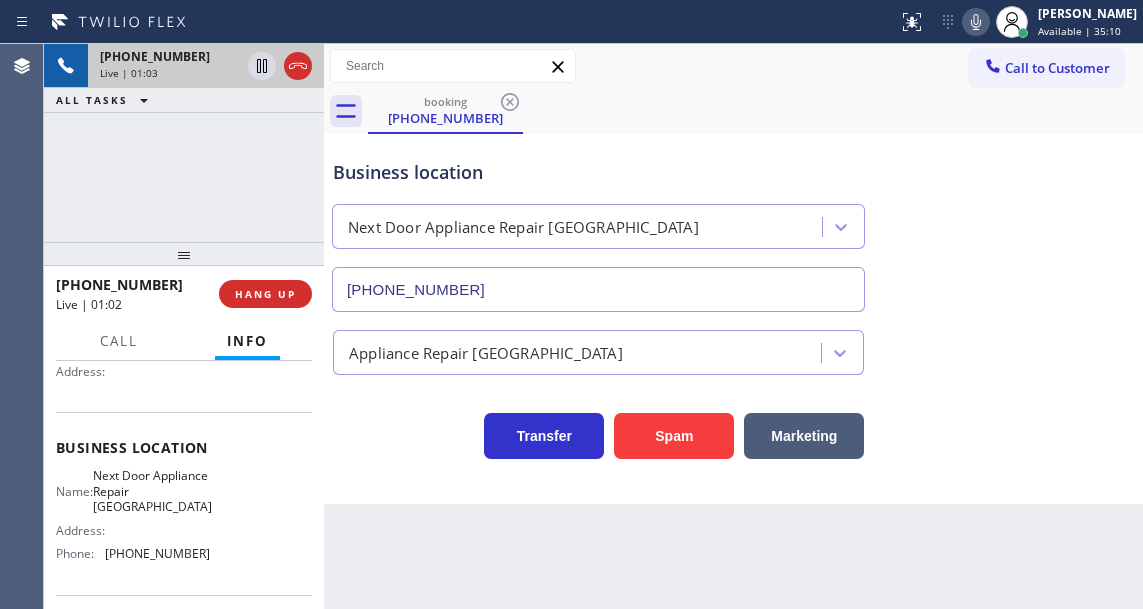 click on "[PHONE_NUMBER] Live | 01:03 ALL TASKS ALL TASKS ACTIVE TASKS TASKS IN WRAP UP" at bounding box center (184, 143) 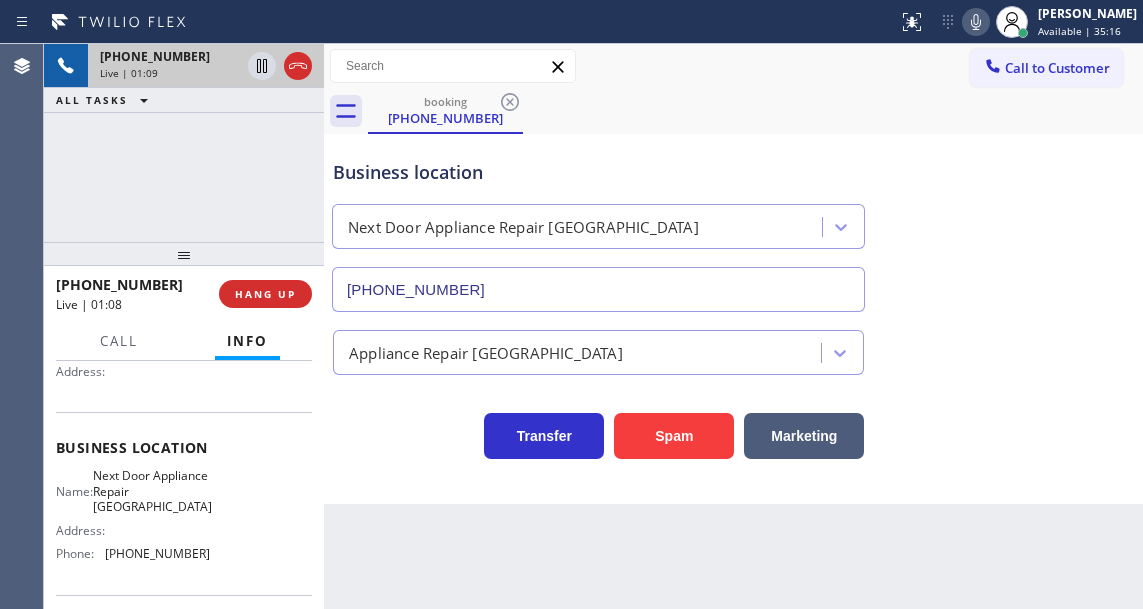 click 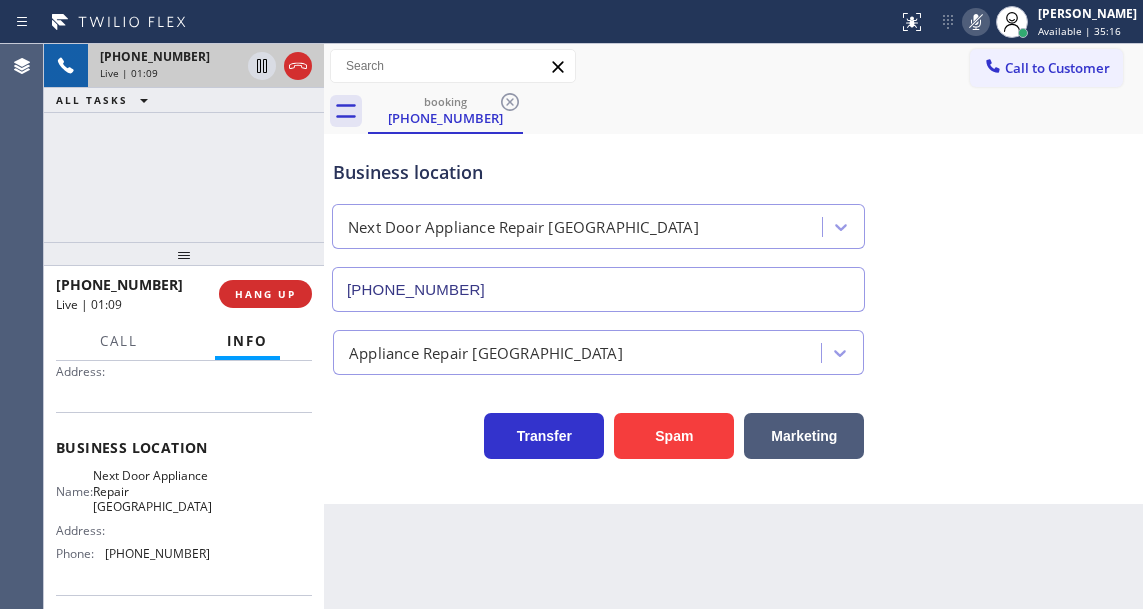 click 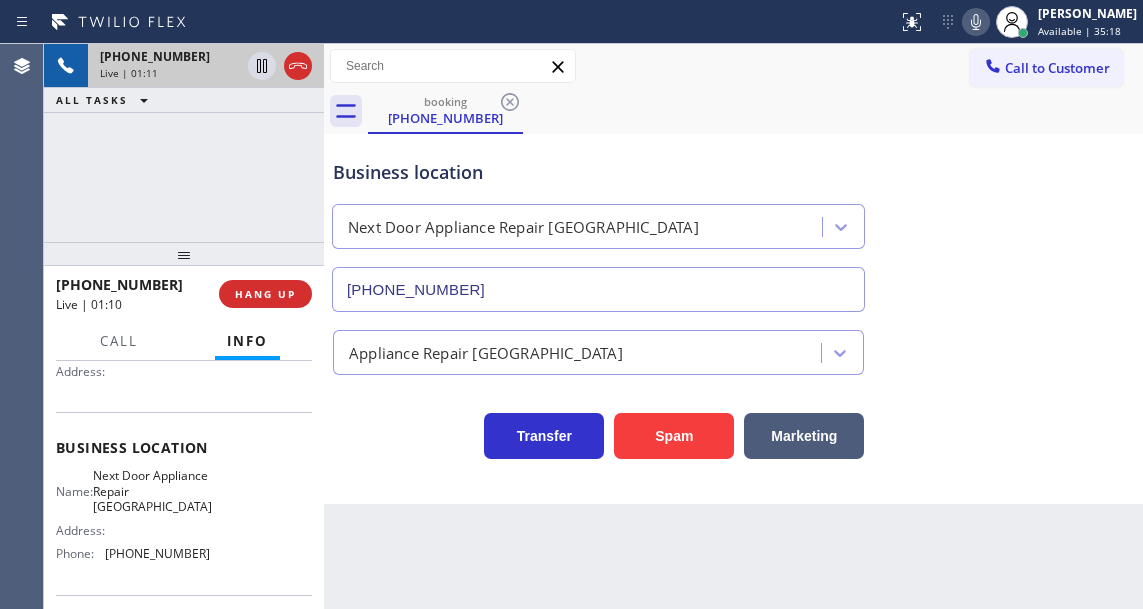 click on "Business location" at bounding box center [598, 172] 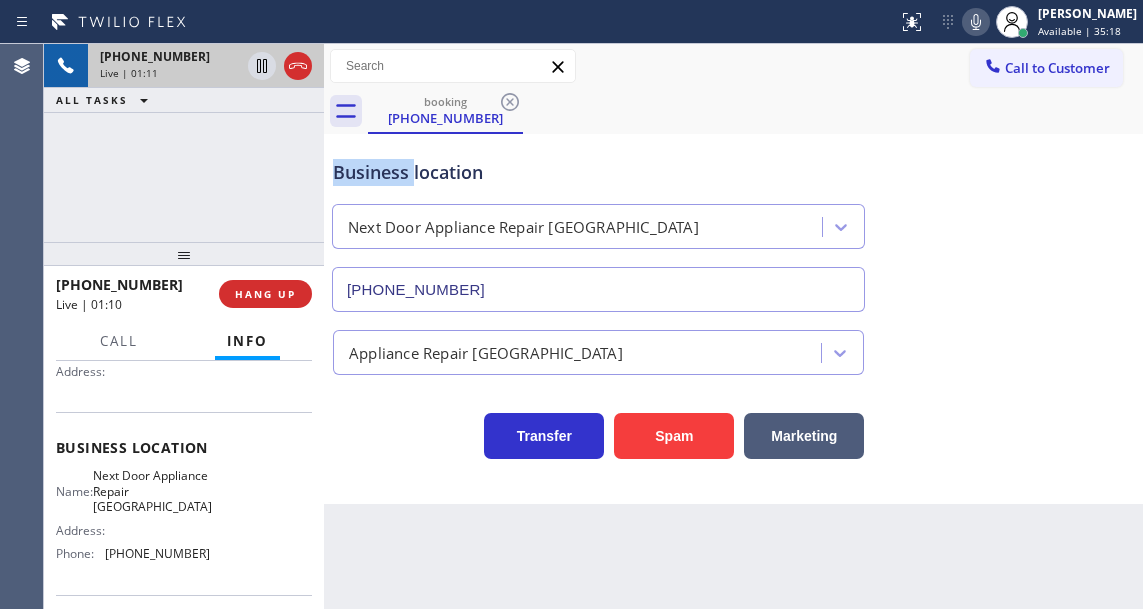 click on "Business location" at bounding box center (598, 172) 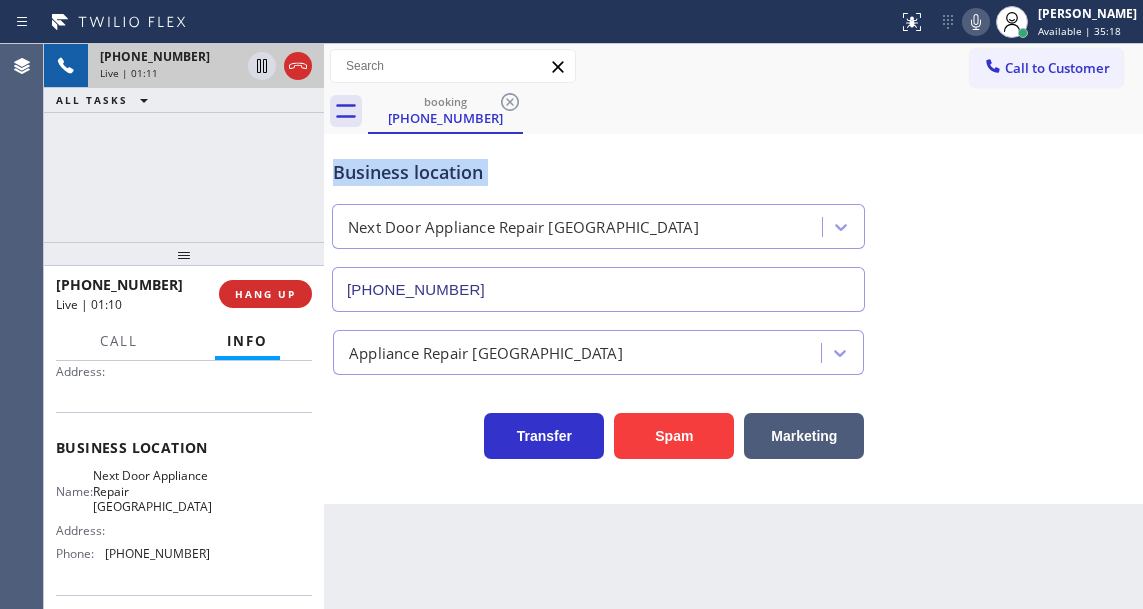 click on "Business location" at bounding box center (598, 172) 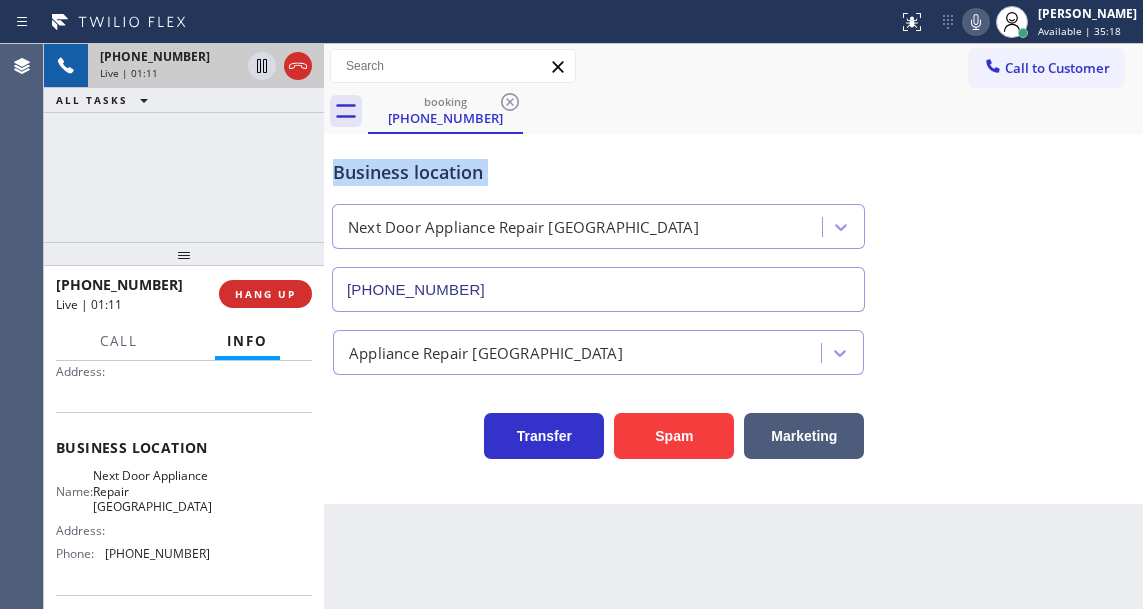 click on "Business location" at bounding box center (598, 172) 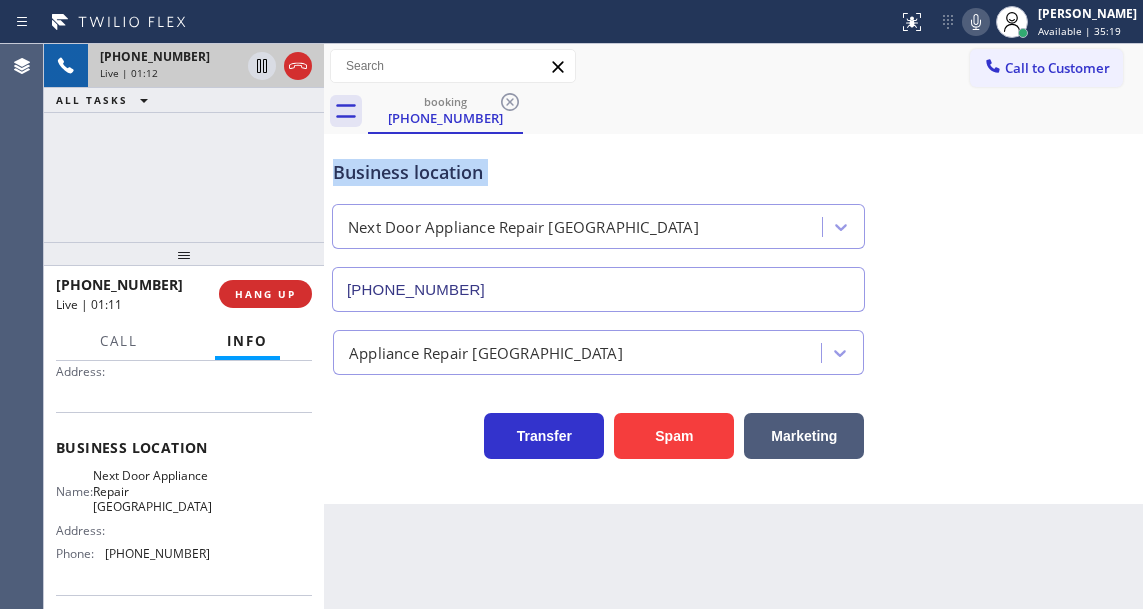 click on "Business location" at bounding box center (598, 172) 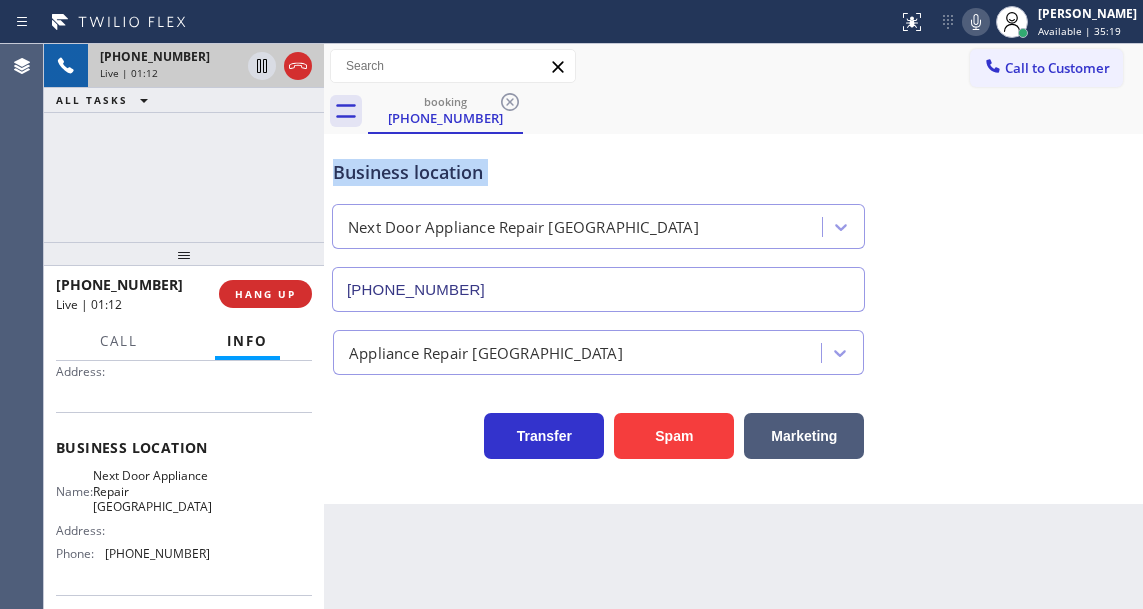 click on "Business location" at bounding box center (598, 172) 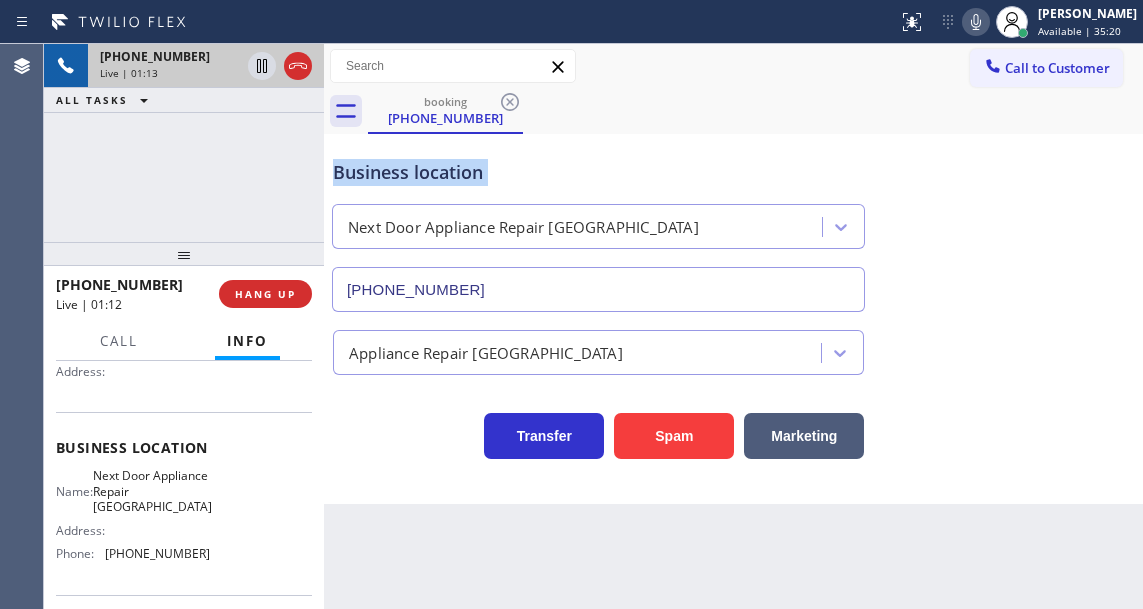 click on "Business location" at bounding box center [598, 172] 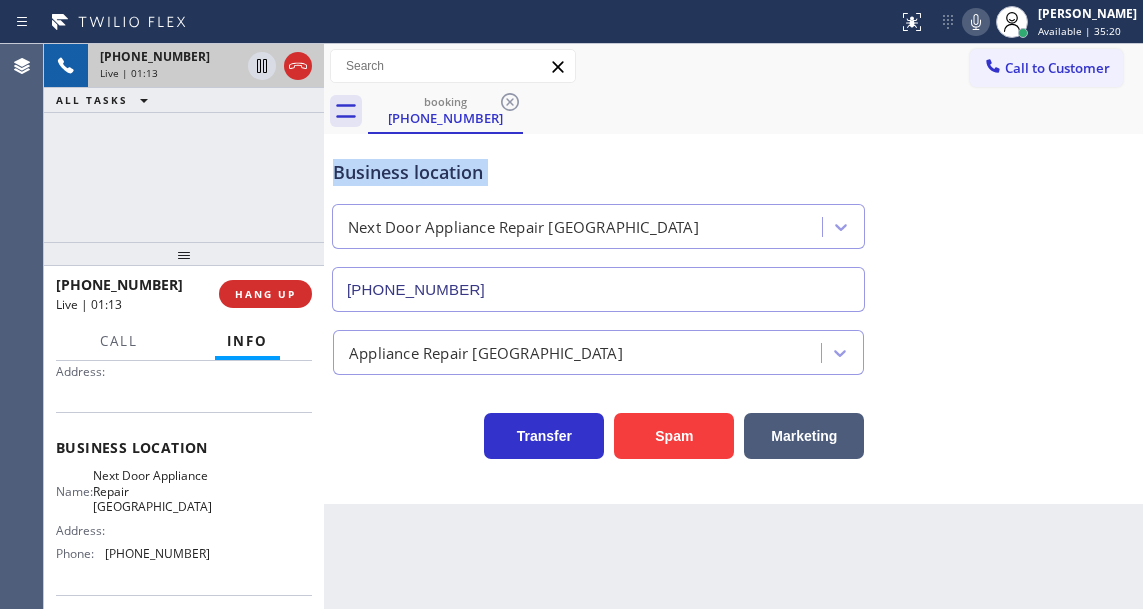 click on "Business location" at bounding box center [598, 172] 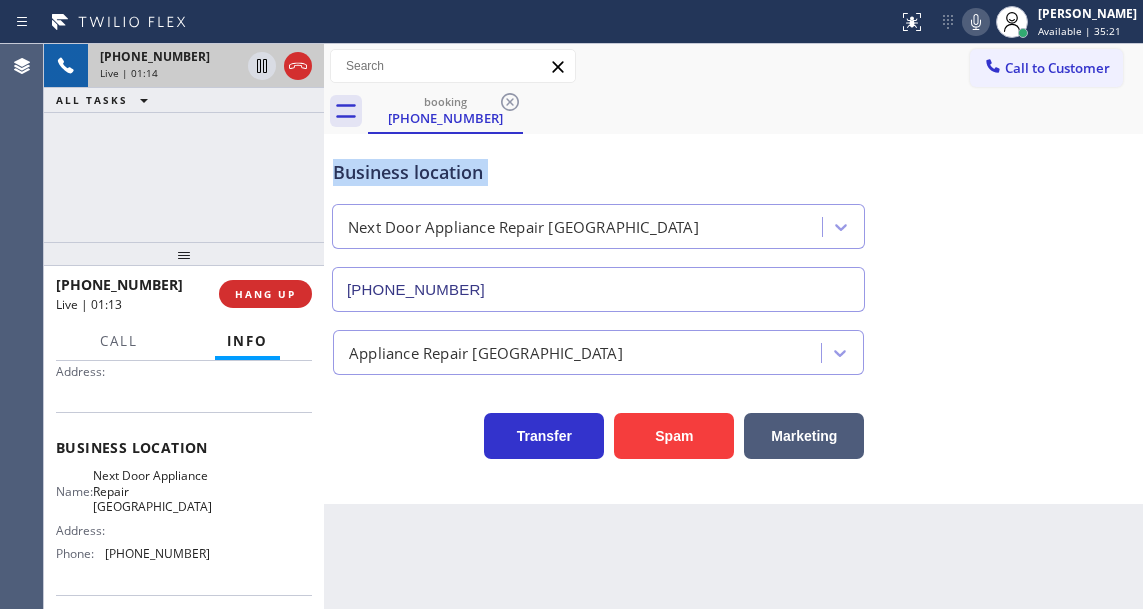 click on "Business location" at bounding box center [598, 172] 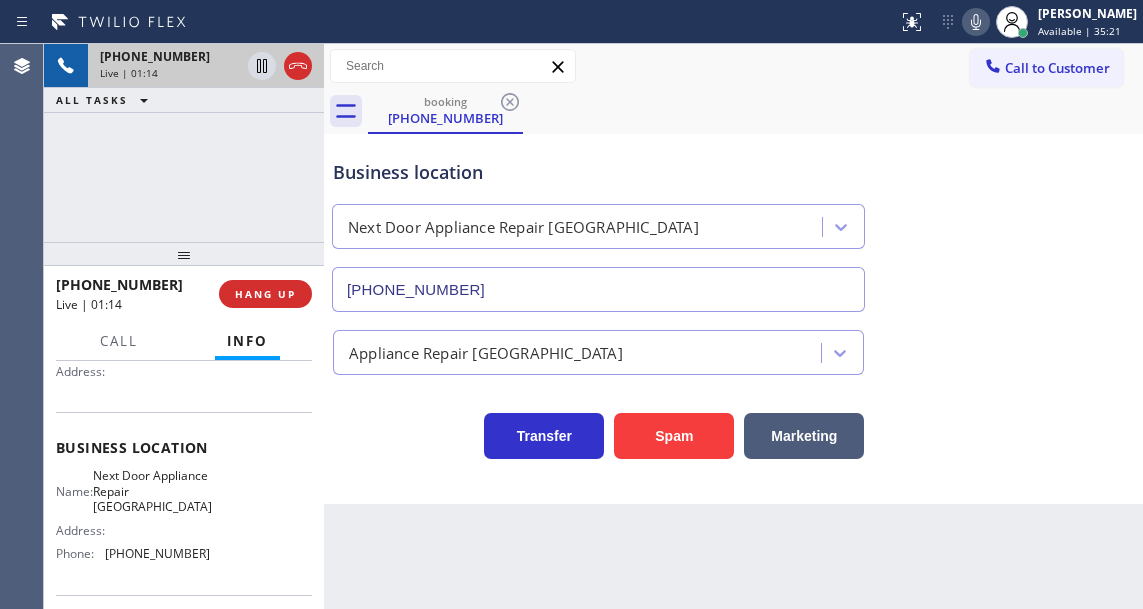 click on "[PHONE_NUMBER] Live | 01:14 ALL TASKS ALL TASKS ACTIVE TASKS TASKS IN WRAP UP" at bounding box center (184, 143) 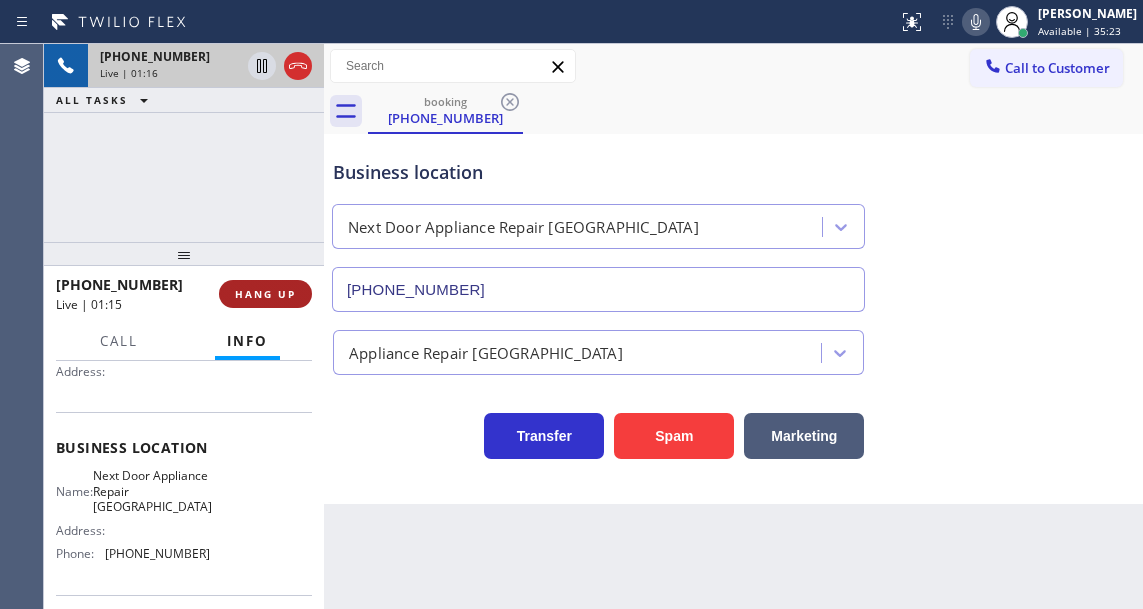 click on "HANG UP" at bounding box center [265, 294] 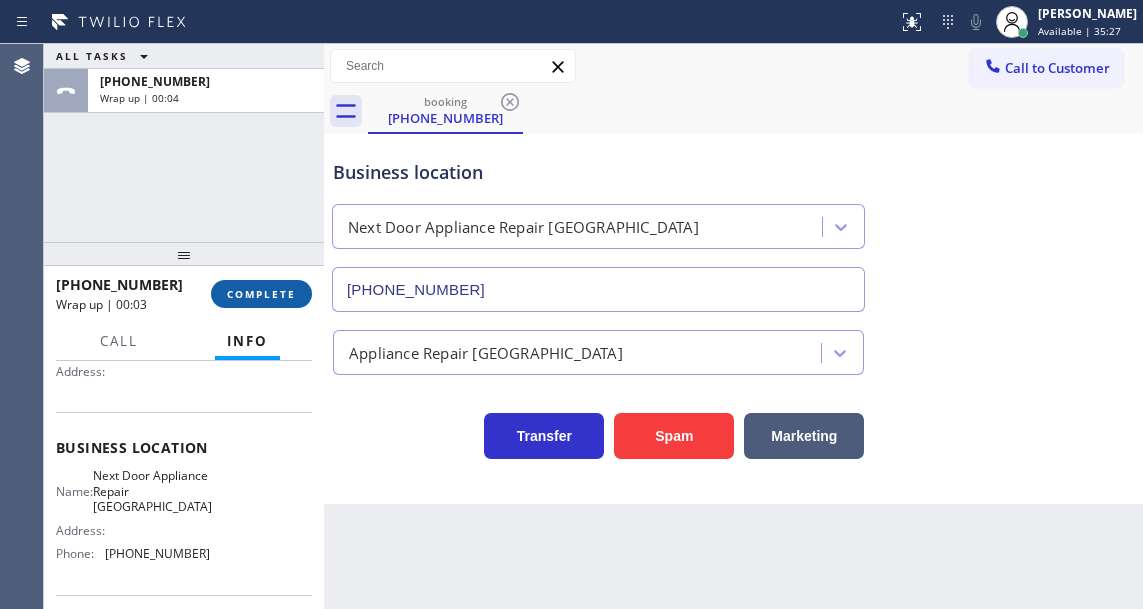 click on "COMPLETE" at bounding box center (261, 294) 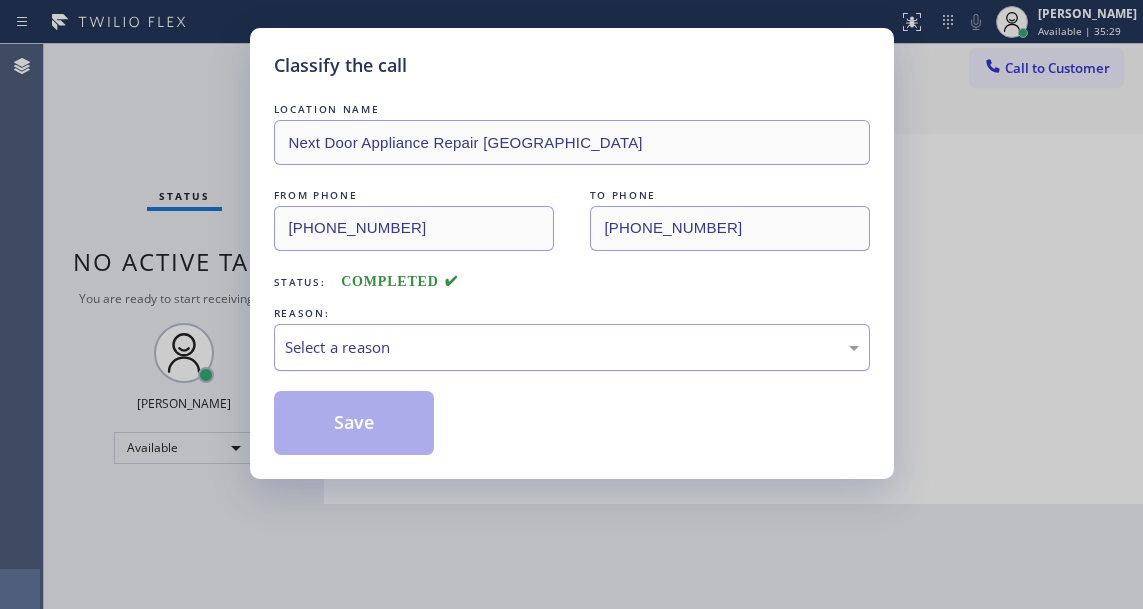 click on "Select a reason" at bounding box center [572, 347] 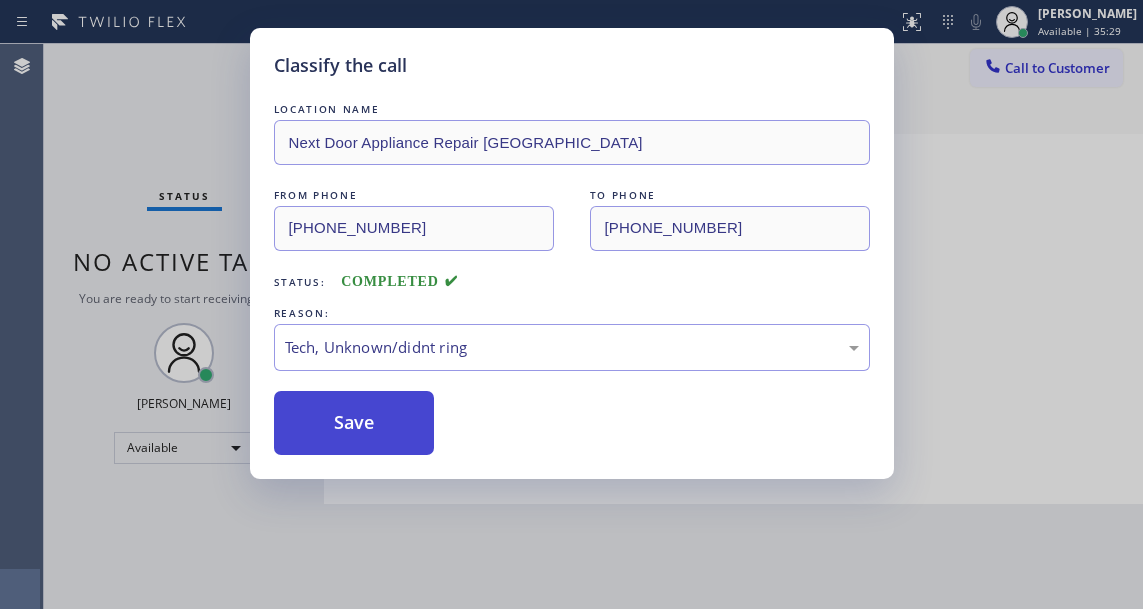 click on "Save" at bounding box center [354, 423] 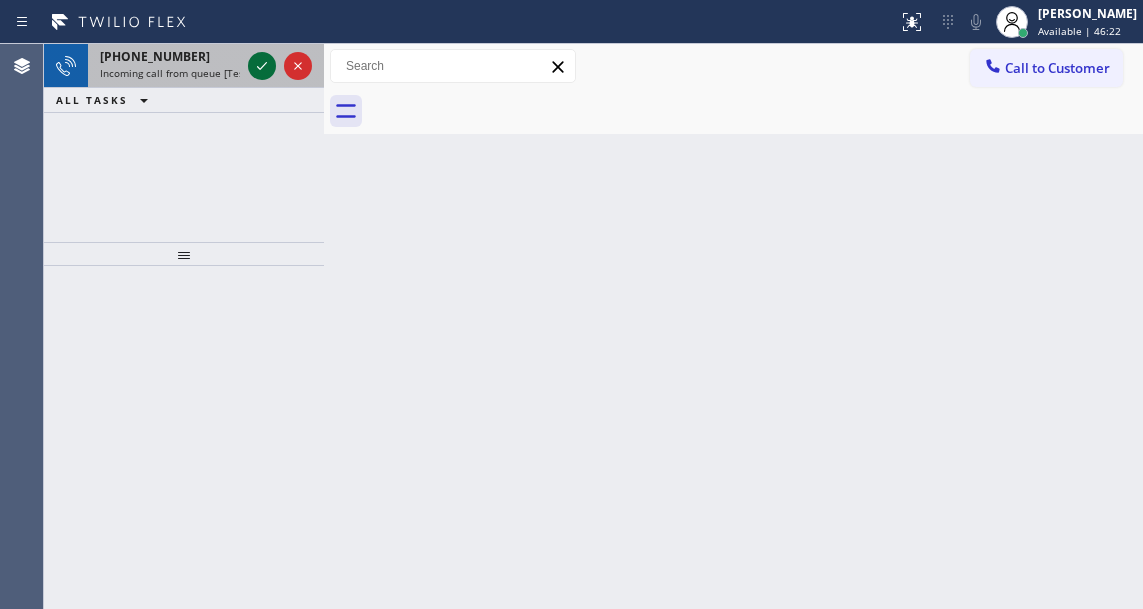 click 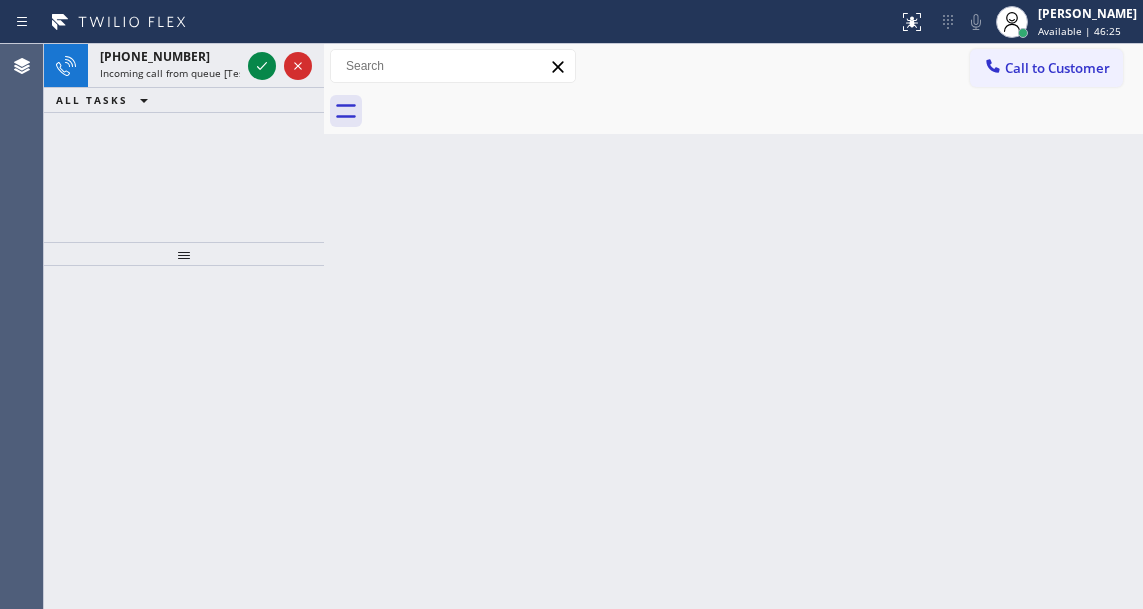 click 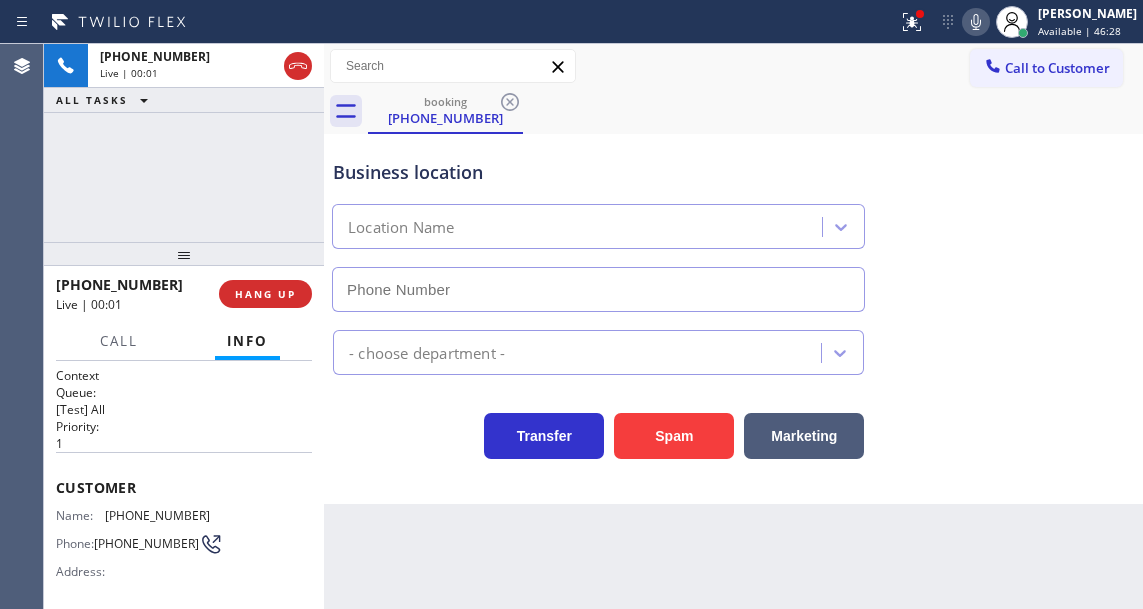 type on "[PHONE_NUMBER]" 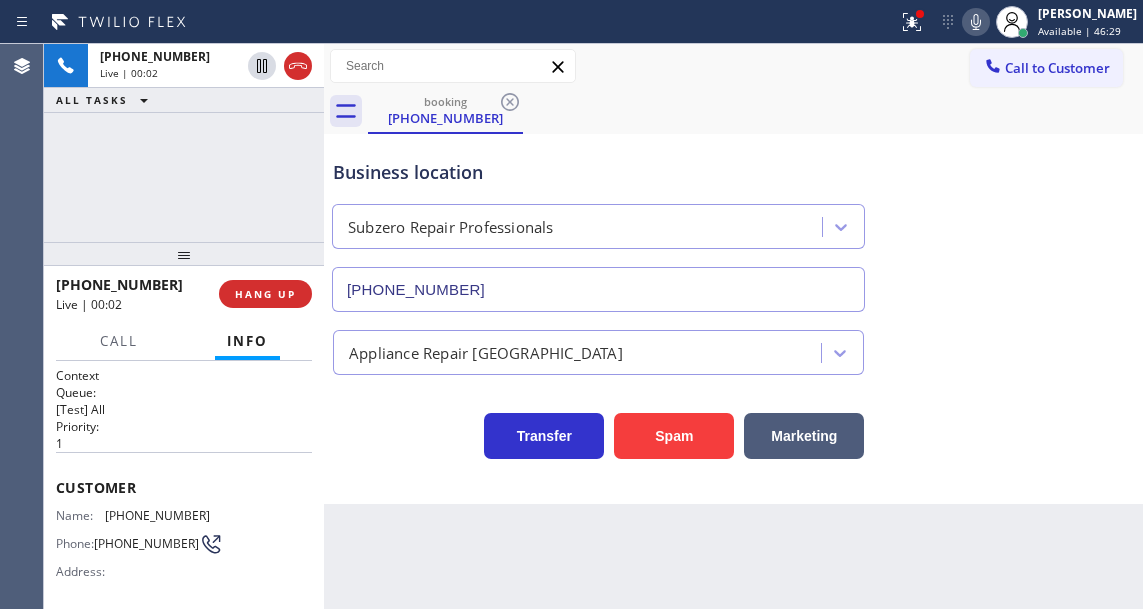 click on "[PHONE_NUMBER]" at bounding box center [157, 515] 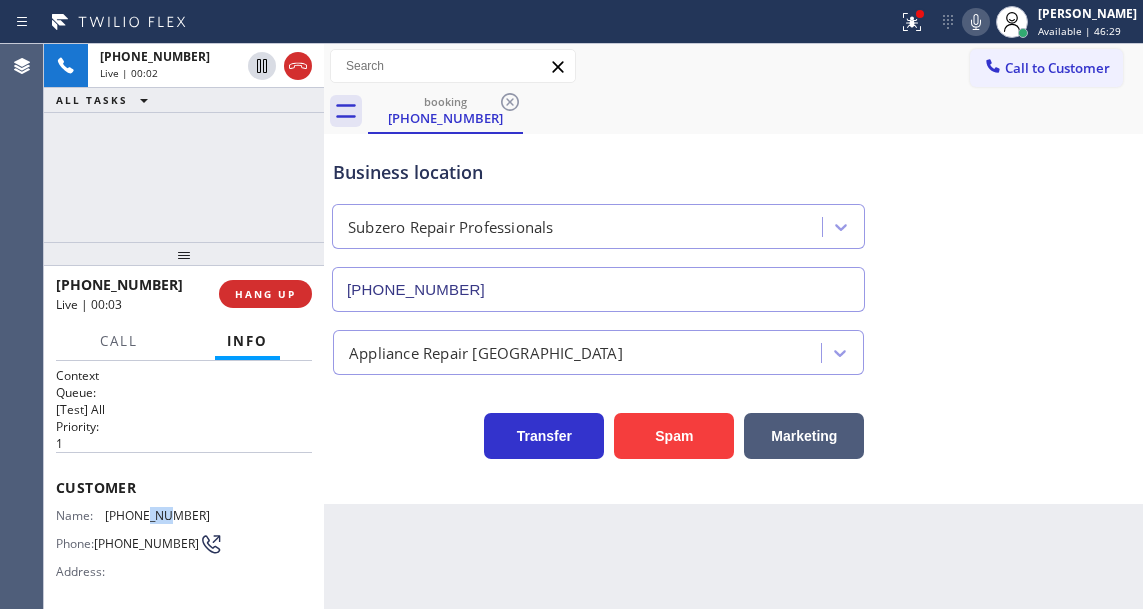 click on "[PHONE_NUMBER]" at bounding box center [157, 515] 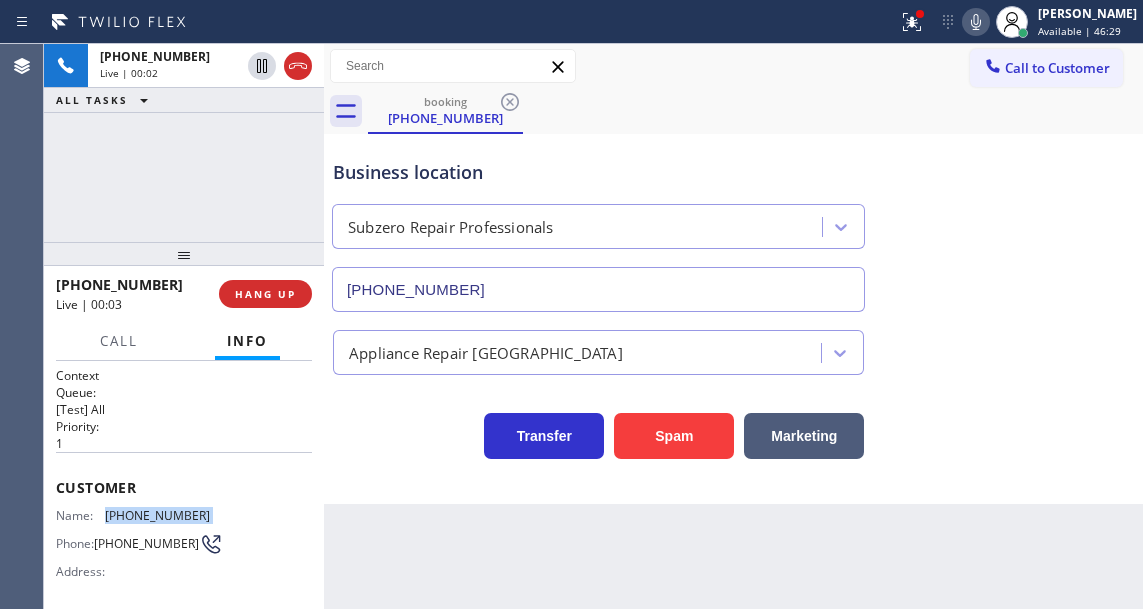 click on "[PHONE_NUMBER]" at bounding box center [157, 515] 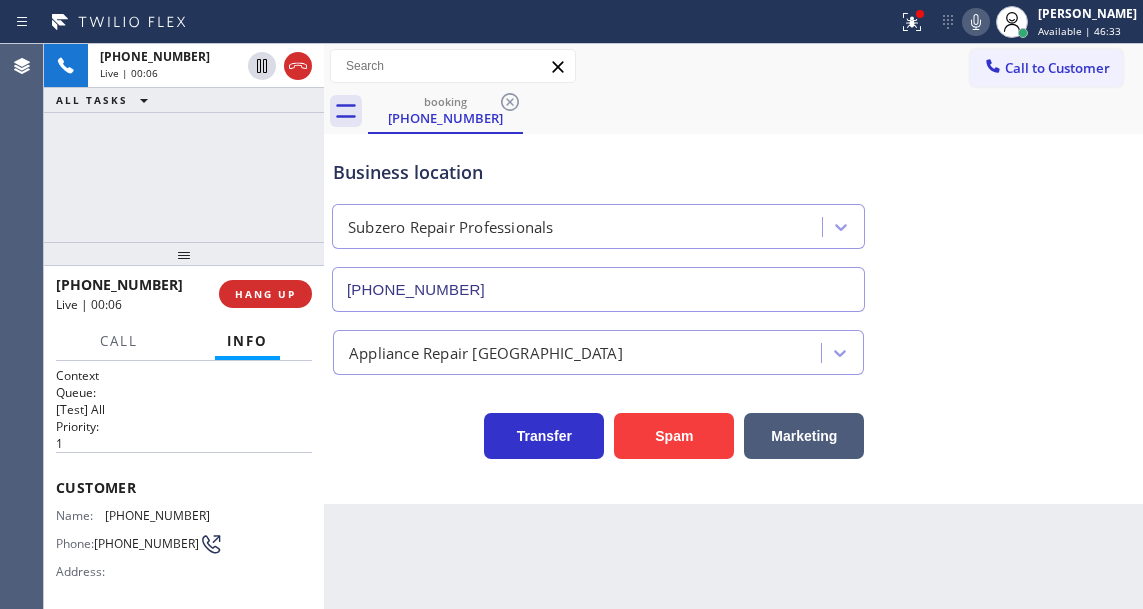 click on "Business location" at bounding box center (598, 172) 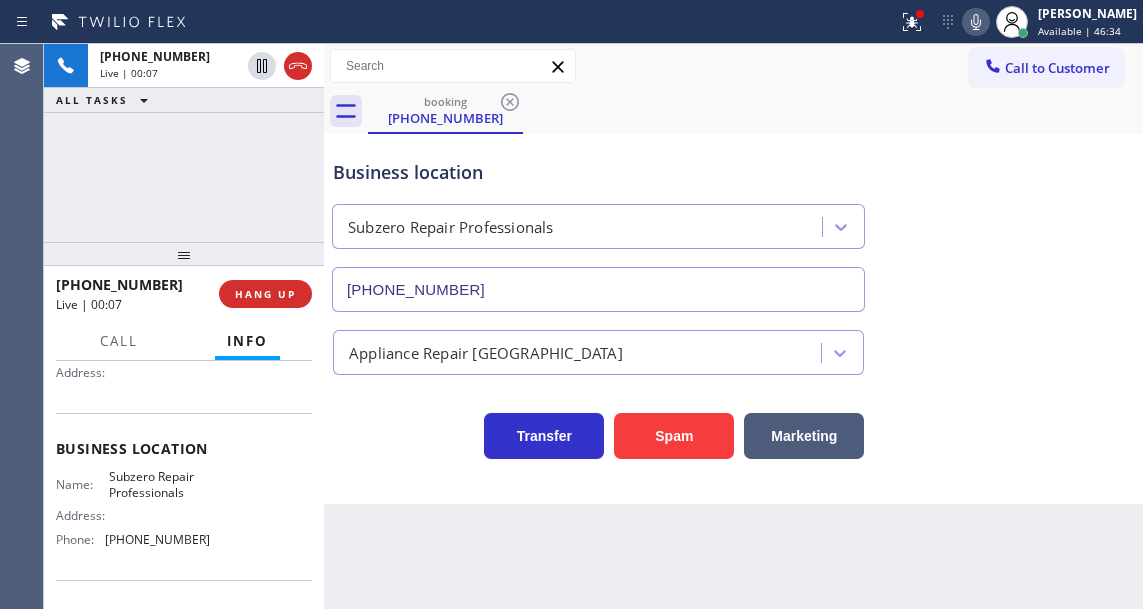 scroll, scrollTop: 200, scrollLeft: 0, axis: vertical 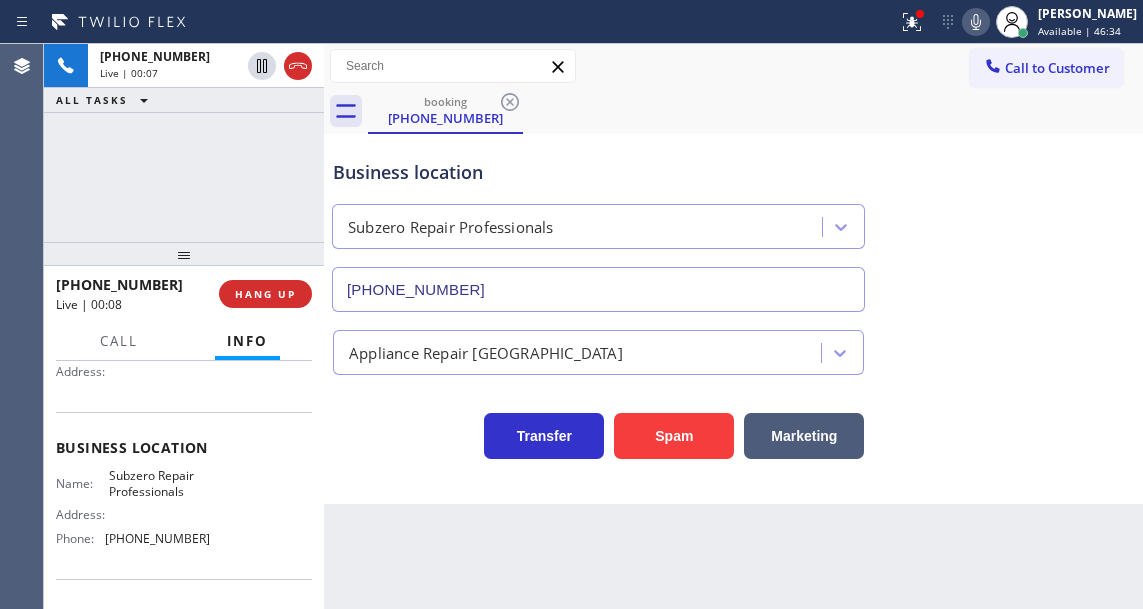 click on "Subzero Repair  Professionals" at bounding box center (159, 483) 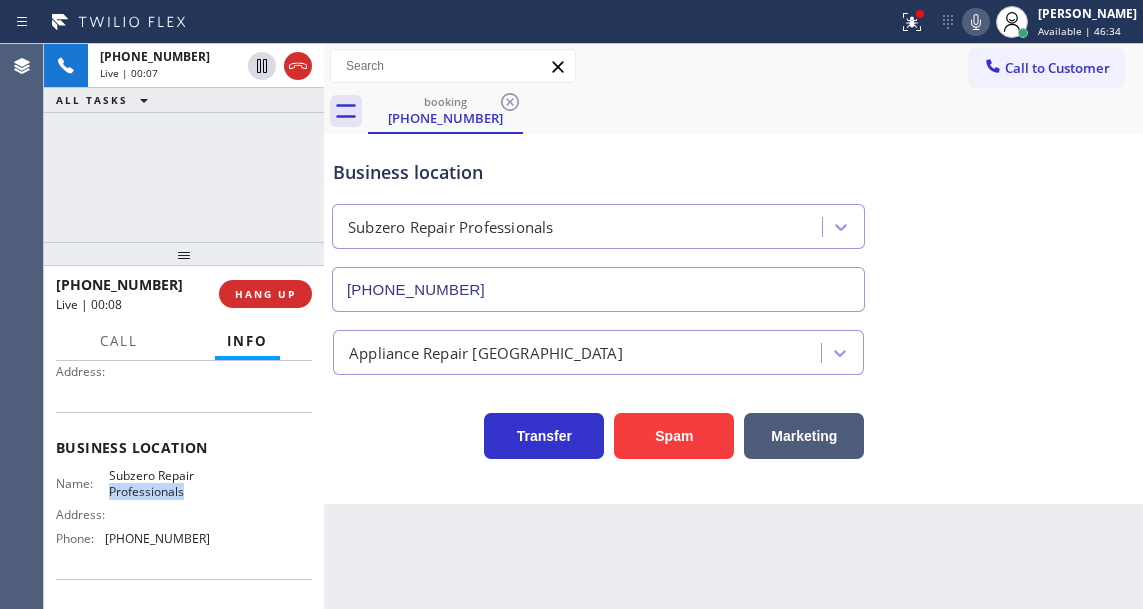 click on "Subzero Repair  Professionals" at bounding box center [159, 483] 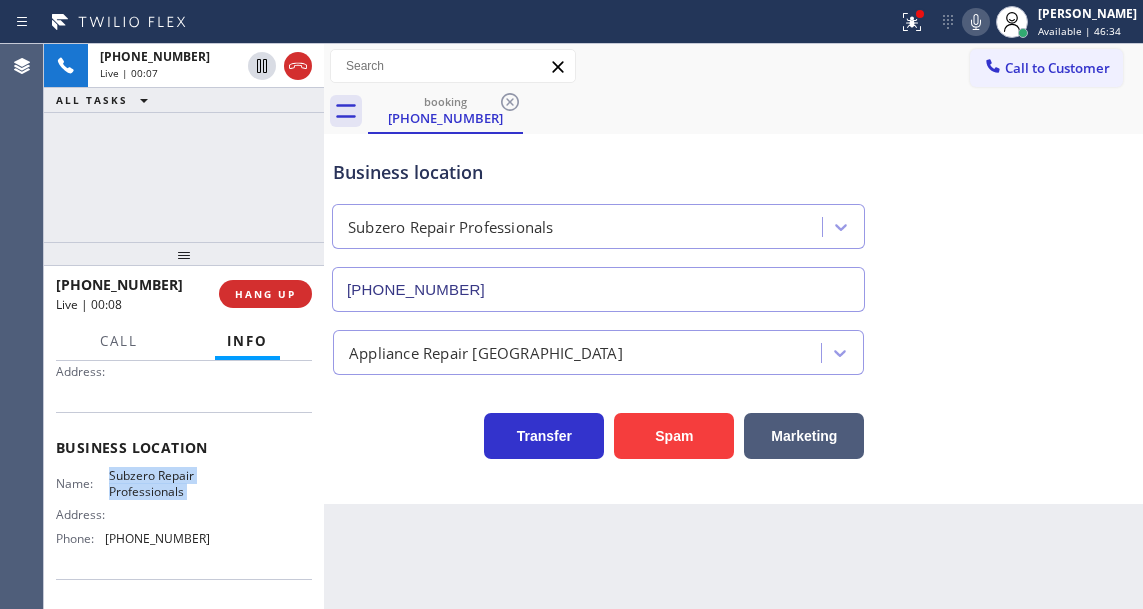 click on "Subzero Repair  Professionals" at bounding box center (159, 483) 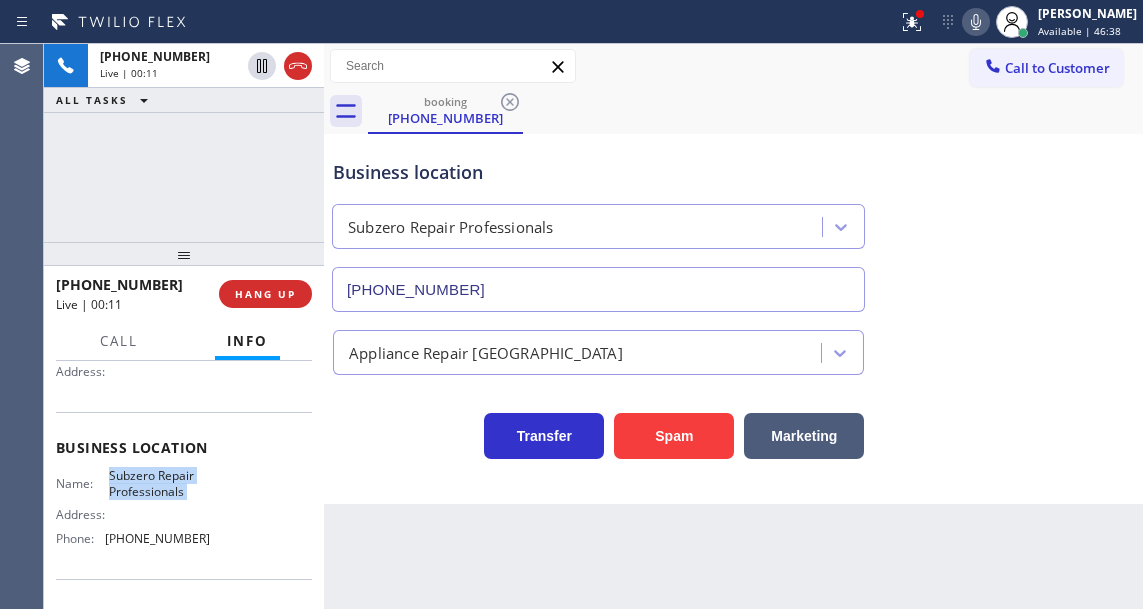 click at bounding box center [976, 22] 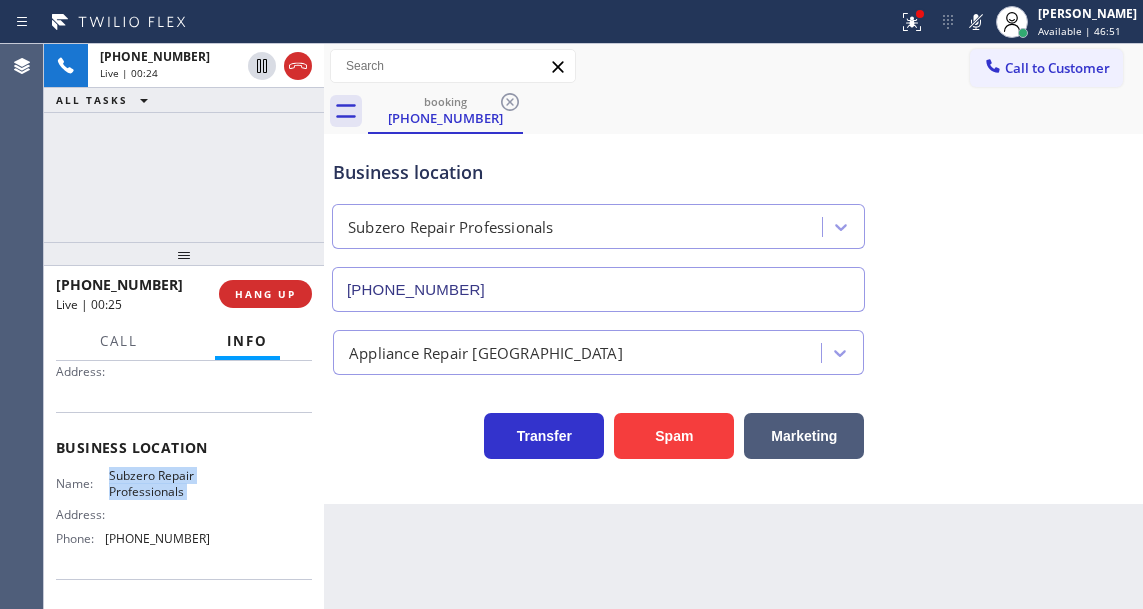 click 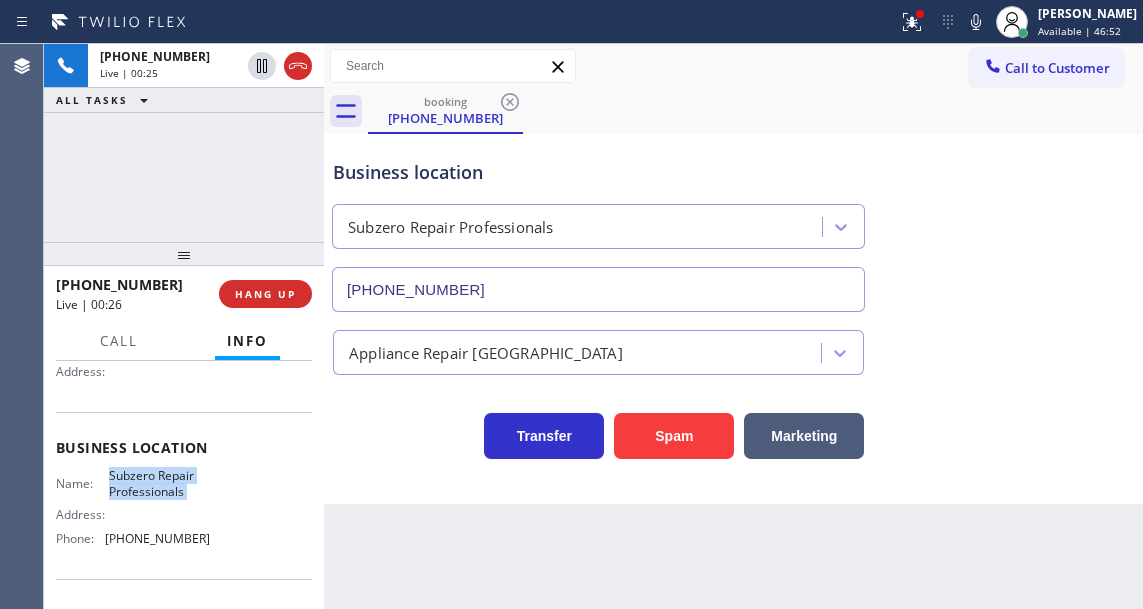 click on "Subzero Repair  Professionals" at bounding box center (159, 483) 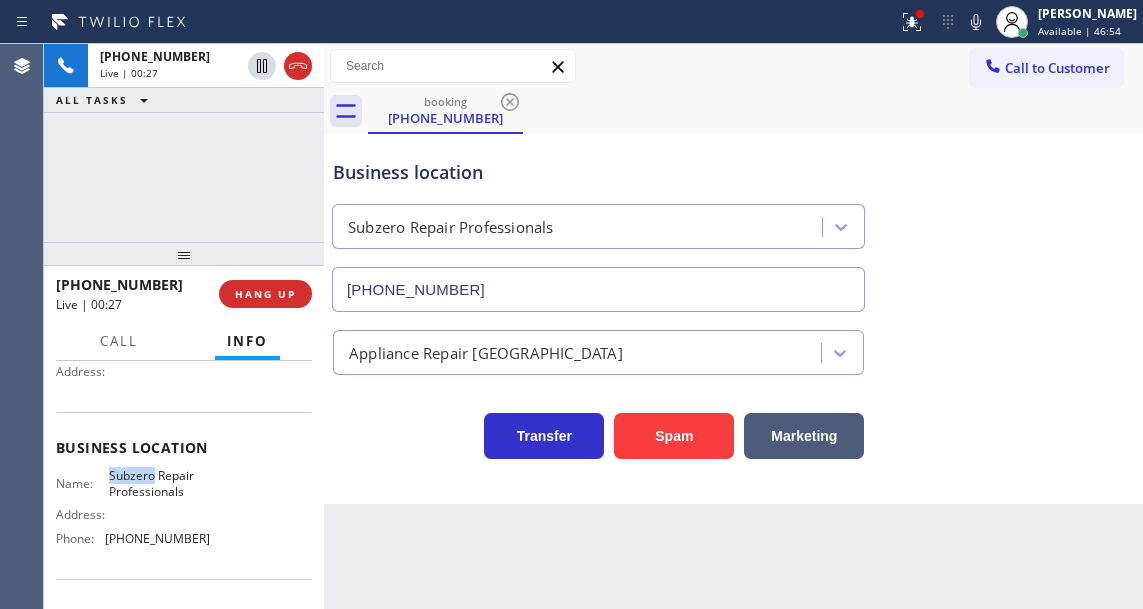 drag, startPoint x: 149, startPoint y: 484, endPoint x: 105, endPoint y: 486, distance: 44.04543 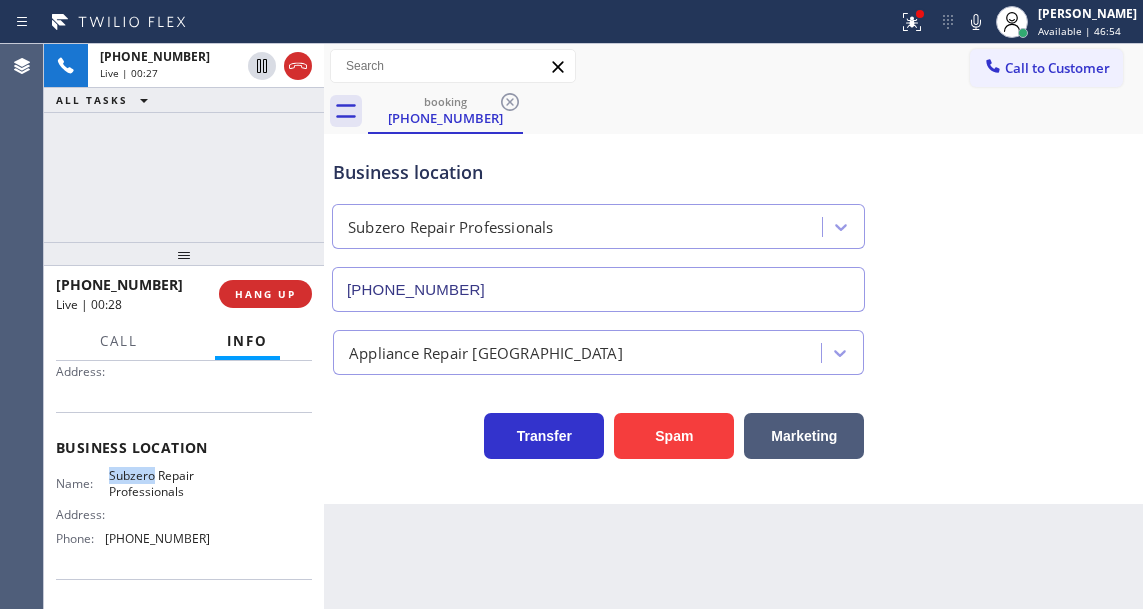 copy on "Subzero" 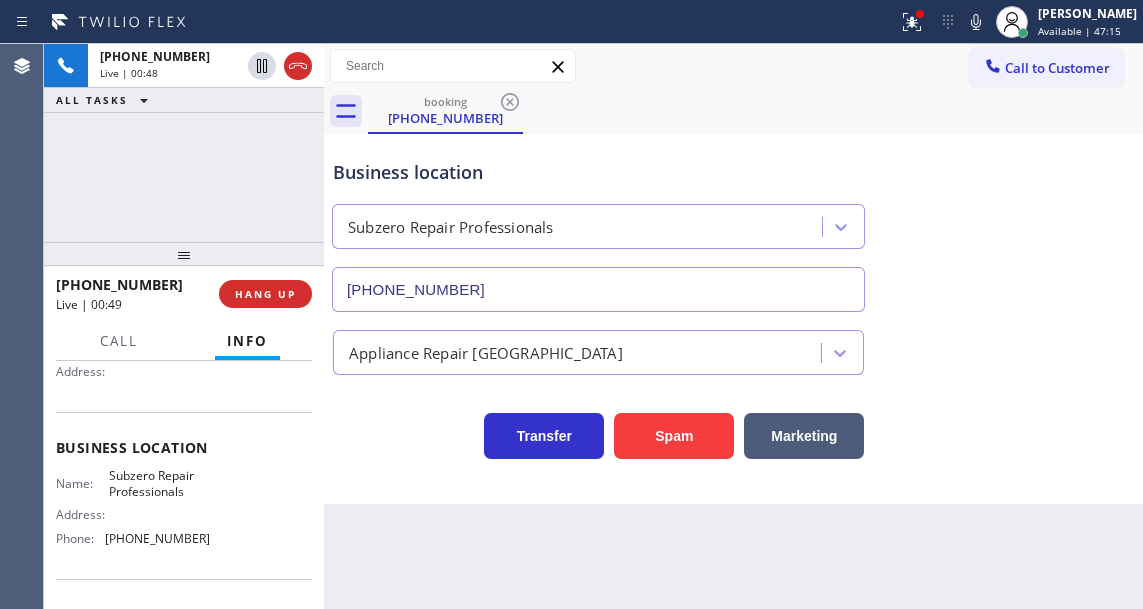 click on "Business location Subzero Repair  Professionals [PHONE_NUMBER] Appliance Repair High End Transfer Spam Marketing" at bounding box center [733, 319] 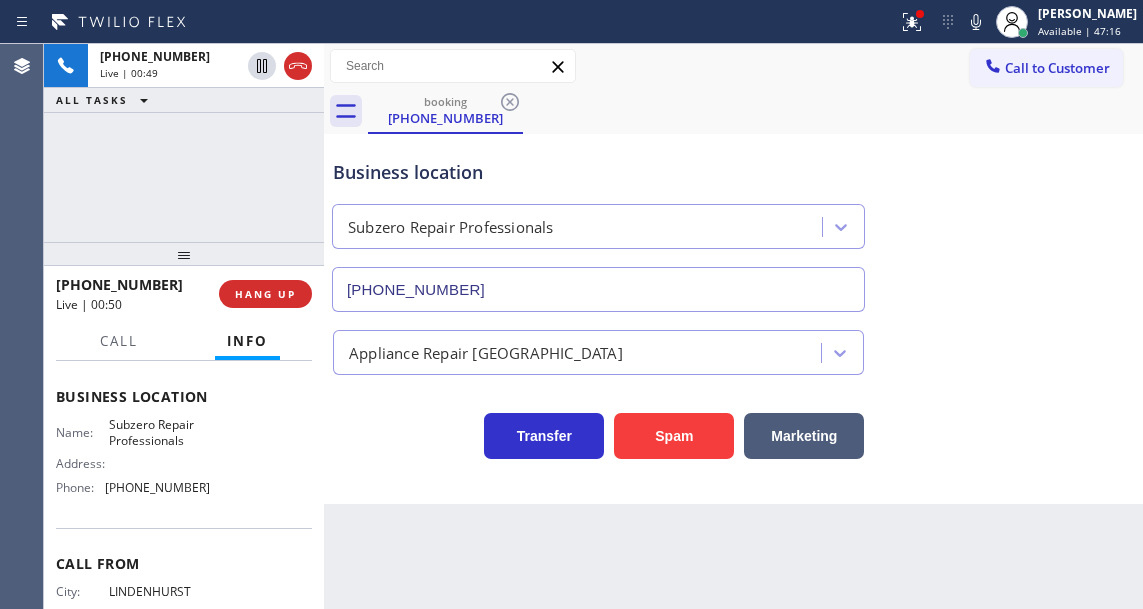 scroll, scrollTop: 300, scrollLeft: 0, axis: vertical 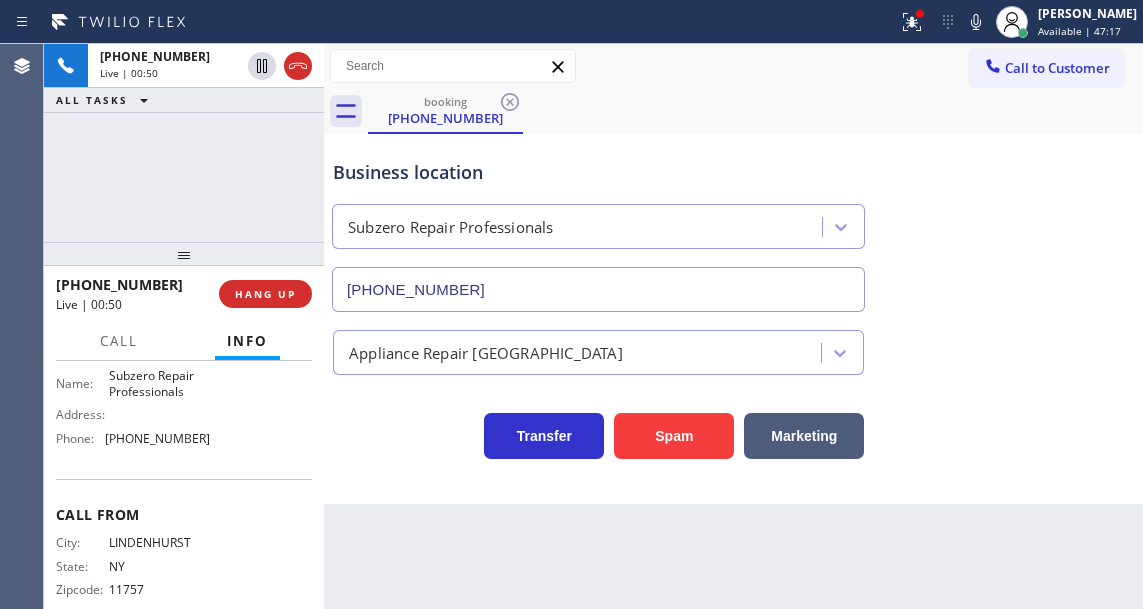 click on "Business location Name: Subzero Repair  Professionals Address:   Phone: [PHONE_NUMBER]" at bounding box center [184, 395] 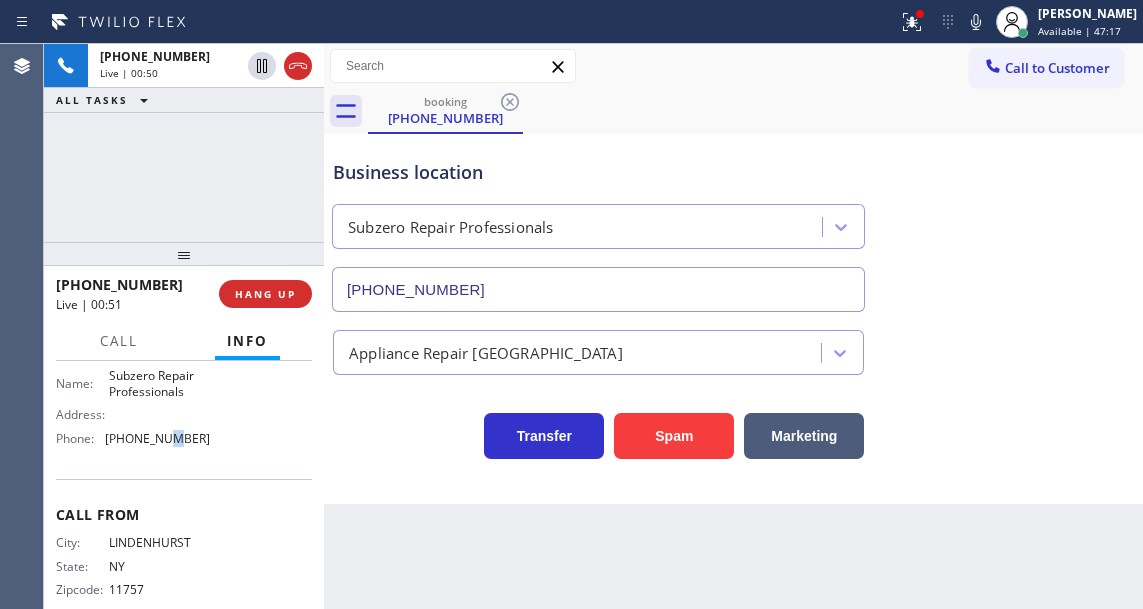 click on "Business location Name: Subzero Repair  Professionals Address:   Phone: [PHONE_NUMBER]" at bounding box center (184, 395) 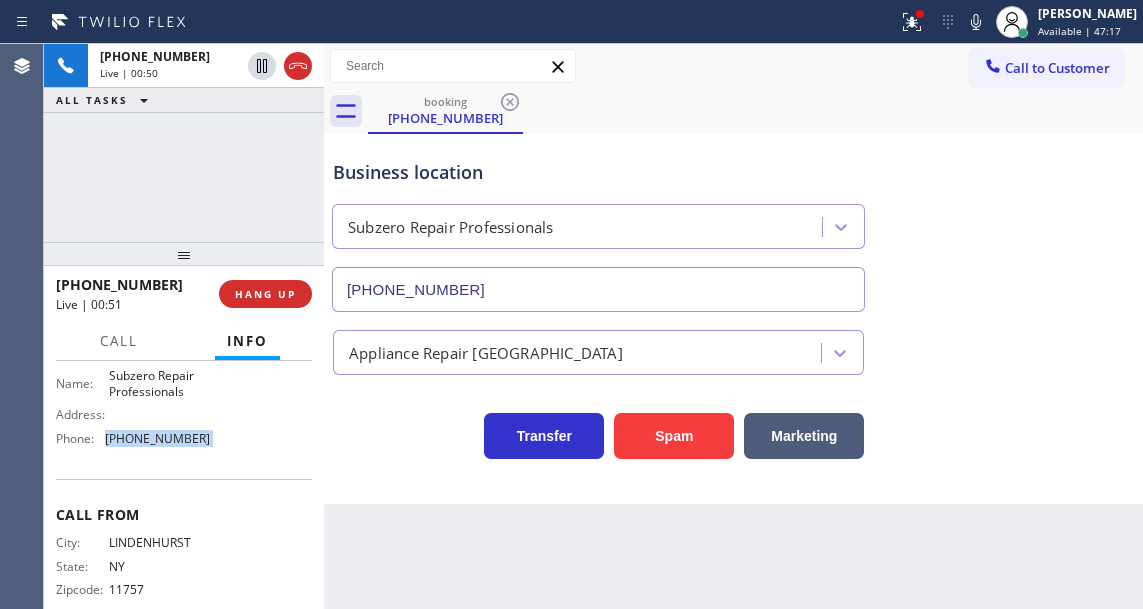 click on "Business location Name: Subzero Repair  Professionals Address:   Phone: [PHONE_NUMBER]" at bounding box center (184, 395) 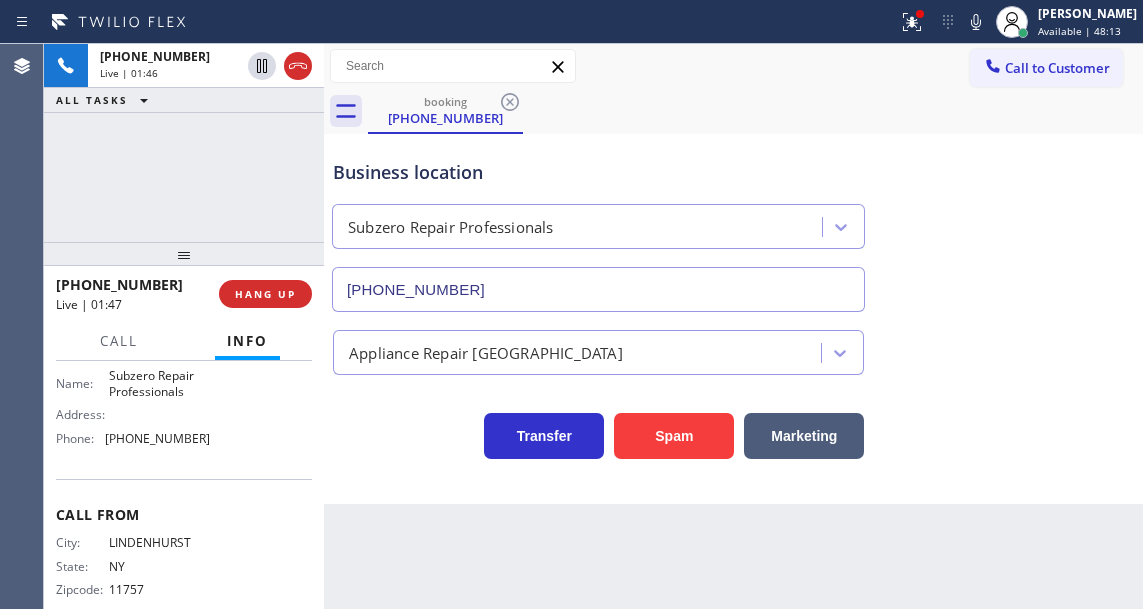 click on "[PHONE_NUMBER] Live | 01:46 ALL TASKS ALL TASKS ACTIVE TASKS TASKS IN WRAP UP" at bounding box center [184, 143] 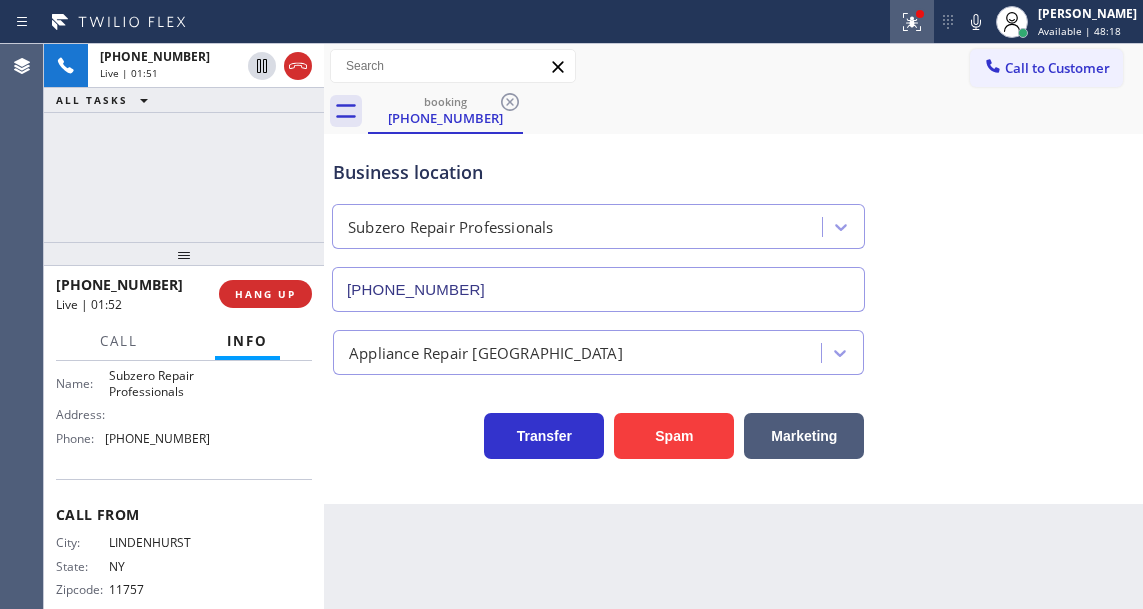 click at bounding box center [912, 22] 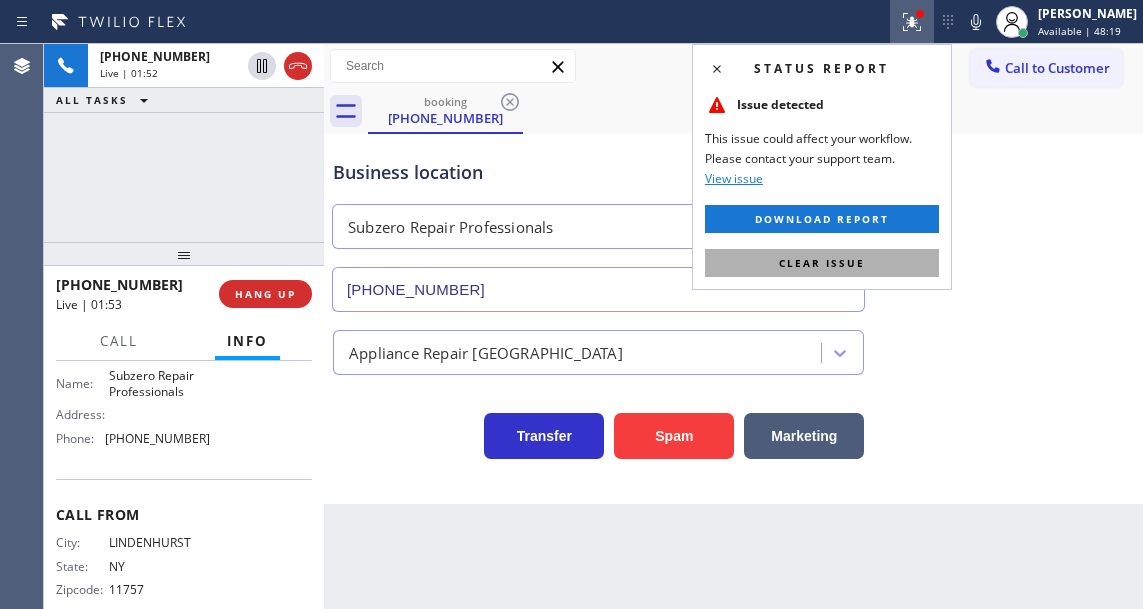 click on "Clear issue" at bounding box center [822, 263] 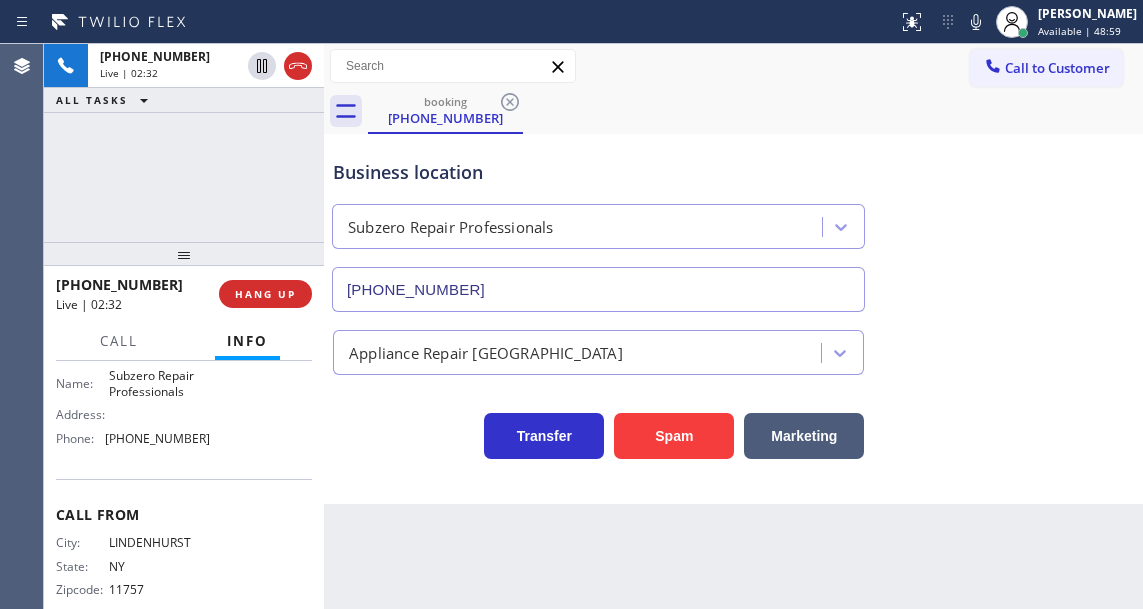 click on "[PHONE_NUMBER] Live | 02:32 ALL TASKS ALL TASKS ACTIVE TASKS TASKS IN WRAP UP" at bounding box center (184, 143) 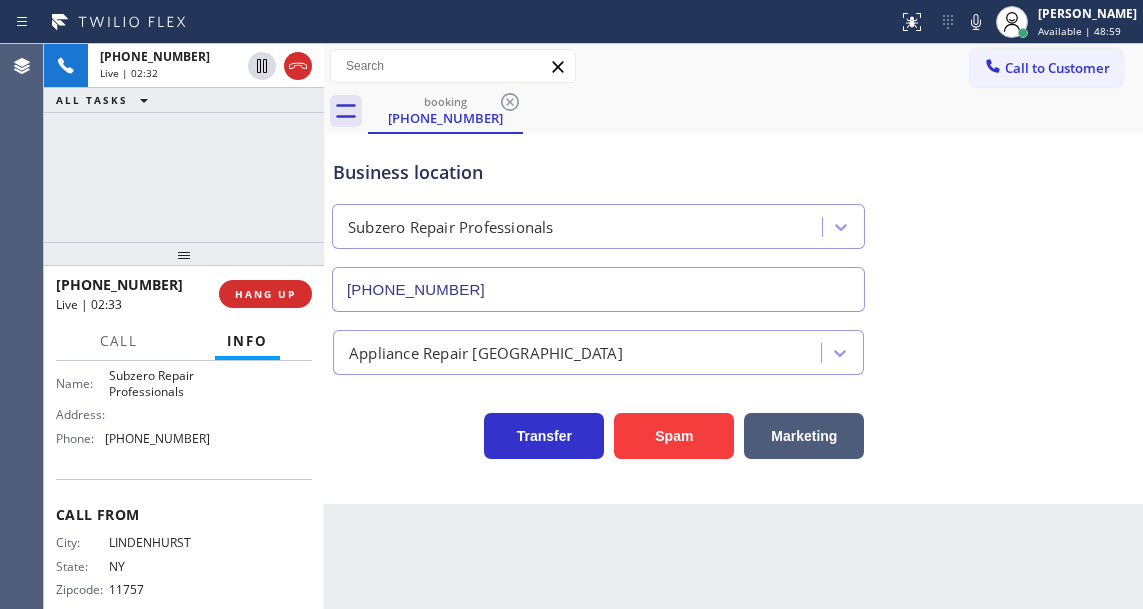 click at bounding box center (324, 326) 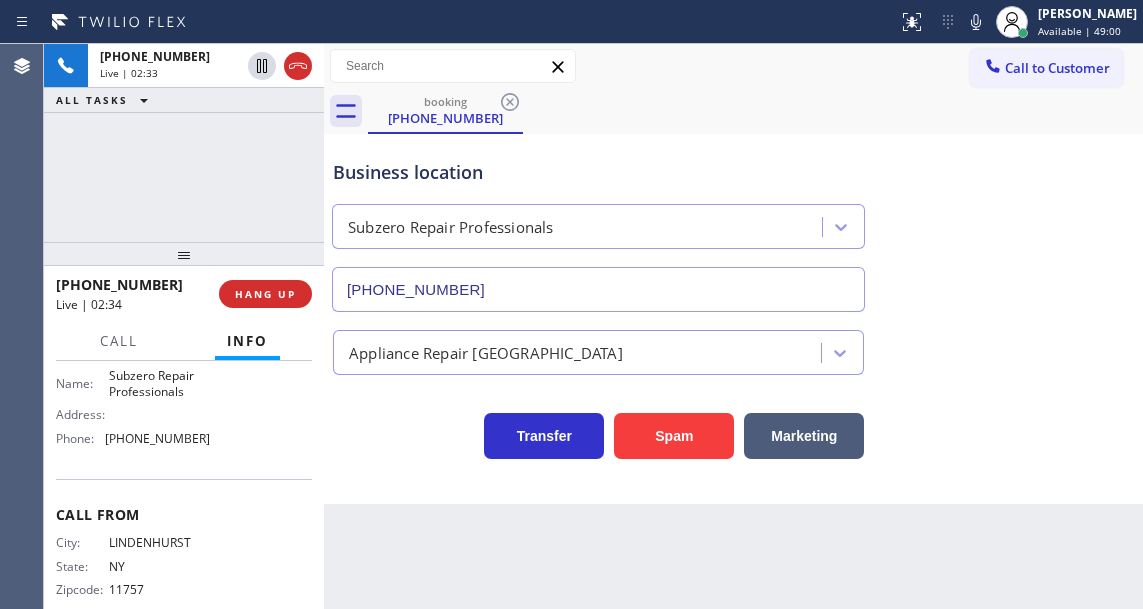 click on "Business location" at bounding box center (598, 172) 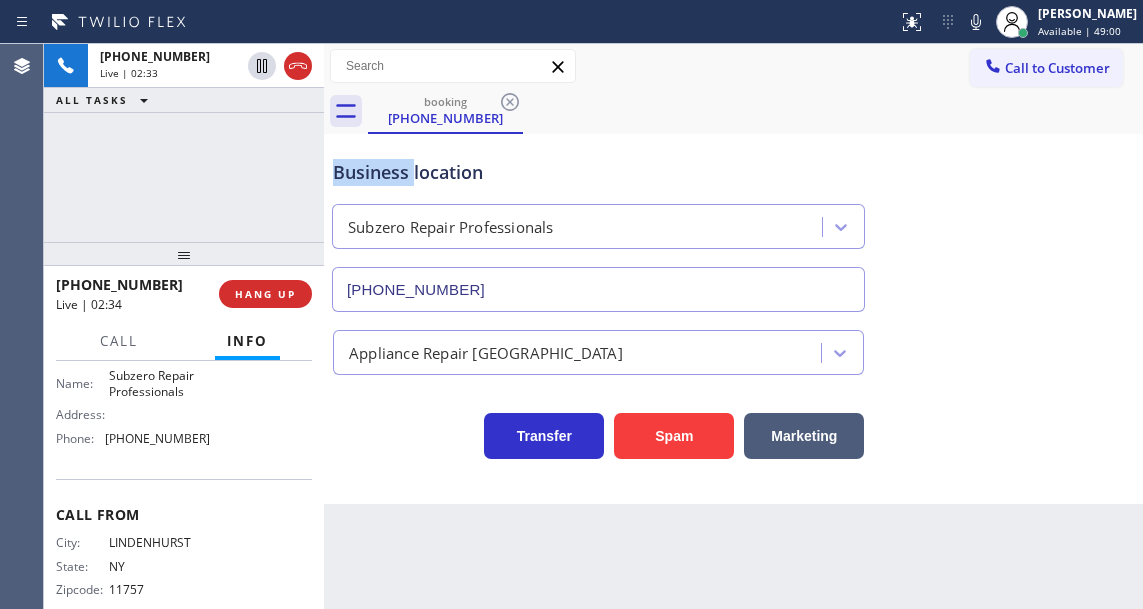 click on "Business location" at bounding box center [598, 172] 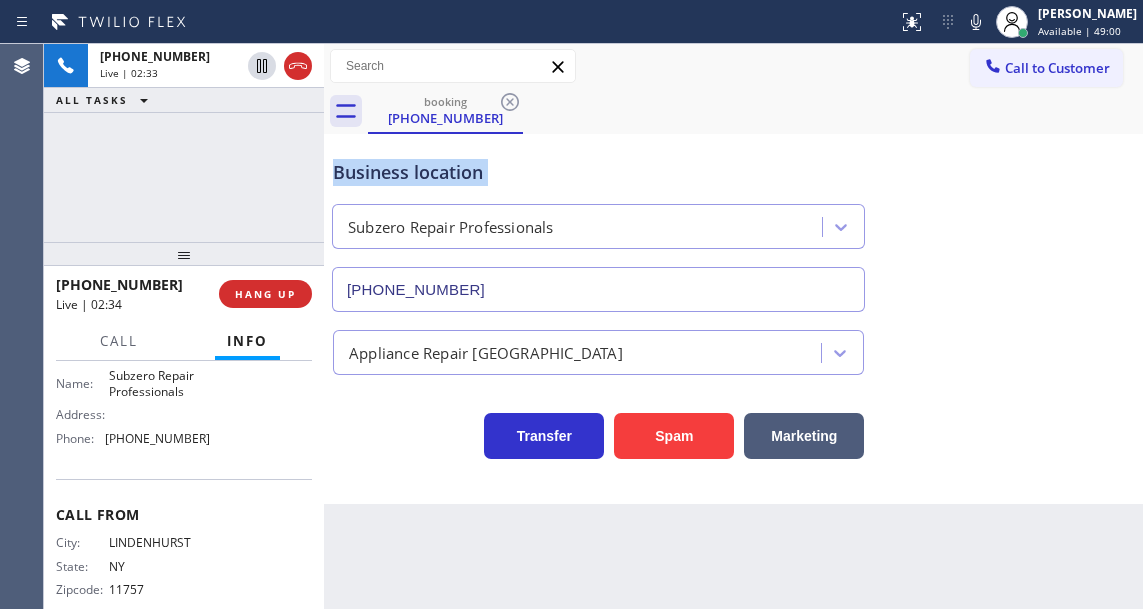 click on "Business location" at bounding box center [598, 172] 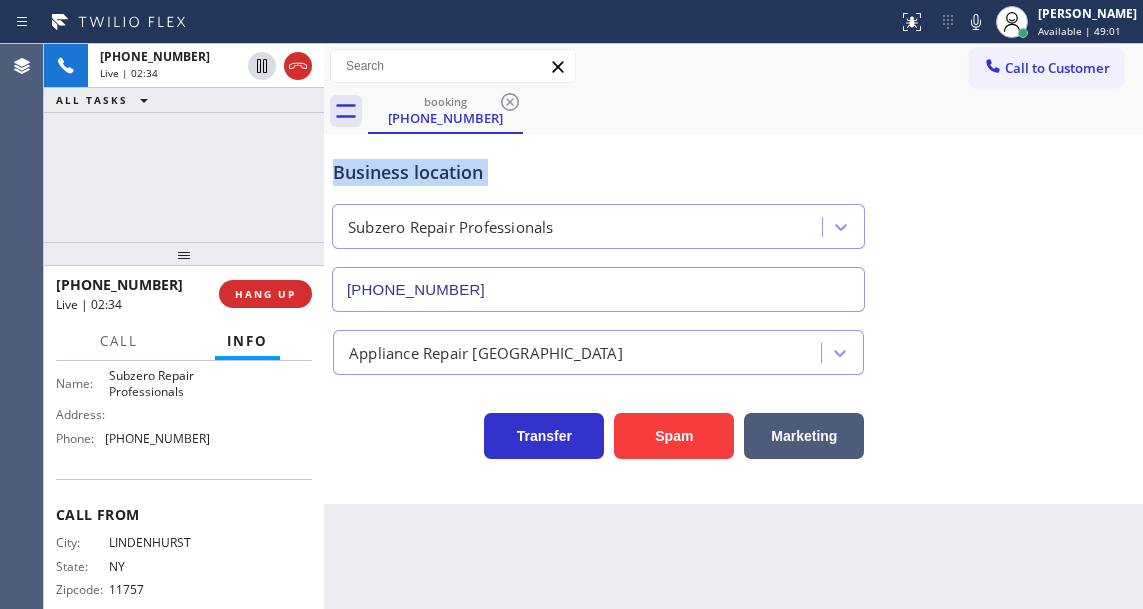 click on "Business location" at bounding box center [598, 172] 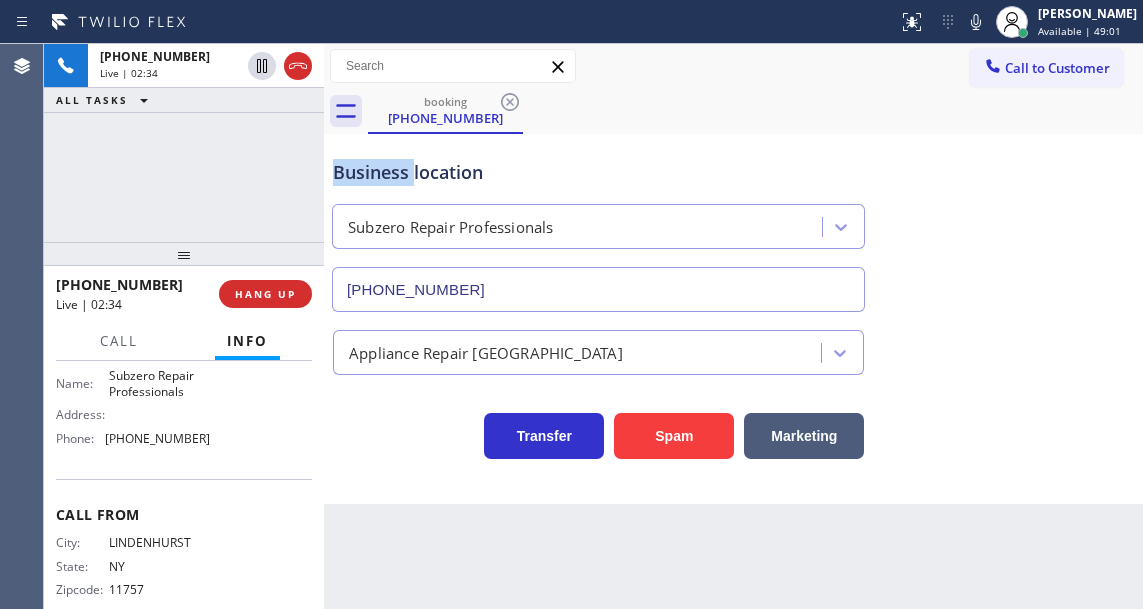 click on "Business location" at bounding box center (598, 172) 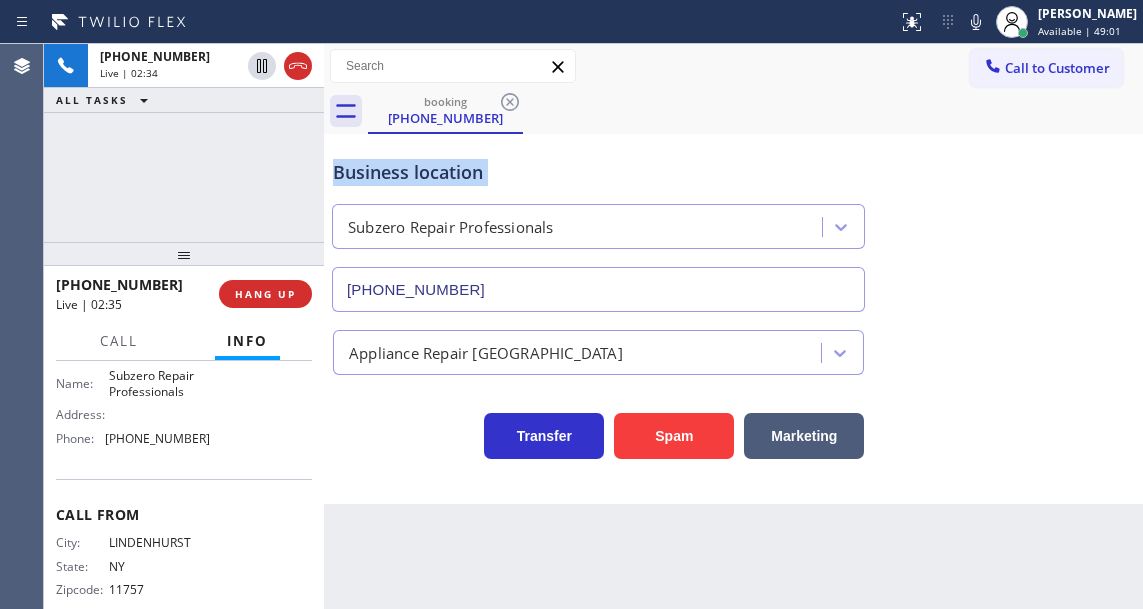 click on "Business location" at bounding box center [598, 172] 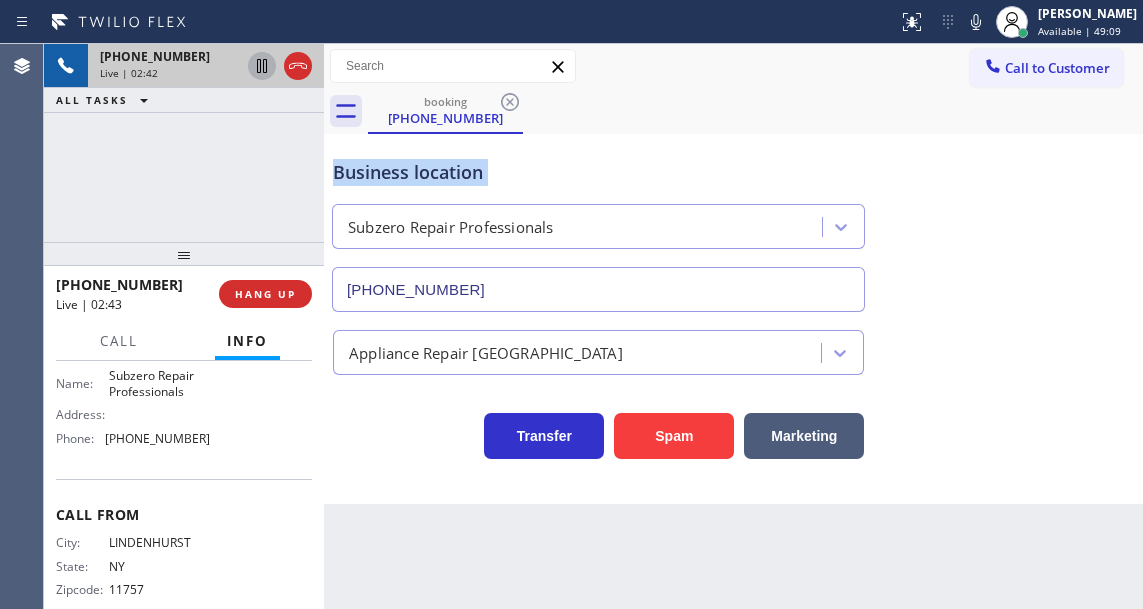 click 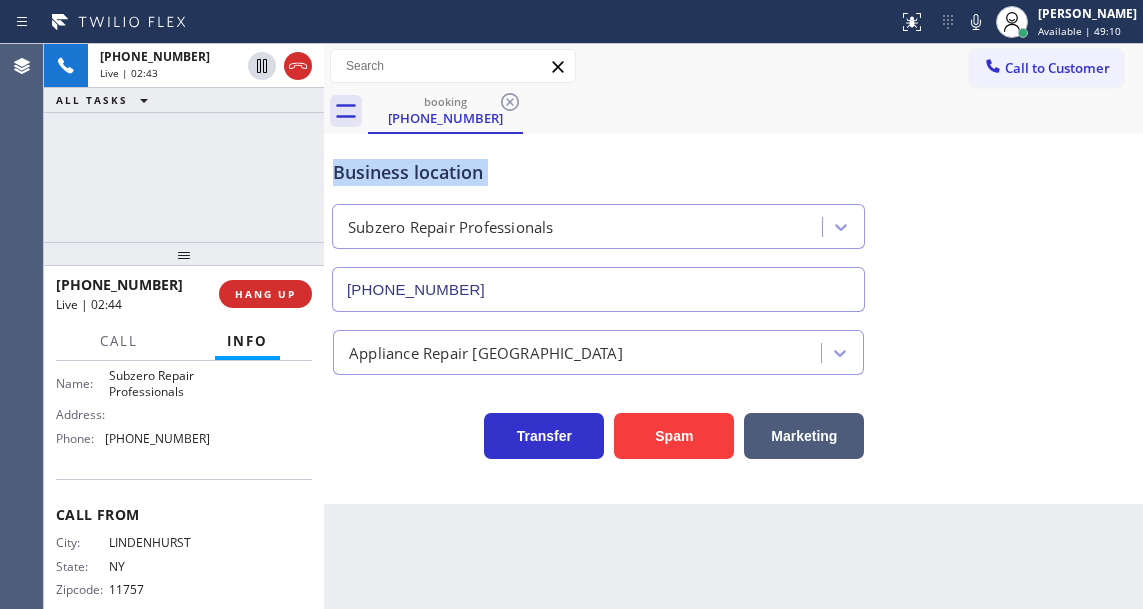 click 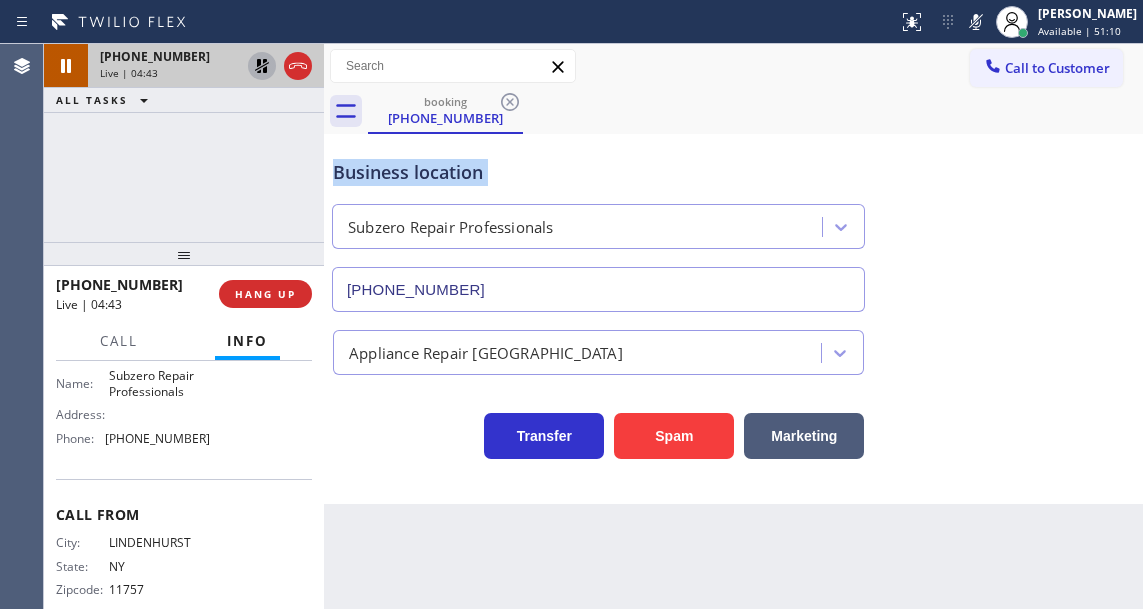 click 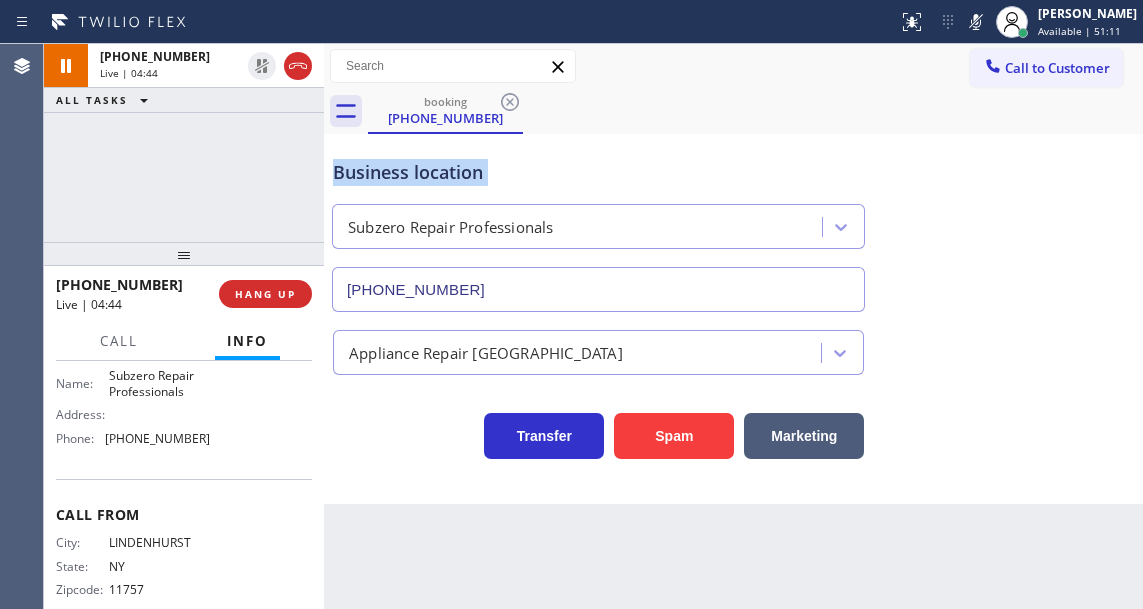 click 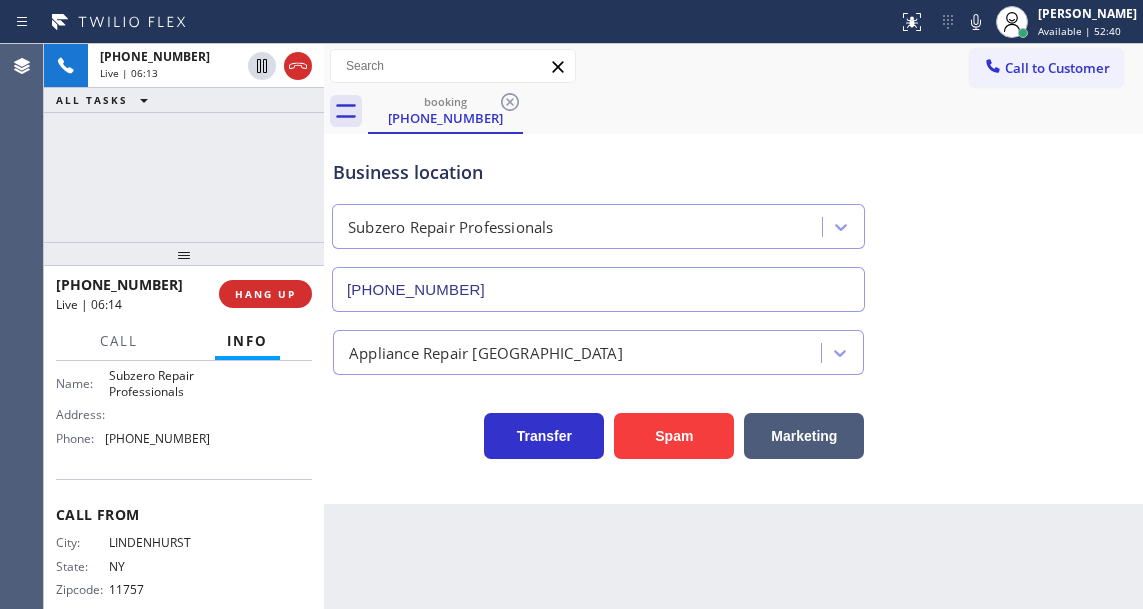 click on "Call to Customer Outbound call Location Search location Your caller id phone number Customer number Call Outbound call Technician Search Technician Your caller id phone number Your caller id phone number Call" at bounding box center (733, 66) 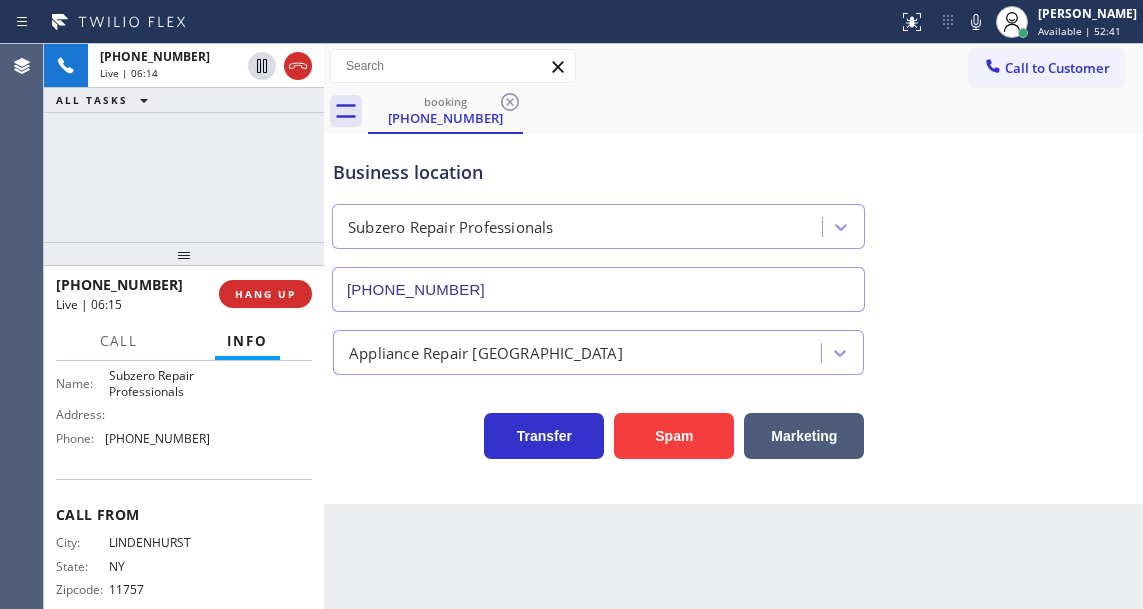 click 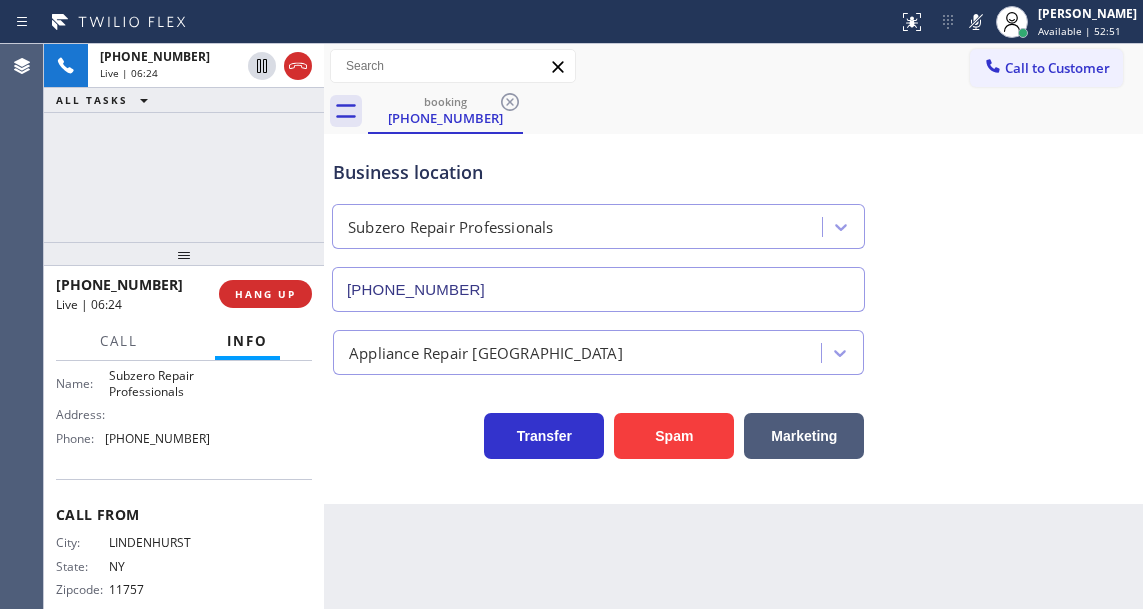 click at bounding box center [976, 22] 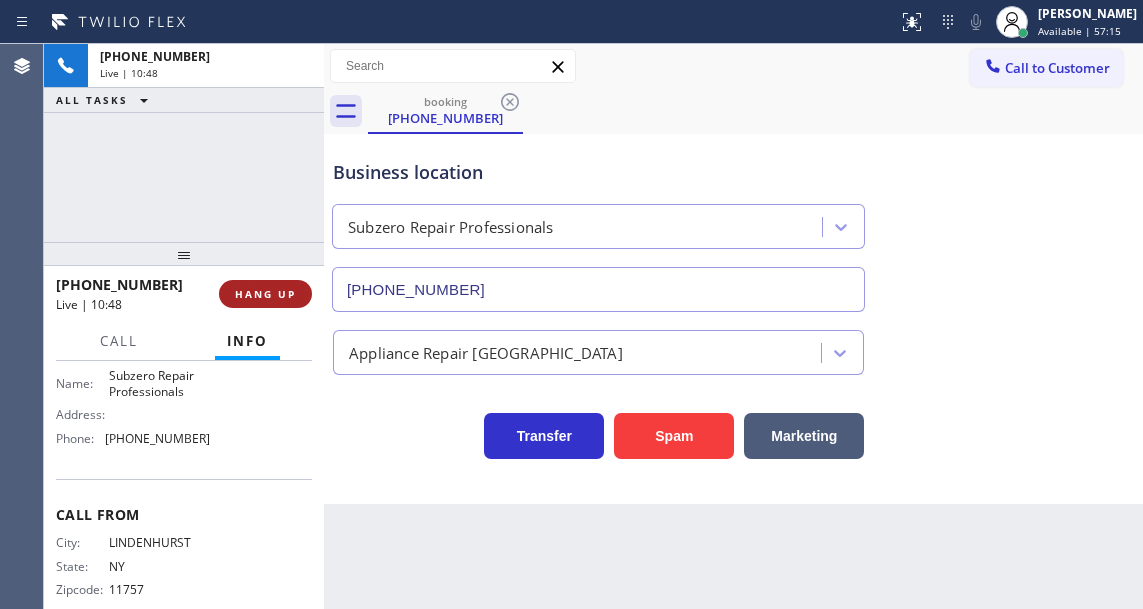 click on "HANG UP" at bounding box center (265, 294) 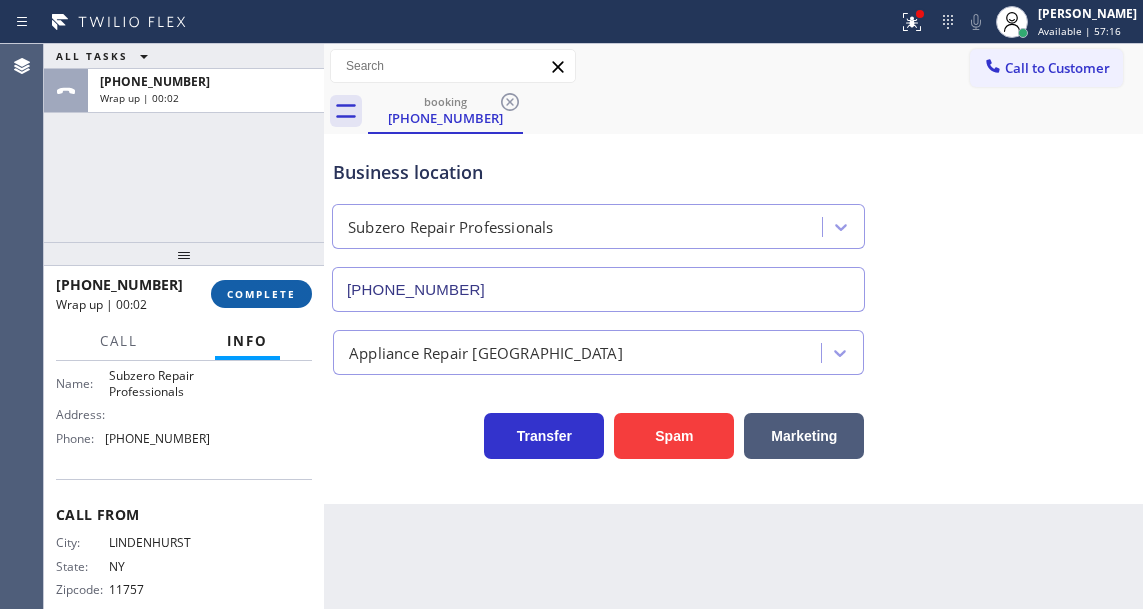 click on "COMPLETE" at bounding box center (261, 294) 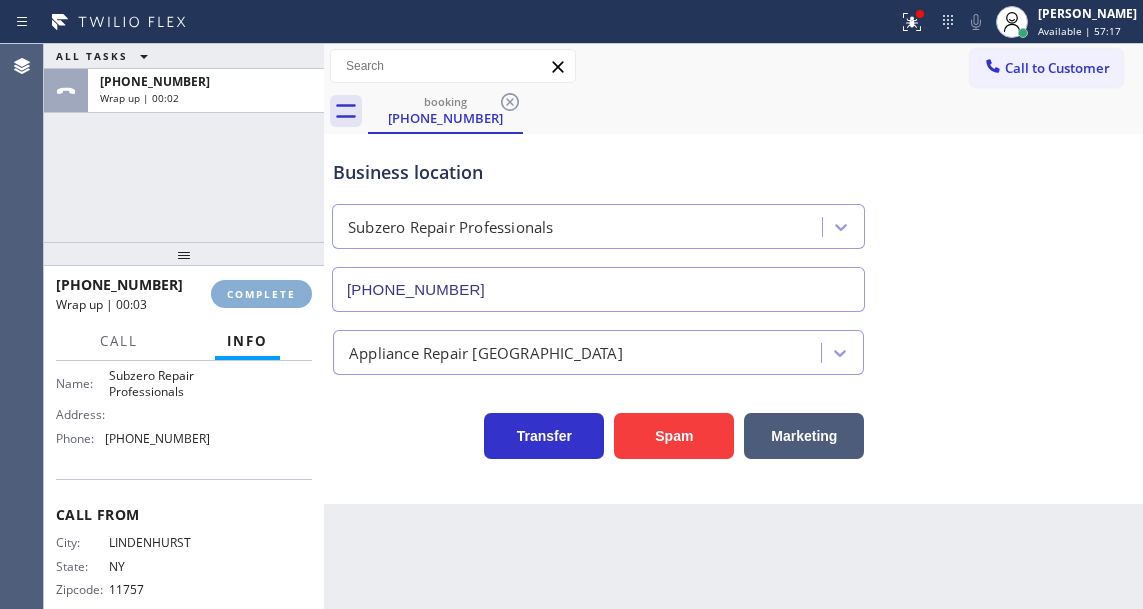 click on "Wrap up | 00:03" at bounding box center [126, 304] 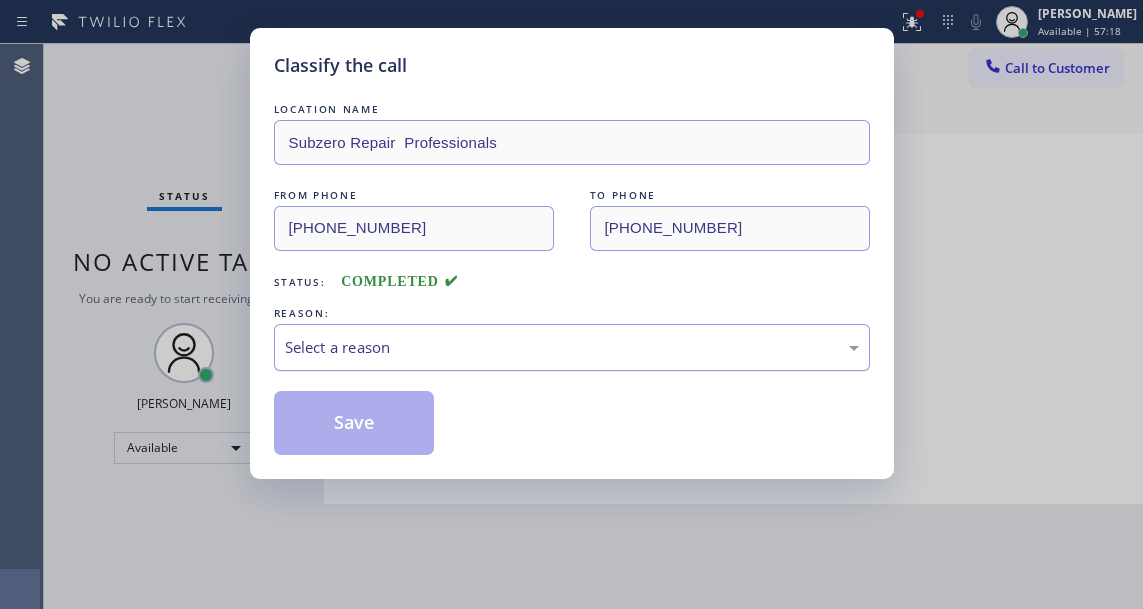 click on "Select a reason" at bounding box center [572, 347] 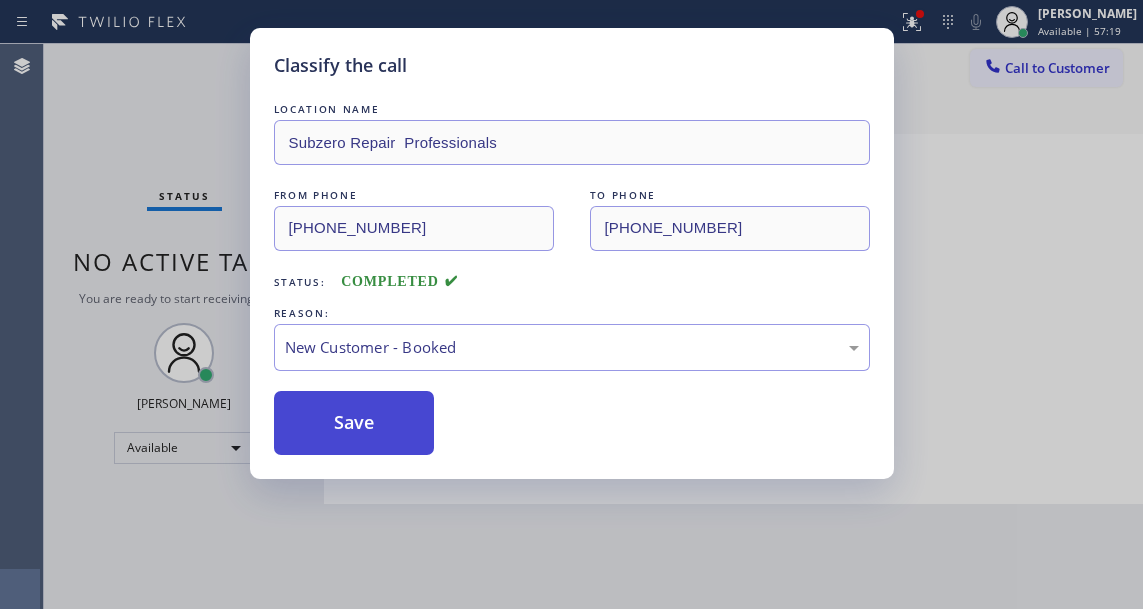 click on "Save" at bounding box center (354, 423) 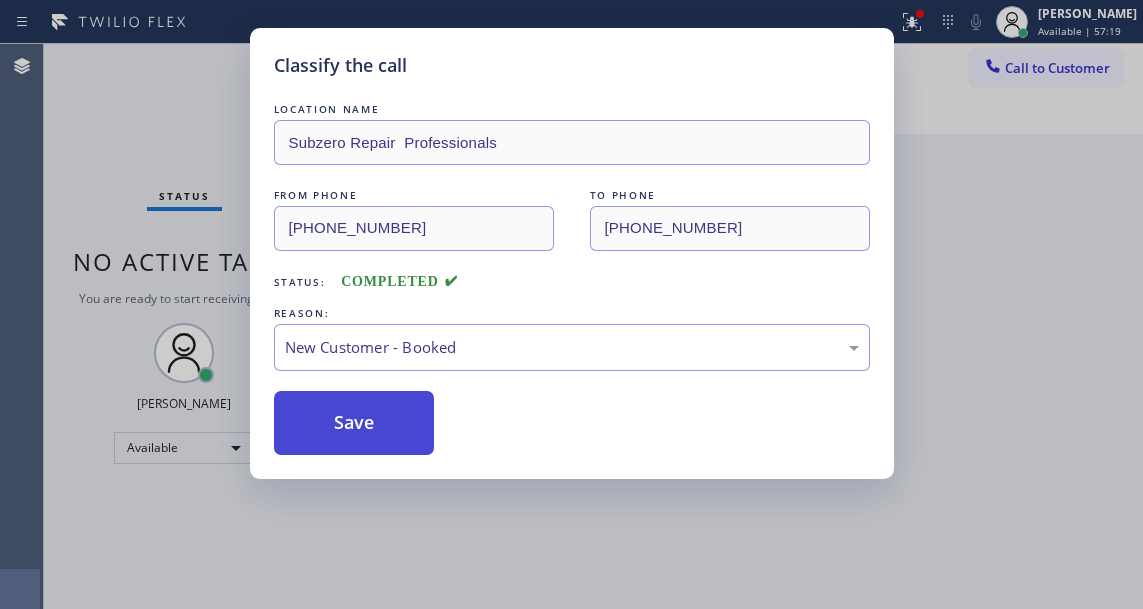 click on "Save" at bounding box center [354, 423] 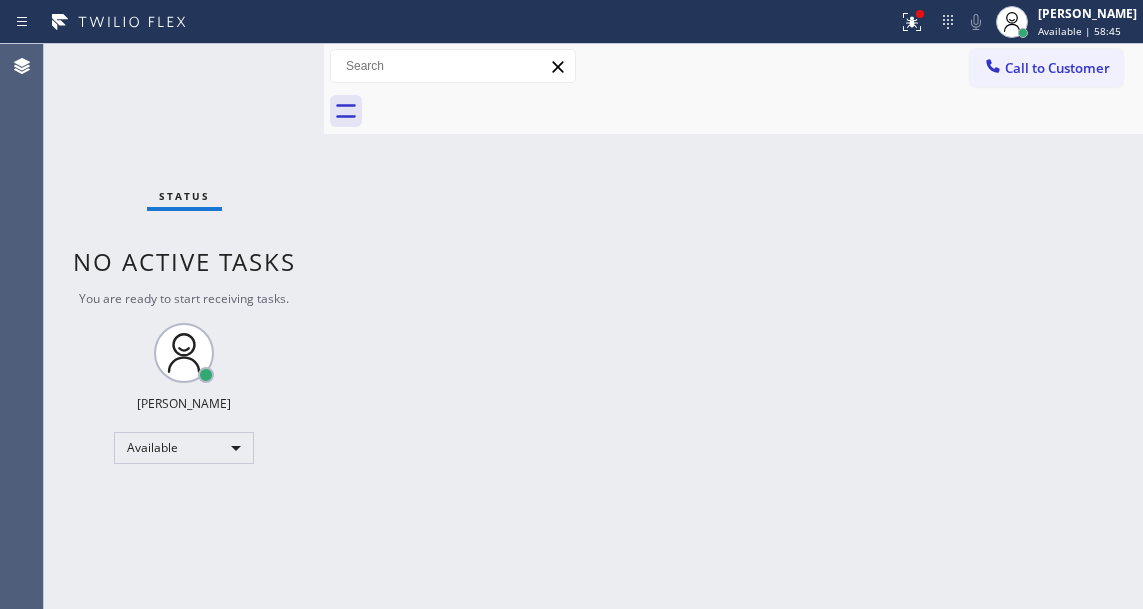 click on "Status   No active tasks     You are ready to start receiving tasks.   [PERSON_NAME]" at bounding box center (184, 326) 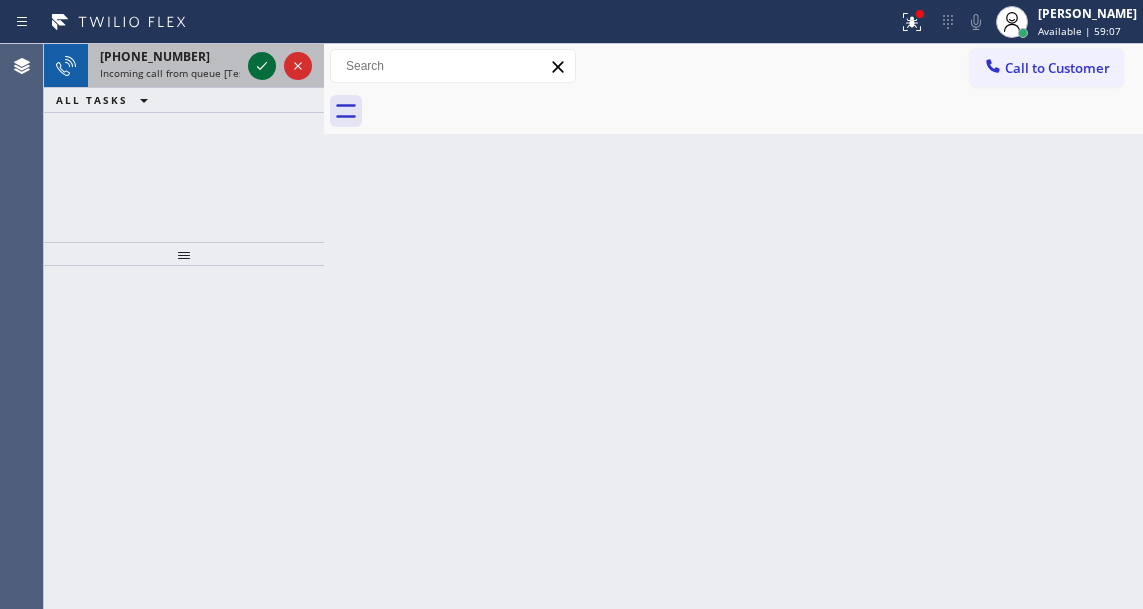 click 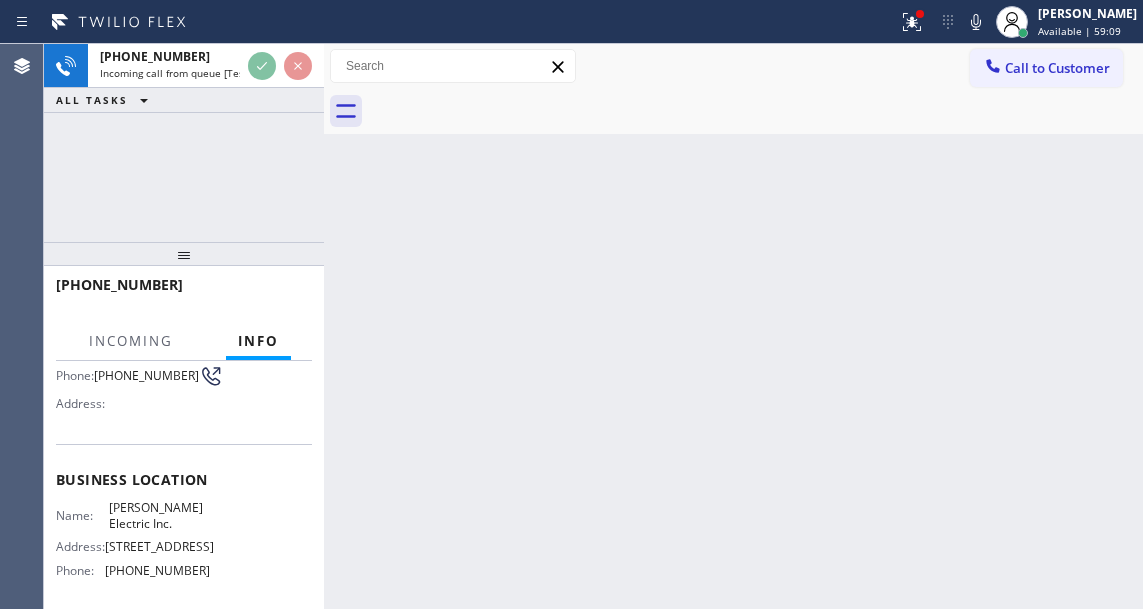 scroll, scrollTop: 200, scrollLeft: 0, axis: vertical 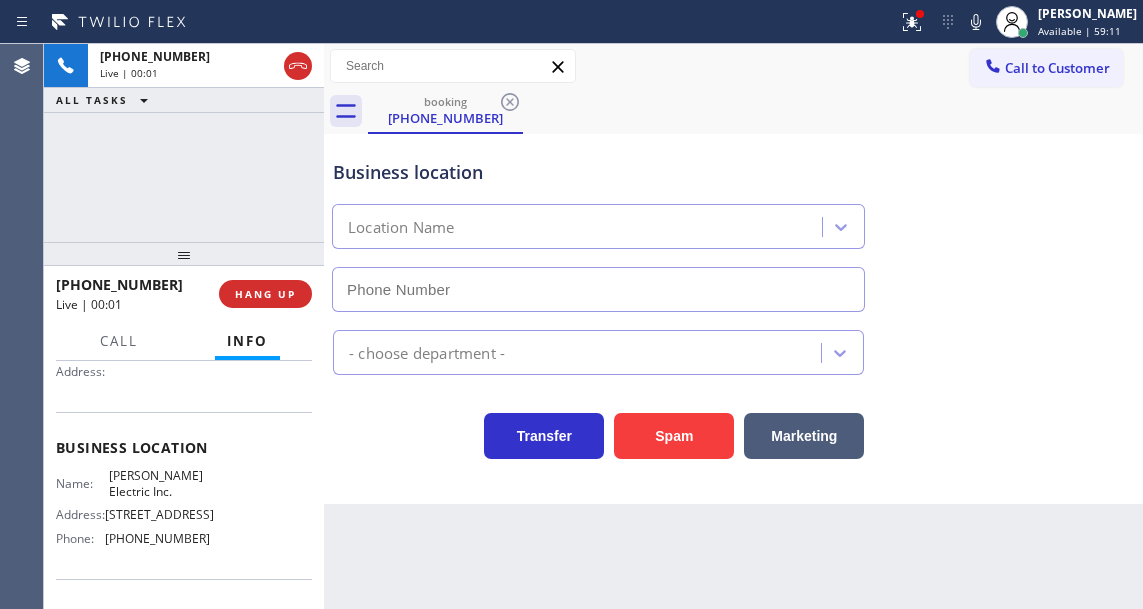 type on "[PHONE_NUMBER]" 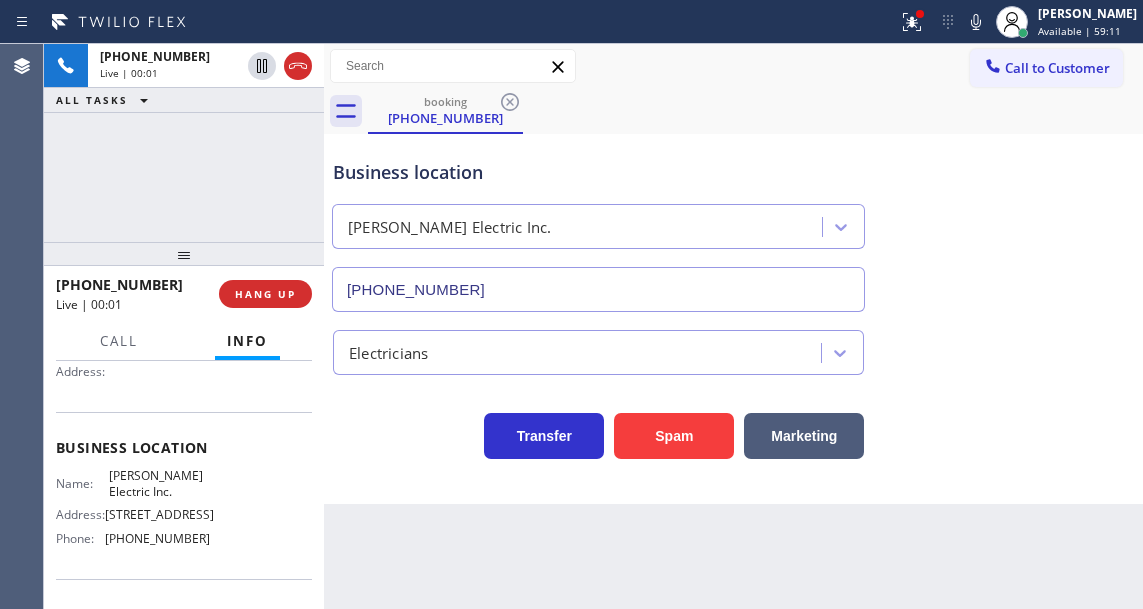 click on "[PERSON_NAME] Electric Inc." at bounding box center [159, 483] 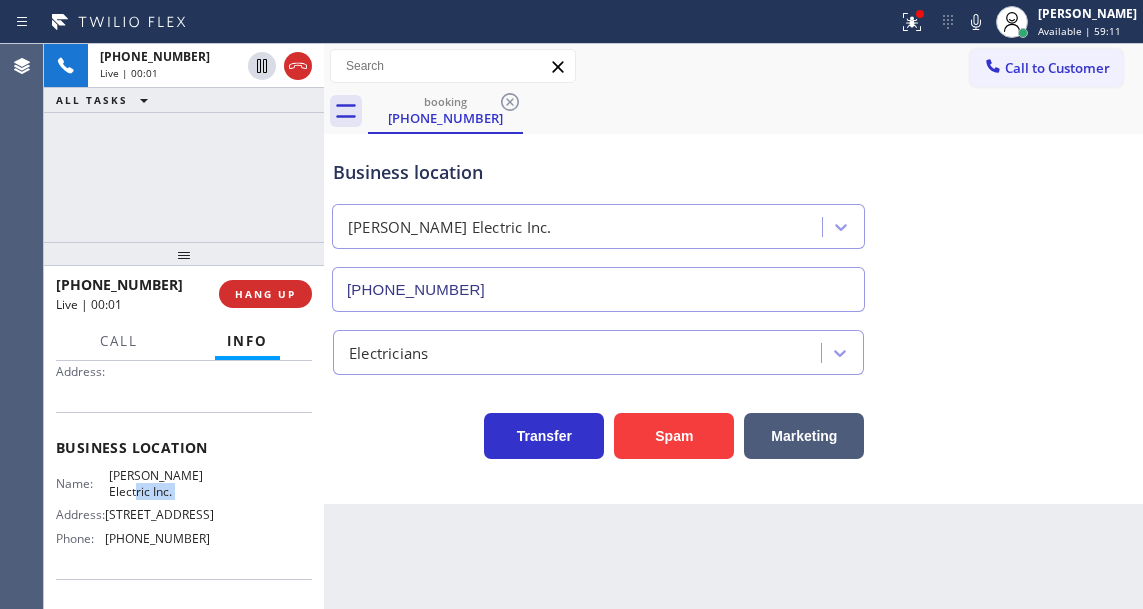 click on "[PERSON_NAME] Electric Inc." at bounding box center (159, 483) 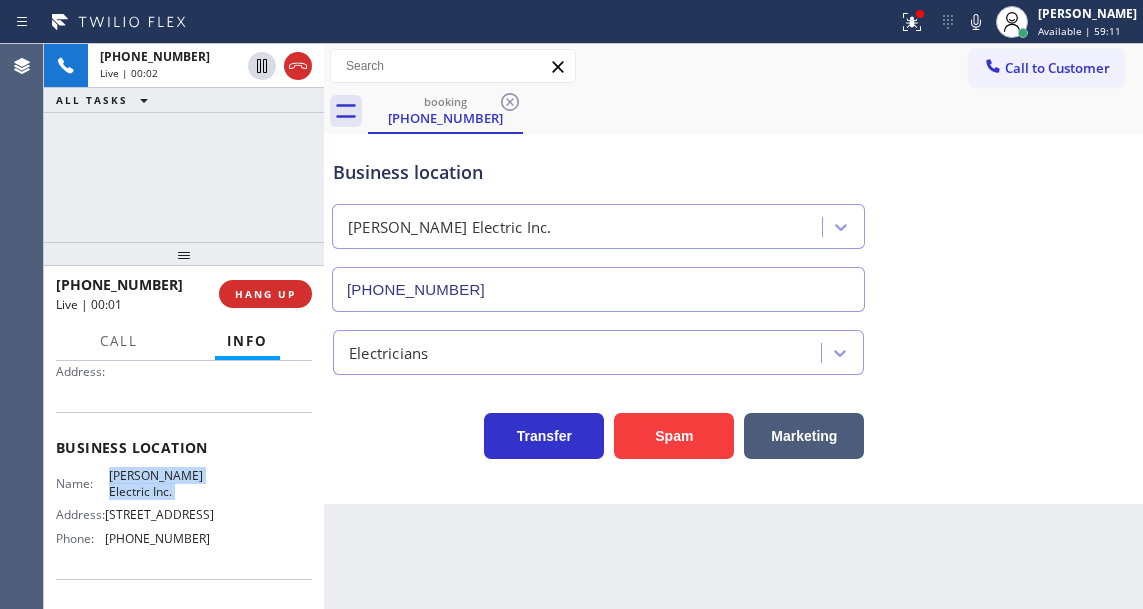 click on "[PERSON_NAME] Electric Inc." at bounding box center (159, 483) 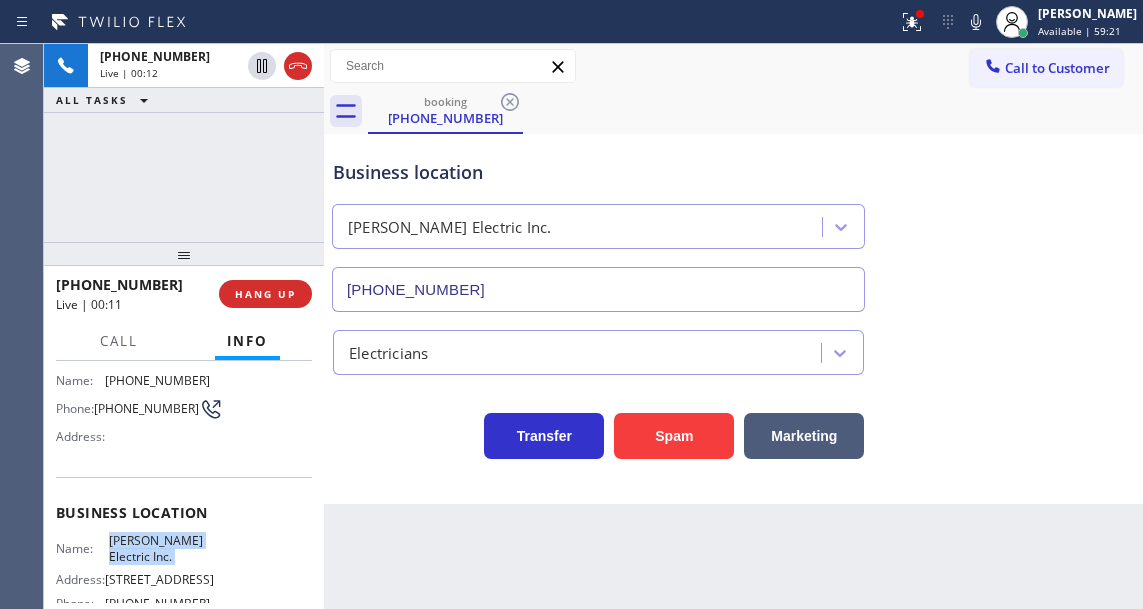 scroll, scrollTop: 100, scrollLeft: 0, axis: vertical 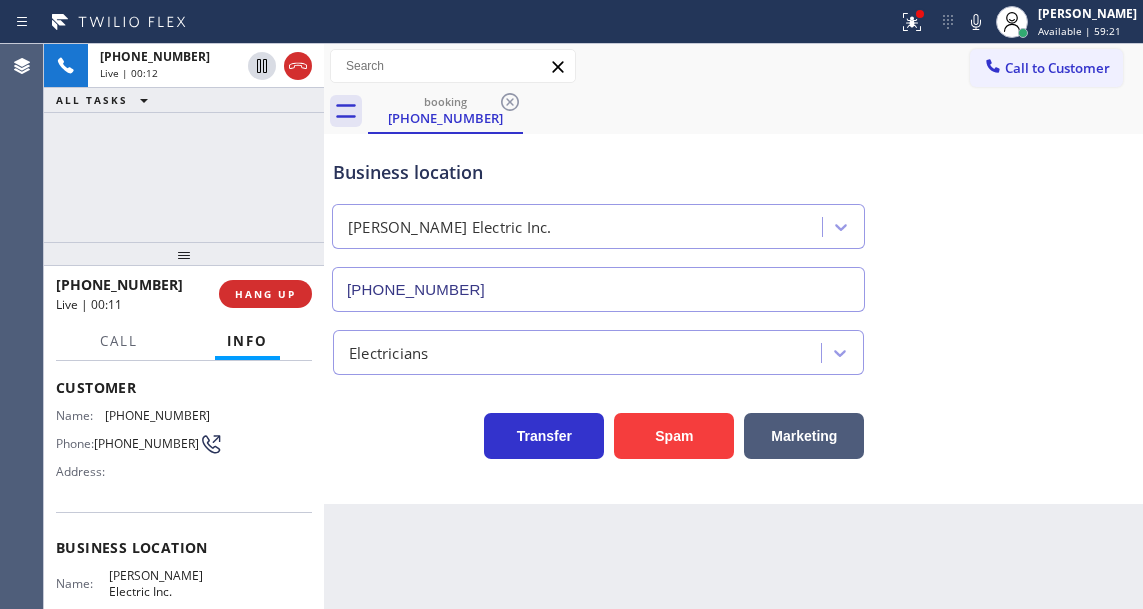 click on "[PHONE_NUMBER]" at bounding box center (146, 443) 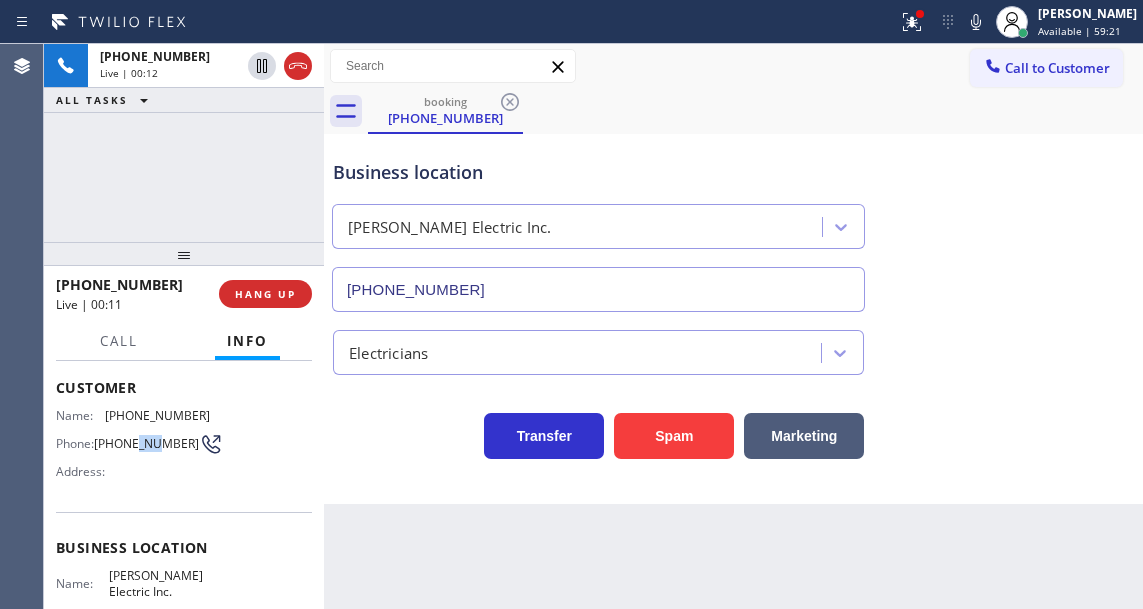 click on "[PHONE_NUMBER]" at bounding box center (146, 443) 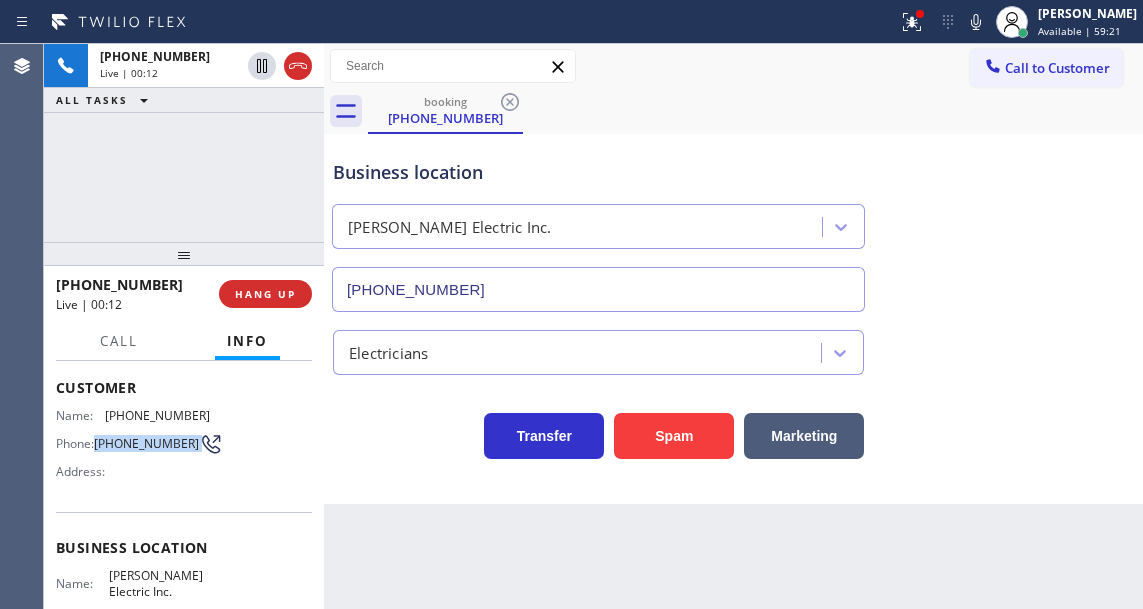 click on "[PHONE_NUMBER]" at bounding box center [146, 443] 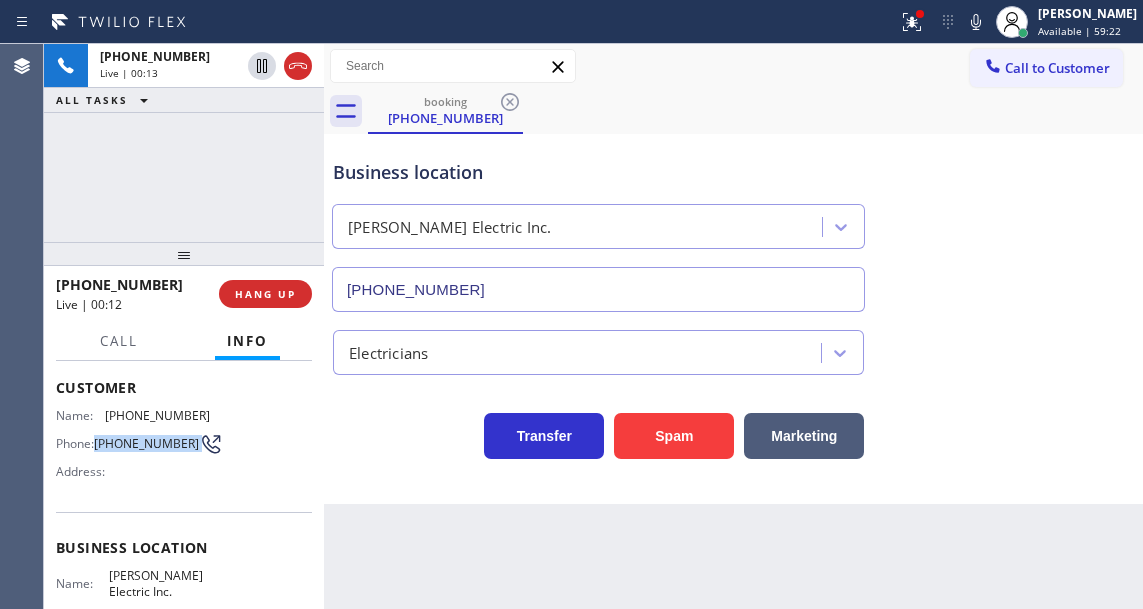 copy on "[PHONE_NUMBER]" 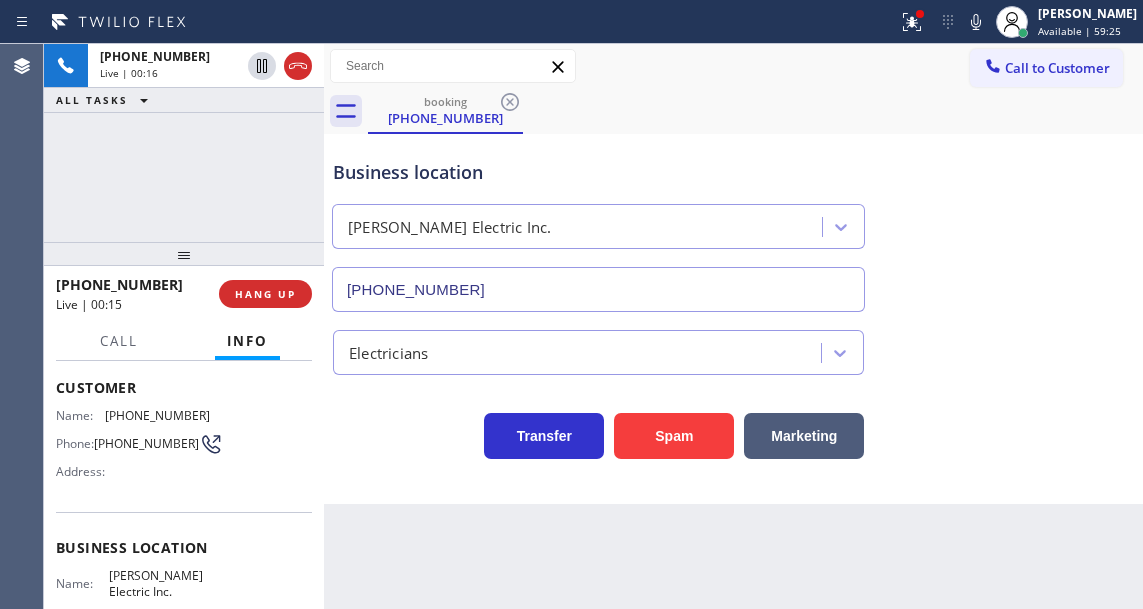 drag, startPoint x: 471, startPoint y: 519, endPoint x: 381, endPoint y: 519, distance: 90 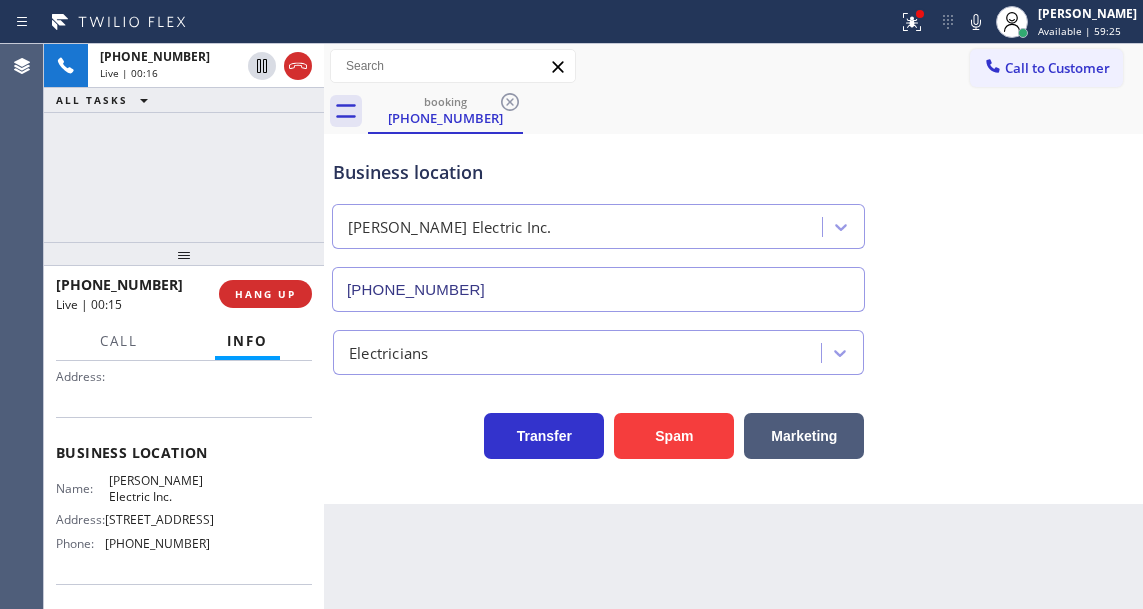 scroll, scrollTop: 200, scrollLeft: 0, axis: vertical 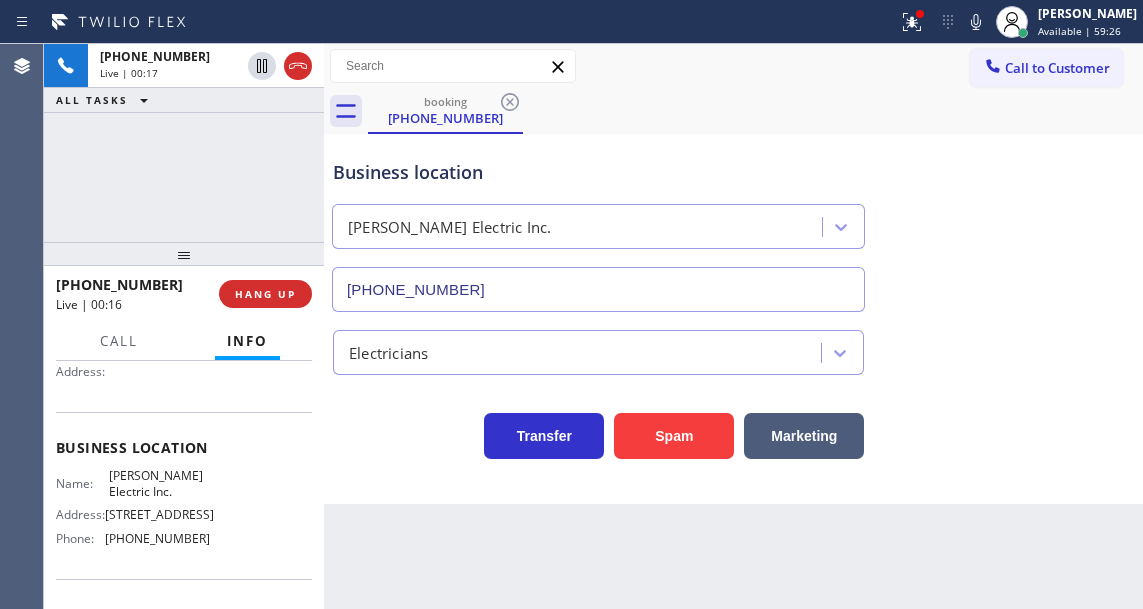 click on "[PERSON_NAME] Electric Inc." at bounding box center [159, 483] 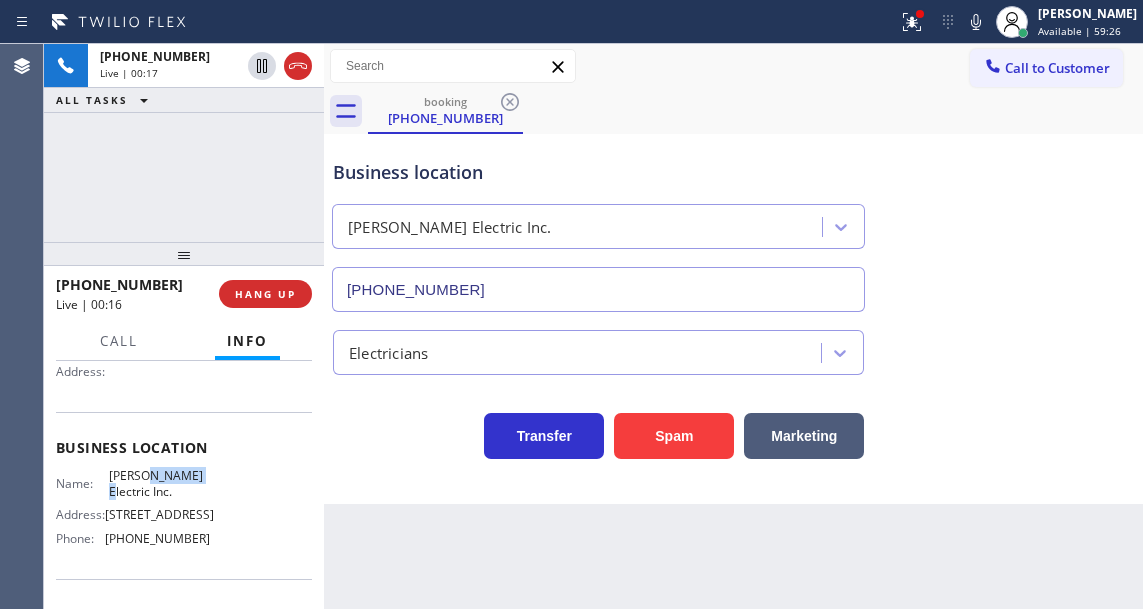 click on "[PERSON_NAME] Electric Inc." at bounding box center (159, 483) 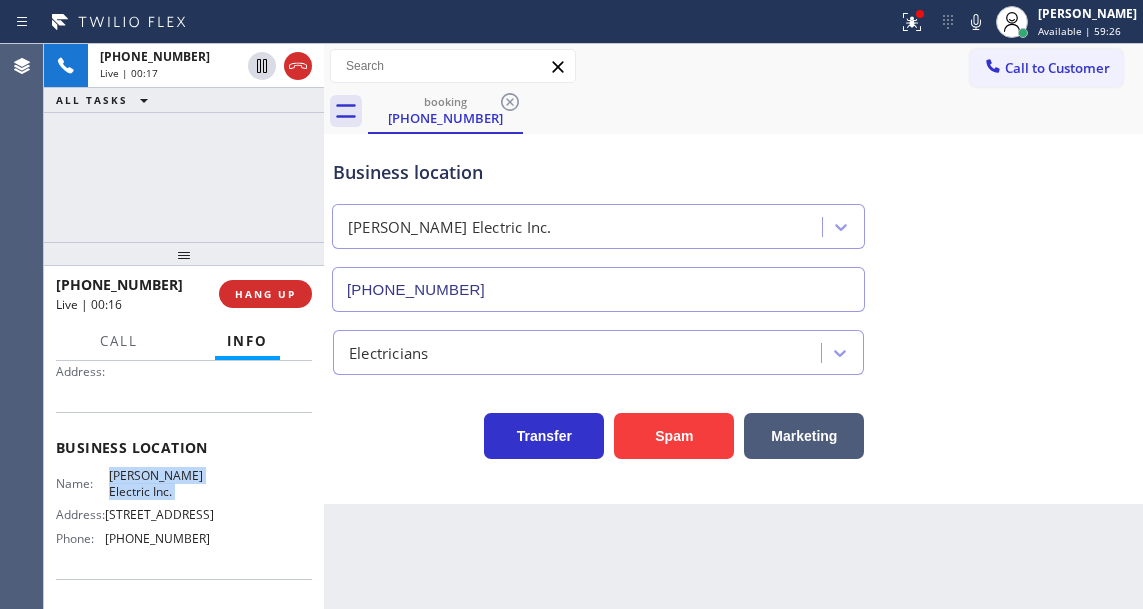 click on "[PERSON_NAME] Electric Inc." at bounding box center [159, 483] 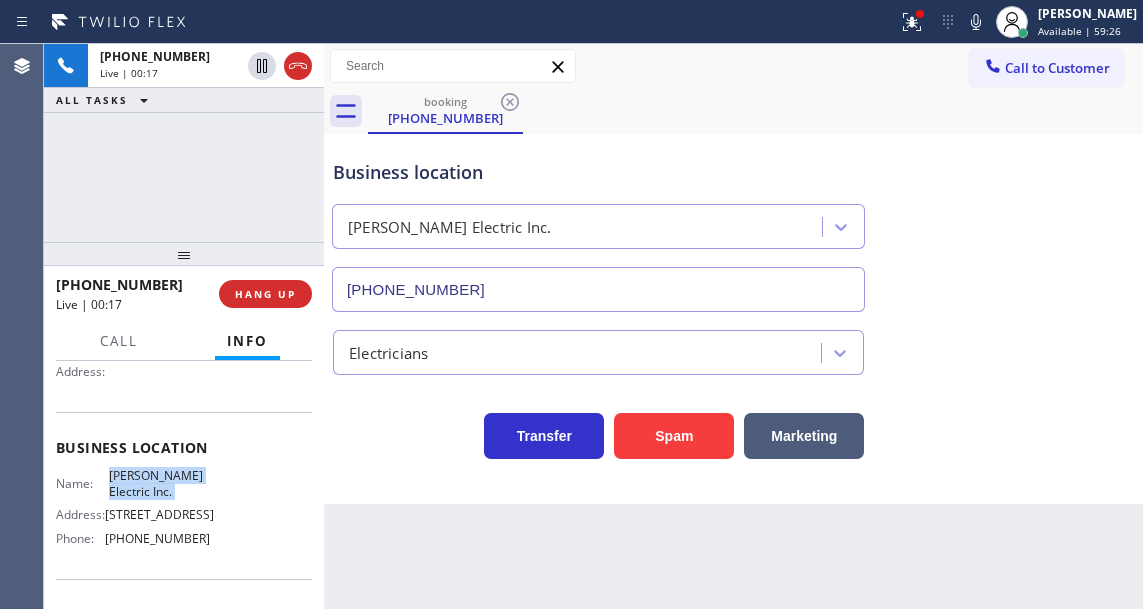 copy on "[PERSON_NAME] Electric Inc." 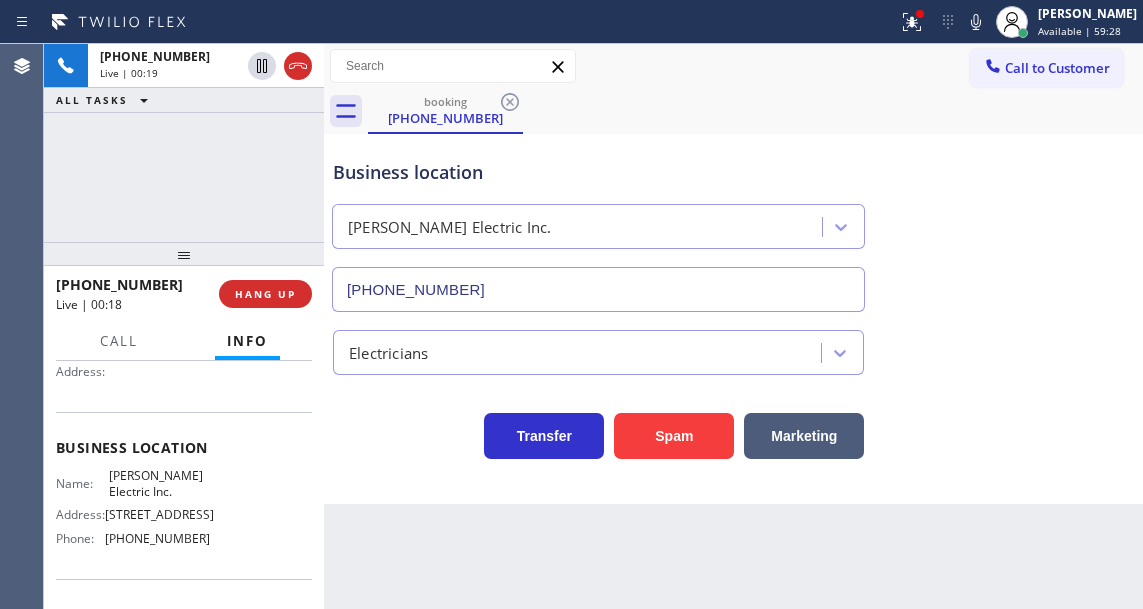 click on "Back to Dashboard Change Sender ID Customers Technicians Select a contact Outbound call Technician Search Technician Your caller id phone number Your caller id phone number Call Technician info Name   Phone none Address none Change Sender ID HVAC [PHONE_NUMBER] 5 Star Appliance [PHONE_NUMBER] Appliance Repair [PHONE_NUMBER] Plumbing [PHONE_NUMBER] Air Duct Cleaning [PHONE_NUMBER]  Electricians [PHONE_NUMBER] Cancel Change Check personal SMS Reset Change booking [PHONE_NUMBER] Call to Customer Outbound call Location Search location Your caller id phone number Customer number Call Outbound call Technician Search Technician Your caller id phone number Your caller id phone number Call booking [PHONE_NUMBER] Business location [PERSON_NAME] Electric Inc. [PHONE_NUMBER] Electricians Transfer Spam Marketing" at bounding box center [733, 326] 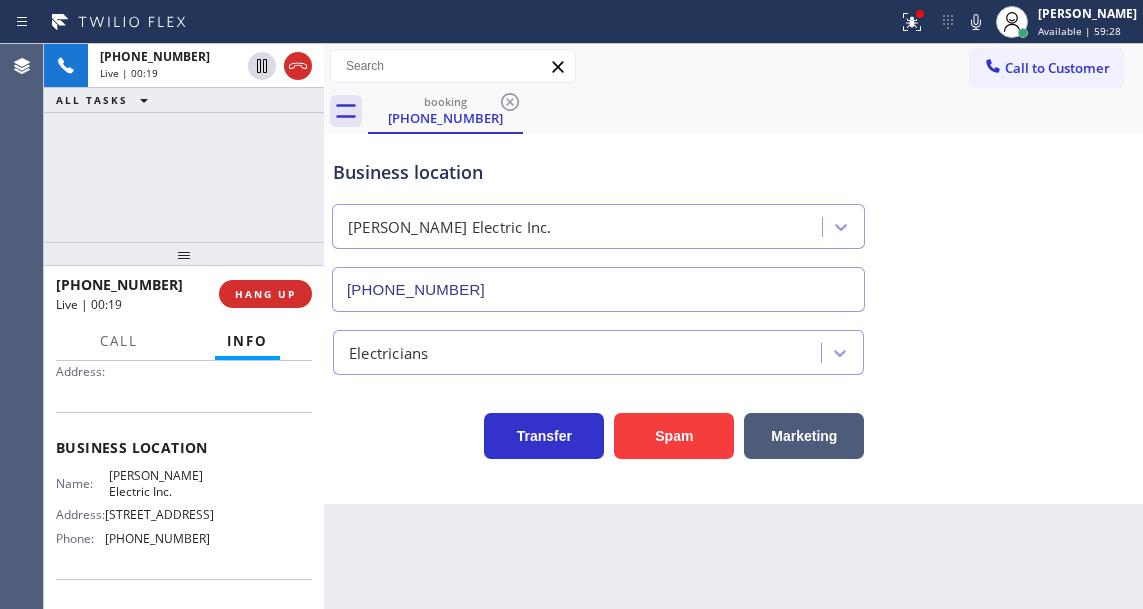 scroll, scrollTop: 300, scrollLeft: 0, axis: vertical 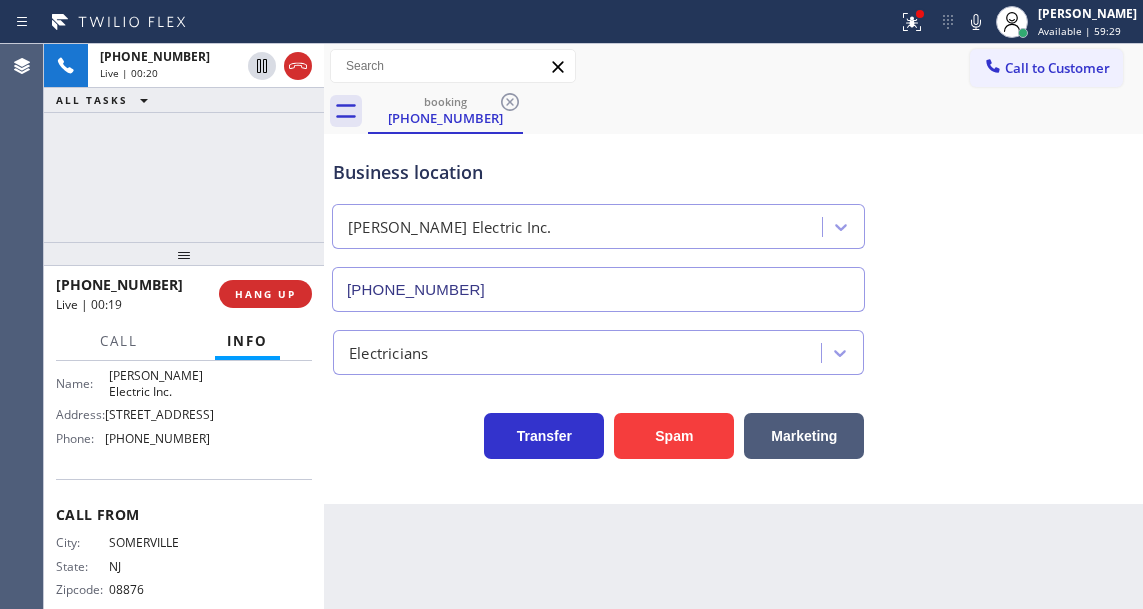 click on "[PHONE_NUMBER]" at bounding box center [157, 438] 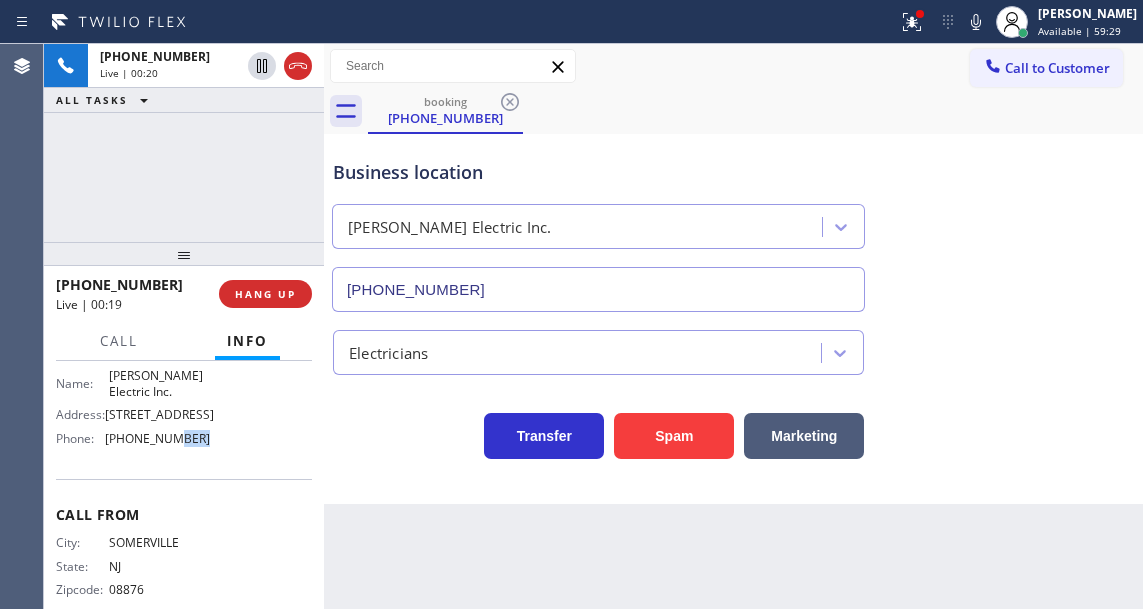 click on "[PHONE_NUMBER]" at bounding box center [157, 438] 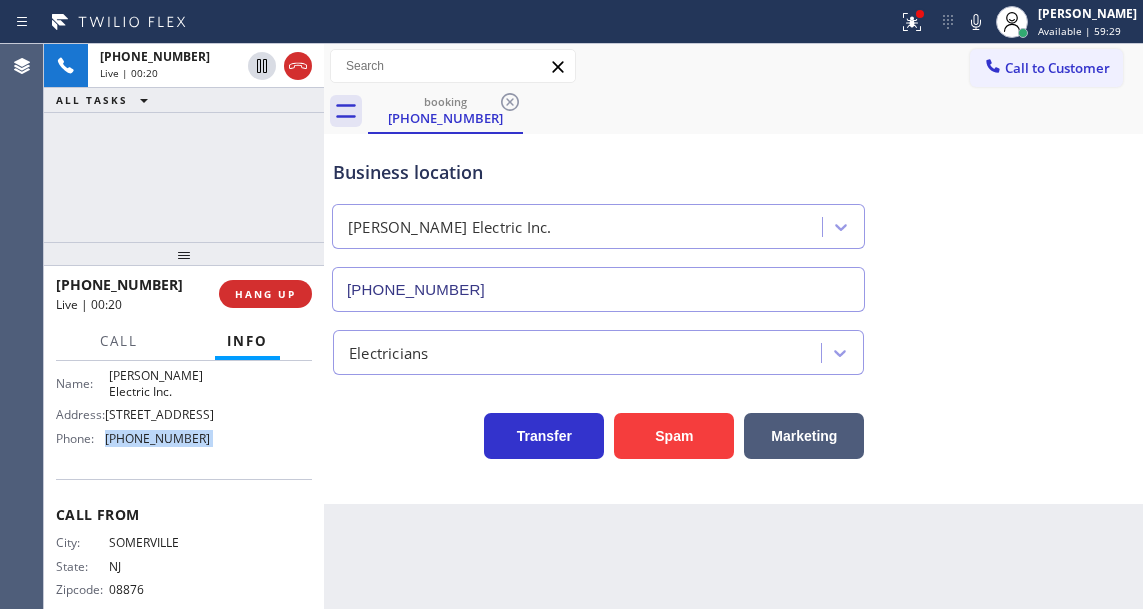 click on "[PHONE_NUMBER]" at bounding box center (157, 438) 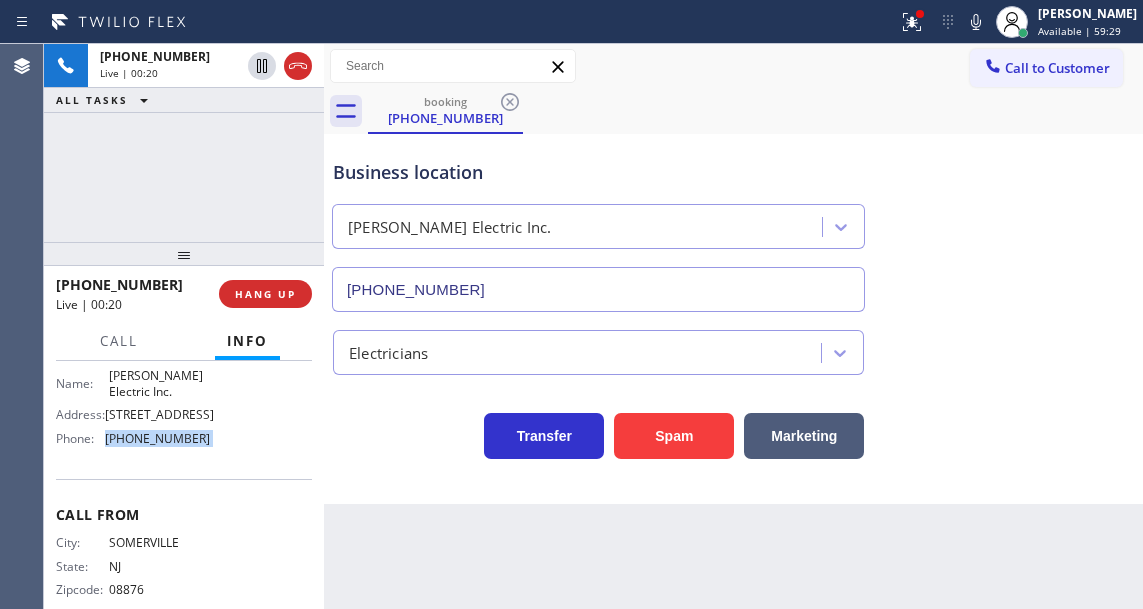 copy on "[PHONE_NUMBER]" 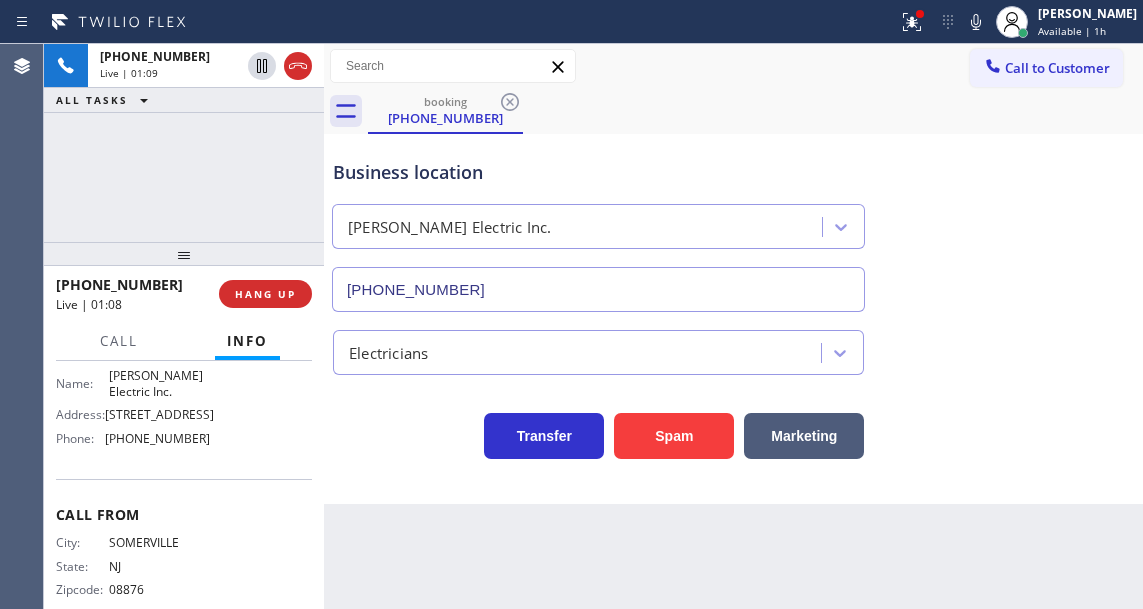 click on "Back to Dashboard Change Sender ID Customers Technicians Select a contact Outbound call Technician Search Technician Your caller id phone number Your caller id phone number Call Technician info Name   Phone none Address none Change Sender ID HVAC [PHONE_NUMBER] 5 Star Appliance [PHONE_NUMBER] Appliance Repair [PHONE_NUMBER] Plumbing [PHONE_NUMBER] Air Duct Cleaning [PHONE_NUMBER]  Electricians [PHONE_NUMBER] Cancel Change Check personal SMS Reset Change booking [PHONE_NUMBER] Call to Customer Outbound call Location Search location Your caller id phone number Customer number Call Outbound call Technician Search Technician Your caller id phone number Your caller id phone number Call booking [PHONE_NUMBER] Business location [PERSON_NAME] Electric Inc. [PHONE_NUMBER] Electricians Transfer Spam Marketing" at bounding box center (733, 326) 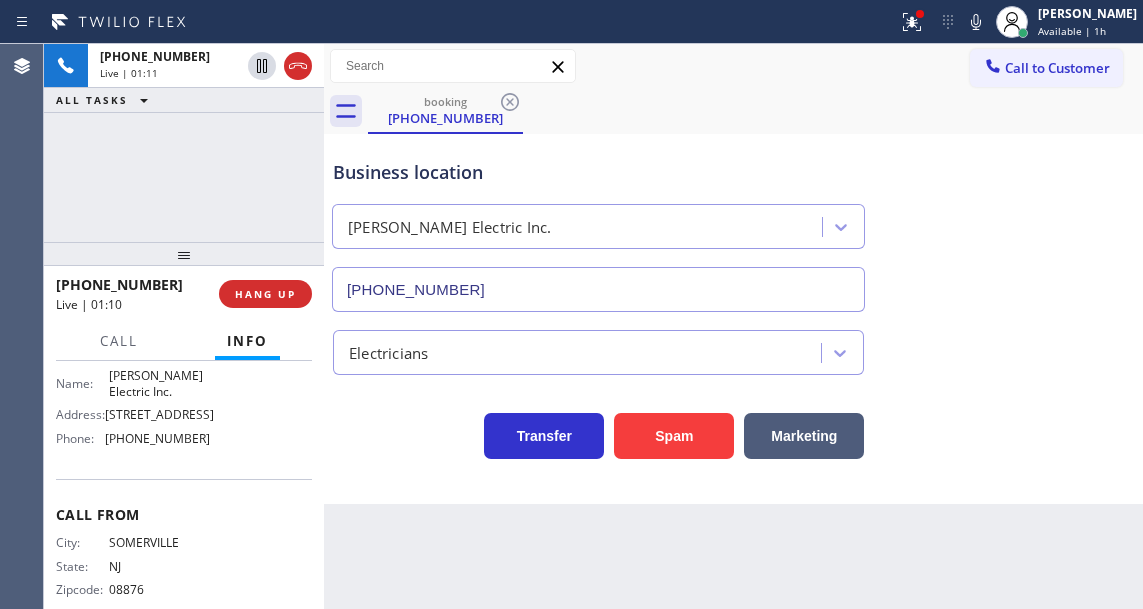click on "[PHONE_NUMBER] Live | 01:11 ALL TASKS ALL TASKS ACTIVE TASKS TASKS IN WRAP UP" at bounding box center (184, 143) 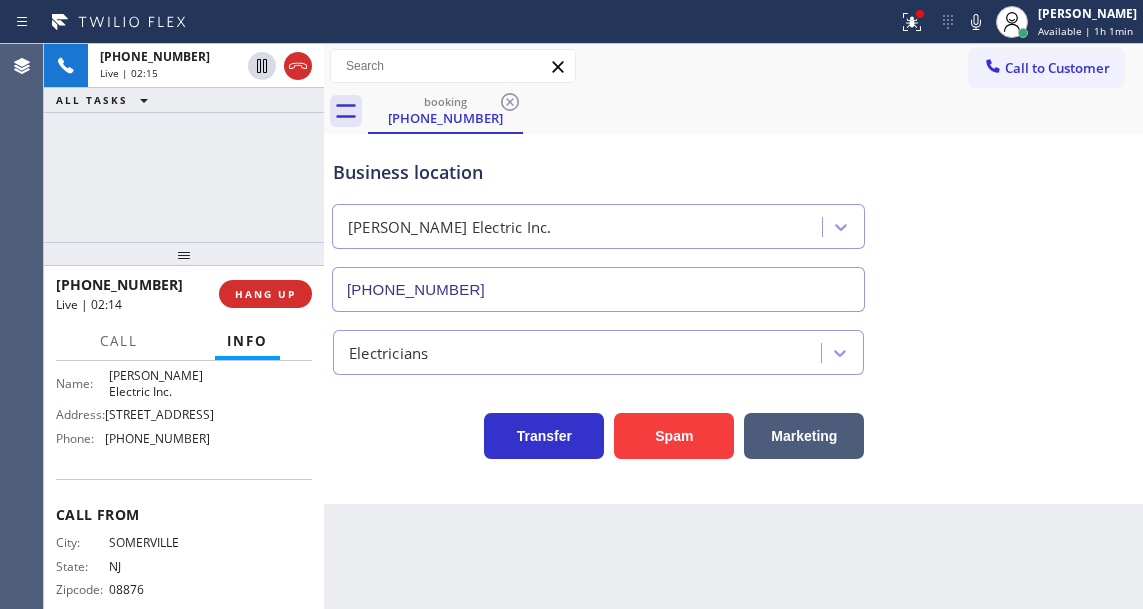 click 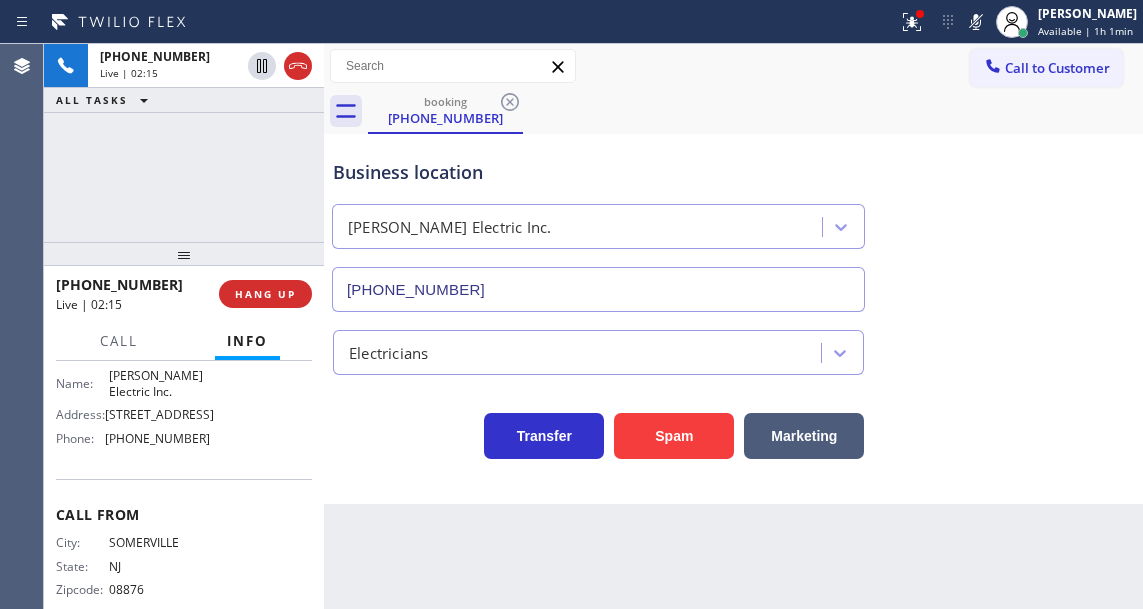 click 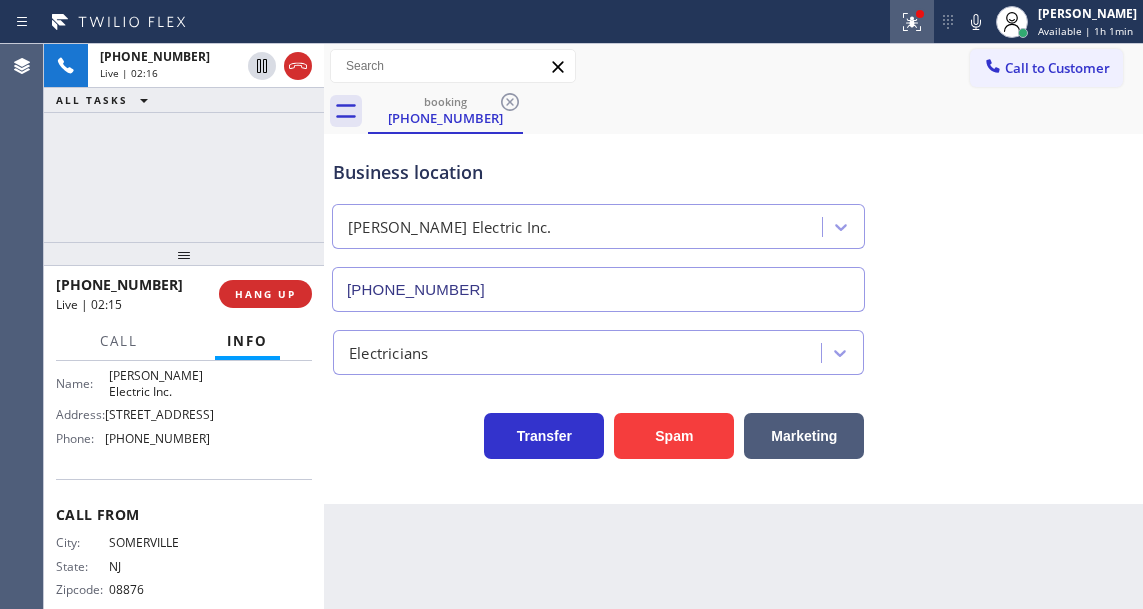 click at bounding box center [912, 22] 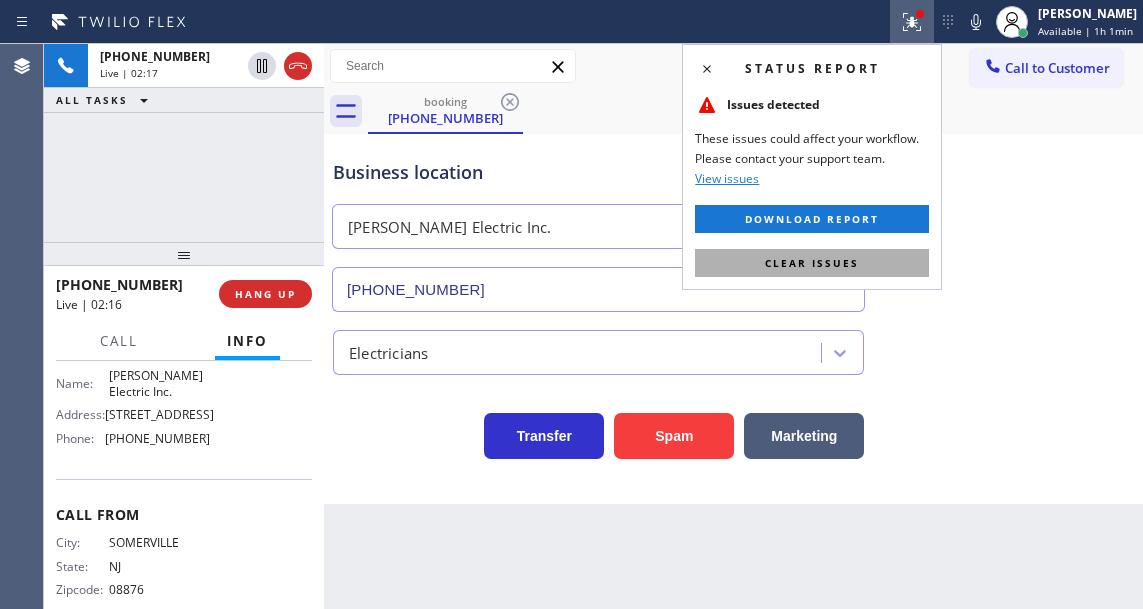 click on "Clear issues" at bounding box center (812, 263) 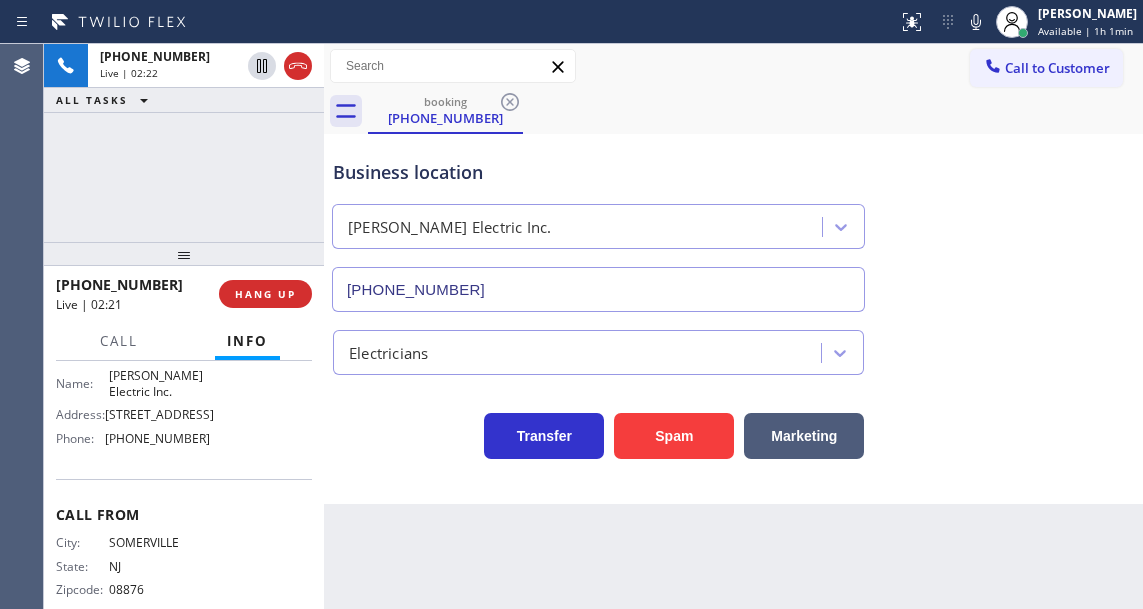 click 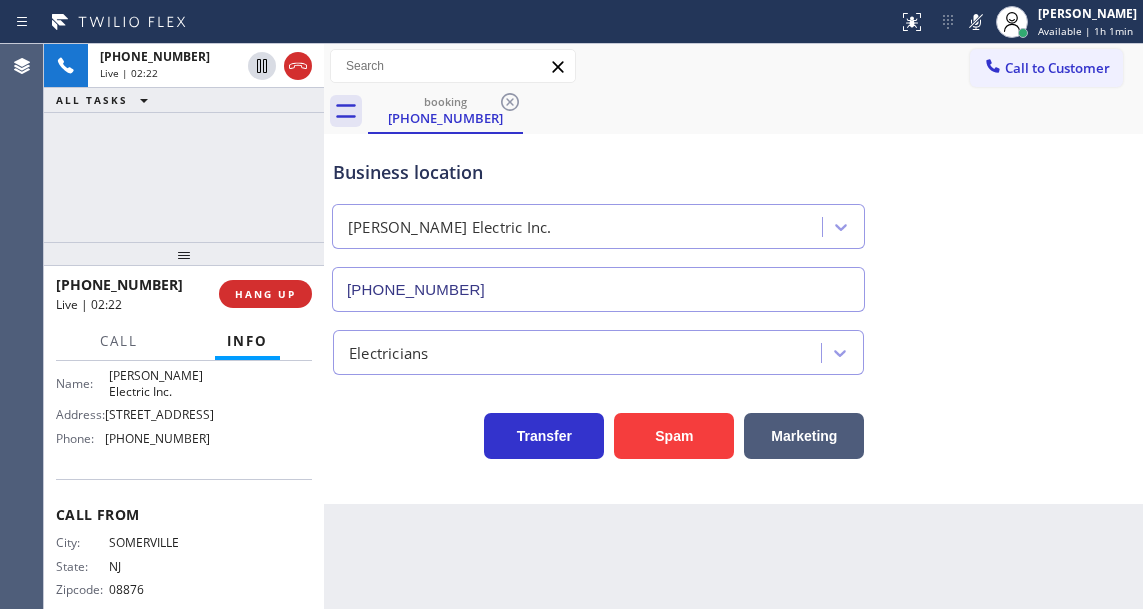 click 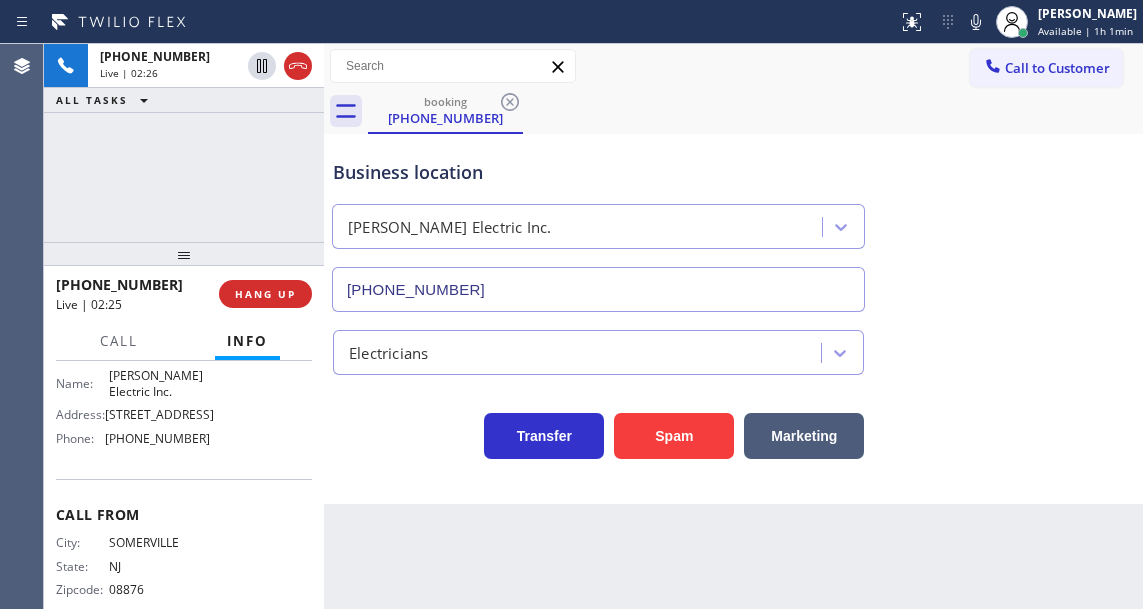 click on "Business location" at bounding box center [598, 172] 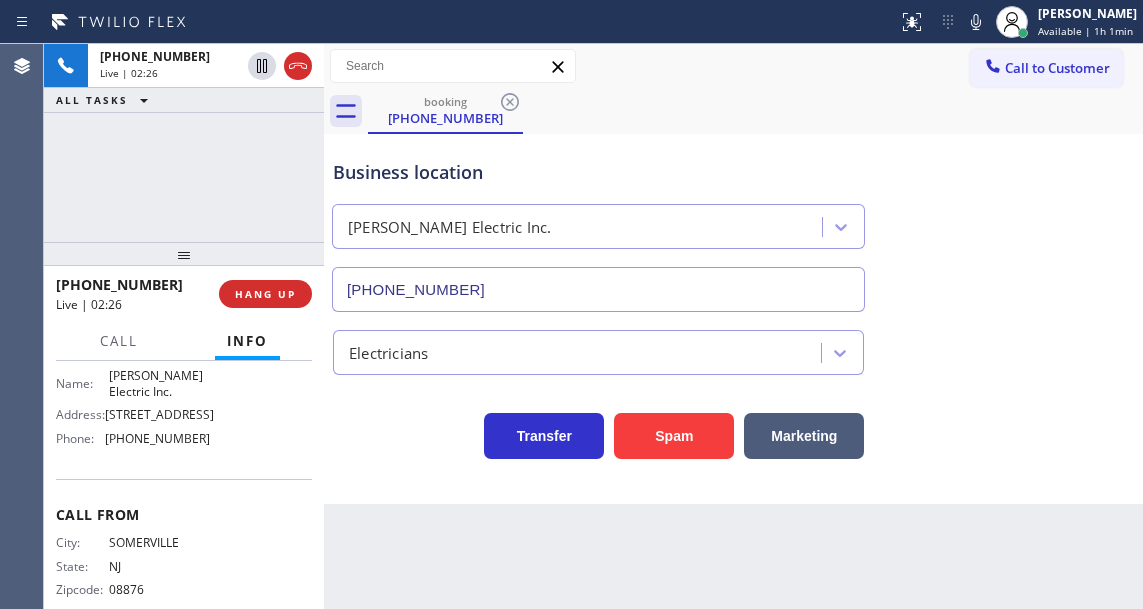 click on "Business location" at bounding box center [598, 172] 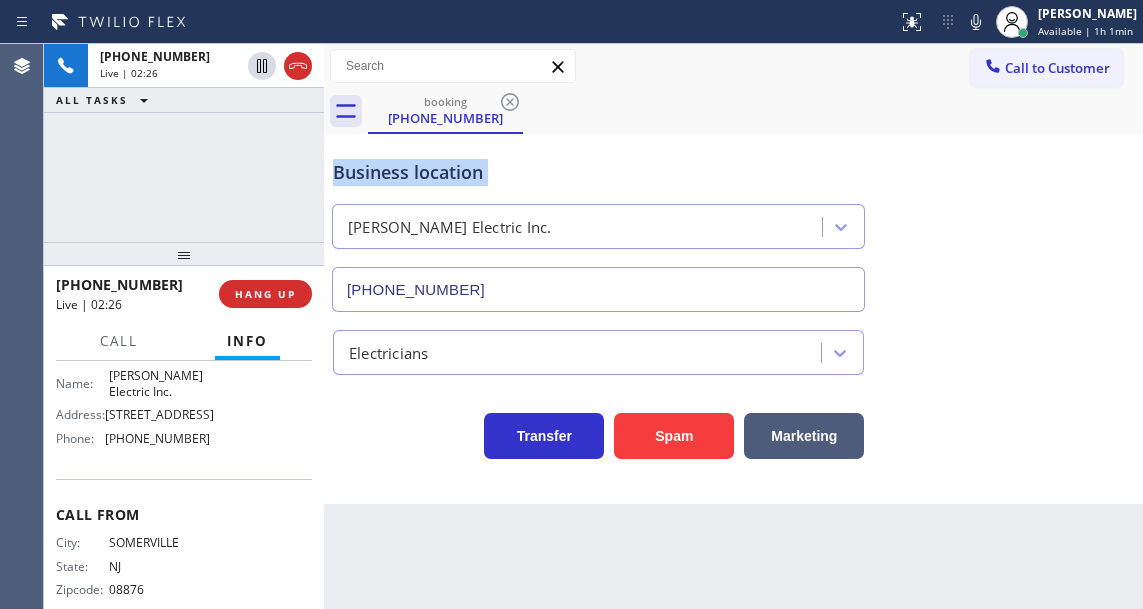 click on "Business location" at bounding box center [598, 172] 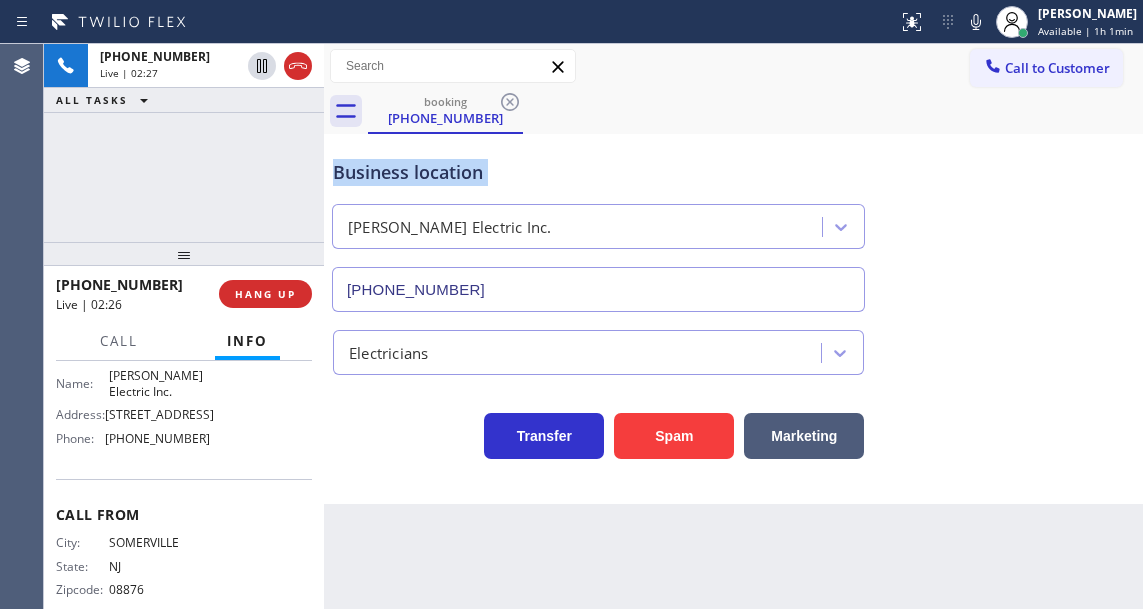 click on "Business location" at bounding box center (598, 172) 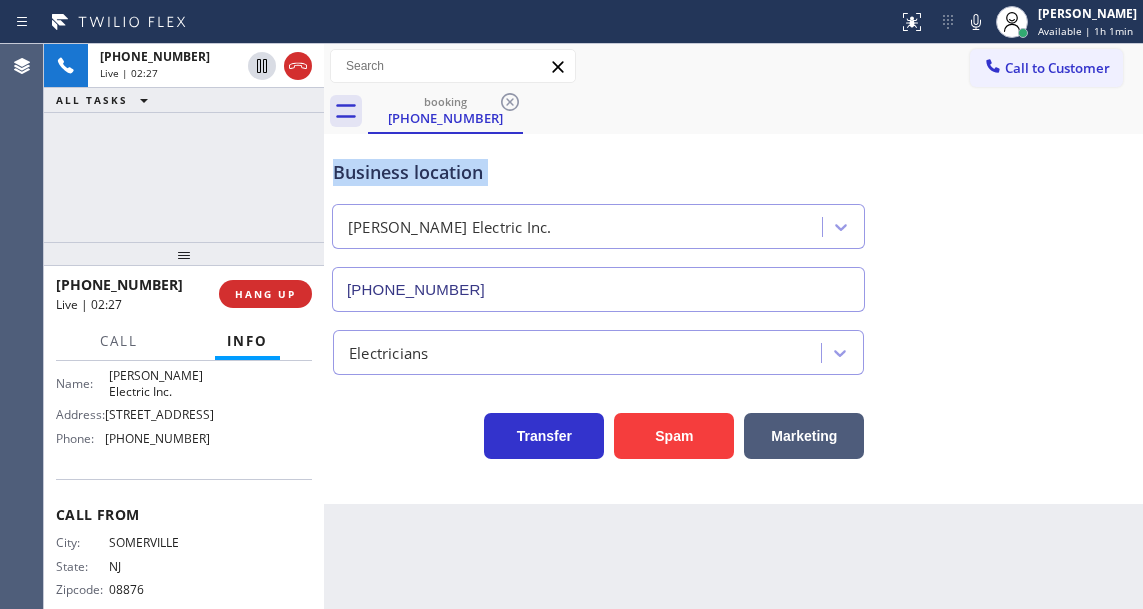 click on "Business location" at bounding box center [598, 172] 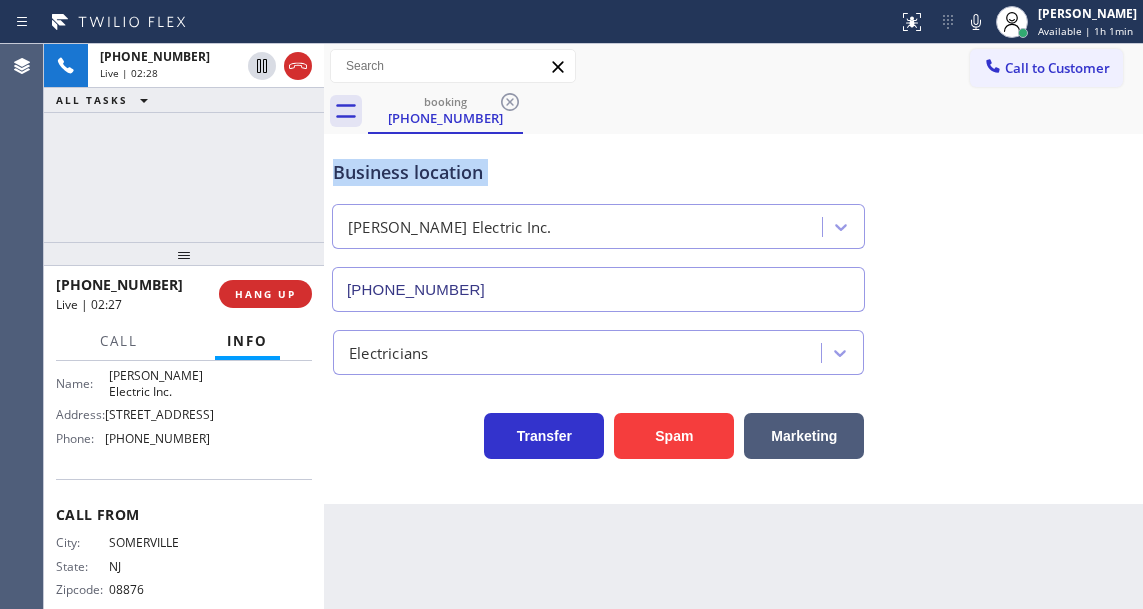 click on "Business location" at bounding box center (598, 172) 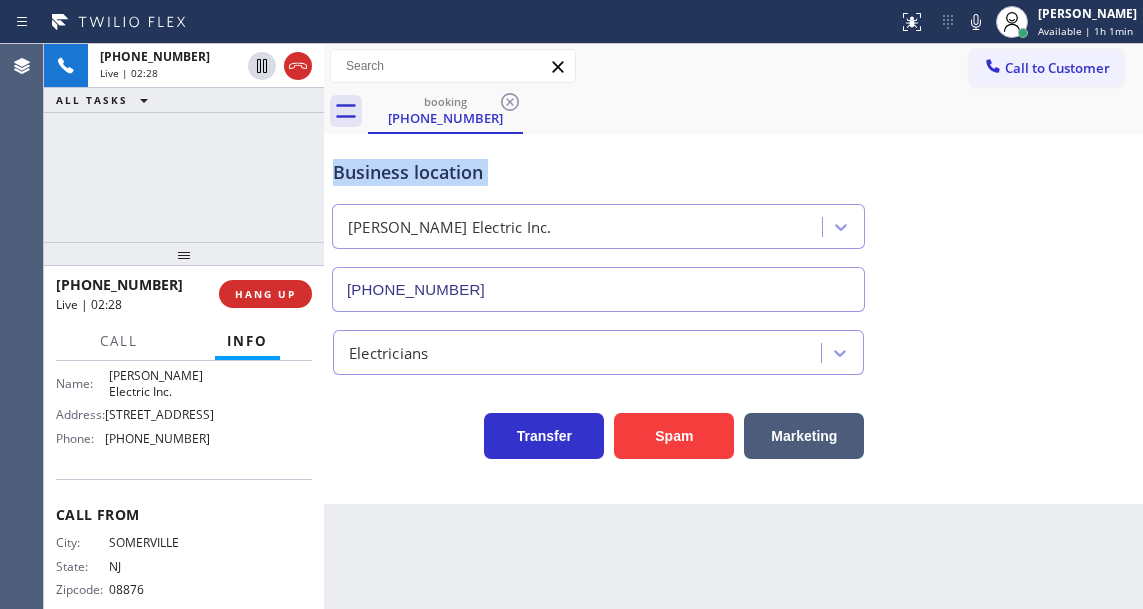 click on "Business location" at bounding box center (598, 172) 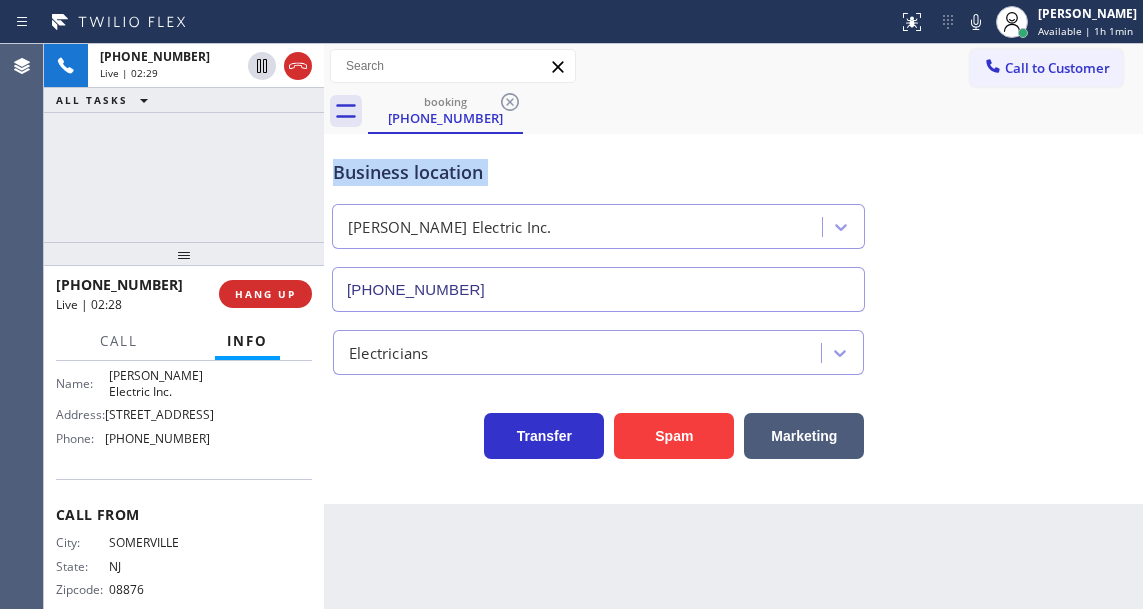 click on "Business location" at bounding box center (598, 172) 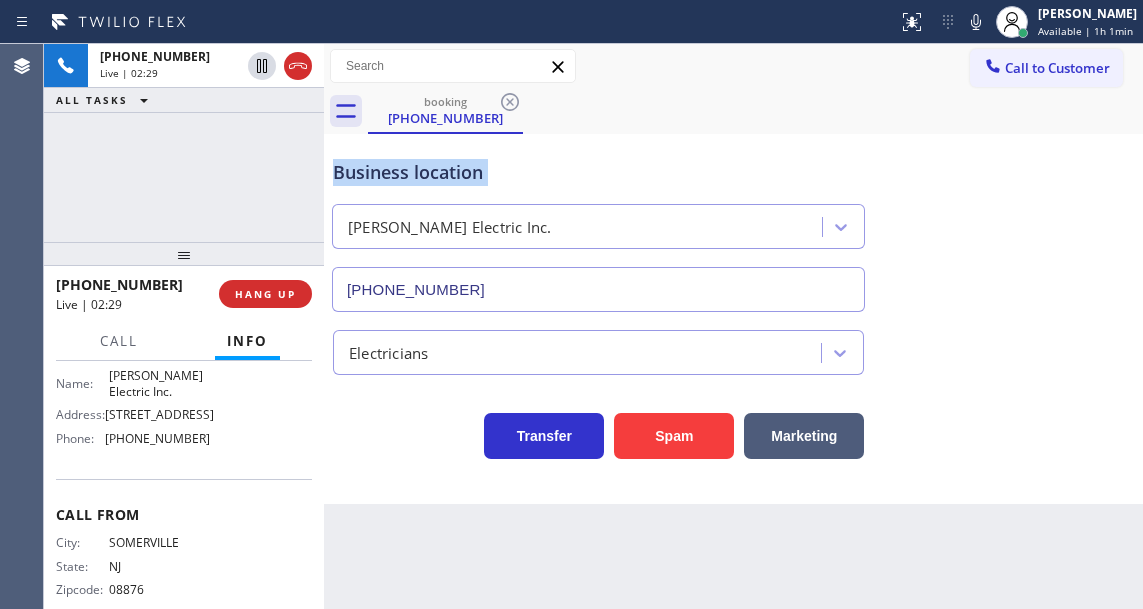 click on "Business location" at bounding box center [598, 172] 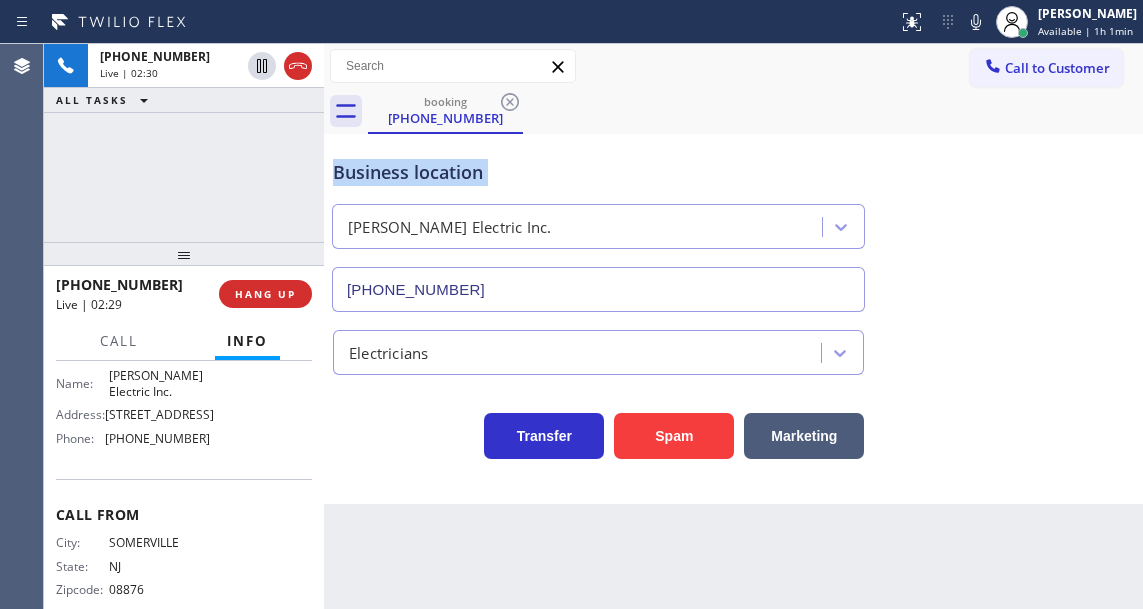 click on "Business location" at bounding box center [598, 172] 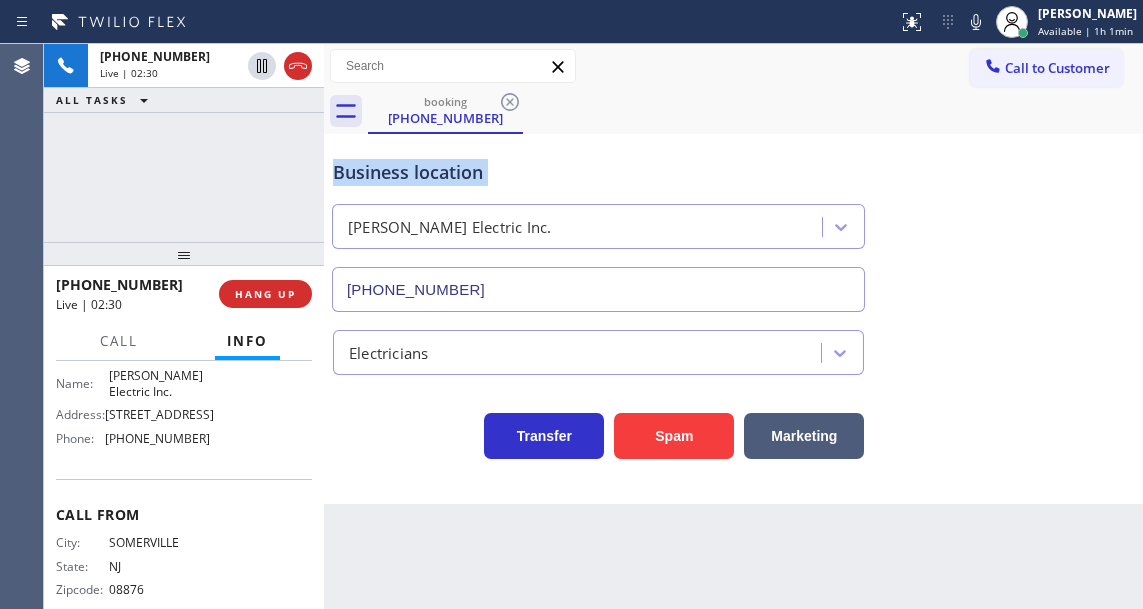 click on "Business location" at bounding box center (598, 172) 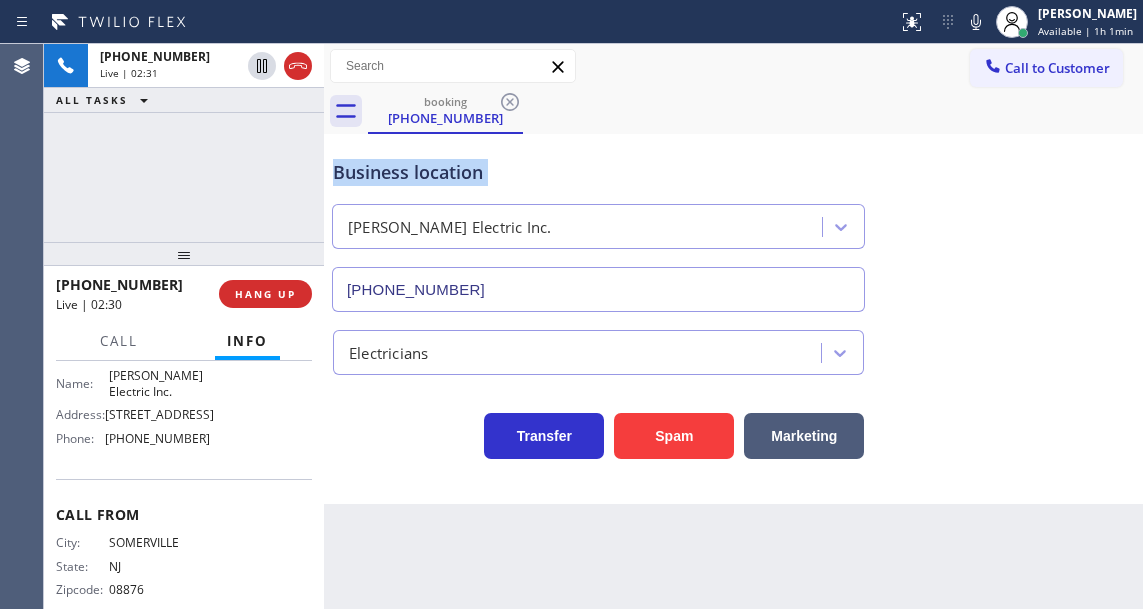 click on "Business location" at bounding box center (598, 172) 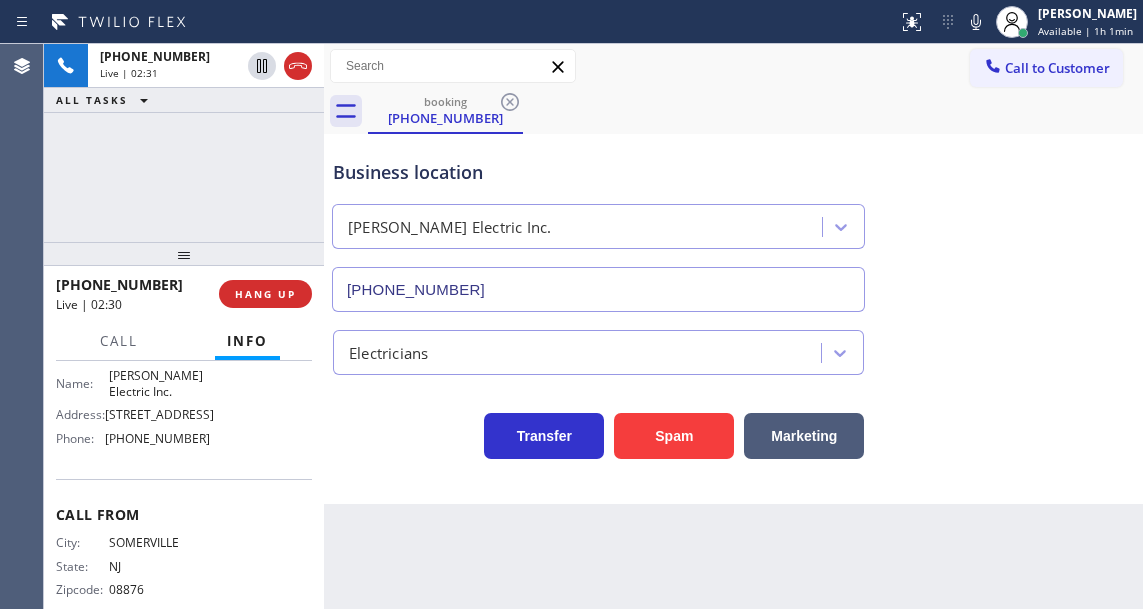 click on "Business location" at bounding box center [598, 172] 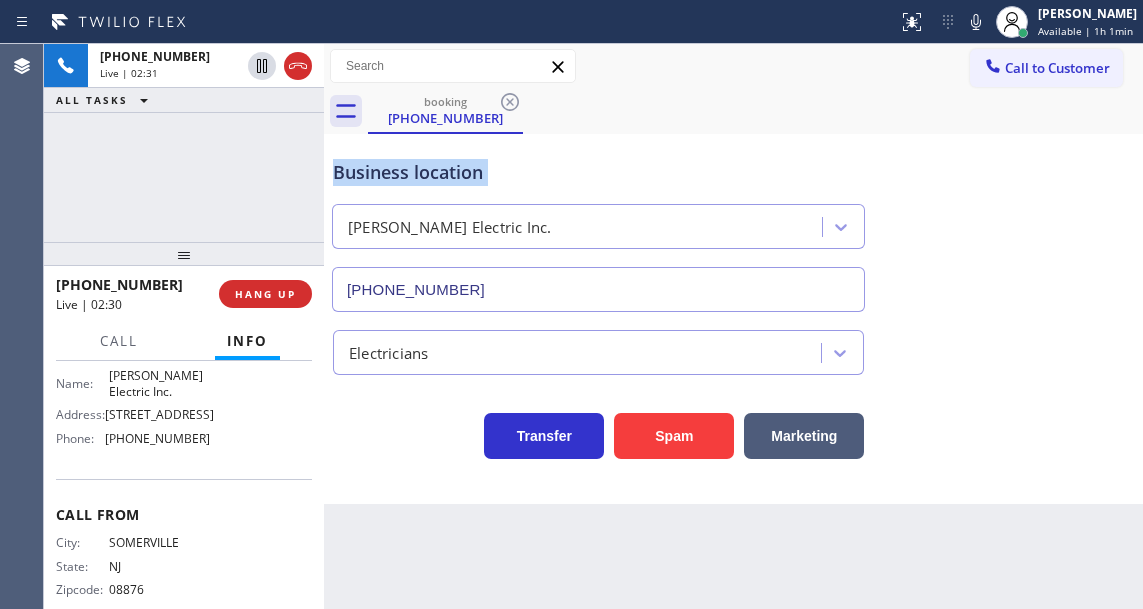 click on "Business location" at bounding box center (598, 172) 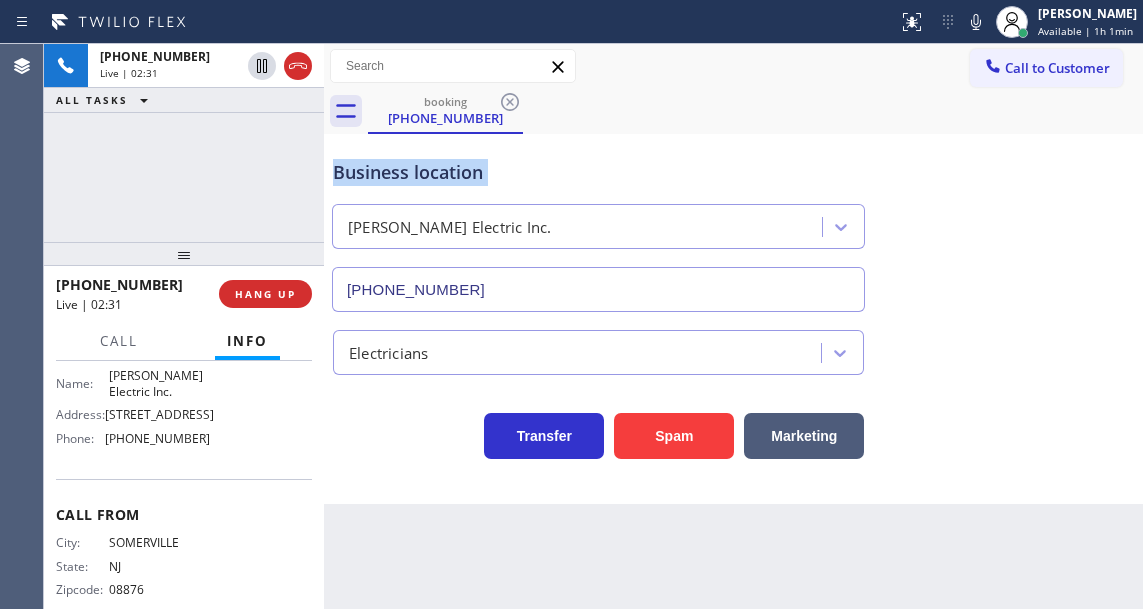 click on "Business location" at bounding box center [598, 172] 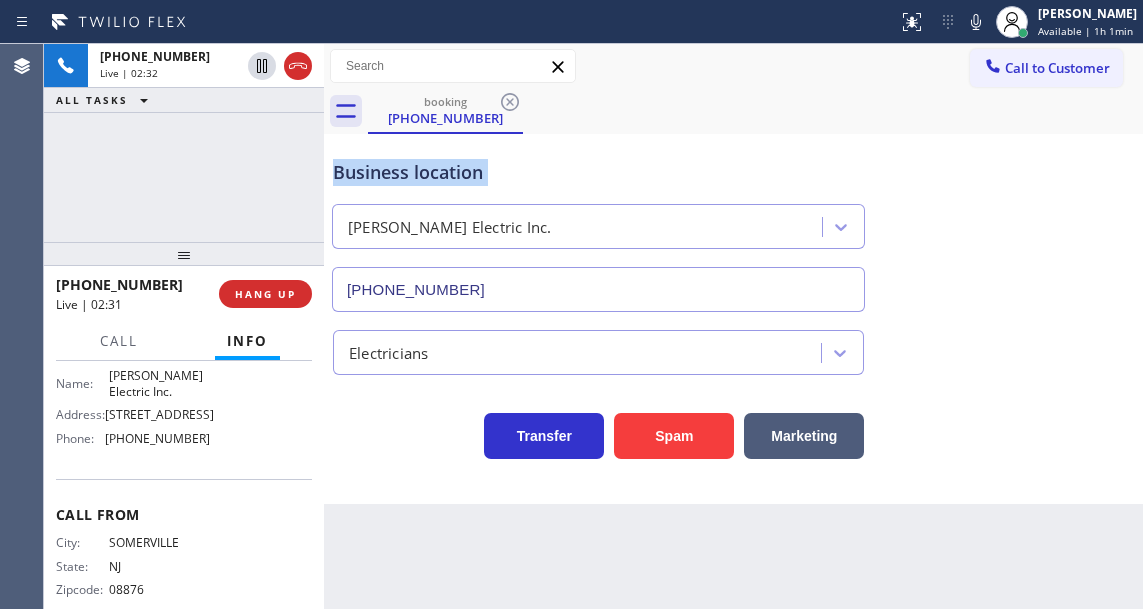 click on "Business location" at bounding box center (598, 172) 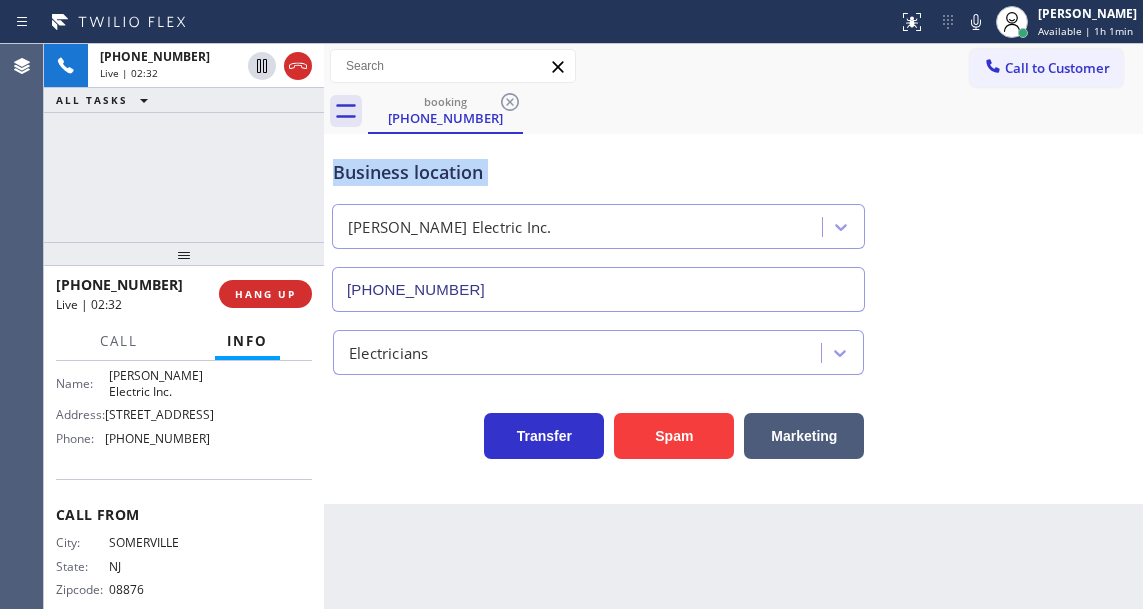 click on "Business location" at bounding box center (598, 172) 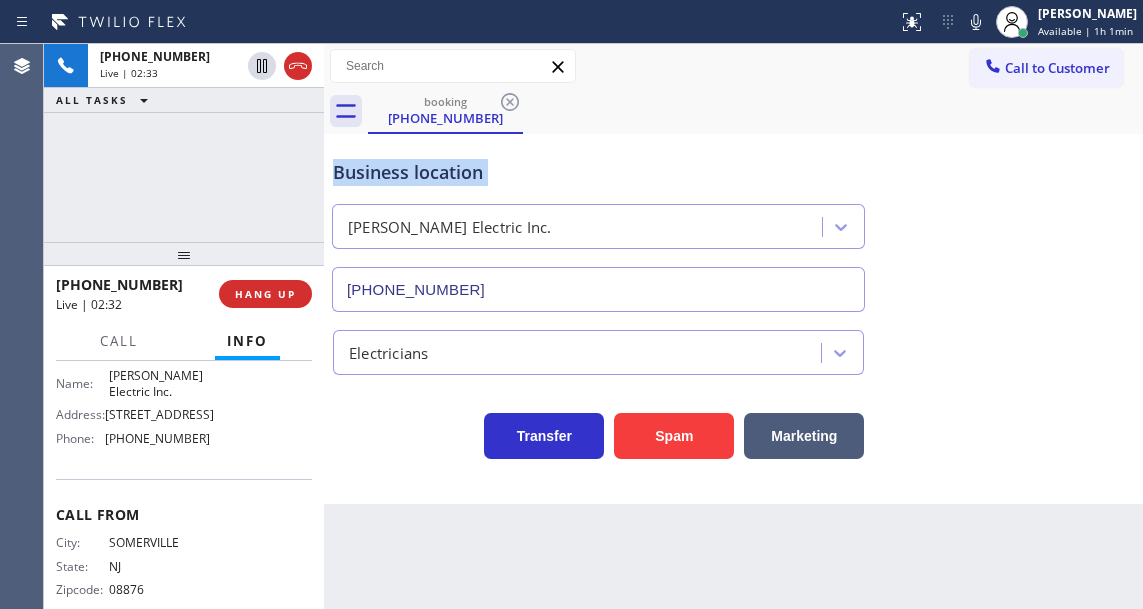 click on "Business location" at bounding box center (598, 172) 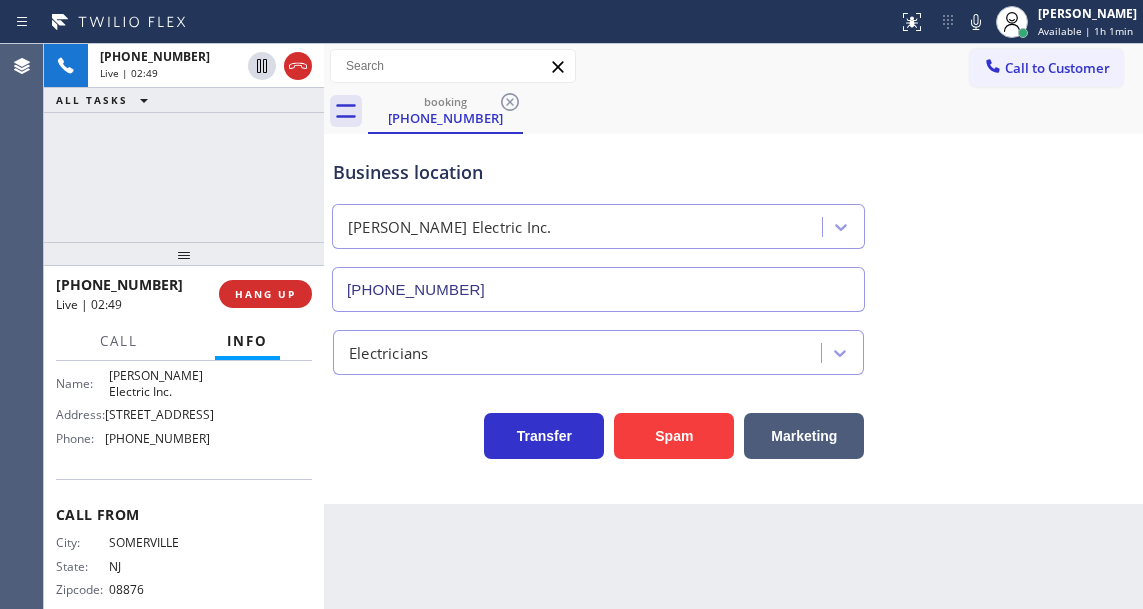 click at bounding box center [324, 326] 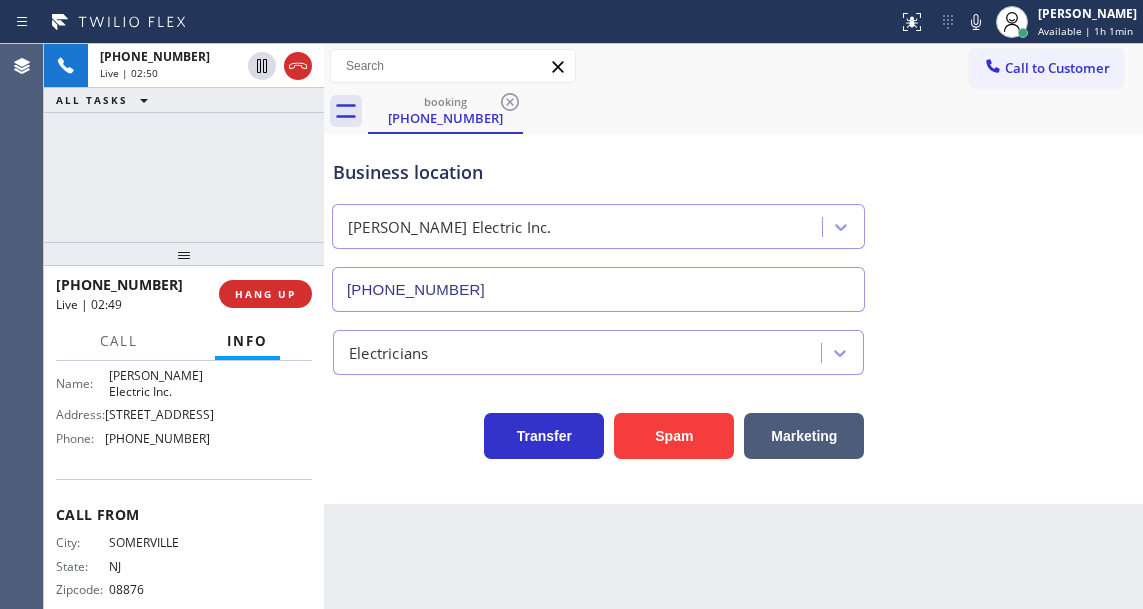 click at bounding box center (324, 326) 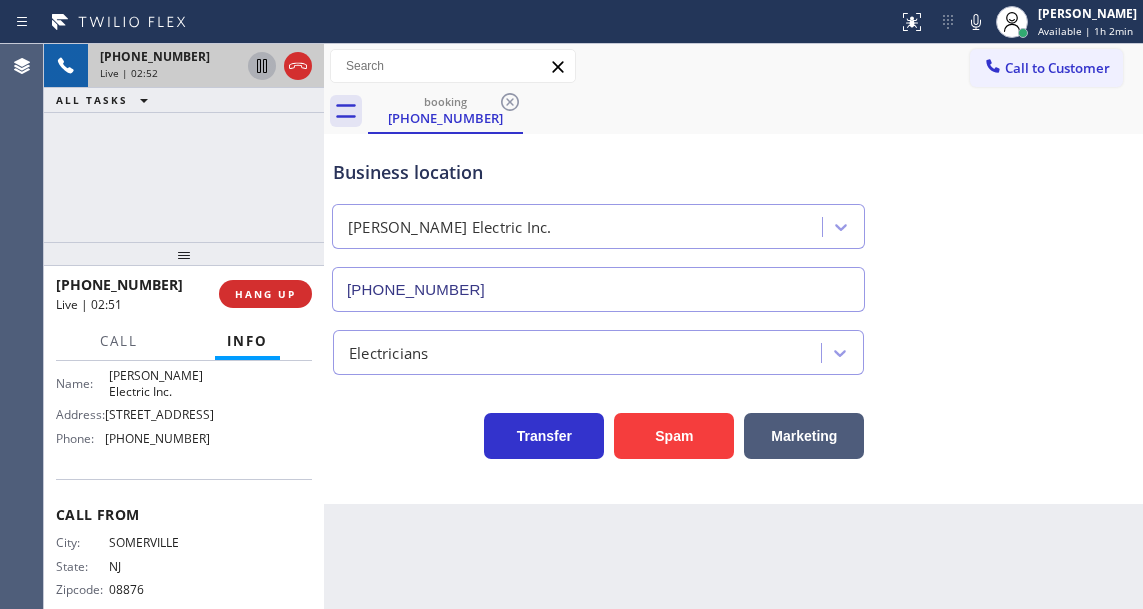 click 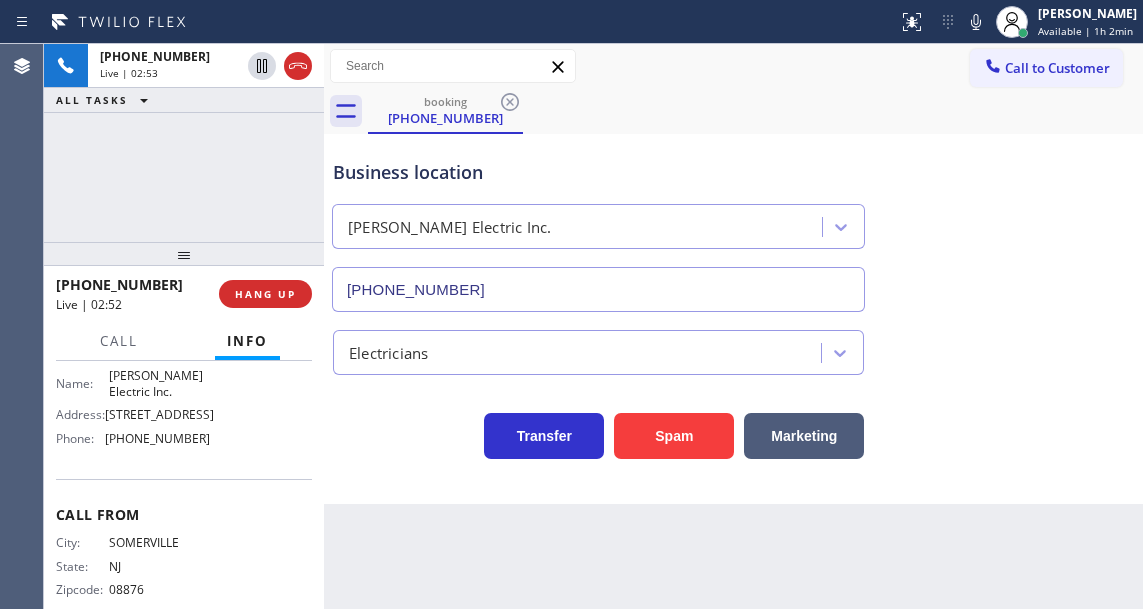 click 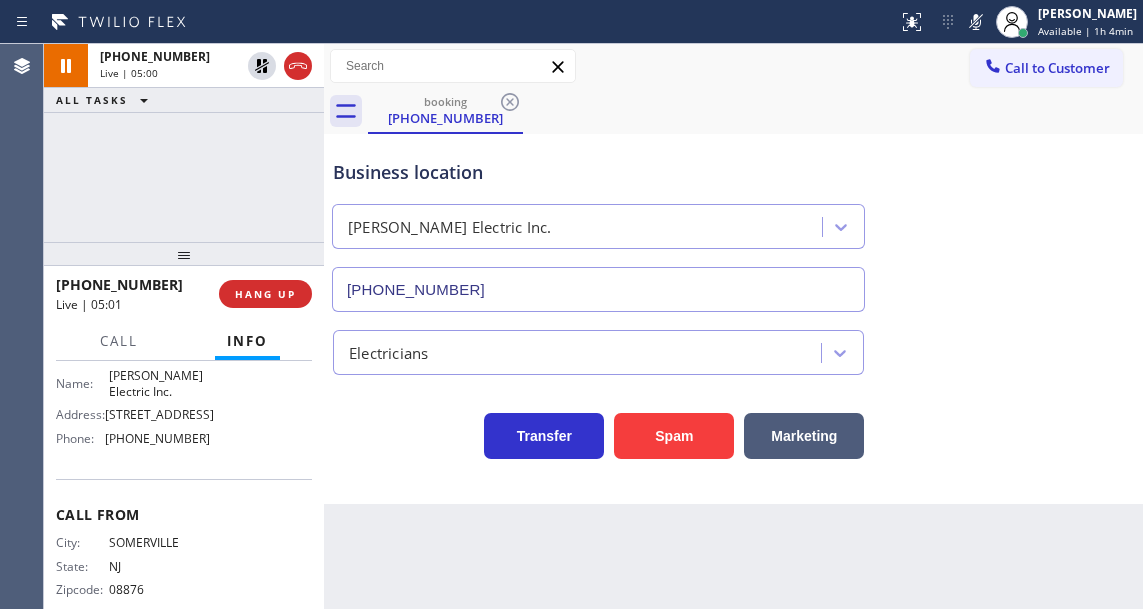 click on "[PHONE_NUMBER] Live | 05:00 ALL TASKS ALL TASKS ACTIVE TASKS TASKS IN WRAP UP" at bounding box center [184, 143] 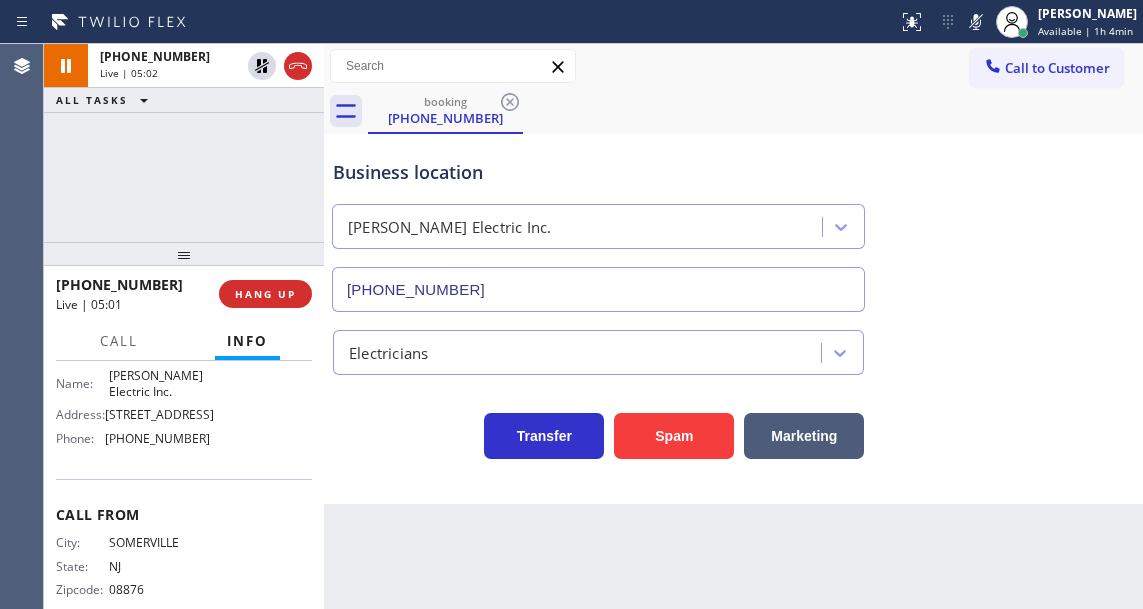 click on "Business location" at bounding box center [598, 172] 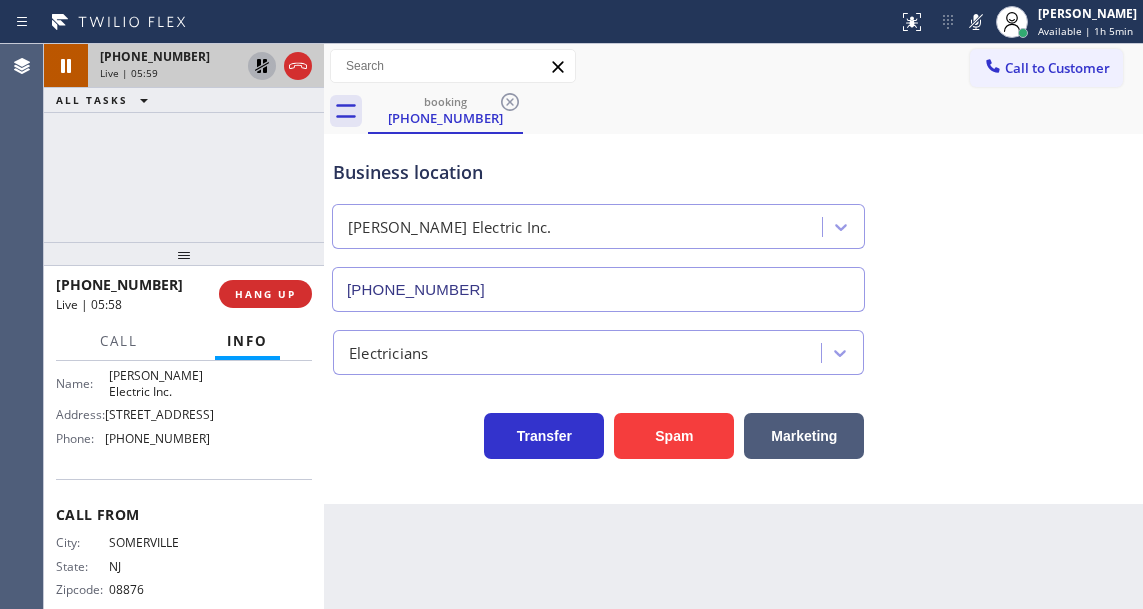 click 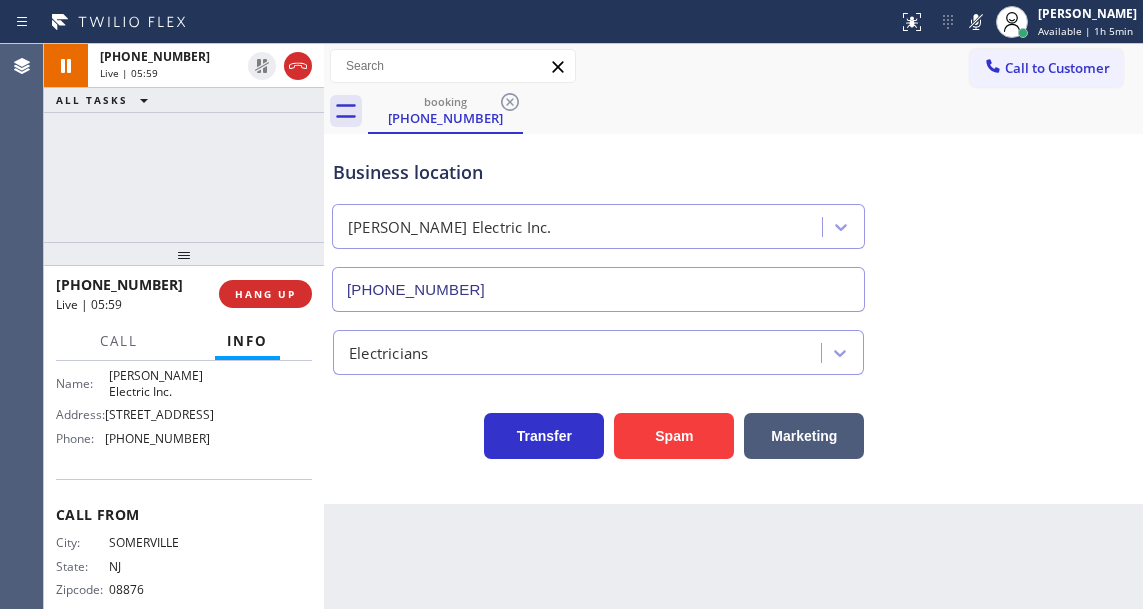 click 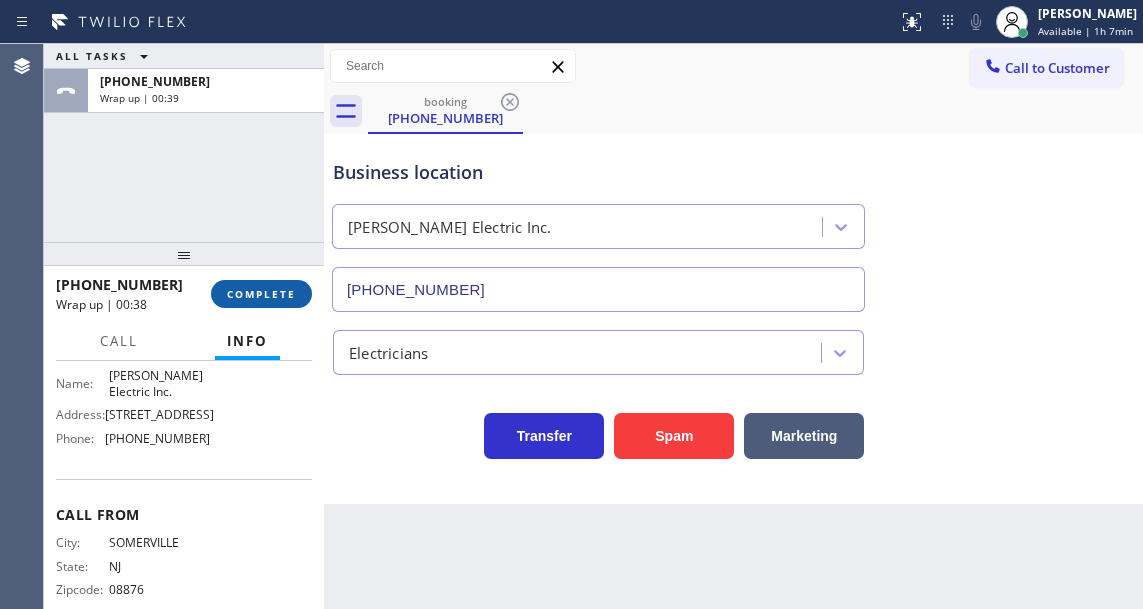 click on "COMPLETE" at bounding box center (261, 294) 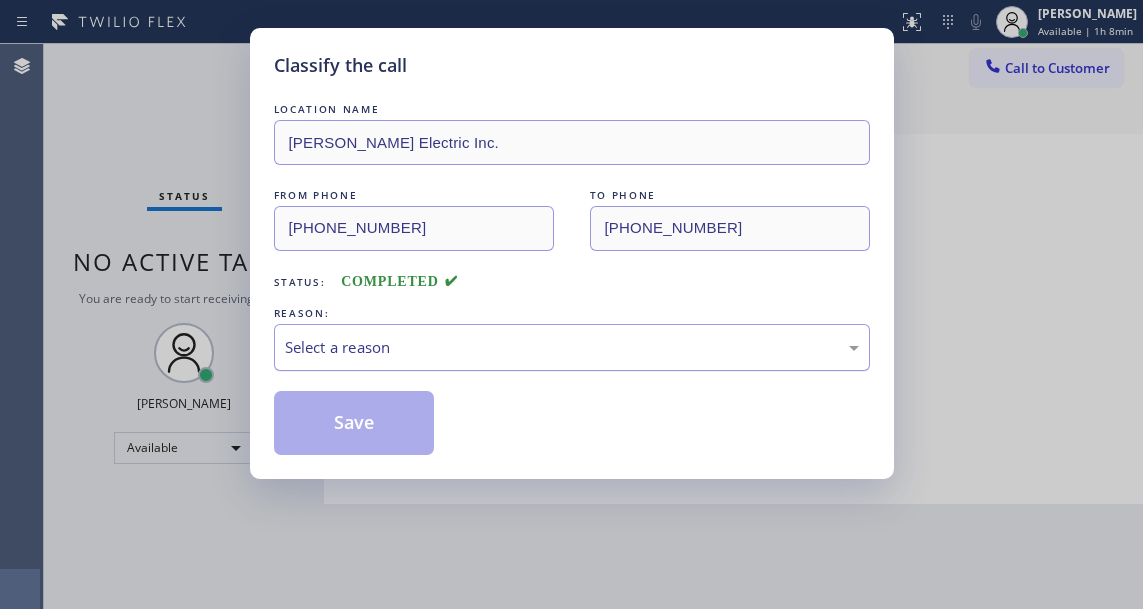 click on "Select a reason" at bounding box center [572, 347] 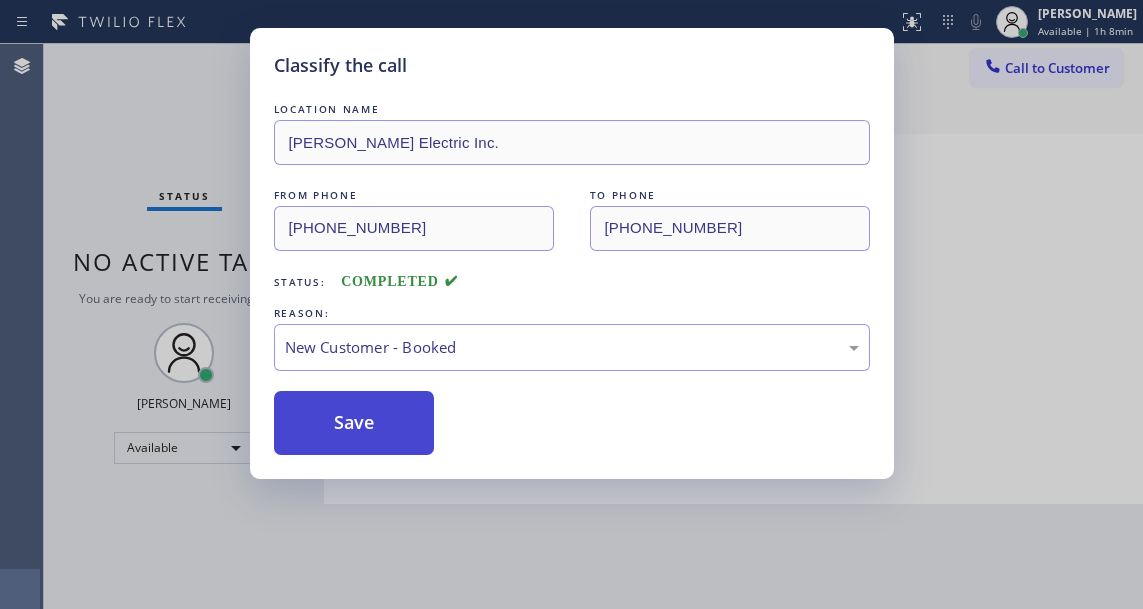click on "Save" at bounding box center [354, 423] 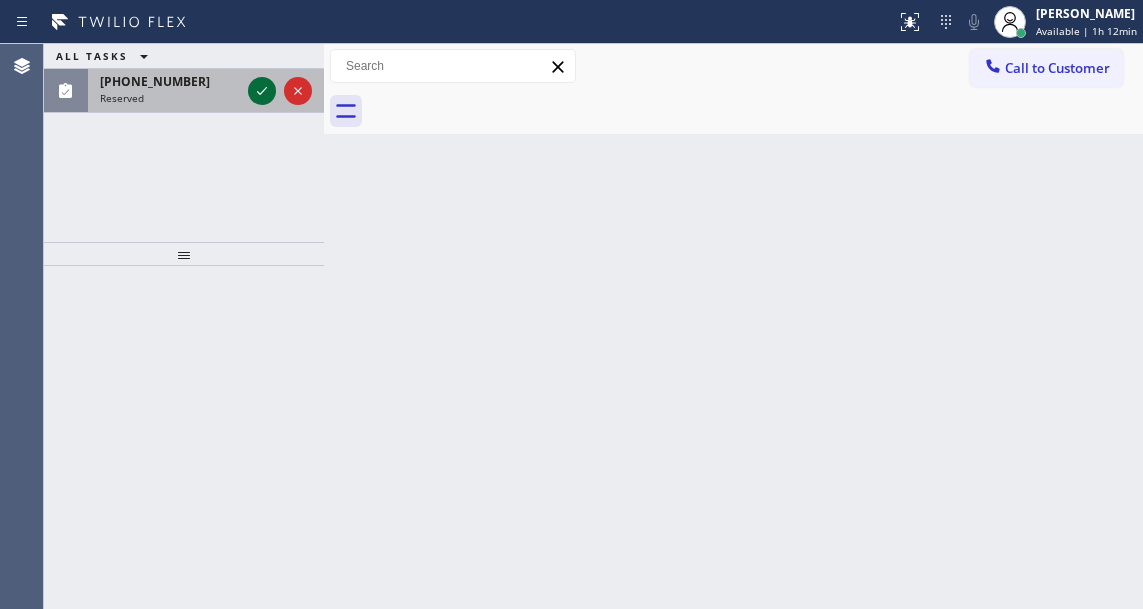 click 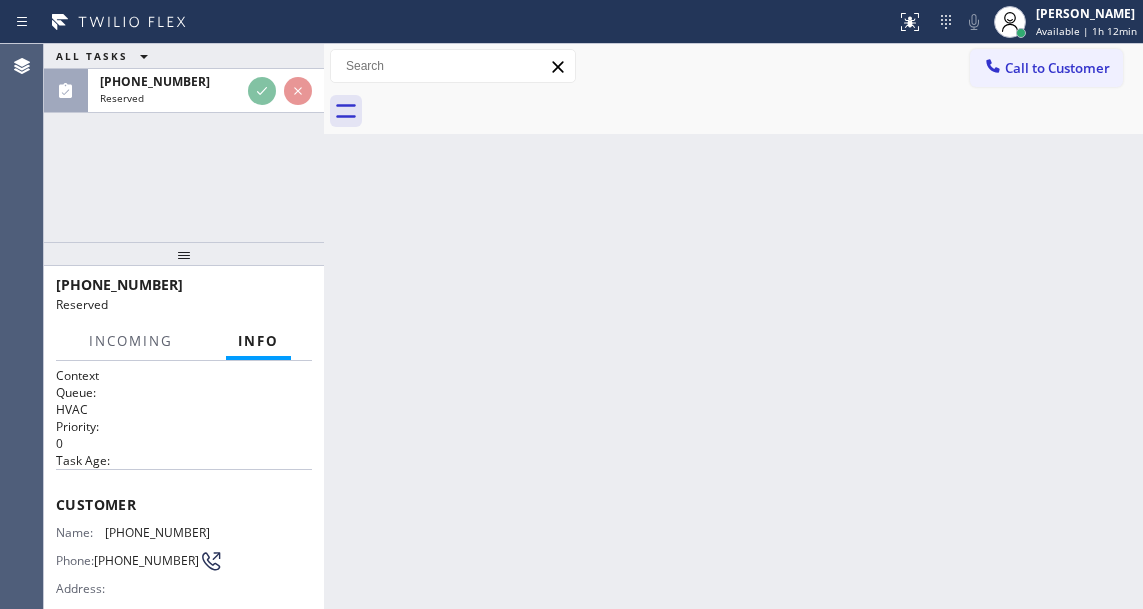 click on "Context Queue: HVAC Priority: 0 Task Age:  Customer Name: [PHONE_NUMBER] Phone: [PHONE_NUMBER] Address: Business location Name: [PERSON_NAME] Heating  and  Air Conditioning Address: [STREET_ADDRESS]  Phone: [PHONE_NUMBER] Call From City: State: Zipcode: Outbound call Location [PERSON_NAME] Heating & Air Conditioning Your caller id phone number [PHONE_NUMBER] Customer number [PHONE_NUMBER] Call" at bounding box center [184, 485] 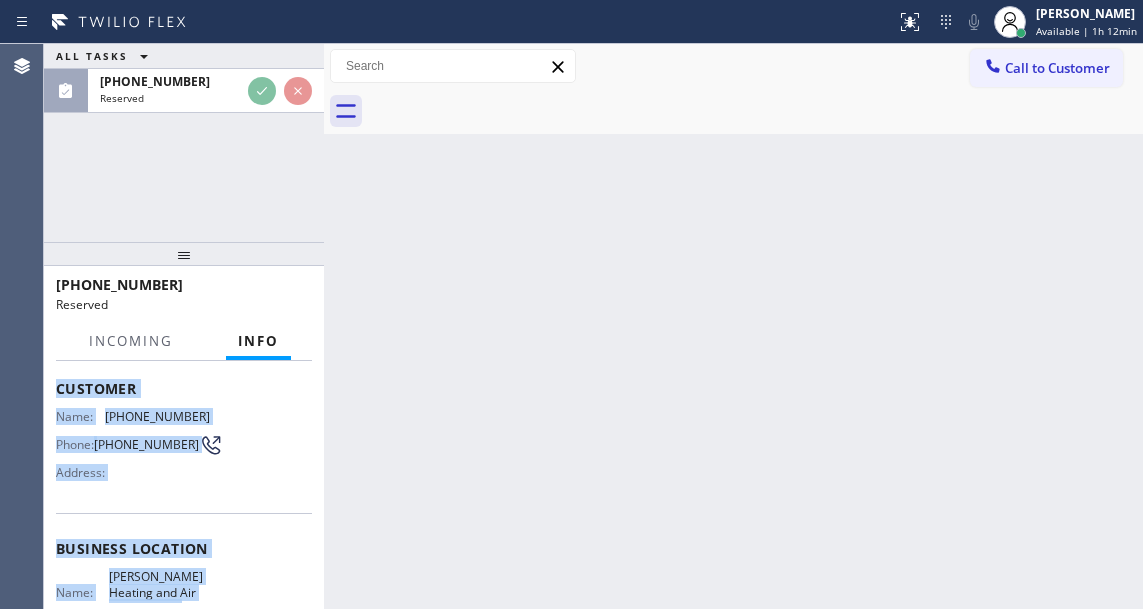 scroll, scrollTop: 413, scrollLeft: 0, axis: vertical 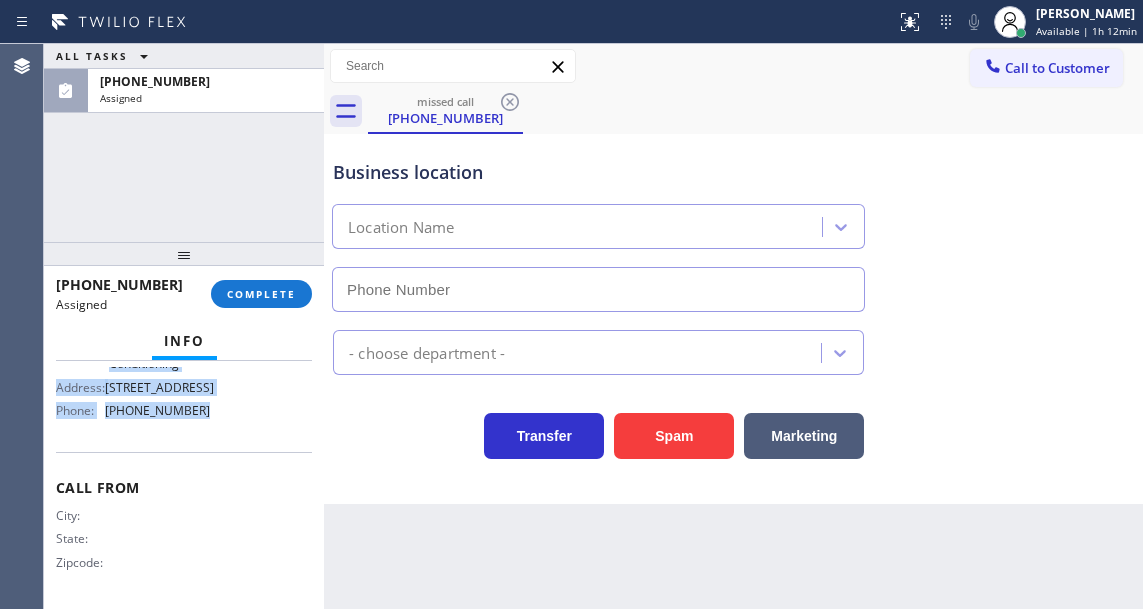 type on "[PHONE_NUMBER]" 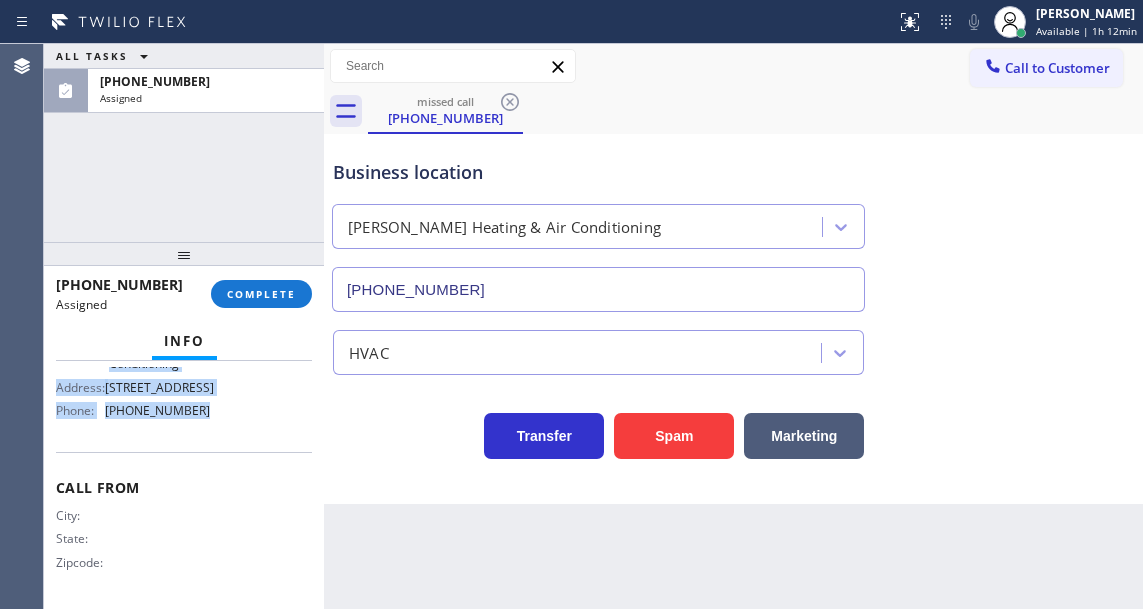 drag, startPoint x: 54, startPoint y: 503, endPoint x: 190, endPoint y: 426, distance: 156.285 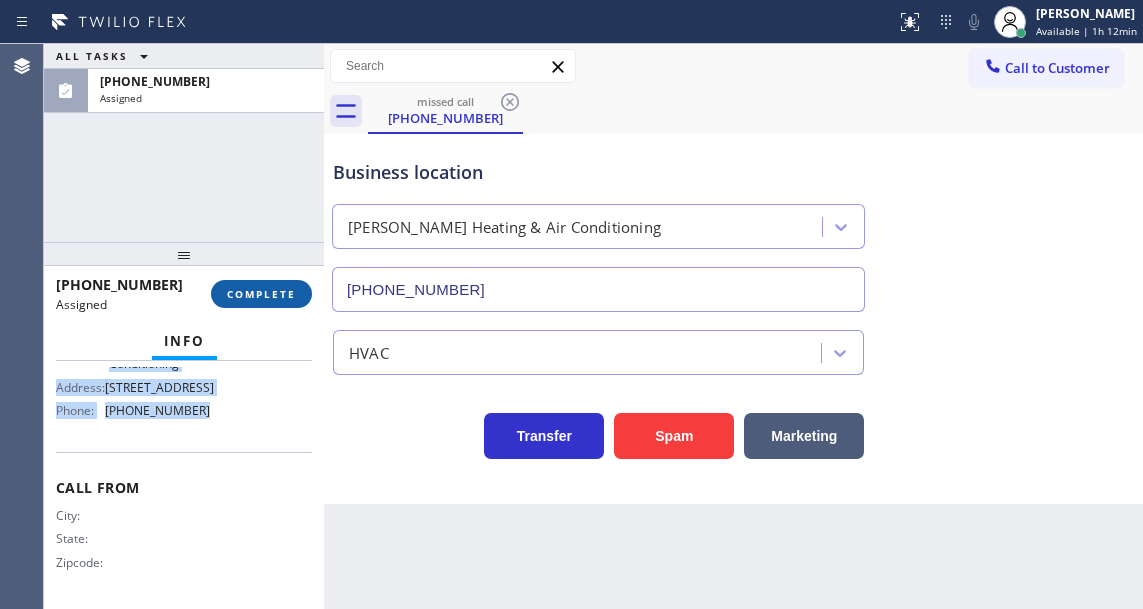 click on "COMPLETE" at bounding box center (261, 294) 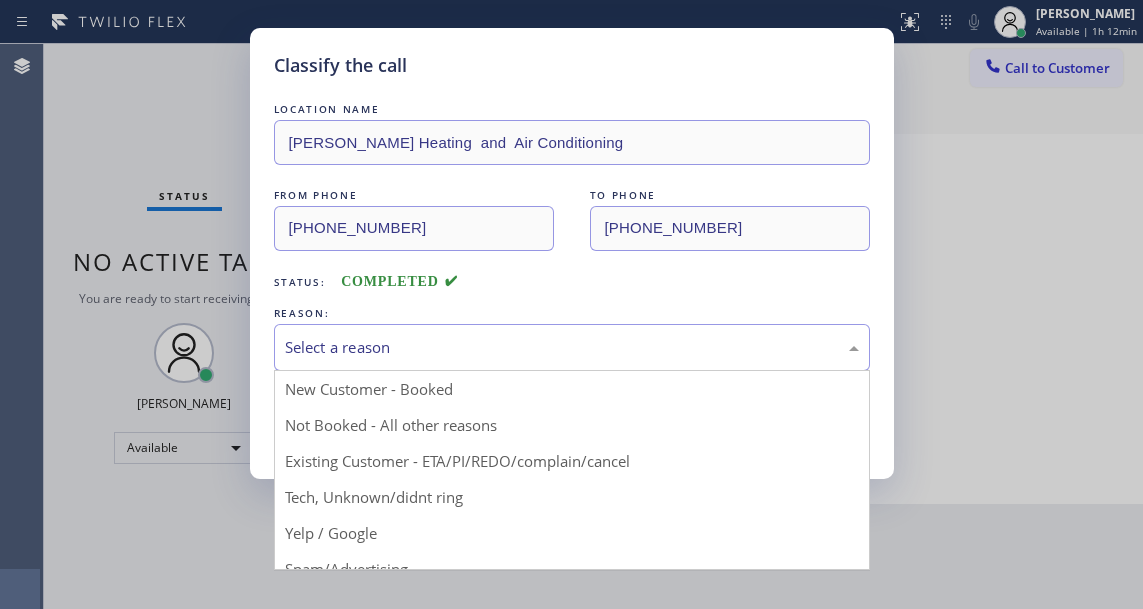 click on "Select a reason" at bounding box center (572, 347) 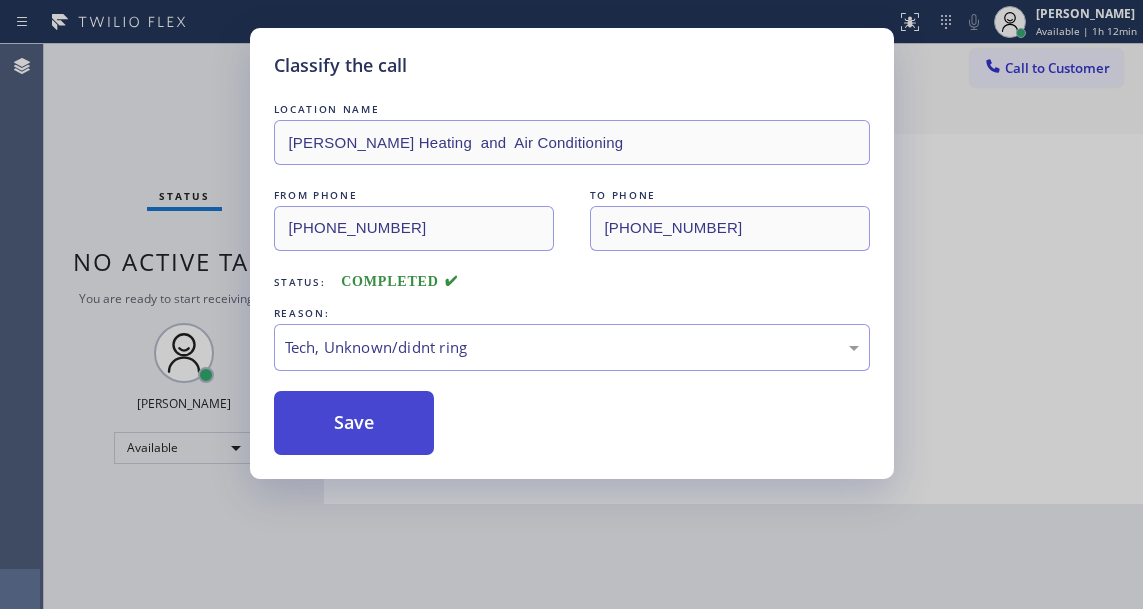 click on "Save" at bounding box center [354, 423] 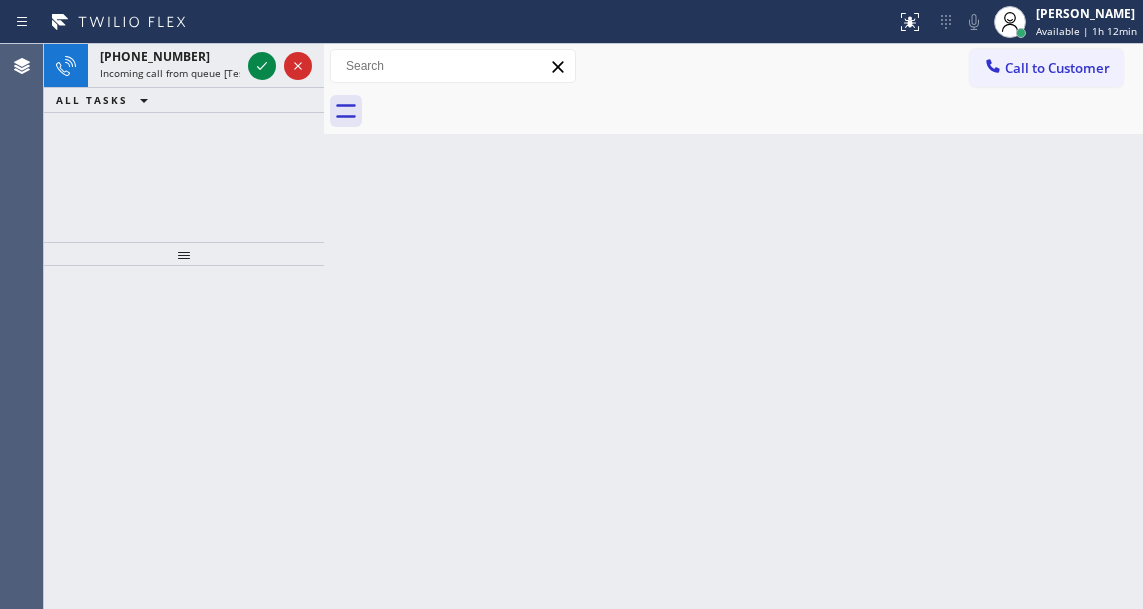 click on "[PHONE_NUMBER] Incoming call from queue [Test] All ALL TASKS ALL TASKS ACTIVE TASKS TASKS IN WRAP UP" at bounding box center [184, 143] 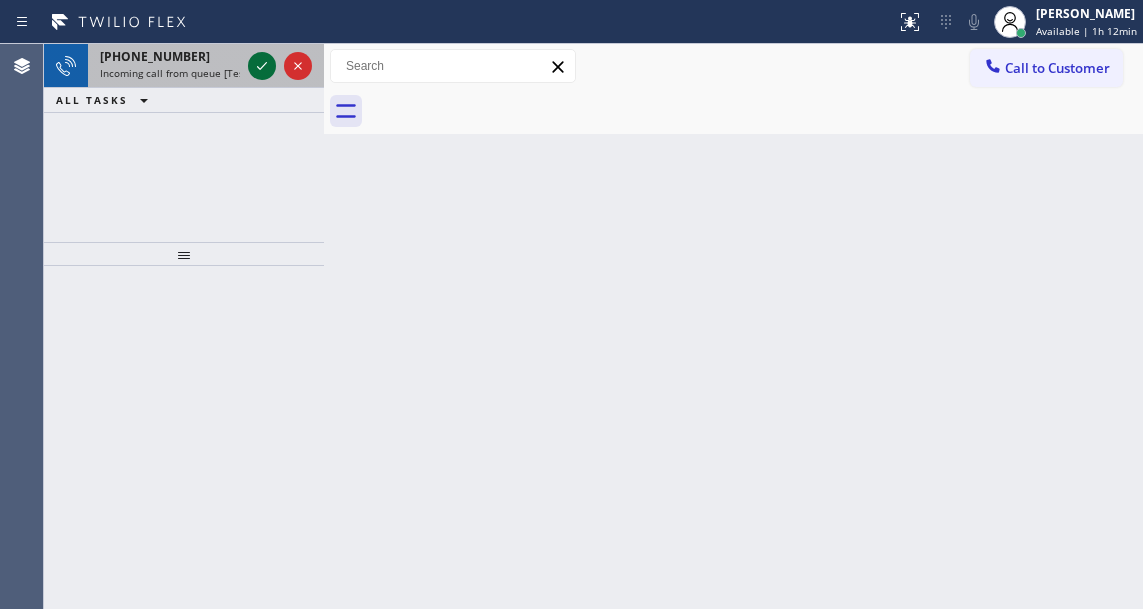 click 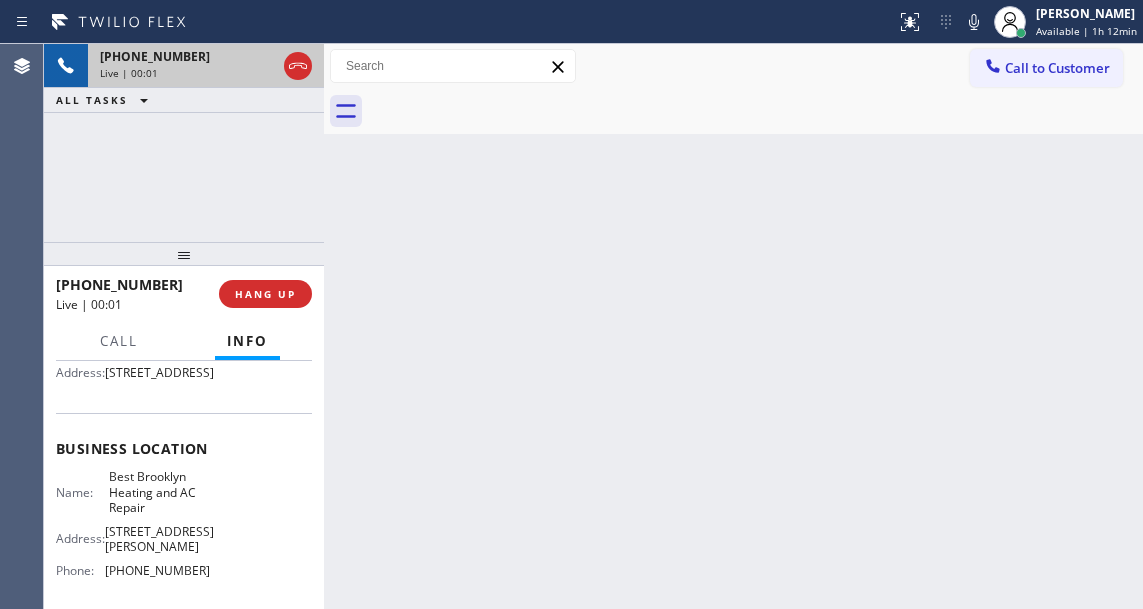 scroll, scrollTop: 200, scrollLeft: 0, axis: vertical 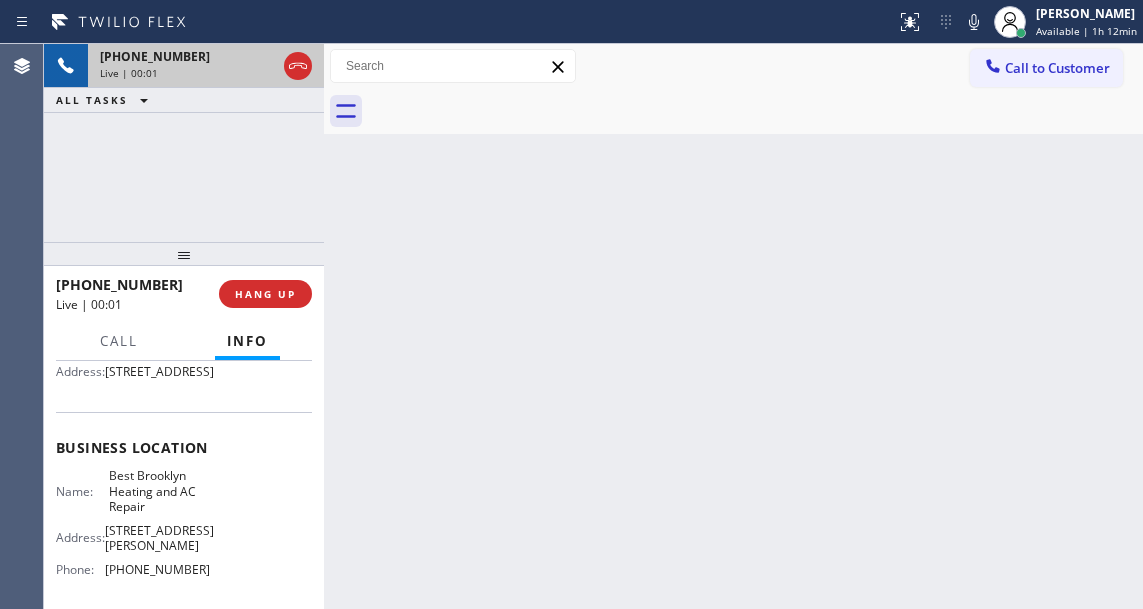 click on "Best Brooklyn Heating and AC Repair" at bounding box center [159, 491] 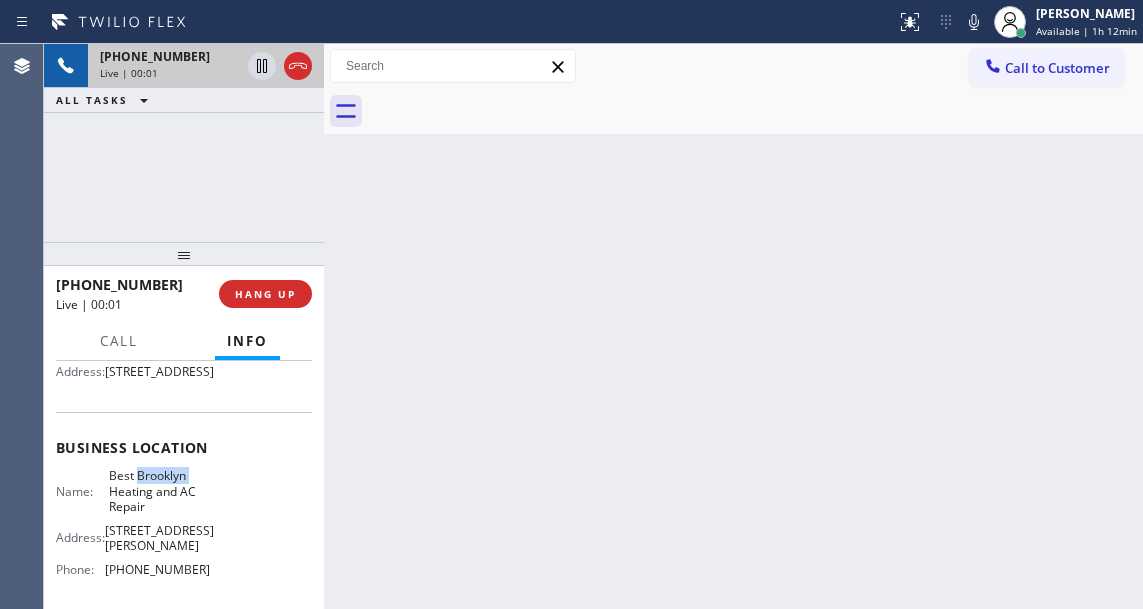click on "Best Brooklyn Heating and AC Repair" at bounding box center (159, 491) 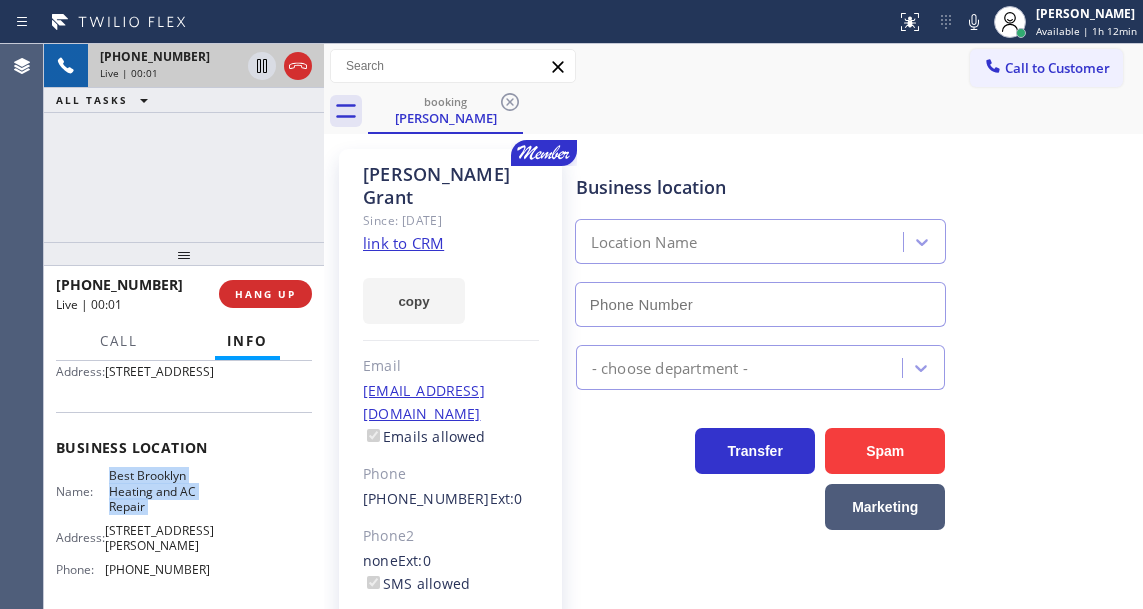 click on "Best Brooklyn Heating and AC Repair" at bounding box center [159, 491] 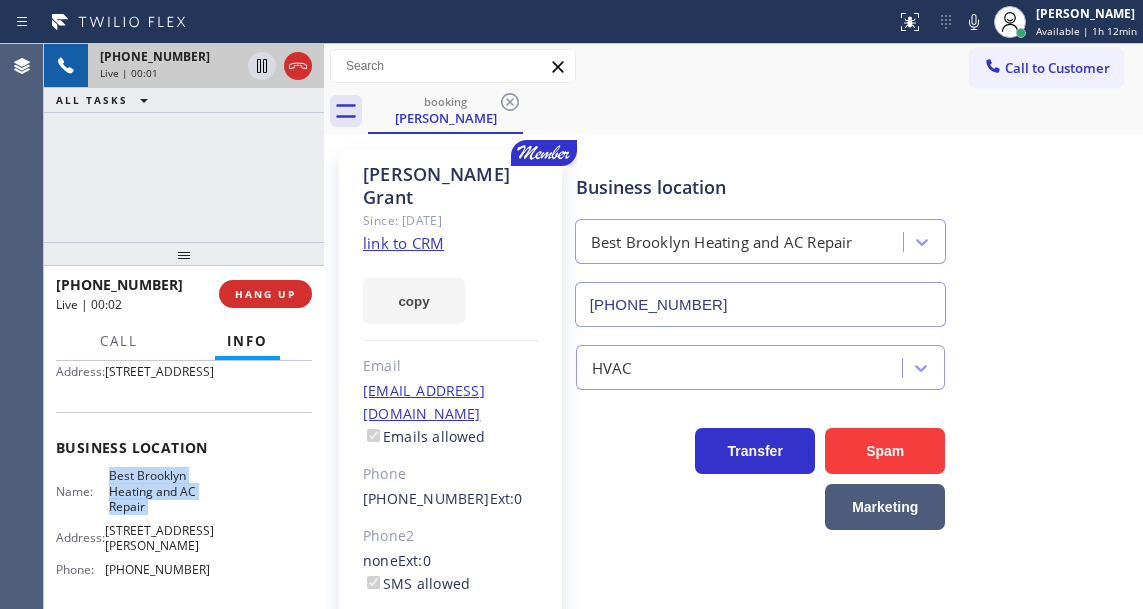 click on "Best Brooklyn Heating and AC Repair" at bounding box center (159, 491) 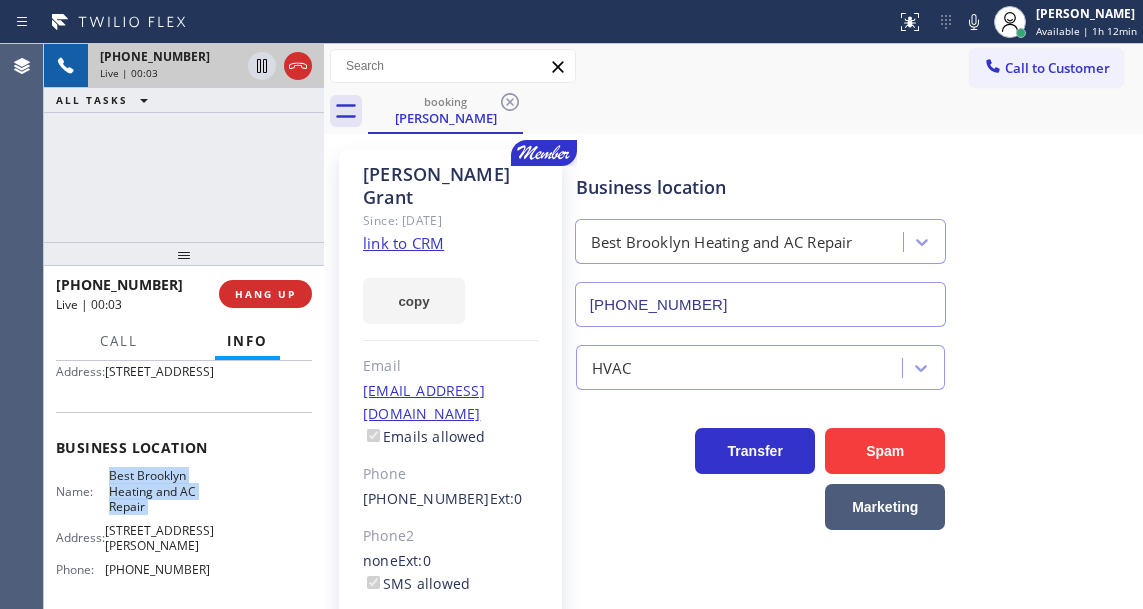 click on "link to CRM" at bounding box center (403, 243) 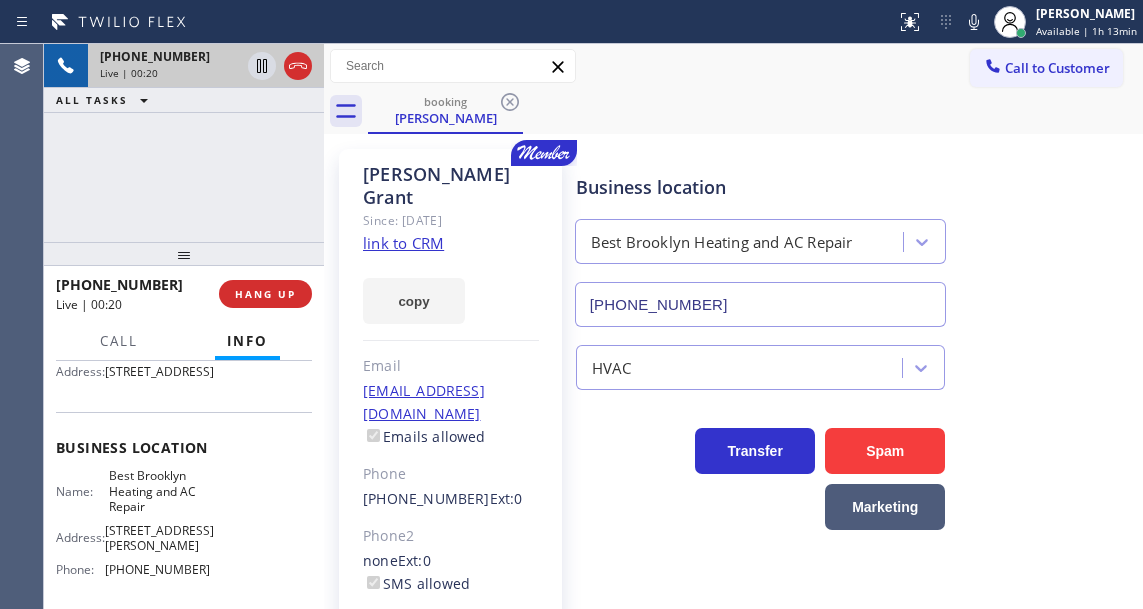 click on "[PHONE_NUMBER] Live | 00:20 ALL TASKS ALL TASKS ACTIVE TASKS TASKS IN WRAP UP" at bounding box center [184, 143] 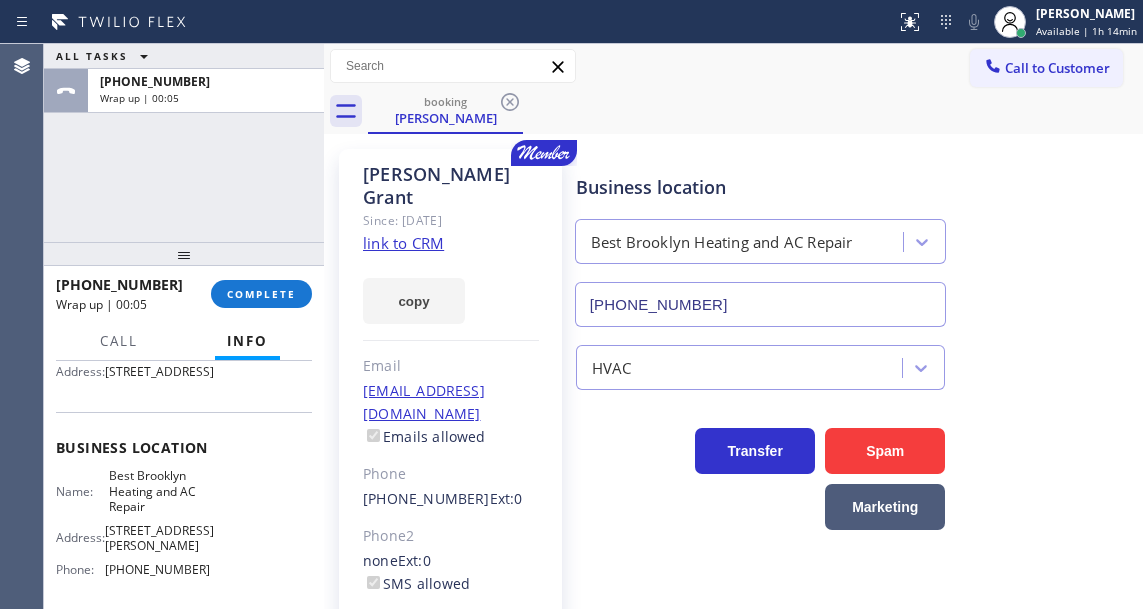 click on "[PHONE_NUMBER] Wrap up | 00:05 COMPLETE" at bounding box center [184, 294] 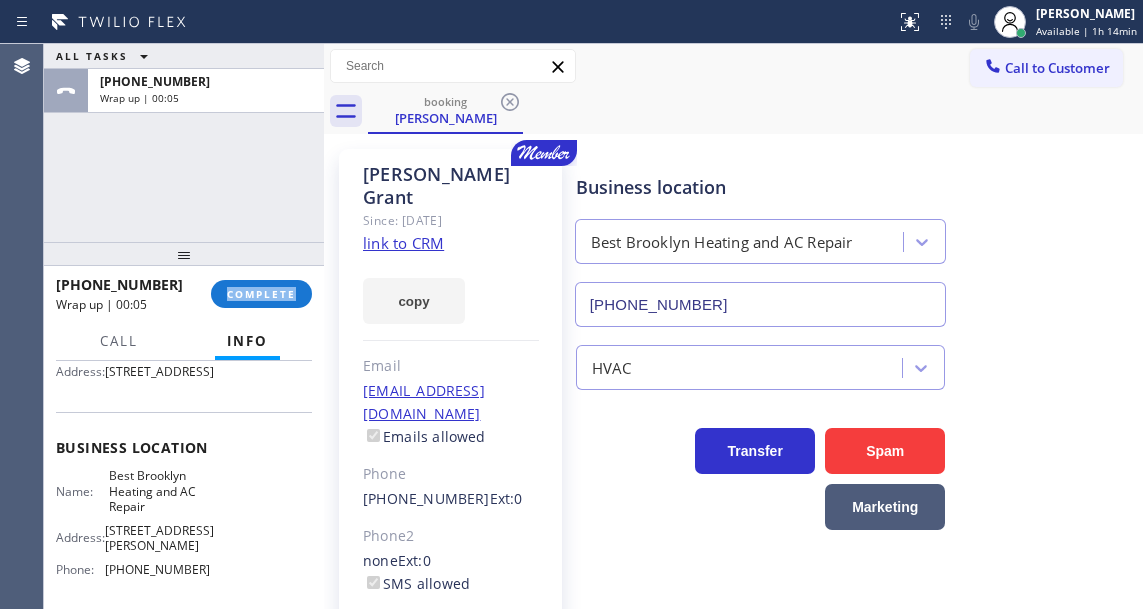 click on "[PHONE_NUMBER] Wrap up | 00:05 COMPLETE" at bounding box center [184, 294] 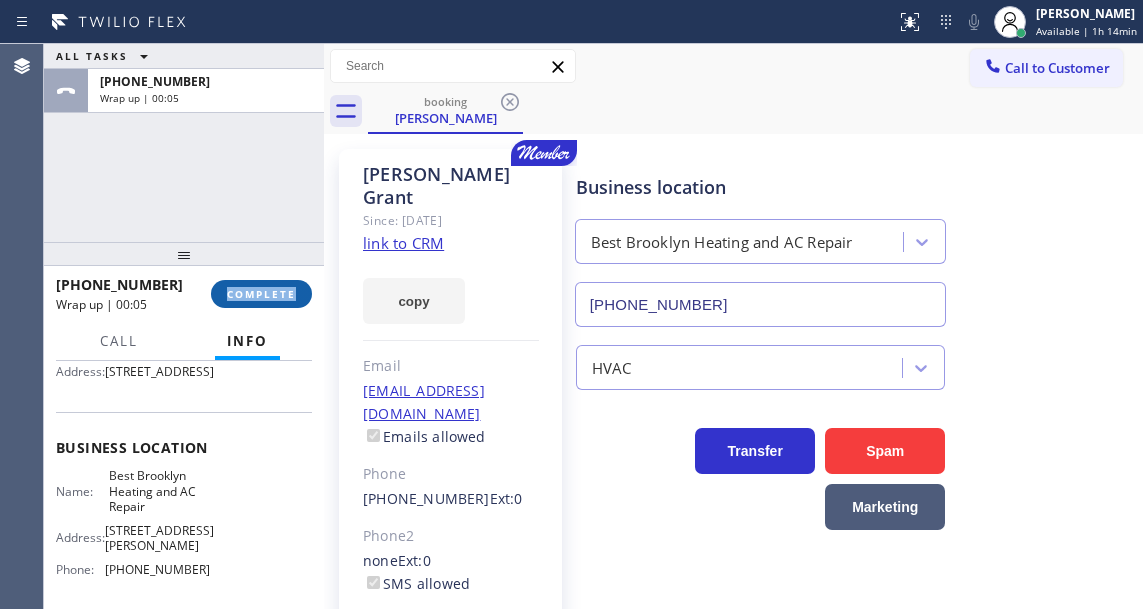 click on "COMPLETE" at bounding box center (261, 294) 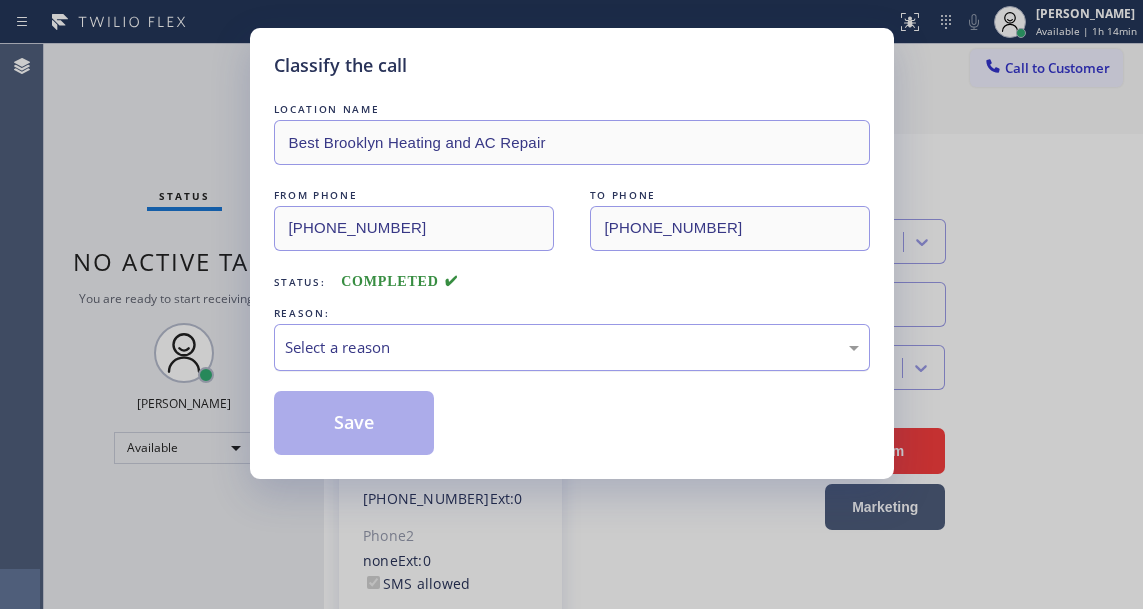 click on "Select a reason" at bounding box center [572, 347] 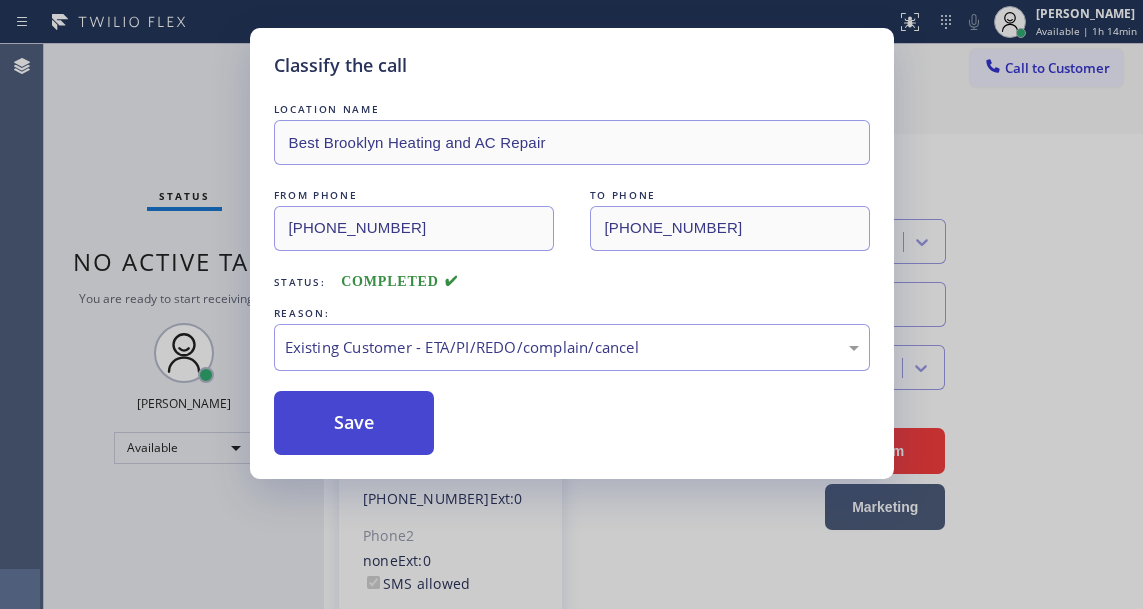 click on "Save" at bounding box center [354, 423] 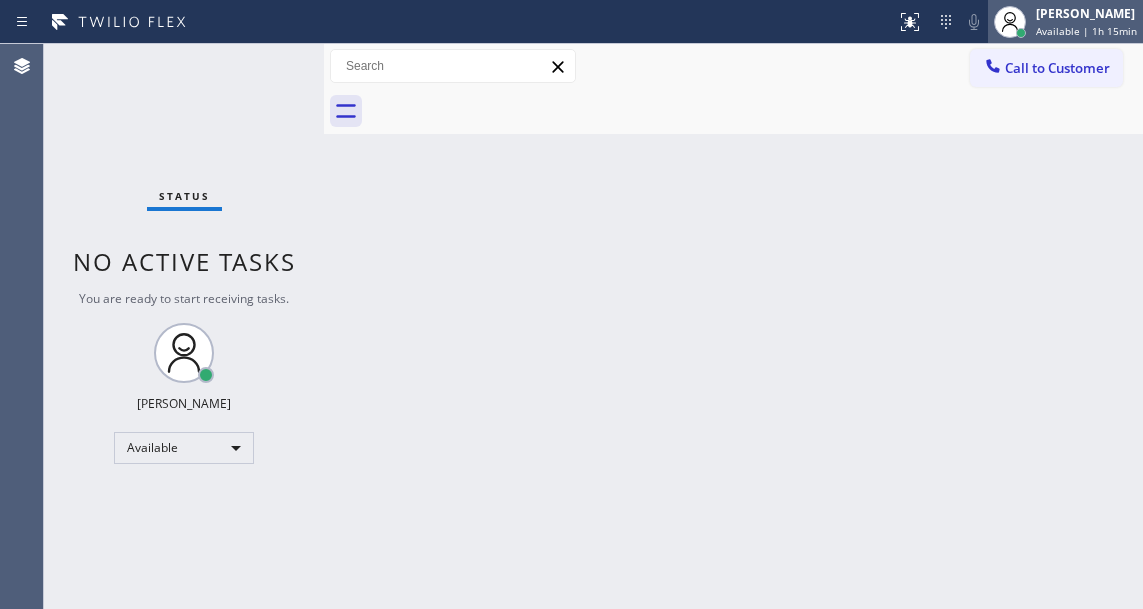 click on "[PERSON_NAME]" at bounding box center [1086, 13] 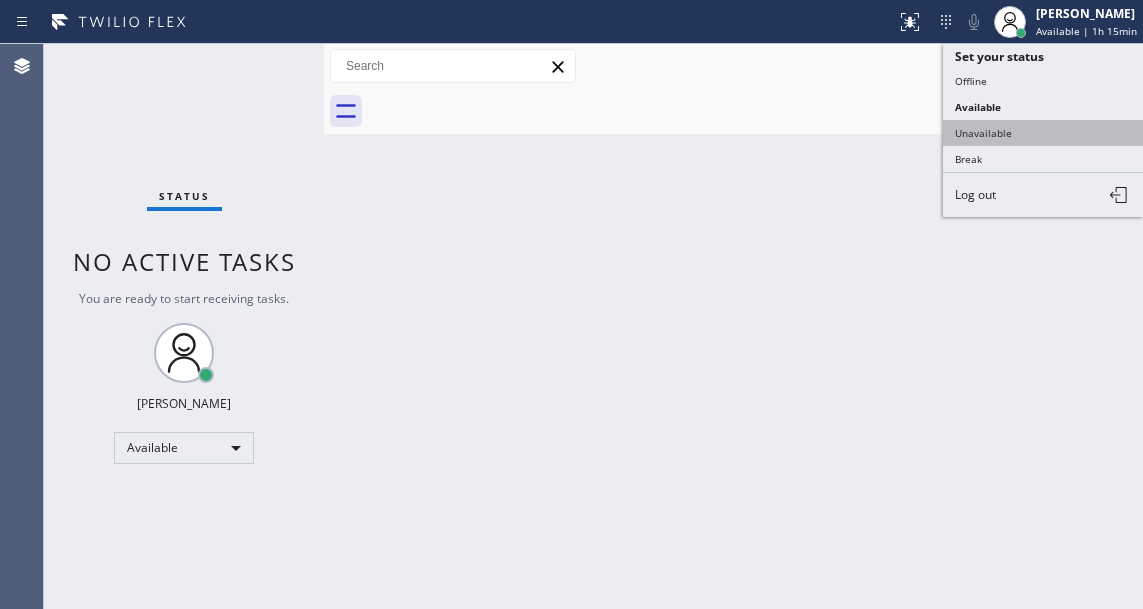 click on "Unavailable" at bounding box center (1043, 133) 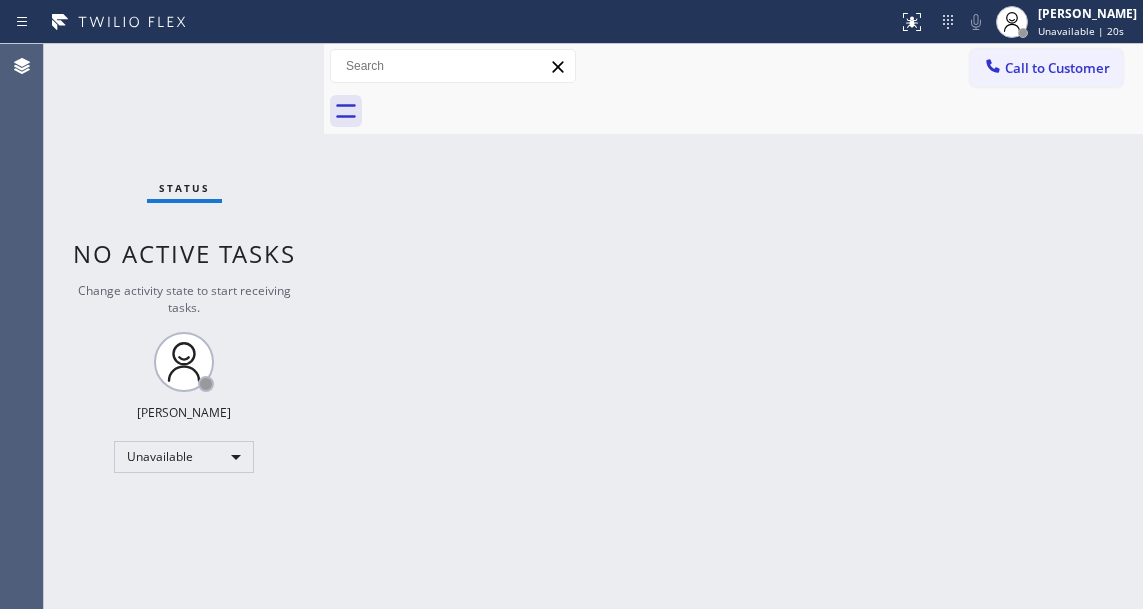 click on "Call to Customer" at bounding box center (1057, 68) 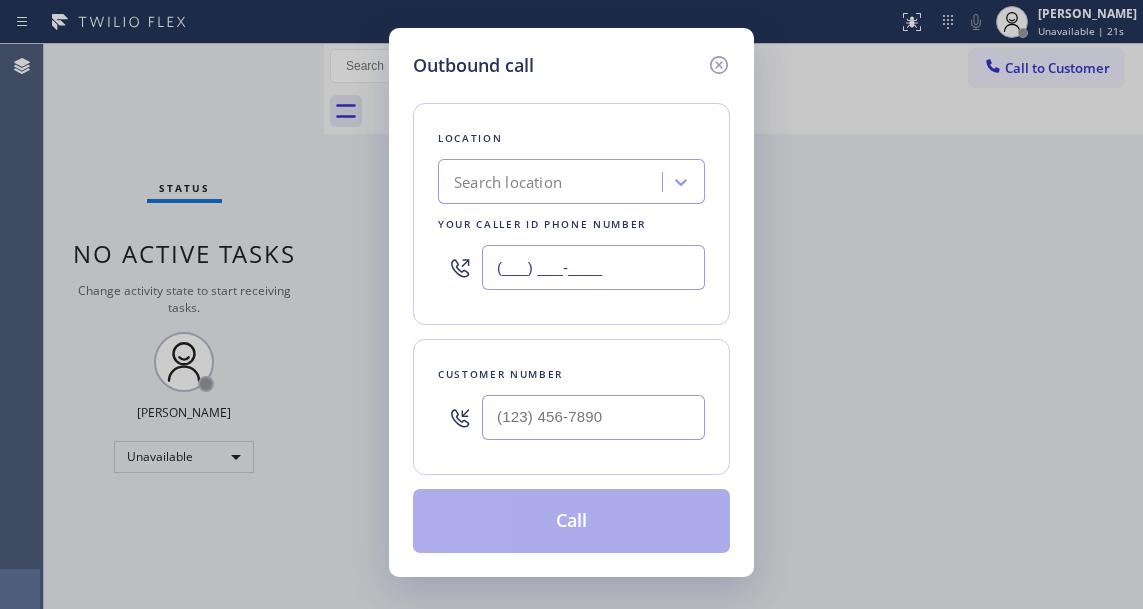 click on "(___) ___-____" at bounding box center [593, 267] 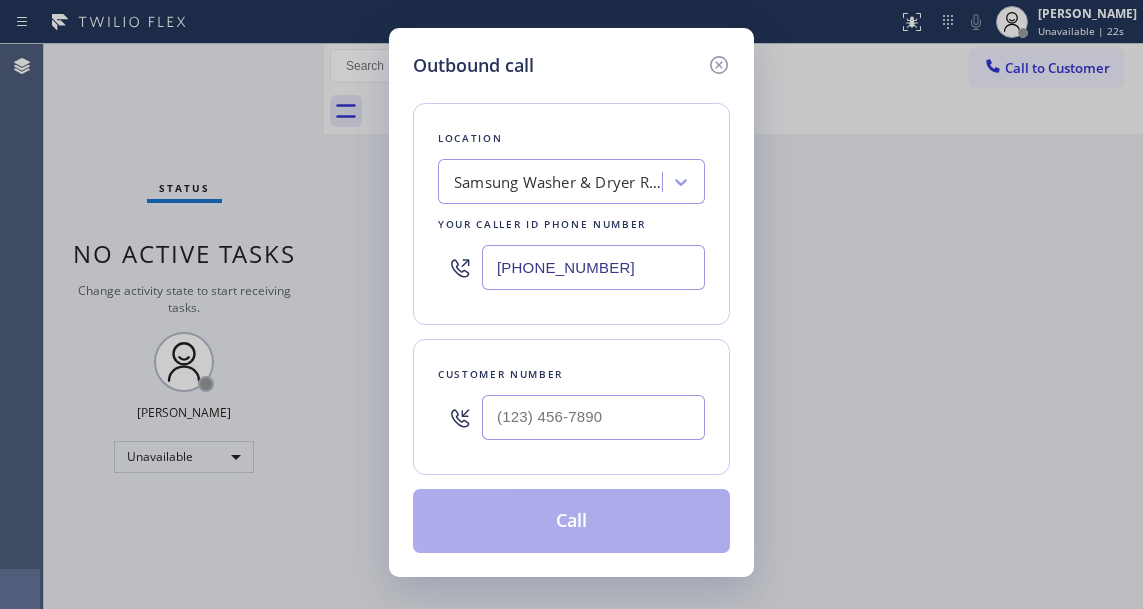 type on "[PHONE_NUMBER]" 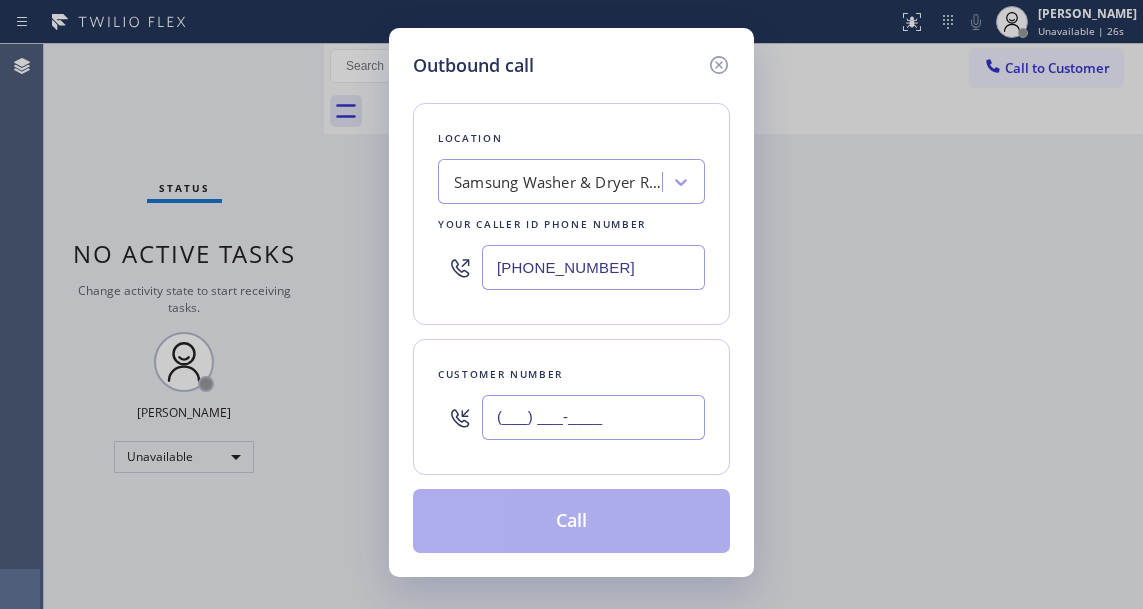 click on "(___) ___-____" at bounding box center [593, 417] 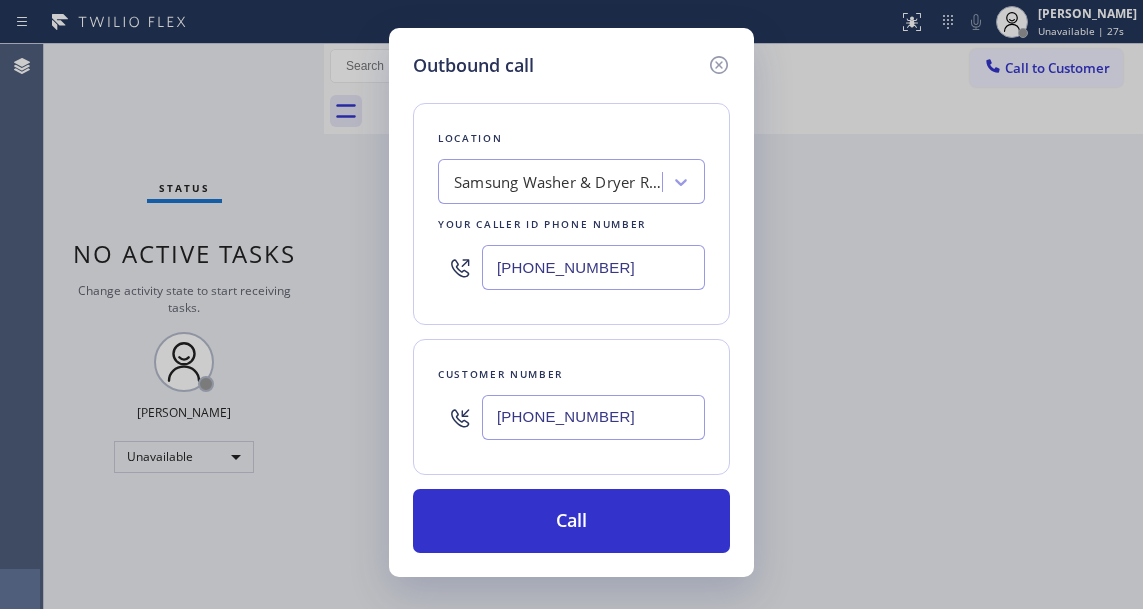 type on "[PHONE_NUMBER]" 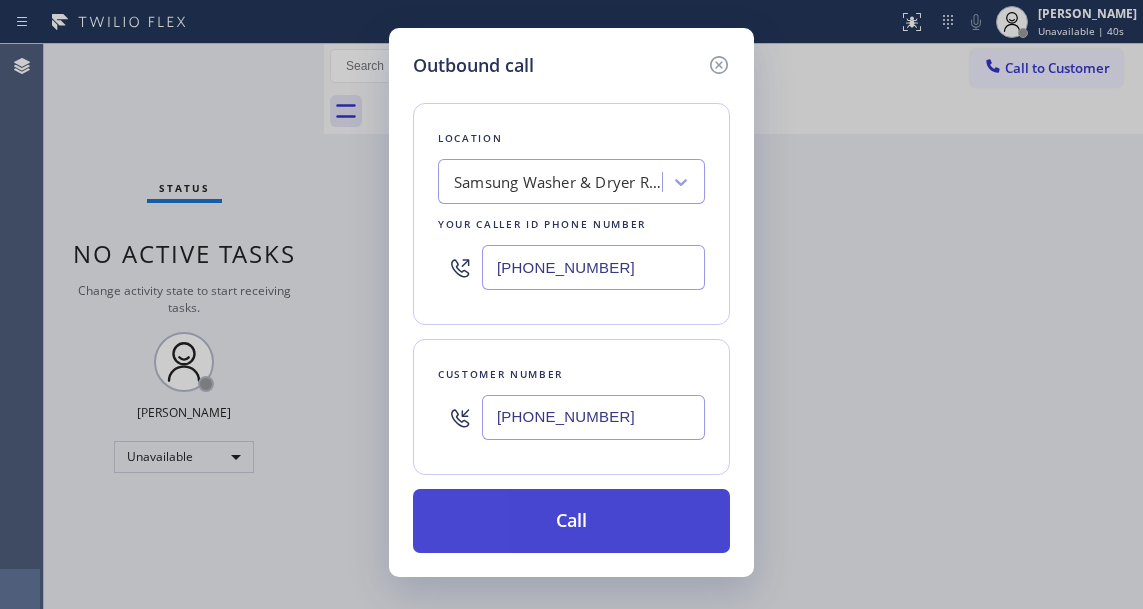 click on "Call" at bounding box center (571, 521) 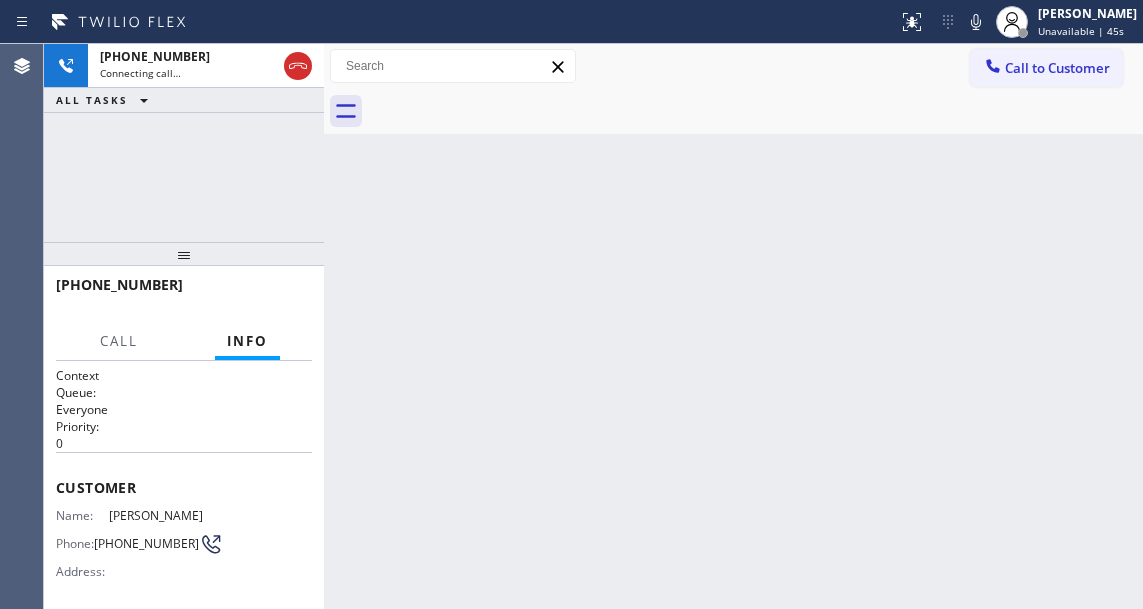 click on "[PHONE_NUMBER] Connecting call… ALL TASKS ALL TASKS ACTIVE TASKS TASKS IN WRAP UP" at bounding box center [184, 143] 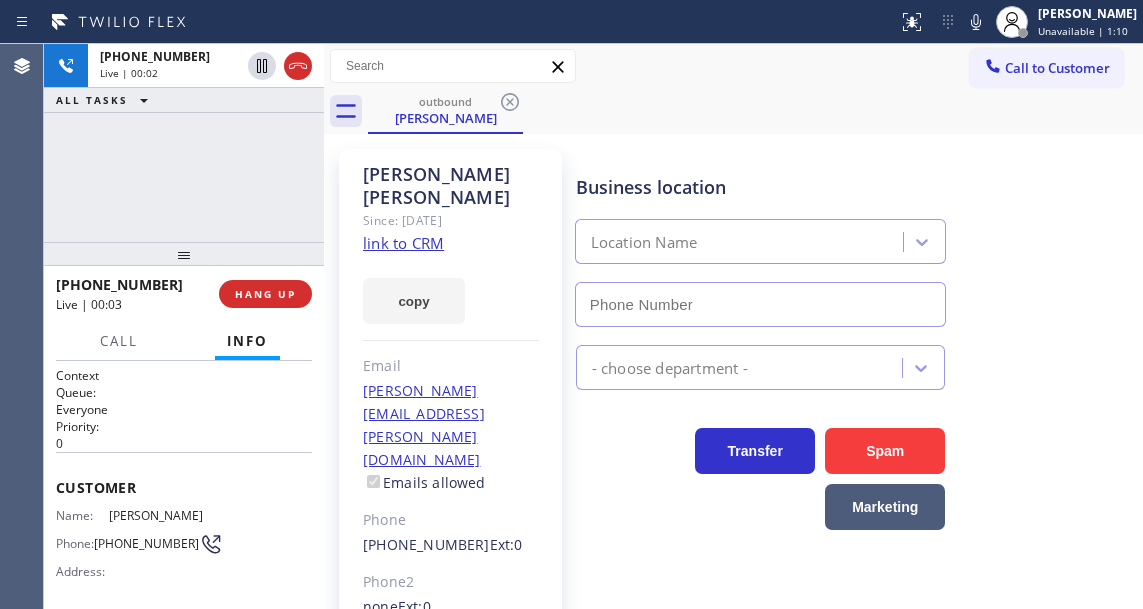 type on "[PHONE_NUMBER]" 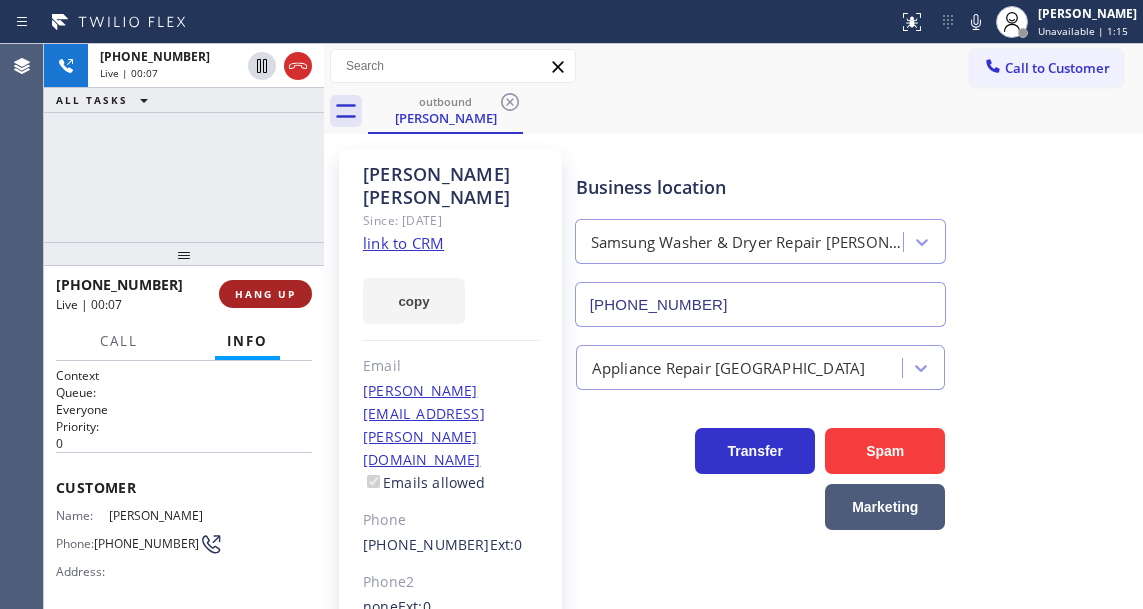 click on "HANG UP" at bounding box center (265, 294) 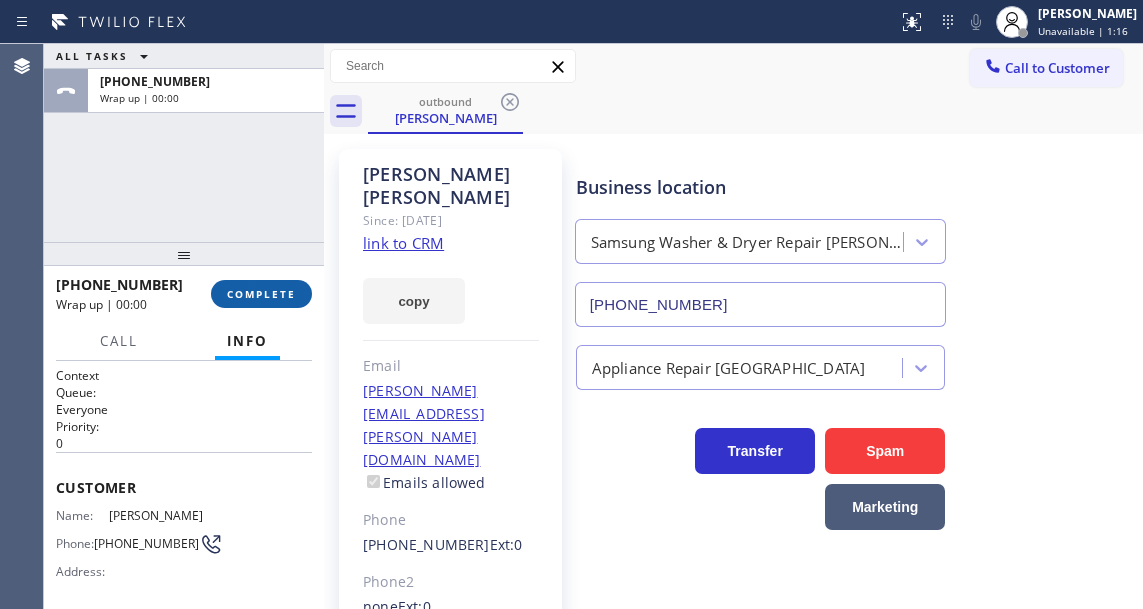 click on "COMPLETE" at bounding box center [261, 294] 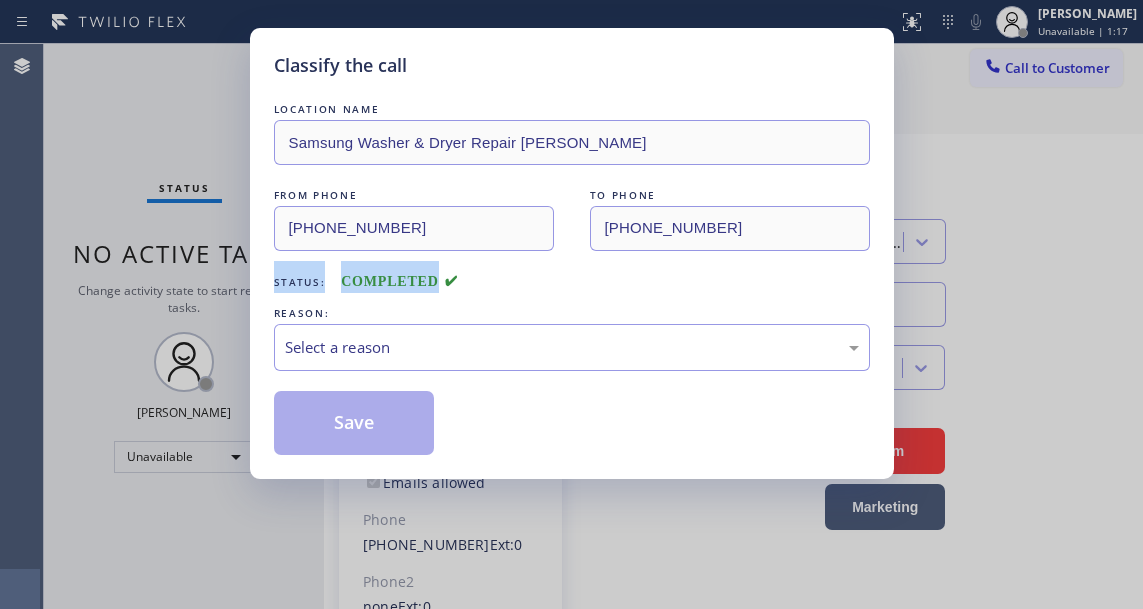 click on "Classify the call LOCATION NAME Samsung Washer & Dryer Repair [PERSON_NAME] FROM PHONE [PHONE_NUMBER] TO PHONE [PHONE_NUMBER] Status: COMPLETED REASON: Select a reason Save" at bounding box center (572, 253) 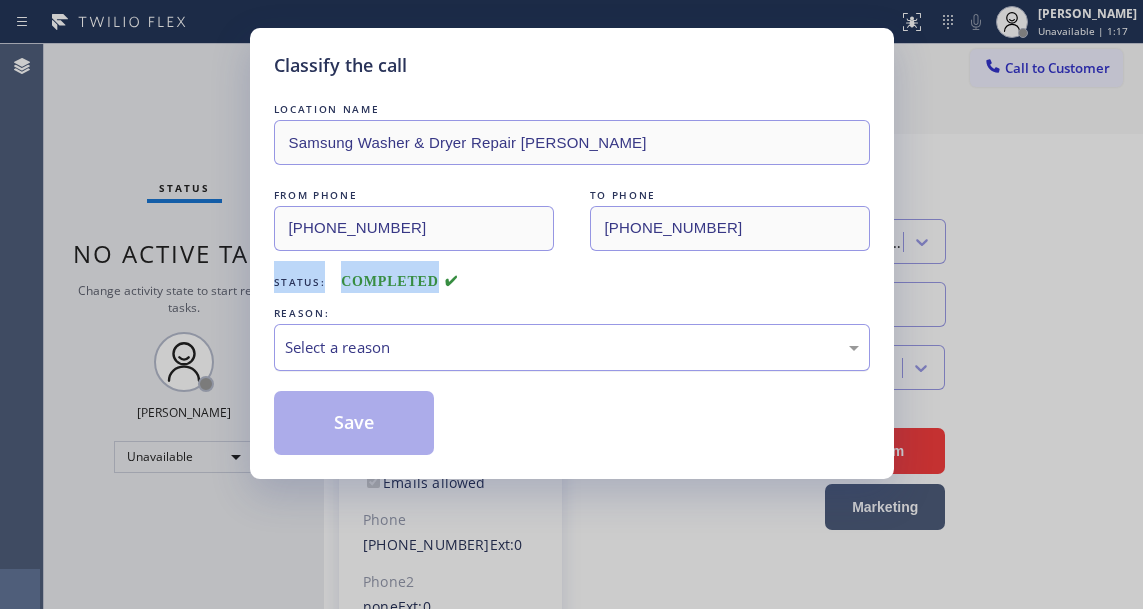 click on "Select a reason" at bounding box center [572, 347] 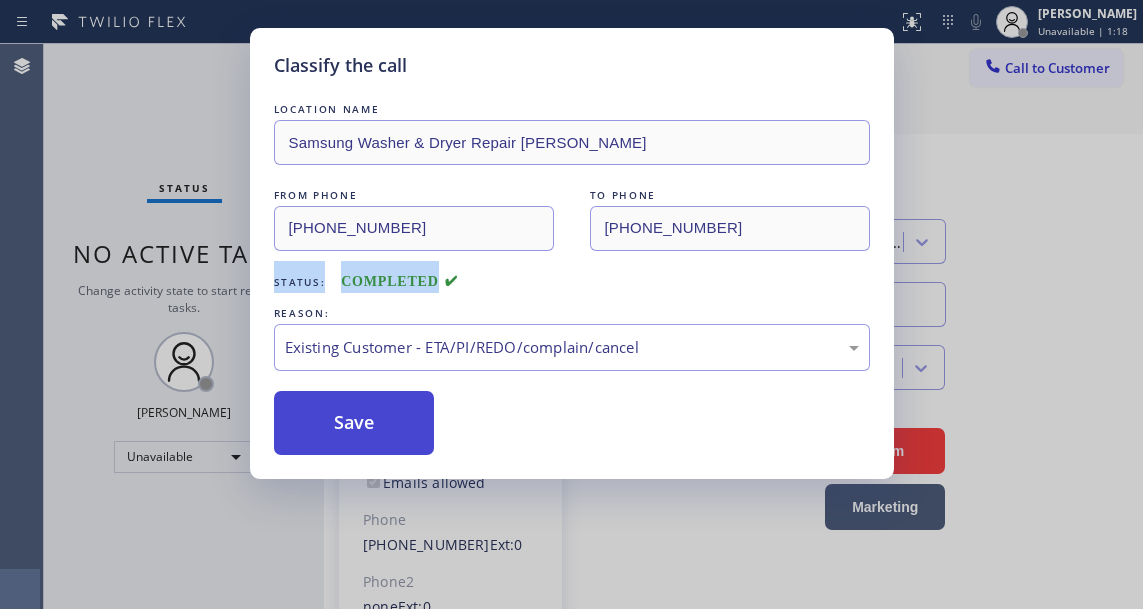 click on "Save" at bounding box center [354, 423] 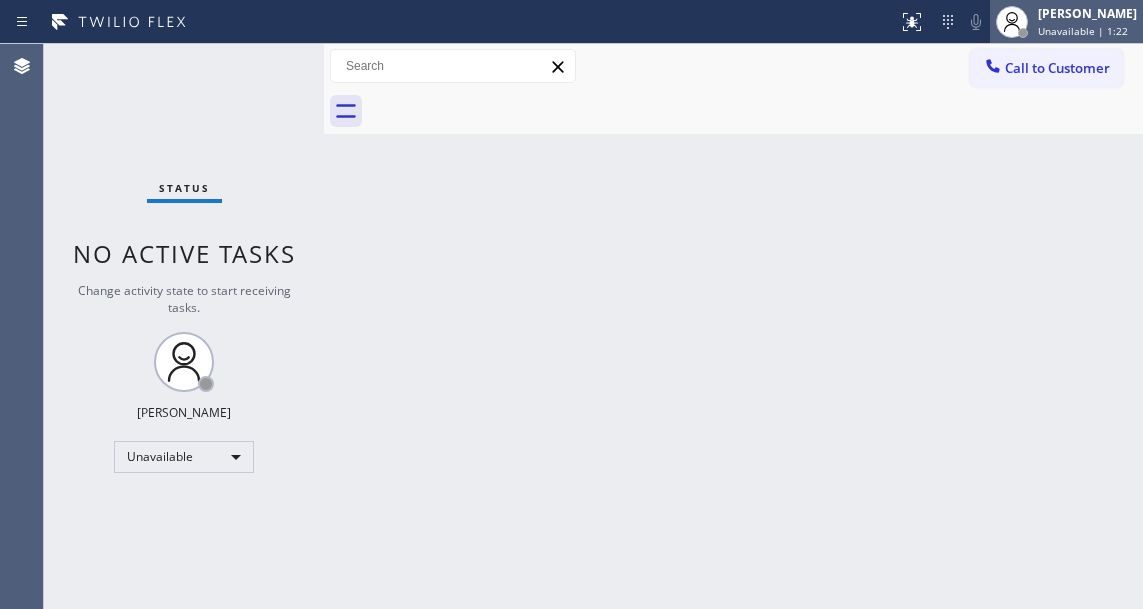 click on "Unavailable | 1:22" at bounding box center [1083, 31] 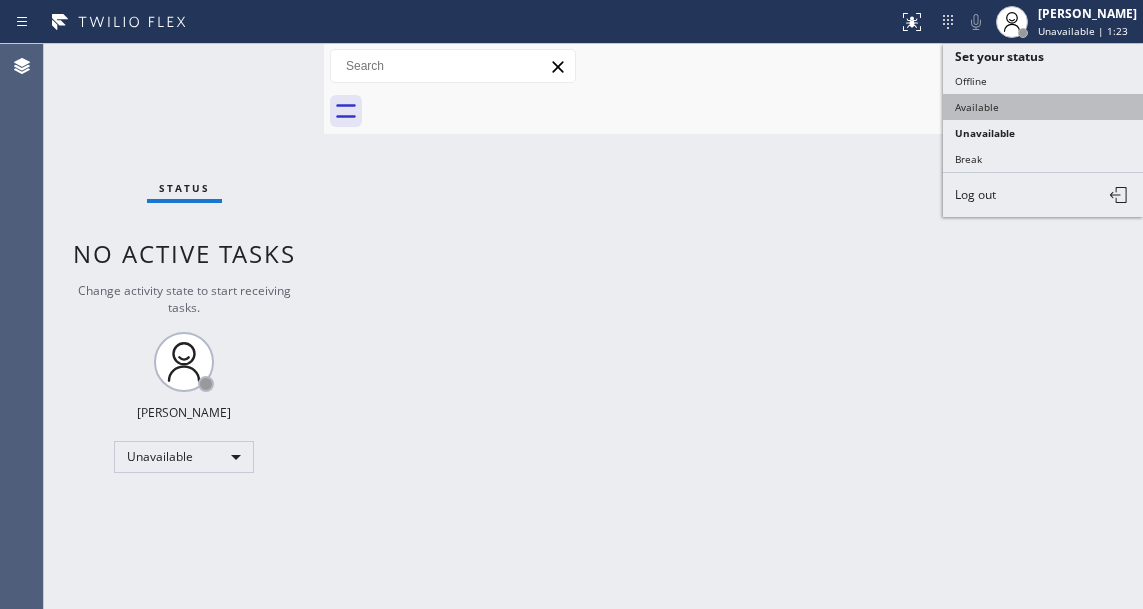click on "Available" at bounding box center [1043, 107] 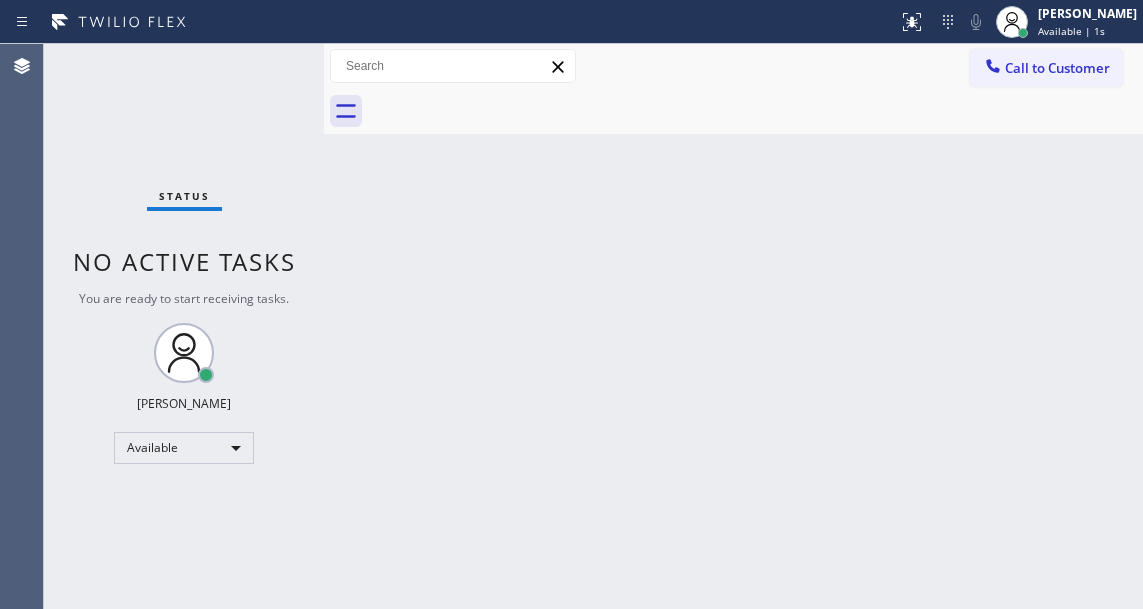 click on "Status   No active tasks     You are ready to start receiving tasks.   [PERSON_NAME]" at bounding box center (184, 326) 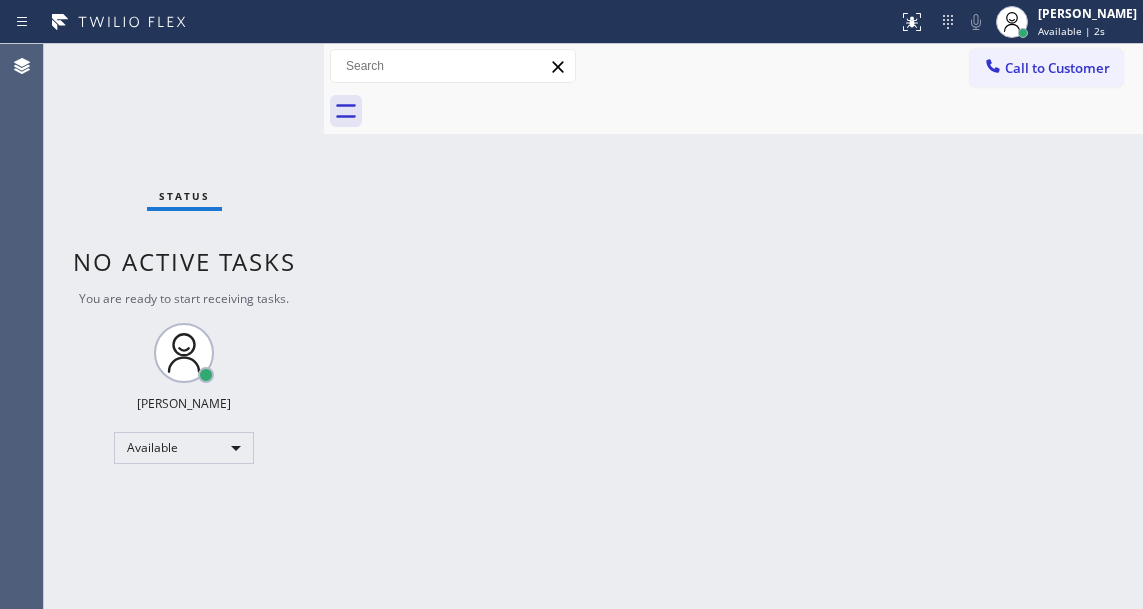 click on "Status   No active tasks     You are ready to start receiving tasks.   [PERSON_NAME]" at bounding box center (184, 326) 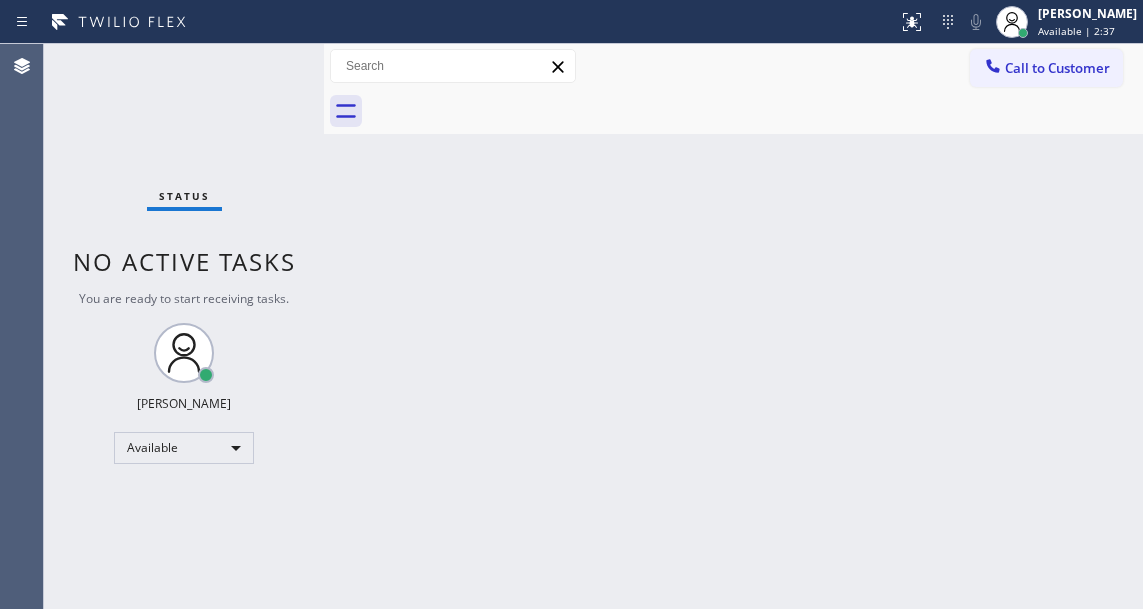 click on "Status   No active tasks     You are ready to start receiving tasks.   [PERSON_NAME]" at bounding box center [184, 326] 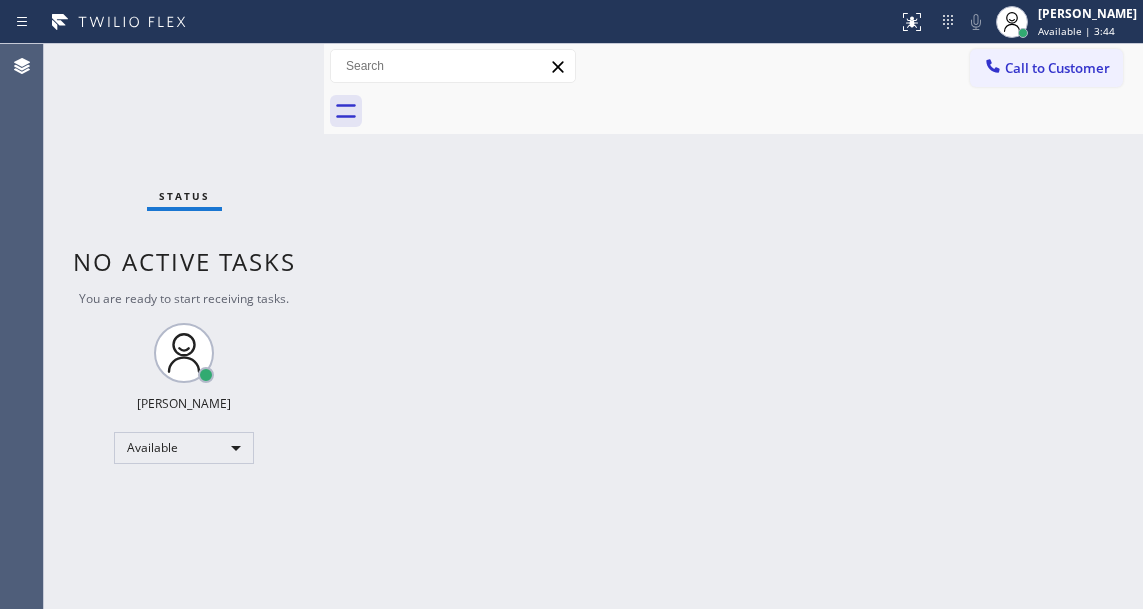click on "Status   No active tasks     You are ready to start receiving tasks.   [PERSON_NAME]" at bounding box center [184, 326] 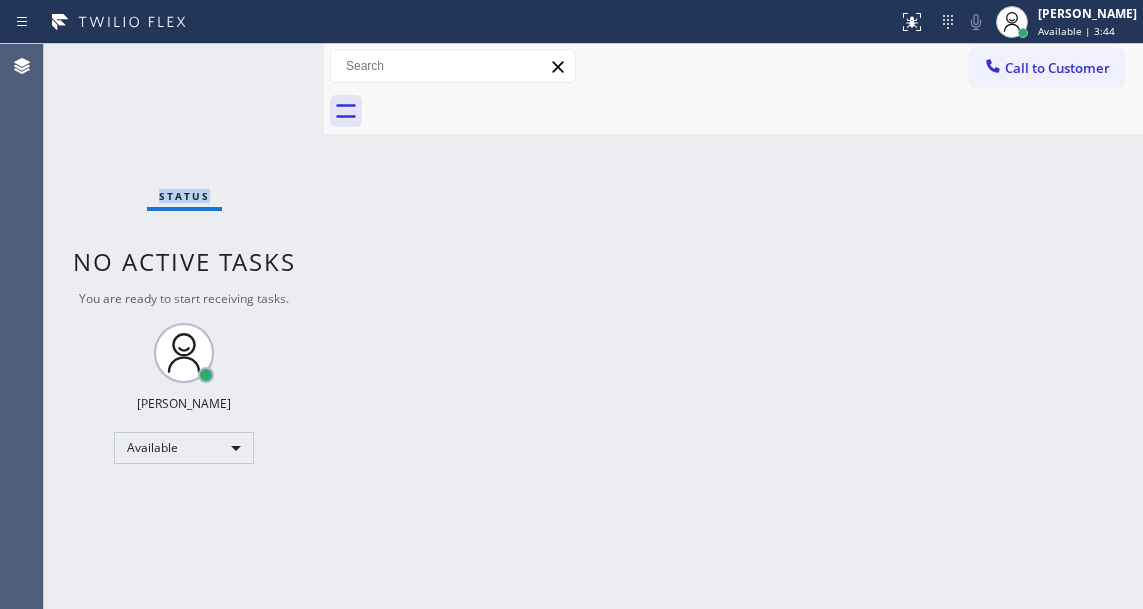 click on "Status   No active tasks     You are ready to start receiving tasks.   [PERSON_NAME]" at bounding box center (184, 326) 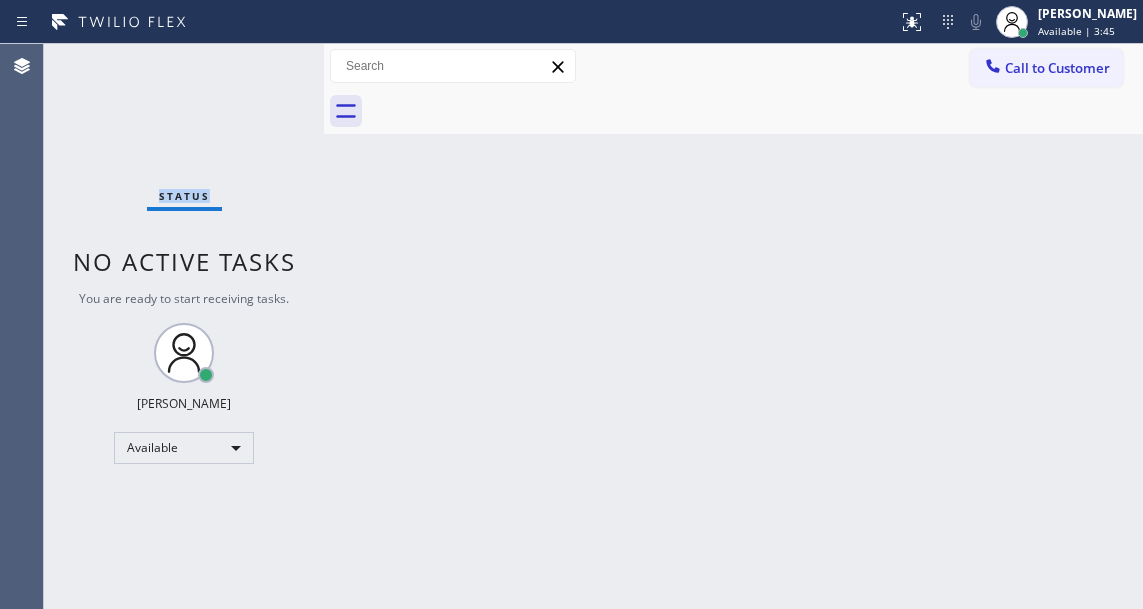 click on "Status   No active tasks     You are ready to start receiving tasks.   [PERSON_NAME]" at bounding box center (184, 326) 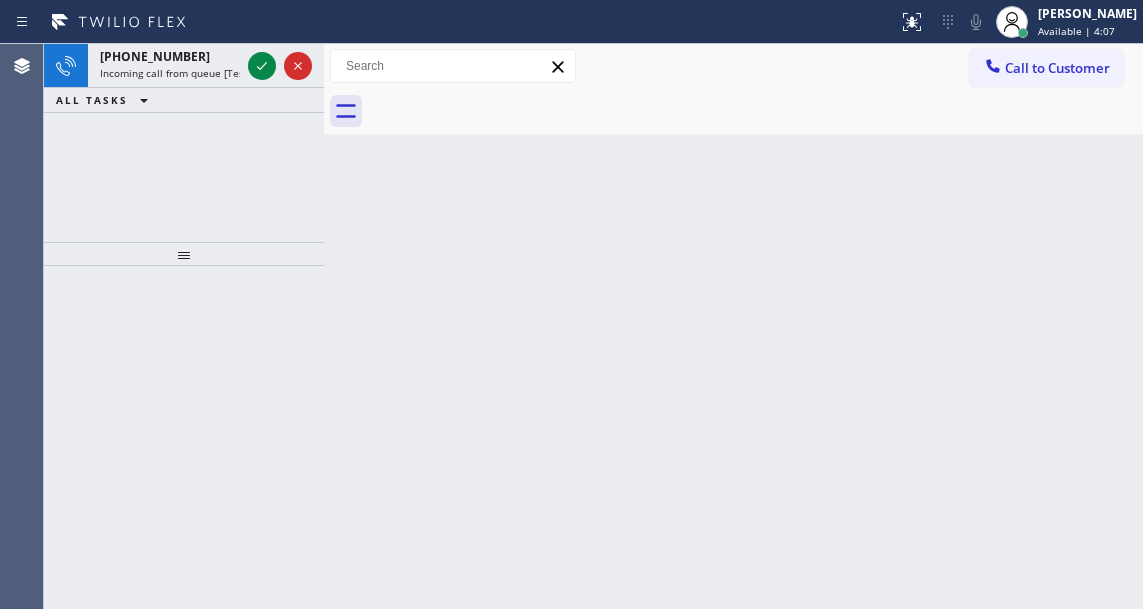 drag, startPoint x: 70, startPoint y: 168, endPoint x: 106, endPoint y: 158, distance: 37.363083 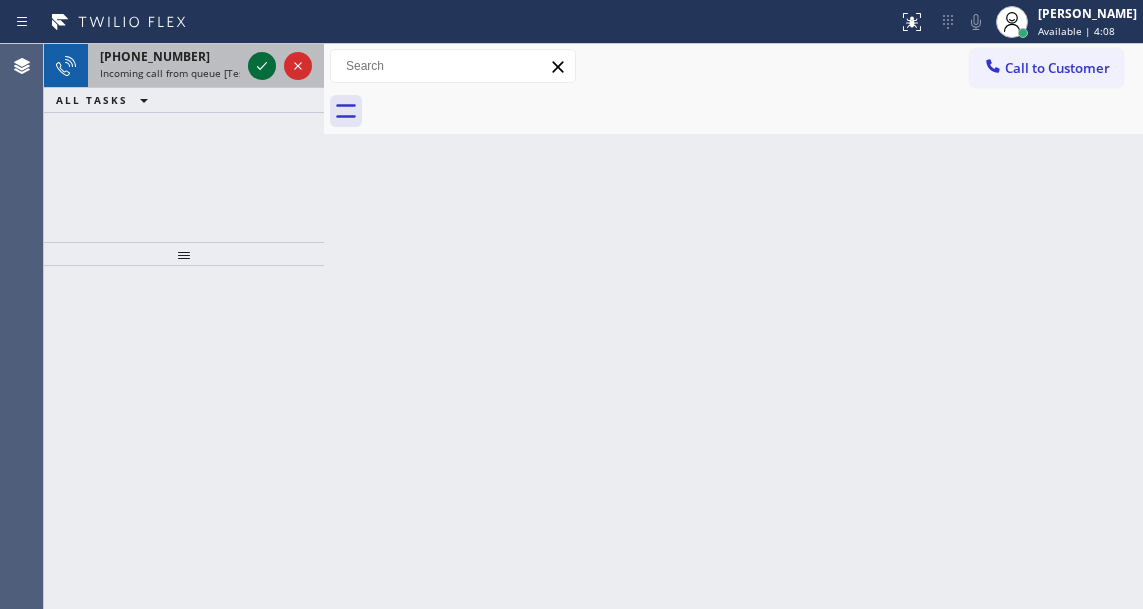 click 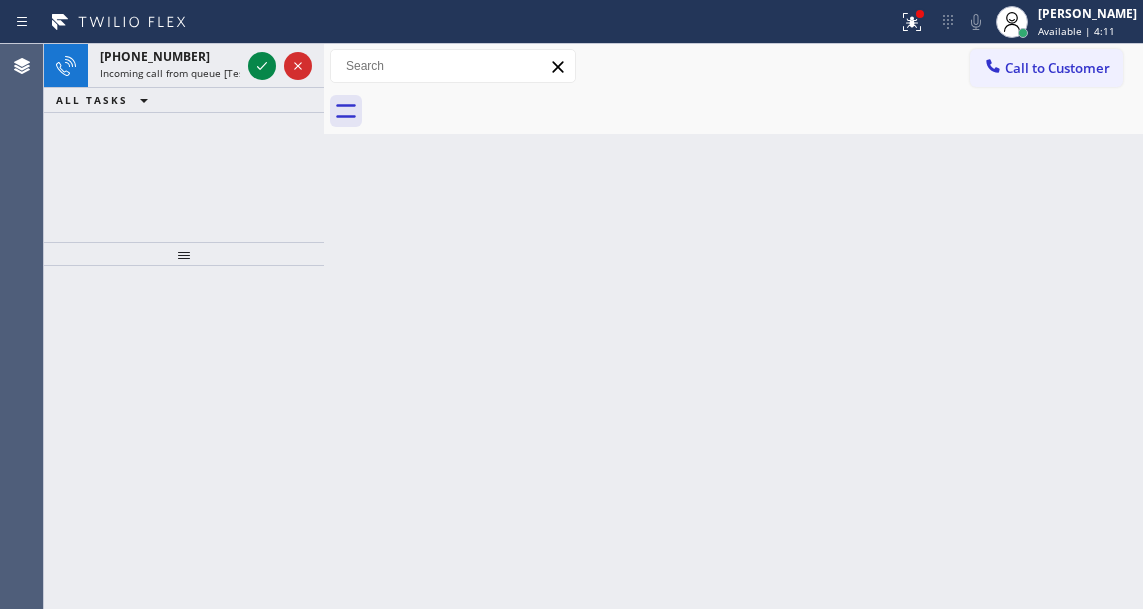 click 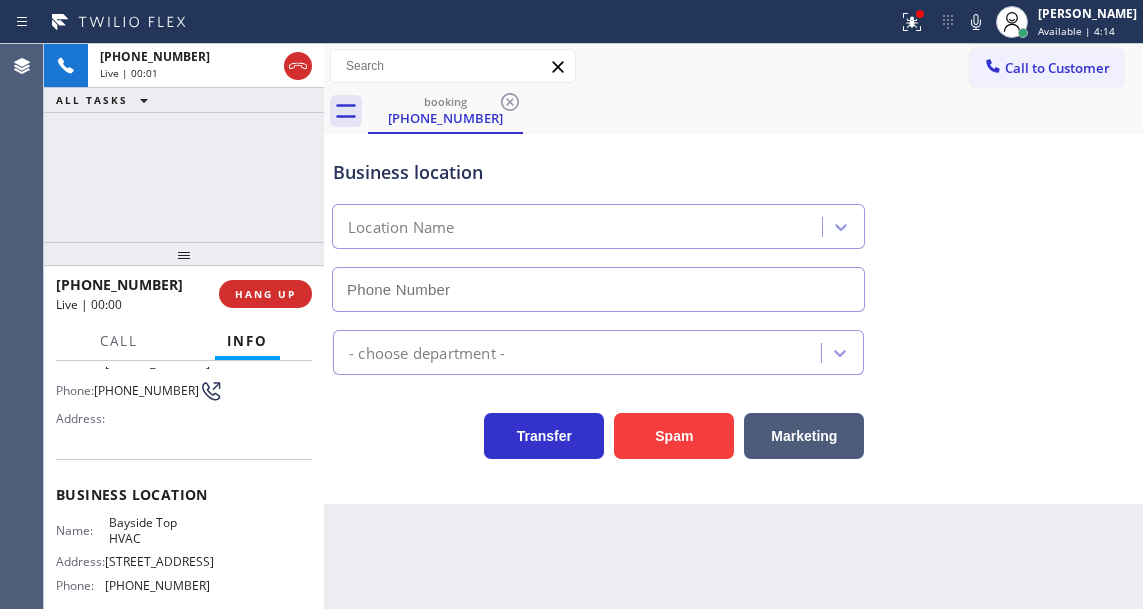 scroll, scrollTop: 200, scrollLeft: 0, axis: vertical 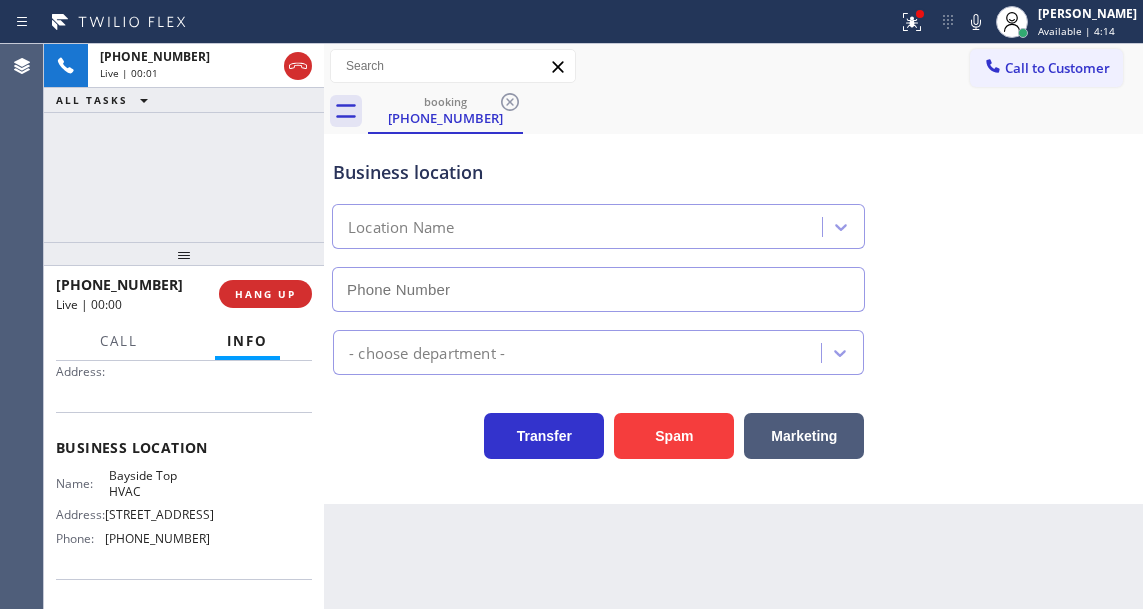 type on "[PHONE_NUMBER]" 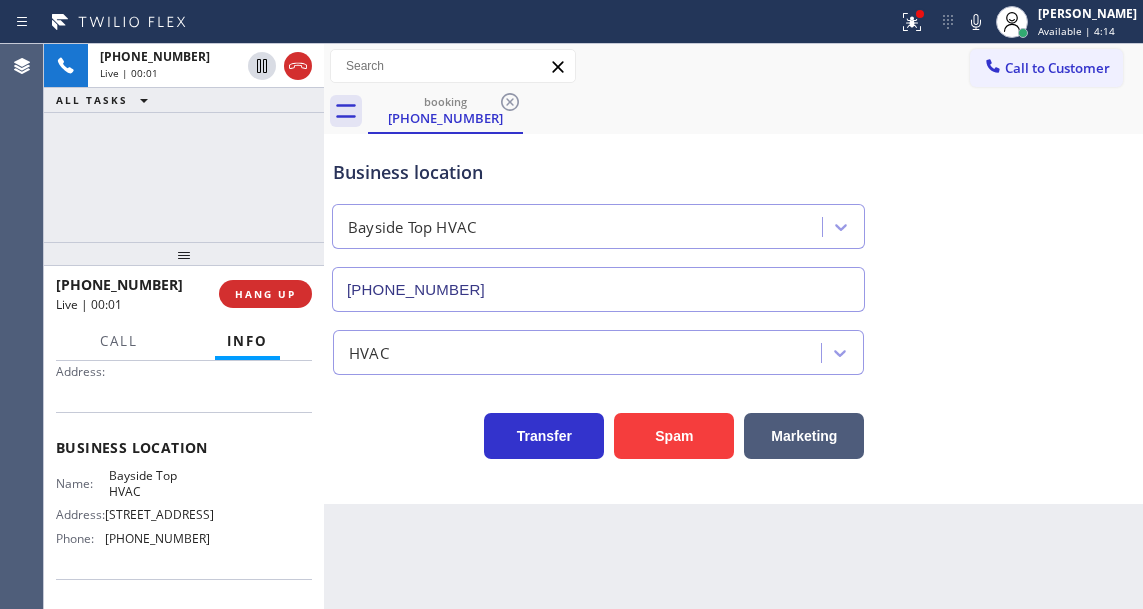 click on "Bayside Top HVAC" at bounding box center [159, 483] 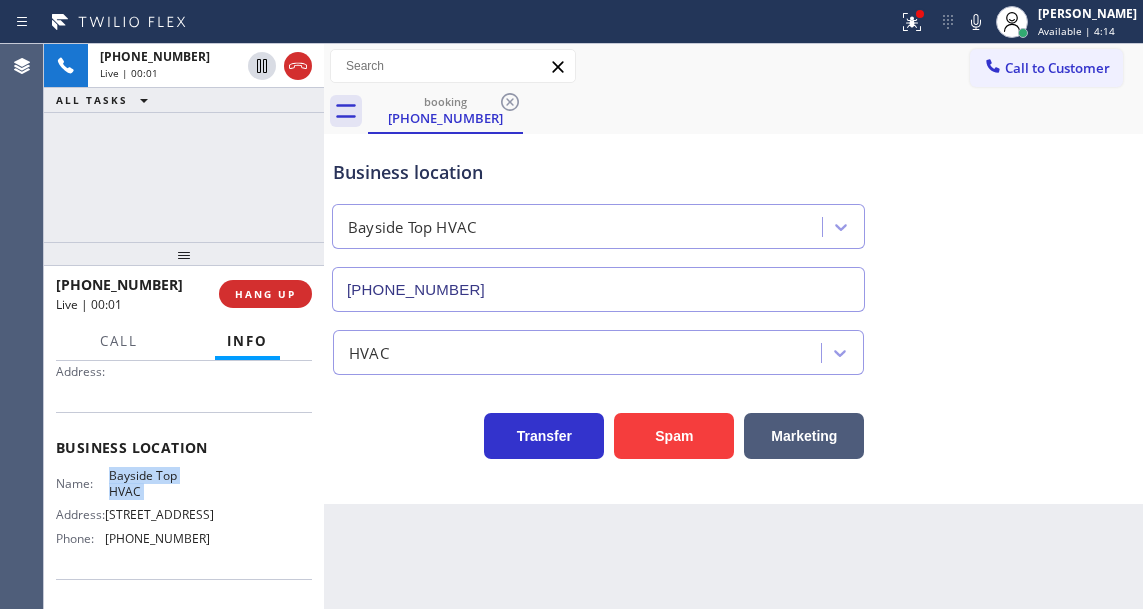click on "Bayside Top HVAC" at bounding box center [159, 483] 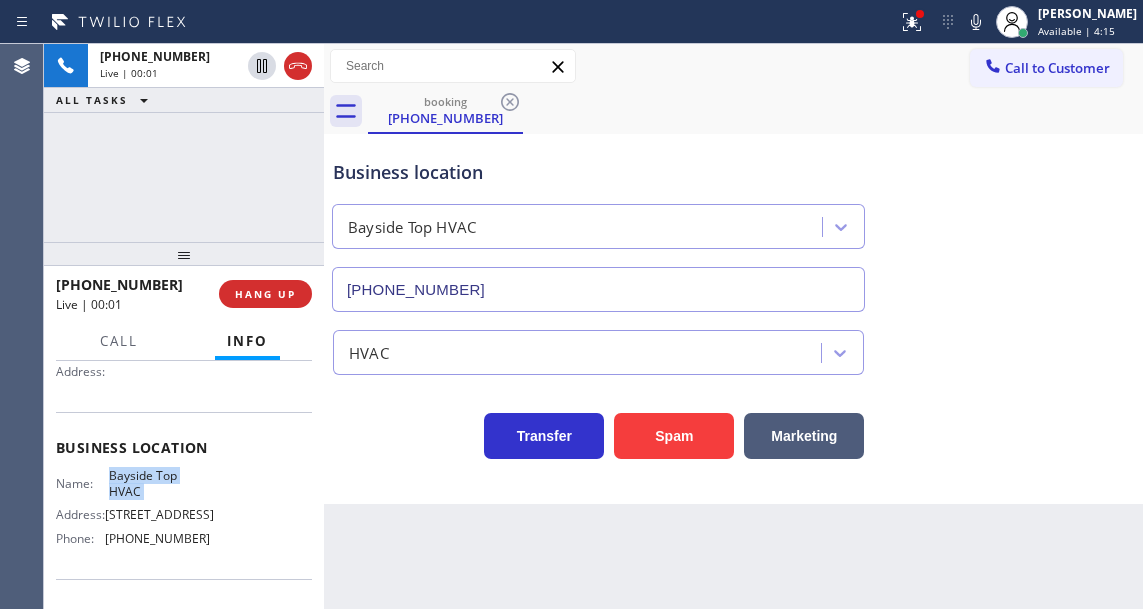 click on "Bayside Top HVAC" at bounding box center [159, 483] 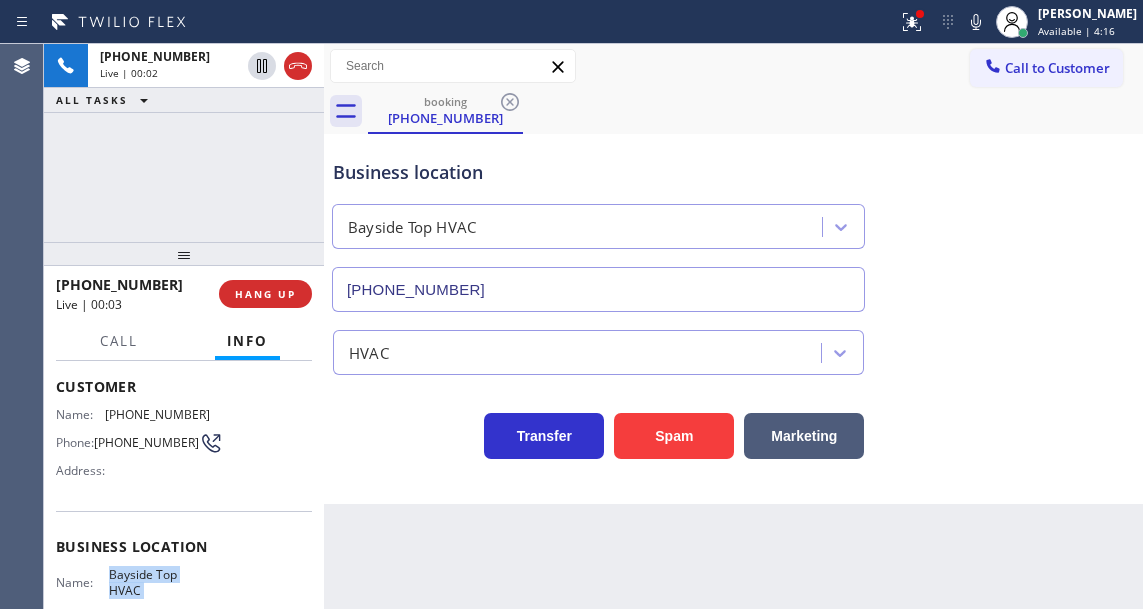 scroll, scrollTop: 100, scrollLeft: 0, axis: vertical 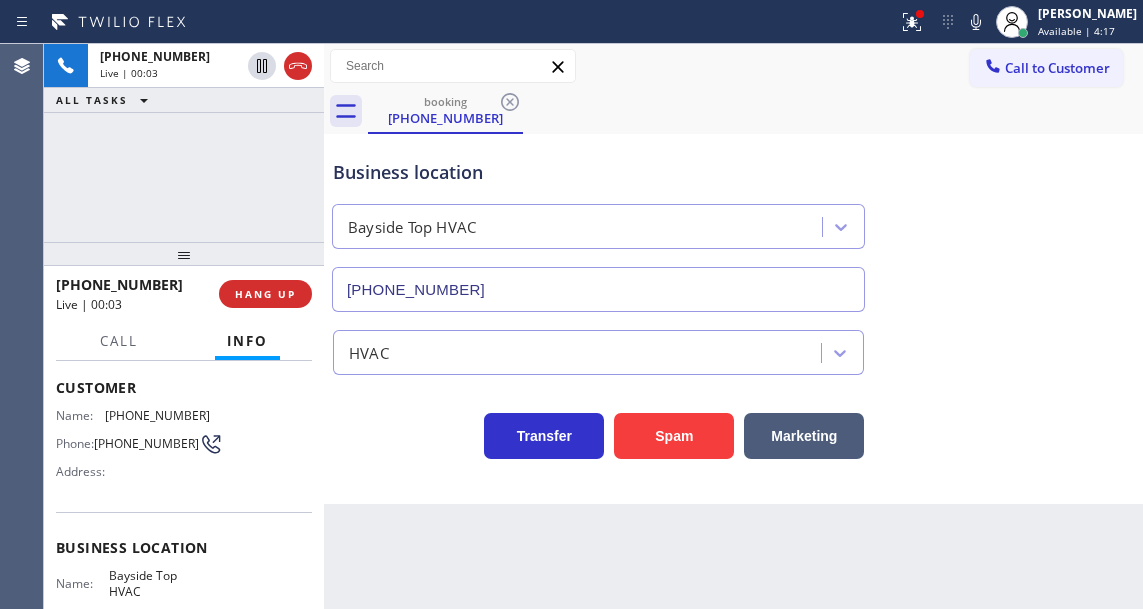 click on "[PHONE_NUMBER]" at bounding box center (146, 443) 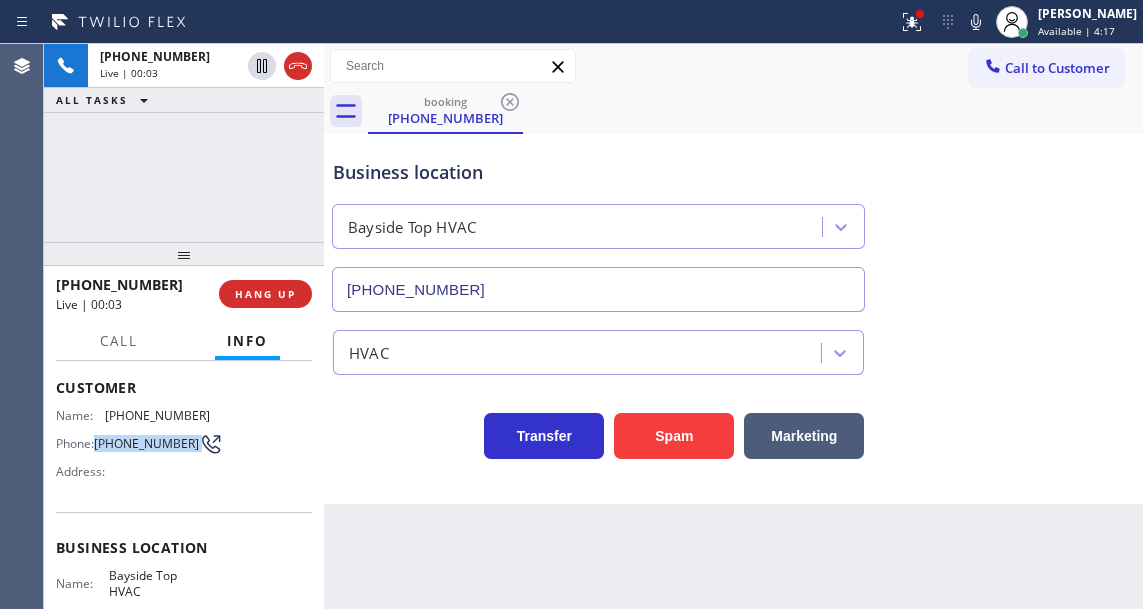 click on "[PHONE_NUMBER]" at bounding box center (146, 443) 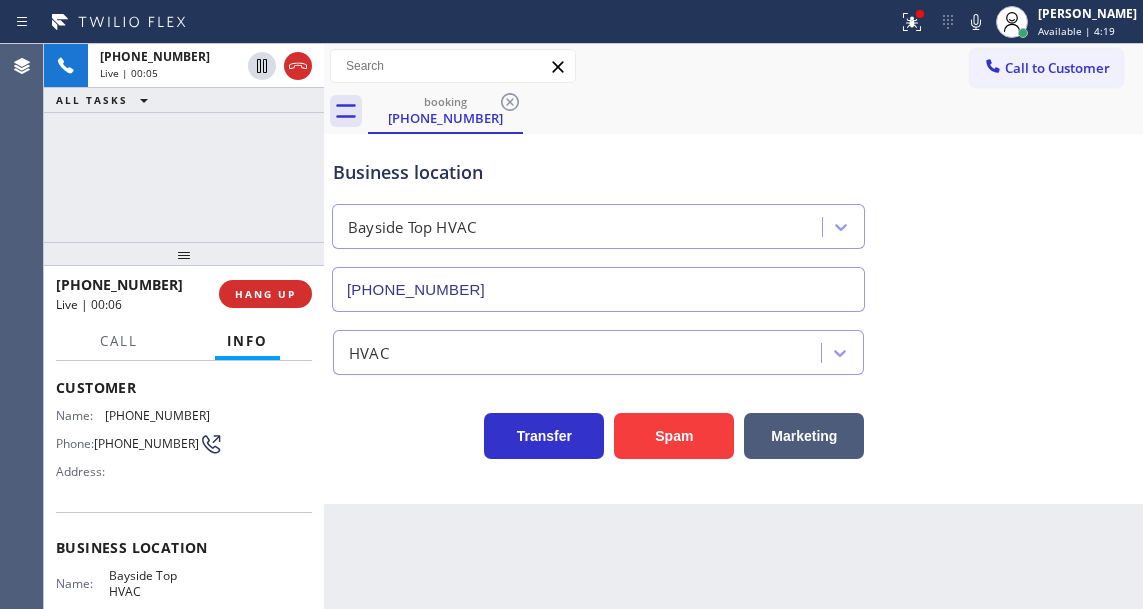 click on "Back to Dashboard Change Sender ID Customers Technicians Select a contact Outbound call Technician Search Technician Your caller id phone number Your caller id phone number Call Technician info Name   Phone none Address none Change Sender ID HVAC [PHONE_NUMBER] 5 Star Appliance [PHONE_NUMBER] Appliance Repair [PHONE_NUMBER] Plumbing [PHONE_NUMBER] Air Duct Cleaning [PHONE_NUMBER]  Electricians [PHONE_NUMBER] Cancel Change Check personal SMS Reset Change booking [PHONE_NUMBER] Call to Customer Outbound call Location Samsung Washer & Dryer Repair [PERSON_NAME] Your caller id phone number [PHONE_NUMBER] Customer number Call Outbound call Technician Search Technician Your caller id phone number Your caller id phone number Call booking [PHONE_NUMBER] Business location [GEOGRAPHIC_DATA] Top HVAC [PHONE_NUMBER] HVAC Transfer Spam Marketing" at bounding box center [733, 326] 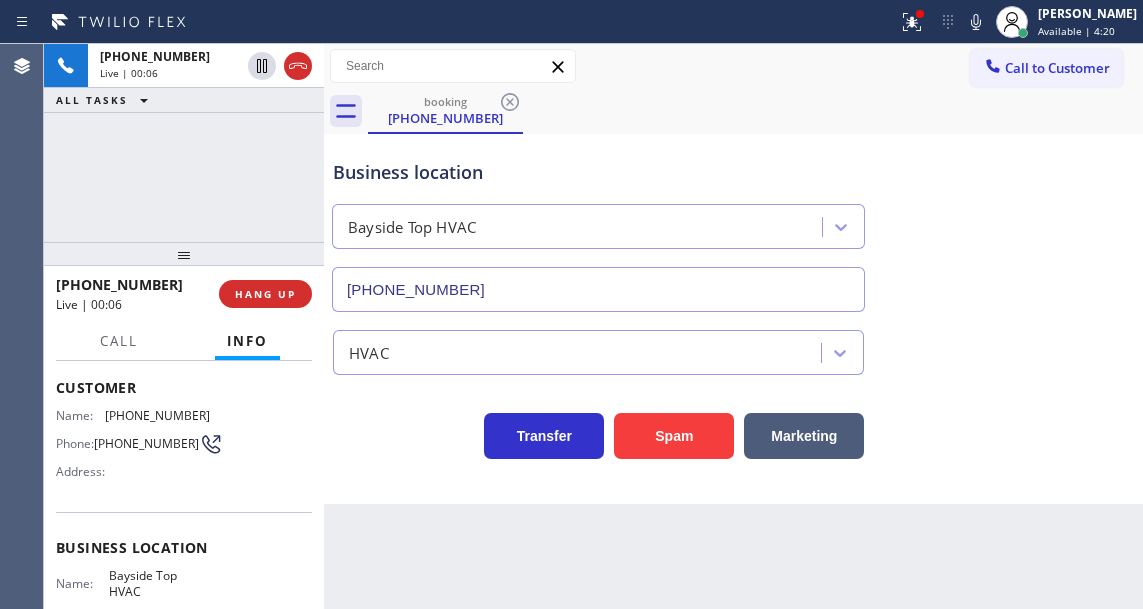 click on "Bayside Top HVAC" at bounding box center [159, 583] 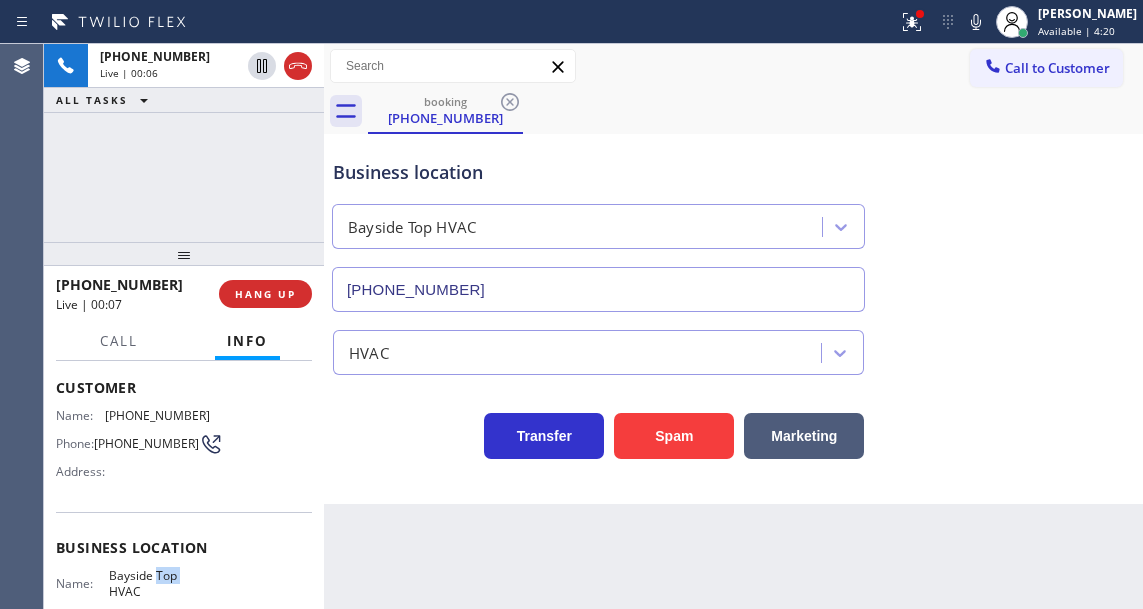 click on "Bayside Top HVAC" at bounding box center [159, 583] 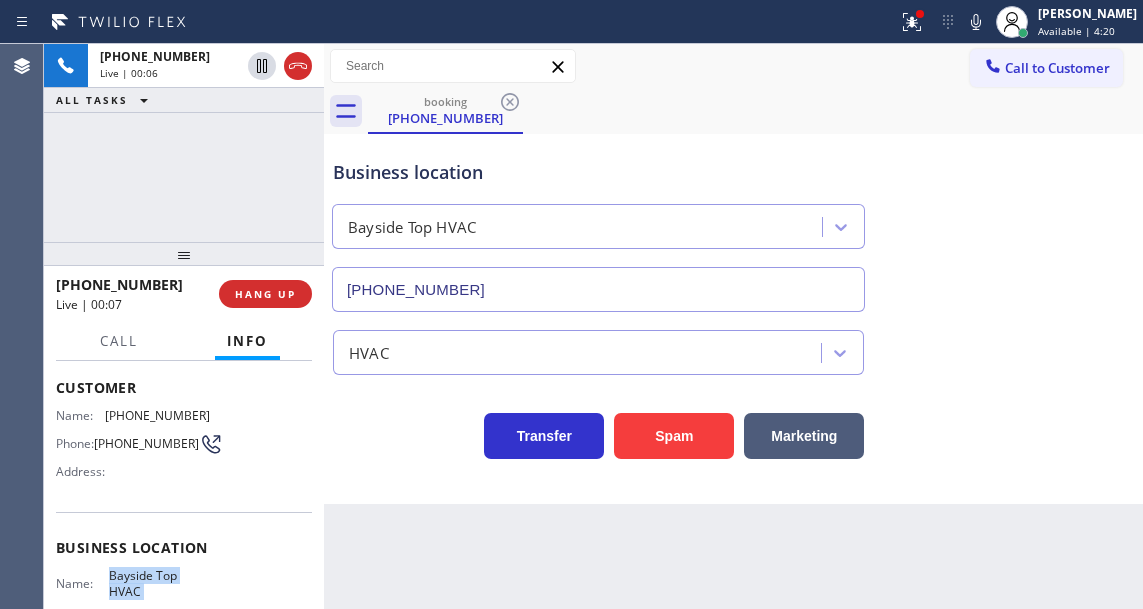 click on "Bayside Top HVAC" at bounding box center (159, 583) 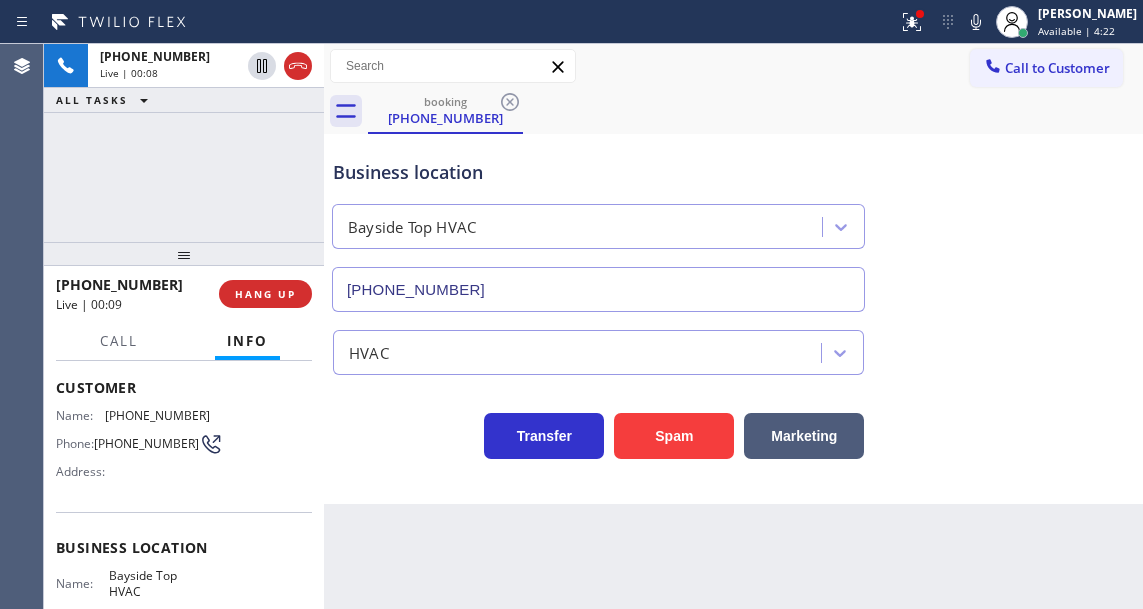 click on "Back to Dashboard Change Sender ID Customers Technicians Select a contact Outbound call Technician Search Technician Your caller id phone number Your caller id phone number Call Technician info Name   Phone none Address none Change Sender ID HVAC [PHONE_NUMBER] 5 Star Appliance [PHONE_NUMBER] Appliance Repair [PHONE_NUMBER] Plumbing [PHONE_NUMBER] Air Duct Cleaning [PHONE_NUMBER]  Electricians [PHONE_NUMBER] Cancel Change Check personal SMS Reset Change booking [PHONE_NUMBER] Call to Customer Outbound call Location Samsung Washer & Dryer Repair [PERSON_NAME] Your caller id phone number [PHONE_NUMBER] Customer number Call Outbound call Technician Search Technician Your caller id phone number Your caller id phone number Call booking [PHONE_NUMBER] Business location [GEOGRAPHIC_DATA] Top HVAC [PHONE_NUMBER] HVAC Transfer Spam Marketing" at bounding box center (733, 326) 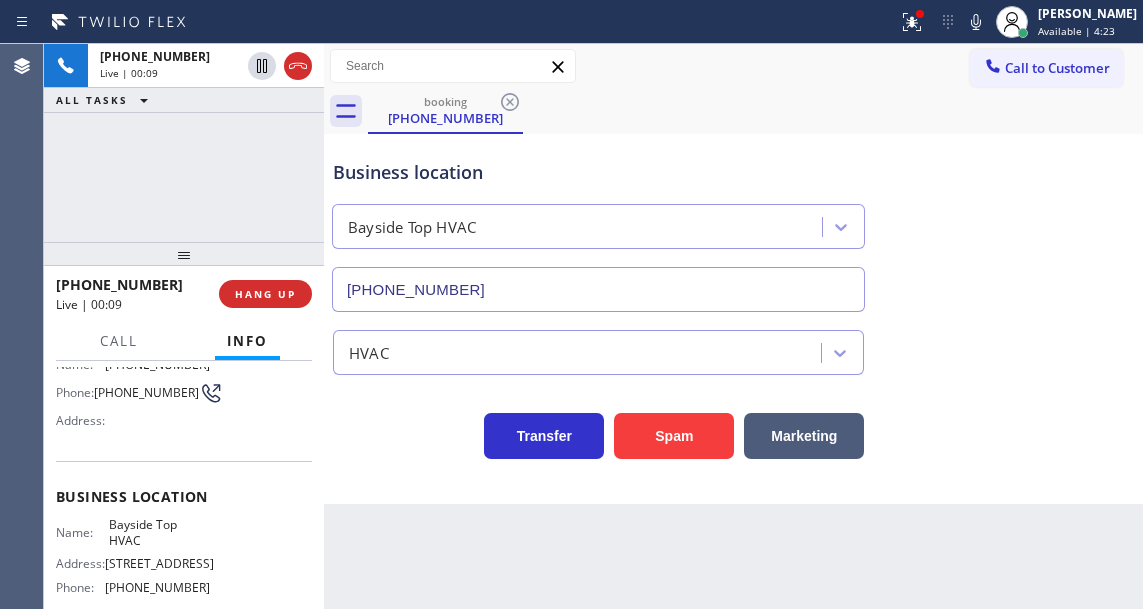 scroll, scrollTop: 200, scrollLeft: 0, axis: vertical 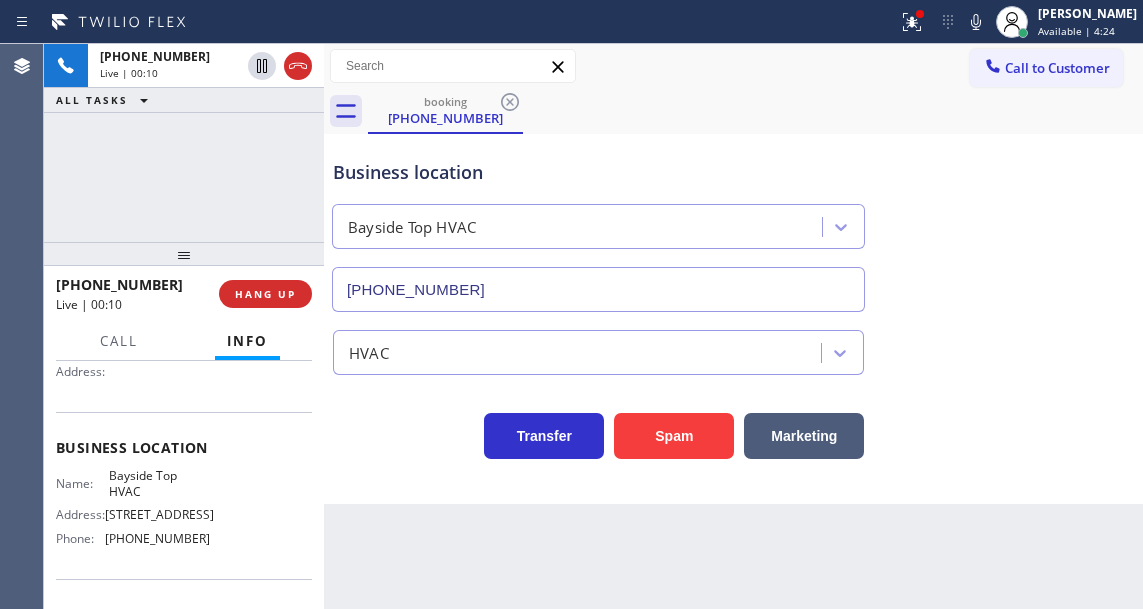click on "[PHONE_NUMBER]" at bounding box center (157, 538) 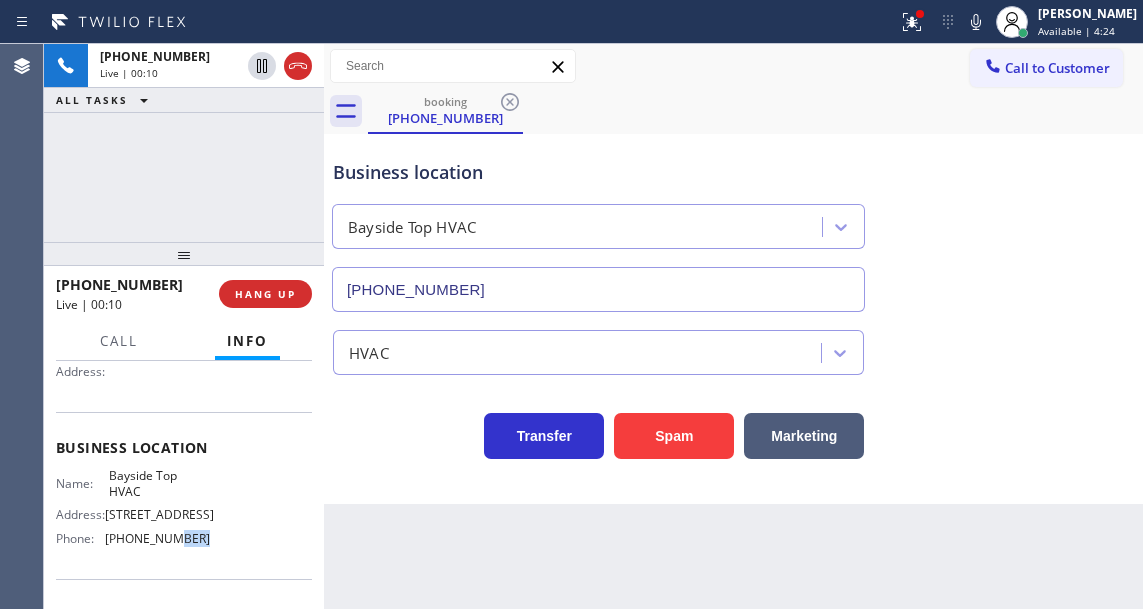 click on "[PHONE_NUMBER]" at bounding box center (157, 538) 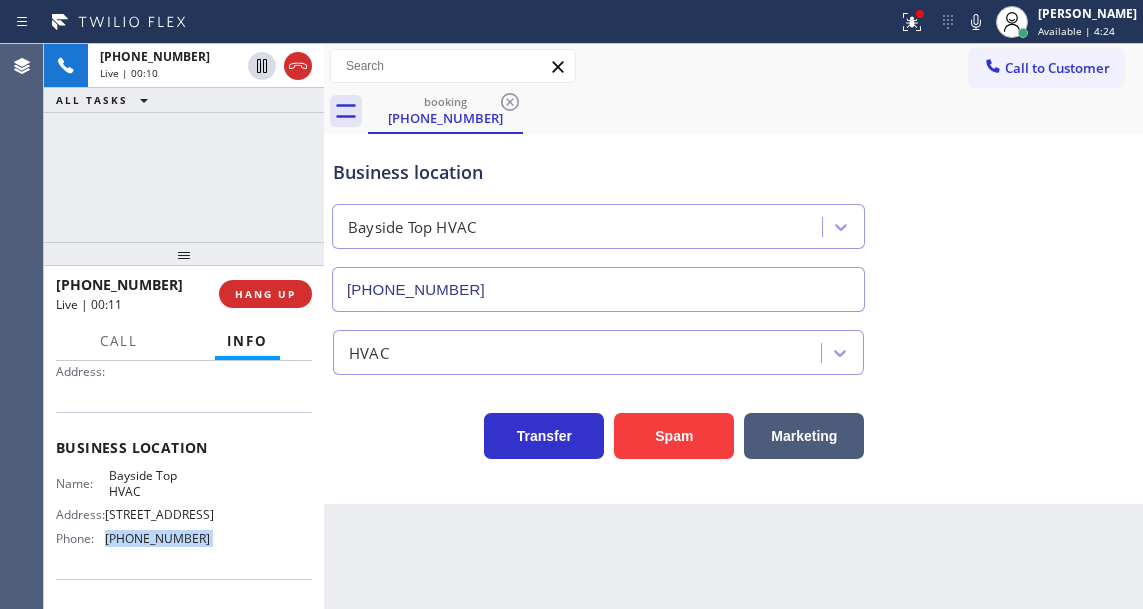 click on "[PHONE_NUMBER]" at bounding box center (157, 538) 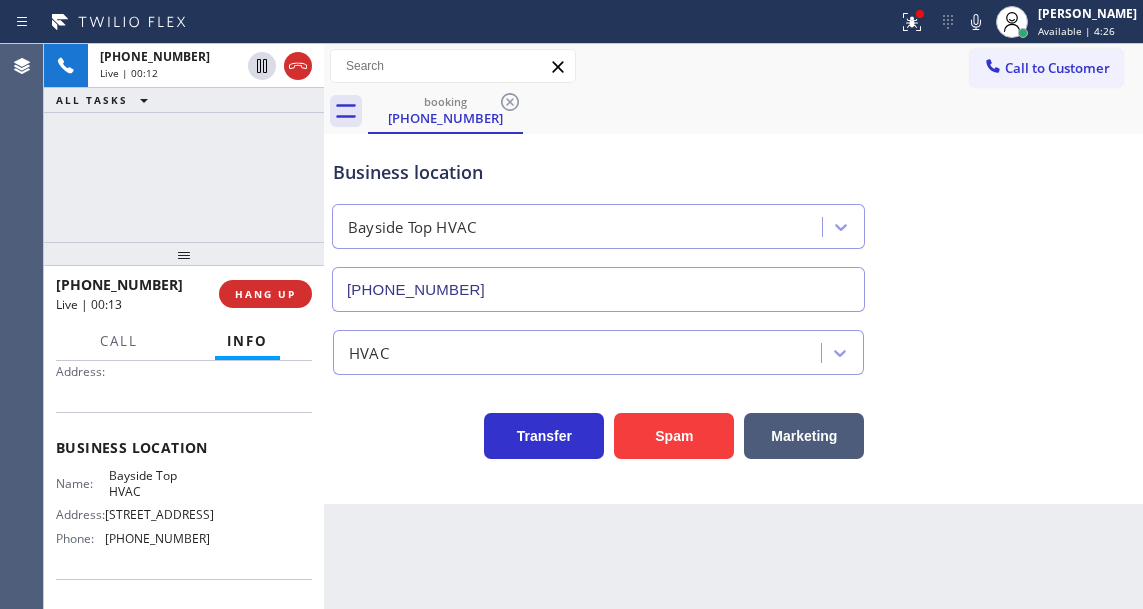 click on "Back to Dashboard Change Sender ID Customers Technicians Select a contact Outbound call Technician Search Technician Your caller id phone number Your caller id phone number Call Technician info Name   Phone none Address none Change Sender ID HVAC [PHONE_NUMBER] 5 Star Appliance [PHONE_NUMBER] Appliance Repair [PHONE_NUMBER] Plumbing [PHONE_NUMBER] Air Duct Cleaning [PHONE_NUMBER]  Electricians [PHONE_NUMBER] Cancel Change Check personal SMS Reset Change booking [PHONE_NUMBER] Call to Customer Outbound call Location Samsung Washer & Dryer Repair [PERSON_NAME] Your caller id phone number [PHONE_NUMBER] Customer number Call Outbound call Technician Search Technician Your caller id phone number Your caller id phone number Call booking [PHONE_NUMBER] Business location [GEOGRAPHIC_DATA] Top HVAC [PHONE_NUMBER] HVAC Transfer Spam Marketing" at bounding box center [733, 326] 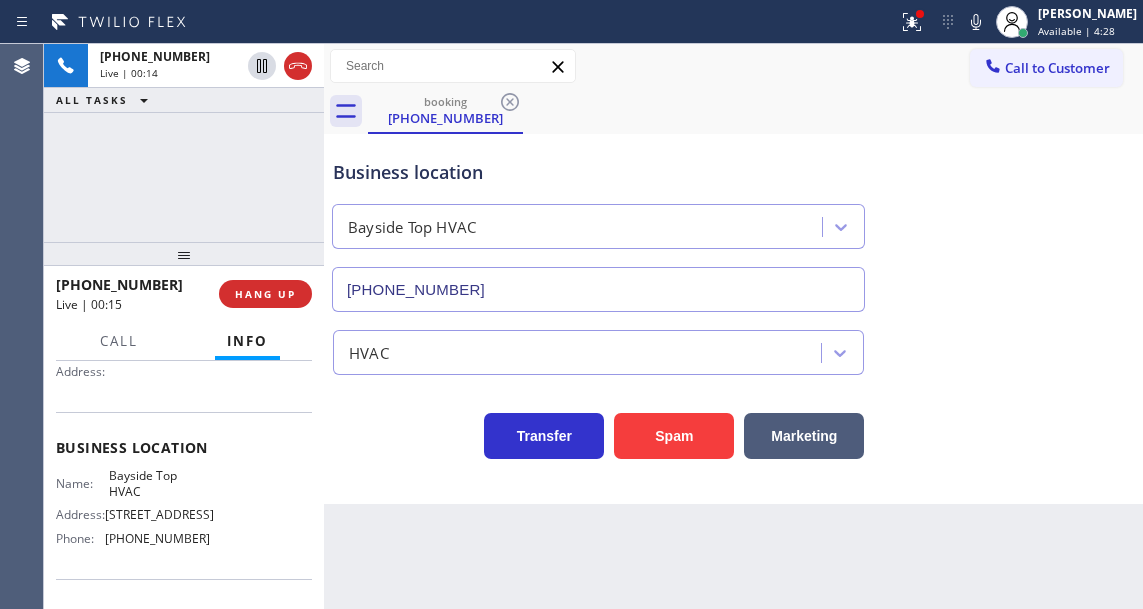 click on "Business location" at bounding box center [598, 172] 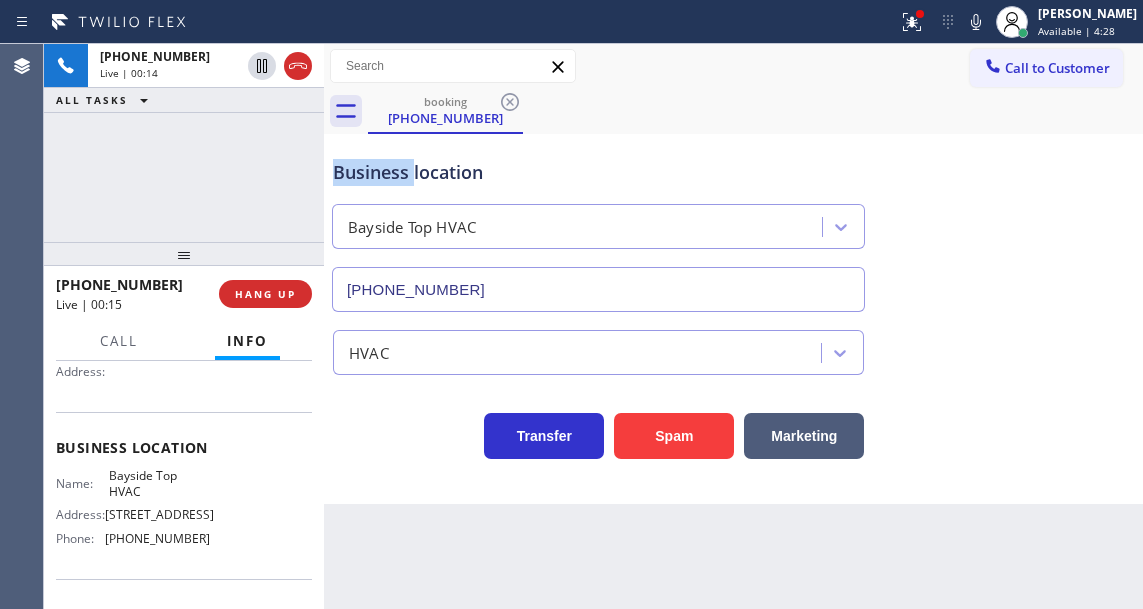 click on "Business location" at bounding box center [598, 172] 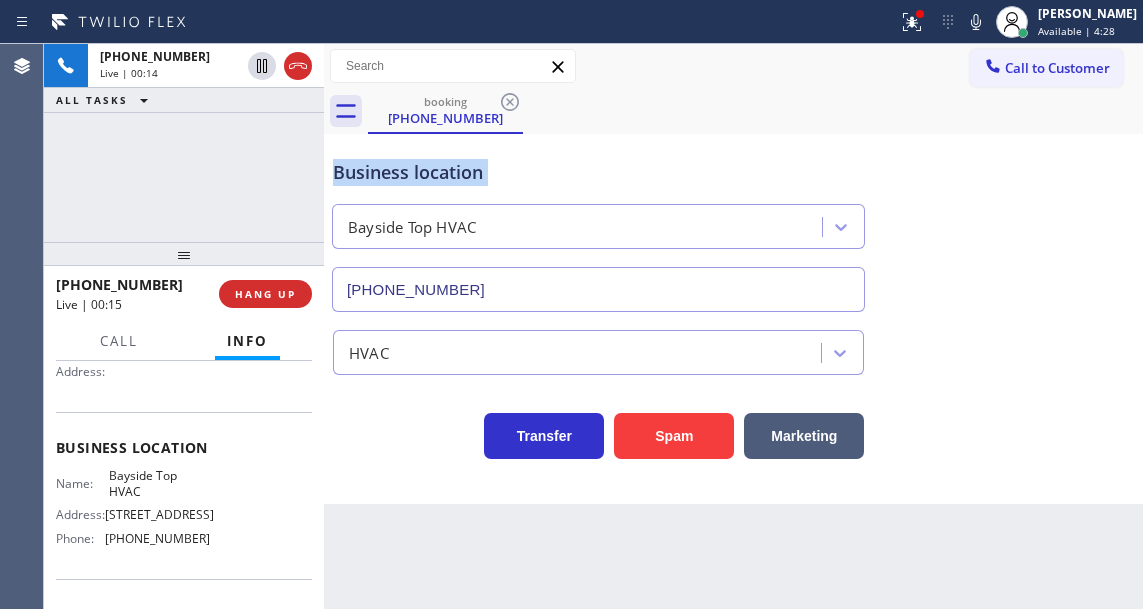 click on "Business location" at bounding box center [598, 172] 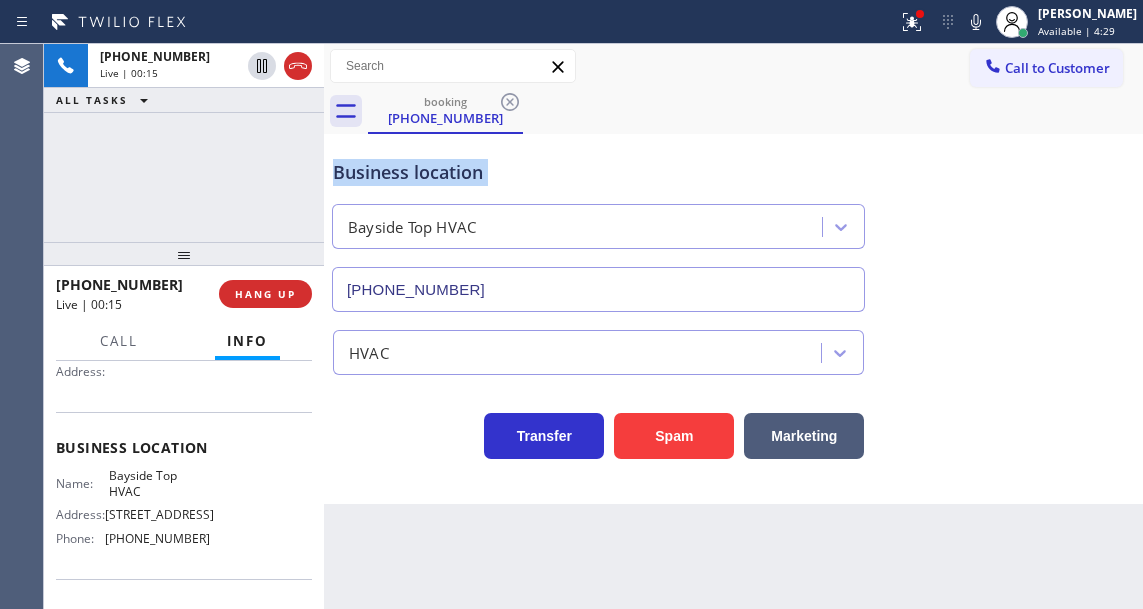 click on "Business location" at bounding box center [598, 172] 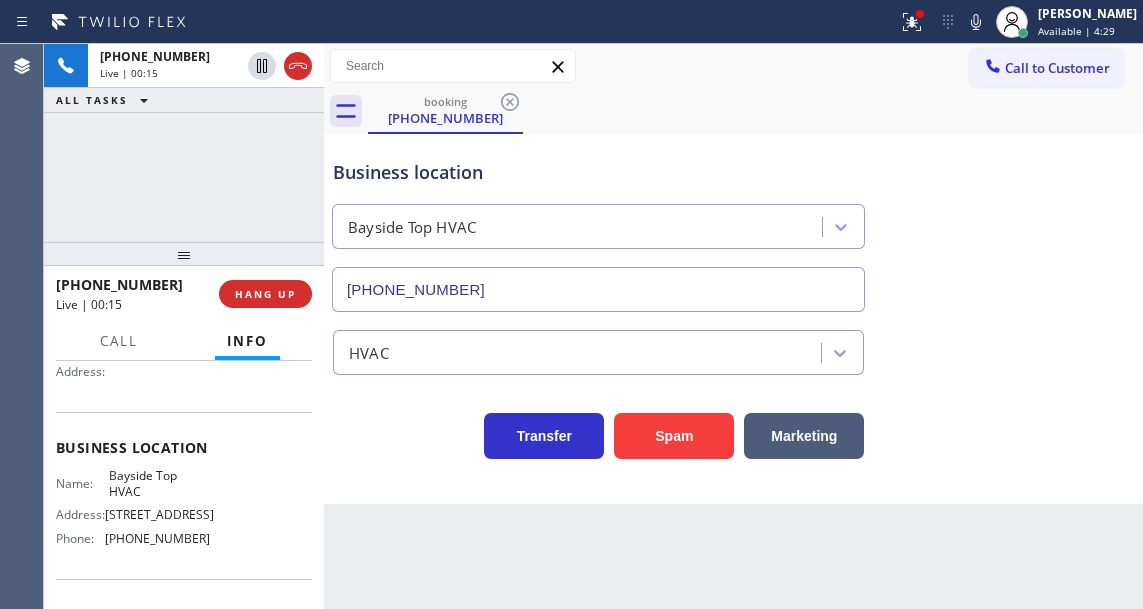 click on "Business location [GEOGRAPHIC_DATA] Top HVAC [PHONE_NUMBER]" at bounding box center [598, 225] 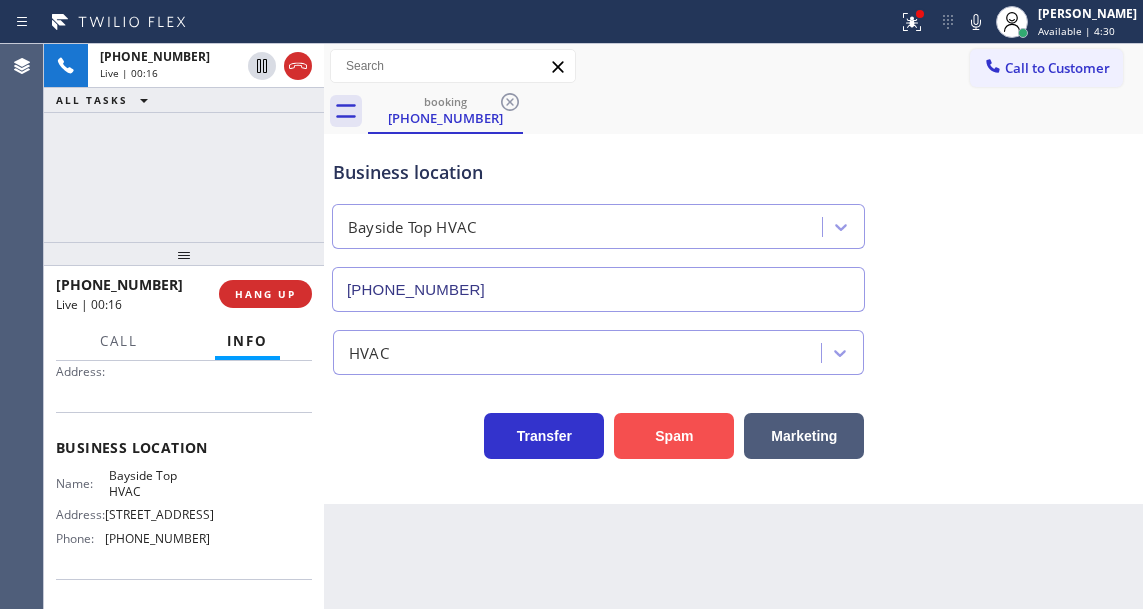 click on "Spam" at bounding box center (674, 436) 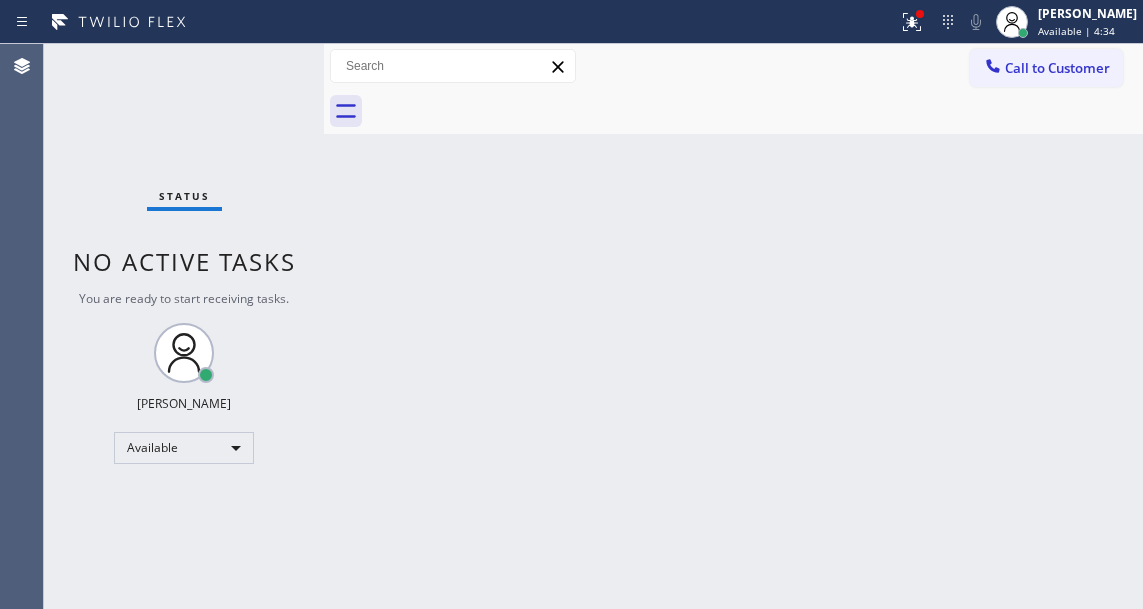 click on "Status   No active tasks     You are ready to start receiving tasks.   [PERSON_NAME]" at bounding box center [184, 326] 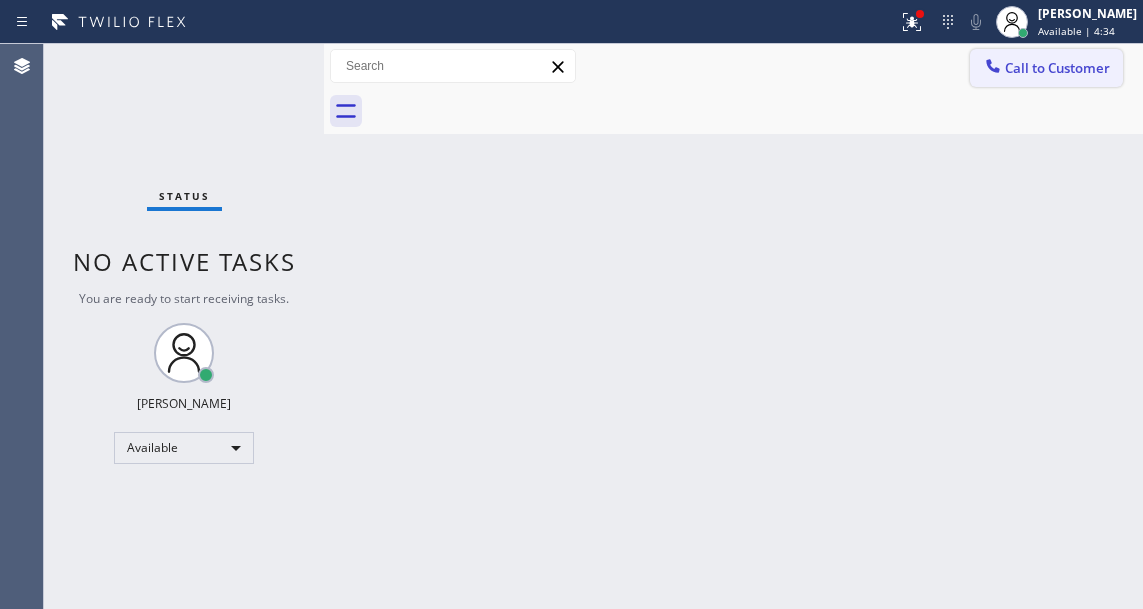 click on "Call to Customer" at bounding box center [1057, 68] 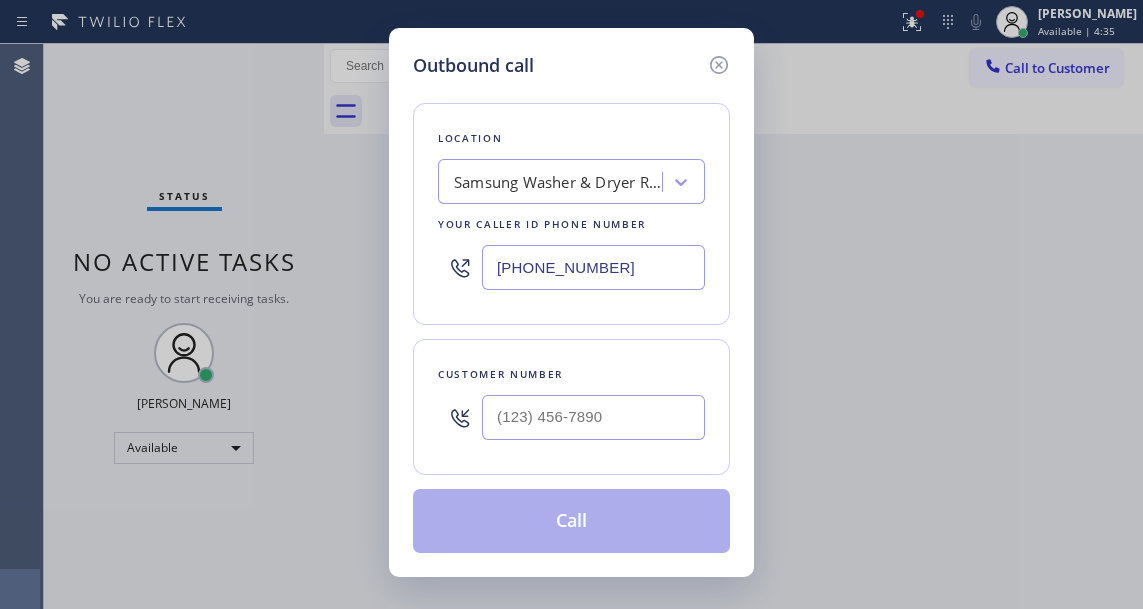 click on "Customer number" at bounding box center [571, 374] 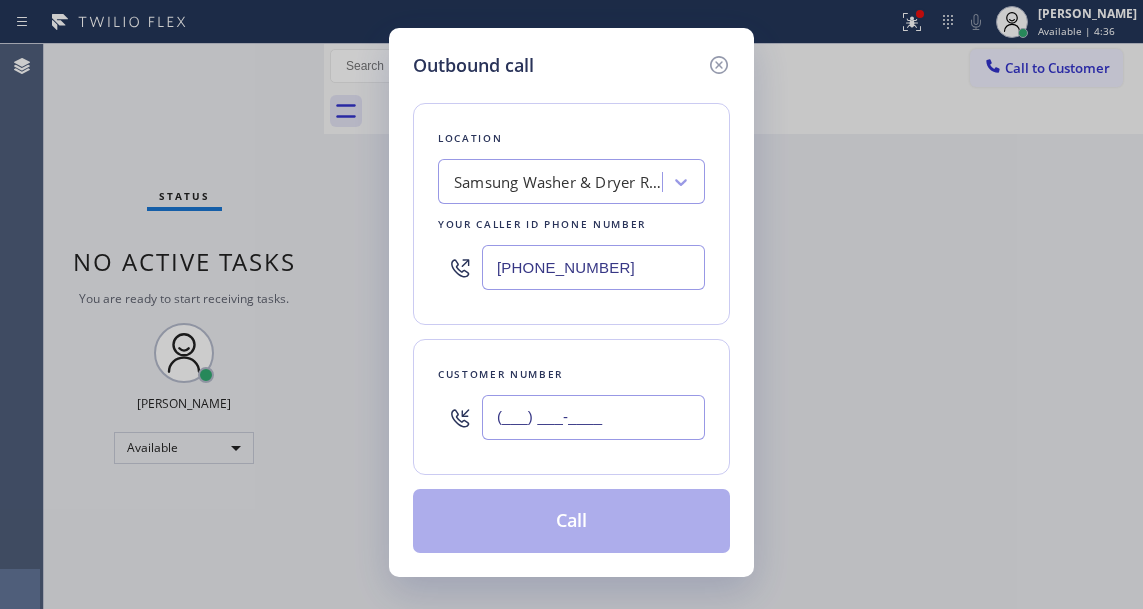 click on "(___) ___-____" at bounding box center (593, 417) 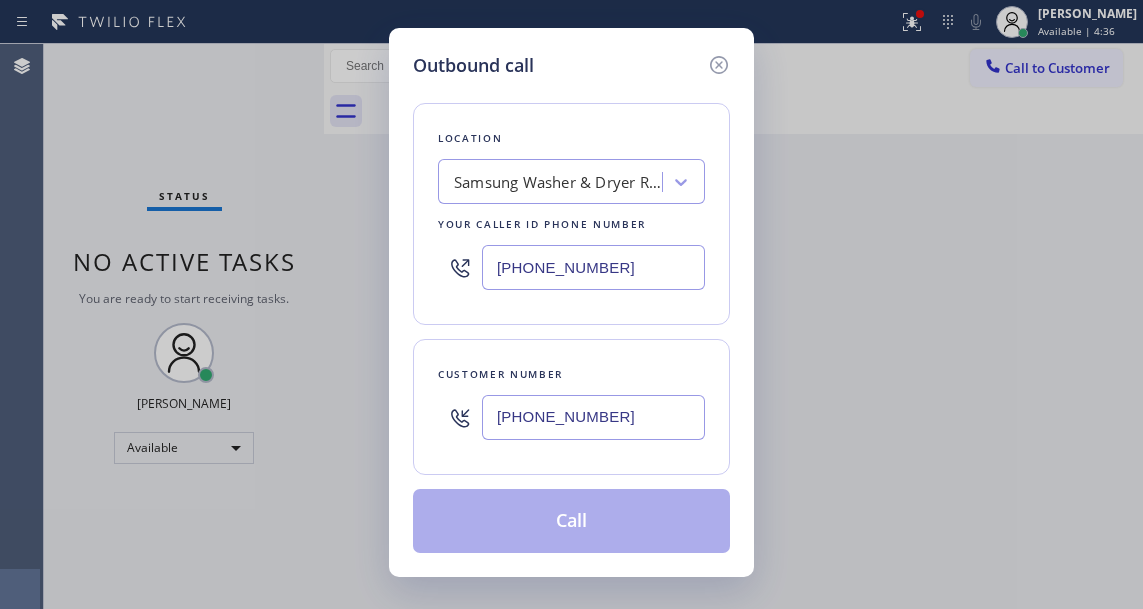 type on "[PHONE_NUMBER]" 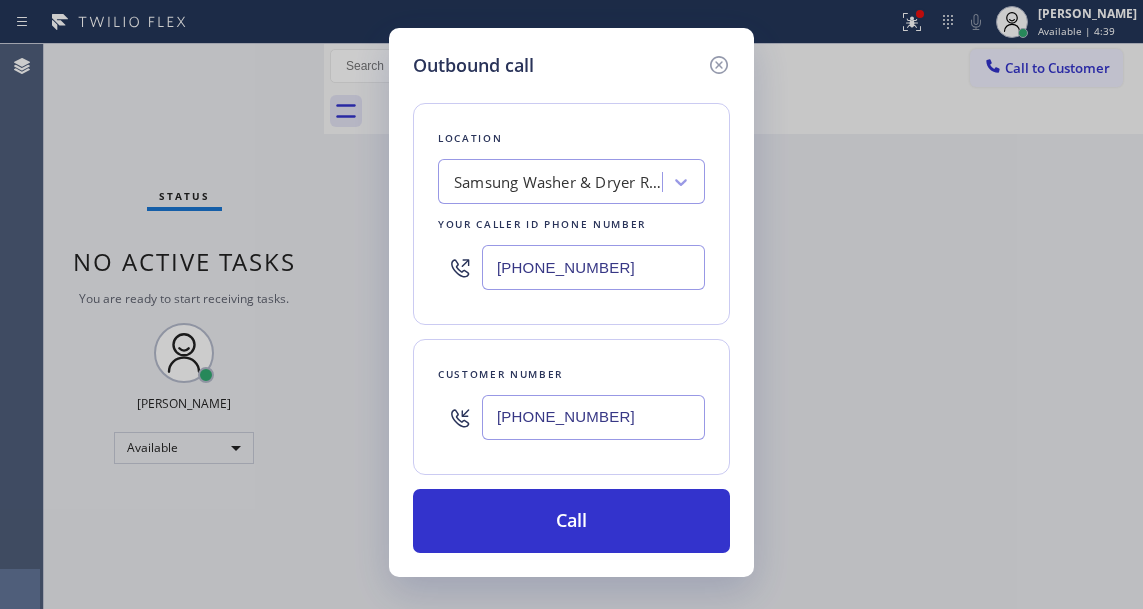 drag, startPoint x: 66, startPoint y: 205, endPoint x: 107, endPoint y: 205, distance: 41 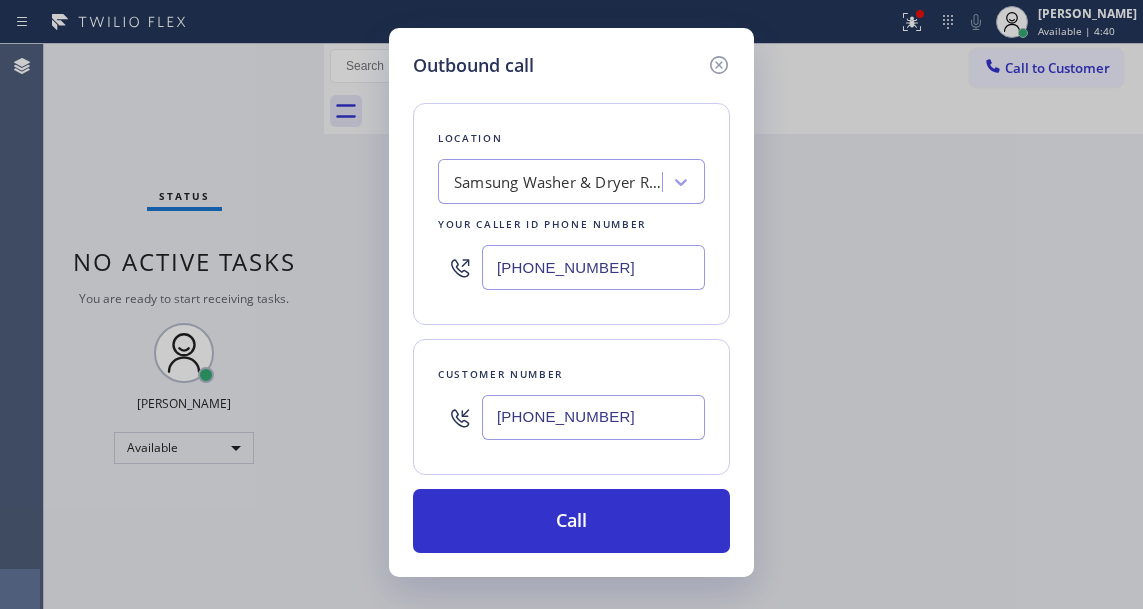 click on "[PHONE_NUMBER]" at bounding box center [593, 267] 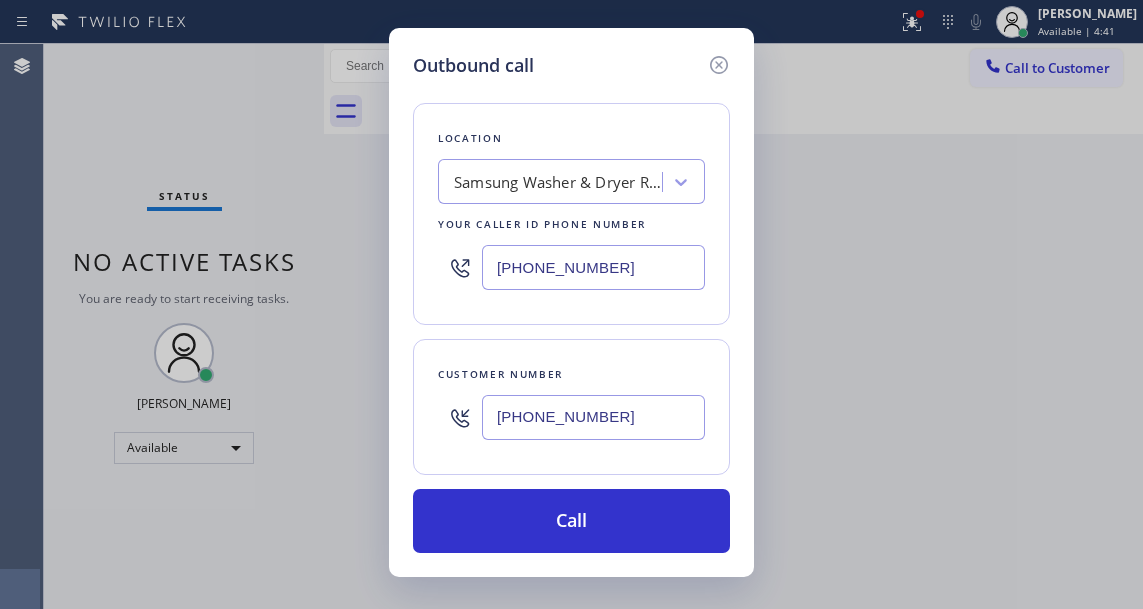 click on "[PHONE_NUMBER]" at bounding box center [593, 267] 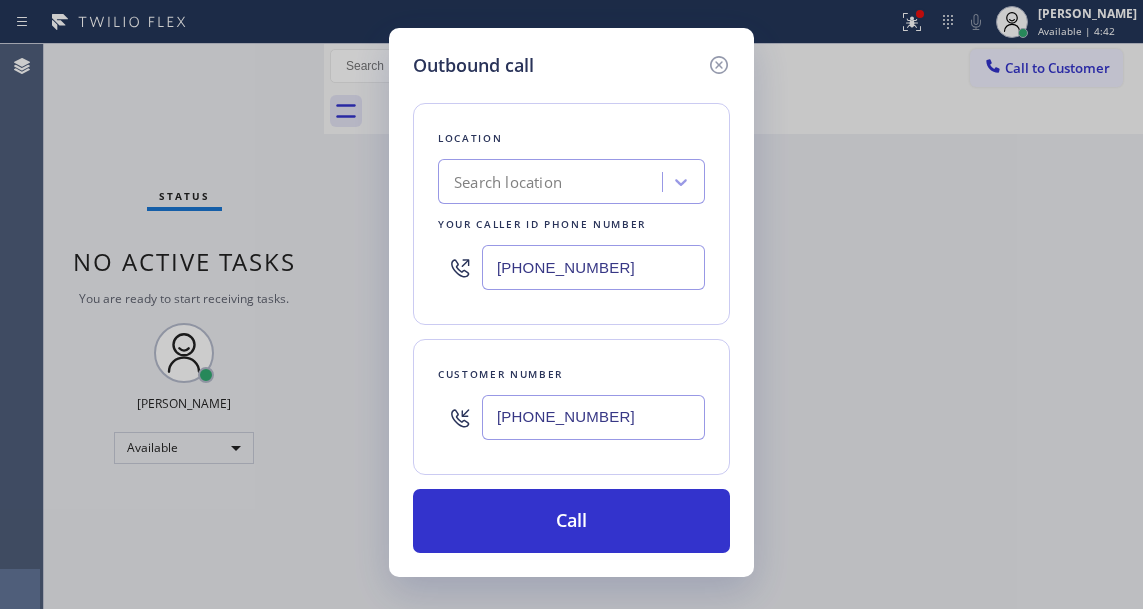 click on "[PHONE_NUMBER]" at bounding box center [593, 267] 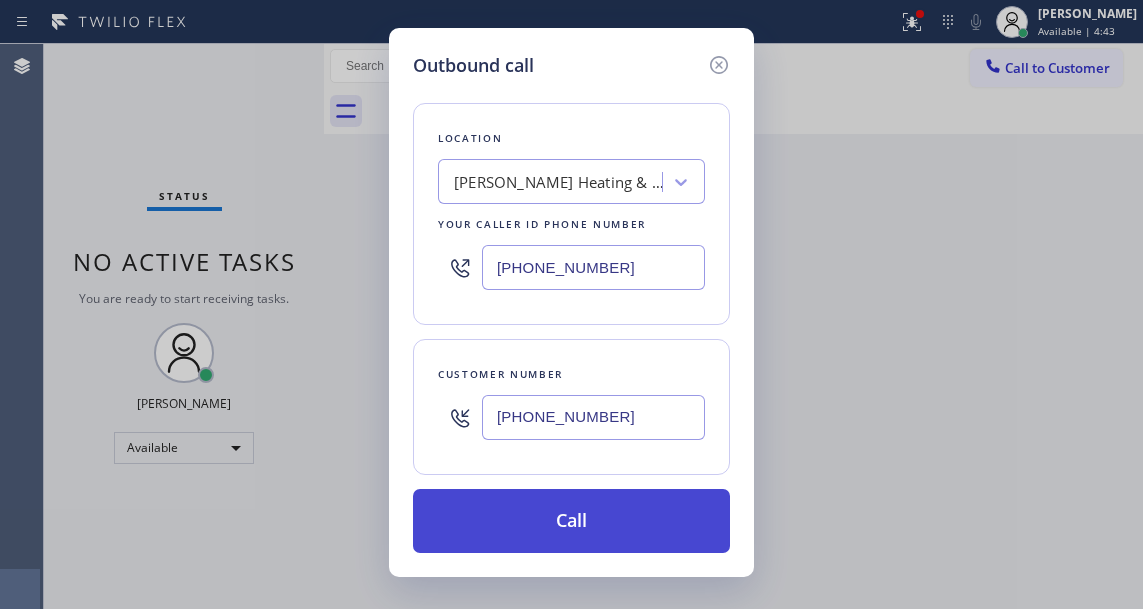 type on "[PHONE_NUMBER]" 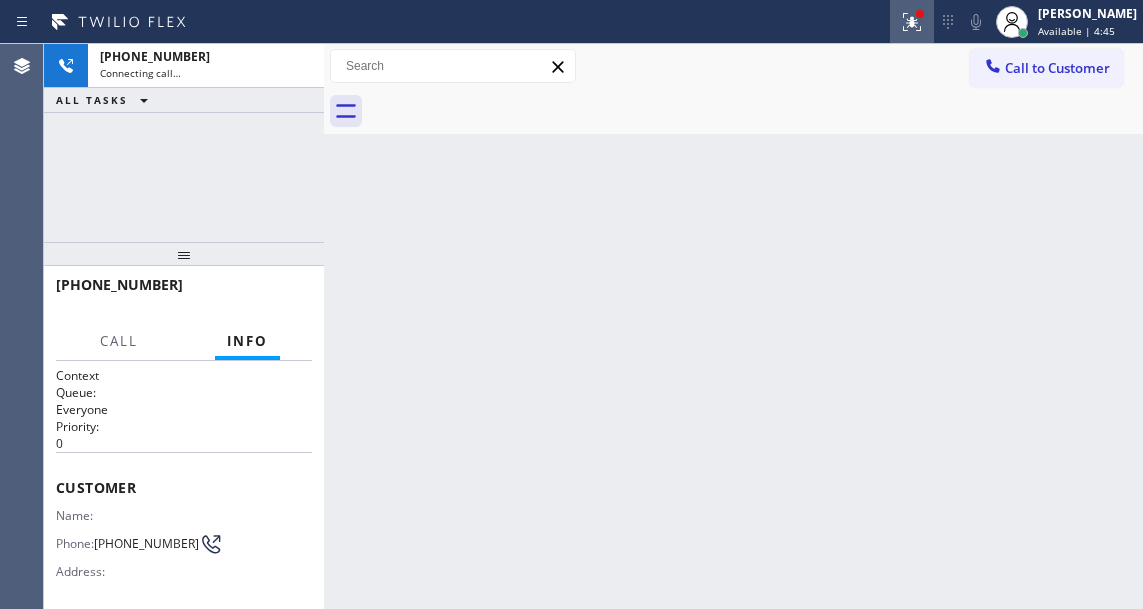click on "Status report Issue detected This issue could affect your workflow. Please contact your support team. View issue Download report Clear issue [PERSON_NAME] Available | 4:45 Set your status Offline Available Unavailable Break Log out" at bounding box center [571, 22] 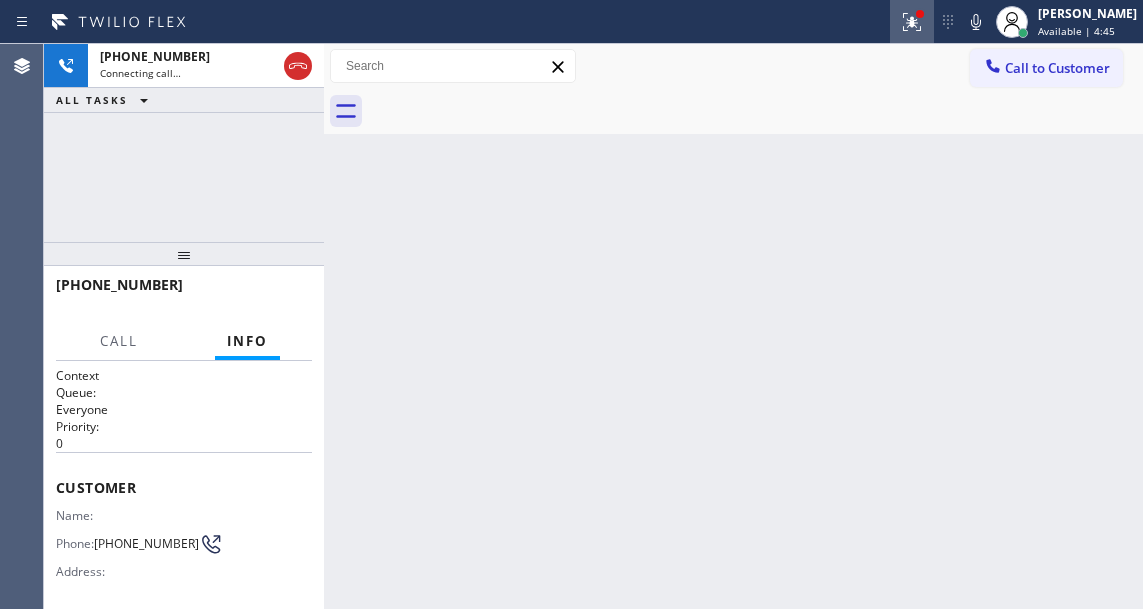 click at bounding box center (912, 22) 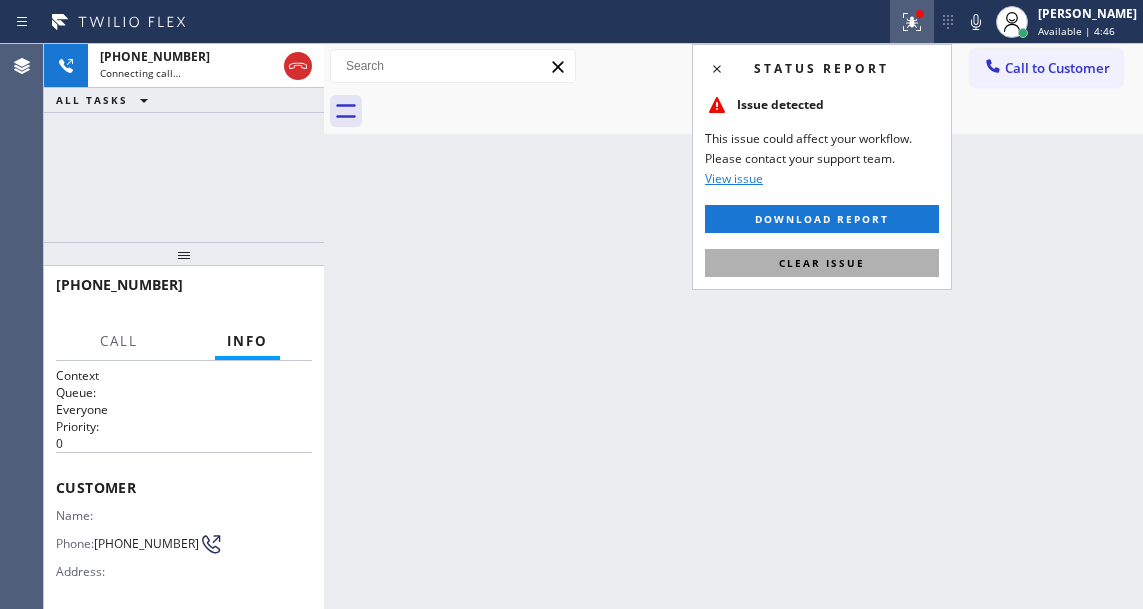 click on "Clear issue" at bounding box center [822, 263] 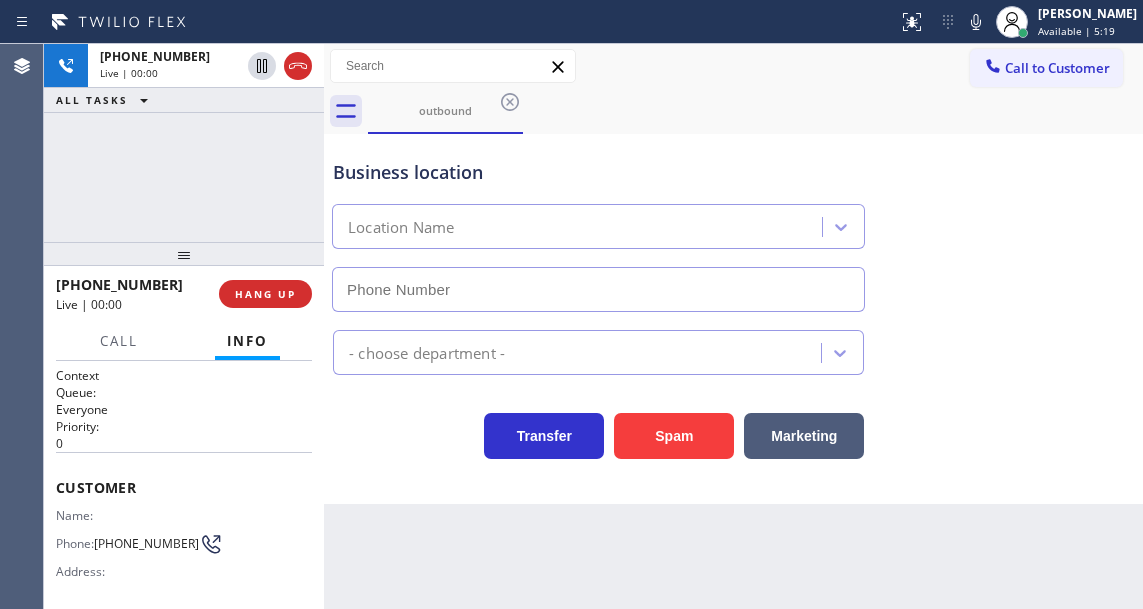 type on "[PHONE_NUMBER]" 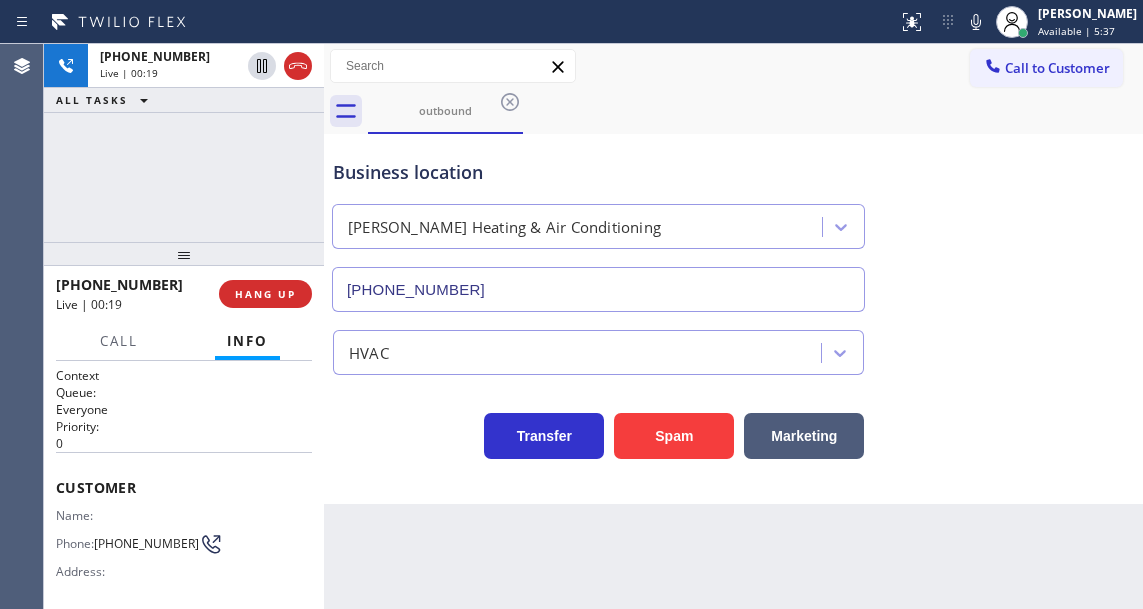 click on "[PHONE_NUMBER] Live | 00:19 ALL TASKS ALL TASKS ACTIVE TASKS TASKS IN WRAP UP" at bounding box center (184, 143) 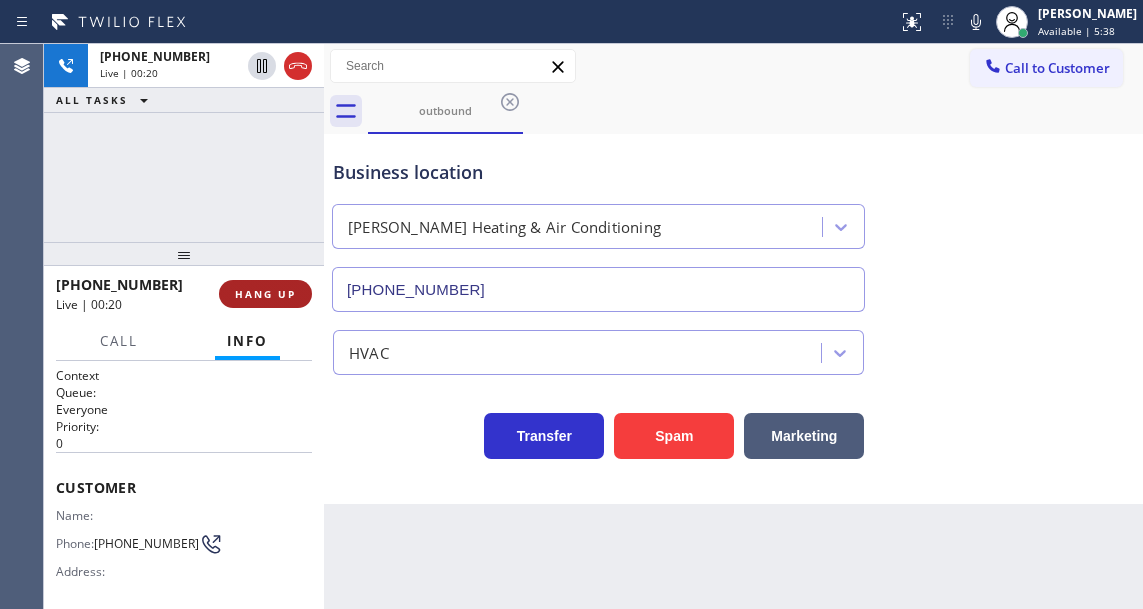 click on "HANG UP" at bounding box center [265, 294] 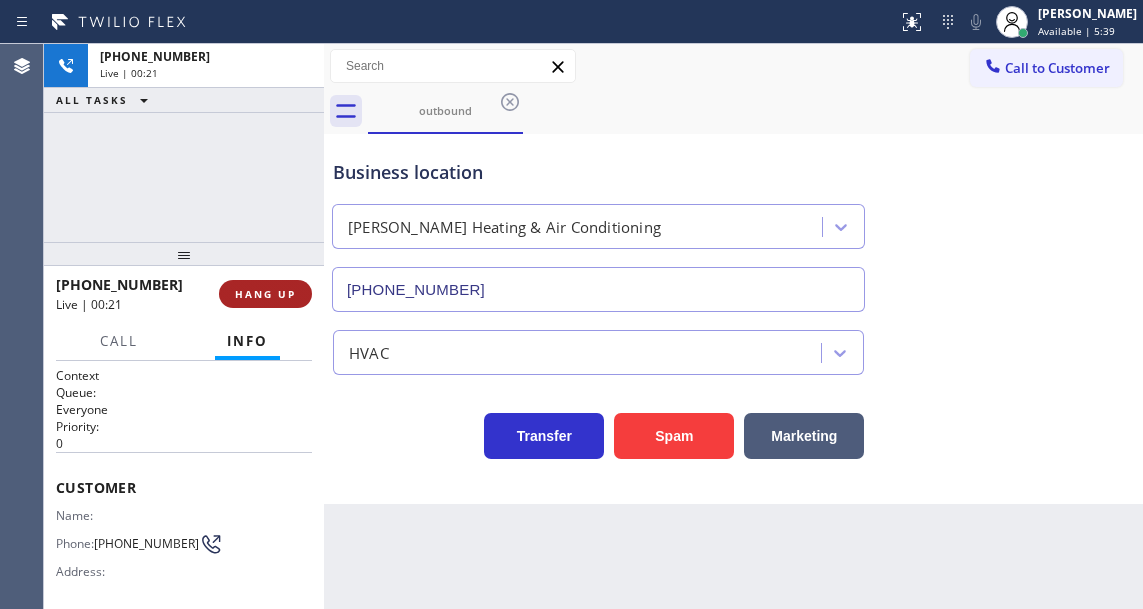 click on "HANG UP" at bounding box center [265, 294] 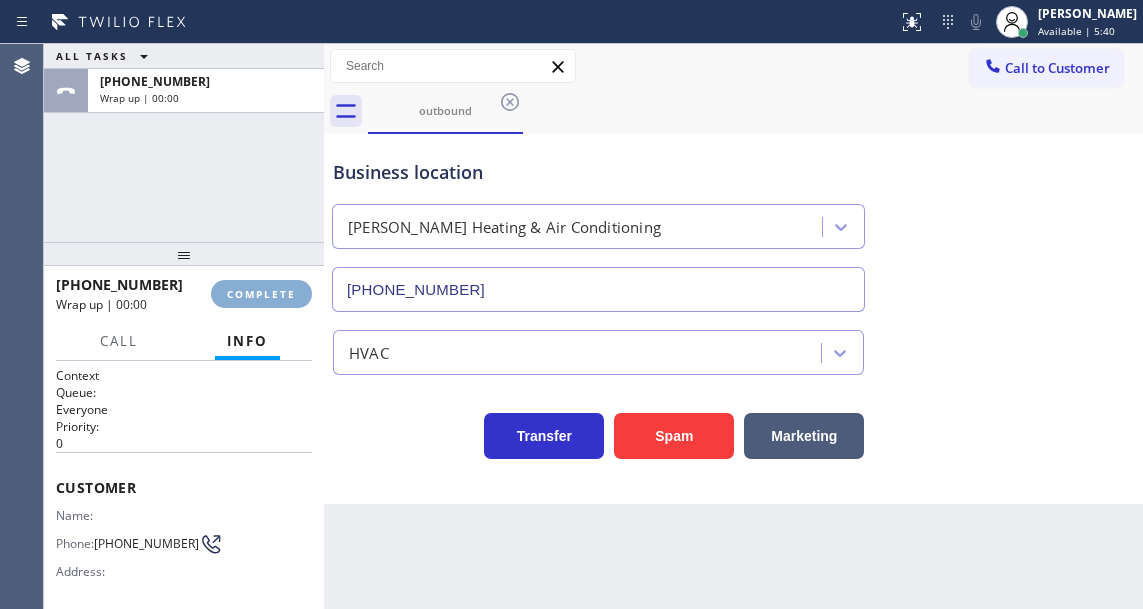 click on "COMPLETE" at bounding box center (261, 294) 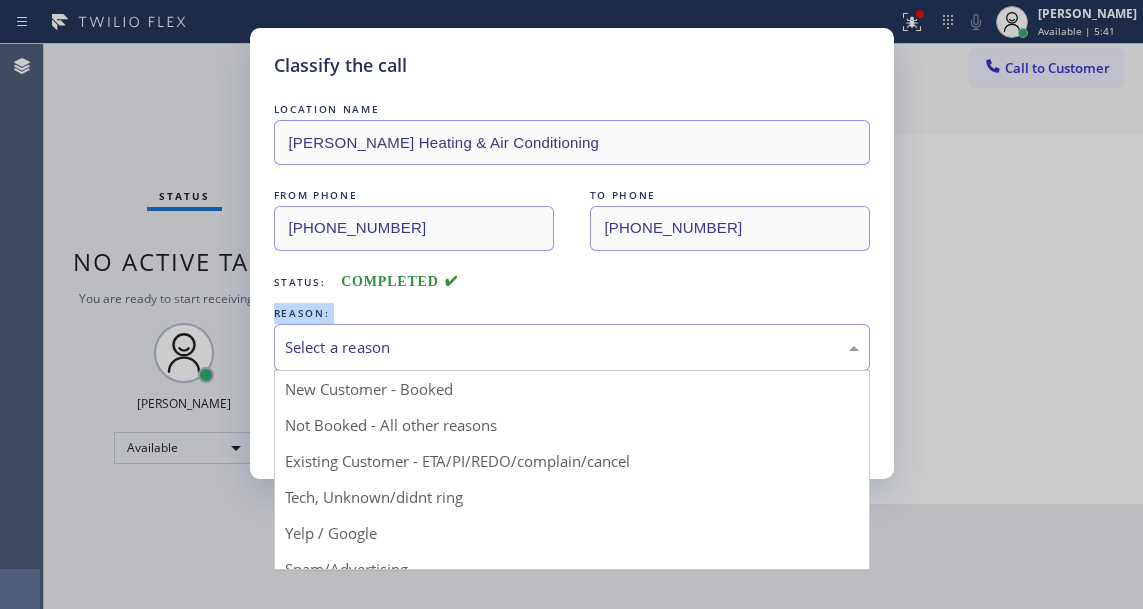 click on "Select a reason" at bounding box center (572, 347) 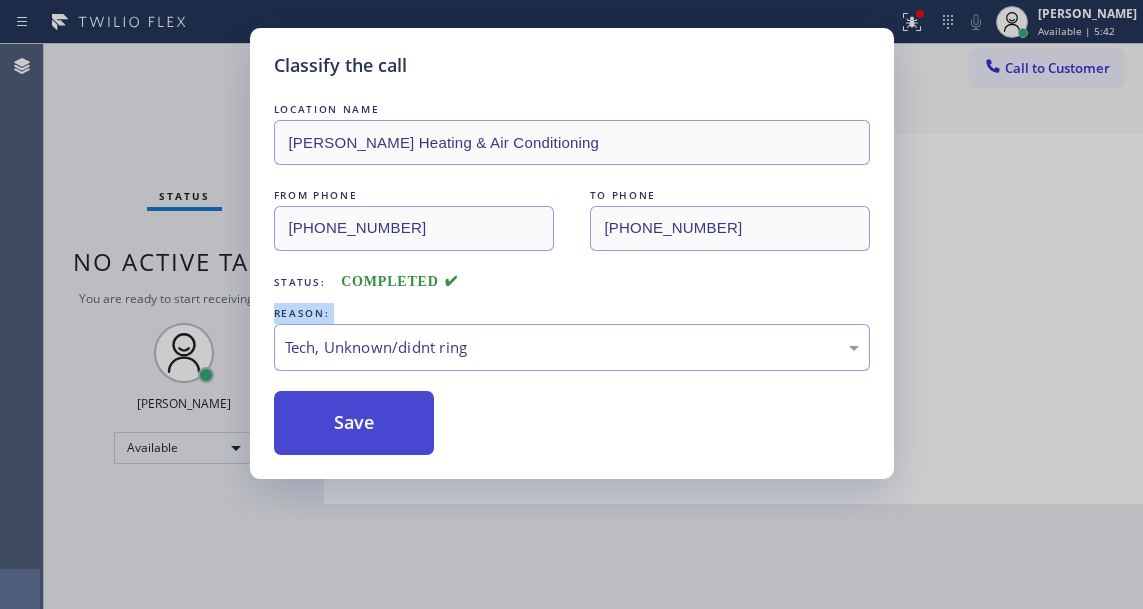 click on "Save" at bounding box center [354, 423] 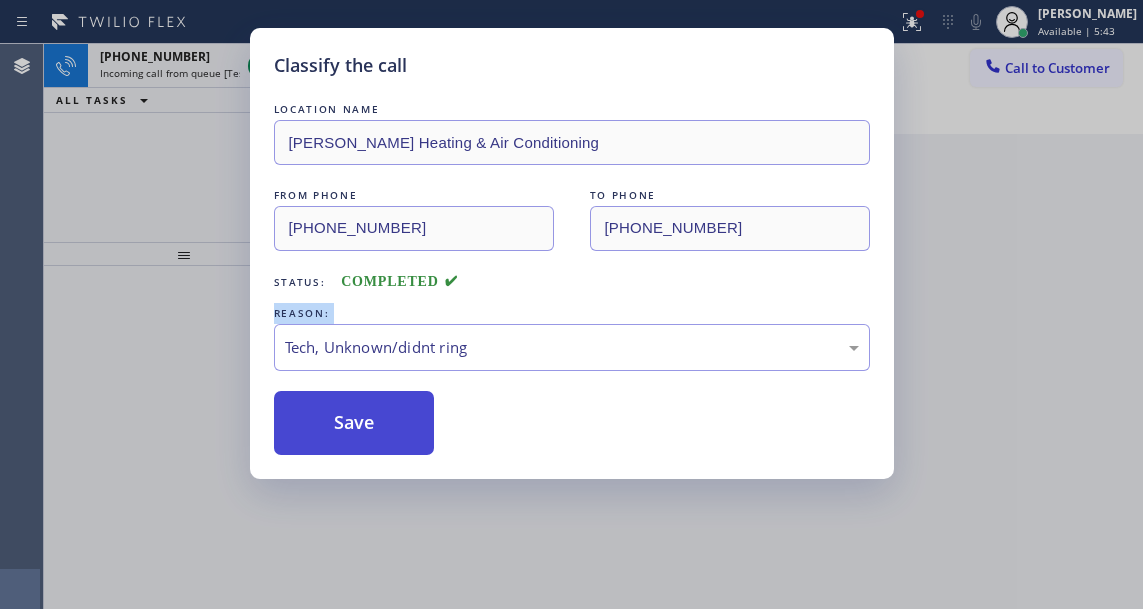 click on "Save" at bounding box center (354, 423) 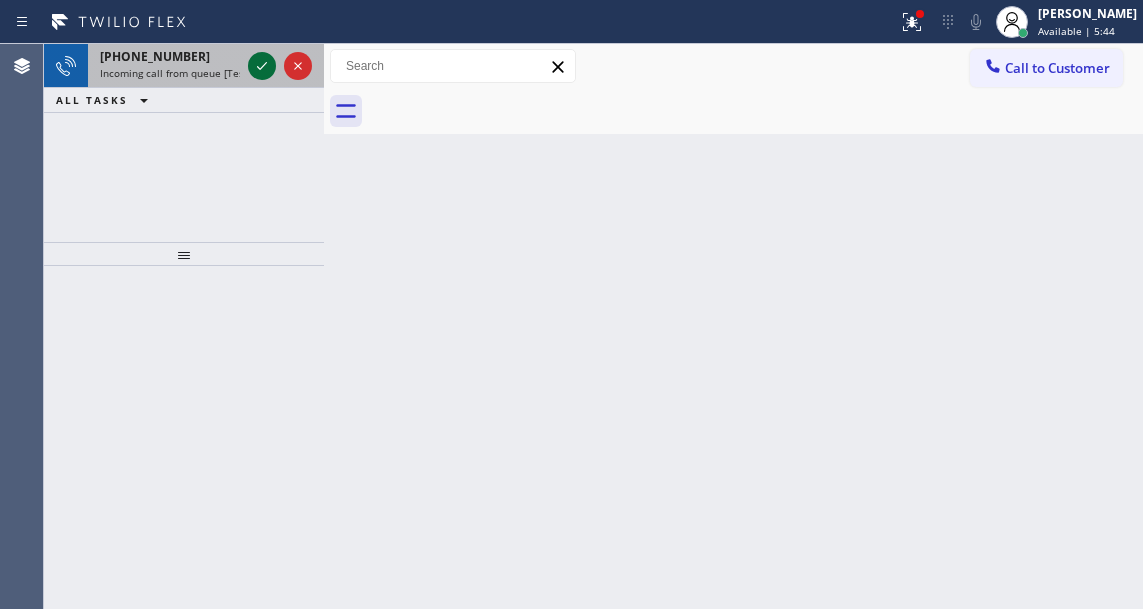 click 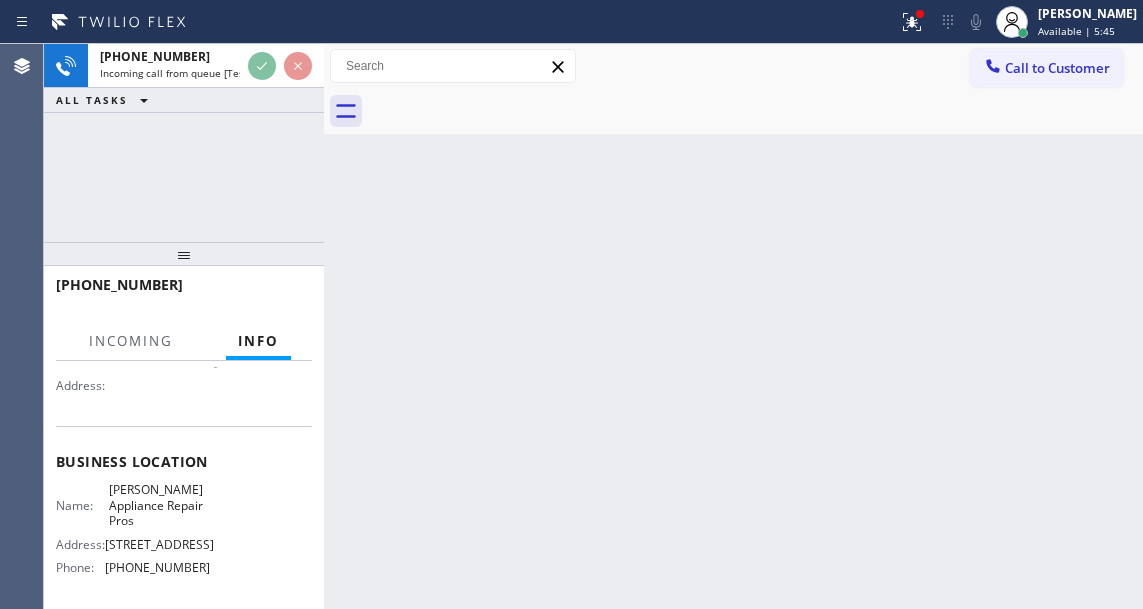 scroll, scrollTop: 200, scrollLeft: 0, axis: vertical 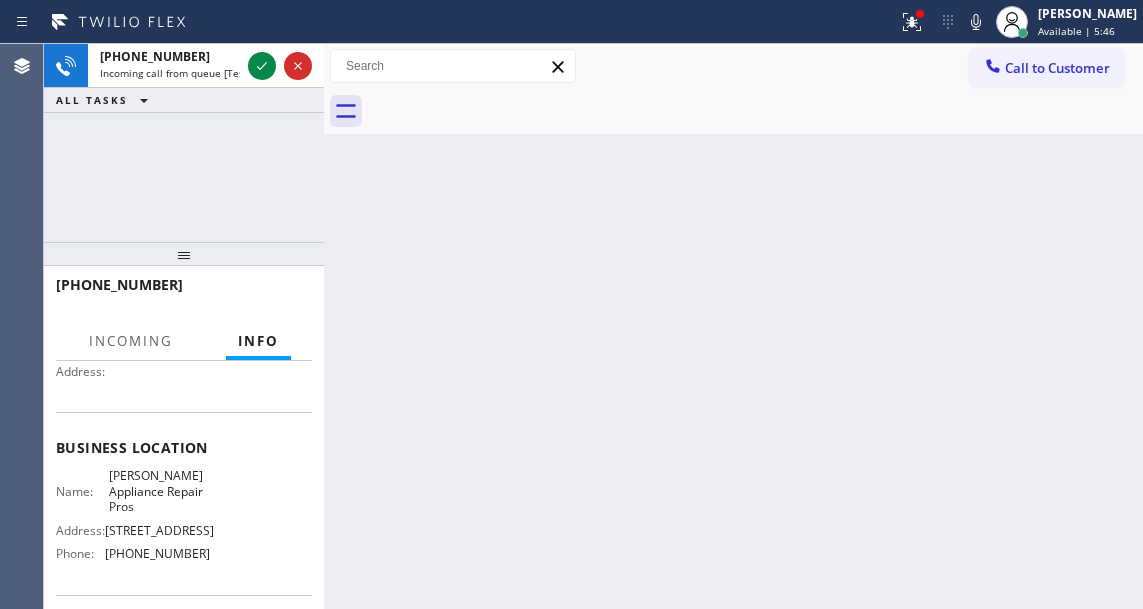 click on "[PERSON_NAME] Appliance Repair Pros" at bounding box center [159, 491] 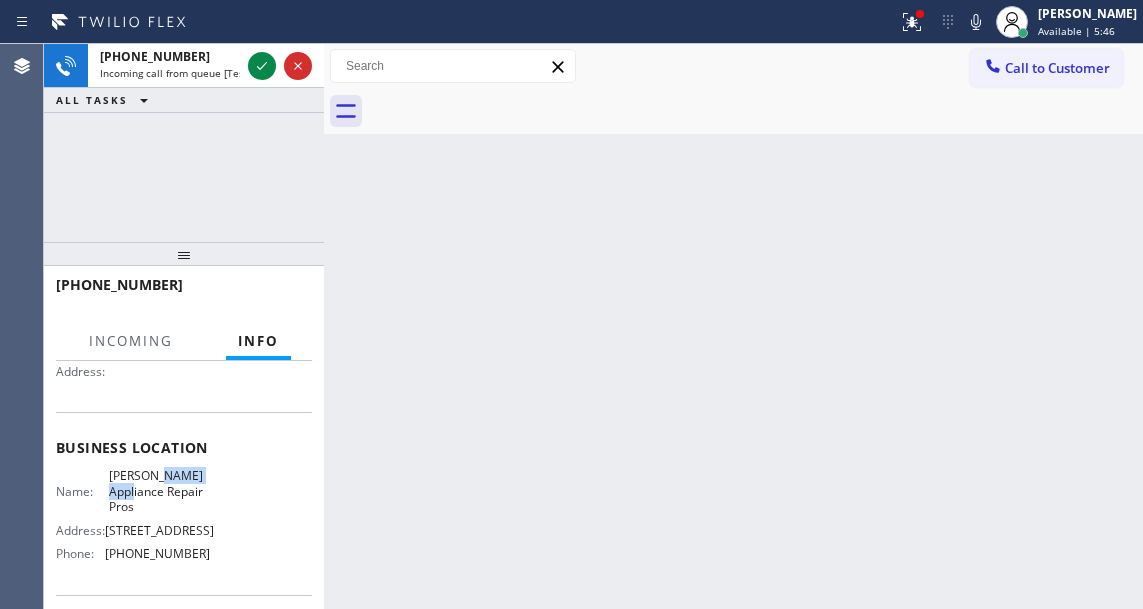 click on "[PERSON_NAME] Appliance Repair Pros" at bounding box center (159, 491) 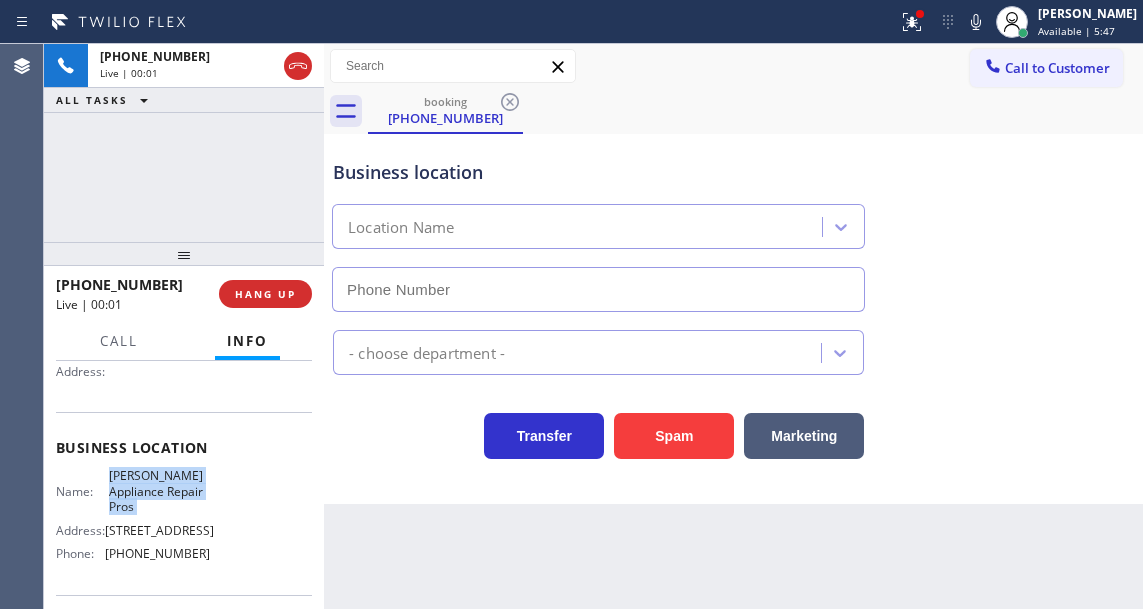 click on "[PERSON_NAME] Appliance Repair Pros" at bounding box center (159, 491) 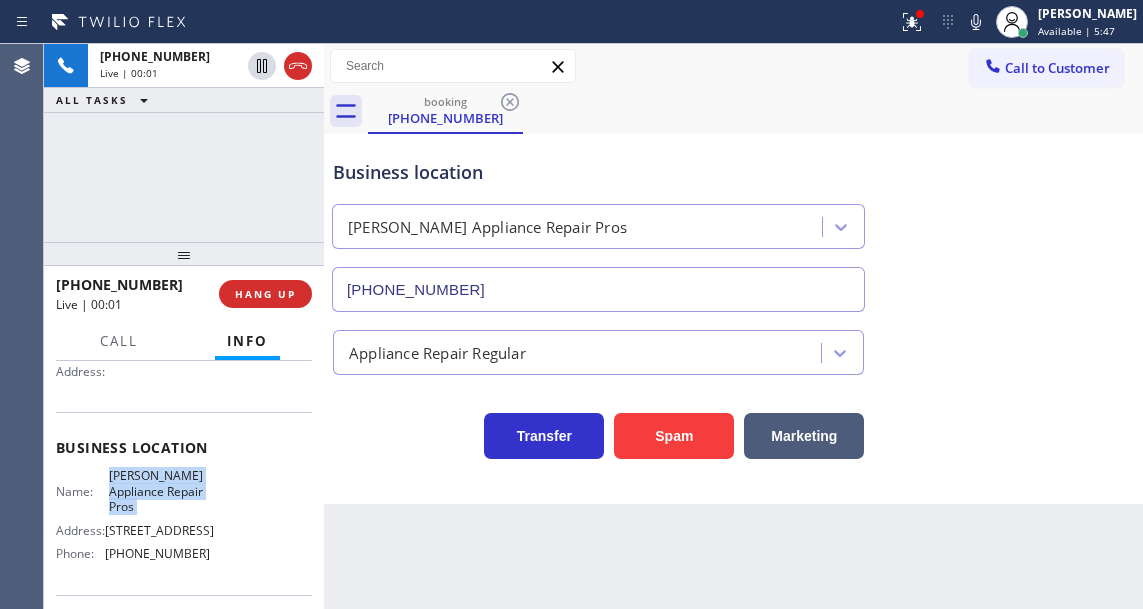 click on "[PERSON_NAME] Appliance Repair Pros" at bounding box center [159, 491] 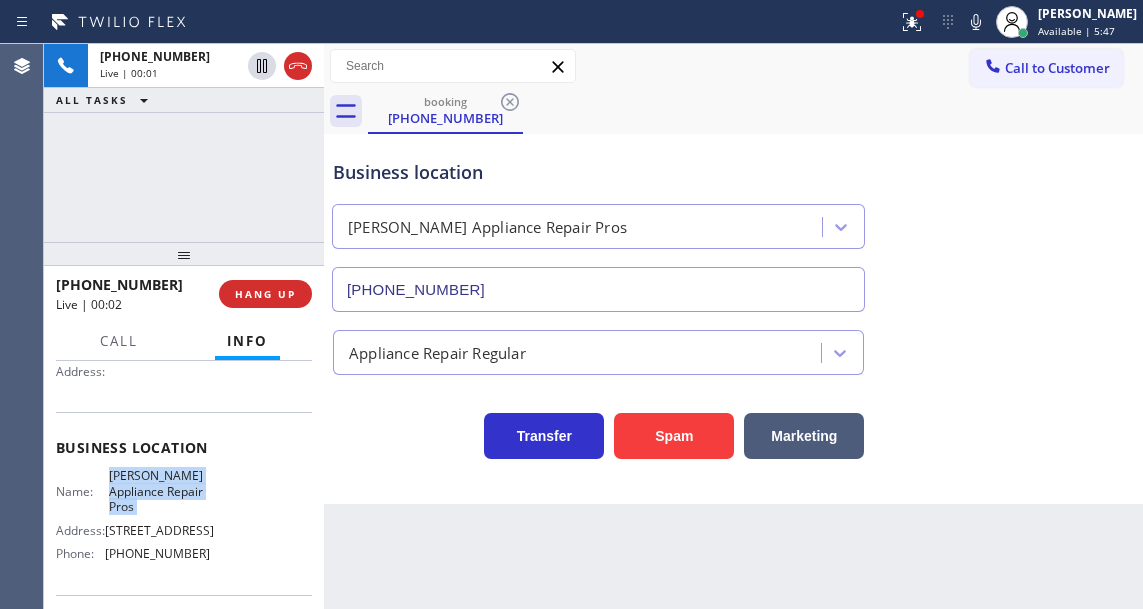 click on "[PERSON_NAME] Appliance Repair Pros" at bounding box center (159, 491) 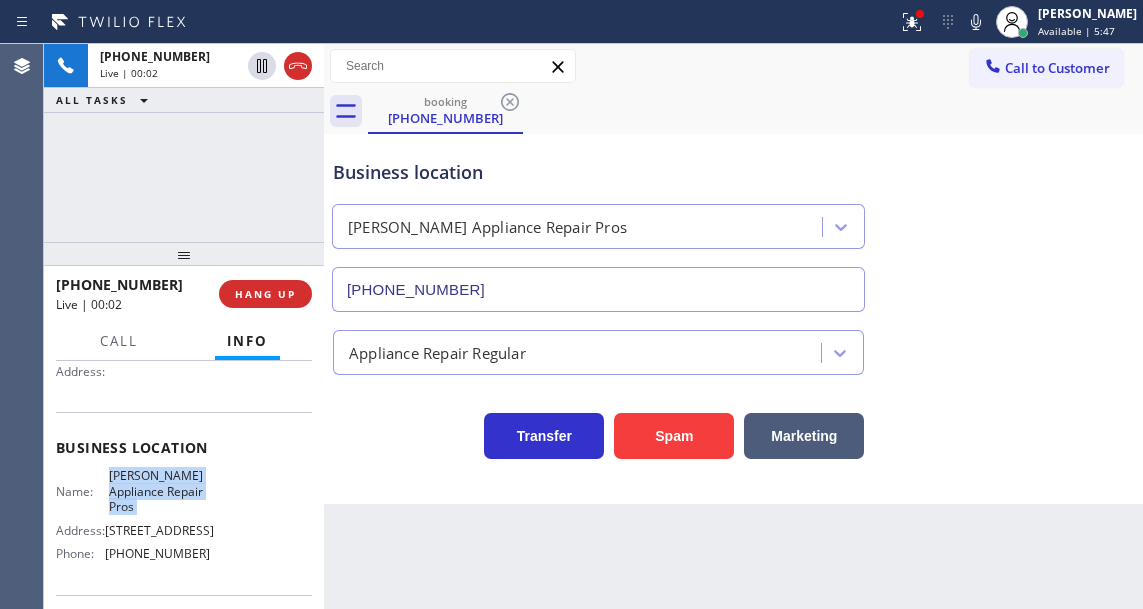 click on "[PERSON_NAME] Appliance Repair Pros" at bounding box center (159, 491) 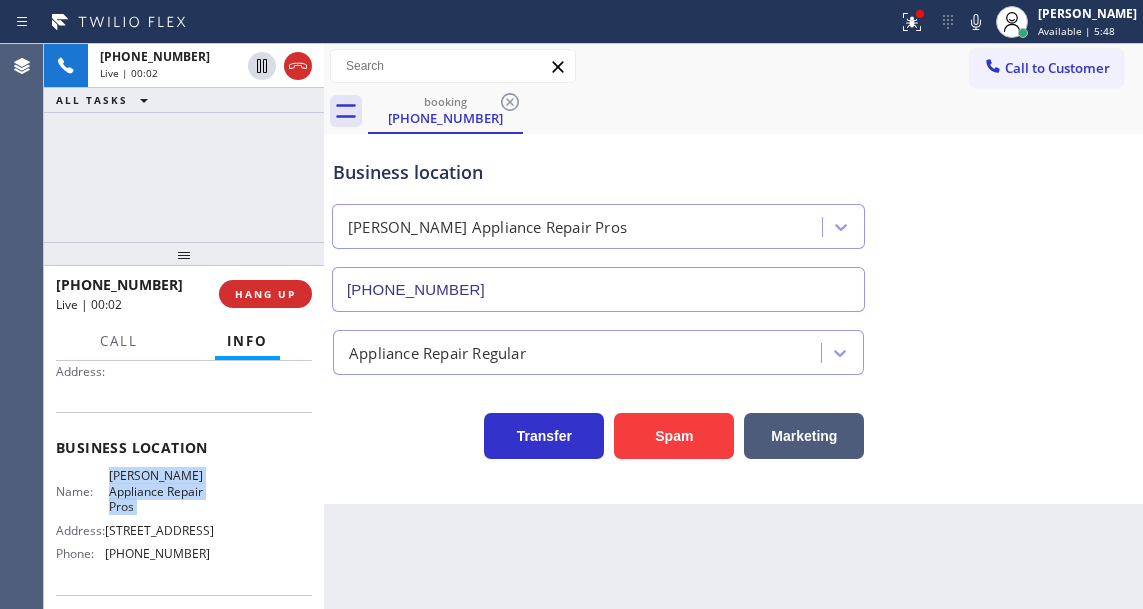click on "[PERSON_NAME] Appliance Repair Pros" at bounding box center [159, 491] 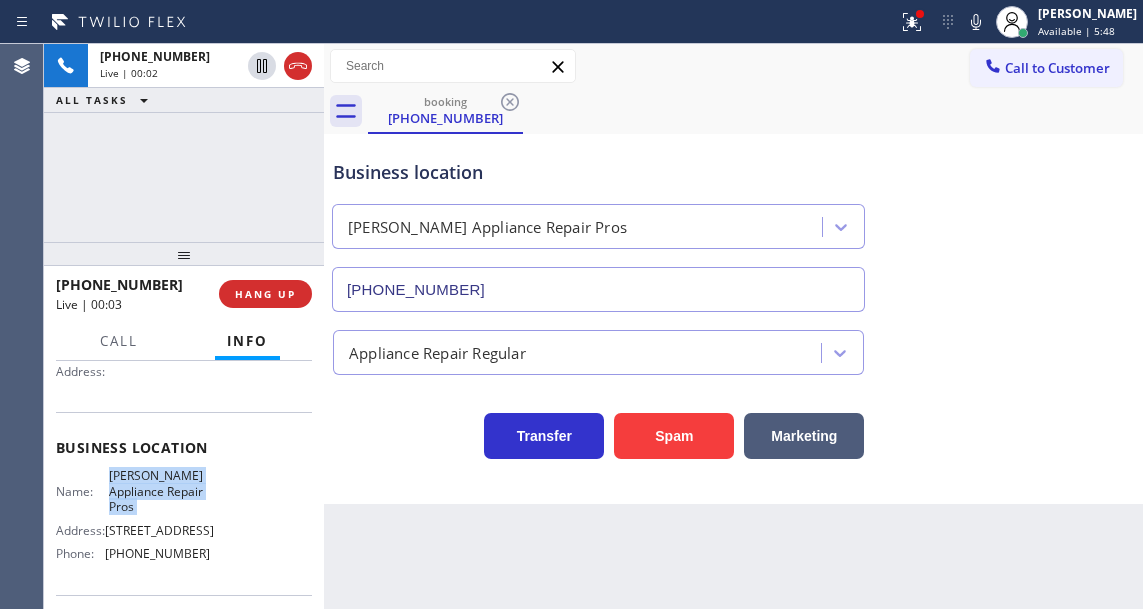 click on "[PERSON_NAME] Appliance Repair Pros" at bounding box center (159, 491) 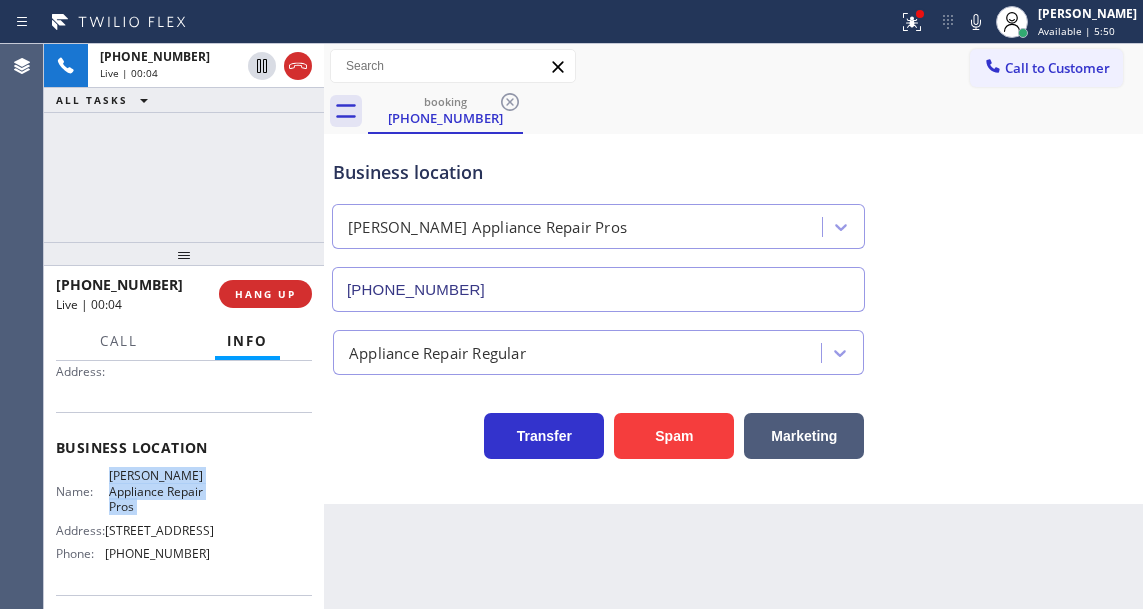 click on "[PERSON_NAME] Appliance Repair Pros" at bounding box center (159, 491) 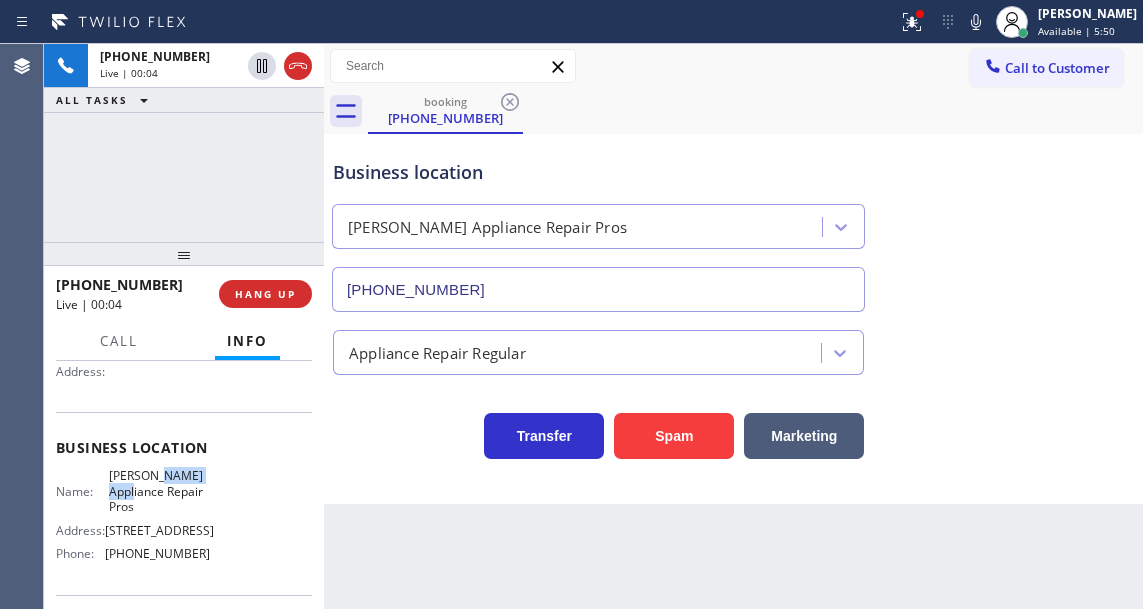 click on "[PERSON_NAME] Appliance Repair Pros" at bounding box center [159, 491] 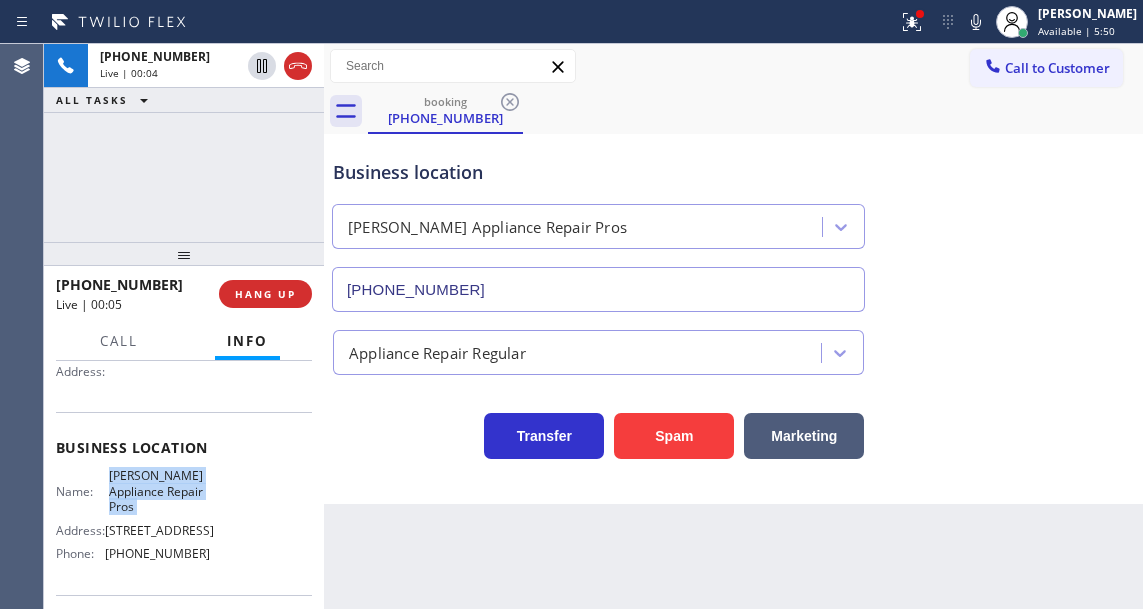 click on "[PERSON_NAME] Appliance Repair Pros" at bounding box center [159, 491] 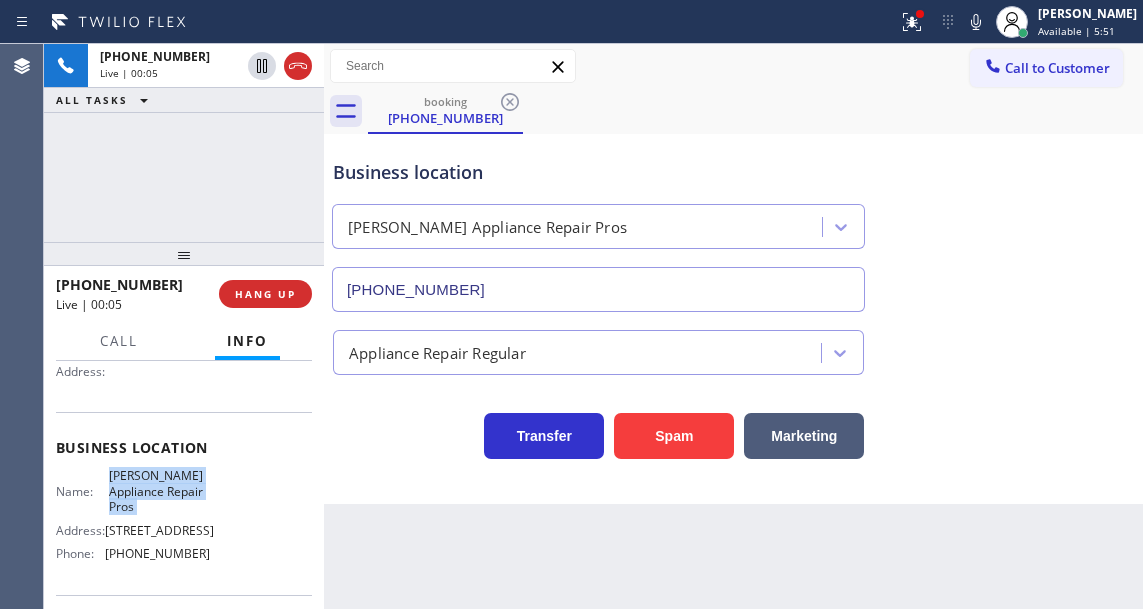 scroll, scrollTop: 100, scrollLeft: 0, axis: vertical 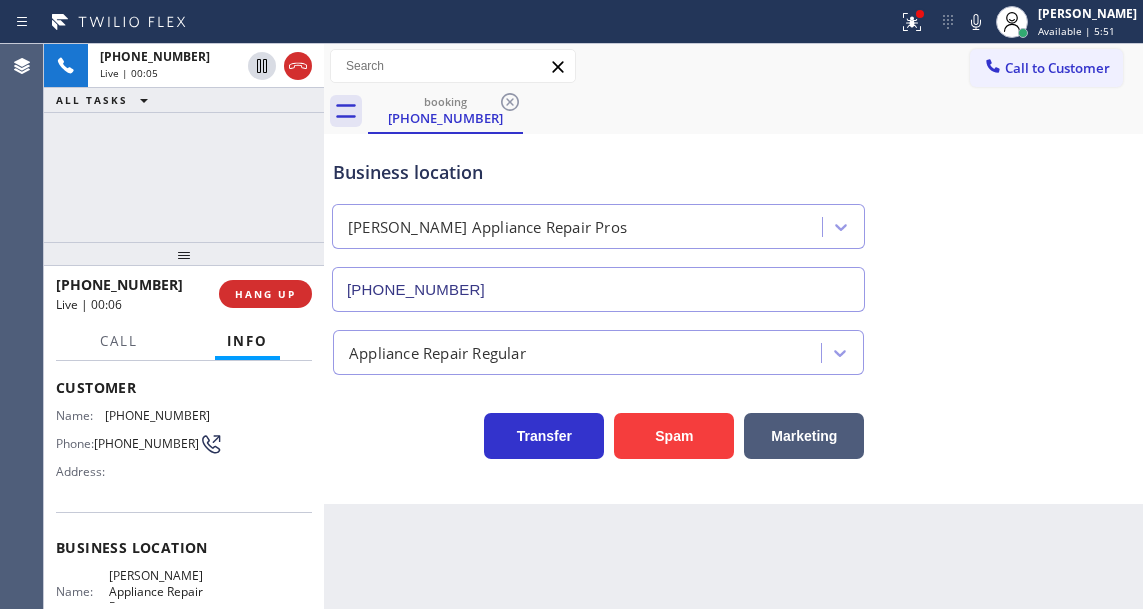 click on "[PHONE_NUMBER]" at bounding box center [146, 443] 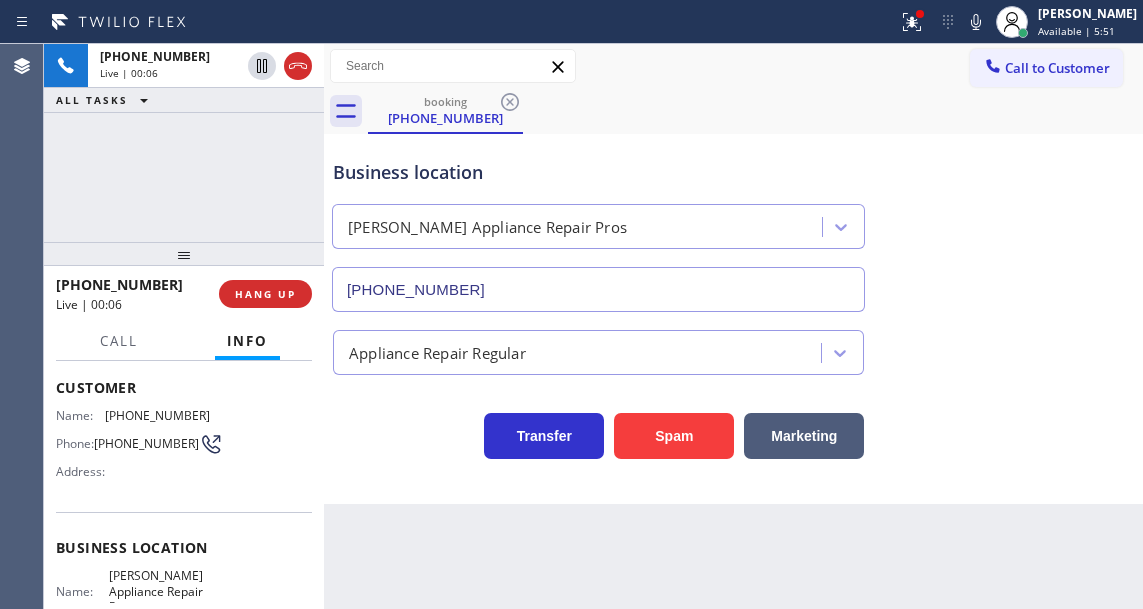 click on "[PHONE_NUMBER]" at bounding box center [146, 443] 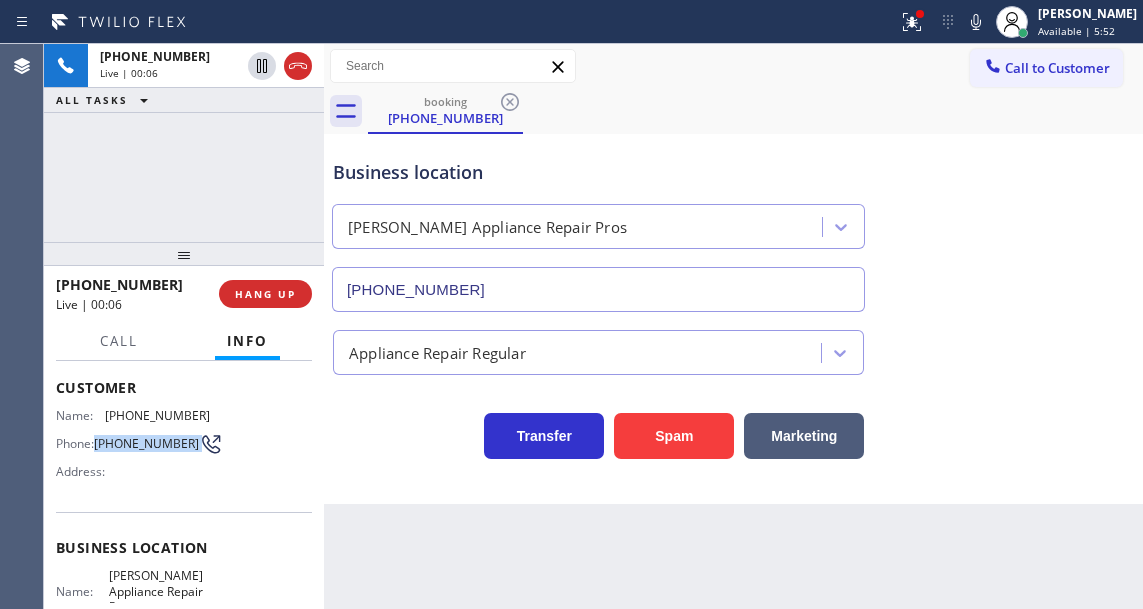 click on "[PHONE_NUMBER]" at bounding box center [146, 443] 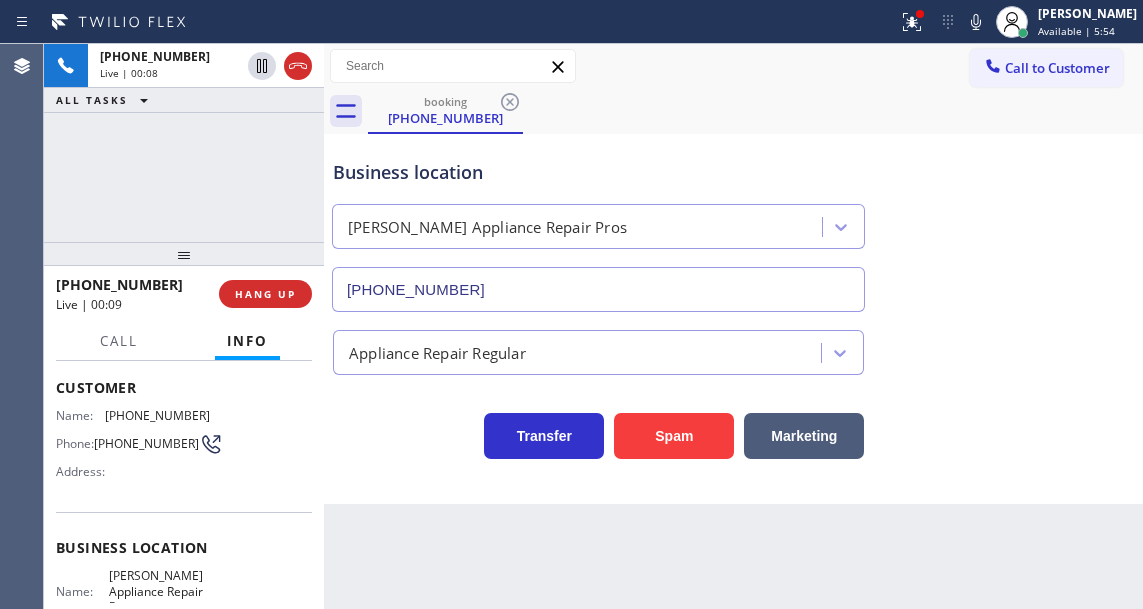 click on "Back to Dashboard Change Sender ID Customers Technicians Select a contact Outbound call Technician Search Technician Your caller id phone number Your caller id phone number Call Technician info Name   Phone none Address none Change Sender ID HVAC [PHONE_NUMBER] 5 Star Appliance [PHONE_NUMBER] Appliance Repair [PHONE_NUMBER] Plumbing [PHONE_NUMBER] Air Duct Cleaning [PHONE_NUMBER]  Electricians [PHONE_NUMBER] Cancel Change Check personal SMS Reset Change booking [PHONE_NUMBER] Call to Customer Outbound call Location [PERSON_NAME] Heating & Air Conditioning Your caller id phone number [PHONE_NUMBER] Customer number Call Outbound call Technician Search Technician Your caller id phone number Your caller id phone number Call booking [PHONE_NUMBER] Business location [PERSON_NAME] Appliance Repair Pros [PHONE_NUMBER] Appliance Repair Regular Transfer Spam Marketing" at bounding box center (733, 326) 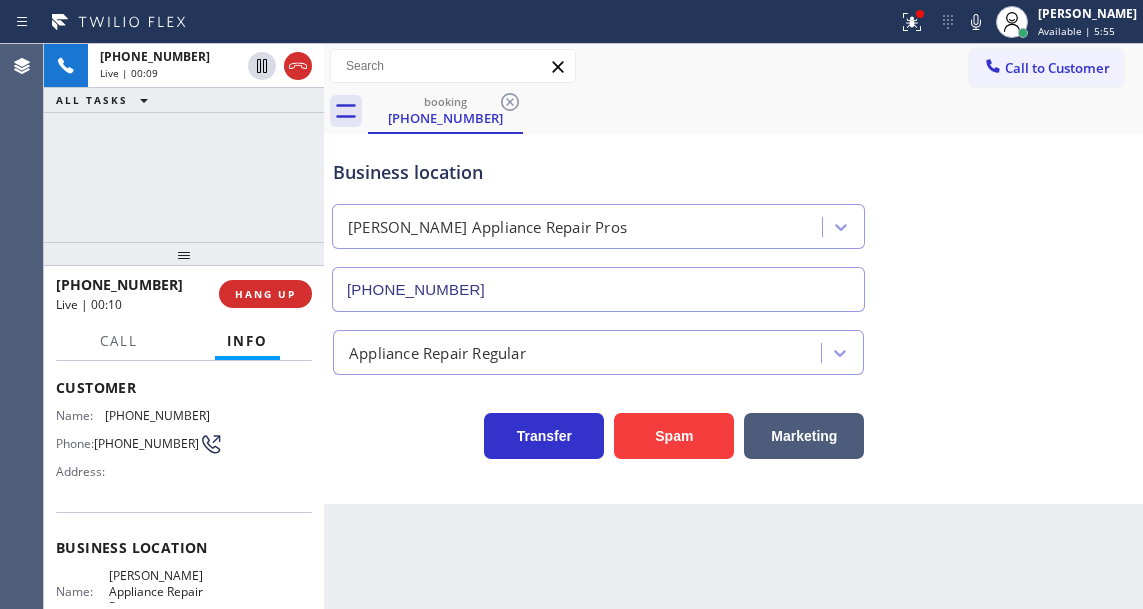 scroll, scrollTop: 200, scrollLeft: 0, axis: vertical 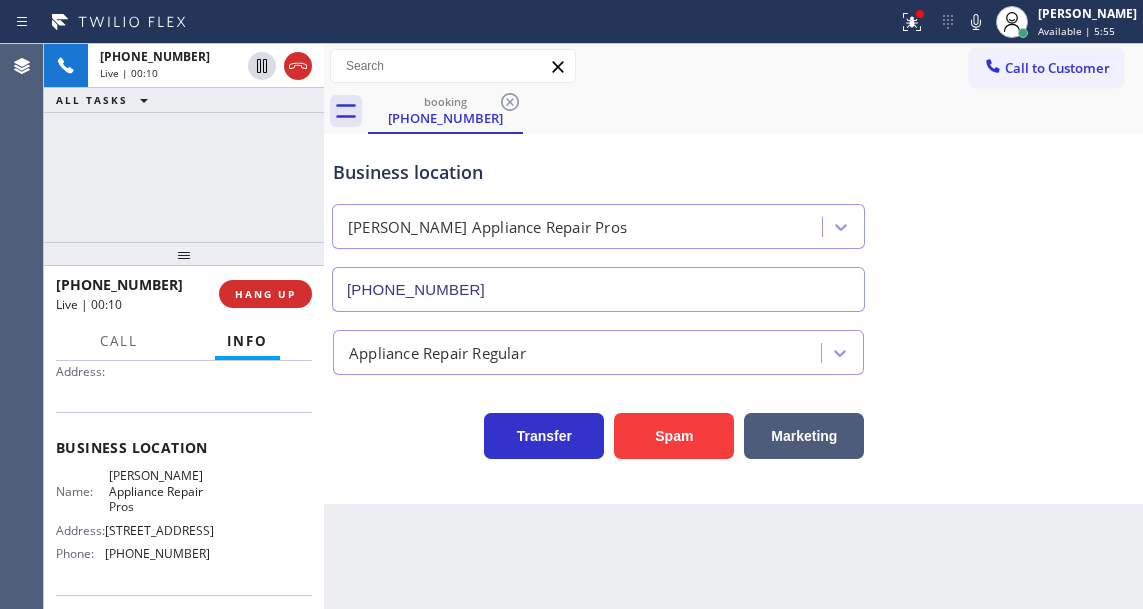 click on "[PERSON_NAME] Appliance Repair Pros" at bounding box center [159, 491] 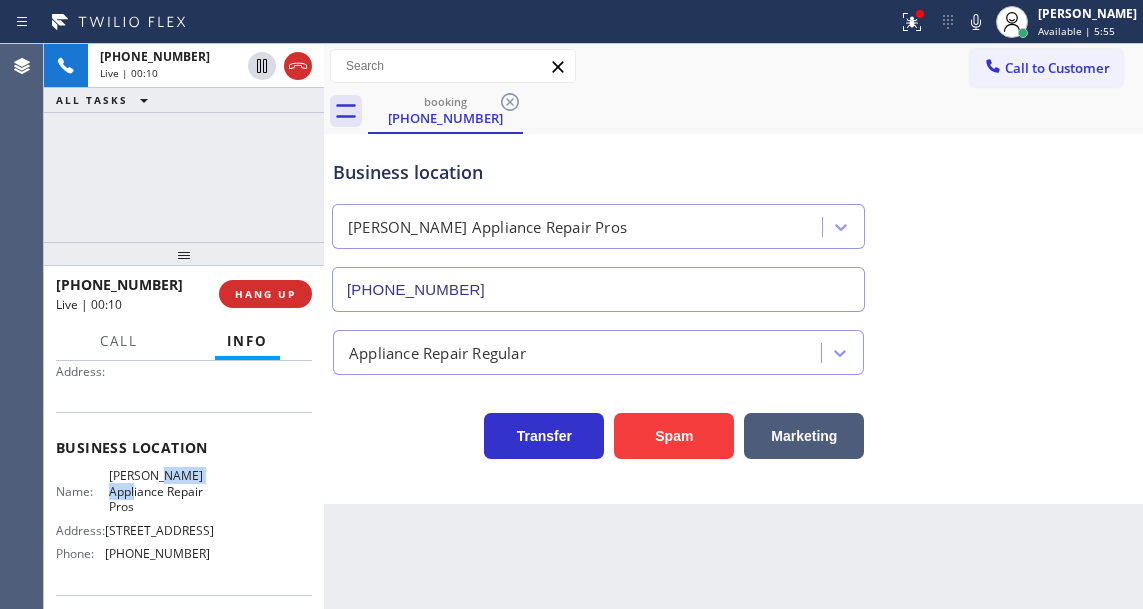 click on "[PERSON_NAME] Appliance Repair Pros" at bounding box center [159, 491] 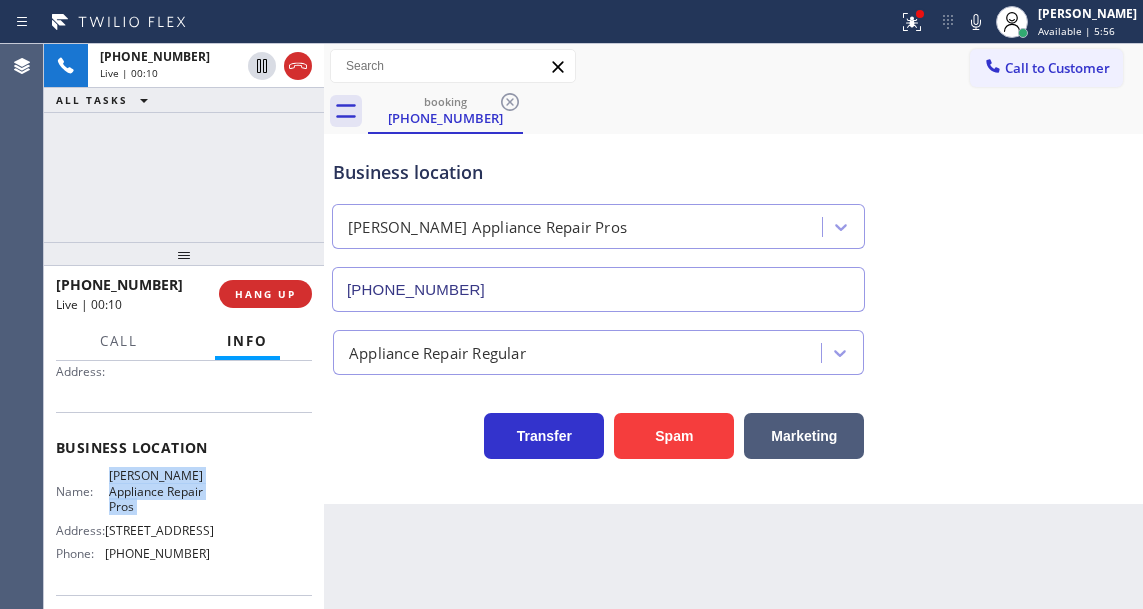 click on "[PERSON_NAME] Appliance Repair Pros" at bounding box center (159, 491) 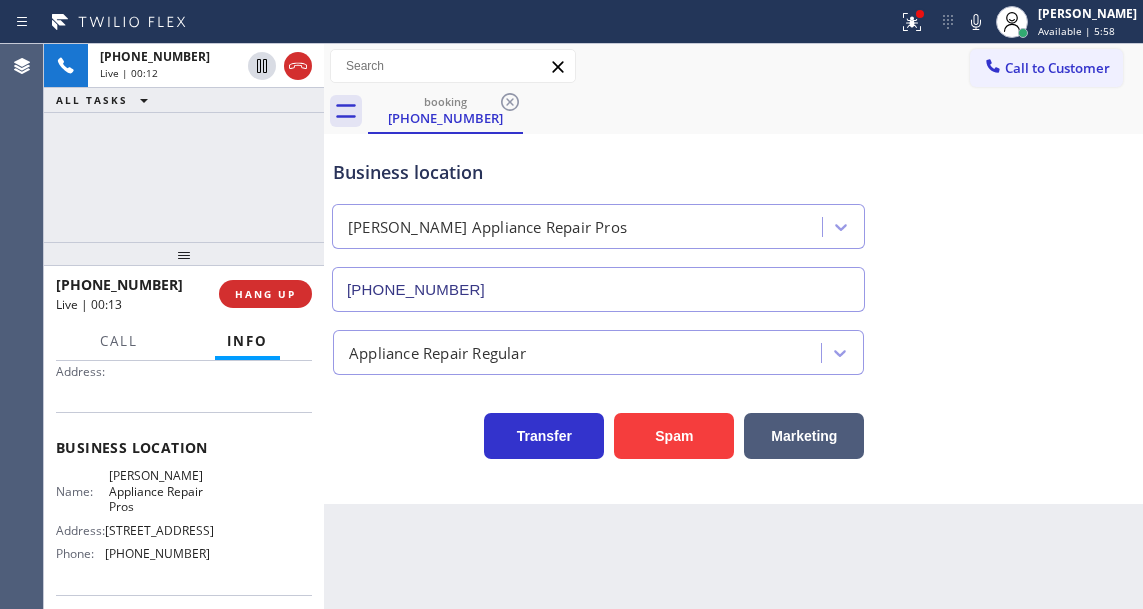 click on "Back to Dashboard Change Sender ID Customers Technicians Select a contact Outbound call Technician Search Technician Your caller id phone number Your caller id phone number Call Technician info Name   Phone none Address none Change Sender ID HVAC [PHONE_NUMBER] 5 Star Appliance [PHONE_NUMBER] Appliance Repair [PHONE_NUMBER] Plumbing [PHONE_NUMBER] Air Duct Cleaning [PHONE_NUMBER]  Electricians [PHONE_NUMBER] Cancel Change Check personal SMS Reset Change booking [PHONE_NUMBER] Call to Customer Outbound call Location [PERSON_NAME] Heating & Air Conditioning Your caller id phone number [PHONE_NUMBER] Customer number Call Outbound call Technician Search Technician Your caller id phone number Your caller id phone number Call booking [PHONE_NUMBER] Business location [PERSON_NAME] Appliance Repair Pros [PHONE_NUMBER] Appliance Repair Regular Transfer Spam Marketing" at bounding box center (733, 326) 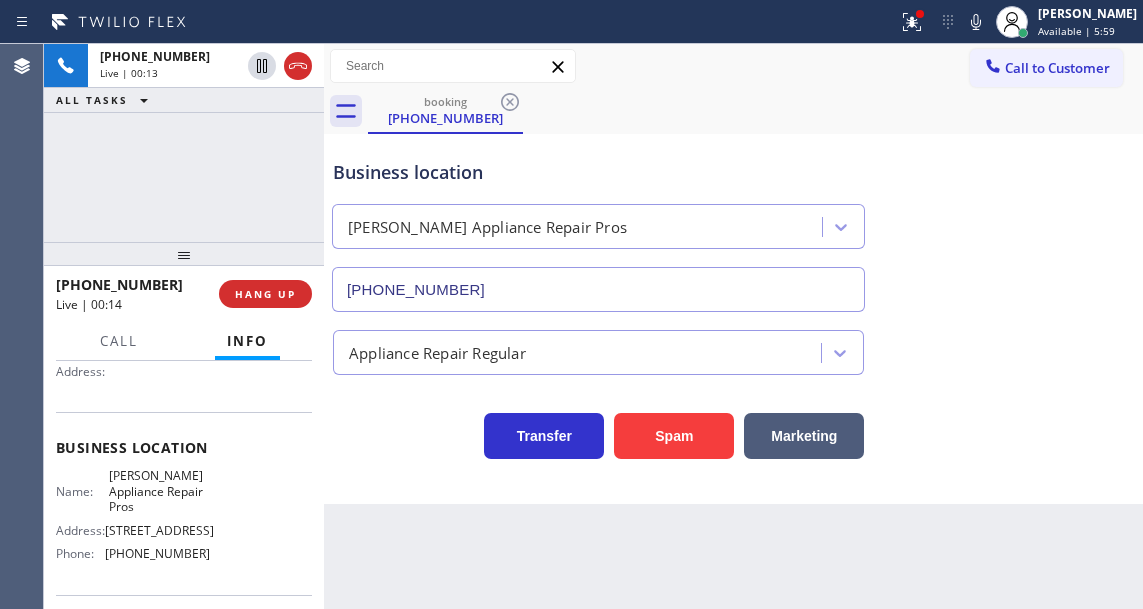 click on "[PHONE_NUMBER]" at bounding box center [157, 553] 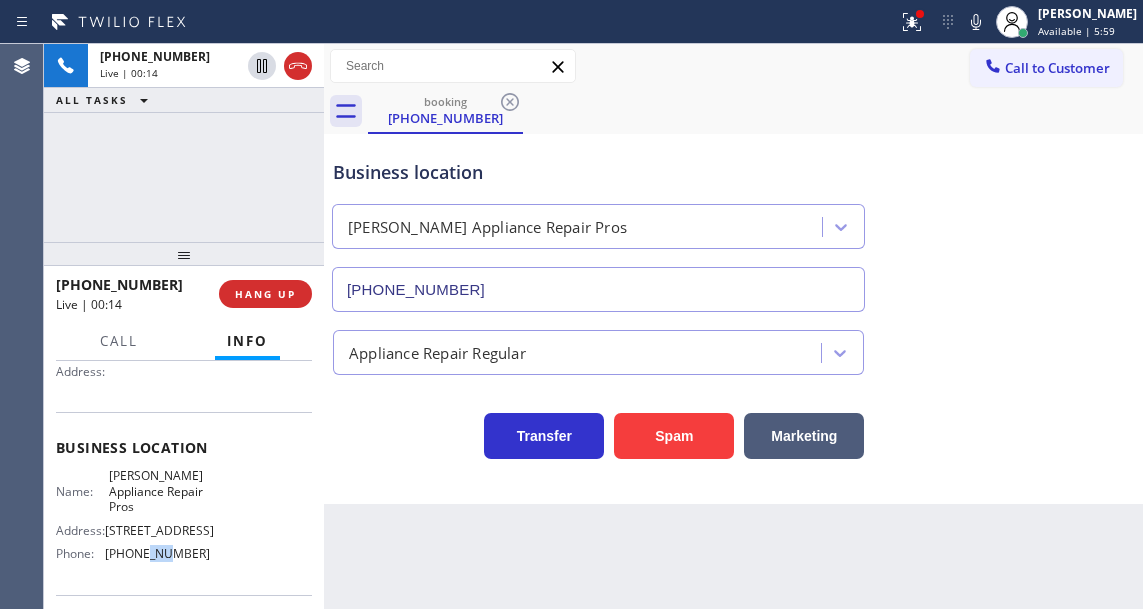 click on "[PHONE_NUMBER]" at bounding box center [157, 553] 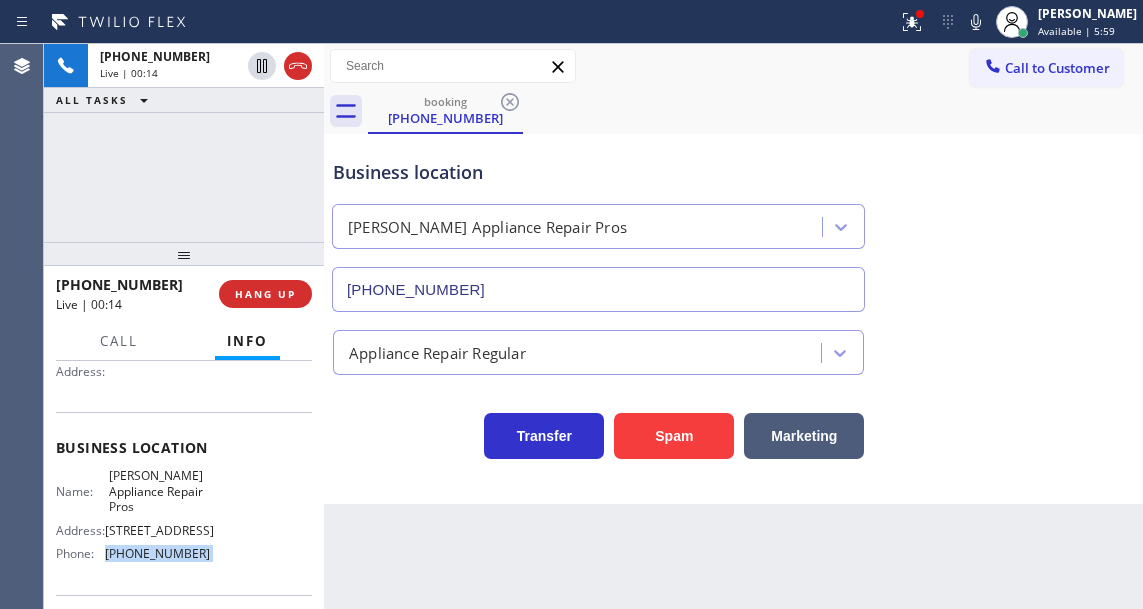 click on "[PHONE_NUMBER]" at bounding box center [157, 553] 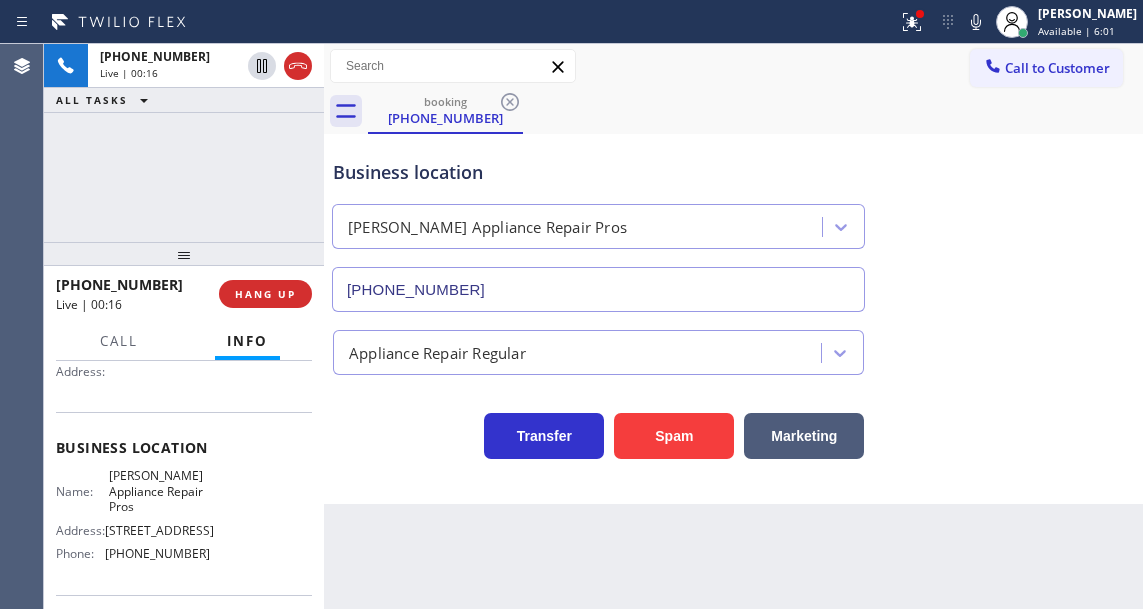 click on "Back to Dashboard Change Sender ID Customers Technicians Select a contact Outbound call Technician Search Technician Your caller id phone number Your caller id phone number Call Technician info Name   Phone none Address none Change Sender ID HVAC [PHONE_NUMBER] 5 Star Appliance [PHONE_NUMBER] Appliance Repair [PHONE_NUMBER] Plumbing [PHONE_NUMBER] Air Duct Cleaning [PHONE_NUMBER]  Electricians [PHONE_NUMBER] Cancel Change Check personal SMS Reset Change booking [PHONE_NUMBER] Call to Customer Outbound call Location [PERSON_NAME] Heating & Air Conditioning Your caller id phone number [PHONE_NUMBER] Customer number Call Outbound call Technician Search Technician Your caller id phone number Your caller id phone number Call booking [PHONE_NUMBER] Business location [PERSON_NAME] Appliance Repair Pros [PHONE_NUMBER] Appliance Repair Regular Transfer Spam Marketing" at bounding box center (733, 326) 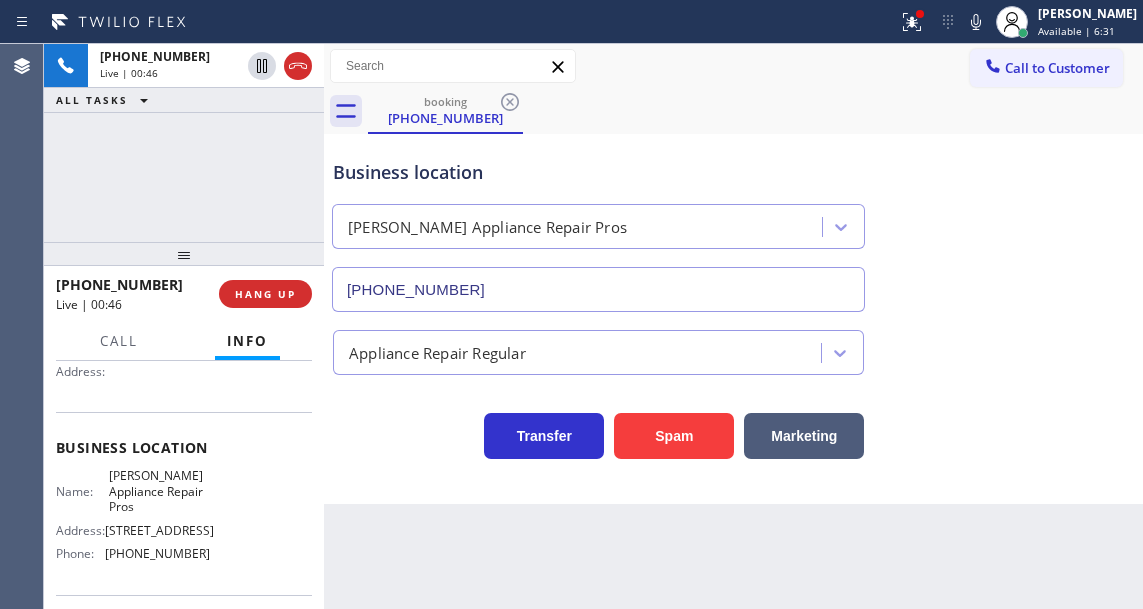 click on "[PHONE_NUMBER] Live | 00:46 ALL TASKS ALL TASKS ACTIVE TASKS TASKS IN WRAP UP" at bounding box center [184, 143] 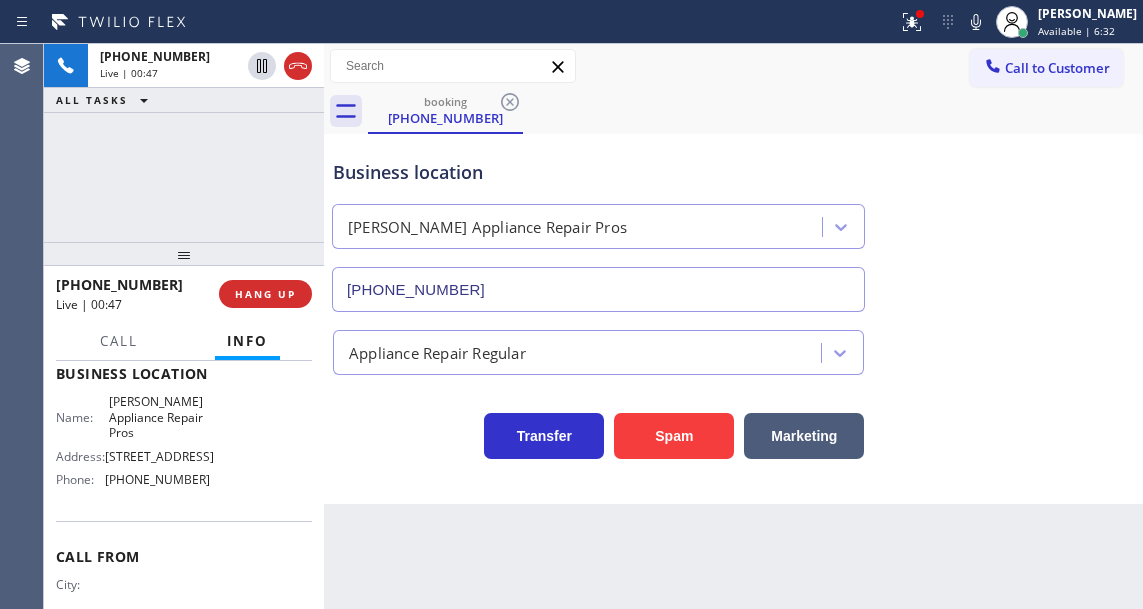 scroll, scrollTop: 350, scrollLeft: 0, axis: vertical 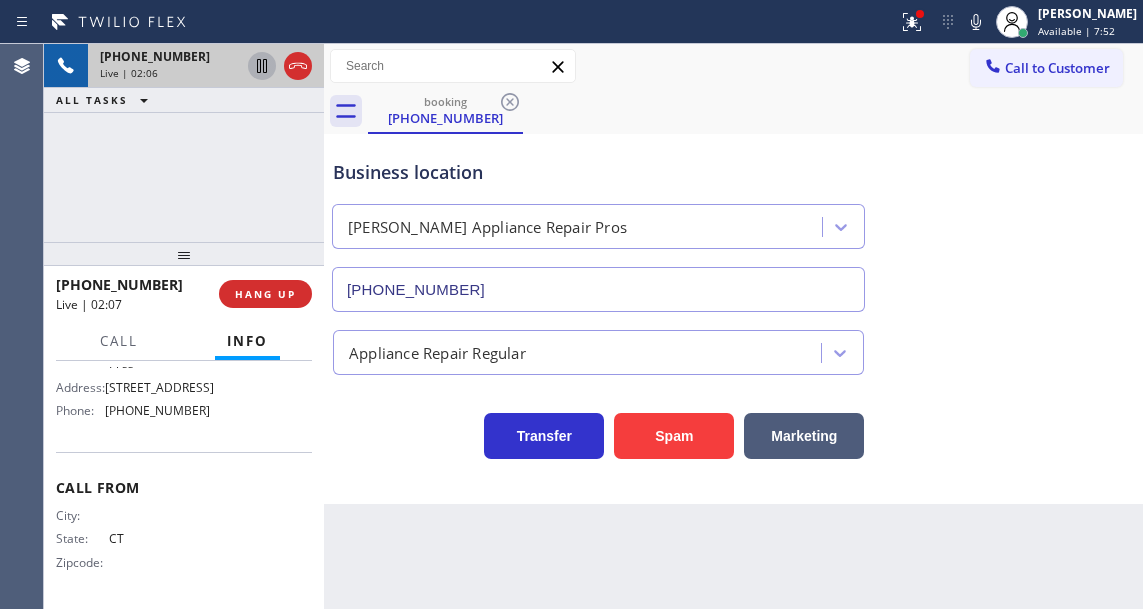 click 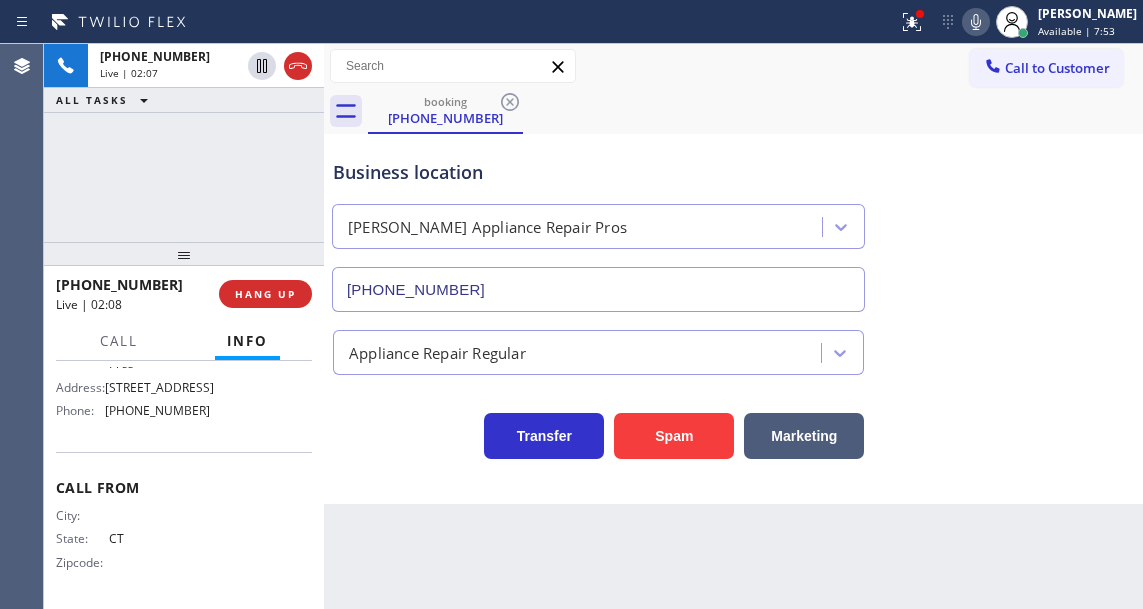 click at bounding box center [976, 22] 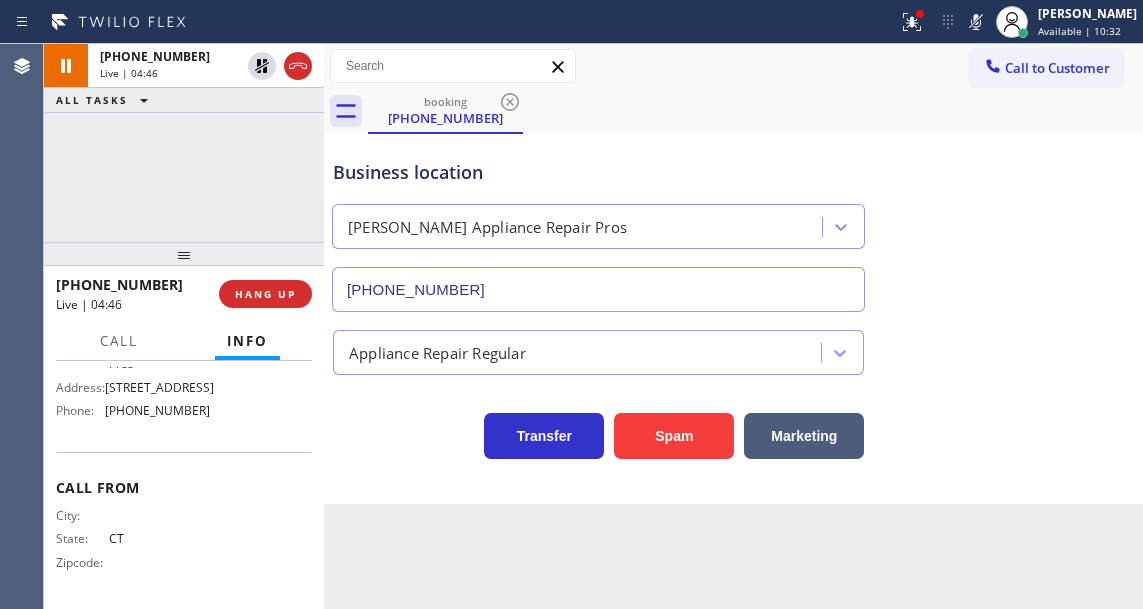 click on "[PHONE_NUMBER] Live | 04:46 ALL TASKS ALL TASKS ACTIVE TASKS TASKS IN WRAP UP" at bounding box center (184, 143) 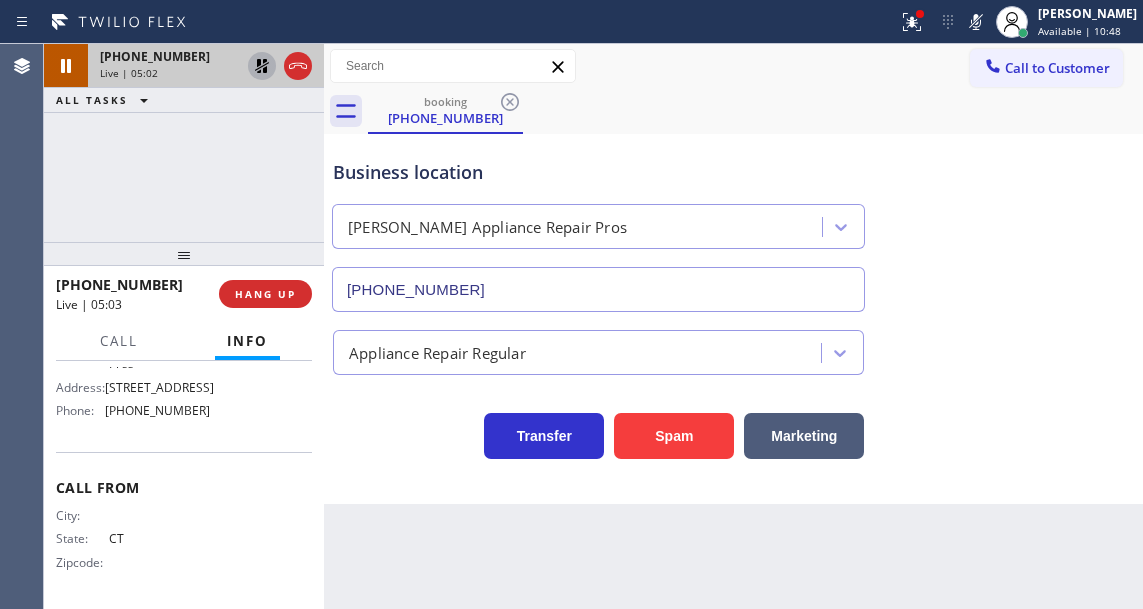 click 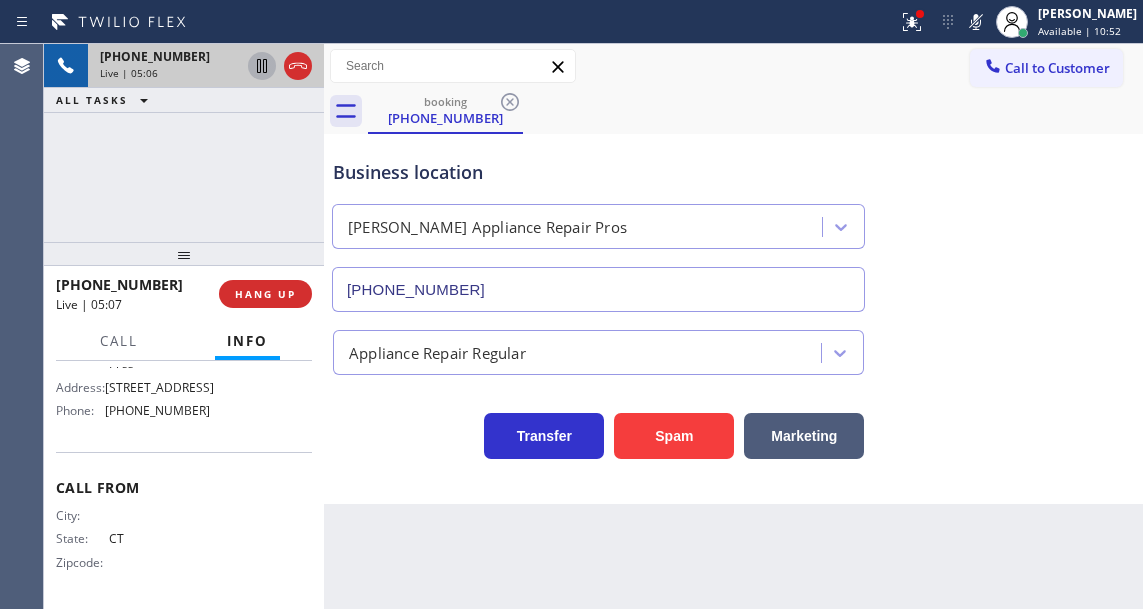 drag, startPoint x: 775, startPoint y: 164, endPoint x: 809, endPoint y: 153, distance: 35.735138 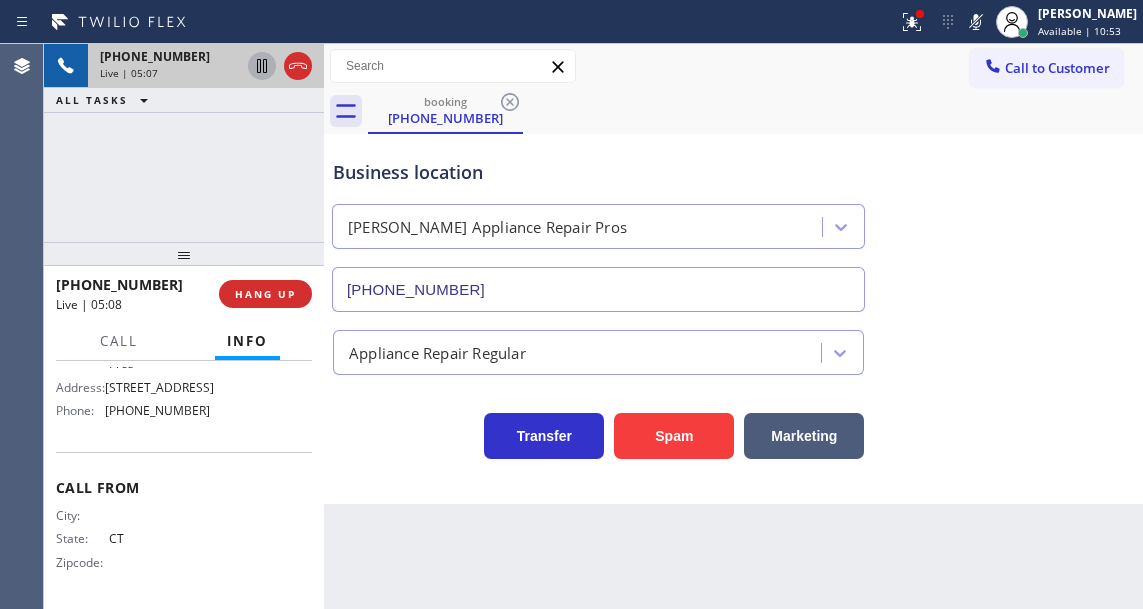 click 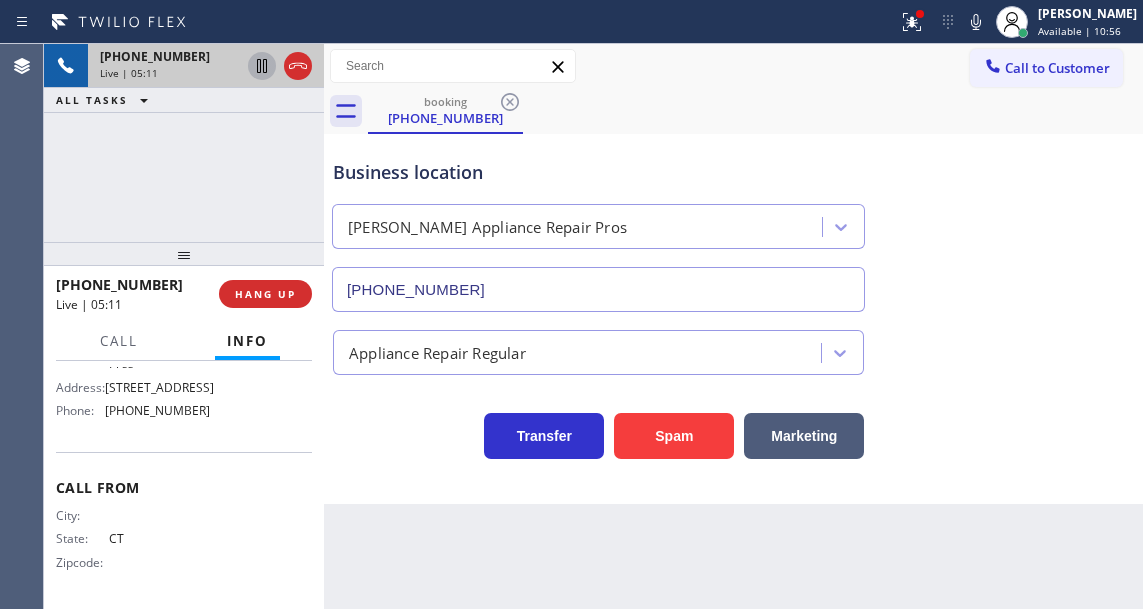 click on "Business location [PERSON_NAME] Appliance Repair Pros [PHONE_NUMBER]" at bounding box center [733, 221] 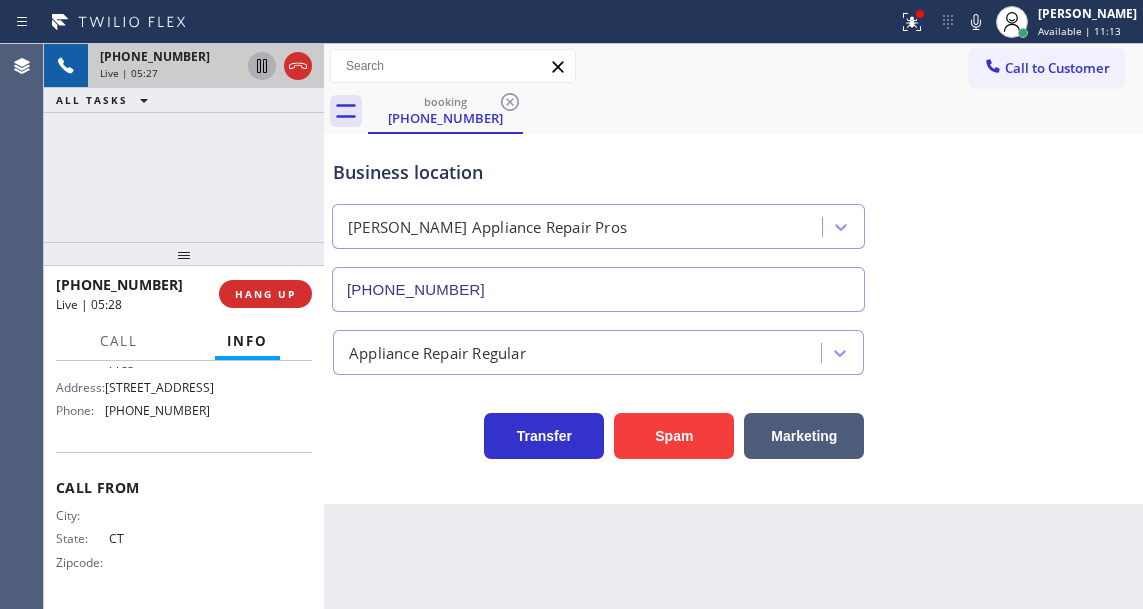 click on "Agent Desktop" at bounding box center (21, 326) 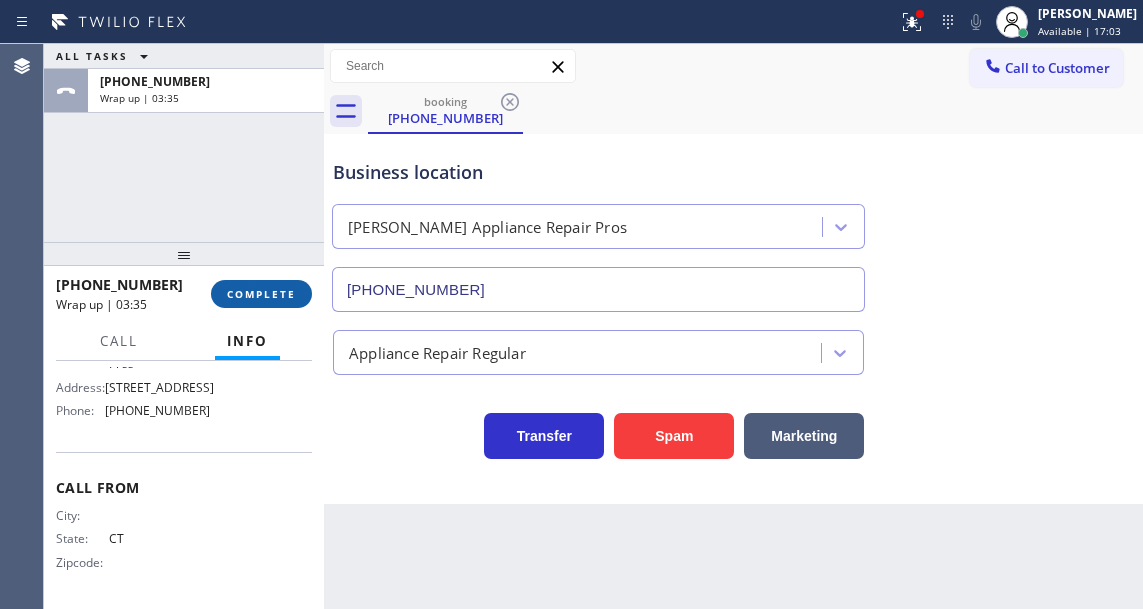 click on "COMPLETE" at bounding box center [261, 294] 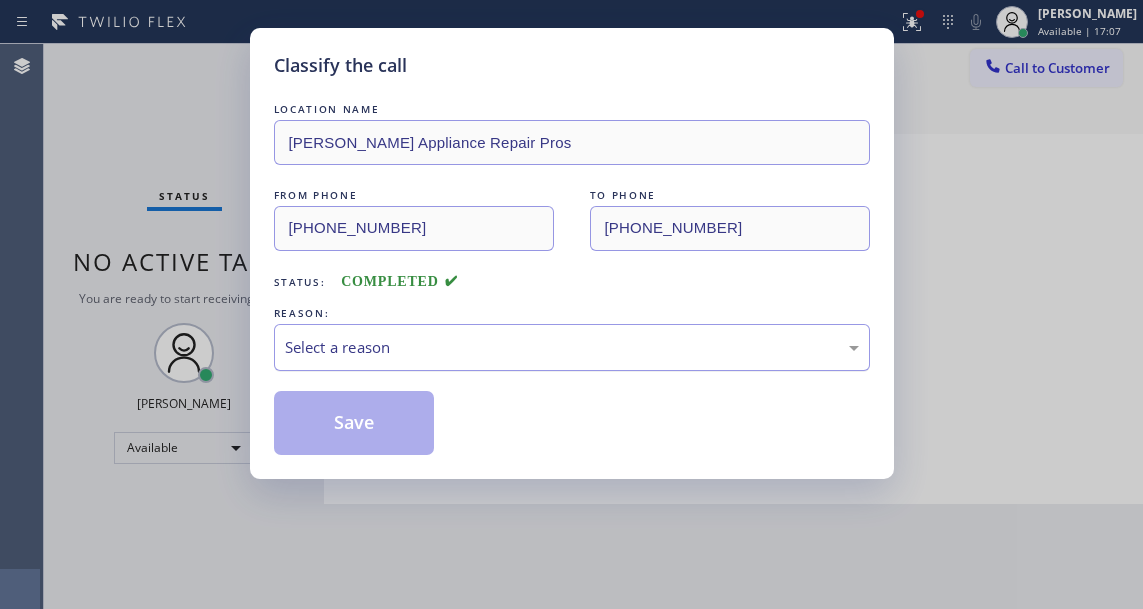 click on "Select a reason" at bounding box center [572, 347] 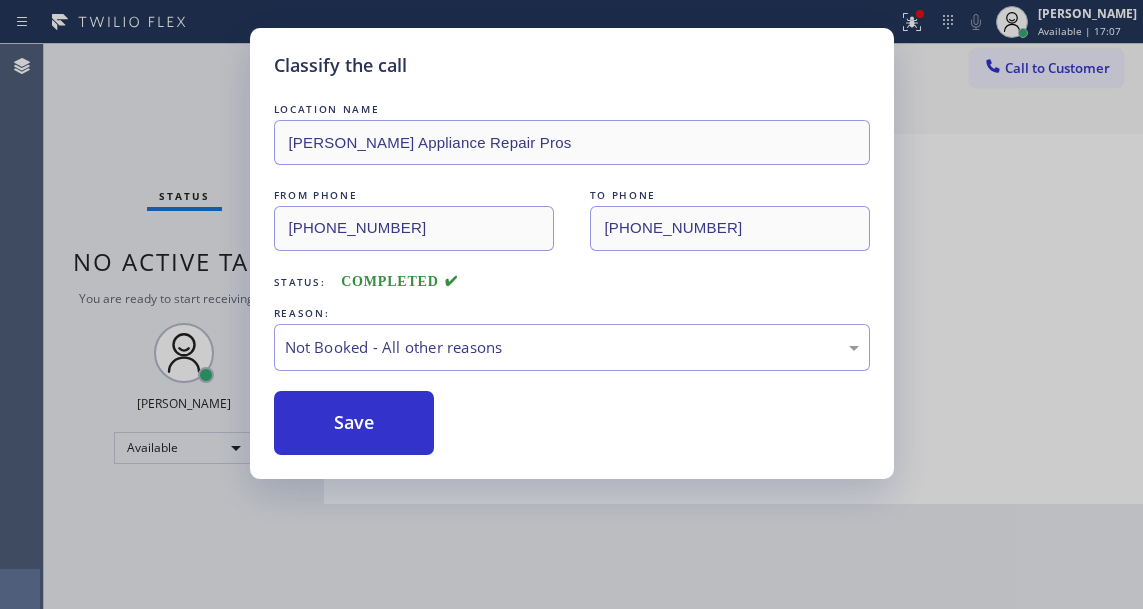 click on "Save" at bounding box center [354, 423] 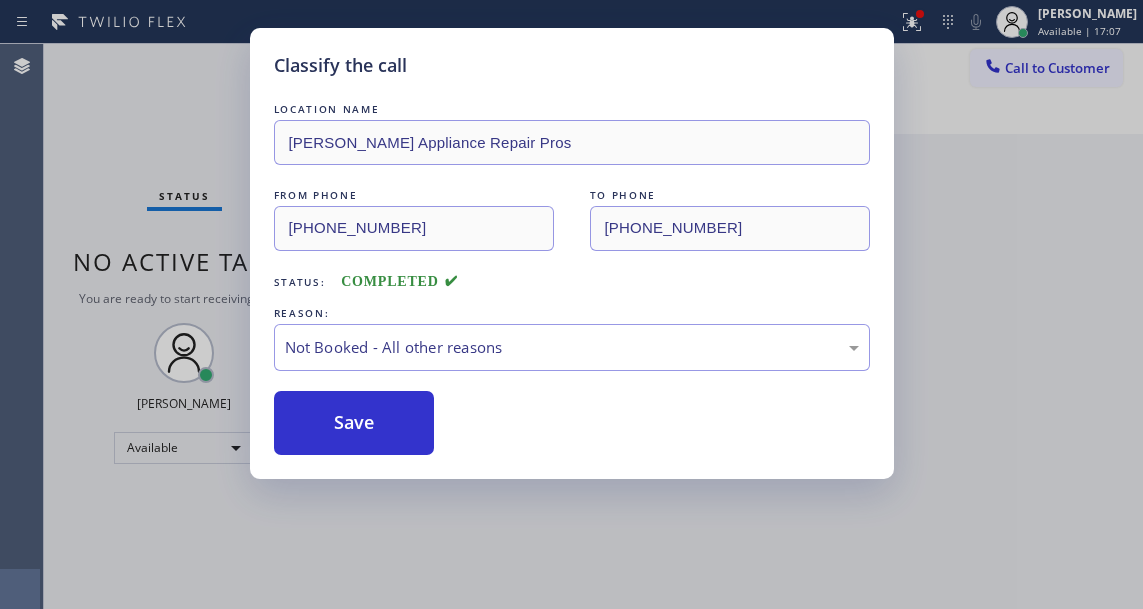 click on "Save" at bounding box center [354, 423] 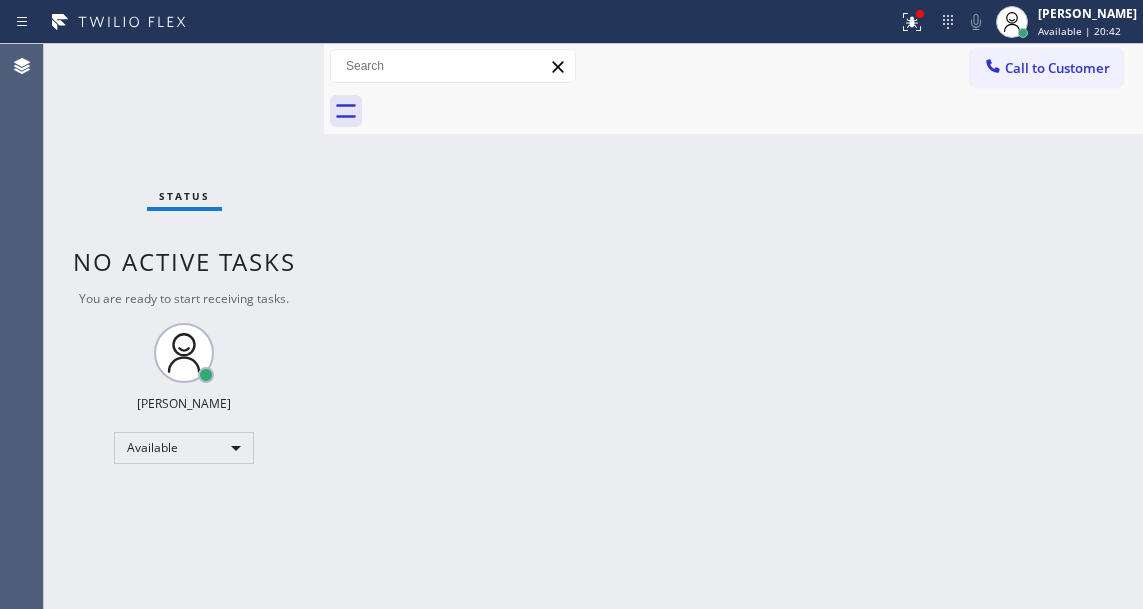 click on "Status   No active tasks     You are ready to start receiving tasks.   [PERSON_NAME]" at bounding box center [184, 326] 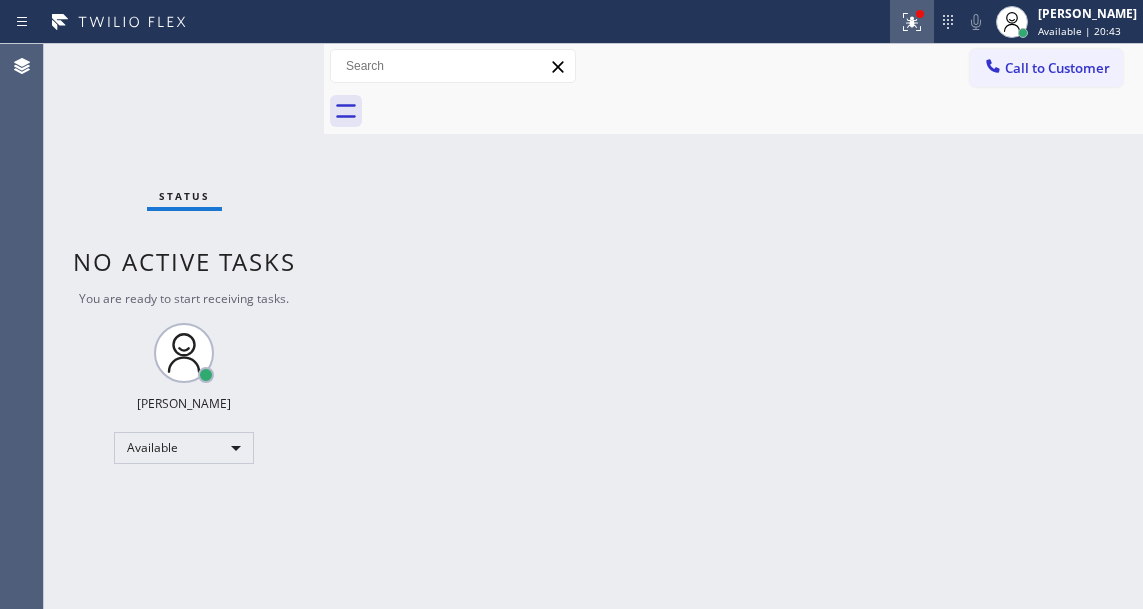 click 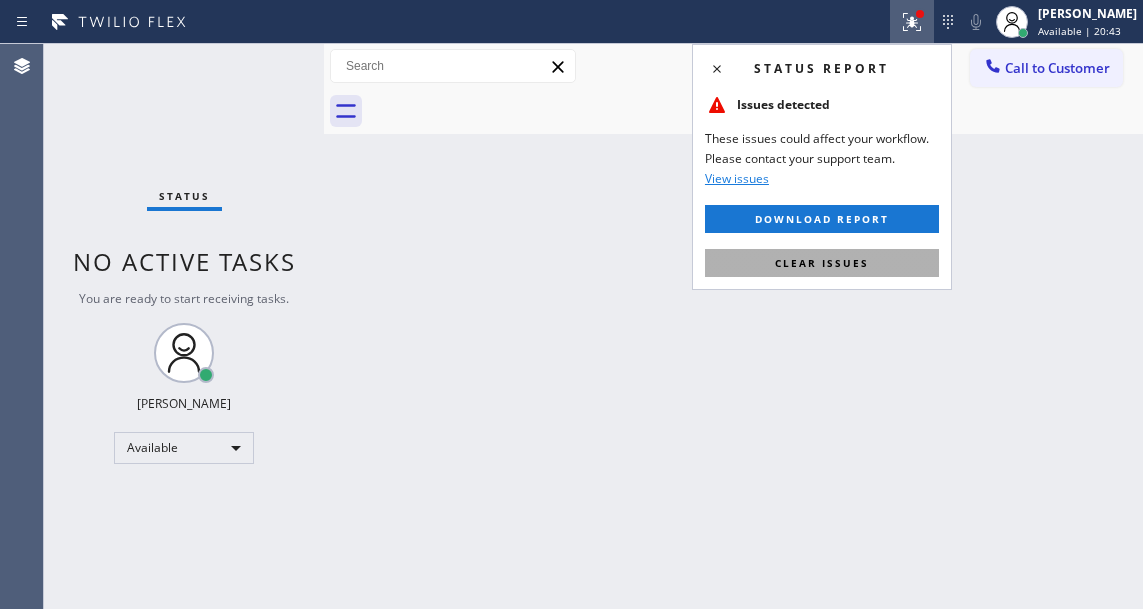 click on "Clear issues" at bounding box center (822, 263) 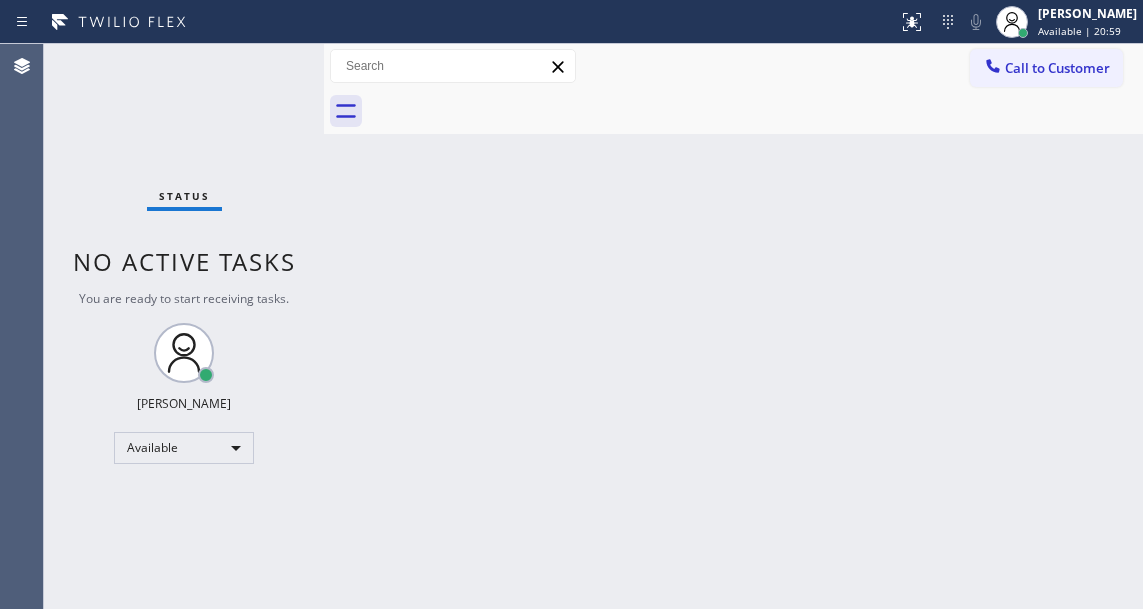 click on "Status   No active tasks     You are ready to start receiving tasks.   [PERSON_NAME]" at bounding box center [184, 326] 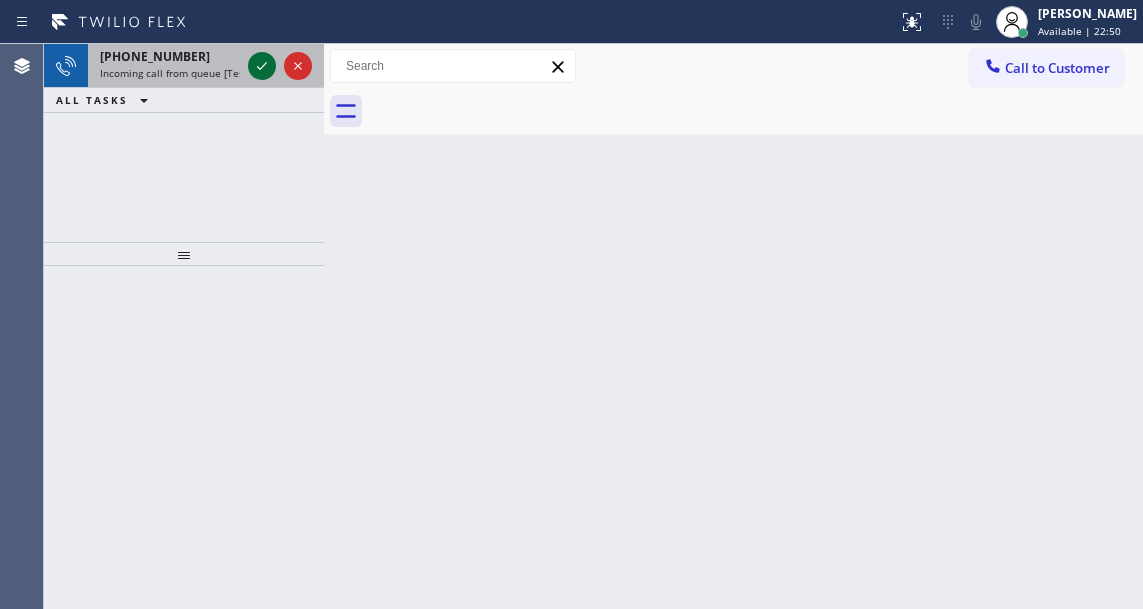 click 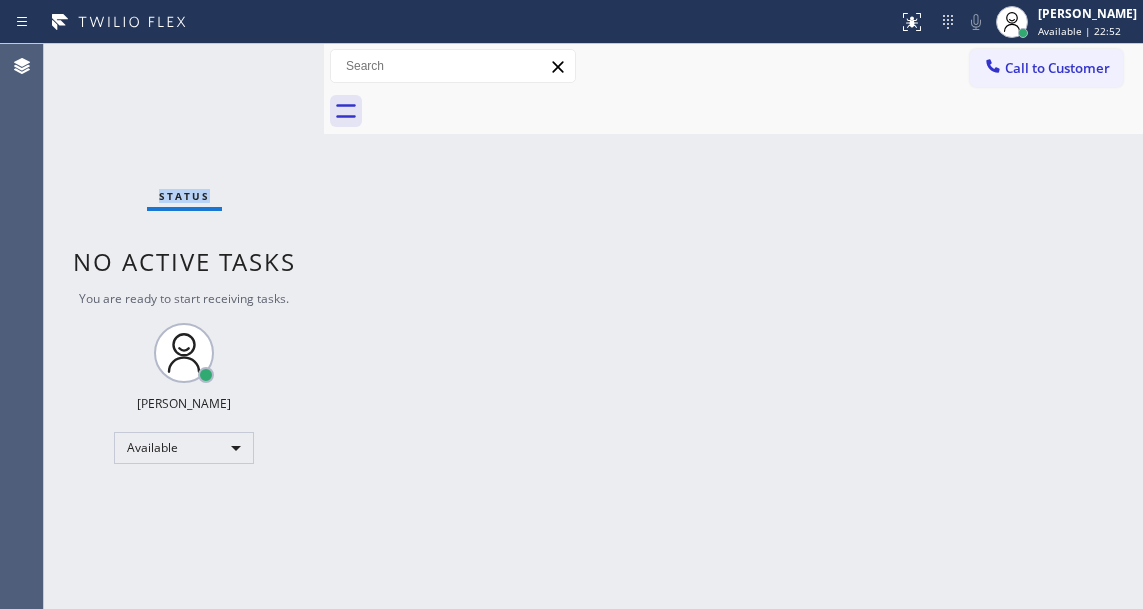 click on "Status   No active tasks     You are ready to start receiving tasks.   [PERSON_NAME]" at bounding box center (184, 326) 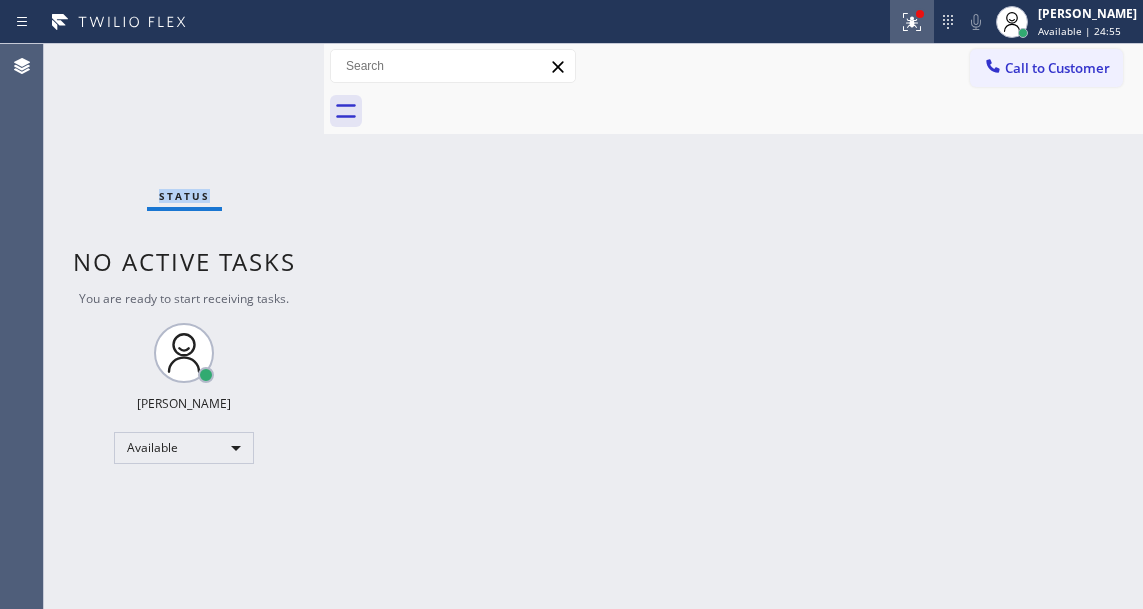click at bounding box center [912, 22] 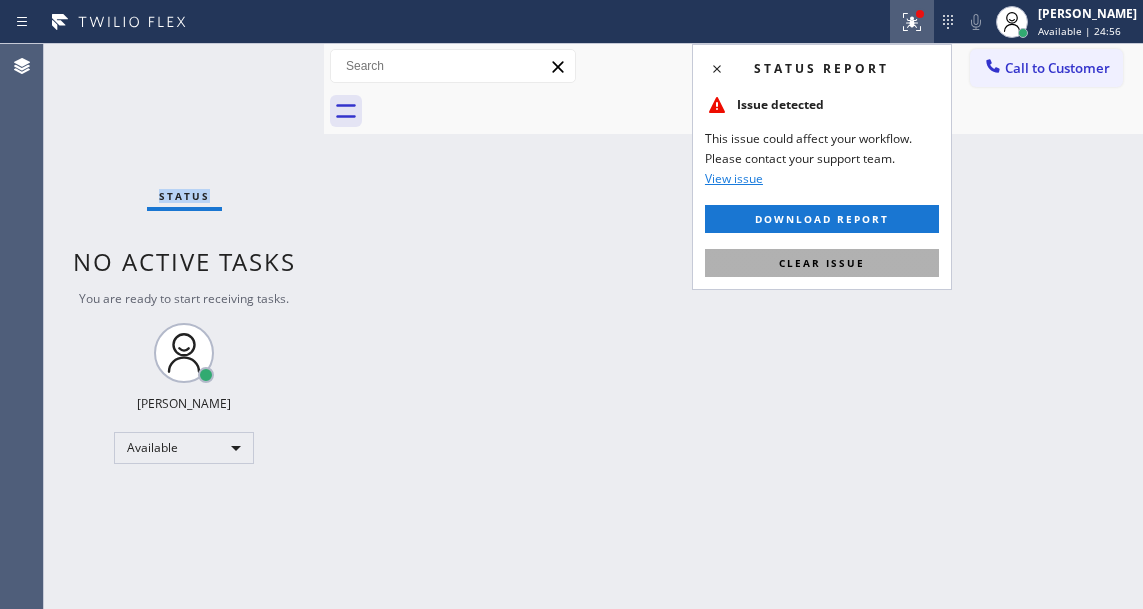 click on "Clear issue" at bounding box center [822, 263] 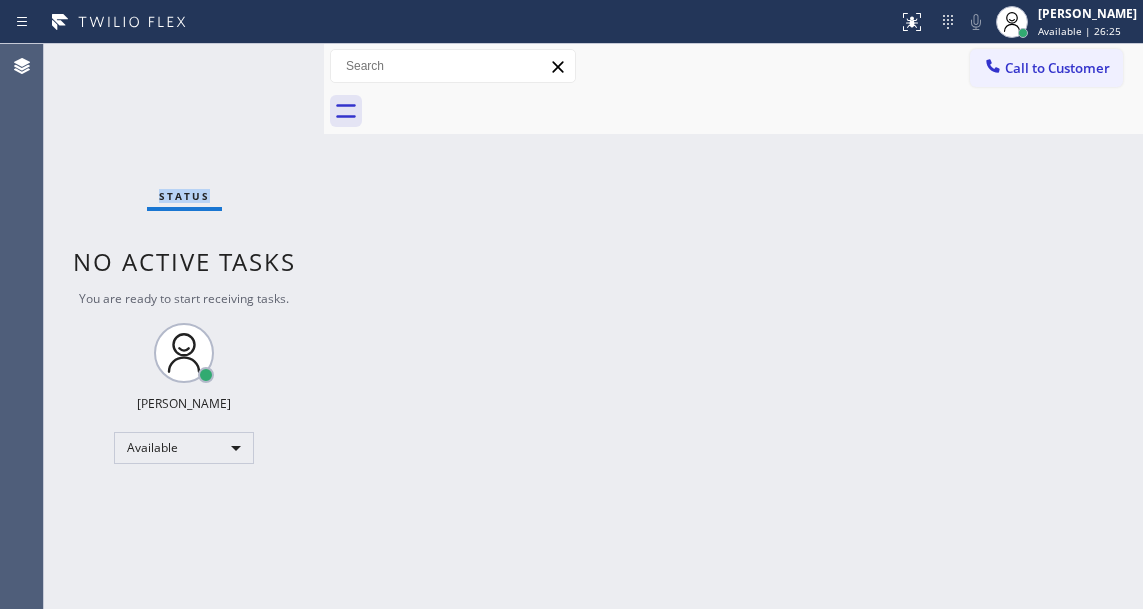 click on "Status   No active tasks     You are ready to start receiving tasks.   [PERSON_NAME]" at bounding box center (184, 326) 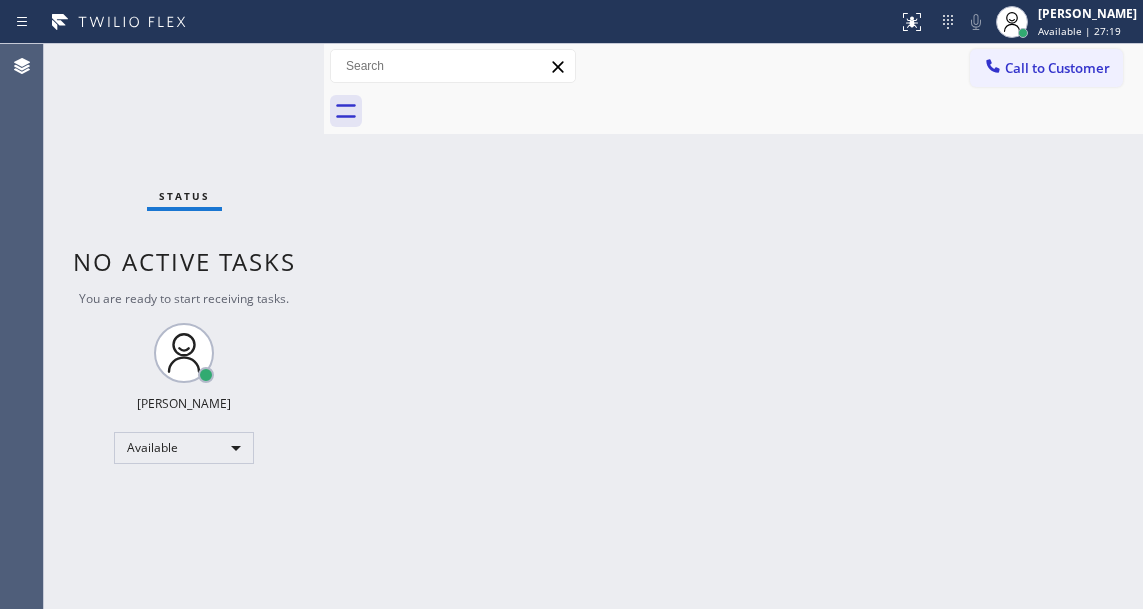 click on "Status   No active tasks     You are ready to start receiving tasks.   [PERSON_NAME]" at bounding box center [184, 326] 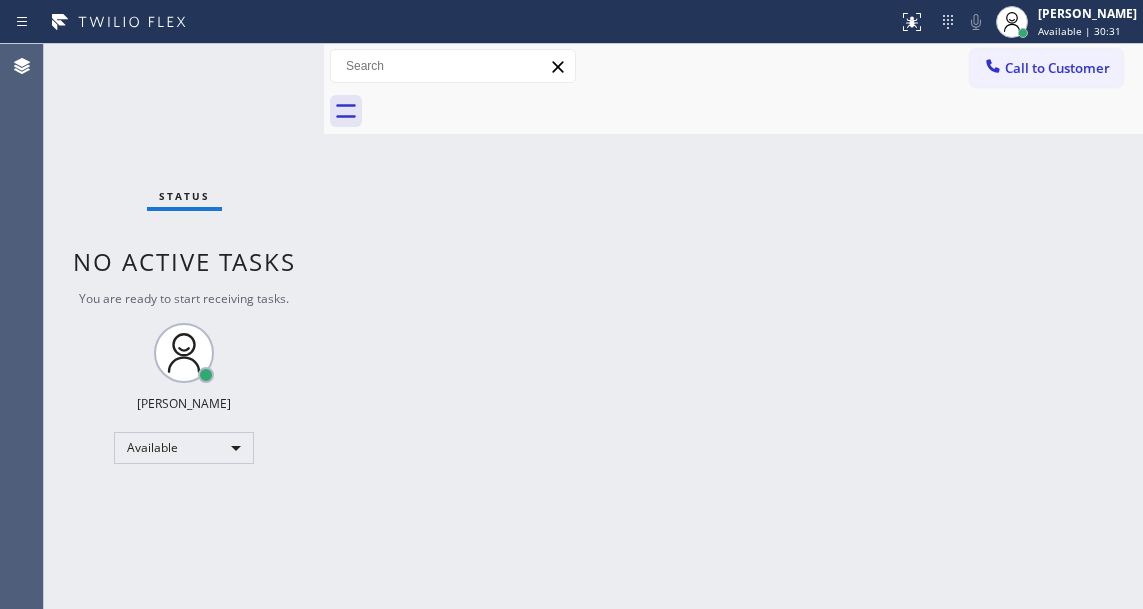click on "Status   No active tasks     You are ready to start receiving tasks.   [PERSON_NAME]" at bounding box center (184, 326) 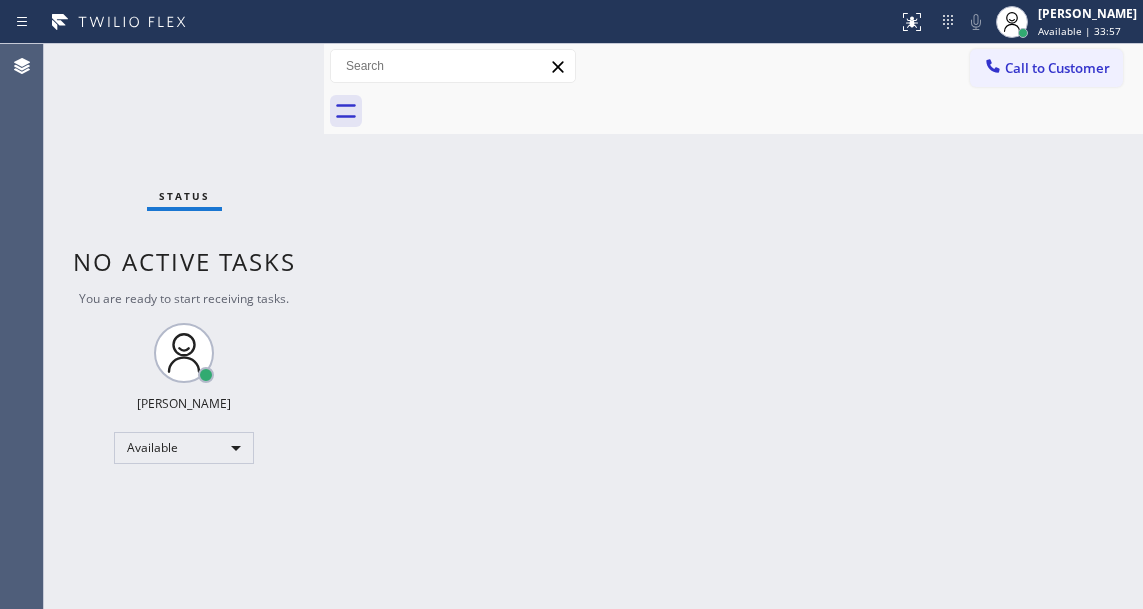 click on "Status   No active tasks     You are ready to start receiving tasks.   [PERSON_NAME]" at bounding box center [184, 326] 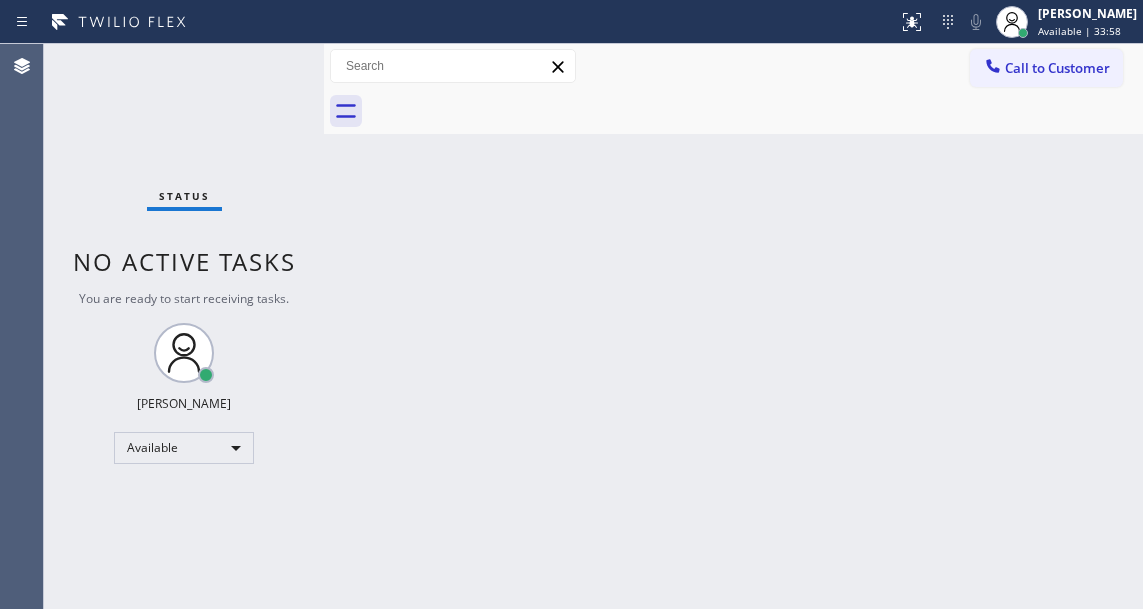 click on "Status   No active tasks     You are ready to start receiving tasks.   [PERSON_NAME]" at bounding box center (184, 326) 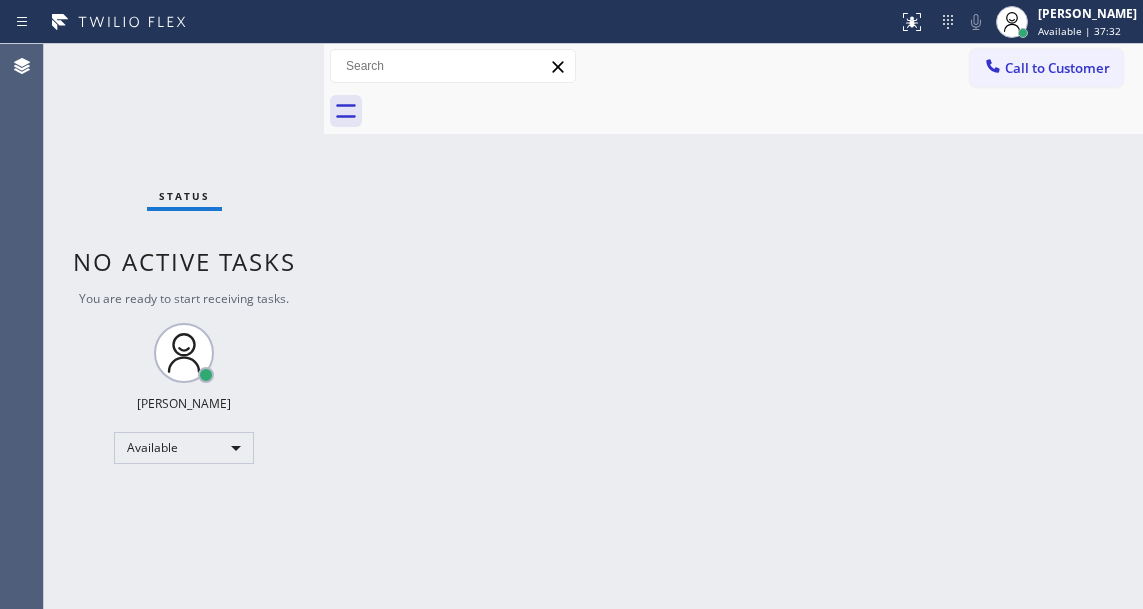 click on "Status   No active tasks     You are ready to start receiving tasks.   [PERSON_NAME]" at bounding box center (184, 326) 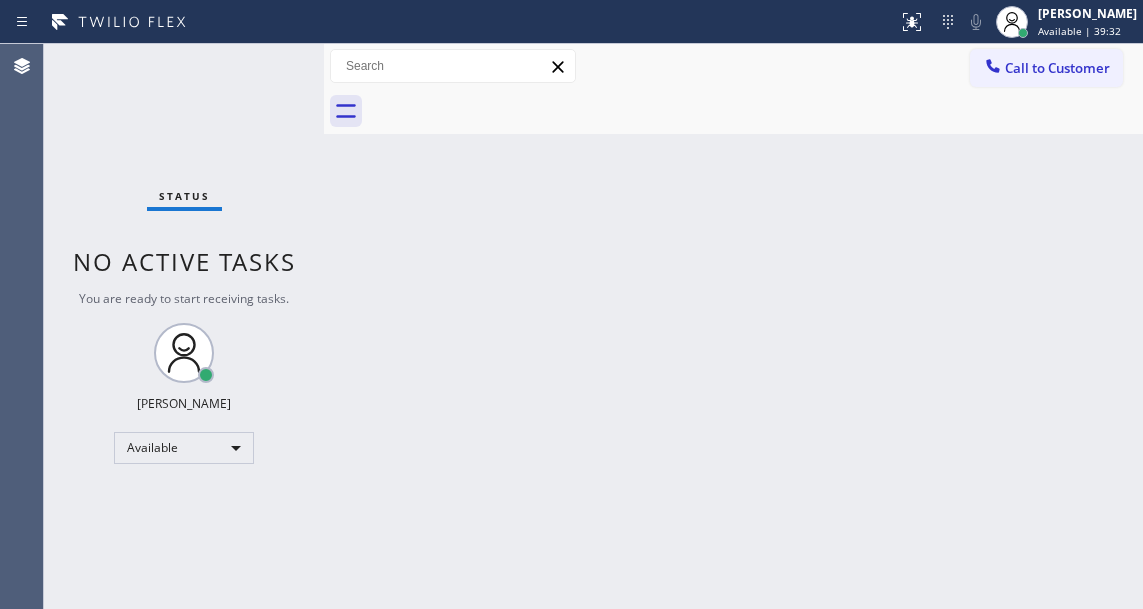 click on "Status   No active tasks     You are ready to start receiving tasks.   [PERSON_NAME]" at bounding box center [184, 326] 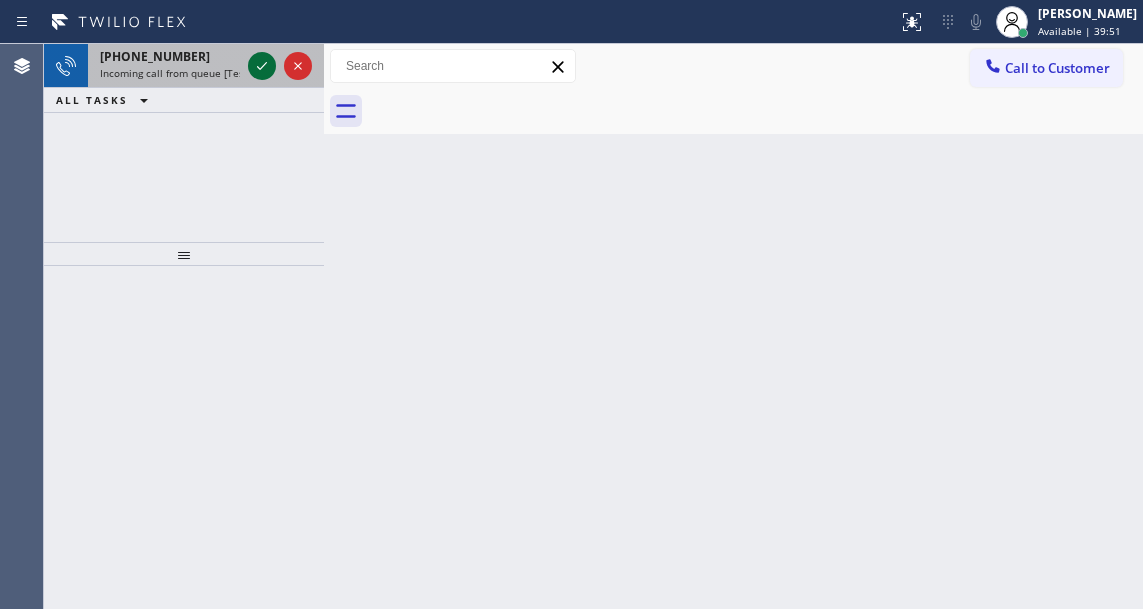 click 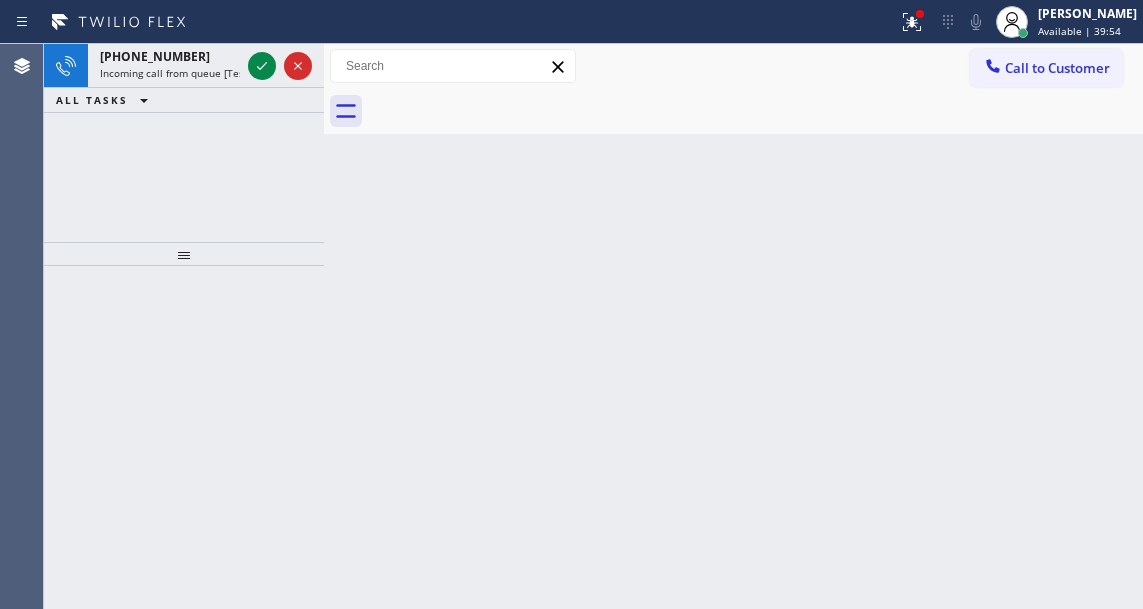 click 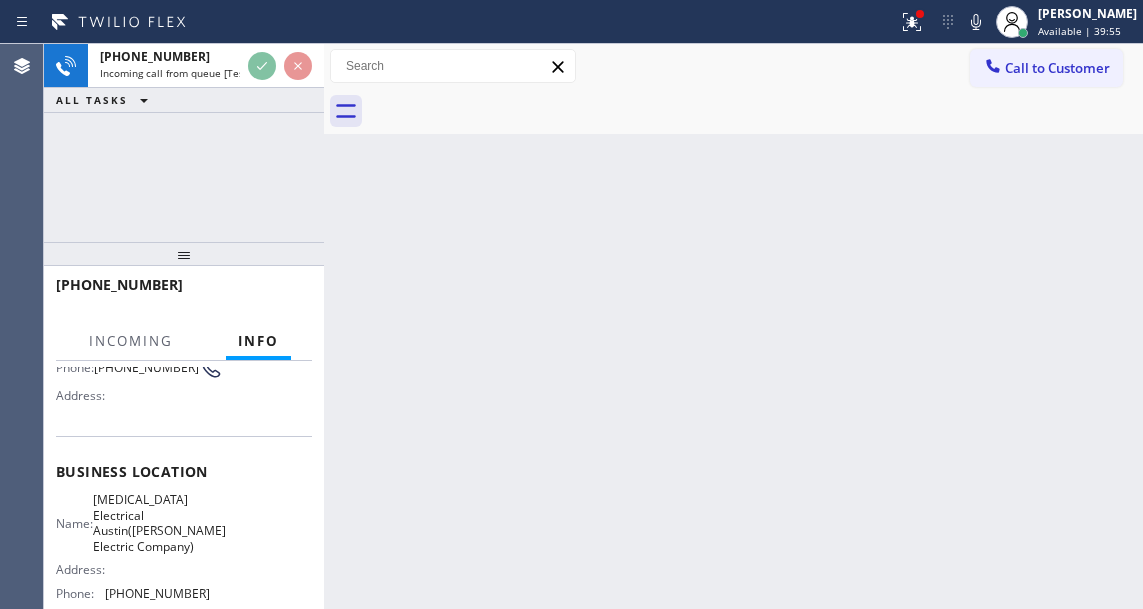 scroll, scrollTop: 300, scrollLeft: 0, axis: vertical 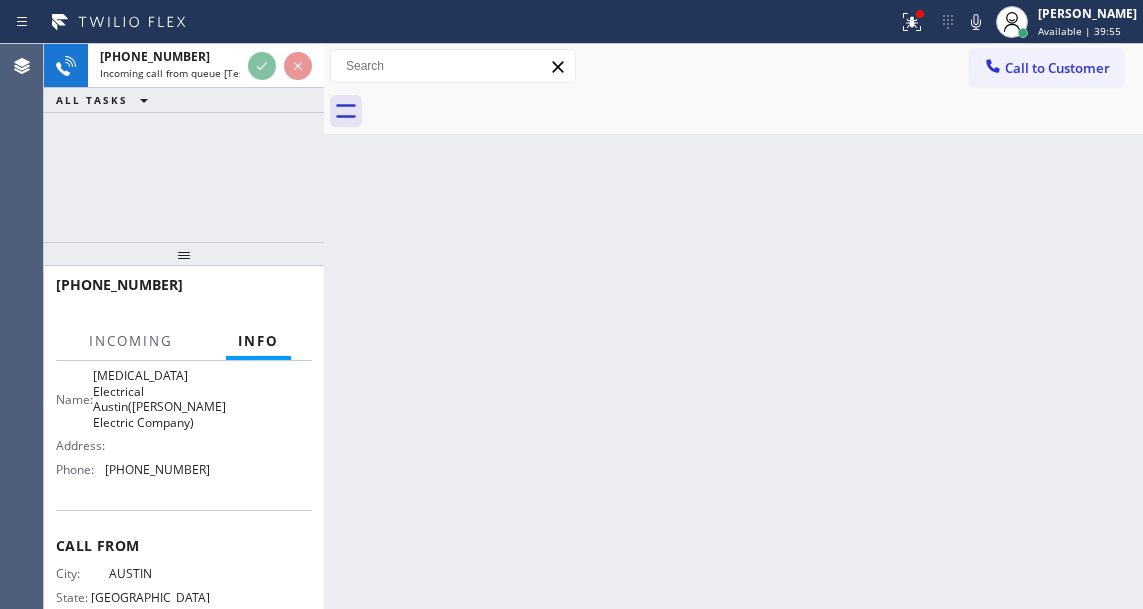 click on "[MEDICAL_DATA] Electrical Austin([PERSON_NAME] Electric Company)" at bounding box center (159, 399) 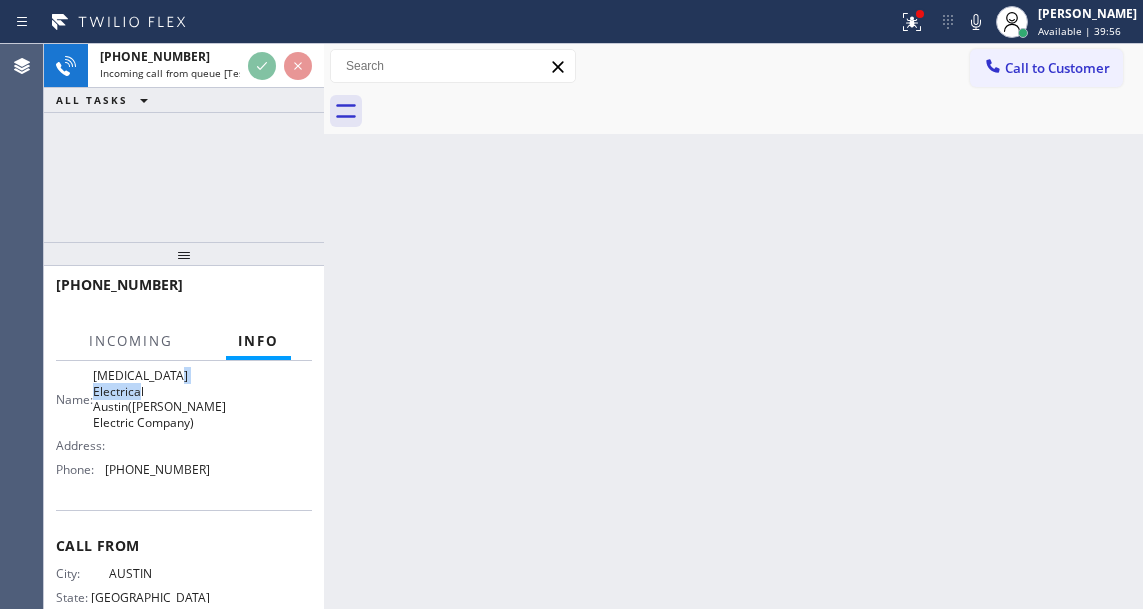 click on "[MEDICAL_DATA] Electrical Austin([PERSON_NAME] Electric Company)" at bounding box center (159, 399) 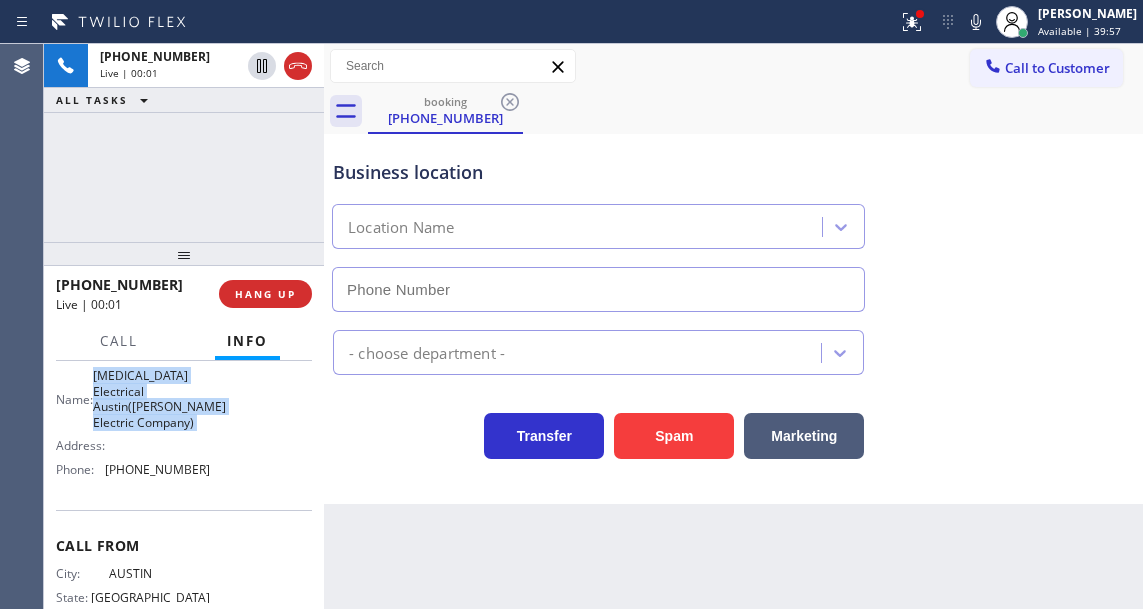 click on "[MEDICAL_DATA] Electrical Austin([PERSON_NAME] Electric Company)" at bounding box center [159, 399] 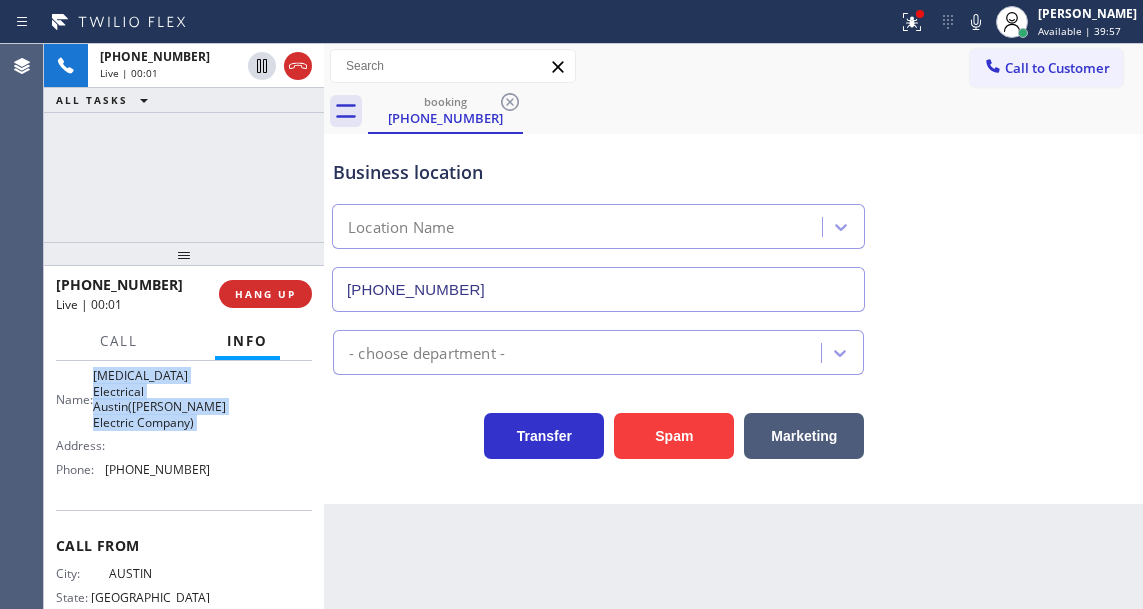 click on "[MEDICAL_DATA] Electrical Austin([PERSON_NAME] Electric Company)" at bounding box center [159, 399] 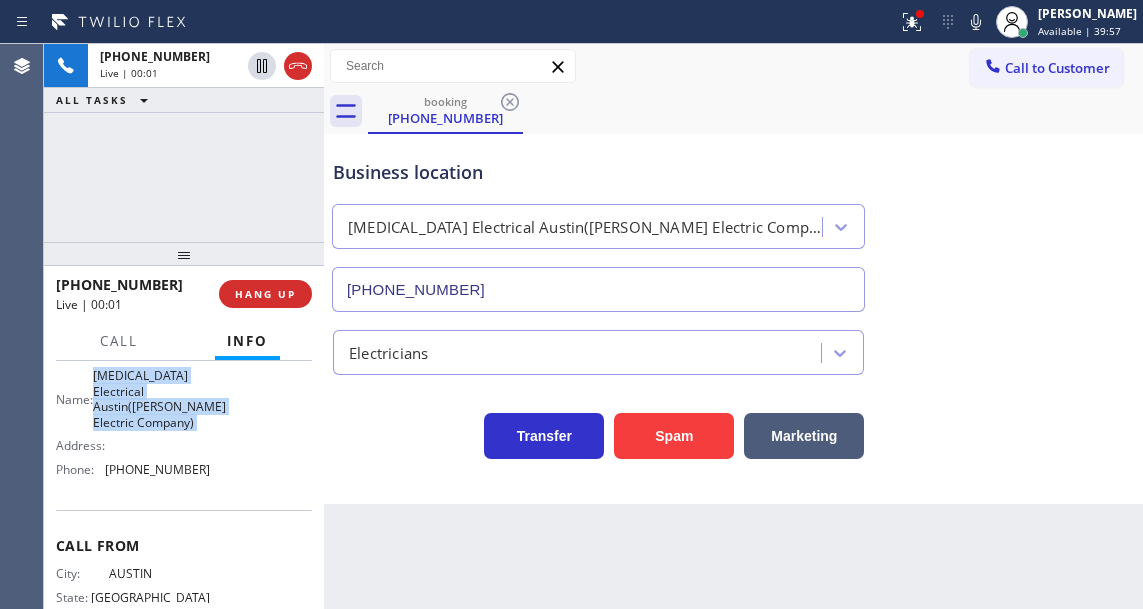click on "[MEDICAL_DATA] Electrical Austin([PERSON_NAME] Electric Company)" at bounding box center (159, 399) 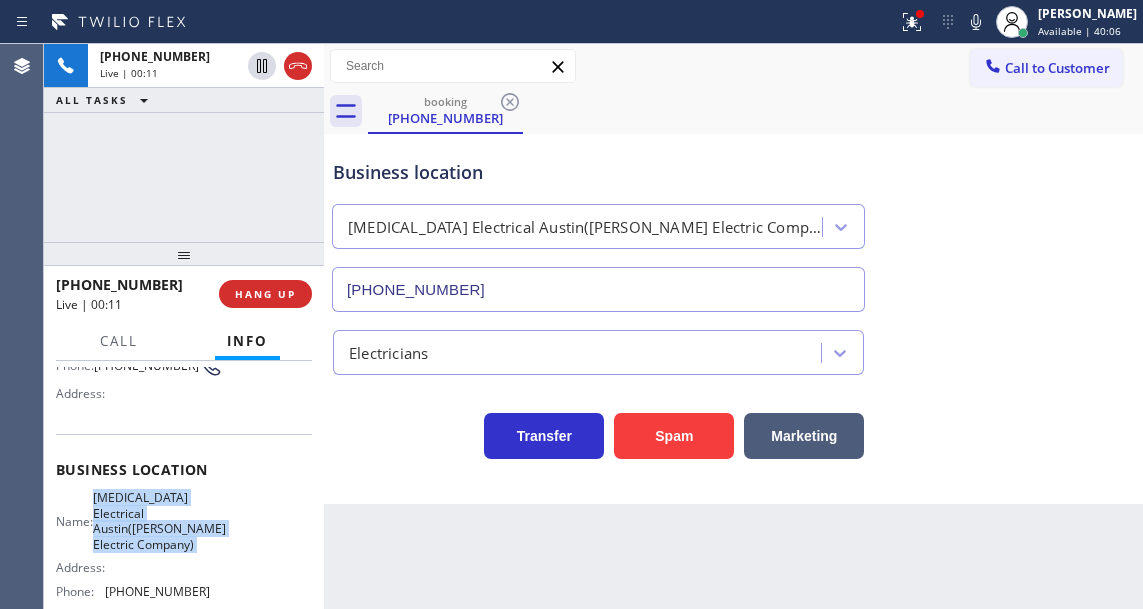 scroll, scrollTop: 0, scrollLeft: 0, axis: both 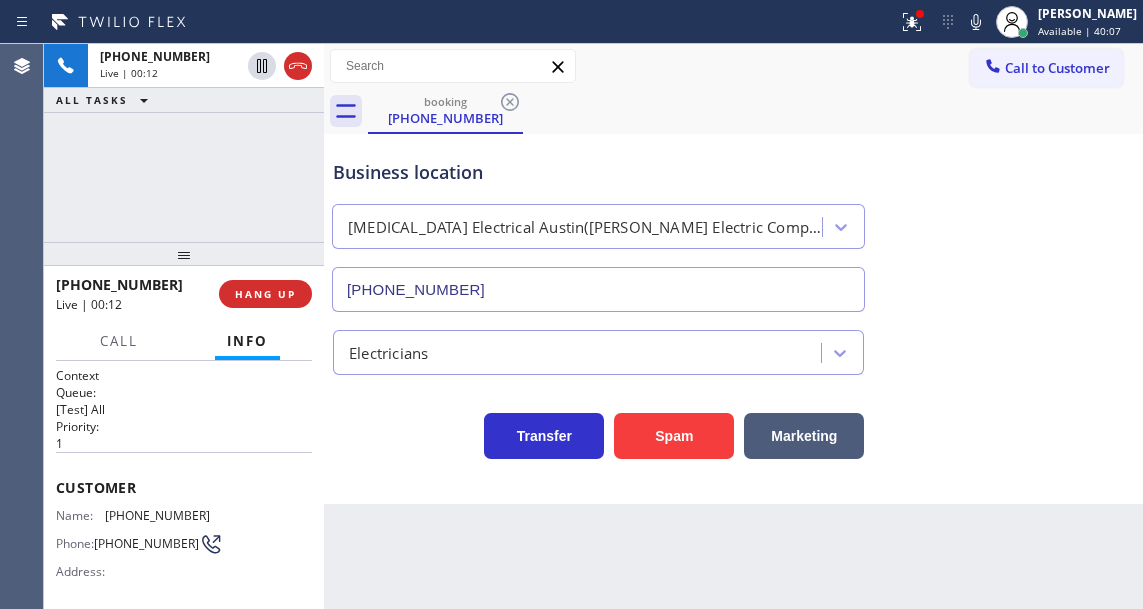 click on "[PHONE_NUMBER]" at bounding box center (157, 515) 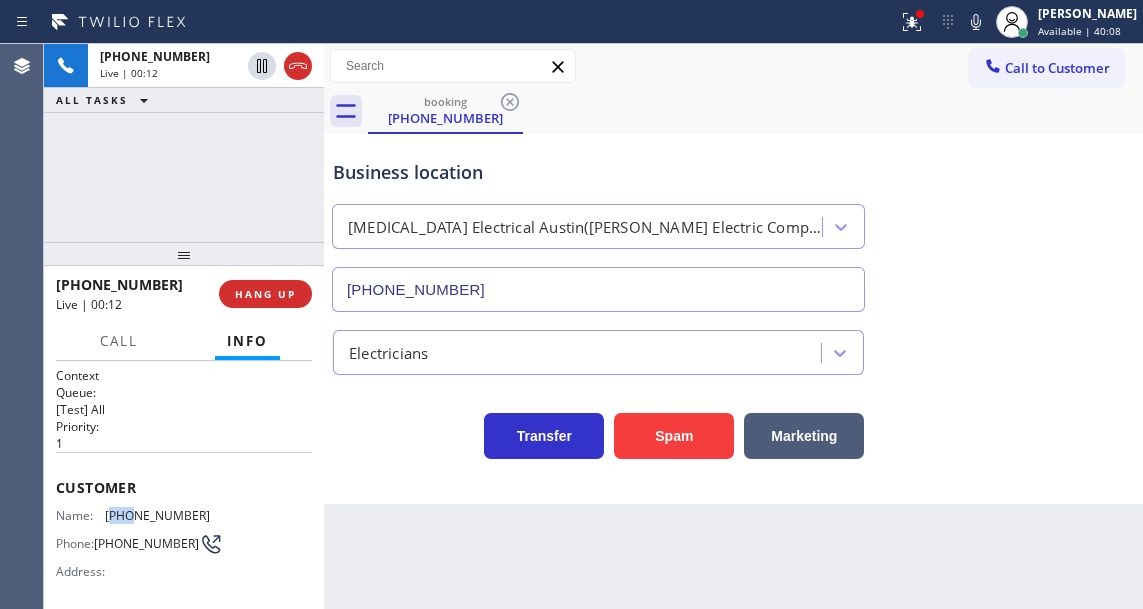 click on "[PHONE_NUMBER]" at bounding box center (157, 515) 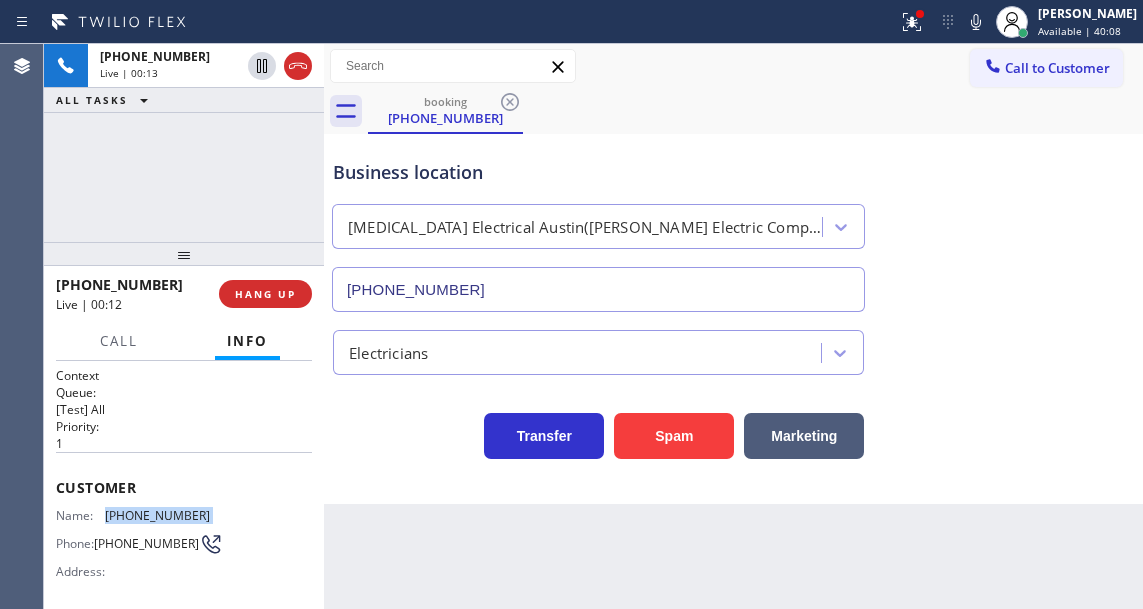 click on "[PHONE_NUMBER]" at bounding box center [157, 515] 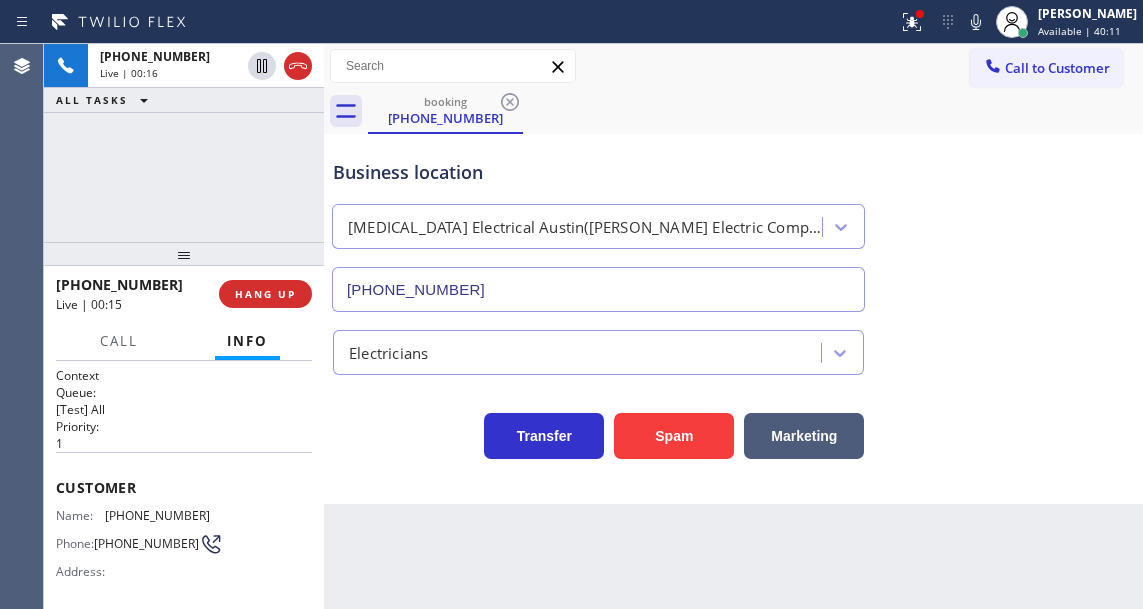drag, startPoint x: 389, startPoint y: 546, endPoint x: 365, endPoint y: 557, distance: 26.400757 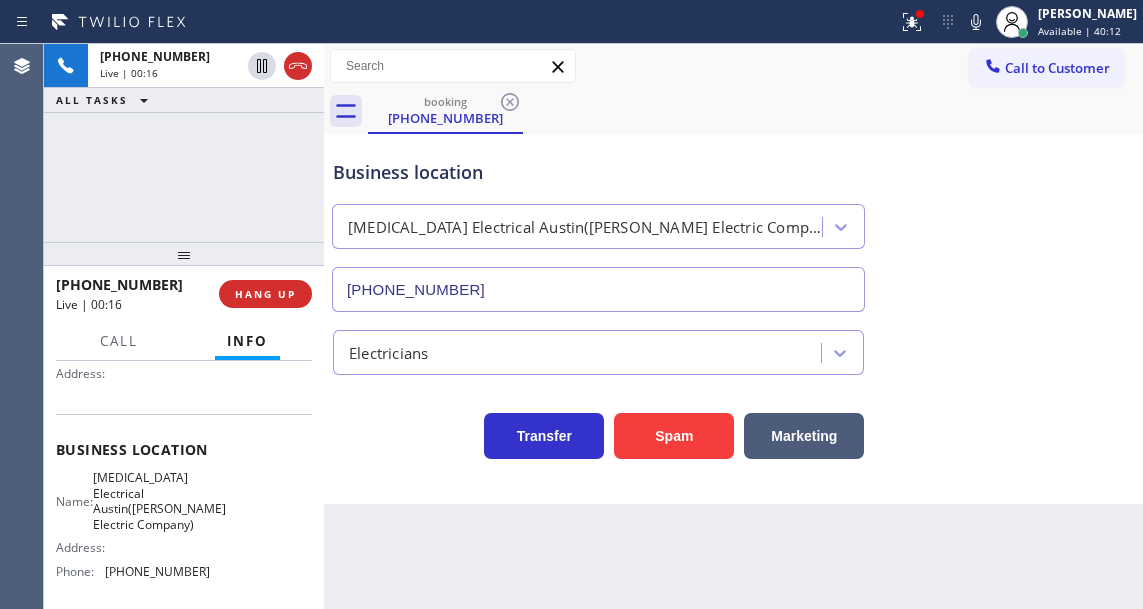 scroll, scrollTop: 200, scrollLeft: 0, axis: vertical 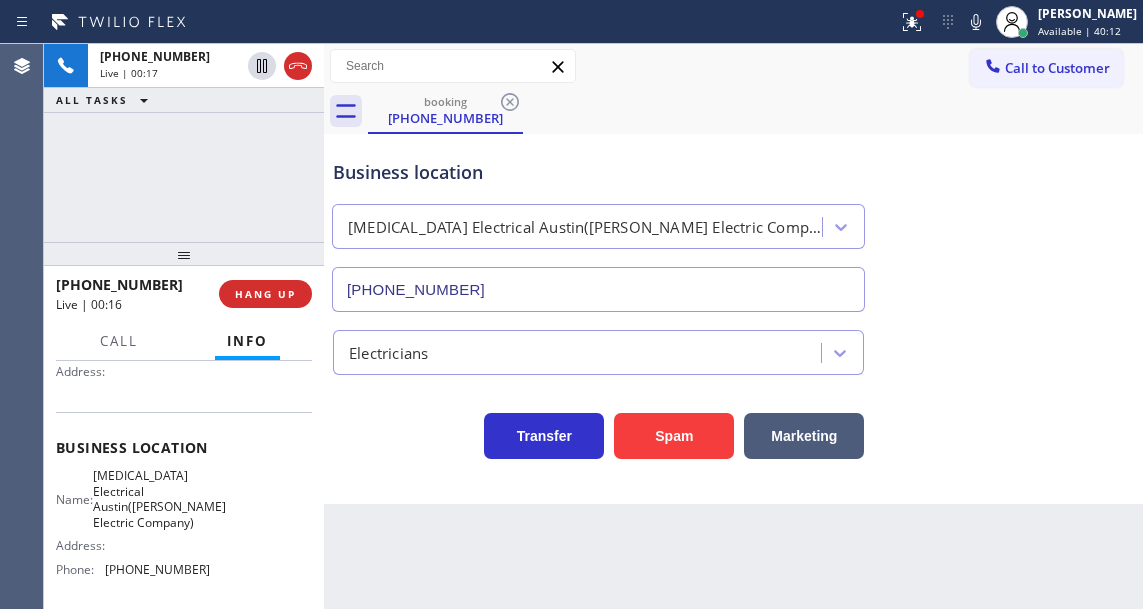 click on "[MEDICAL_DATA] Electrical Austin([PERSON_NAME] Electric Company)" at bounding box center (159, 499) 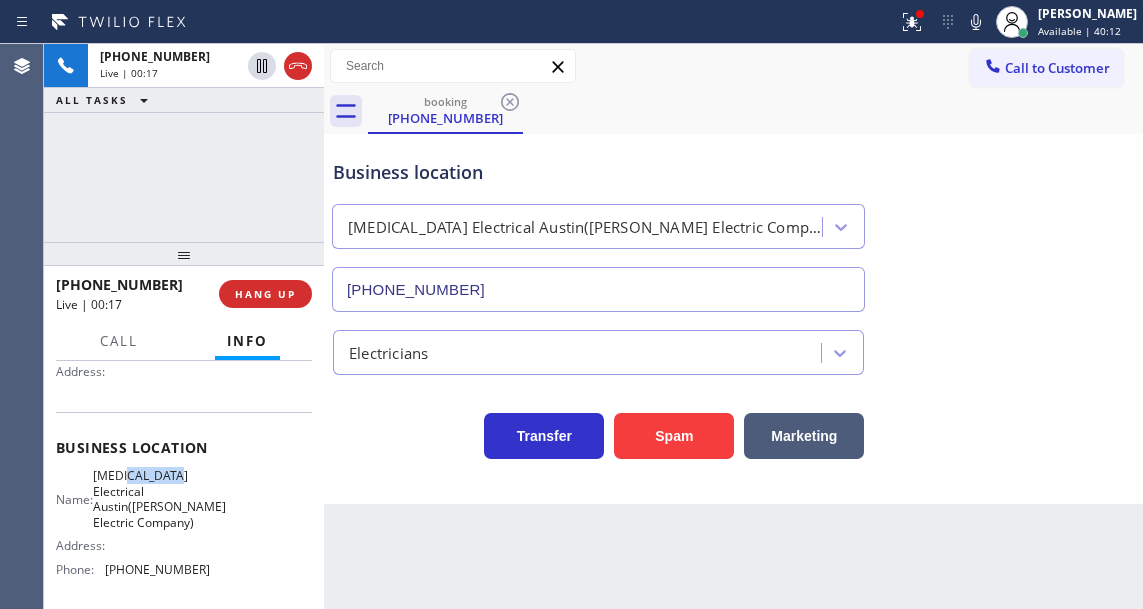 click on "[MEDICAL_DATA] Electrical Austin([PERSON_NAME] Electric Company)" at bounding box center (159, 499) 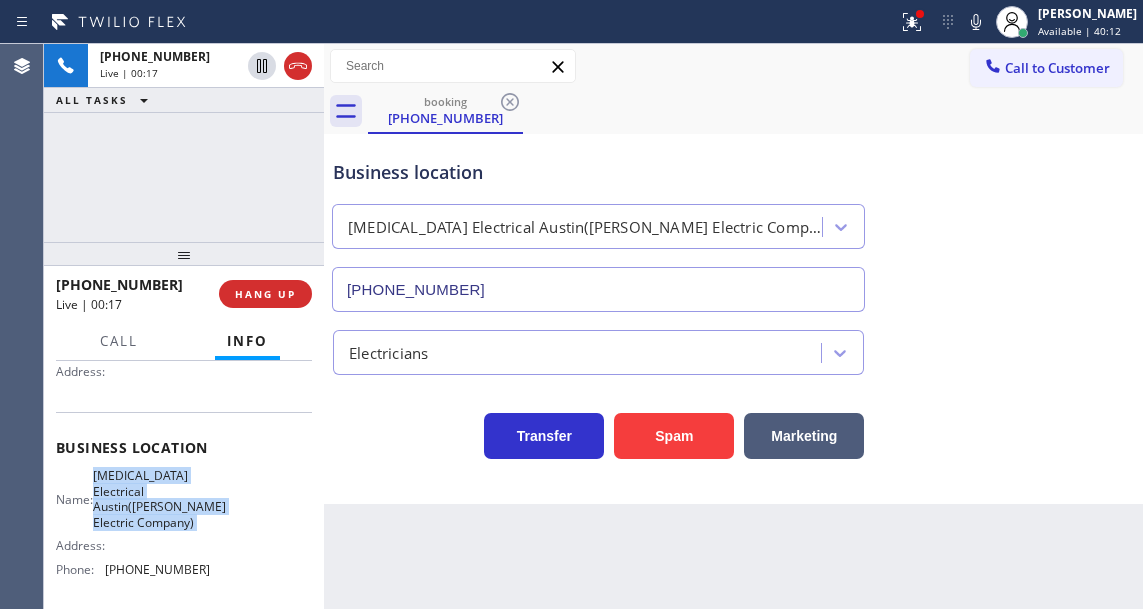 click on "[MEDICAL_DATA] Electrical Austin([PERSON_NAME] Electric Company)" at bounding box center (159, 499) 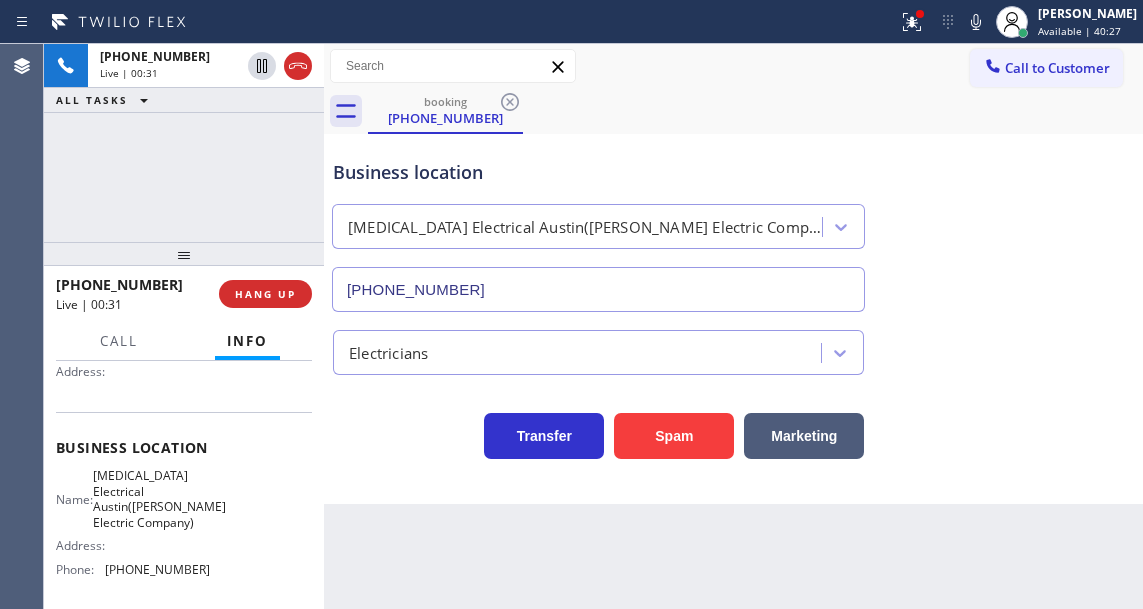 click on "Back to Dashboard Change Sender ID Customers Technicians Select a contact Outbound call Technician Search Technician Your caller id phone number Your caller id phone number Call Technician info Name   Phone none Address none Change Sender ID HVAC [PHONE_NUMBER] 5 Star Appliance [PHONE_NUMBER] Appliance Repair [PHONE_NUMBER] Plumbing [PHONE_NUMBER] Air Duct Cleaning [PHONE_NUMBER]  Electricians [PHONE_NUMBER] Cancel Change Check personal SMS Reset Change booking [PHONE_NUMBER] Call to Customer Outbound call Location [PERSON_NAME] Heating & Air Conditioning Your caller id phone number [PHONE_NUMBER] Customer number Call Outbound call Technician Search Technician Your caller id phone number Your caller id phone number Call booking [PHONE_NUMBER] Business location [MEDICAL_DATA] Electrical [GEOGRAPHIC_DATA]([PERSON_NAME] Electric Company) [PHONE_NUMBER] Electricians Transfer Spam Marketing" at bounding box center [733, 326] 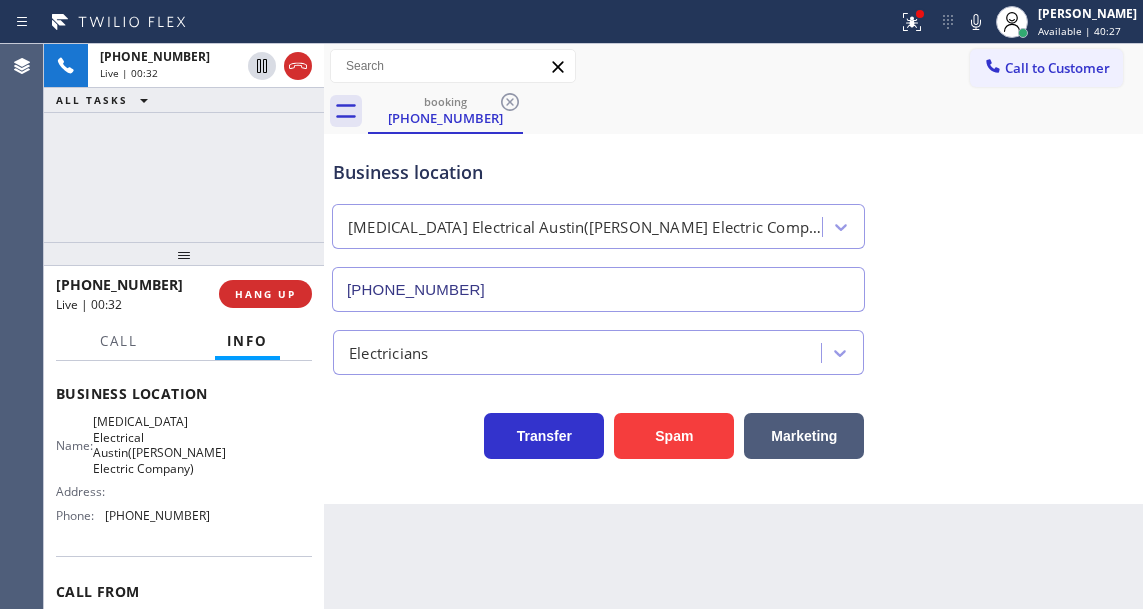 scroll, scrollTop: 300, scrollLeft: 0, axis: vertical 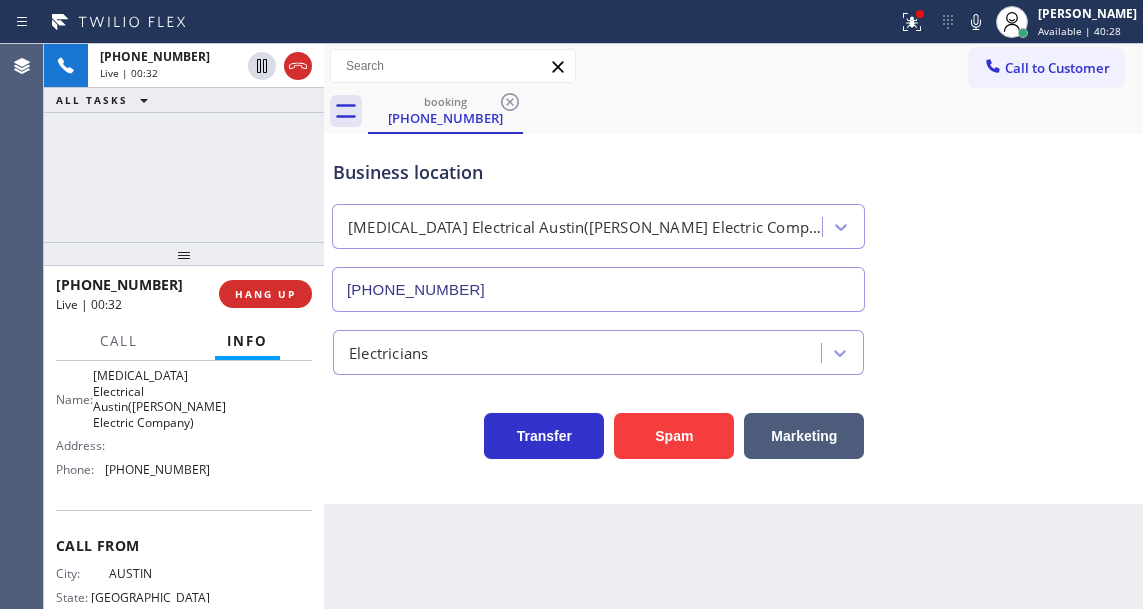 click on "[PHONE_NUMBER]" at bounding box center (157, 469) 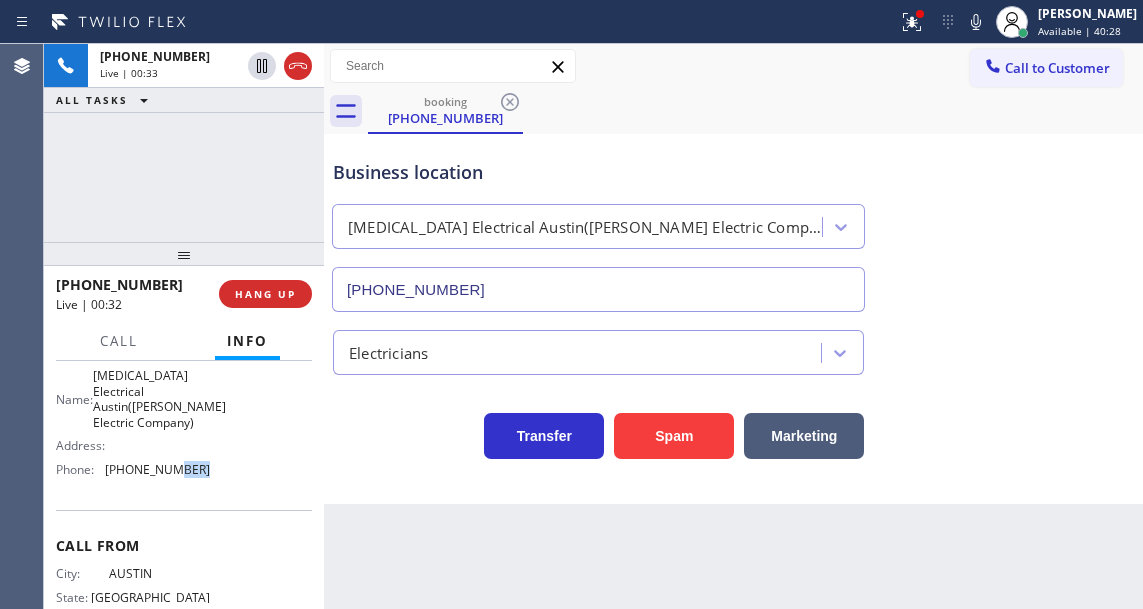 click on "[PHONE_NUMBER]" at bounding box center [157, 469] 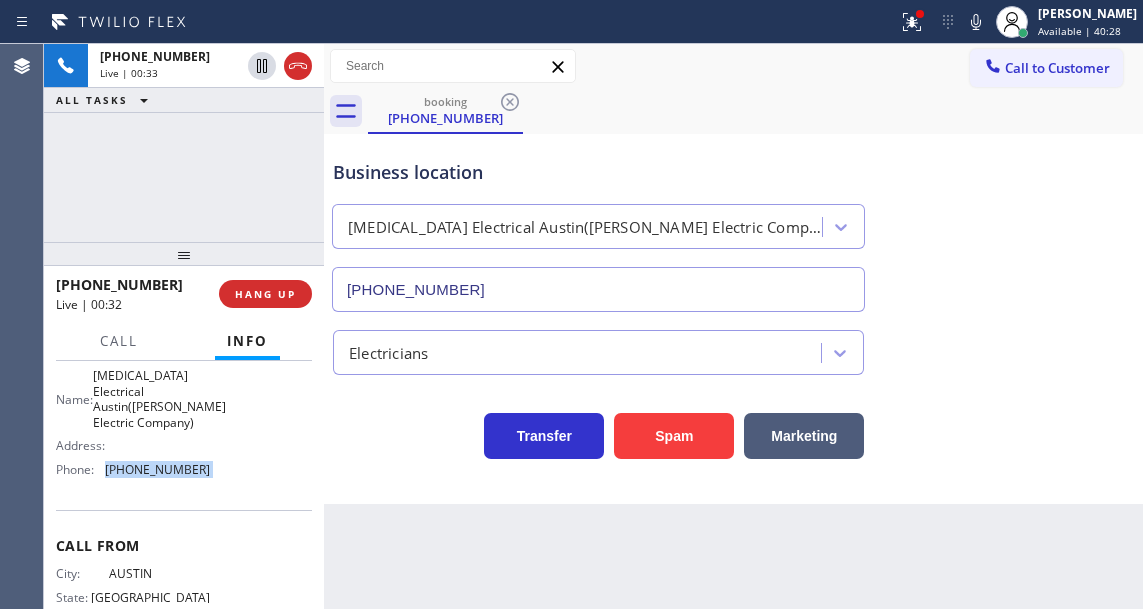 click on "[PHONE_NUMBER]" at bounding box center [157, 469] 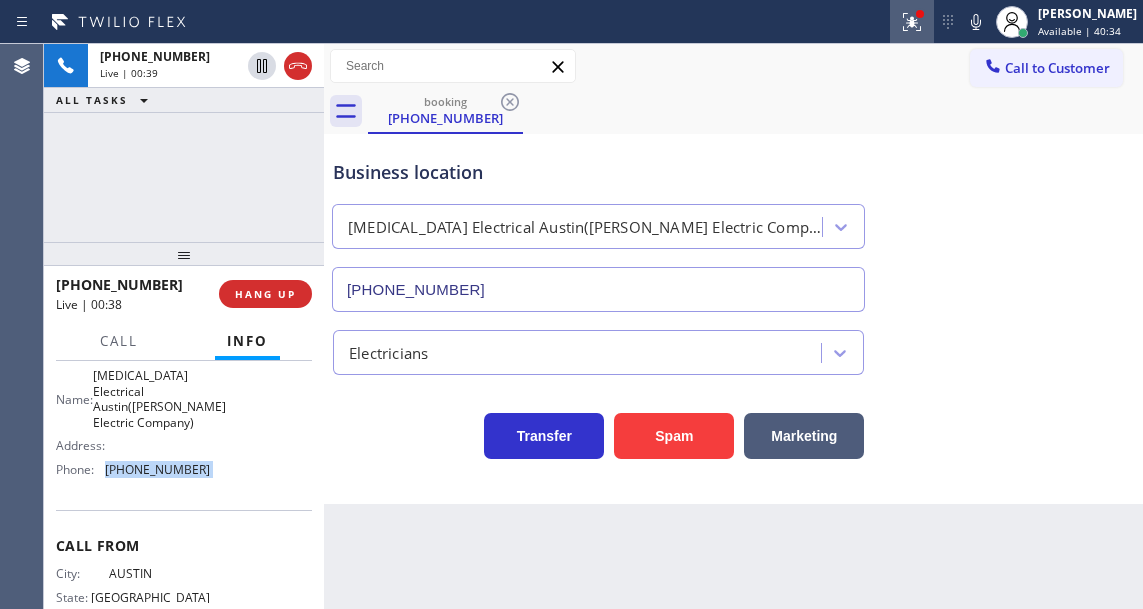 click at bounding box center [912, 22] 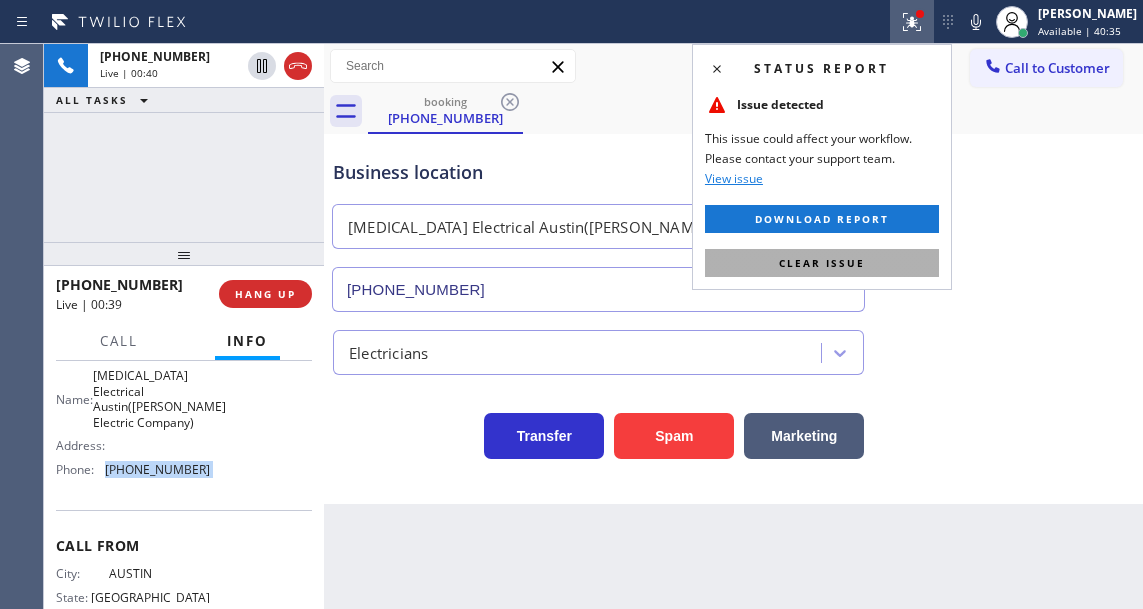 click on "Clear issue" at bounding box center (822, 263) 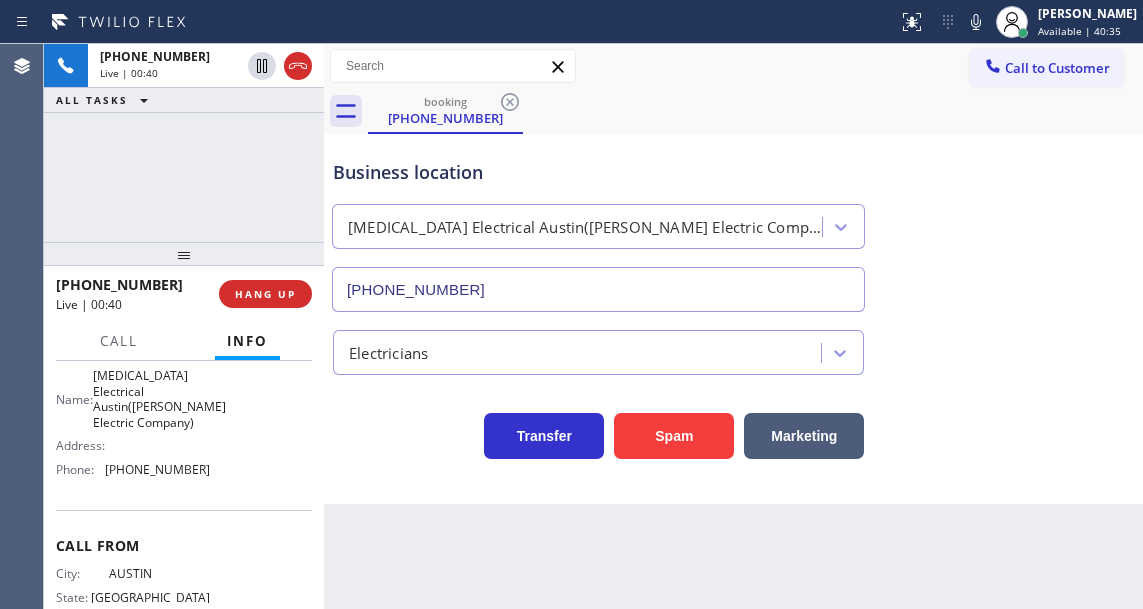 click on "Electricians" at bounding box center [733, 348] 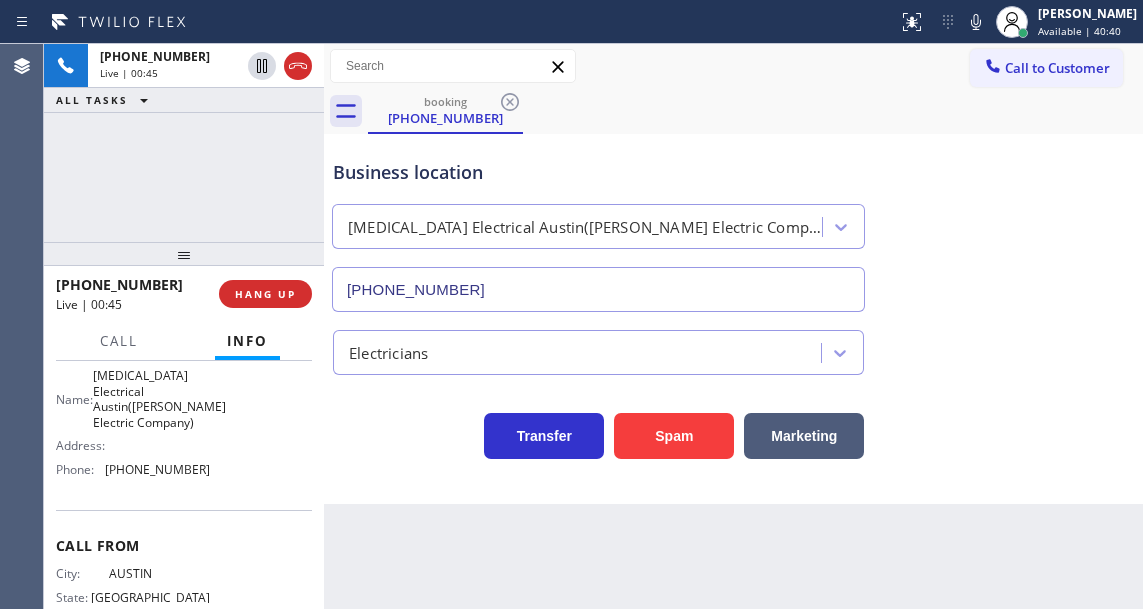 click on "Electricians" at bounding box center [733, 343] 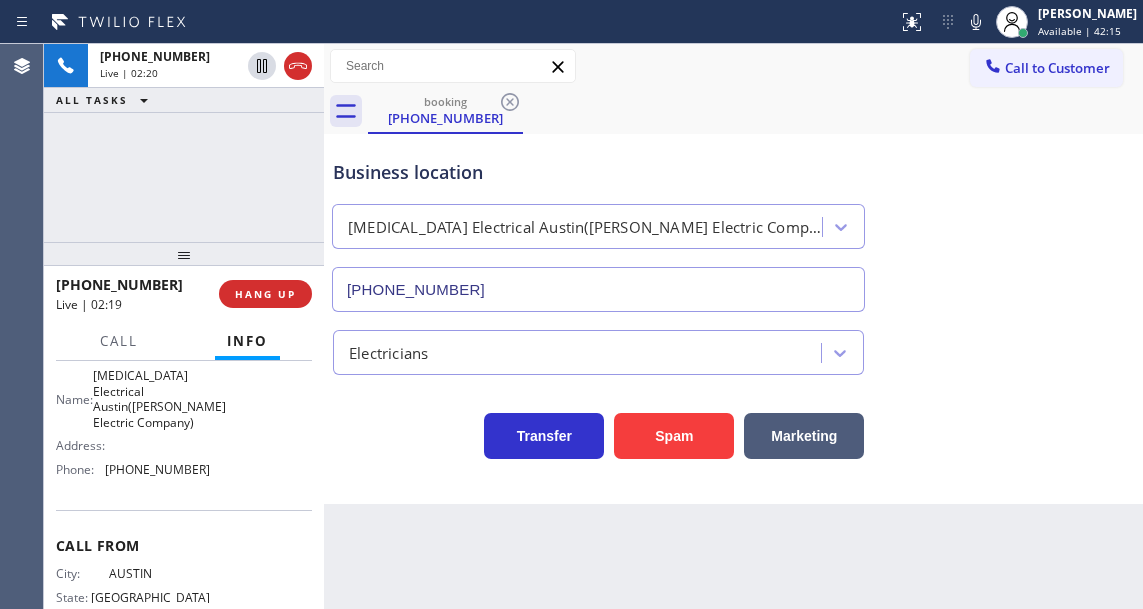 click on "[PHONE_NUMBER] Live | 02:20 ALL TASKS ALL TASKS ACTIVE TASKS TASKS IN WRAP UP" at bounding box center [184, 143] 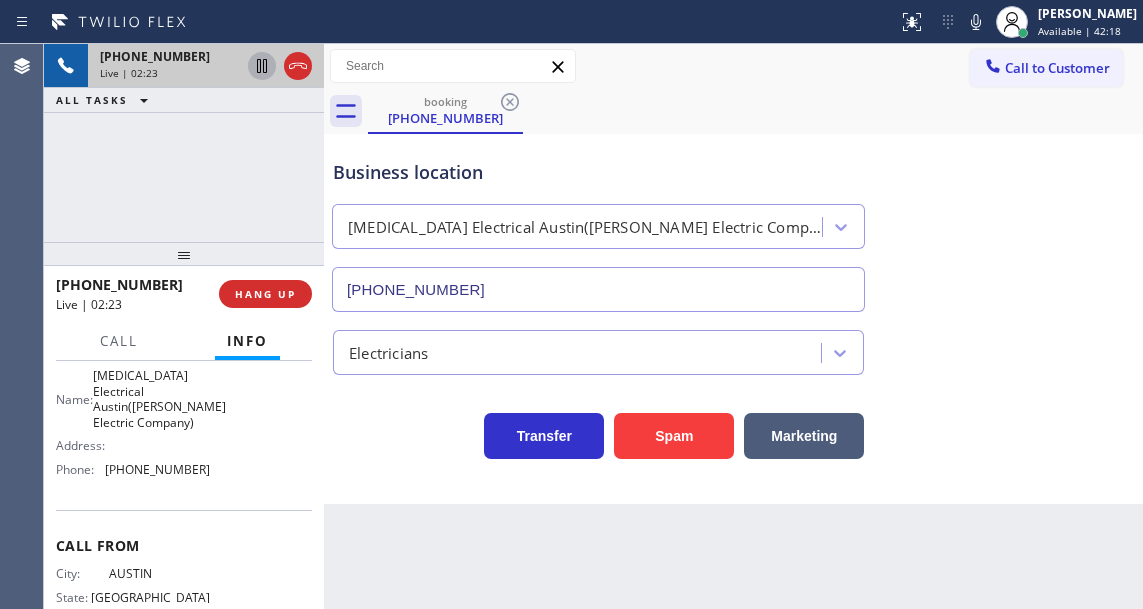 click 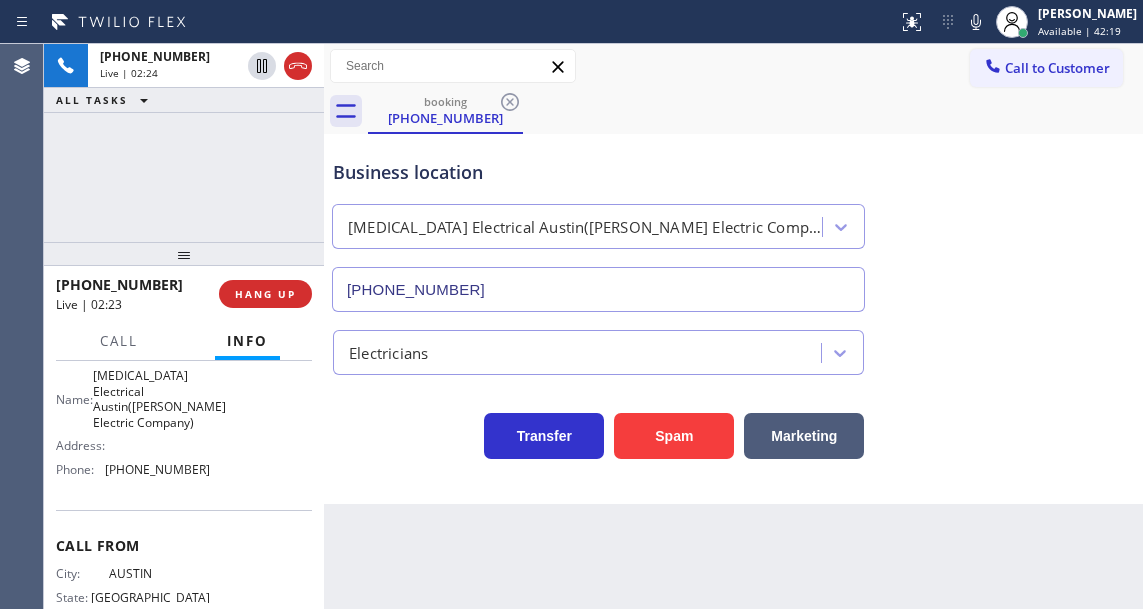 click at bounding box center [976, 22] 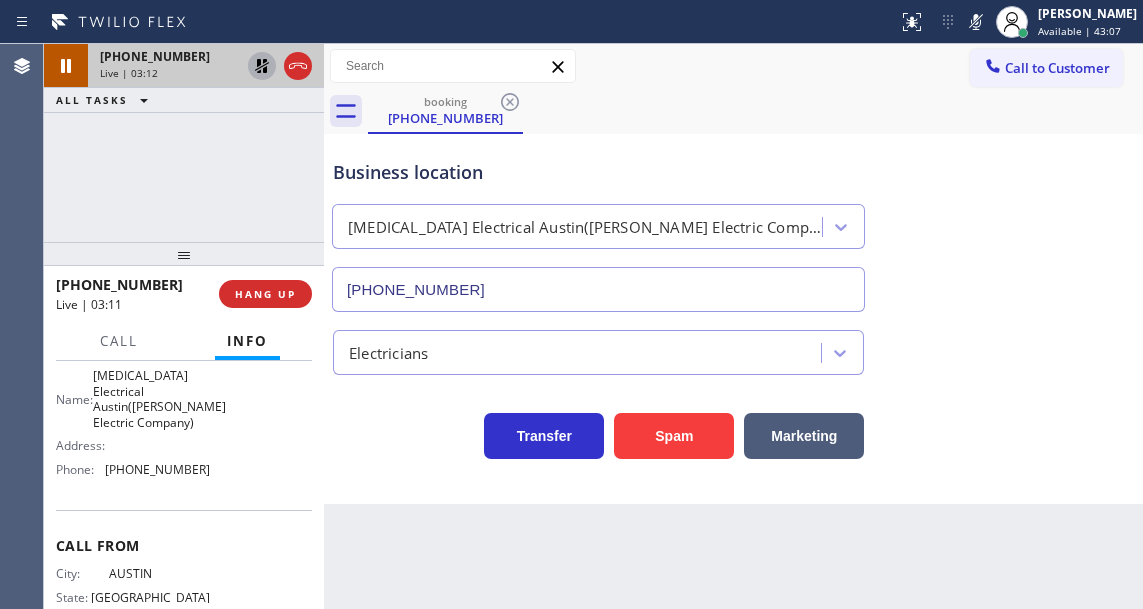 click 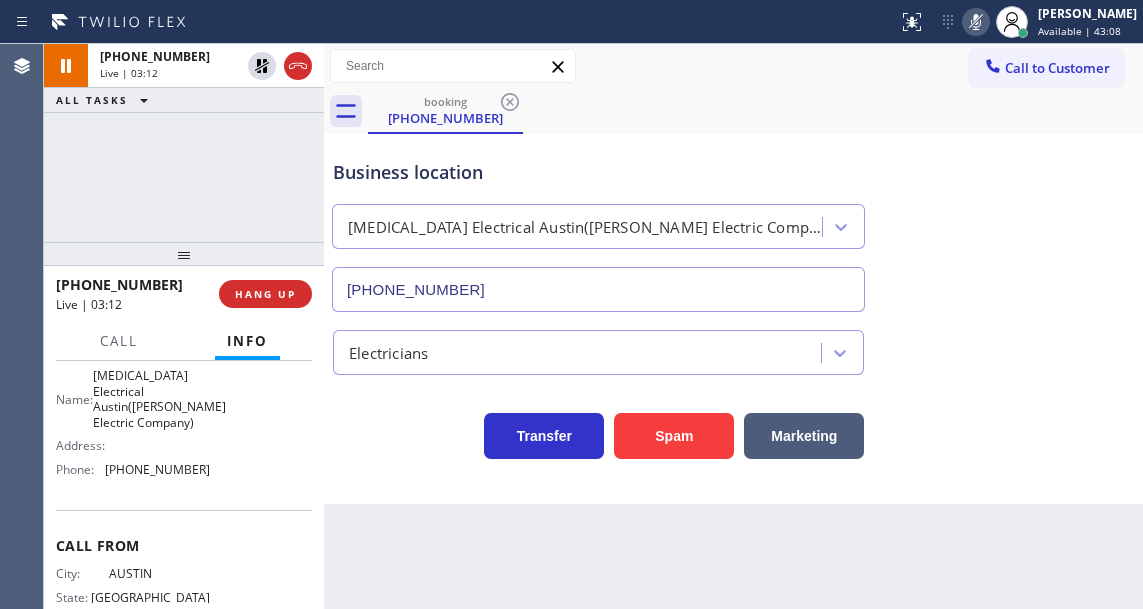click 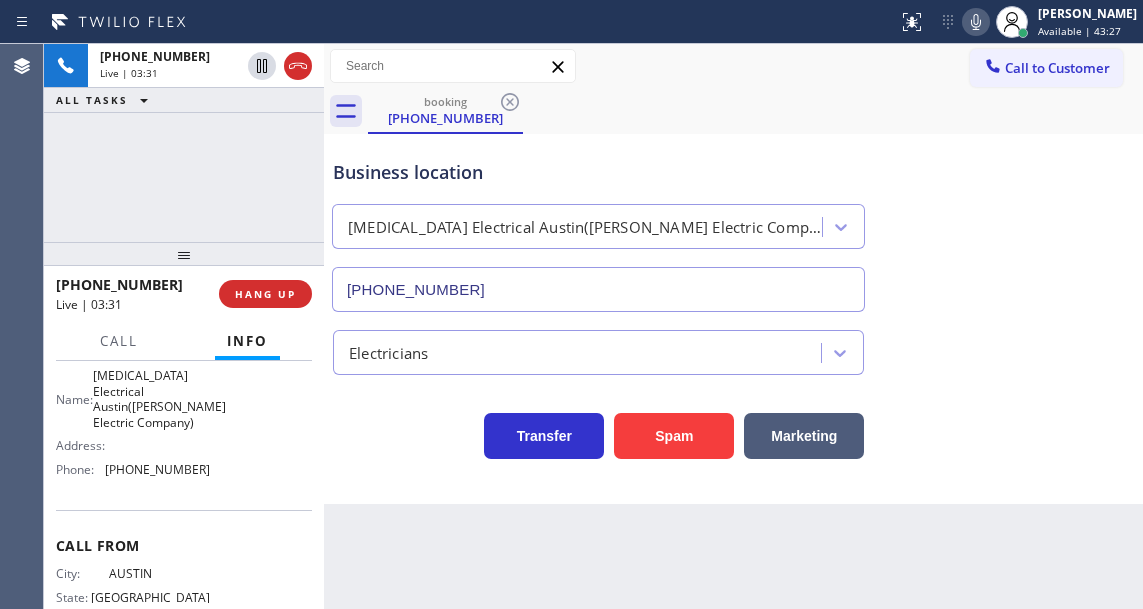 click on "Business location" at bounding box center (598, 172) 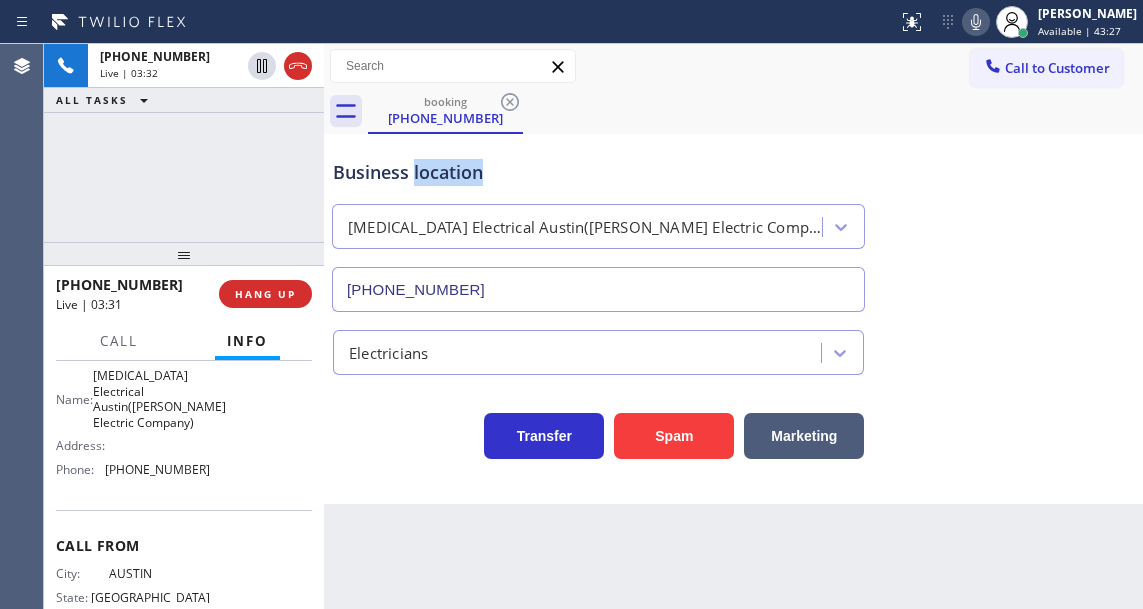 click on "Business location" at bounding box center (598, 172) 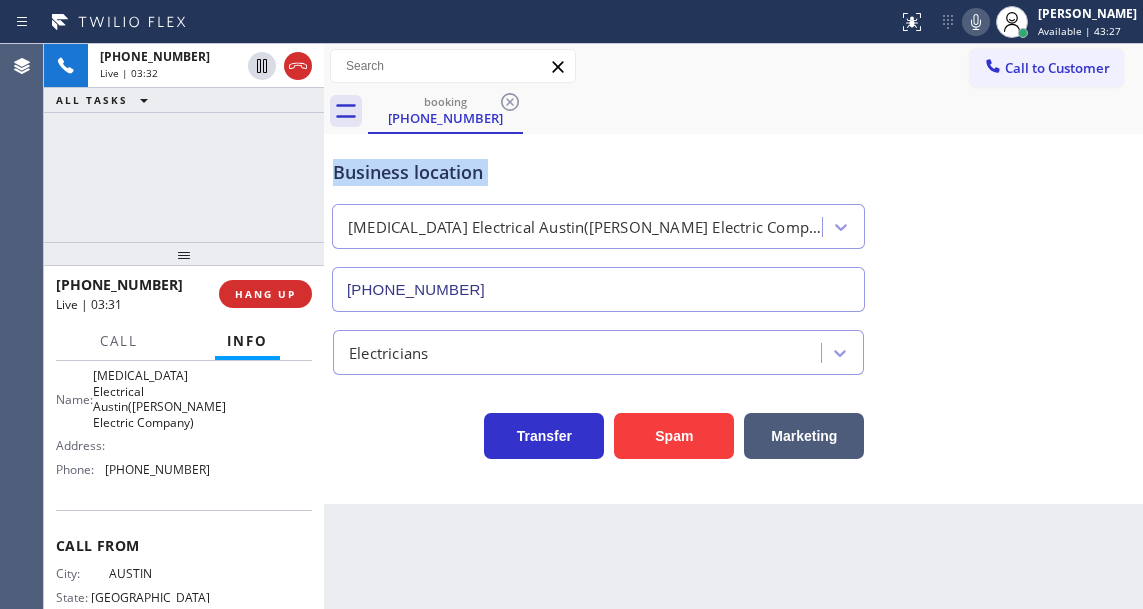 click on "Business location" at bounding box center [598, 172] 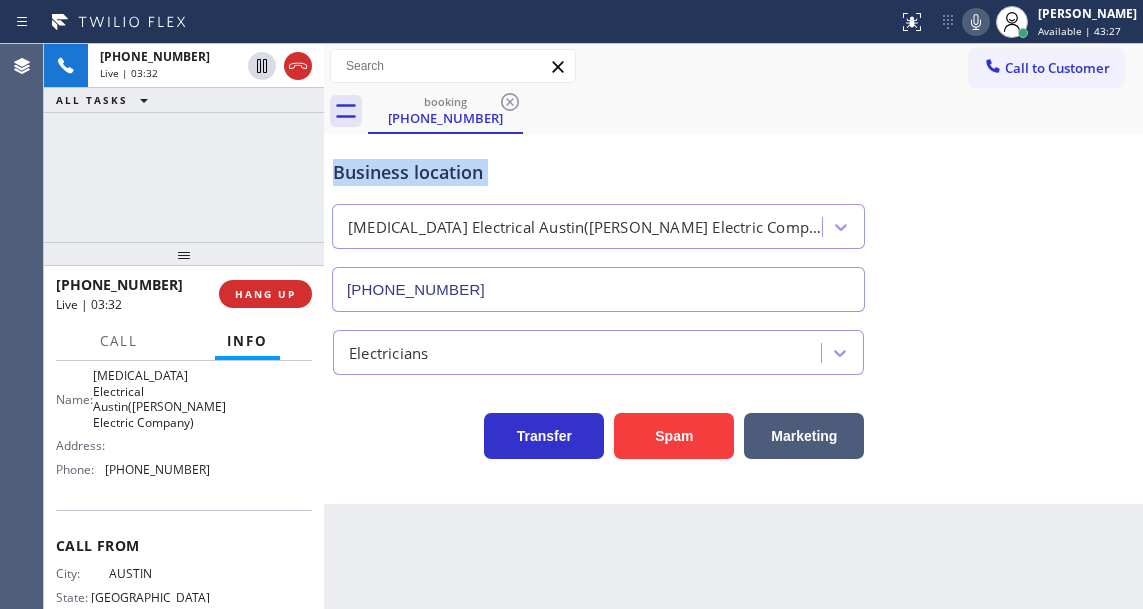 click on "Business location" at bounding box center (598, 172) 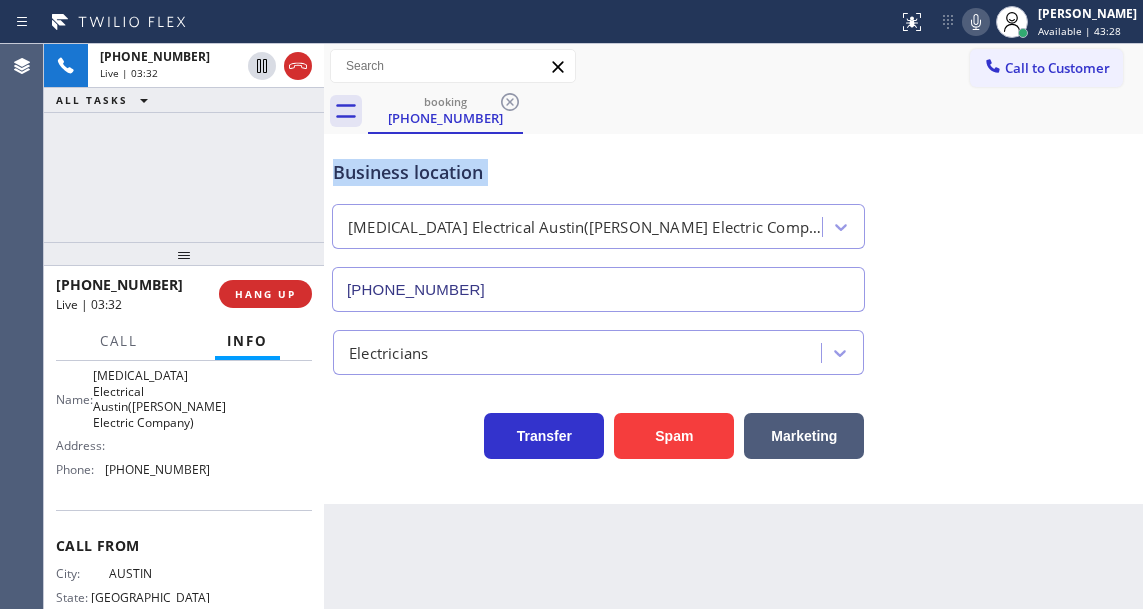 click on "Business location" at bounding box center [598, 172] 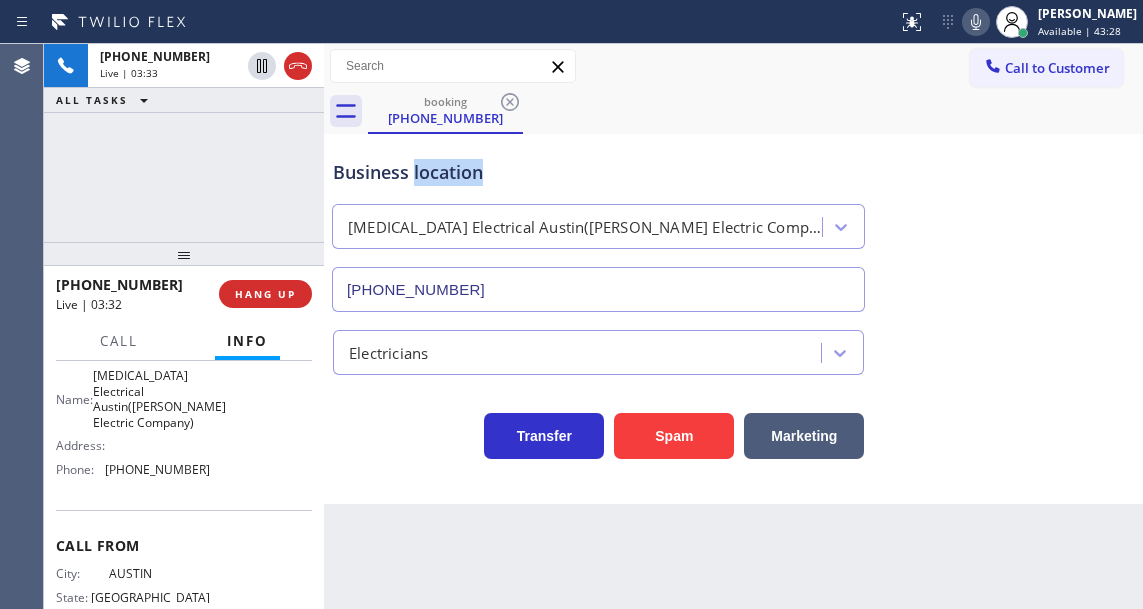 click on "Business location" at bounding box center (598, 172) 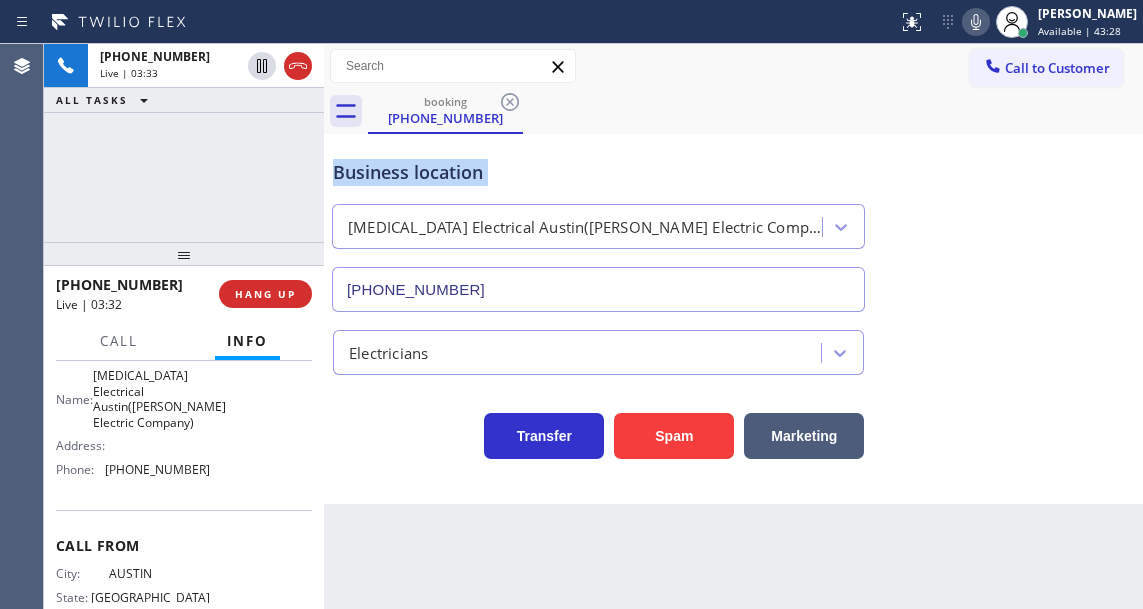 click on "Business location" at bounding box center (598, 172) 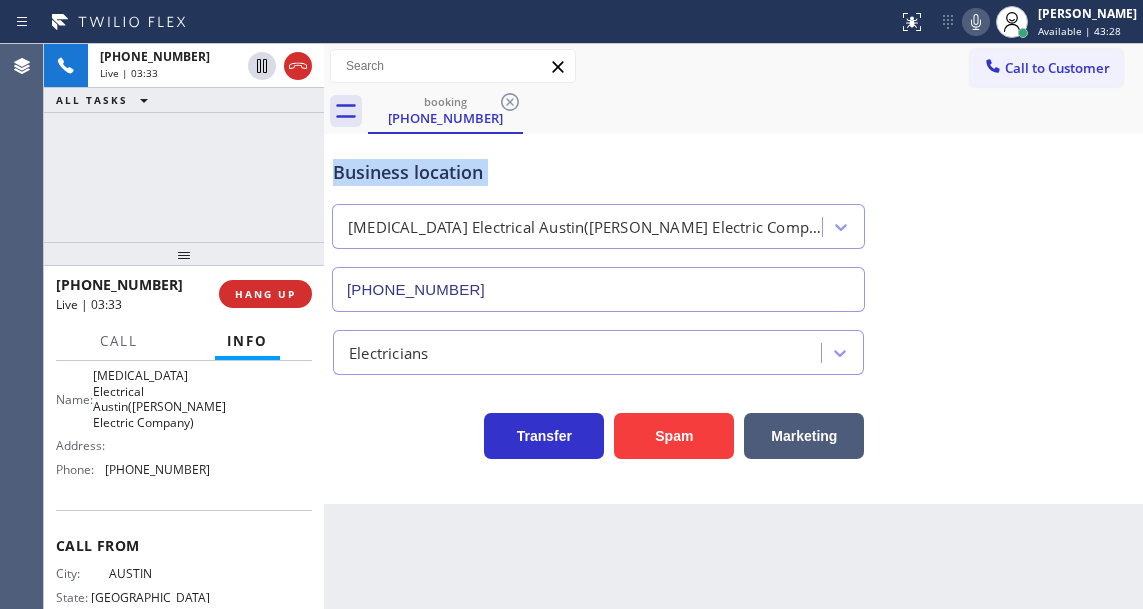 click on "Business location" at bounding box center [598, 172] 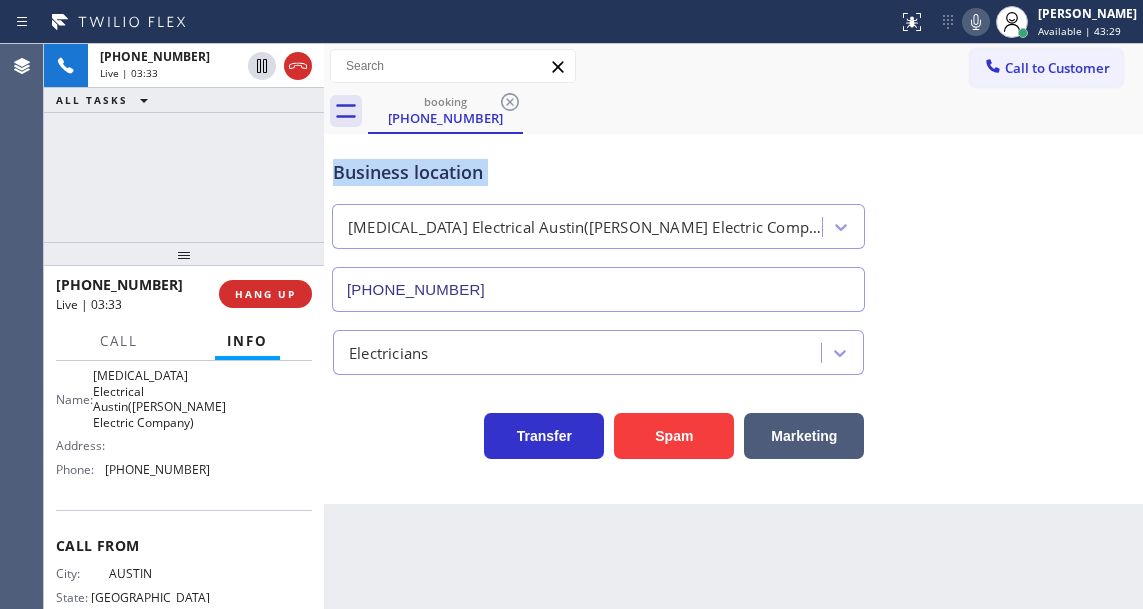 click on "Business location" at bounding box center (598, 172) 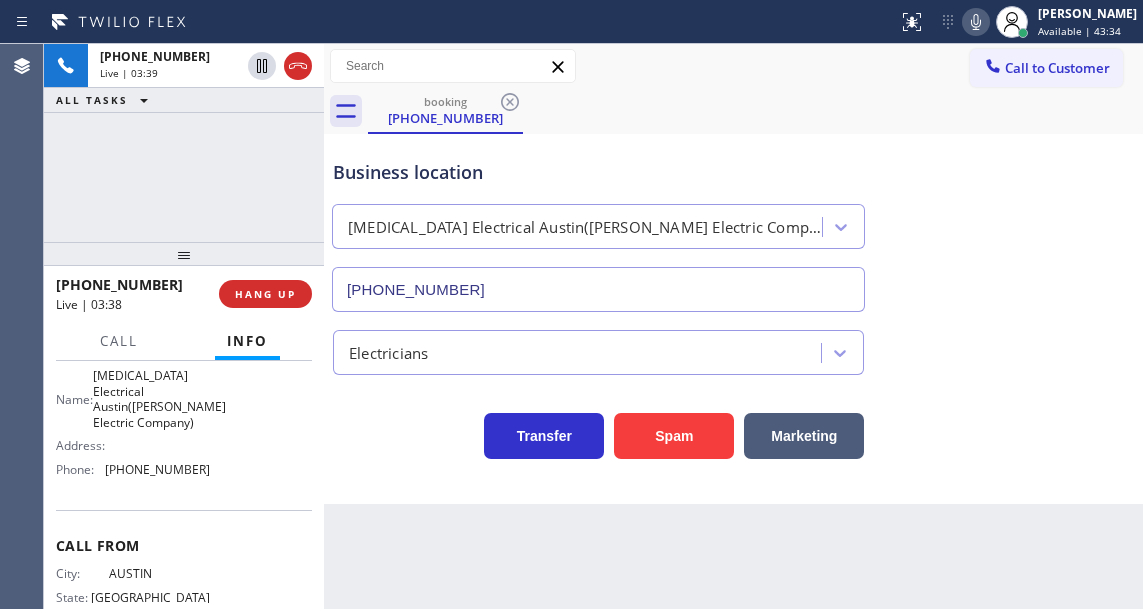 click on "[PHONE_NUMBER] Live | 03:39 ALL TASKS ALL TASKS ACTIVE TASKS TASKS IN WRAP UP" at bounding box center [184, 143] 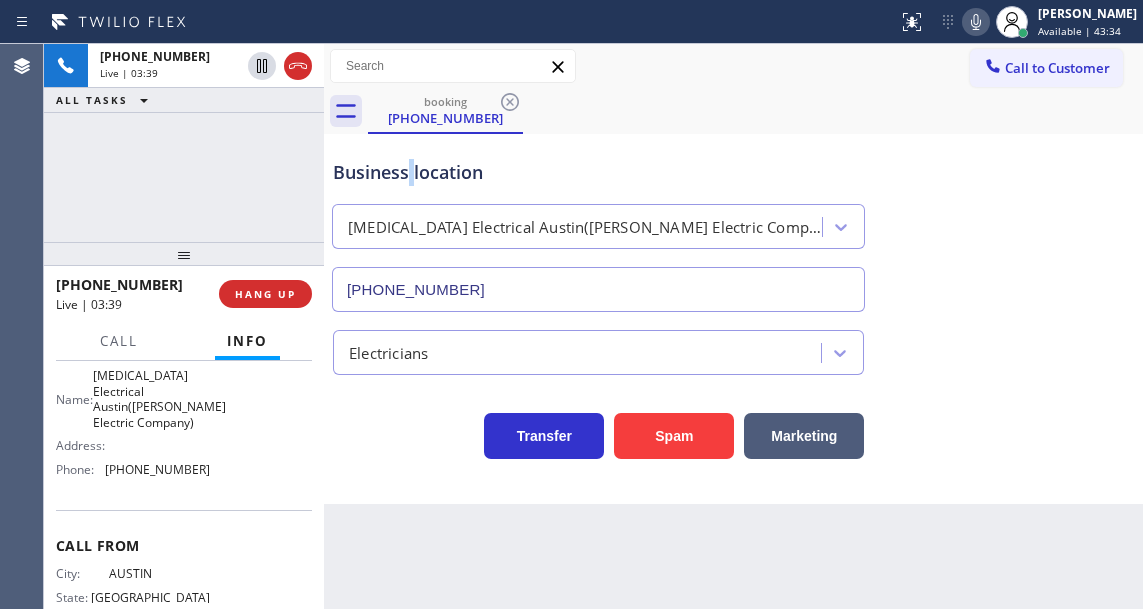 click on "Business location" at bounding box center (598, 172) 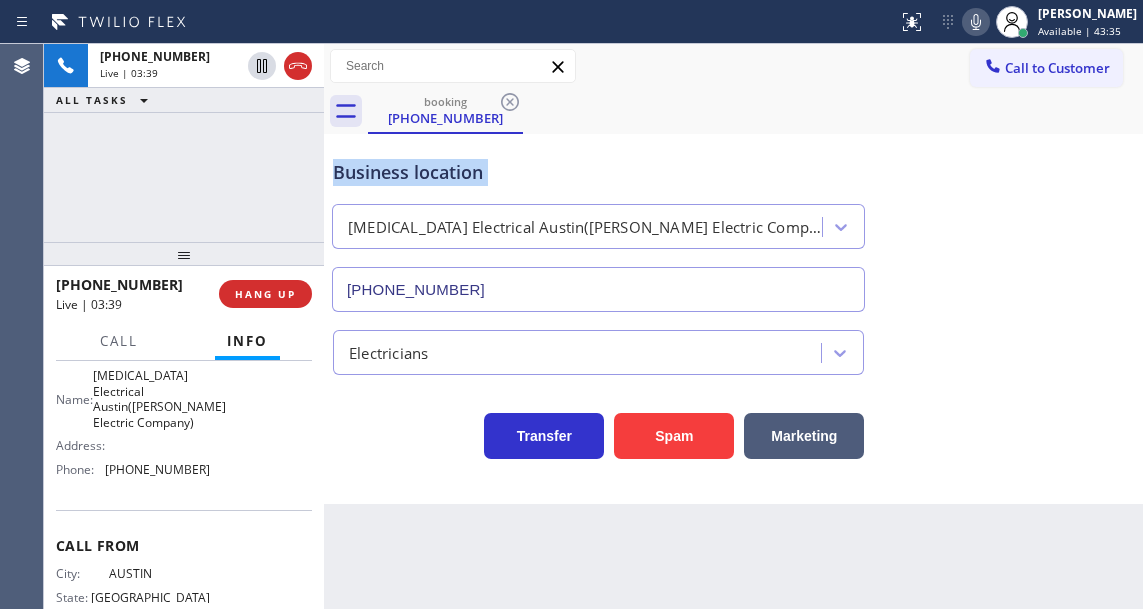 click on "Business location" at bounding box center (598, 172) 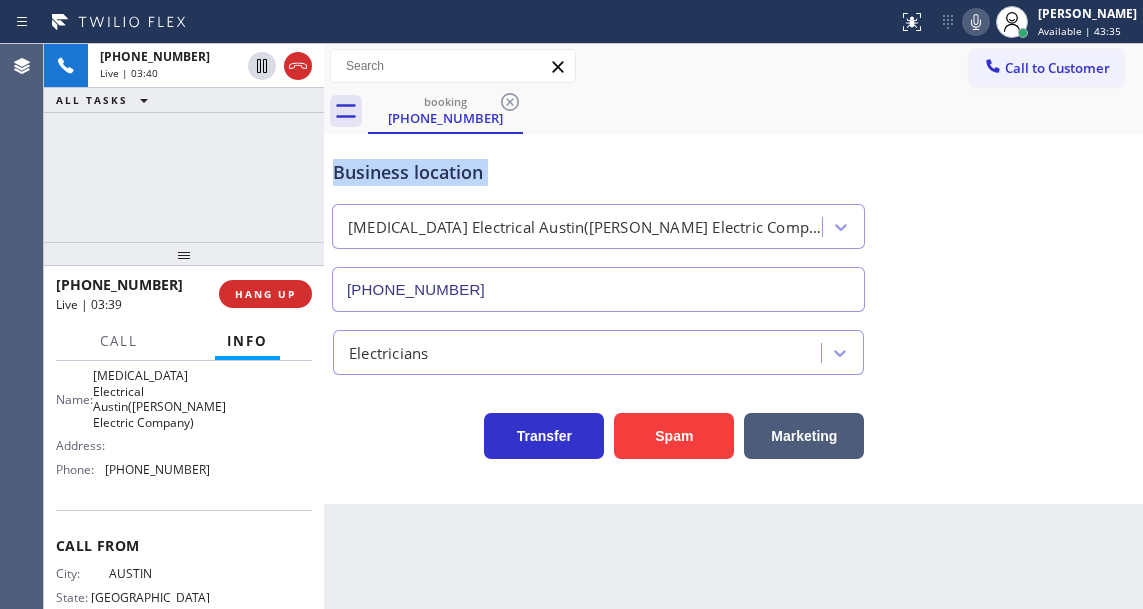 click on "Business location" at bounding box center [598, 172] 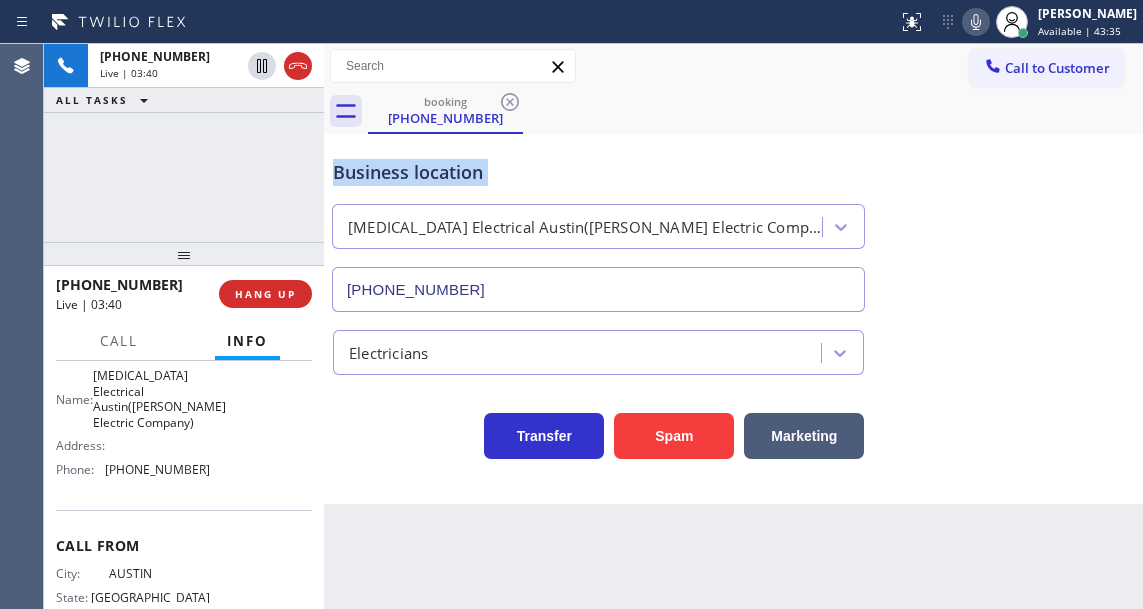 click on "Business location" at bounding box center [598, 172] 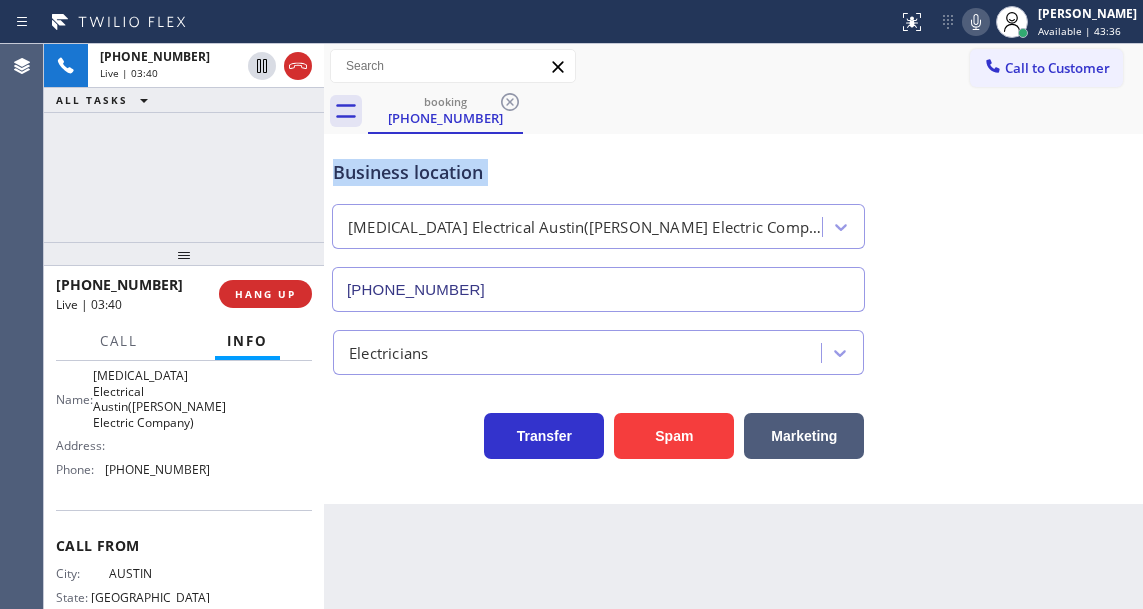 click on "Business location" at bounding box center (598, 172) 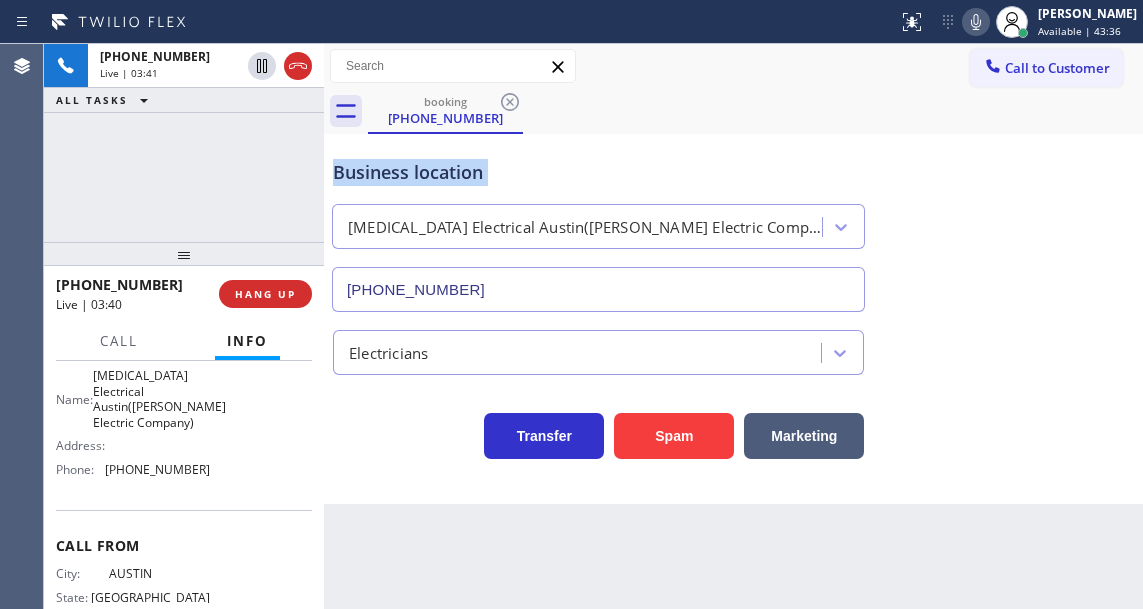 click on "Business location" at bounding box center (598, 172) 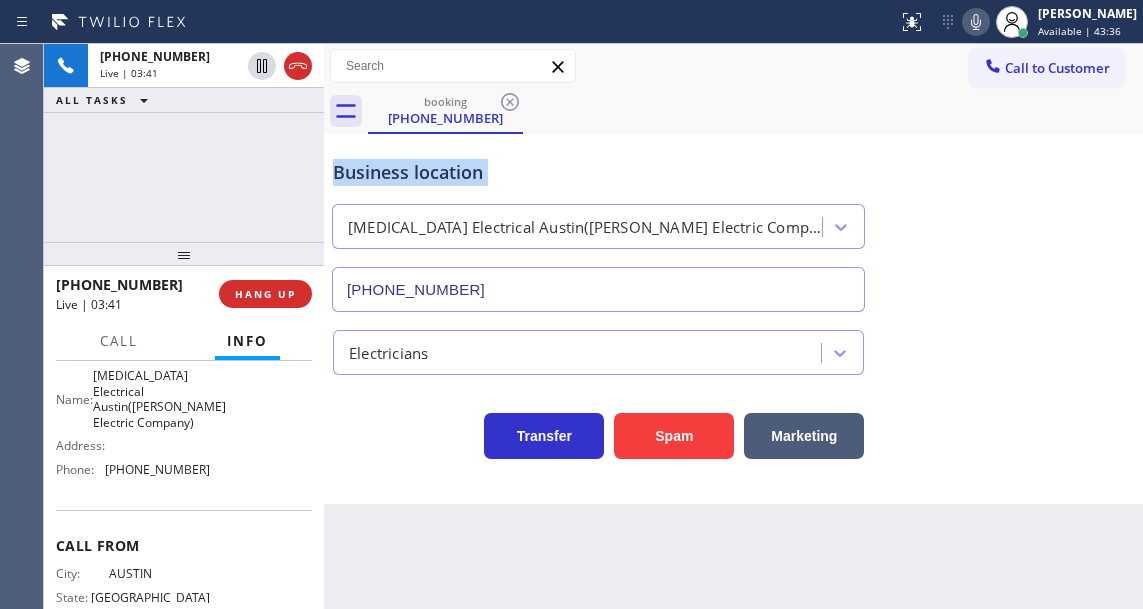 click on "Business location" at bounding box center (598, 172) 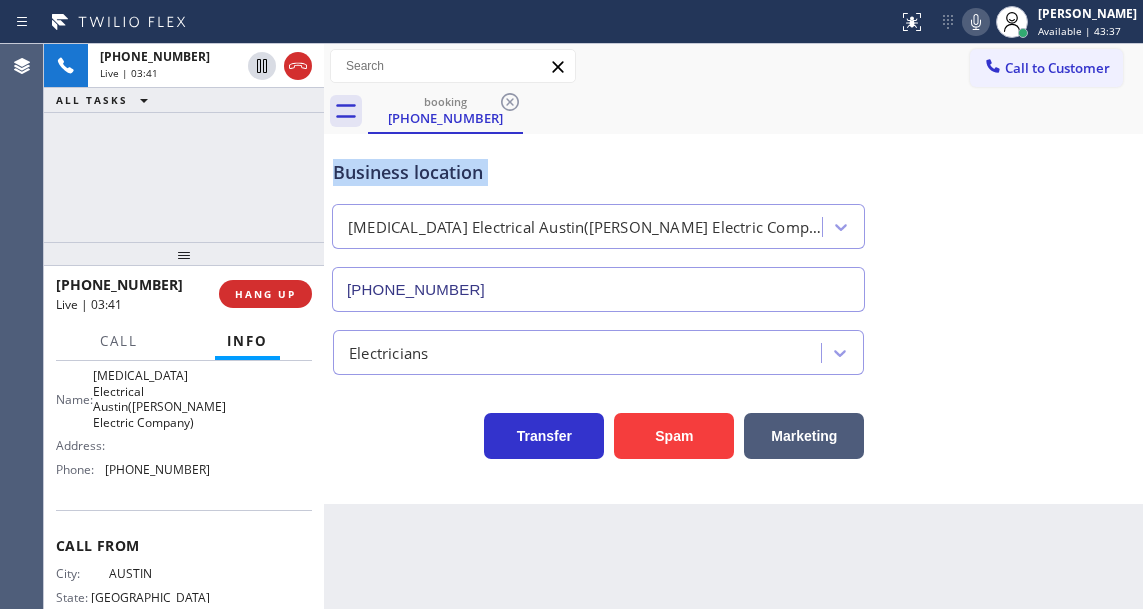 click on "Business location" at bounding box center [598, 172] 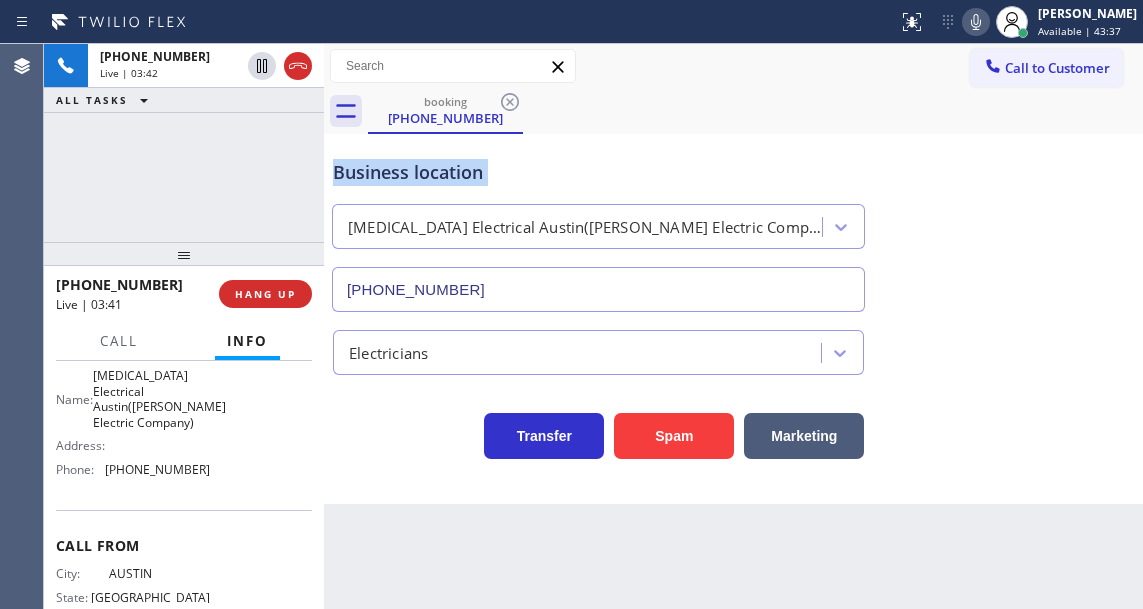 click on "Business location" at bounding box center (598, 172) 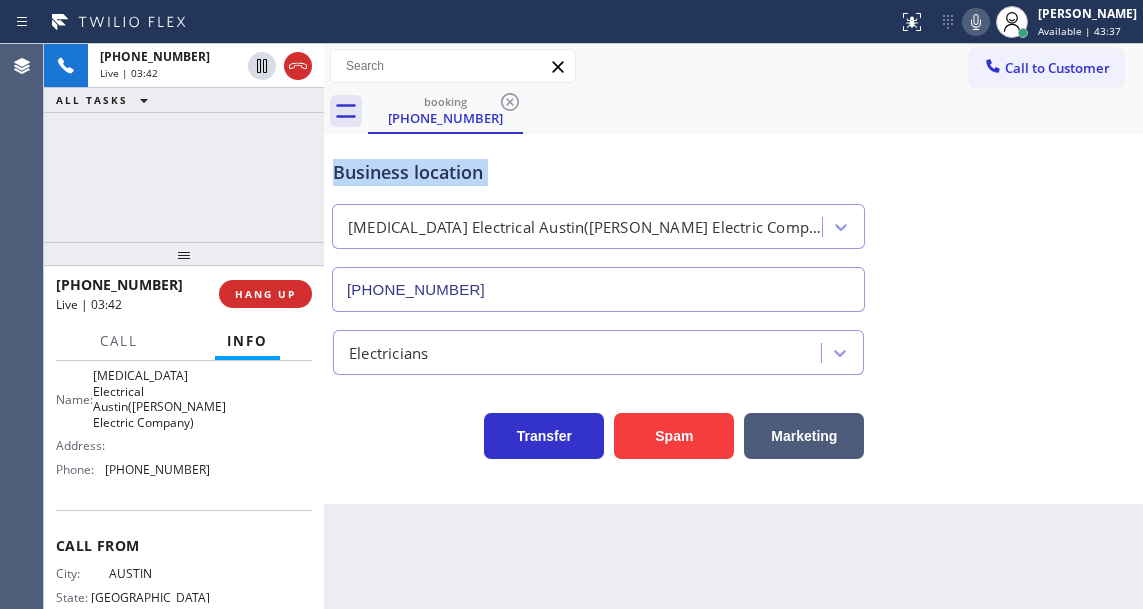click on "Business location" at bounding box center (598, 172) 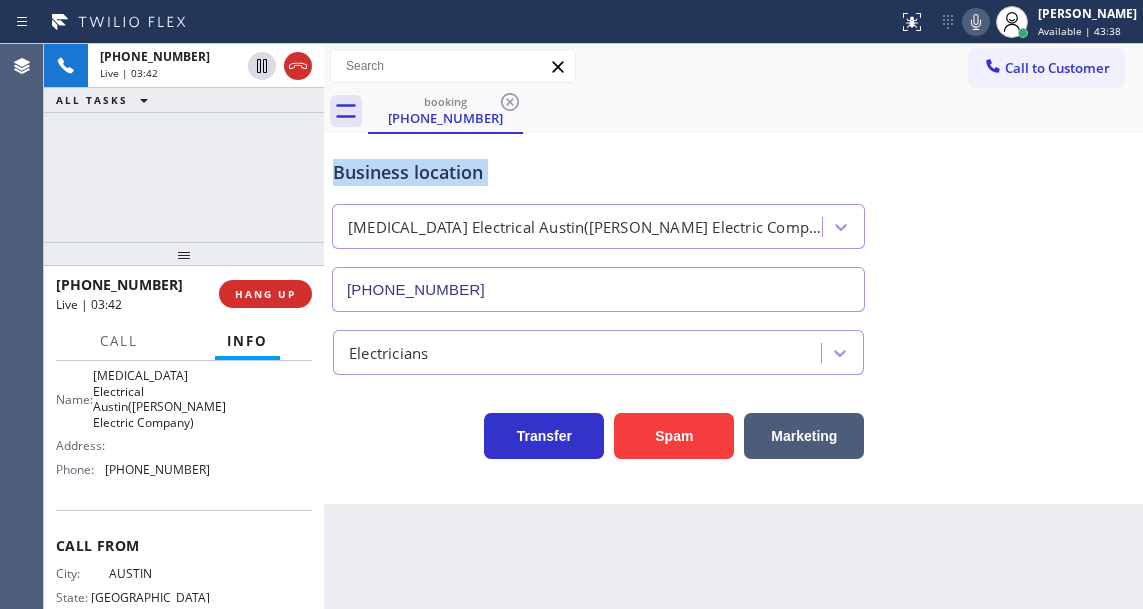 click on "Business location" at bounding box center (598, 172) 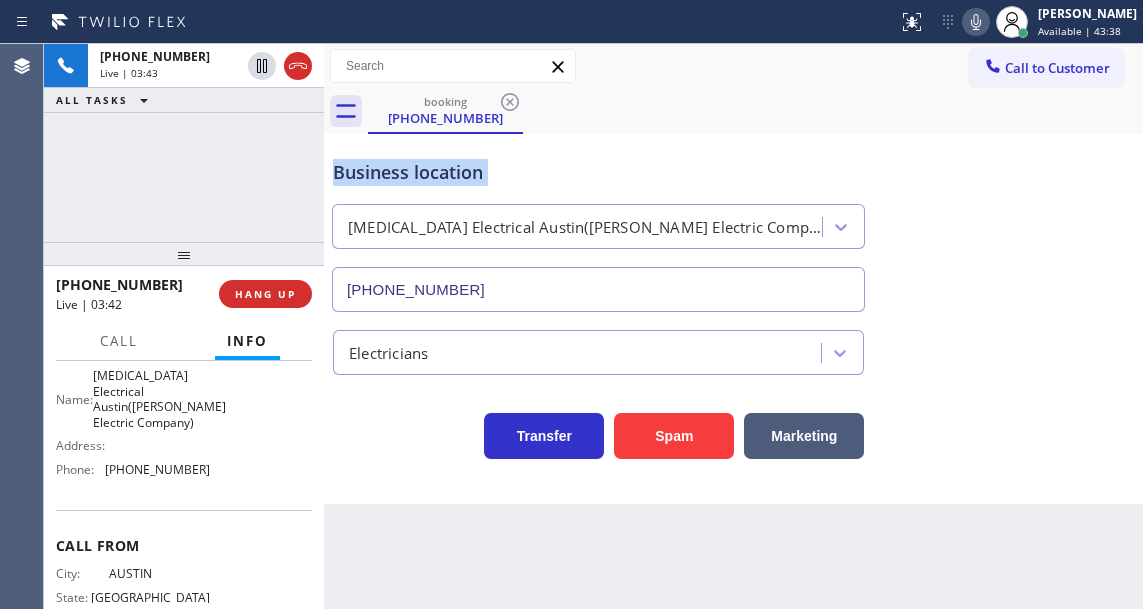 click on "Business location" at bounding box center (598, 172) 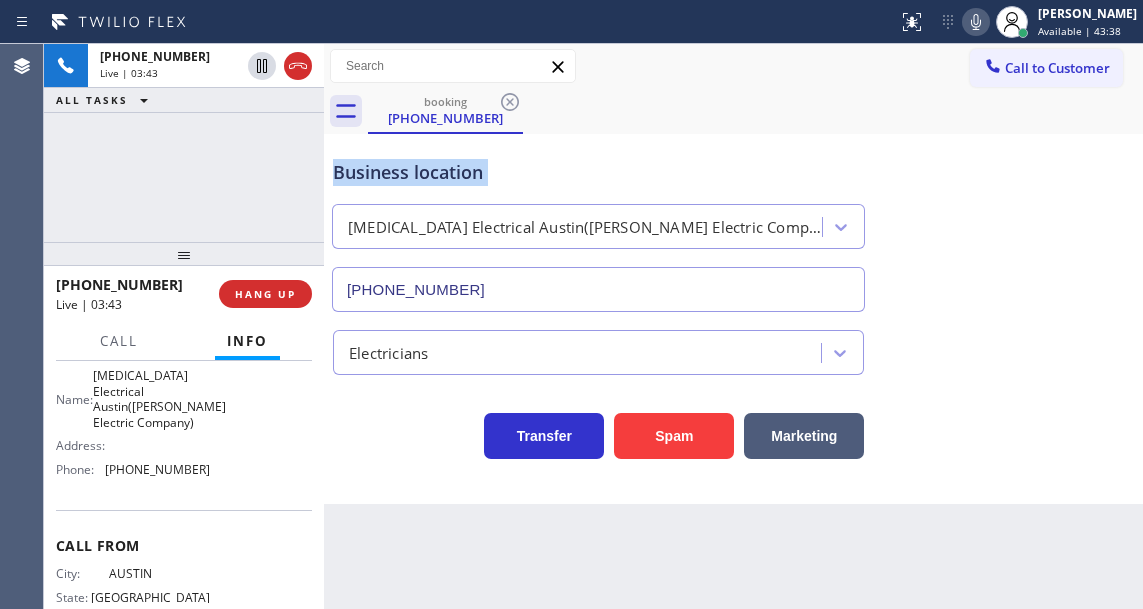 click on "Business location" at bounding box center (598, 172) 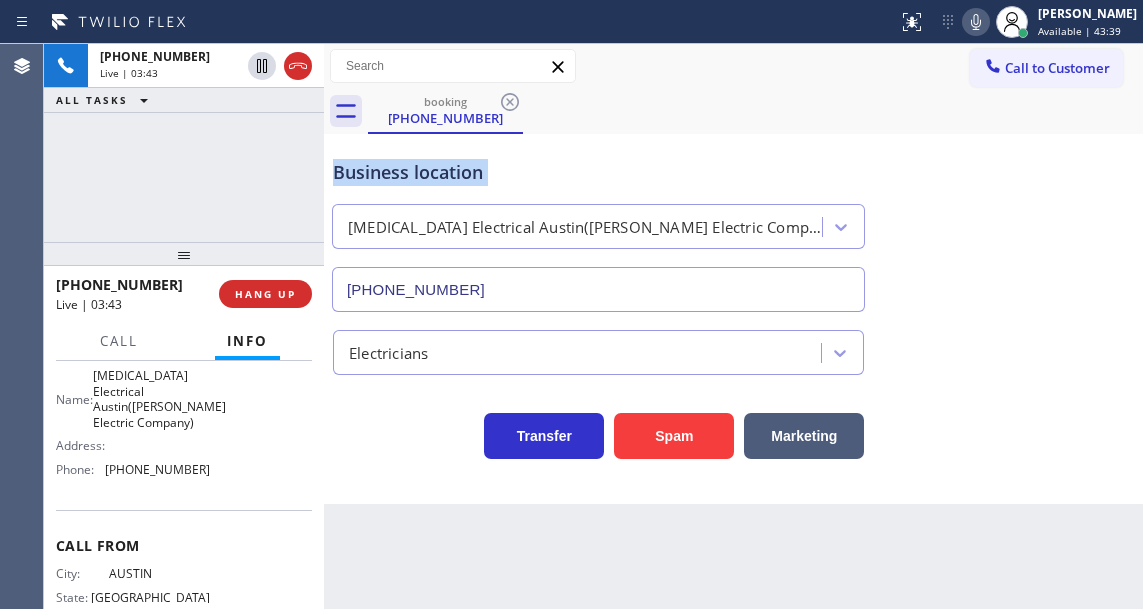 click on "Business location" at bounding box center [598, 172] 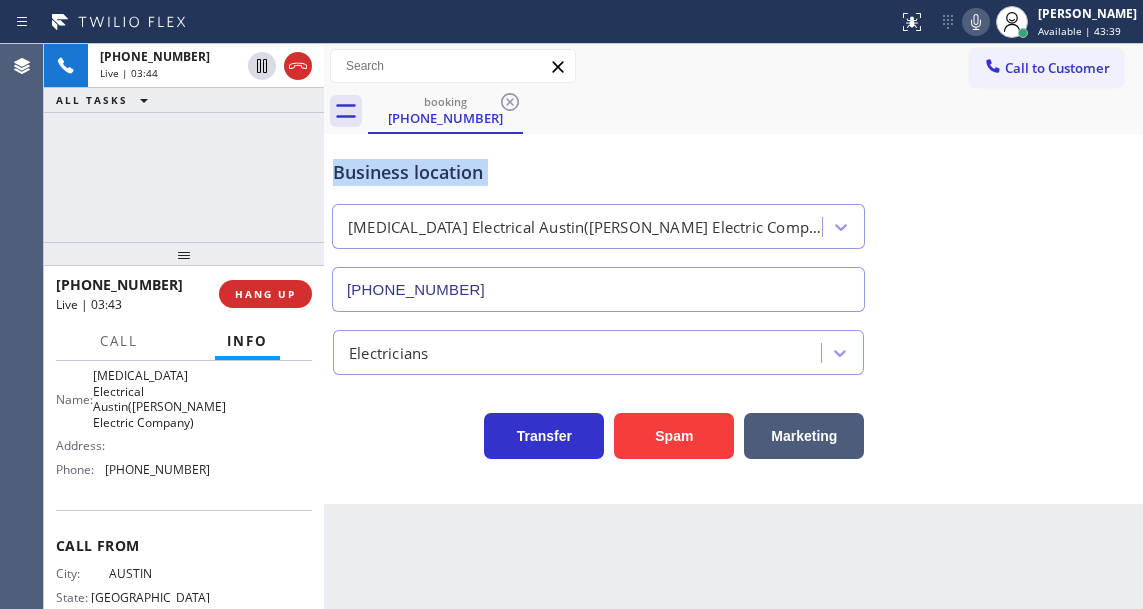 click on "Business location" at bounding box center [598, 172] 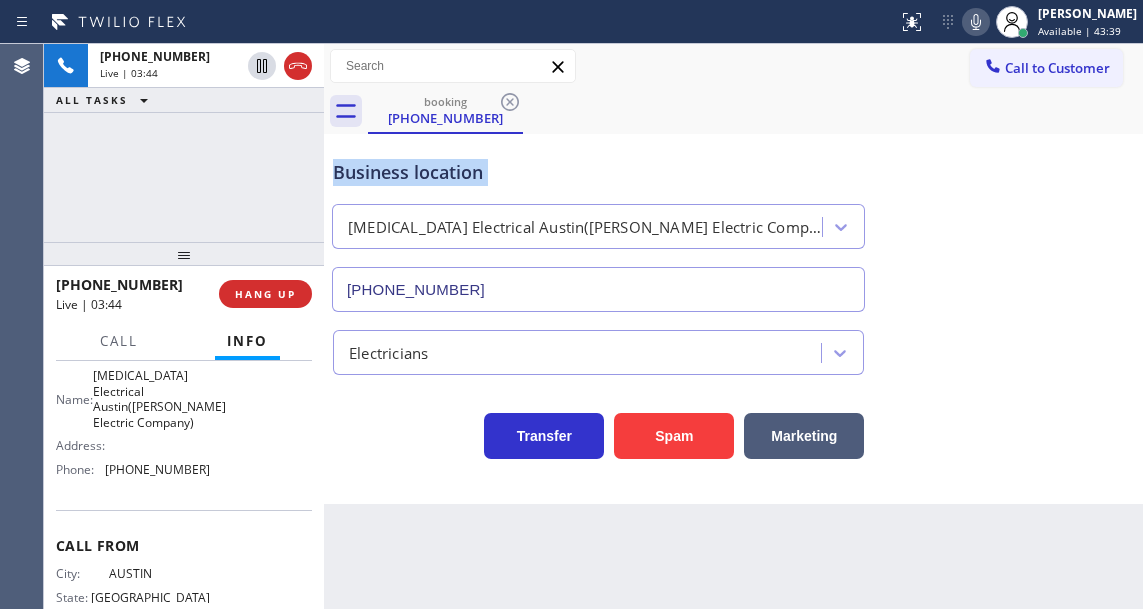 click on "Business location" at bounding box center [598, 172] 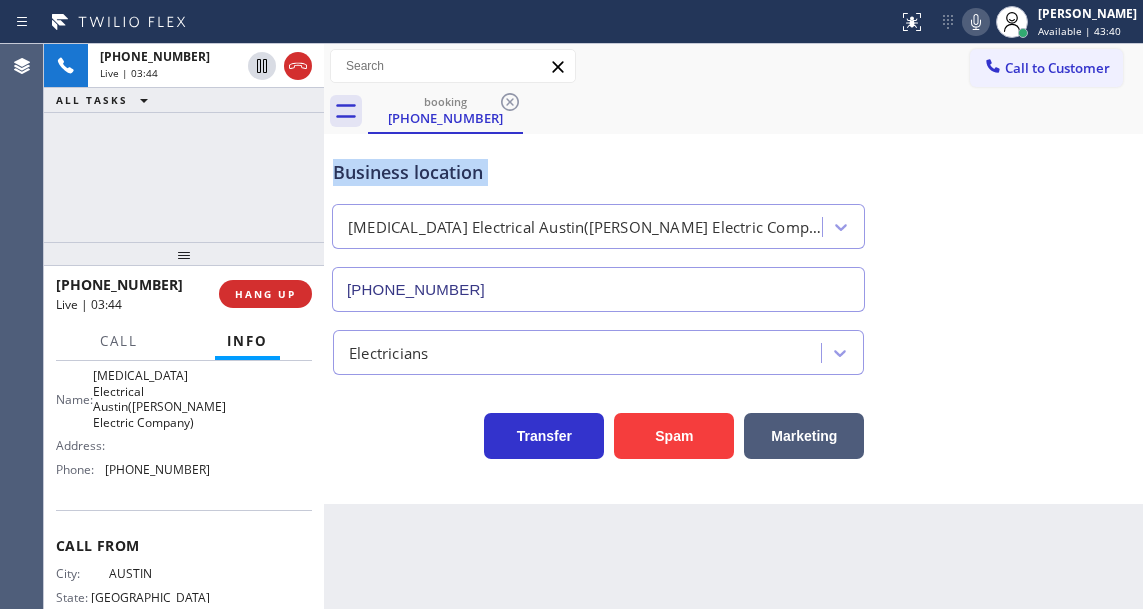 click on "Business location" at bounding box center [598, 172] 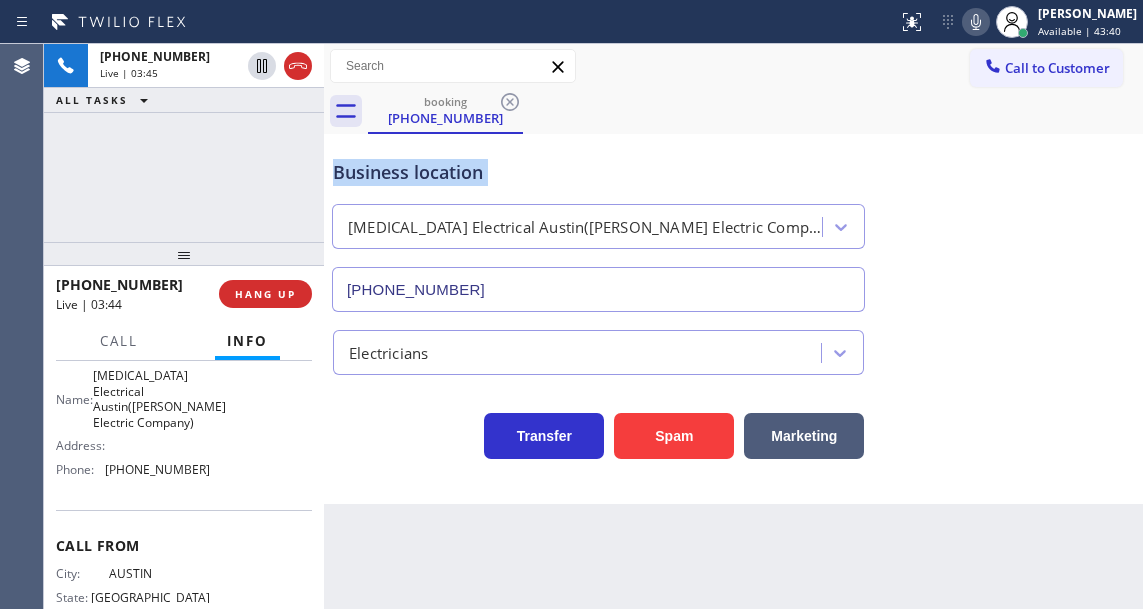 click on "Business location" at bounding box center (598, 172) 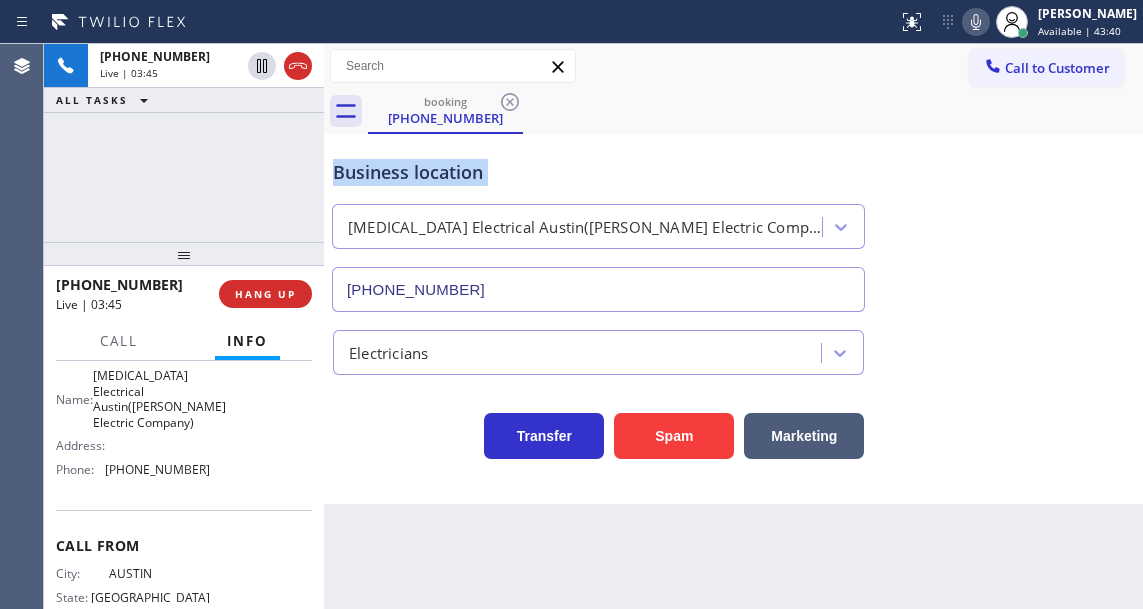 click on "Business location" at bounding box center [598, 172] 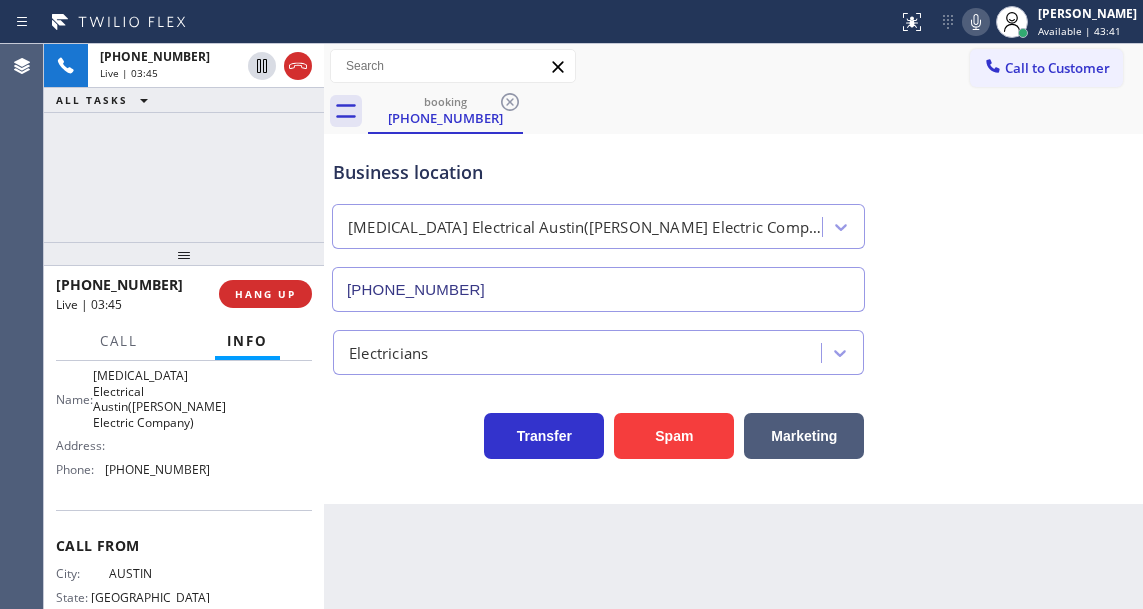 click on "[PHONE_NUMBER] Live | 03:45 ALL TASKS ALL TASKS ACTIVE TASKS TASKS IN WRAP UP" at bounding box center (184, 143) 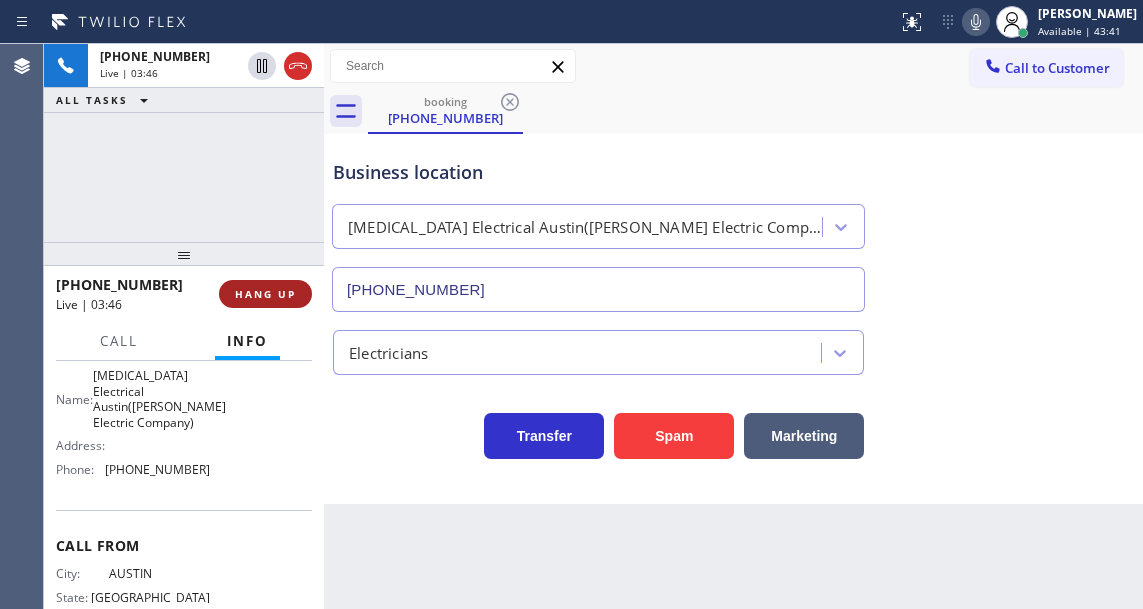 click on "HANG UP" at bounding box center (265, 294) 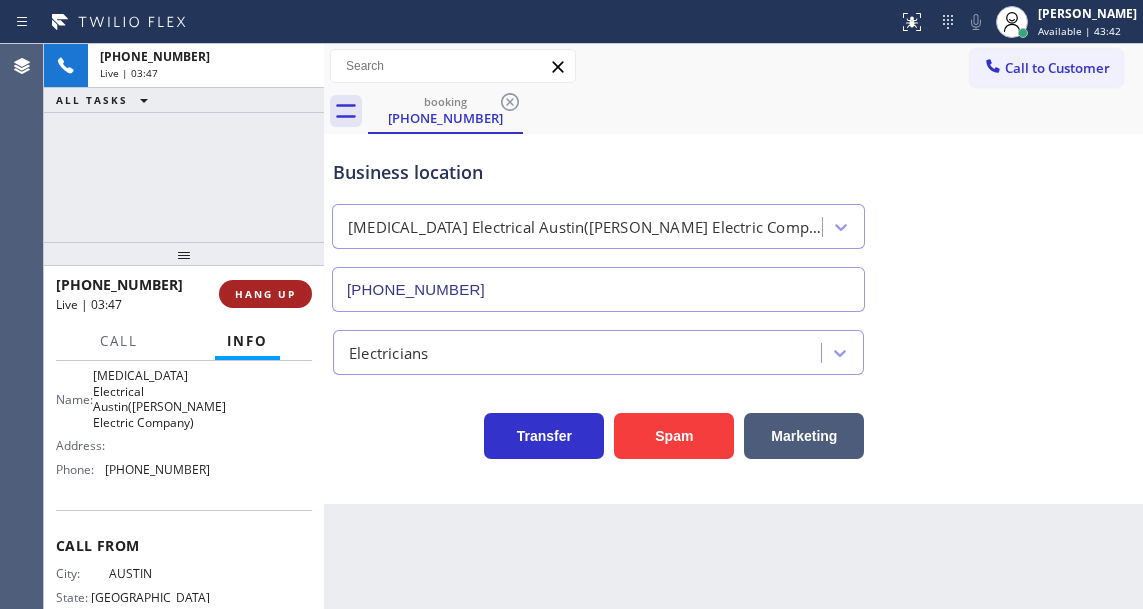 click on "HANG UP" at bounding box center [265, 294] 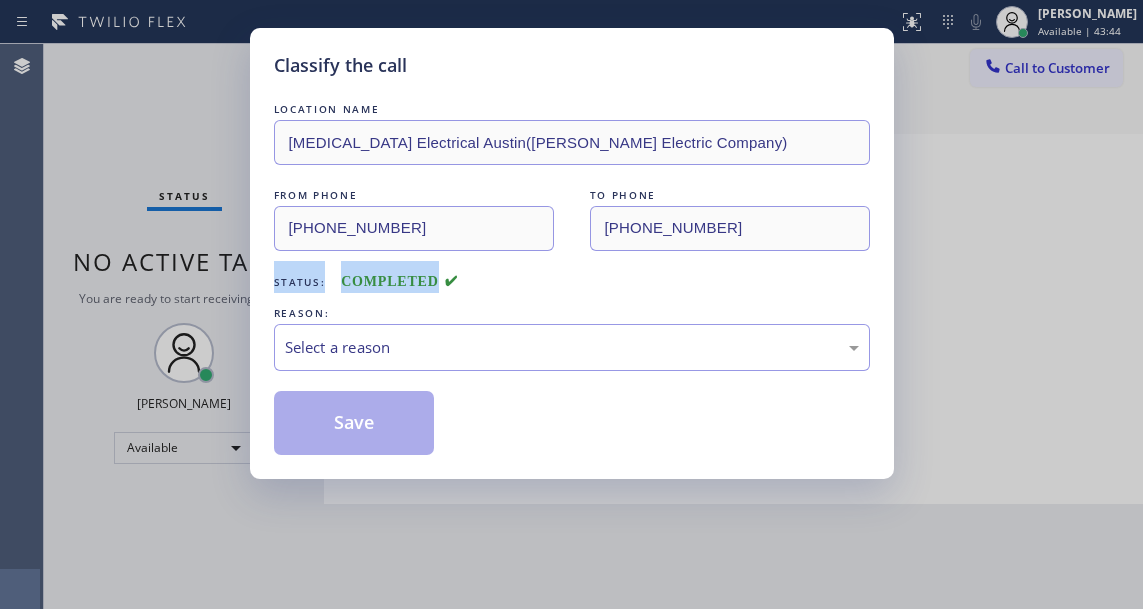 click on "Classify the call LOCATION NAME [MEDICAL_DATA] Electrical Austin([PERSON_NAME] Electric Company) FROM PHONE [PHONE_NUMBER] TO PHONE [PHONE_NUMBER] Status: COMPLETED REASON: Select a reason Save" at bounding box center (572, 253) 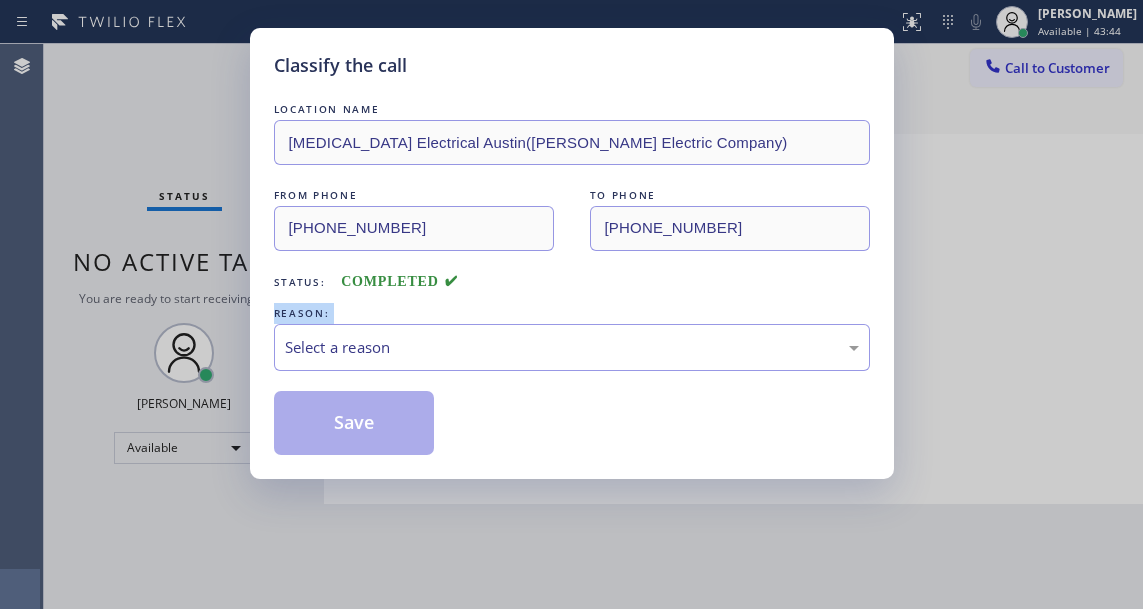 click on "Classify the call LOCATION NAME [MEDICAL_DATA] Electrical Austin([PERSON_NAME] Electric Company) FROM PHONE [PHONE_NUMBER] TO PHONE [PHONE_NUMBER] Status: COMPLETED REASON: Select a reason Save" at bounding box center [572, 253] 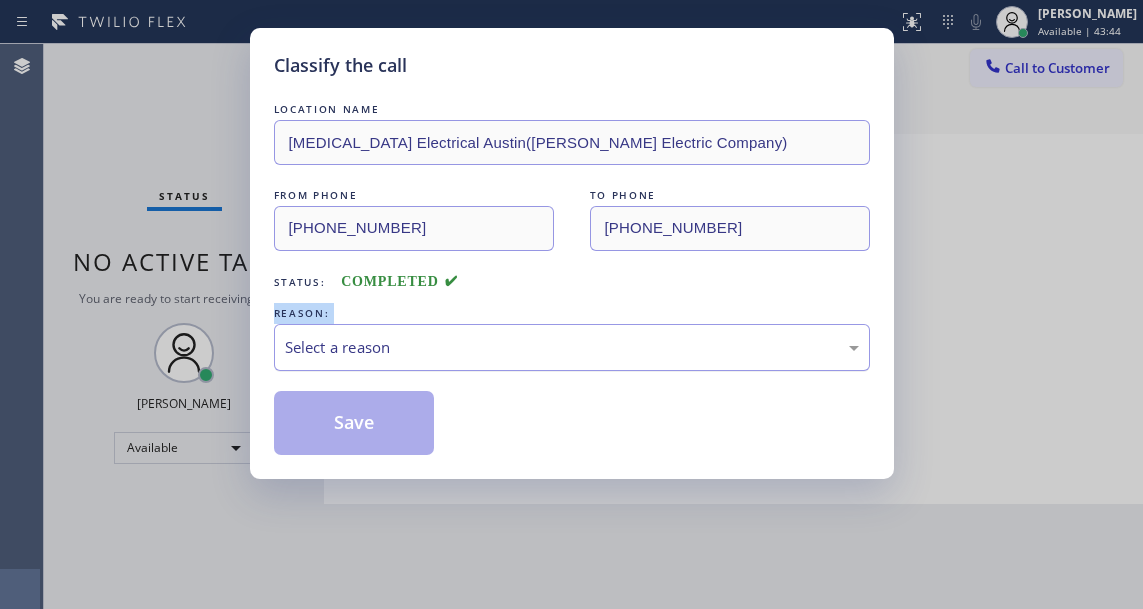 click on "Select a reason" at bounding box center [572, 347] 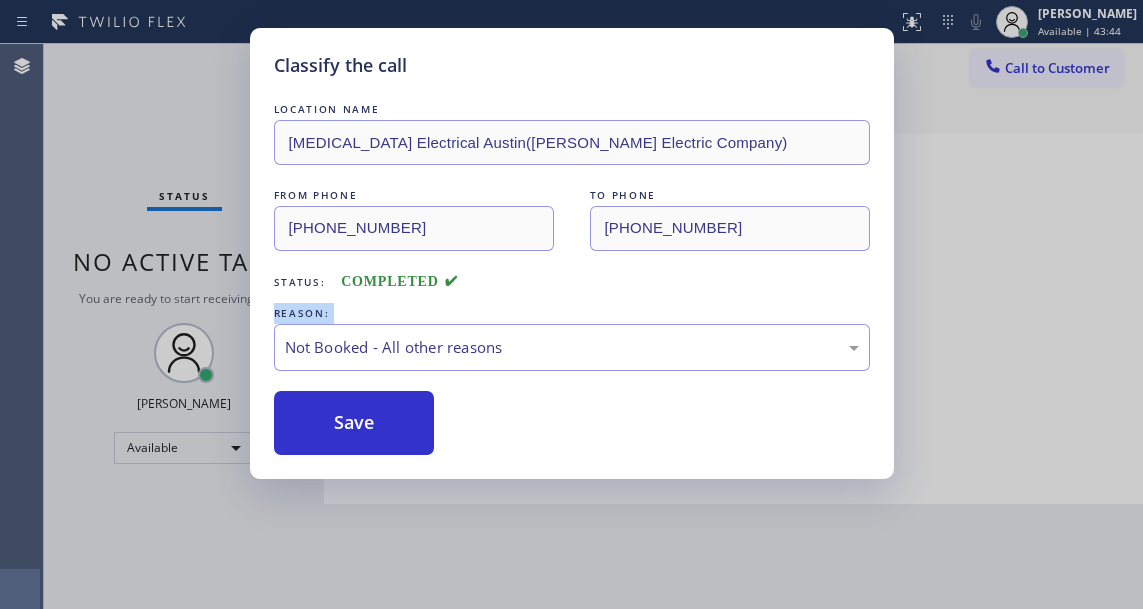 click on "Save" at bounding box center [354, 423] 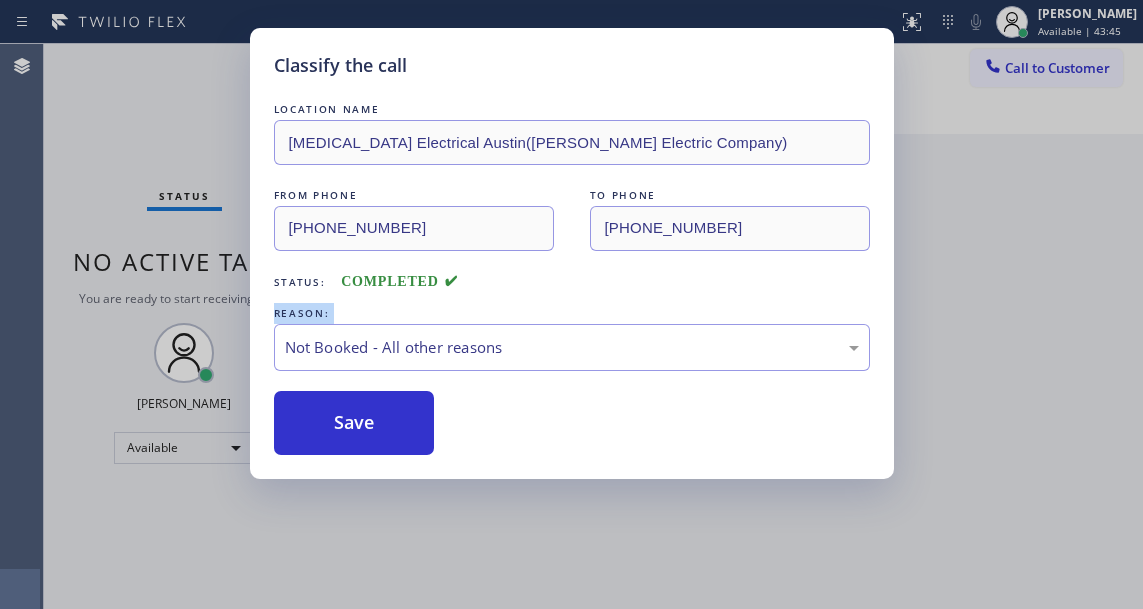 click on "Save" at bounding box center (354, 423) 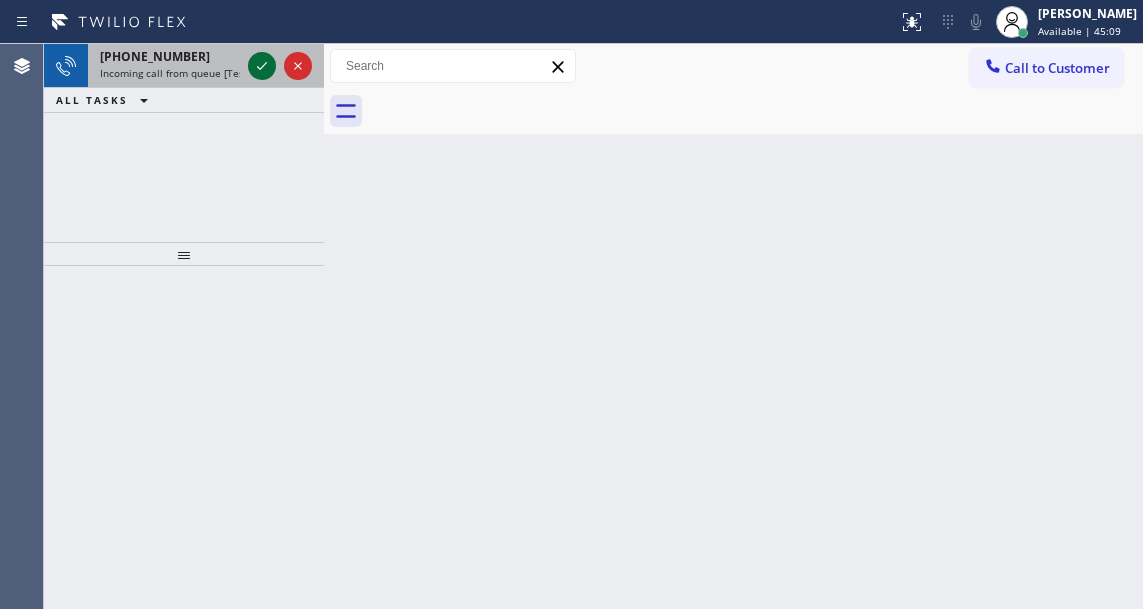 click 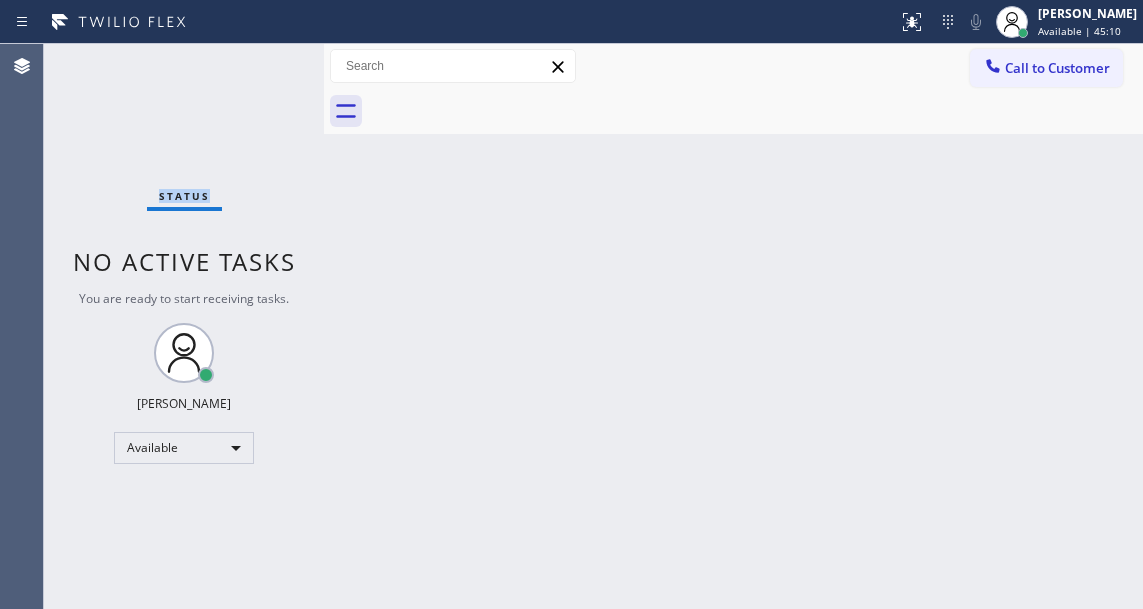 click on "Status   No active tasks     You are ready to start receiving tasks.   [PERSON_NAME]" at bounding box center [184, 326] 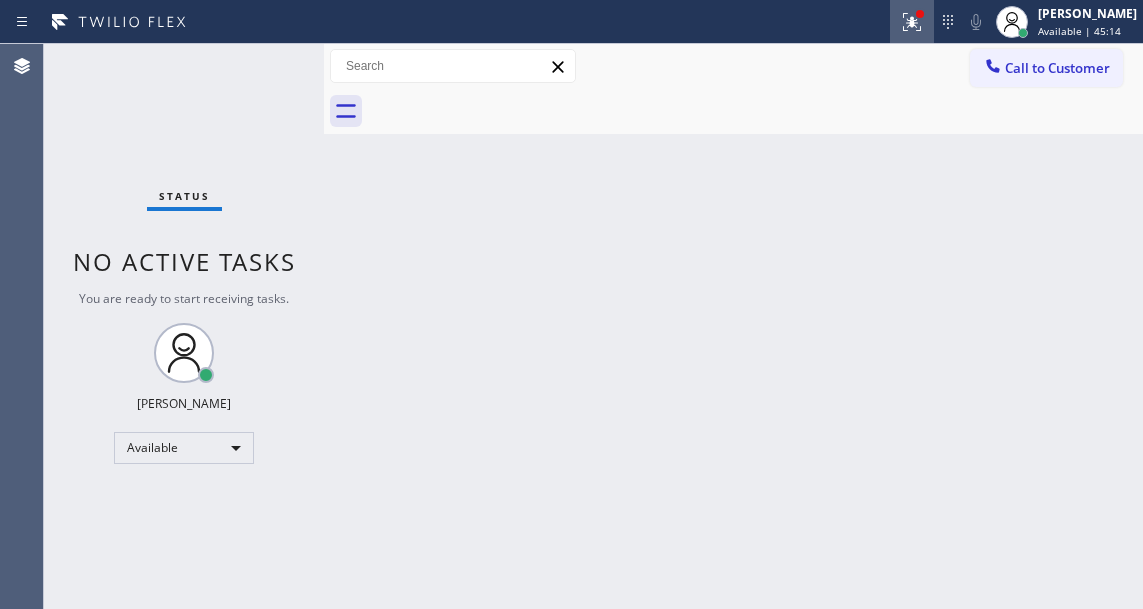 click 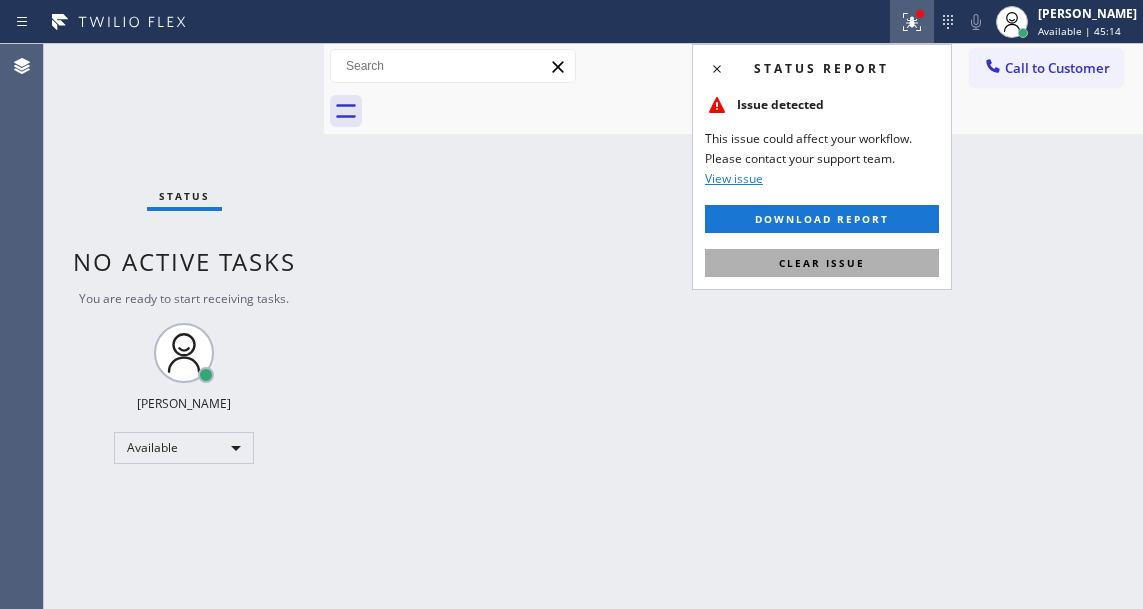 click on "Clear issue" at bounding box center (822, 263) 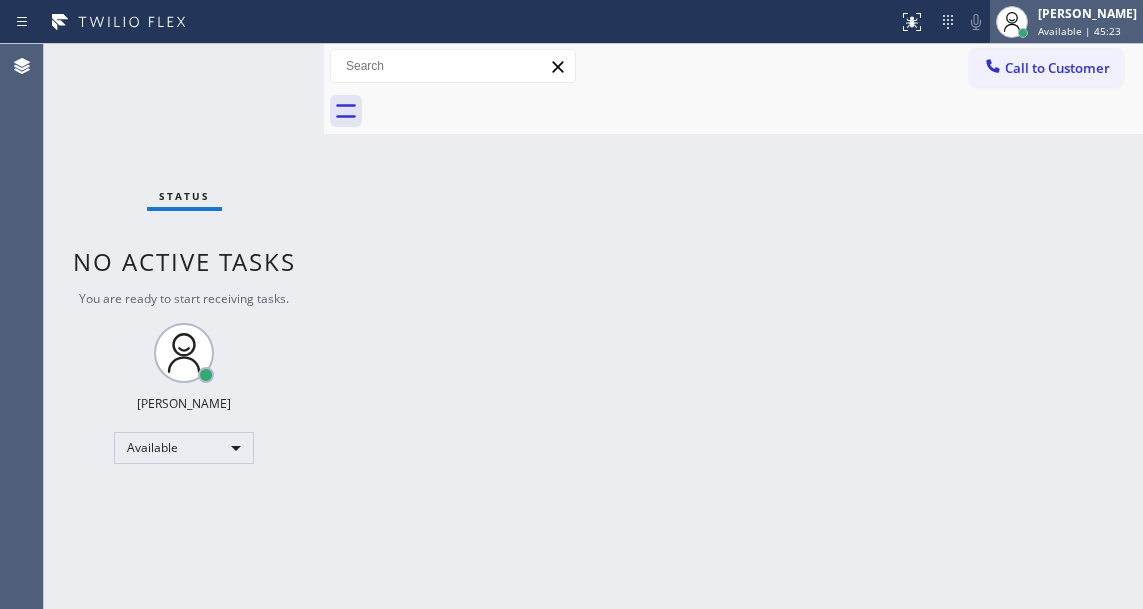 click on "[PERSON_NAME]" at bounding box center [1087, 13] 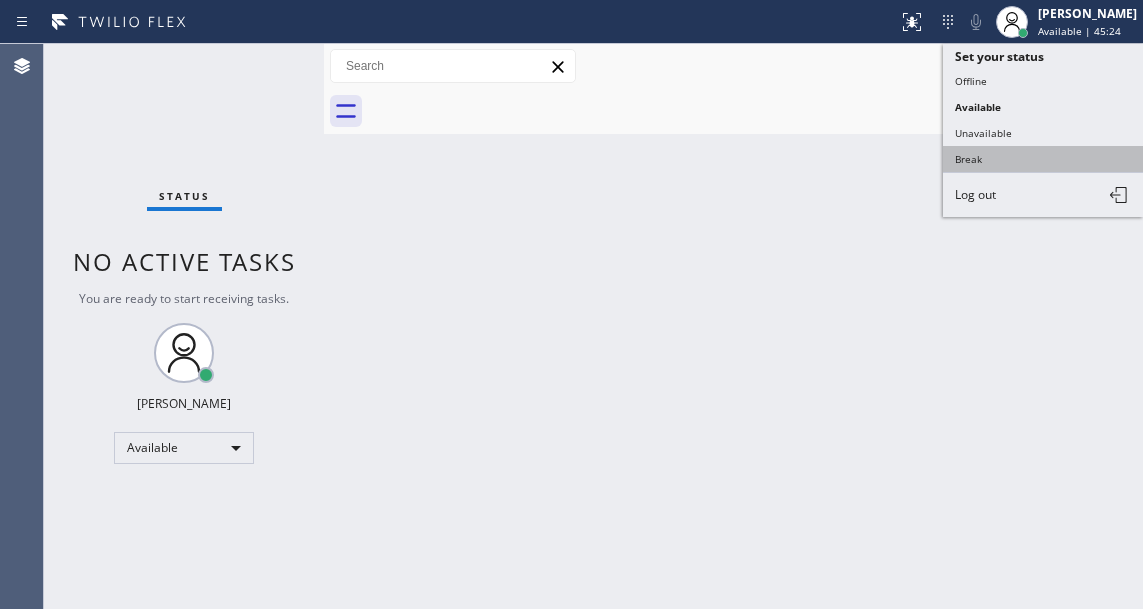 click on "Break" at bounding box center (1043, 159) 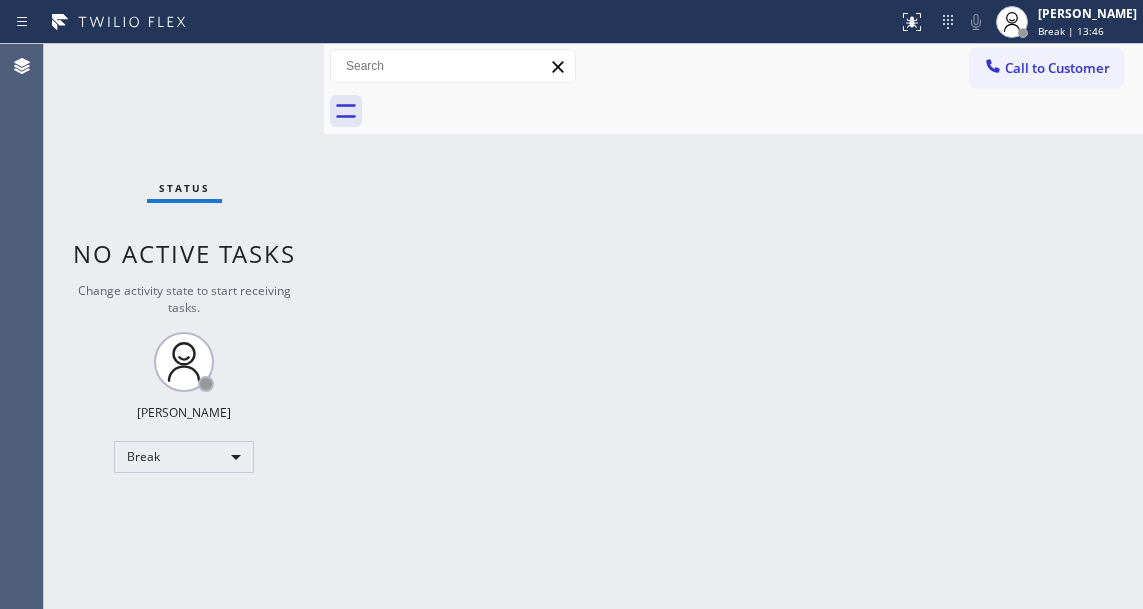 click on "Back to Dashboard Change Sender ID Customers Technicians Select a contact Outbound call Technician Search Technician Your caller id phone number Your caller id phone number Call Technician info Name   Phone none Address none Change Sender ID HVAC [PHONE_NUMBER] 5 Star Appliance [PHONE_NUMBER] Appliance Repair [PHONE_NUMBER] Plumbing [PHONE_NUMBER] Air Duct Cleaning [PHONE_NUMBER]  Electricians [PHONE_NUMBER] Cancel Change Check personal SMS Reset Change No tabs Call to Customer Outbound call Location [PERSON_NAME] Heating & Air Conditioning Your caller id phone number [PHONE_NUMBER] Customer number Call Outbound call Technician Search Technician Your caller id phone number Your caller id phone number Call" at bounding box center (733, 326) 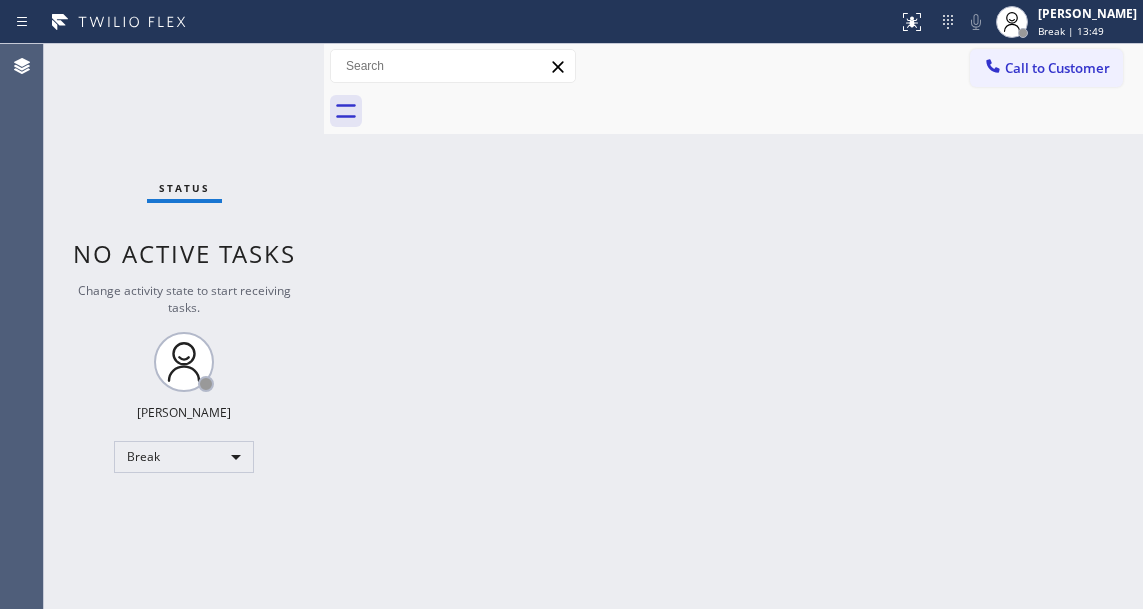 click on "Status   No active tasks     Change activity state to start receiving tasks.   [PERSON_NAME] Break" at bounding box center [184, 326] 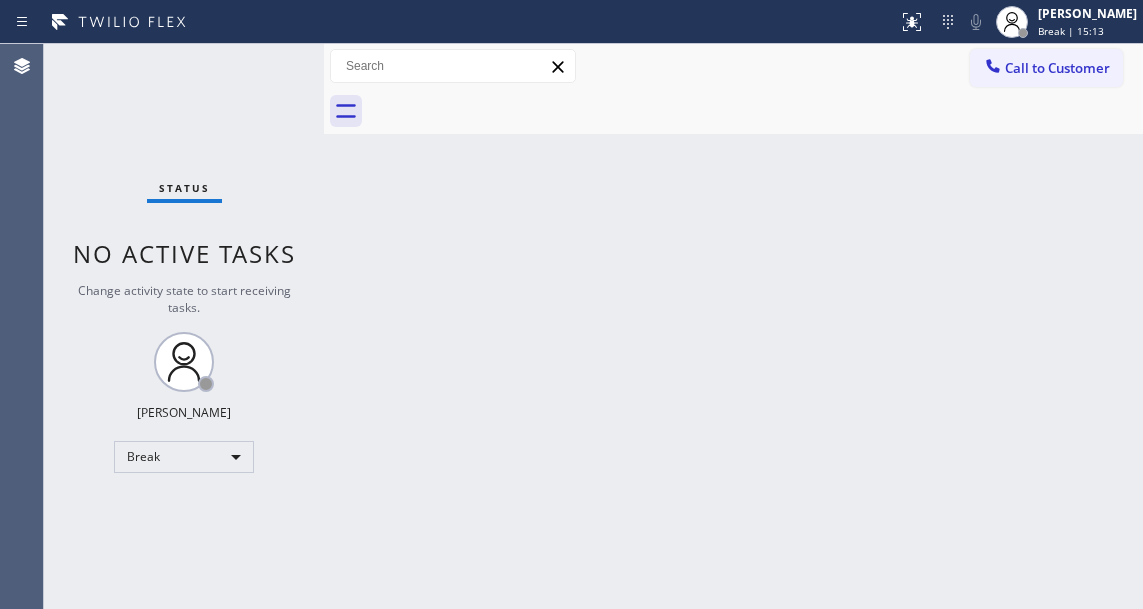 click on "Back to Dashboard Change Sender ID Customers Technicians Select a contact Outbound call Technician Search Technician Your caller id phone number Your caller id phone number Call Technician info Name   Phone none Address none Change Sender ID HVAC [PHONE_NUMBER] 5 Star Appliance [PHONE_NUMBER] Appliance Repair [PHONE_NUMBER] Plumbing [PHONE_NUMBER] Air Duct Cleaning [PHONE_NUMBER]  Electricians [PHONE_NUMBER] Cancel Change Check personal SMS Reset Change No tabs Call to Customer Outbound call Location [PERSON_NAME] Heating & Air Conditioning Your caller id phone number [PHONE_NUMBER] Customer number Call Outbound call Technician Search Technician Your caller id phone number Your caller id phone number Call" at bounding box center (733, 326) 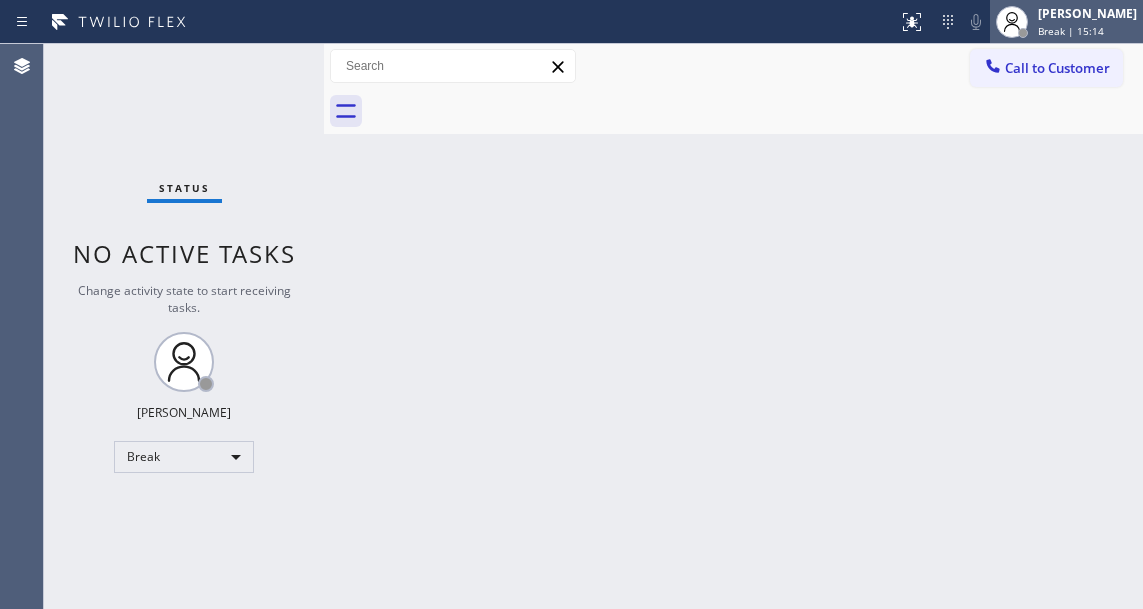 click on "Break | 15:14" at bounding box center (1071, 31) 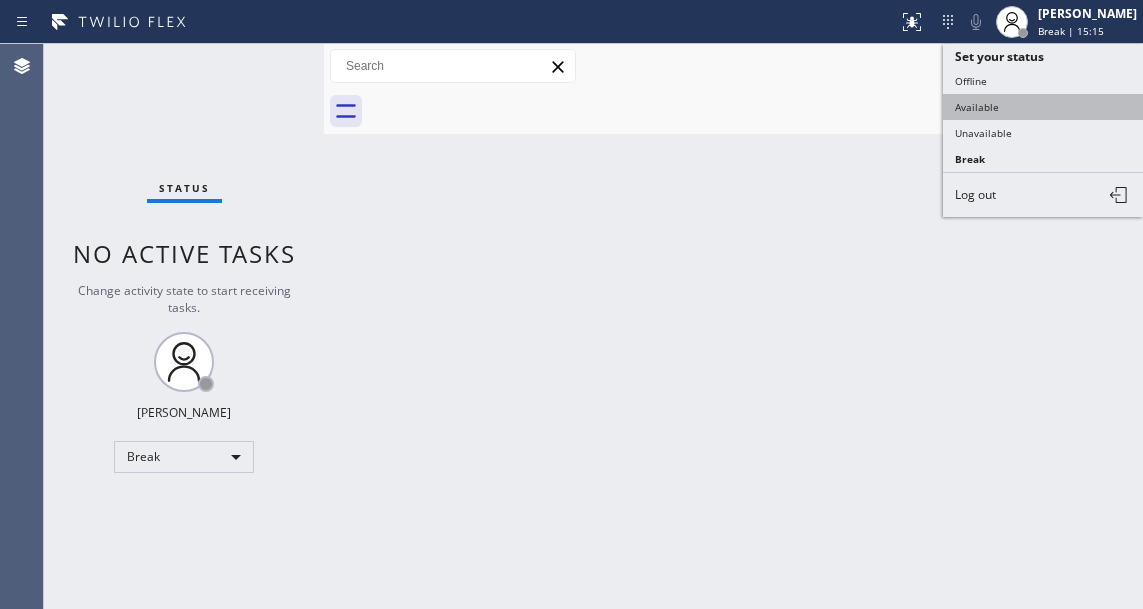 click on "Available" at bounding box center (1043, 107) 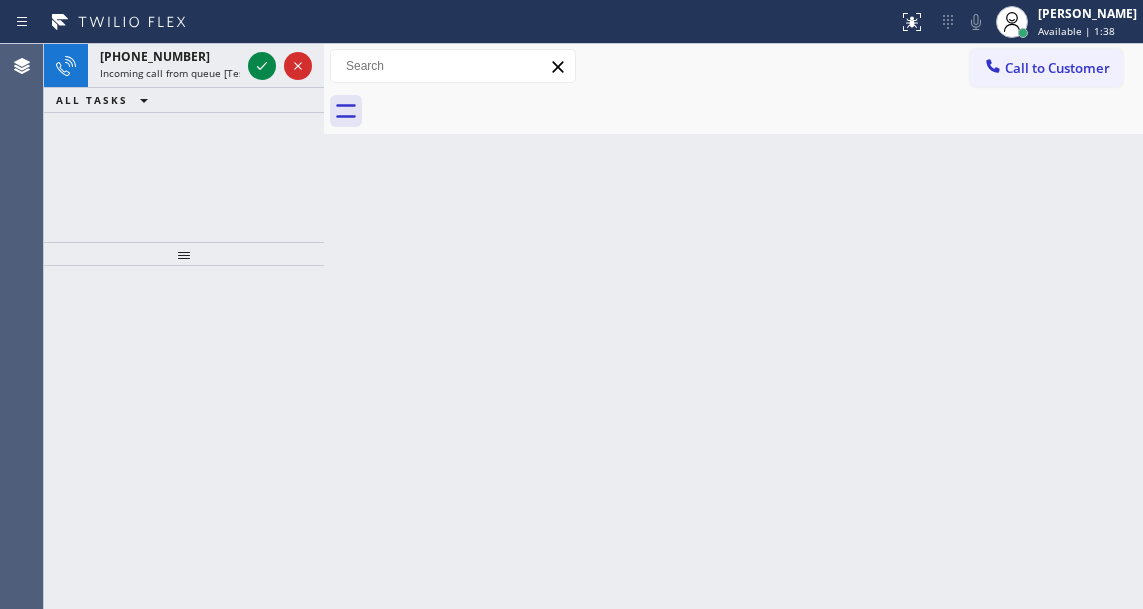 click on "Back to Dashboard Change Sender ID Customers Technicians Select a contact Outbound call Technician Search Technician Your caller id phone number Your caller id phone number Call Technician info Name   Phone none Address none Change Sender ID HVAC [PHONE_NUMBER] 5 Star Appliance [PHONE_NUMBER] Appliance Repair [PHONE_NUMBER] Plumbing [PHONE_NUMBER] Air Duct Cleaning [PHONE_NUMBER]  Electricians [PHONE_NUMBER] Cancel Change Check personal SMS Reset Change No tabs Call to Customer Outbound call Location [PERSON_NAME] Heating & Air Conditioning Your caller id phone number [PHONE_NUMBER] Customer number Call Outbound call Technician Search Technician Your caller id phone number Your caller id phone number Call" at bounding box center (733, 326) 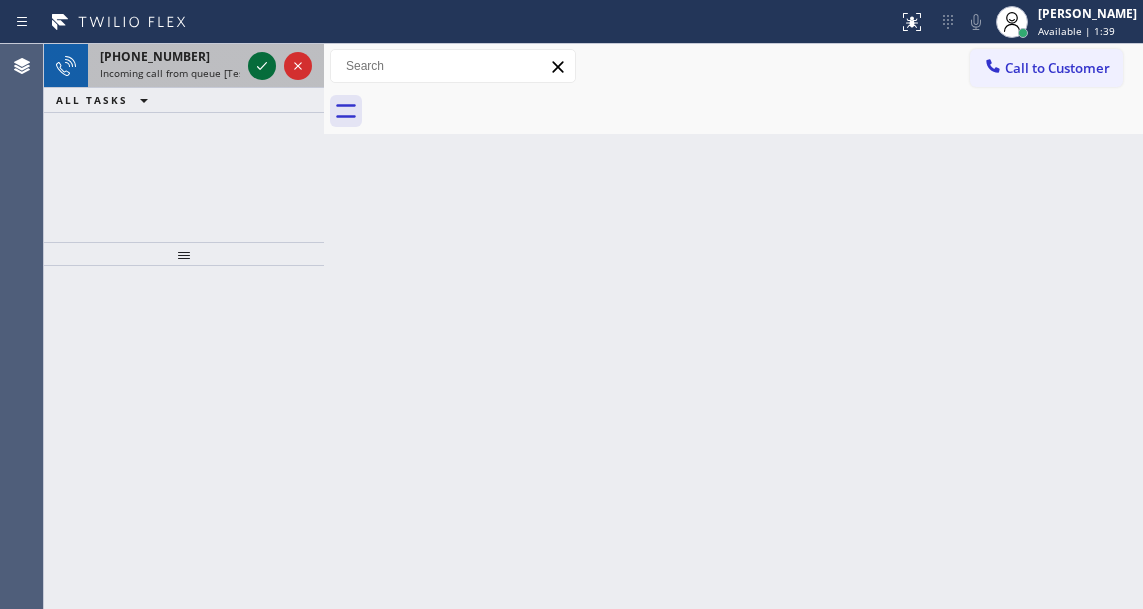click 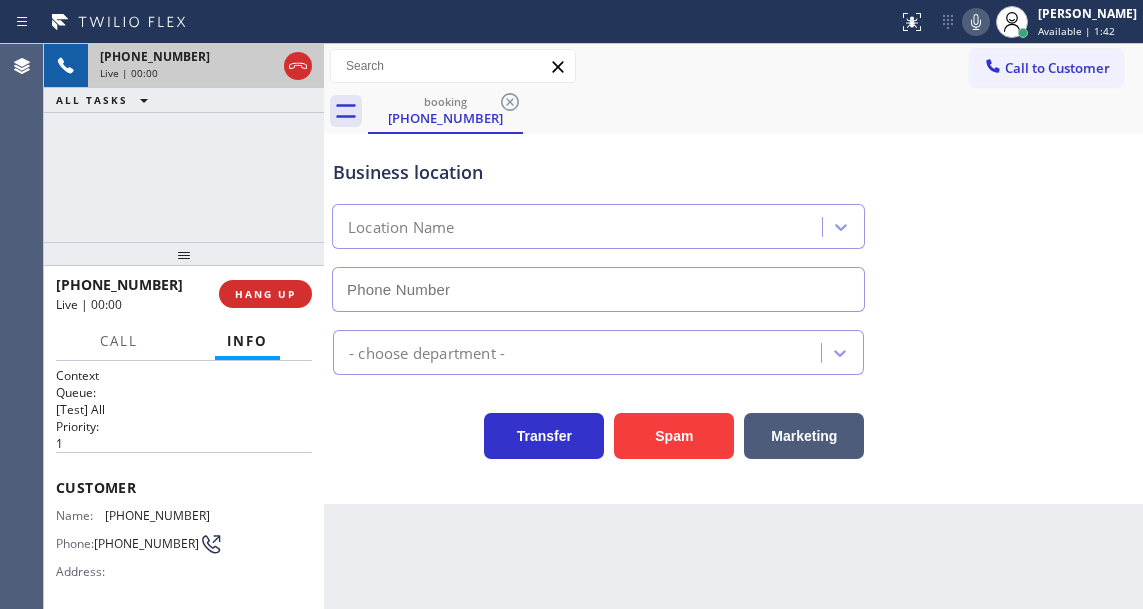 type on "[PHONE_NUMBER]" 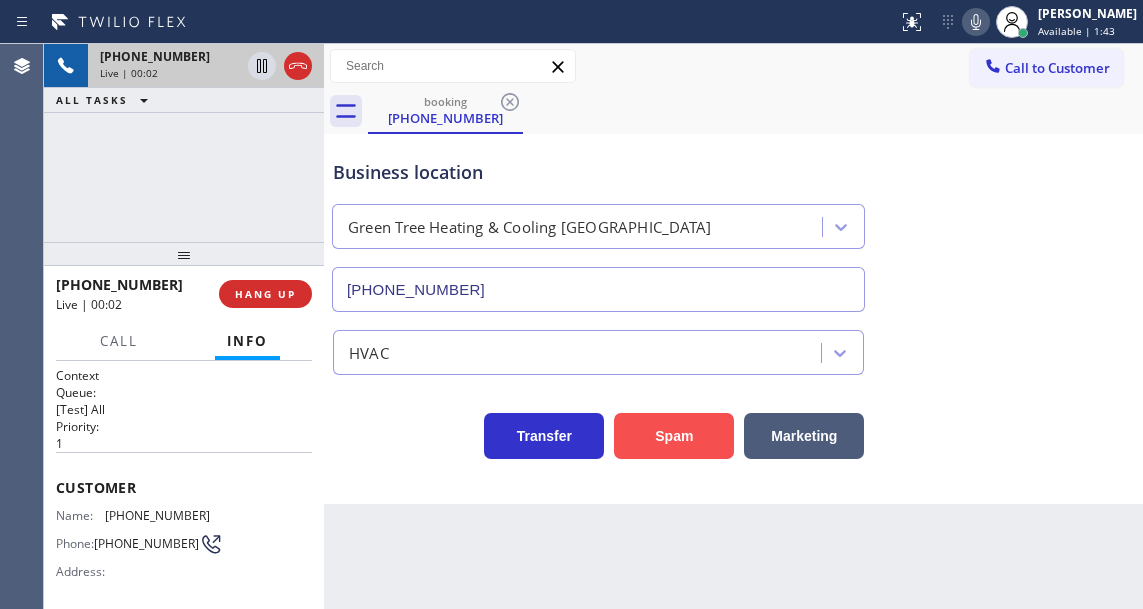 click on "Spam" at bounding box center (674, 436) 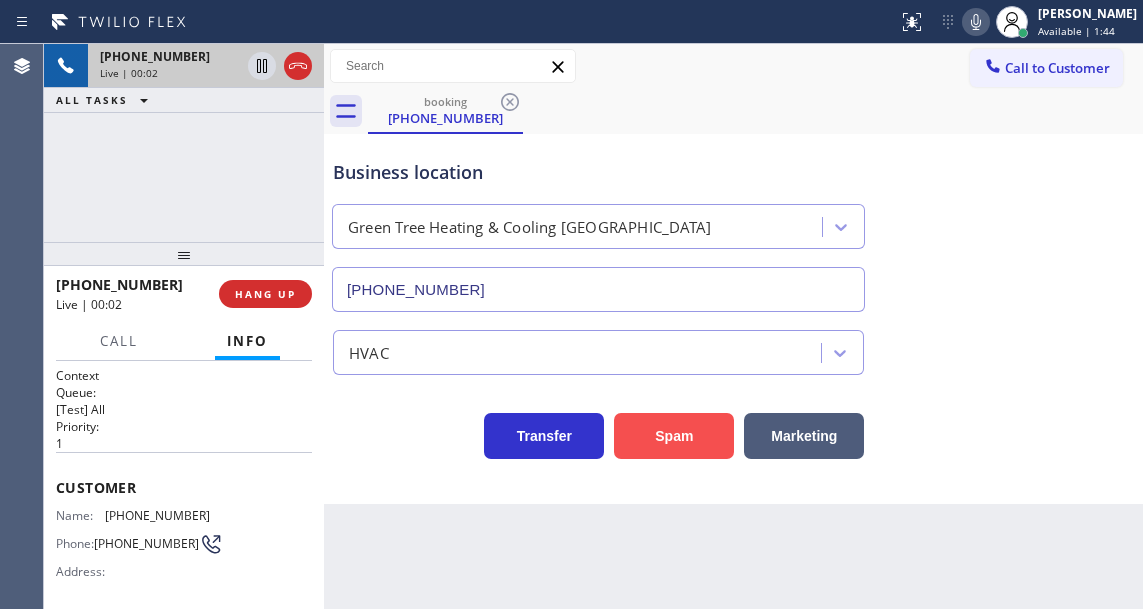 click on "Spam" at bounding box center (674, 436) 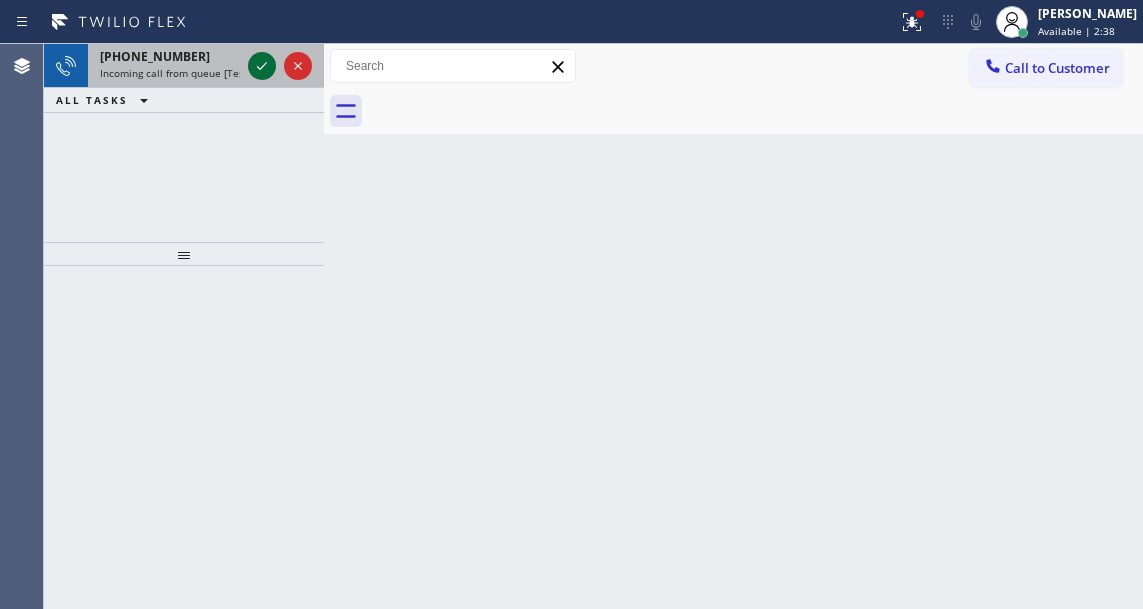 click 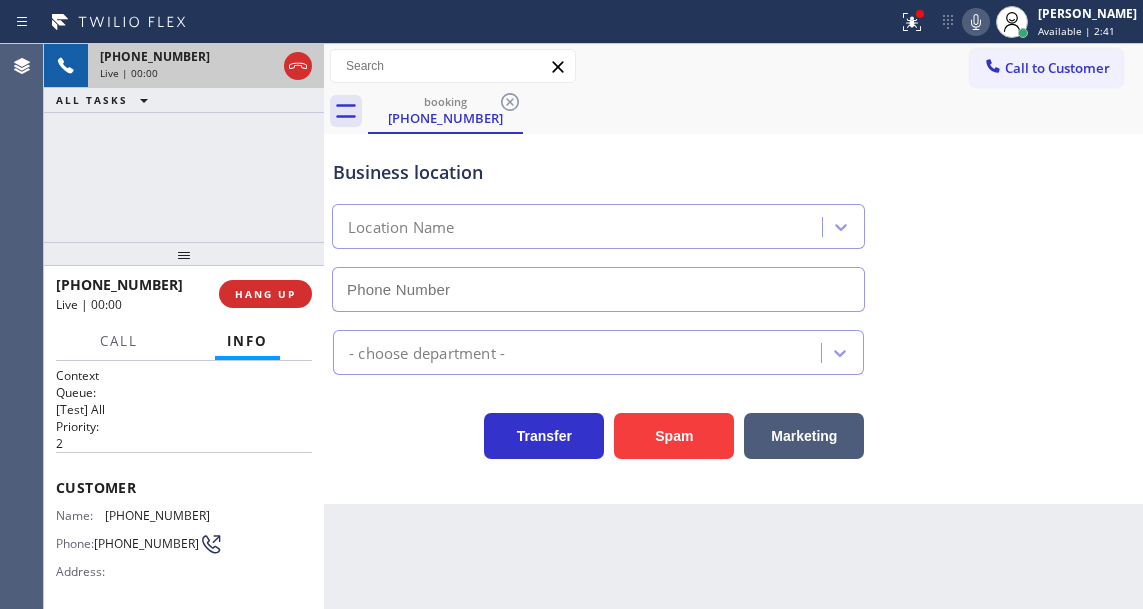 type on "[PHONE_NUMBER]" 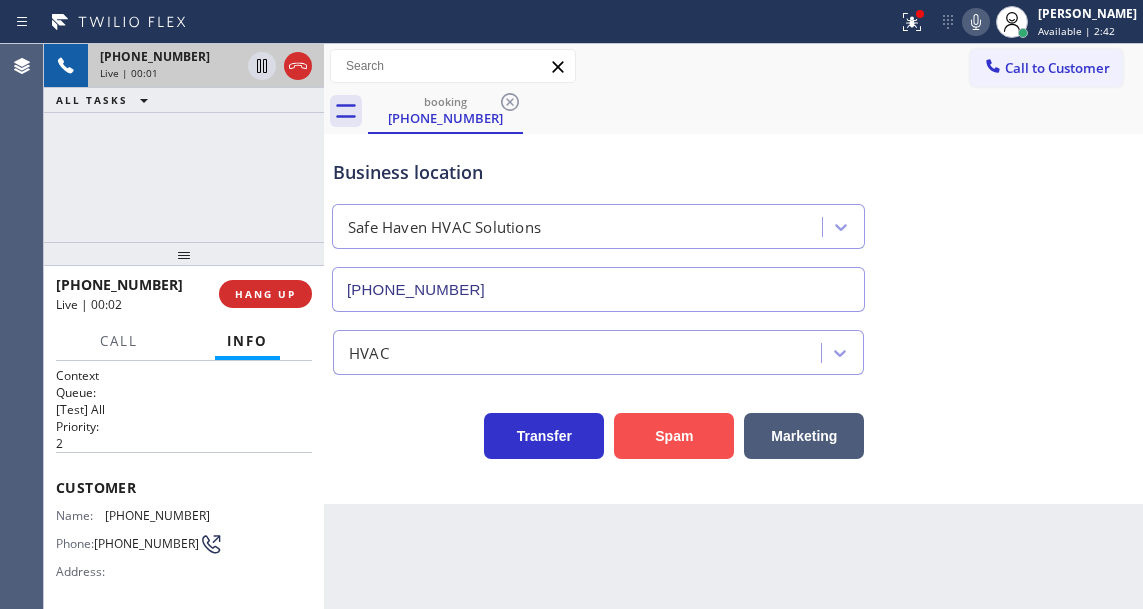 click on "Spam" at bounding box center [674, 436] 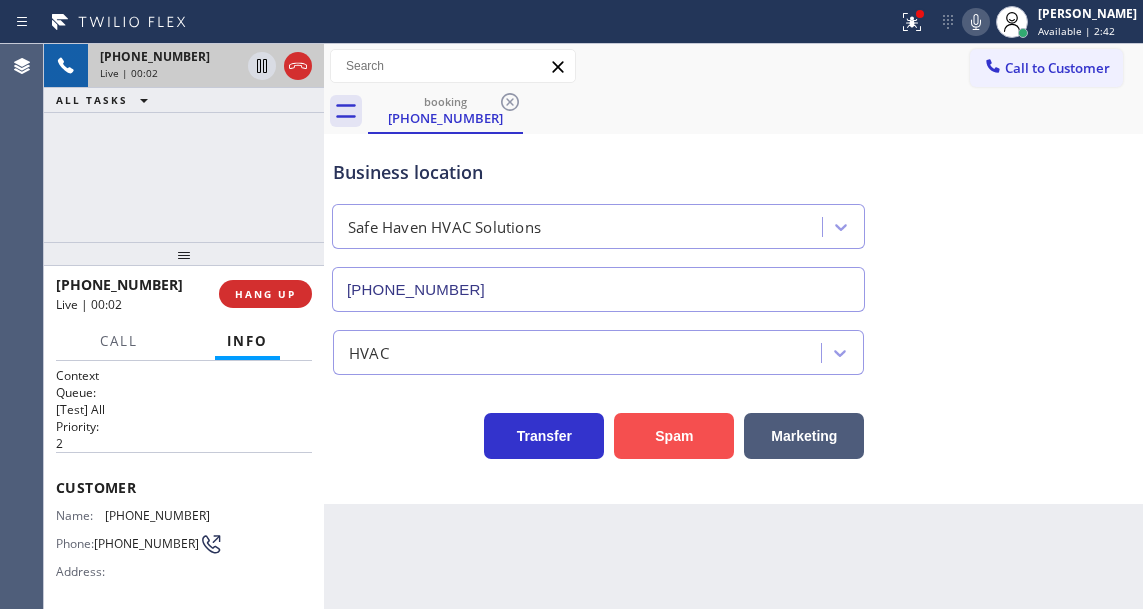 click on "Spam" at bounding box center (674, 436) 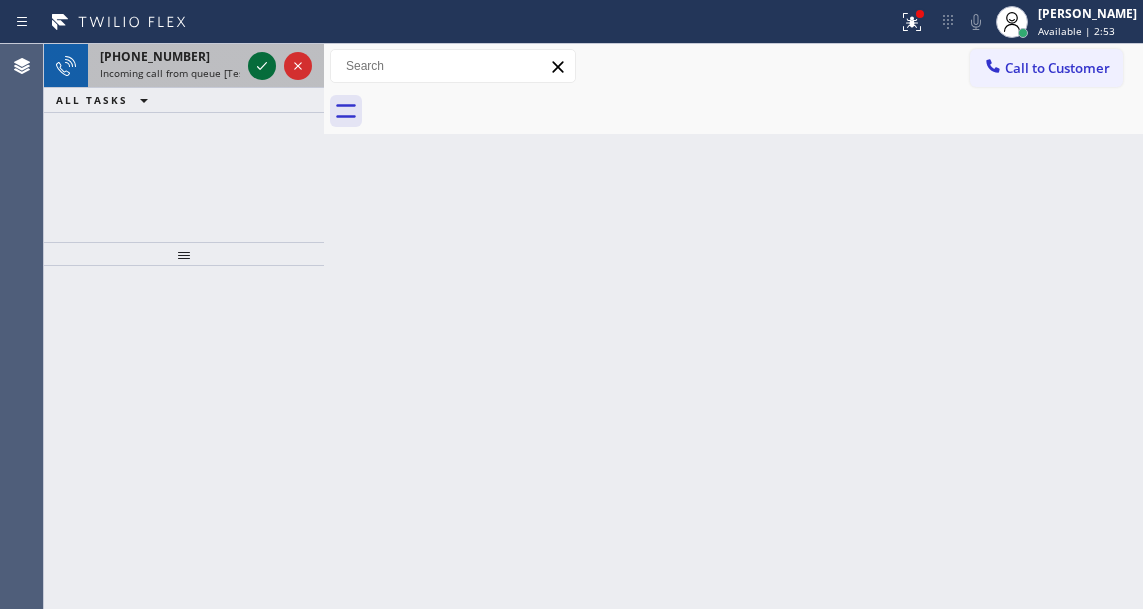 click 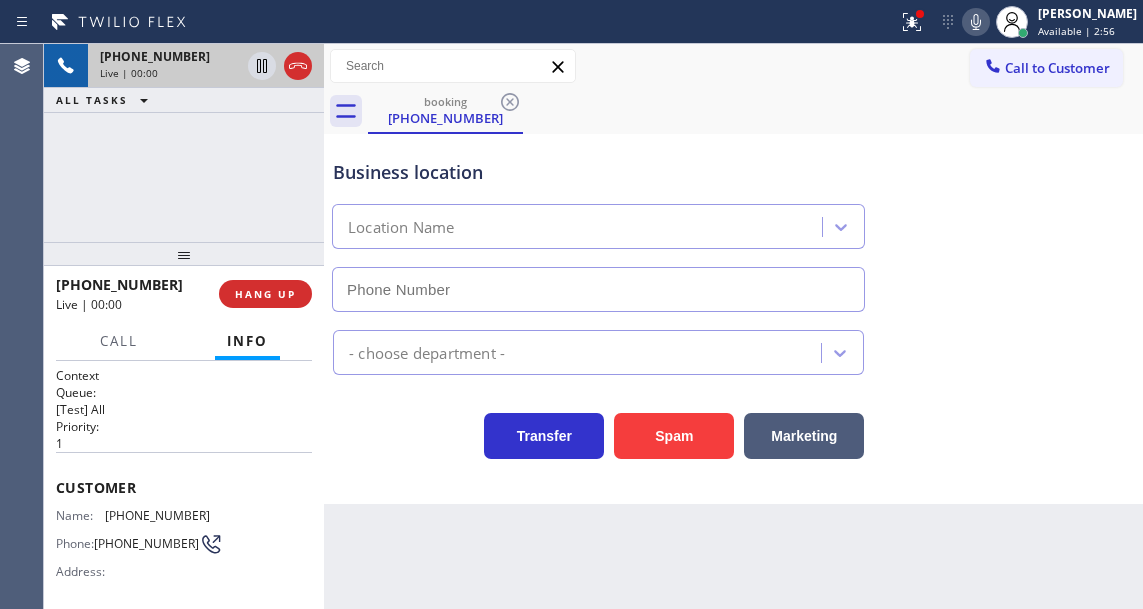 type on "[PHONE_NUMBER]" 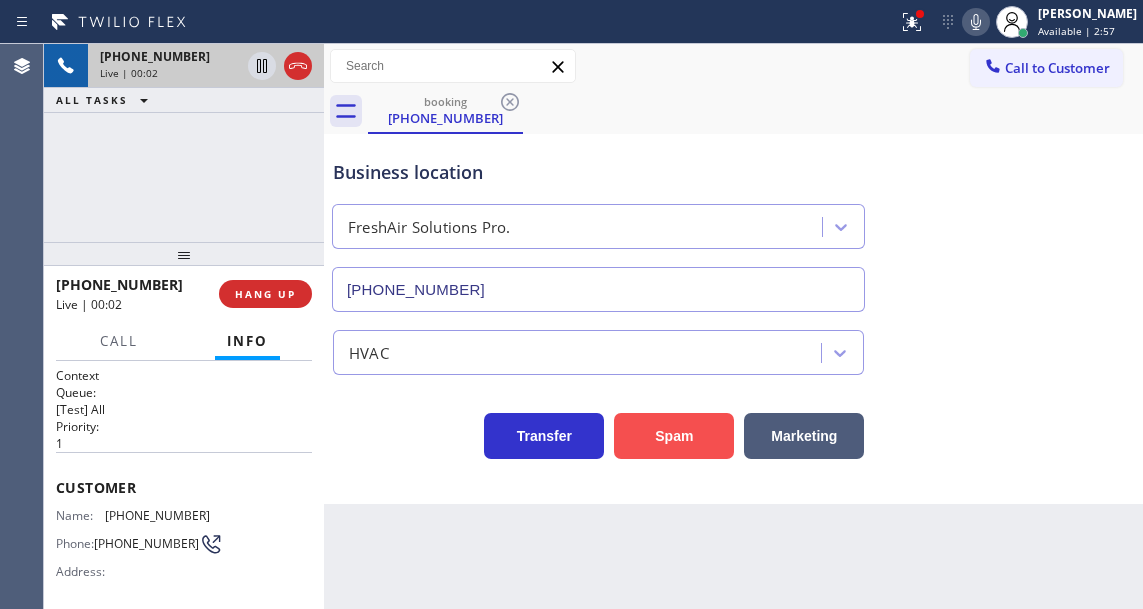 click on "Spam" at bounding box center (674, 436) 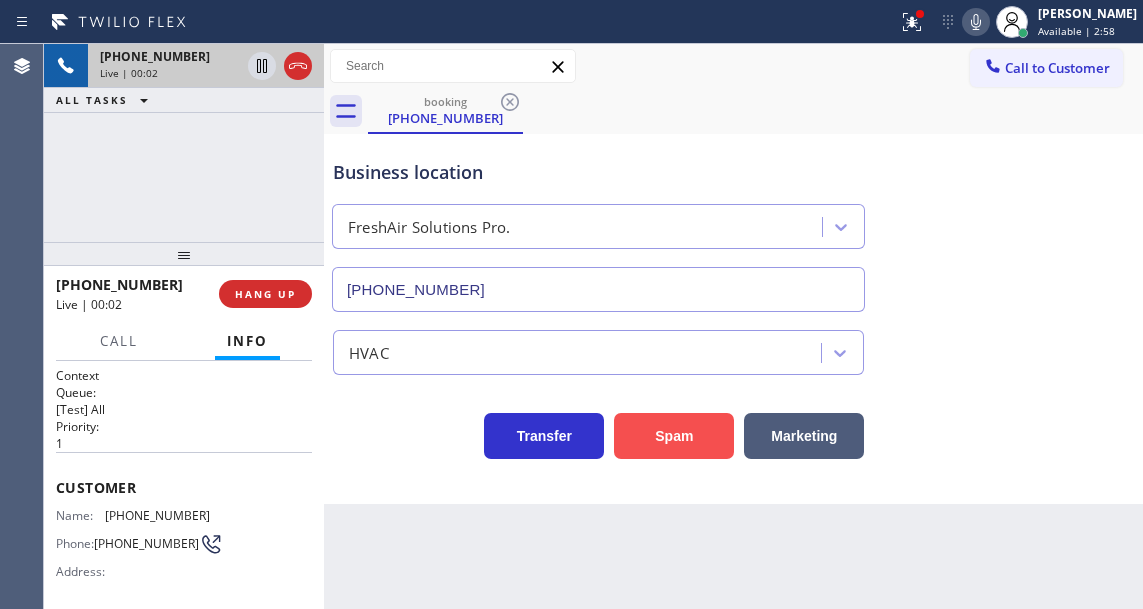 click on "Spam" at bounding box center (674, 436) 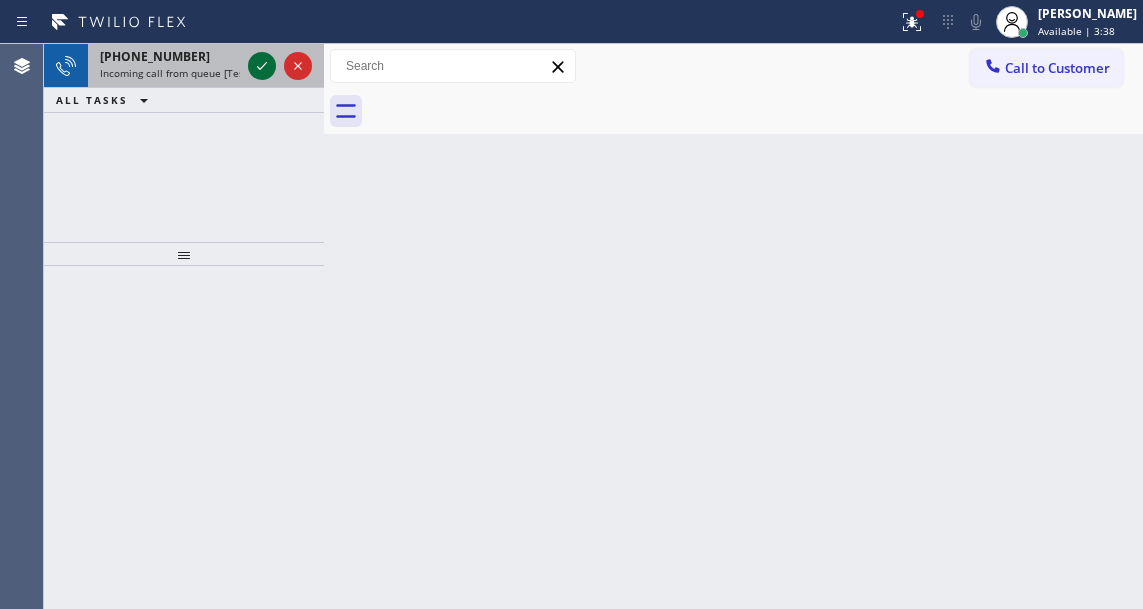 click 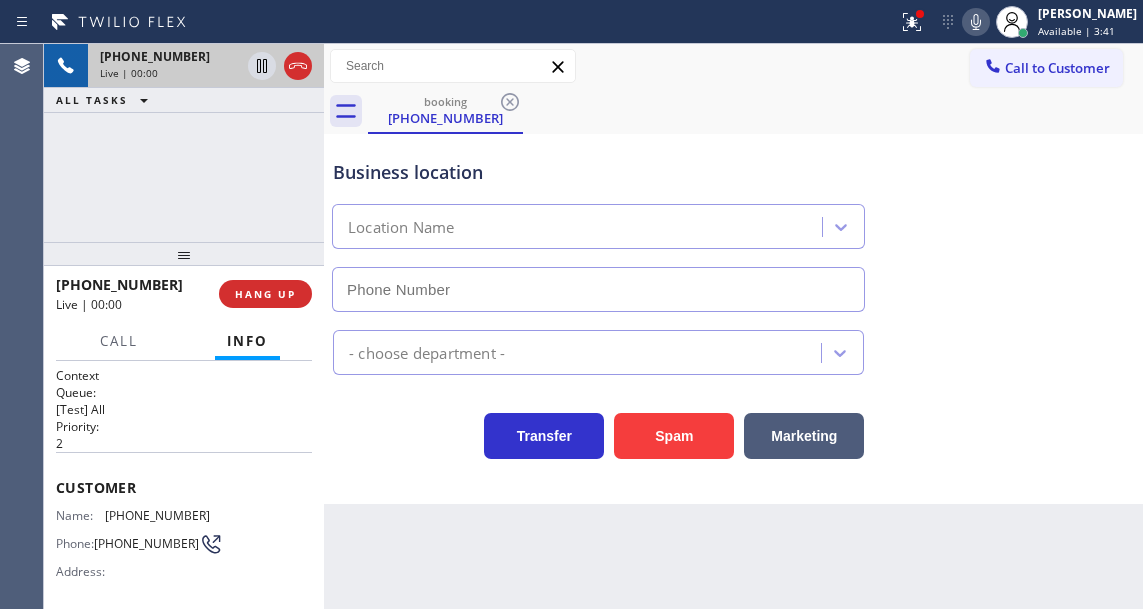 type on "[PHONE_NUMBER]" 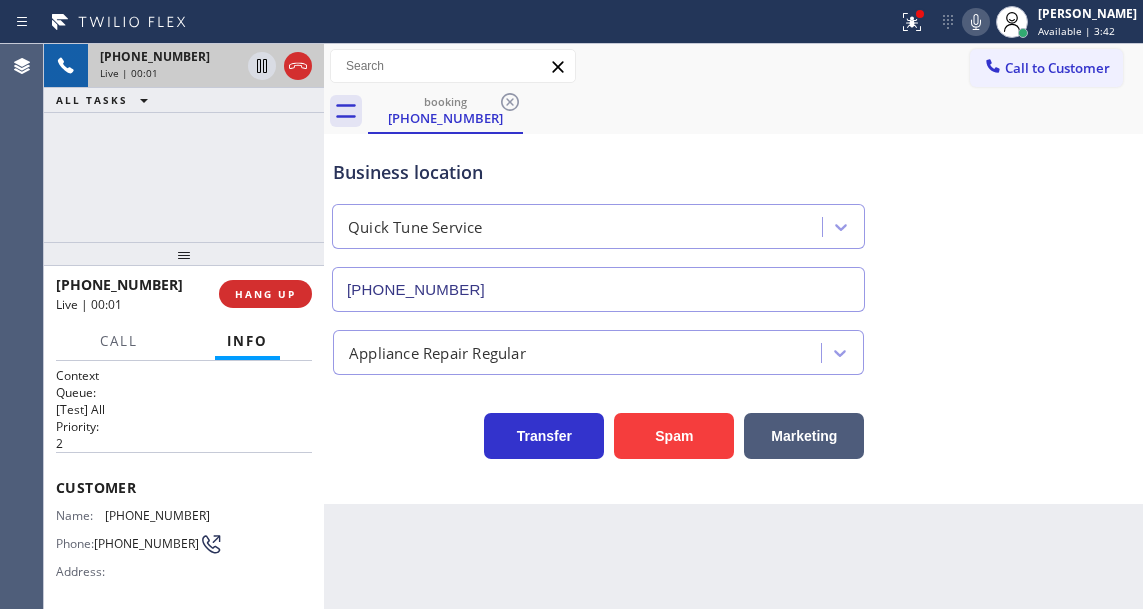 click on "Business location" at bounding box center (598, 172) 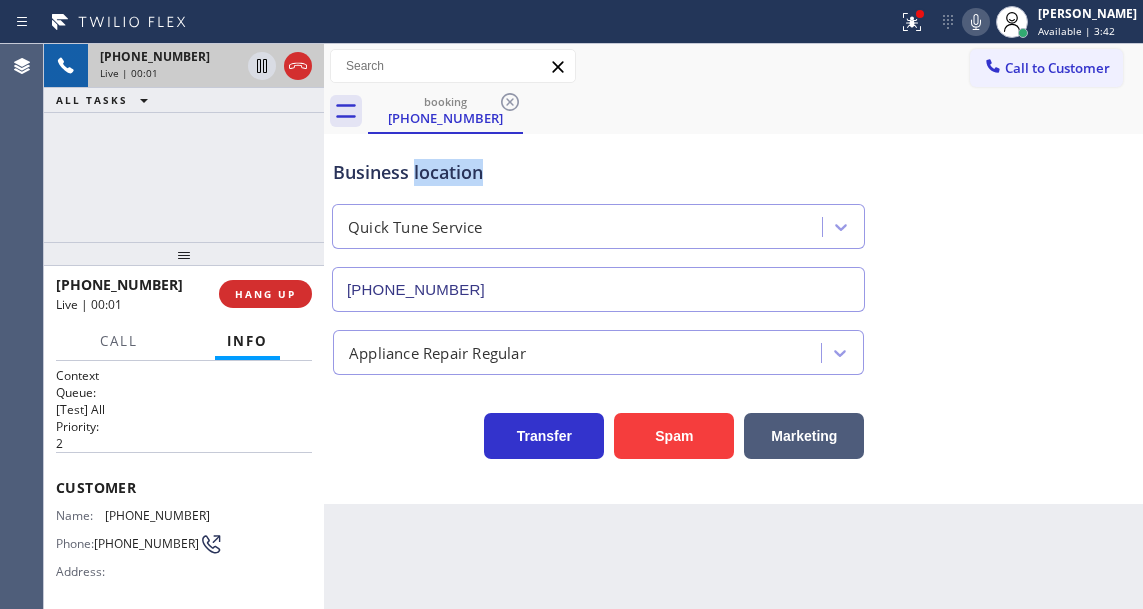 click on "Business location" at bounding box center [598, 172] 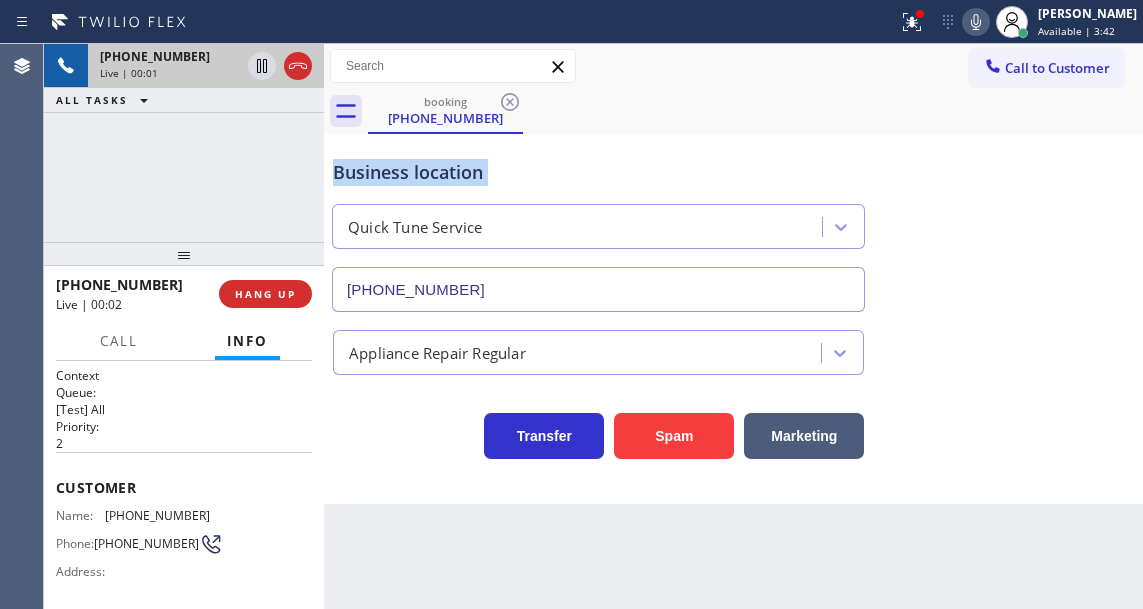 click on "Business location" at bounding box center [598, 172] 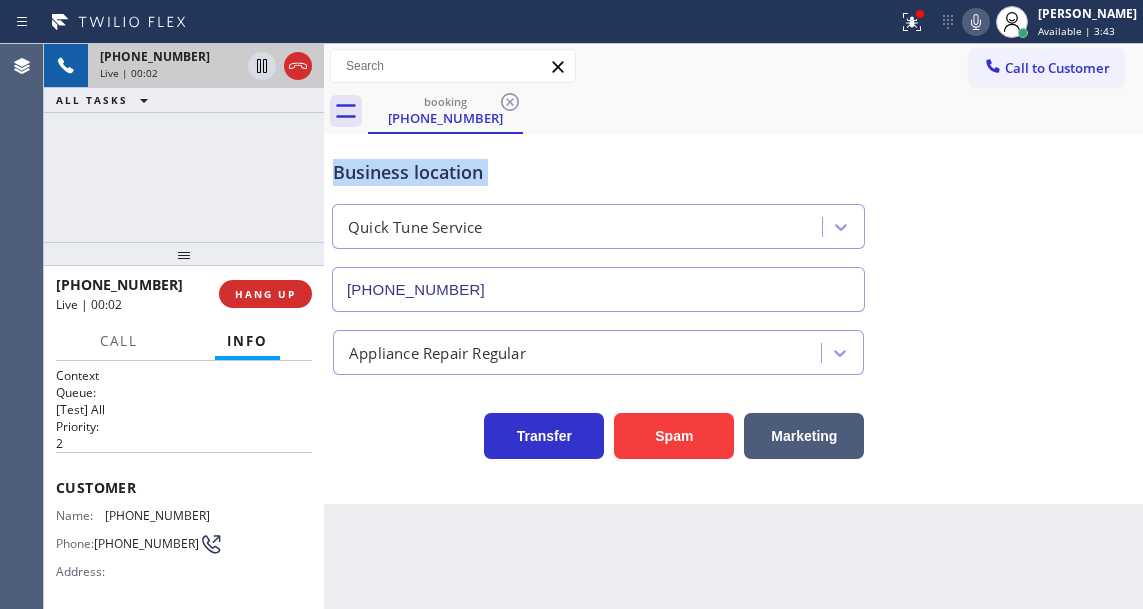 click on "Business location" at bounding box center [598, 172] 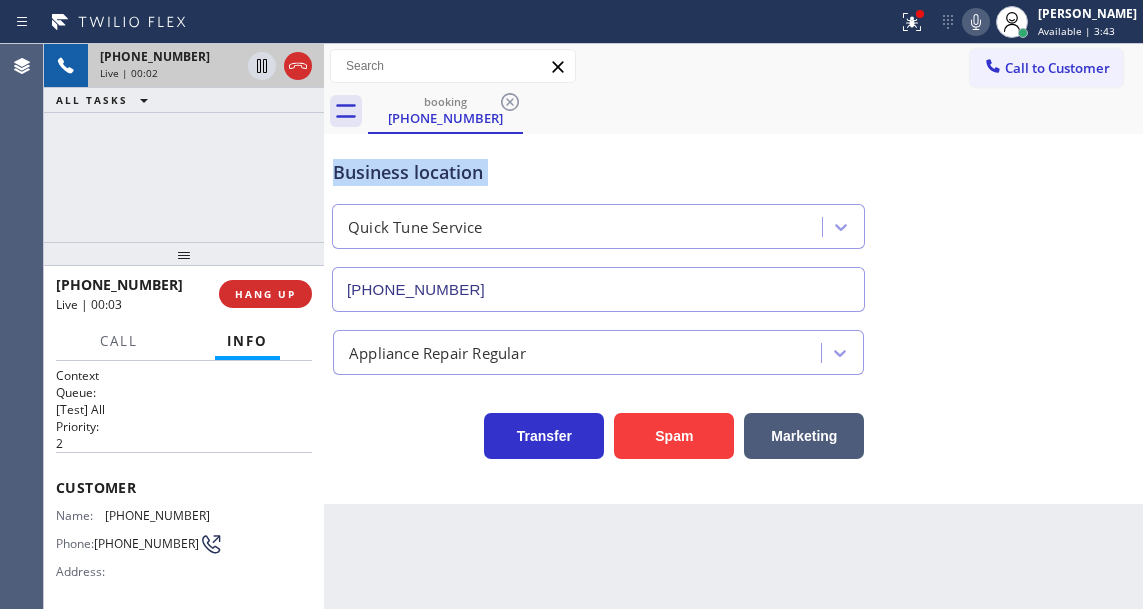 click on "Business location" at bounding box center (598, 172) 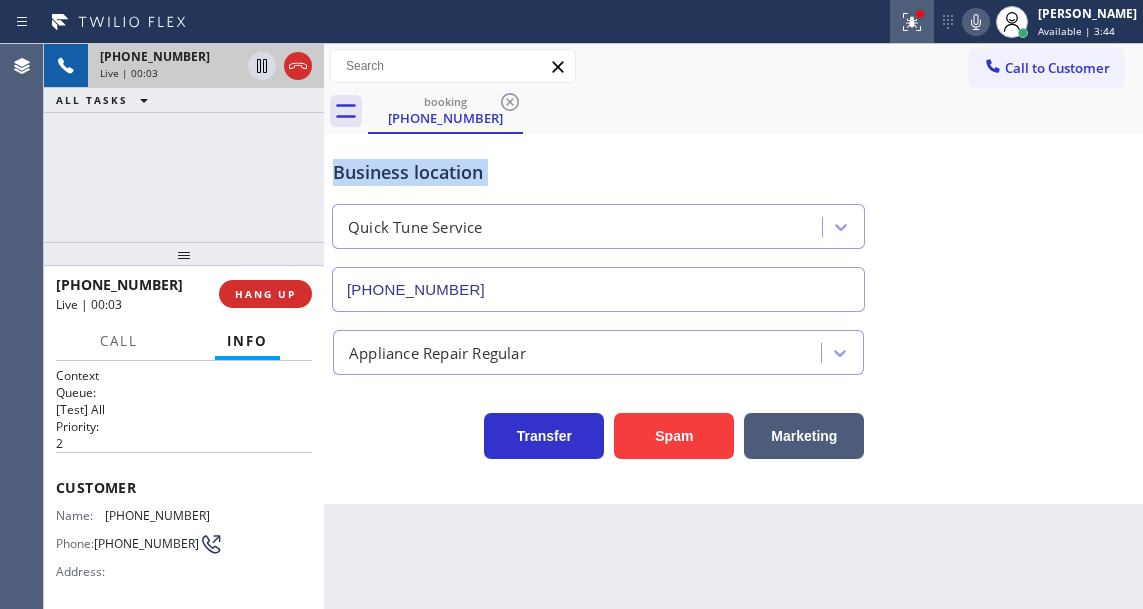 click at bounding box center (912, 22) 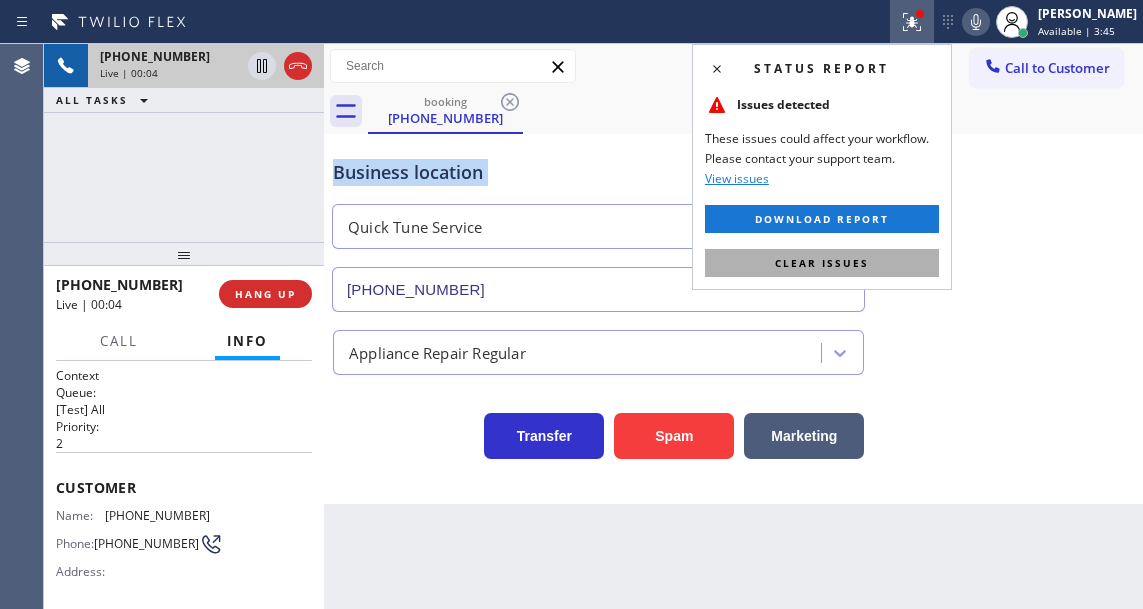 click on "Clear issues" at bounding box center (822, 263) 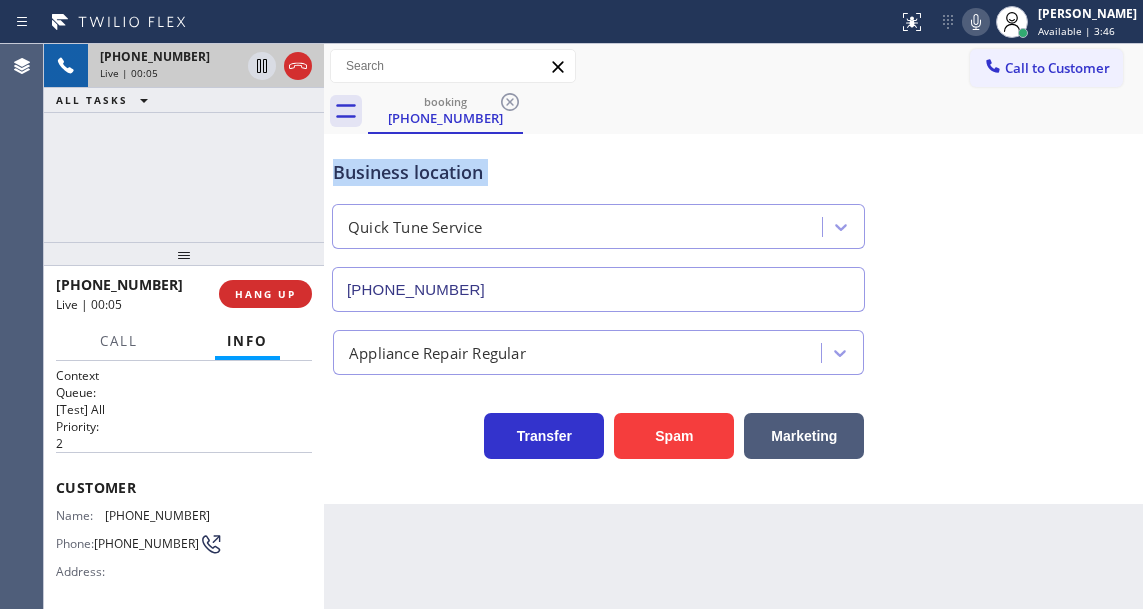 click on "Business location" at bounding box center [598, 172] 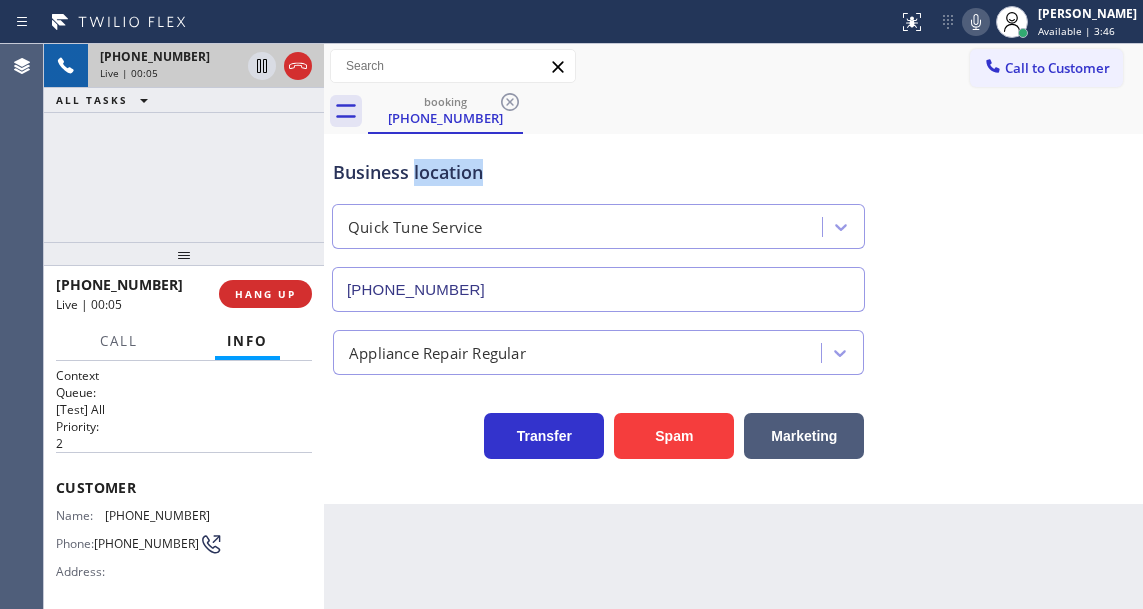 click on "Business location" at bounding box center [598, 172] 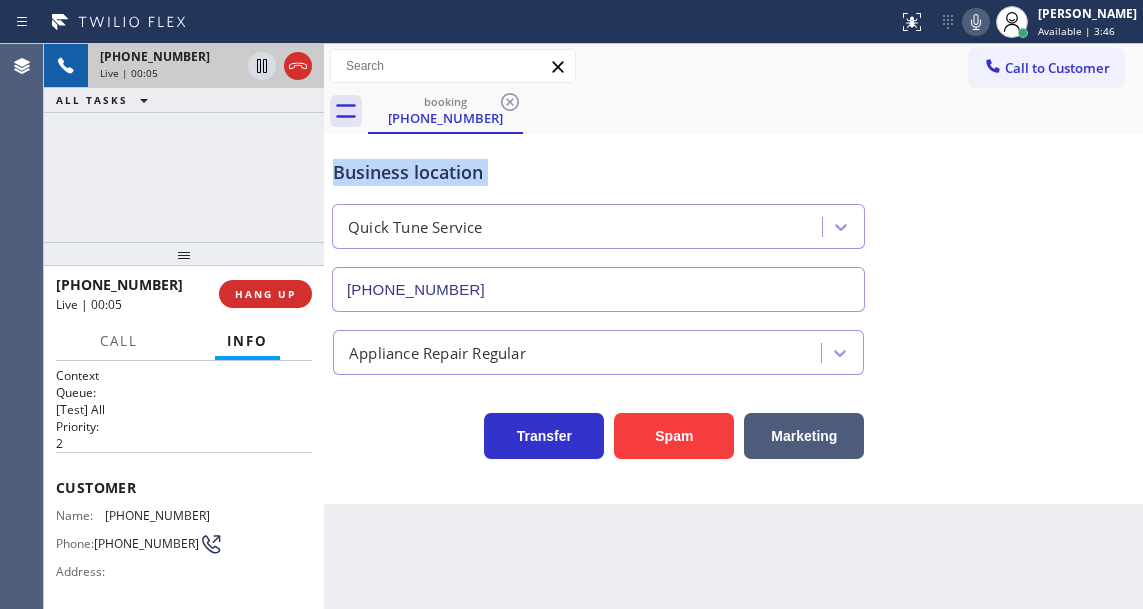click on "Business location" at bounding box center (598, 172) 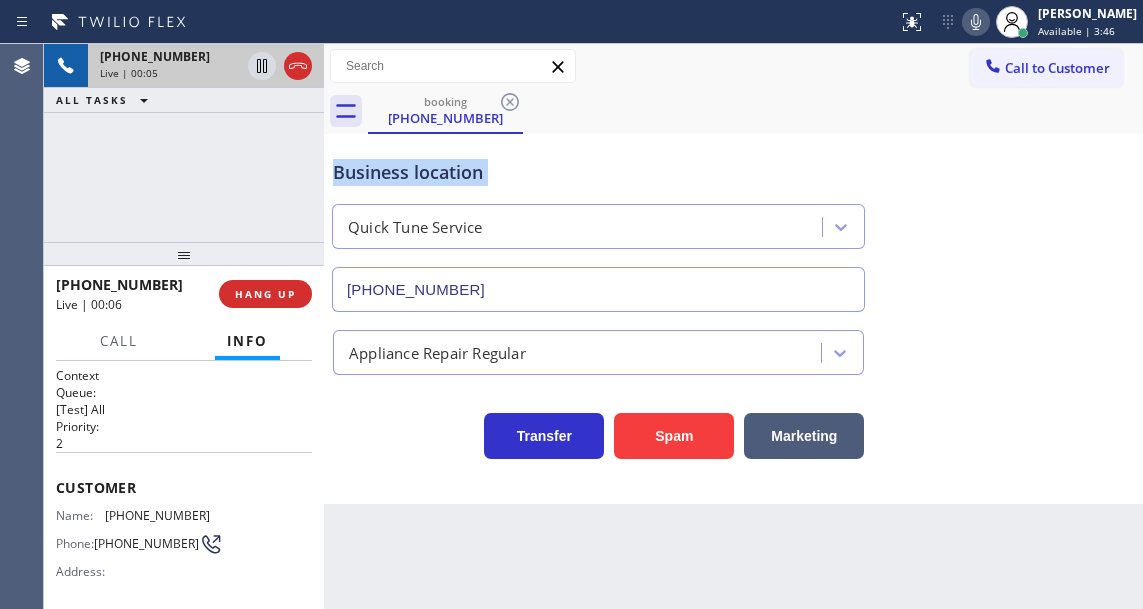 click on "Business location" at bounding box center (598, 172) 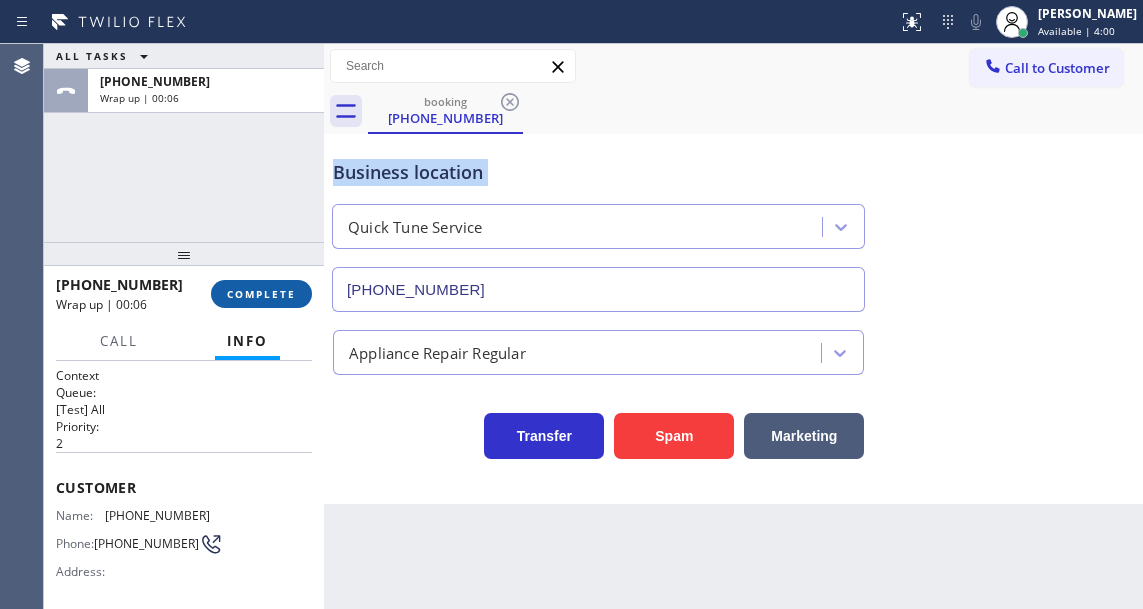click on "COMPLETE" at bounding box center (261, 294) 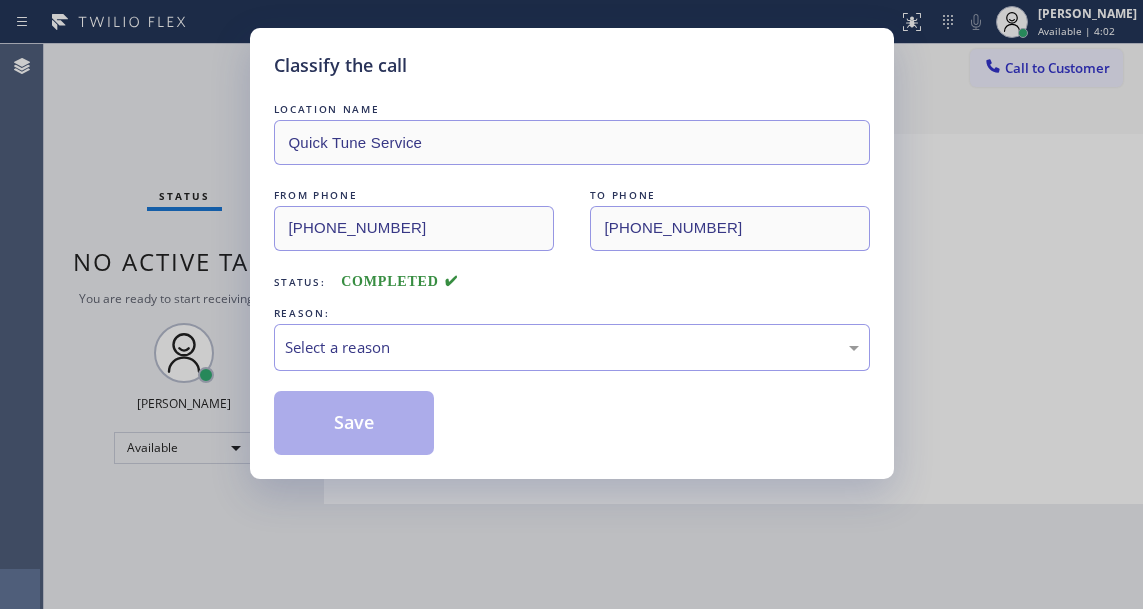 click on "Select a reason" at bounding box center [572, 347] 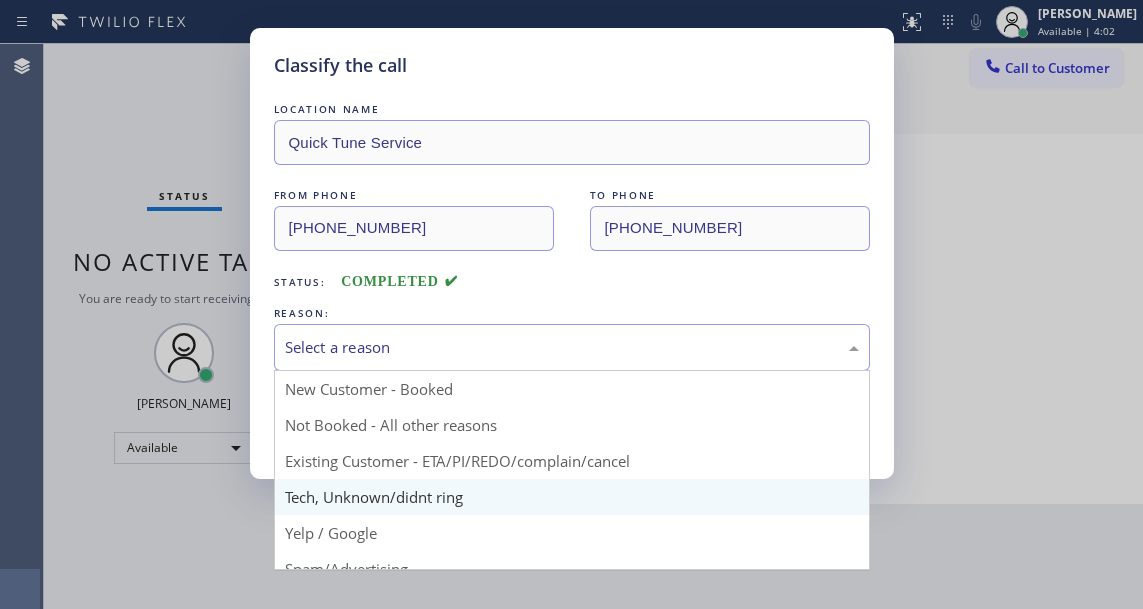 scroll, scrollTop: 100, scrollLeft: 0, axis: vertical 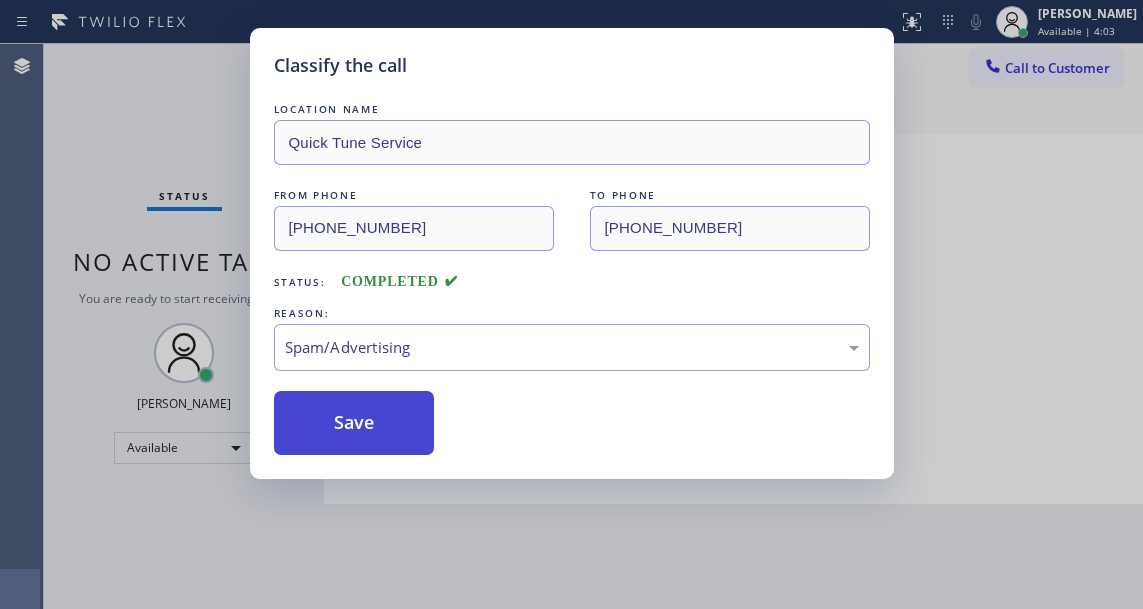 click on "Save" at bounding box center [354, 423] 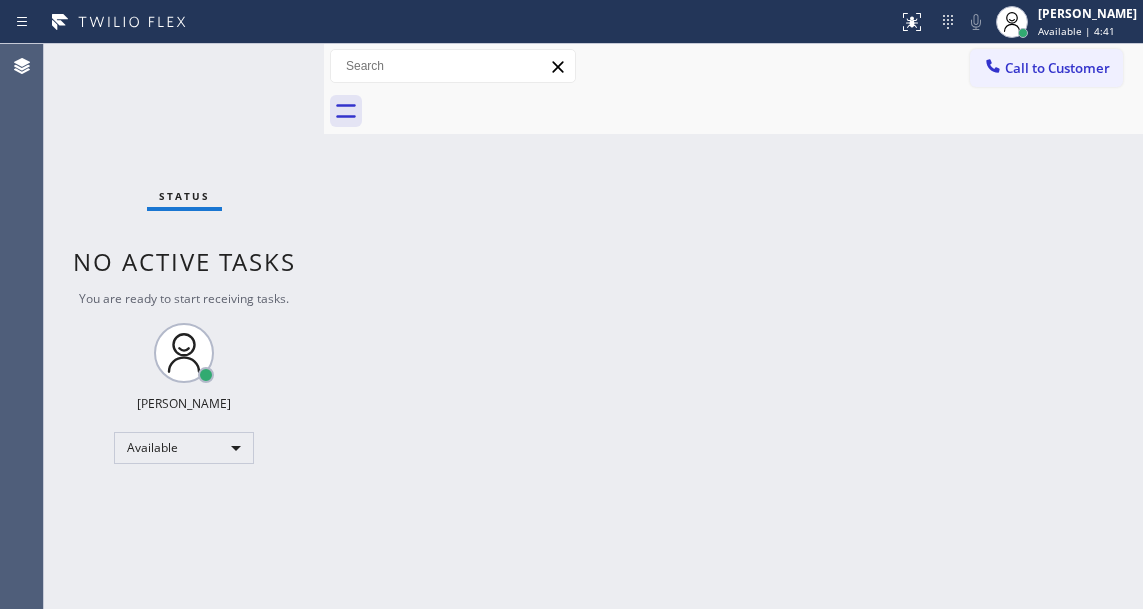 click on "Status   No active tasks     You are ready to start receiving tasks.   [PERSON_NAME]" at bounding box center (184, 326) 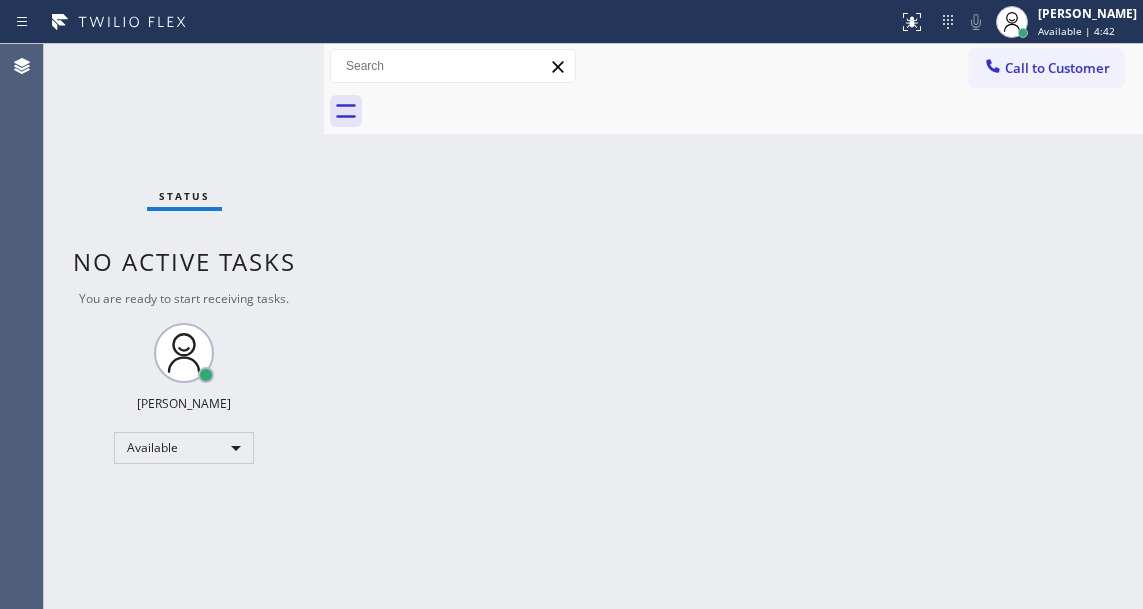 click on "Status   No active tasks     You are ready to start receiving tasks.   [PERSON_NAME]" at bounding box center (184, 326) 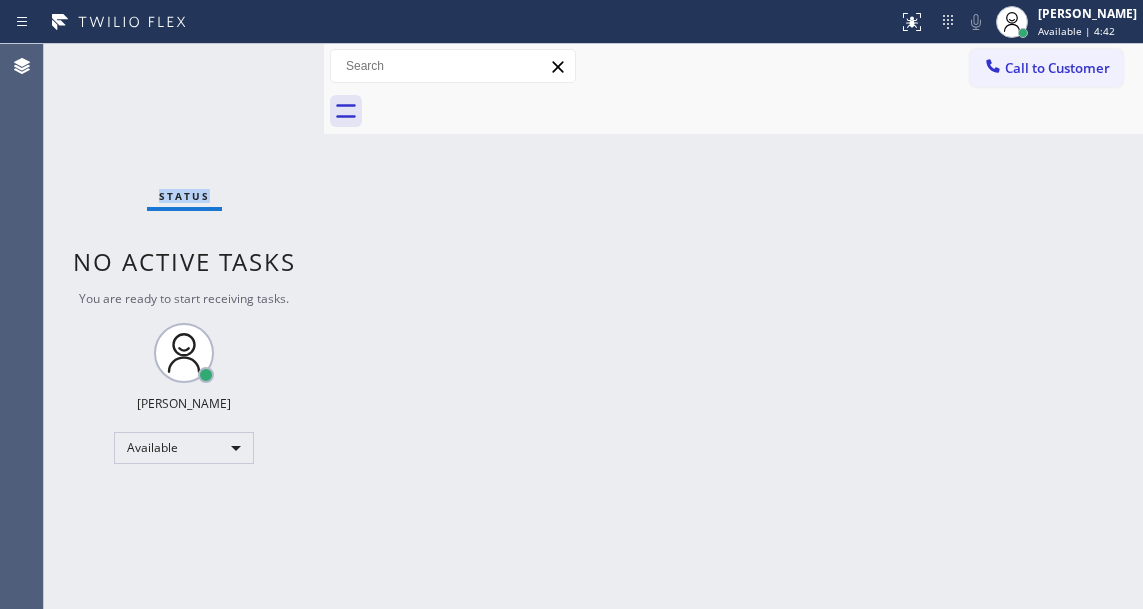 click on "Status   No active tasks     You are ready to start receiving tasks.   [PERSON_NAME]" at bounding box center [184, 326] 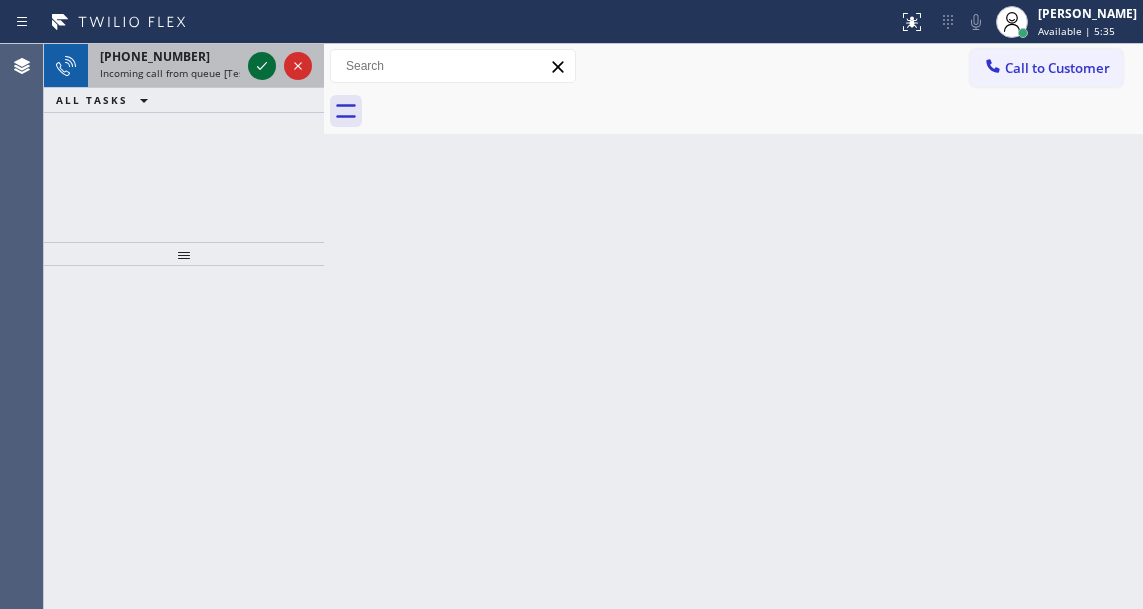 click 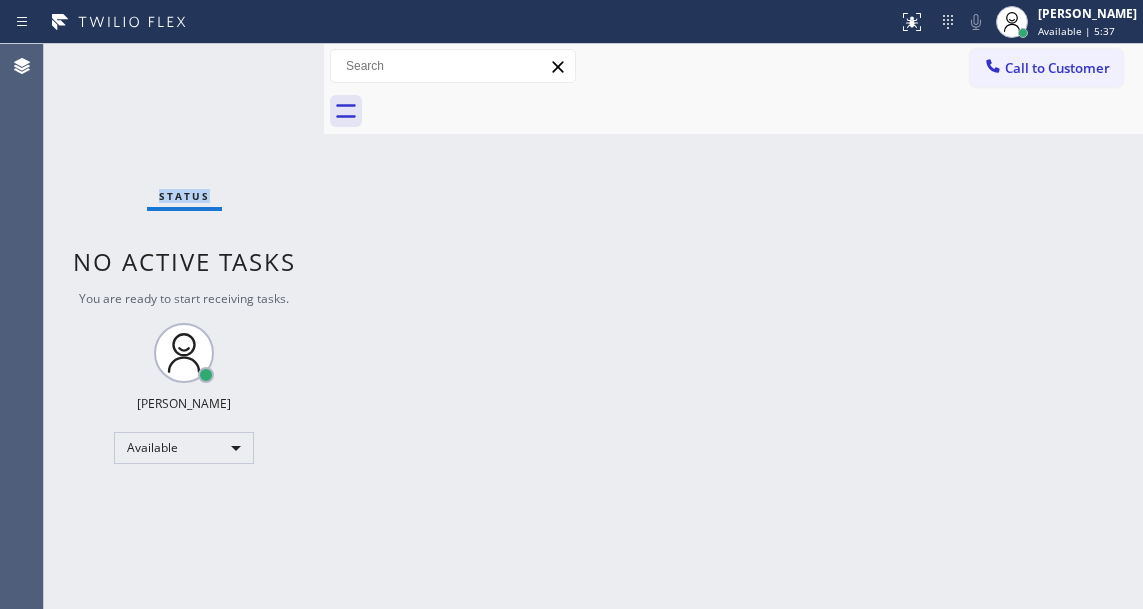 click on "Status   No active tasks     You are ready to start receiving tasks.   [PERSON_NAME]" at bounding box center [184, 326] 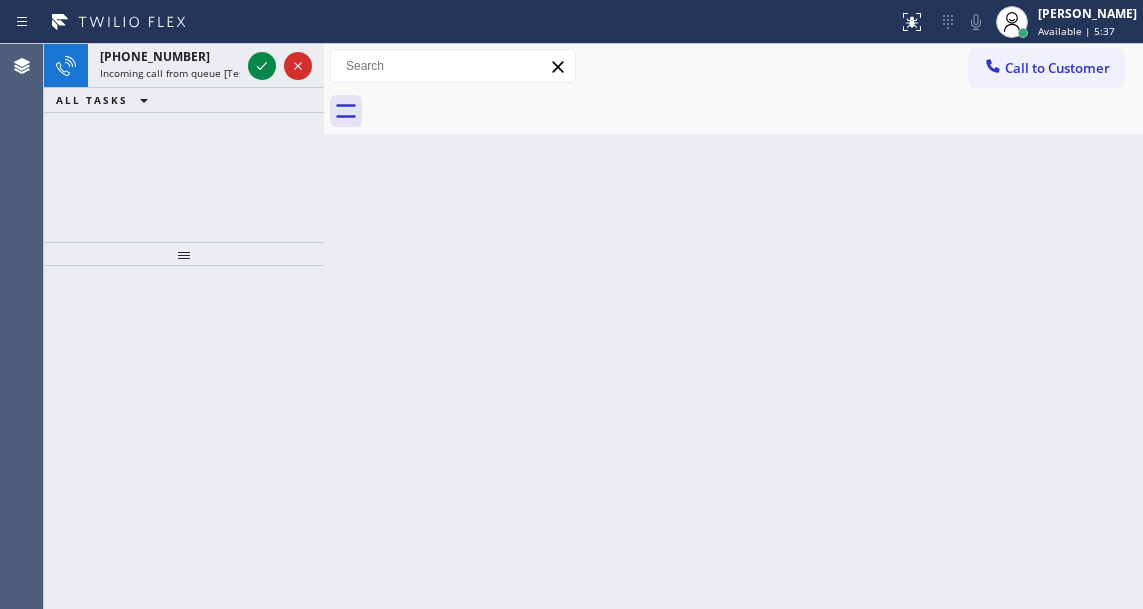 click 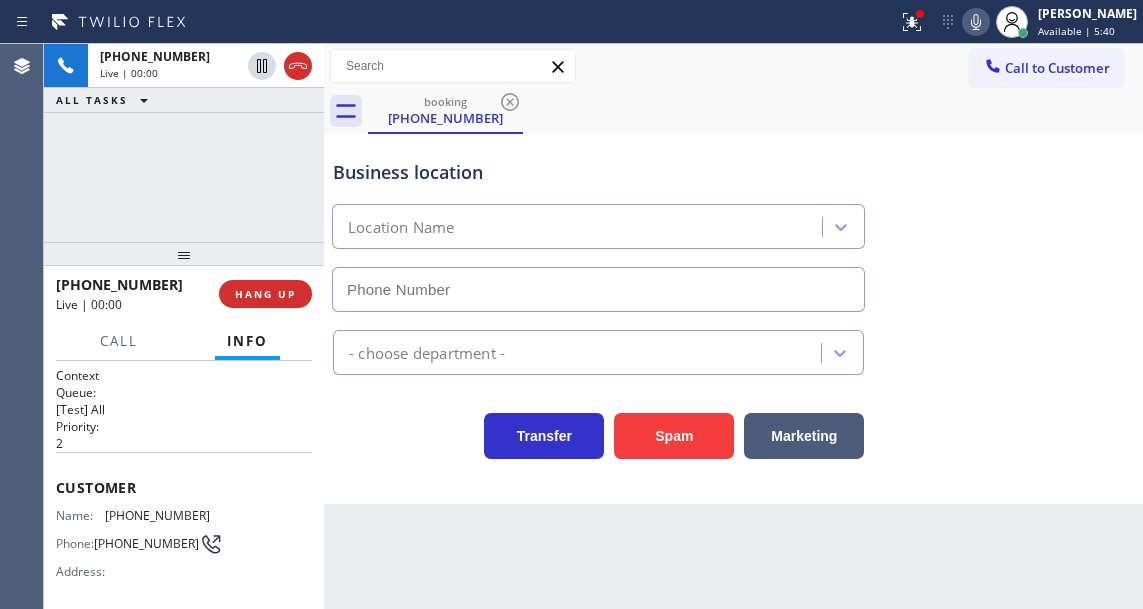 type on "[PHONE_NUMBER]" 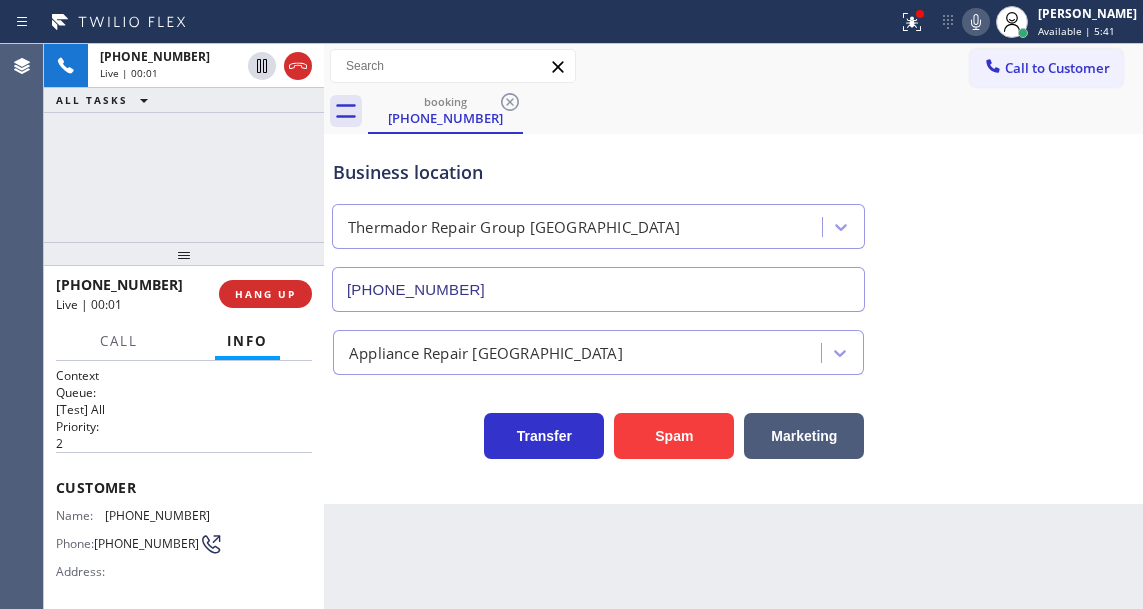 click on "Business location" at bounding box center (598, 172) 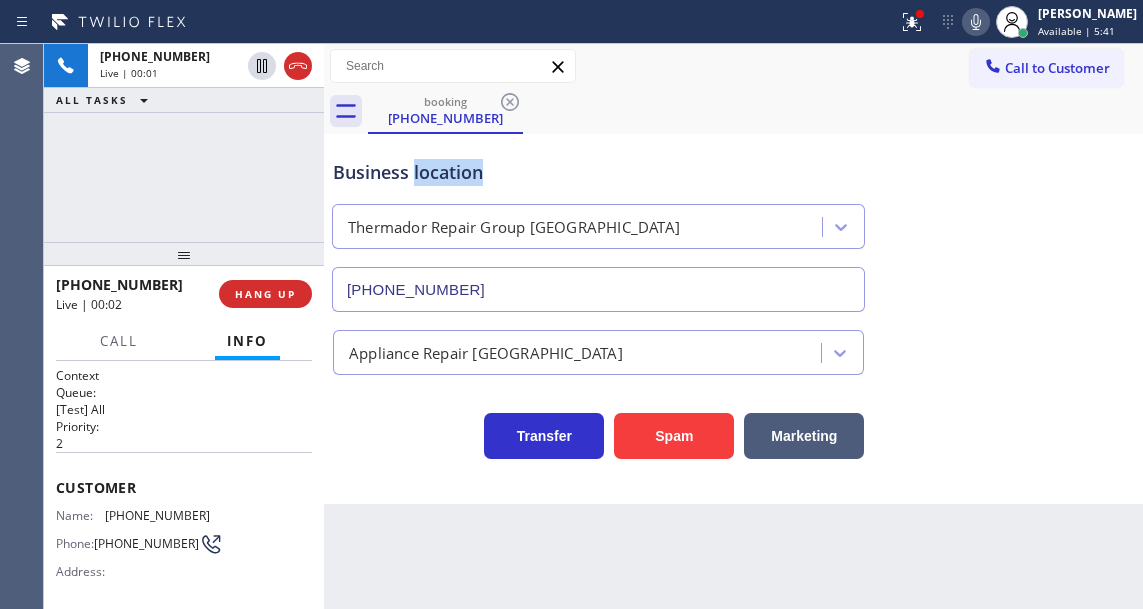 click on "Business location" at bounding box center [598, 172] 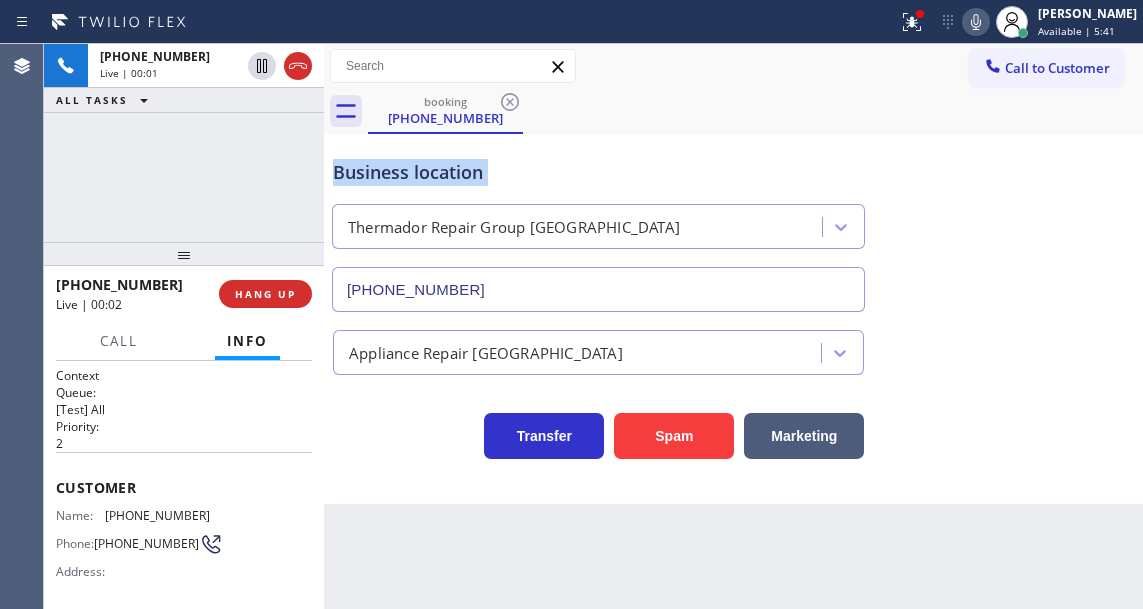 click on "Business location" at bounding box center [598, 172] 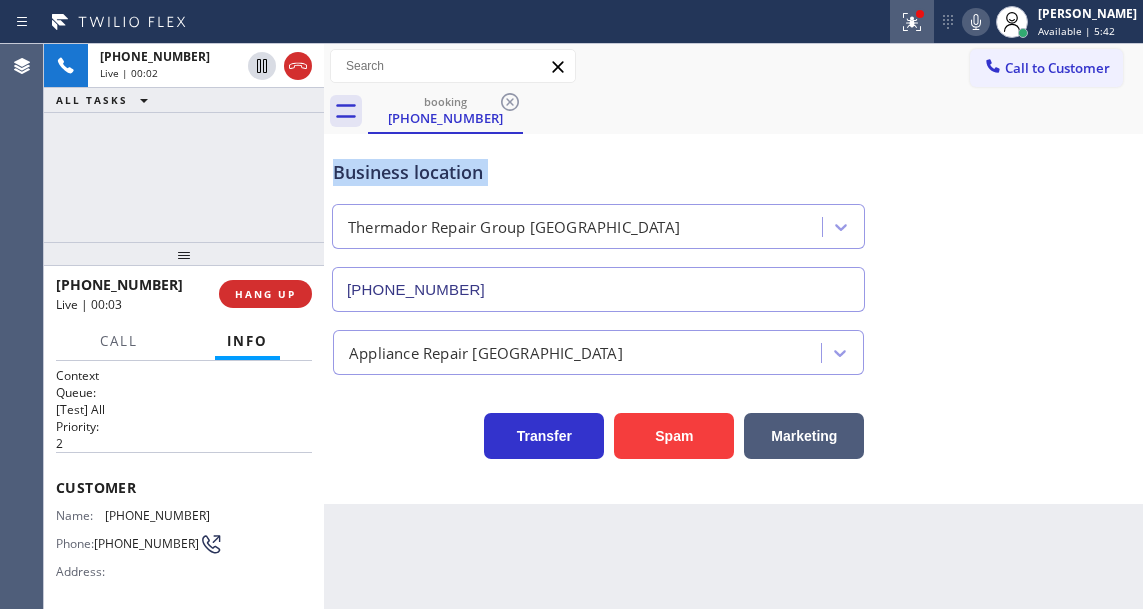 click 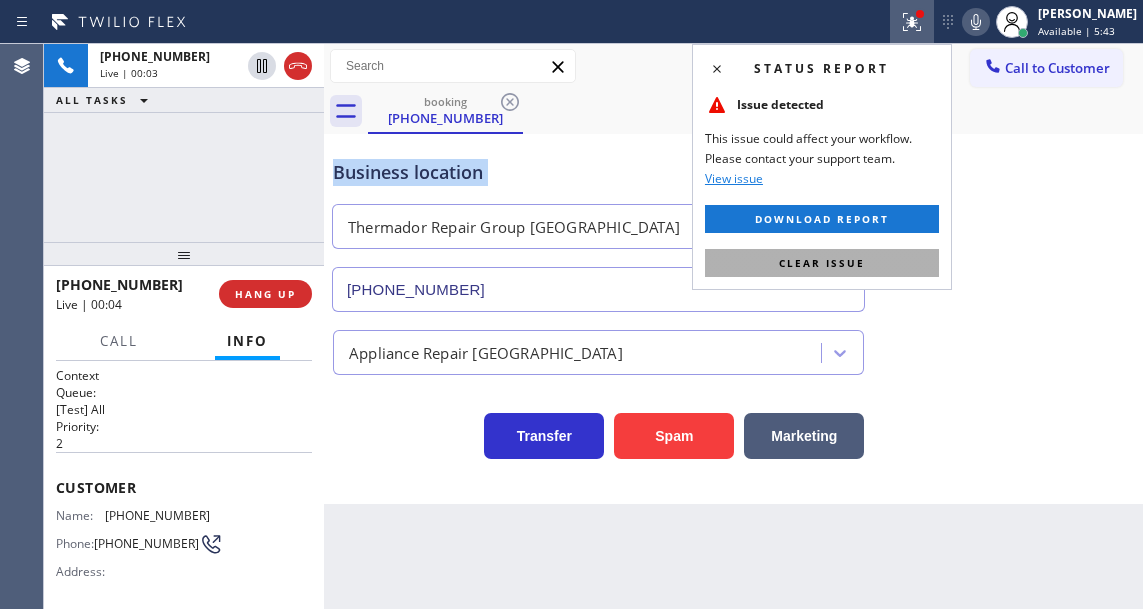 click on "Clear issue" at bounding box center [822, 263] 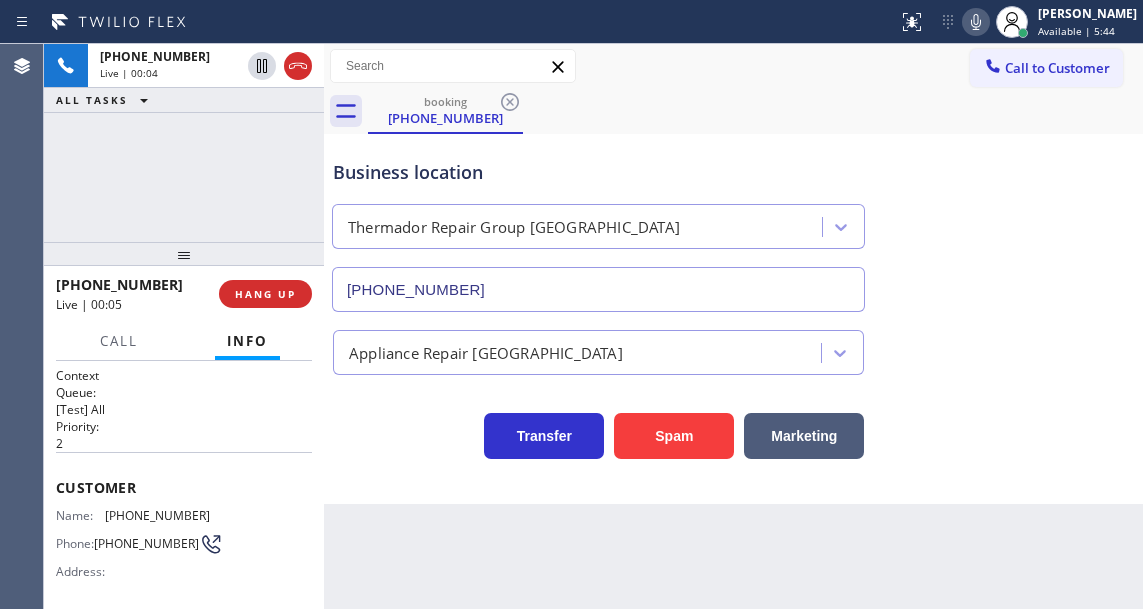 click on "[PHONE_NUMBER]" at bounding box center [157, 515] 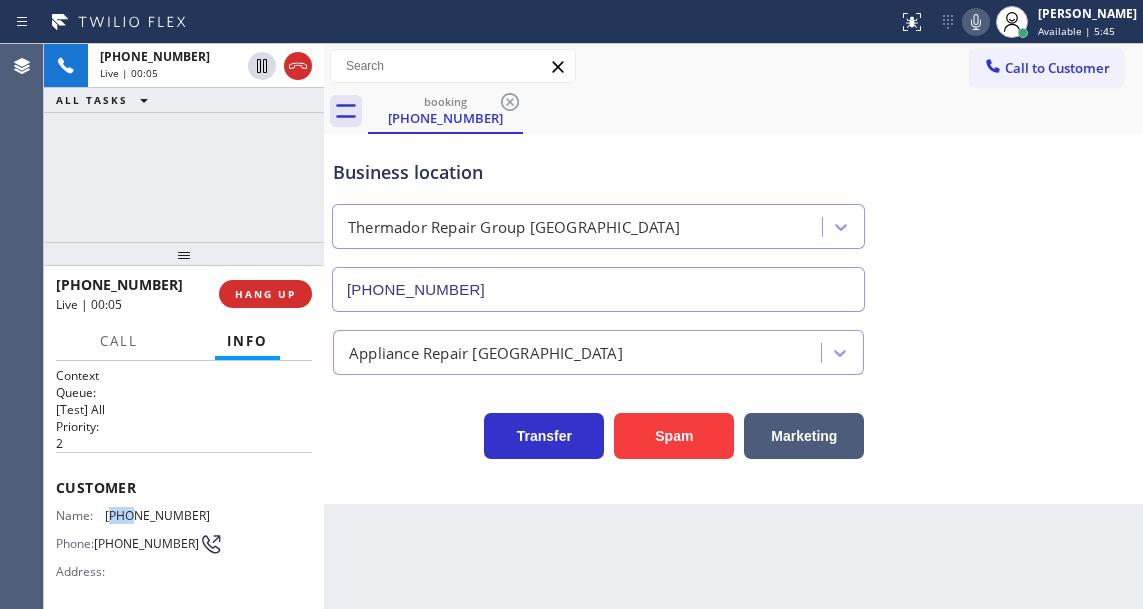 click on "[PHONE_NUMBER]" at bounding box center [157, 515] 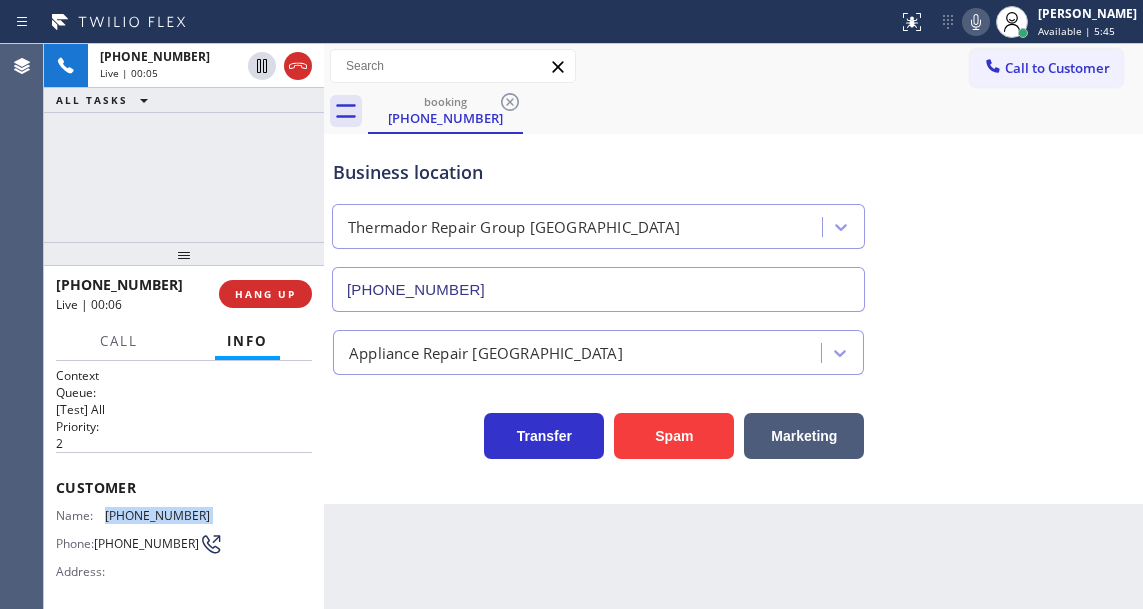 click on "[PHONE_NUMBER]" at bounding box center (157, 515) 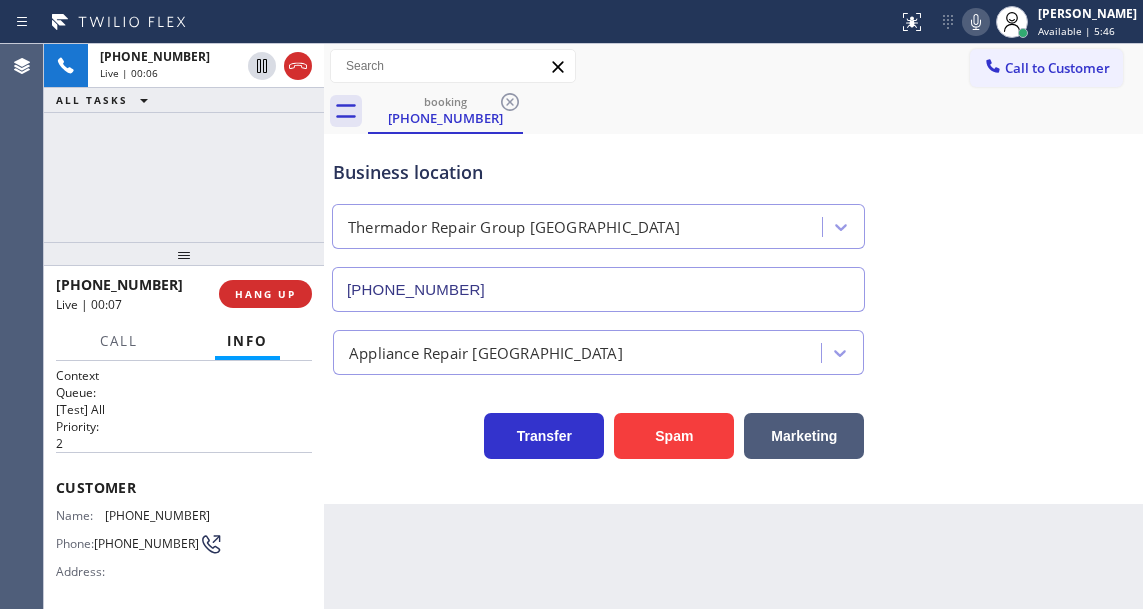 click on "Back to Dashboard Change Sender ID Customers Technicians Select a contact Outbound call Technician Search Technician Your caller id phone number Your caller id phone number Call Technician info Name   Phone none Address none Change Sender ID HVAC [PHONE_NUMBER] 5 Star Appliance [PHONE_NUMBER] Appliance Repair [PHONE_NUMBER] Plumbing [PHONE_NUMBER] Air Duct Cleaning [PHONE_NUMBER]  Electricians [PHONE_NUMBER] Cancel Change Check personal SMS Reset Change booking [PHONE_NUMBER] Call to Customer Outbound call Location [PERSON_NAME] Heating & Air Conditioning Your caller id phone number [PHONE_NUMBER] Customer number Call Outbound call Technician Search Technician Your caller id phone number Your caller id phone number Call booking [PHONE_NUMBER] Business location Thermador Repair Group [GEOGRAPHIC_DATA] [PHONE_NUMBER] Appliance Repair High End Transfer Spam Marketing" at bounding box center [733, 326] 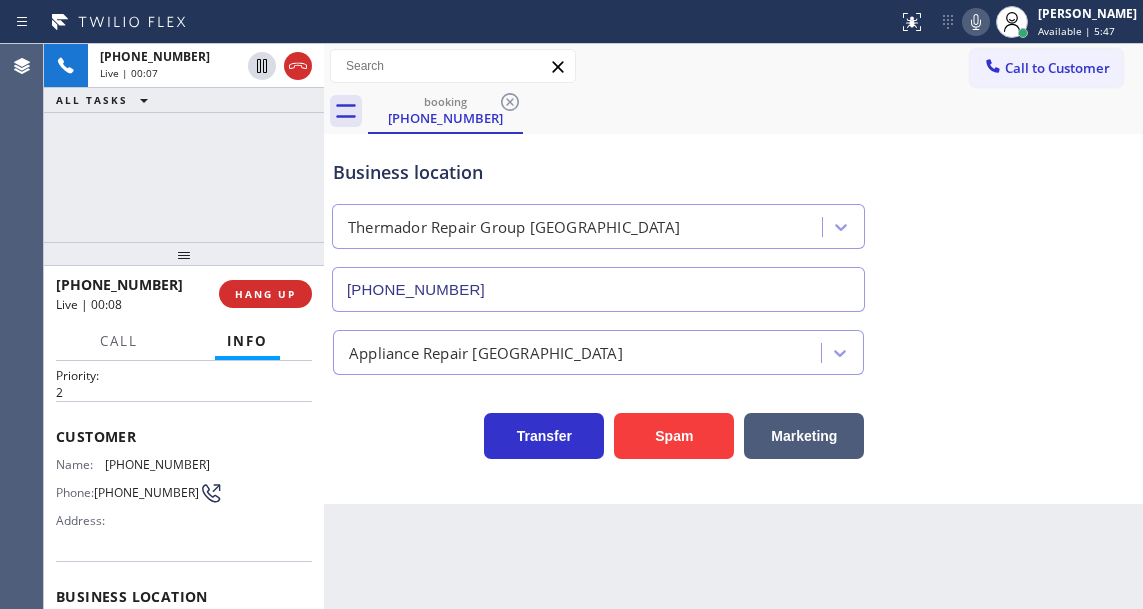 scroll, scrollTop: 100, scrollLeft: 0, axis: vertical 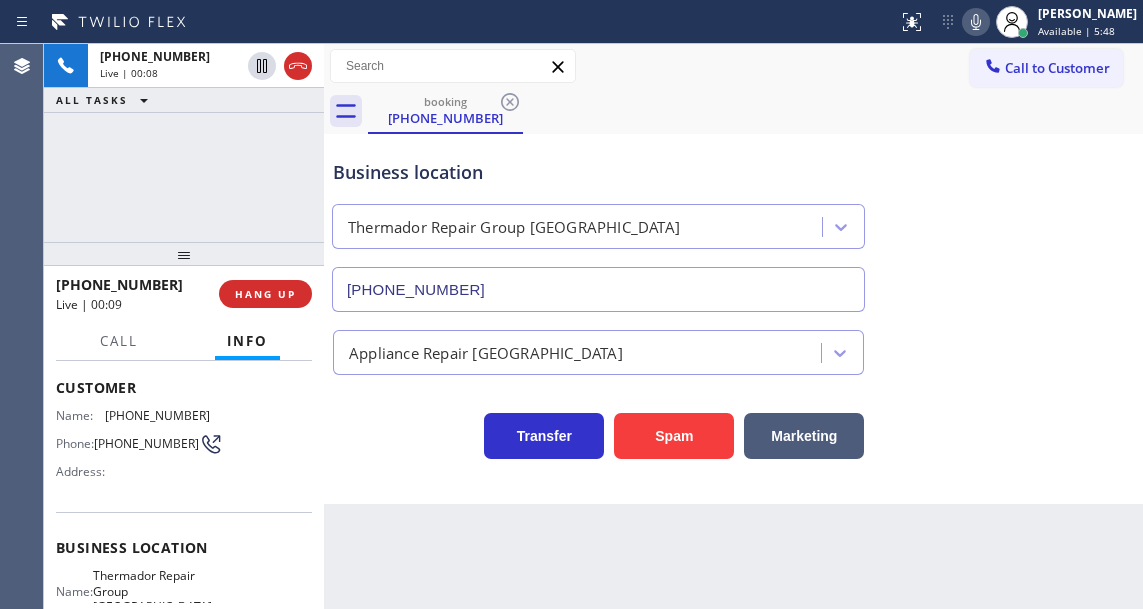 click on "Thermador Repair Group [GEOGRAPHIC_DATA]" at bounding box center [152, 591] 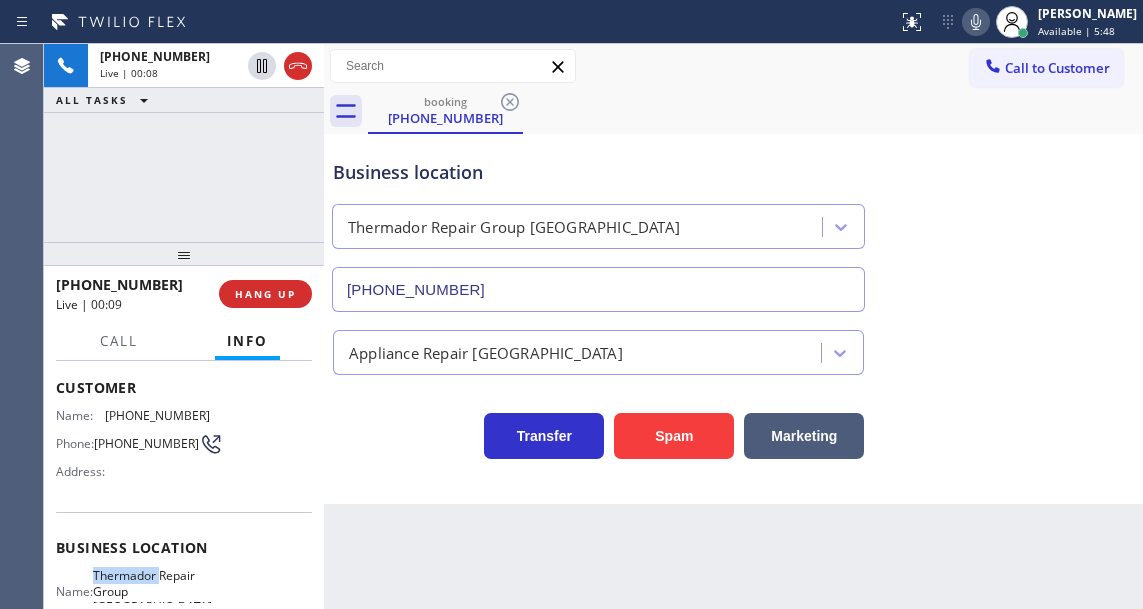 click on "Thermador Repair Group [GEOGRAPHIC_DATA]" at bounding box center [152, 591] 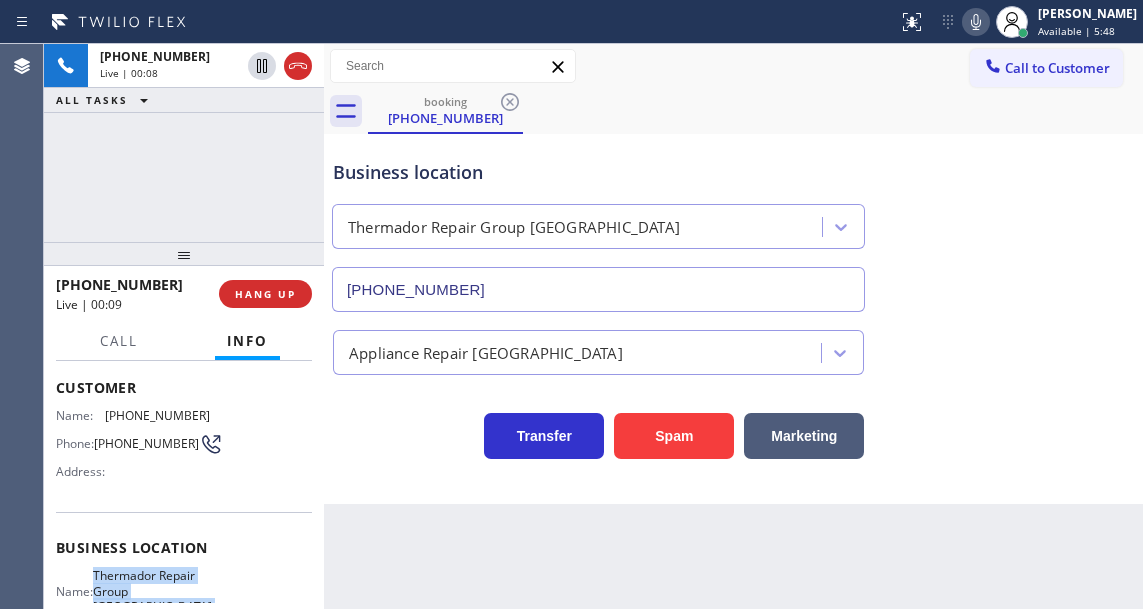click on "Thermador Repair Group [GEOGRAPHIC_DATA]" at bounding box center [152, 591] 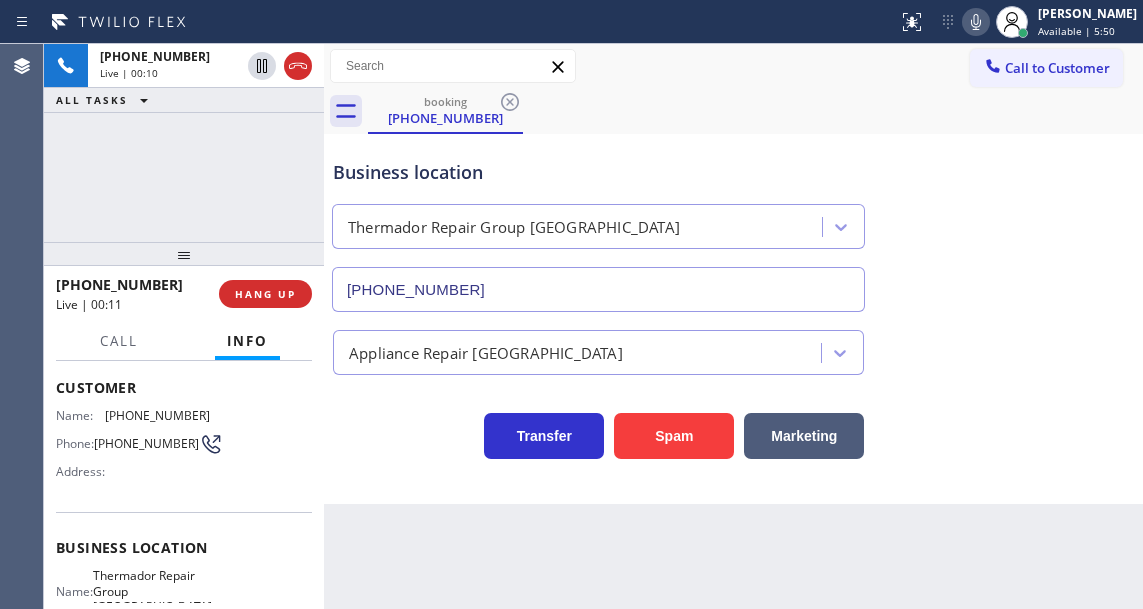 drag, startPoint x: 406, startPoint y: 517, endPoint x: 300, endPoint y: 508, distance: 106.381386 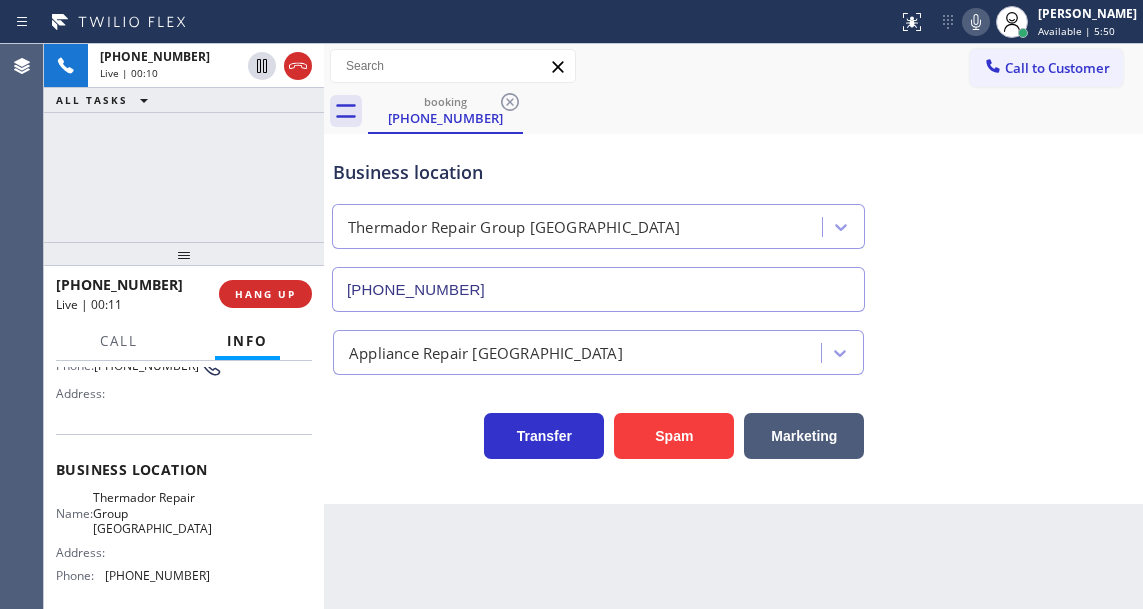 scroll, scrollTop: 300, scrollLeft: 0, axis: vertical 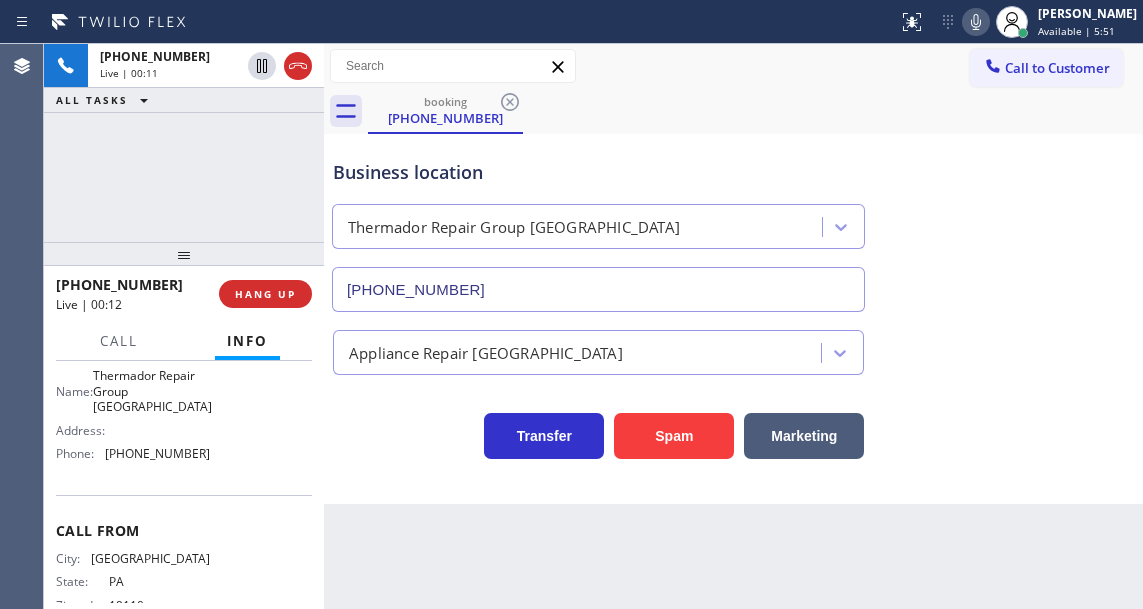 click on "[PHONE_NUMBER]" at bounding box center (157, 453) 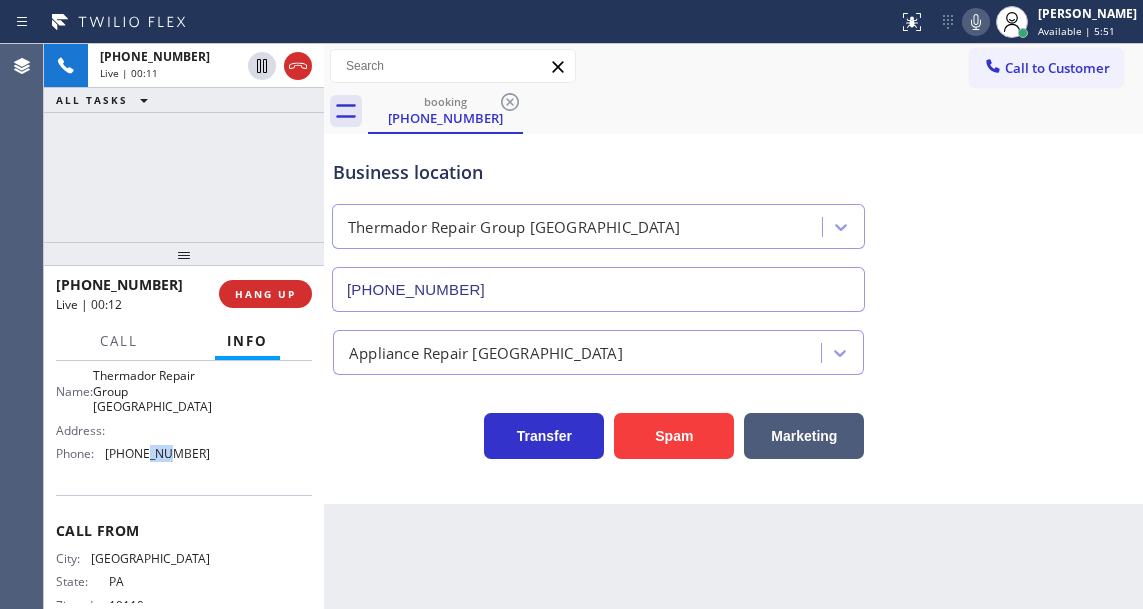 click on "[PHONE_NUMBER]" at bounding box center [157, 453] 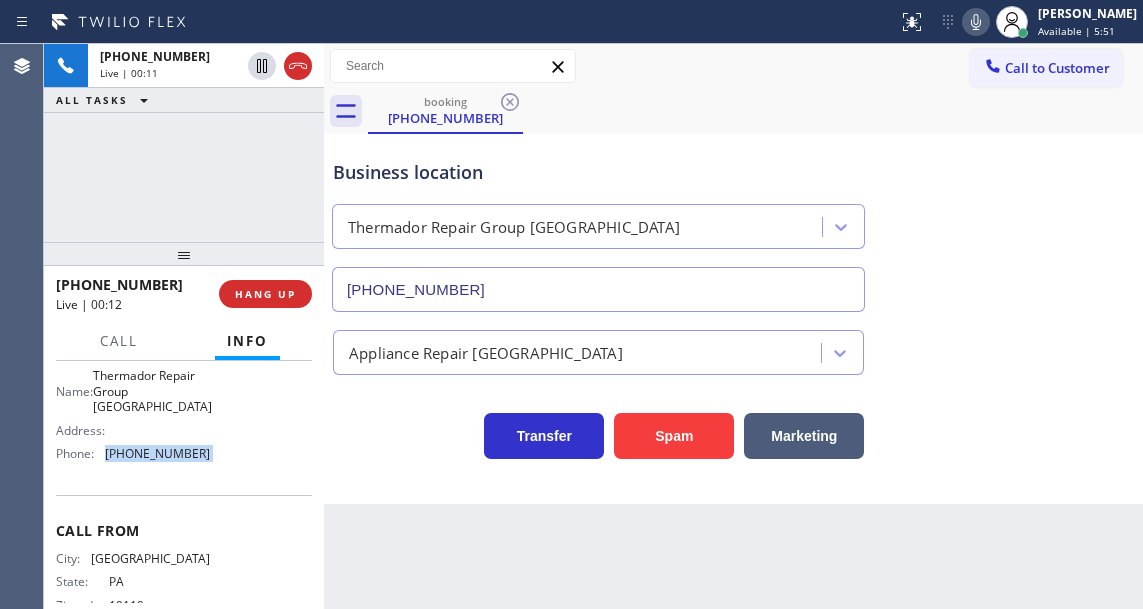 click on "[PHONE_NUMBER]" at bounding box center [157, 453] 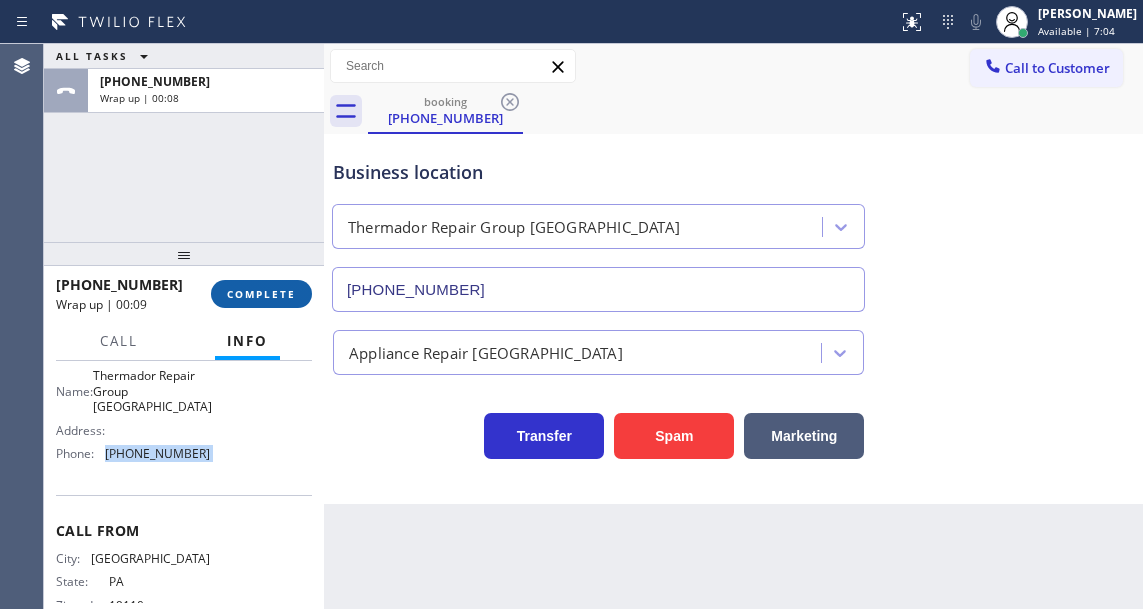 click on "COMPLETE" at bounding box center (261, 294) 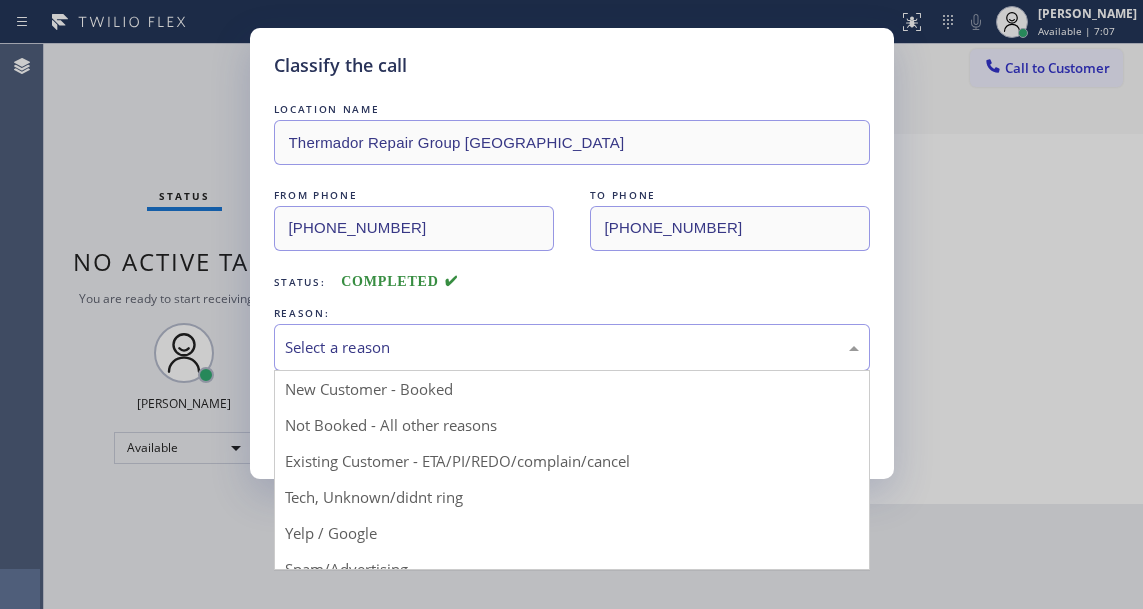 click on "Select a reason" at bounding box center (572, 347) 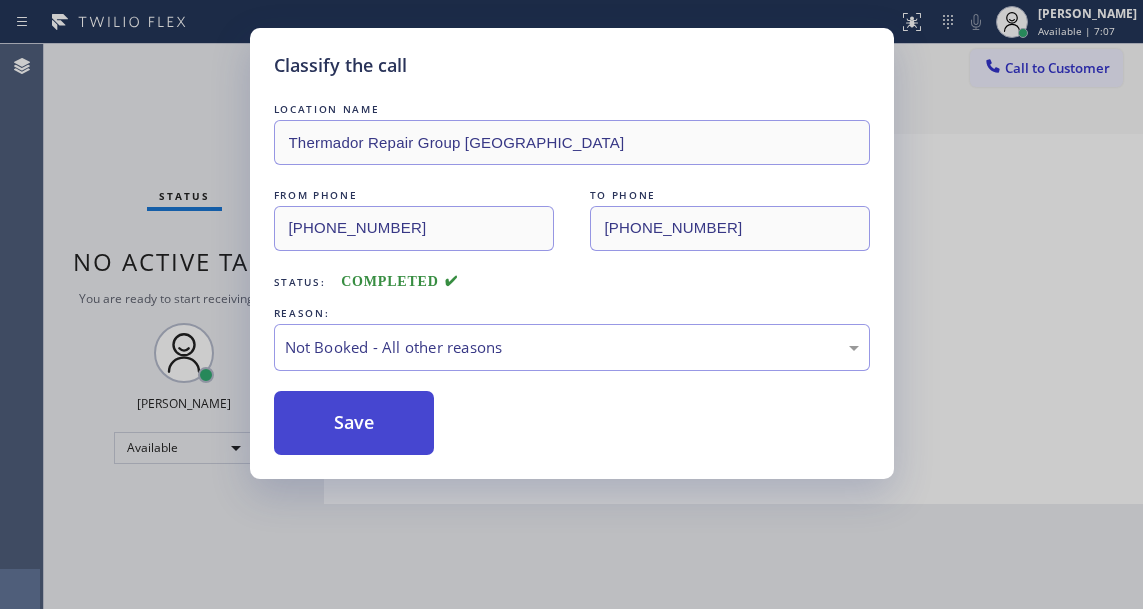 click on "Save" at bounding box center [354, 423] 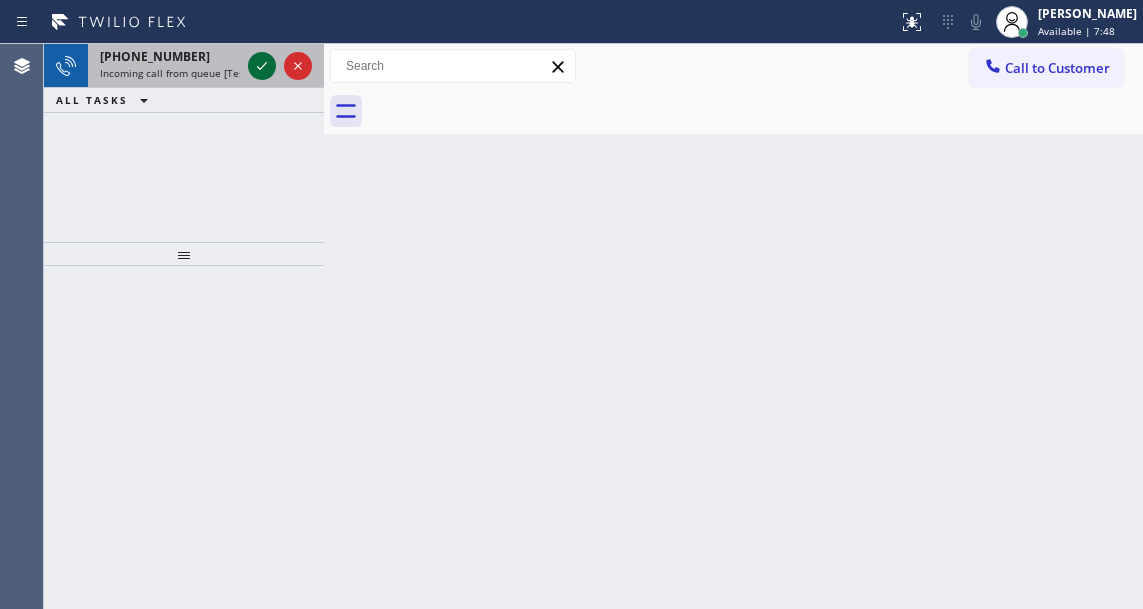 click 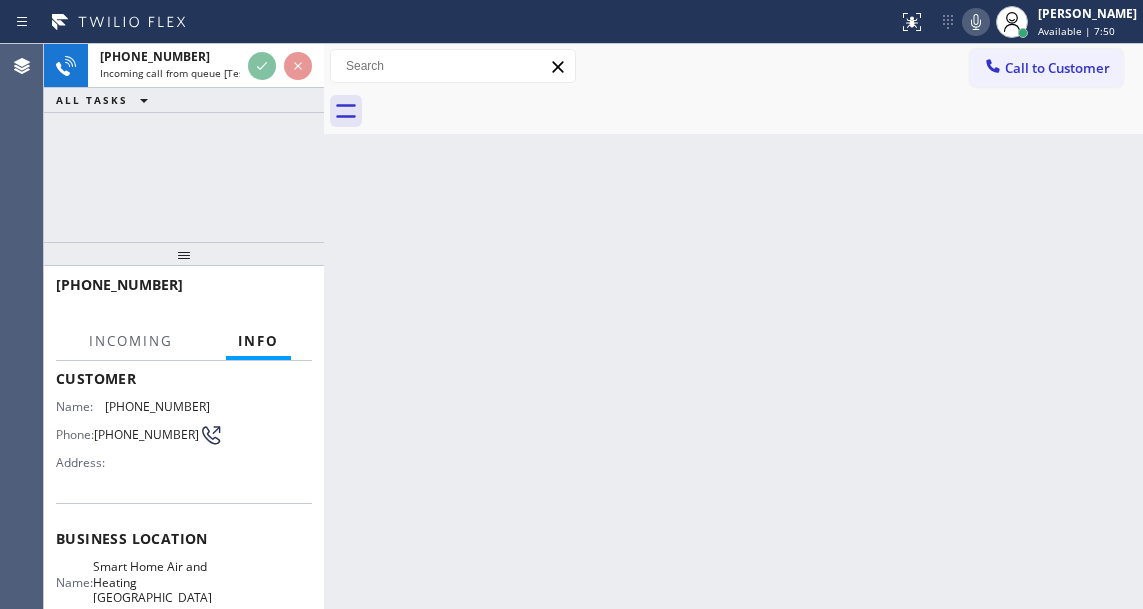 scroll, scrollTop: 200, scrollLeft: 0, axis: vertical 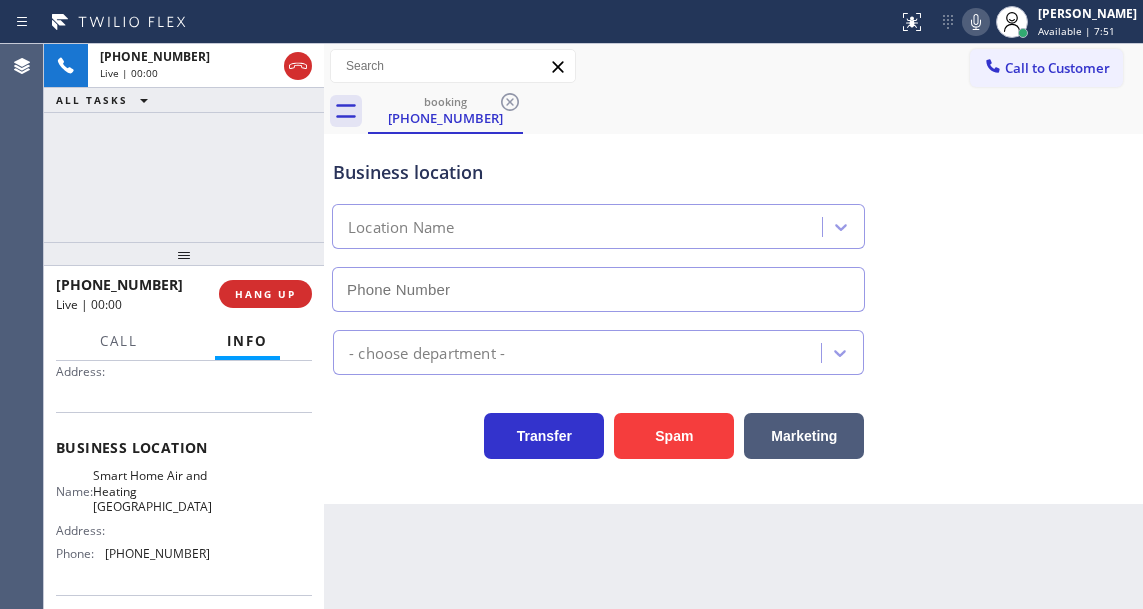 click on "Smart Home Air and Heating [GEOGRAPHIC_DATA]" at bounding box center [152, 491] 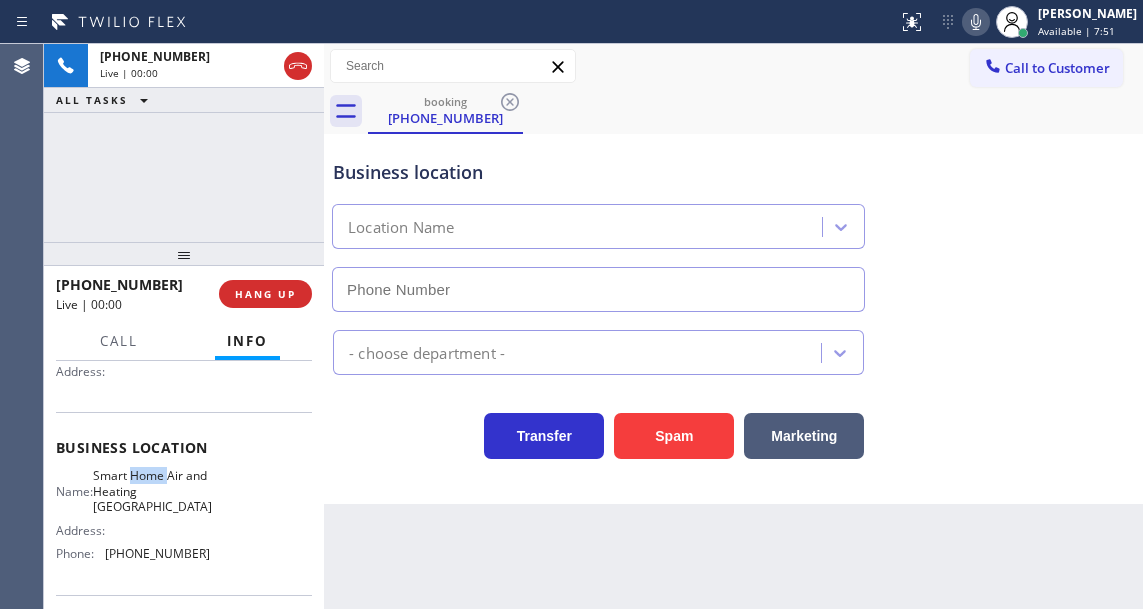 click on "Smart Home Air and Heating [GEOGRAPHIC_DATA]" at bounding box center (152, 491) 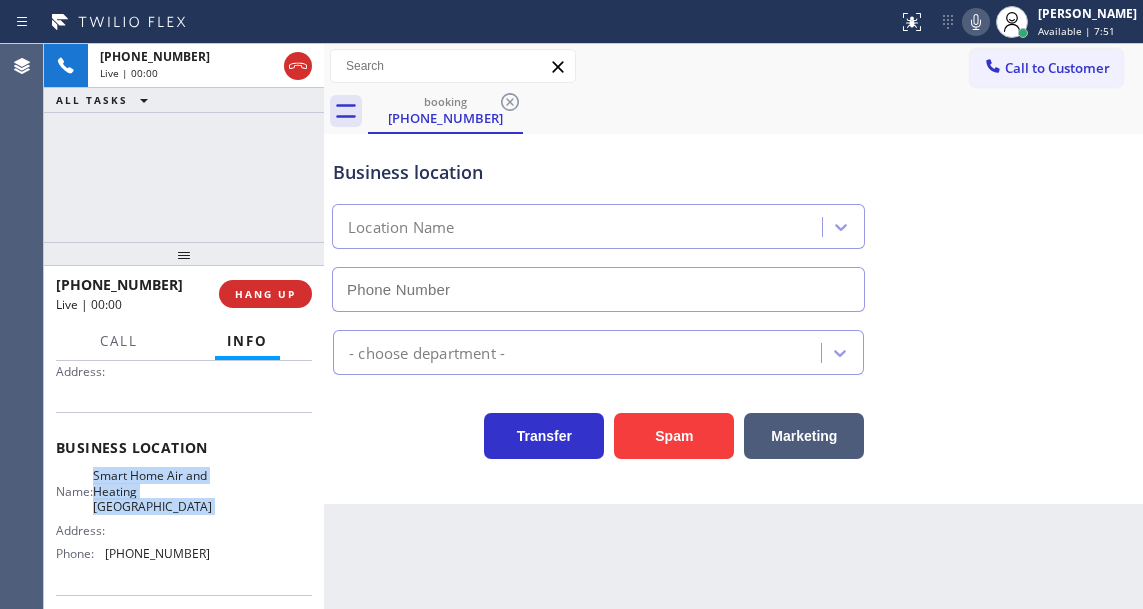 type on "[PHONE_NUMBER]" 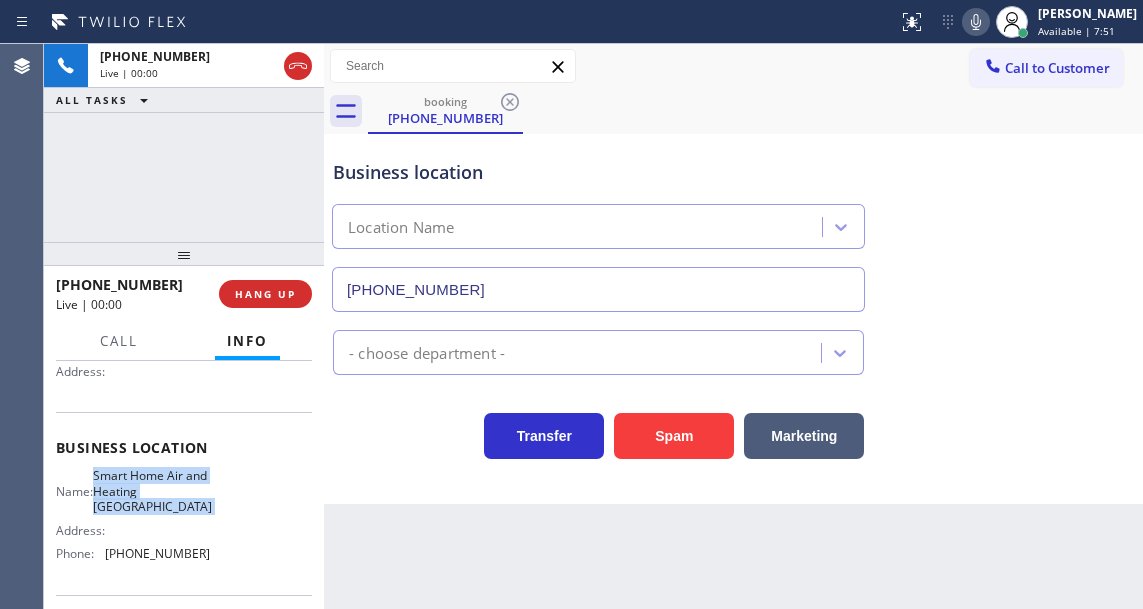 click on "Smart Home Air and Heating [GEOGRAPHIC_DATA]" at bounding box center (152, 491) 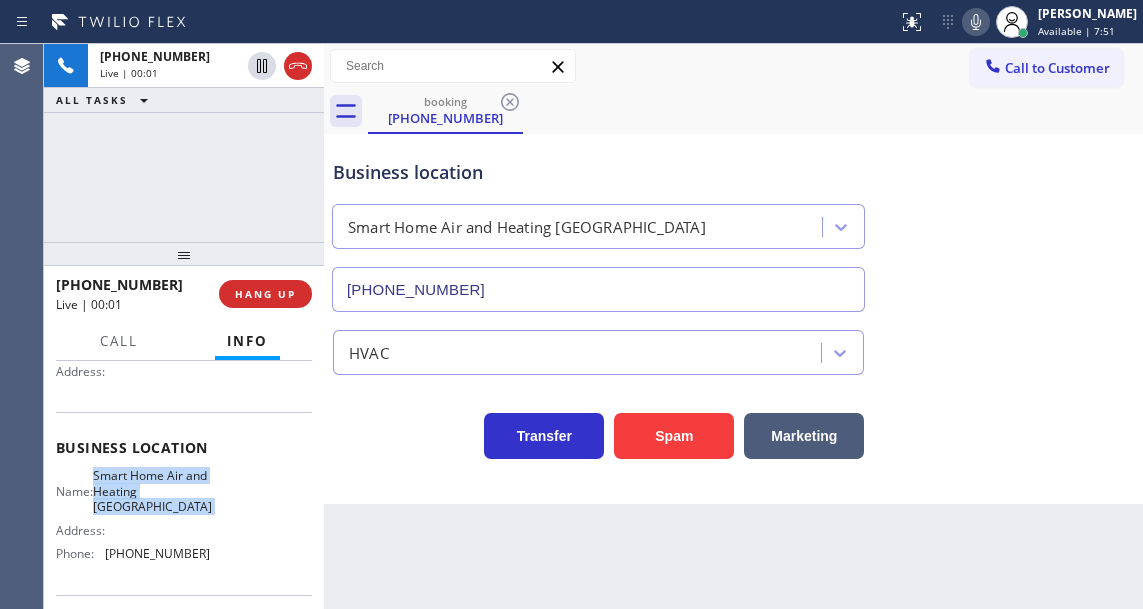 click on "Smart Home Air and Heating [GEOGRAPHIC_DATA]" at bounding box center (152, 491) 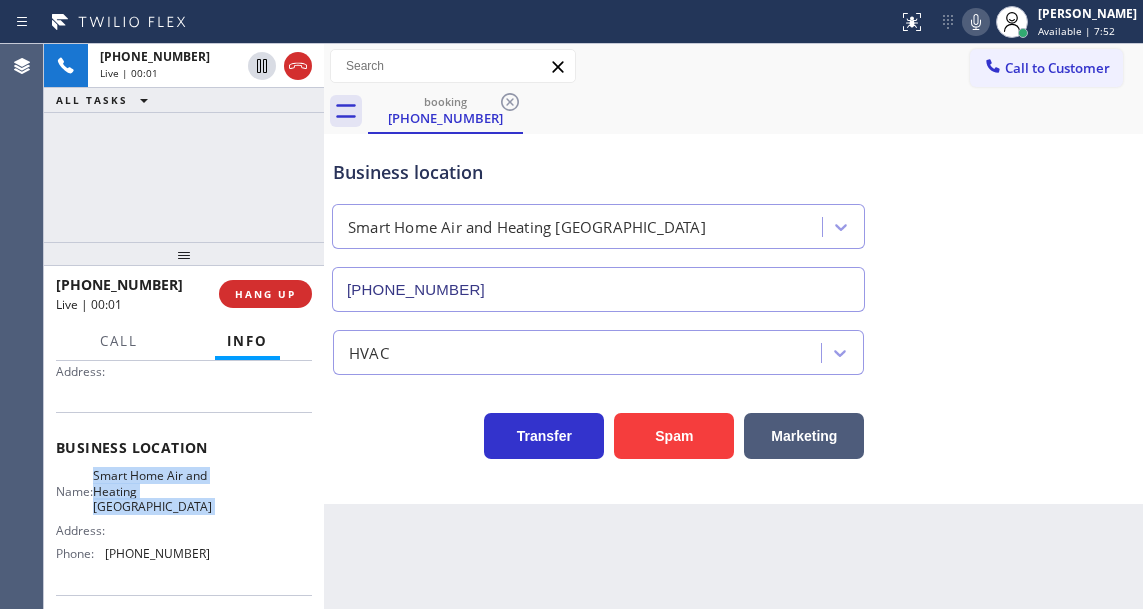 click on "Smart Home Air and Heating [GEOGRAPHIC_DATA]" at bounding box center [152, 491] 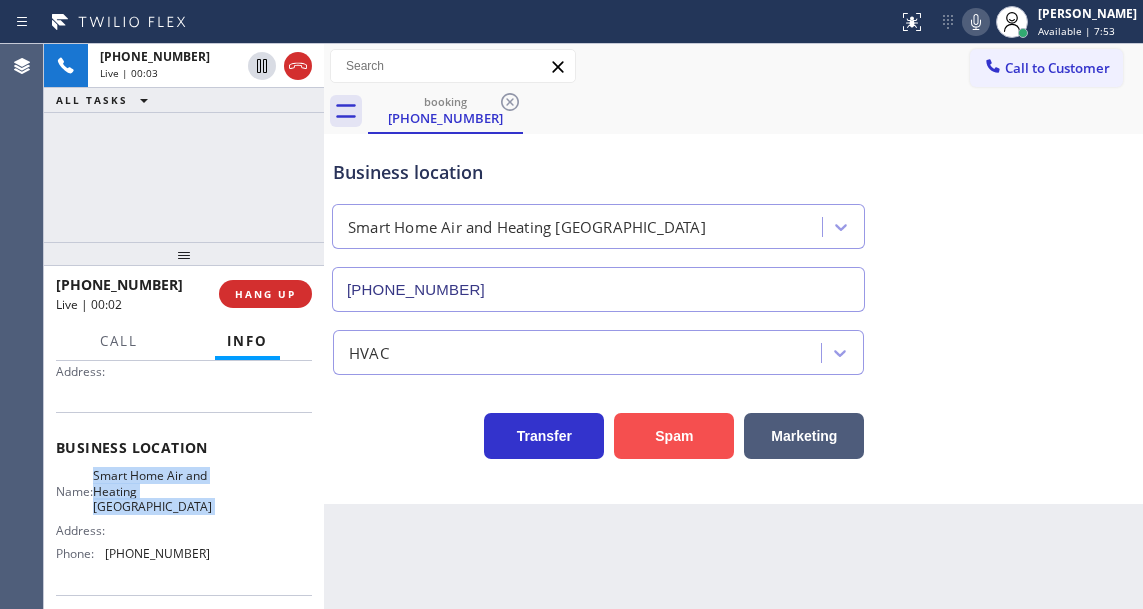 click on "Spam" at bounding box center [674, 436] 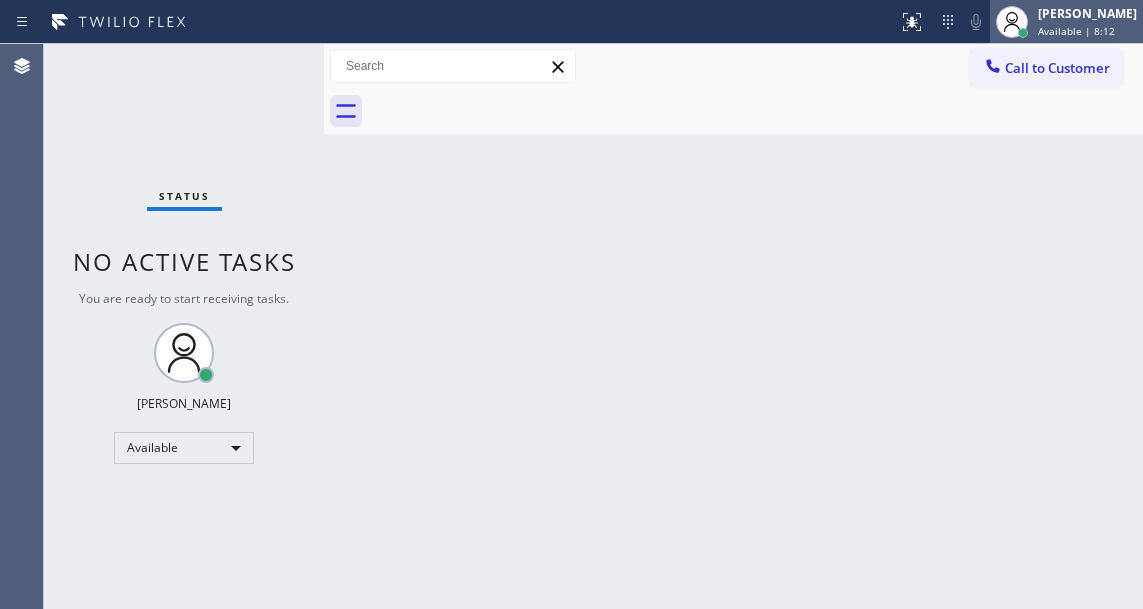 click at bounding box center [1012, 22] 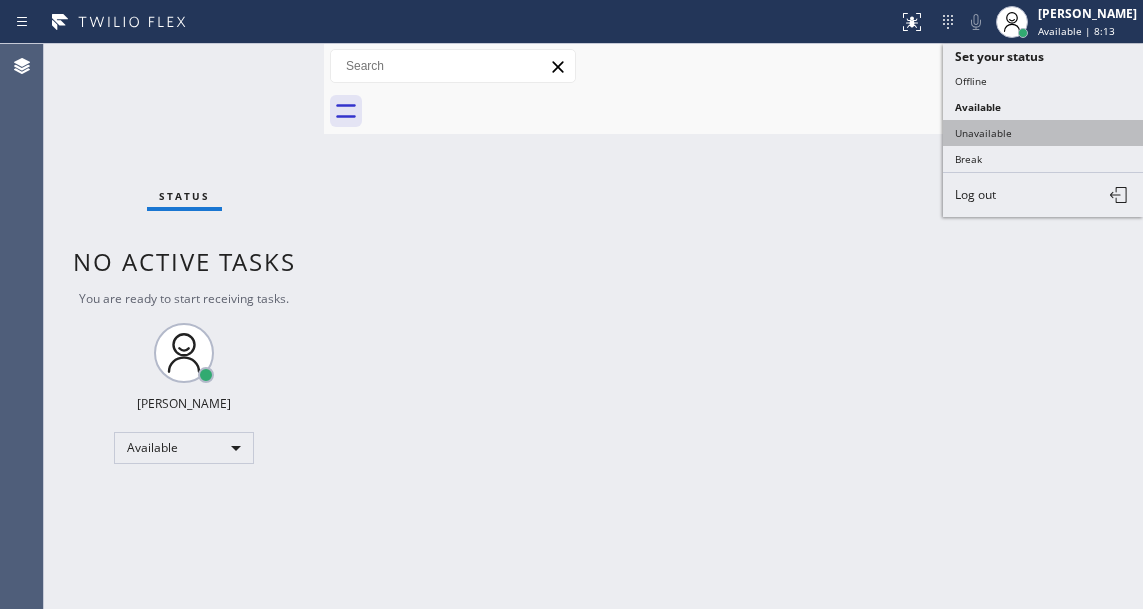 click on "Unavailable" at bounding box center (1043, 133) 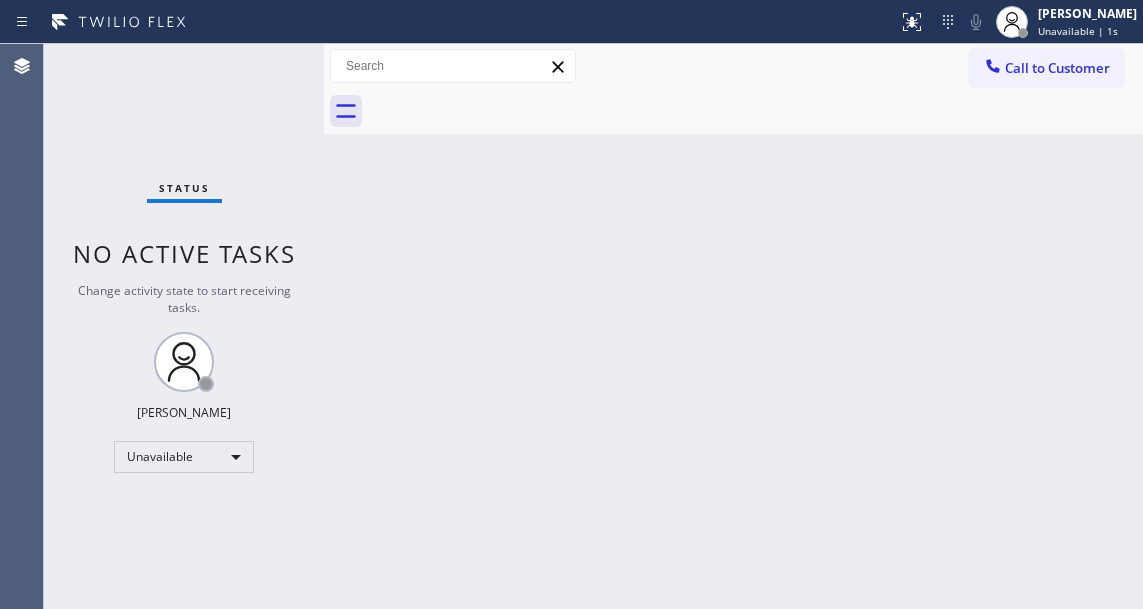drag, startPoint x: 1100, startPoint y: 76, endPoint x: 978, endPoint y: 118, distance: 129.02713 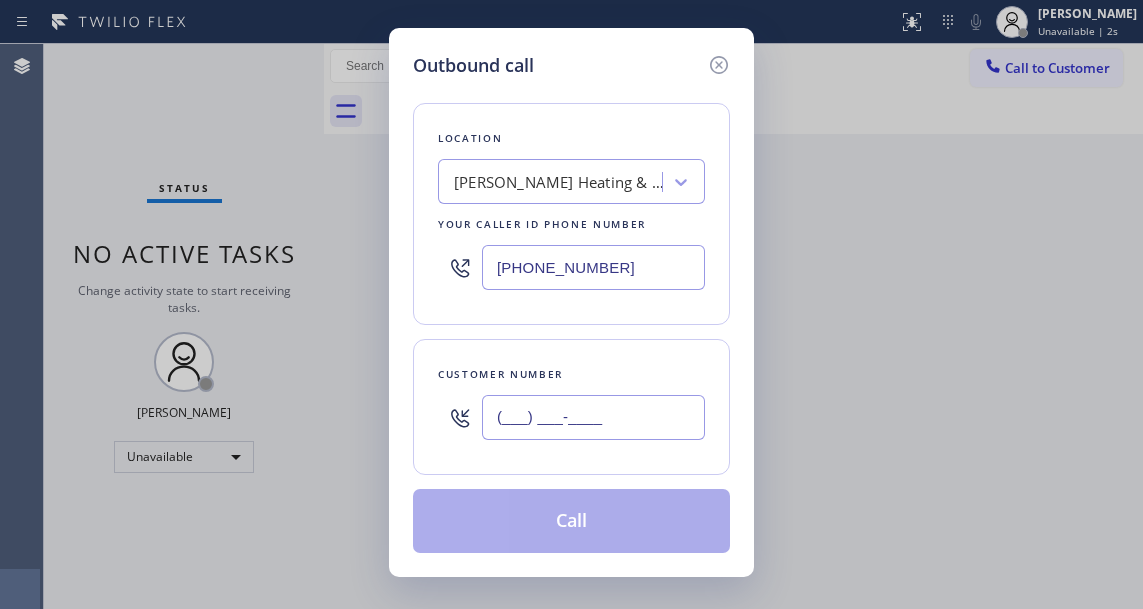 click on "(___) ___-____" at bounding box center [593, 417] 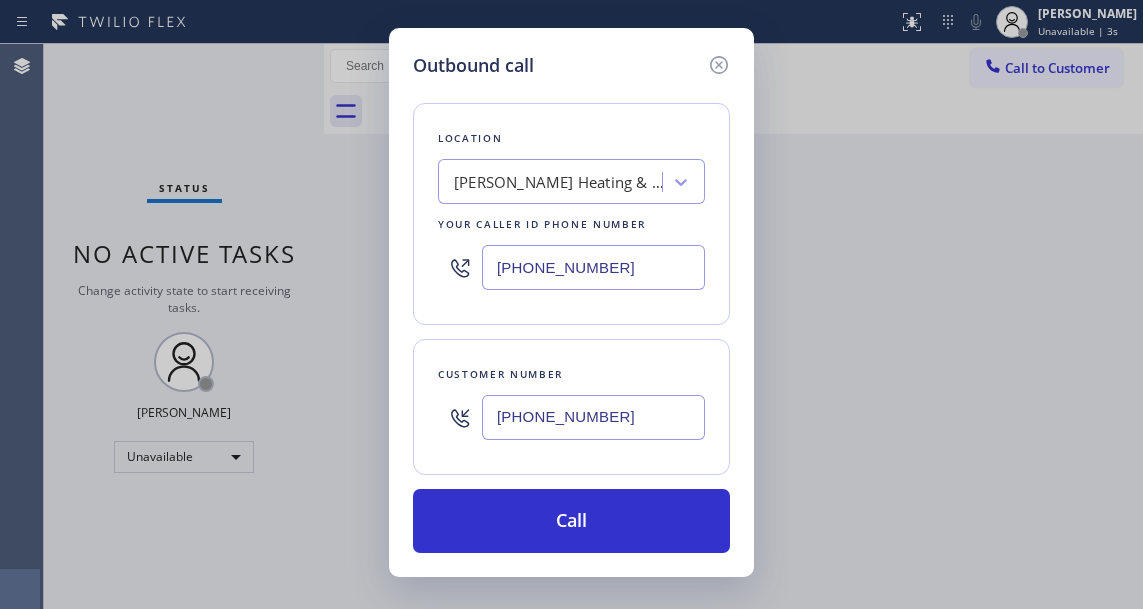 type on "[PHONE_NUMBER]" 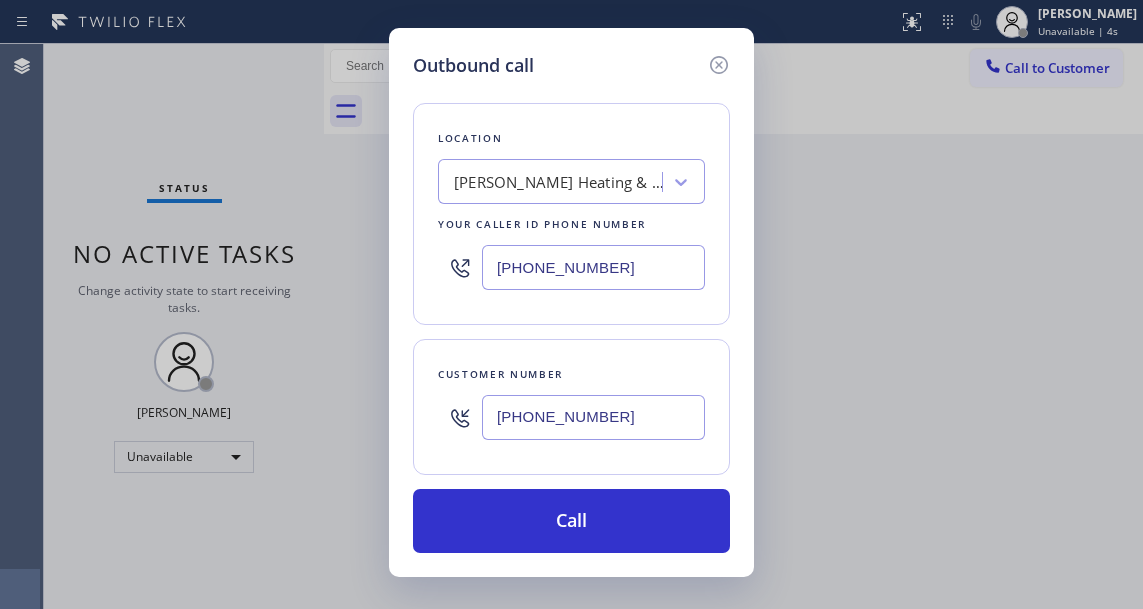 click on "[PHONE_NUMBER]" at bounding box center (593, 267) 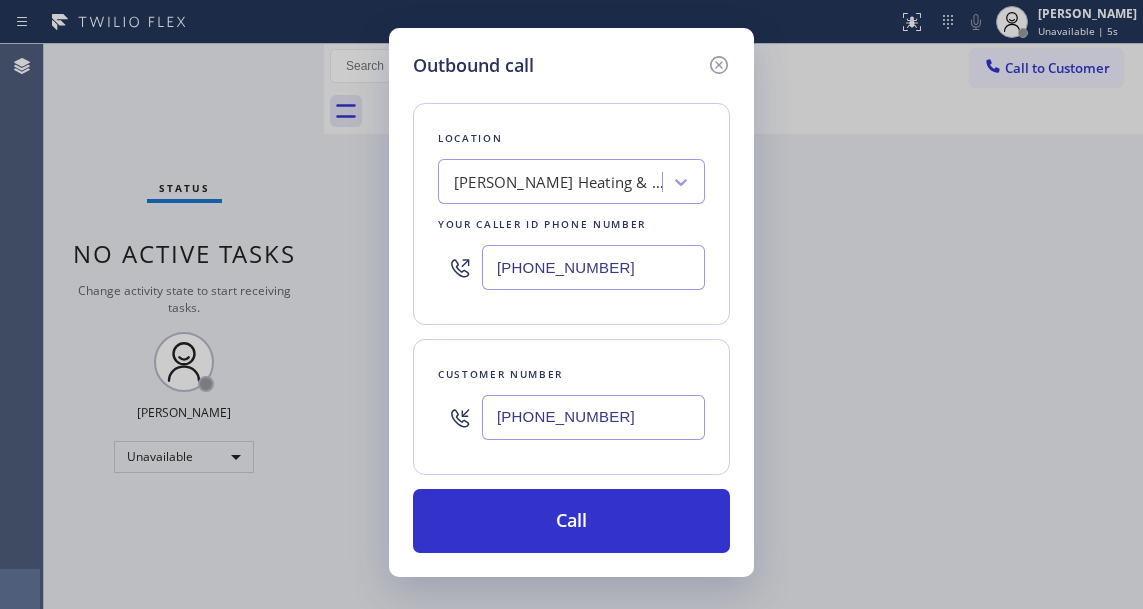 click on "[PHONE_NUMBER]" at bounding box center [593, 267] 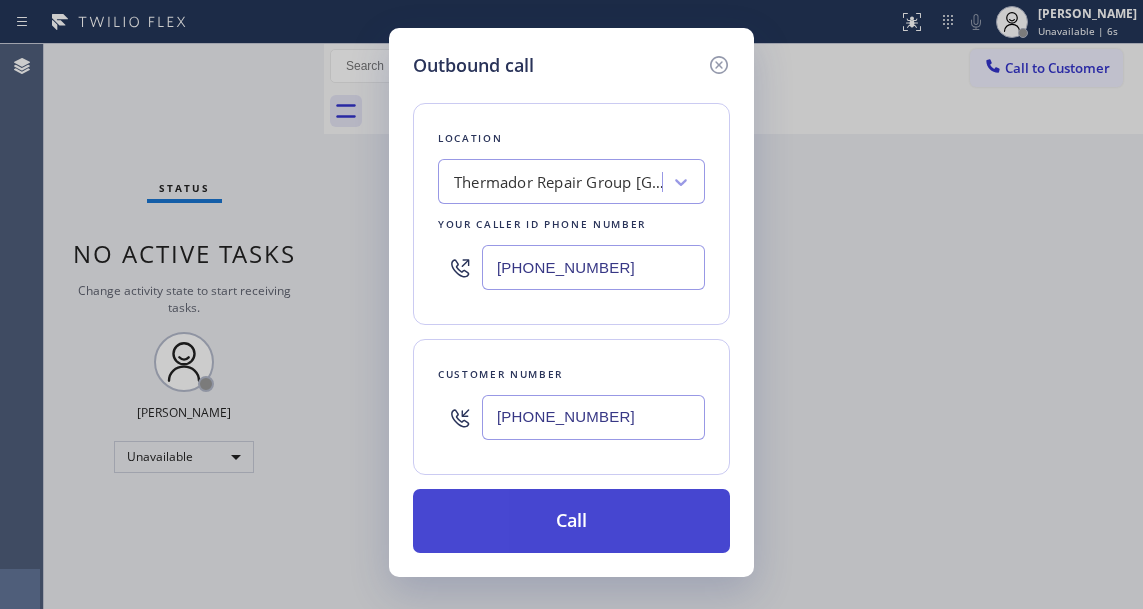 type on "[PHONE_NUMBER]" 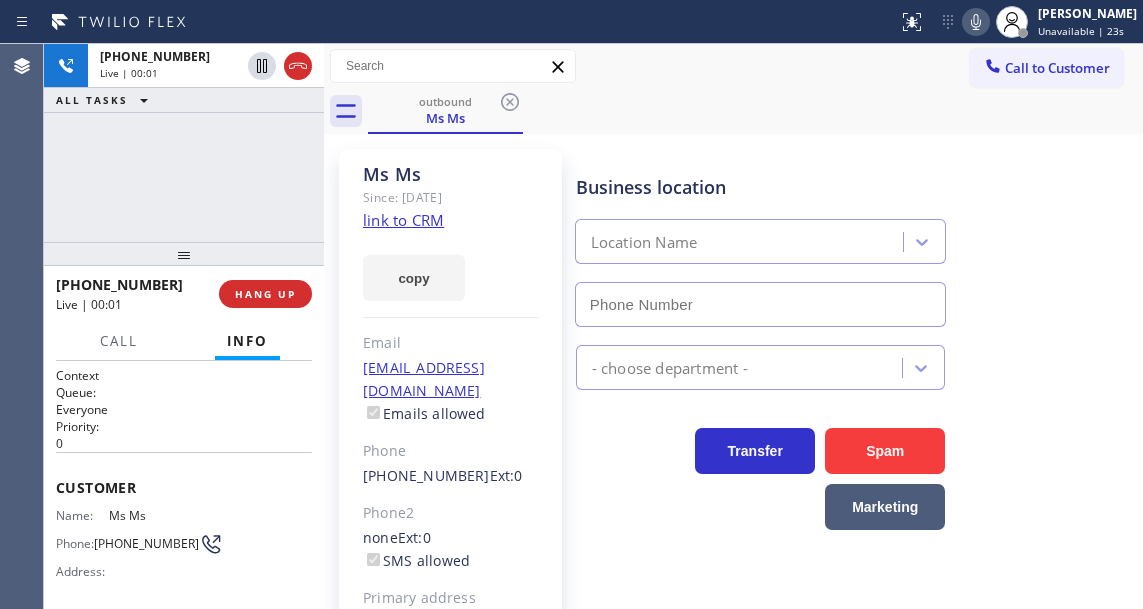 type on "[PHONE_NUMBER]" 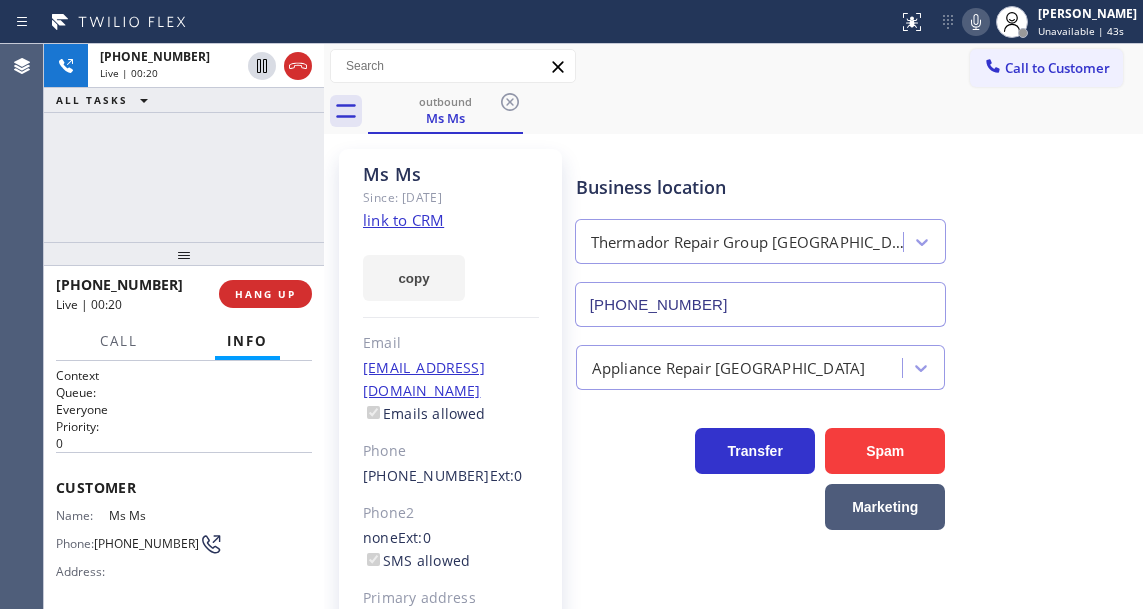 click on "[PHONE_NUMBER] Live | 00:20 ALL TASKS ALL TASKS ACTIVE TASKS TASKS IN WRAP UP" at bounding box center (184, 143) 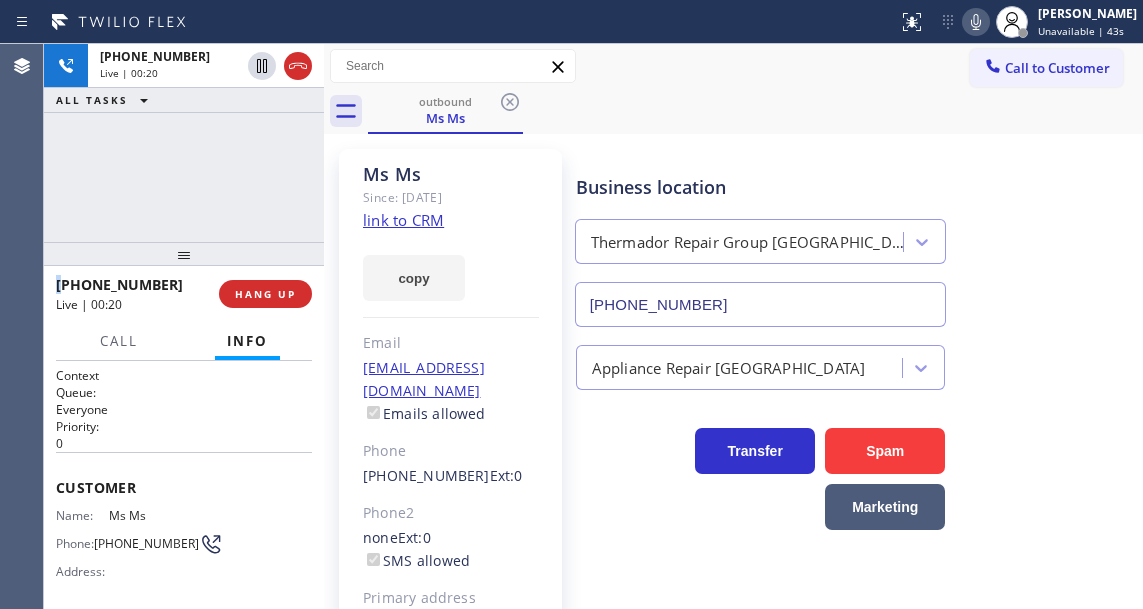 click on "[PHONE_NUMBER] Live | 00:20 ALL TASKS ALL TASKS ACTIVE TASKS TASKS IN WRAP UP" at bounding box center (184, 143) 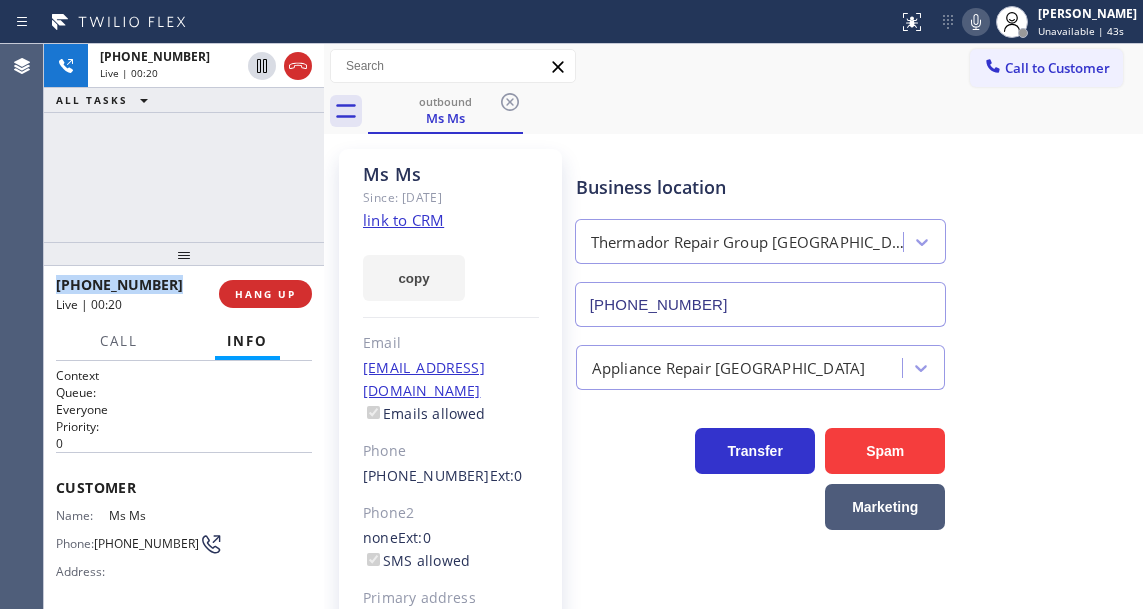 click on "[PHONE_NUMBER] Live | 00:20 ALL TASKS ALL TASKS ACTIVE TASKS TASKS IN WRAP UP" at bounding box center (184, 143) 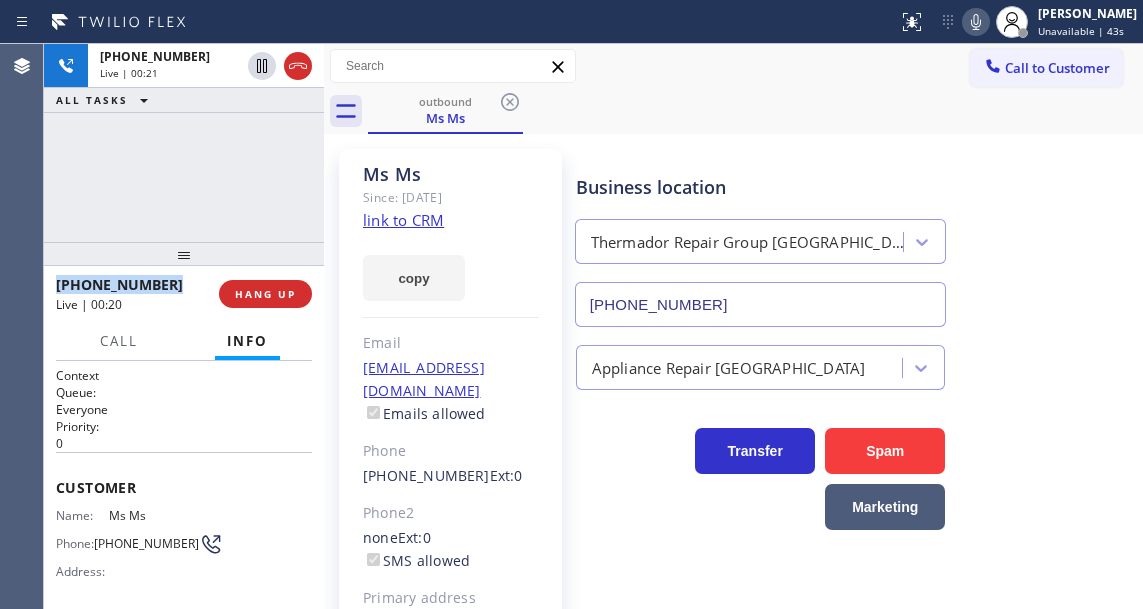 click on "[PHONE_NUMBER] Live | 00:21 ALL TASKS ALL TASKS ACTIVE TASKS TASKS IN WRAP UP" at bounding box center [184, 143] 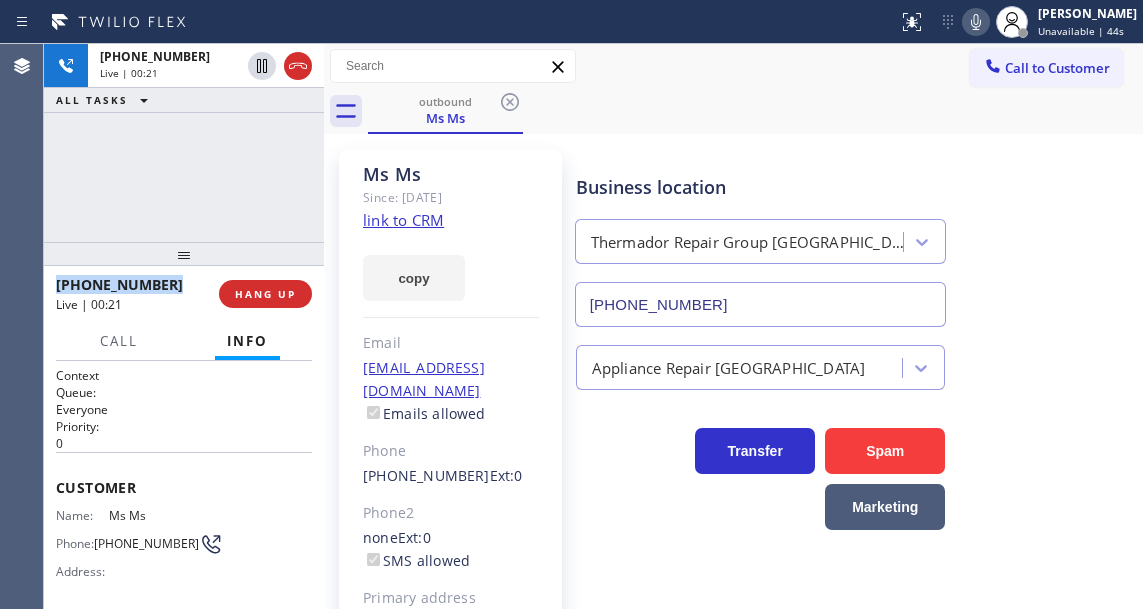 click on "[PHONE_NUMBER] Live | 00:21 ALL TASKS ALL TASKS ACTIVE TASKS TASKS IN WRAP UP" at bounding box center [184, 143] 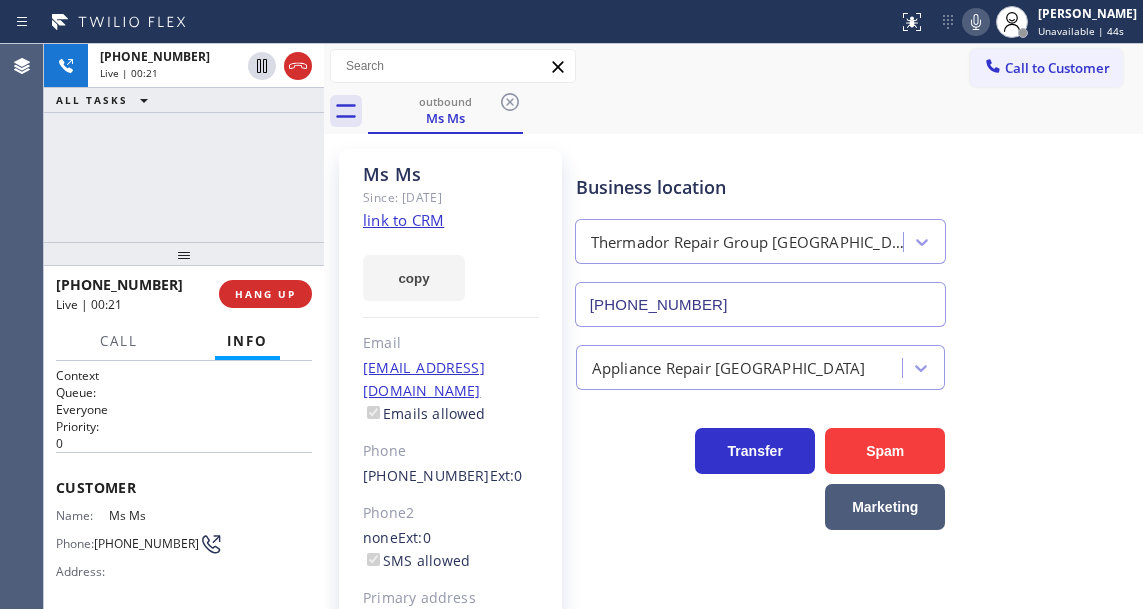 click on "[PHONE_NUMBER] Live | 00:21 ALL TASKS ALL TASKS ACTIVE TASKS TASKS IN WRAP UP" at bounding box center (184, 143) 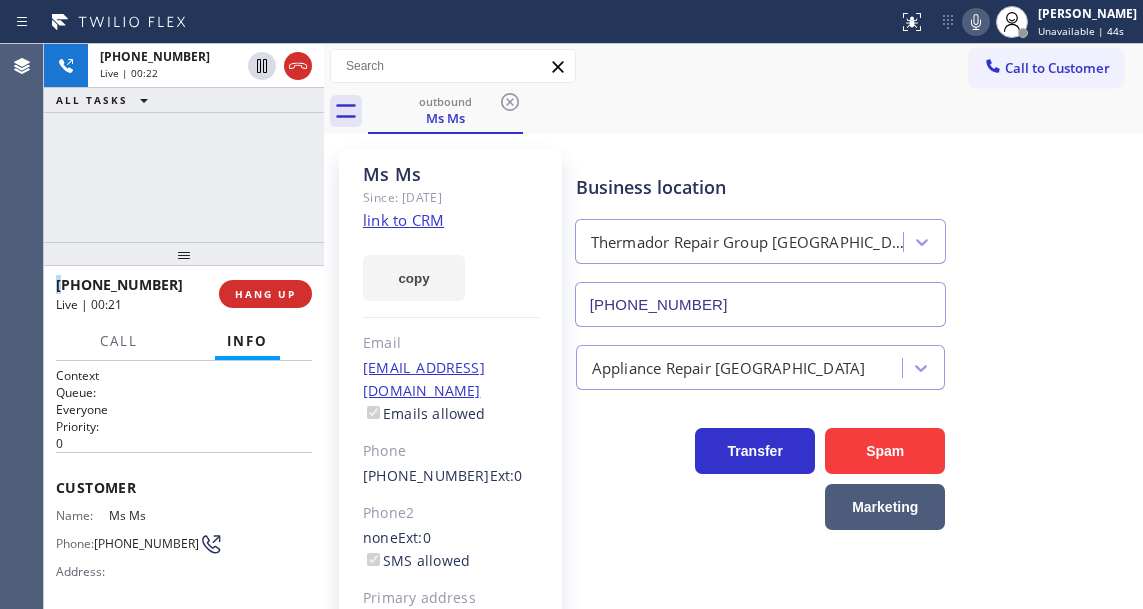 click on "[PHONE_NUMBER] Live | 00:22 ALL TASKS ALL TASKS ACTIVE TASKS TASKS IN WRAP UP" at bounding box center (184, 143) 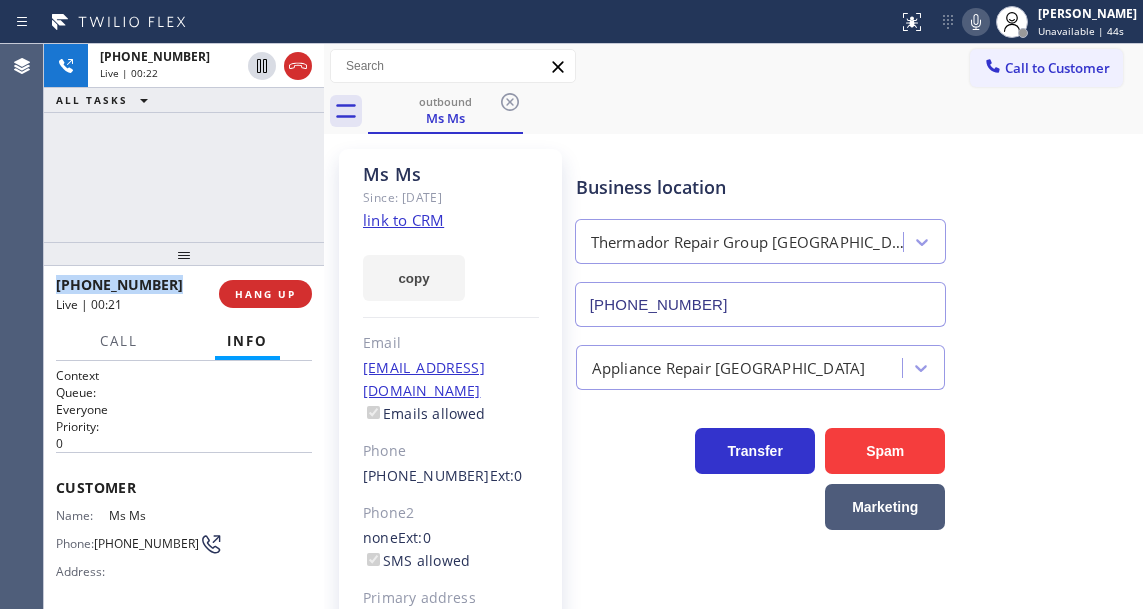 click on "[PHONE_NUMBER] Live | 00:22 ALL TASKS ALL TASKS ACTIVE TASKS TASKS IN WRAP UP" at bounding box center (184, 143) 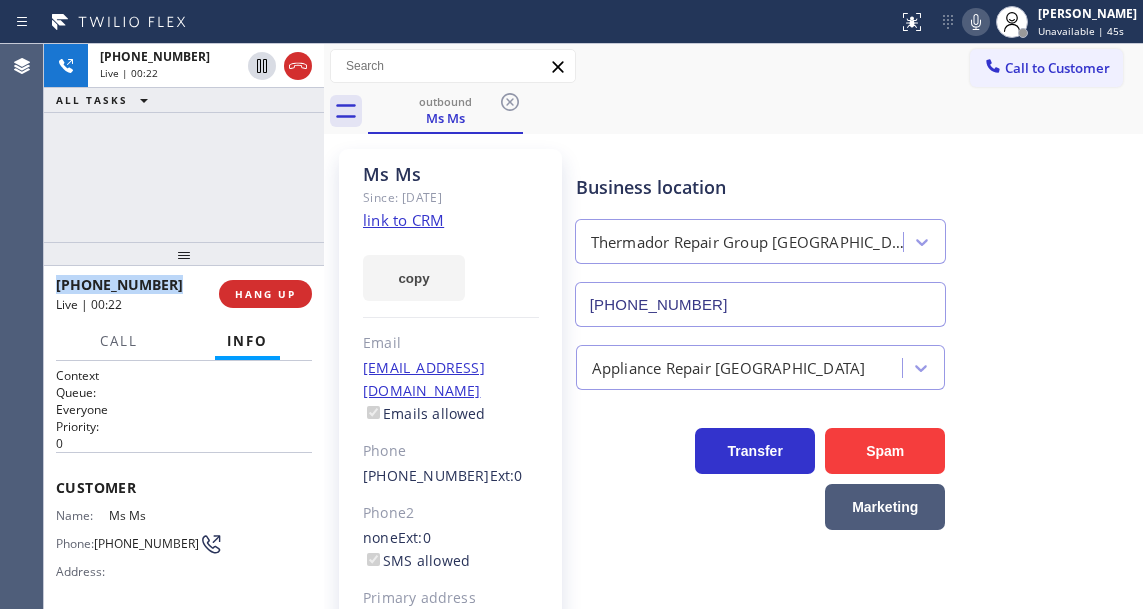 click on "[PHONE_NUMBER] Live | 00:22 ALL TASKS ALL TASKS ACTIVE TASKS TASKS IN WRAP UP" at bounding box center [184, 143] 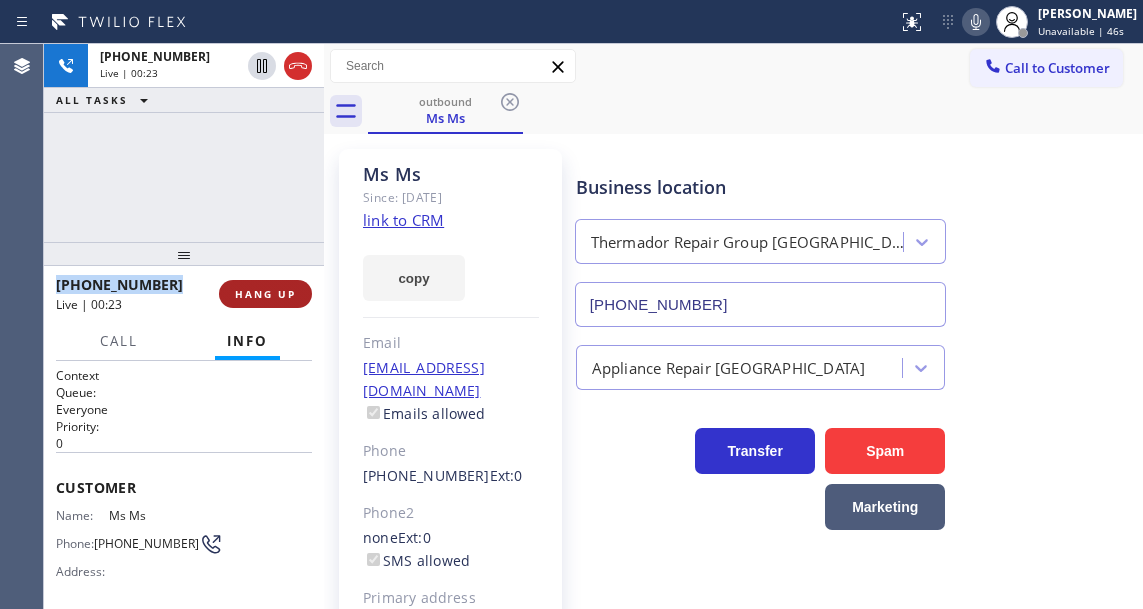 click on "HANG UP" at bounding box center [265, 294] 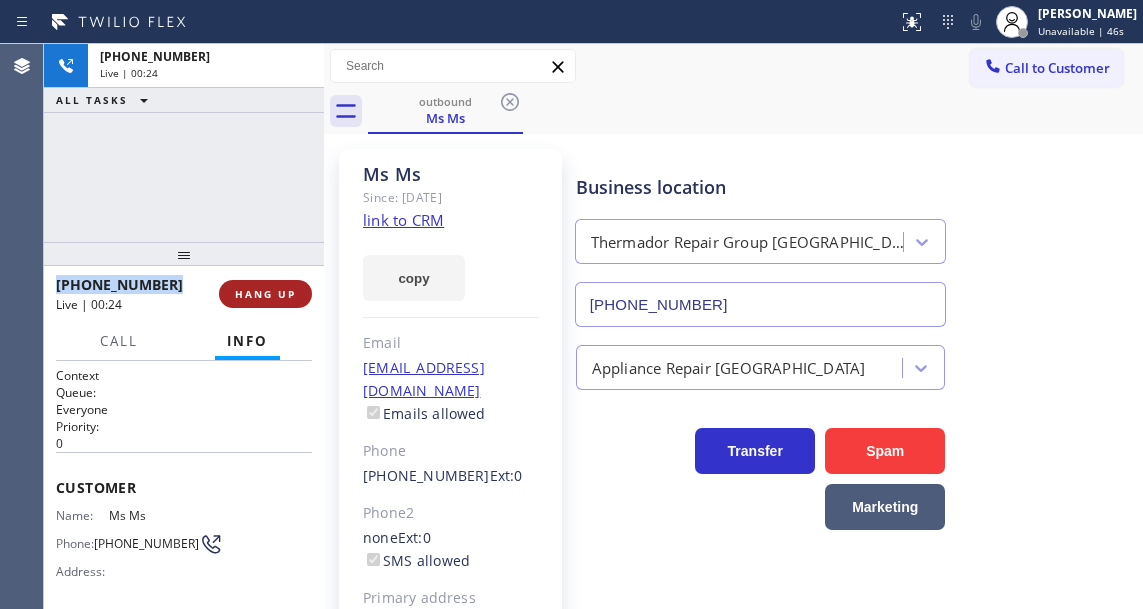 click on "HANG UP" at bounding box center [265, 294] 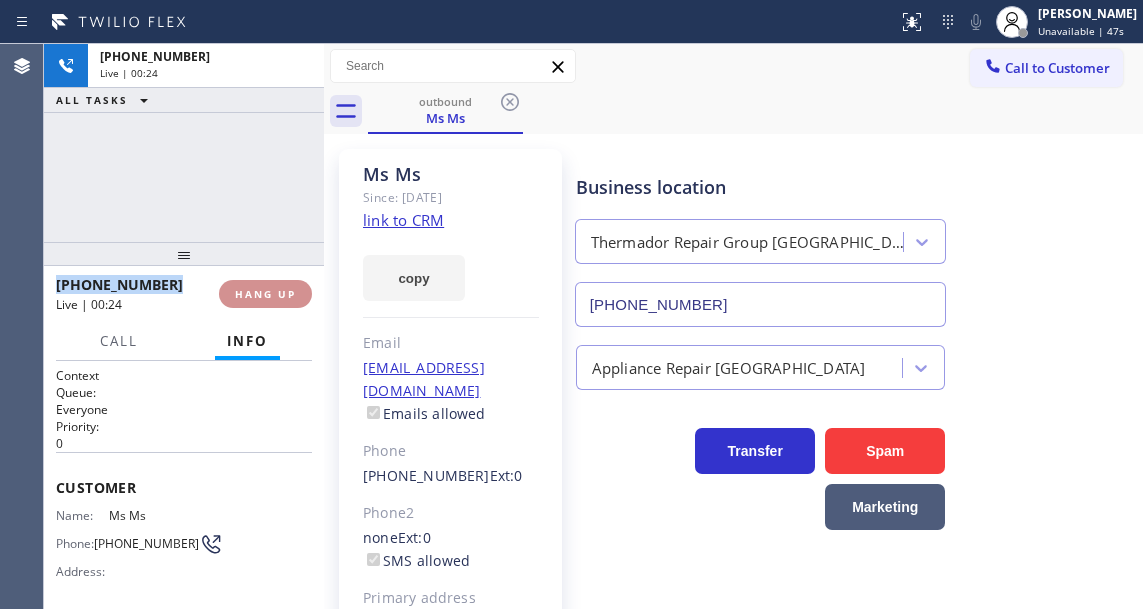 click on "HANG UP" at bounding box center (265, 294) 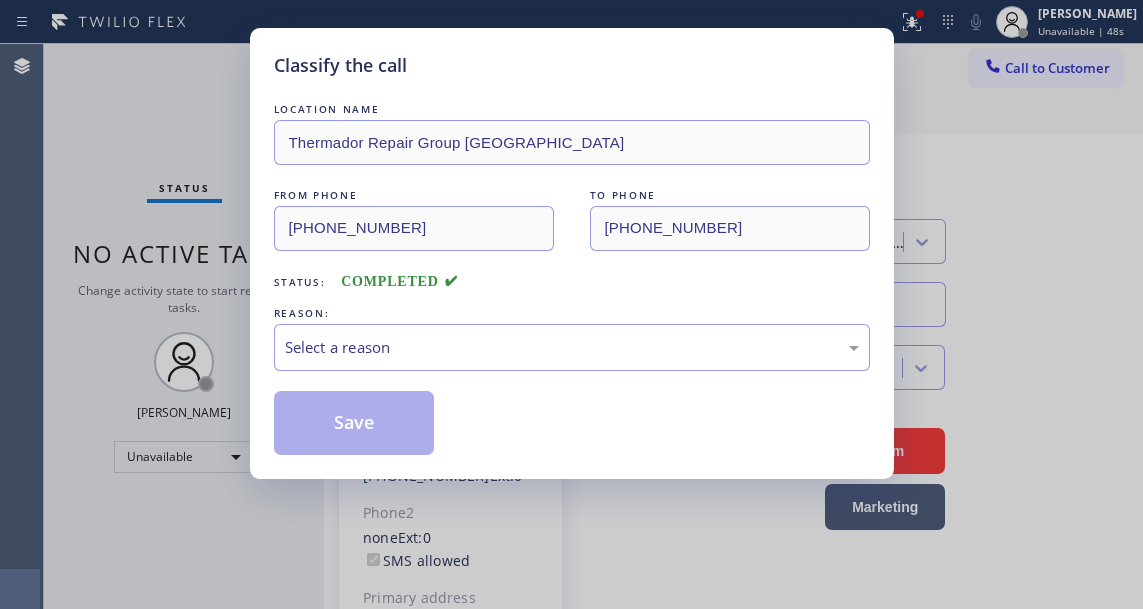 click on "Select a reason" at bounding box center [572, 347] 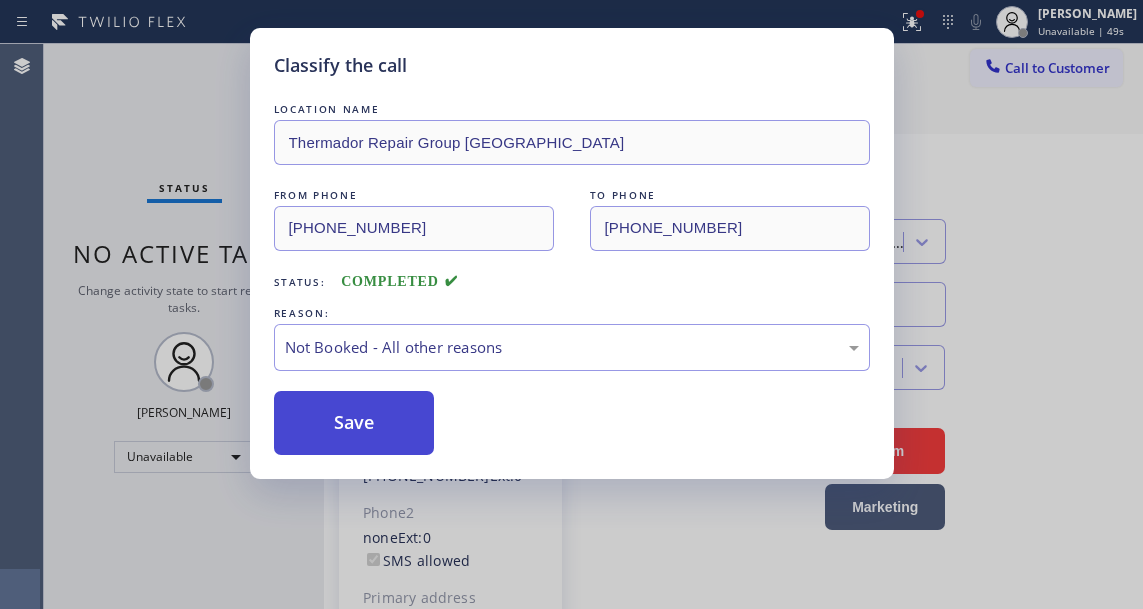 click on "Save" at bounding box center [354, 423] 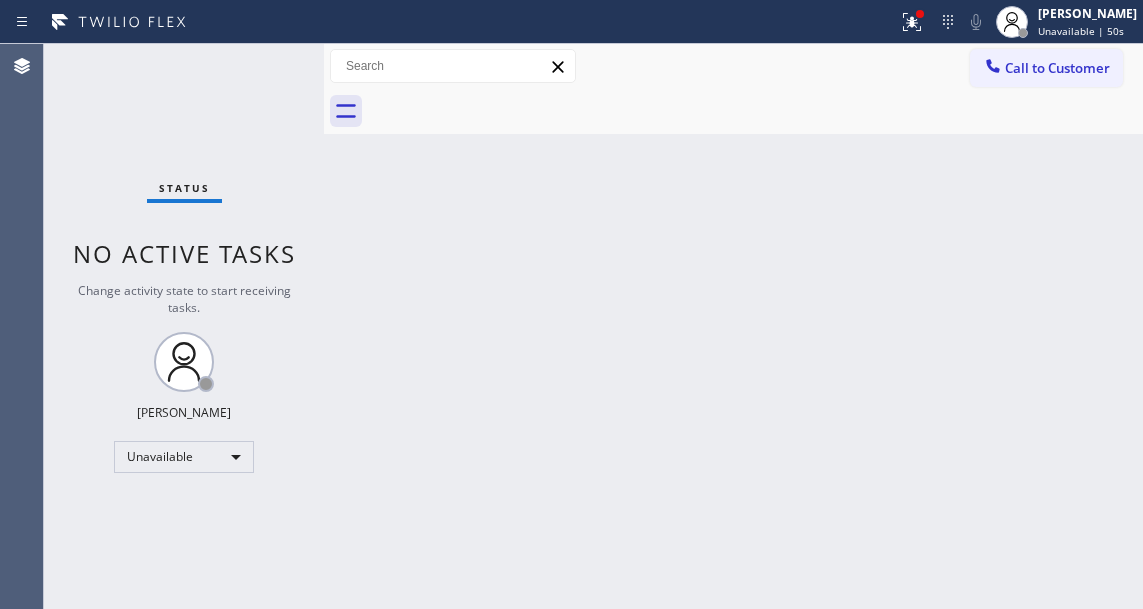 click on "Unavailable | 50s" at bounding box center (1081, 31) 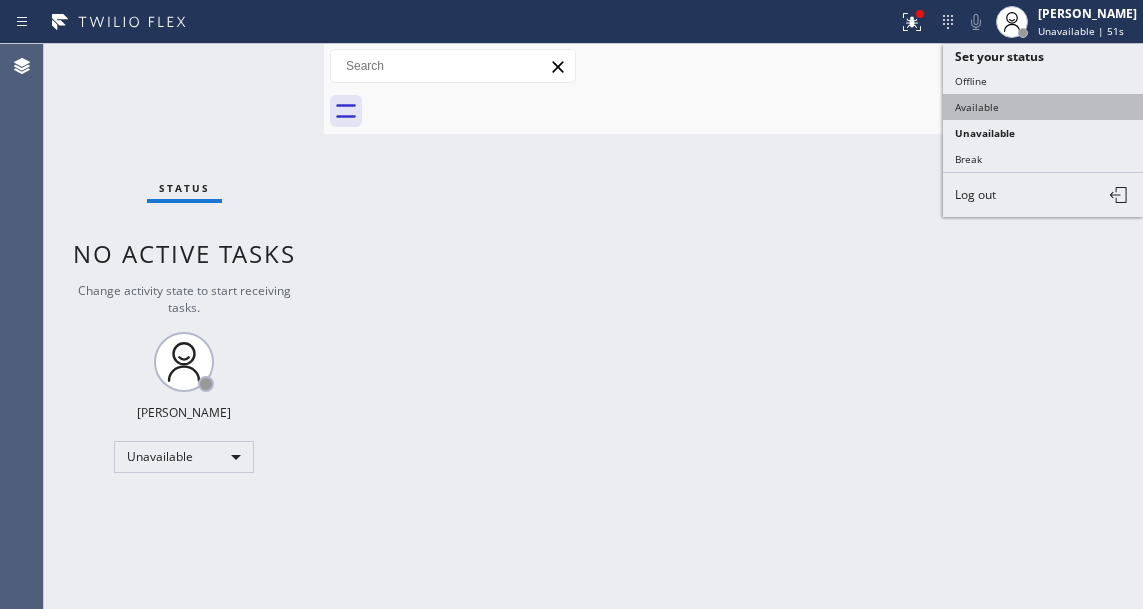 click on "Available" at bounding box center [1043, 107] 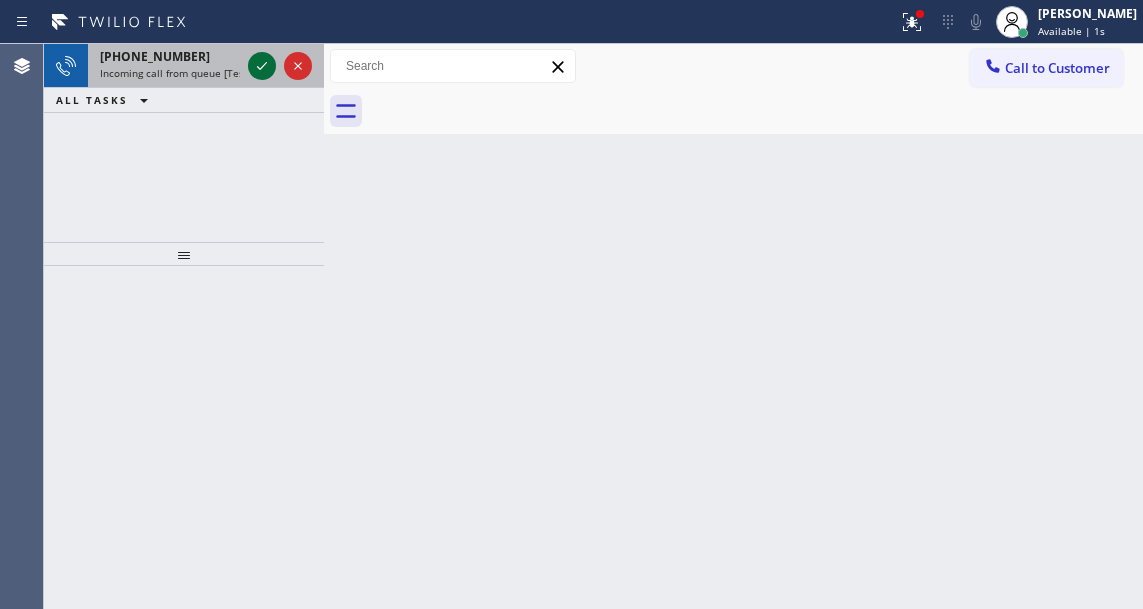 click 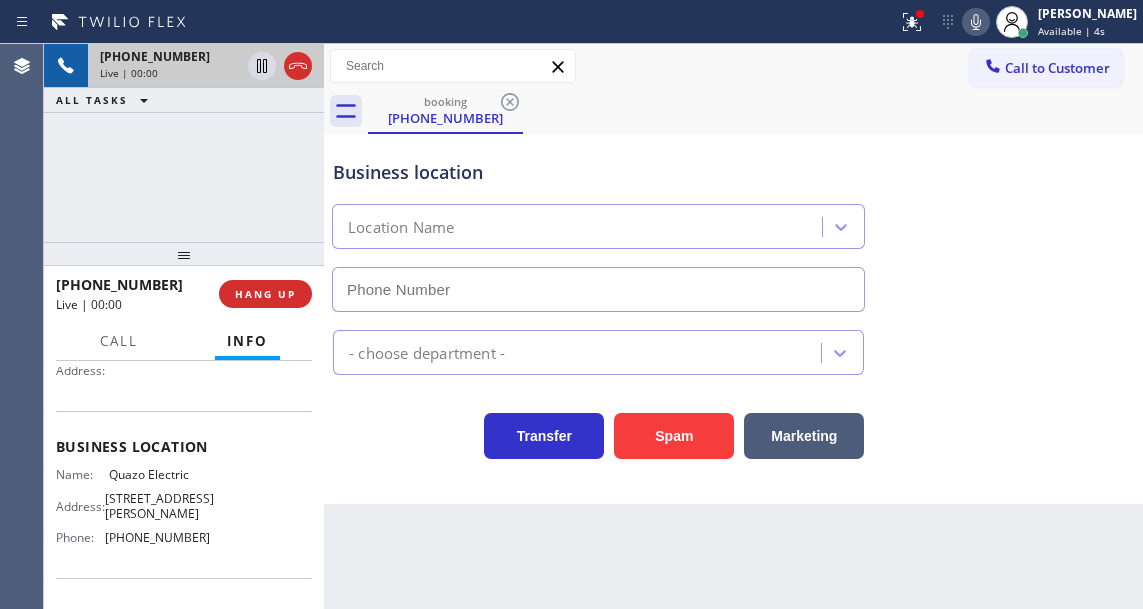 scroll, scrollTop: 200, scrollLeft: 0, axis: vertical 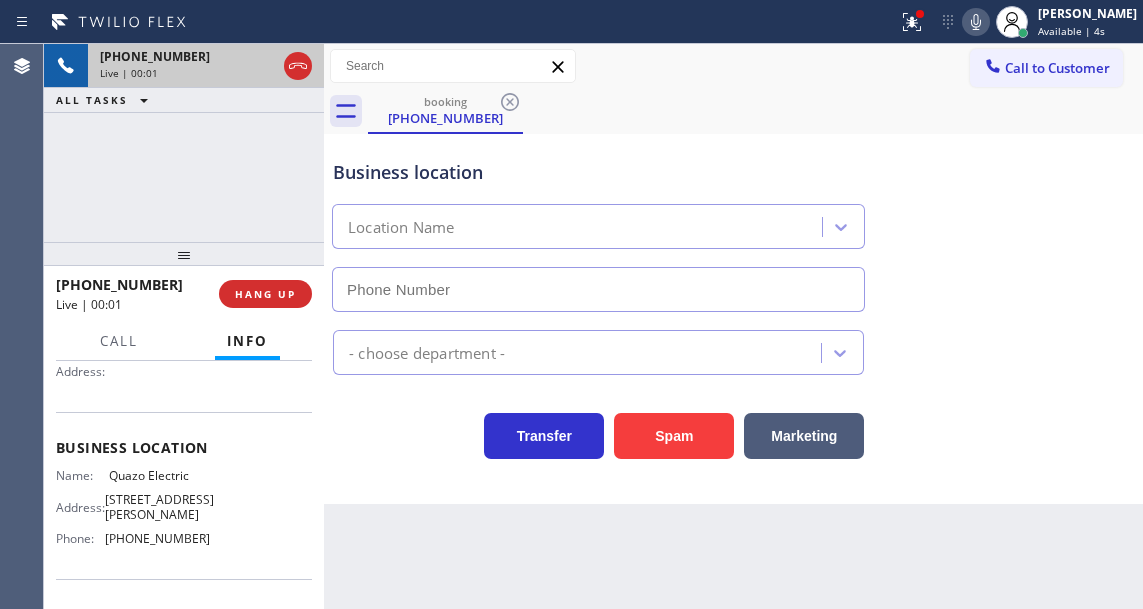 type on "[PHONE_NUMBER]" 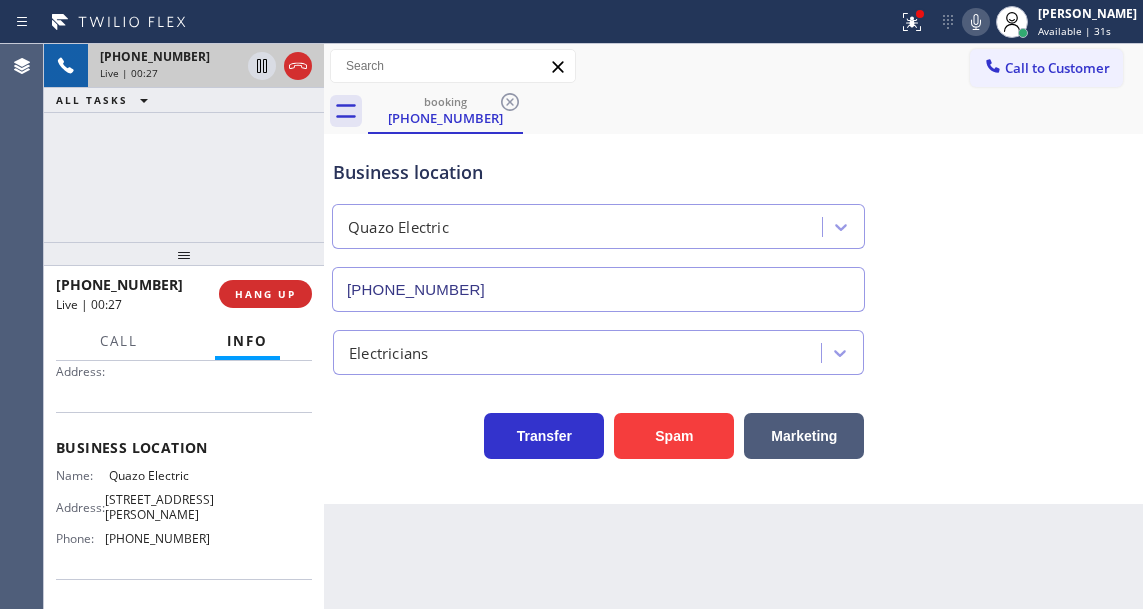 click on "Business location" at bounding box center (598, 172) 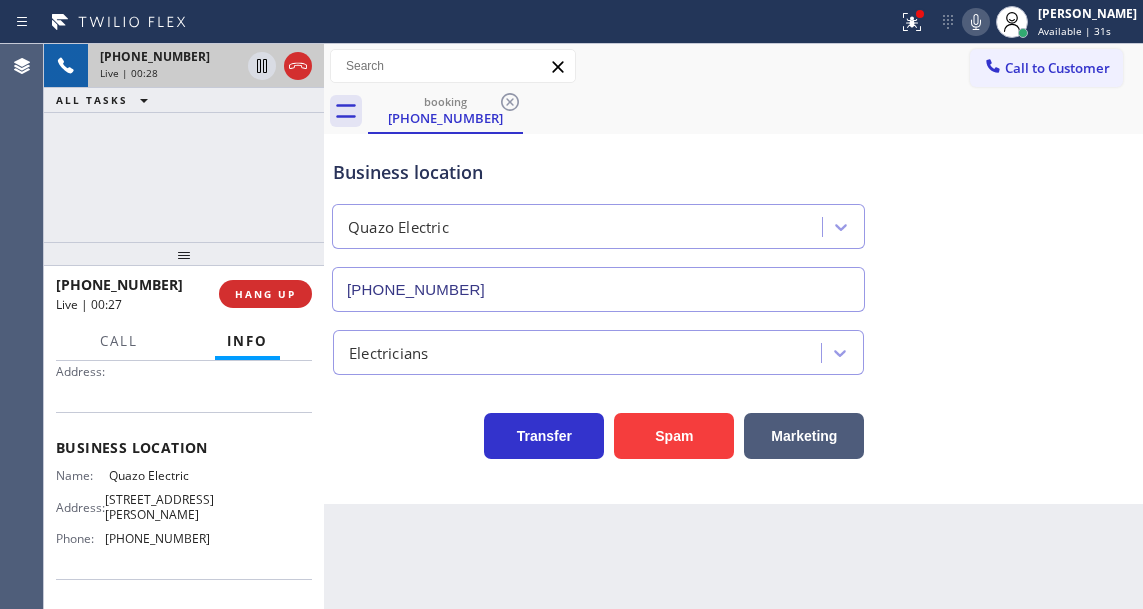 click on "Business location" at bounding box center [598, 172] 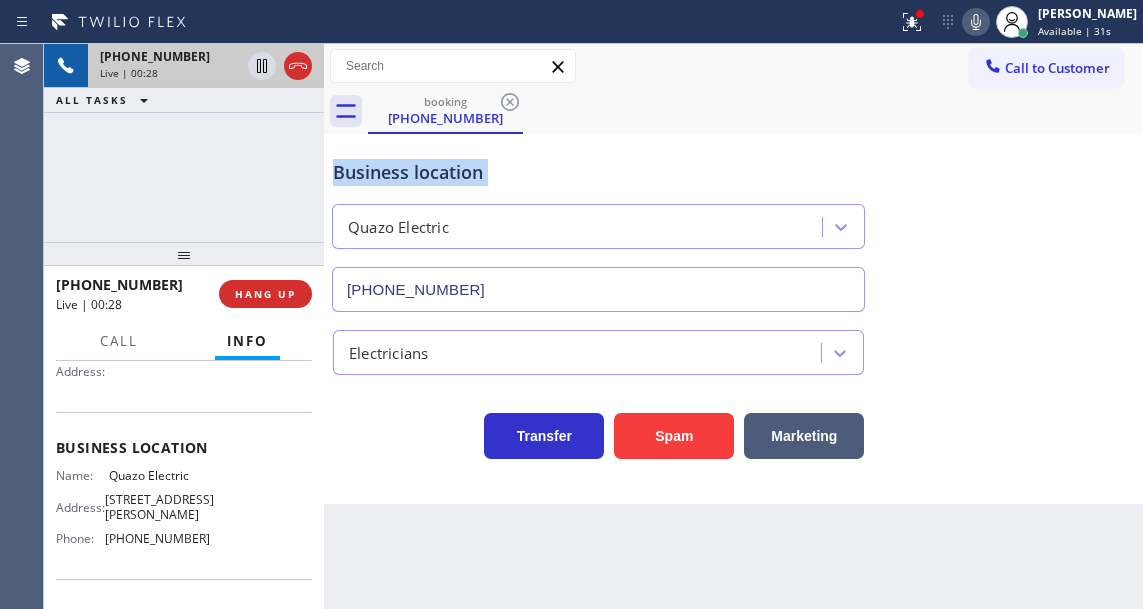 click on "Business location" at bounding box center (598, 172) 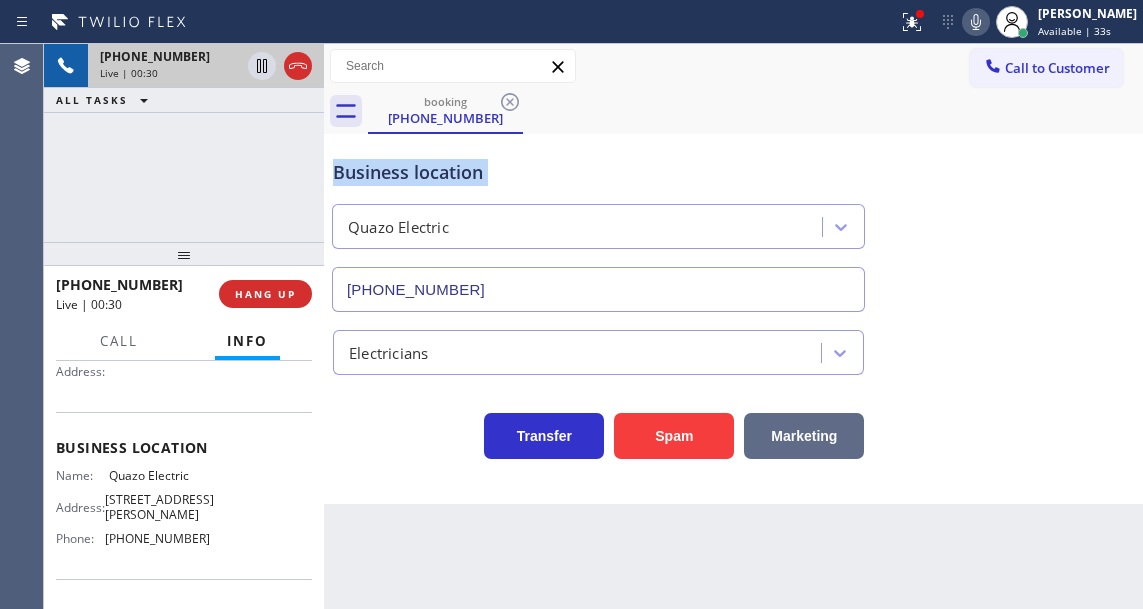 click on "Marketing" at bounding box center [804, 436] 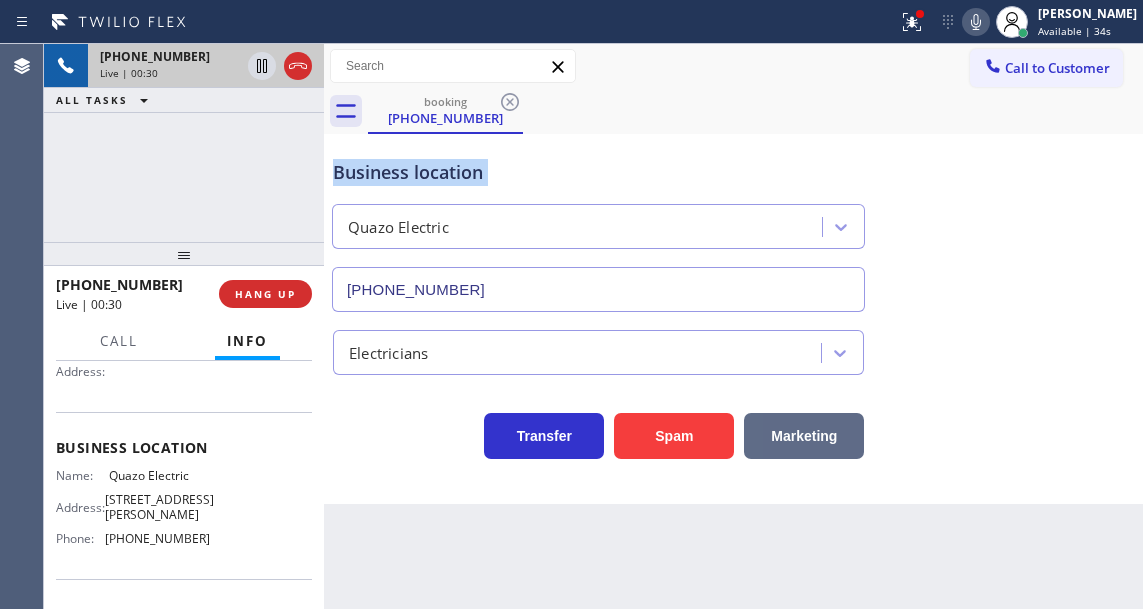 click on "Marketing" at bounding box center (804, 436) 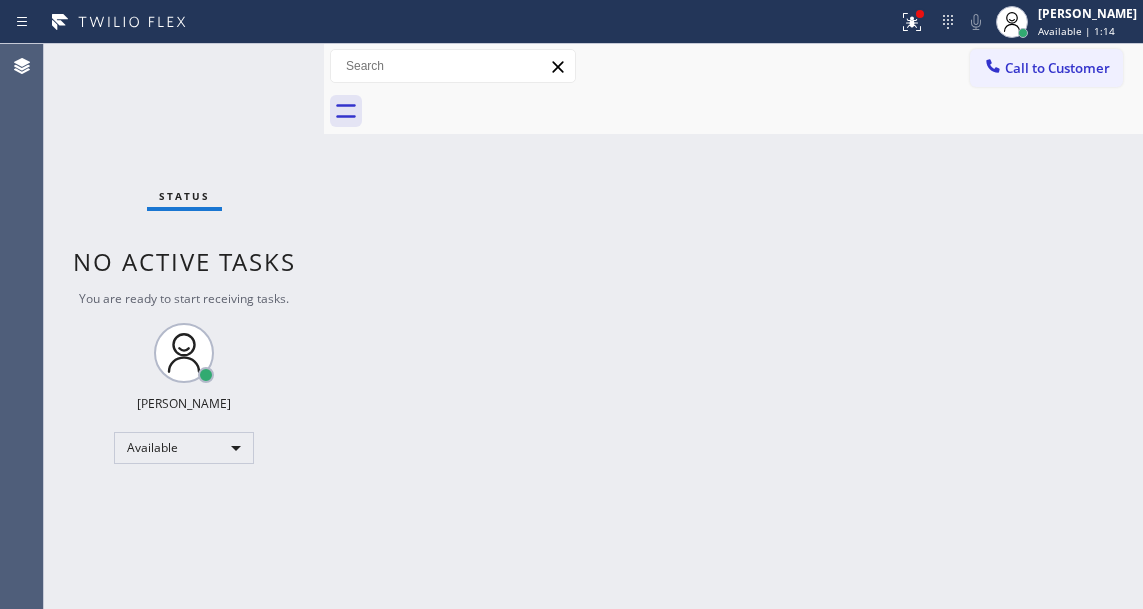 click on "Status   No active tasks     You are ready to start receiving tasks.   [PERSON_NAME]" at bounding box center (184, 326) 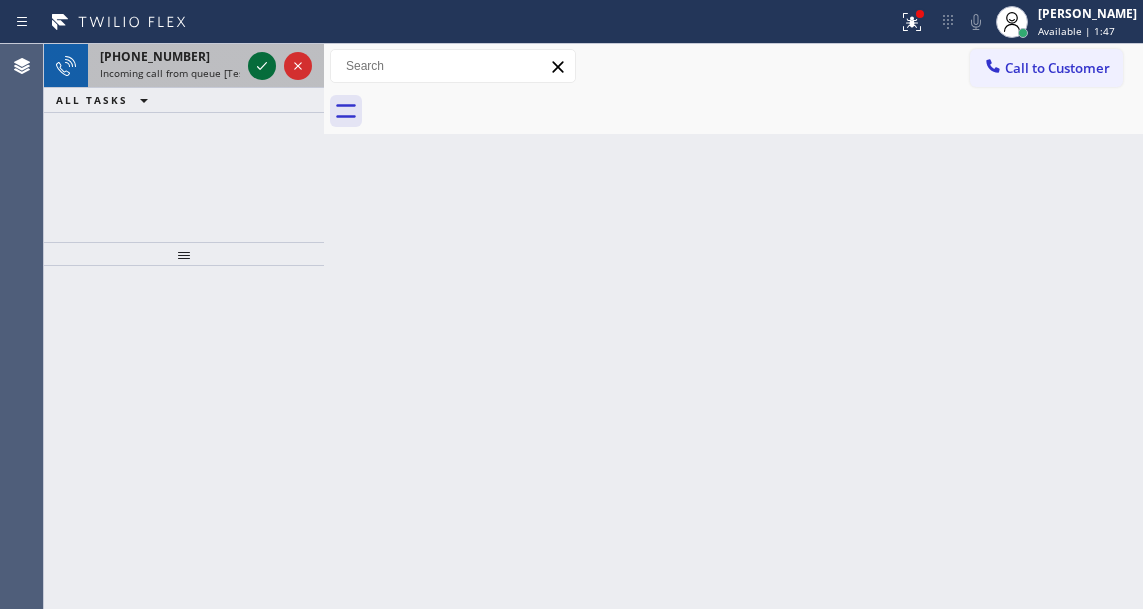 click 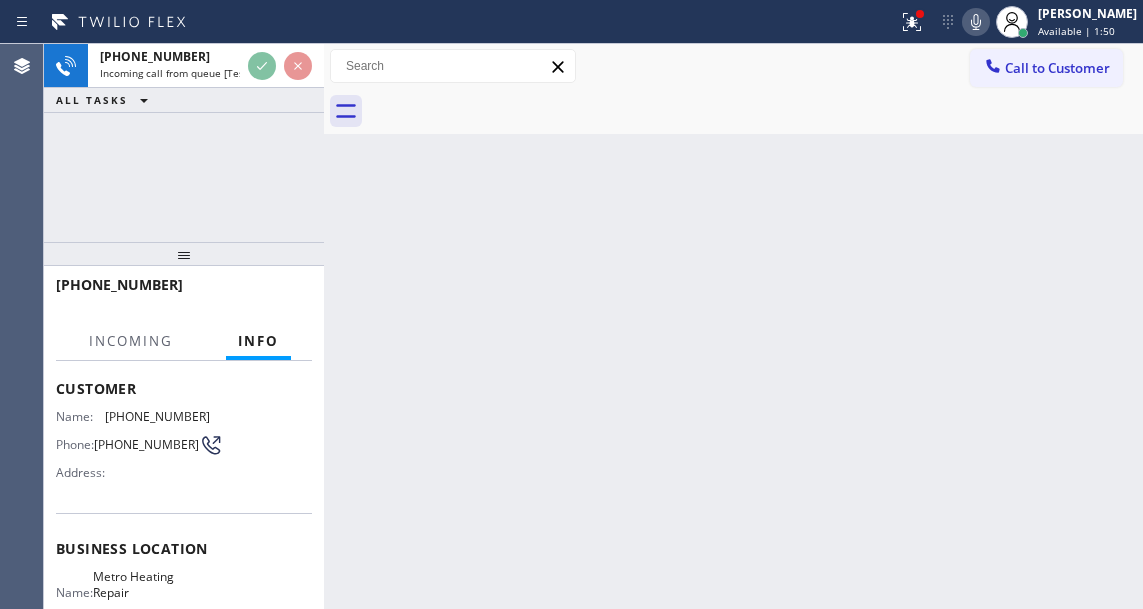 scroll, scrollTop: 100, scrollLeft: 0, axis: vertical 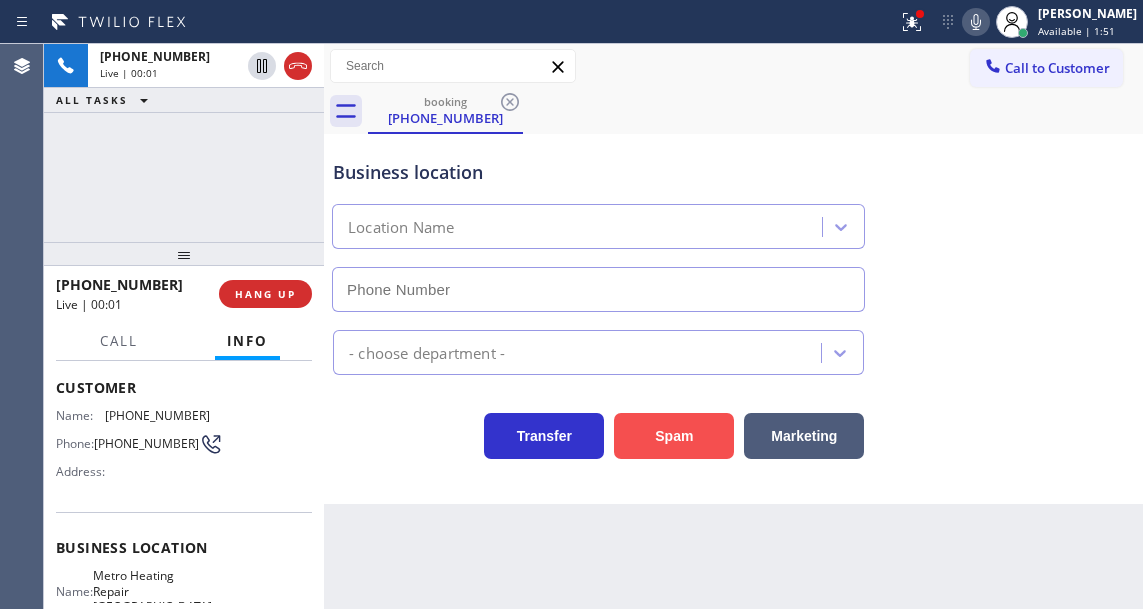 type on "[PHONE_NUMBER]" 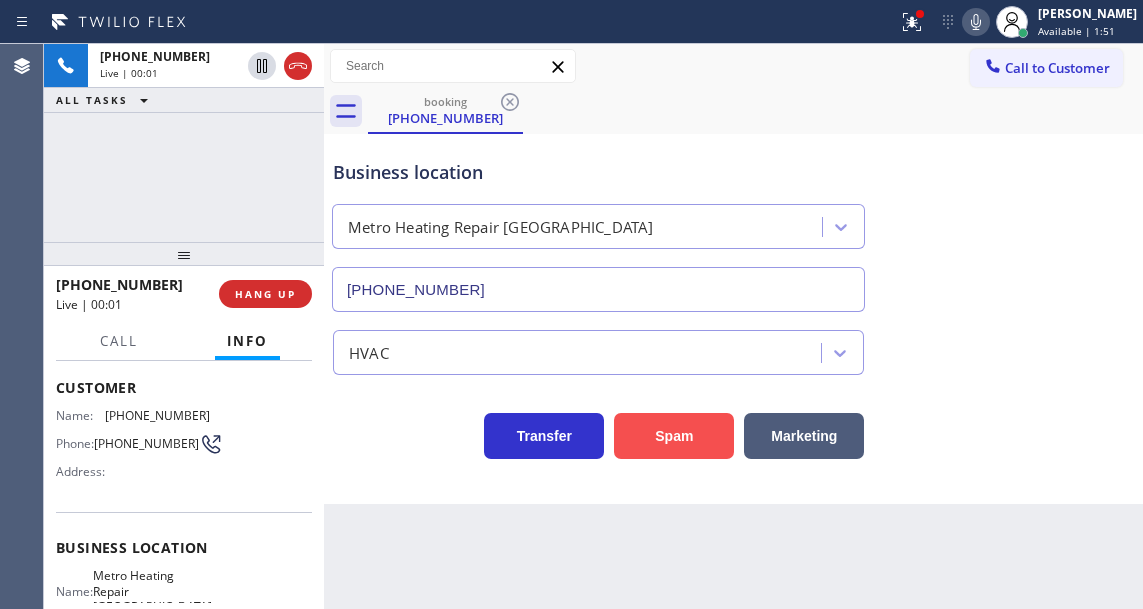 click on "Spam" at bounding box center [674, 436] 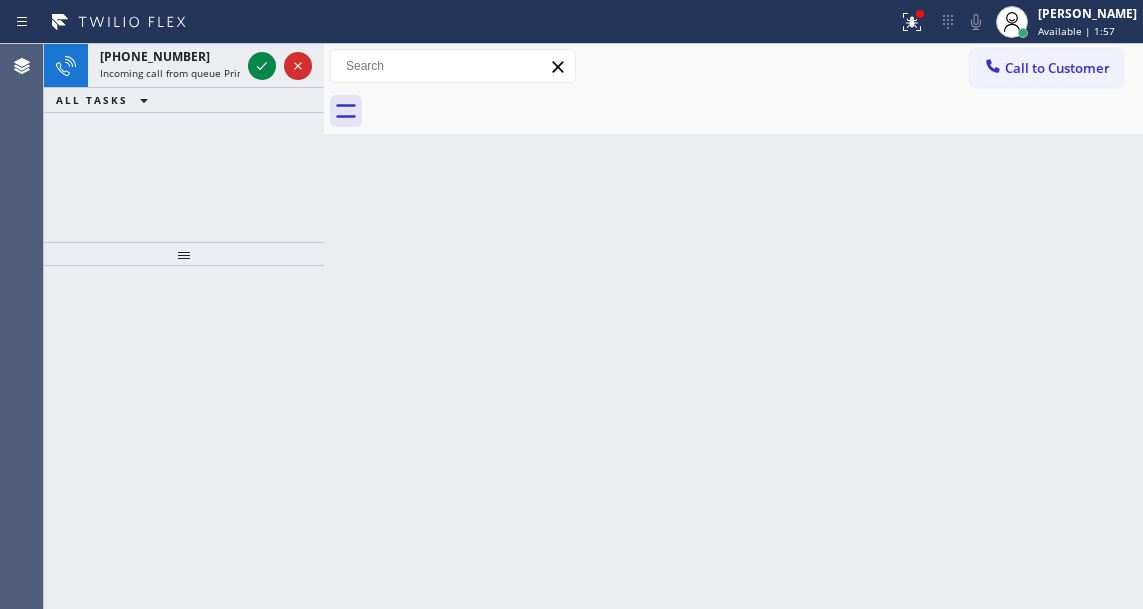 click on "Back to Dashboard Change Sender ID Customers Technicians Select a contact Outbound call Technician Search Technician Your caller id phone number Your caller id phone number Call Technician info Name   Phone none Address none Change Sender ID HVAC [PHONE_NUMBER] 5 Star Appliance [PHONE_NUMBER] Appliance Repair [PHONE_NUMBER] Plumbing [PHONE_NUMBER] Air Duct Cleaning [PHONE_NUMBER]  Electricians [PHONE_NUMBER] Cancel Change Check personal SMS Reset Change No tabs Call to Customer Outbound call Location Thermador Repair Group [GEOGRAPHIC_DATA] Your caller id phone number [PHONE_NUMBER] Customer number Call Outbound call Technician Search Technician Your caller id phone number Your caller id phone number Call" at bounding box center [733, 326] 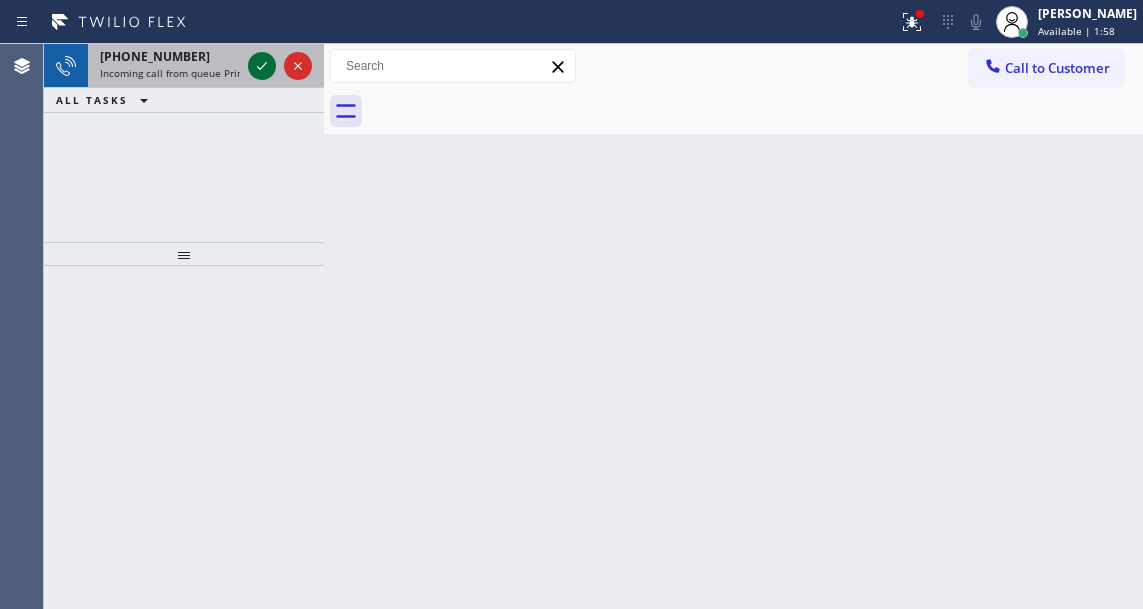 click 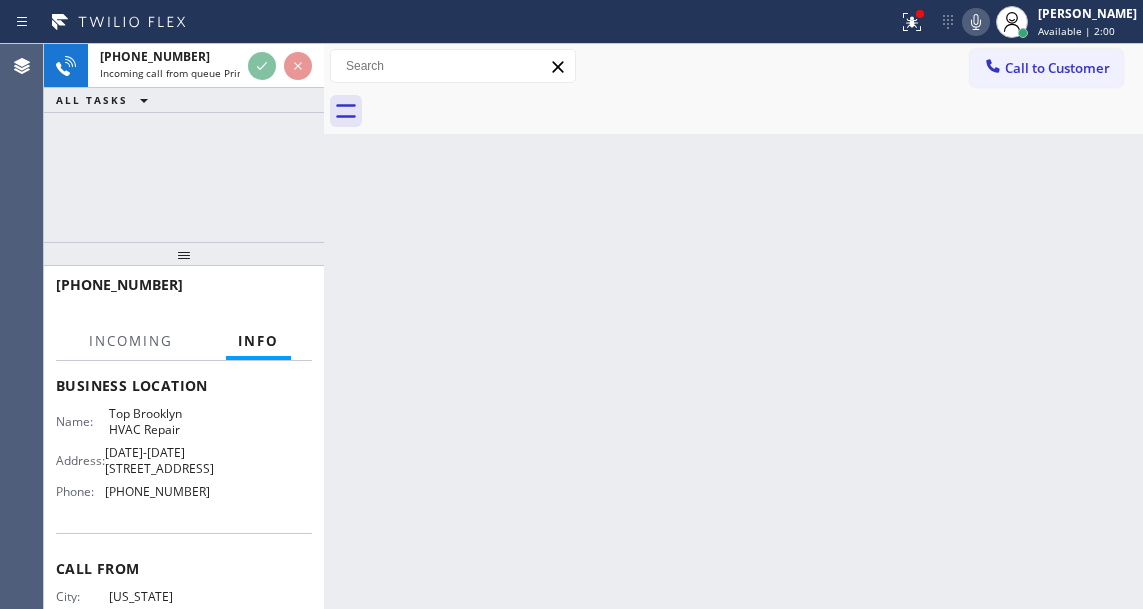 scroll, scrollTop: 300, scrollLeft: 0, axis: vertical 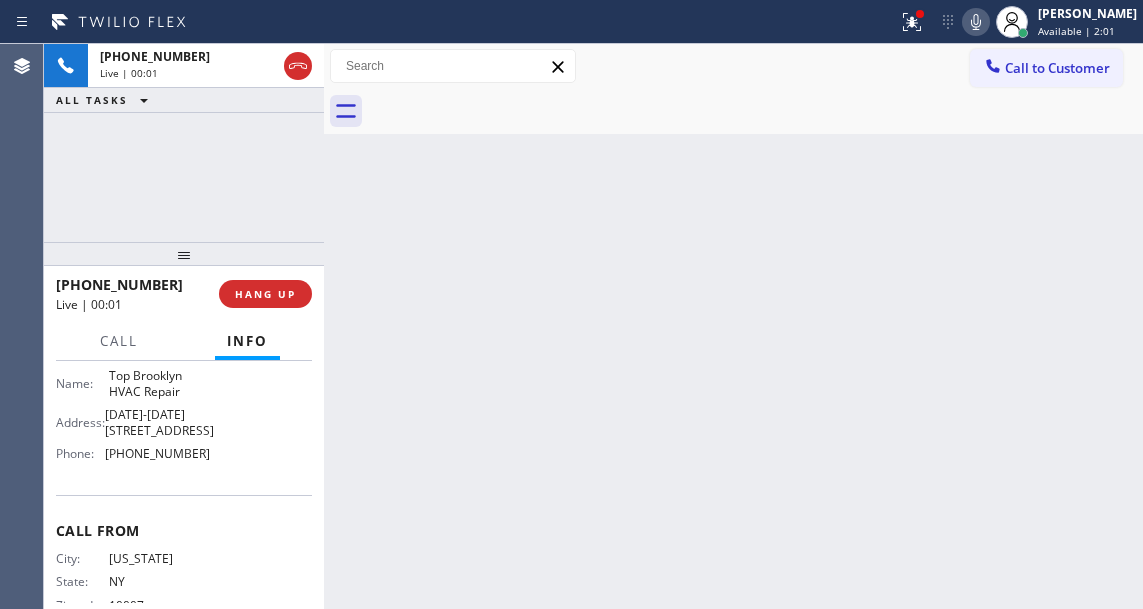 click on "Top Brooklyn HVAC Repair" at bounding box center (159, 383) 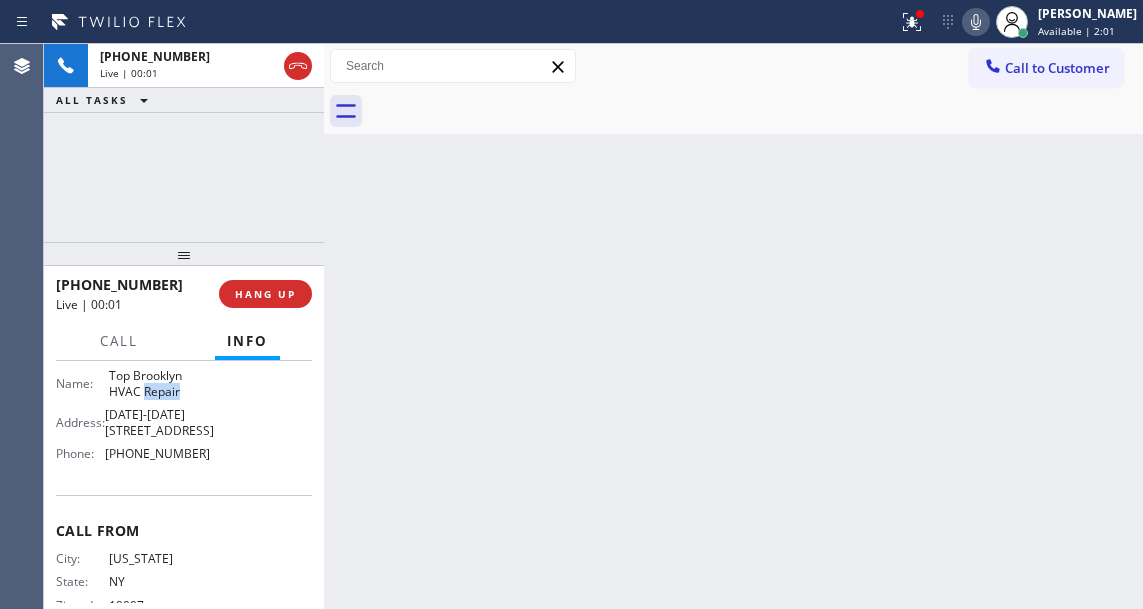 click on "Top Brooklyn HVAC Repair" at bounding box center [159, 383] 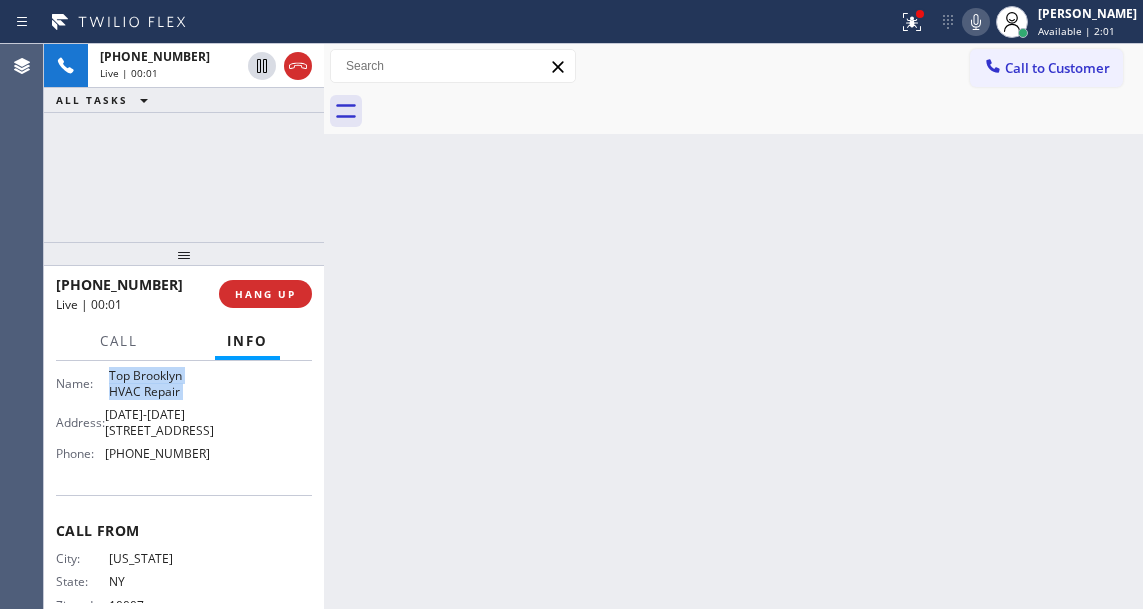 click on "Top Brooklyn HVAC Repair" at bounding box center [159, 383] 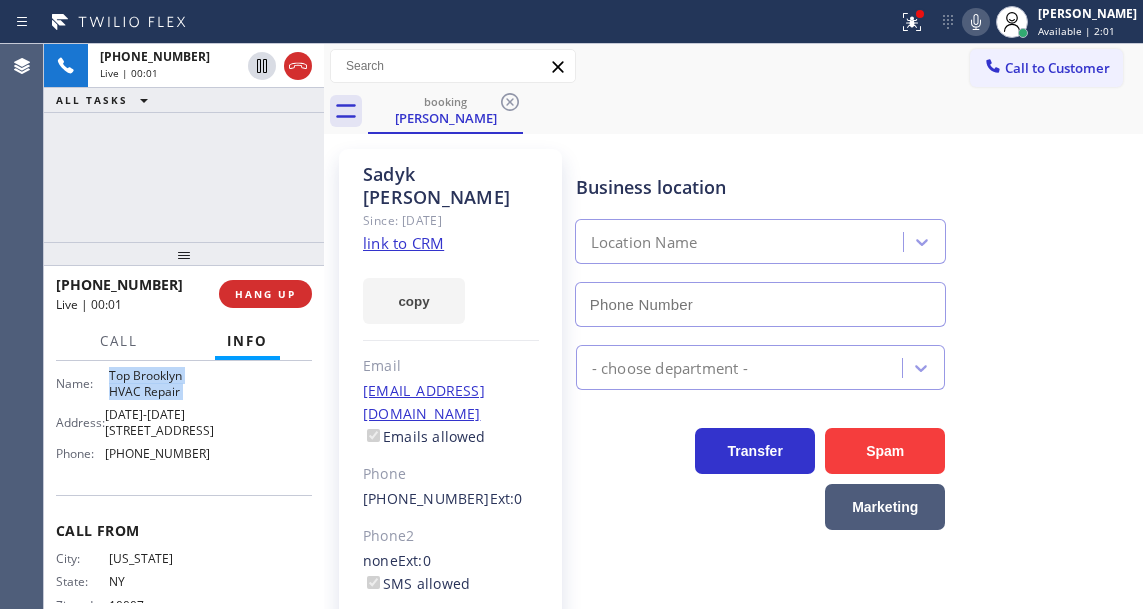 click on "Top Brooklyn HVAC Repair" at bounding box center (159, 383) 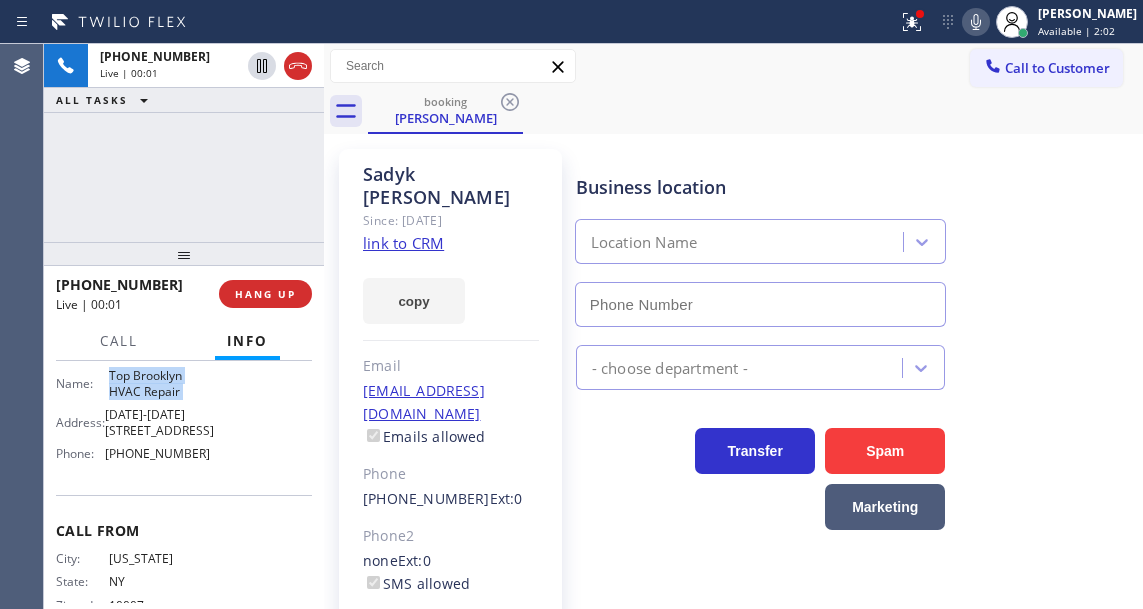 click on "Top Brooklyn HVAC Repair" at bounding box center (159, 383) 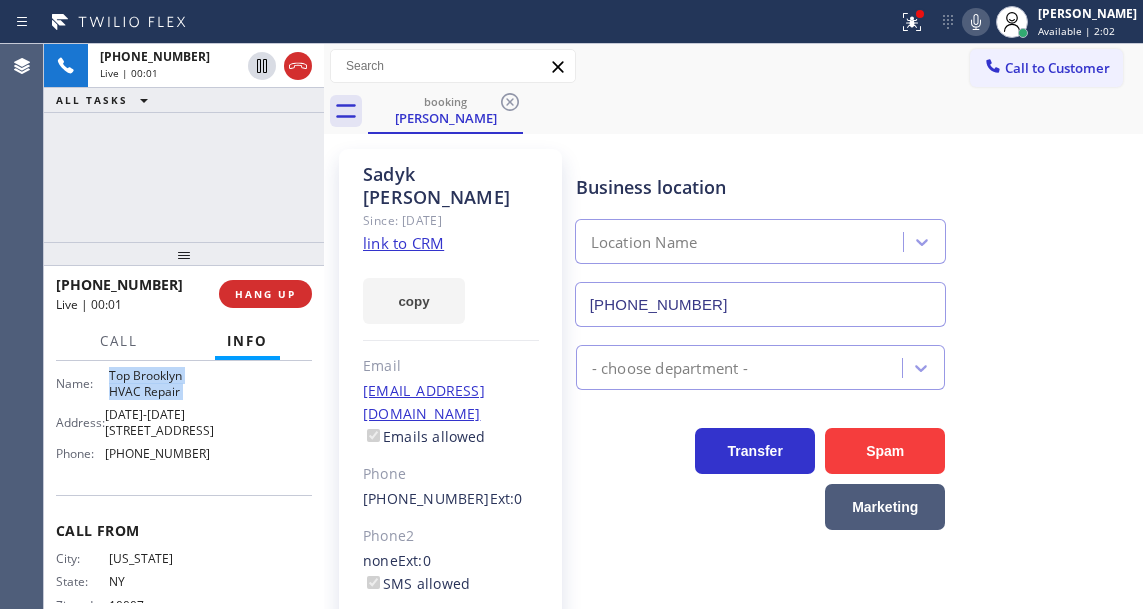 click on "Top Brooklyn HVAC Repair" at bounding box center (159, 383) 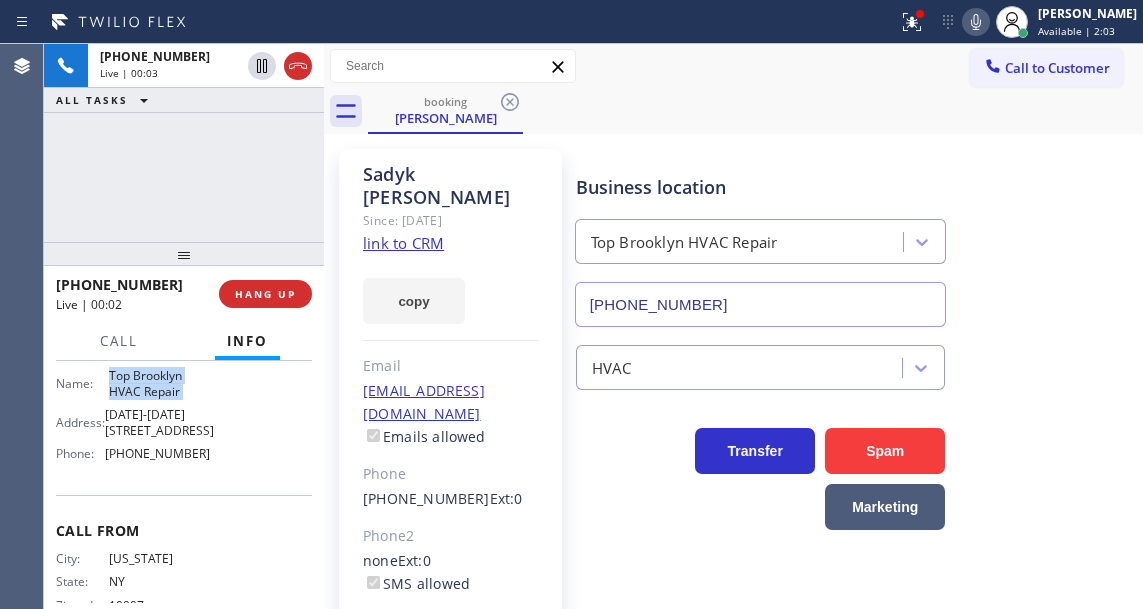 click on "link to CRM" 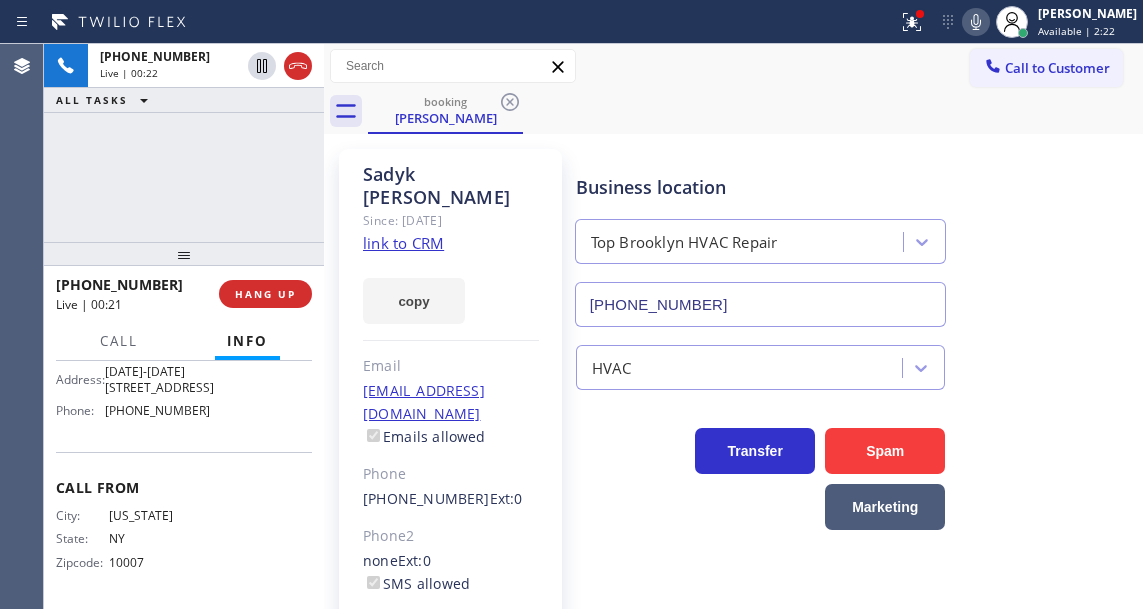 scroll, scrollTop: 296, scrollLeft: 0, axis: vertical 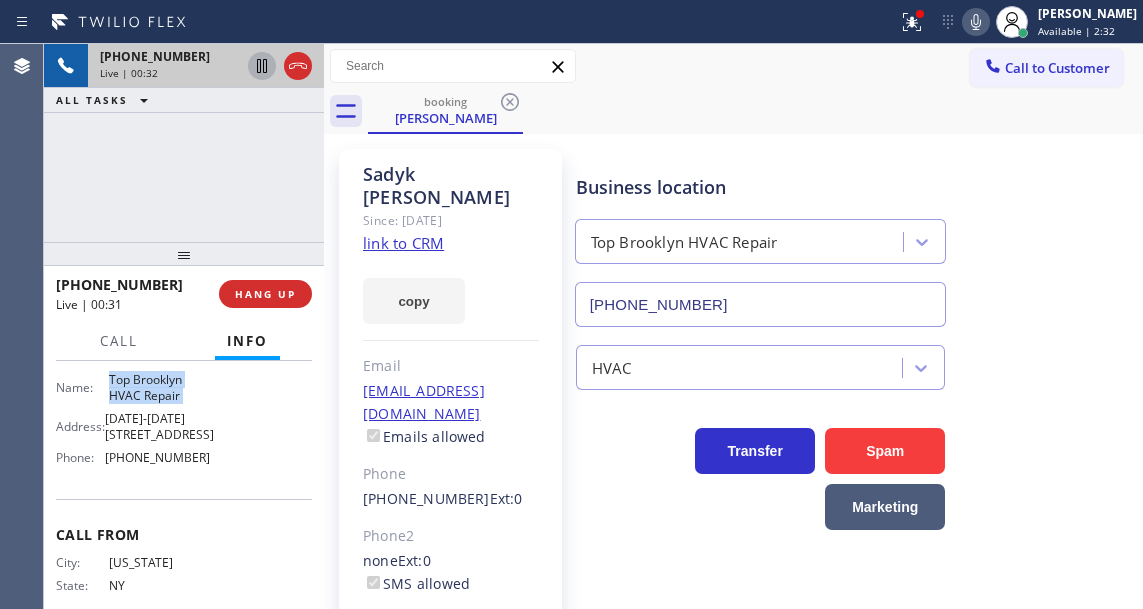click 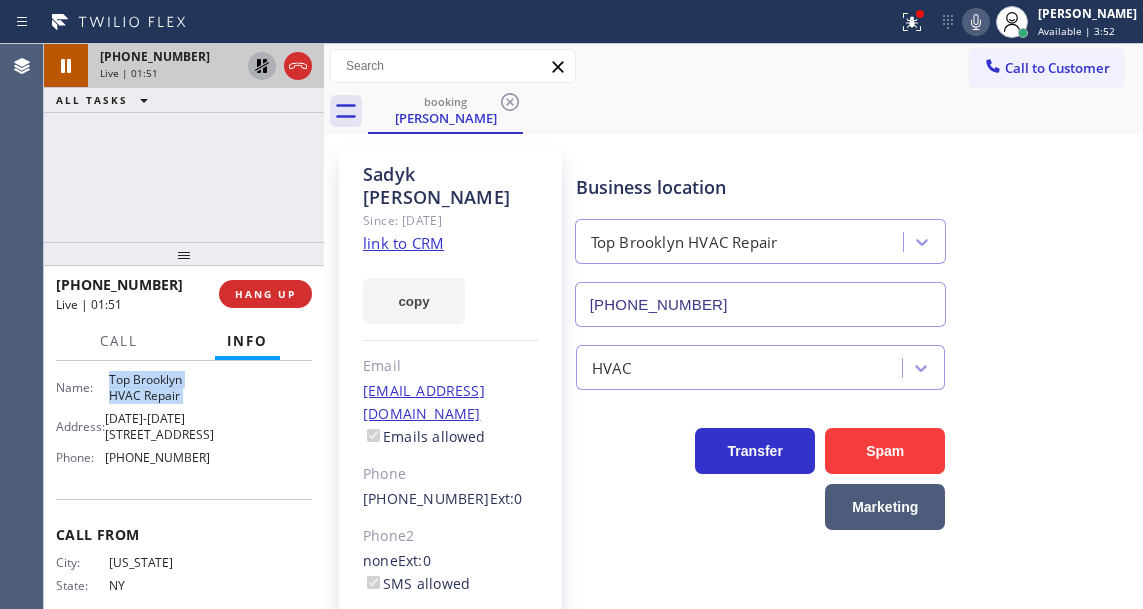 click 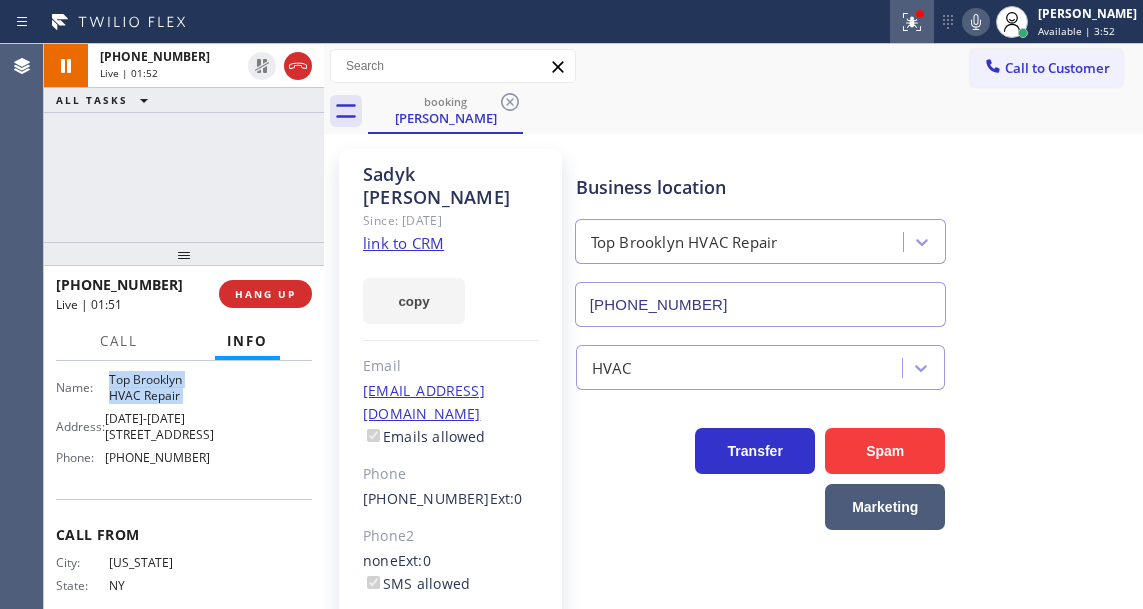 click 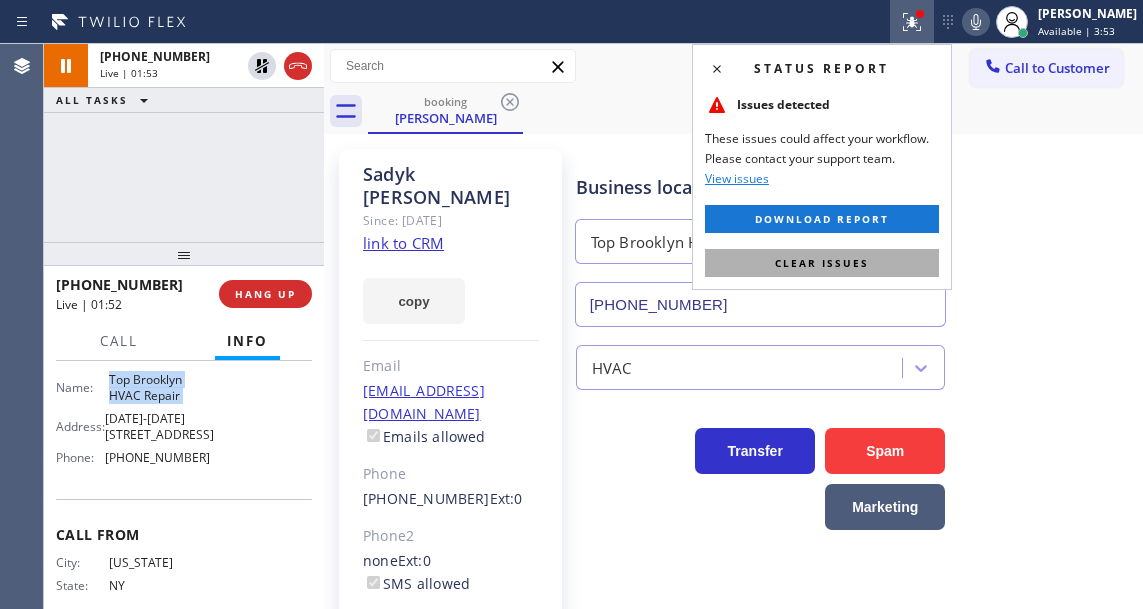 click on "Clear issues" at bounding box center [822, 263] 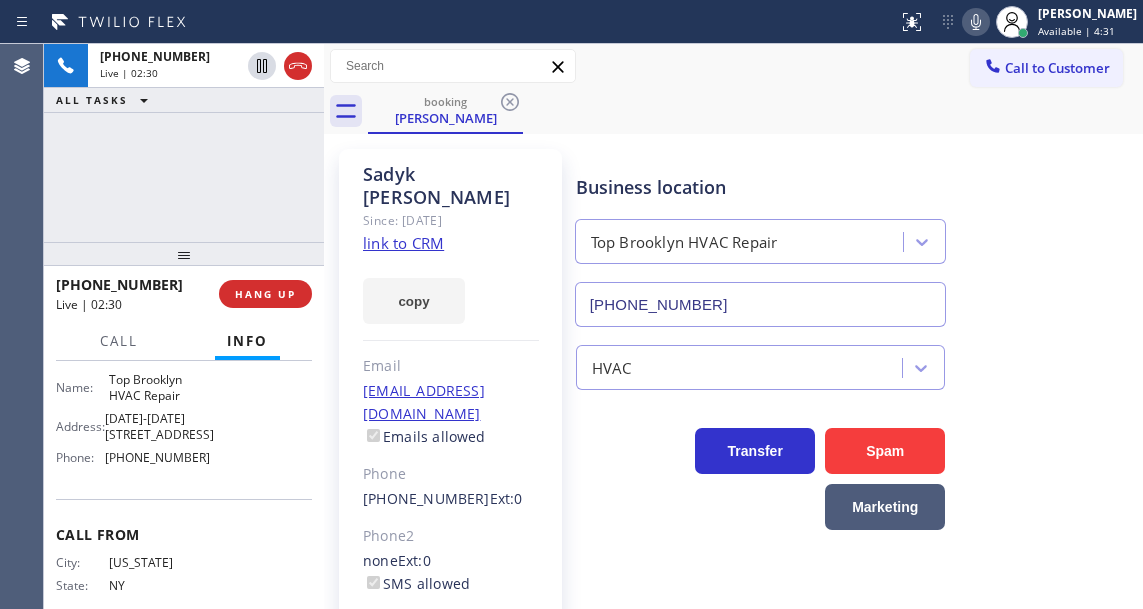 click on "Business location Top [GEOGRAPHIC_DATA] HVAC Repair [PHONE_NUMBER]" at bounding box center (855, 236) 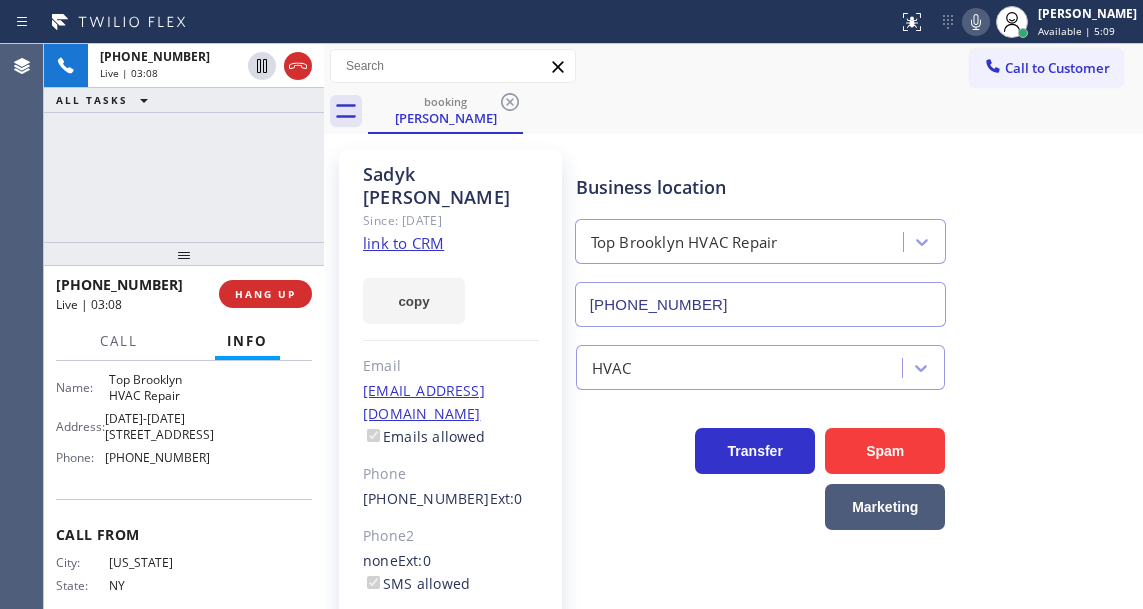 click on "Business location Top [GEOGRAPHIC_DATA] HVAC Repair [PHONE_NUMBER]" at bounding box center (855, 236) 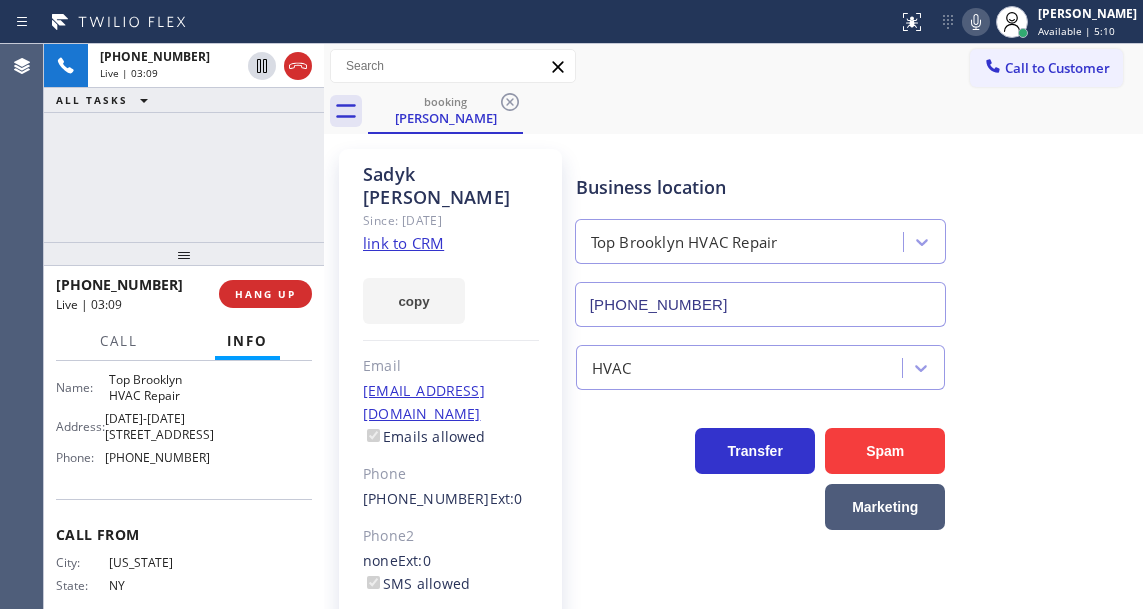 click on "[PHONE_NUMBER] Live | 03:09 ALL TASKS ALL TASKS ACTIVE TASKS TASKS IN WRAP UP" at bounding box center [184, 143] 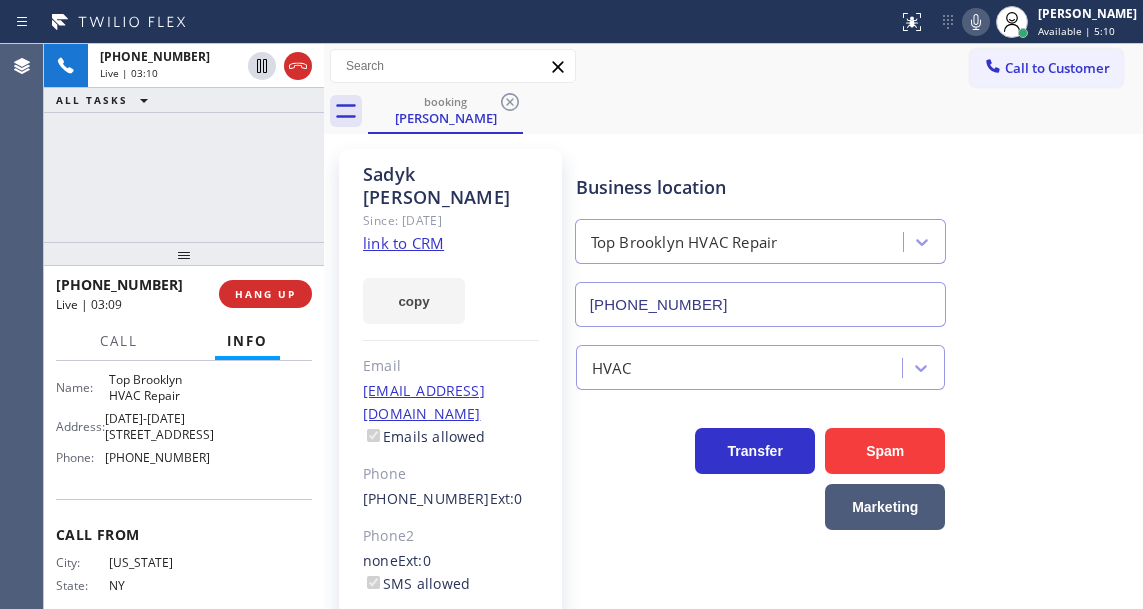 click on "[PHONE_NUMBER] Live | 03:10 ALL TASKS ALL TASKS ACTIVE TASKS TASKS IN WRAP UP" at bounding box center [184, 143] 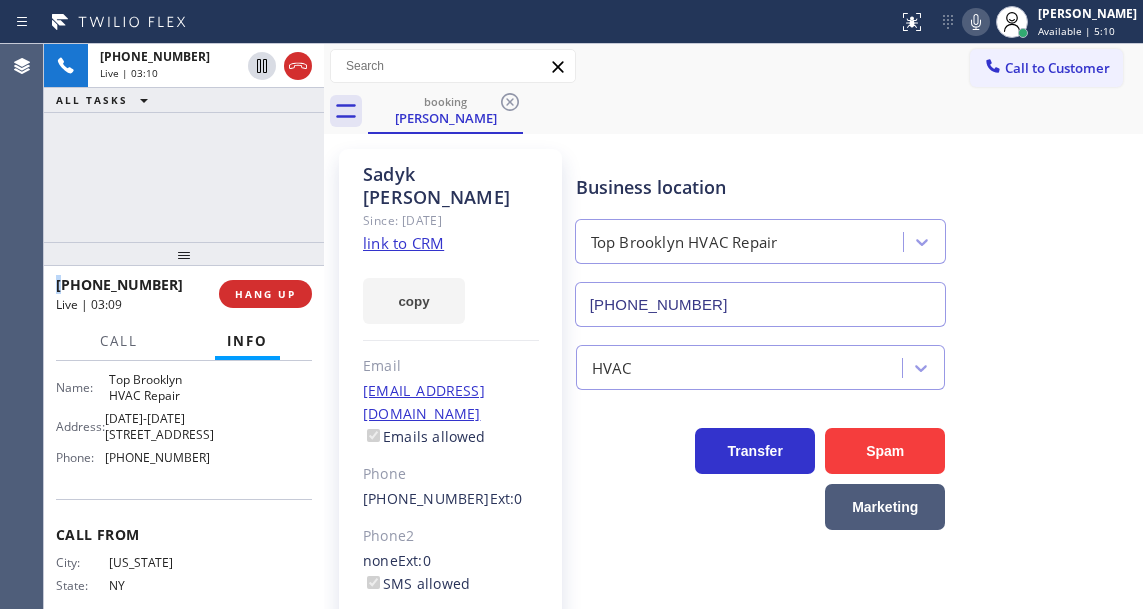click on "[PHONE_NUMBER] Live | 03:10 ALL TASKS ALL TASKS ACTIVE TASKS TASKS IN WRAP UP" at bounding box center (184, 143) 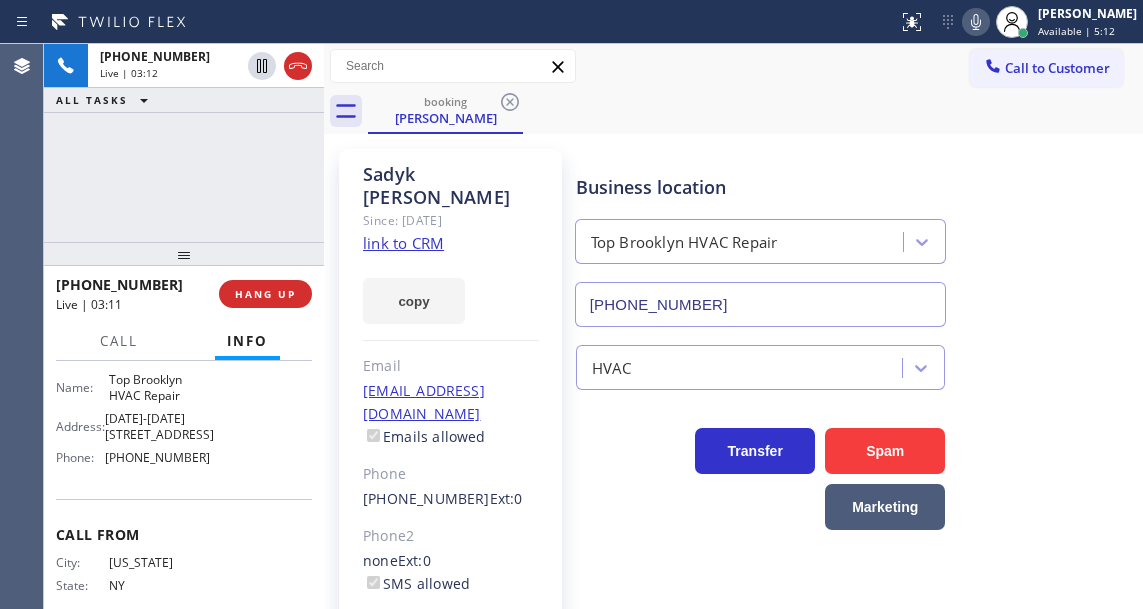 click on "Business location Top [GEOGRAPHIC_DATA] HVAC Repair [PHONE_NUMBER]" at bounding box center [855, 236] 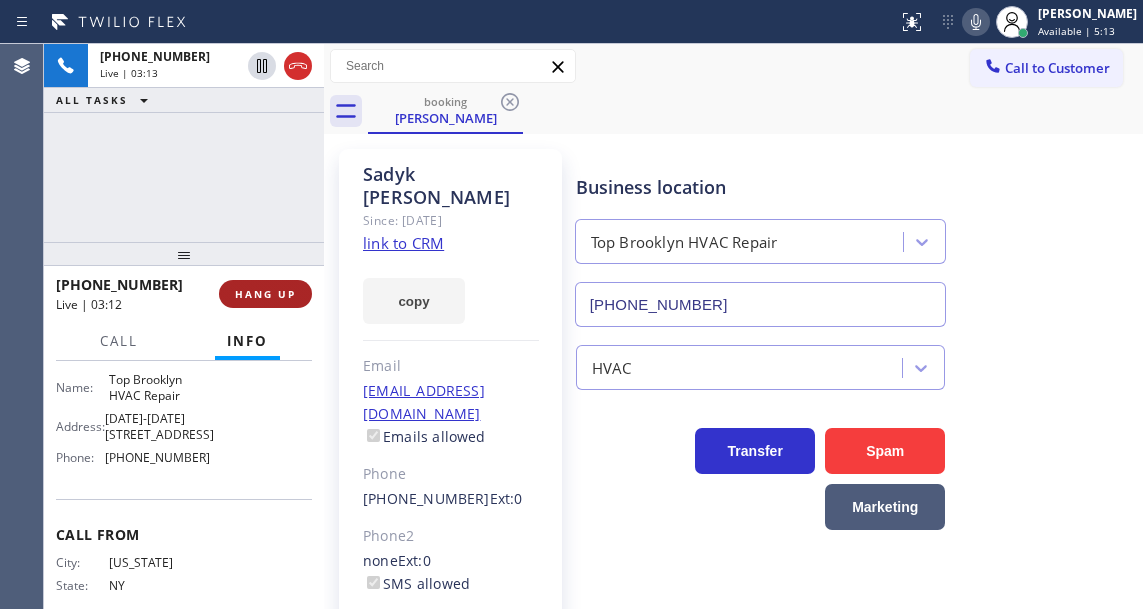 click on "HANG UP" at bounding box center [265, 294] 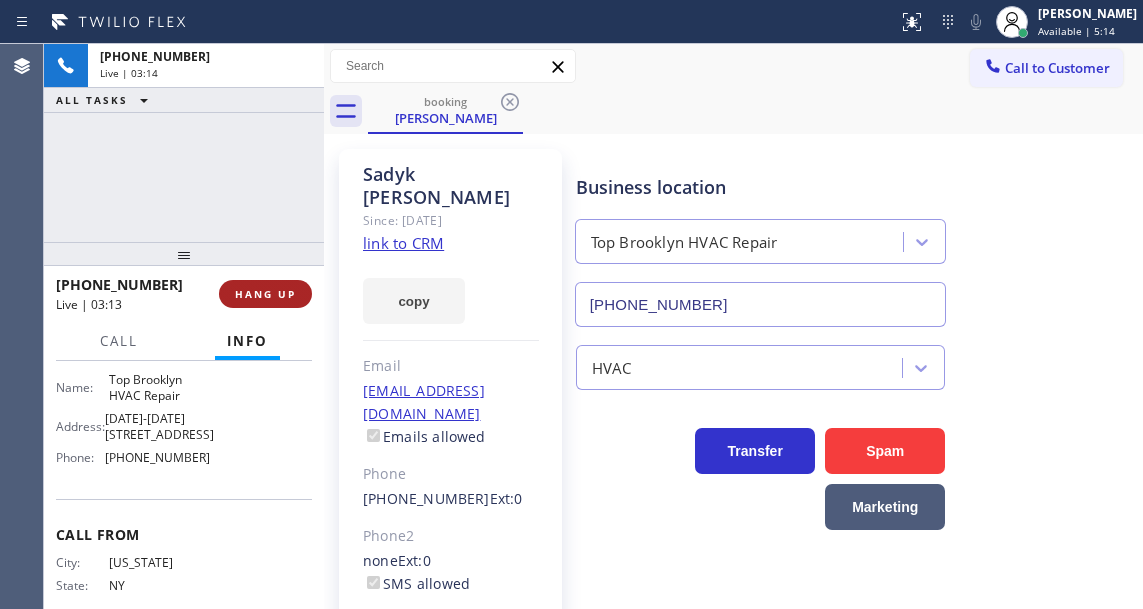 click on "HANG UP" at bounding box center [265, 294] 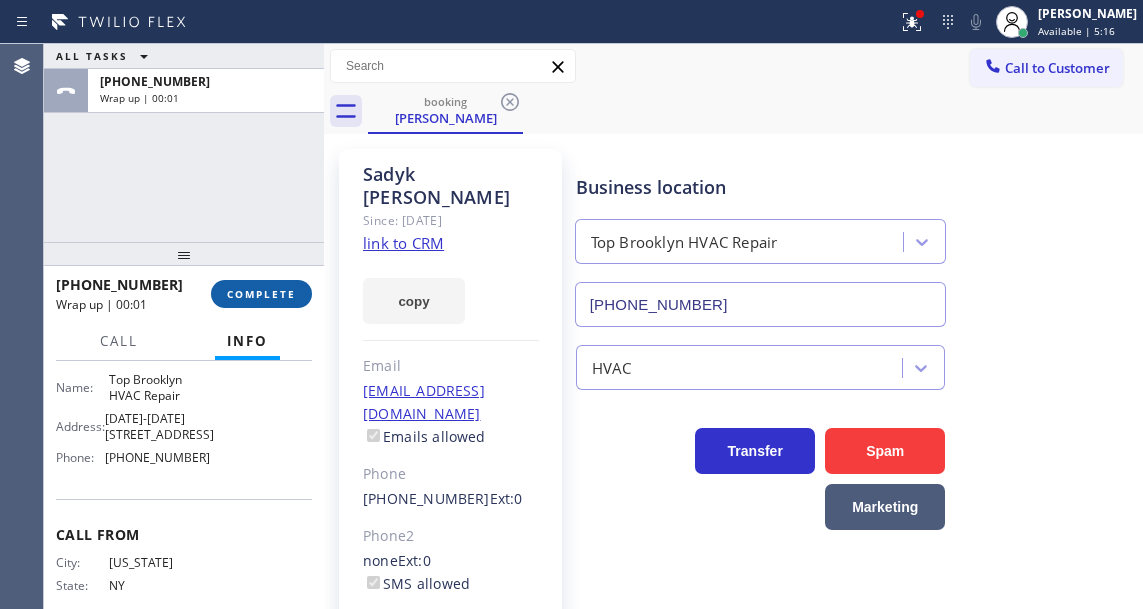 click on "COMPLETE" at bounding box center (261, 294) 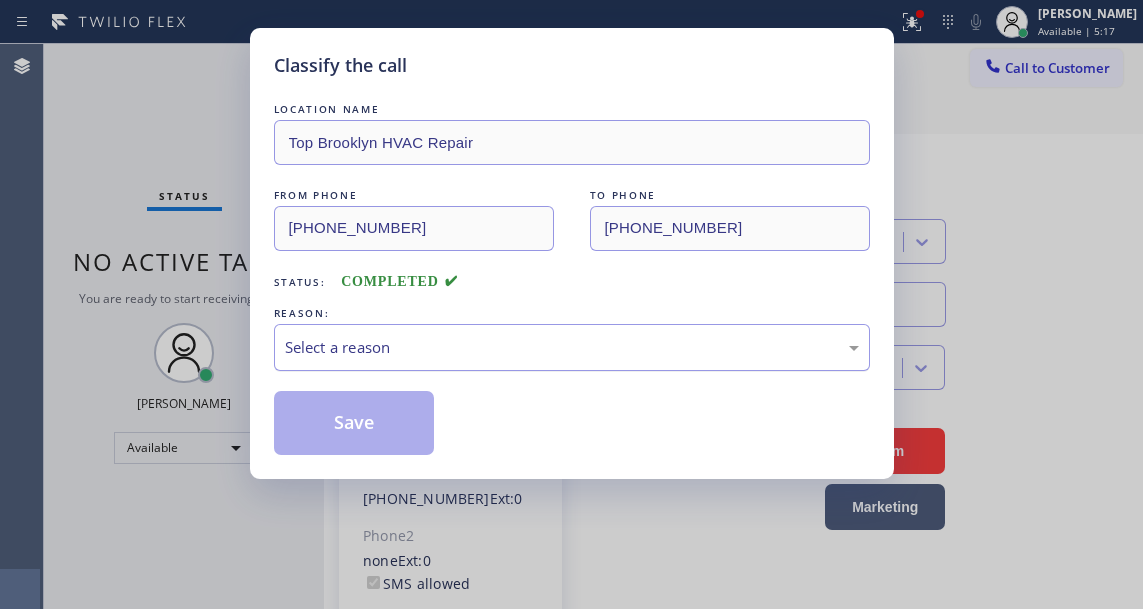click on "Select a reason" at bounding box center [572, 347] 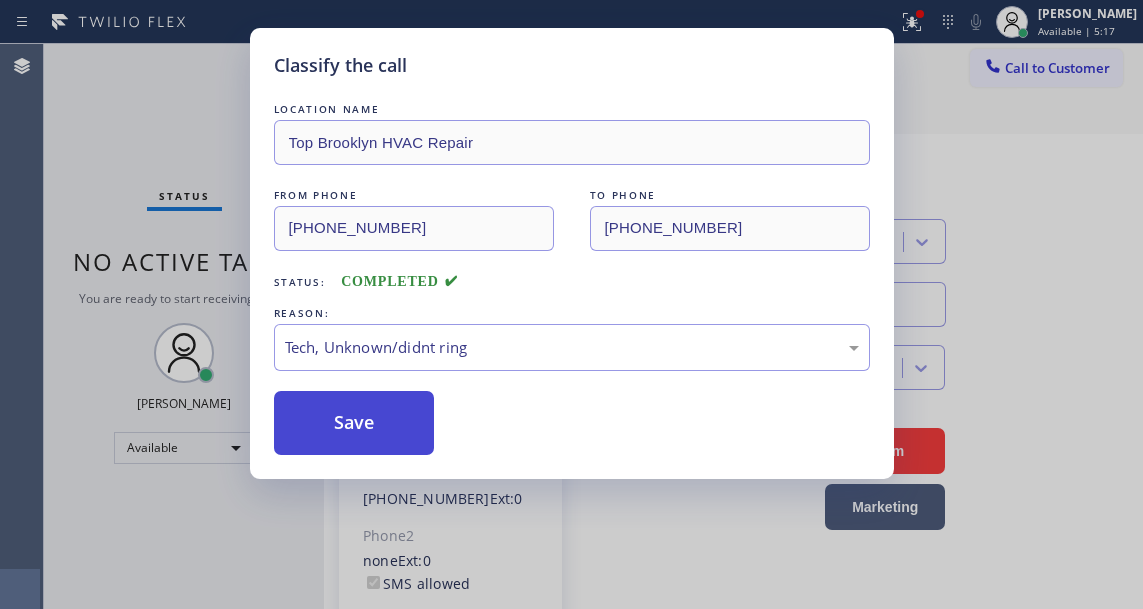 click on "Save" at bounding box center (354, 423) 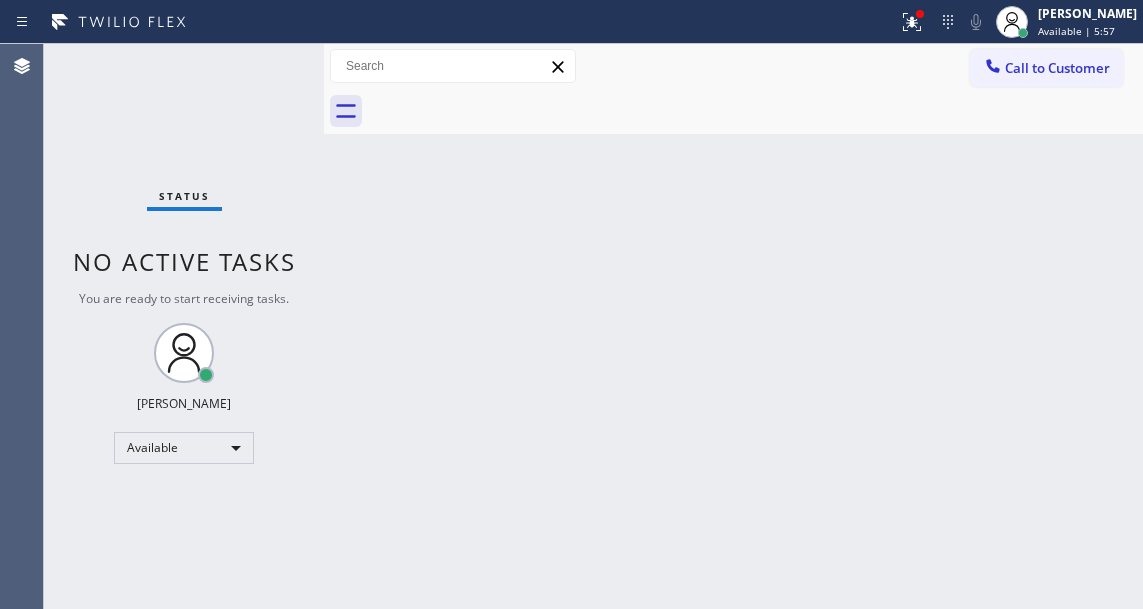 click on "Status   No active tasks     You are ready to start receiving tasks.   [PERSON_NAME]" at bounding box center (184, 326) 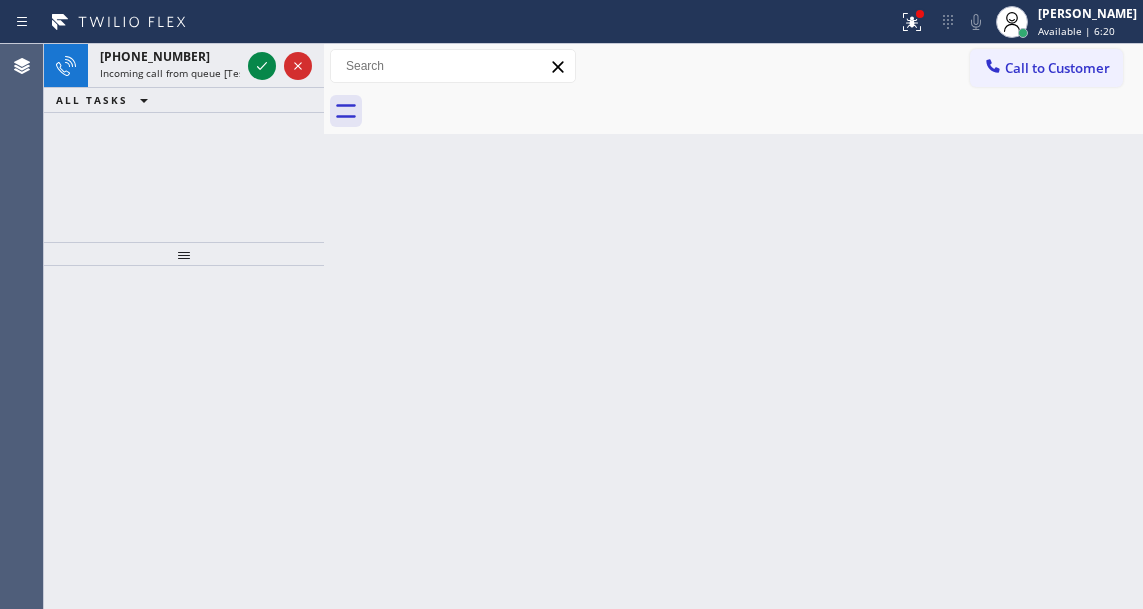 click on "Back to Dashboard Change Sender ID Customers Technicians Select a contact Outbound call Technician Search Technician Your caller id phone number Your caller id phone number Call Technician info Name   Phone none Address none Change Sender ID HVAC [PHONE_NUMBER] 5 Star Appliance [PHONE_NUMBER] Appliance Repair [PHONE_NUMBER] Plumbing [PHONE_NUMBER] Air Duct Cleaning [PHONE_NUMBER]  Electricians [PHONE_NUMBER] Cancel Change Check personal SMS Reset Change No tabs Call to Customer Outbound call Location Thermador Repair Group [GEOGRAPHIC_DATA] Your caller id phone number [PHONE_NUMBER] Customer number Call Outbound call Technician Search Technician Your caller id phone number Your caller id phone number Call" at bounding box center (733, 326) 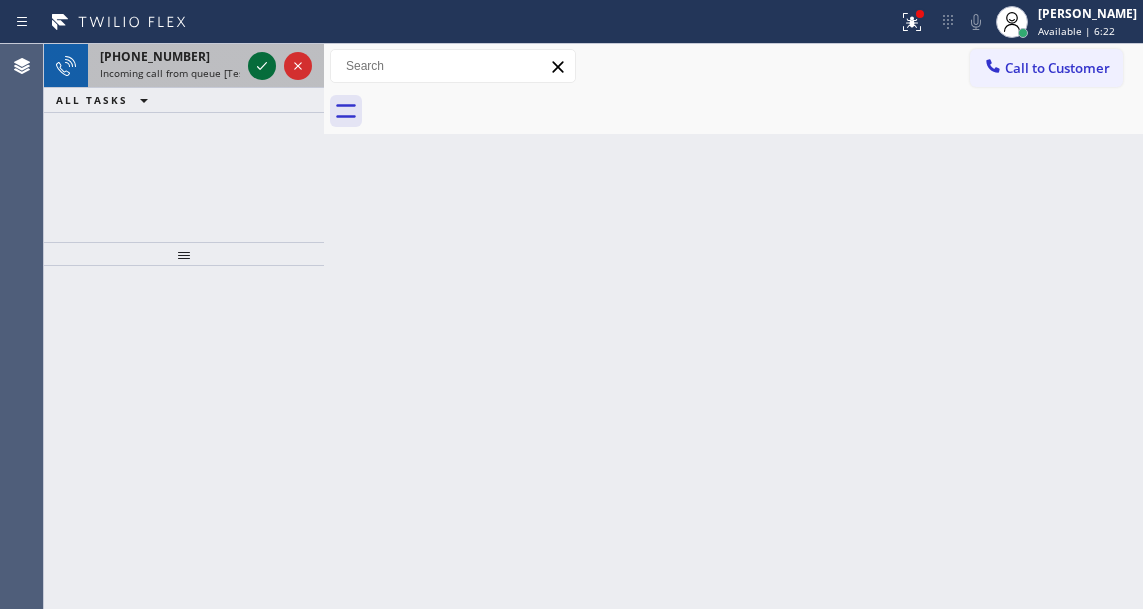 click 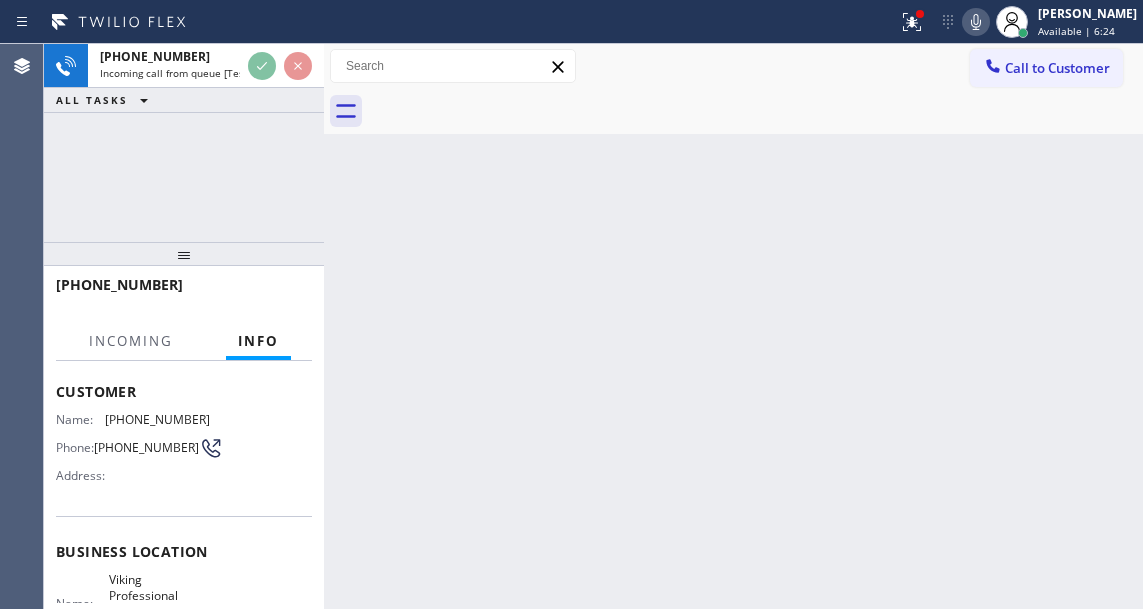 scroll, scrollTop: 200, scrollLeft: 0, axis: vertical 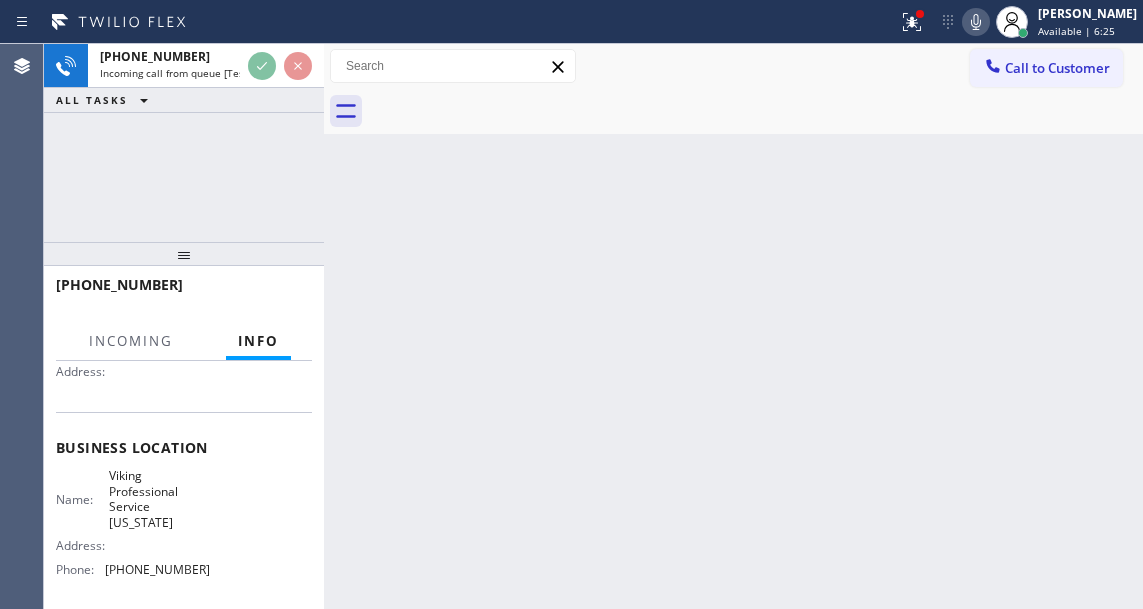 click on "Viking Professional Service [US_STATE]" at bounding box center [159, 499] 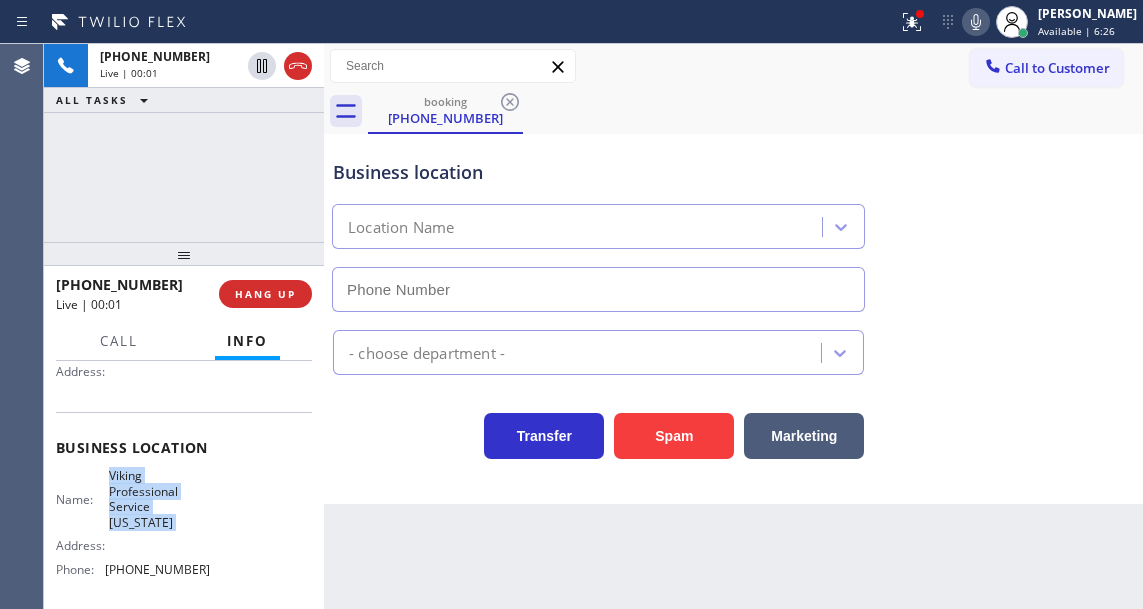 click on "Viking Professional Service [US_STATE]" at bounding box center [159, 499] 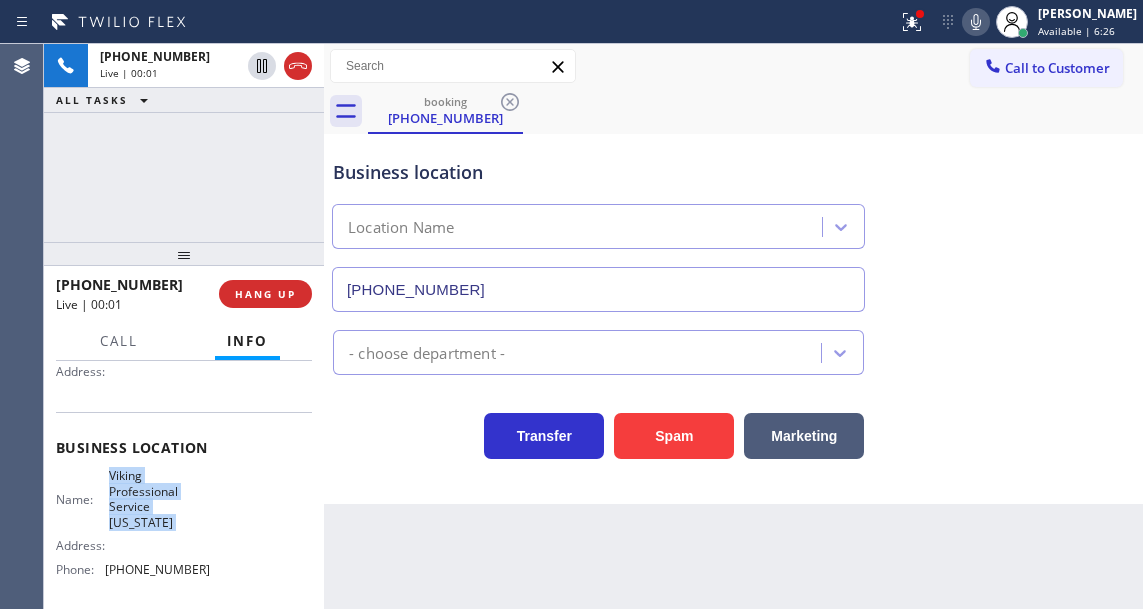 click on "Viking Professional Service [US_STATE]" at bounding box center (159, 499) 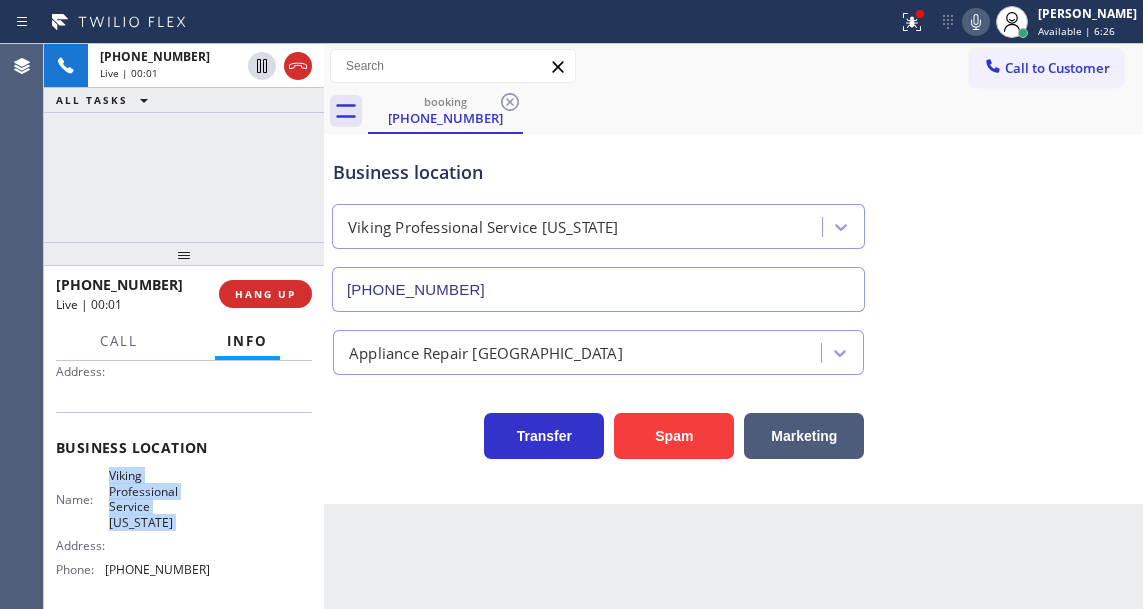 click on "Viking Professional Service [US_STATE]" at bounding box center (159, 499) 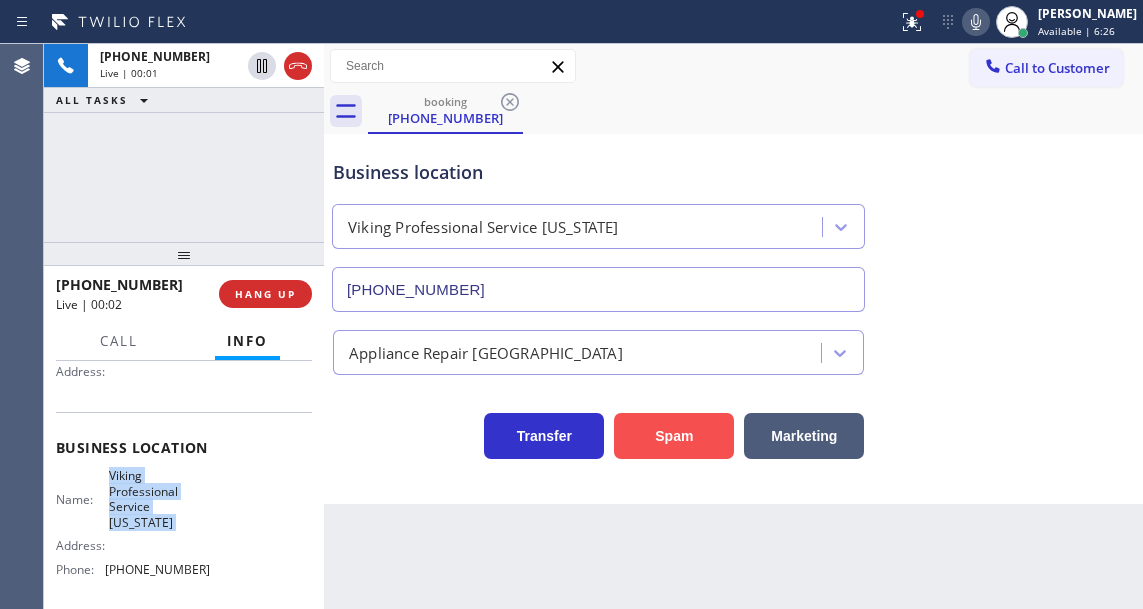 click on "Spam" at bounding box center (674, 436) 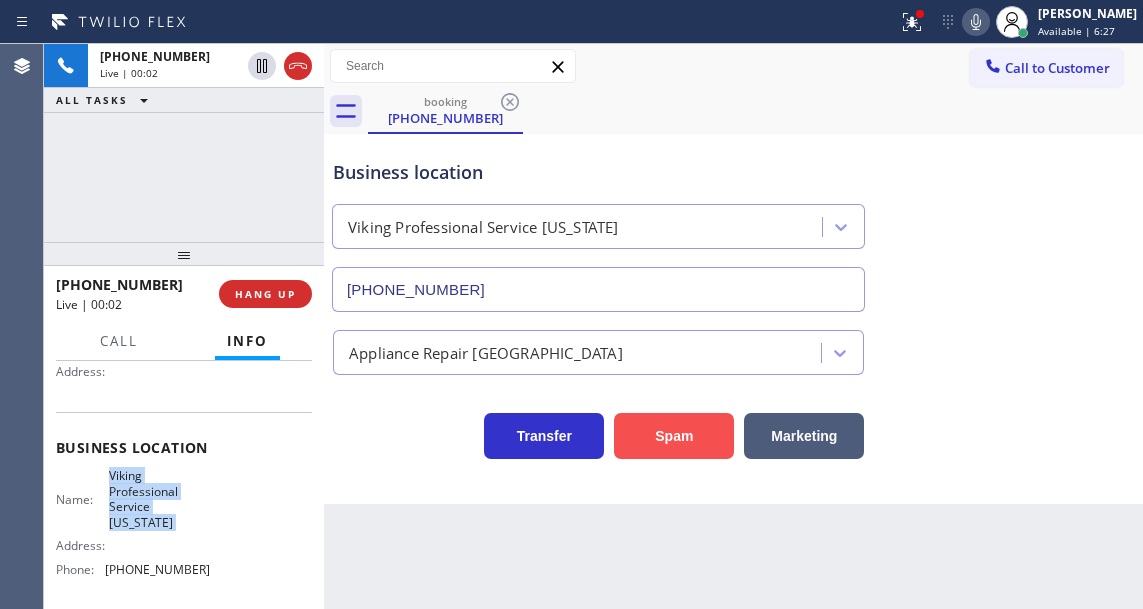 click on "Spam" at bounding box center [674, 436] 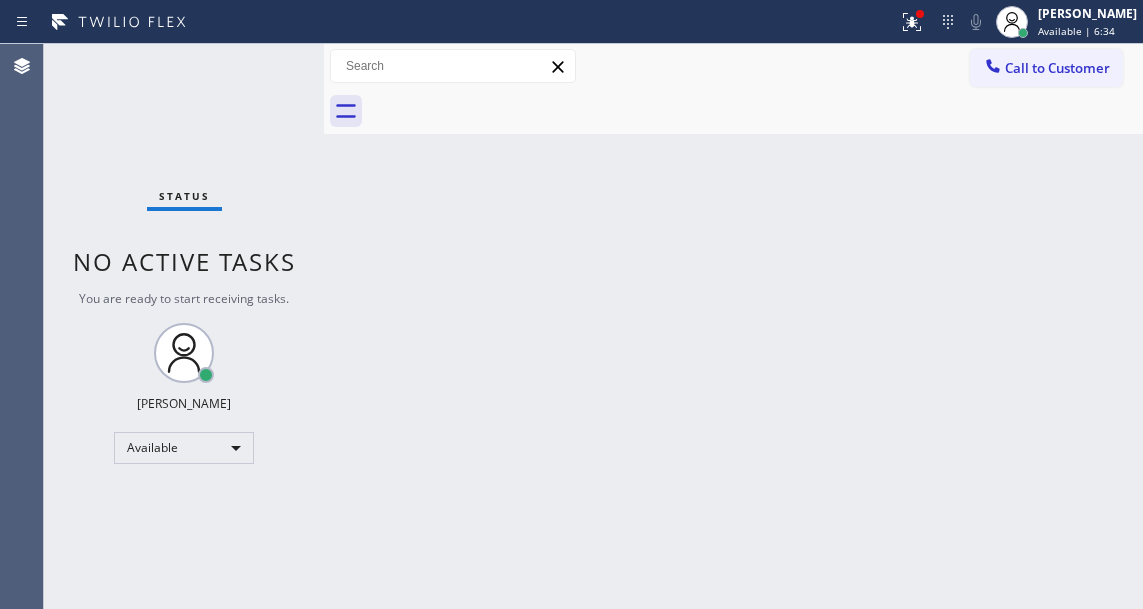 click on "Status   No active tasks     You are ready to start receiving tasks.   [PERSON_NAME]" at bounding box center (184, 326) 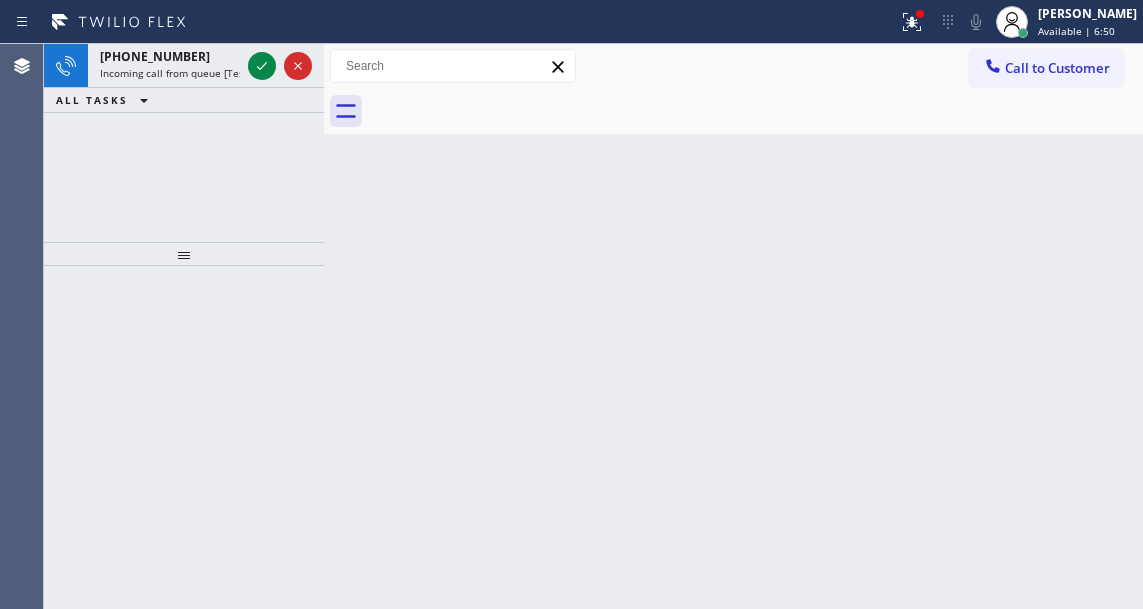 drag, startPoint x: 1103, startPoint y: 160, endPoint x: 899, endPoint y: 178, distance: 204.79257 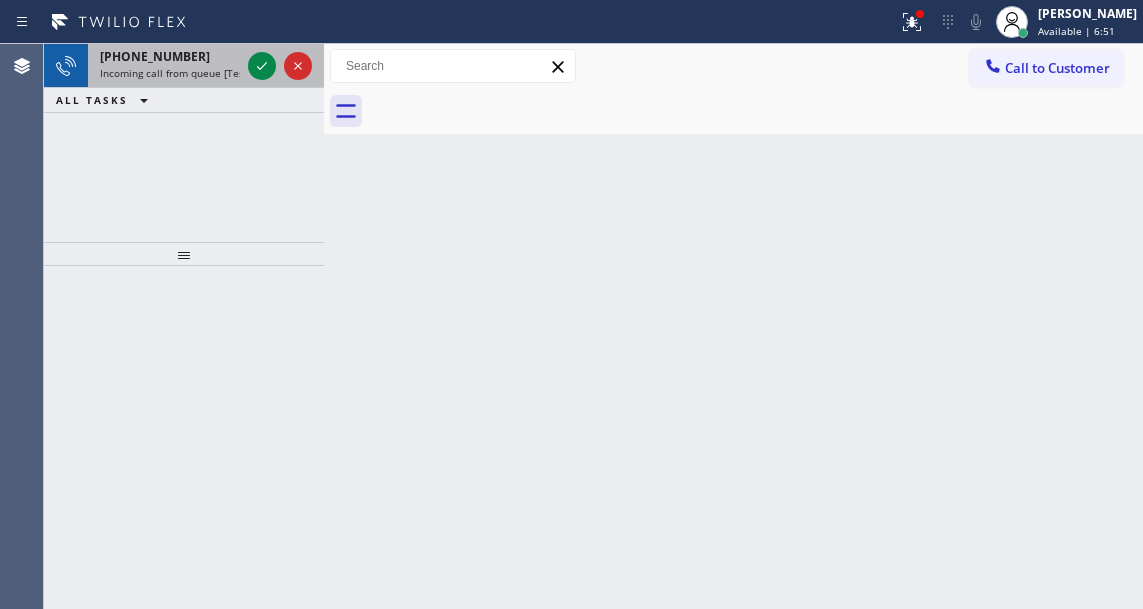 click at bounding box center [280, 66] 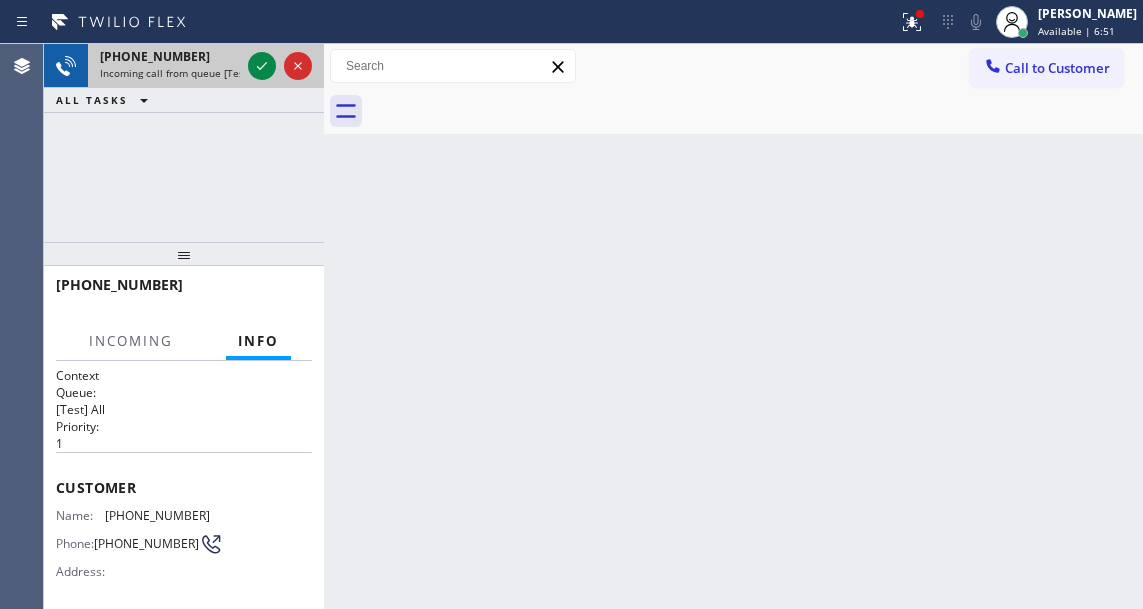 click at bounding box center [280, 66] 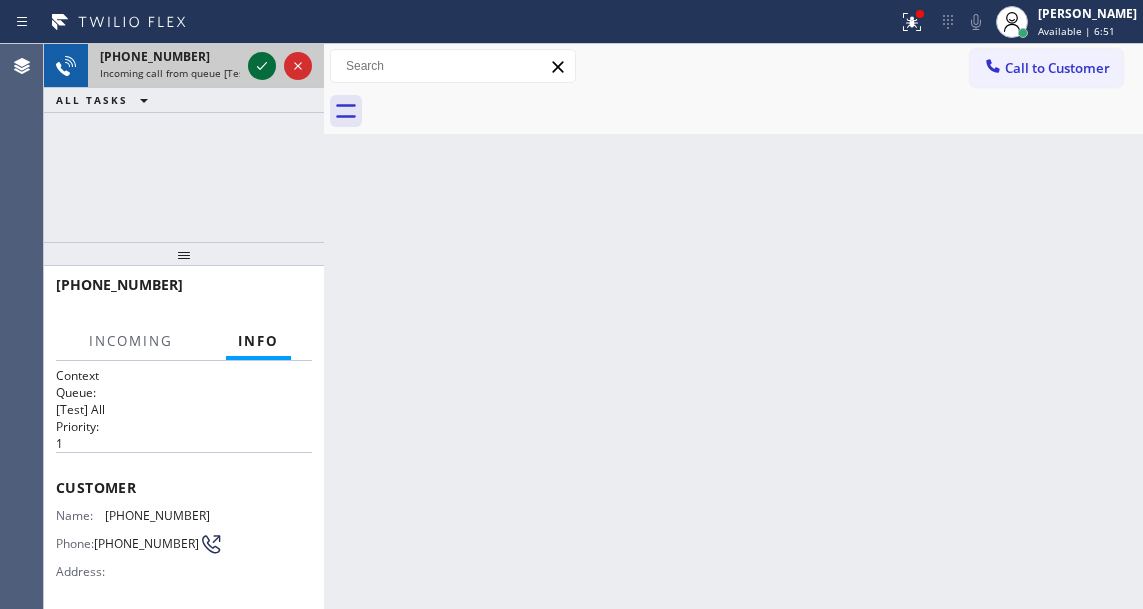 click 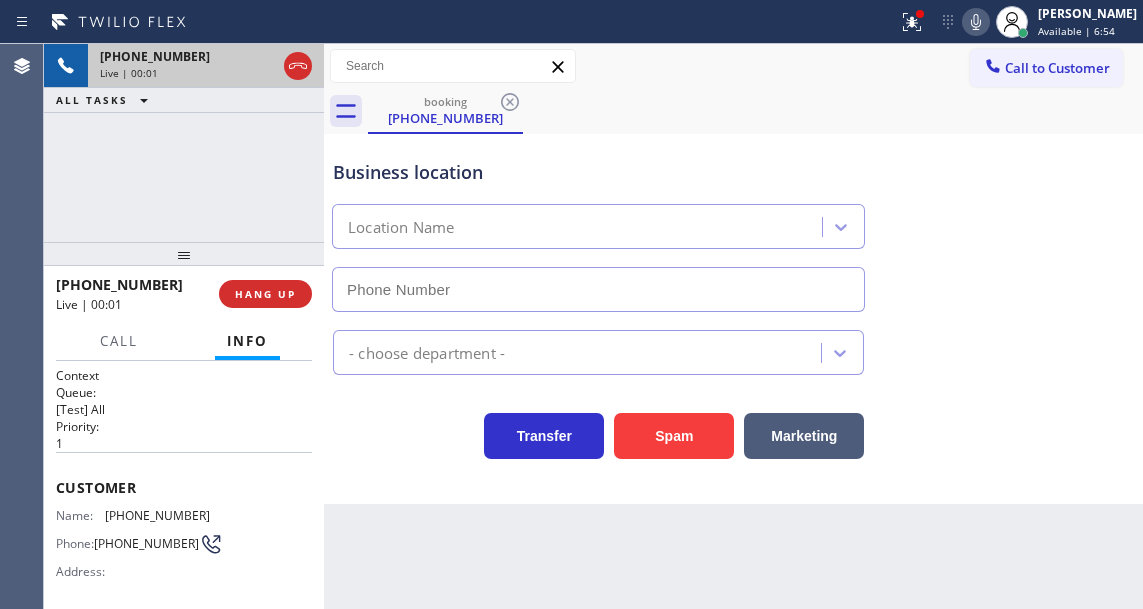 type on "[PHONE_NUMBER]" 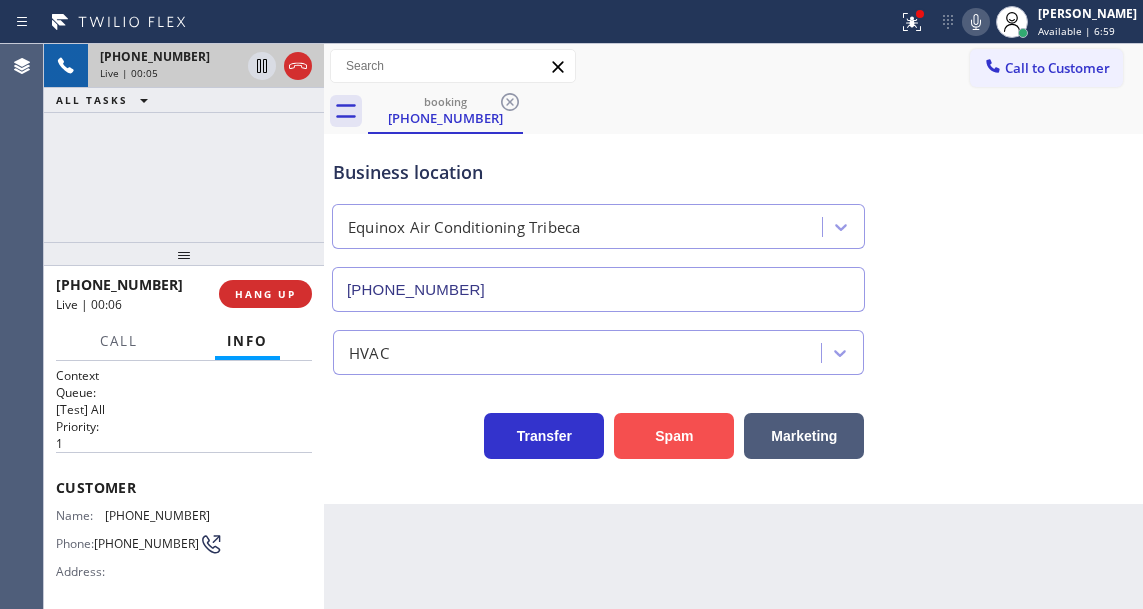 click on "Spam" at bounding box center [674, 436] 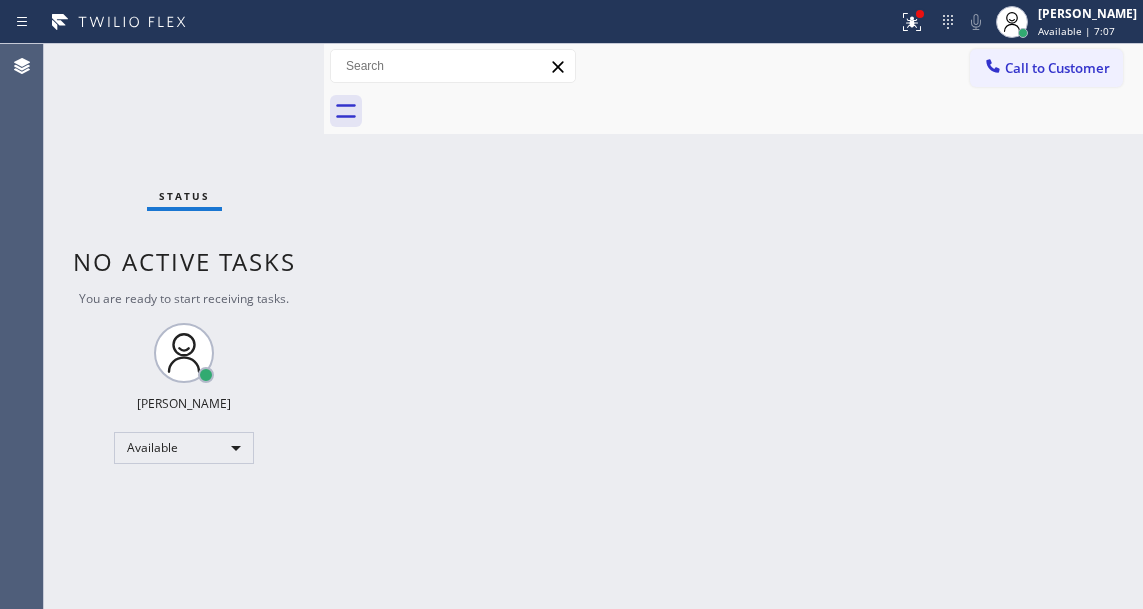 click on "Back to Dashboard Change Sender ID Customers Technicians Select a contact Outbound call Technician Search Technician Your caller id phone number Your caller id phone number Call Technician info Name   Phone none Address none Change Sender ID HVAC [PHONE_NUMBER] 5 Star Appliance [PHONE_NUMBER] Appliance Repair [PHONE_NUMBER] Plumbing [PHONE_NUMBER] Air Duct Cleaning [PHONE_NUMBER]  Electricians [PHONE_NUMBER] Cancel Change Check personal SMS Reset Change No tabs Call to Customer Outbound call Location Thermador Repair Group [GEOGRAPHIC_DATA] Your caller id phone number [PHONE_NUMBER] Customer number Call Outbound call Technician Search Technician Your caller id phone number Your caller id phone number Call" at bounding box center (733, 326) 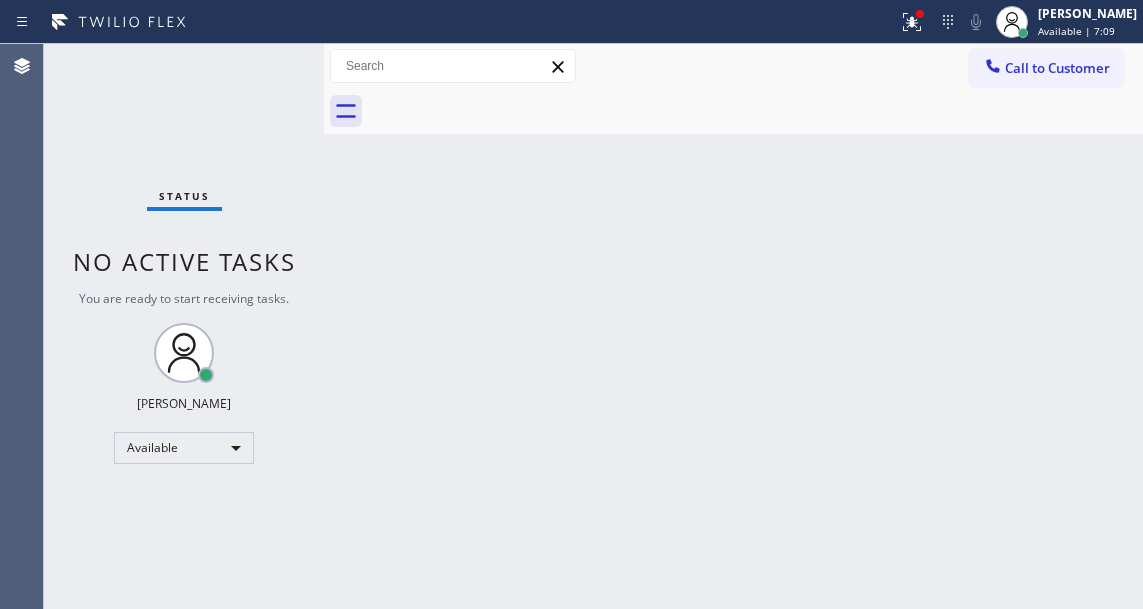 click on "Status   No active tasks     You are ready to start receiving tasks.   [PERSON_NAME]" at bounding box center [184, 326] 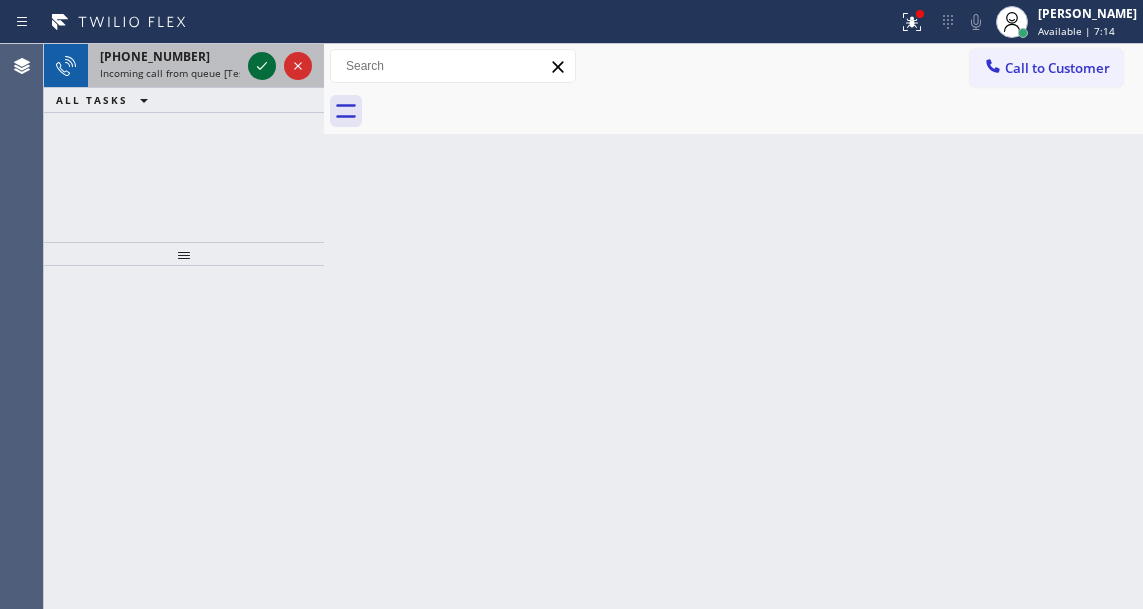click 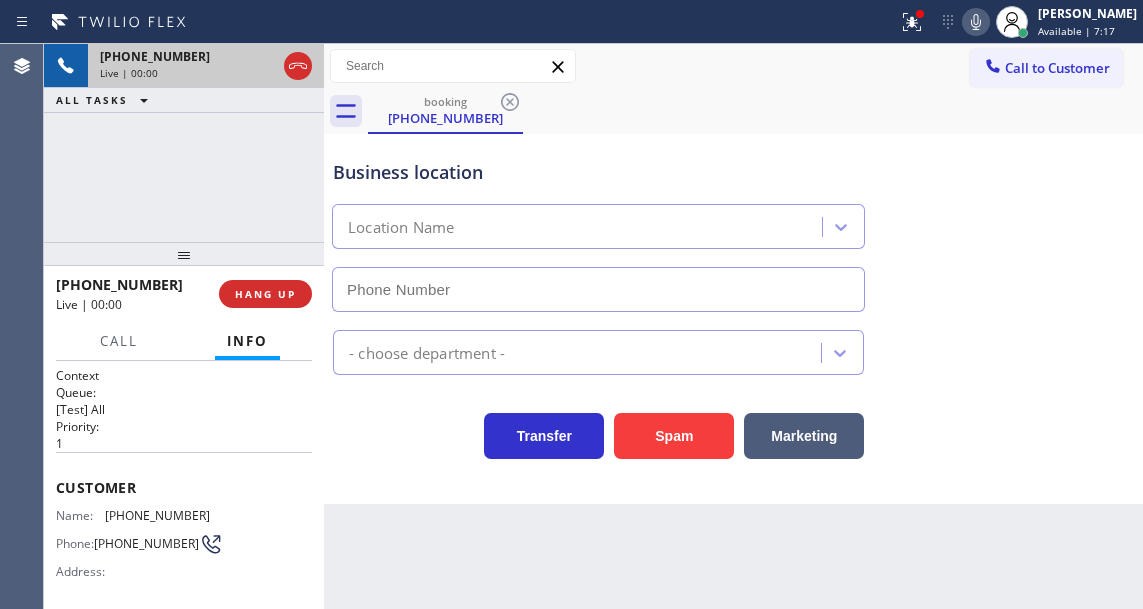 type on "[PHONE_NUMBER]" 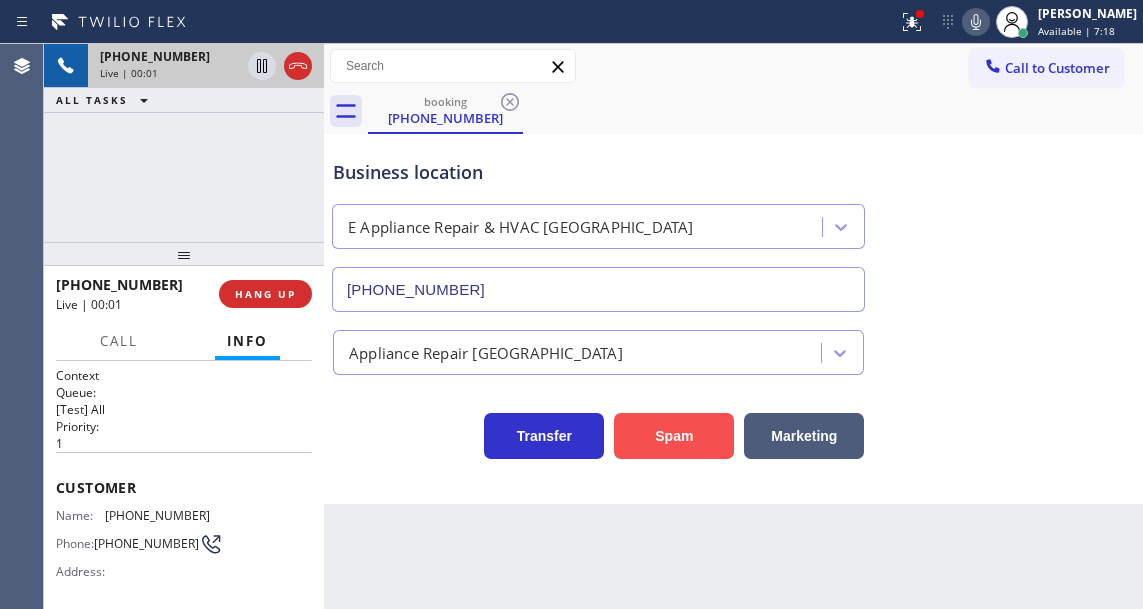 click on "Spam" at bounding box center [674, 436] 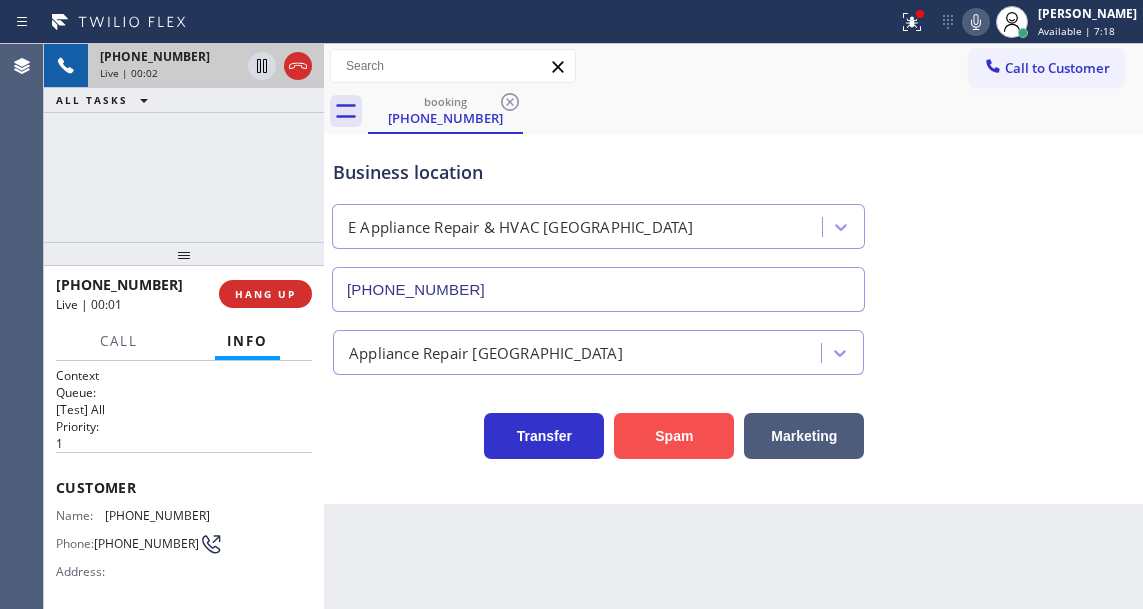 click on "Spam" at bounding box center [674, 436] 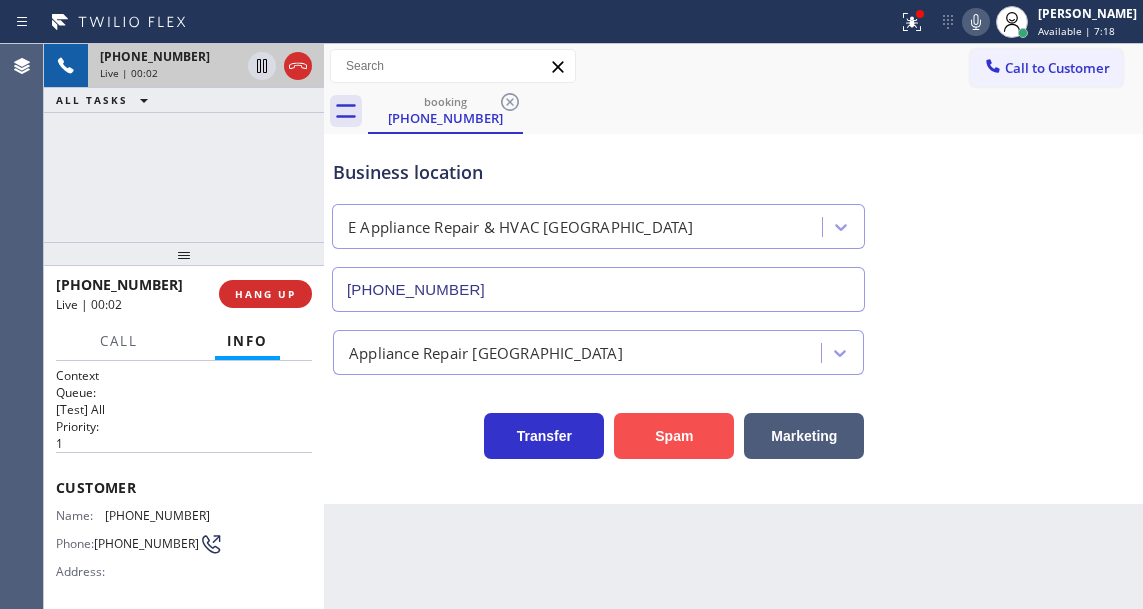 click on "Spam" at bounding box center [674, 436] 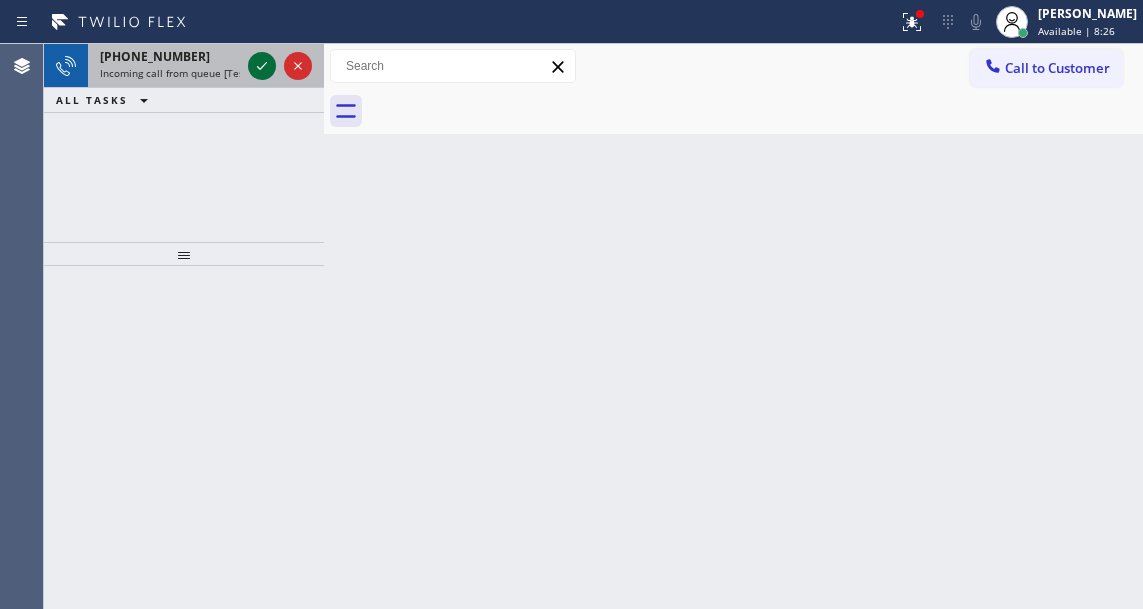 click 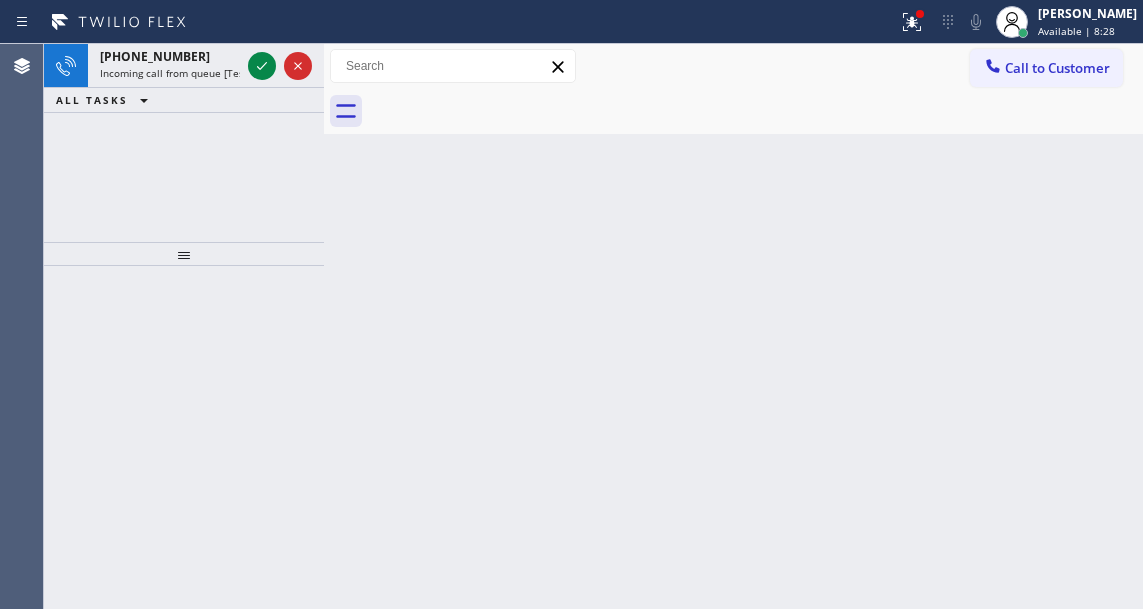 click 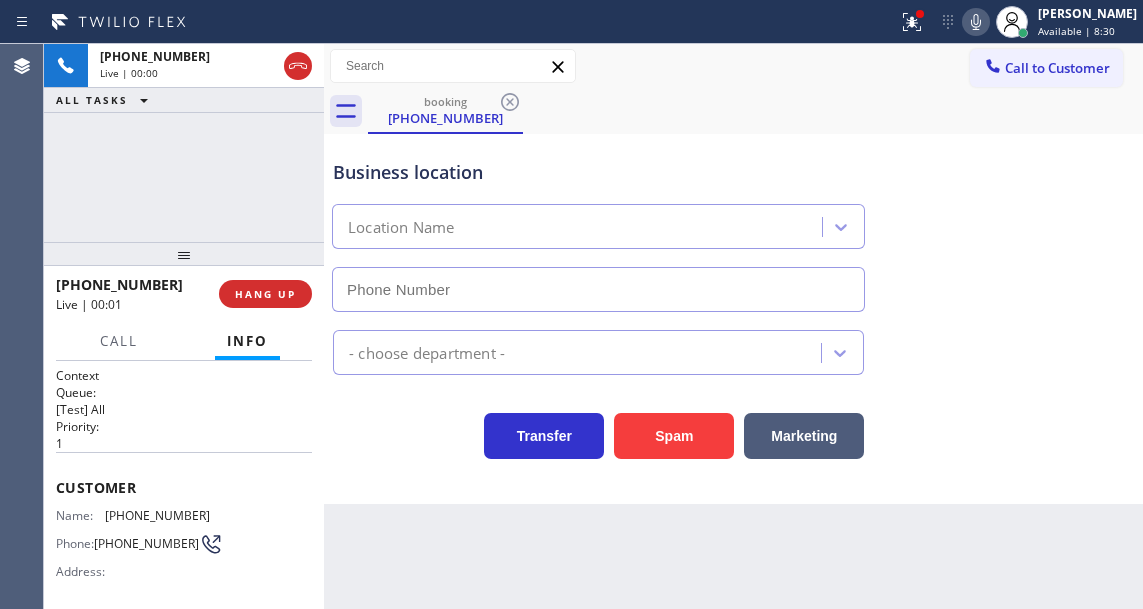 type on "[PHONE_NUMBER]" 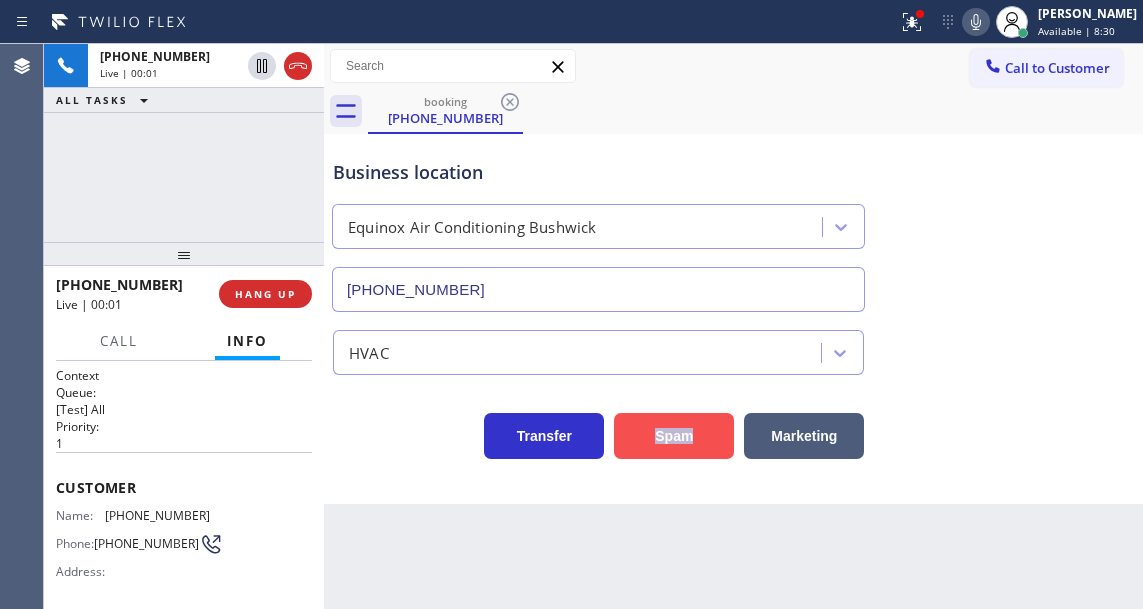 drag, startPoint x: 714, startPoint y: 410, endPoint x: 709, endPoint y: 422, distance: 13 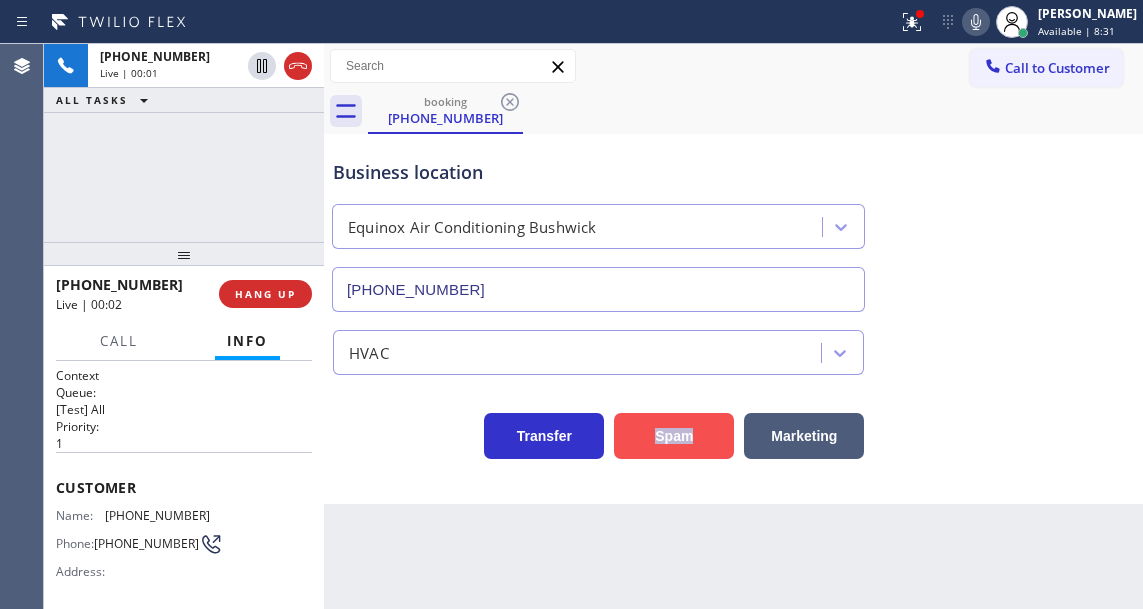 click on "Spam" at bounding box center [674, 436] 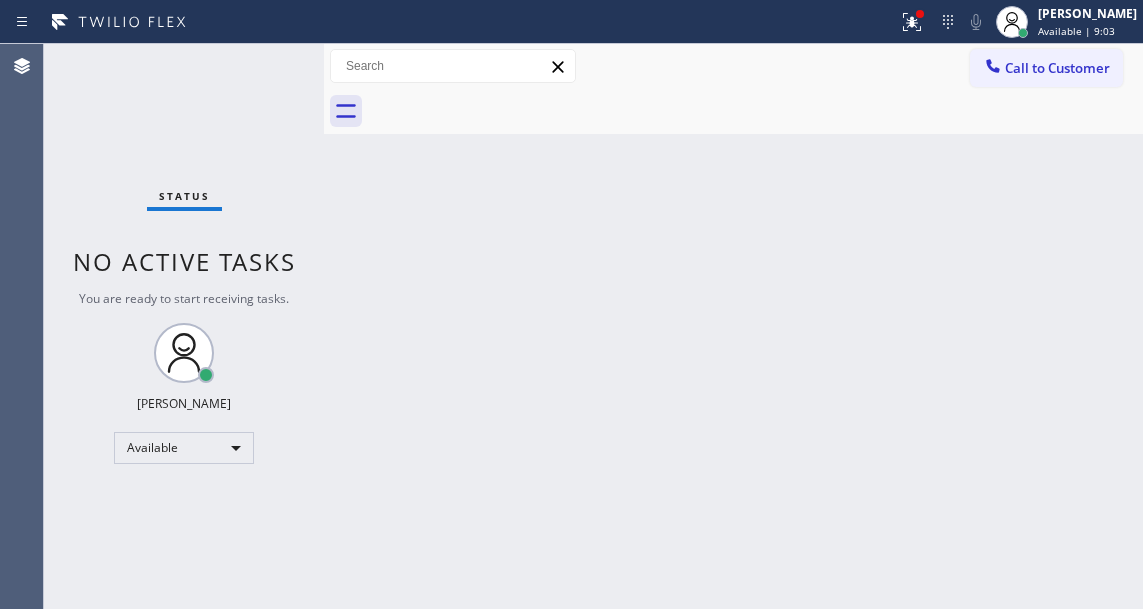 click on "Status   No active tasks     You are ready to start receiving tasks.   [PERSON_NAME]" at bounding box center (184, 326) 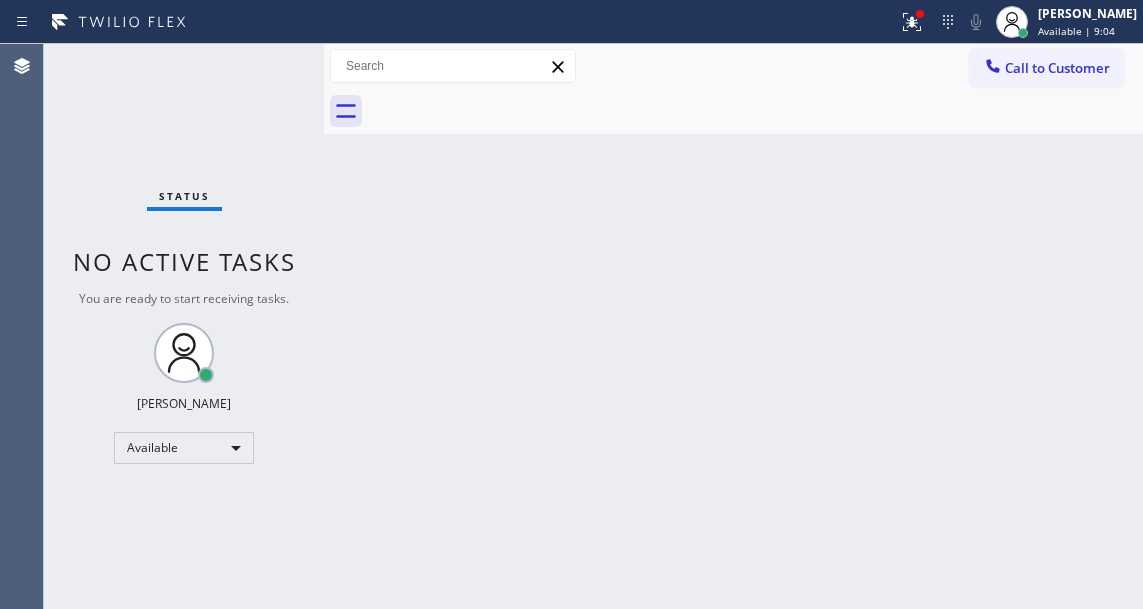 click on "Status   No active tasks     You are ready to start receiving tasks.   [PERSON_NAME]" at bounding box center [184, 326] 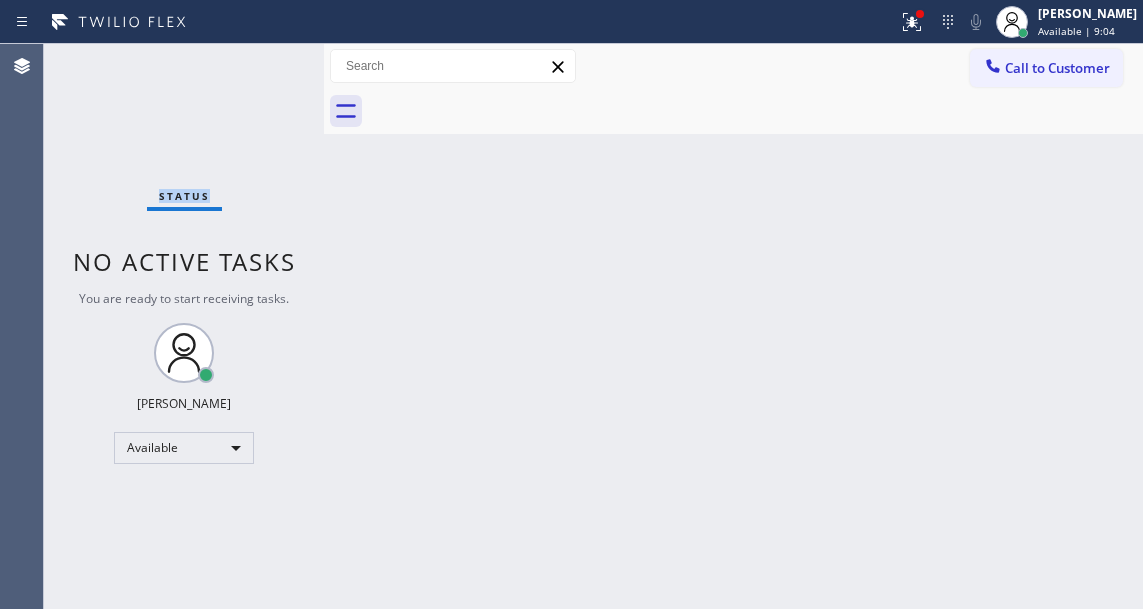 click on "Status   No active tasks     You are ready to start receiving tasks.   [PERSON_NAME]" at bounding box center [184, 326] 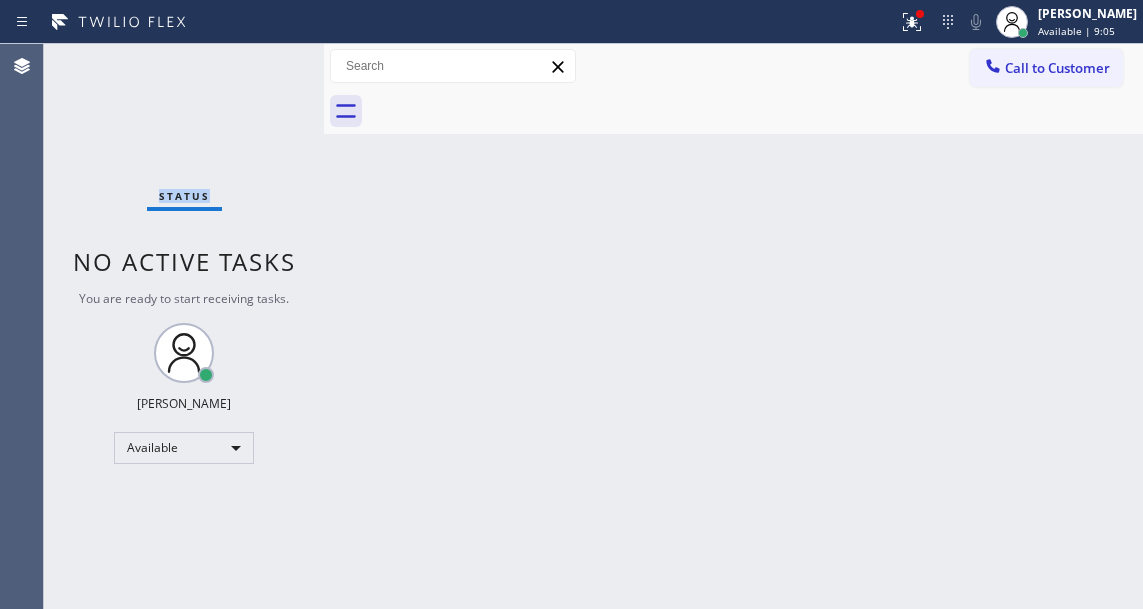 click on "Status   No active tasks     You are ready to start receiving tasks.   [PERSON_NAME]" at bounding box center [184, 326] 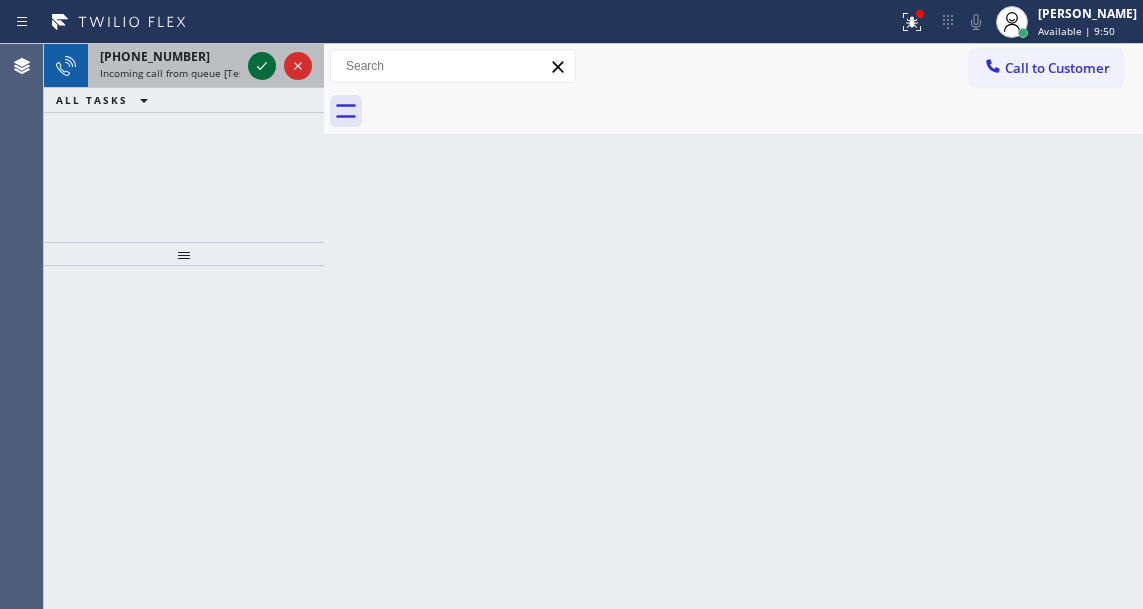 click 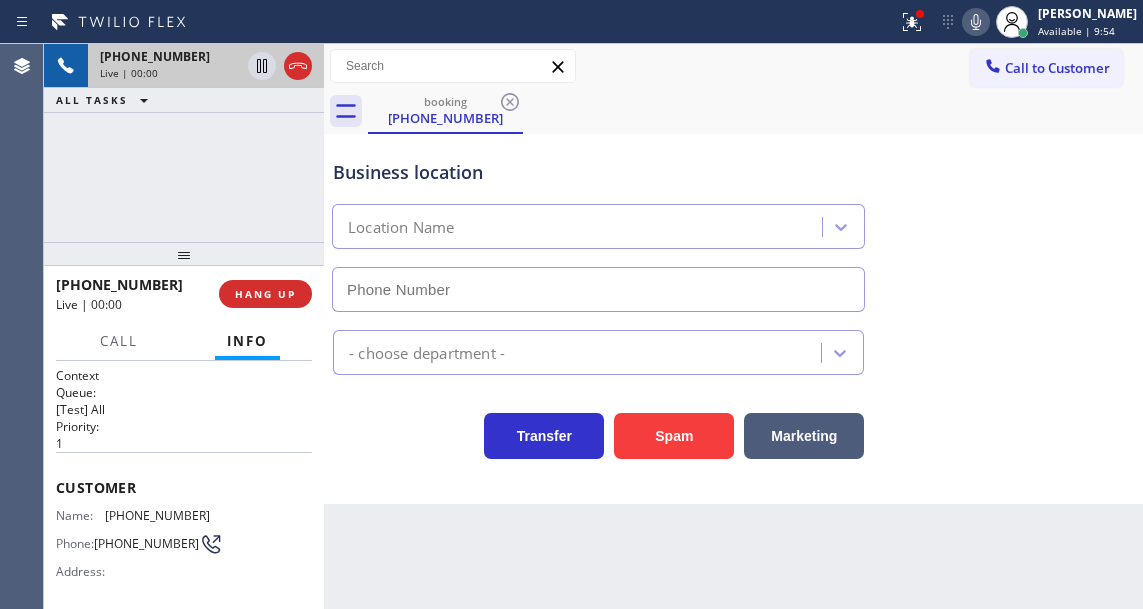 type on "[PHONE_NUMBER]" 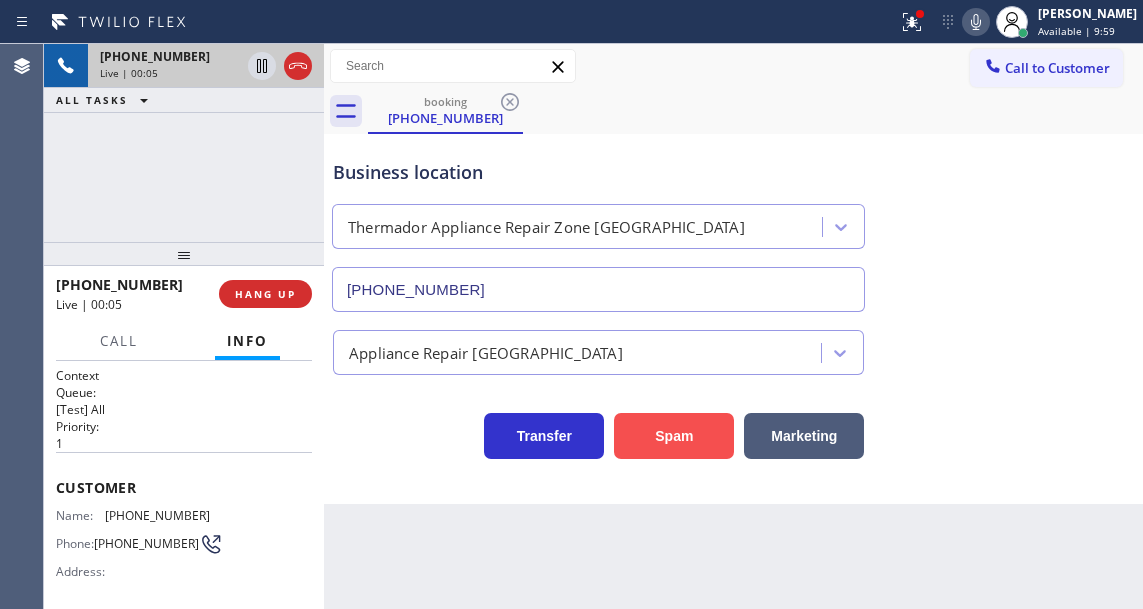 click on "Spam" at bounding box center (674, 436) 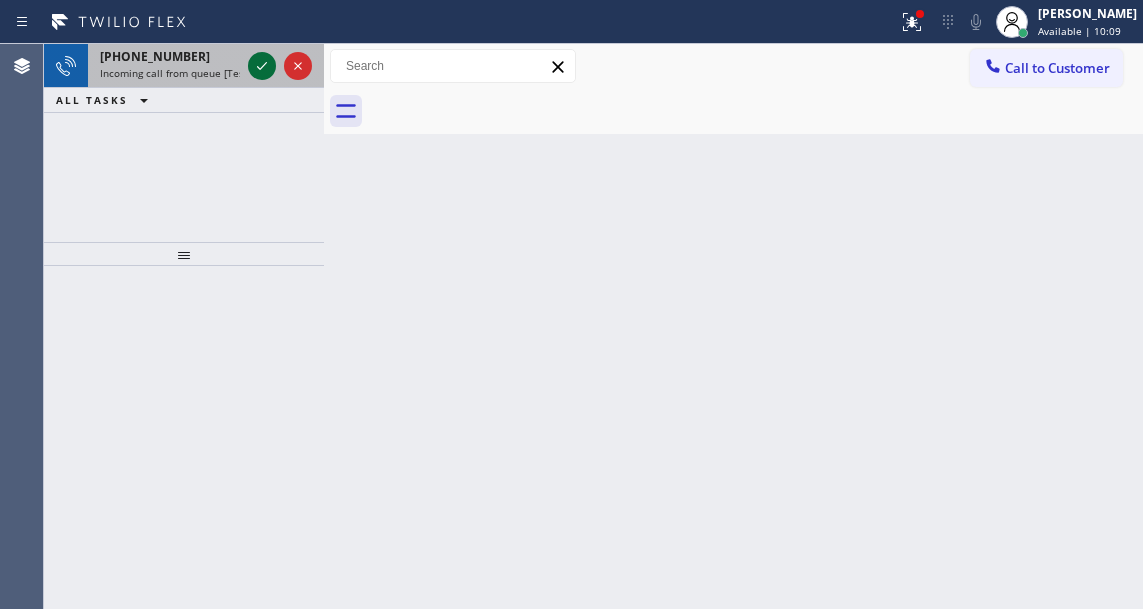 click 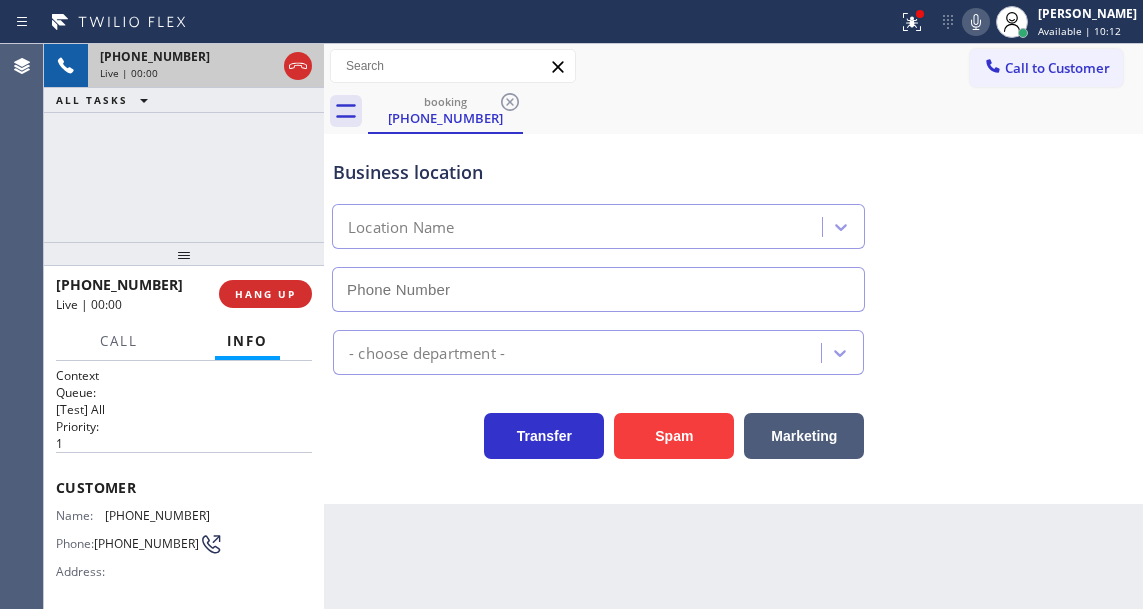 type on "[PHONE_NUMBER]" 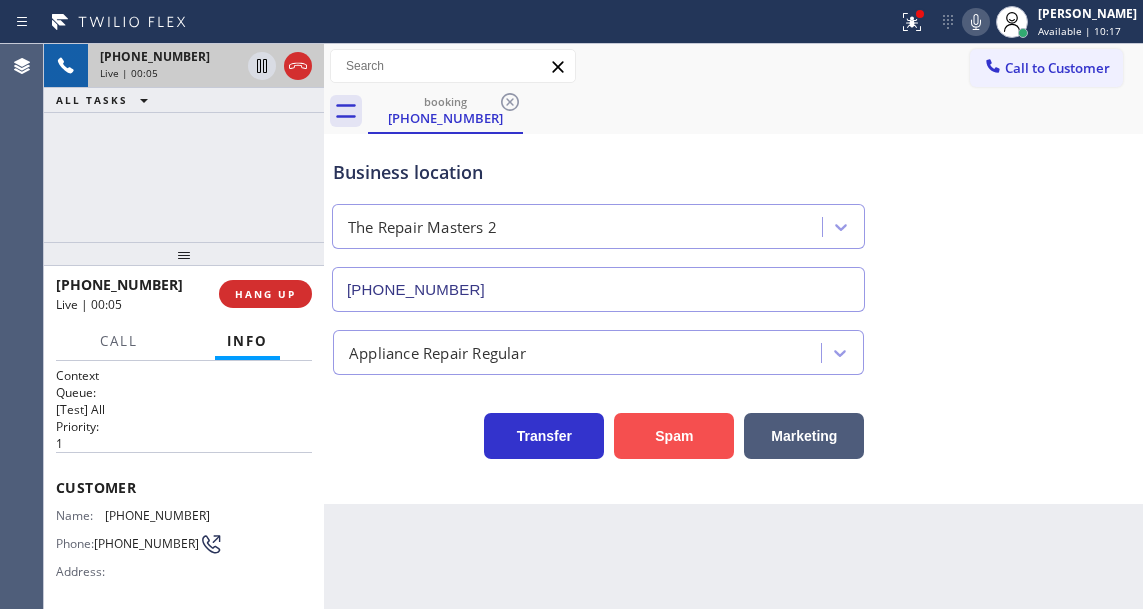 click on "Spam" at bounding box center [674, 436] 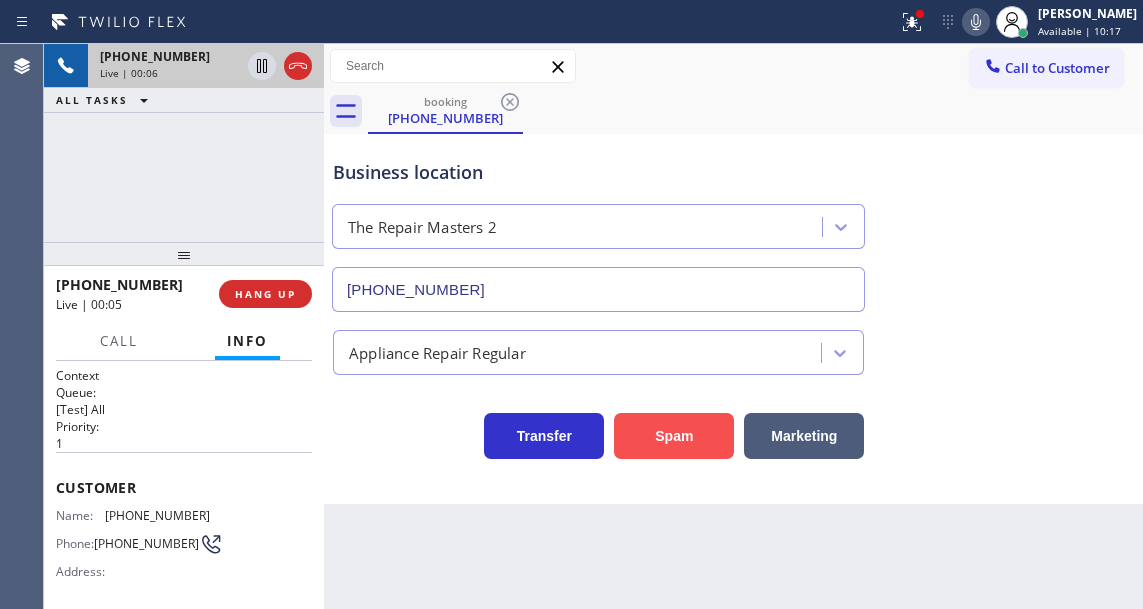 click on "Spam" at bounding box center [674, 436] 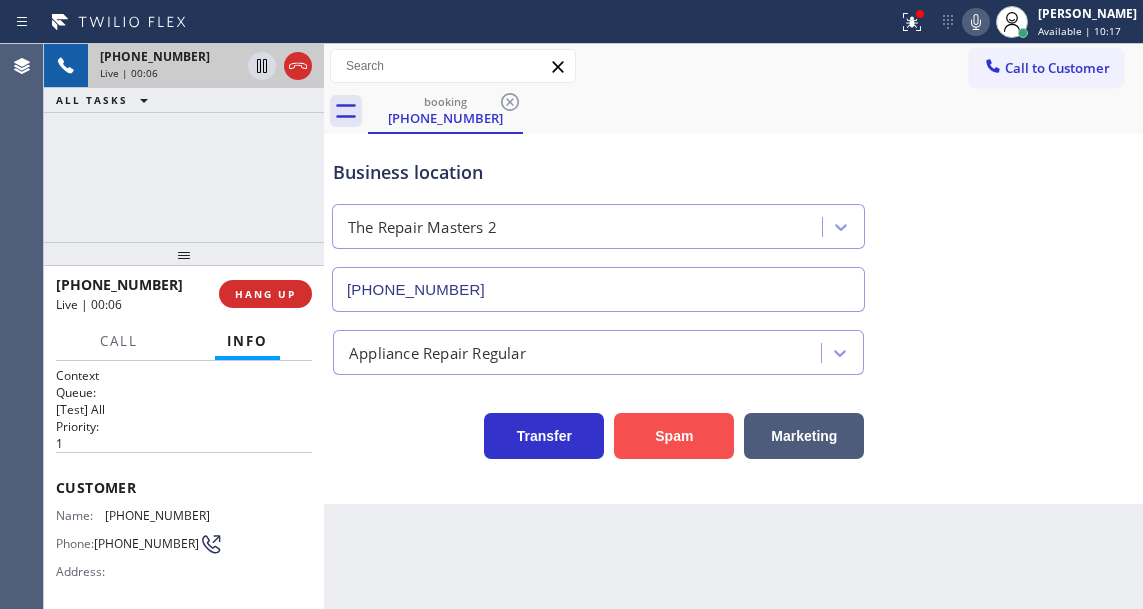 click on "Spam" at bounding box center (674, 436) 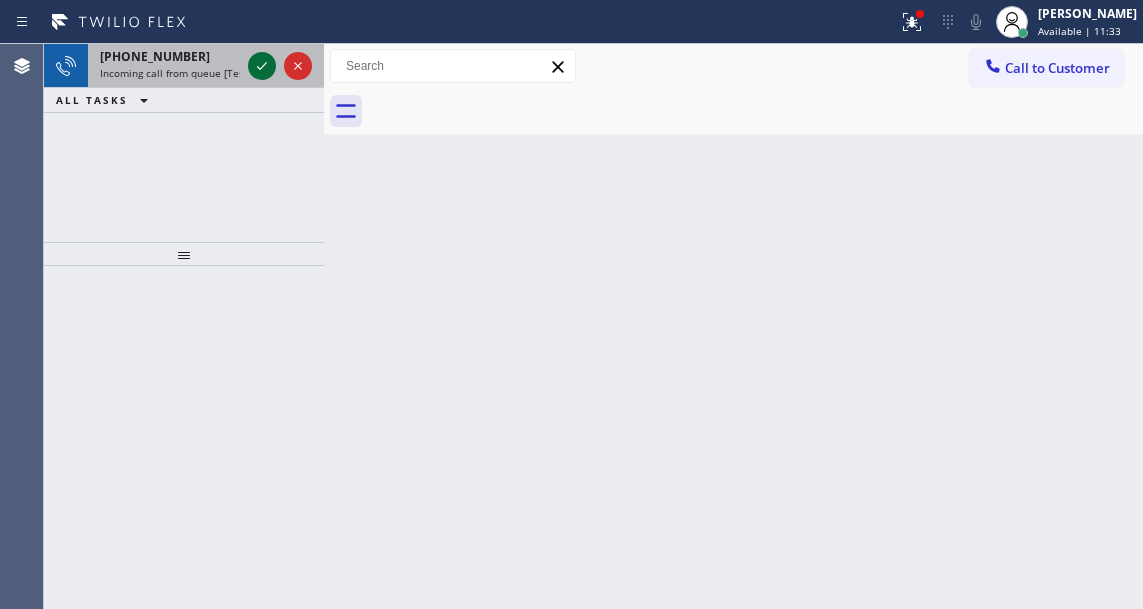 click 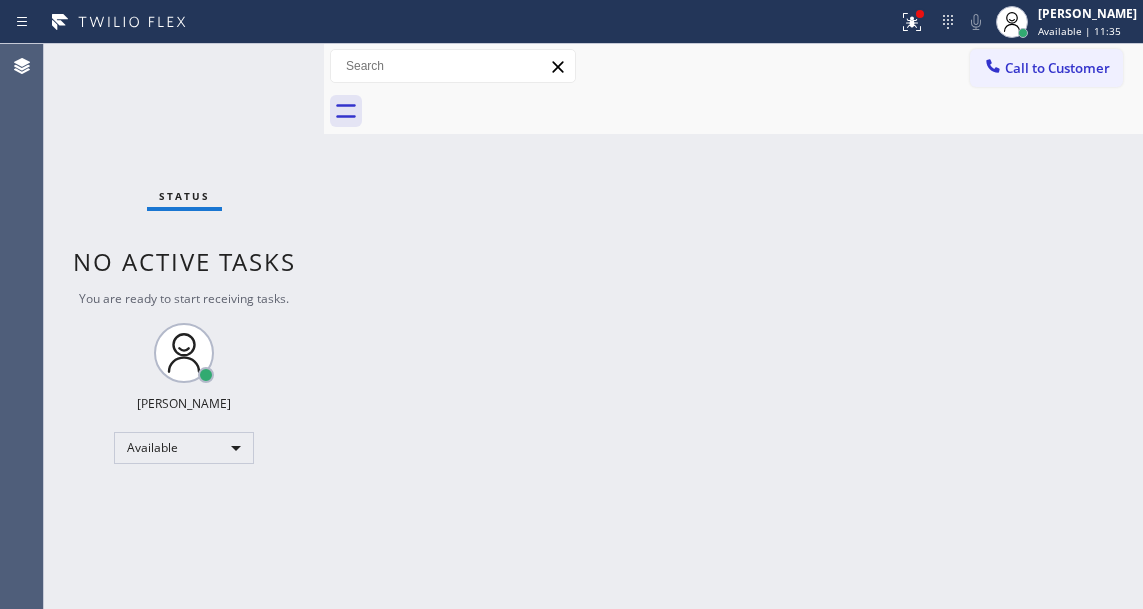 click on "Status   No active tasks     You are ready to start receiving tasks.   [PERSON_NAME]" at bounding box center (184, 326) 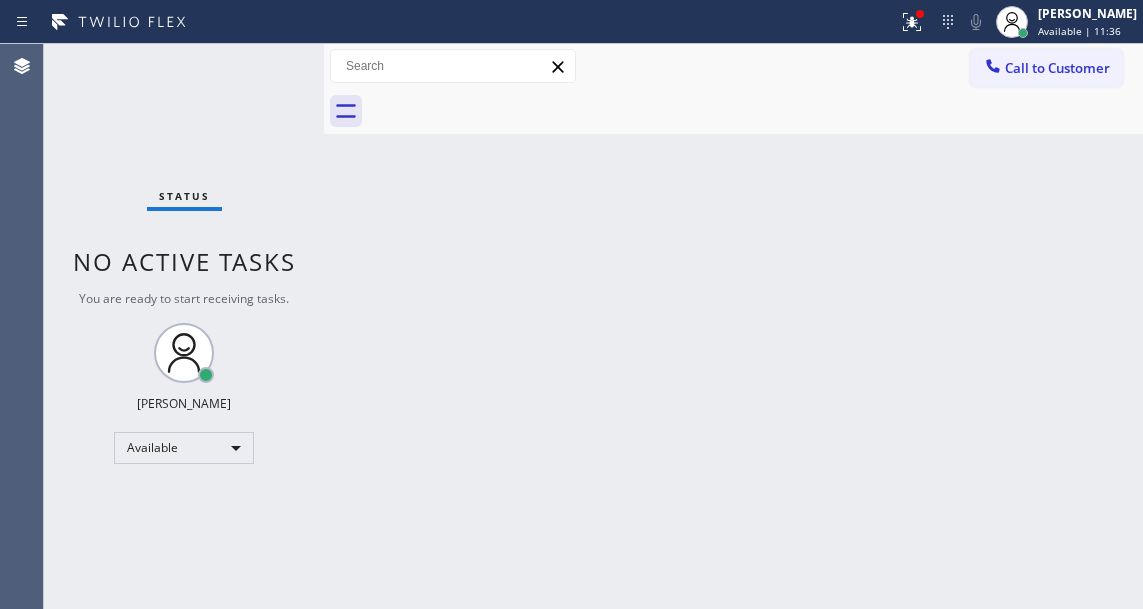 click on "Status   No active tasks     You are ready to start receiving tasks.   [PERSON_NAME]" at bounding box center (184, 326) 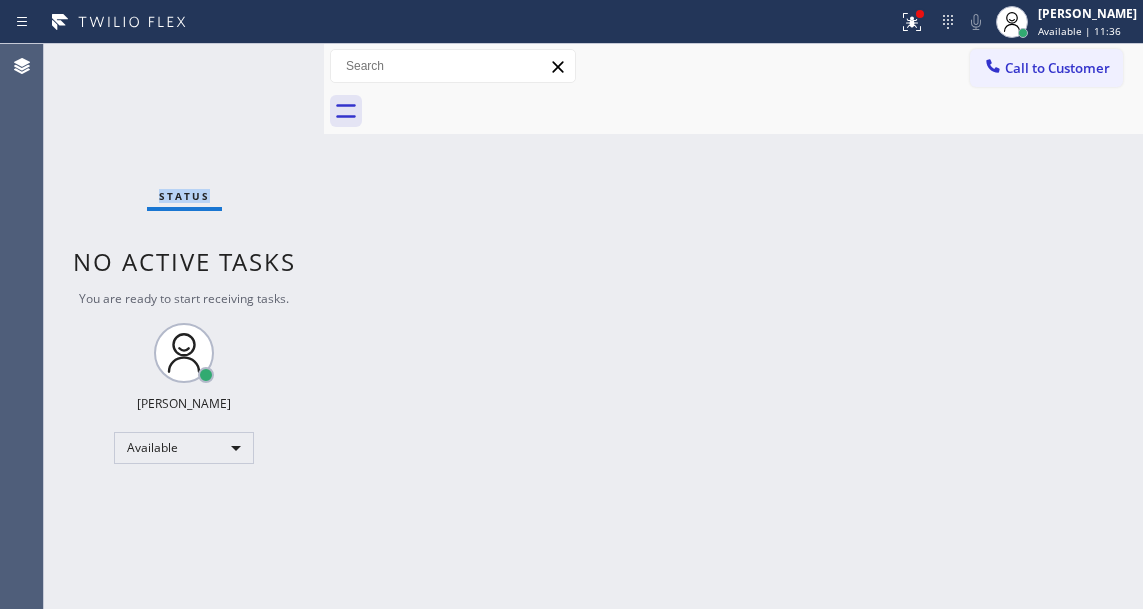 click on "Status   No active tasks     You are ready to start receiving tasks.   [PERSON_NAME]" at bounding box center [184, 326] 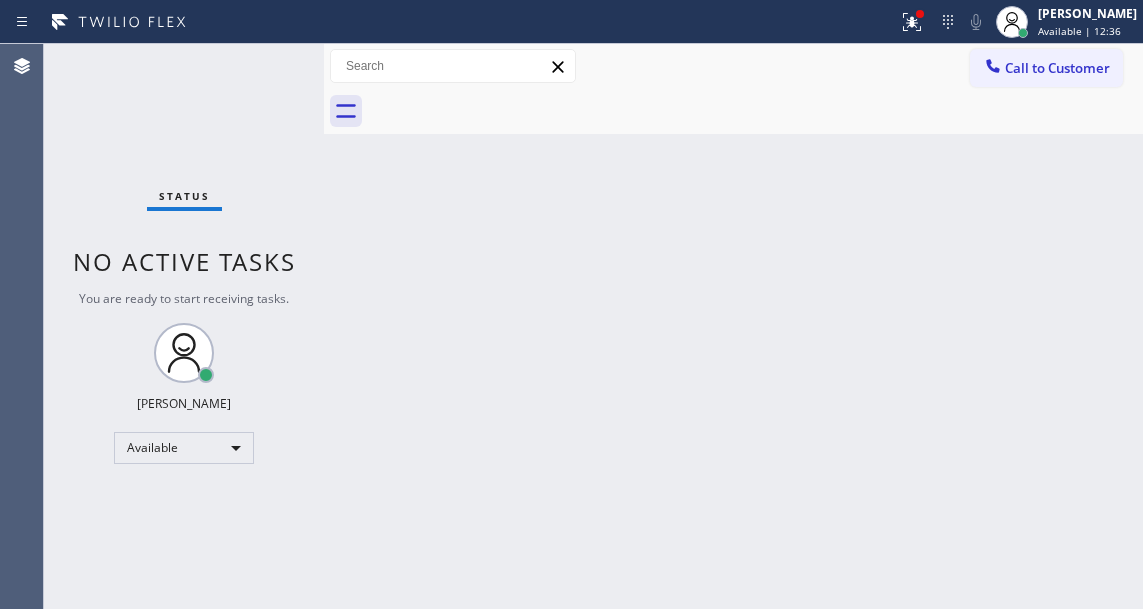click on "Status   No active tasks     You are ready to start receiving tasks.   [PERSON_NAME]" at bounding box center (184, 326) 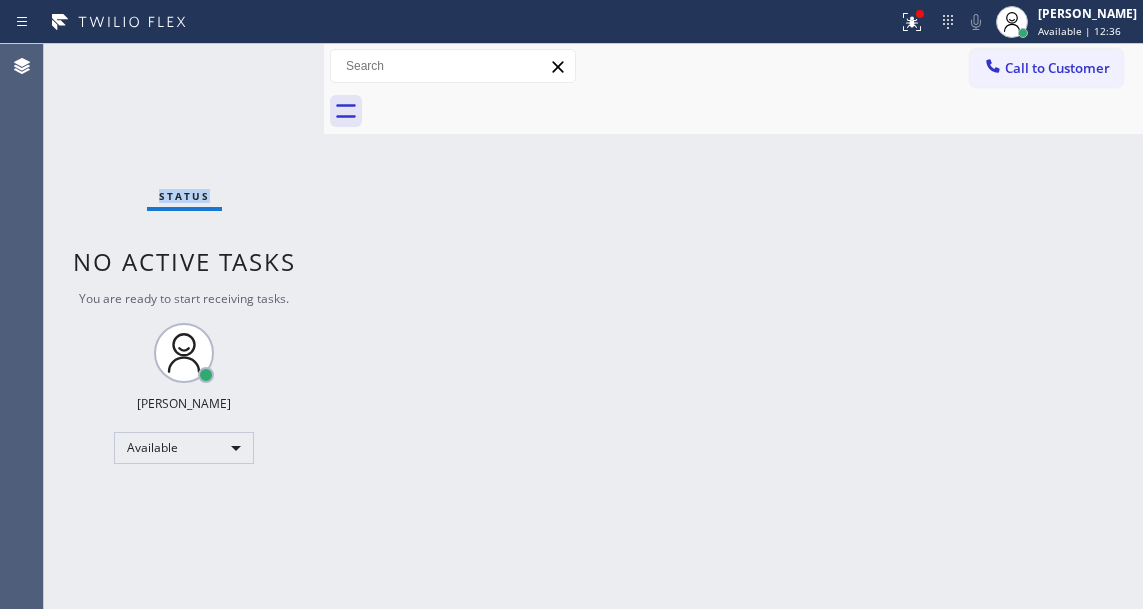 click on "Status   No active tasks     You are ready to start receiving tasks.   [PERSON_NAME]" at bounding box center (184, 326) 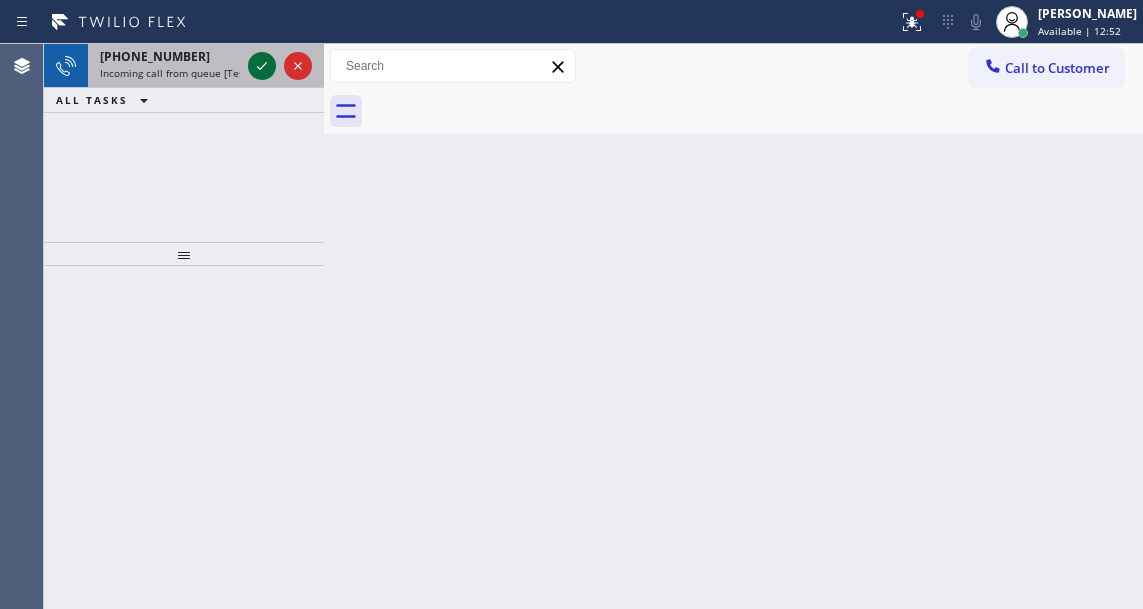 click 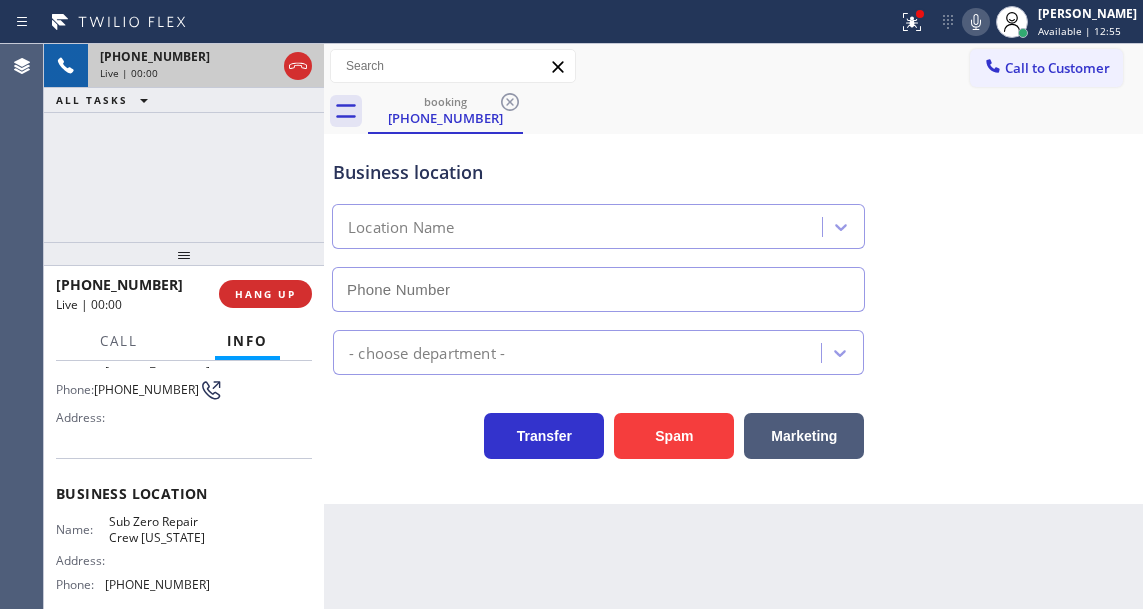scroll, scrollTop: 200, scrollLeft: 0, axis: vertical 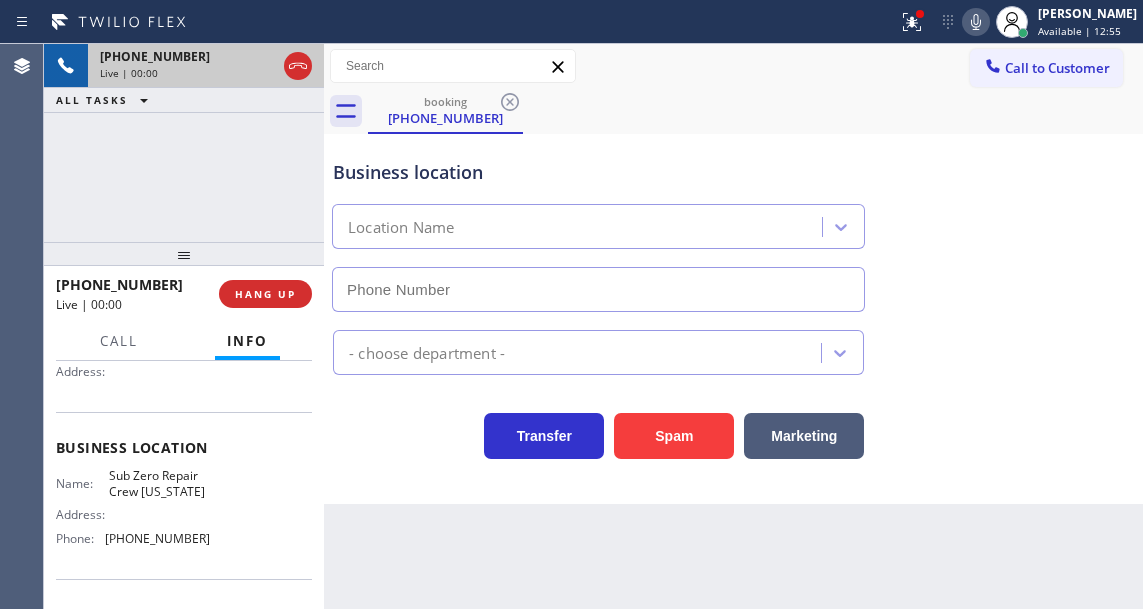 type on "[PHONE_NUMBER]" 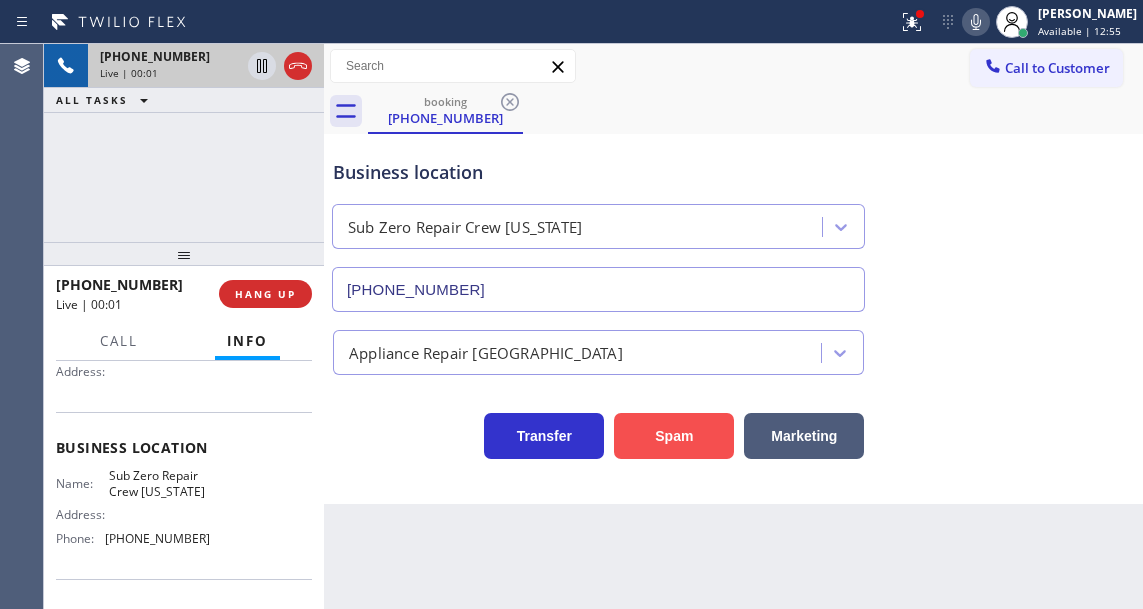 click on "Spam" at bounding box center (674, 436) 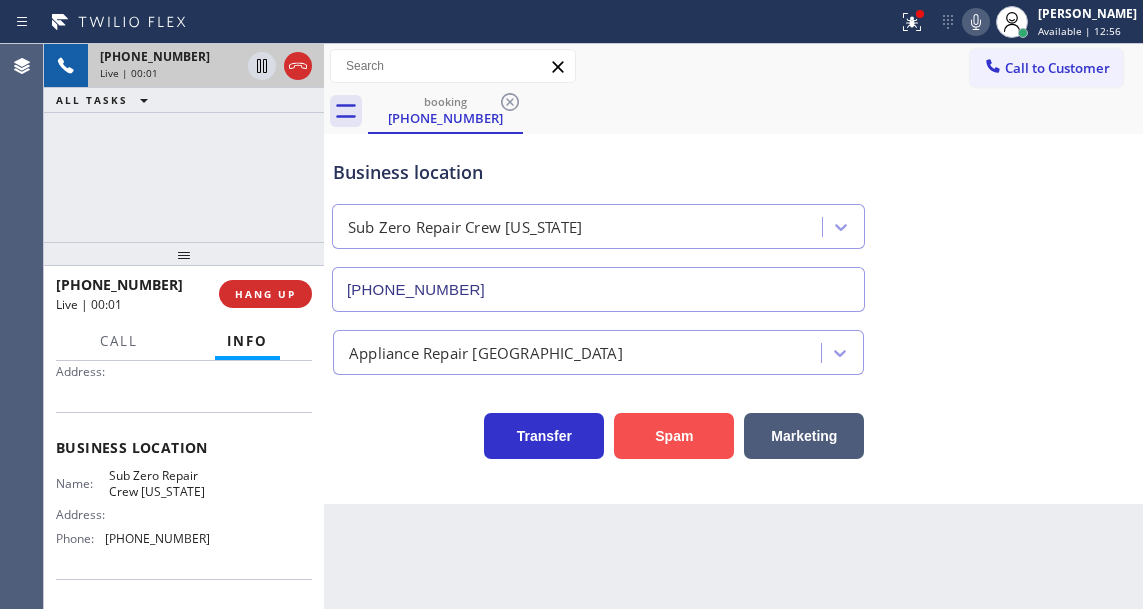 click on "Spam" at bounding box center (674, 436) 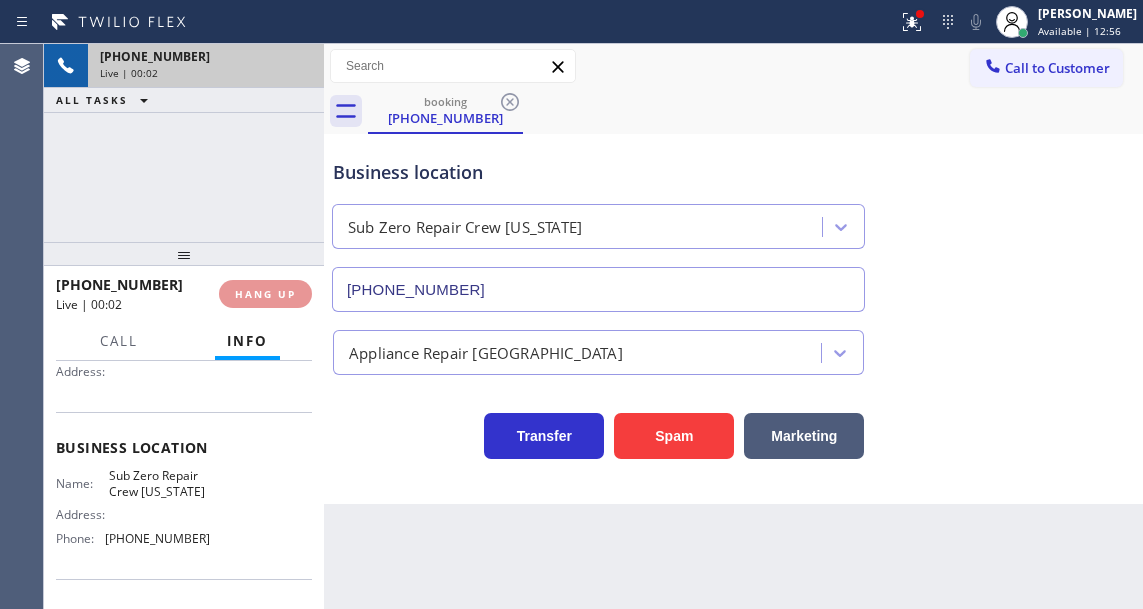 drag, startPoint x: 666, startPoint y: 430, endPoint x: 575, endPoint y: 566, distance: 163.6368 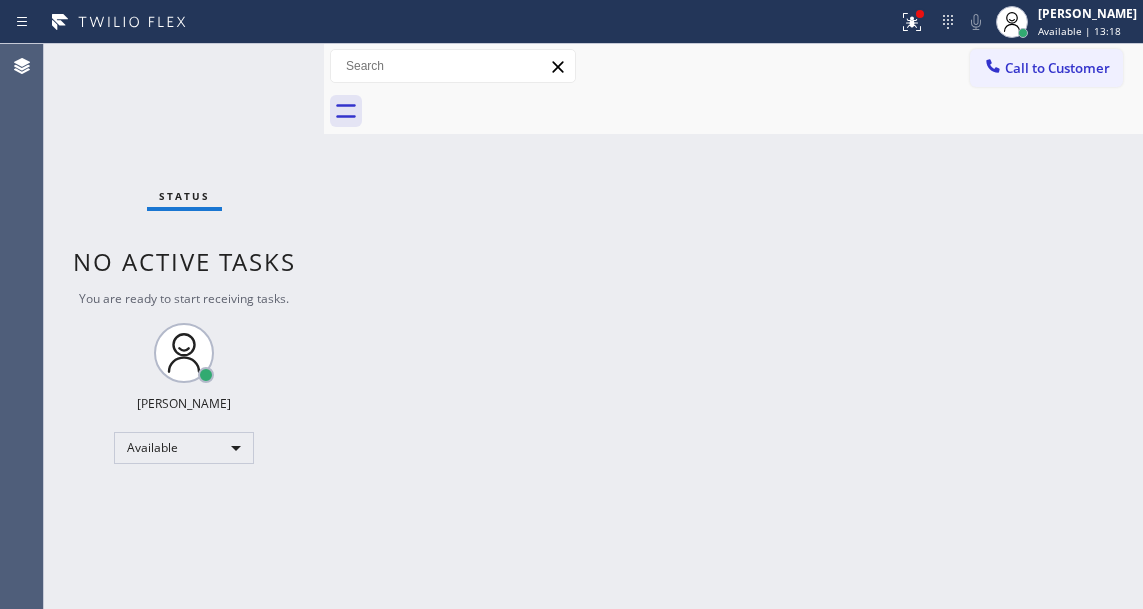 drag, startPoint x: 1075, startPoint y: 161, endPoint x: 785, endPoint y: 167, distance: 290.06207 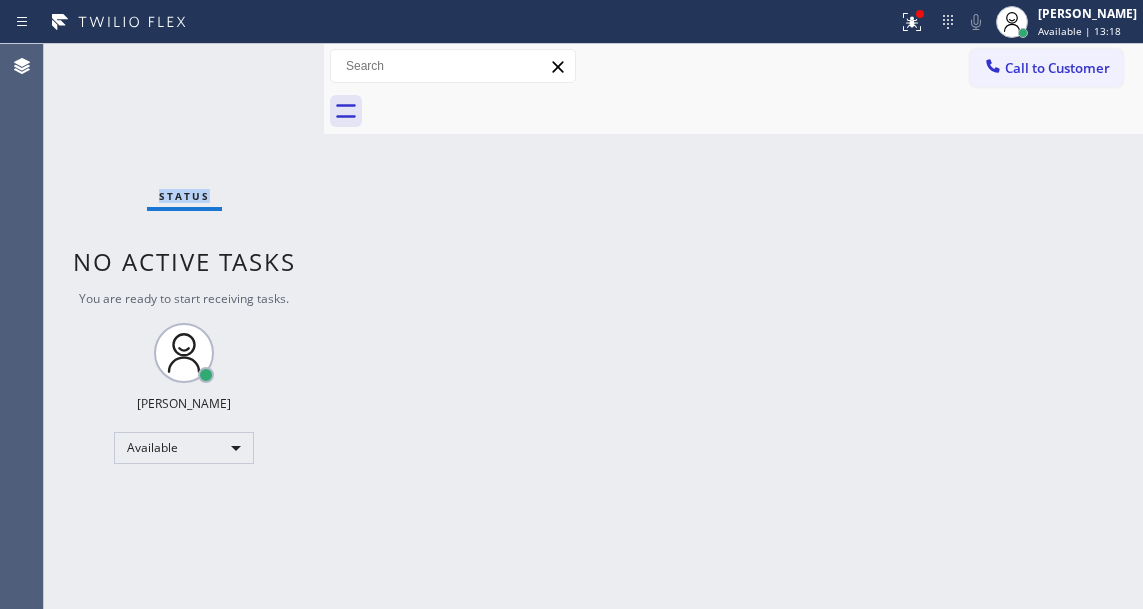 click on "Status   No active tasks     You are ready to start receiving tasks.   [PERSON_NAME]" at bounding box center (184, 326) 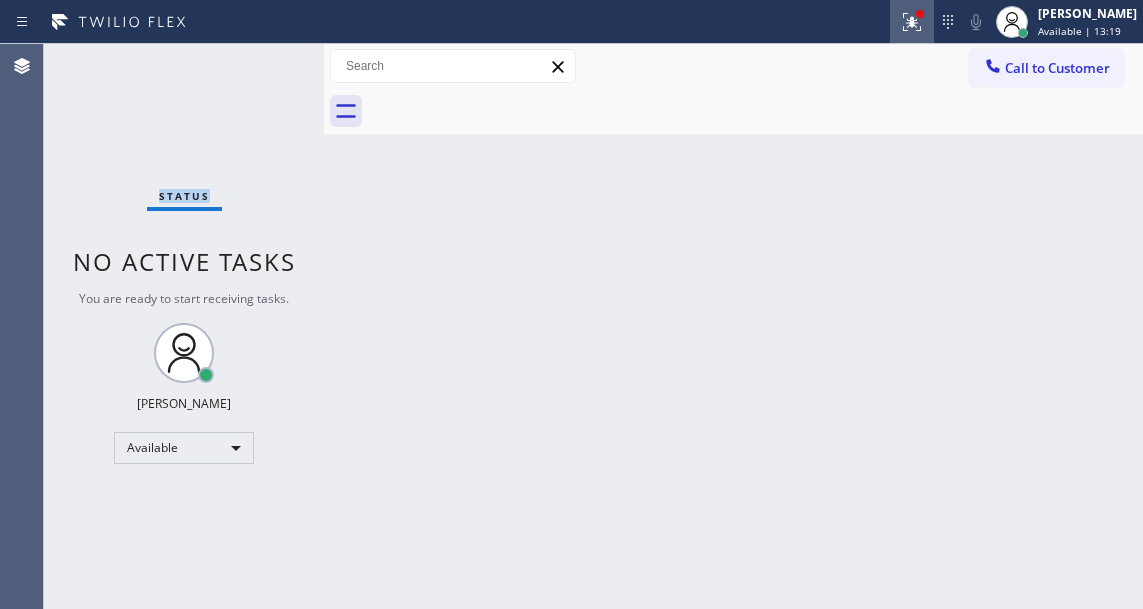 click at bounding box center [912, 22] 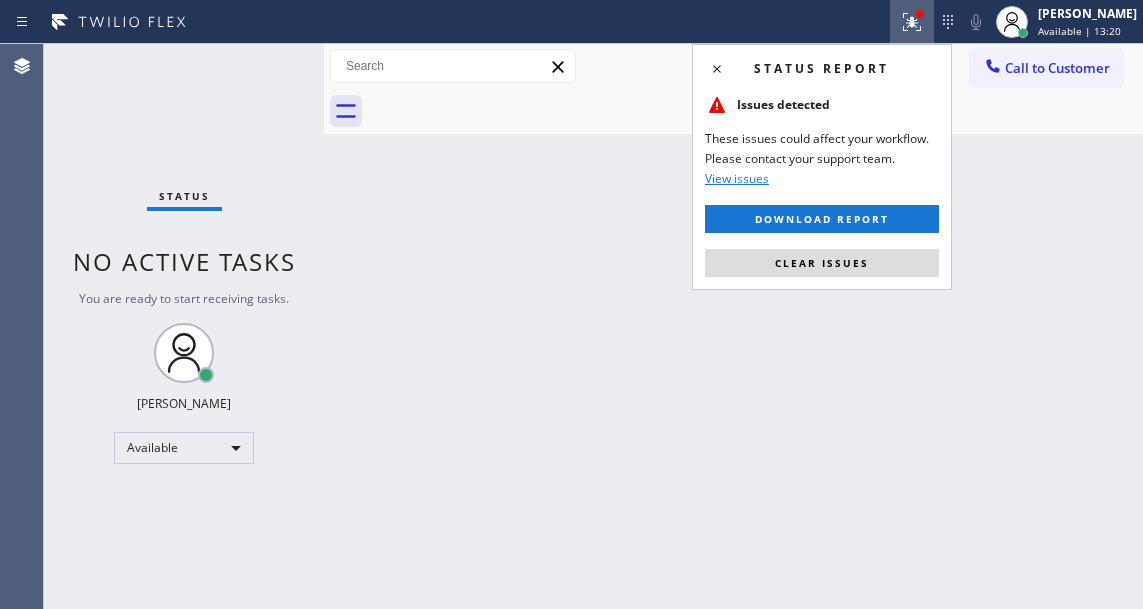 click on "Status report Issues detected These issues could affect your workflow. Please contact your support team. View issues Download report Clear issues" at bounding box center (822, 167) 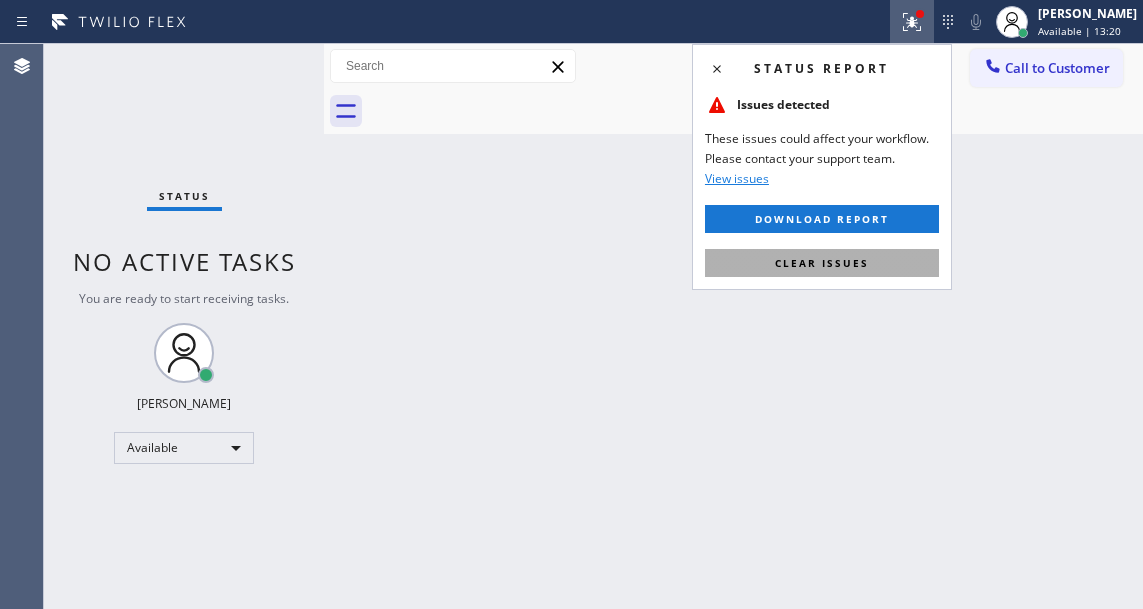 click on "Clear issues" at bounding box center [822, 263] 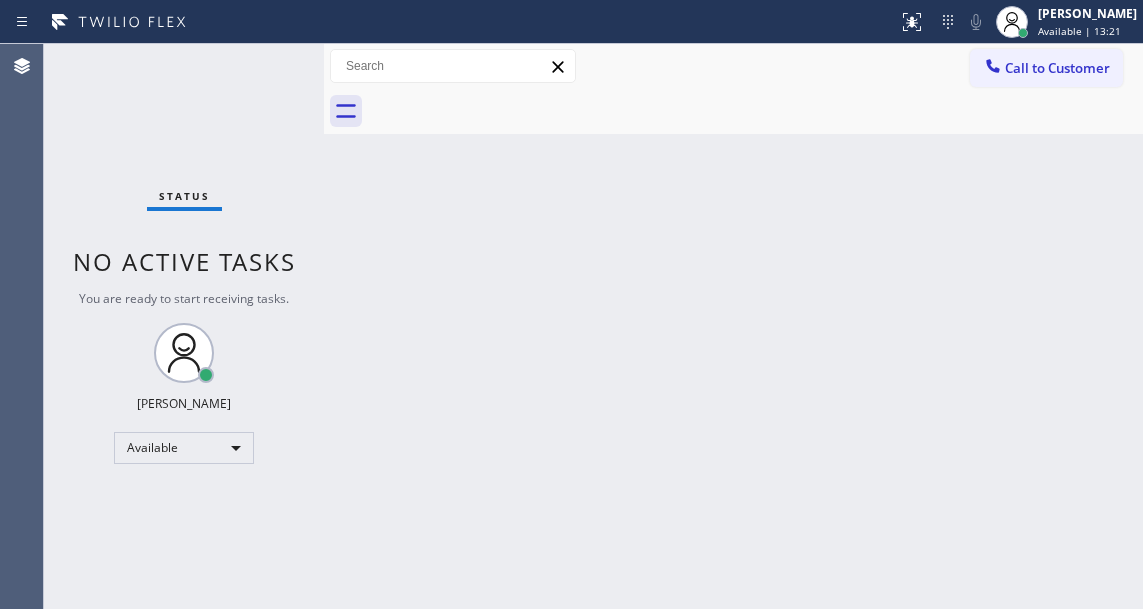 click on "Status   No active tasks     You are ready to start receiving tasks.   [PERSON_NAME]" at bounding box center [184, 326] 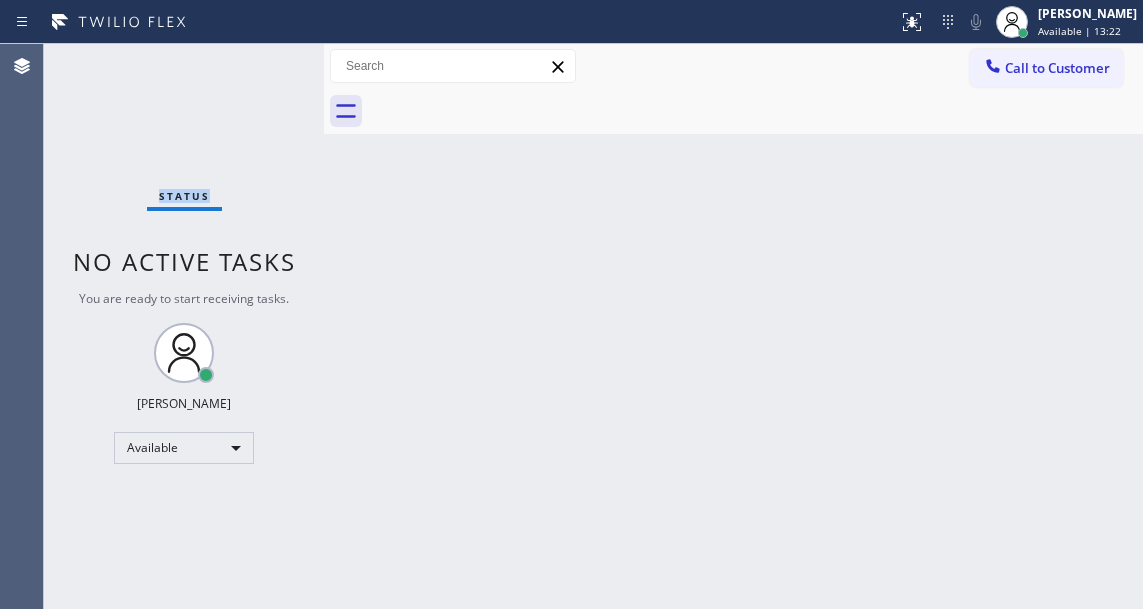 click on "Status   No active tasks     You are ready to start receiving tasks.   [PERSON_NAME]" at bounding box center (184, 326) 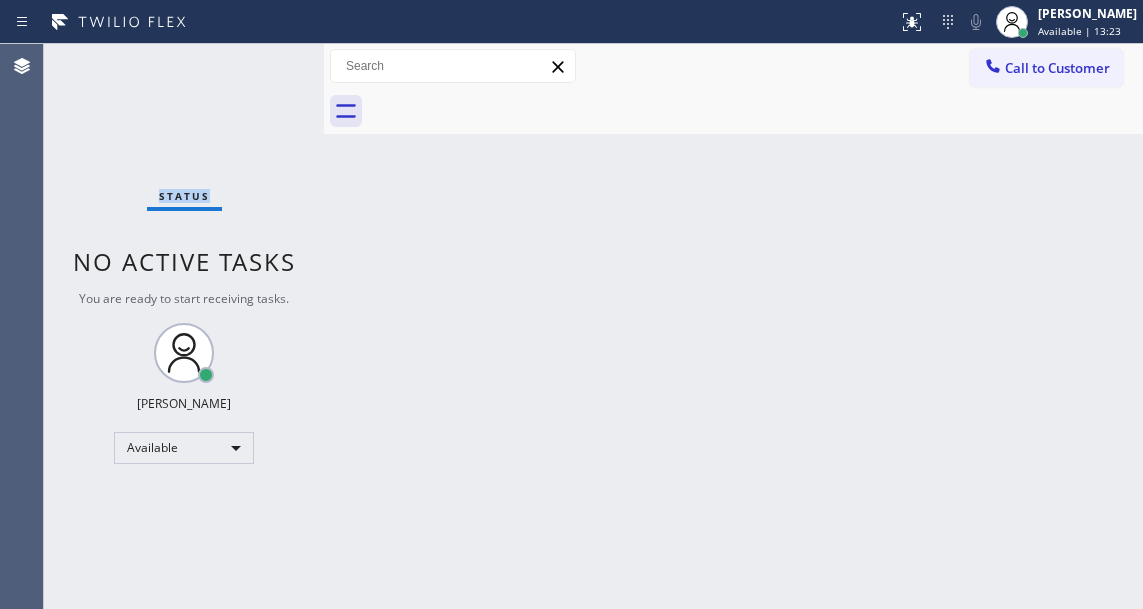 click on "Status   No active tasks     You are ready to start receiving tasks.   [PERSON_NAME]" at bounding box center (184, 326) 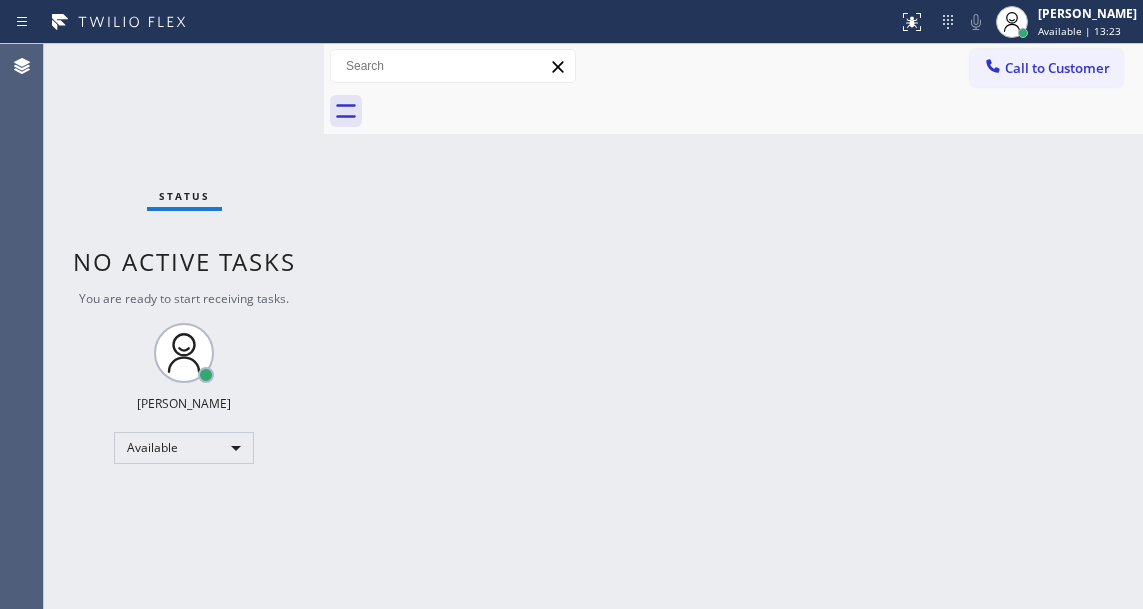 click on "Status   No active tasks     You are ready to start receiving tasks.   [PERSON_NAME]" at bounding box center [184, 326] 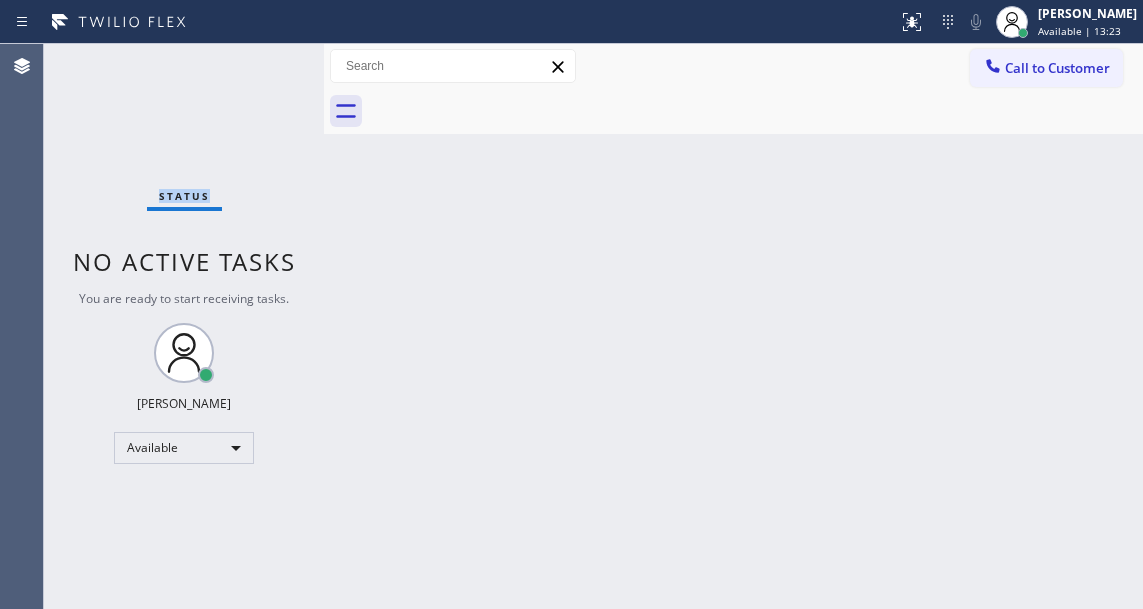 click on "Status   No active tasks     You are ready to start receiving tasks.   [PERSON_NAME]" at bounding box center (184, 326) 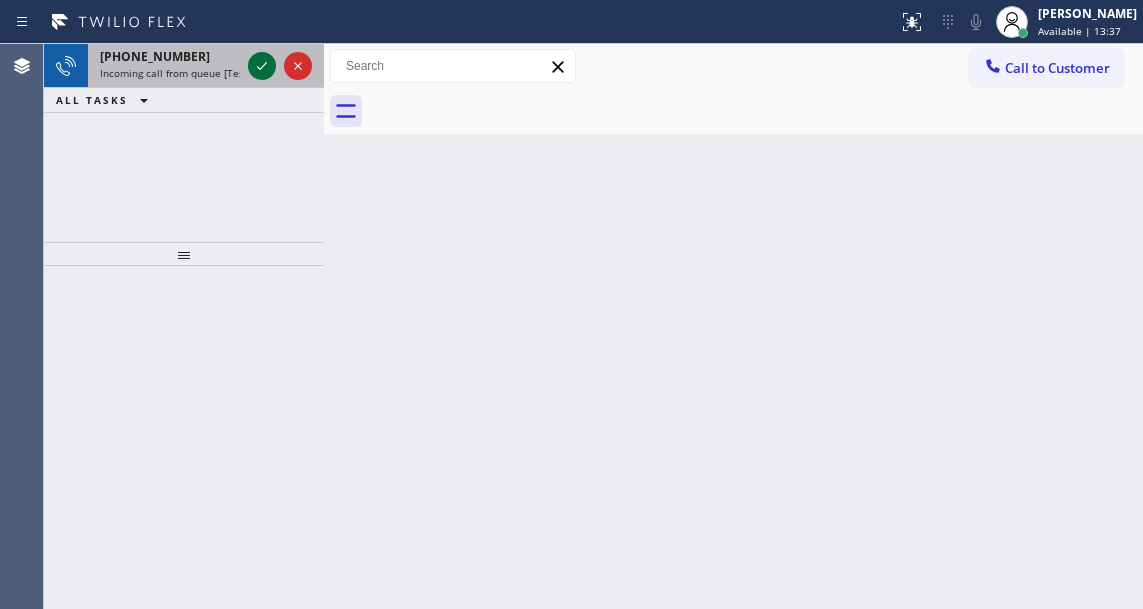 click 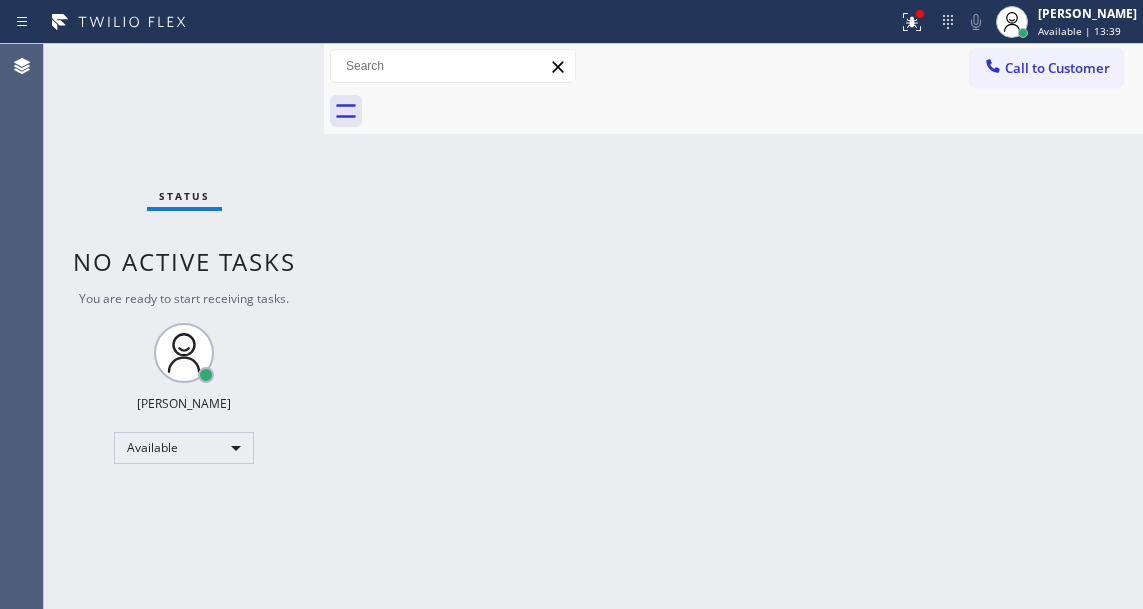 click on "Status   No active tasks     You are ready to start receiving tasks.   [PERSON_NAME]" at bounding box center (184, 326) 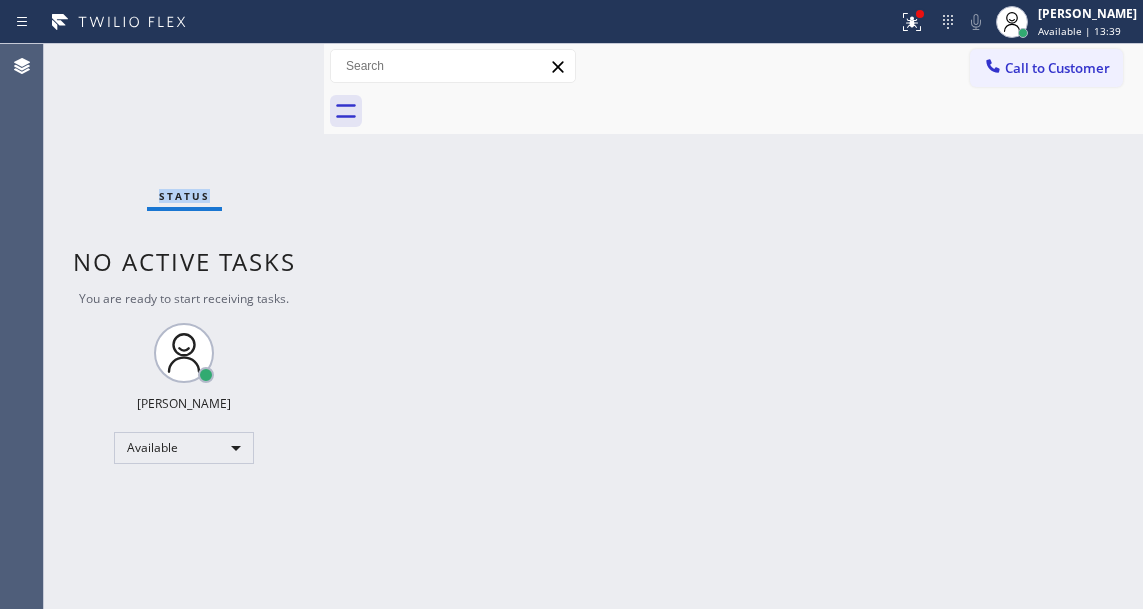 click on "Status   No active tasks     You are ready to start receiving tasks.   [PERSON_NAME]" at bounding box center [184, 326] 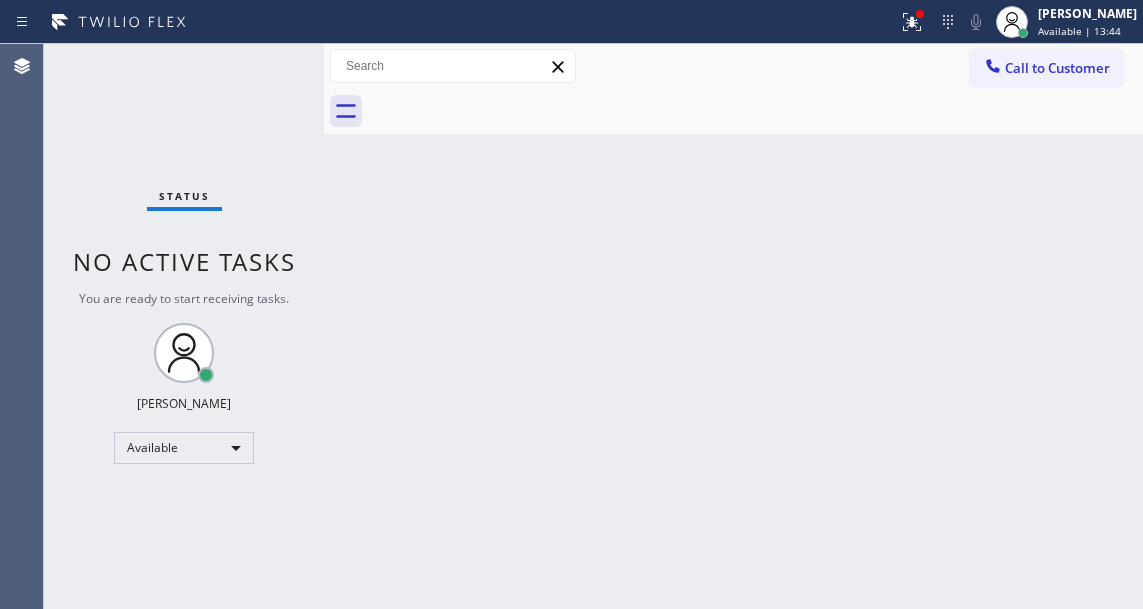 click on "Status   No active tasks     You are ready to start receiving tasks.   [PERSON_NAME]" at bounding box center (184, 326) 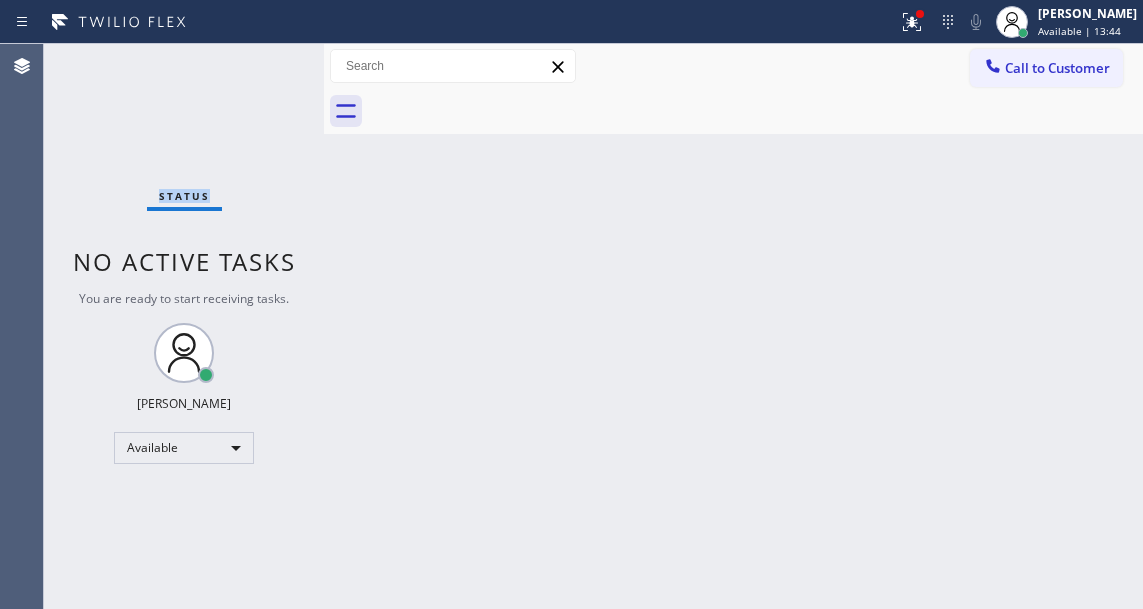 click on "Status   No active tasks     You are ready to start receiving tasks.   [PERSON_NAME]" at bounding box center (184, 326) 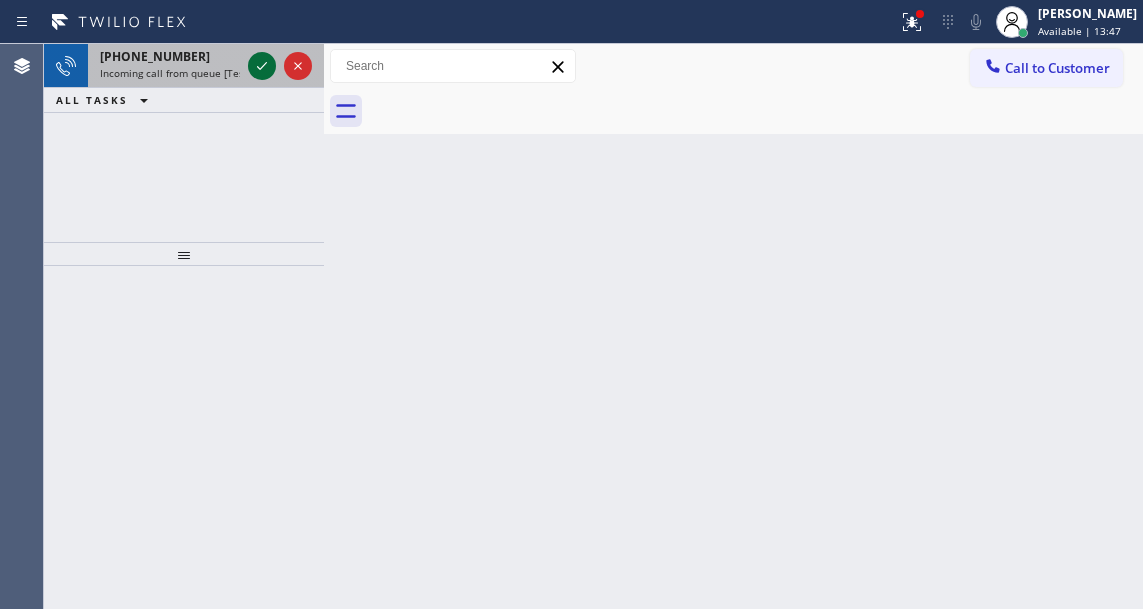 click 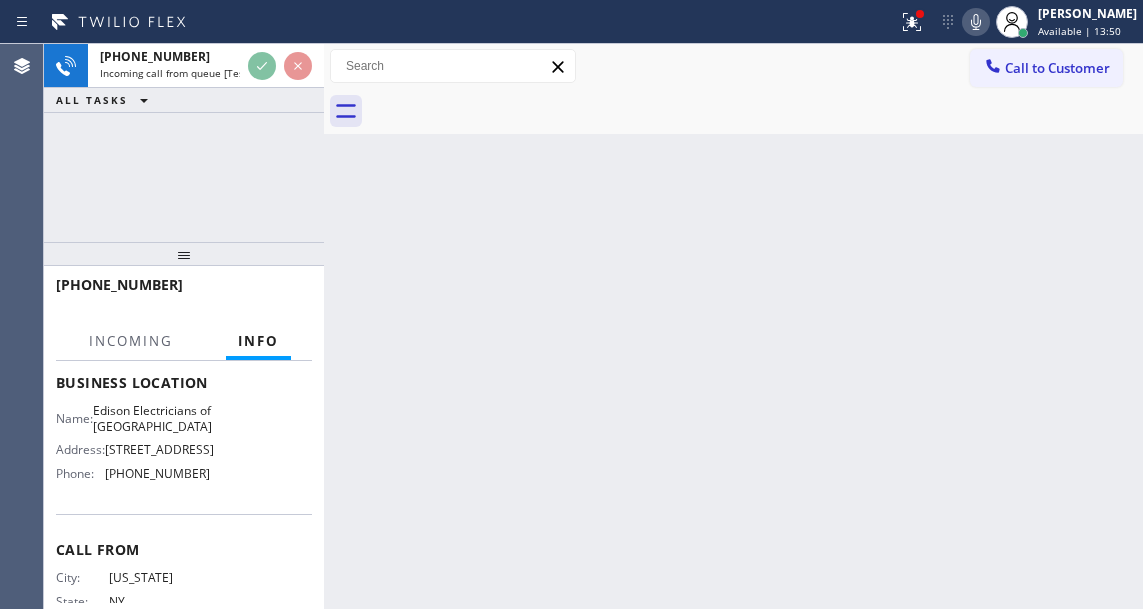 scroll, scrollTop: 300, scrollLeft: 0, axis: vertical 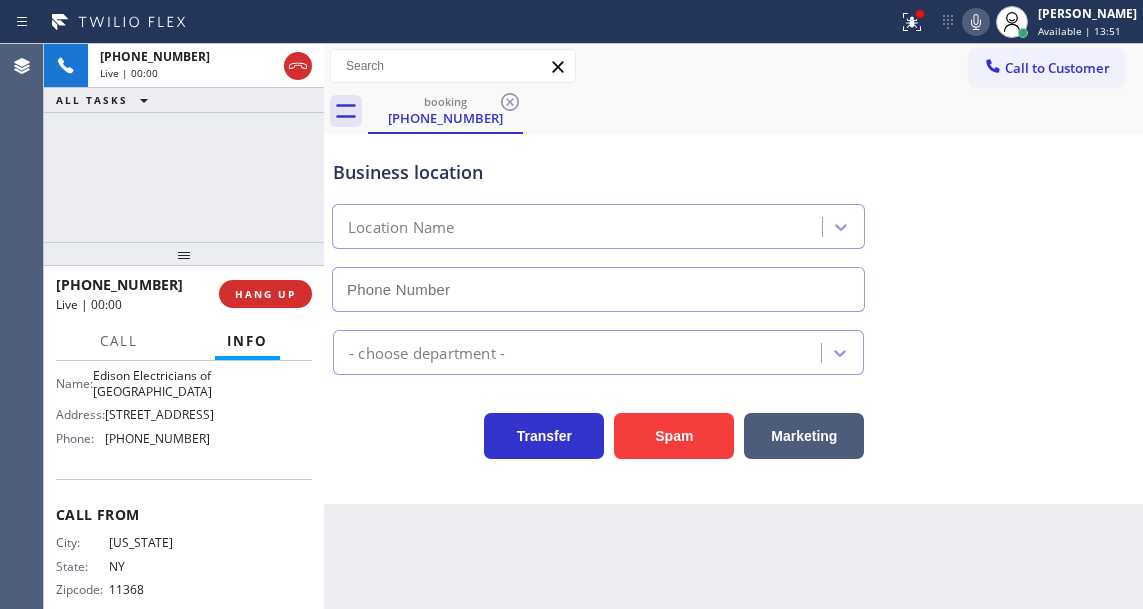 type on "[PHONE_NUMBER]" 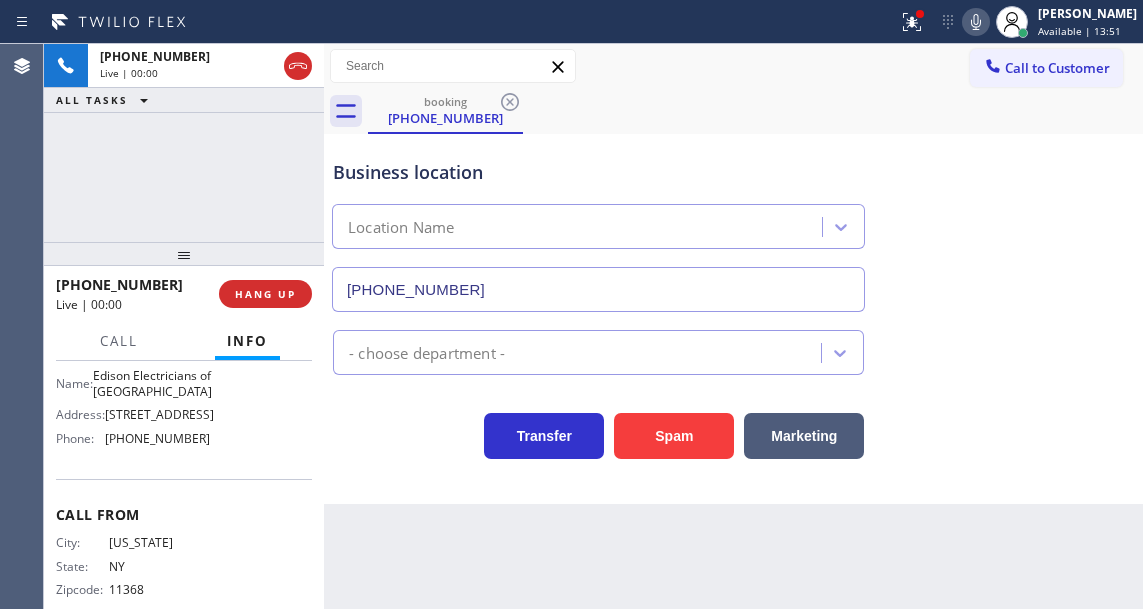 click on "Edison Electricians of [GEOGRAPHIC_DATA]" at bounding box center (152, 383) 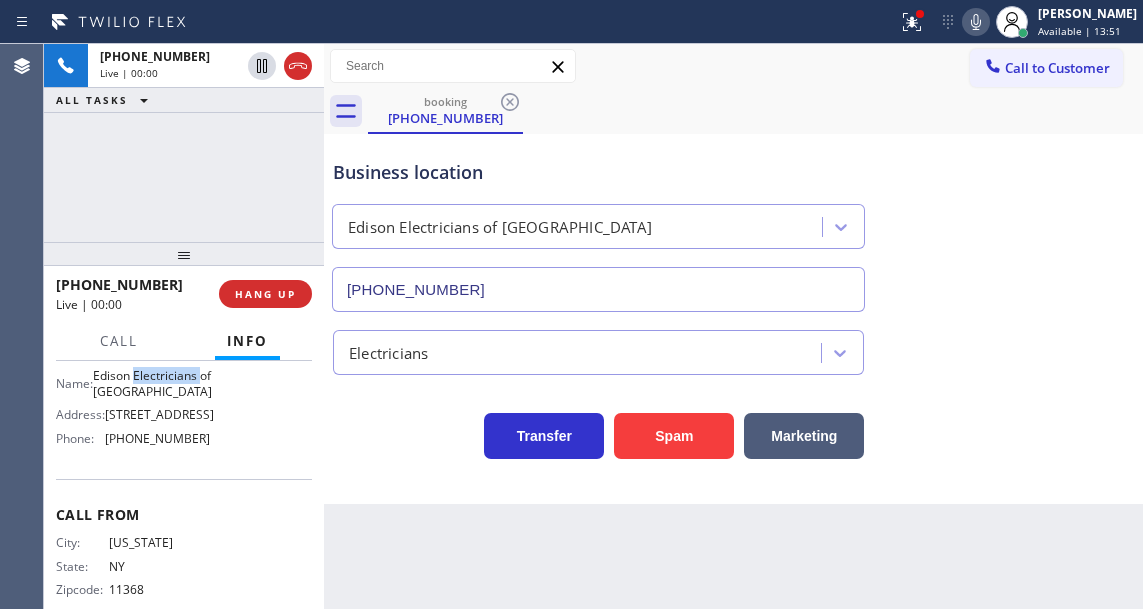 click on "Edison Electricians of [GEOGRAPHIC_DATA]" at bounding box center [152, 383] 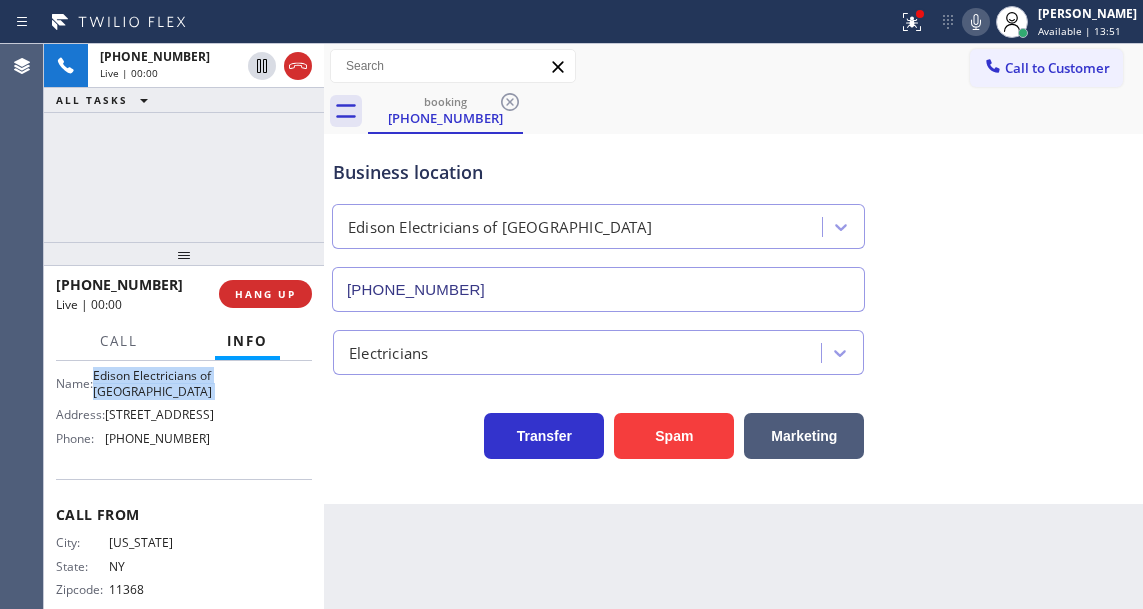 click on "Edison Electricians of [GEOGRAPHIC_DATA]" at bounding box center [152, 383] 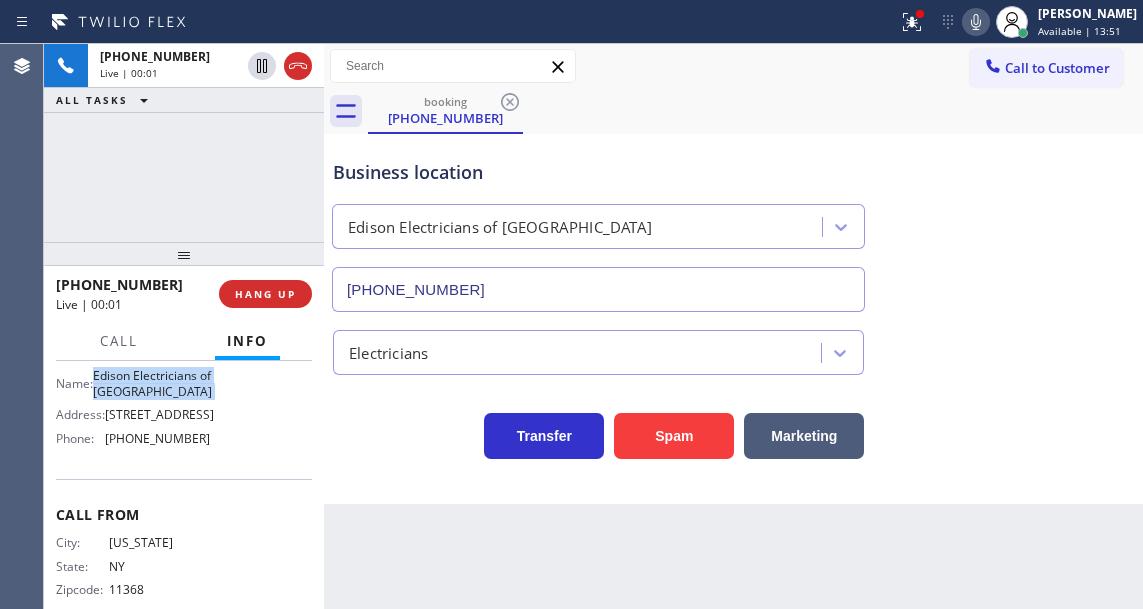 click on "Edison Electricians of [GEOGRAPHIC_DATA]" at bounding box center [152, 383] 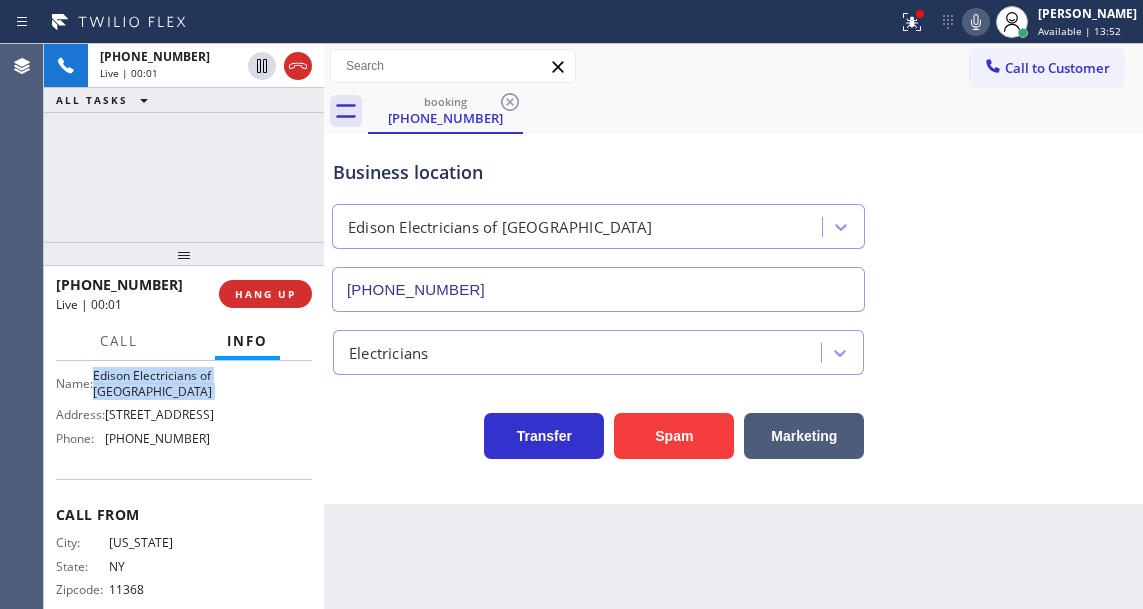 click on "Edison Electricians of [GEOGRAPHIC_DATA]" at bounding box center [152, 383] 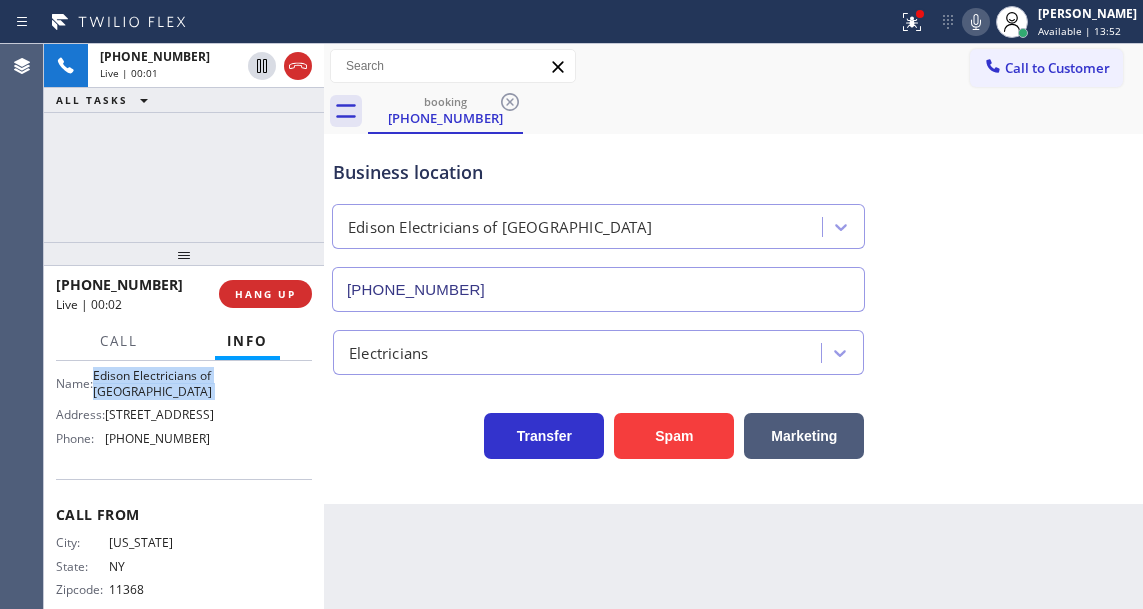 click on "Edison Electricians of [GEOGRAPHIC_DATA]" at bounding box center (152, 383) 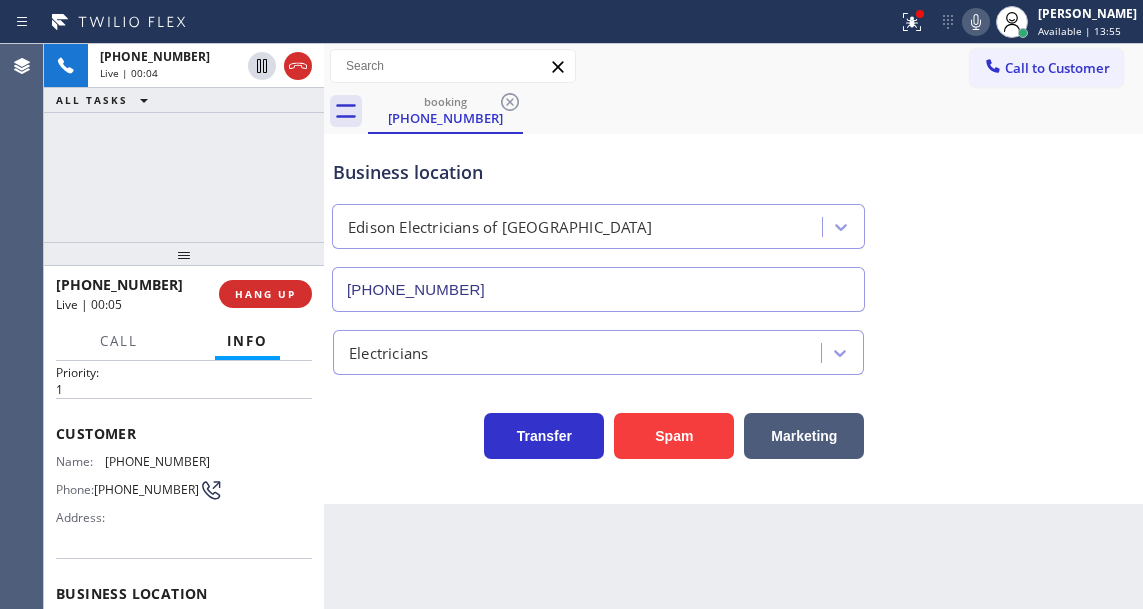 scroll, scrollTop: 0, scrollLeft: 0, axis: both 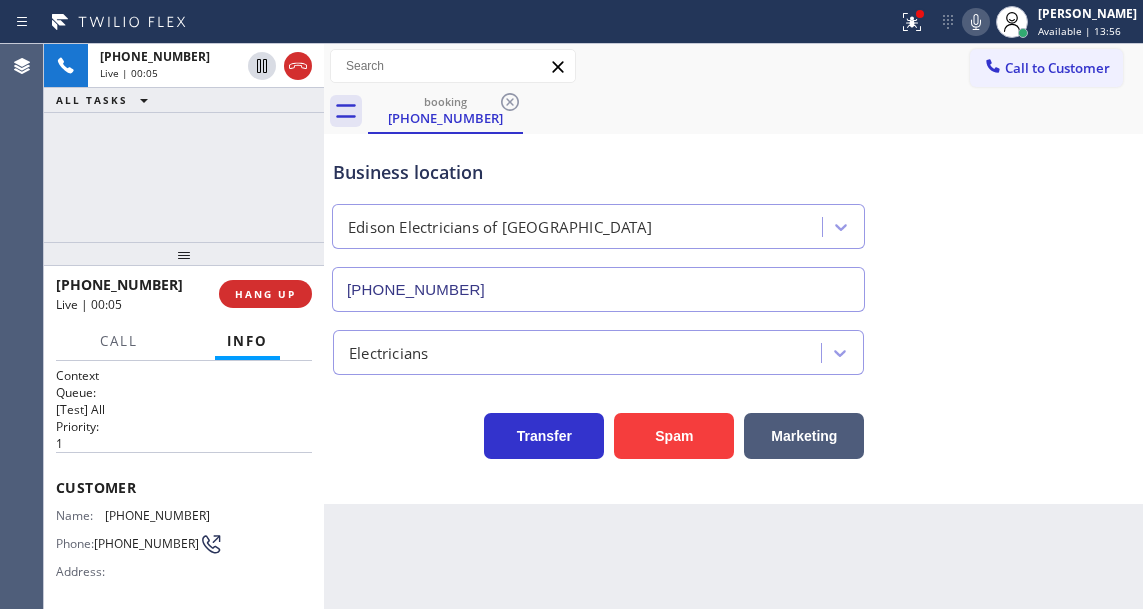 click on "[PHONE_NUMBER]" at bounding box center (157, 515) 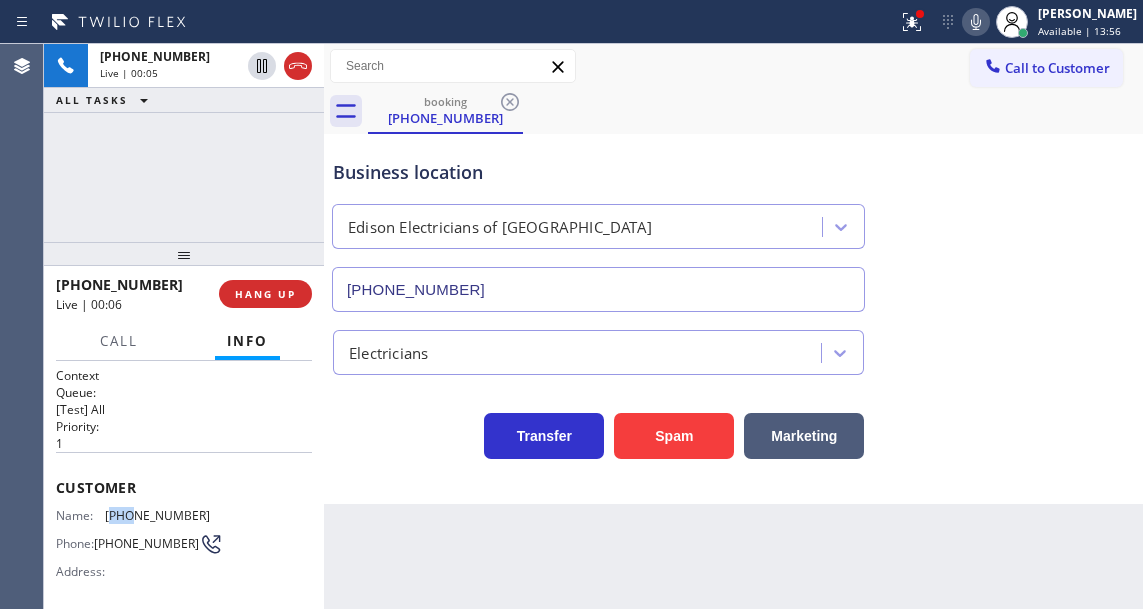click on "[PHONE_NUMBER]" at bounding box center [157, 515] 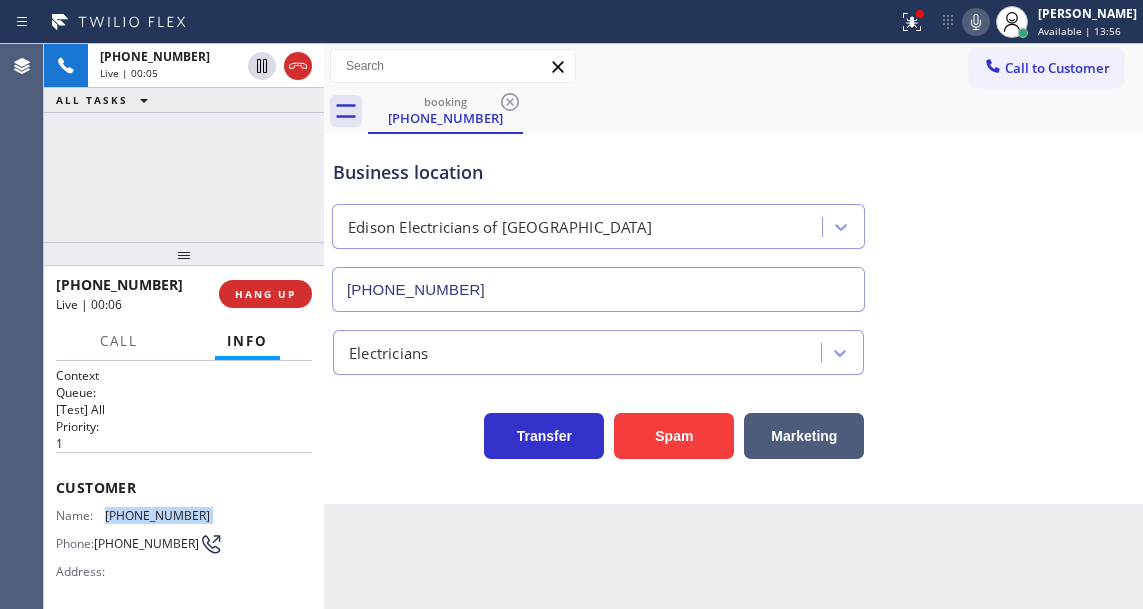 click on "[PHONE_NUMBER]" at bounding box center (157, 515) 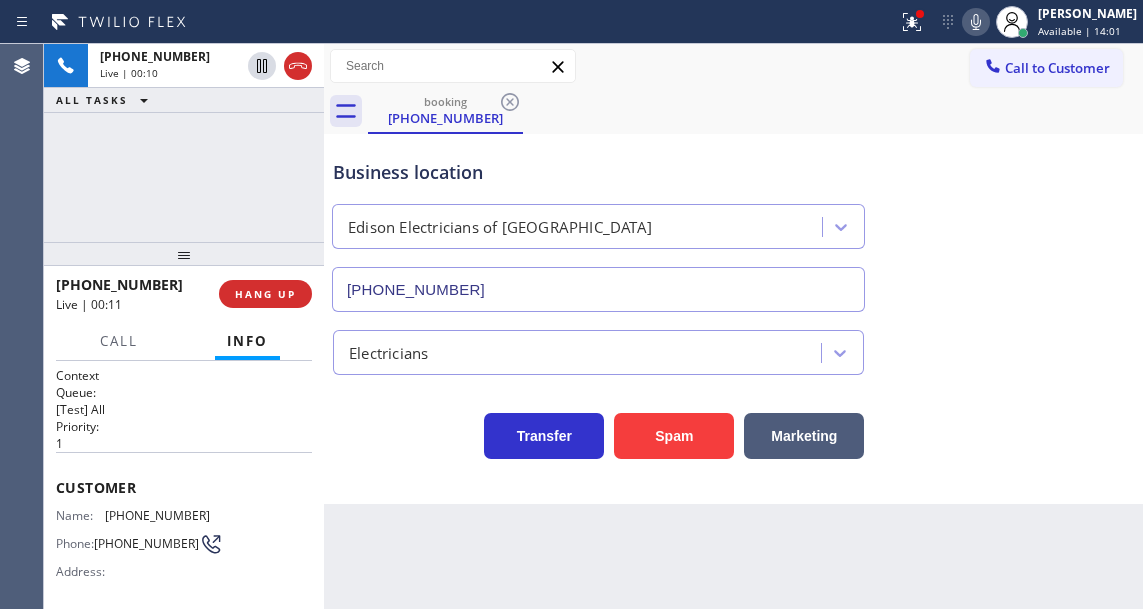 click on "Business location Edison Electricians of [GEOGRAPHIC_DATA] [PHONE_NUMBER] Electricians Transfer Spam Marketing" at bounding box center (733, 319) 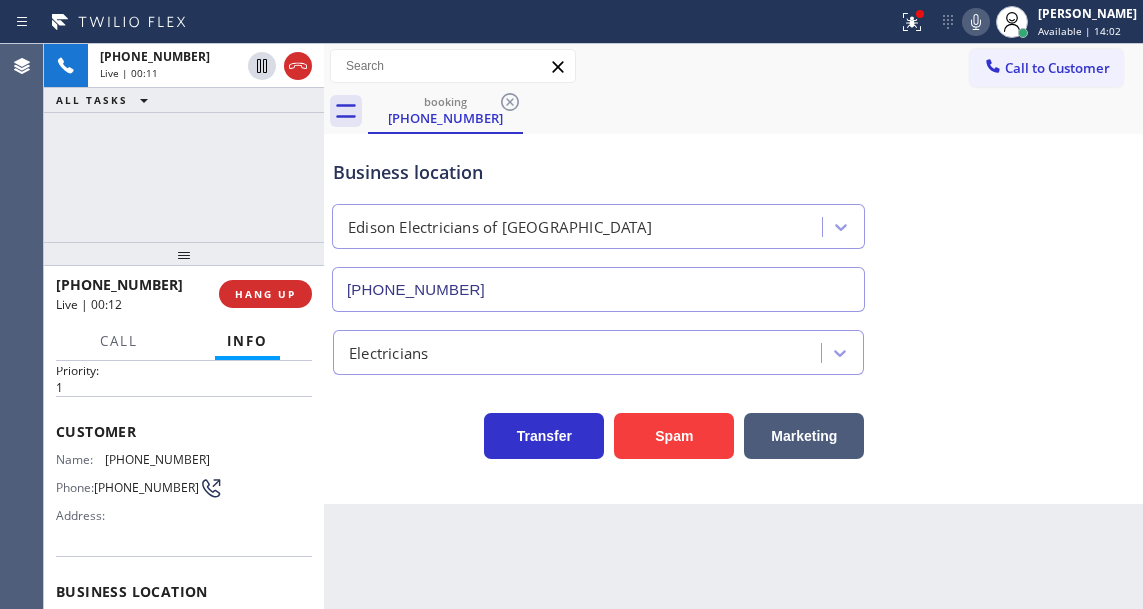 scroll, scrollTop: 100, scrollLeft: 0, axis: vertical 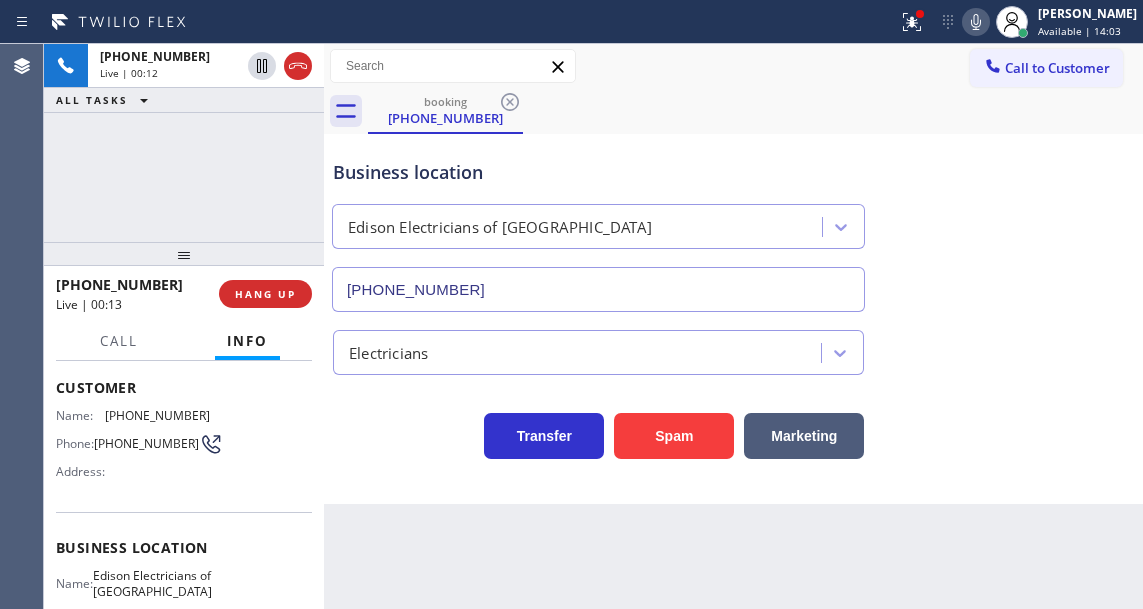 click on "Edison Electricians of [GEOGRAPHIC_DATA]" at bounding box center (152, 583) 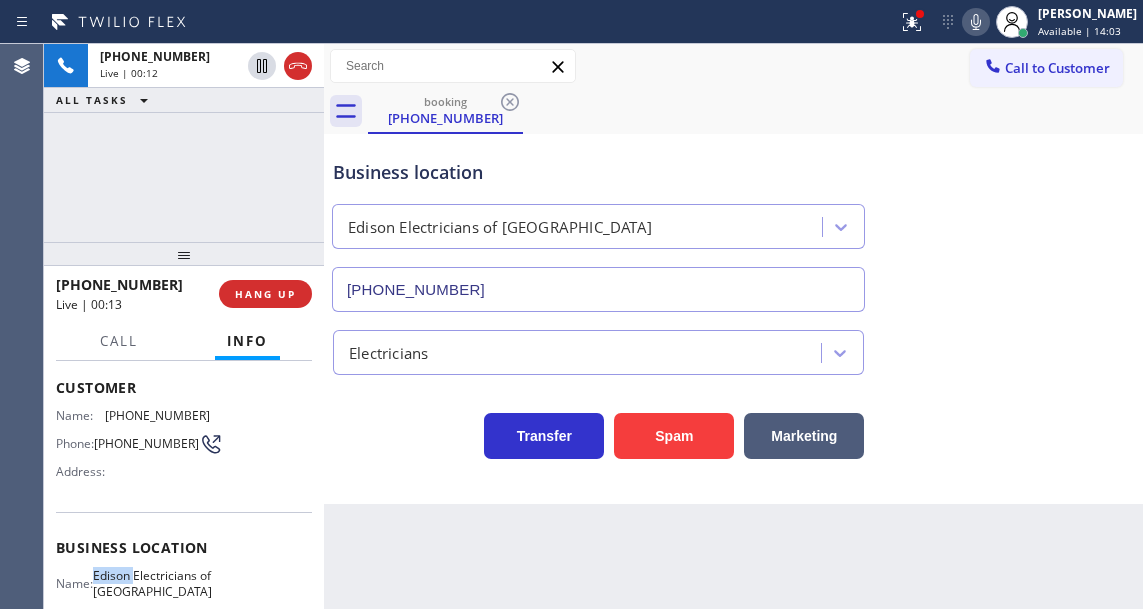 click on "Edison Electricians of [GEOGRAPHIC_DATA]" at bounding box center [152, 583] 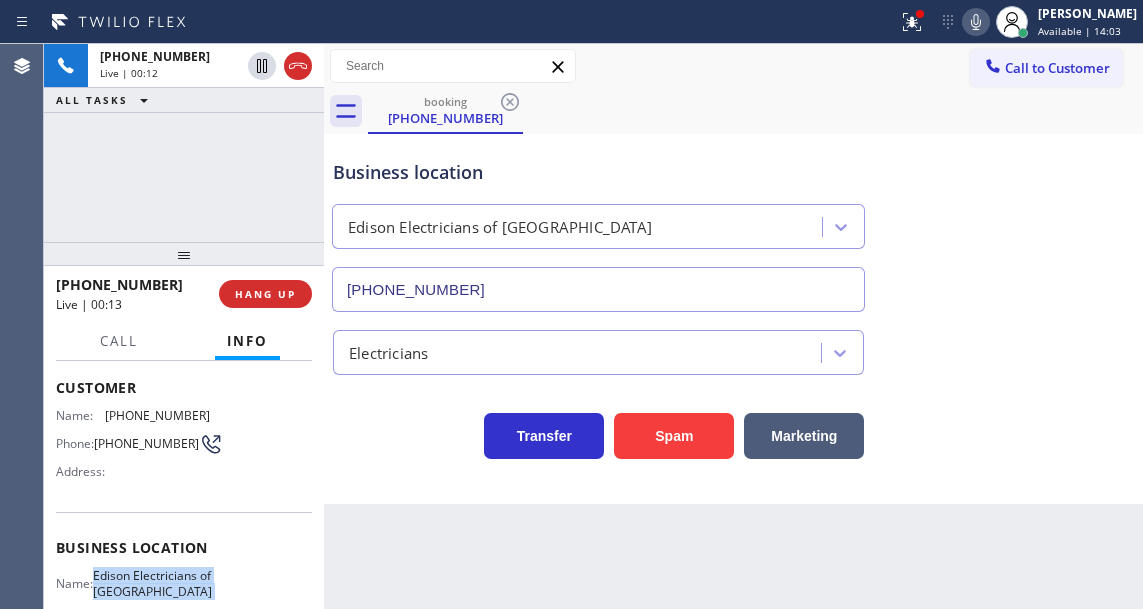 click on "Edison Electricians of [GEOGRAPHIC_DATA]" at bounding box center [152, 583] 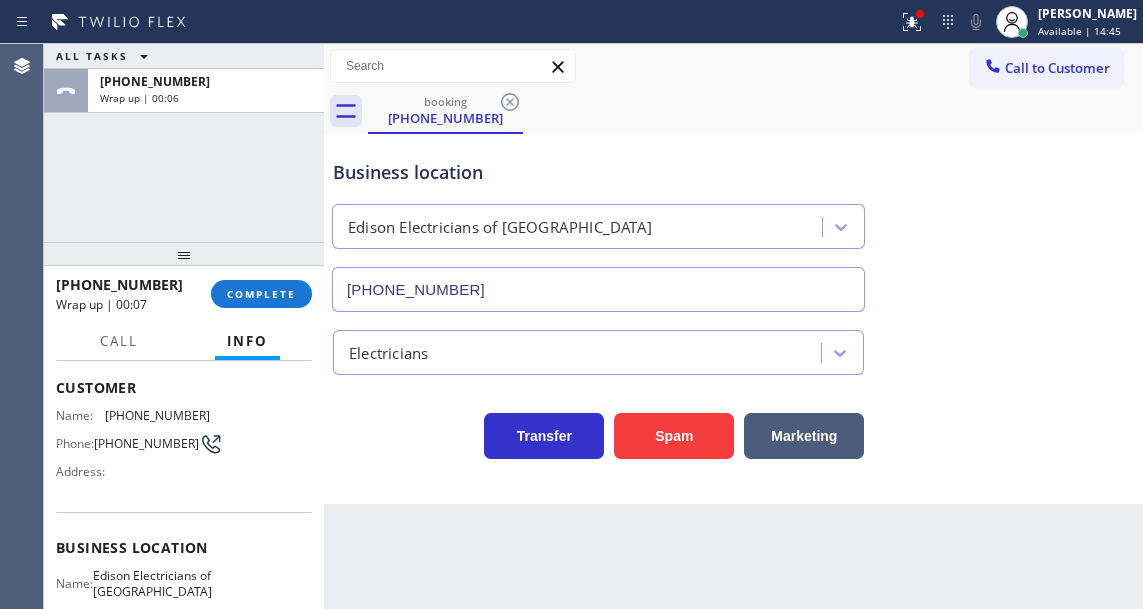 click on "Business location Edison Electricians of [GEOGRAPHIC_DATA] [PHONE_NUMBER]" at bounding box center (733, 221) 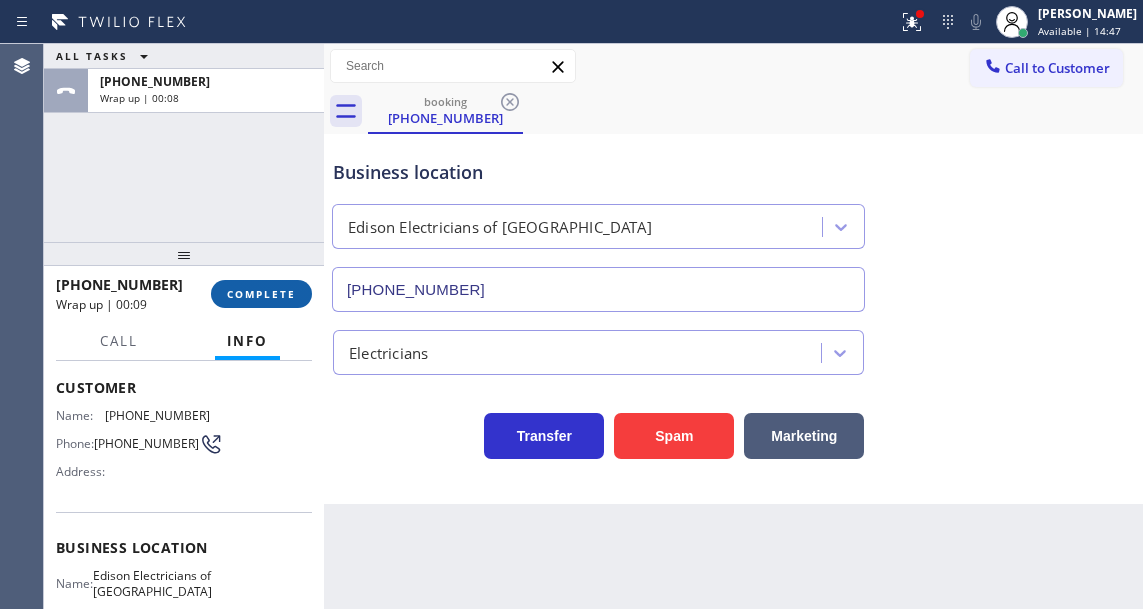 click on "COMPLETE" at bounding box center [261, 294] 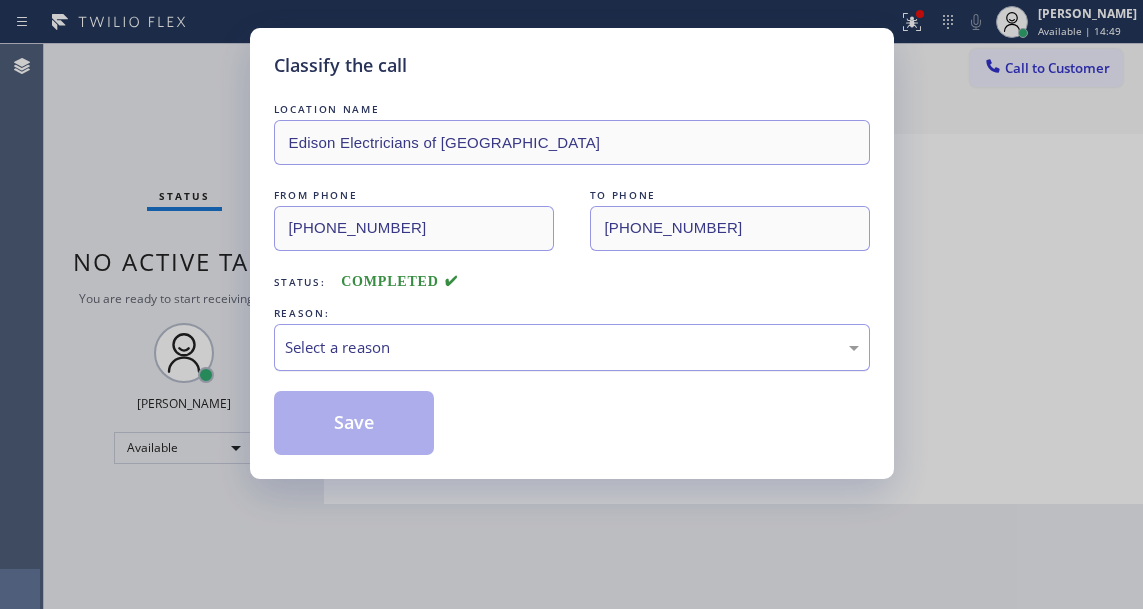click on "Select a reason" at bounding box center [572, 347] 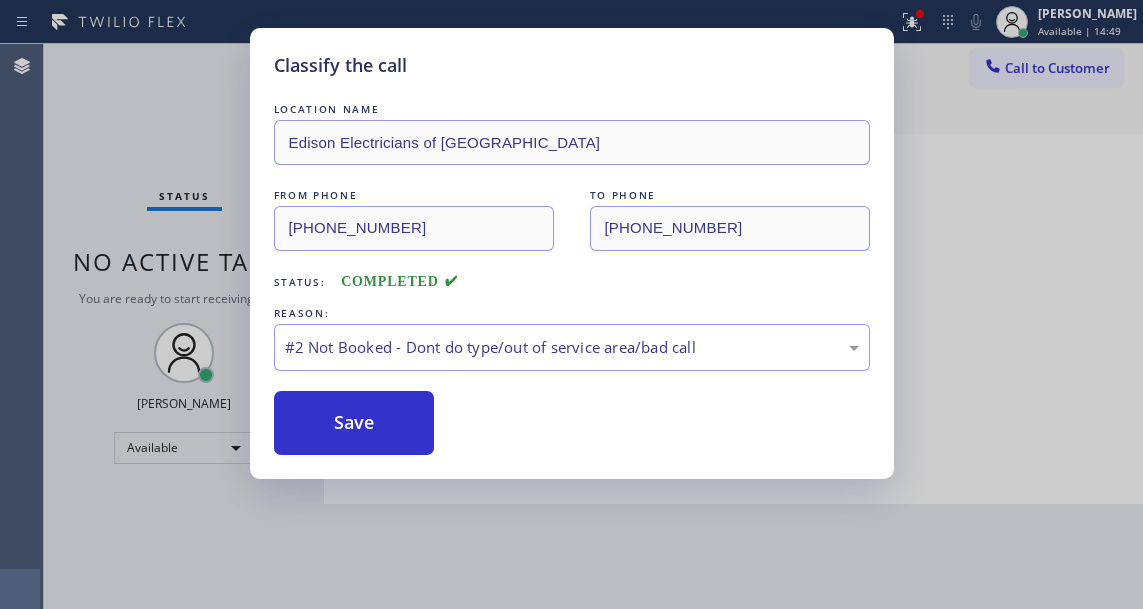 click on "Save" at bounding box center (354, 423) 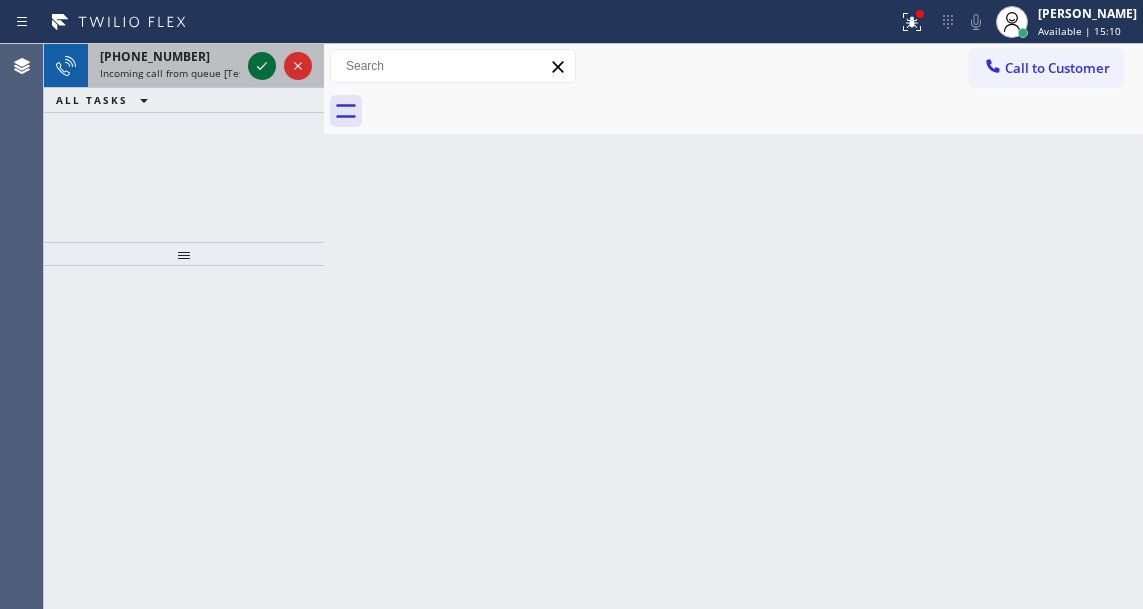 click 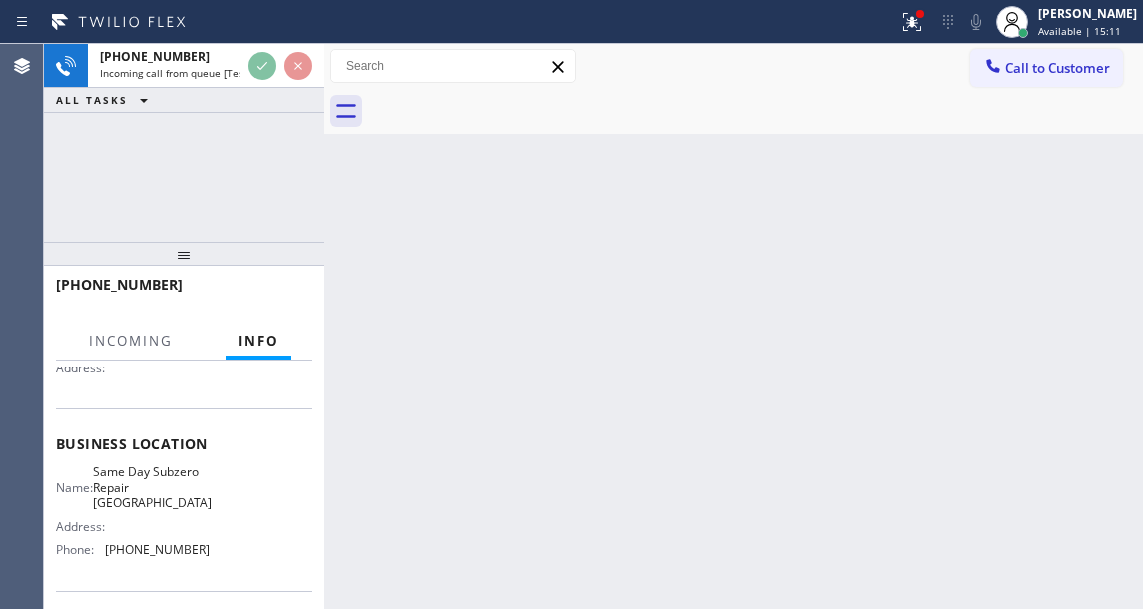 scroll, scrollTop: 300, scrollLeft: 0, axis: vertical 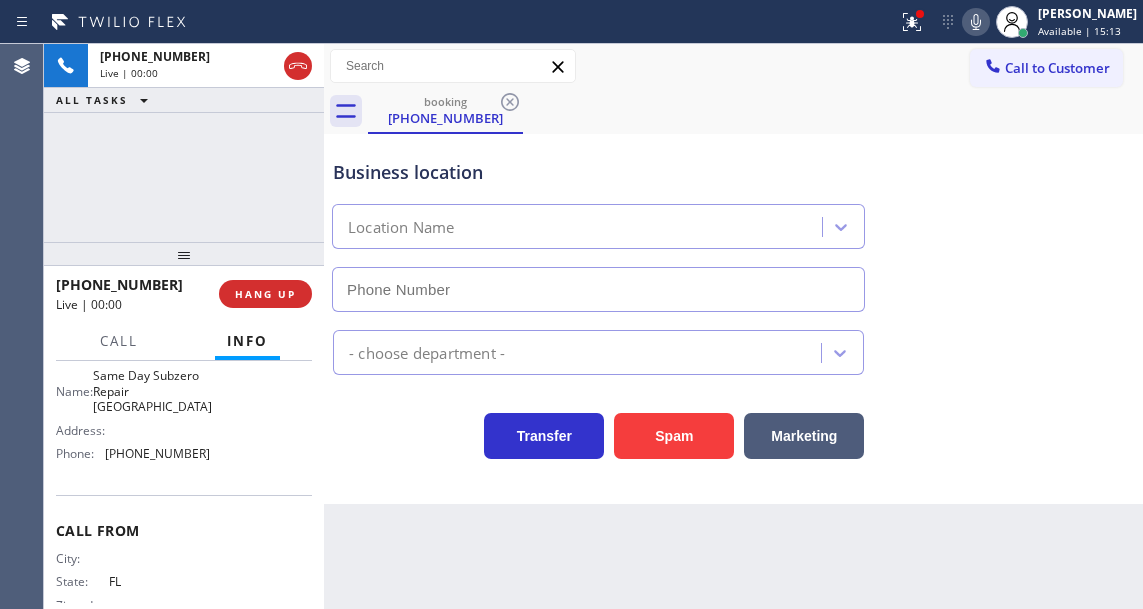 type on "[PHONE_NUMBER]" 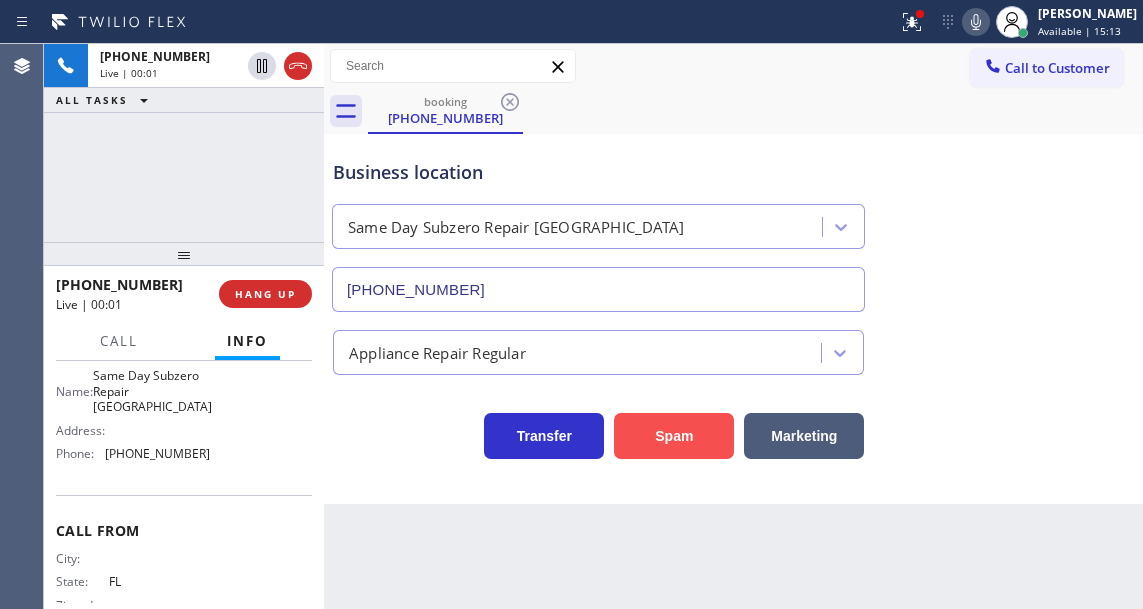 click on "Spam" at bounding box center [674, 436] 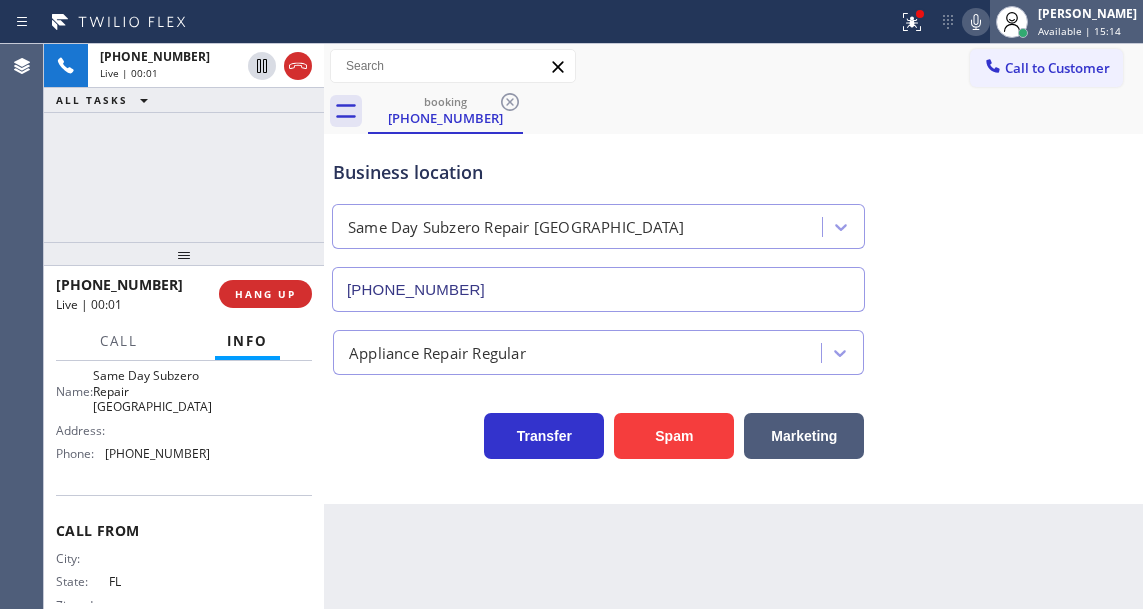 click on "[PERSON_NAME]" at bounding box center (1087, 13) 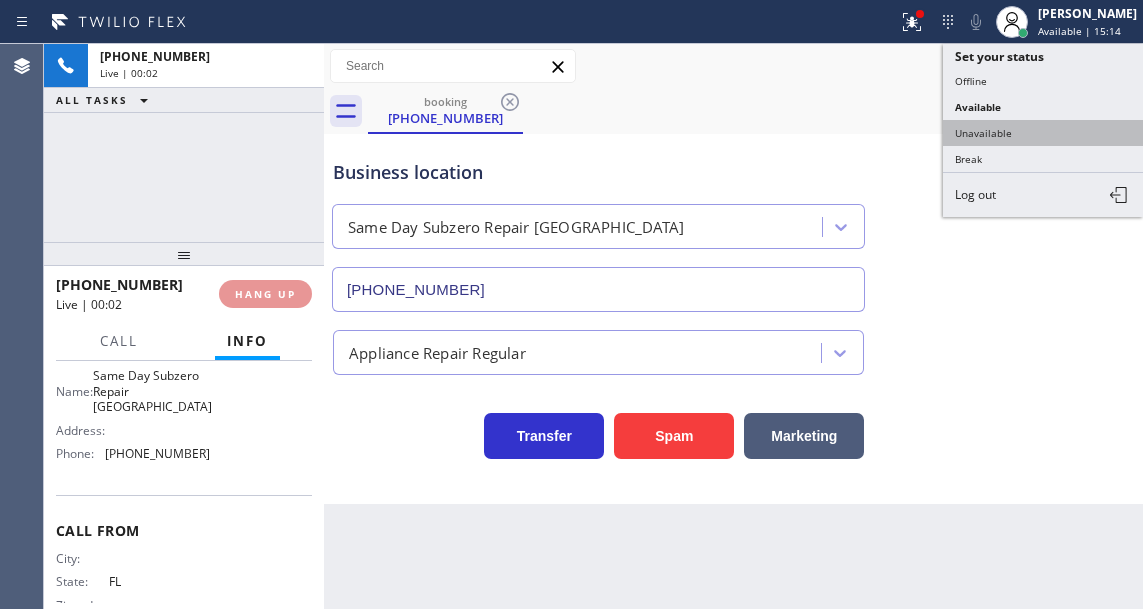 click on "Unavailable" at bounding box center [1043, 133] 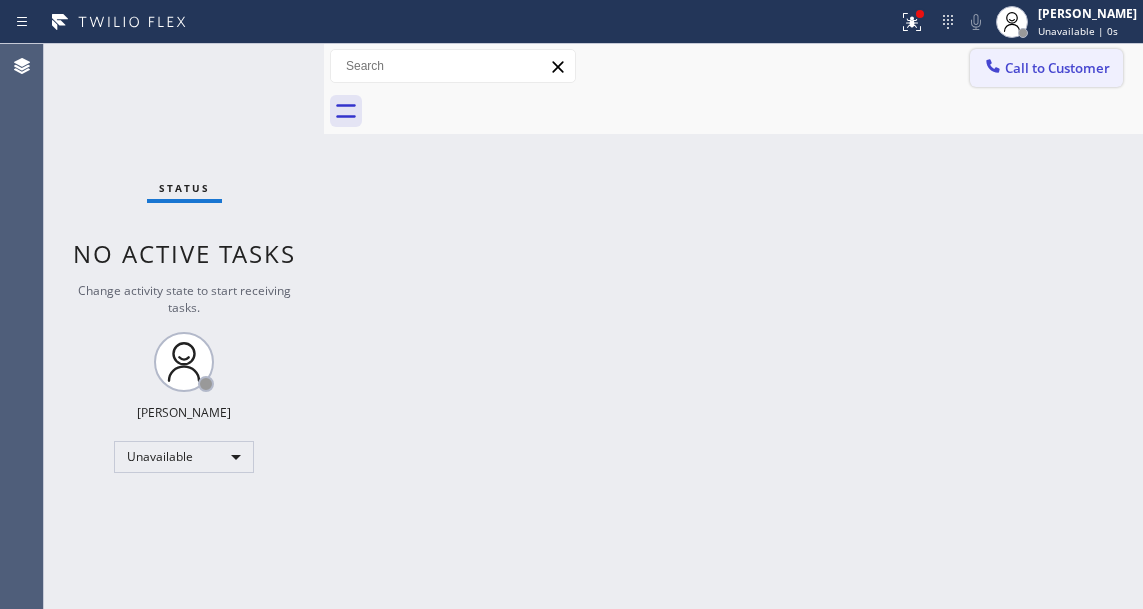 click on "Call to Customer" at bounding box center [1046, 68] 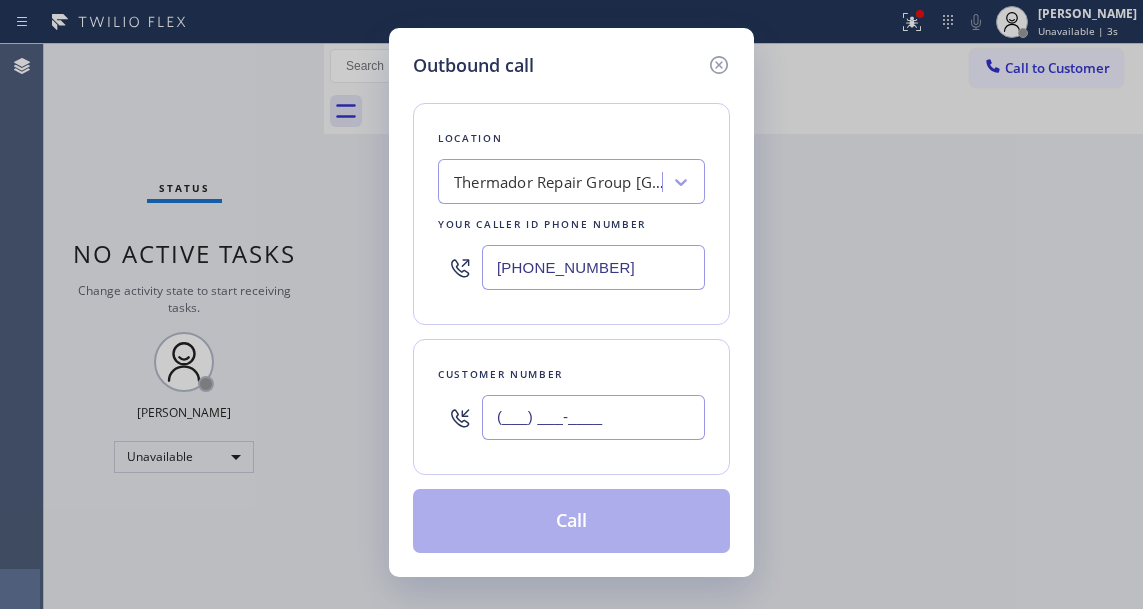 click on "(___) ___-____" at bounding box center [593, 417] 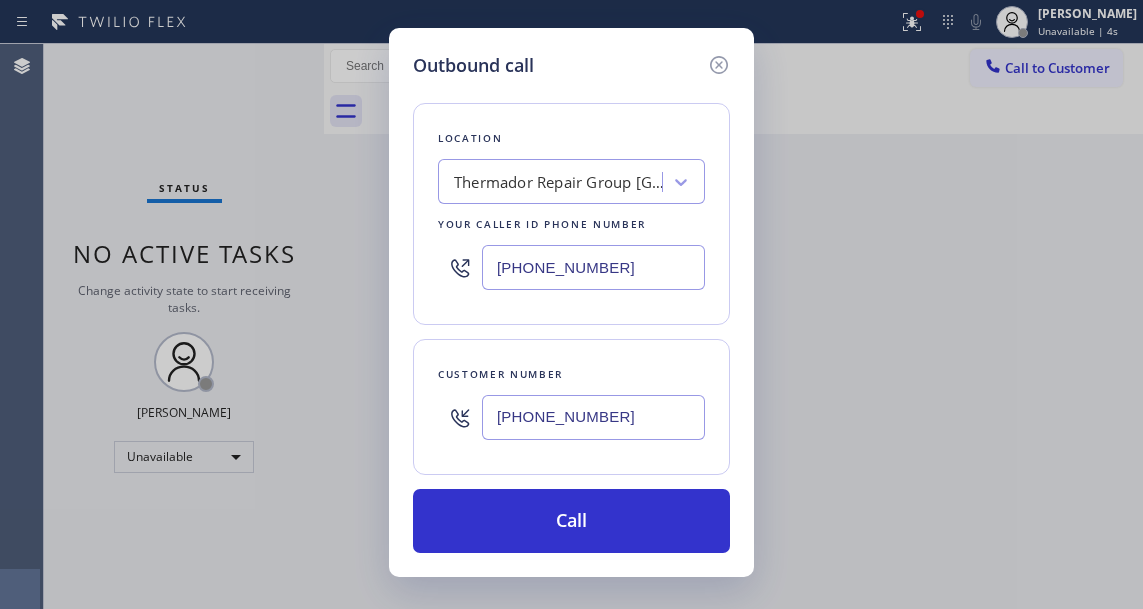 type on "[PHONE_NUMBER]" 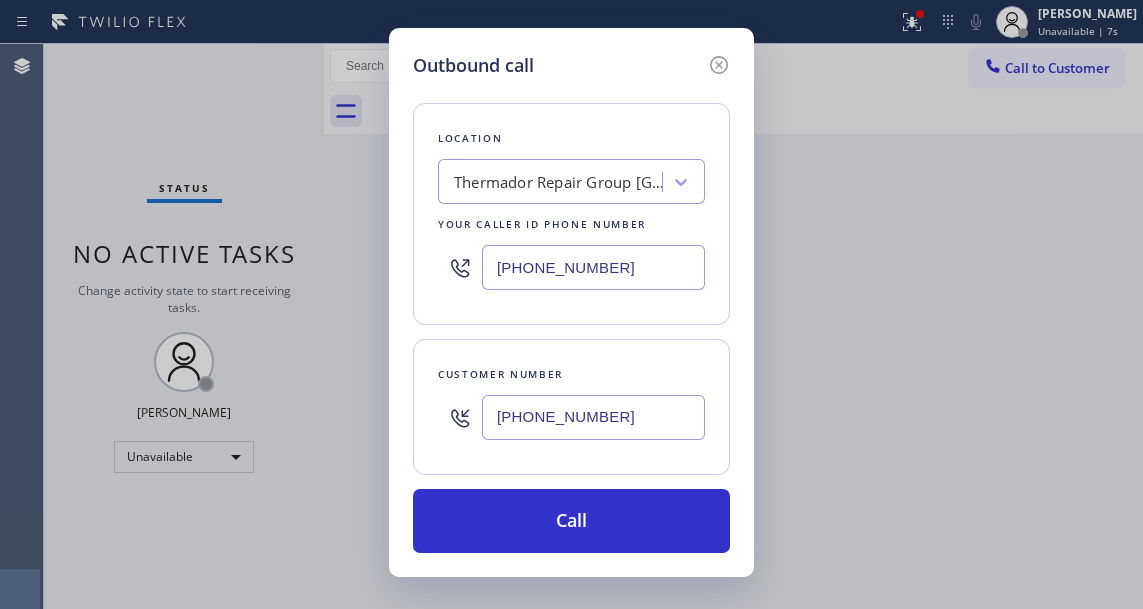 click on "[PHONE_NUMBER]" at bounding box center [593, 267] 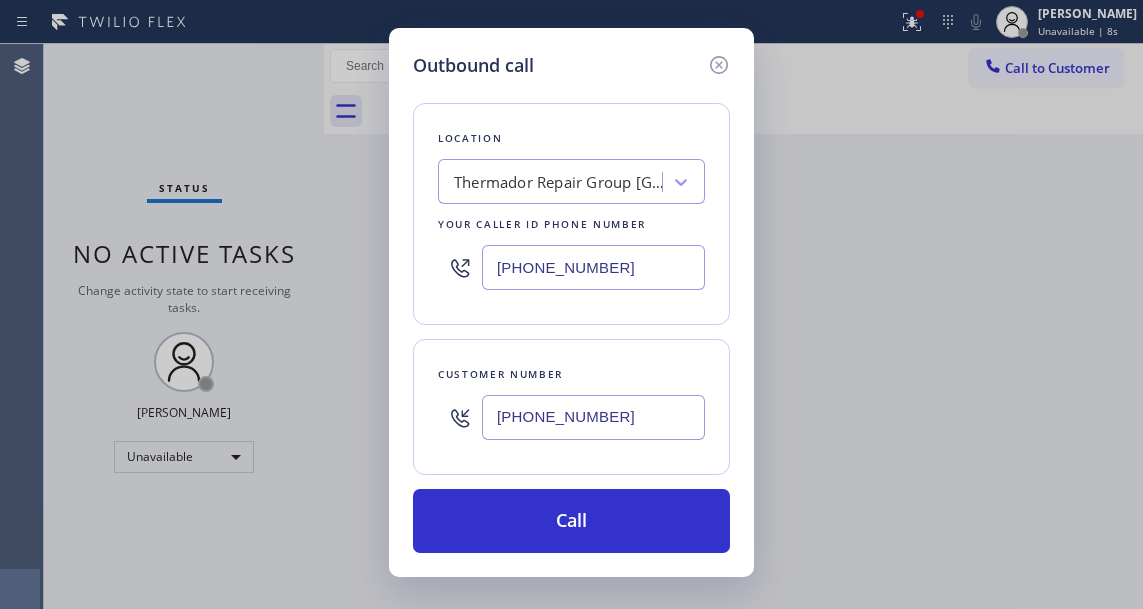 click on "[PHONE_NUMBER]" at bounding box center (593, 267) 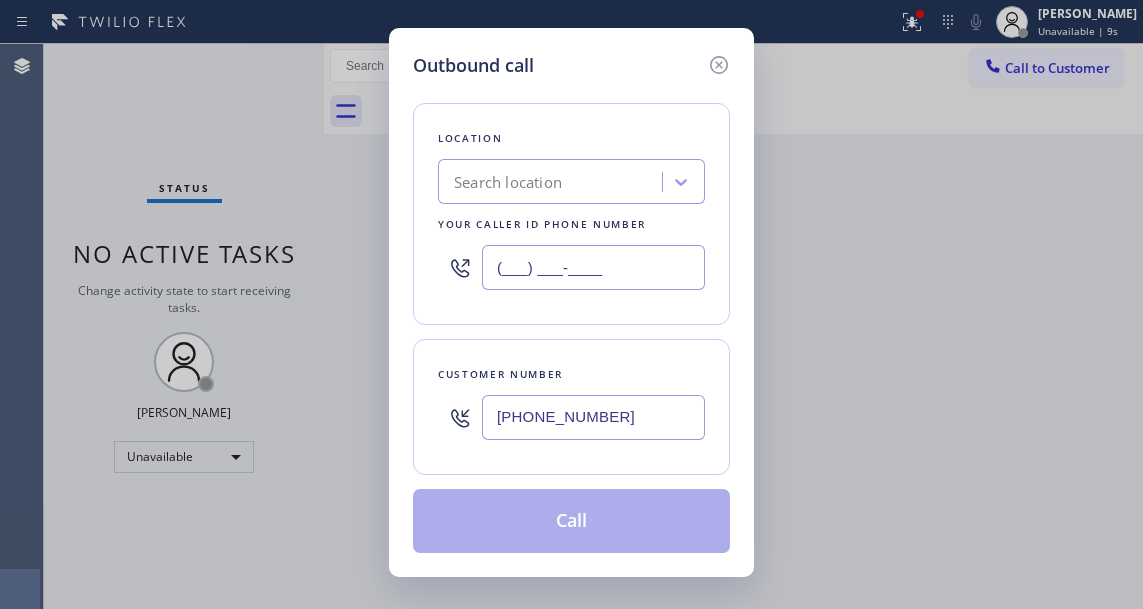 type on "(___) ___-____" 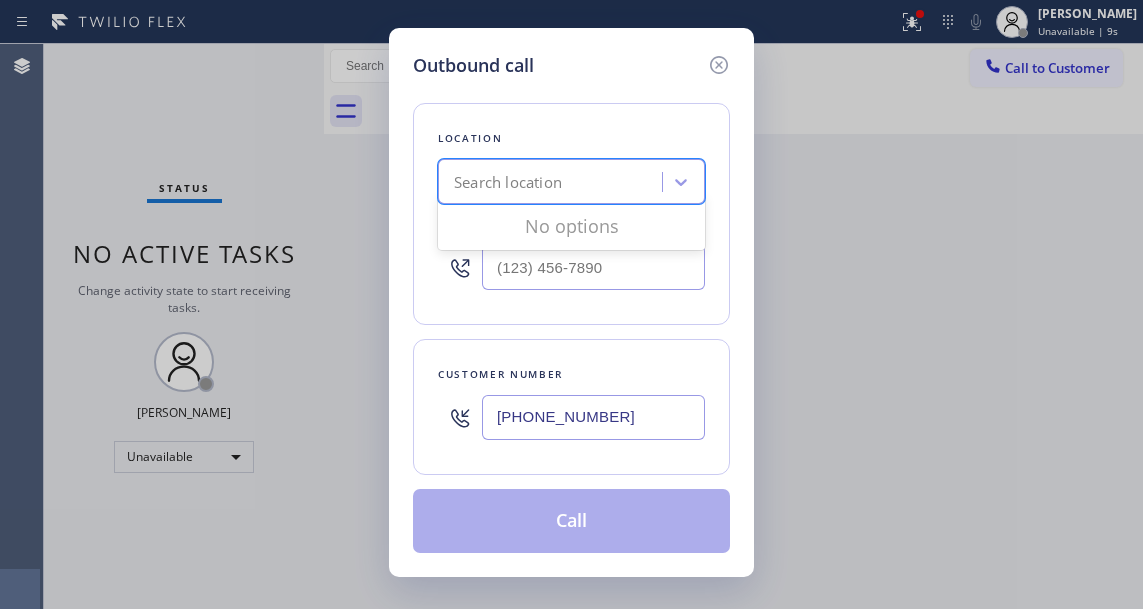 click on "Search location" at bounding box center (508, 182) 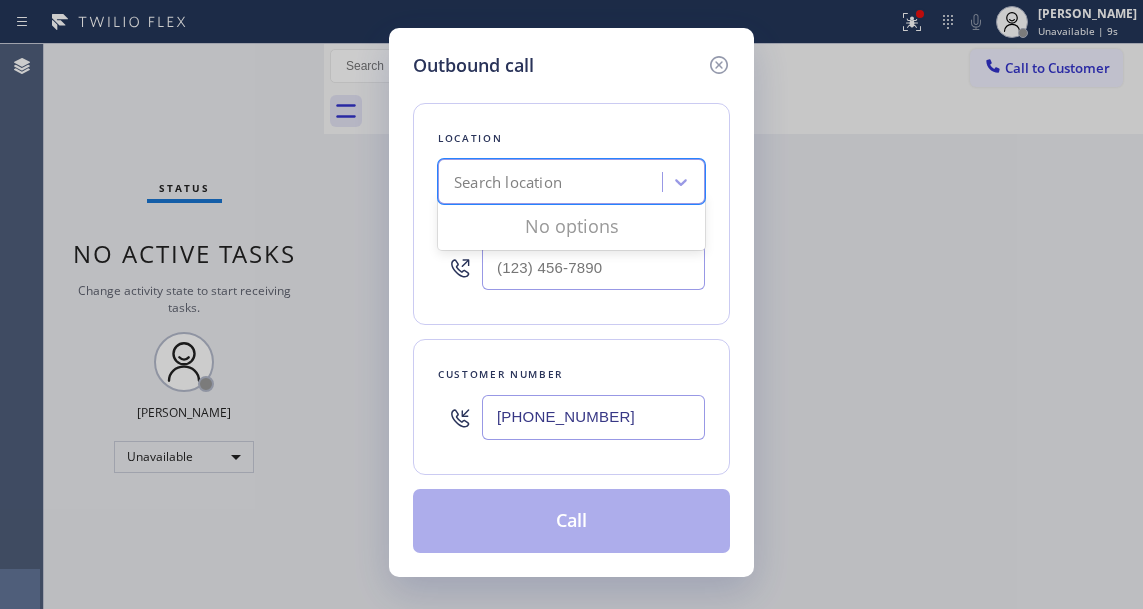 type on "Edison Electricians of [GEOGRAPHIC_DATA]" 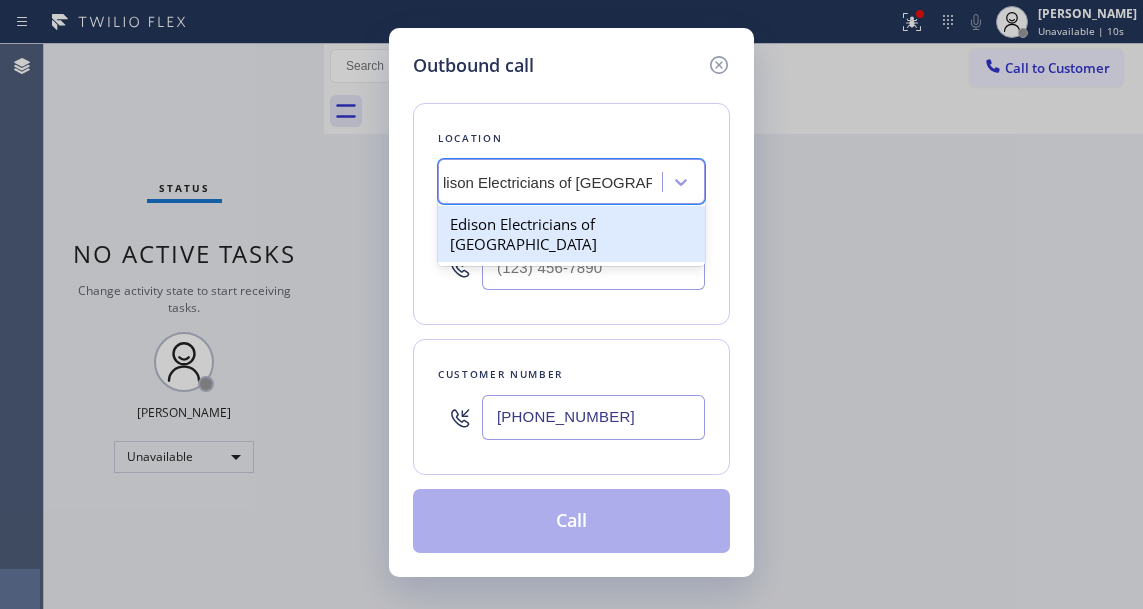 click on "Edison Electricians of [GEOGRAPHIC_DATA]" at bounding box center (571, 234) 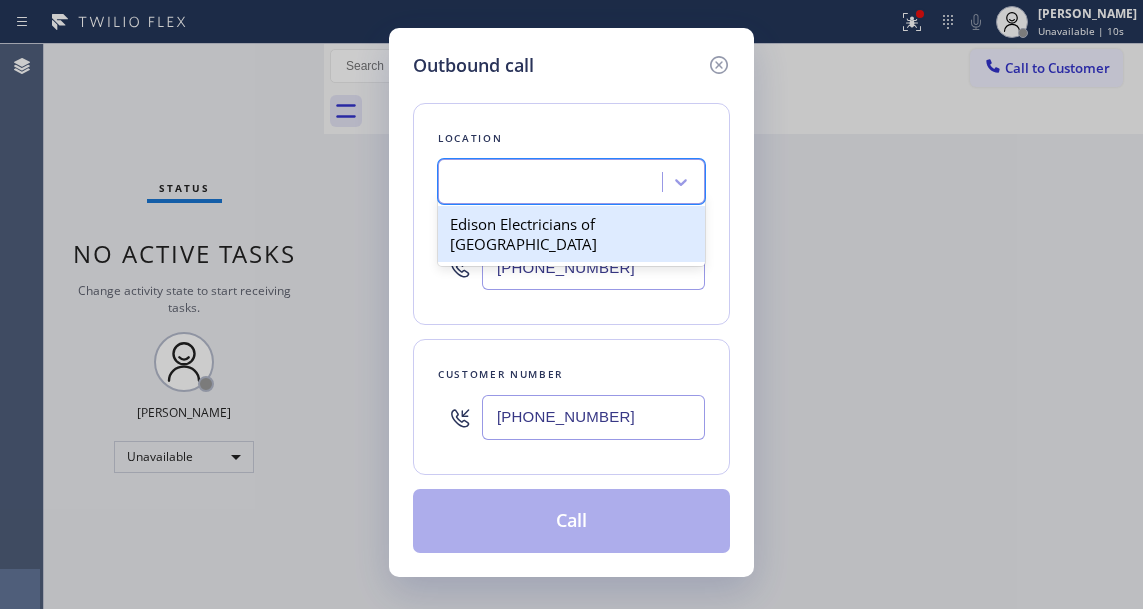 scroll, scrollTop: 0, scrollLeft: 2, axis: horizontal 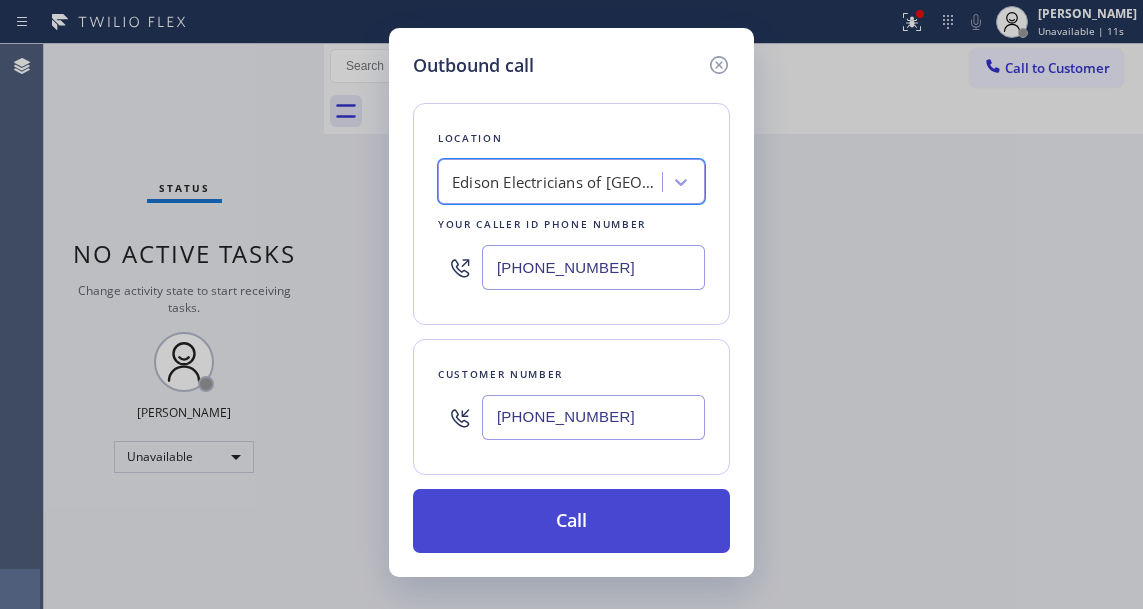 click on "Call" at bounding box center (571, 521) 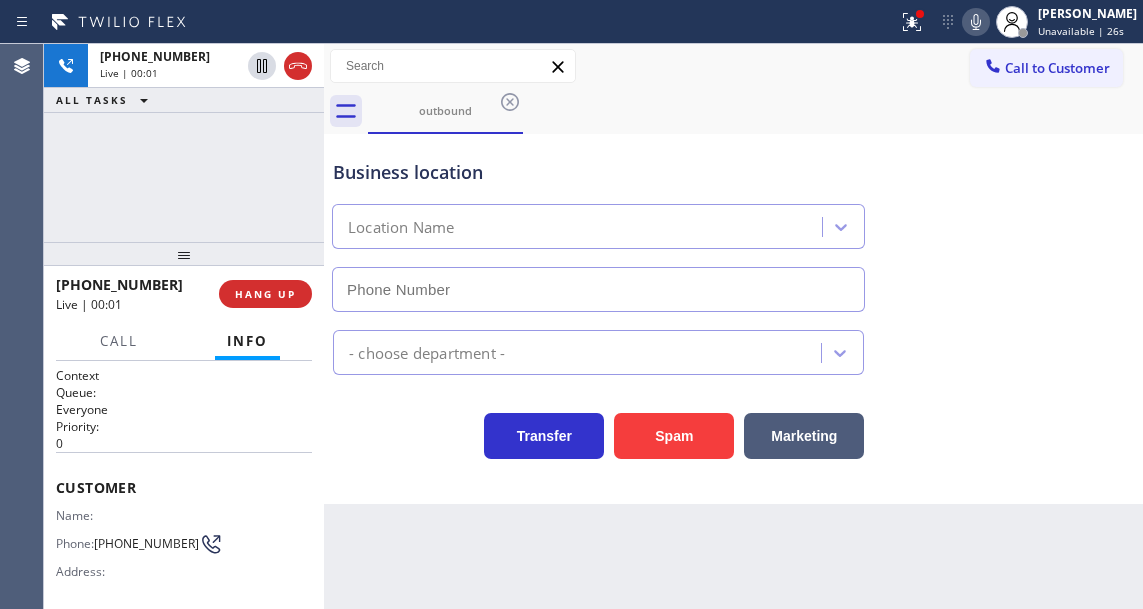 type on "[PHONE_NUMBER]" 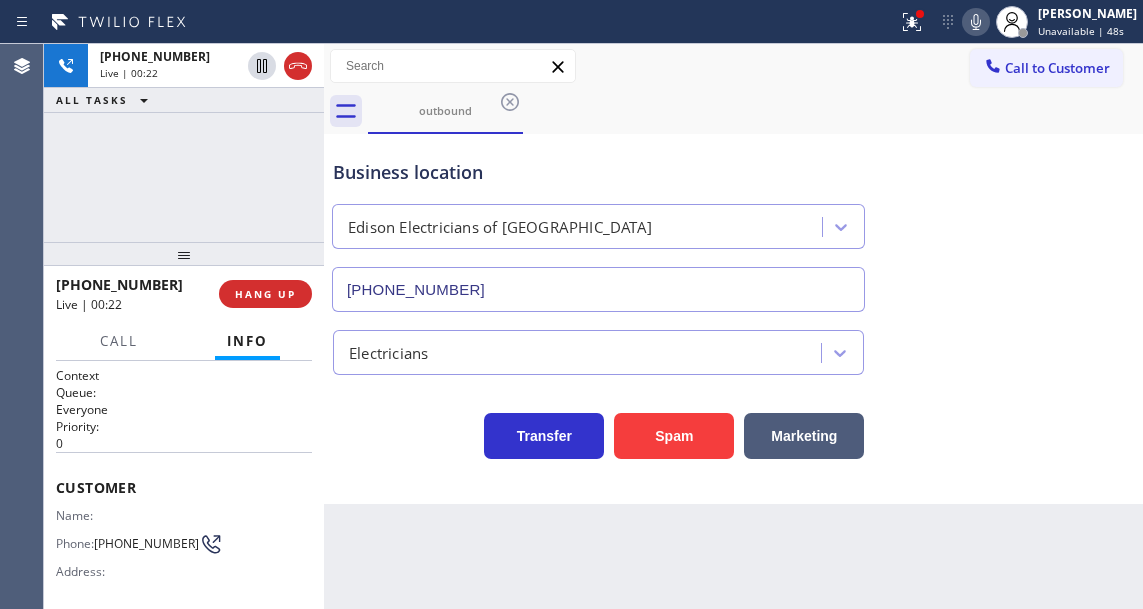 drag, startPoint x: 378, startPoint y: 540, endPoint x: 256, endPoint y: 557, distance: 123.178734 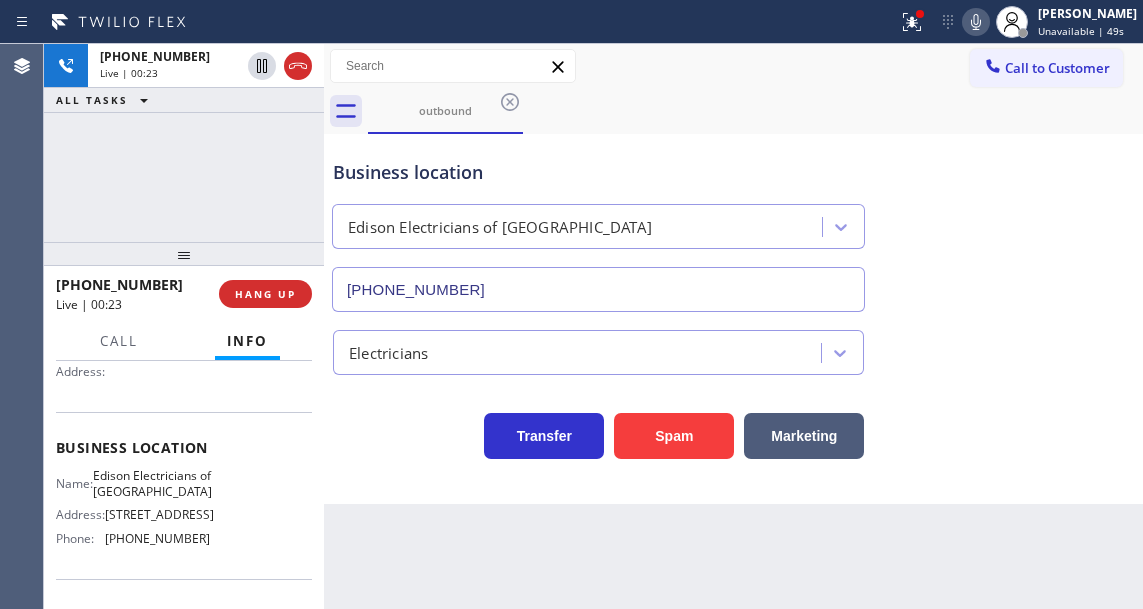 scroll, scrollTop: 300, scrollLeft: 0, axis: vertical 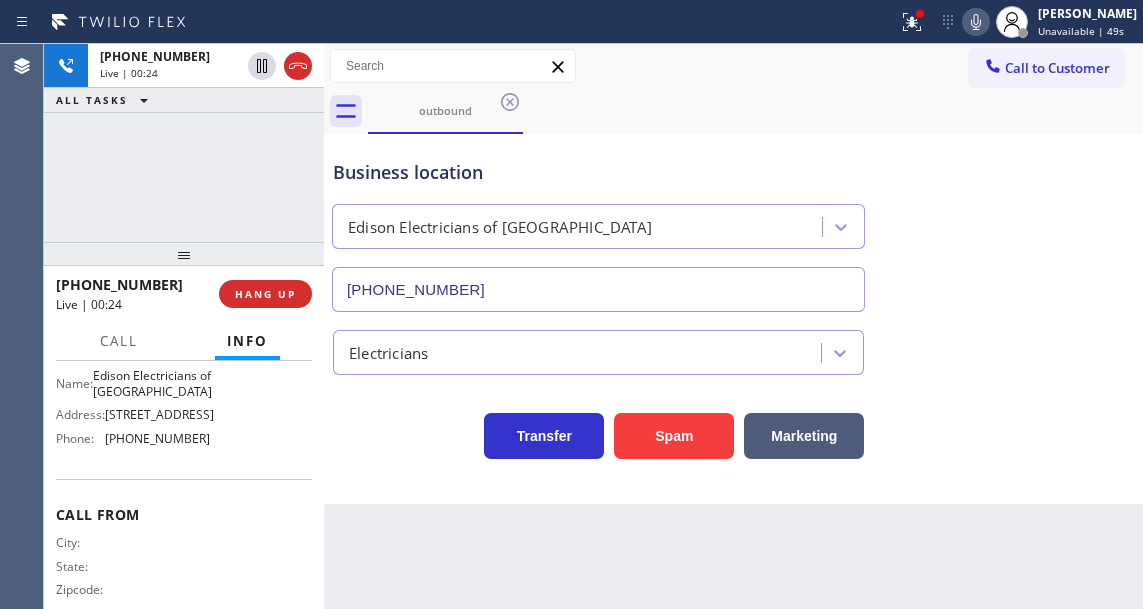 click on "[STREET_ADDRESS]" at bounding box center (159, 414) 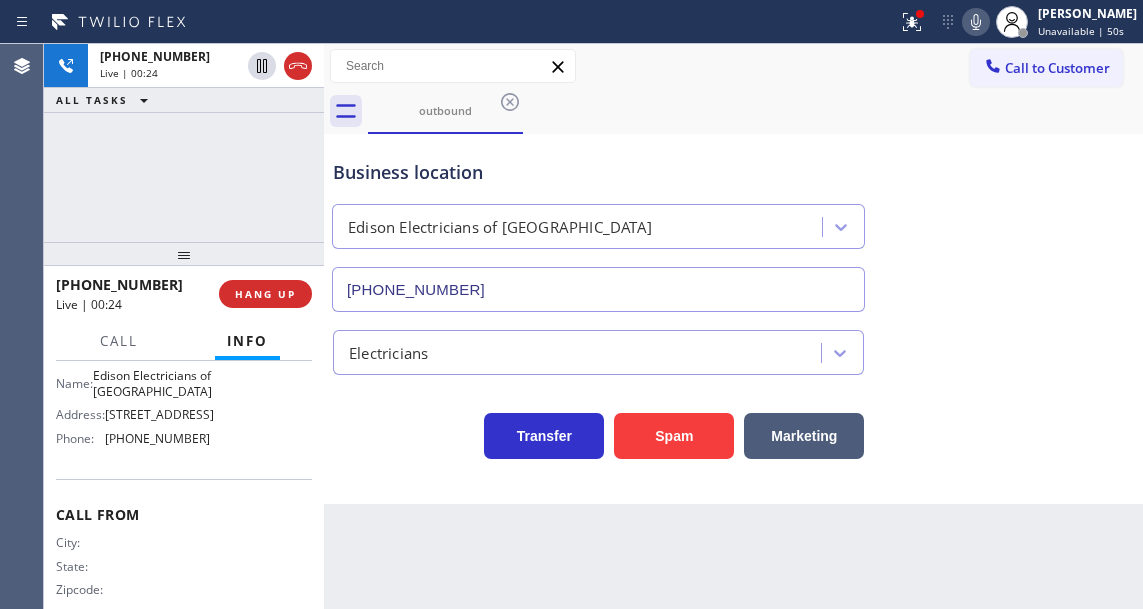 click on "Name: Edison Electricians of Jersey City Address: [STREET_ADDRESS]  Phone: [PHONE_NUMBER]" at bounding box center (133, 411) 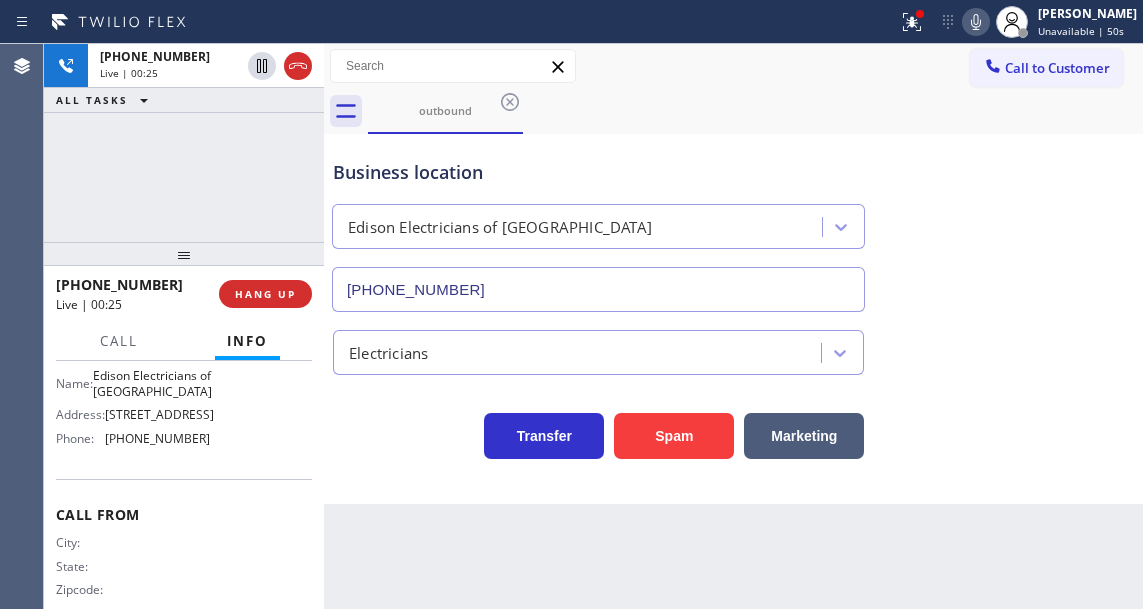 click on "Name: Edison Electricians of Jersey City Address: [STREET_ADDRESS]  Phone: [PHONE_NUMBER]" at bounding box center [133, 411] 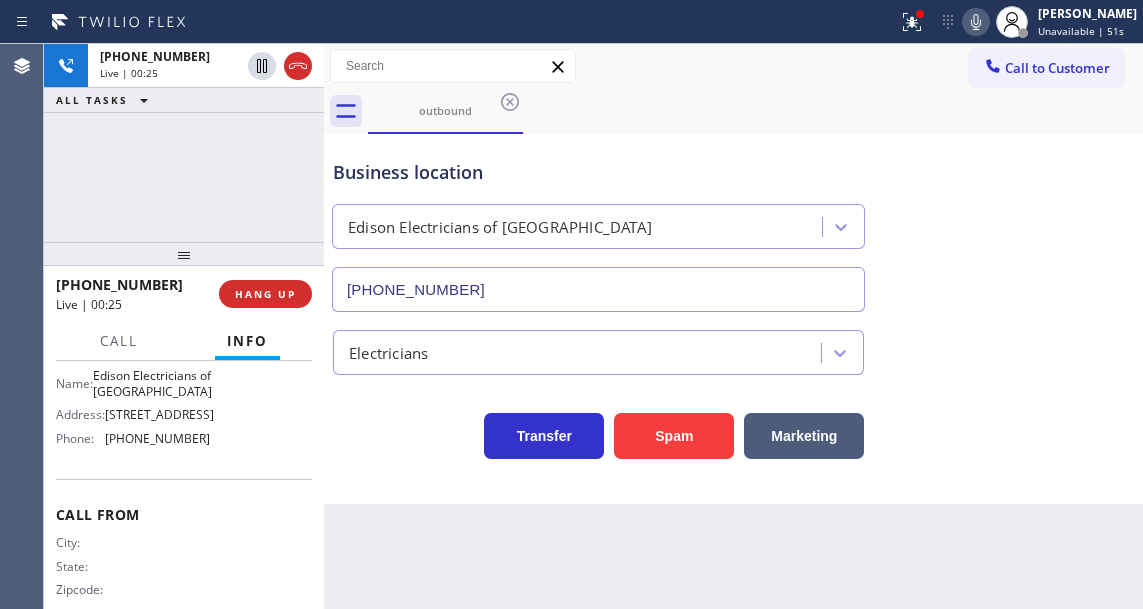 click on "[PHONE_NUMBER]" at bounding box center [157, 438] 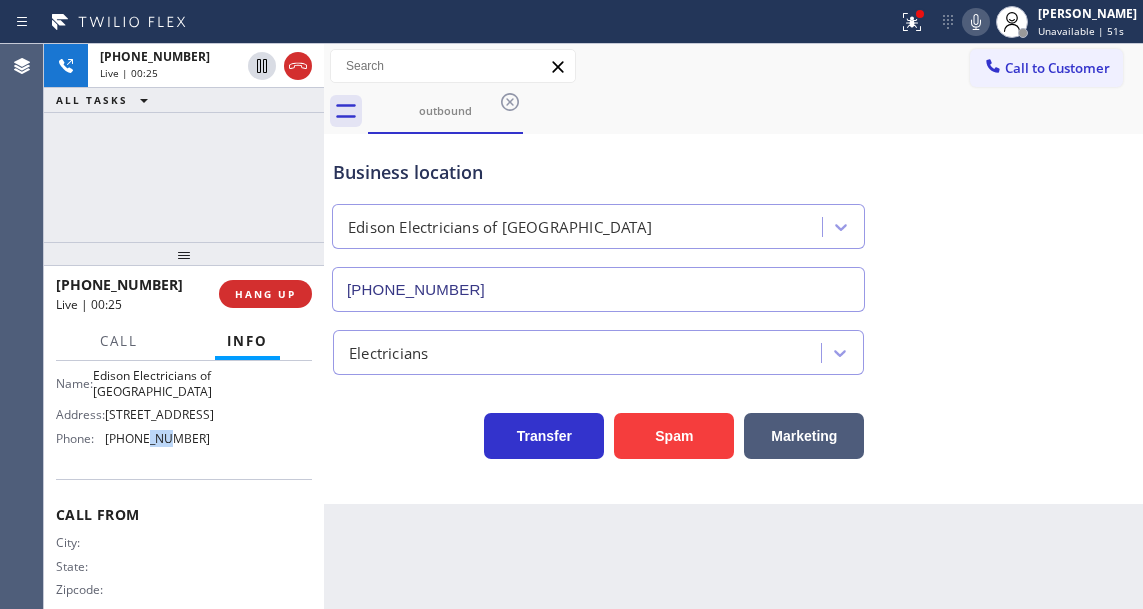 click on "[PHONE_NUMBER]" at bounding box center [157, 438] 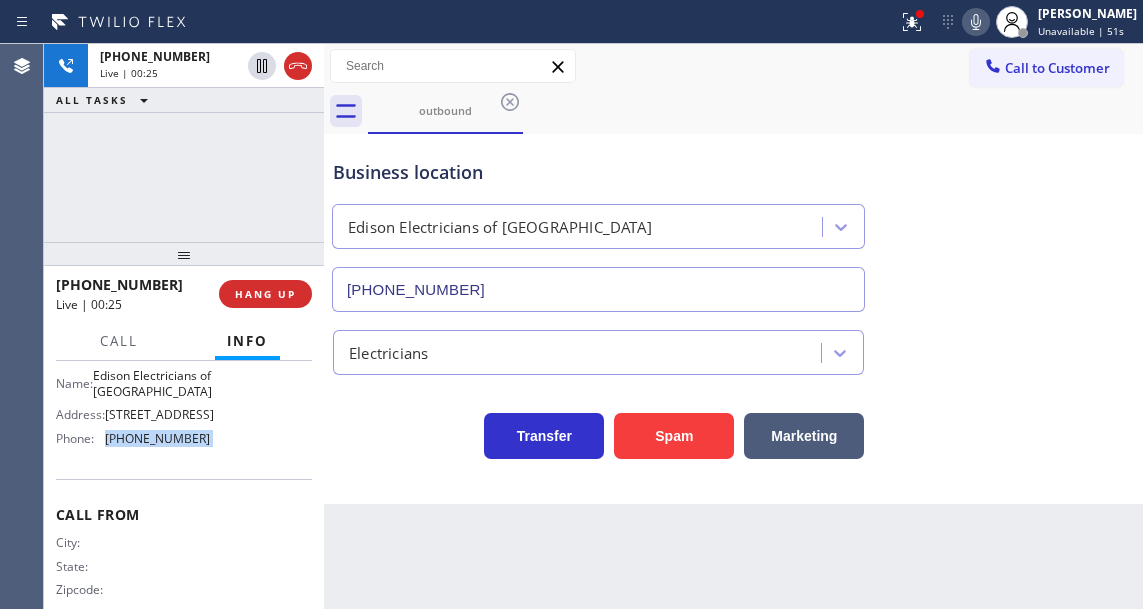 click on "[PHONE_NUMBER]" at bounding box center [157, 438] 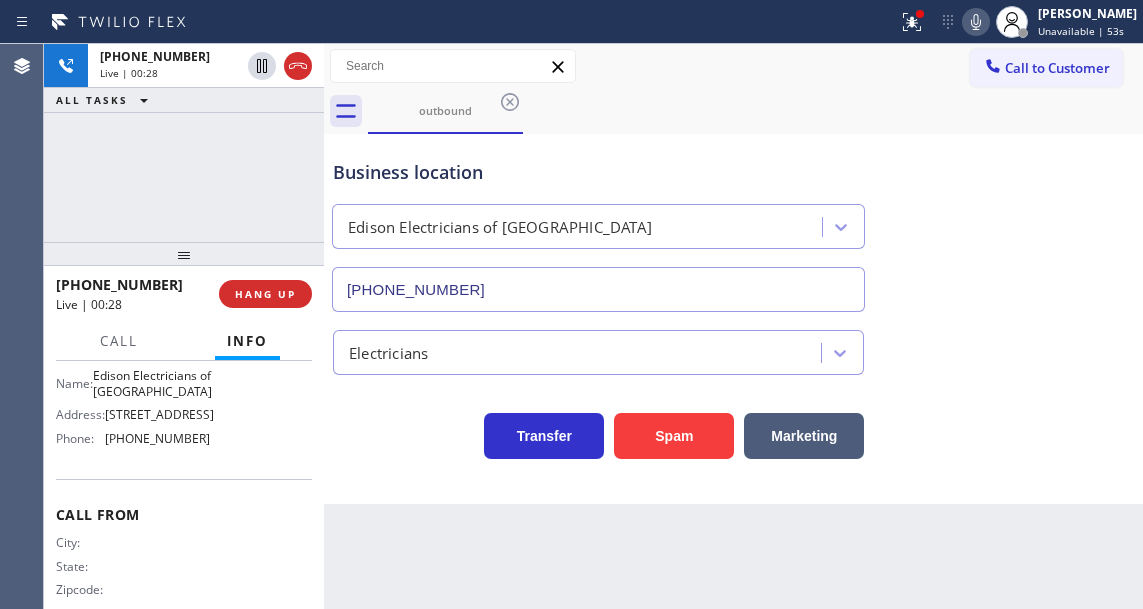 click on "Business location" at bounding box center (598, 172) 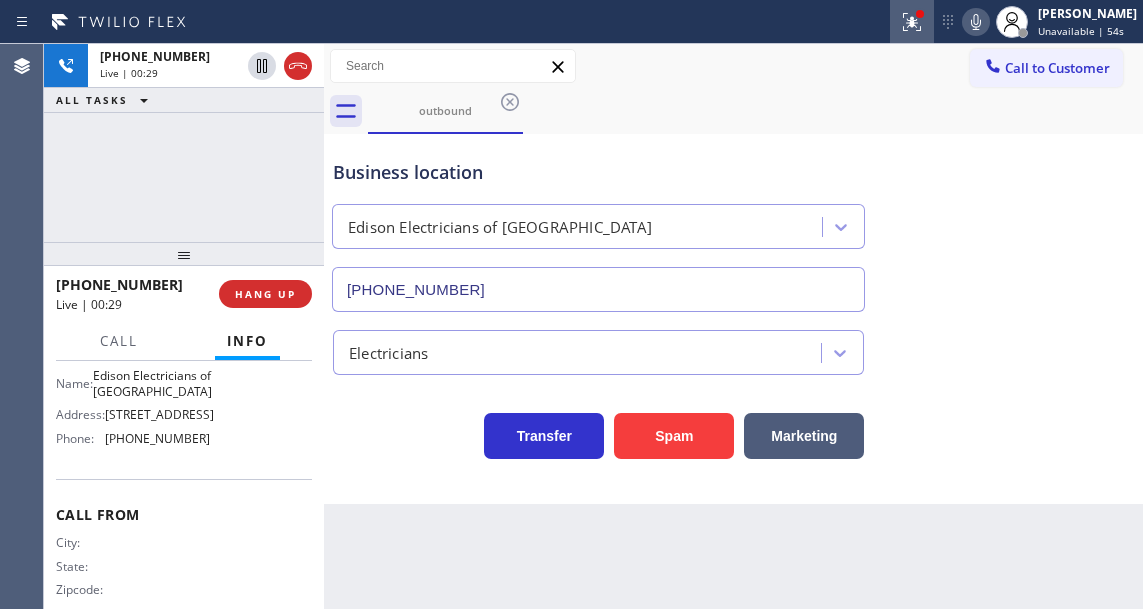 click 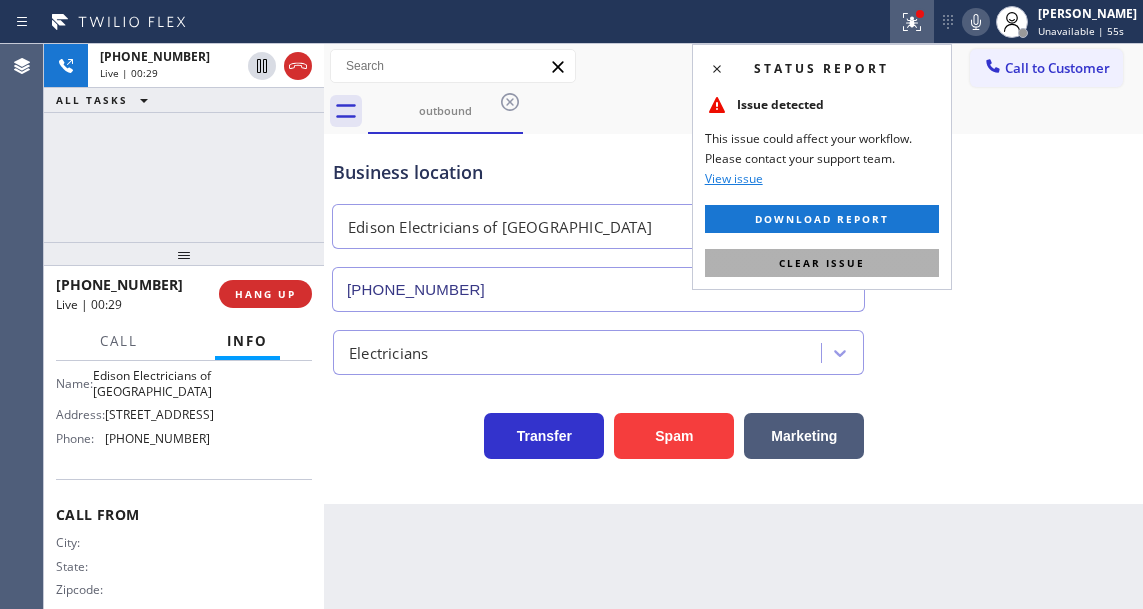 click on "Clear issue" at bounding box center [822, 263] 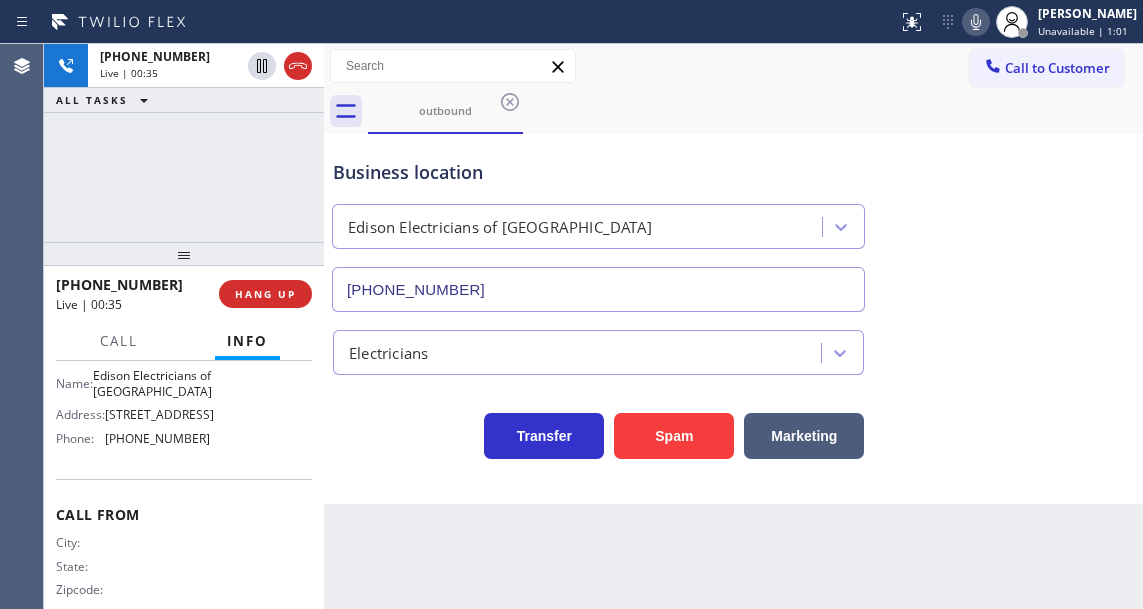 click on "[PHONE_NUMBER] Live | 00:35 ALL TASKS ALL TASKS ACTIVE TASKS TASKS IN WRAP UP" at bounding box center (184, 143) 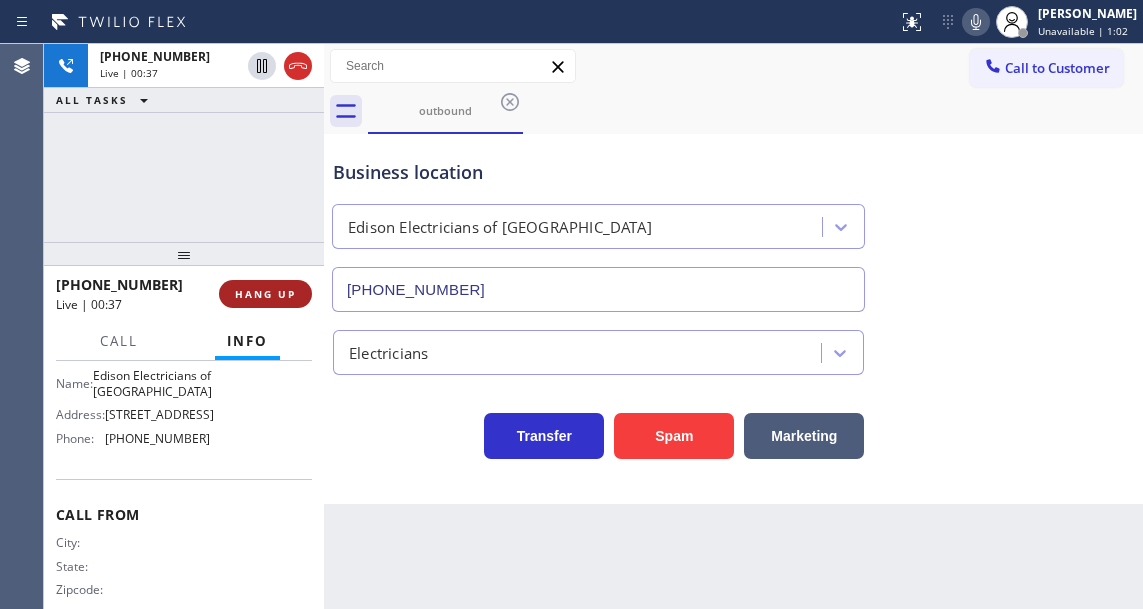 click on "HANG UP" at bounding box center [265, 294] 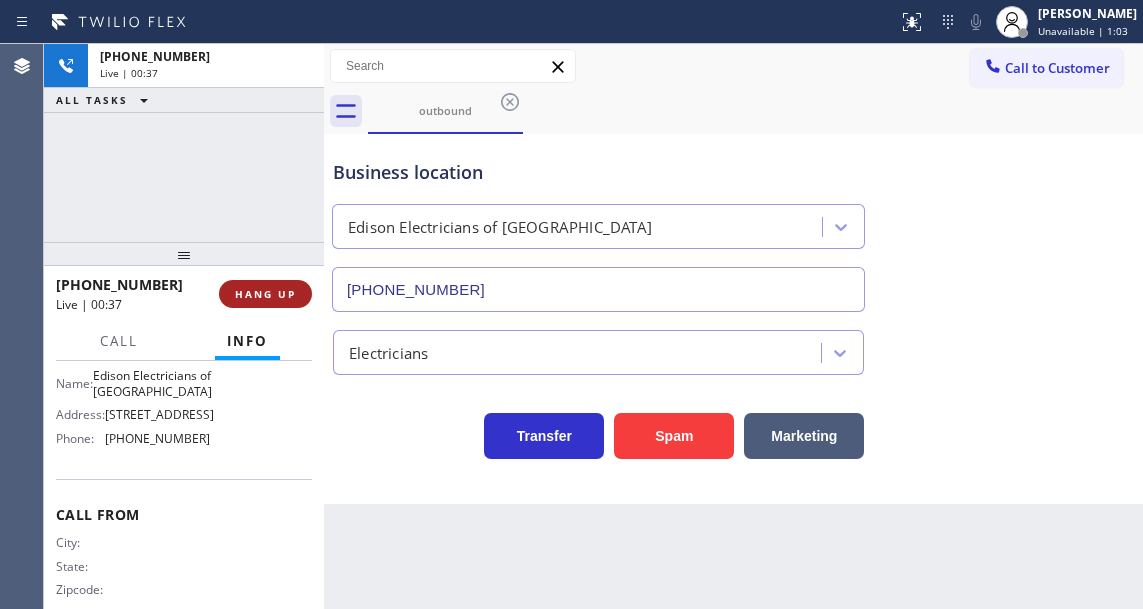 click on "HANG UP" at bounding box center [265, 294] 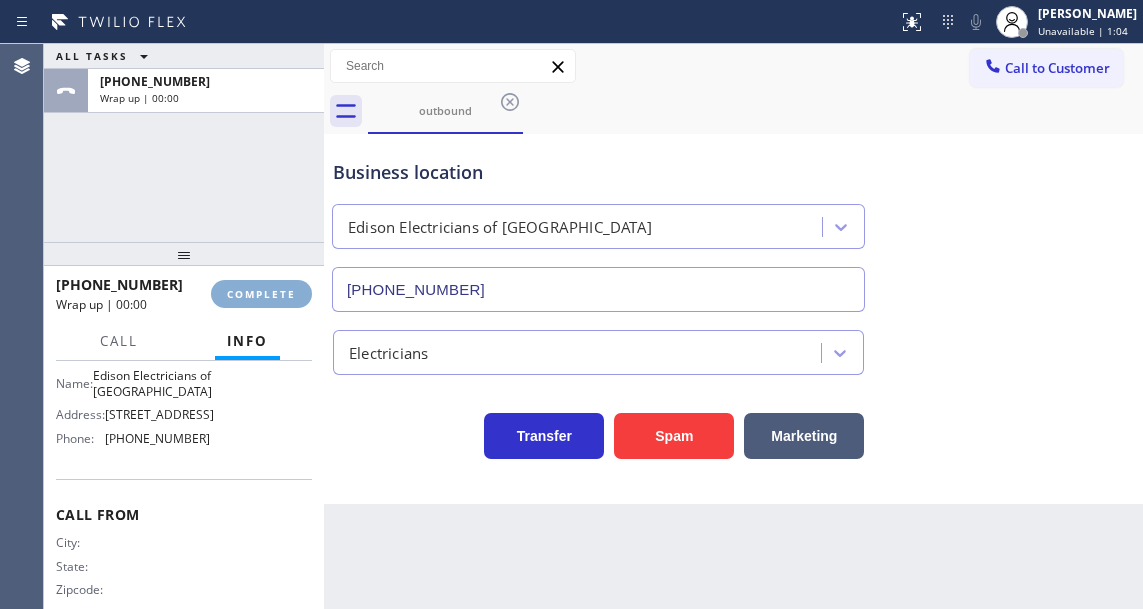 click on "COMPLETE" at bounding box center (261, 294) 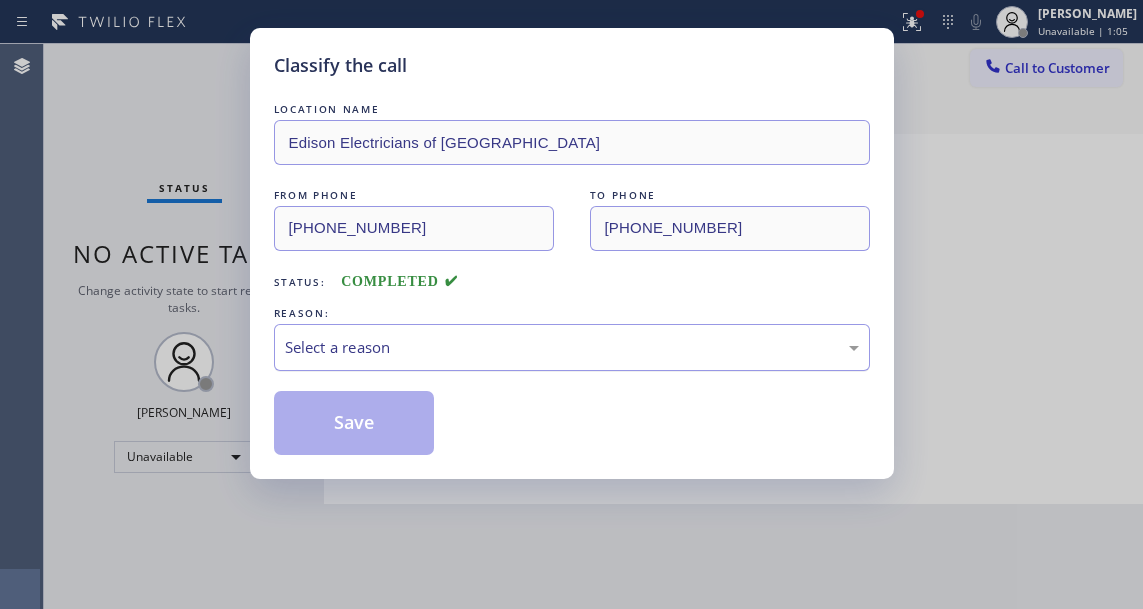 click on "Select a reason" at bounding box center [572, 347] 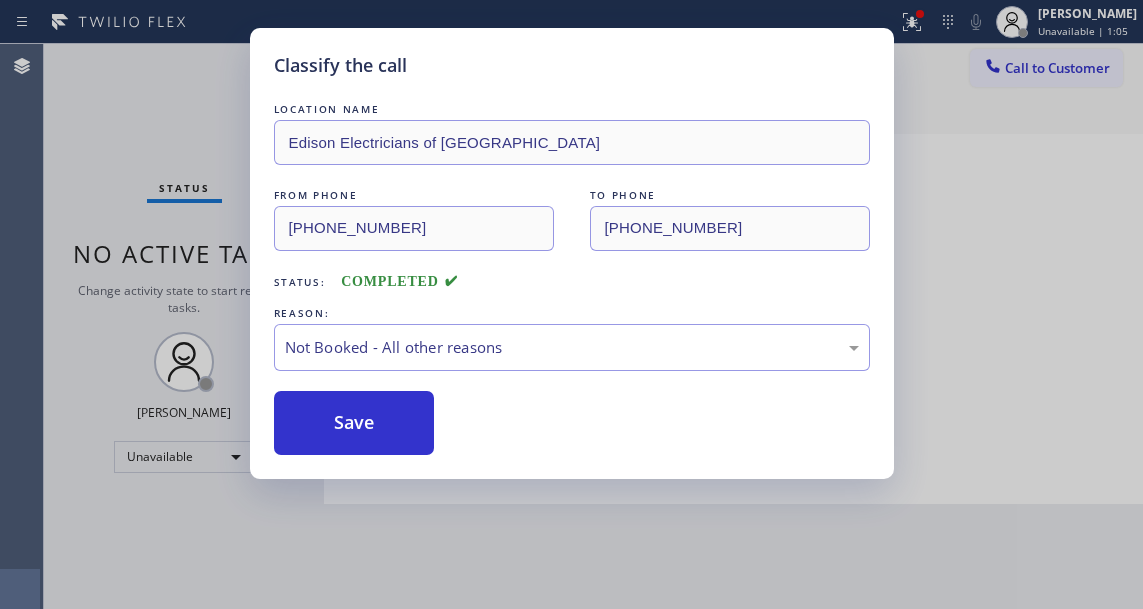 click on "Save" at bounding box center (354, 423) 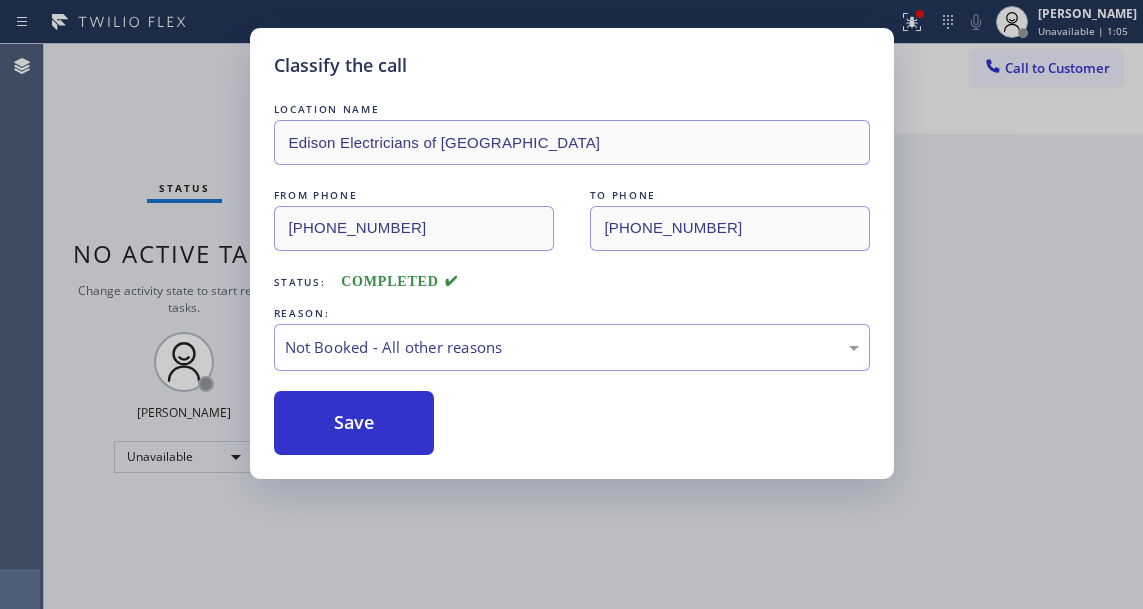 click on "Save" at bounding box center [354, 423] 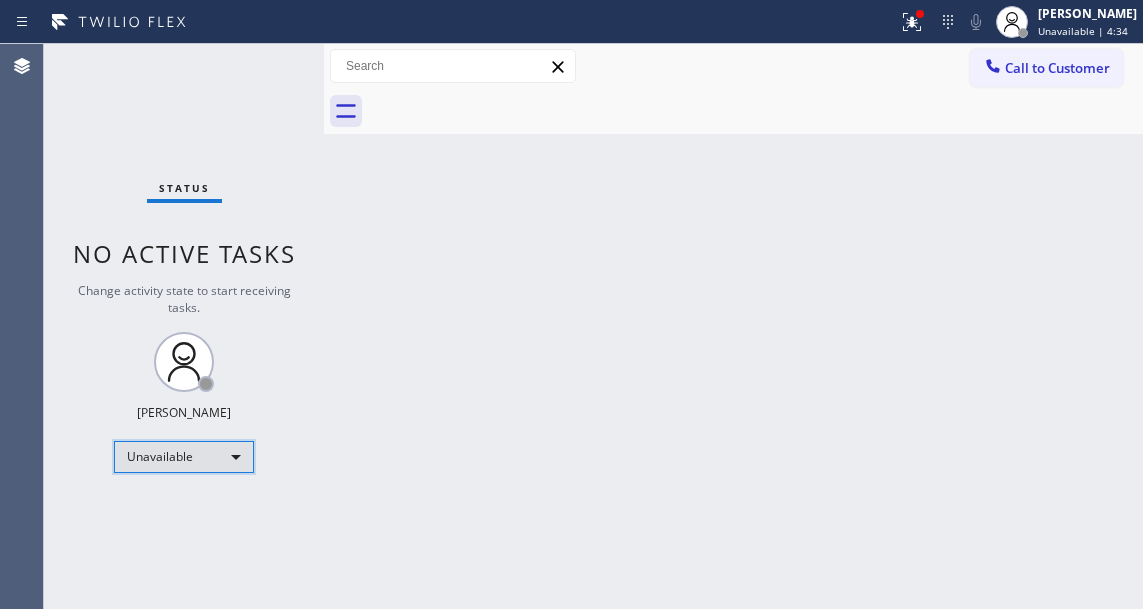click on "Unavailable" at bounding box center [184, 457] 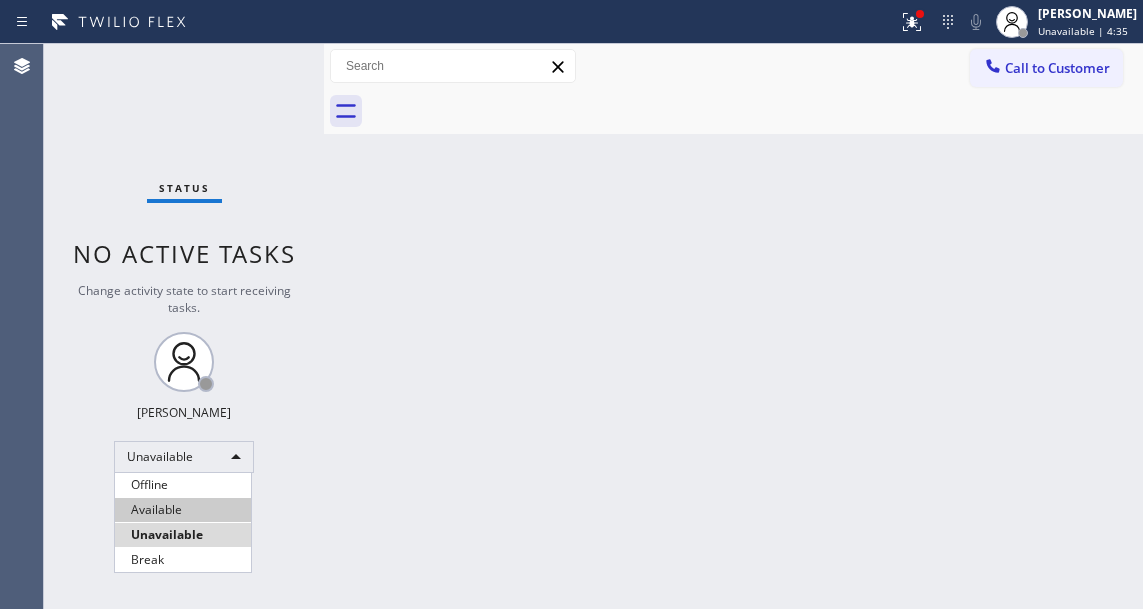 click on "Available" at bounding box center [183, 510] 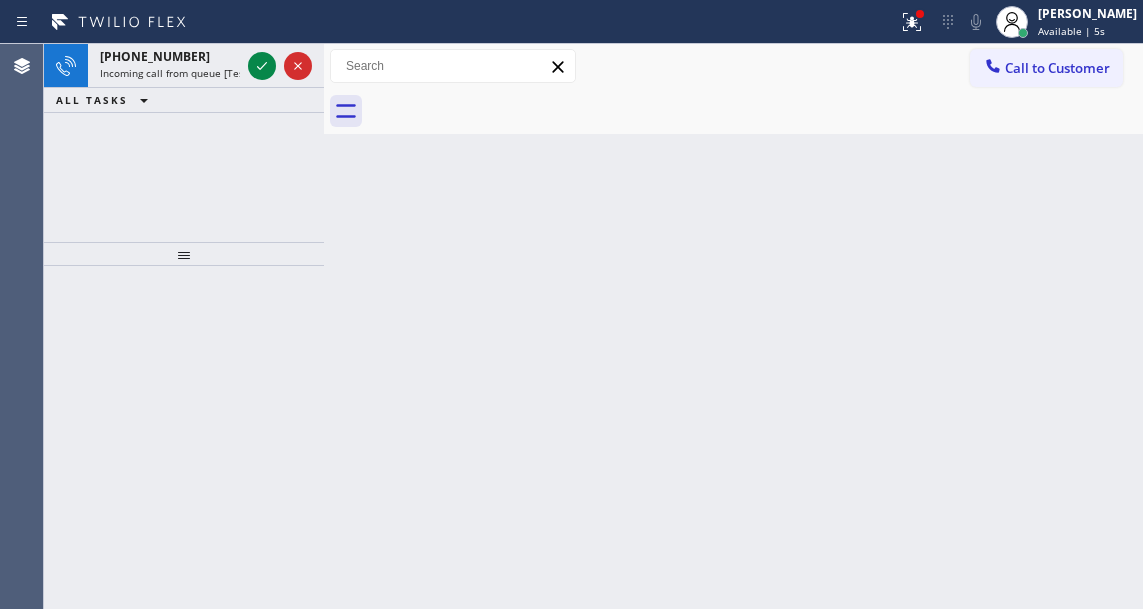 click on "Back to Dashboard Change Sender ID Customers Technicians Select a contact Outbound call Technician Search Technician Your caller id phone number Your caller id phone number Call Technician info Name   Phone none Address none Change Sender ID HVAC [PHONE_NUMBER] 5 Star Appliance [PHONE_NUMBER] Appliance Repair [PHONE_NUMBER] Plumbing [PHONE_NUMBER] Air Duct Cleaning [PHONE_NUMBER]  Electricians [PHONE_NUMBER] Cancel Change Check personal SMS Reset Change No tabs Call to Customer Outbound call Location Edison Electricians of [GEOGRAPHIC_DATA] Your caller id phone number [PHONE_NUMBER] Customer number Call Outbound call Technician Search Technician Your caller id phone number Your caller id phone number Call" at bounding box center [733, 326] 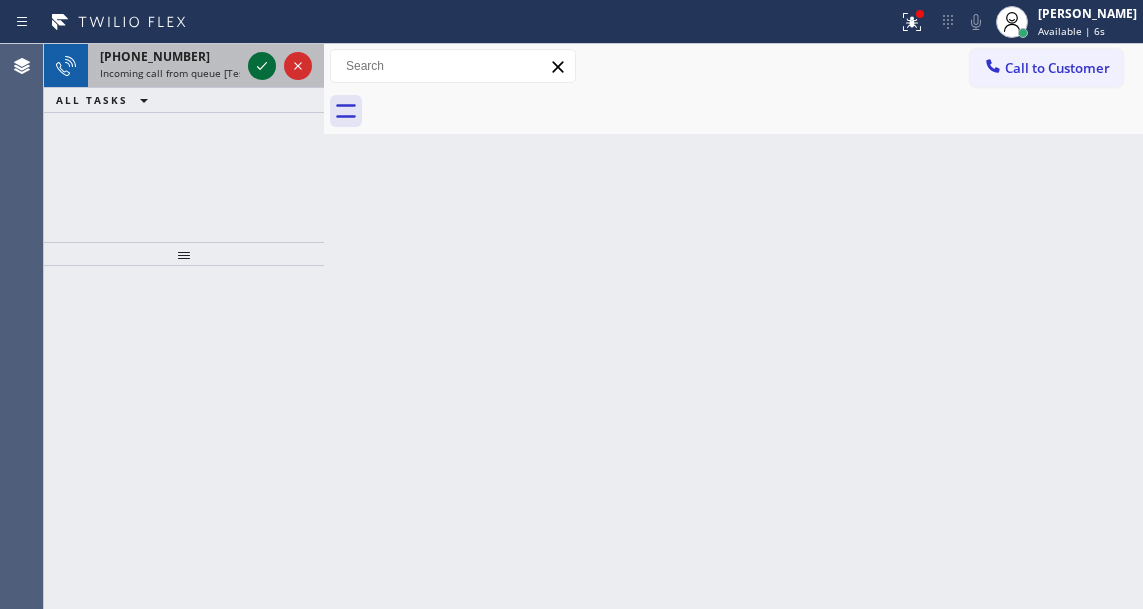 click 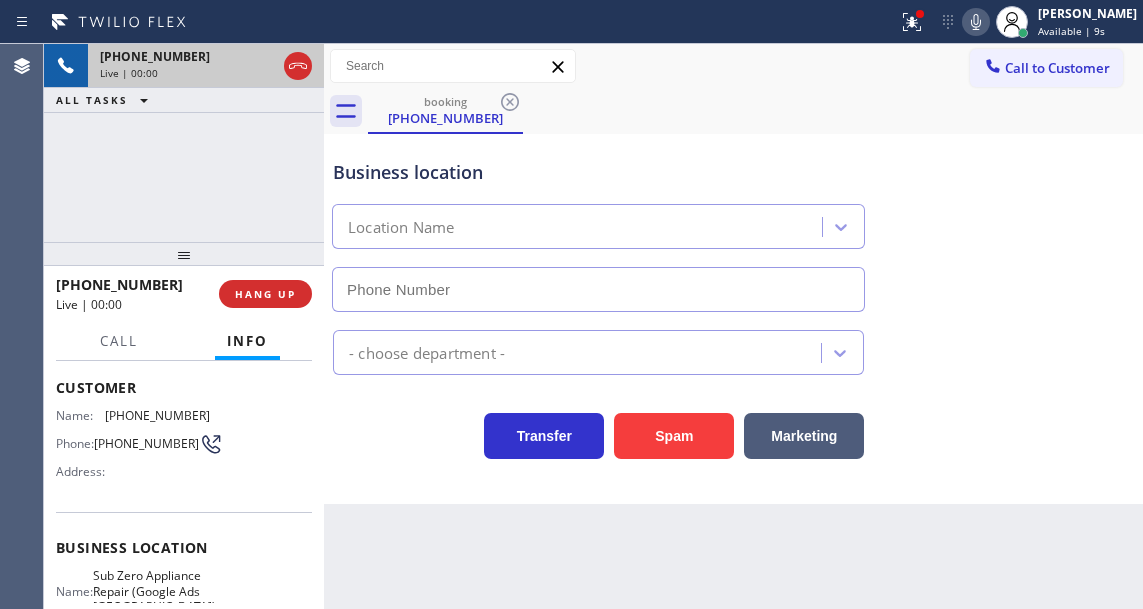 scroll, scrollTop: 200, scrollLeft: 0, axis: vertical 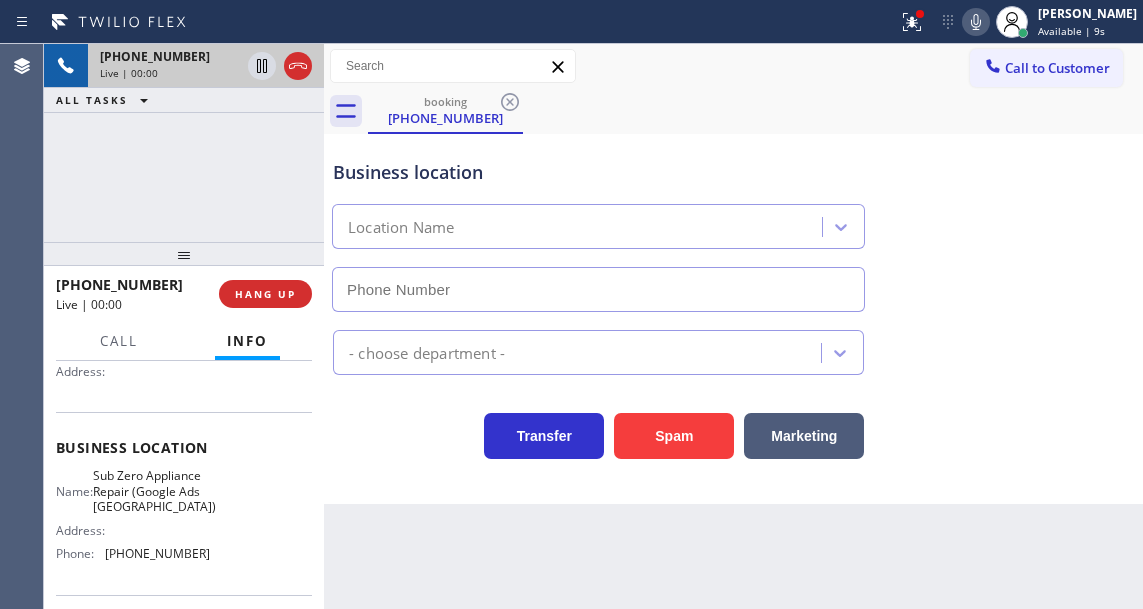 click on "Sub Zero Appliance Repair (Google Ads [GEOGRAPHIC_DATA])" at bounding box center [154, 491] 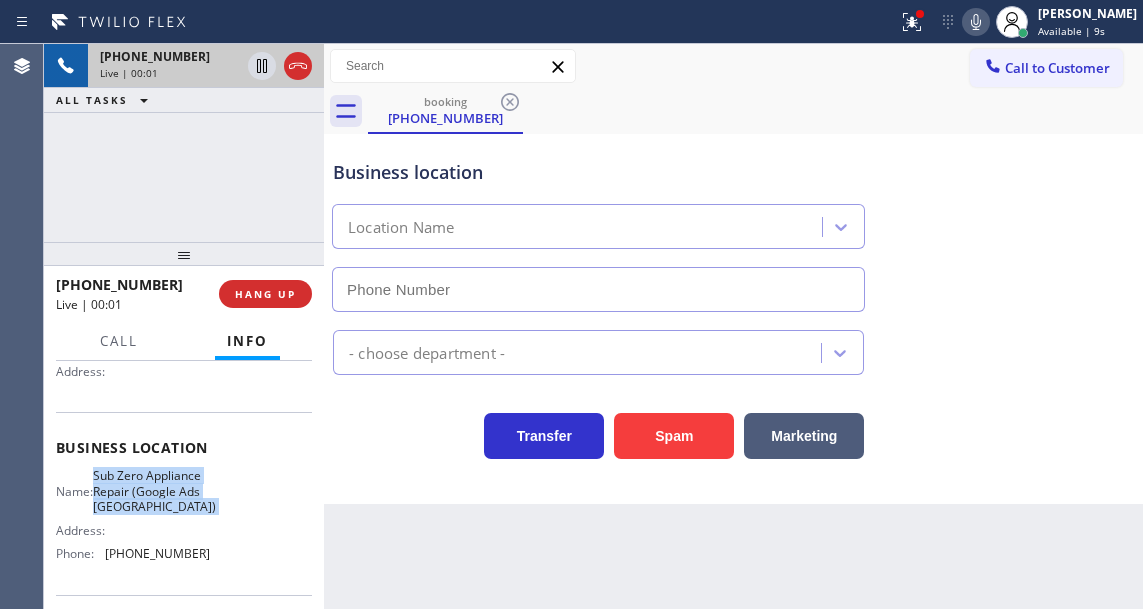 click on "Sub Zero Appliance Repair (Google Ads [GEOGRAPHIC_DATA])" at bounding box center (154, 491) 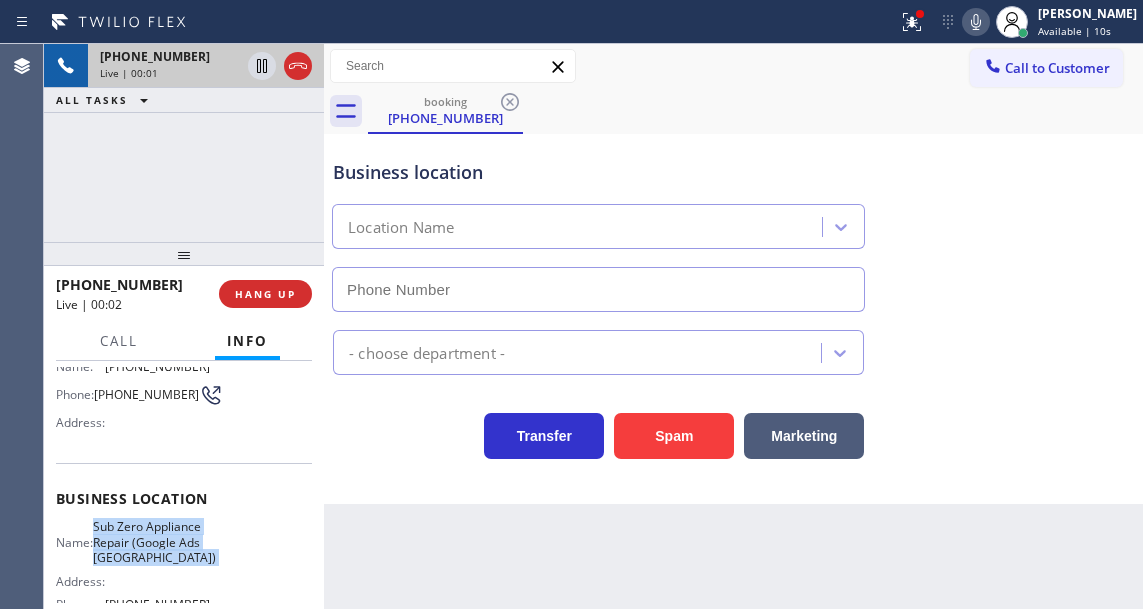 scroll, scrollTop: 100, scrollLeft: 0, axis: vertical 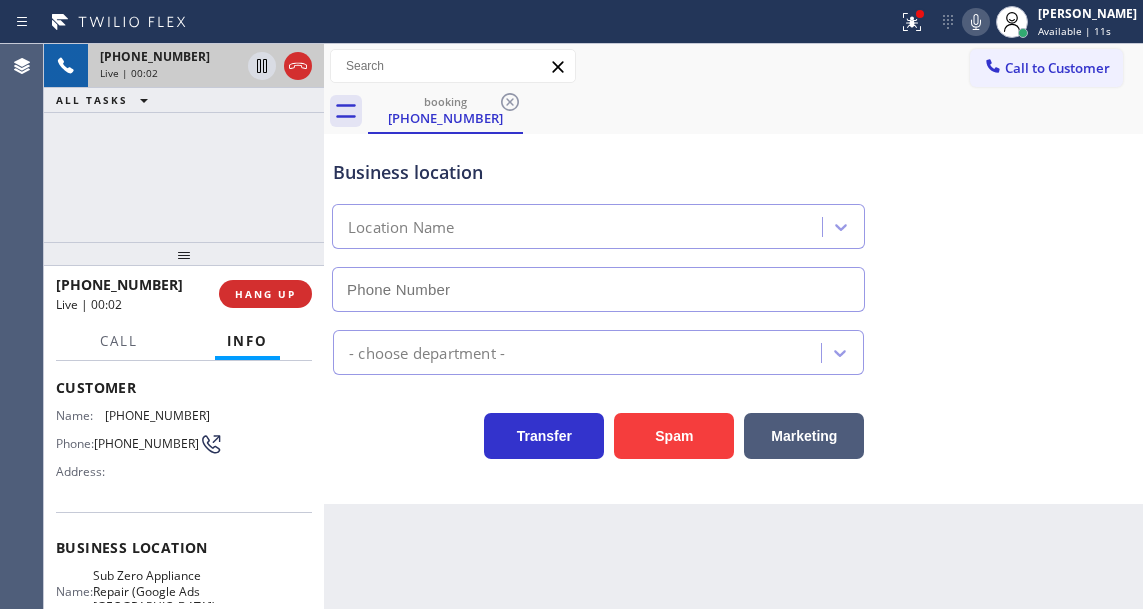 click on "[PHONE_NUMBER]" at bounding box center (146, 443) 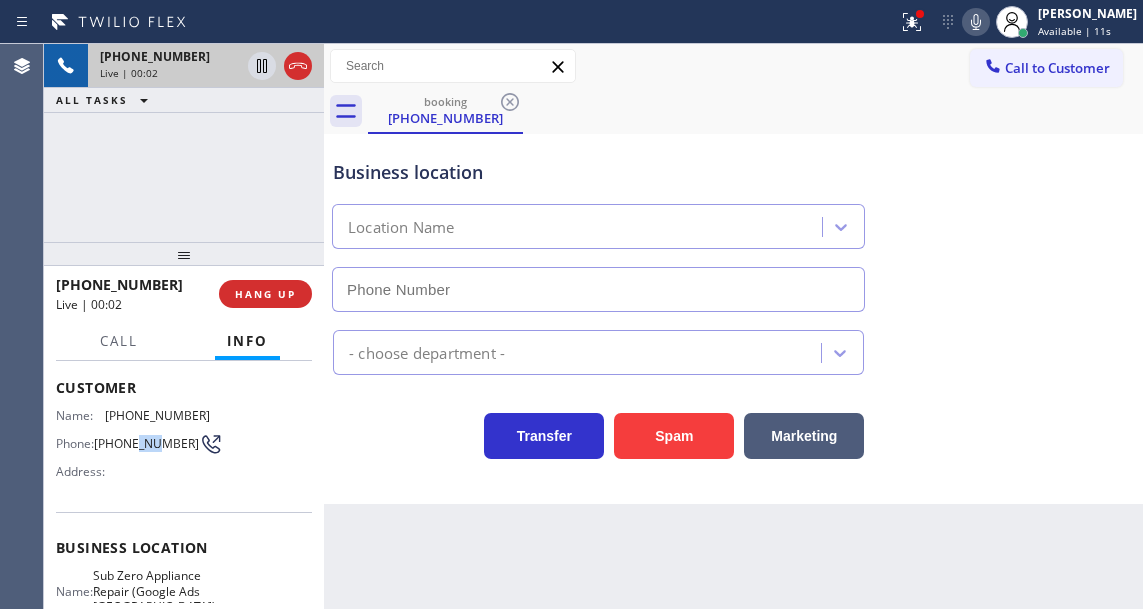 click on "[PHONE_NUMBER]" at bounding box center (146, 443) 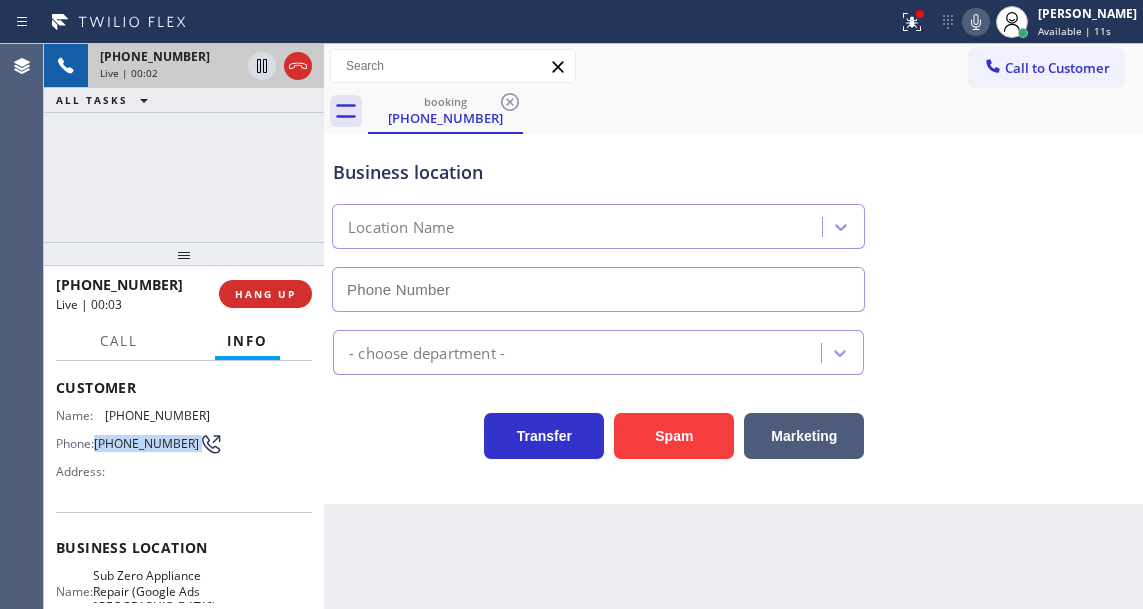 type on "[PHONE_NUMBER]" 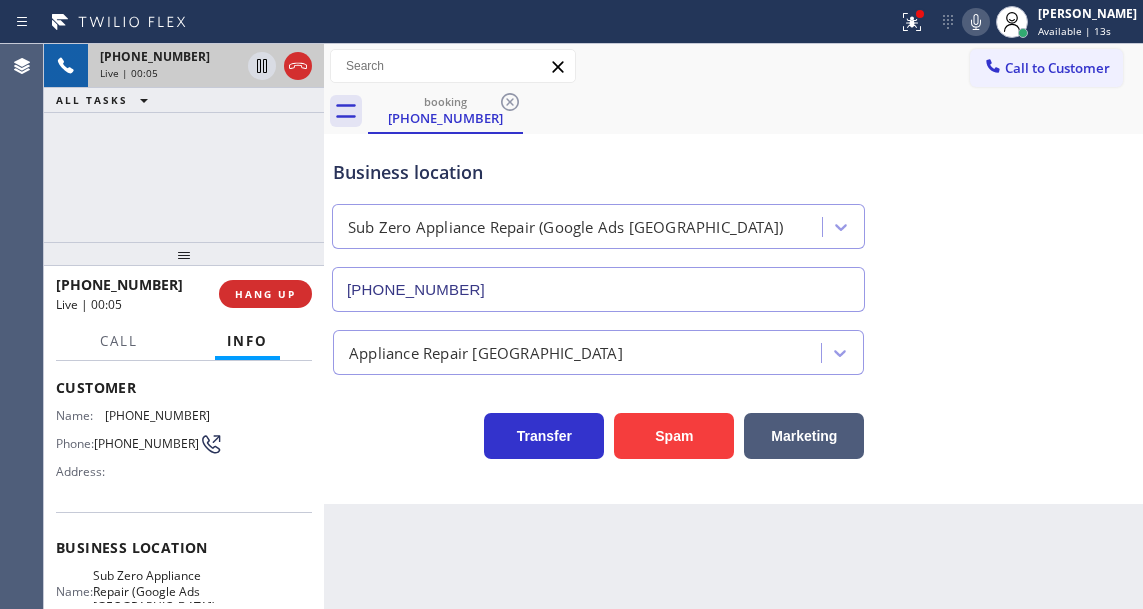 drag, startPoint x: 436, startPoint y: 545, endPoint x: 407, endPoint y: 546, distance: 29.017237 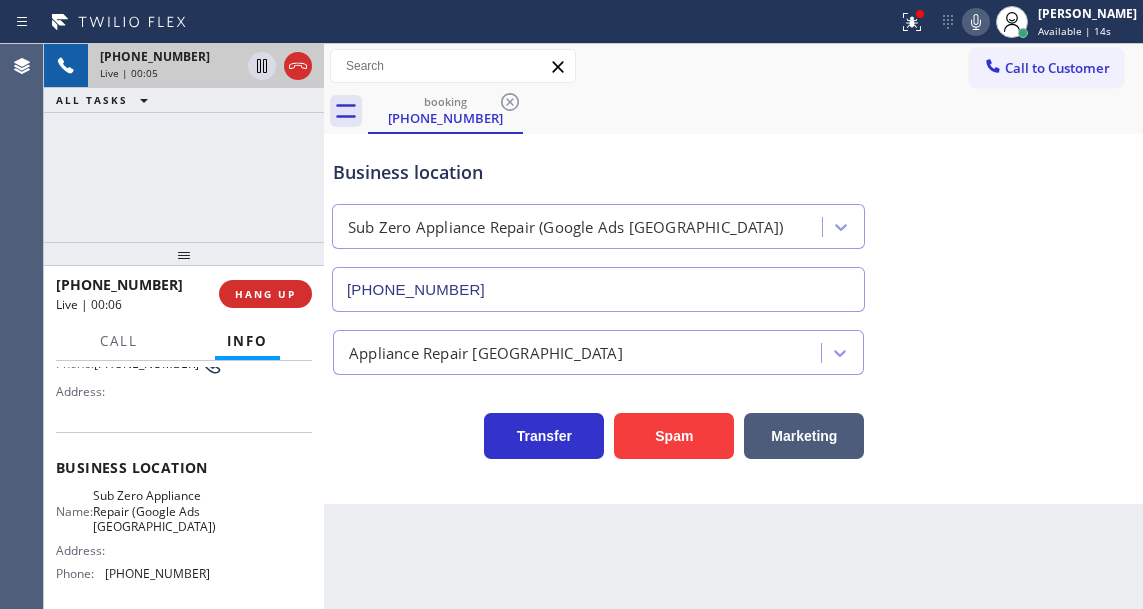 scroll, scrollTop: 300, scrollLeft: 0, axis: vertical 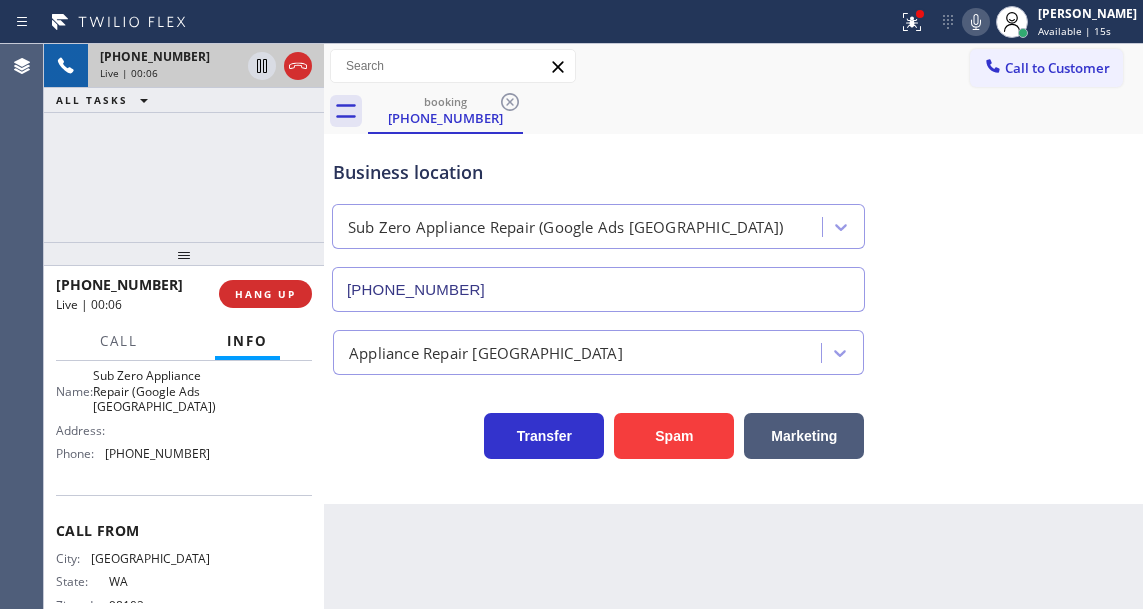 click on "Sub Zero Appliance Repair (Google Ads [GEOGRAPHIC_DATA])" at bounding box center [154, 391] 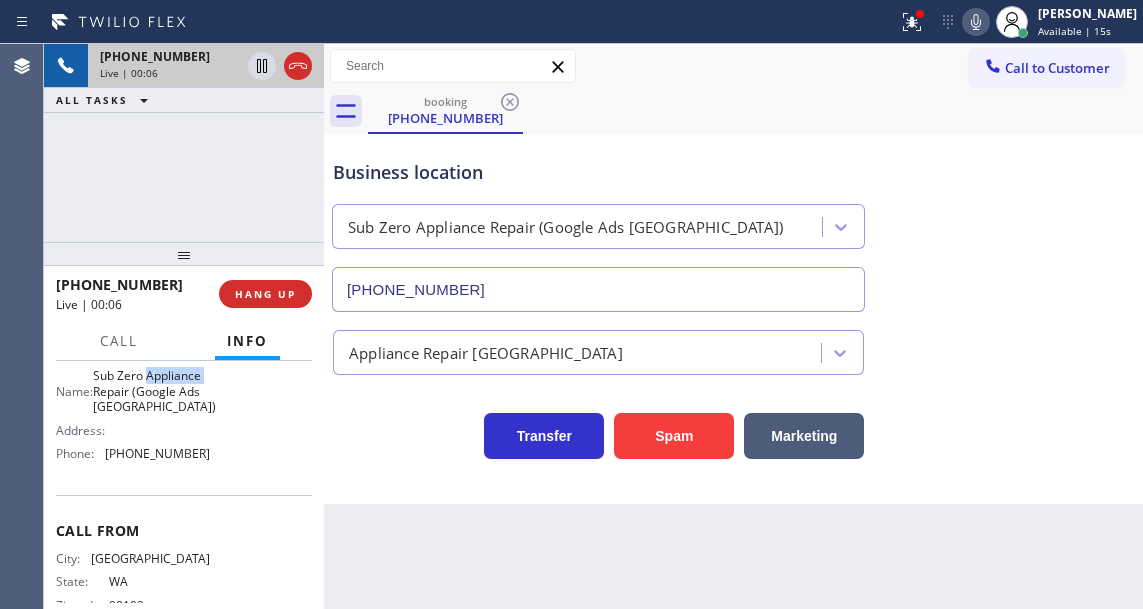 click on "Sub Zero Appliance Repair (Google Ads [GEOGRAPHIC_DATA])" at bounding box center [154, 391] 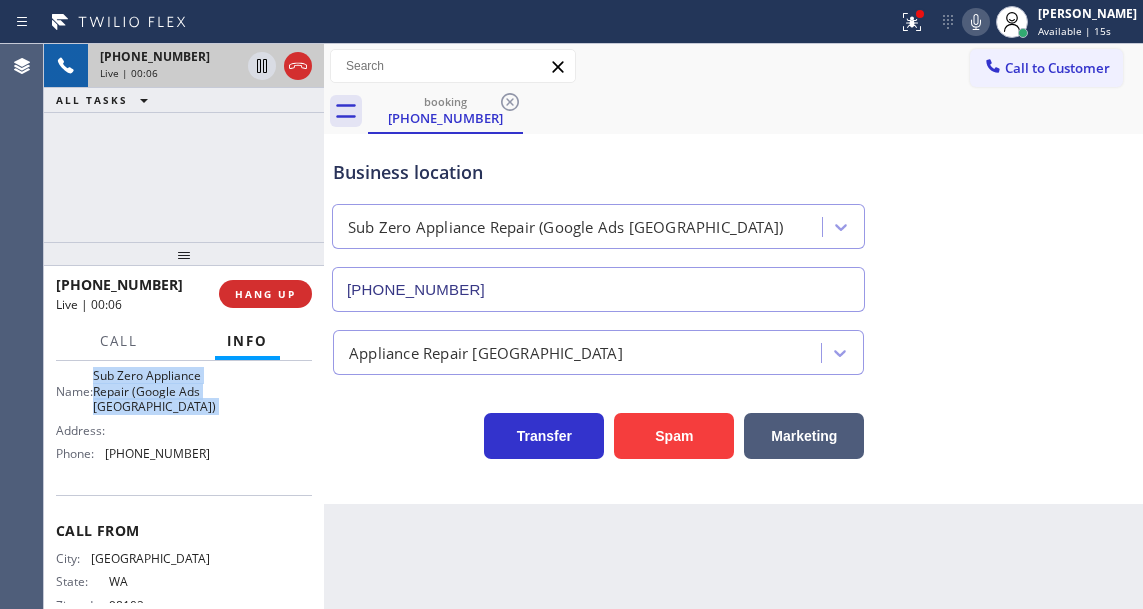 click on "Sub Zero Appliance Repair (Google Ads [GEOGRAPHIC_DATA])" at bounding box center (154, 391) 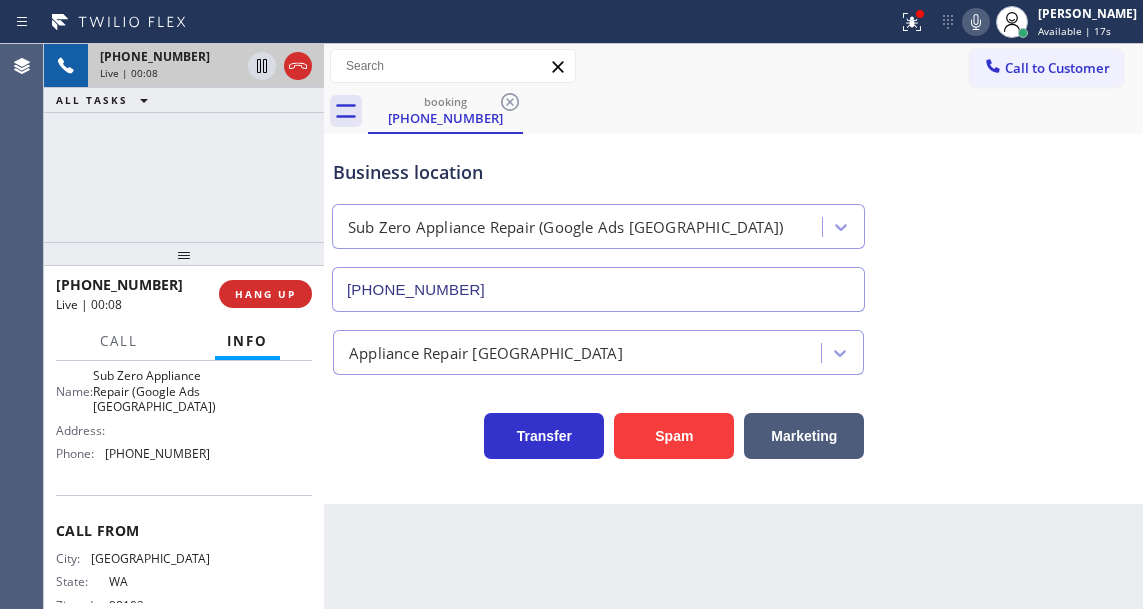 click on "Back to Dashboard Change Sender ID Customers Technicians Select a contact Outbound call Technician Search Technician Your caller id phone number Your caller id phone number Call Technician info Name   Phone none Address none Change Sender ID HVAC [PHONE_NUMBER] 5 Star Appliance [PHONE_NUMBER] Appliance Repair [PHONE_NUMBER] Plumbing [PHONE_NUMBER] Air Duct Cleaning [PHONE_NUMBER]  Electricians [PHONE_NUMBER] Cancel Change Check personal SMS Reset Change booking [PHONE_NUMBER] Call to Customer Outbound call Location Edison Electricians of [GEOGRAPHIC_DATA] Your caller id phone number [PHONE_NUMBER] Customer number Call Outbound call Technician Search Technician Your caller id phone number Your caller id phone number Call booking [PHONE_NUMBER] Business location Sub Zero Appliance Repair (Google Ads [GEOGRAPHIC_DATA]) [PHONE_NUMBER] Appliance Repair High End Transfer Spam Marketing" at bounding box center [733, 326] 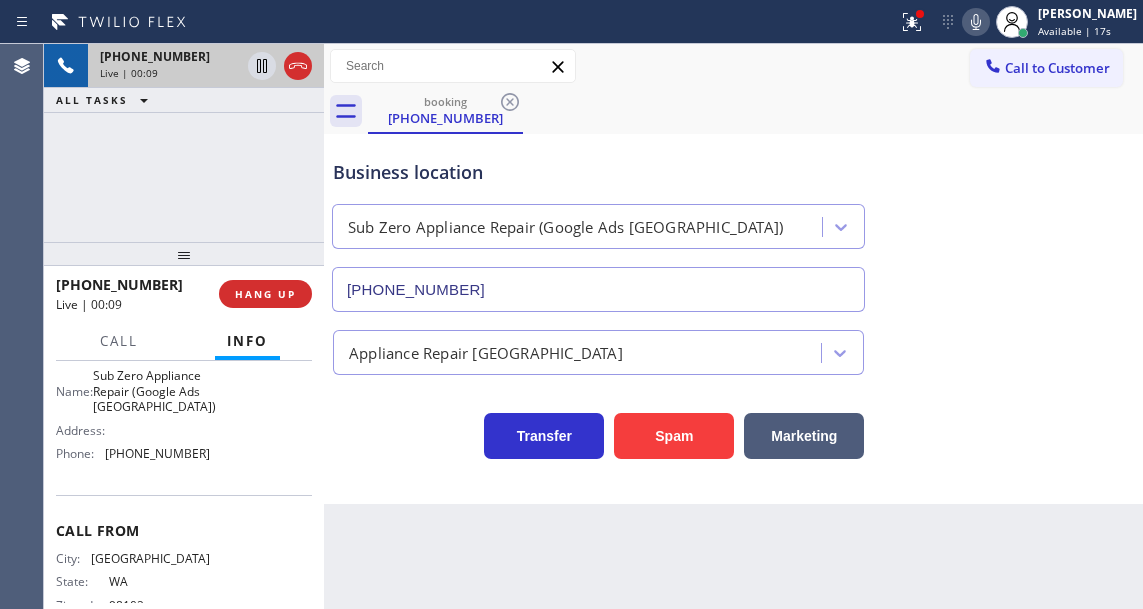 click on "[PHONE_NUMBER]" at bounding box center (157, 453) 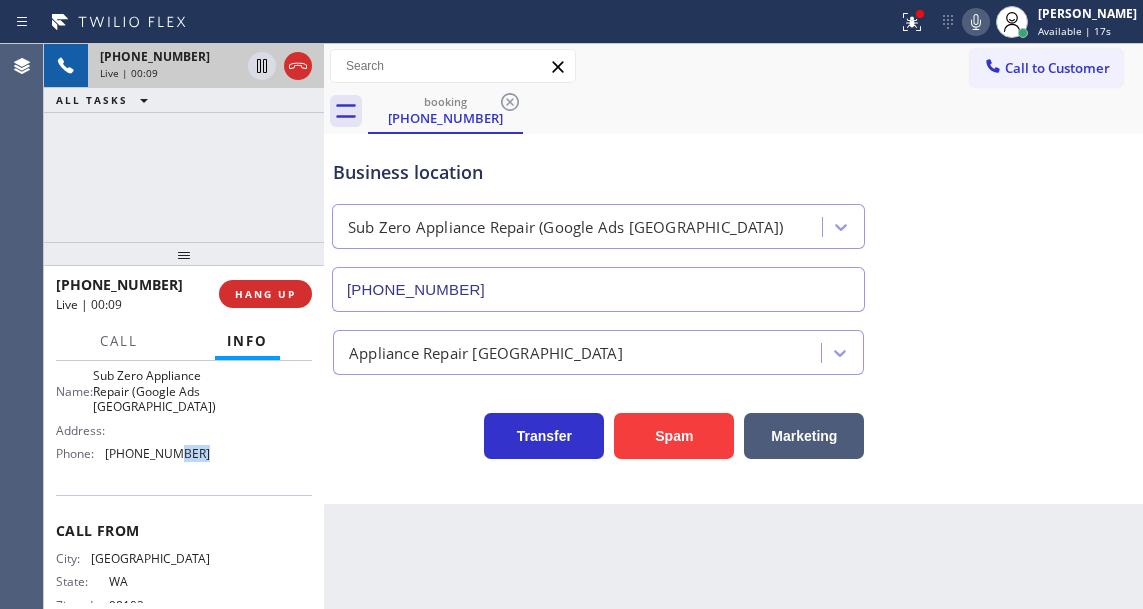 click on "[PHONE_NUMBER]" at bounding box center (157, 453) 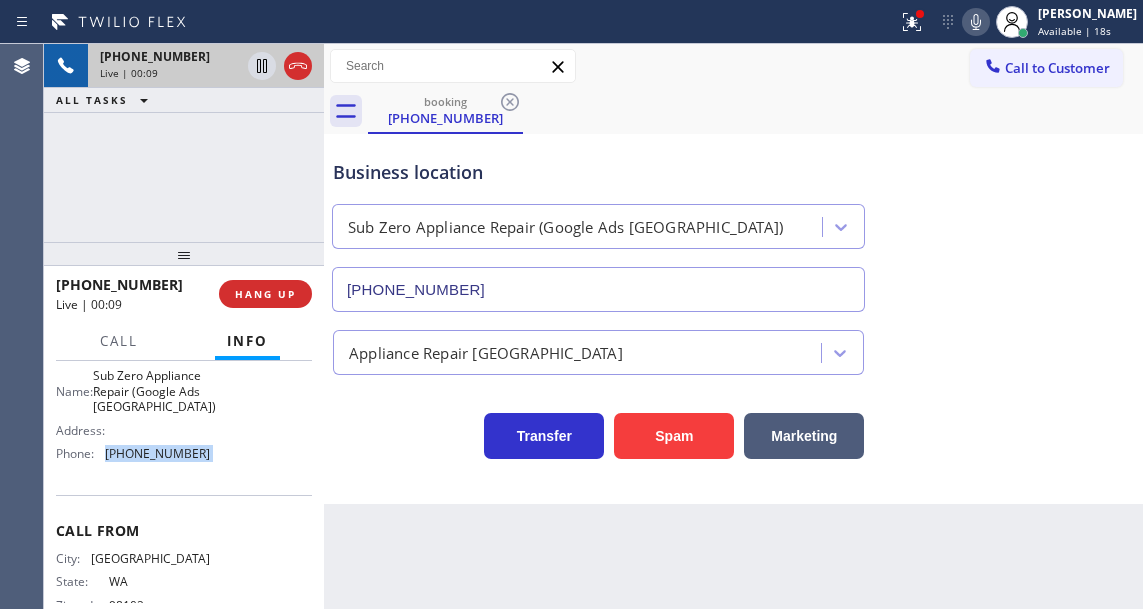 click on "[PHONE_NUMBER]" at bounding box center [157, 453] 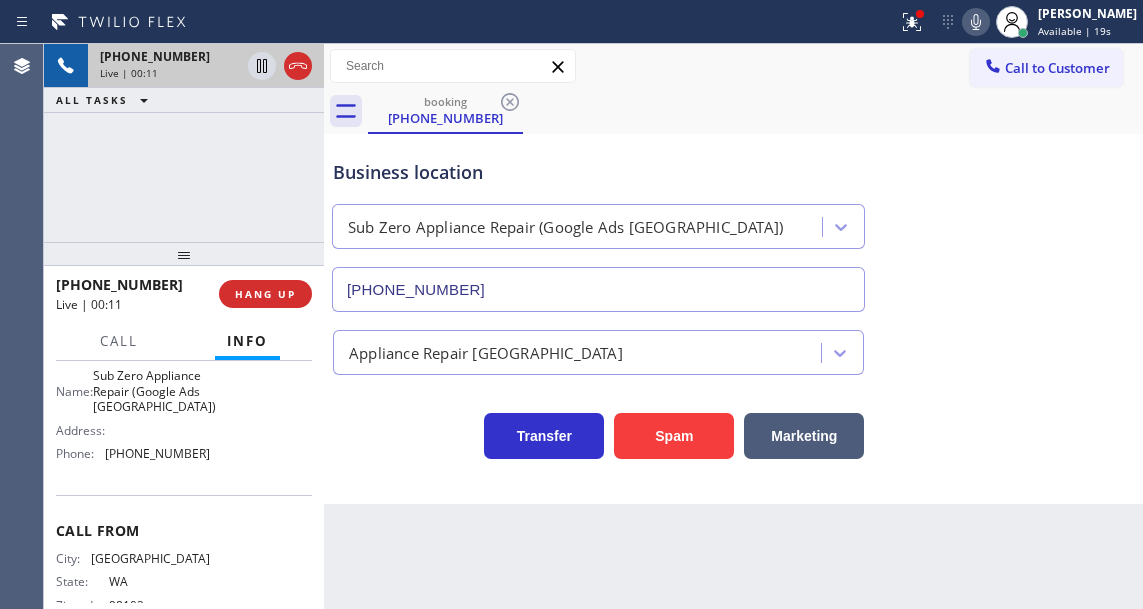 click on "Back to Dashboard Change Sender ID Customers Technicians Select a contact Outbound call Technician Search Technician Your caller id phone number Your caller id phone number Call Technician info Name   Phone none Address none Change Sender ID HVAC [PHONE_NUMBER] 5 Star Appliance [PHONE_NUMBER] Appliance Repair [PHONE_NUMBER] Plumbing [PHONE_NUMBER] Air Duct Cleaning [PHONE_NUMBER]  Electricians [PHONE_NUMBER] Cancel Change Check personal SMS Reset Change booking [PHONE_NUMBER] Call to Customer Outbound call Location Edison Electricians of [GEOGRAPHIC_DATA] Your caller id phone number [PHONE_NUMBER] Customer number Call Outbound call Technician Search Technician Your caller id phone number Your caller id phone number Call booking [PHONE_NUMBER] Business location Sub Zero Appliance Repair (Google Ads [GEOGRAPHIC_DATA]) [PHONE_NUMBER] Appliance Repair High End Transfer Spam Marketing" at bounding box center (733, 326) 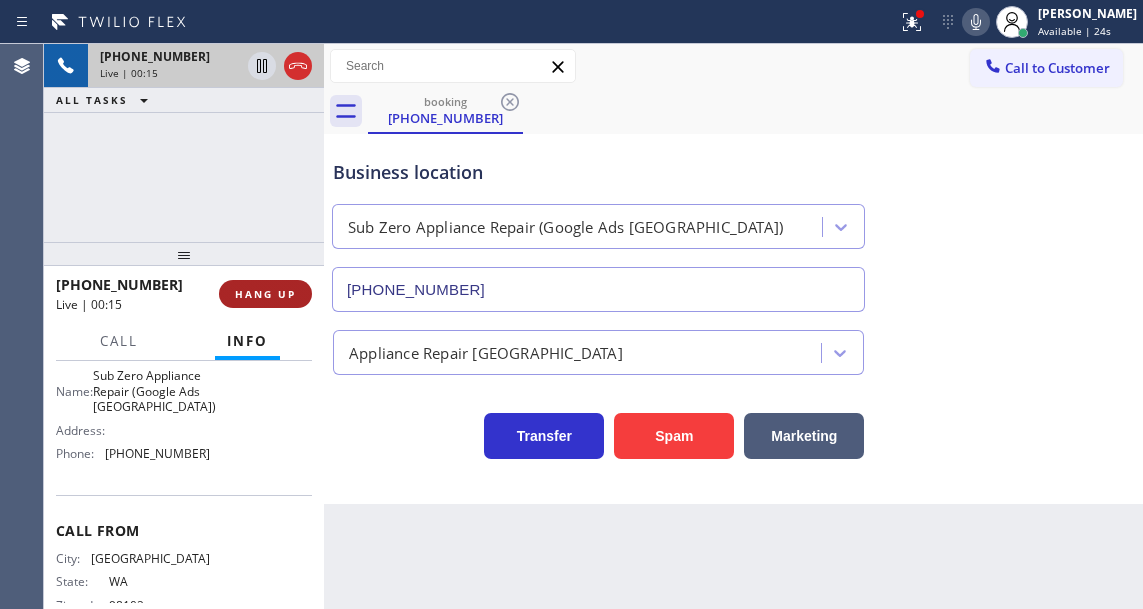 click on "HANG UP" at bounding box center (265, 294) 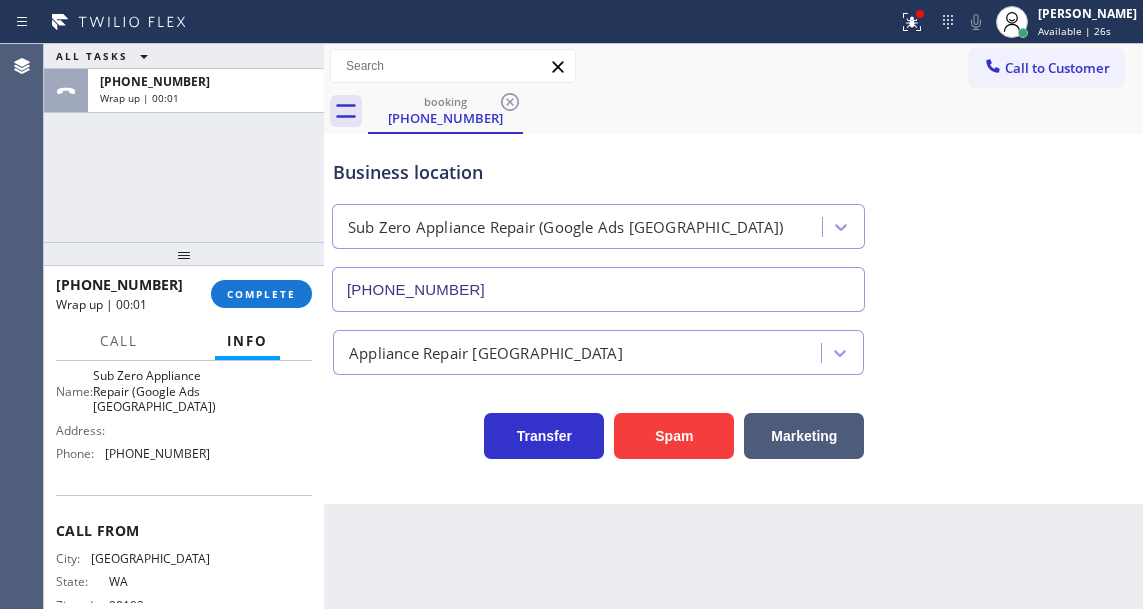 click on "Business location Sub Zero Appliance Repair (Google Ads [GEOGRAPHIC_DATA]) [PHONE_NUMBER]" at bounding box center (733, 221) 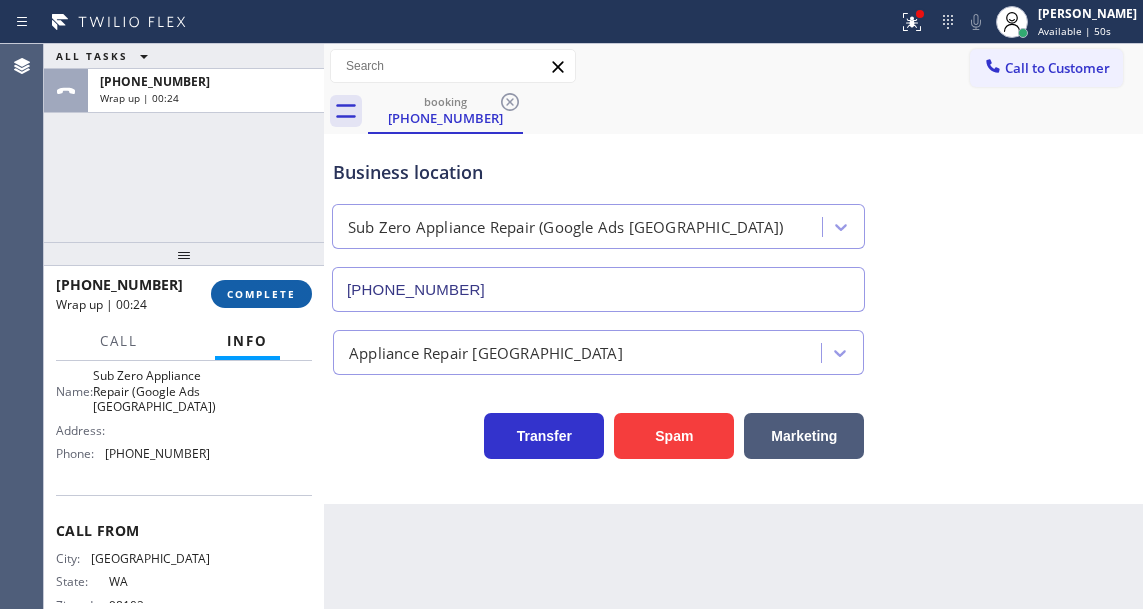 click on "COMPLETE" at bounding box center (261, 294) 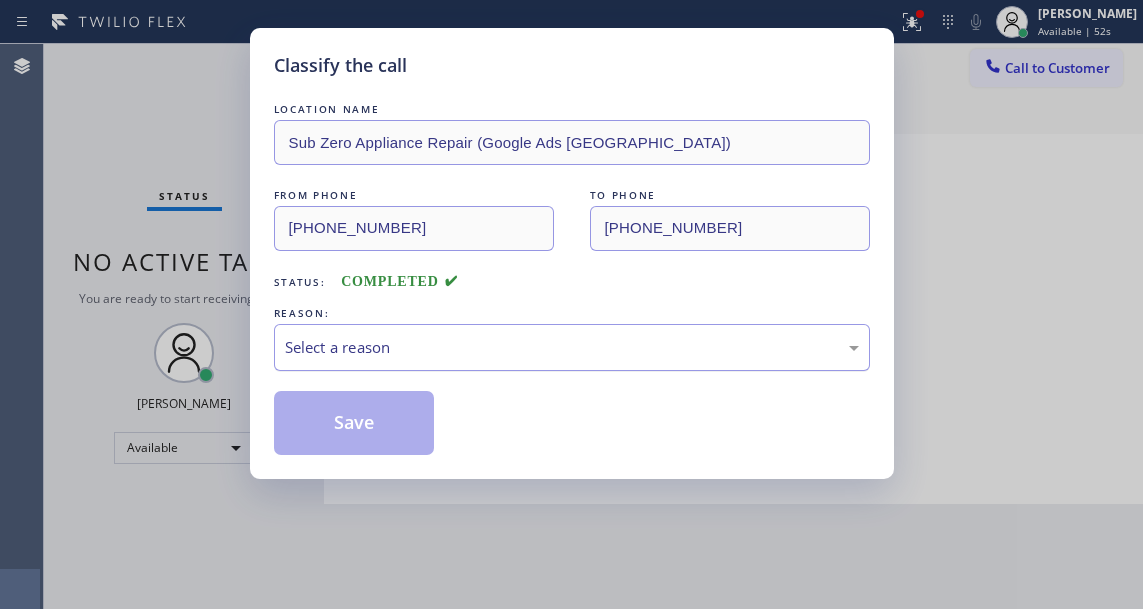 click on "Select a reason" at bounding box center (572, 347) 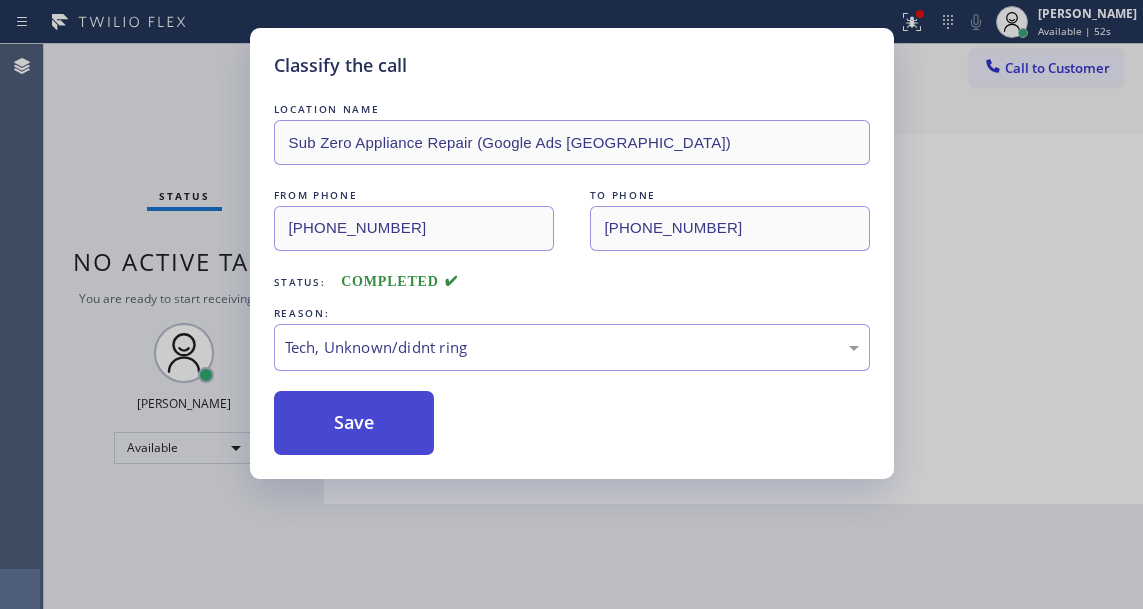 click on "Save" at bounding box center [354, 423] 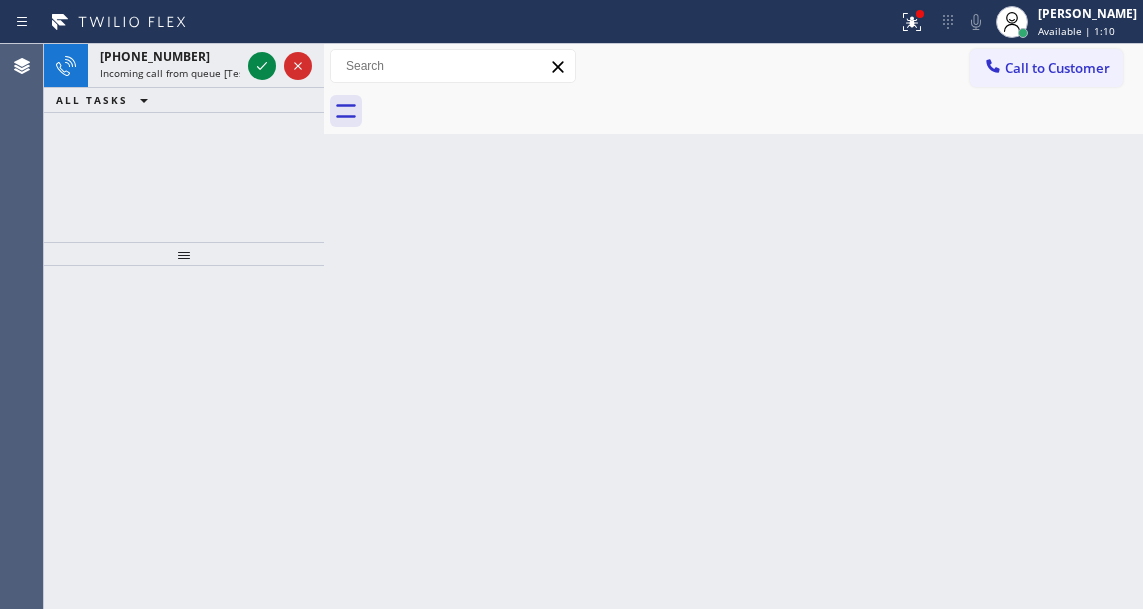 click on "Back to Dashboard Change Sender ID Customers Technicians Select a contact Outbound call Technician Search Technician Your caller id phone number Your caller id phone number Call Technician info Name   Phone none Address none Change Sender ID HVAC [PHONE_NUMBER] 5 Star Appliance [PHONE_NUMBER] Appliance Repair [PHONE_NUMBER] Plumbing [PHONE_NUMBER] Air Duct Cleaning [PHONE_NUMBER]  Electricians [PHONE_NUMBER] Cancel Change Check personal SMS Reset Change No tabs Call to Customer Outbound call Location Edison Electricians of [GEOGRAPHIC_DATA] Your caller id phone number [PHONE_NUMBER] Customer number Call Outbound call Technician Search Technician Your caller id phone number Your caller id phone number Call" at bounding box center (733, 326) 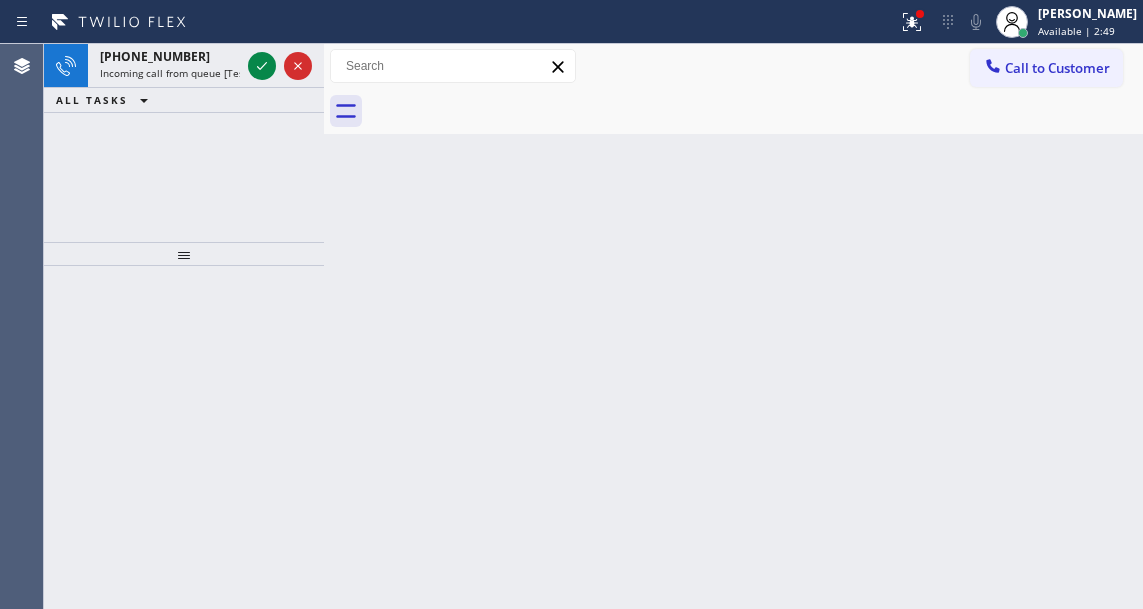 click on "Back to Dashboard Change Sender ID Customers Technicians Select a contact Outbound call Technician Search Technician Your caller id phone number Your caller id phone number Call Technician info Name   Phone none Address none Change Sender ID HVAC [PHONE_NUMBER] 5 Star Appliance [PHONE_NUMBER] Appliance Repair [PHONE_NUMBER] Plumbing [PHONE_NUMBER] Air Duct Cleaning [PHONE_NUMBER]  Electricians [PHONE_NUMBER] Cancel Change Check personal SMS Reset Change No tabs Call to Customer Outbound call Location Edison Electricians of [GEOGRAPHIC_DATA] Your caller id phone number [PHONE_NUMBER] Customer number Call Outbound call Technician Search Technician Your caller id phone number Your caller id phone number Call" at bounding box center (733, 326) 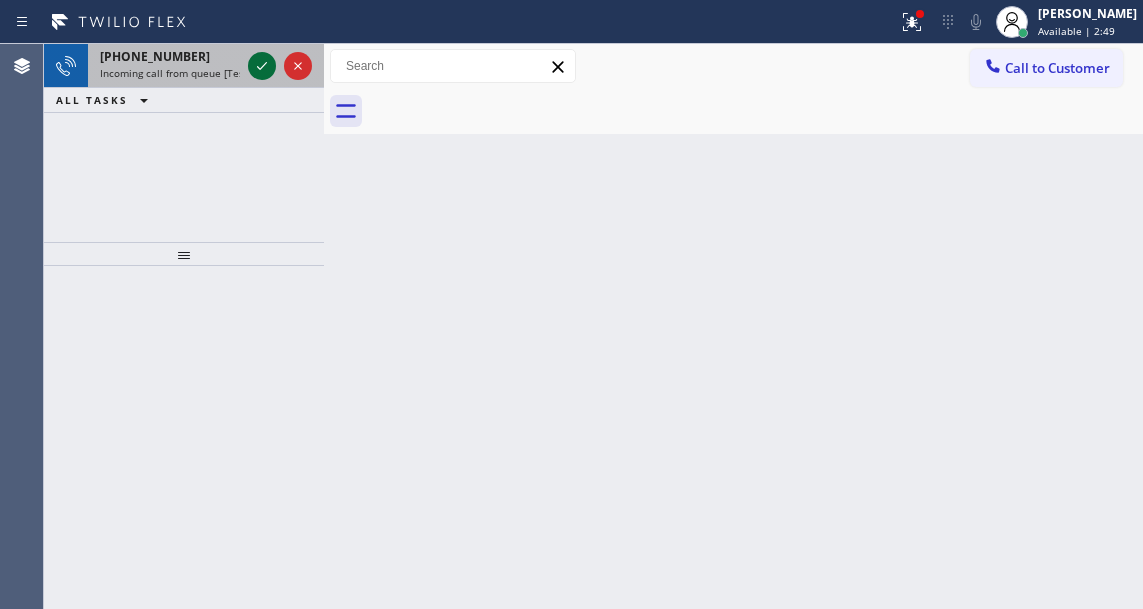 click 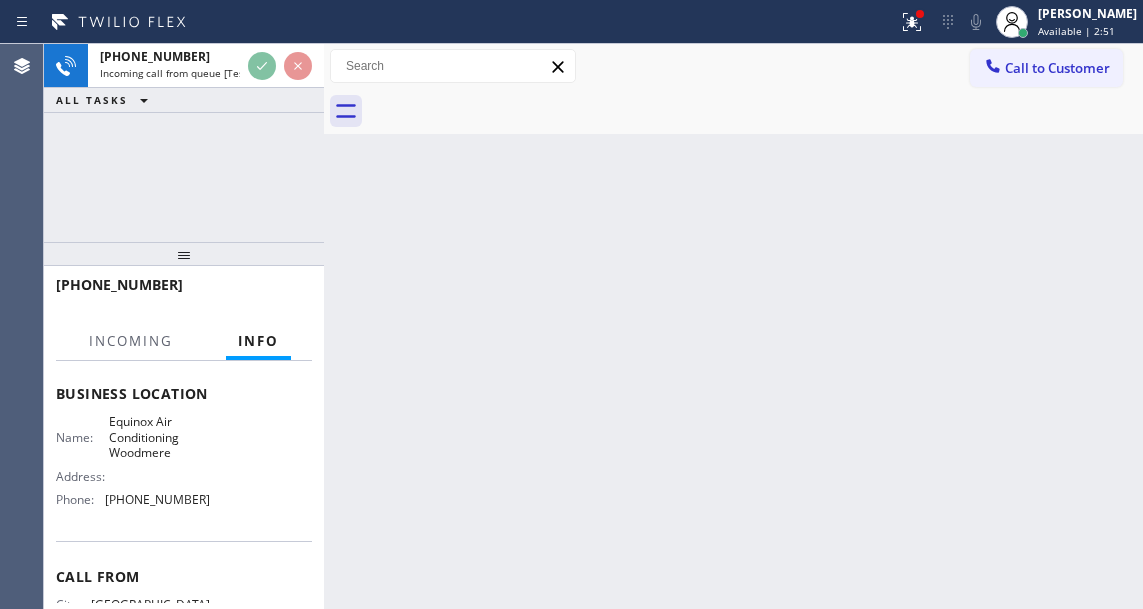 scroll, scrollTop: 300, scrollLeft: 0, axis: vertical 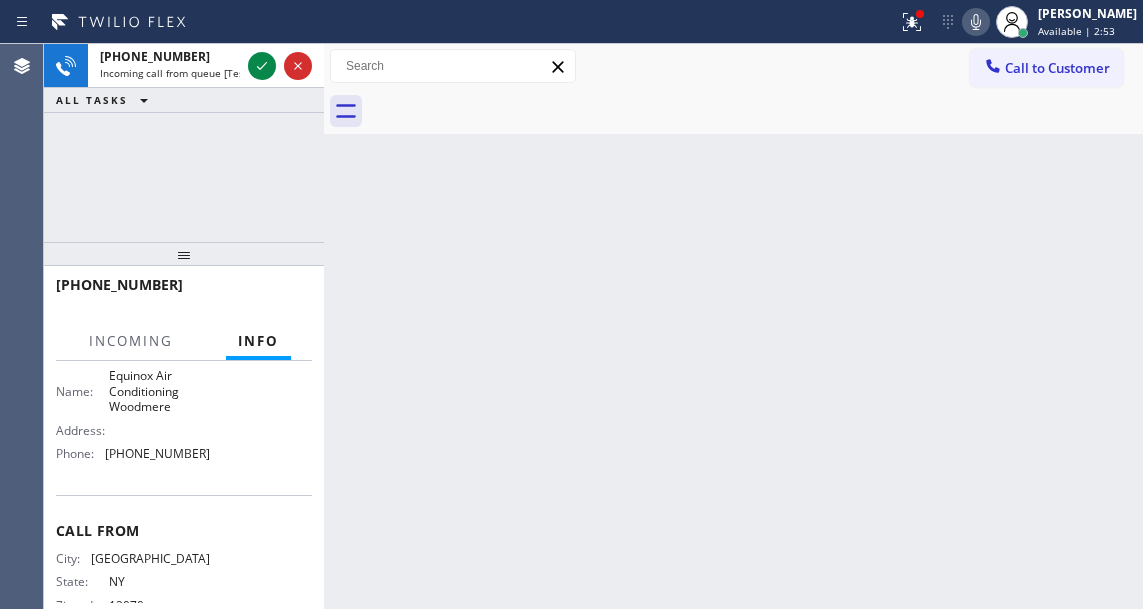 click on "Equinox Air Conditioning Woodmere" at bounding box center (159, 391) 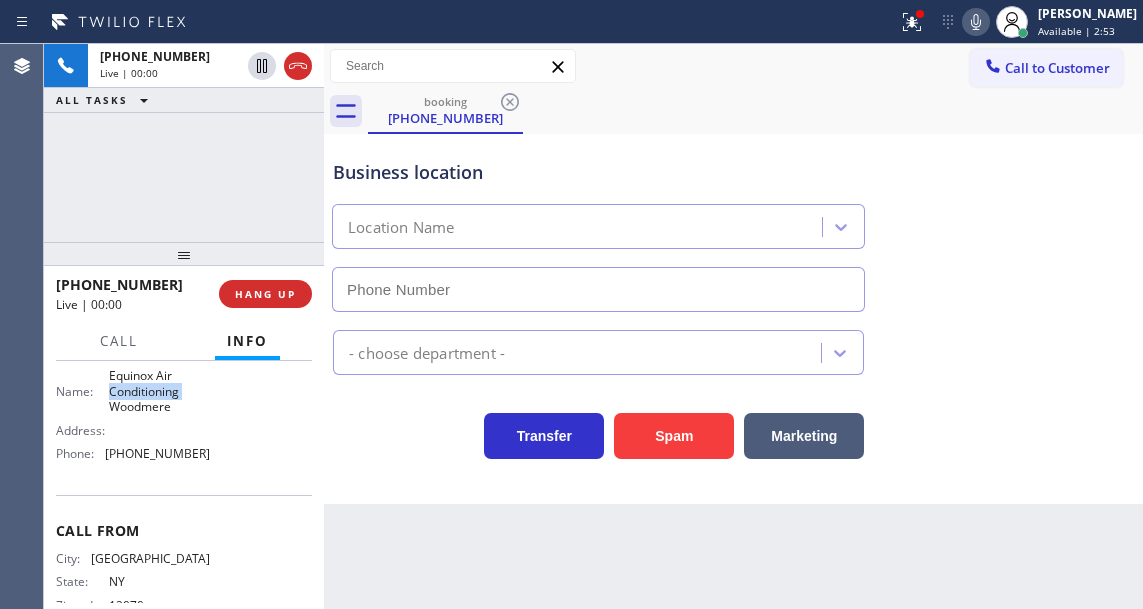 click on "Equinox Air Conditioning Woodmere" at bounding box center [159, 391] 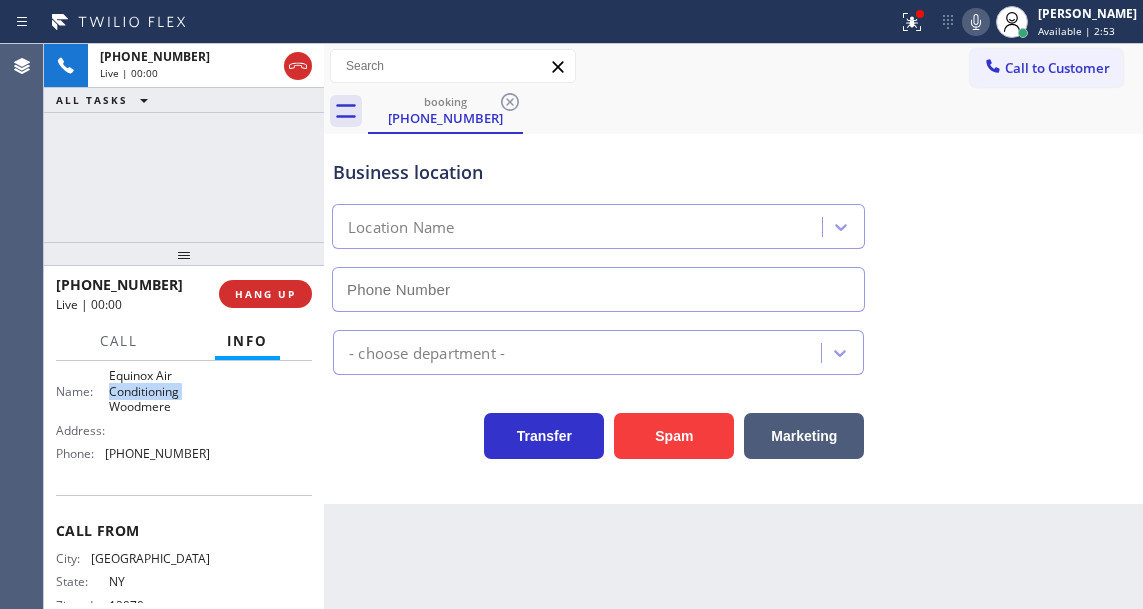 type on "[PHONE_NUMBER]" 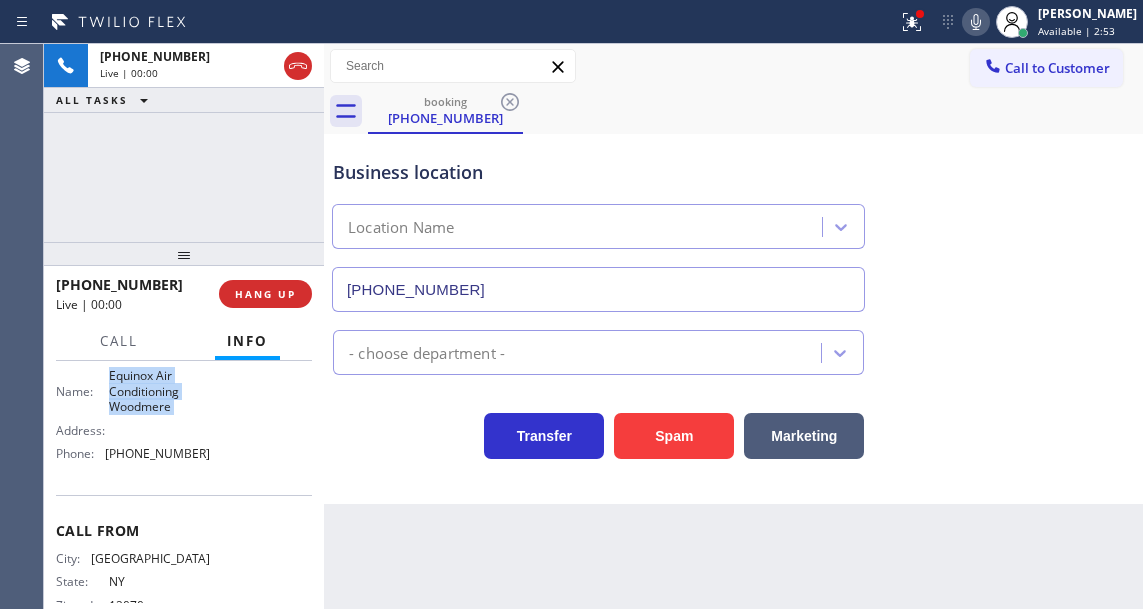 click on "Equinox Air Conditioning Woodmere" at bounding box center (159, 391) 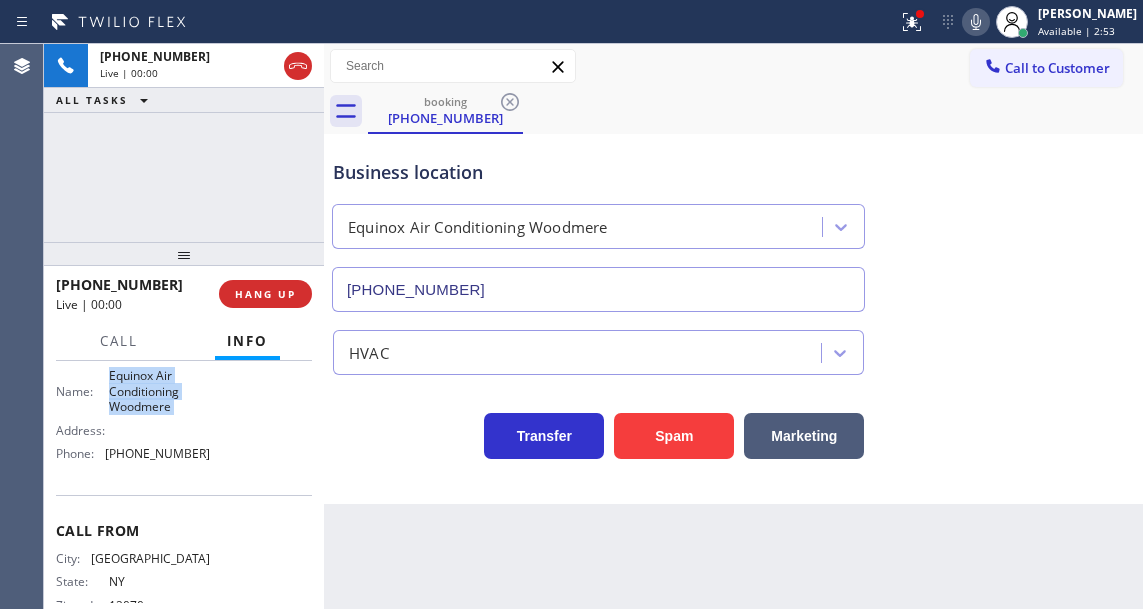 click on "Equinox Air Conditioning Woodmere" at bounding box center [159, 391] 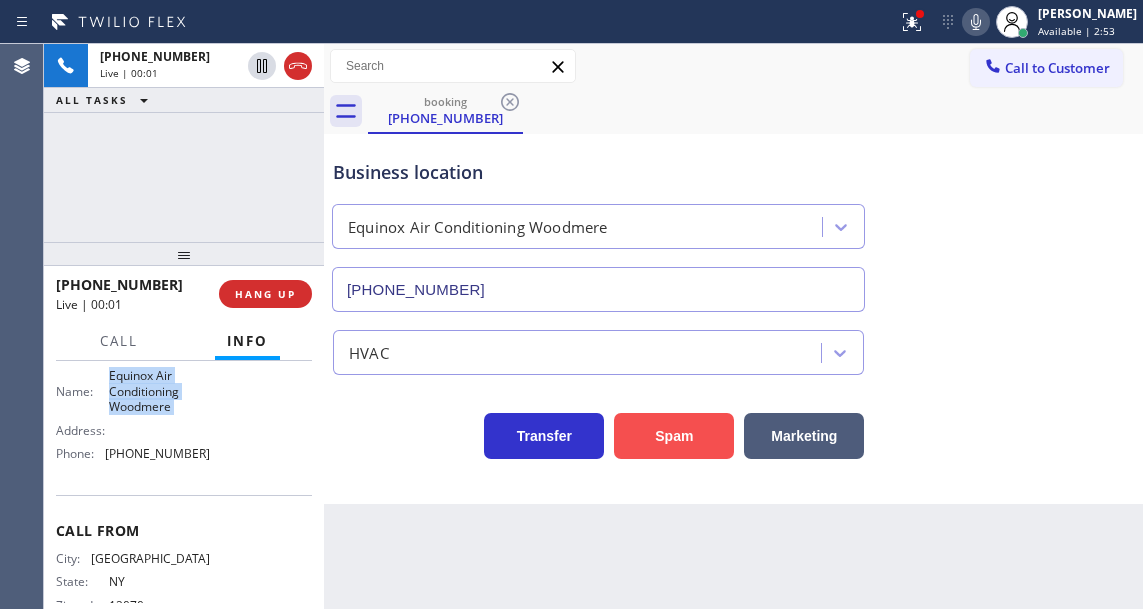 click on "Spam" at bounding box center (674, 436) 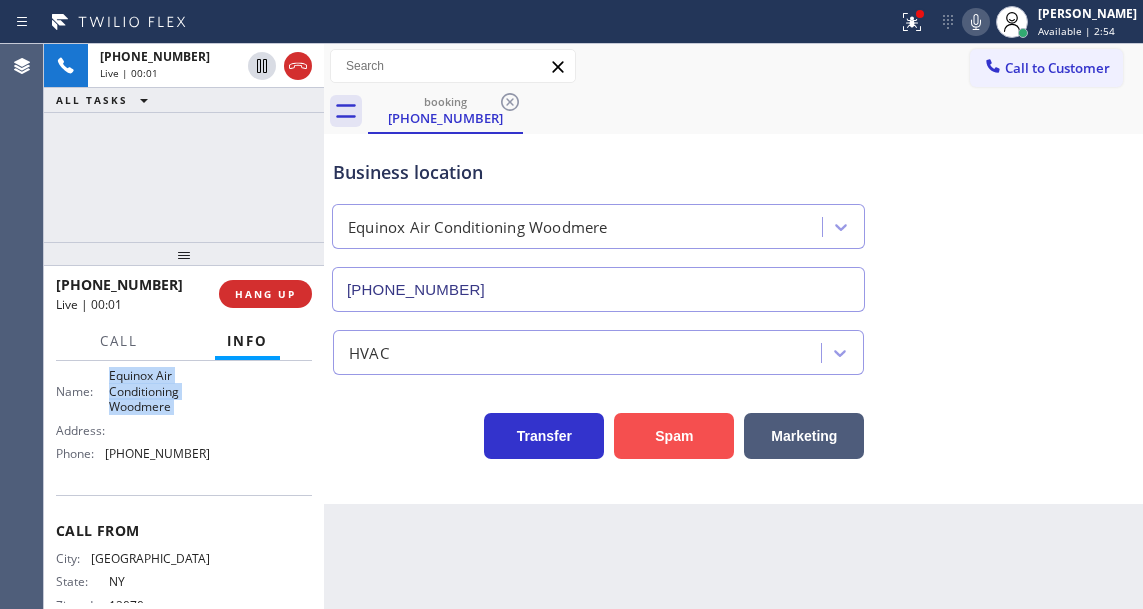click on "Spam" at bounding box center [674, 436] 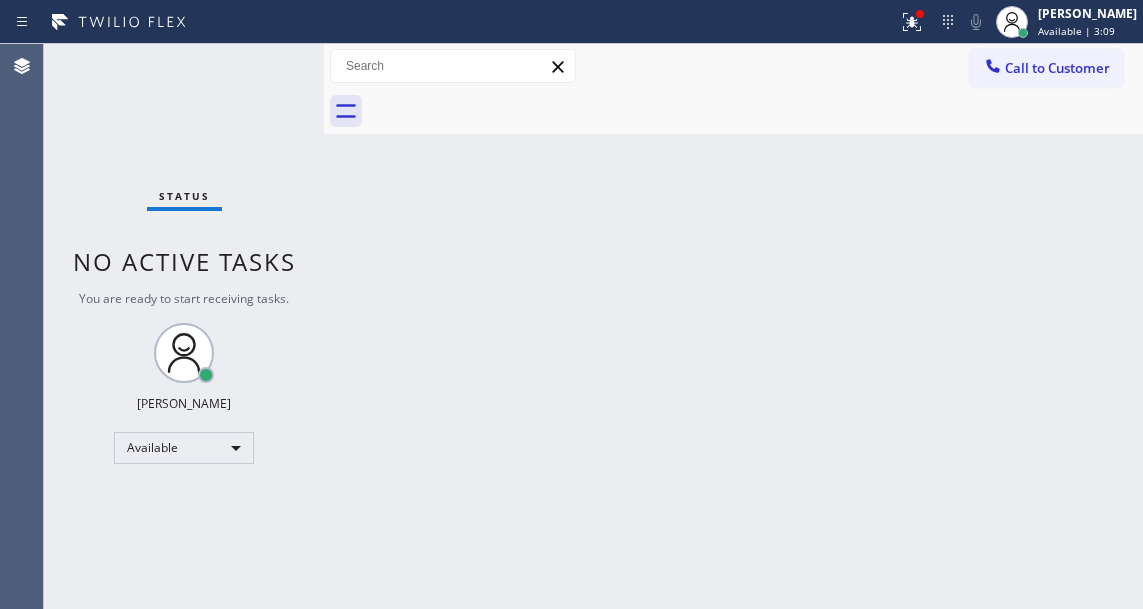 click on "Back to Dashboard Change Sender ID Customers Technicians Select a contact Outbound call Technician Search Technician Your caller id phone number Your caller id phone number Call Technician info Name   Phone none Address none Change Sender ID HVAC [PHONE_NUMBER] 5 Star Appliance [PHONE_NUMBER] Appliance Repair [PHONE_NUMBER] Plumbing [PHONE_NUMBER] Air Duct Cleaning [PHONE_NUMBER]  Electricians [PHONE_NUMBER] Cancel Change Check personal SMS Reset Change No tabs Call to Customer Outbound call Location Edison Electricians of [GEOGRAPHIC_DATA] Your caller id phone number [PHONE_NUMBER] Customer number Call Outbound call Technician Search Technician Your caller id phone number Your caller id phone number Call" at bounding box center [733, 326] 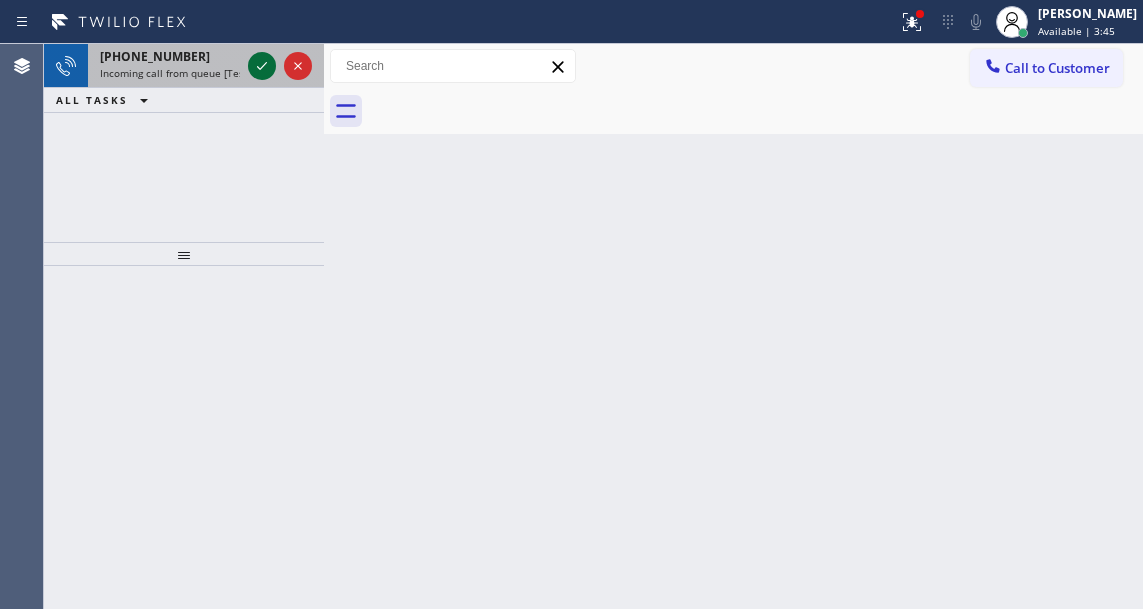 click 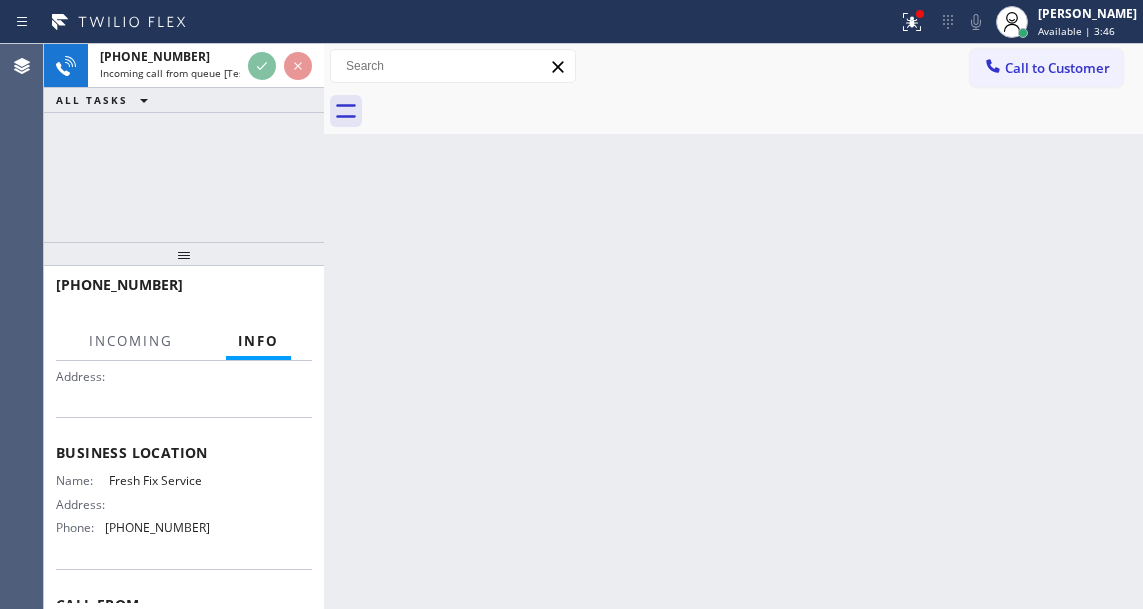 scroll, scrollTop: 200, scrollLeft: 0, axis: vertical 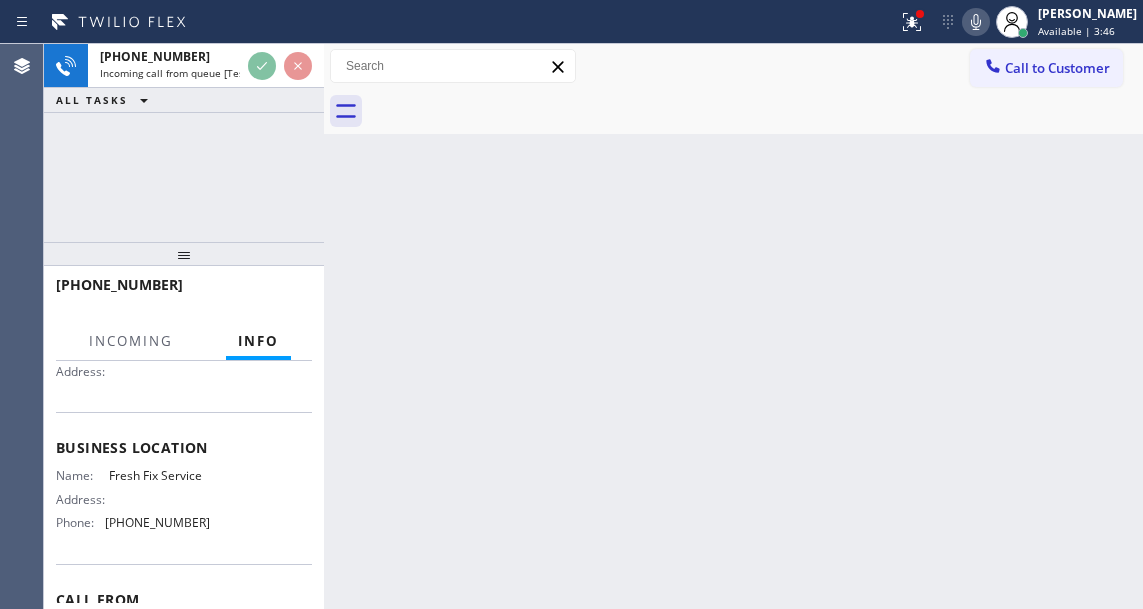 click on "Fresh Fix Service" at bounding box center (159, 475) 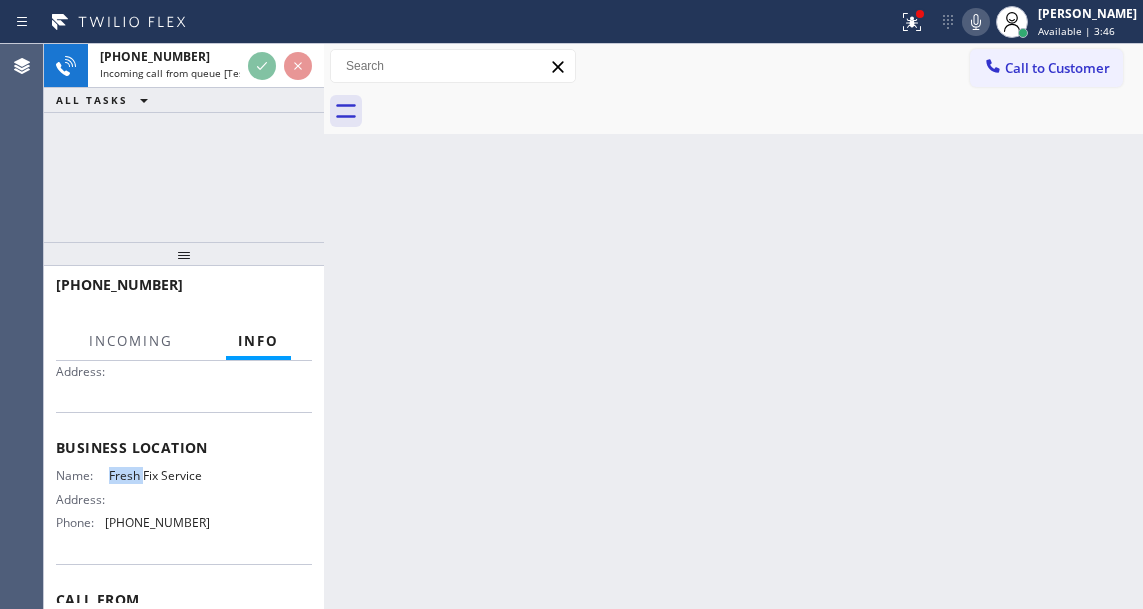 click on "Fresh Fix Service" at bounding box center (159, 475) 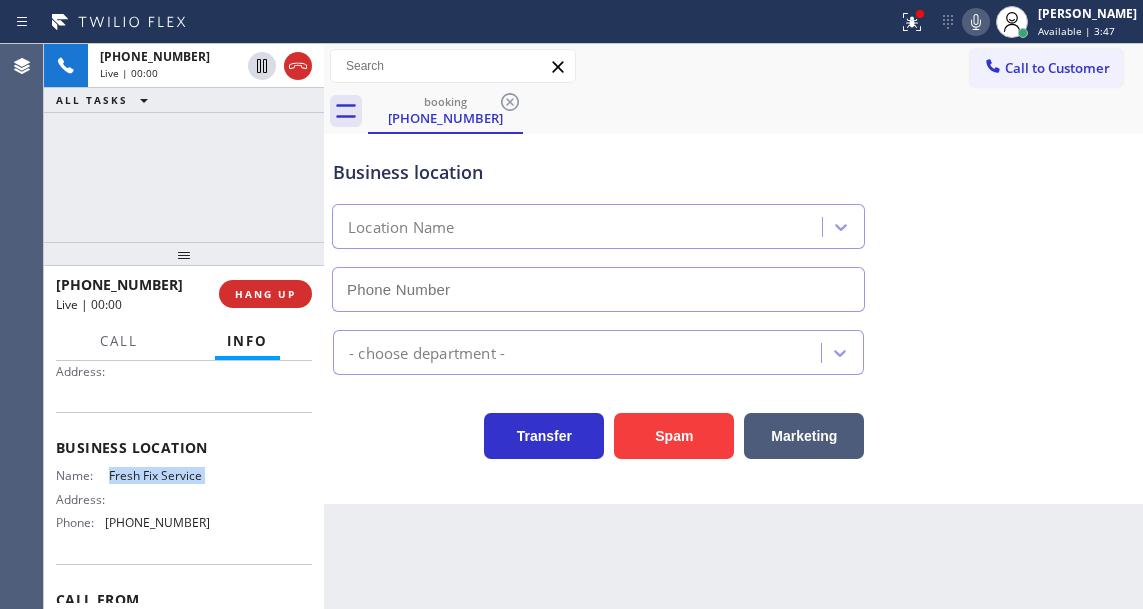 click on "Fresh Fix Service" at bounding box center [159, 475] 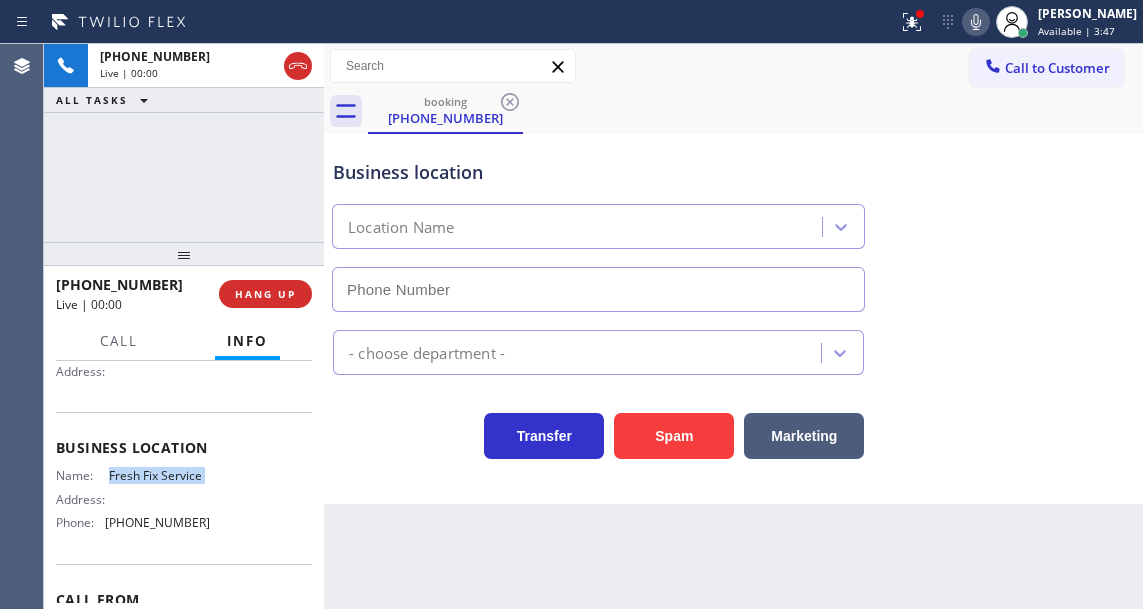 type on "[PHONE_NUMBER]" 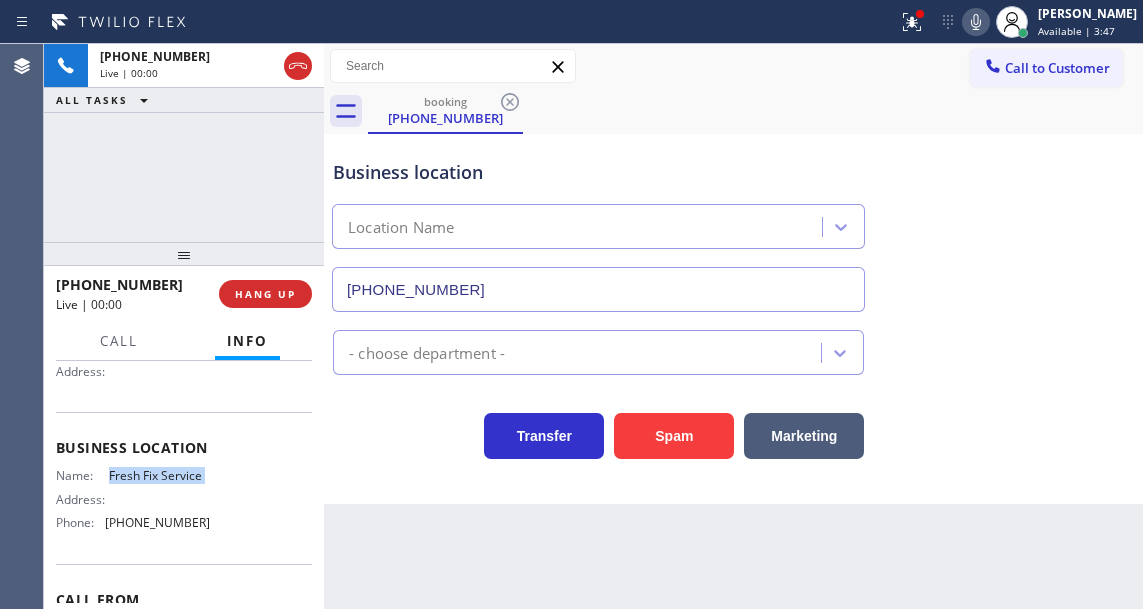 click on "Fresh Fix Service" at bounding box center (159, 475) 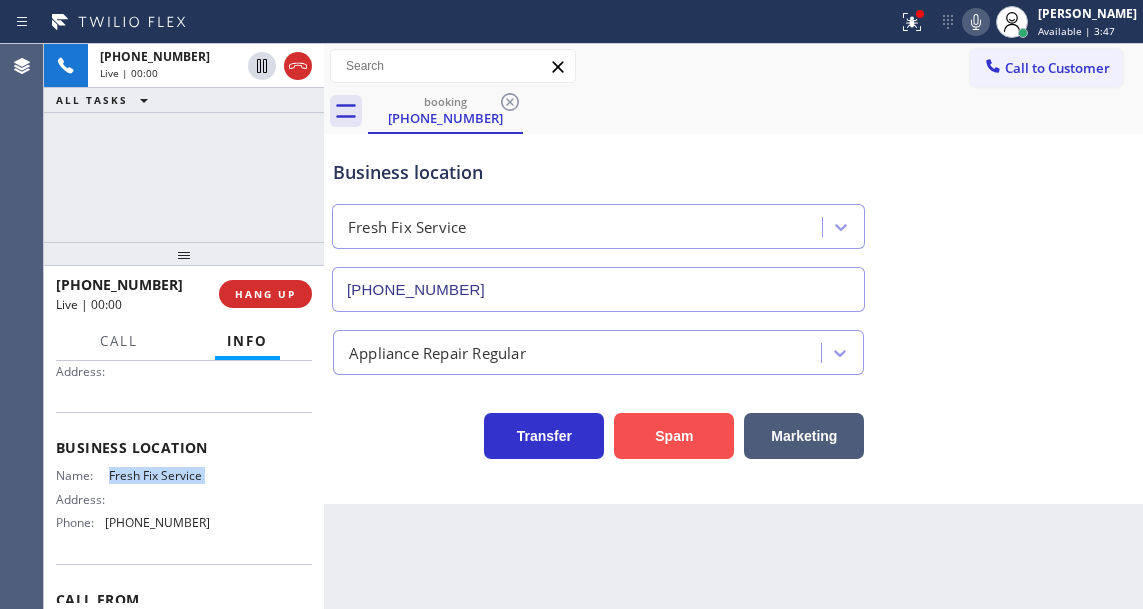 click on "Spam" at bounding box center [674, 436] 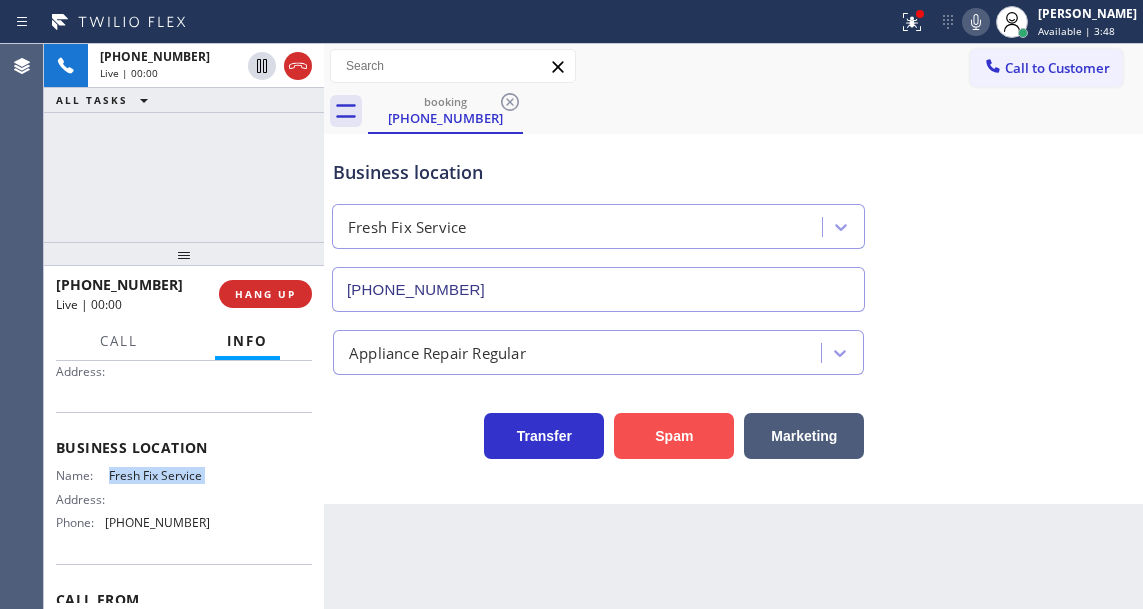 click on "Spam" at bounding box center (674, 436) 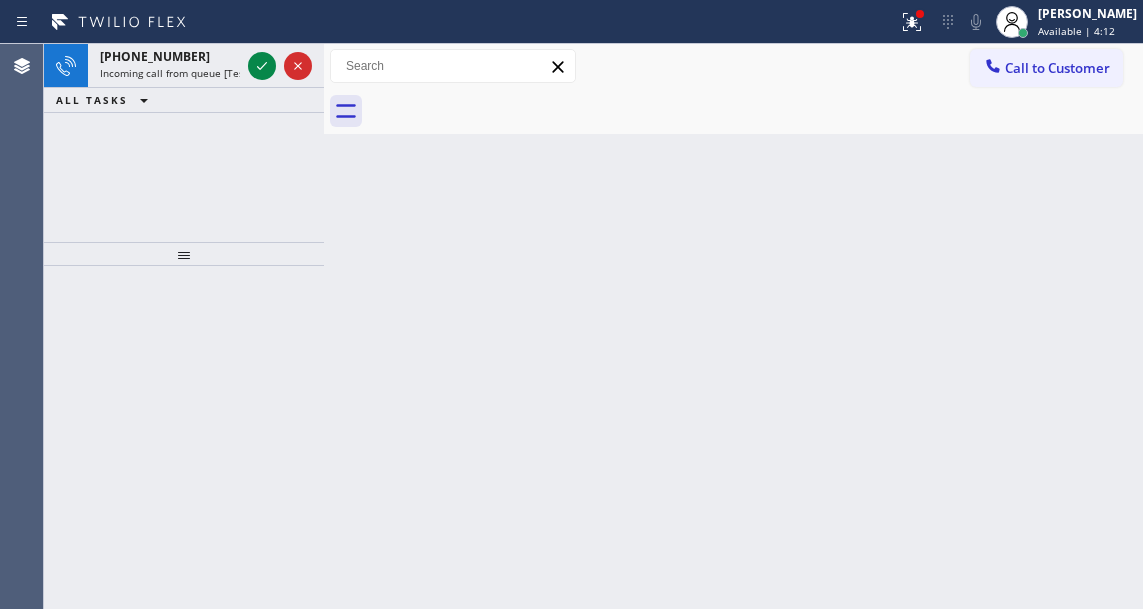 click on "Back to Dashboard Change Sender ID Customers Technicians Select a contact Outbound call Technician Search Technician Your caller id phone number Your caller id phone number Call Technician info Name   Phone none Address none Change Sender ID HVAC [PHONE_NUMBER] 5 Star Appliance [PHONE_NUMBER] Appliance Repair [PHONE_NUMBER] Plumbing [PHONE_NUMBER] Air Duct Cleaning [PHONE_NUMBER]  Electricians [PHONE_NUMBER] Cancel Change Check personal SMS Reset Change No tabs Call to Customer Outbound call Location Edison Electricians of [GEOGRAPHIC_DATA] Your caller id phone number [PHONE_NUMBER] Customer number Call Outbound call Technician Search Technician Your caller id phone number Your caller id phone number Call" at bounding box center [733, 326] 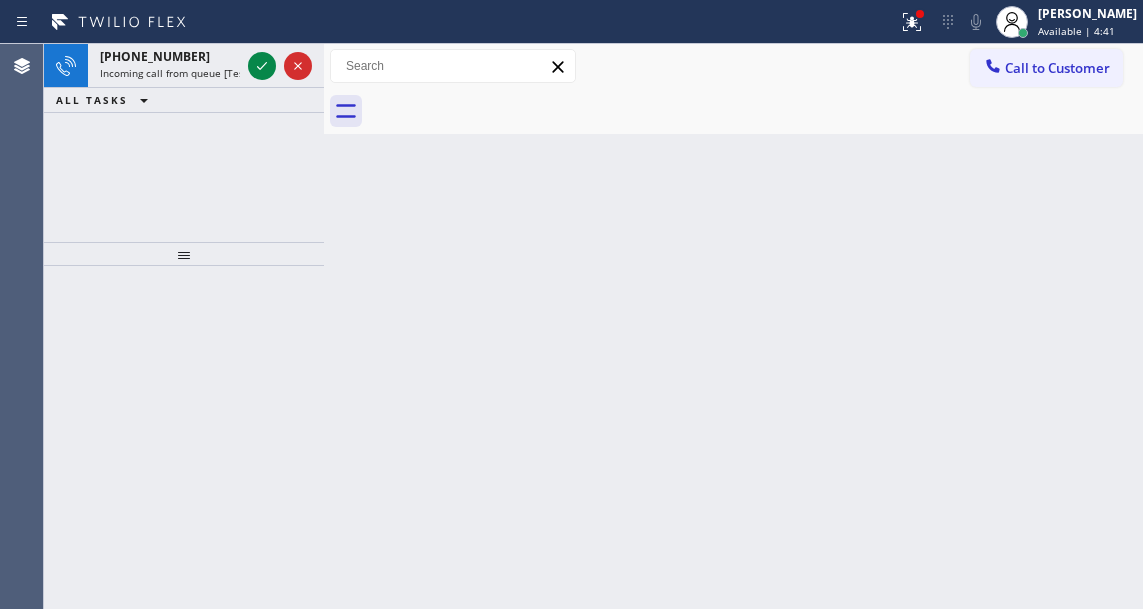 click on "Back to Dashboard Change Sender ID Customers Technicians Select a contact Outbound call Technician Search Technician Your caller id phone number Your caller id phone number Call Technician info Name   Phone none Address none Change Sender ID HVAC [PHONE_NUMBER] 5 Star Appliance [PHONE_NUMBER] Appliance Repair [PHONE_NUMBER] Plumbing [PHONE_NUMBER] Air Duct Cleaning [PHONE_NUMBER]  Electricians [PHONE_NUMBER] Cancel Change Check personal SMS Reset Change No tabs Call to Customer Outbound call Location Edison Electricians of [GEOGRAPHIC_DATA] Your caller id phone number [PHONE_NUMBER] Customer number Call Outbound call Technician Search Technician Your caller id phone number Your caller id phone number Call" at bounding box center (733, 326) 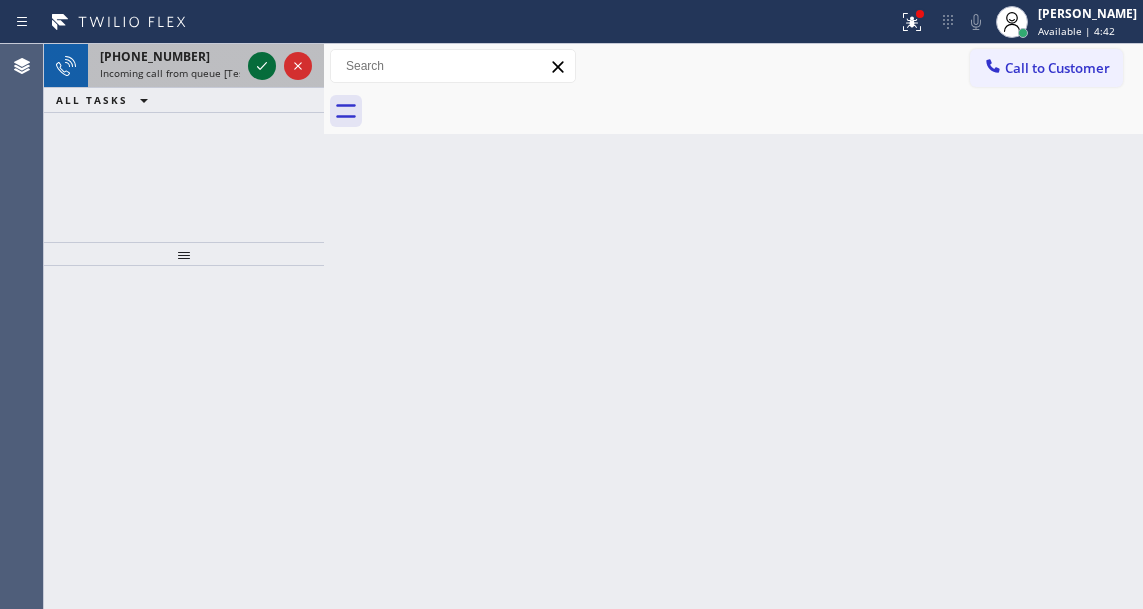 click 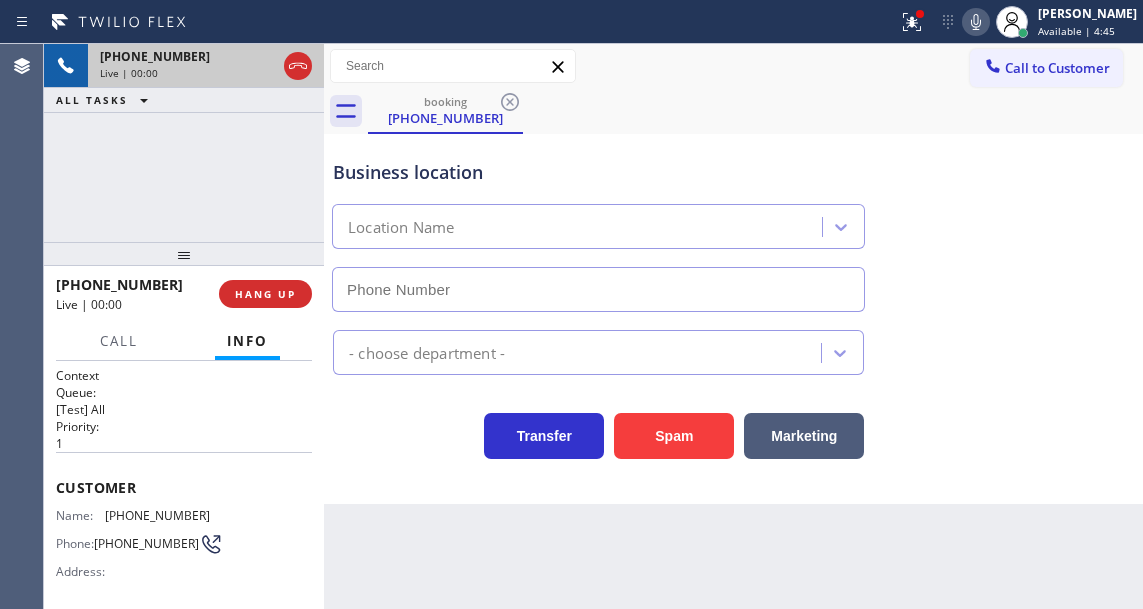 scroll, scrollTop: 200, scrollLeft: 0, axis: vertical 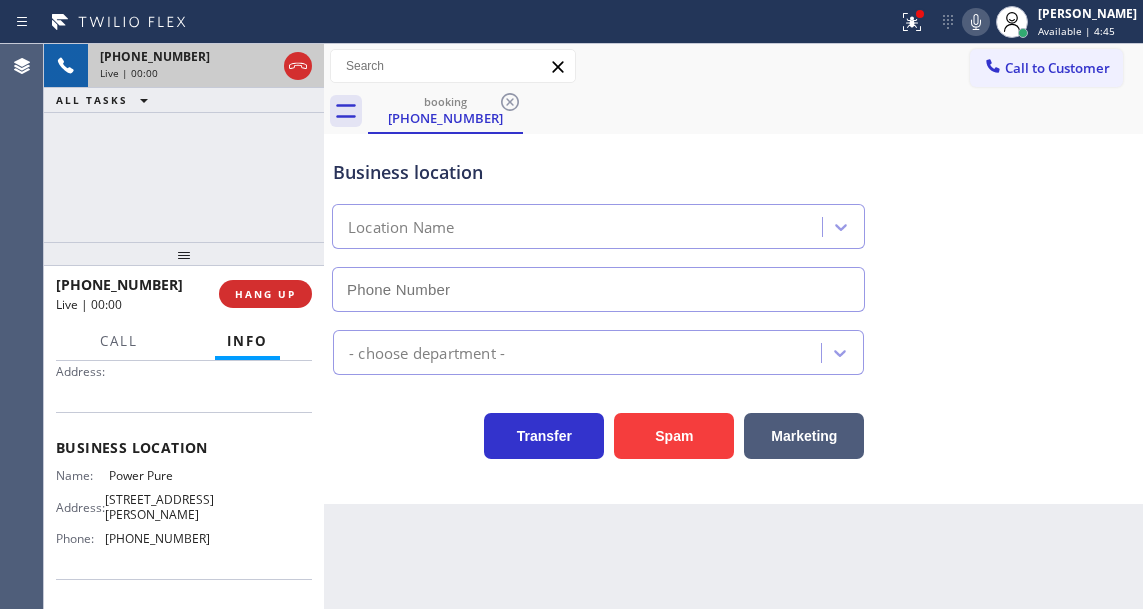 type on "[PHONE_NUMBER]" 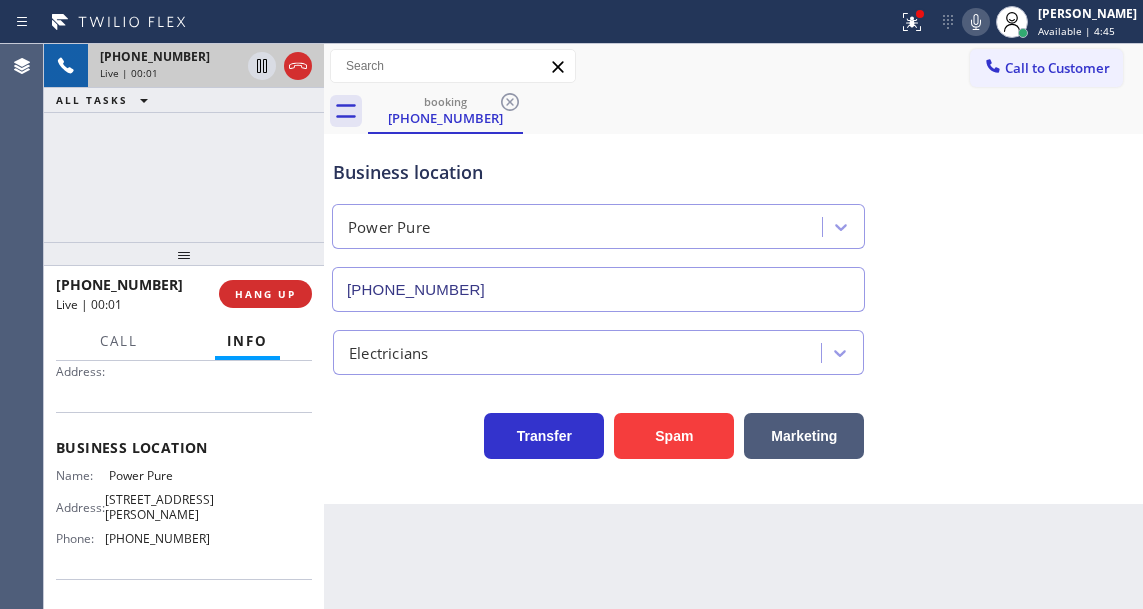 click on "Power Pure" at bounding box center (159, 475) 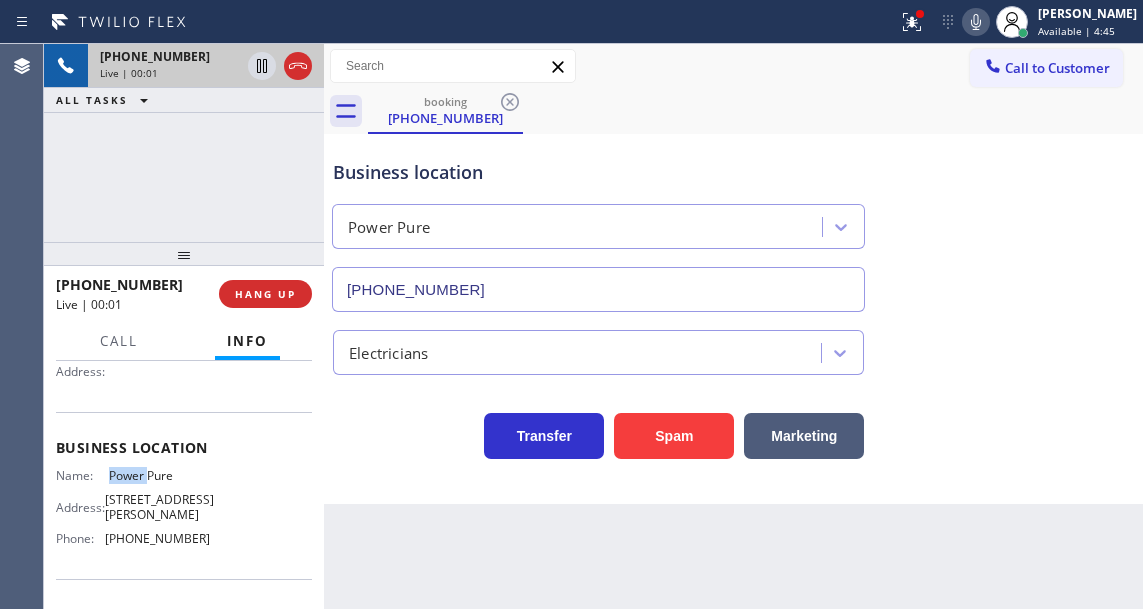 click on "Power Pure" at bounding box center (159, 475) 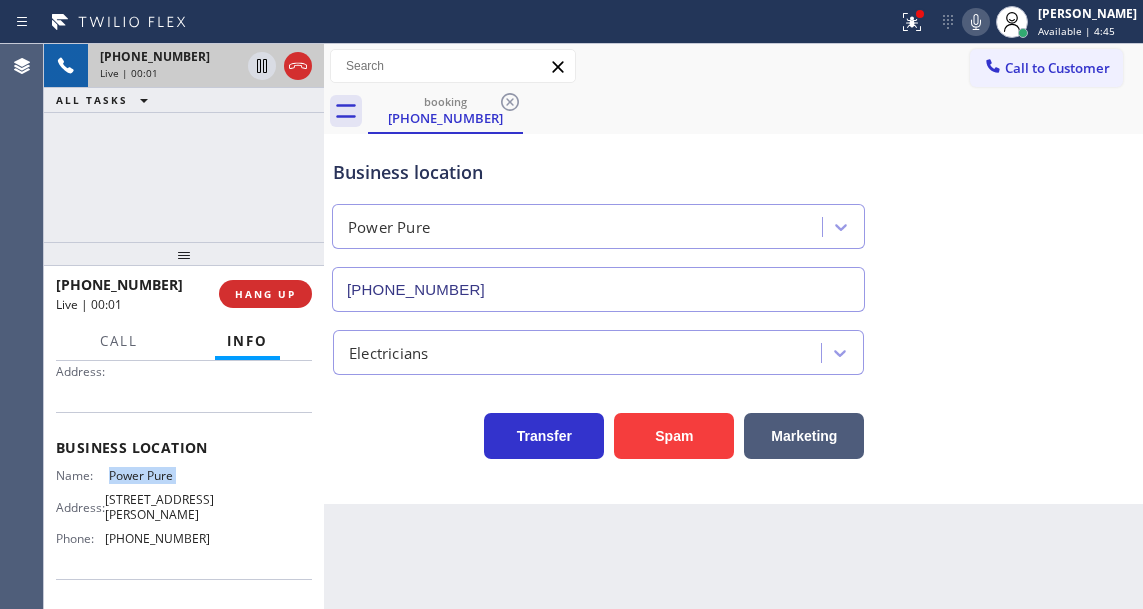 click on "Power Pure" at bounding box center [159, 475] 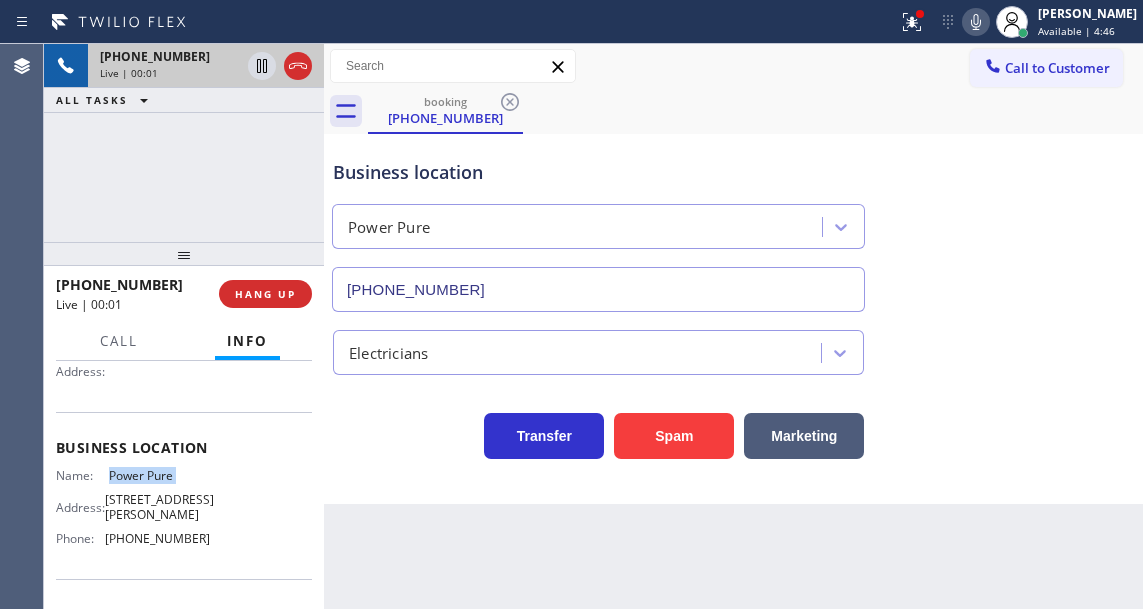 click on "Power Pure" at bounding box center (159, 475) 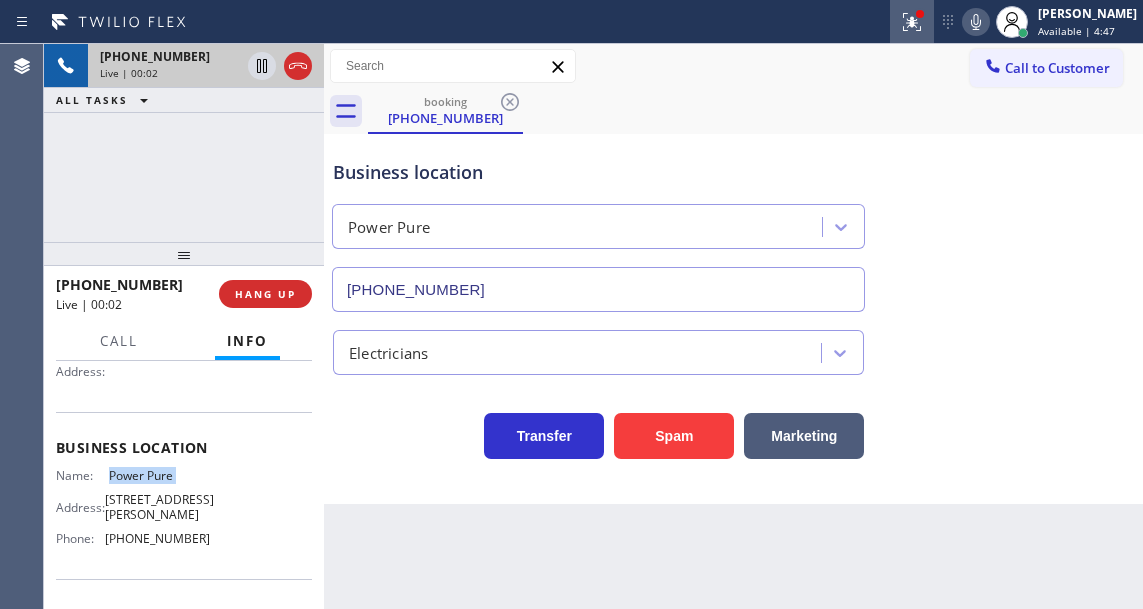 click at bounding box center [912, 22] 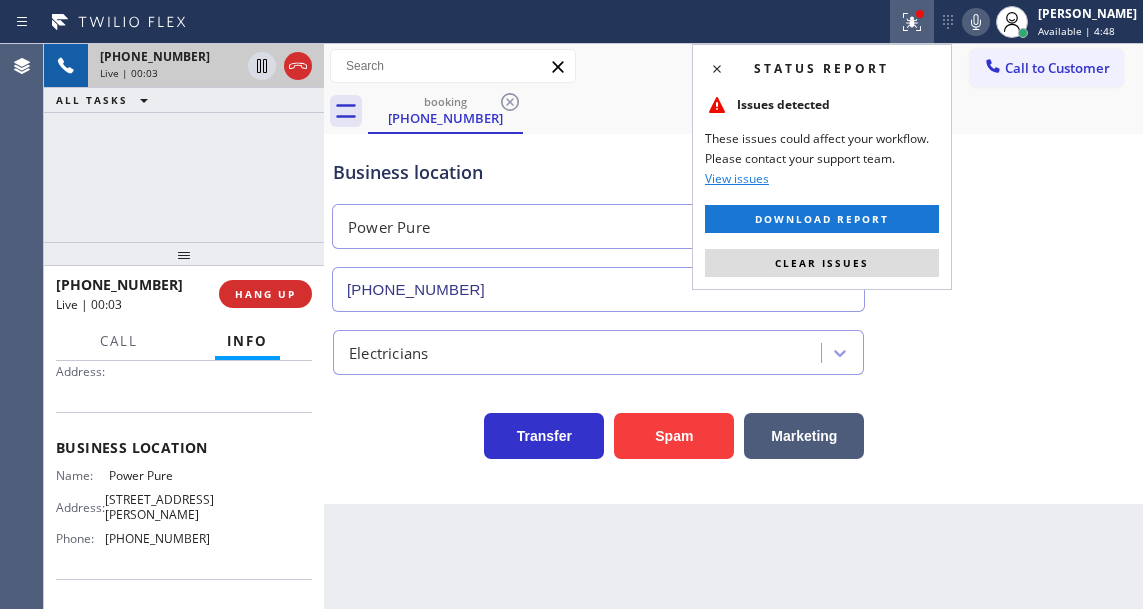 click on "Business location Power Pure [PHONE_NUMBER]" at bounding box center (733, 221) 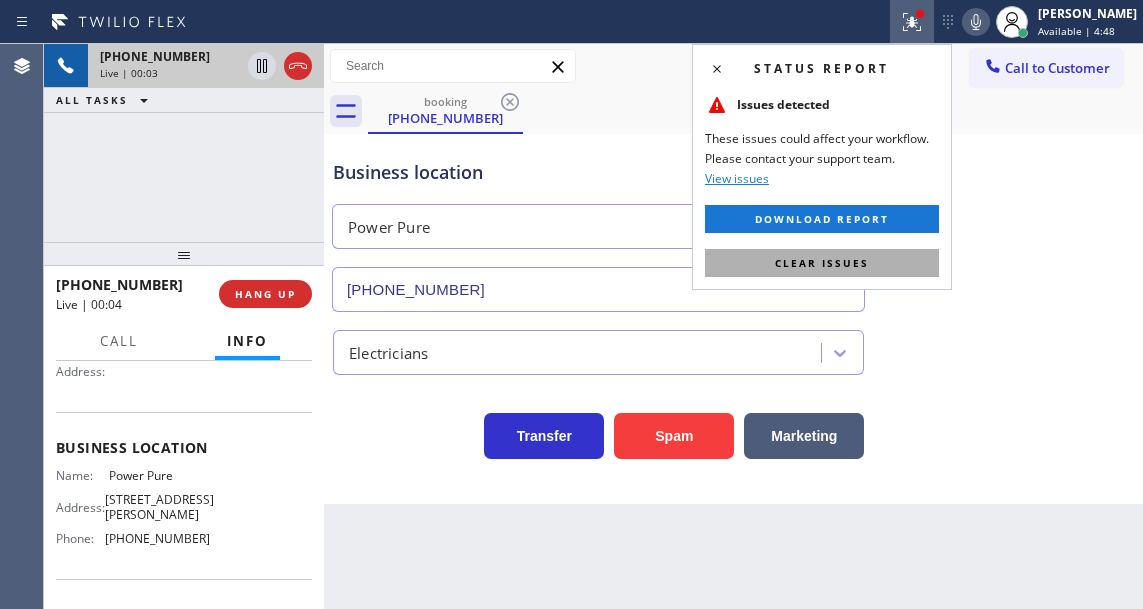 click on "Clear issues" at bounding box center (822, 263) 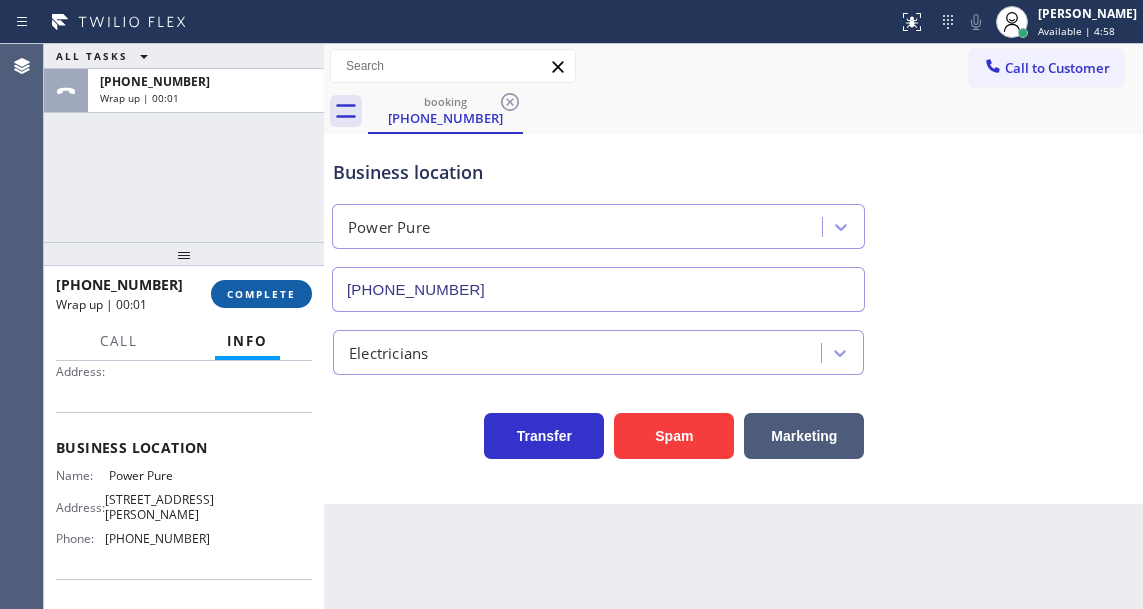 click on "COMPLETE" at bounding box center [261, 294] 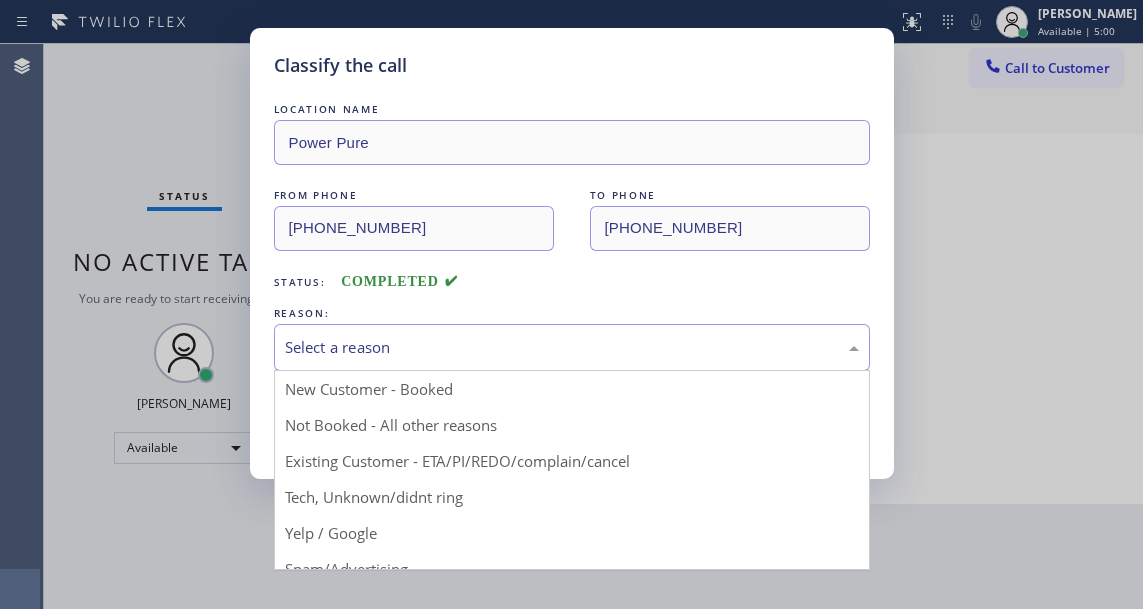 click on "Select a reason" at bounding box center (572, 347) 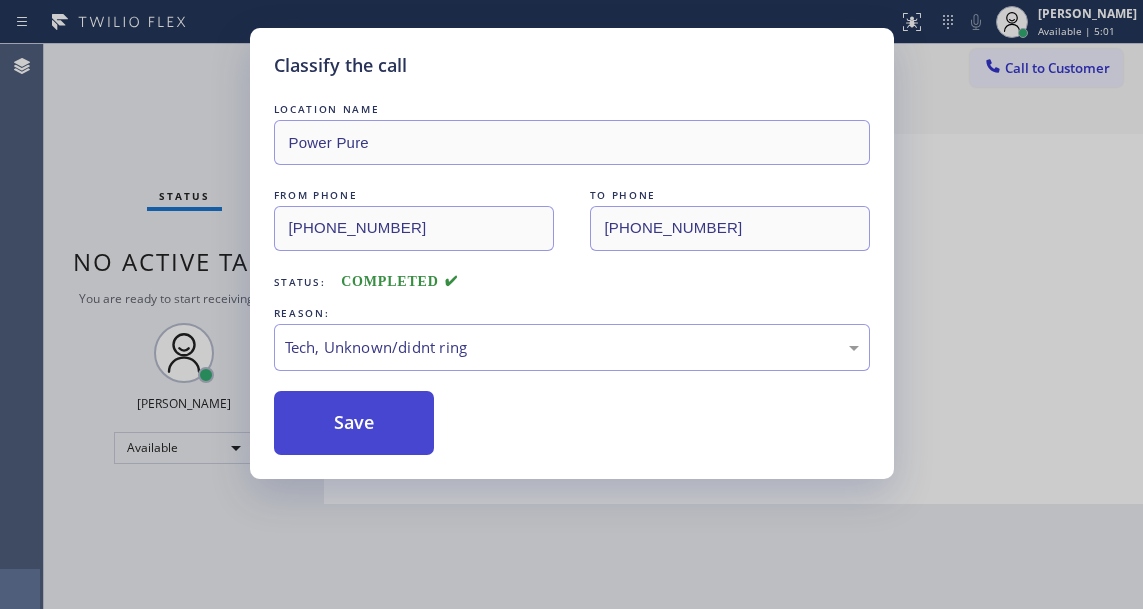 click on "Save" at bounding box center [354, 423] 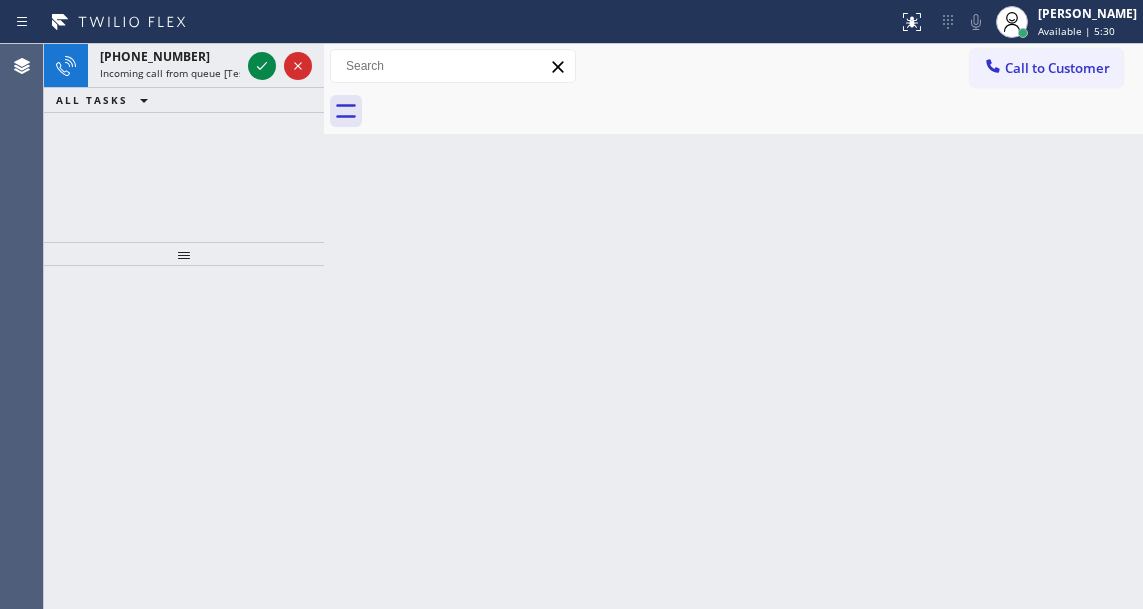 click on "Back to Dashboard Change Sender ID Customers Technicians Select a contact Outbound call Technician Search Technician Your caller id phone number Your caller id phone number Call Technician info Name   Phone none Address none Change Sender ID HVAC [PHONE_NUMBER] 5 Star Appliance [PHONE_NUMBER] Appliance Repair [PHONE_NUMBER] Plumbing [PHONE_NUMBER] Air Duct Cleaning [PHONE_NUMBER]  Electricians [PHONE_NUMBER] Cancel Change Check personal SMS Reset Change No tabs Call to Customer Outbound call Location Edison Electricians of [GEOGRAPHIC_DATA] Your caller id phone number [PHONE_NUMBER] Customer number Call Outbound call Technician Search Technician Your caller id phone number Your caller id phone number Call" at bounding box center (733, 326) 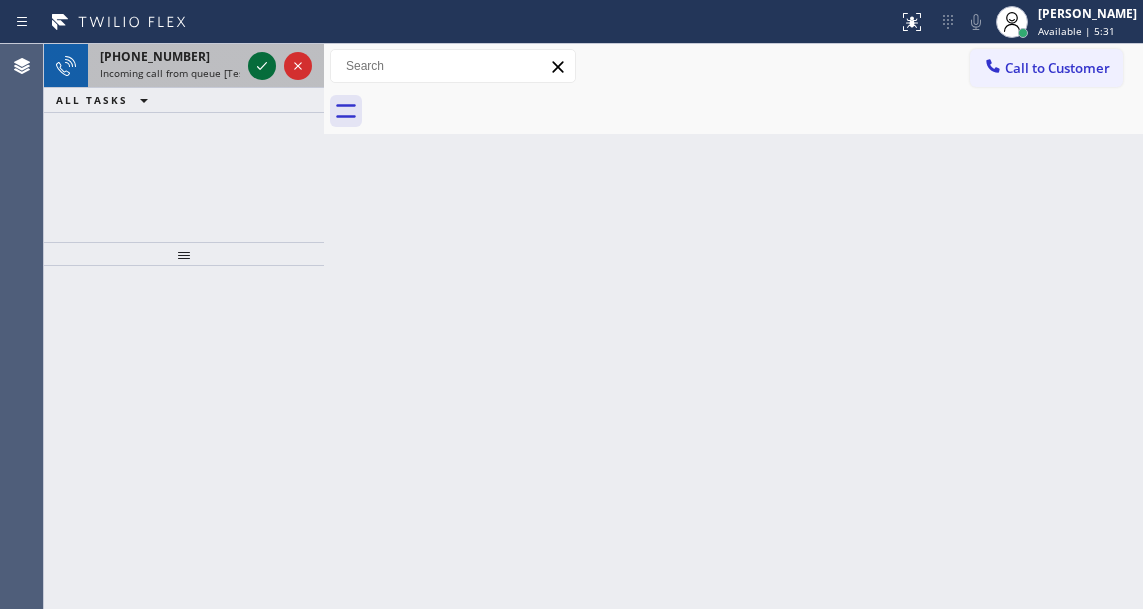click 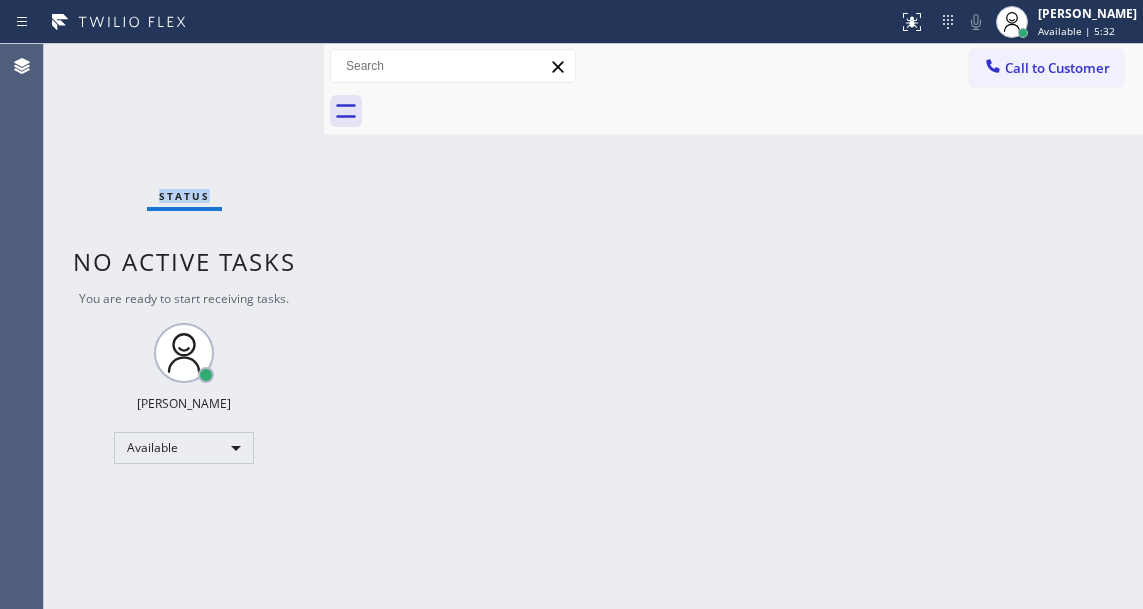 click on "Status   No active tasks     You are ready to start receiving tasks.   [PERSON_NAME]" at bounding box center (184, 326) 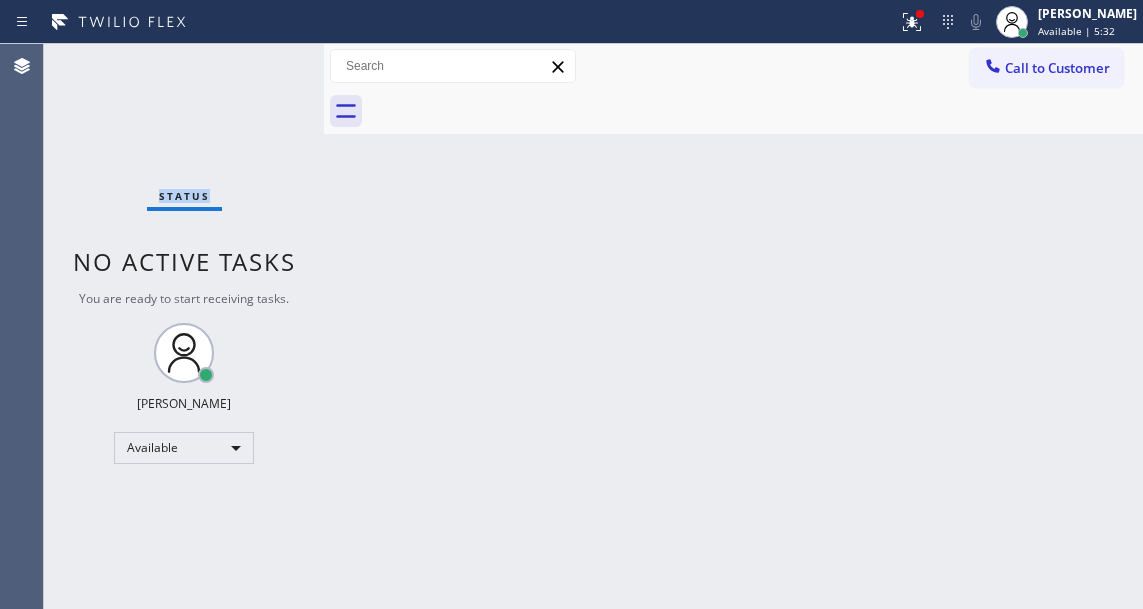 click on "Status   No active tasks     You are ready to start receiving tasks.   [PERSON_NAME]" at bounding box center (184, 326) 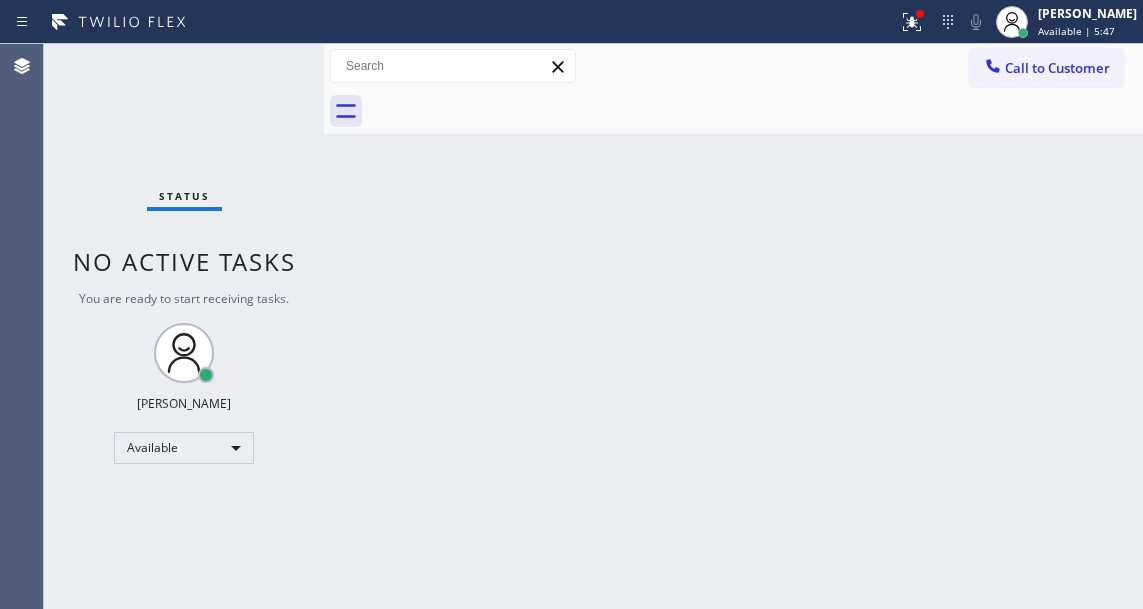 click on "Status   No active tasks     You are ready to start receiving tasks.   [PERSON_NAME]" at bounding box center (184, 326) 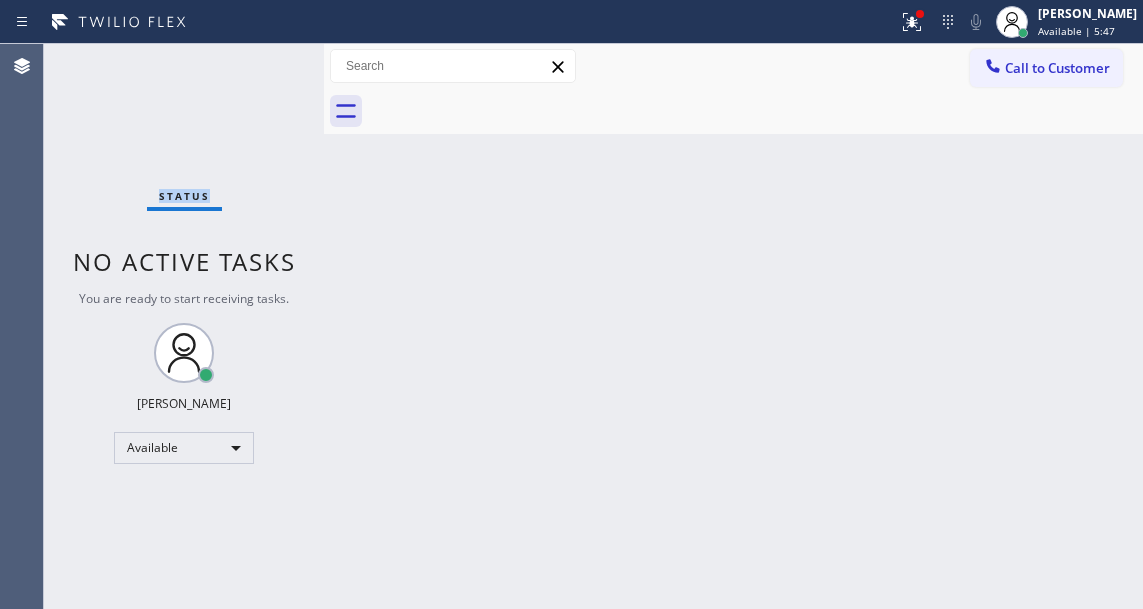 click on "Status   No active tasks     You are ready to start receiving tasks.   [PERSON_NAME]" at bounding box center (184, 326) 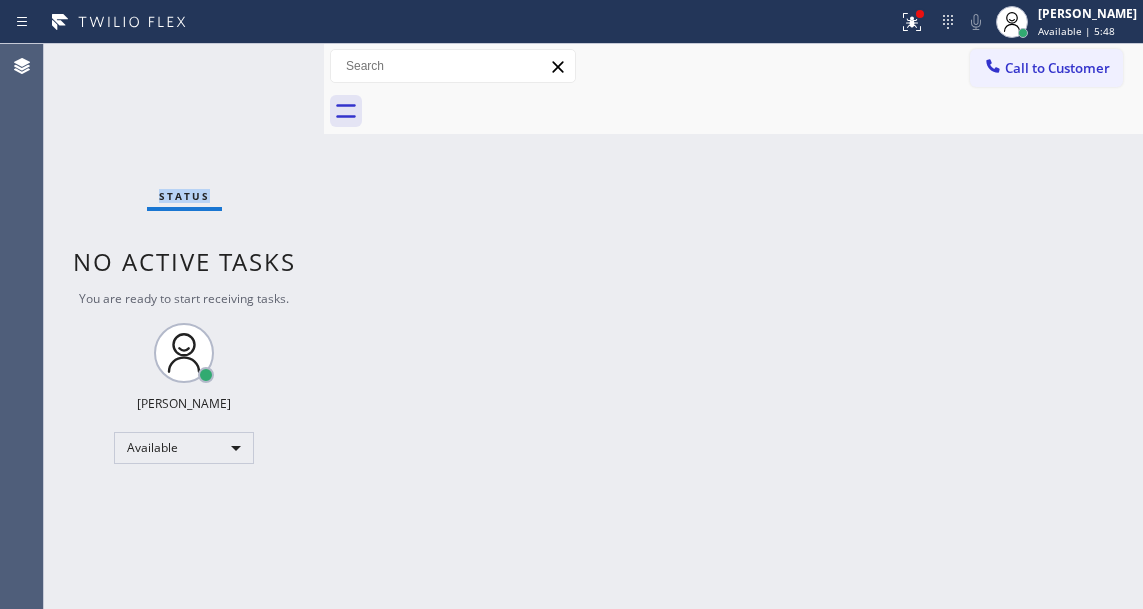 click on "Status   No active tasks     You are ready to start receiving tasks.   [PERSON_NAME]" at bounding box center (184, 326) 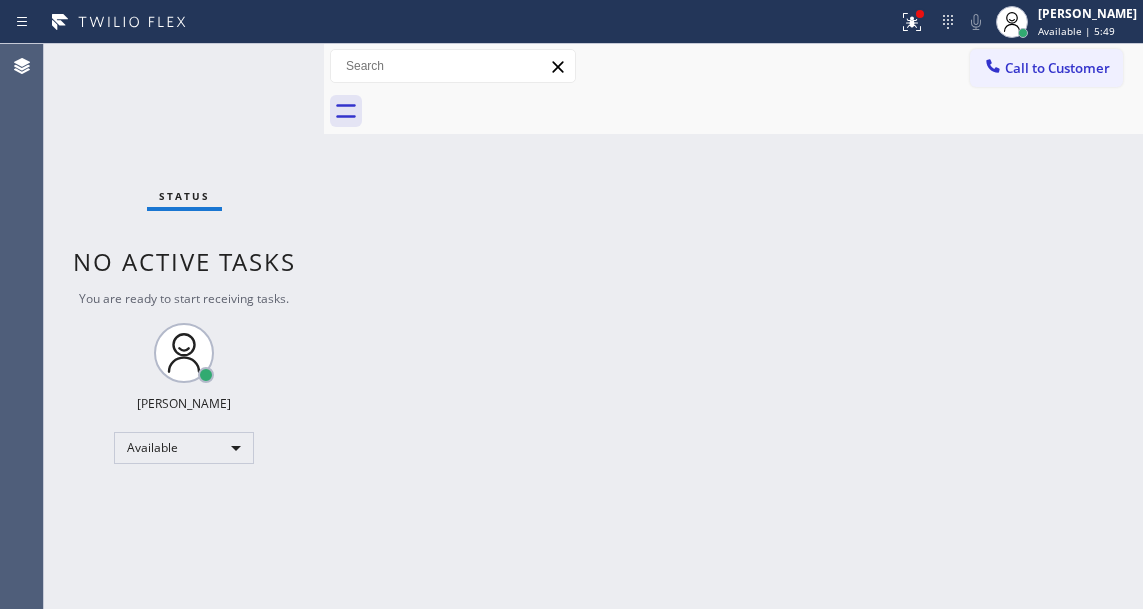 click on "Status   No active tasks     You are ready to start receiving tasks.   [PERSON_NAME]" at bounding box center (184, 326) 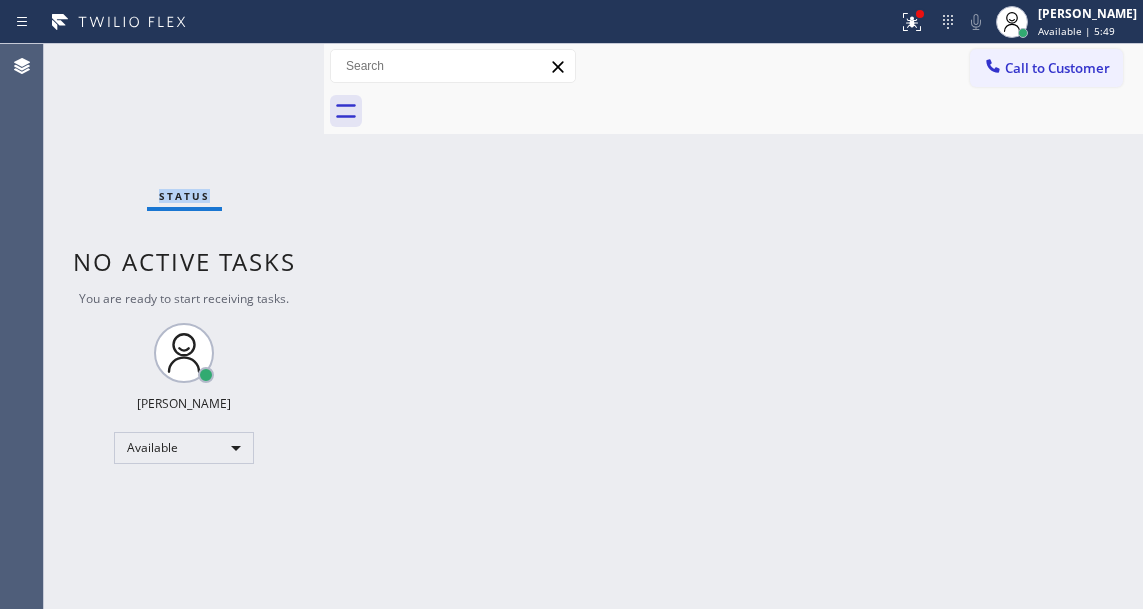 click on "Status   No active tasks     You are ready to start receiving tasks.   [PERSON_NAME]" at bounding box center (184, 326) 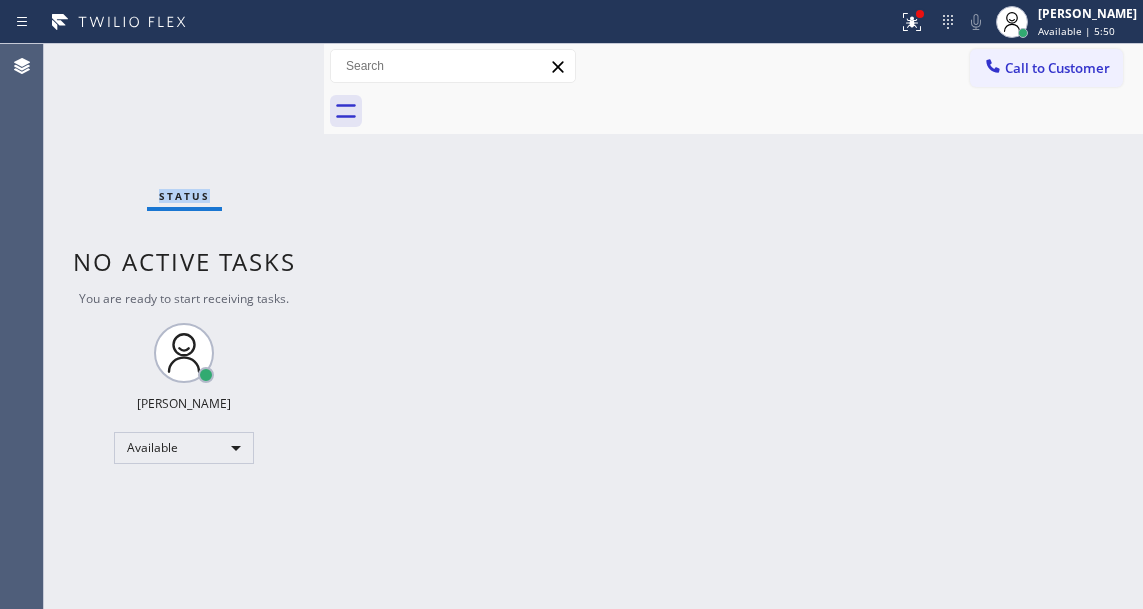 click on "Status   No active tasks     You are ready to start receiving tasks.   [PERSON_NAME]" at bounding box center [184, 326] 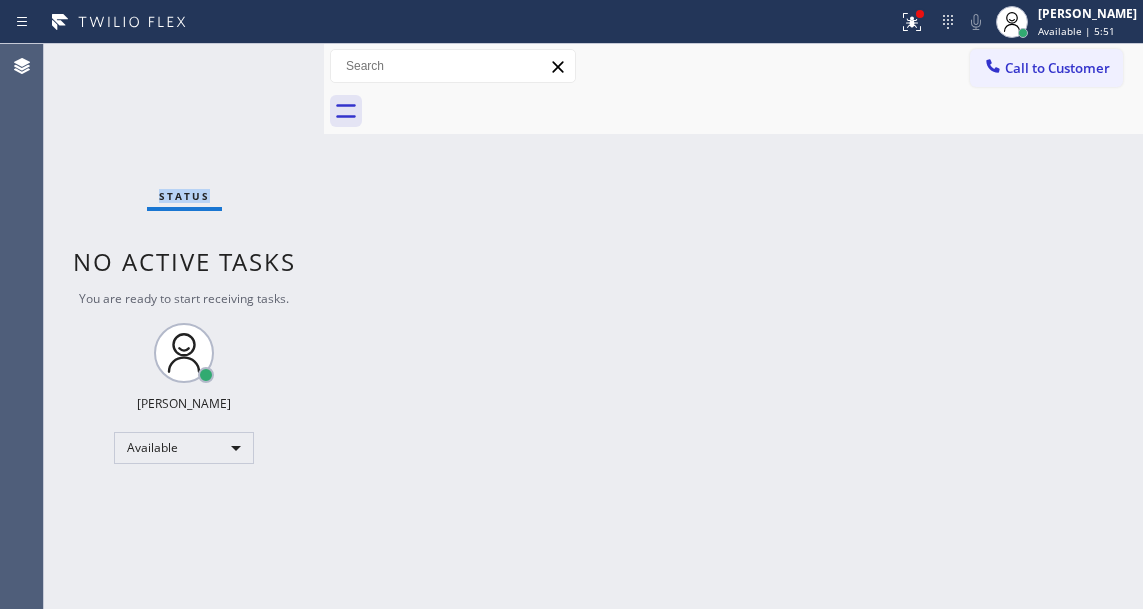 click on "Status   No active tasks     You are ready to start receiving tasks.   [PERSON_NAME]" at bounding box center [184, 326] 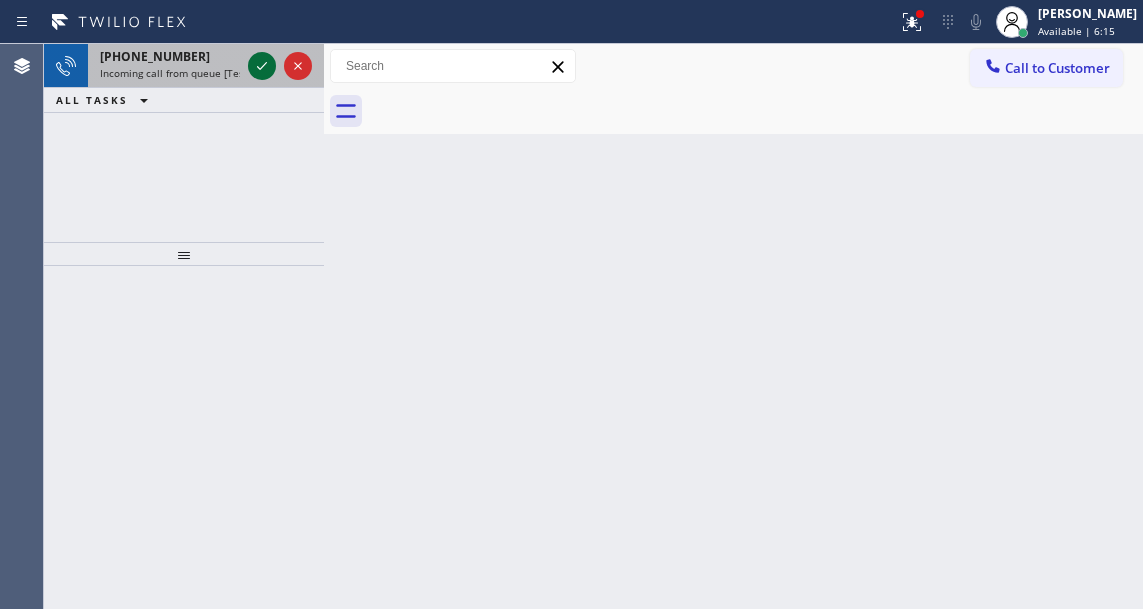 click 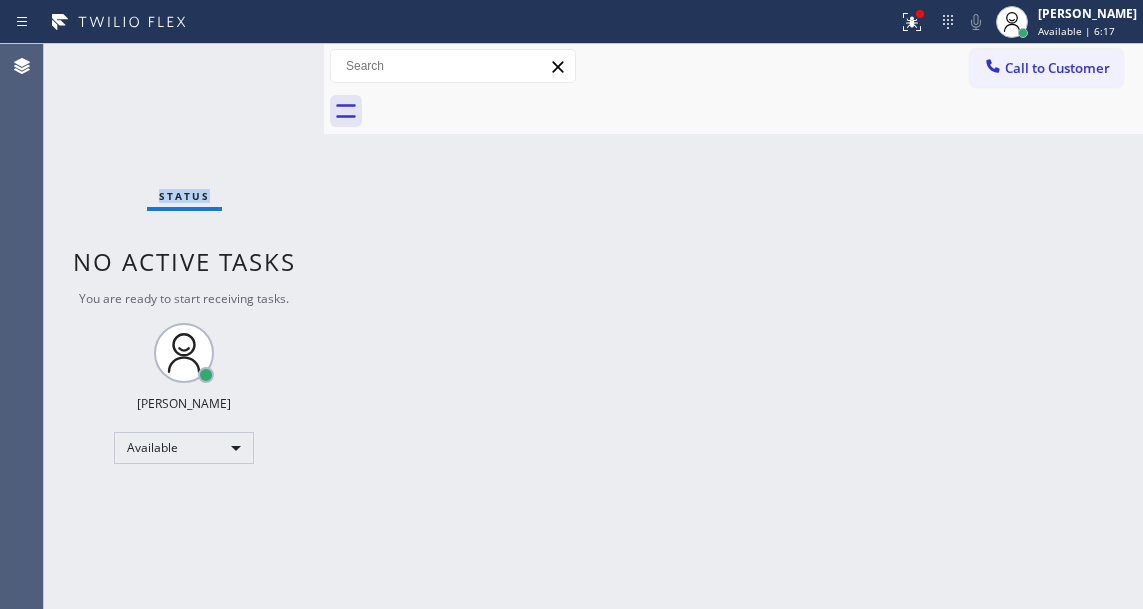 click on "Status   No active tasks     You are ready to start receiving tasks.   [PERSON_NAME]" at bounding box center [184, 326] 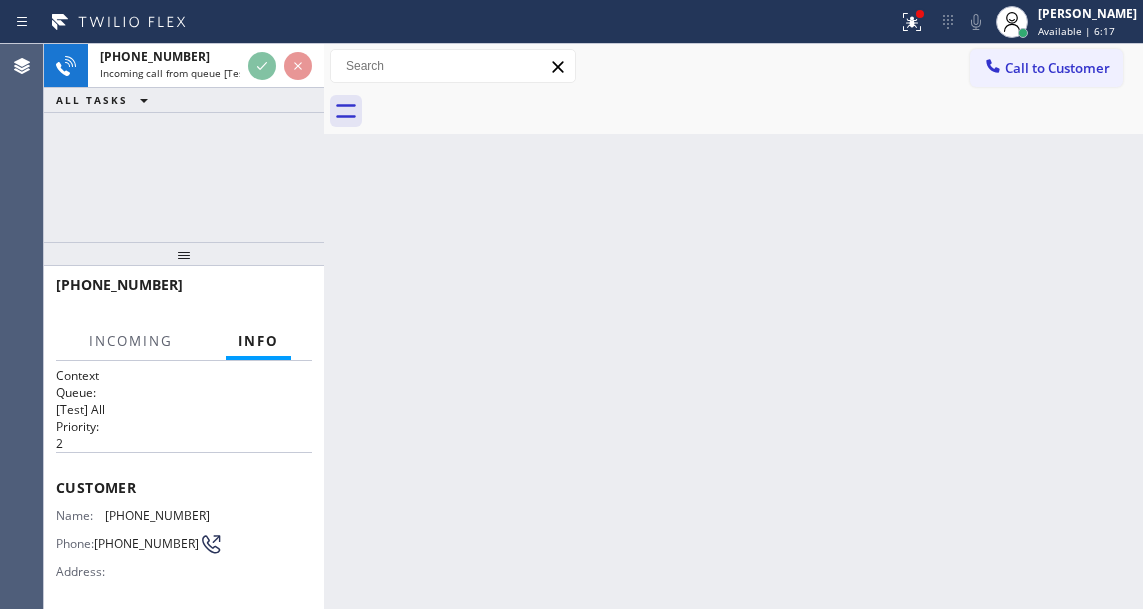 click 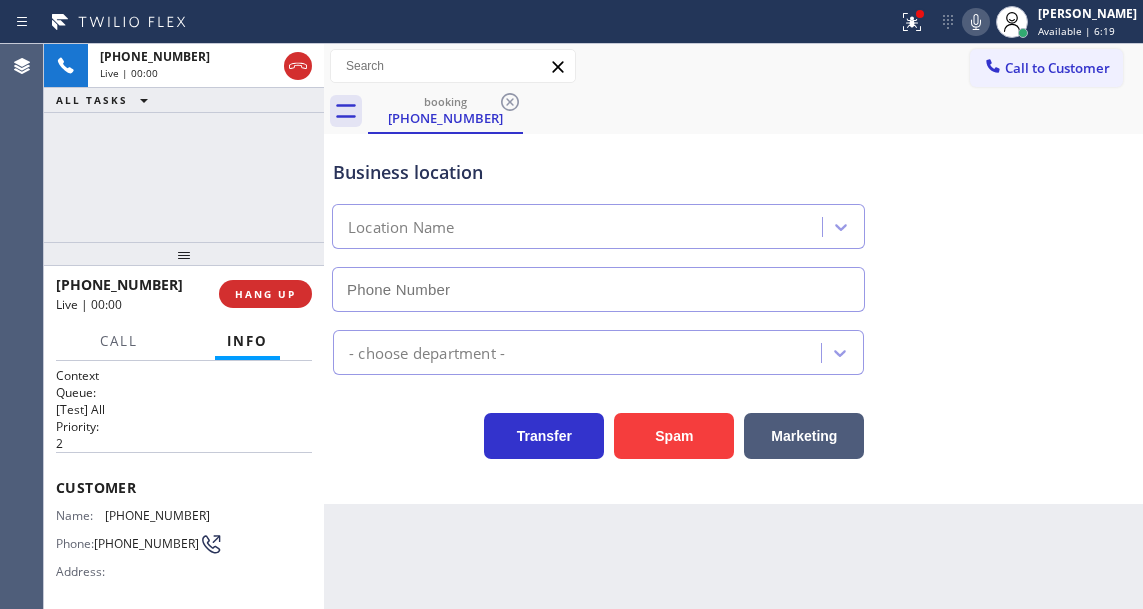 type on "[PHONE_NUMBER]" 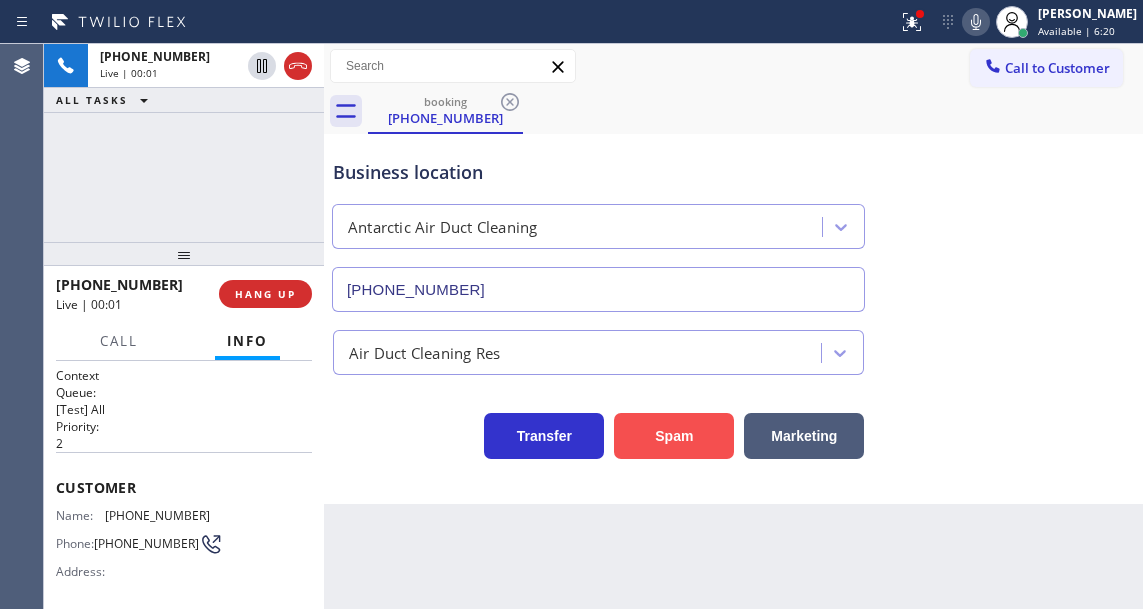click on "Spam" at bounding box center [674, 436] 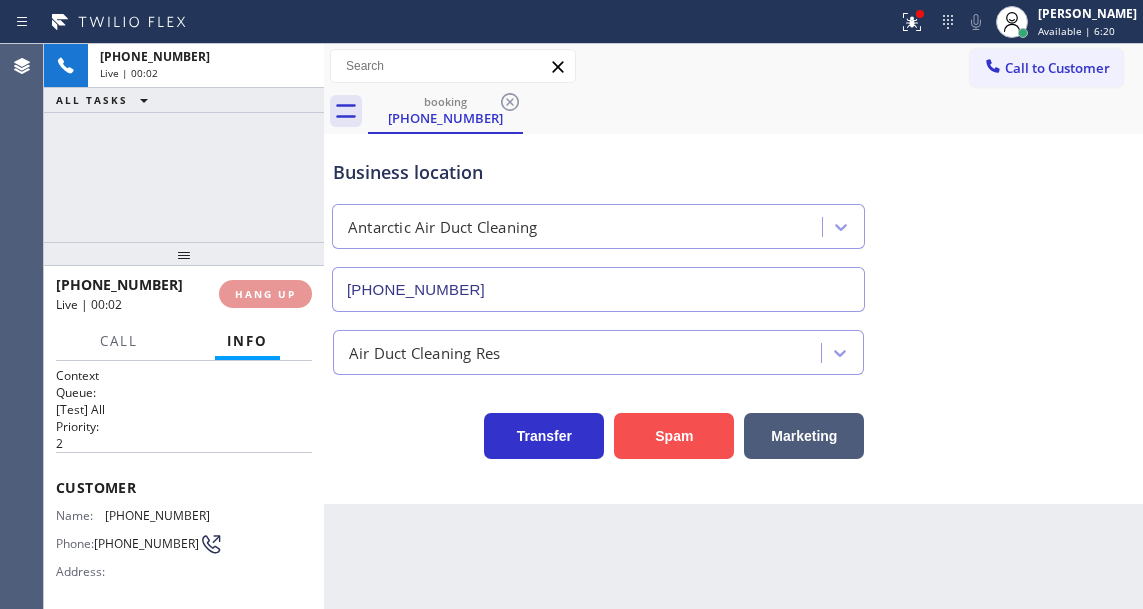 click on "Spam" at bounding box center (674, 436) 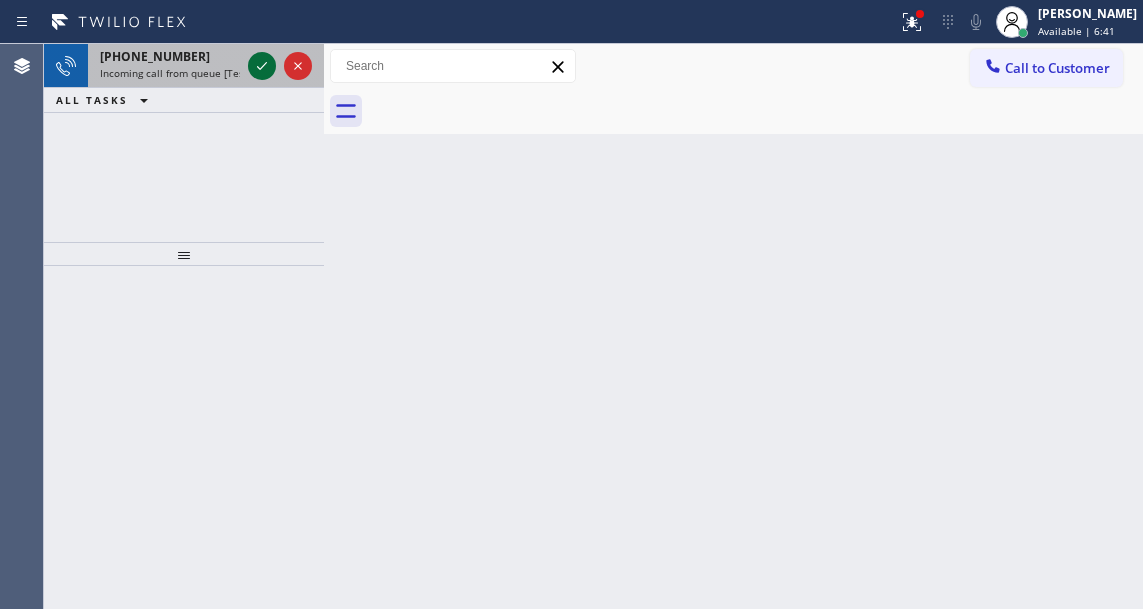 click 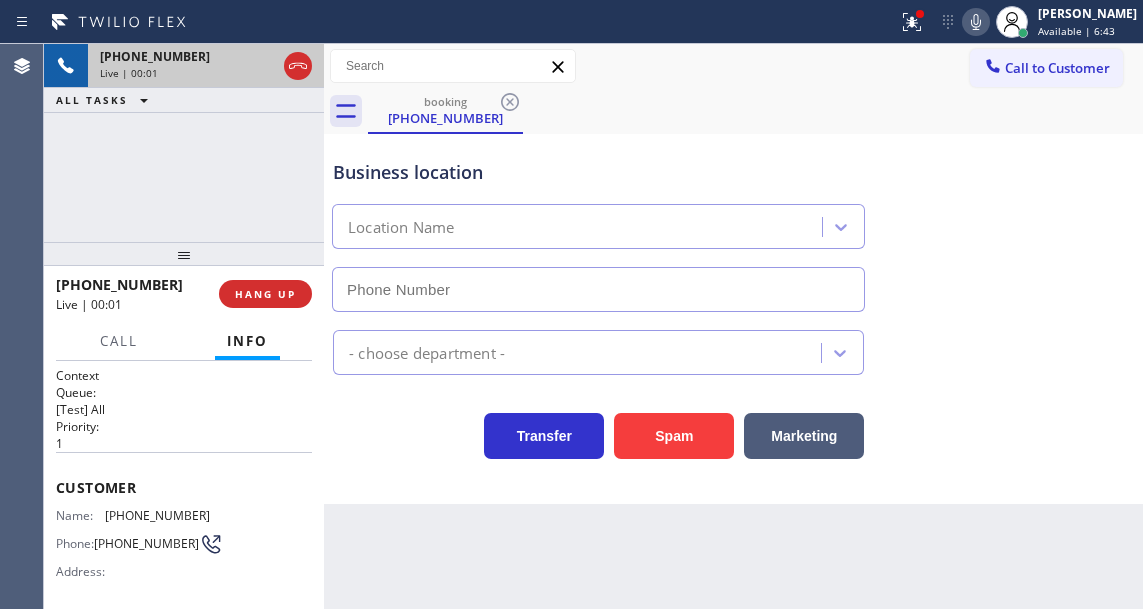 type on "[PHONE_NUMBER]" 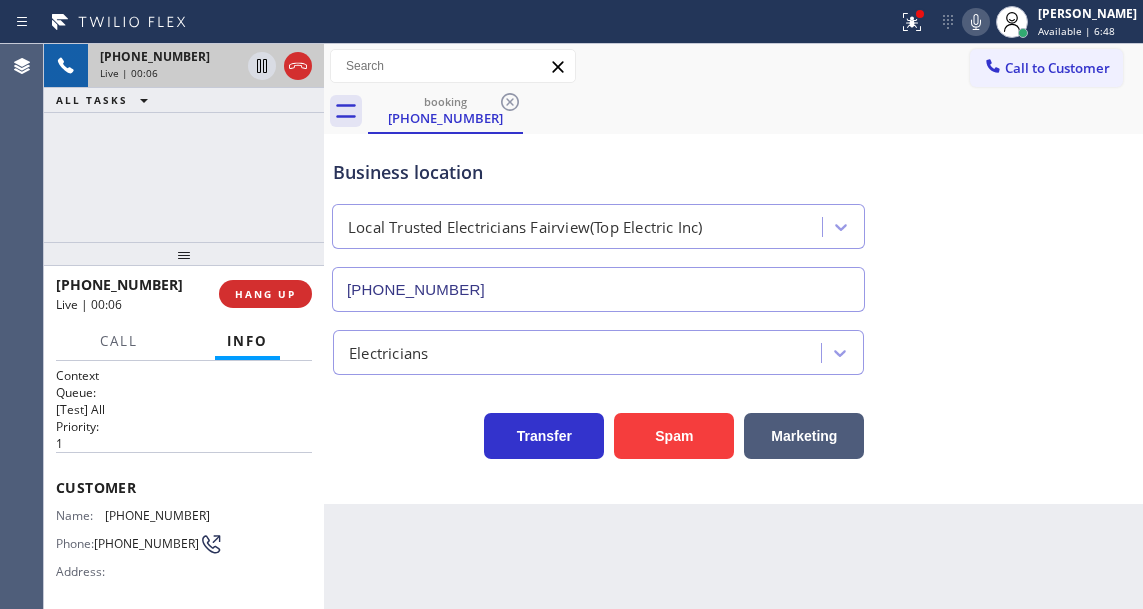 click on "Customer Name: [PHONE_NUMBER] Phone: [PHONE_NUMBER] Address:" at bounding box center (184, 532) 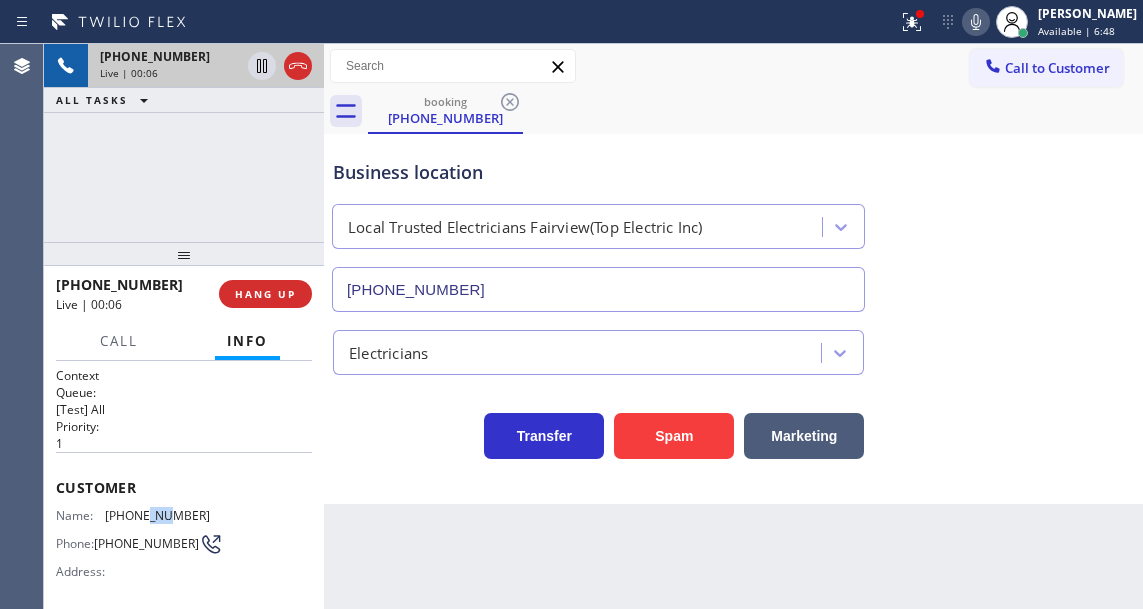 click on "Customer Name: [PHONE_NUMBER] Phone: [PHONE_NUMBER] Address:" at bounding box center (184, 532) 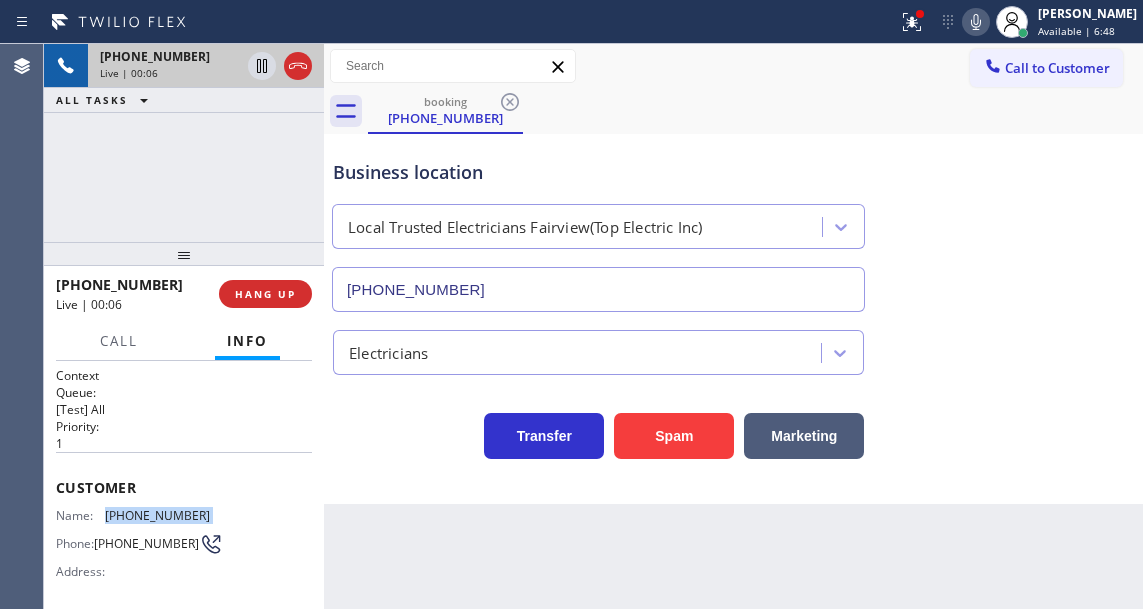 click on "[PHONE_NUMBER]" at bounding box center [157, 515] 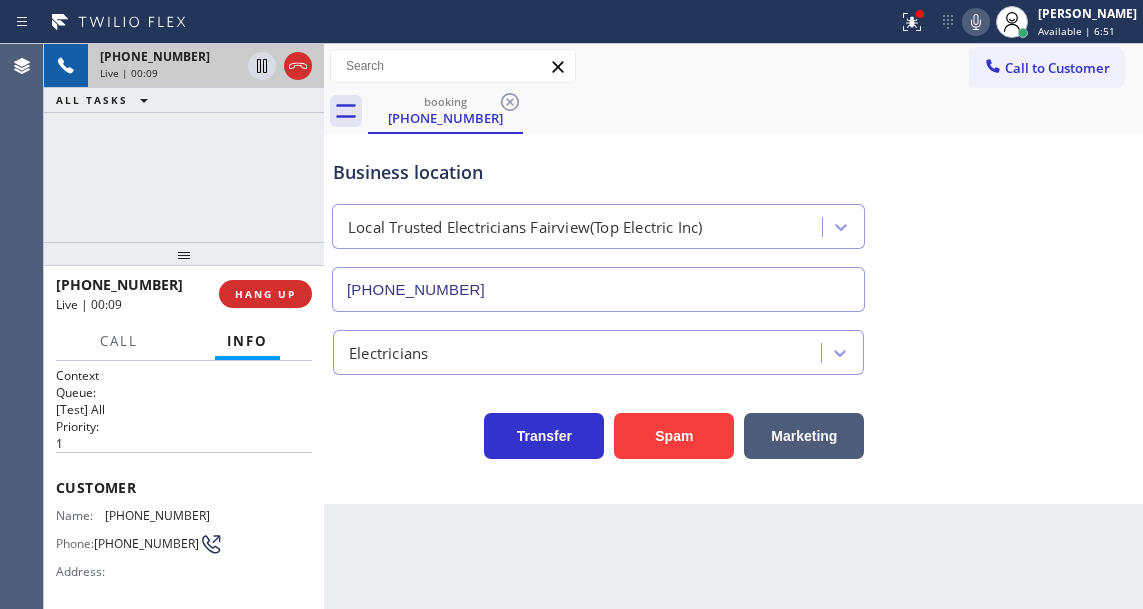click on "Business location Local Trusted Electricians Fairview(Top Electric Inc) [PHONE_NUMBER] Electricians Transfer Spam Marketing" at bounding box center [733, 319] 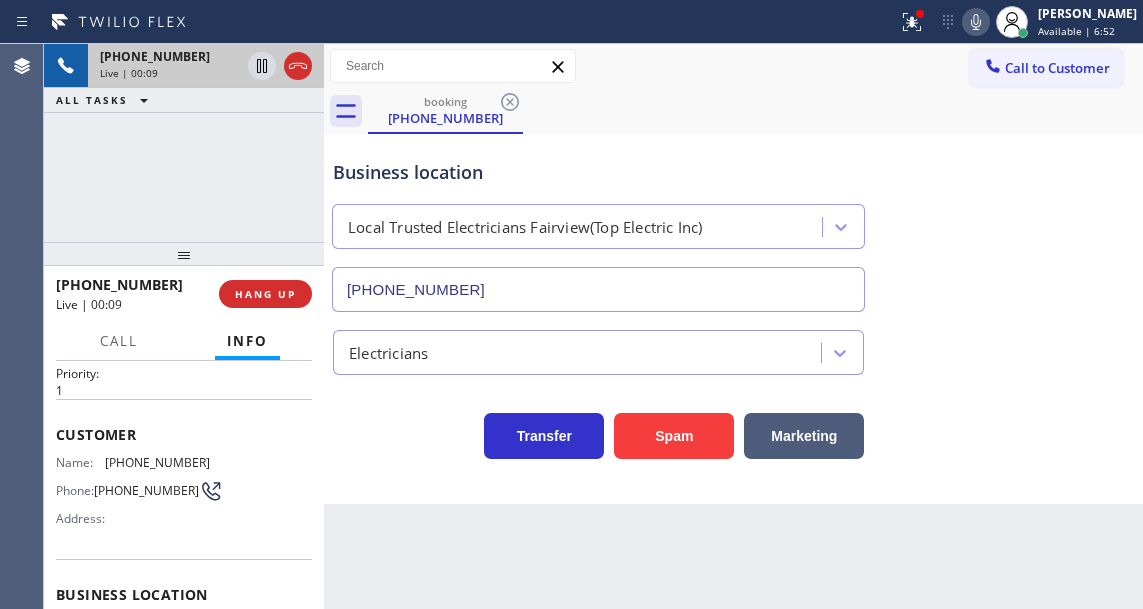scroll, scrollTop: 100, scrollLeft: 0, axis: vertical 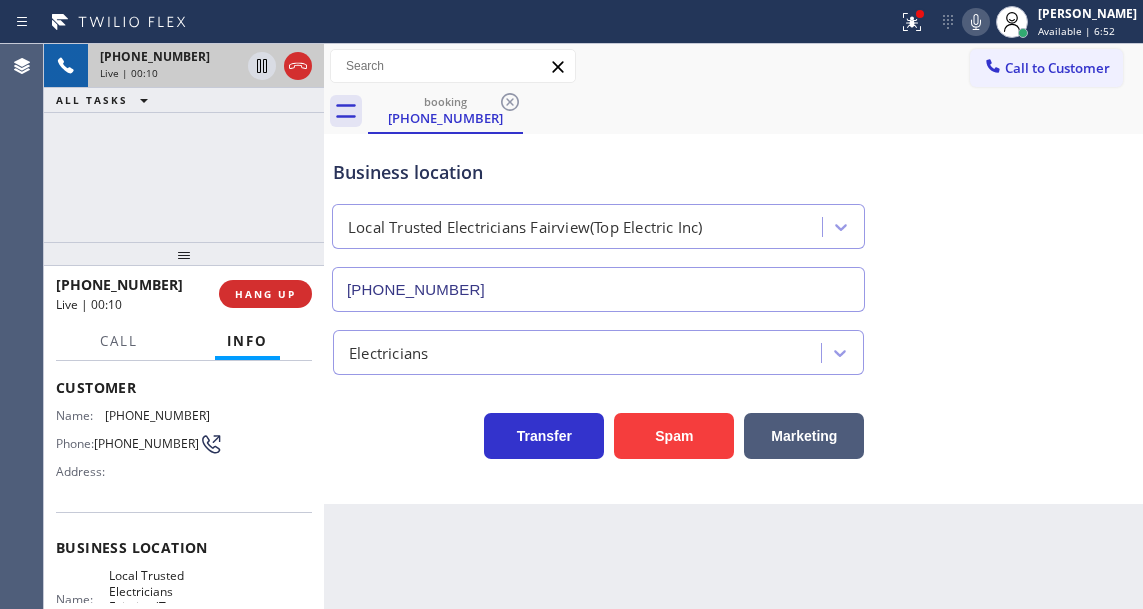 click on "Local Trusted Electricians Fairview(Top Electric Inc)" at bounding box center [159, 599] 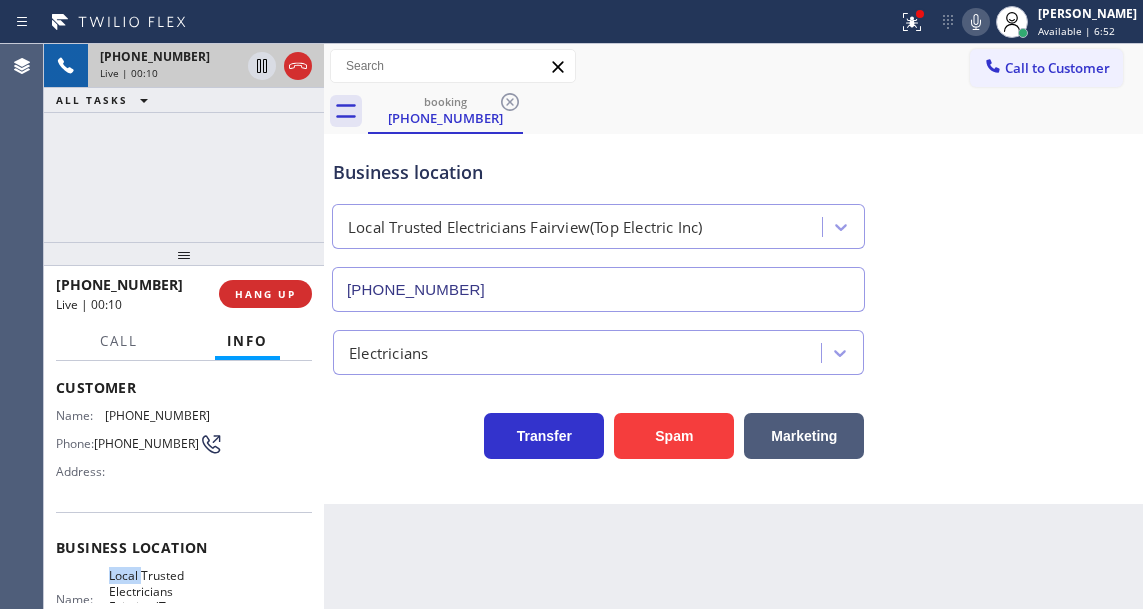 click on "Local Trusted Electricians Fairview(Top Electric Inc)" at bounding box center (159, 599) 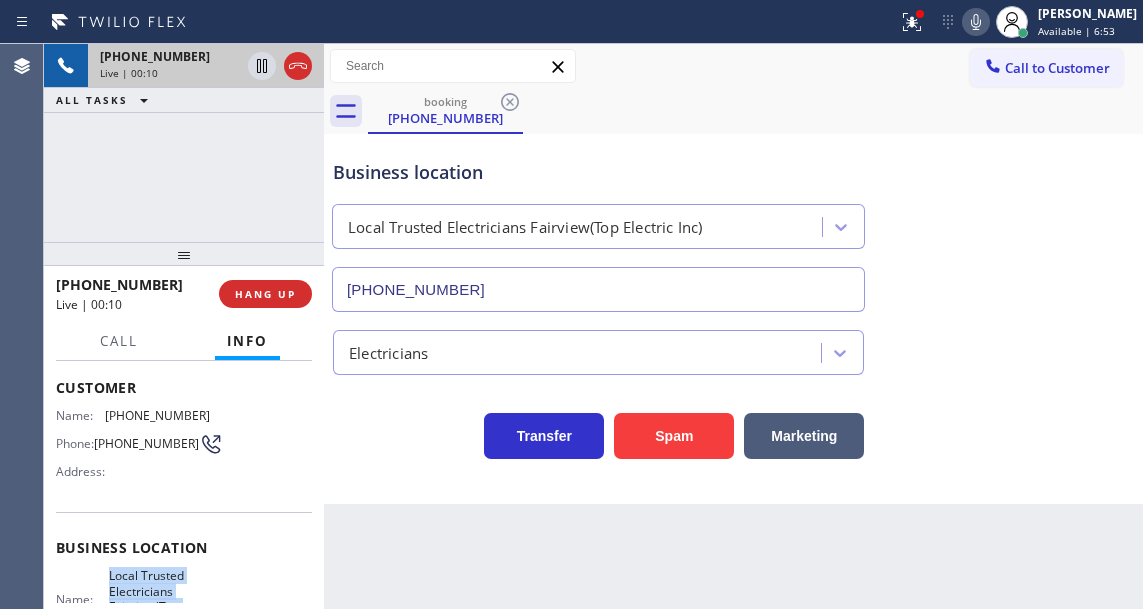 click on "Local Trusted Electricians Fairview(Top Electric Inc)" at bounding box center (159, 599) 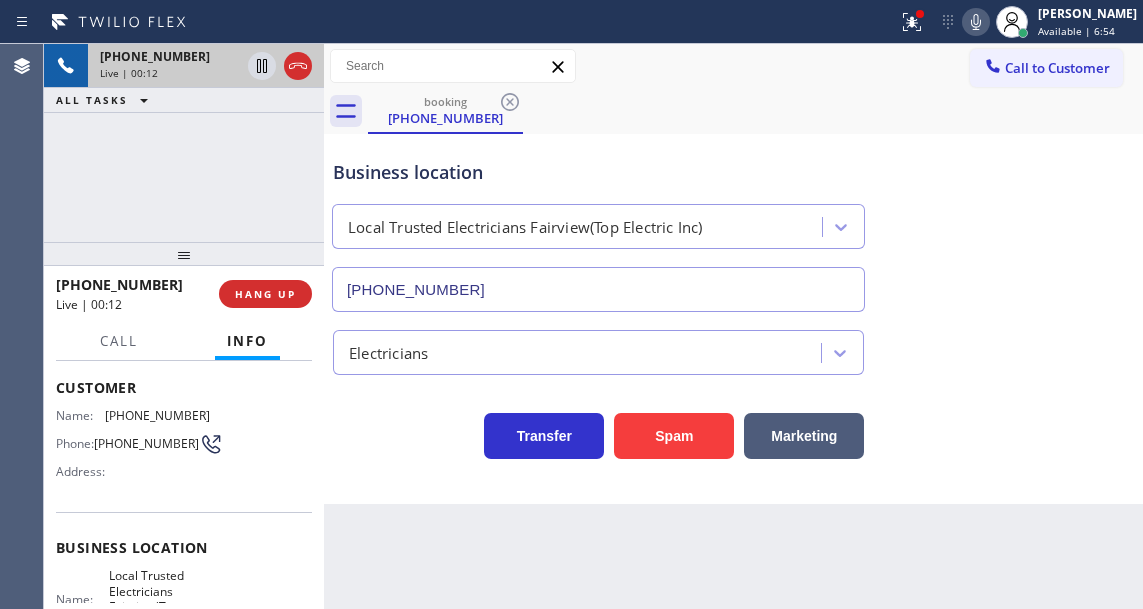click on "Context Queue: [Test] All Priority: 1 Customer Name: [PHONE_NUMBER] Phone: [PHONE_NUMBER] Address: Business location Name: Local Trusted Electricians [GEOGRAPHIC_DATA](Top Electric Inc) Address: [STREET_ADDRESS]  Phone: [PHONE_NUMBER] Call From City: PASSAIC State: [US_STATE] Zipcode: 07026 Outbound call Location Local Trusted Electricians Fairview(Top Electric Inc) Your caller id phone number [PHONE_NUMBER] Customer number [PHONE_NUMBER] Call" at bounding box center [184, 485] 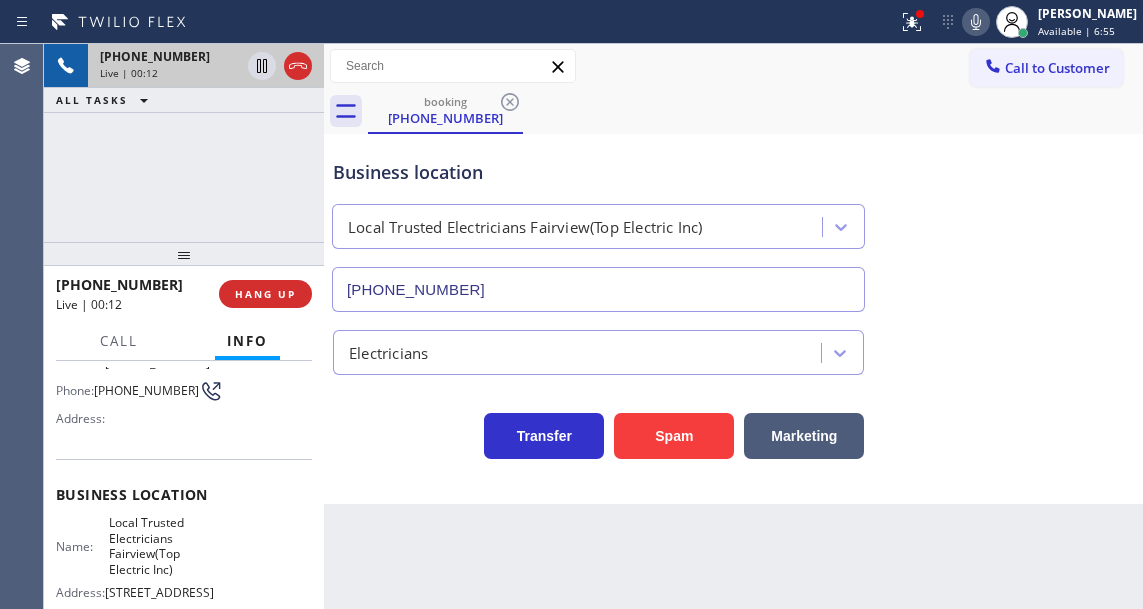 scroll, scrollTop: 300, scrollLeft: 0, axis: vertical 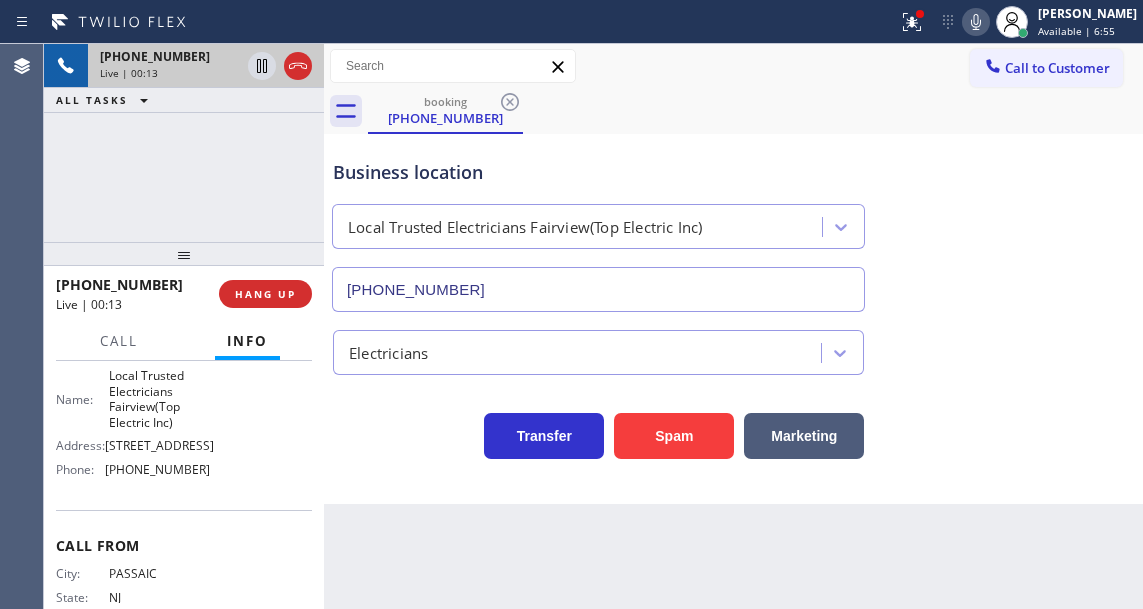 click on "[PHONE_NUMBER]" at bounding box center (157, 469) 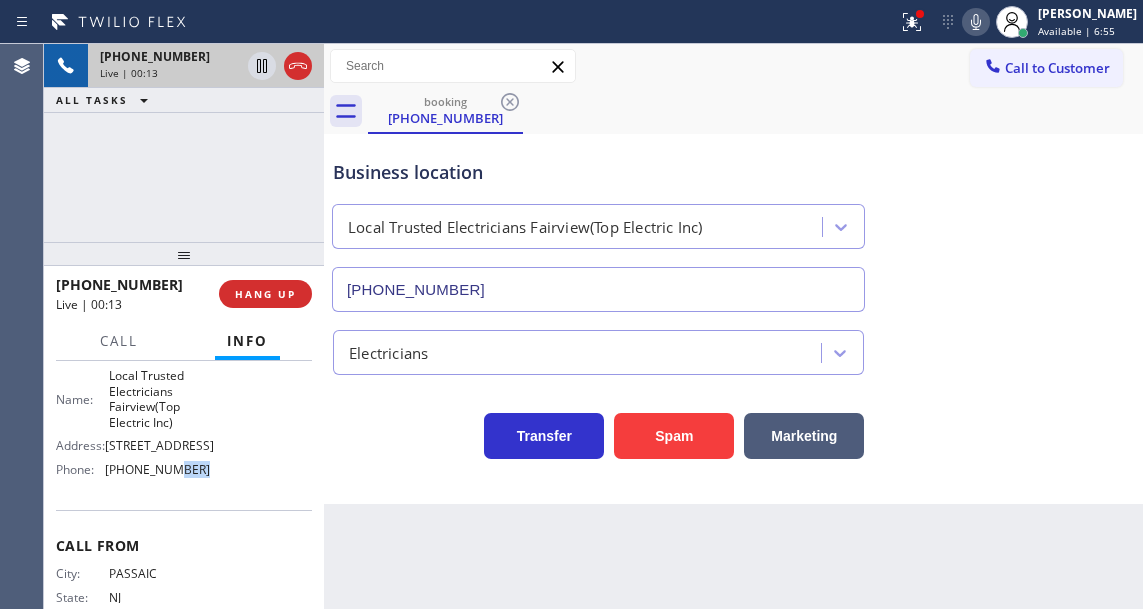click on "[PHONE_NUMBER]" at bounding box center [157, 469] 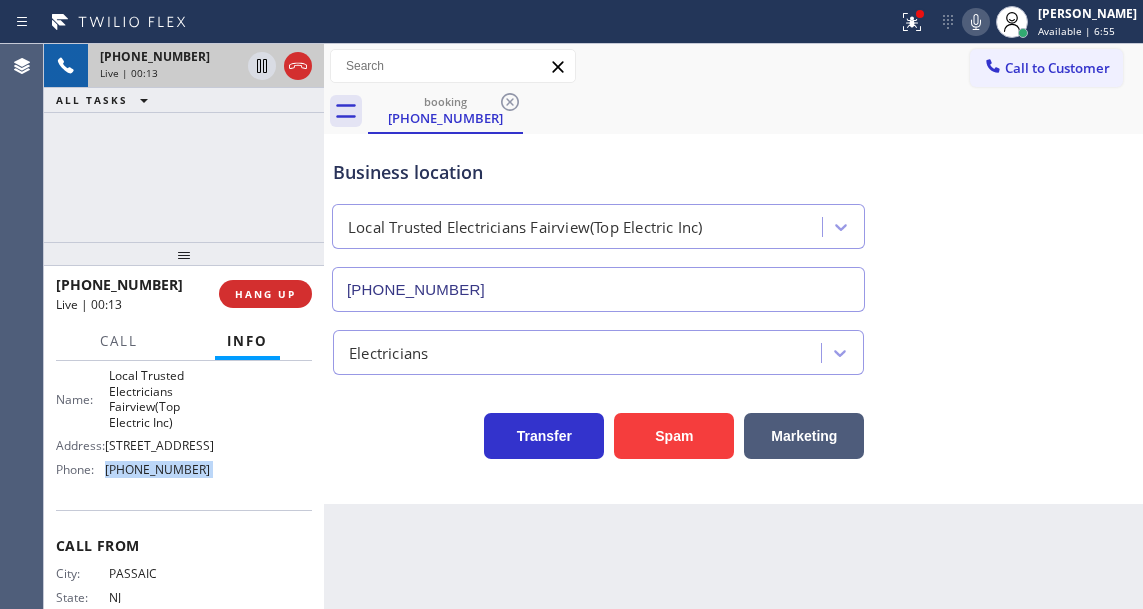 click on "[PHONE_NUMBER]" at bounding box center (157, 469) 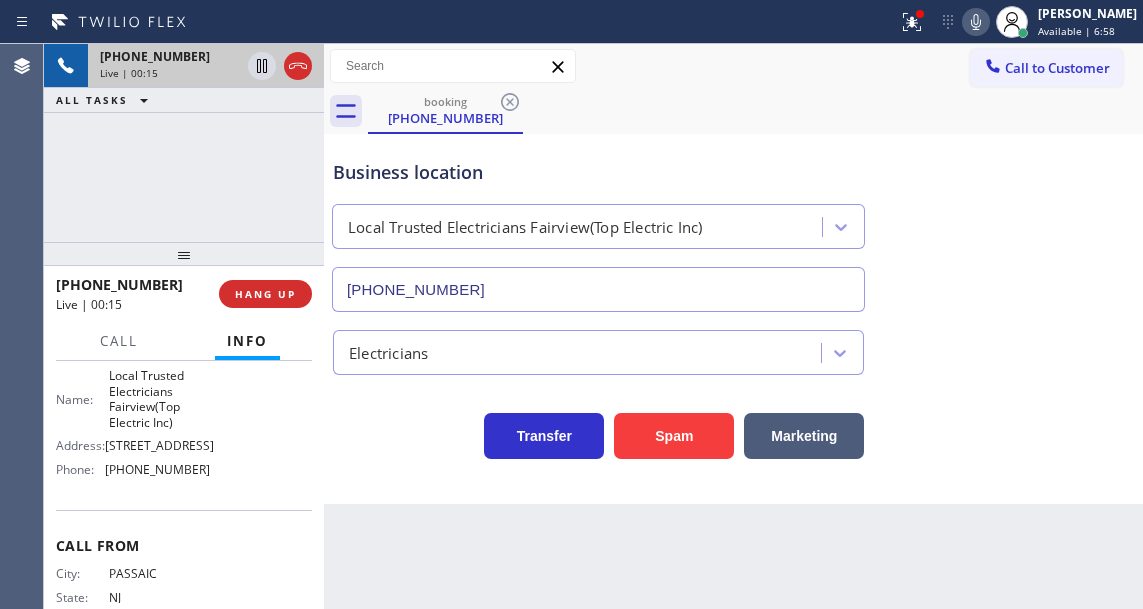 click on "Business location Local Trusted Electricians Fairview(Top Electric Inc) [PHONE_NUMBER] Electricians Transfer Spam Marketing" at bounding box center [733, 319] 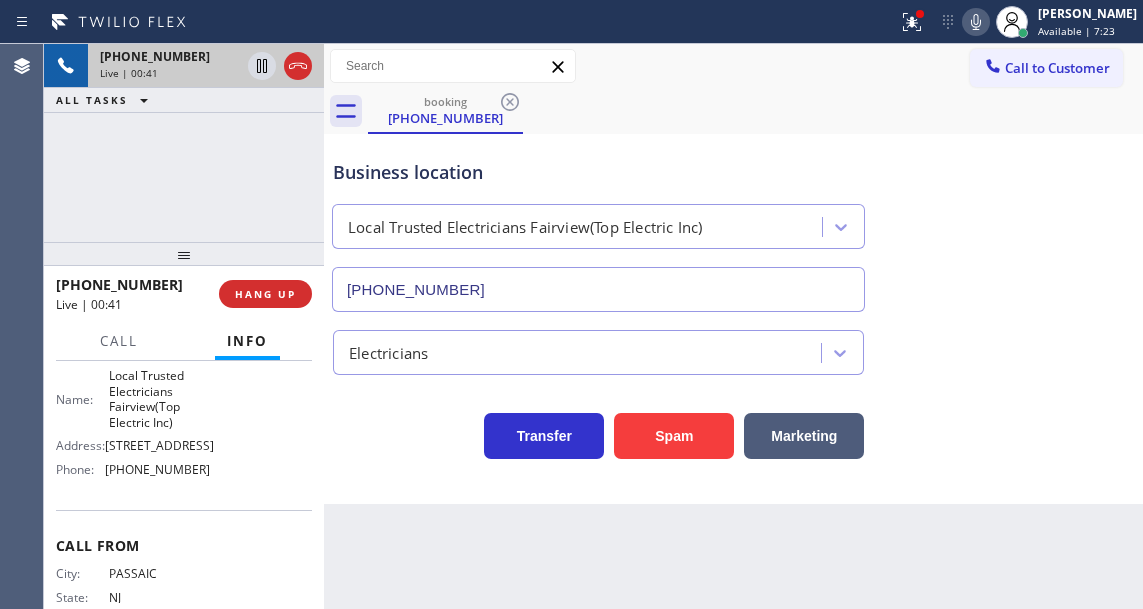 click on "Business location Local Trusted Electricians Fairview(Top Electric Inc) [PHONE_NUMBER]" at bounding box center (733, 221) 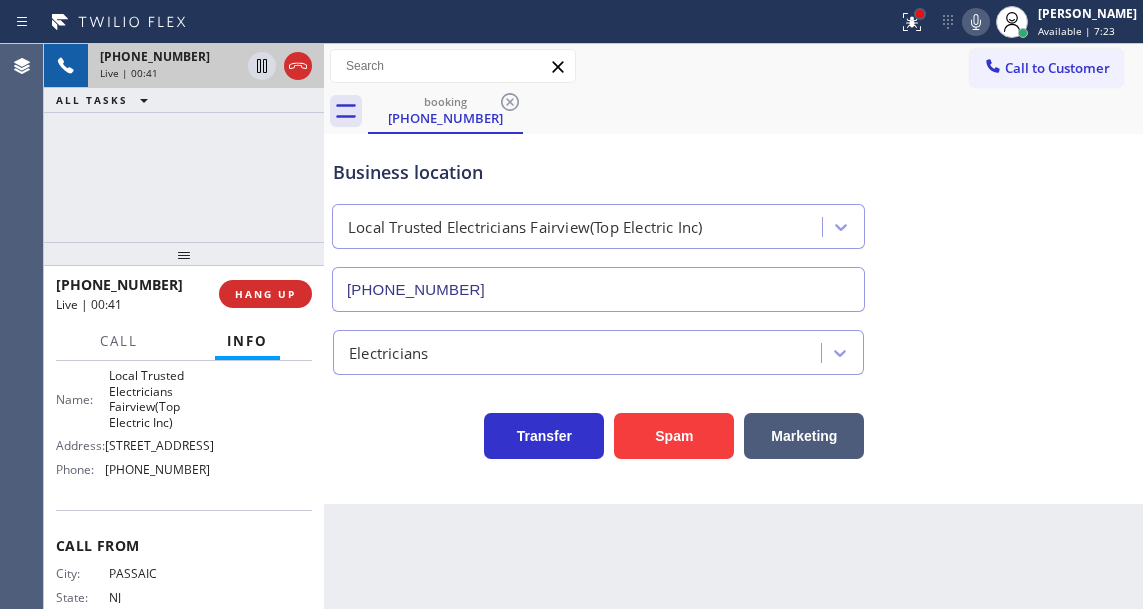 click at bounding box center (920, 14) 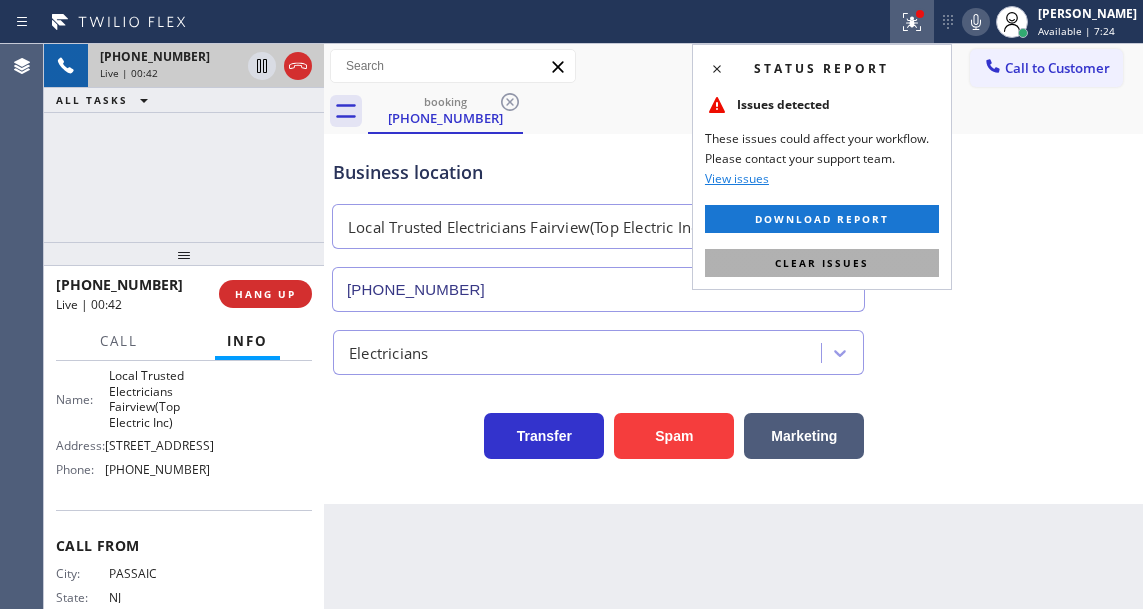 click on "Clear issues" at bounding box center (822, 263) 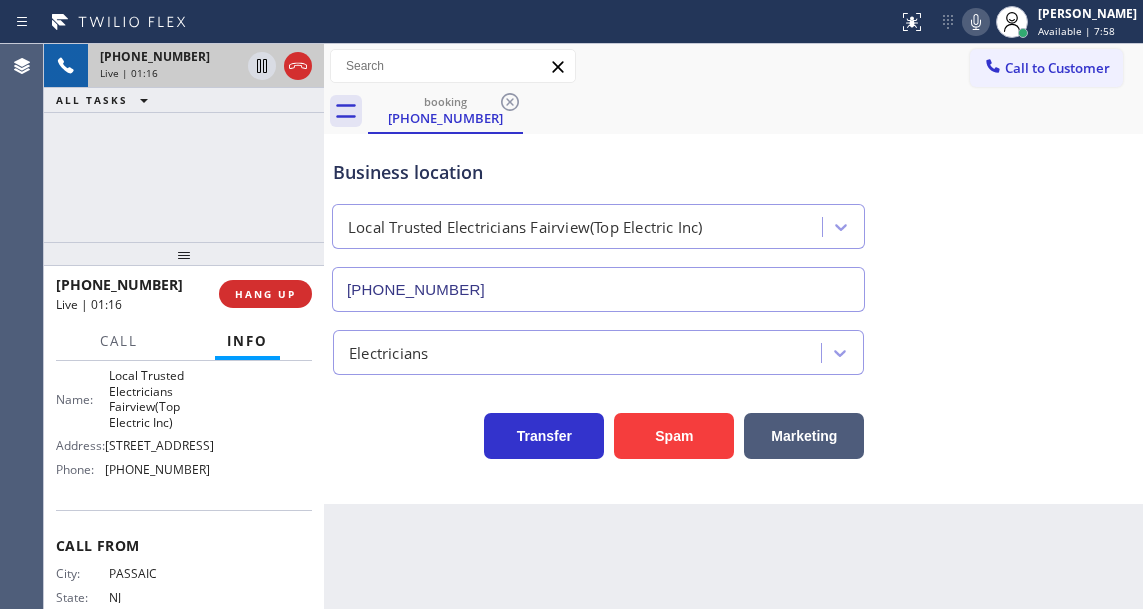 click on "Business location" at bounding box center (598, 172) 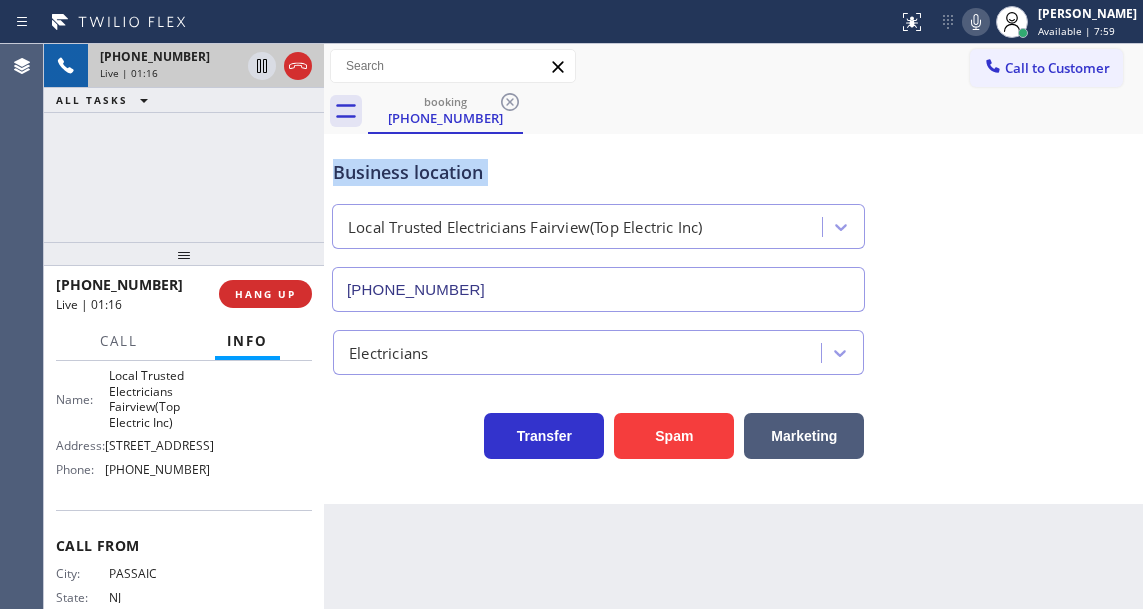 click on "Business location" at bounding box center [598, 172] 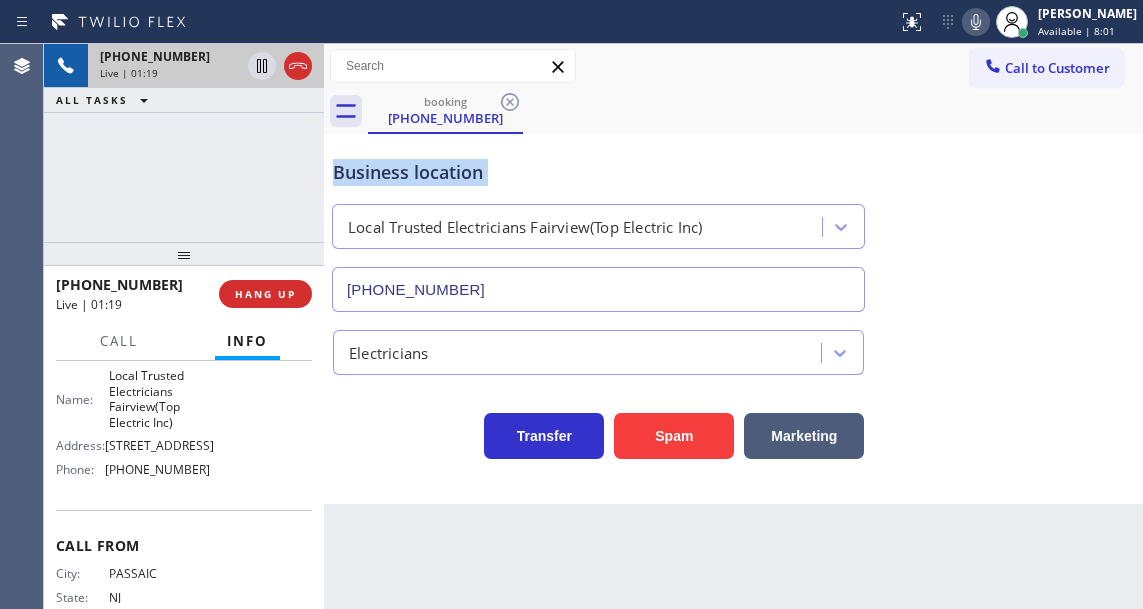 click on "Business location" at bounding box center (598, 172) 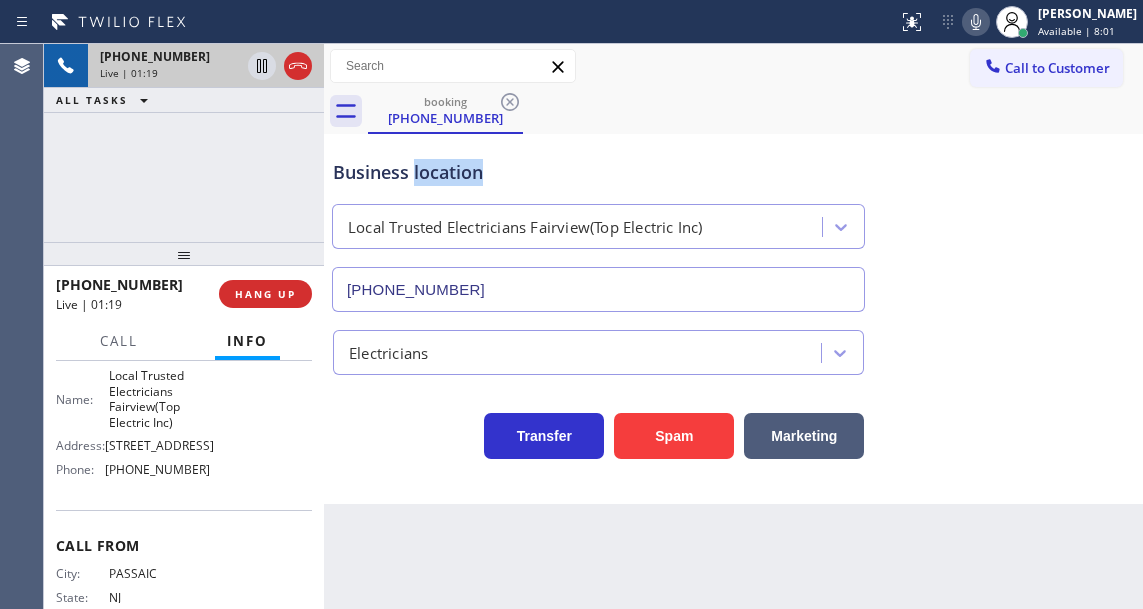 click on "Business location" at bounding box center [598, 172] 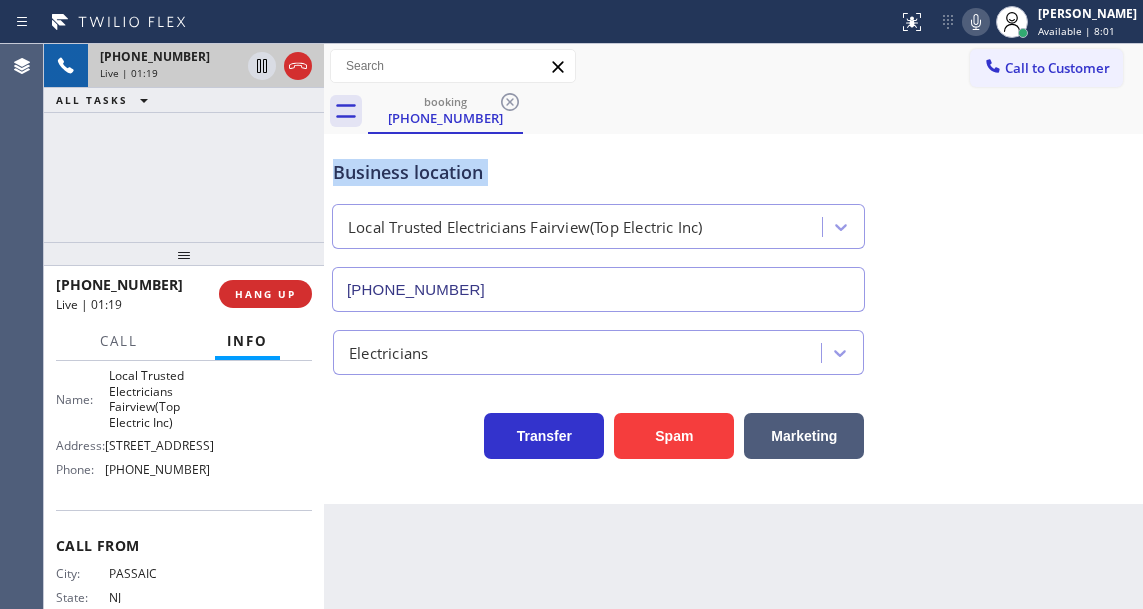 click on "Business location" at bounding box center [598, 172] 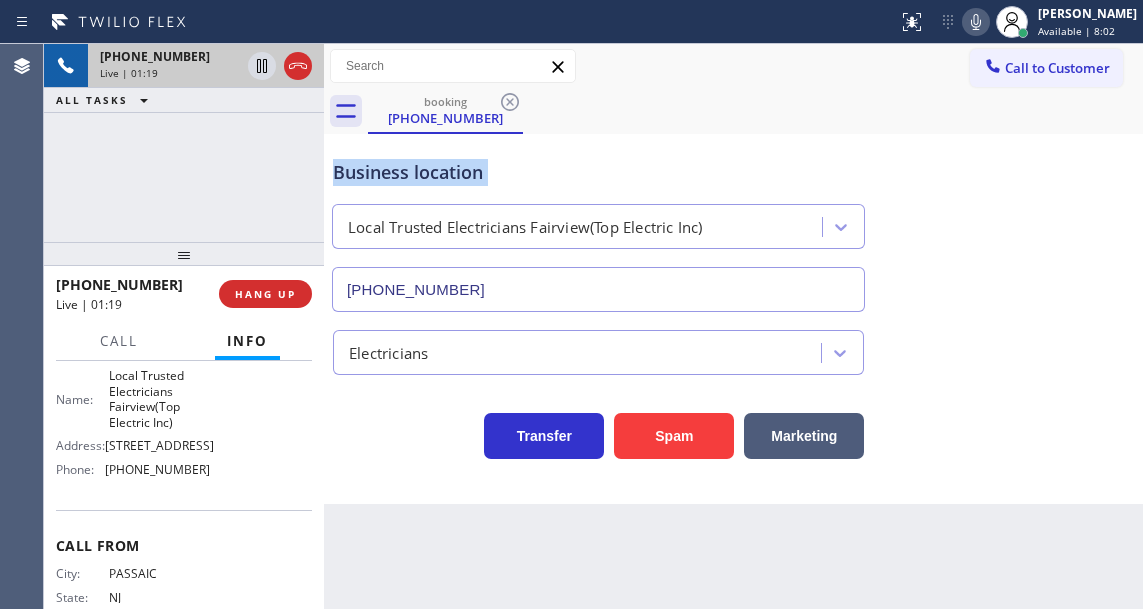 click on "Business location" at bounding box center (598, 172) 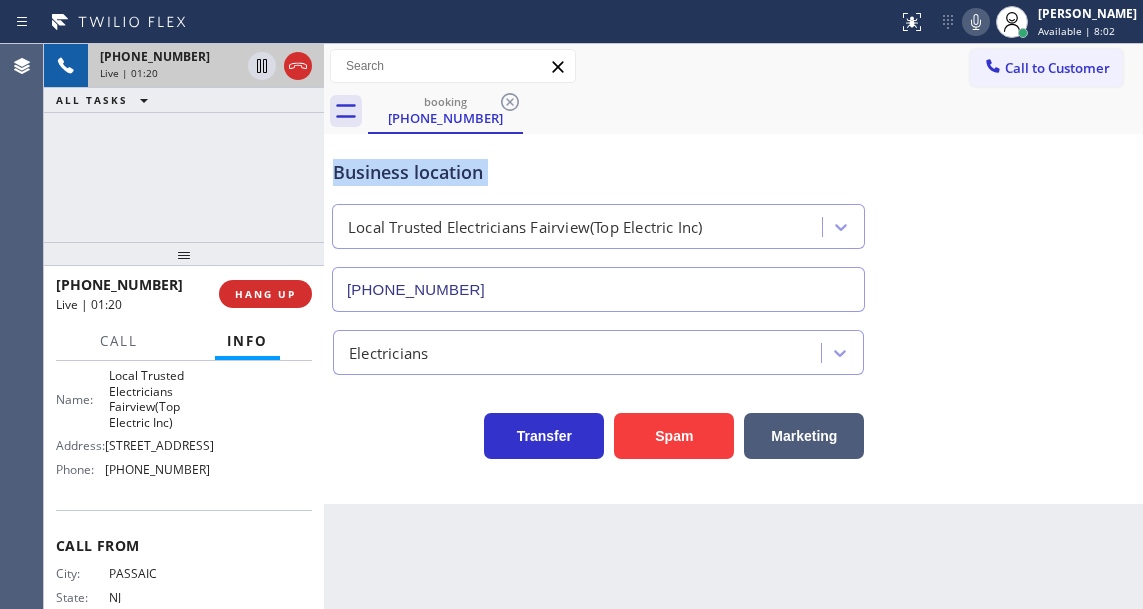 click on "Business location" at bounding box center (598, 172) 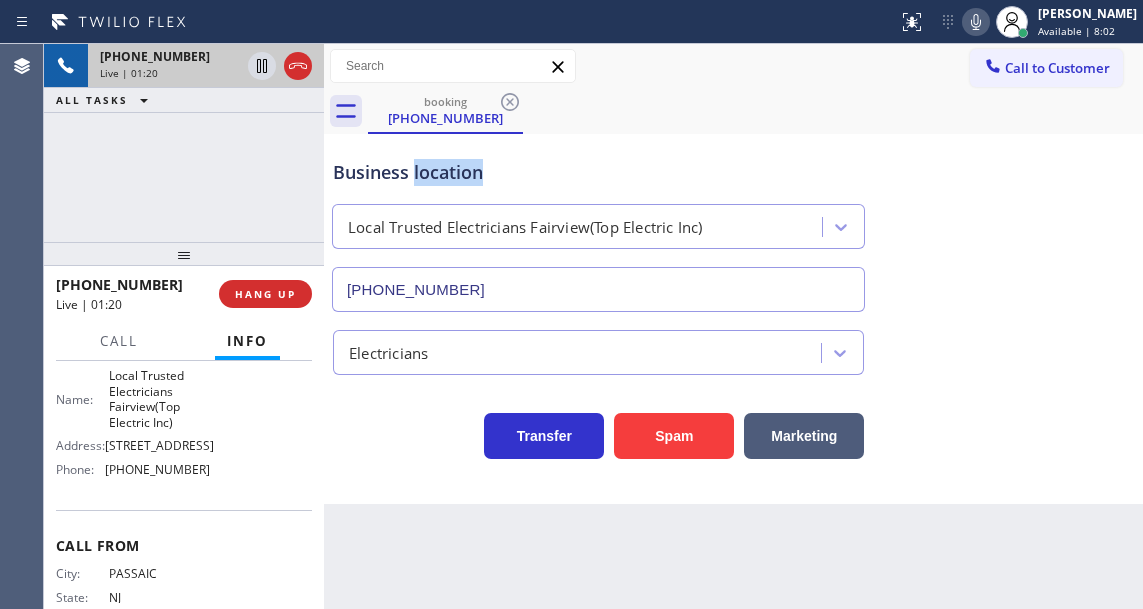 click on "Business location" at bounding box center (598, 172) 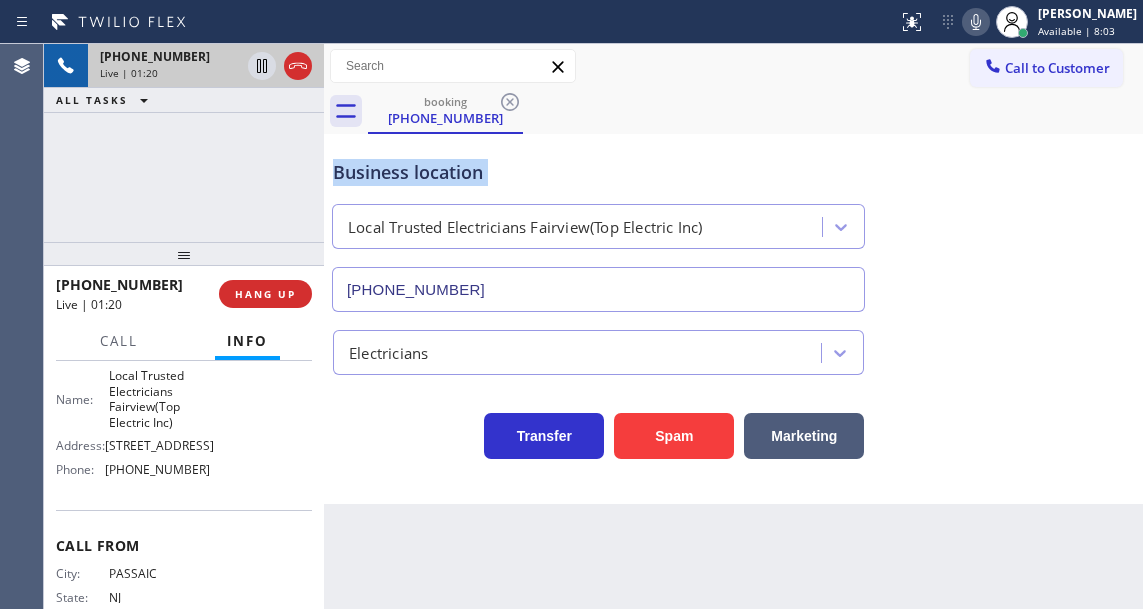 click on "Business location" at bounding box center [598, 172] 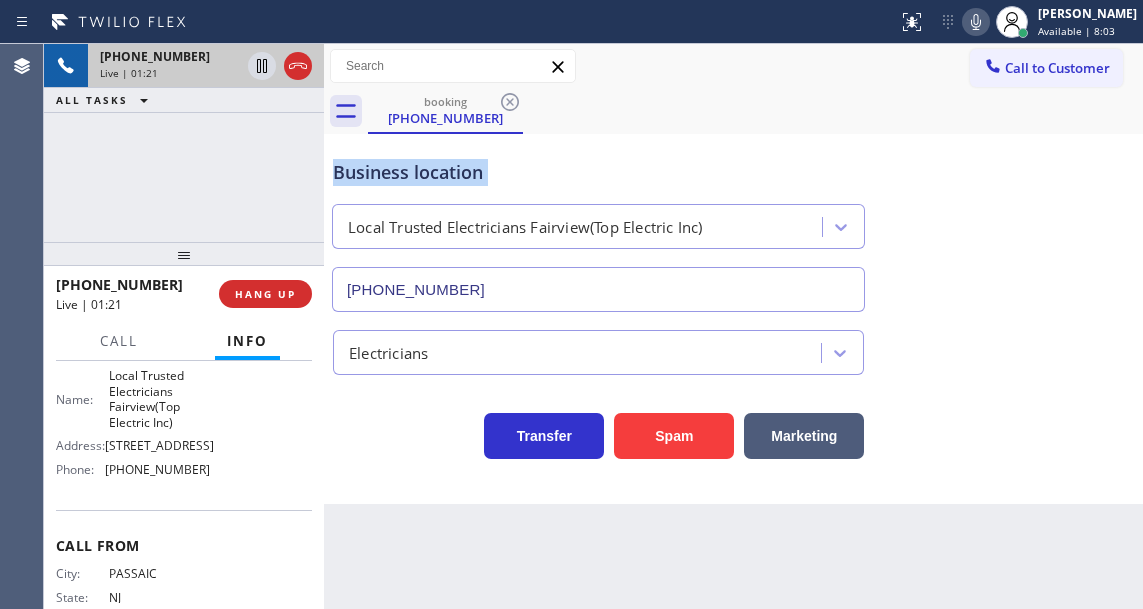 click on "Business location" at bounding box center [598, 172] 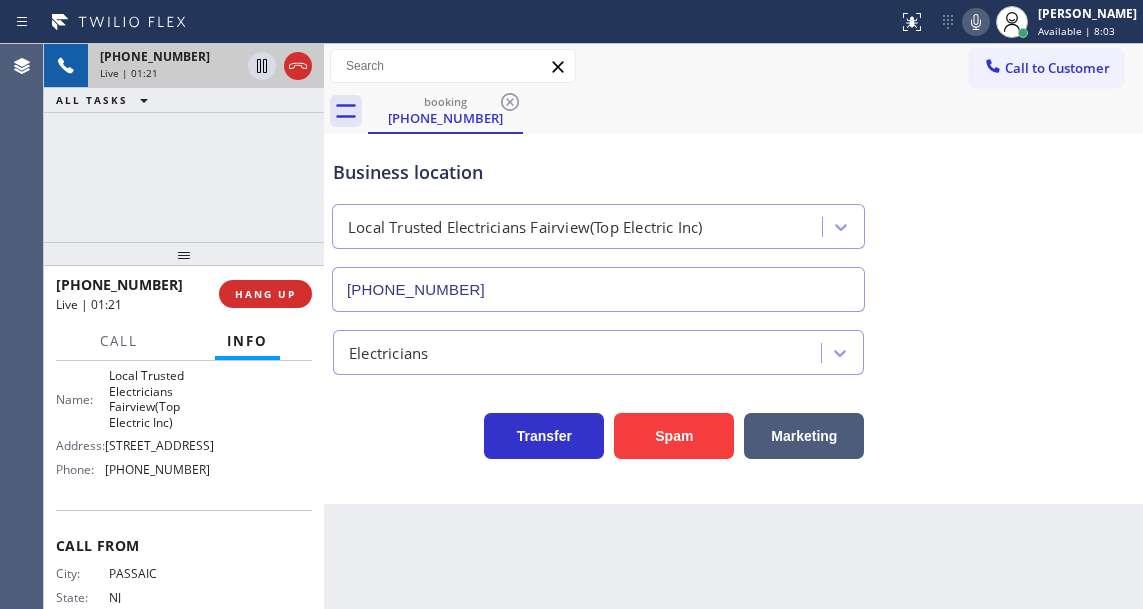 click on "[PHONE_NUMBER] Live | 01:21 ALL TASKS ALL TASKS ACTIVE TASKS TASKS IN WRAP UP" at bounding box center (184, 143) 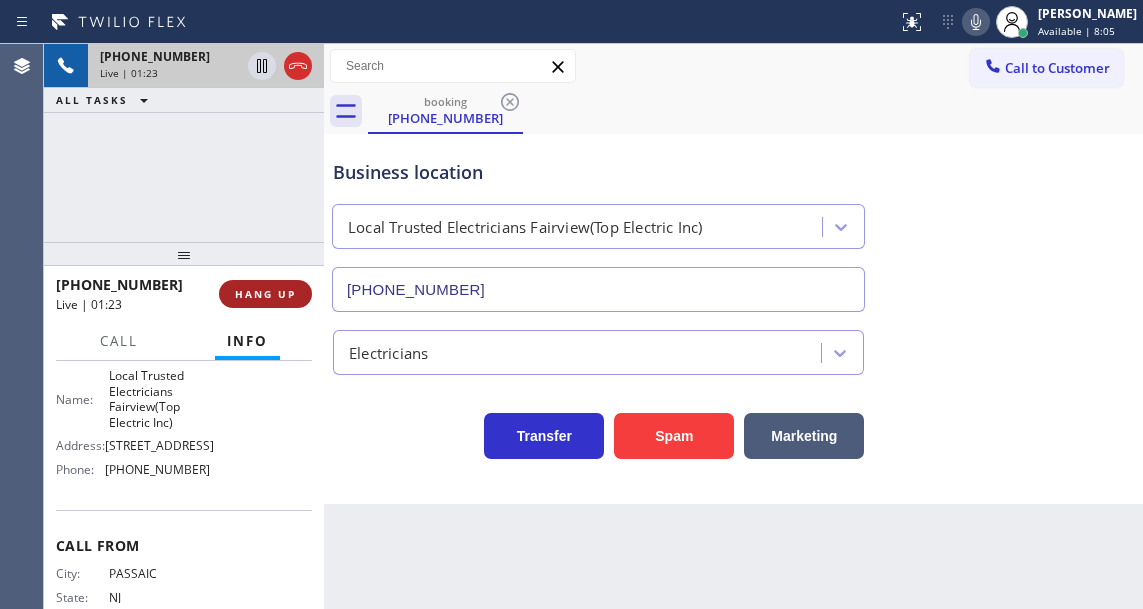 click on "HANG UP" at bounding box center [265, 294] 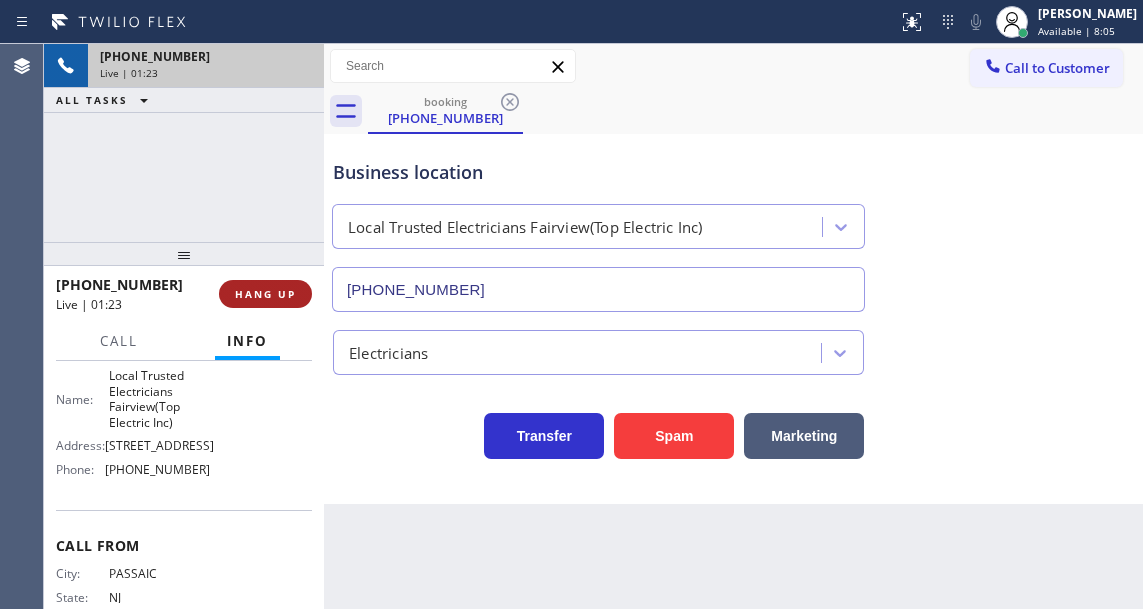 click on "HANG UP" at bounding box center (265, 294) 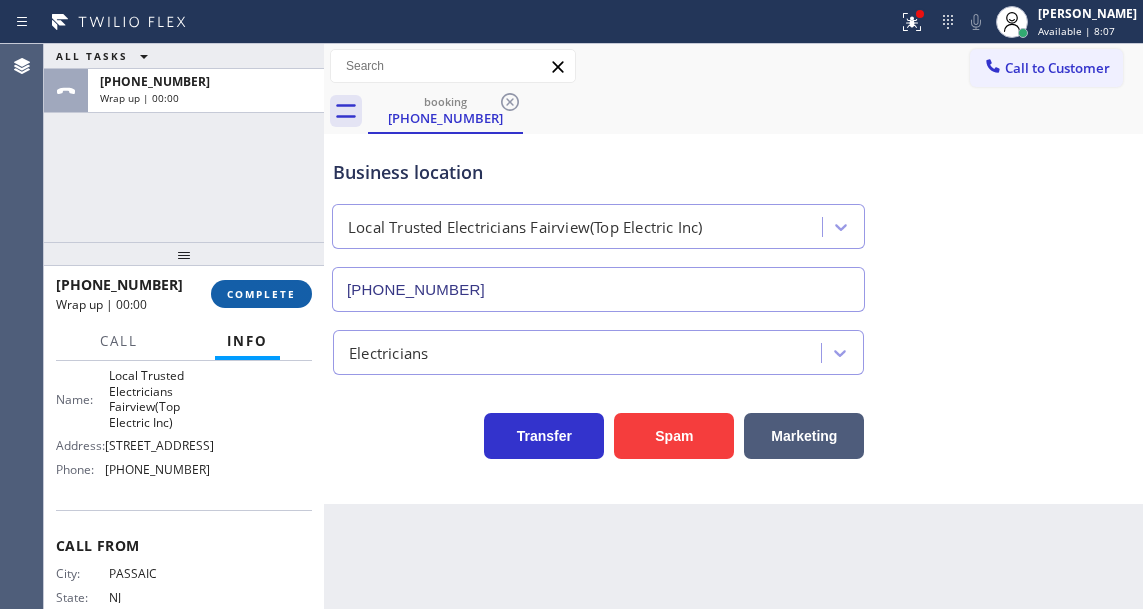 click on "COMPLETE" at bounding box center (261, 294) 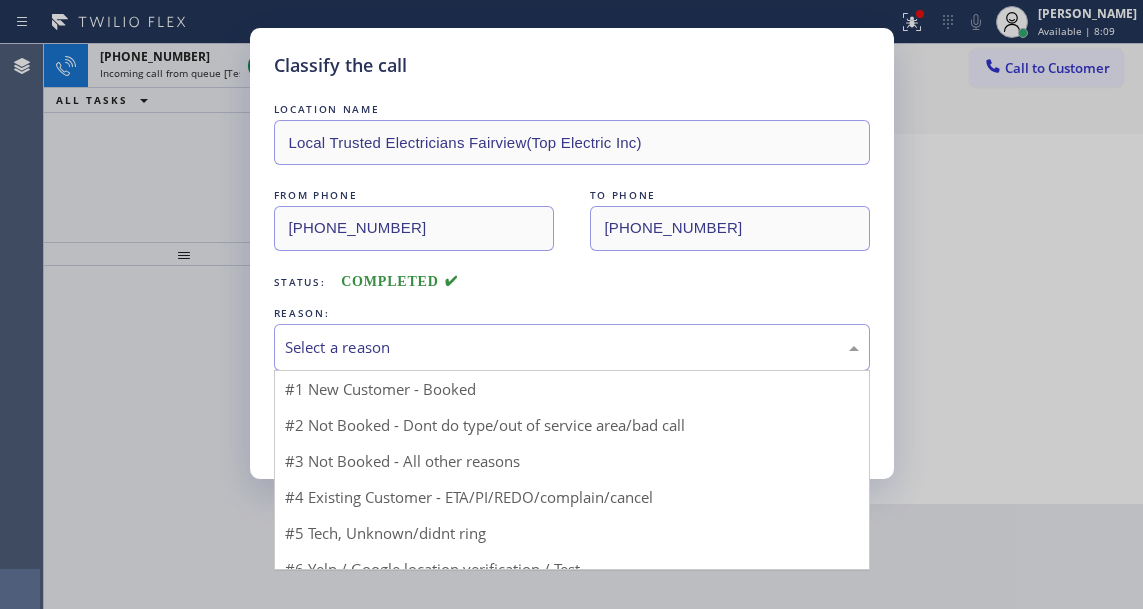 click on "Select a reason" at bounding box center [572, 347] 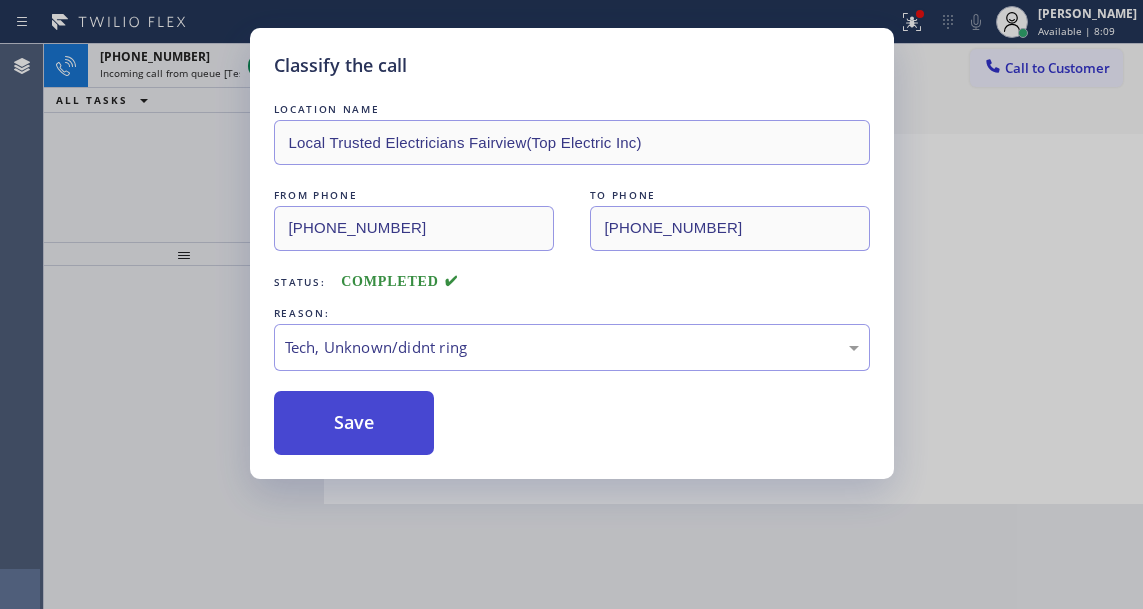 click on "Save" at bounding box center (354, 423) 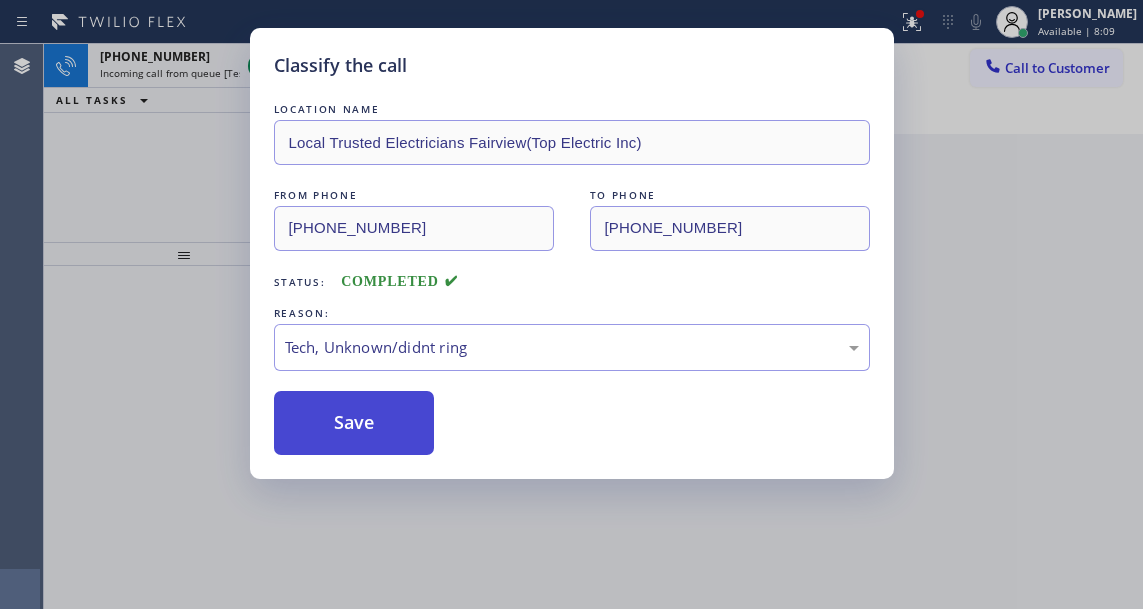 click on "Save" at bounding box center (354, 423) 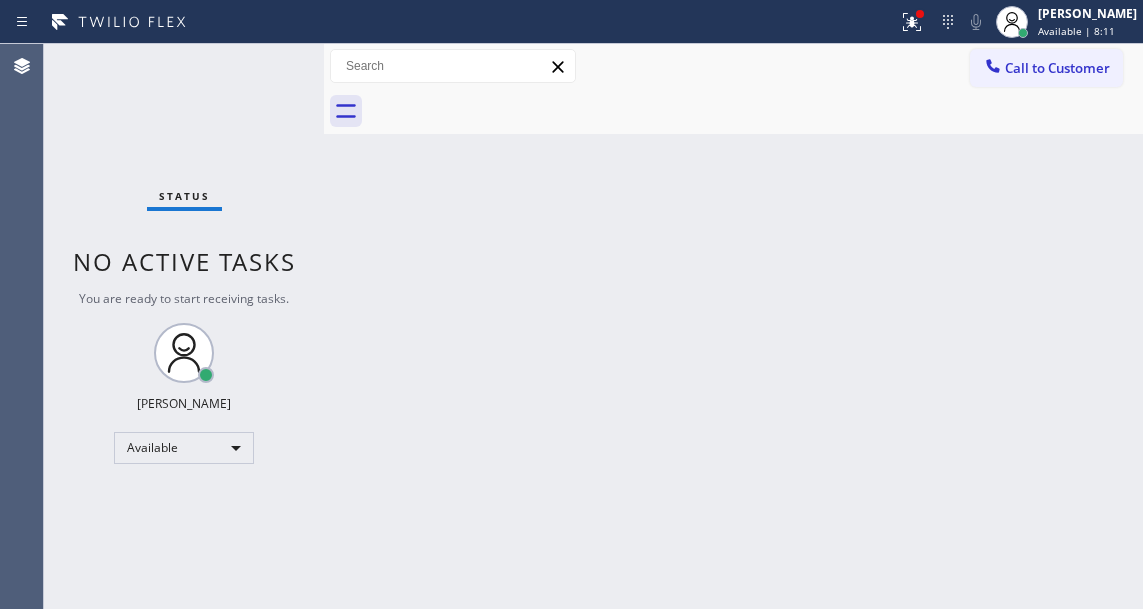 click on "Status   No active tasks     You are ready to start receiving tasks.   [PERSON_NAME]" at bounding box center [184, 326] 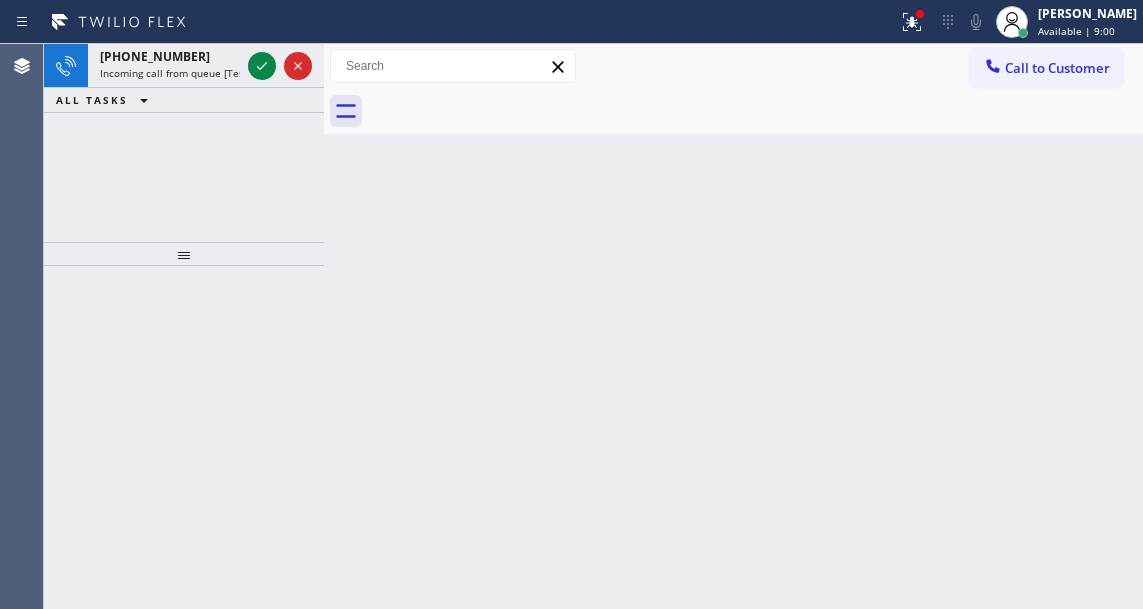 click on "Back to Dashboard Change Sender ID Customers Technicians Select a contact Outbound call Technician Search Technician Your caller id phone number Your caller id phone number Call Technician info Name   Phone none Address none Change Sender ID HVAC [PHONE_NUMBER] 5 Star Appliance [PHONE_NUMBER] Appliance Repair [PHONE_NUMBER] Plumbing [PHONE_NUMBER] Air Duct Cleaning [PHONE_NUMBER]  Electricians [PHONE_NUMBER] Cancel Change Check personal SMS Reset Change No tabs Call to Customer Outbound call Location Edison Electricians of [GEOGRAPHIC_DATA] Your caller id phone number [PHONE_NUMBER] Customer number Call Outbound call Technician Search Technician Your caller id phone number Your caller id phone number Call" at bounding box center [733, 326] 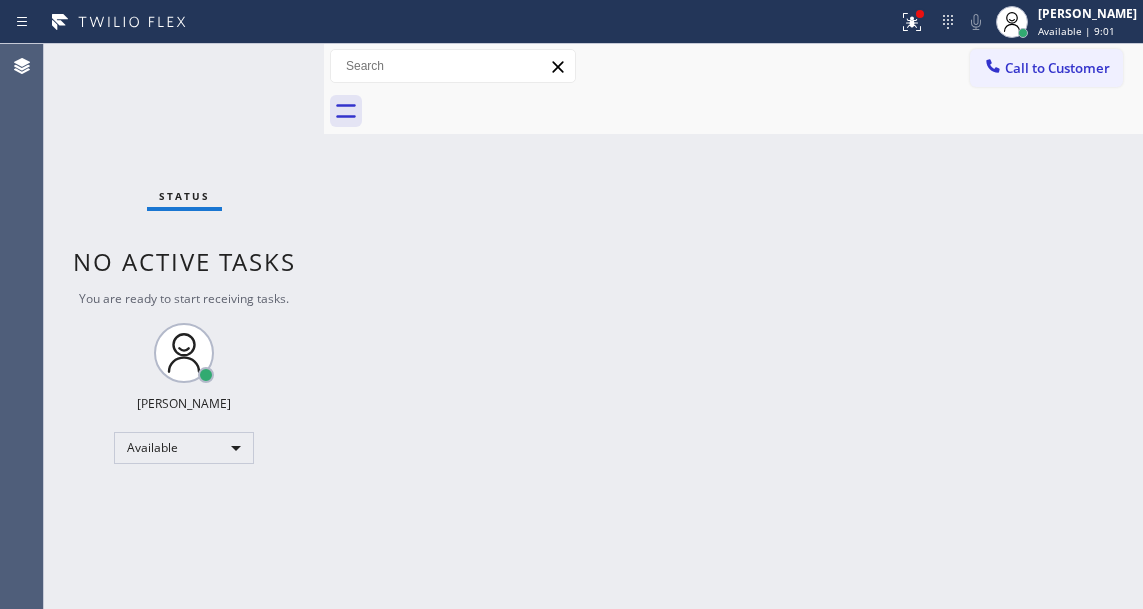 click on "Status   No active tasks     You are ready to start receiving tasks.   [PERSON_NAME]" at bounding box center (184, 326) 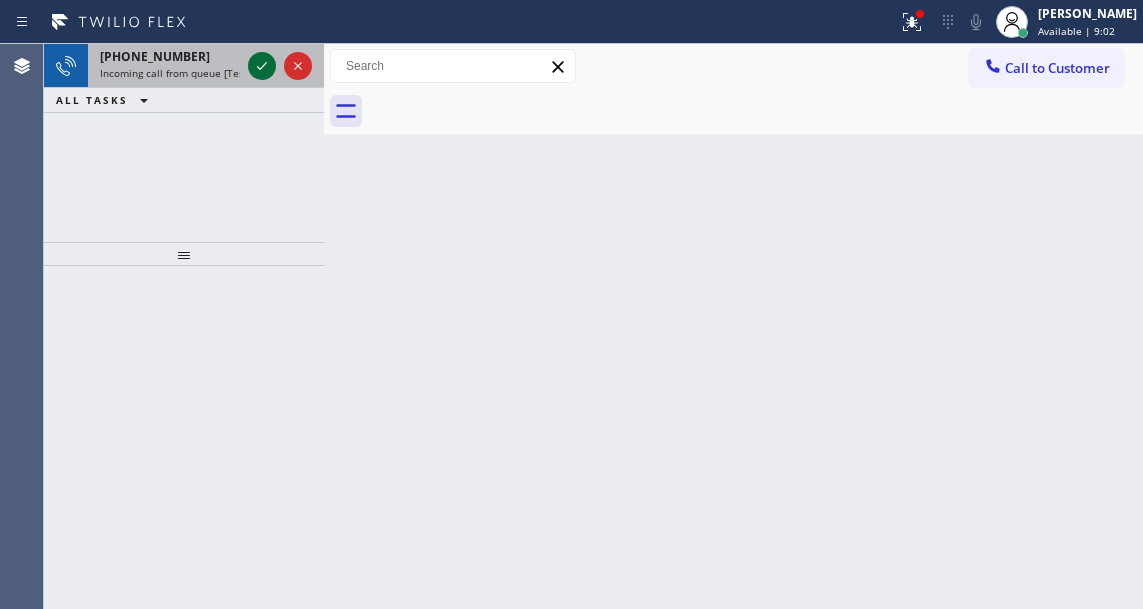 click 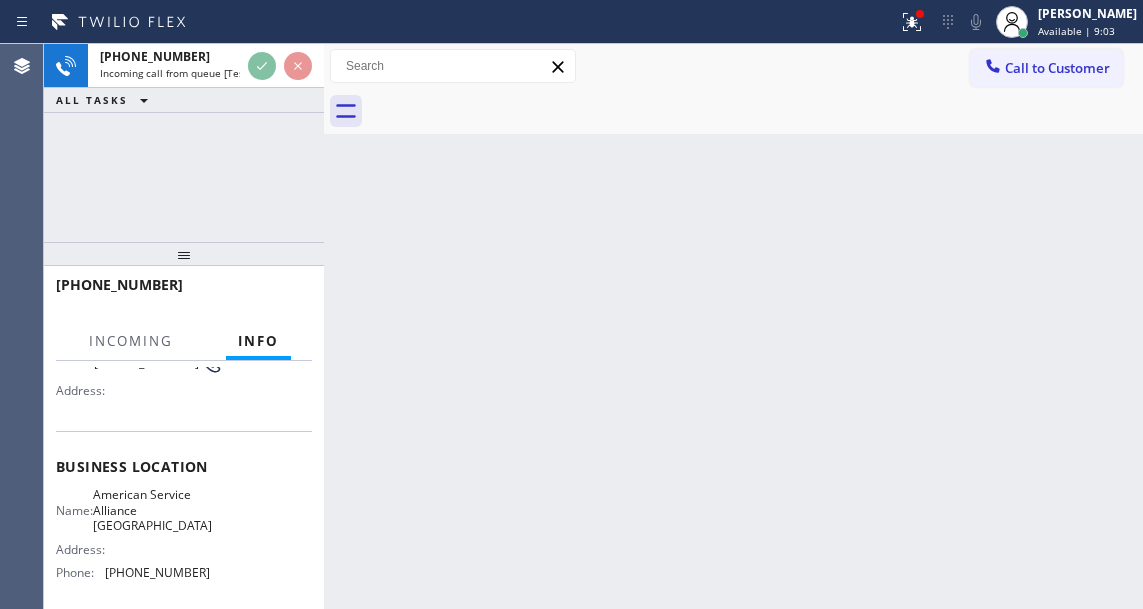 scroll, scrollTop: 200, scrollLeft: 0, axis: vertical 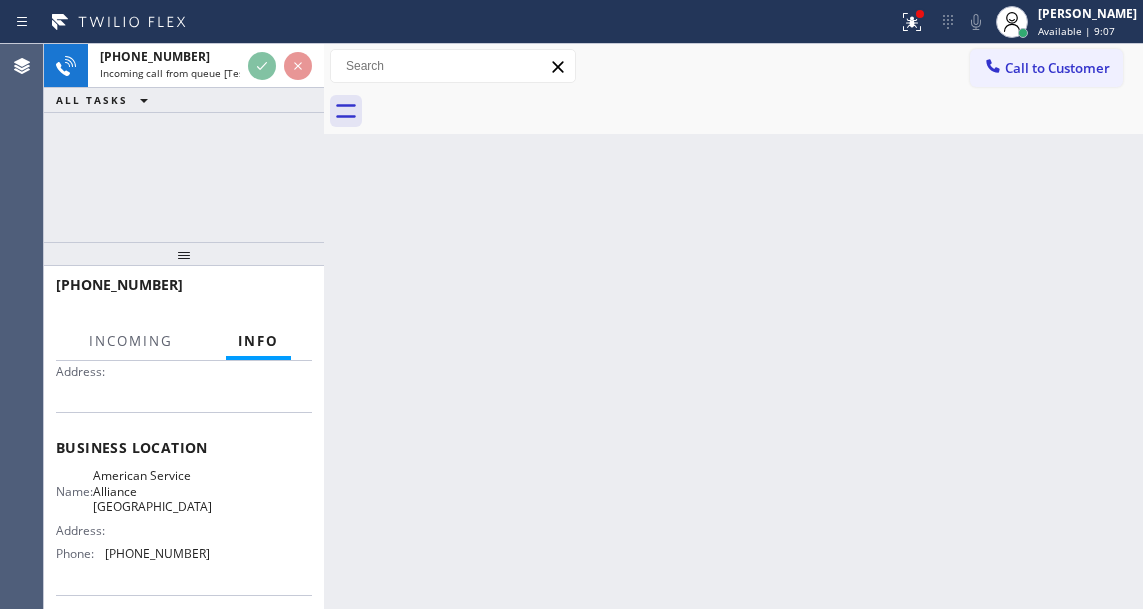 drag, startPoint x: 937, startPoint y: 24, endPoint x: 892, endPoint y: 203, distance: 184.56976 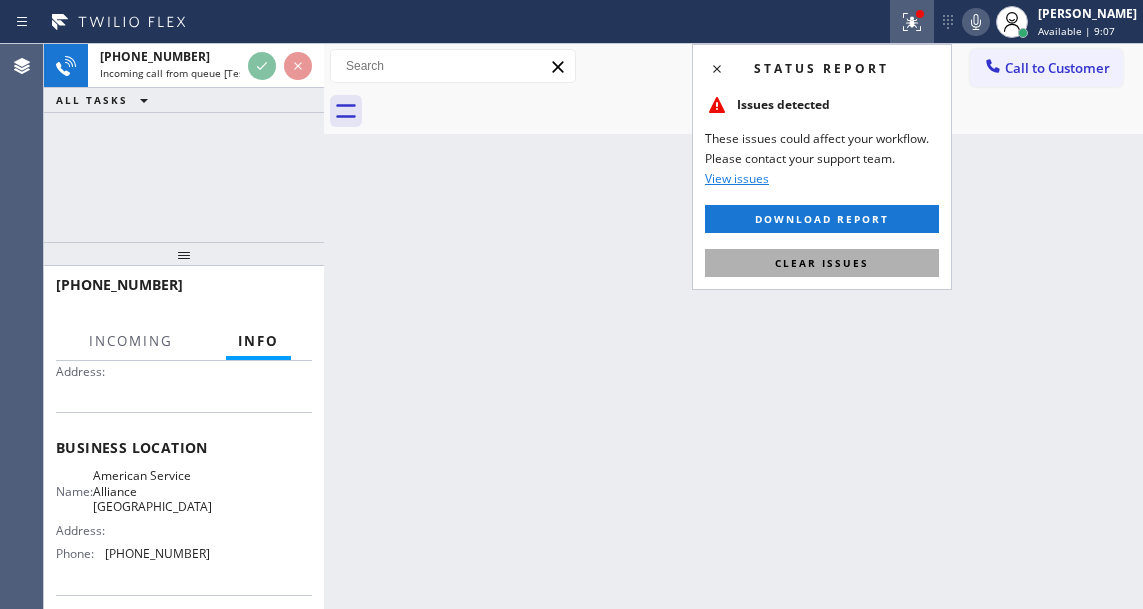 click on "Clear issues" at bounding box center [822, 263] 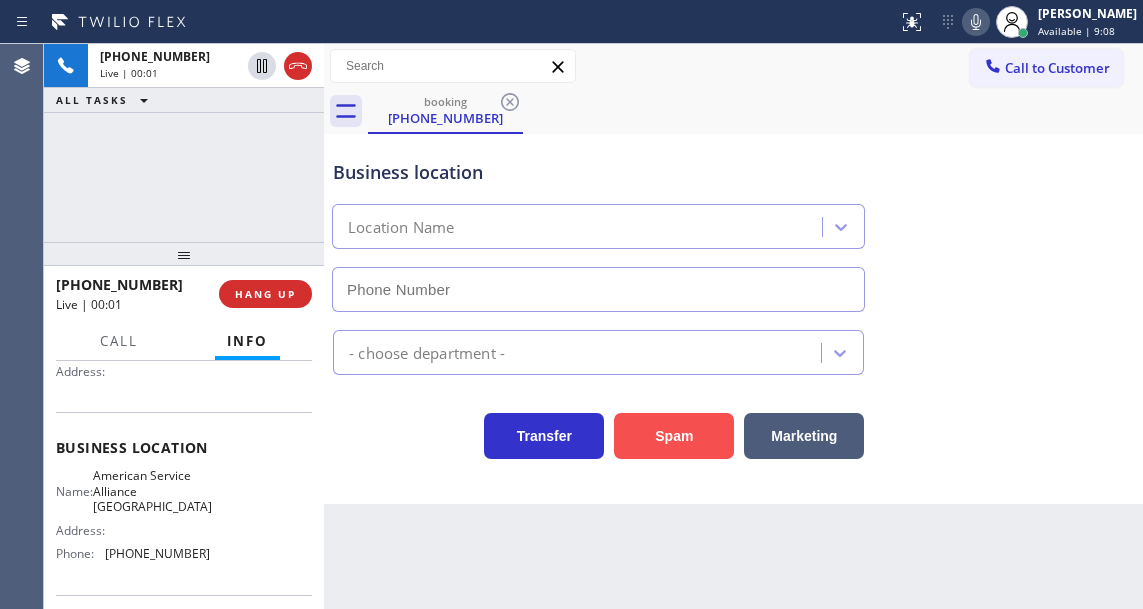 type on "[PHONE_NUMBER]" 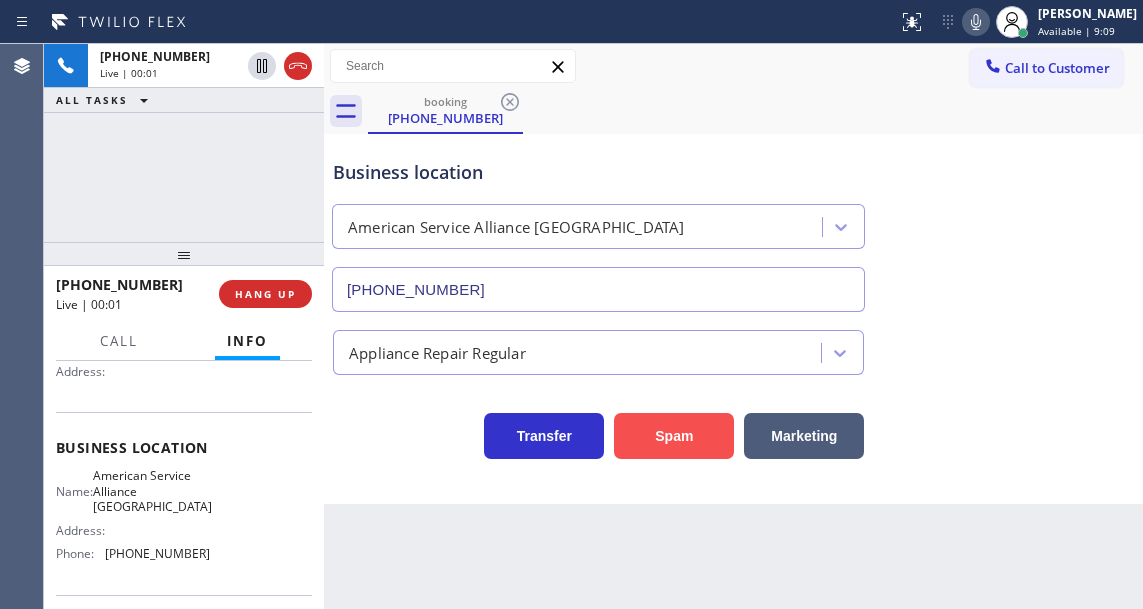 click on "Spam" at bounding box center [674, 436] 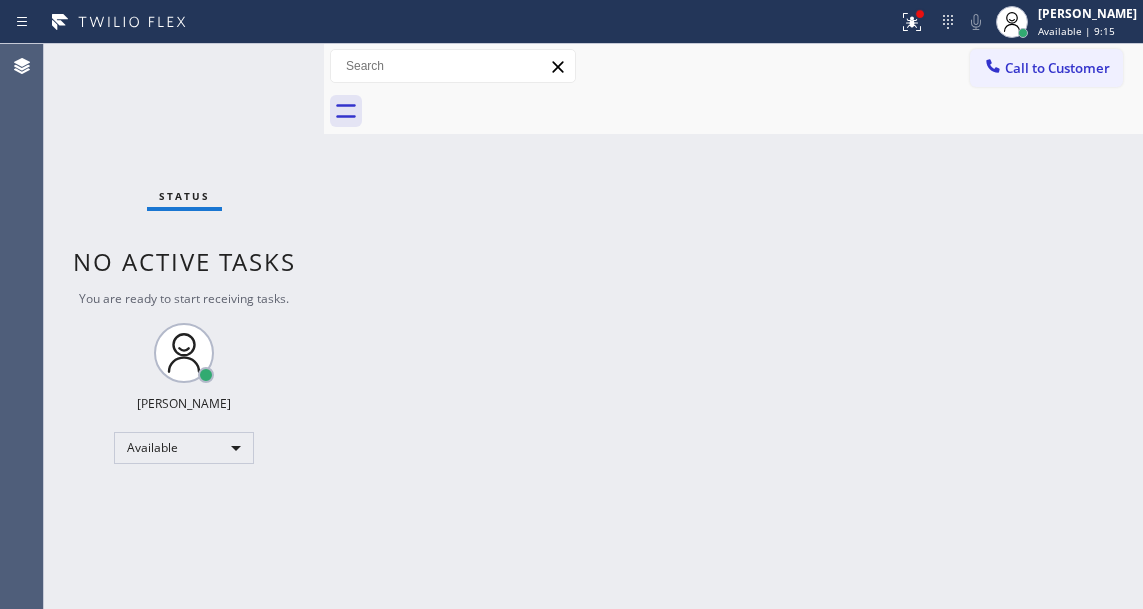 click on "Back to Dashboard Change Sender ID Customers Technicians Select a contact Outbound call Technician Search Technician Your caller id phone number Your caller id phone number Call Technician info Name   Phone none Address none Change Sender ID HVAC [PHONE_NUMBER] 5 Star Appliance [PHONE_NUMBER] Appliance Repair [PHONE_NUMBER] Plumbing [PHONE_NUMBER] Air Duct Cleaning [PHONE_NUMBER]  Electricians [PHONE_NUMBER] Cancel Change Check personal SMS Reset Change No tabs Call to Customer Outbound call Location Edison Electricians of [GEOGRAPHIC_DATA] Your caller id phone number [PHONE_NUMBER] Customer number Call Outbound call Technician Search Technician Your caller id phone number Your caller id phone number Call" at bounding box center [733, 326] 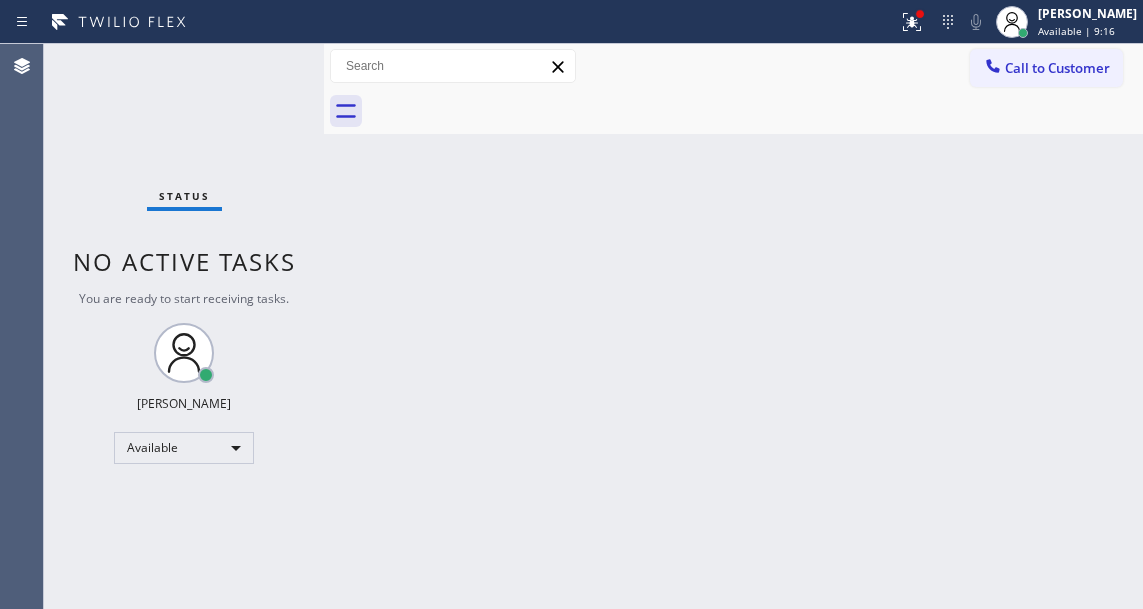 click on "Status   No active tasks     You are ready to start receiving tasks.   [PERSON_NAME]" at bounding box center [184, 326] 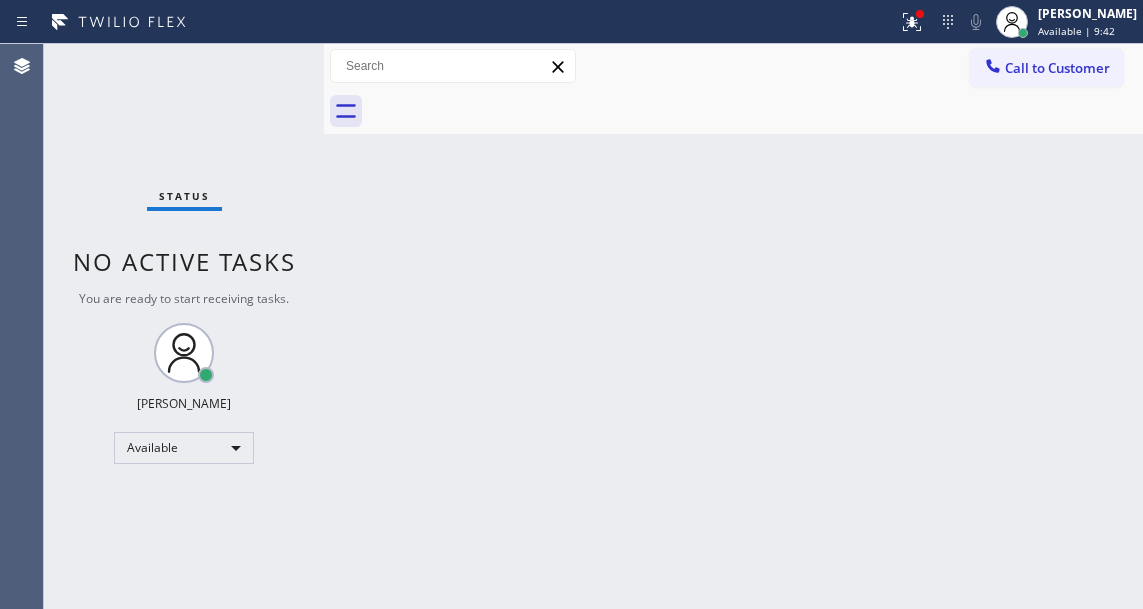 click on "Status   No active tasks     You are ready to start receiving tasks.   [PERSON_NAME]" at bounding box center (184, 326) 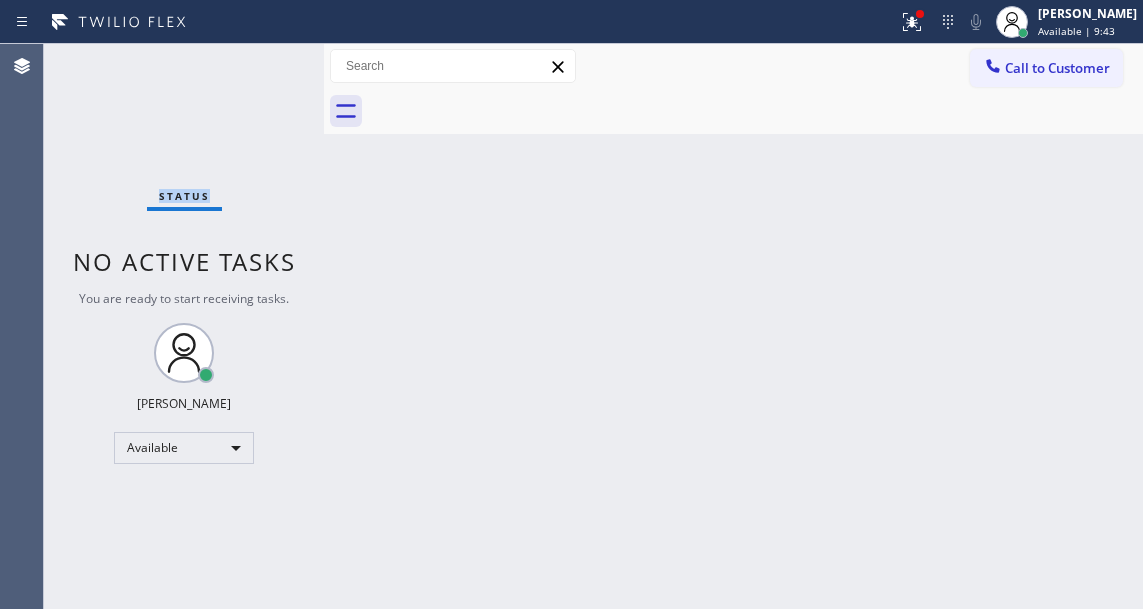 click on "Status   No active tasks     You are ready to start receiving tasks.   [PERSON_NAME]" at bounding box center [184, 326] 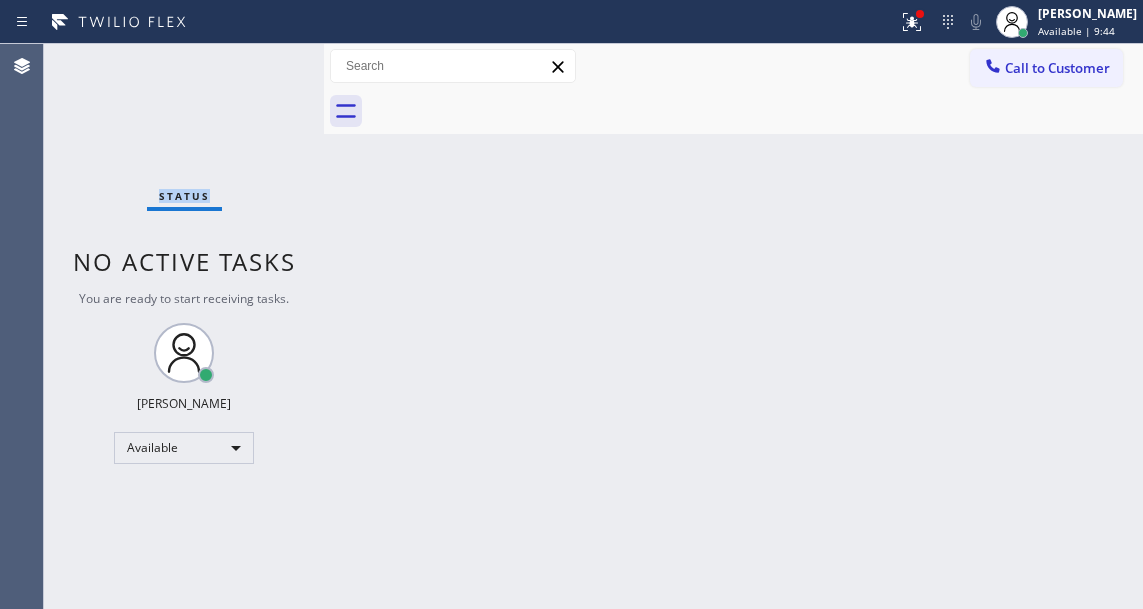 click on "Status   No active tasks     You are ready to start receiving tasks.   [PERSON_NAME]" at bounding box center [184, 326] 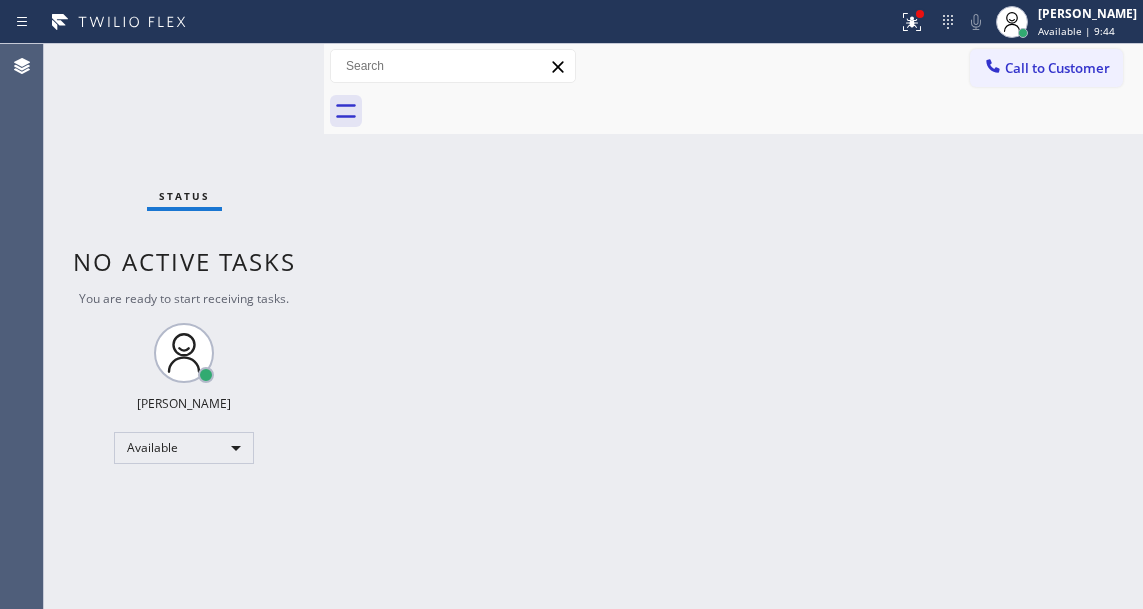 click on "Status   No active tasks     You are ready to start receiving tasks.   [PERSON_NAME]" at bounding box center [184, 326] 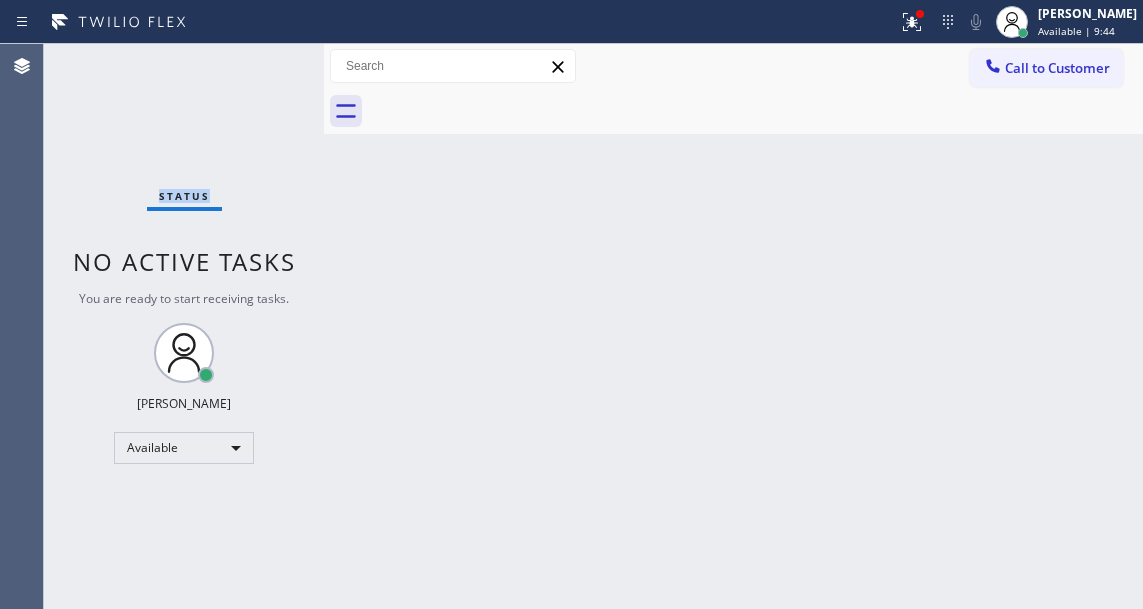 click on "Status   No active tasks     You are ready to start receiving tasks.   [PERSON_NAME]" at bounding box center (184, 326) 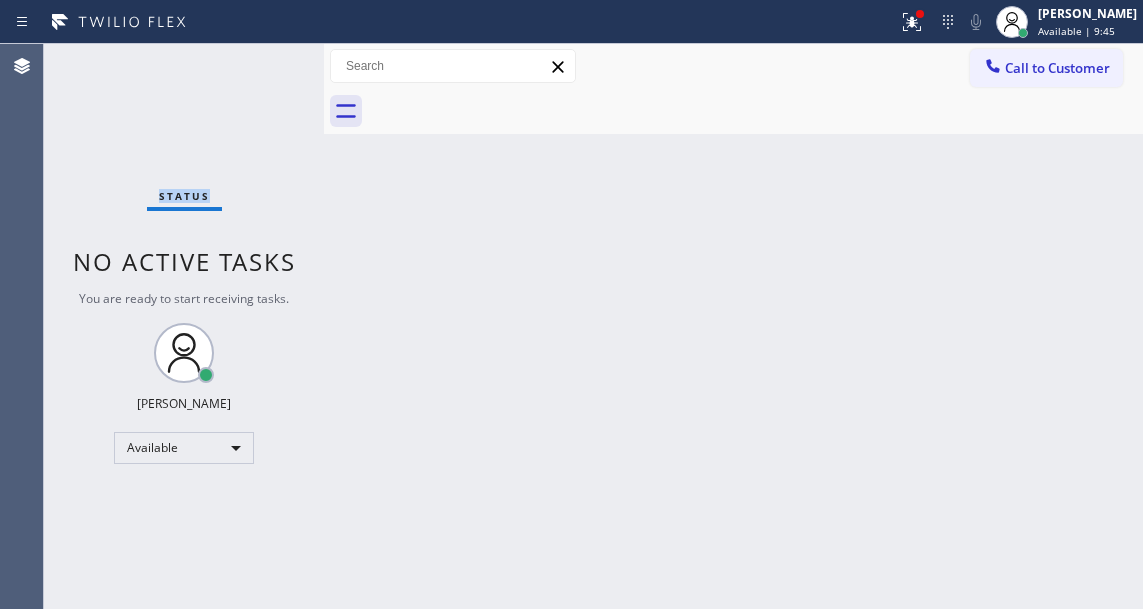 click on "Status   No active tasks     You are ready to start receiving tasks.   [PERSON_NAME]" at bounding box center [184, 326] 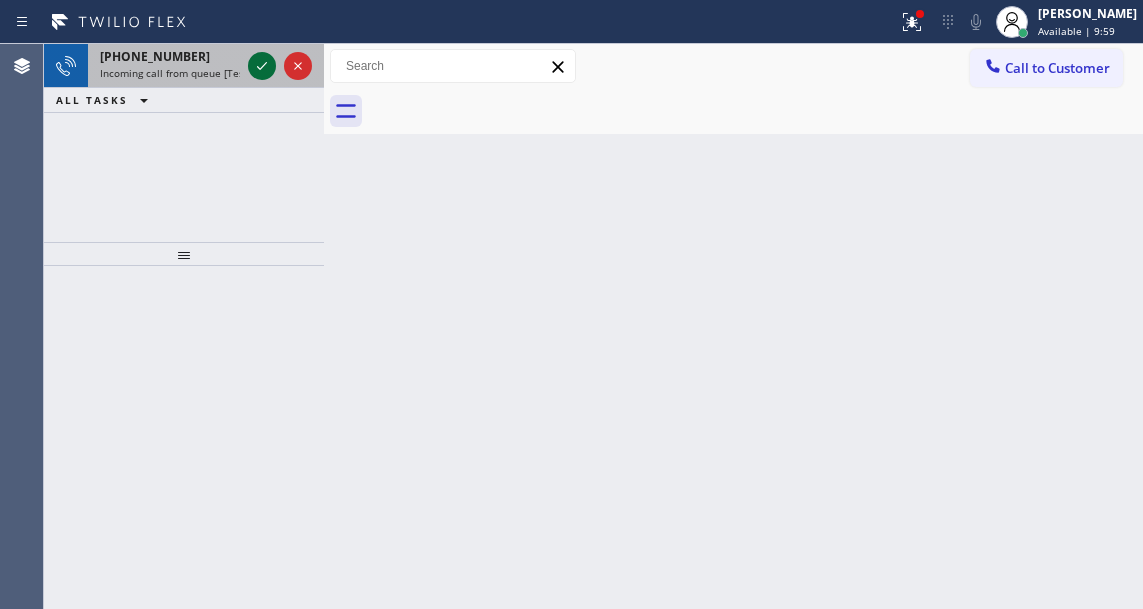 click 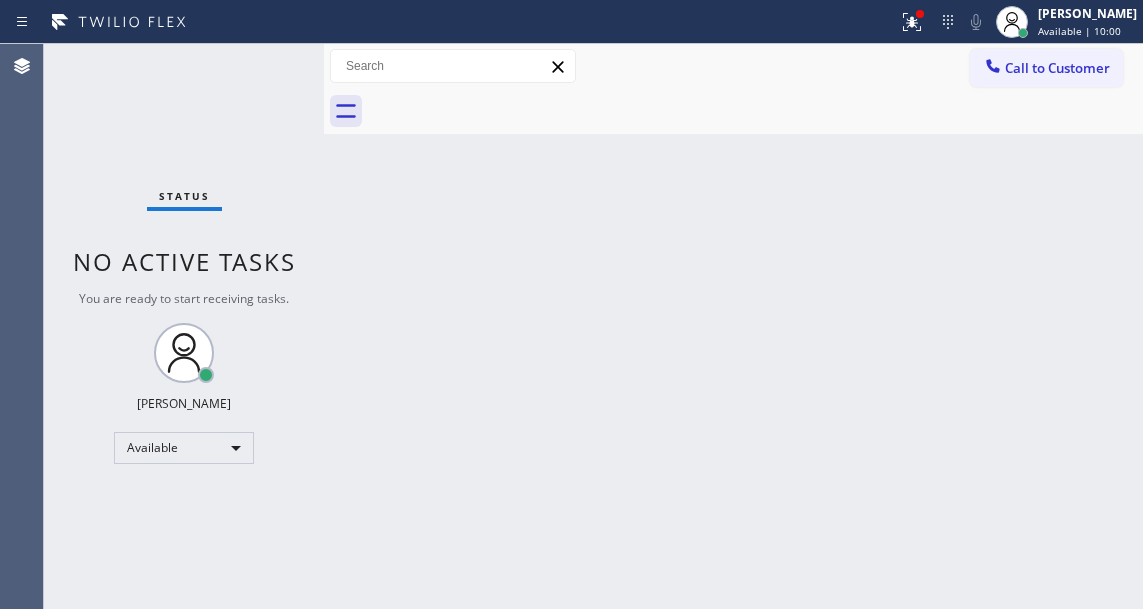 click on "Status   No active tasks     You are ready to start receiving tasks.   [PERSON_NAME]" at bounding box center [184, 326] 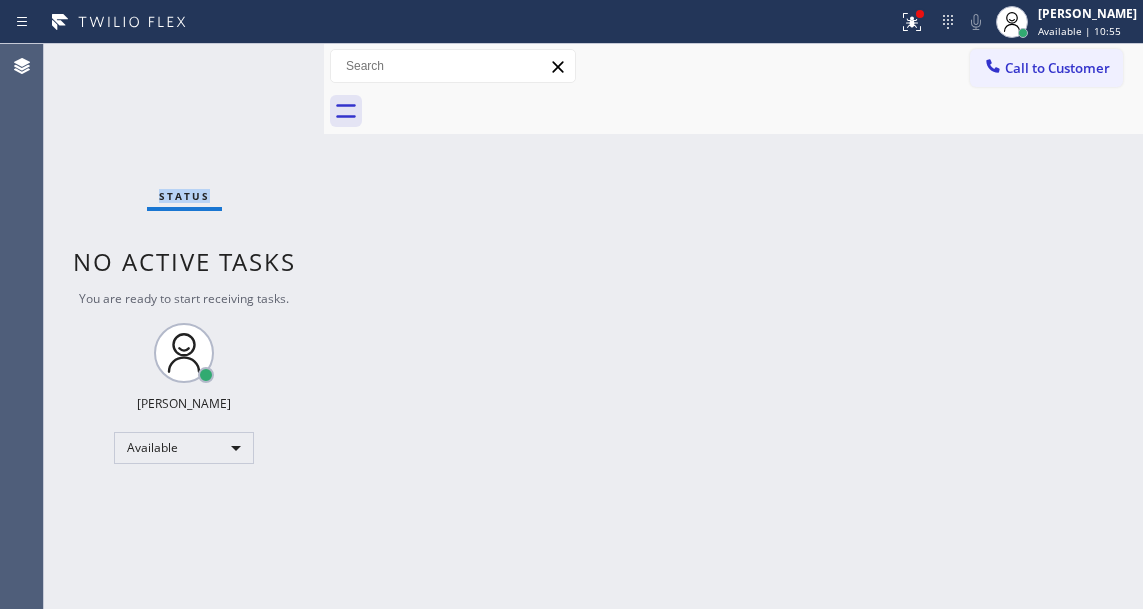 click on "Status   No active tasks     You are ready to start receiving tasks.   [PERSON_NAME]" at bounding box center (184, 326) 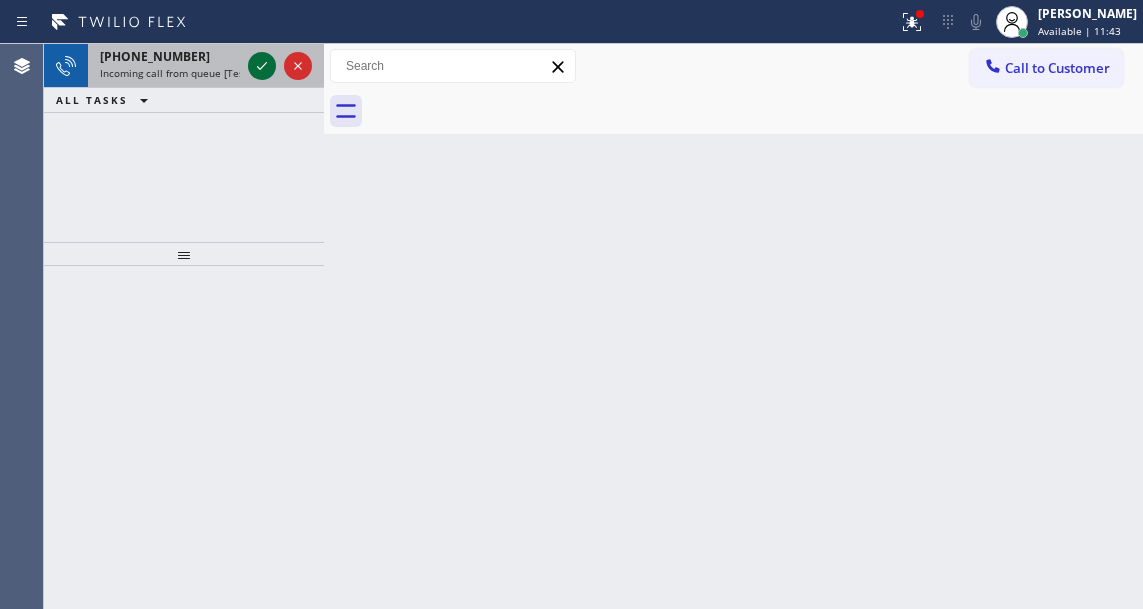 click 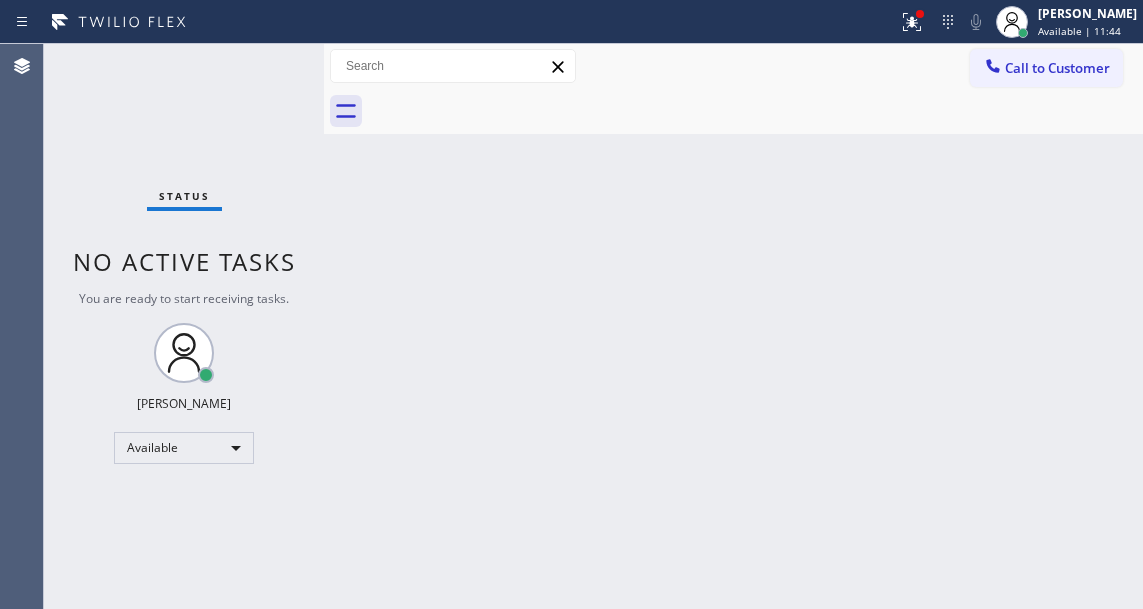 click on "Status   No active tasks     You are ready to start receiving tasks.   [PERSON_NAME]" at bounding box center [184, 326] 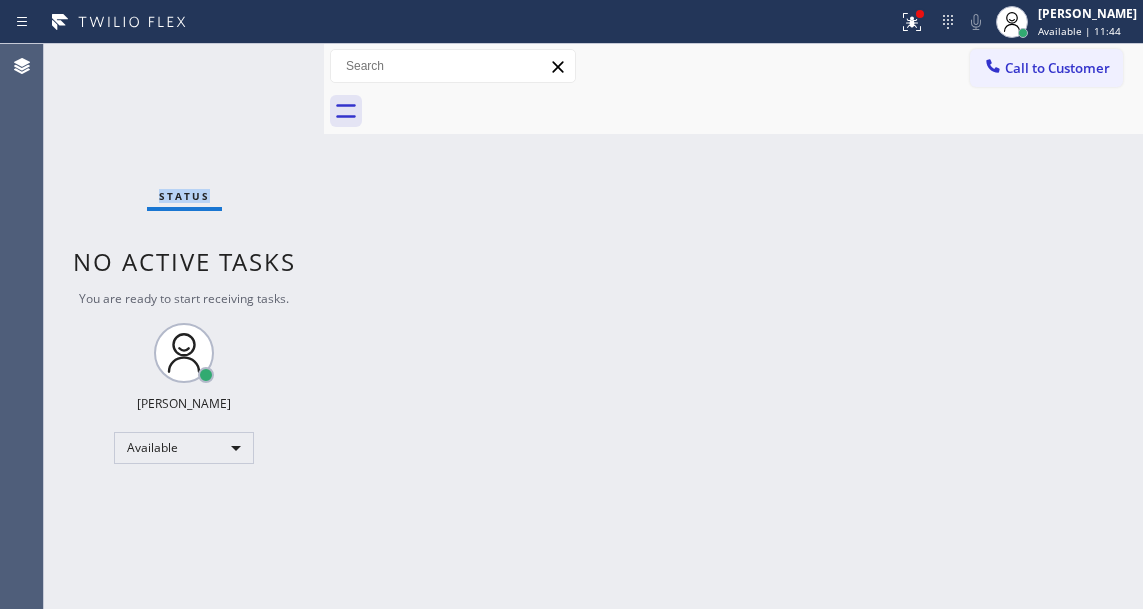 click on "Status   No active tasks     You are ready to start receiving tasks.   [PERSON_NAME]" at bounding box center (184, 326) 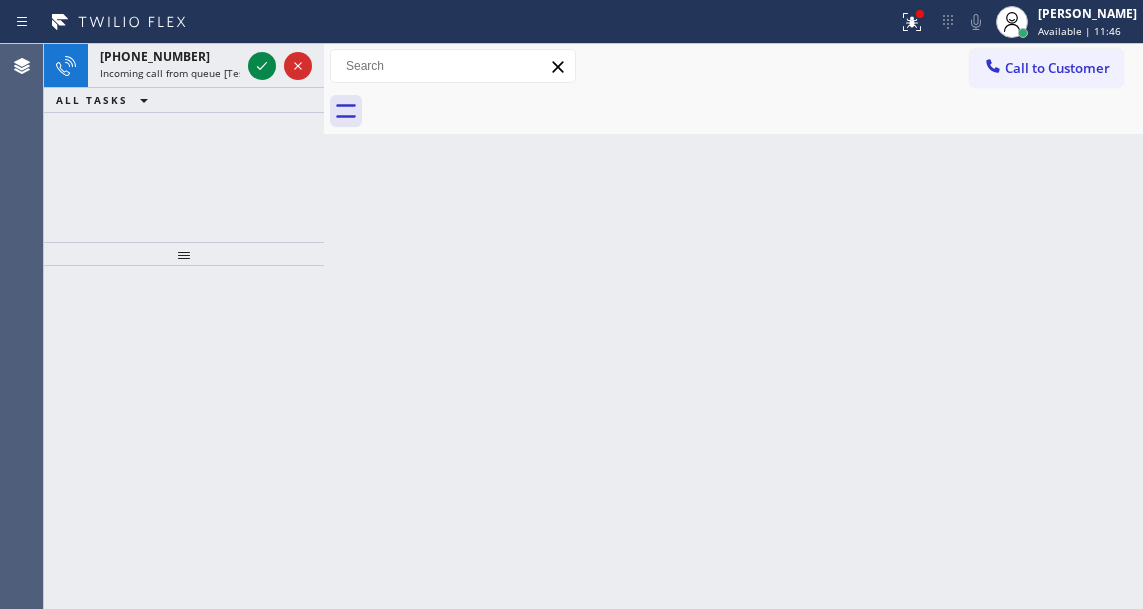 click 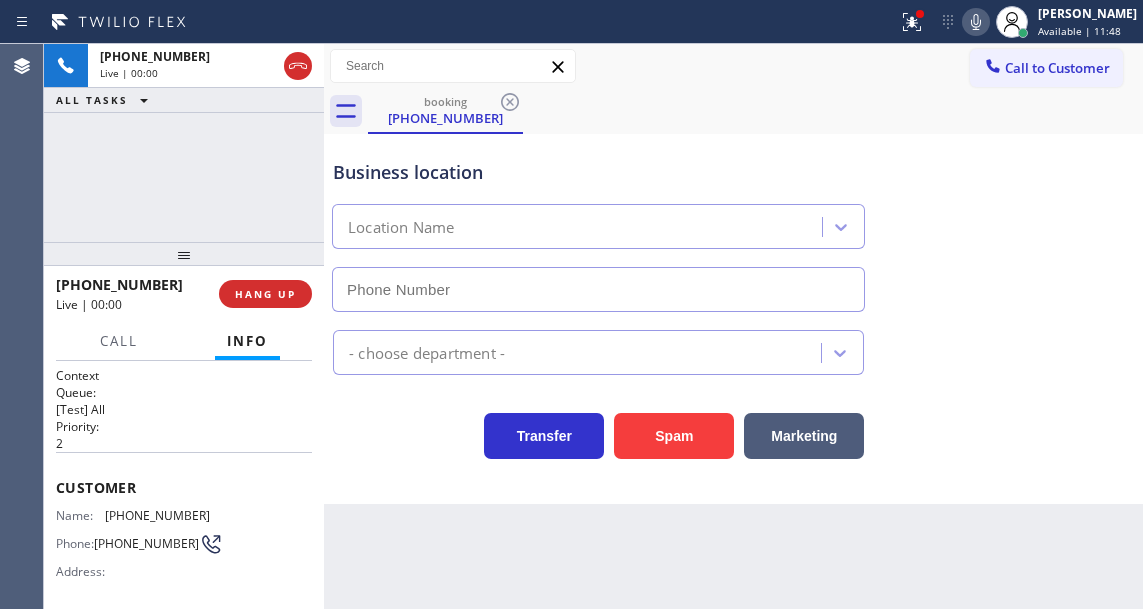 type on "[PHONE_NUMBER]" 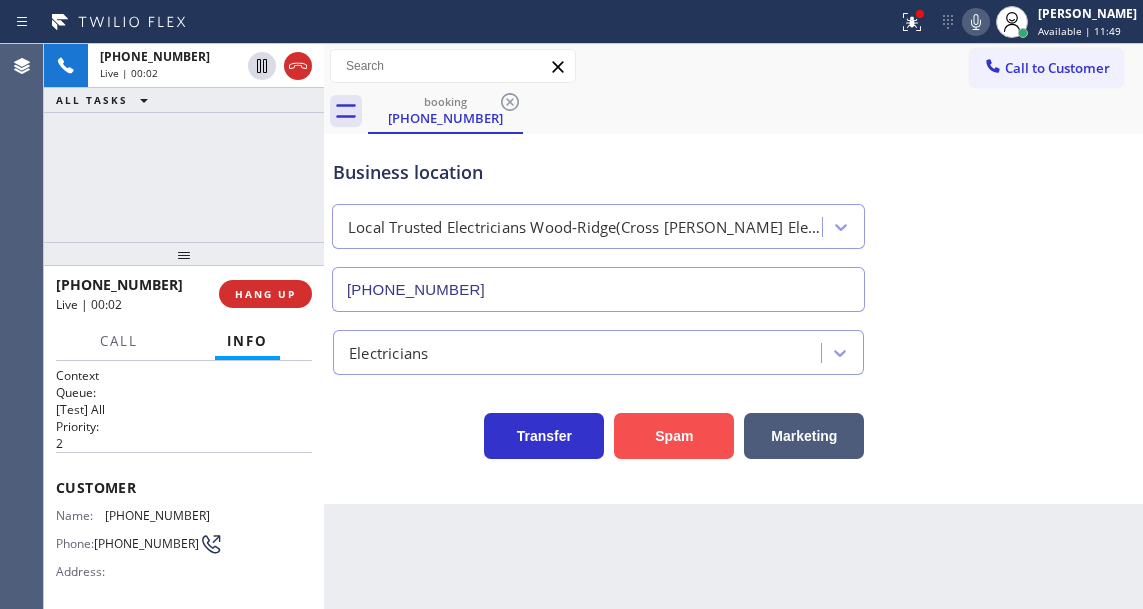 click on "Spam" at bounding box center [674, 436] 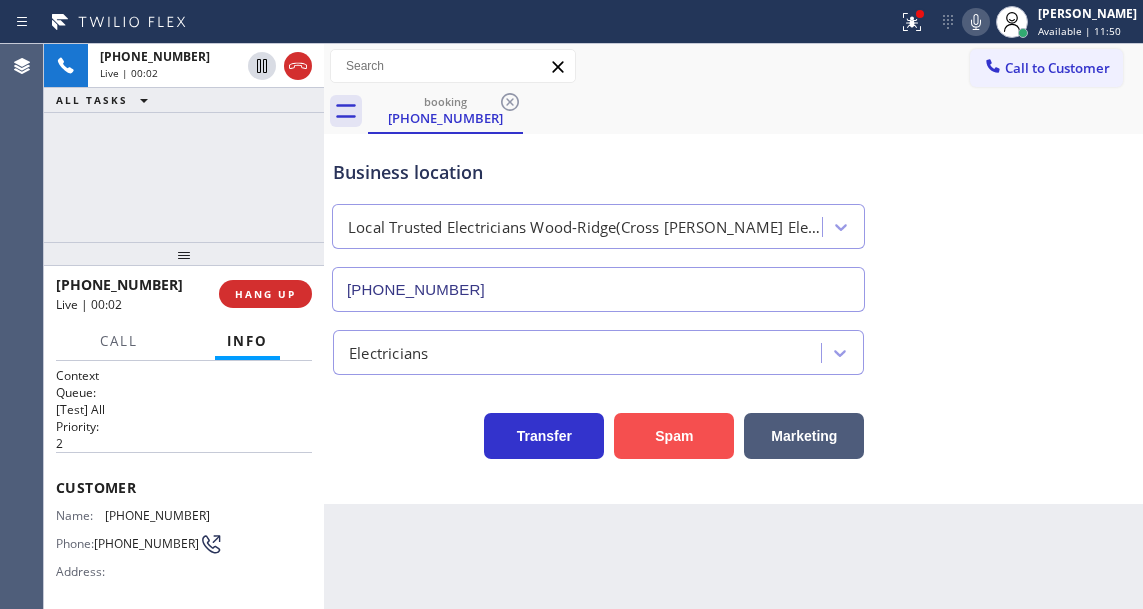 click on "Spam" at bounding box center (674, 436) 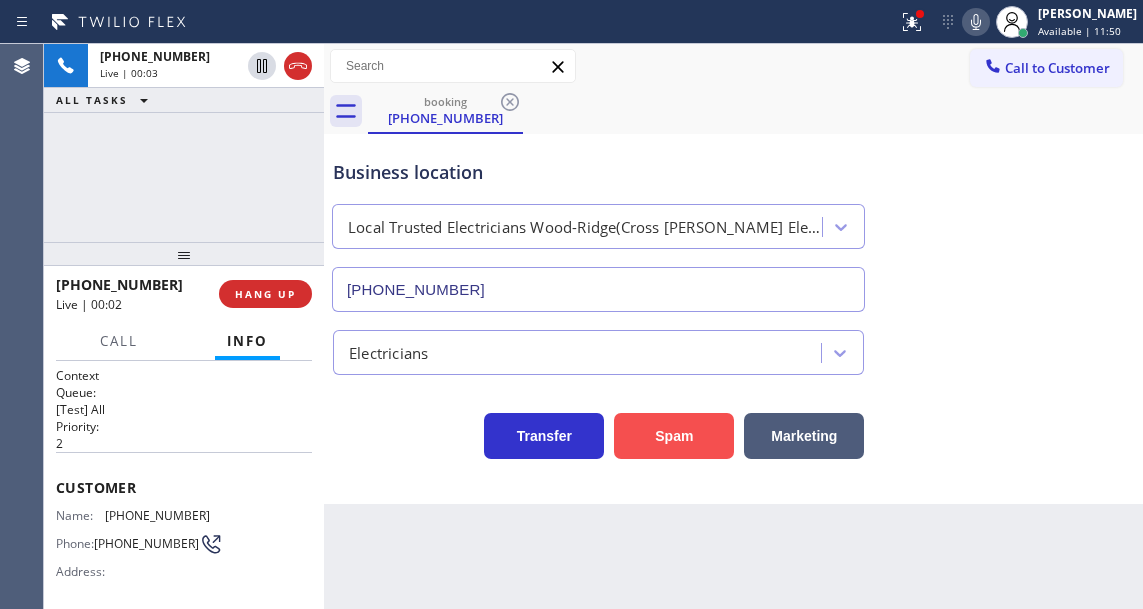 click on "Spam" at bounding box center [674, 436] 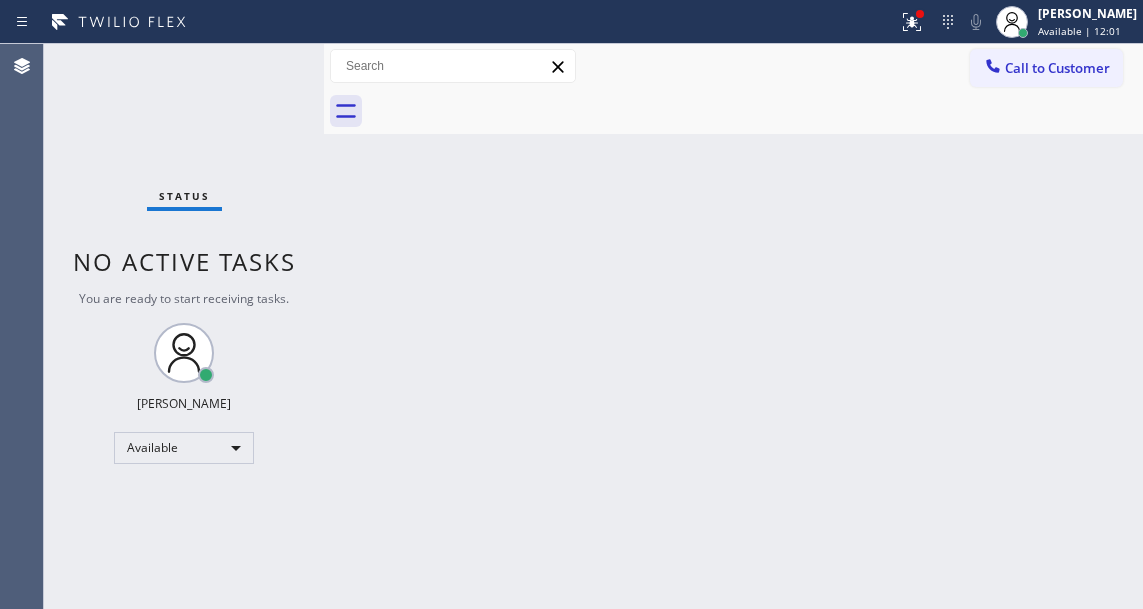 click on "Status   No active tasks     You are ready to start receiving tasks.   [PERSON_NAME]" at bounding box center [184, 326] 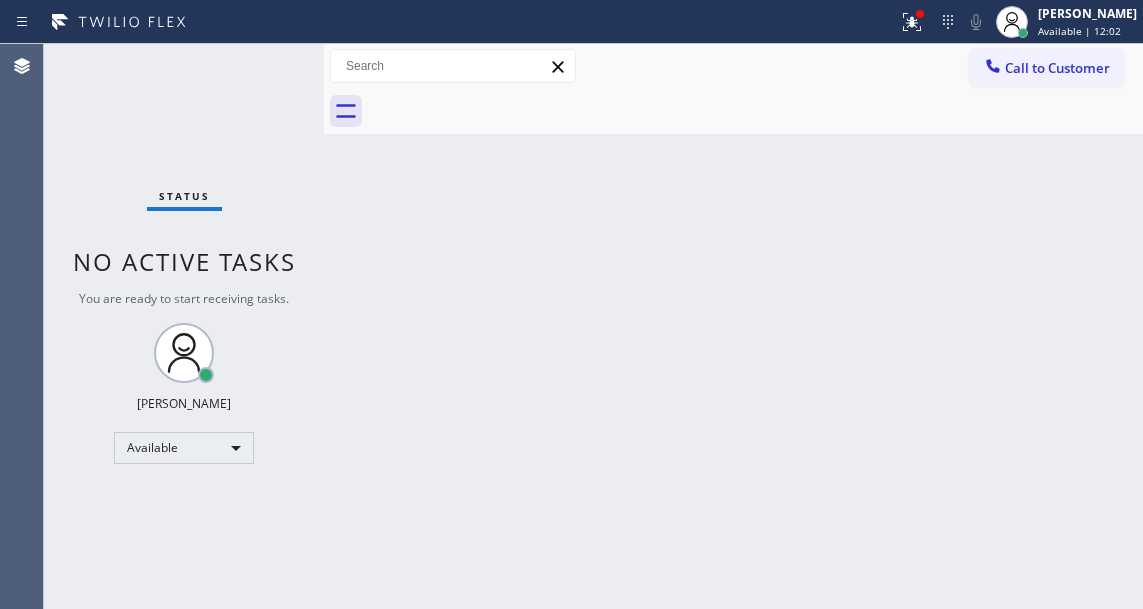 click on "Status   No active tasks     You are ready to start receiving tasks.   [PERSON_NAME]" at bounding box center (184, 326) 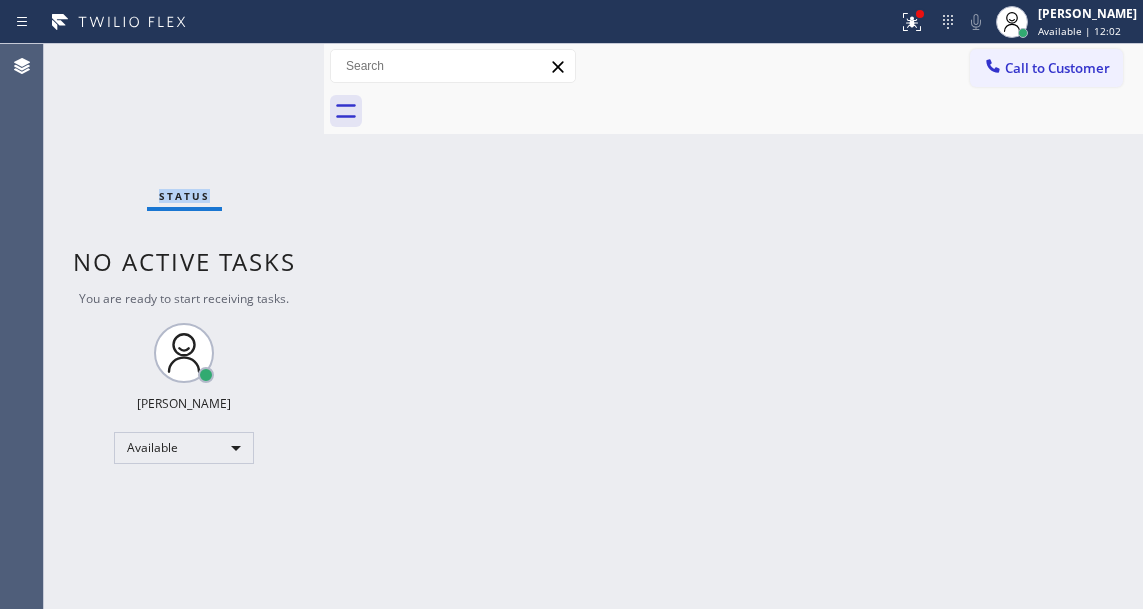 click on "Status   No active tasks     You are ready to start receiving tasks.   [PERSON_NAME]" at bounding box center [184, 326] 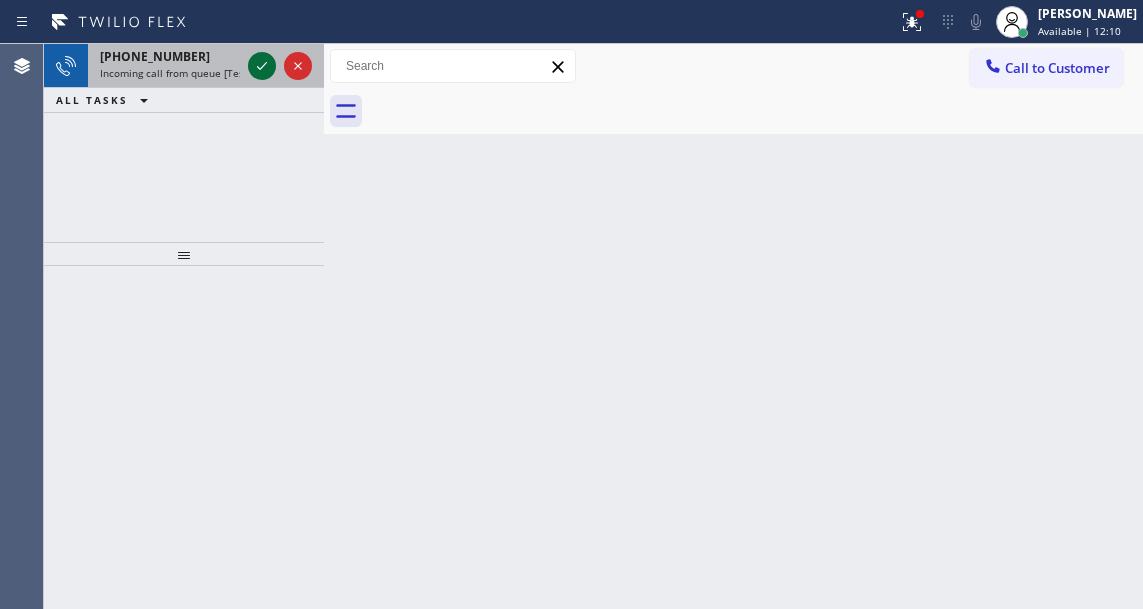 click 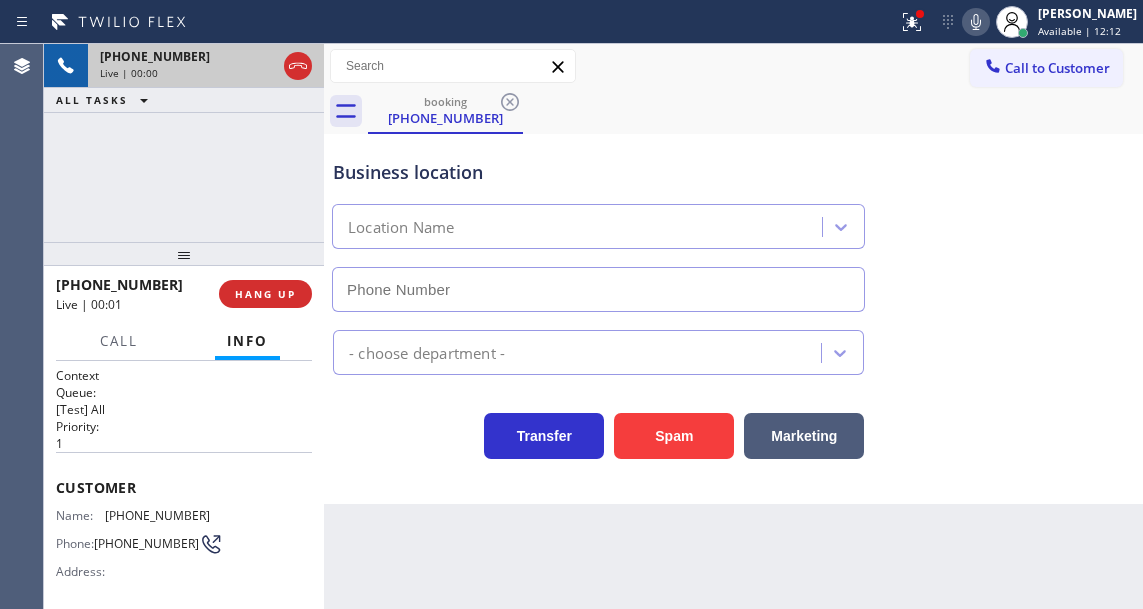 type on "[PHONE_NUMBER]" 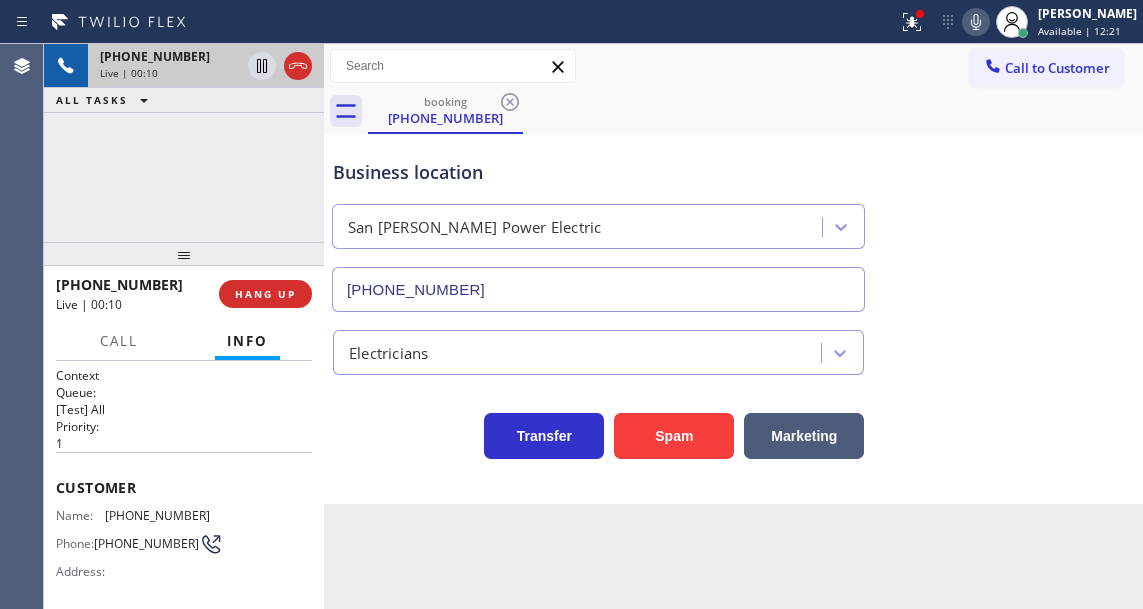 click on "[PHONE_NUMBER]" at bounding box center (157, 515) 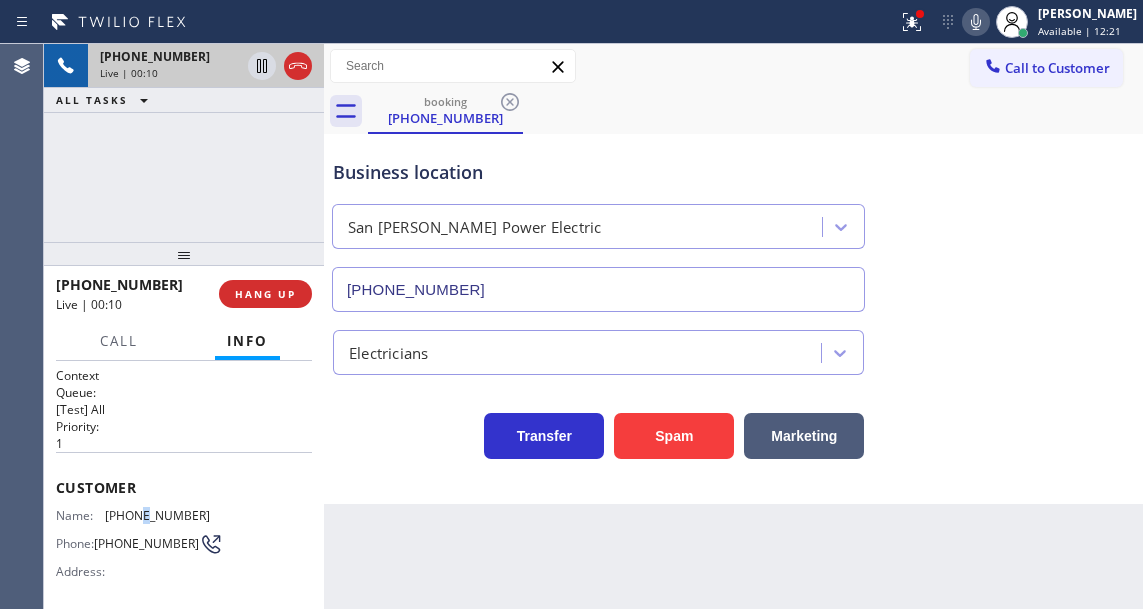 click on "[PHONE_NUMBER]" at bounding box center (157, 515) 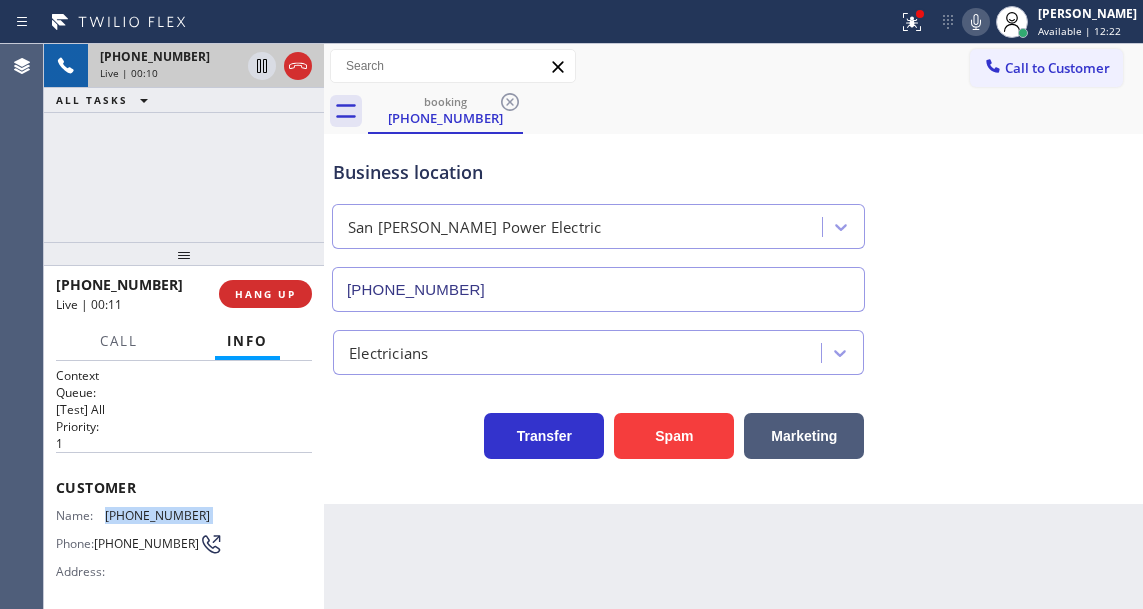 click on "[PHONE_NUMBER]" at bounding box center [157, 515] 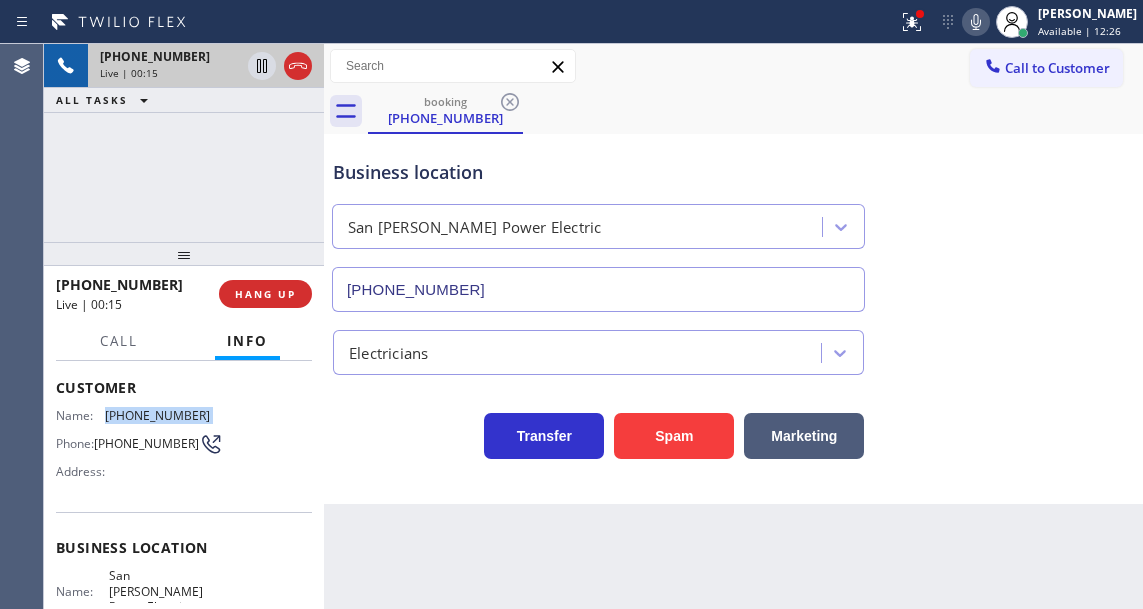 scroll, scrollTop: 200, scrollLeft: 0, axis: vertical 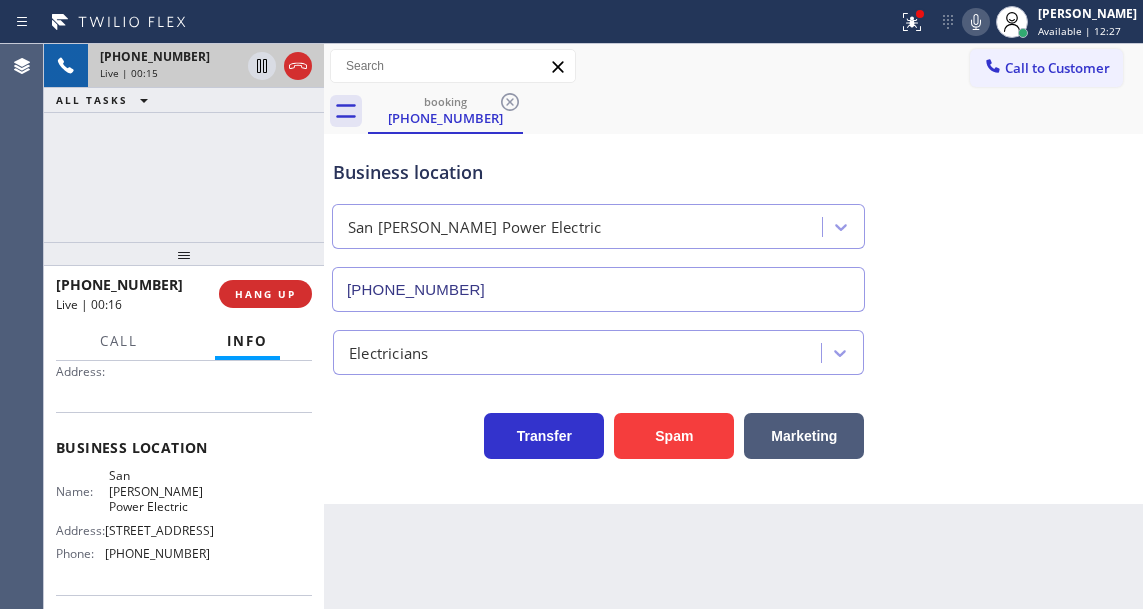 click on "San [PERSON_NAME] Power Electric" at bounding box center [159, 491] 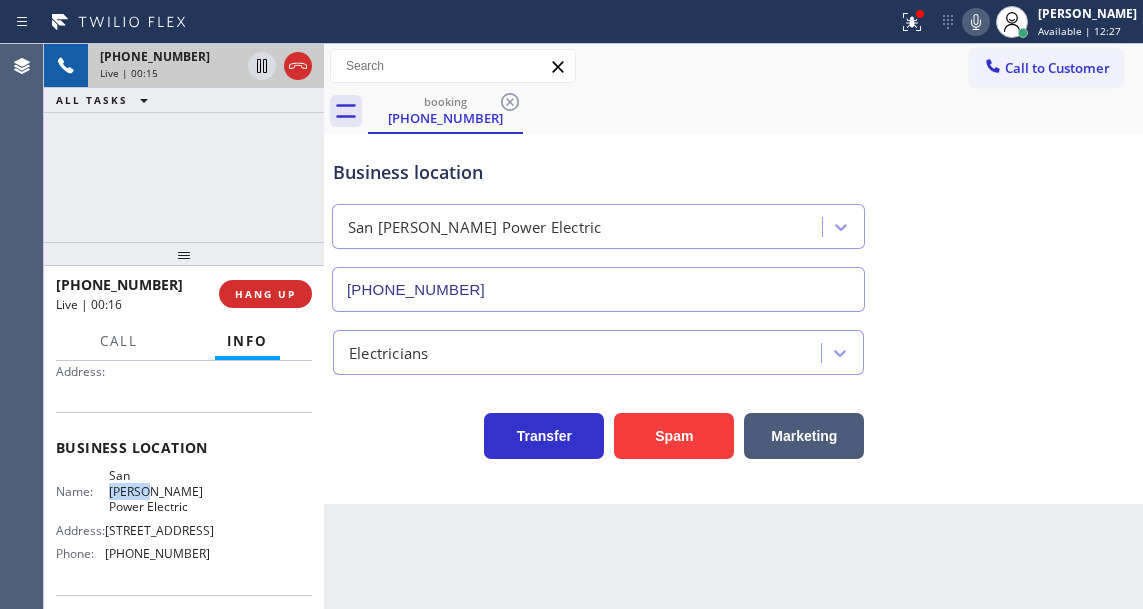 click on "San [PERSON_NAME] Power Electric" at bounding box center (159, 491) 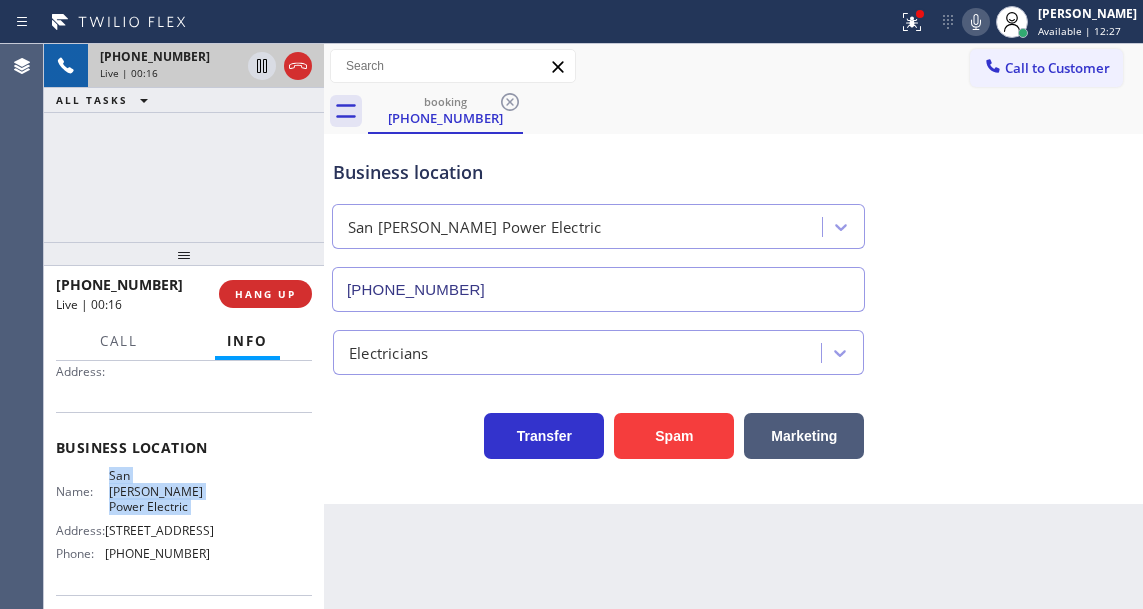 click on "San [PERSON_NAME] Power Electric" at bounding box center (159, 491) 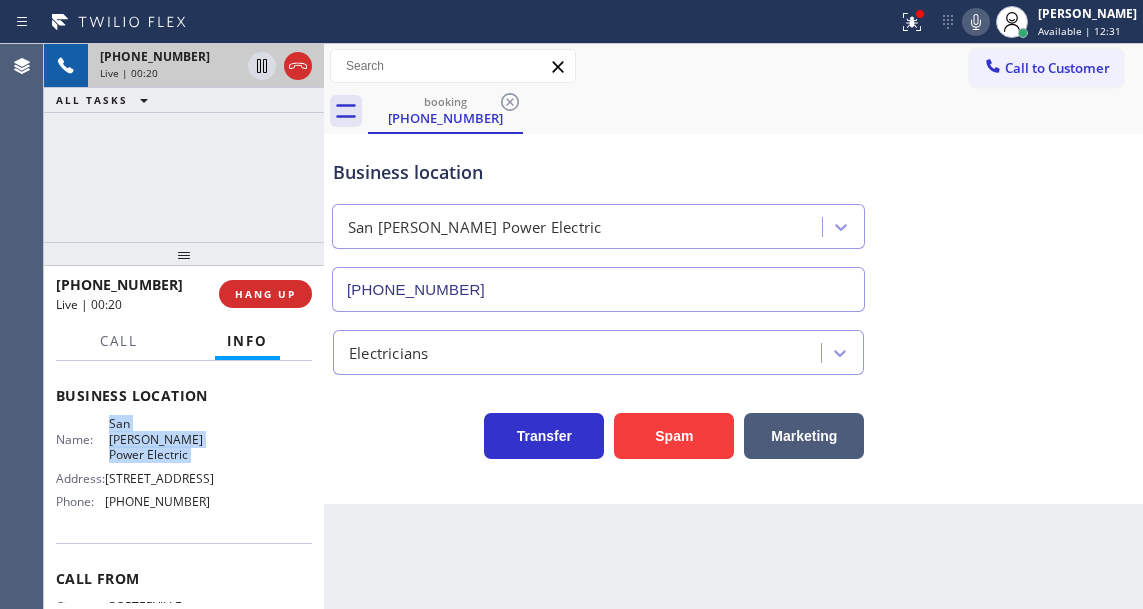 scroll, scrollTop: 300, scrollLeft: 0, axis: vertical 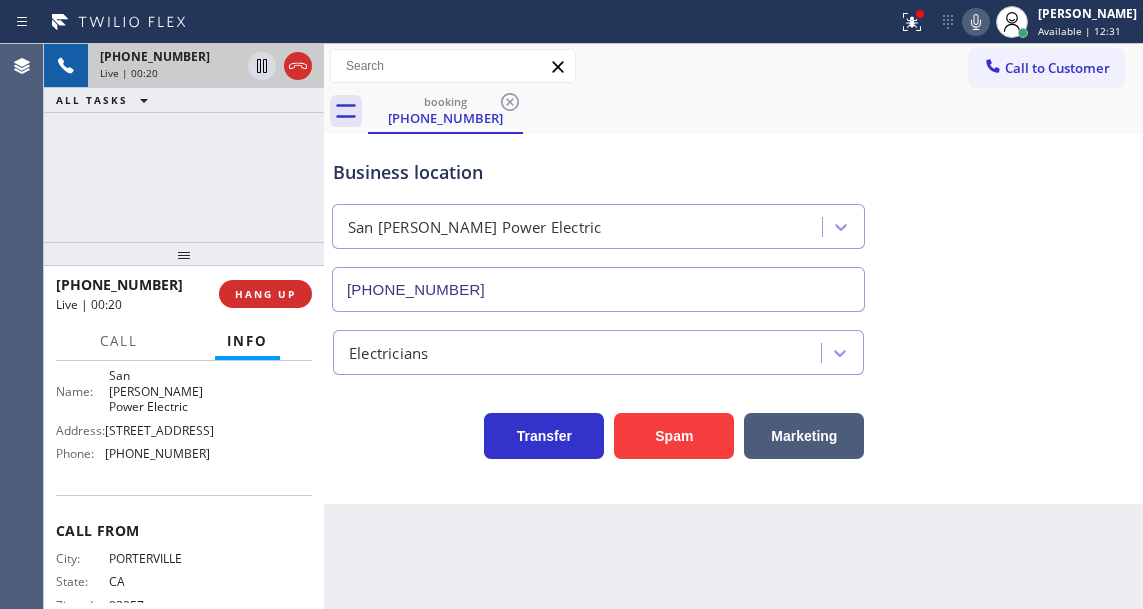 click on "[PHONE_NUMBER]" at bounding box center [157, 453] 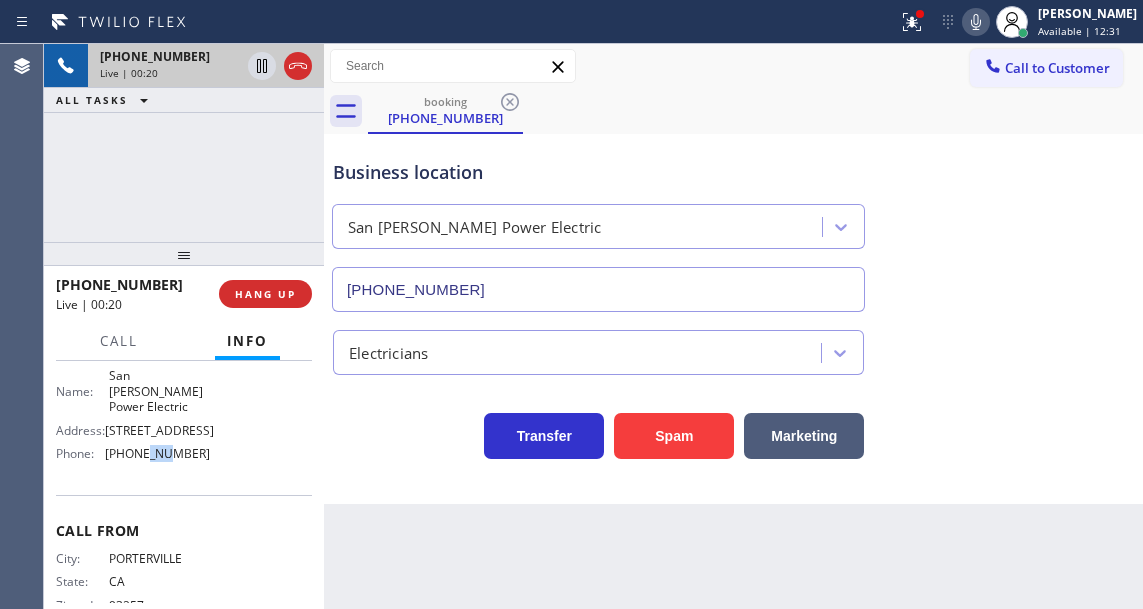 click on "[PHONE_NUMBER]" at bounding box center [157, 453] 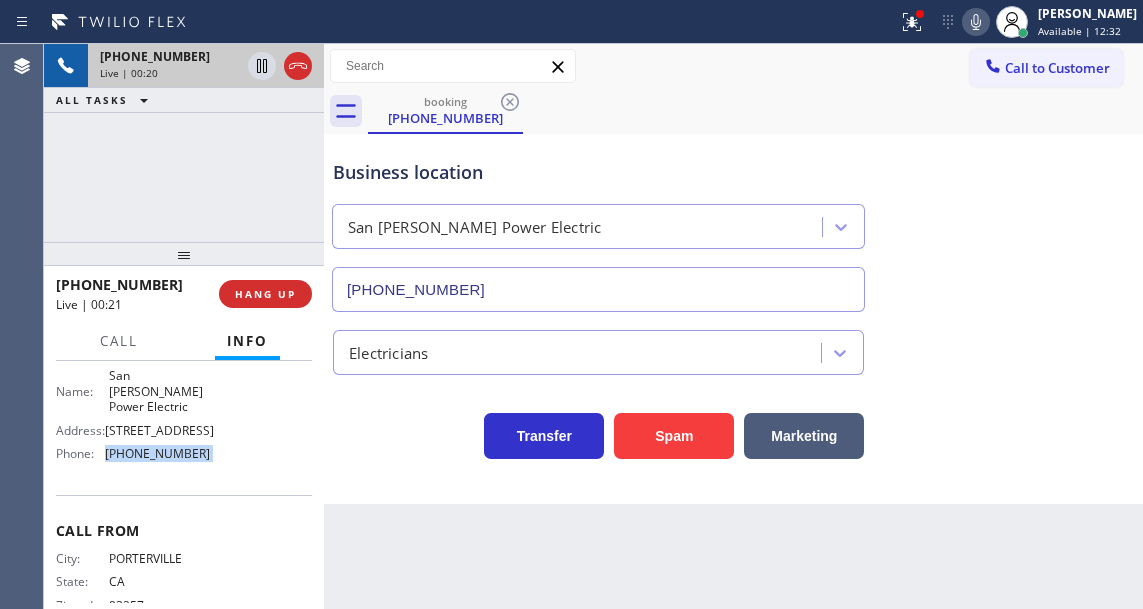 click on "[PHONE_NUMBER]" at bounding box center [157, 453] 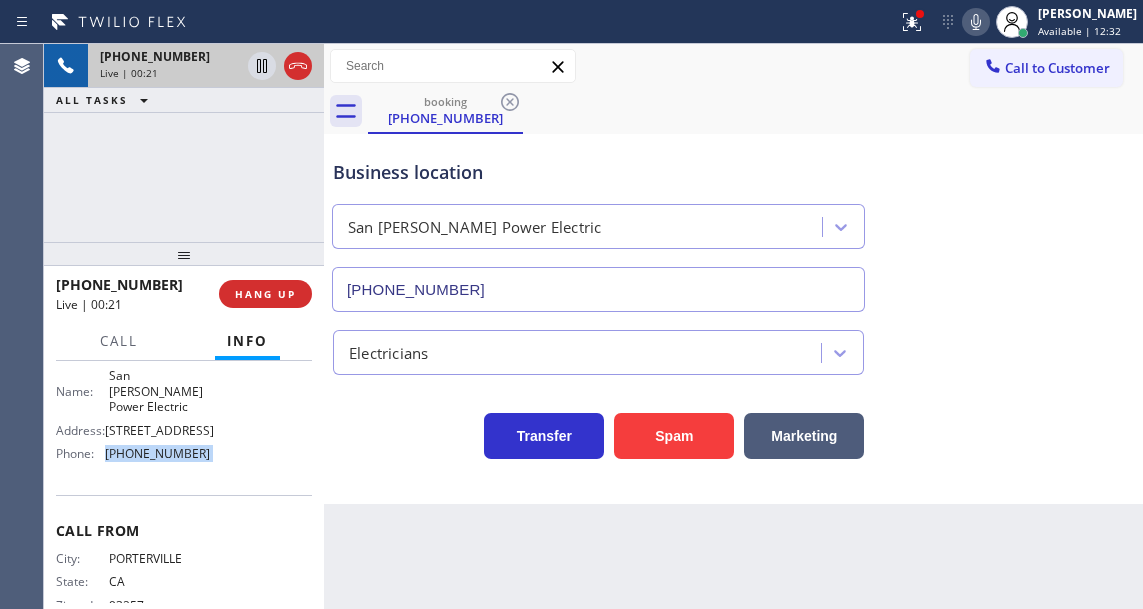 click on "[PHONE_NUMBER]" at bounding box center (157, 453) 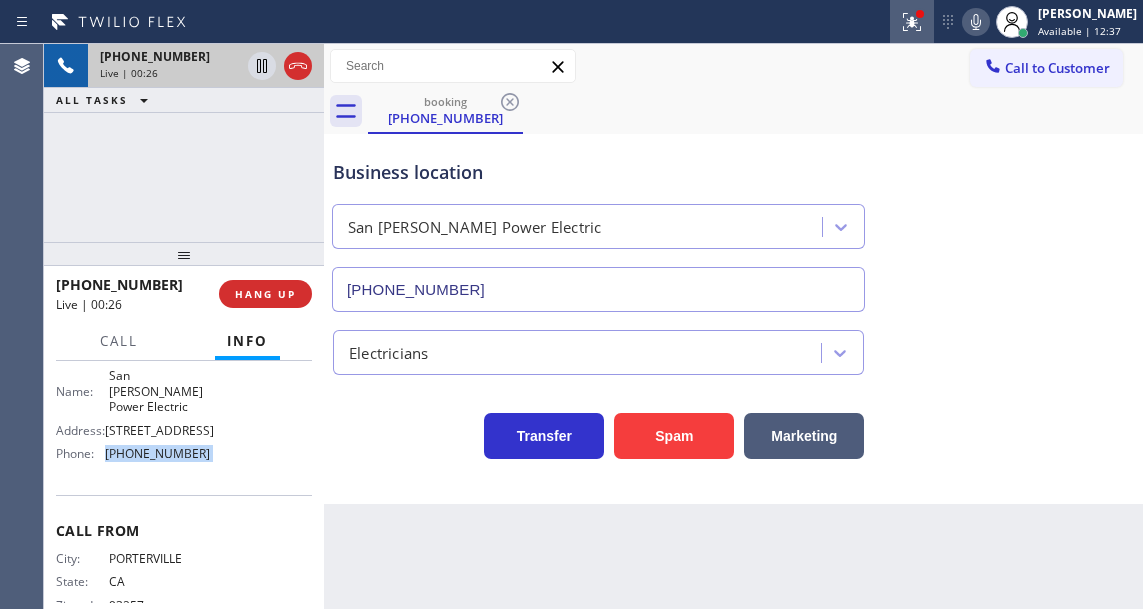 click 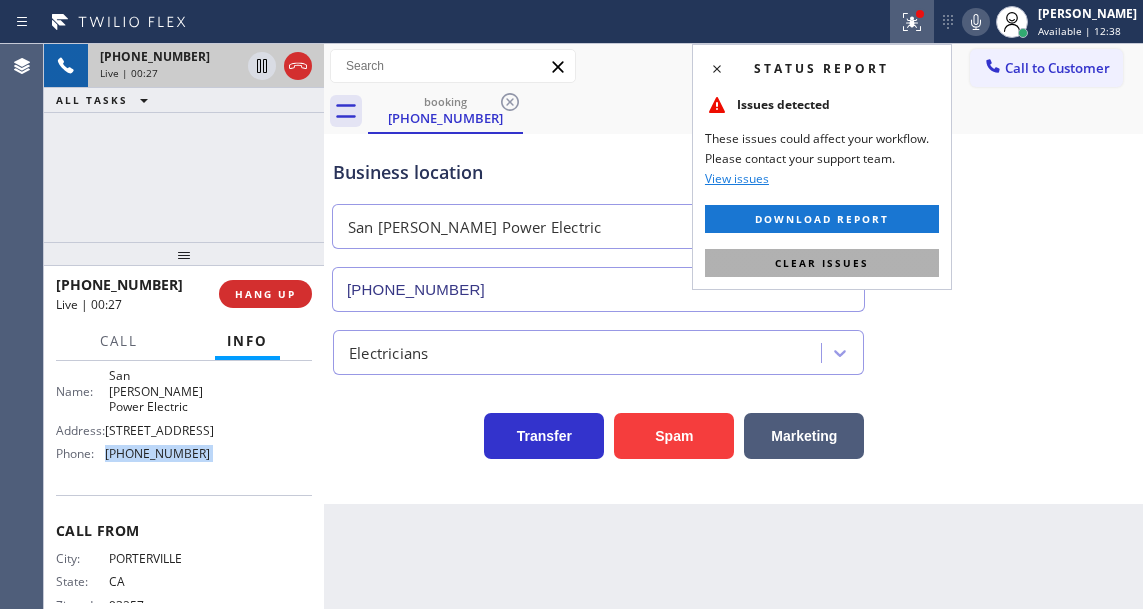 click on "Clear issues" at bounding box center [822, 263] 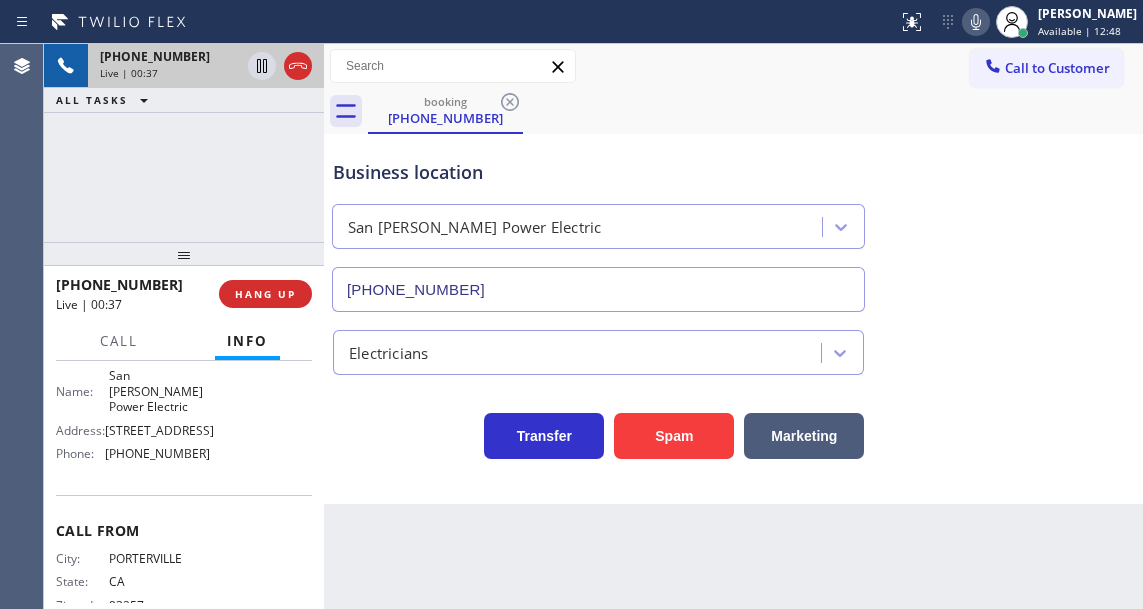 click on "Business location" at bounding box center [598, 172] 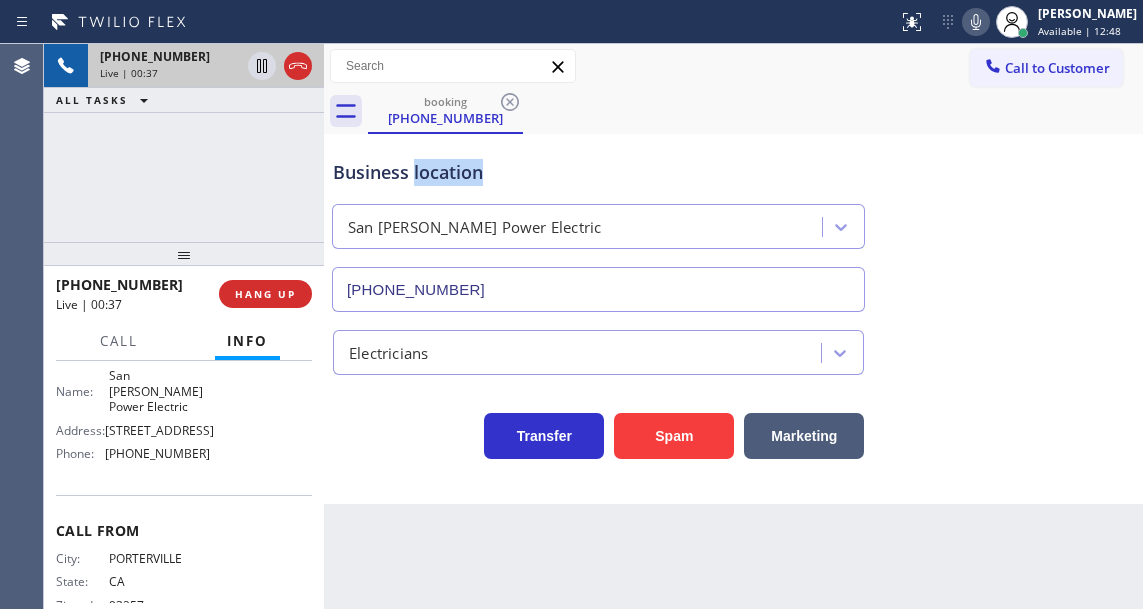 click on "Business location" at bounding box center (598, 172) 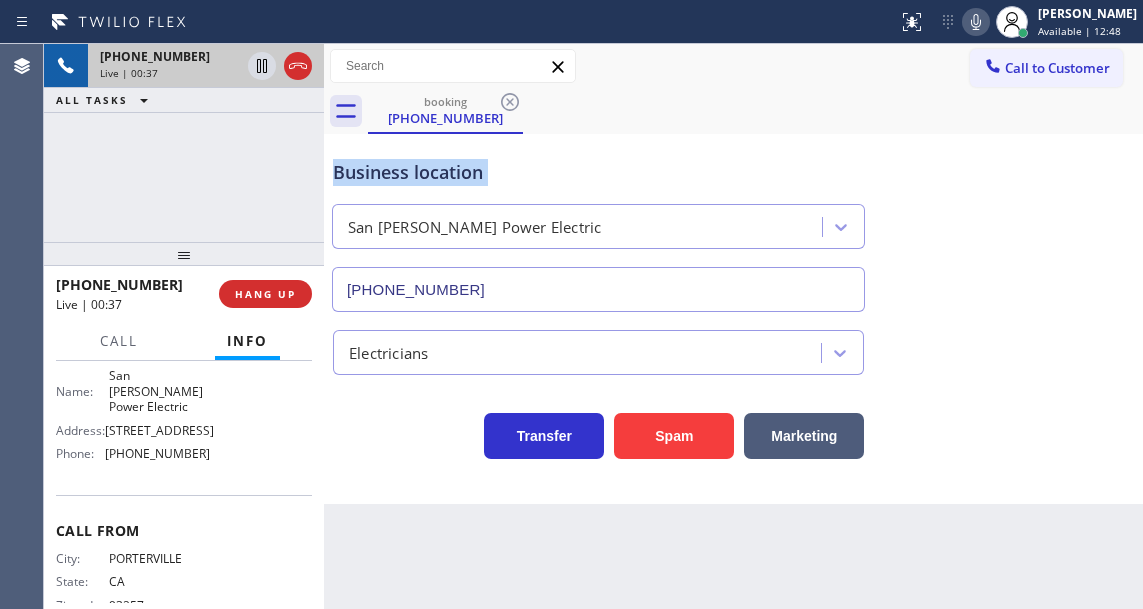 click on "Business location" at bounding box center [598, 172] 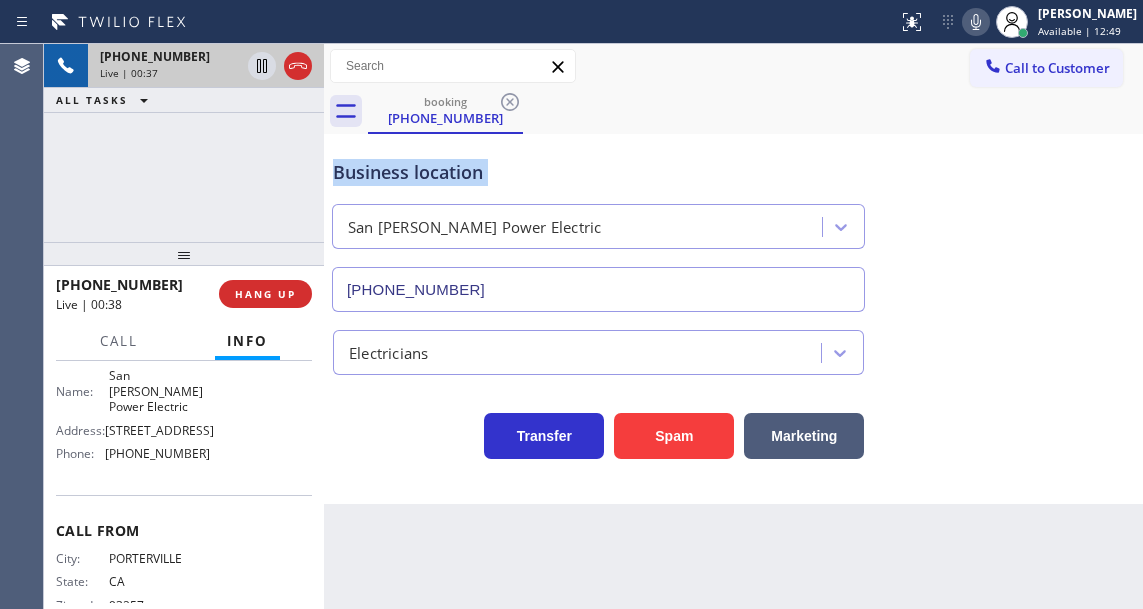 click on "Business location" at bounding box center (598, 172) 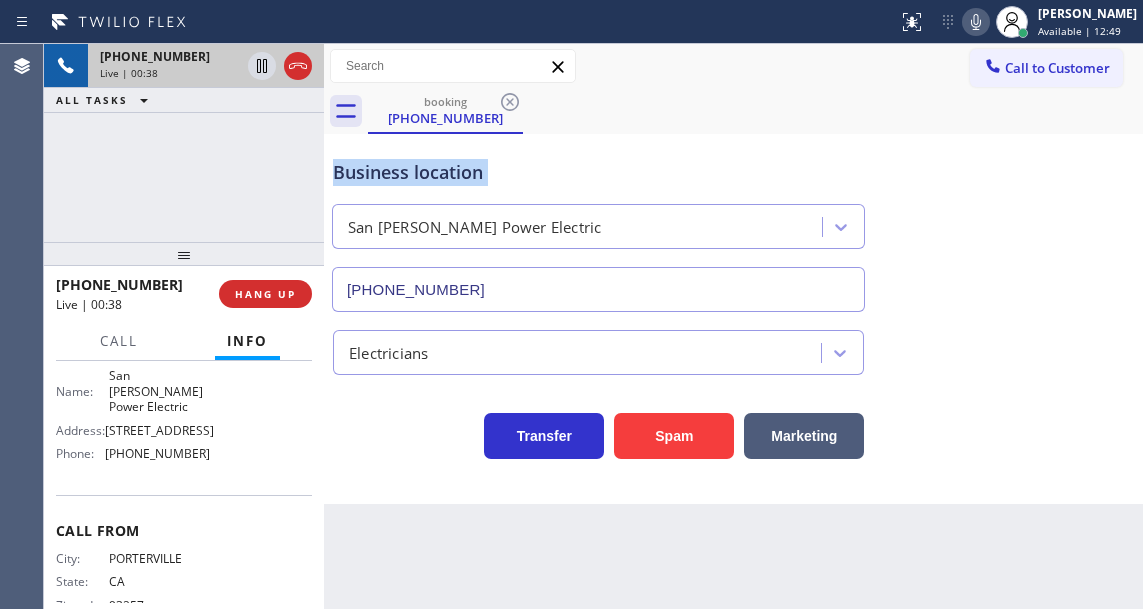click on "Business location" at bounding box center (598, 172) 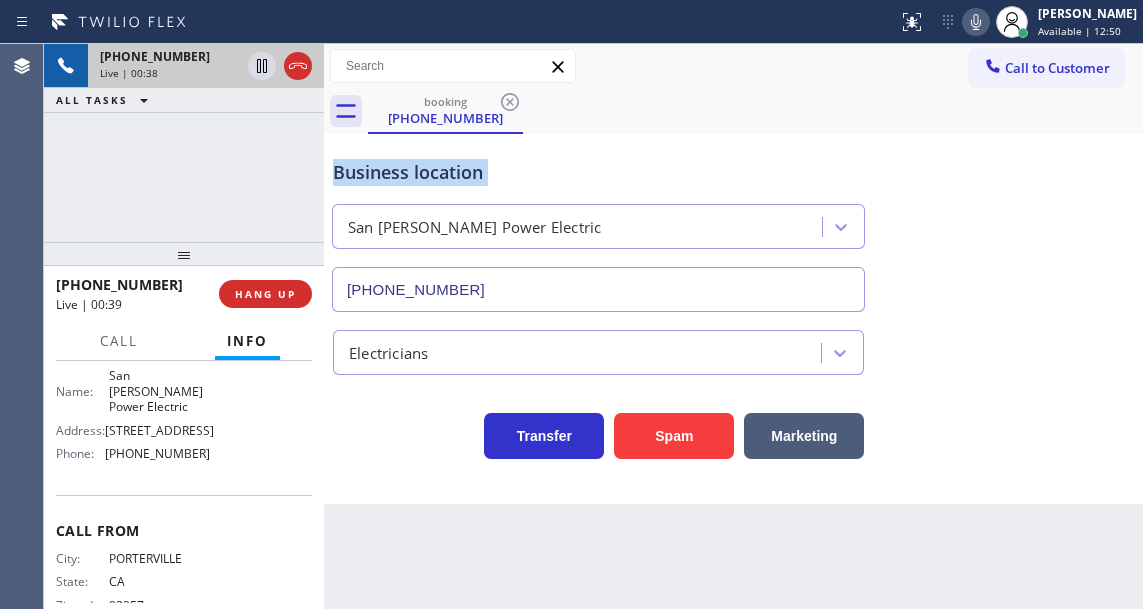 click on "Business location" at bounding box center (598, 172) 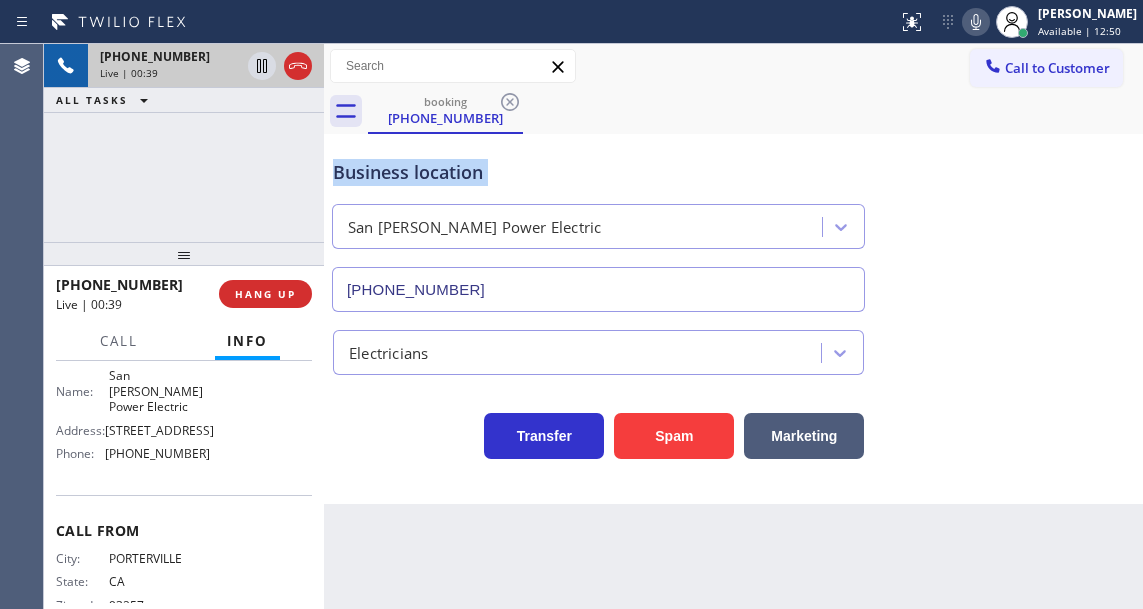 click on "Business location" at bounding box center [598, 172] 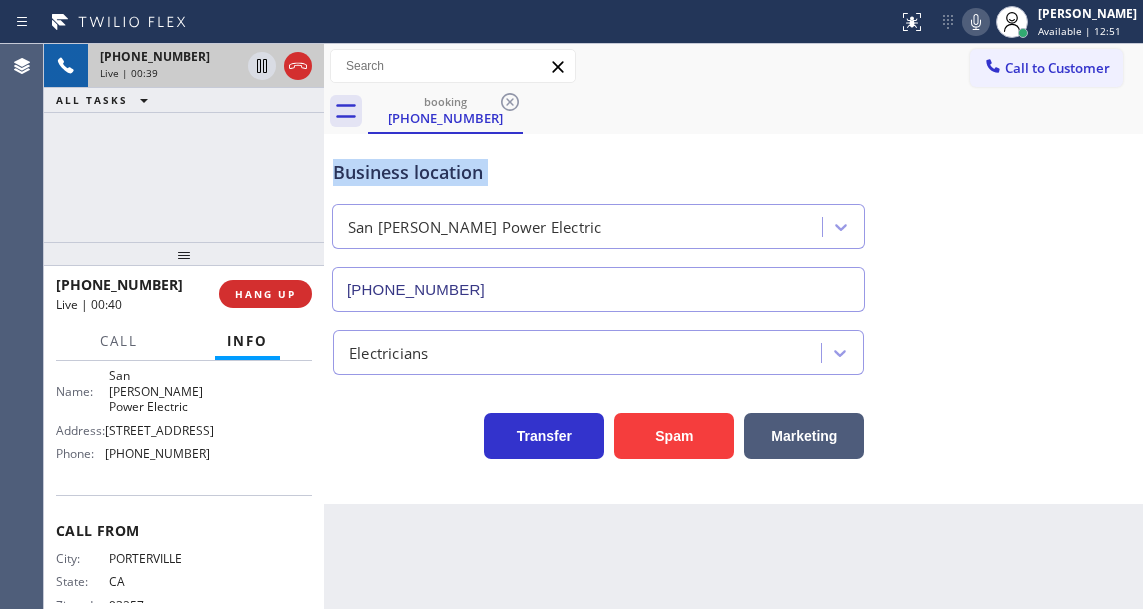 click on "Business location" at bounding box center (598, 172) 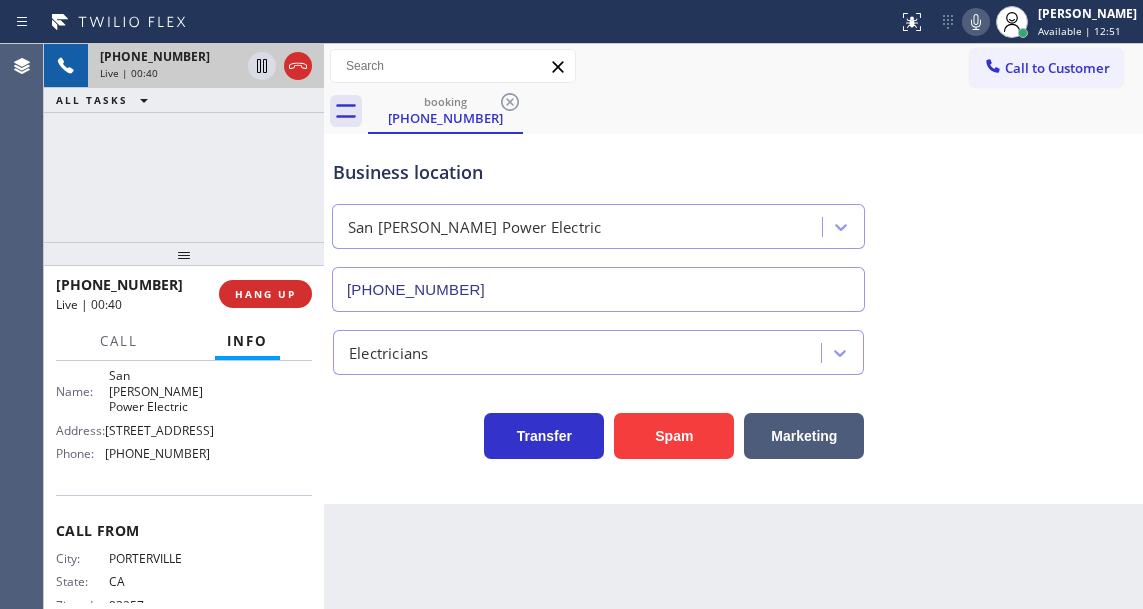 click on "Business location" at bounding box center [598, 172] 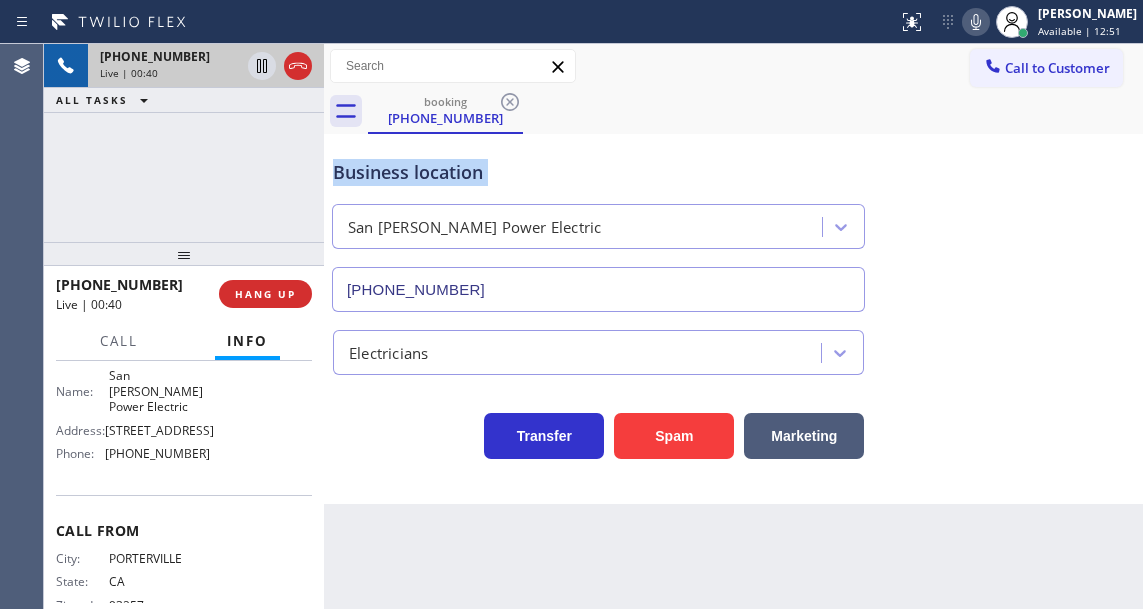 click on "Business location" at bounding box center [598, 172] 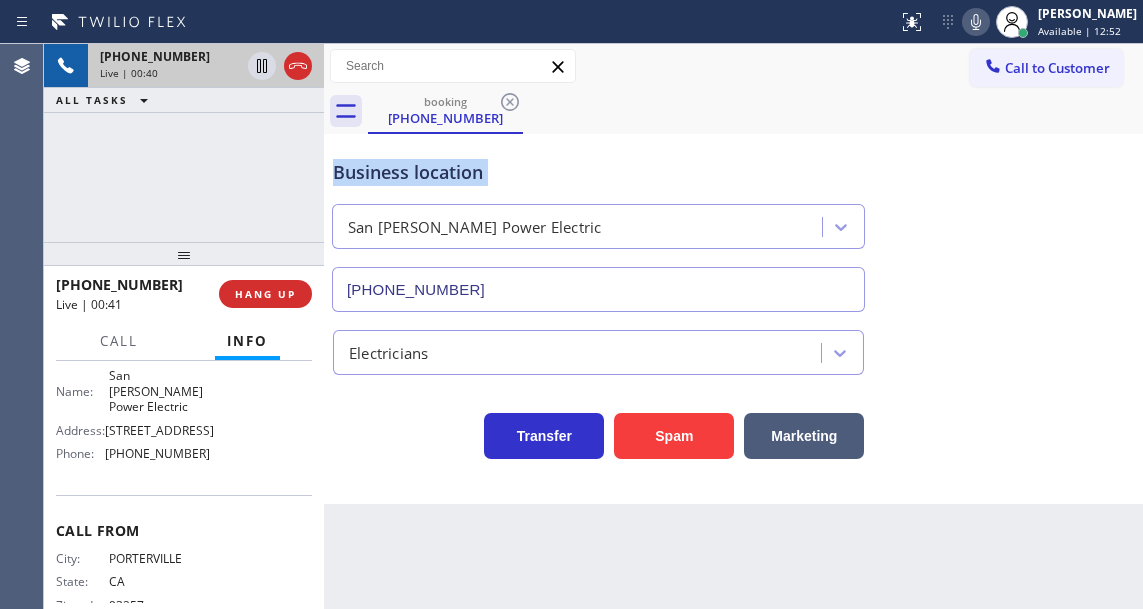 click on "Business location" at bounding box center (598, 172) 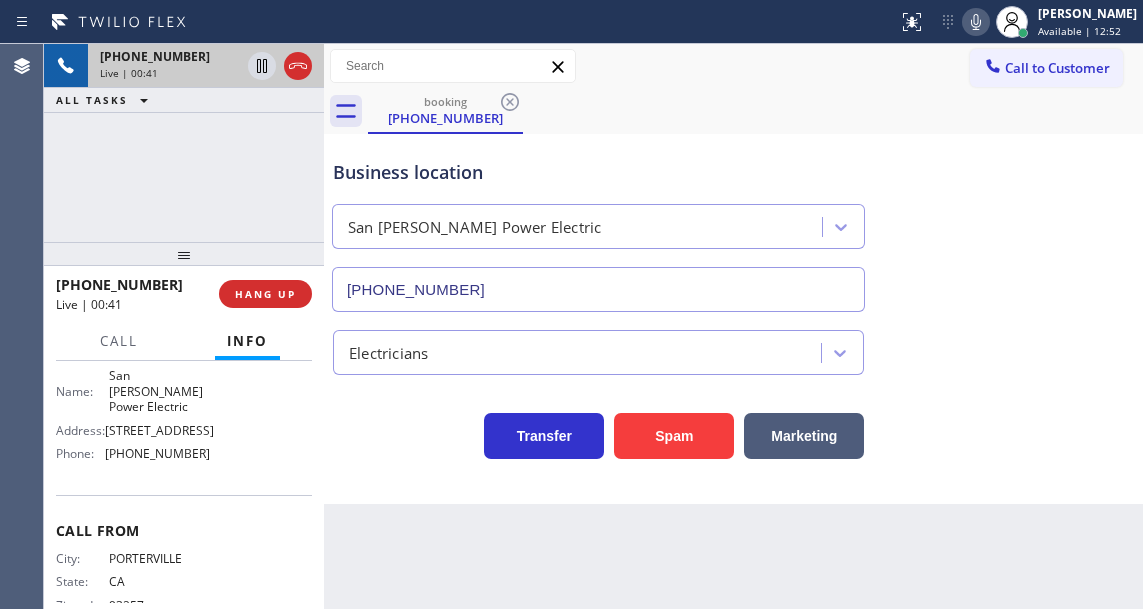 click on "Business location" at bounding box center (598, 172) 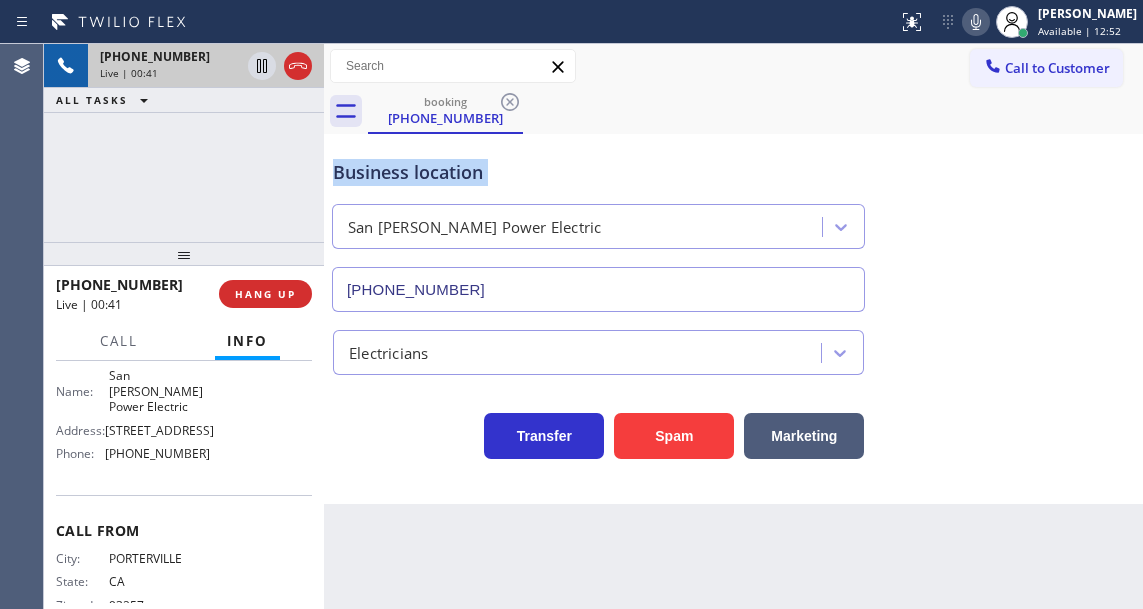 click on "Business location" at bounding box center (598, 172) 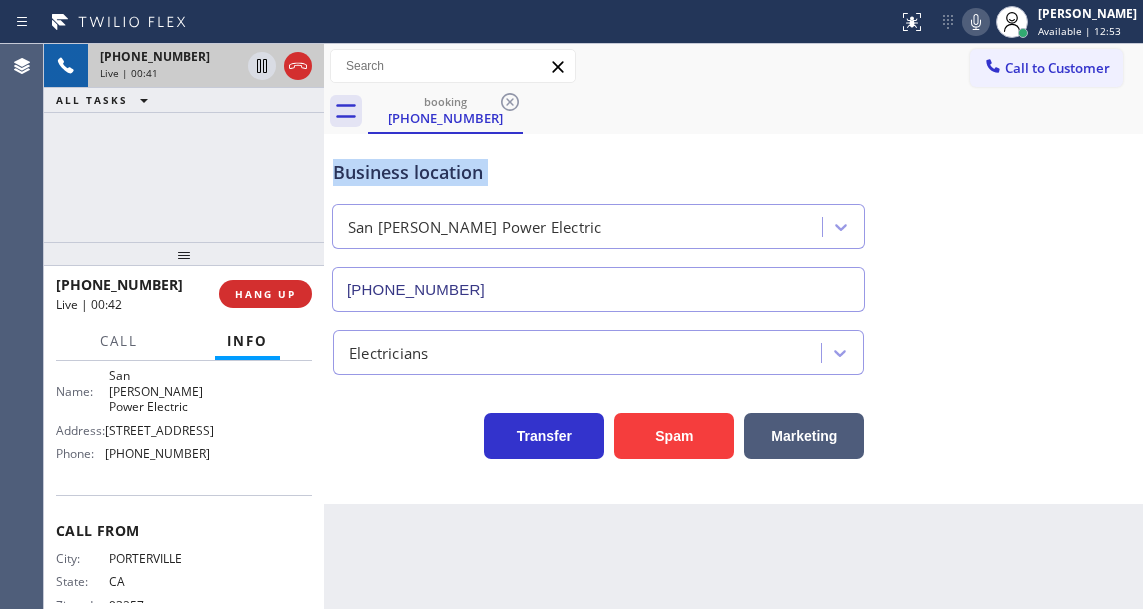 click on "Business location" at bounding box center (598, 172) 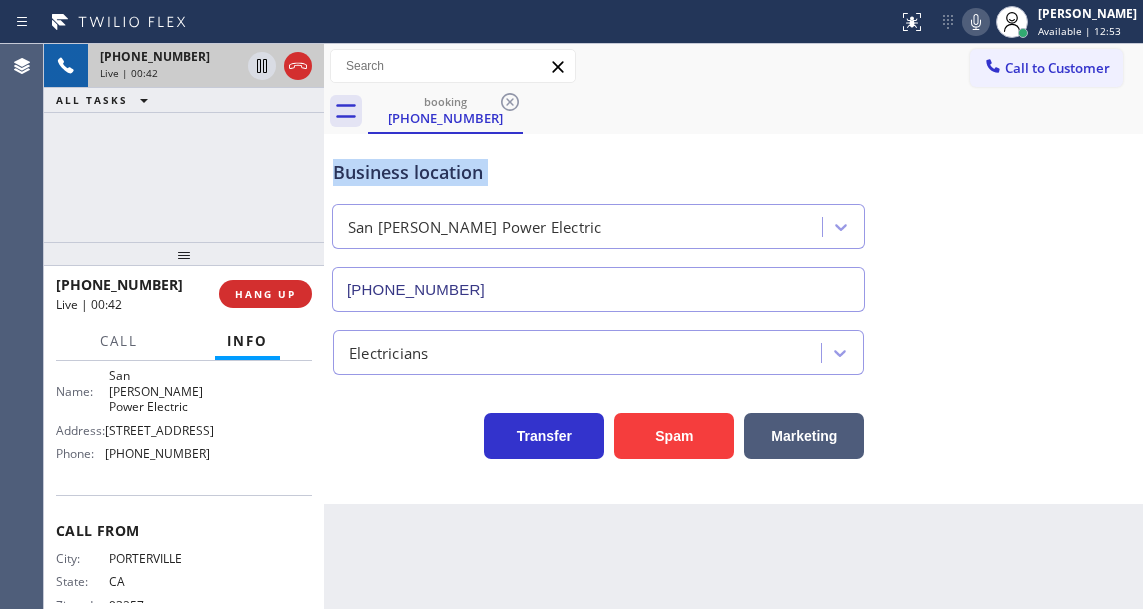 click on "Business location" at bounding box center (598, 172) 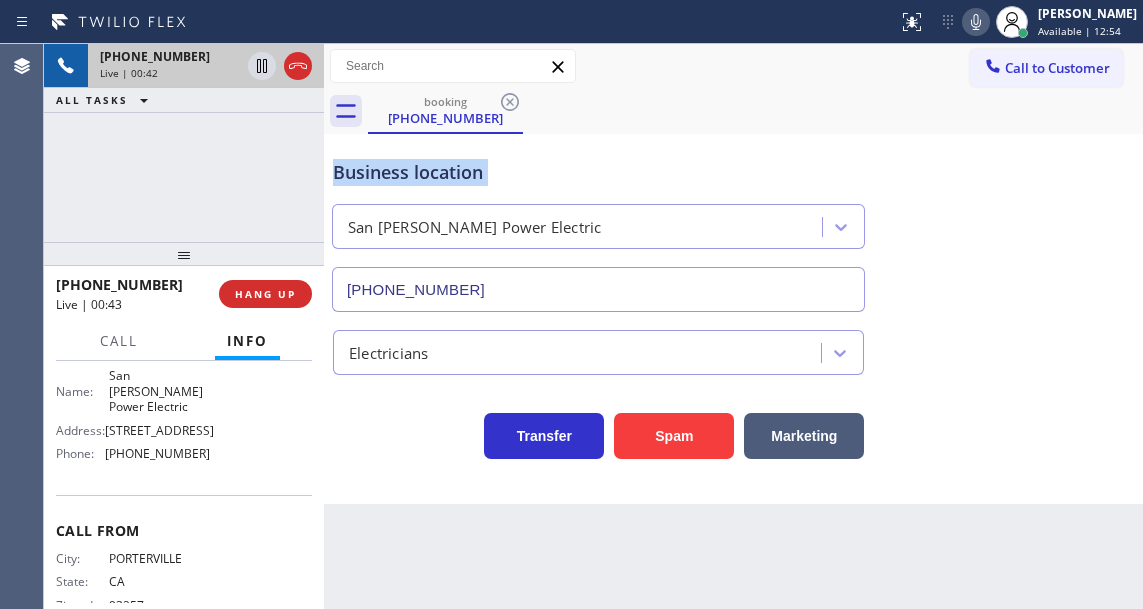 click on "Business location" at bounding box center [598, 172] 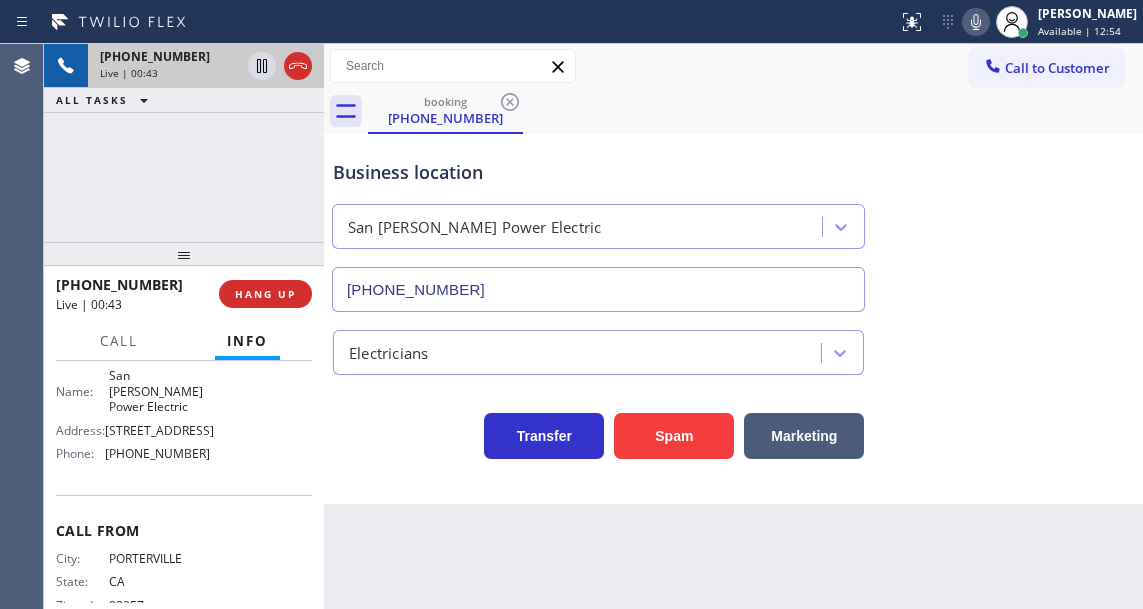 click on "[PHONE_NUMBER] Live | 00:43 ALL TASKS ALL TASKS ACTIVE TASKS TASKS IN WRAP UP" at bounding box center [184, 143] 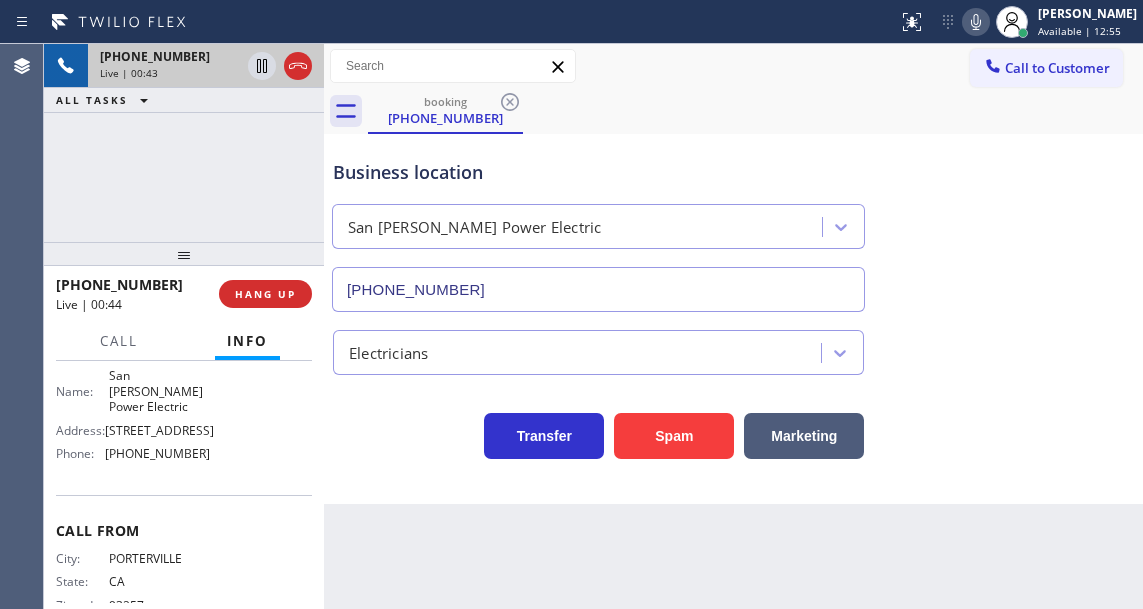 click on "Business location" at bounding box center (598, 172) 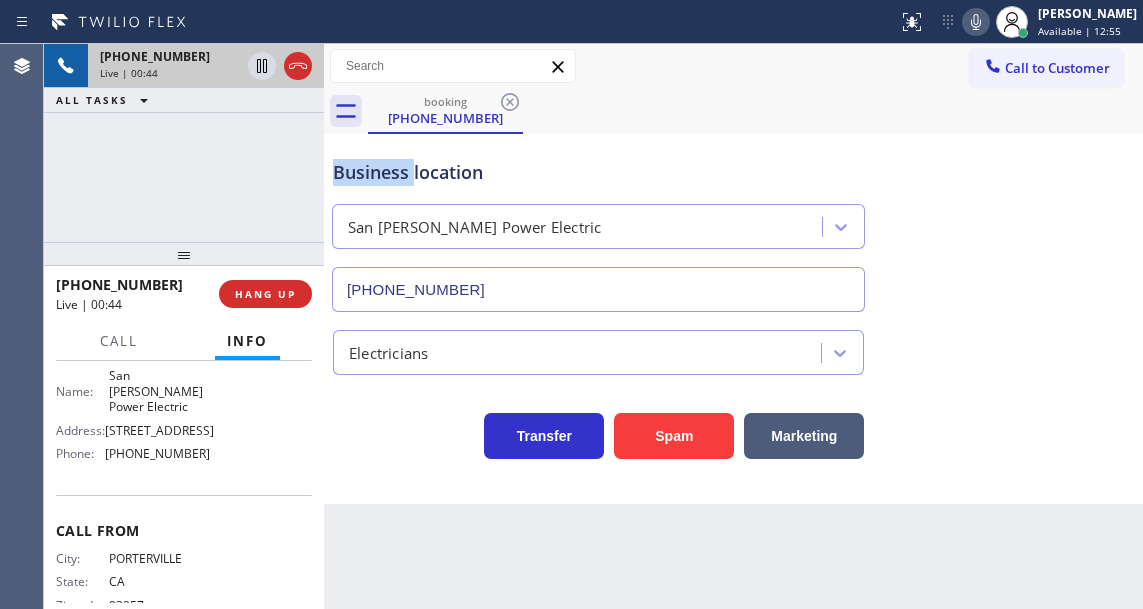 click on "Business location" at bounding box center (598, 172) 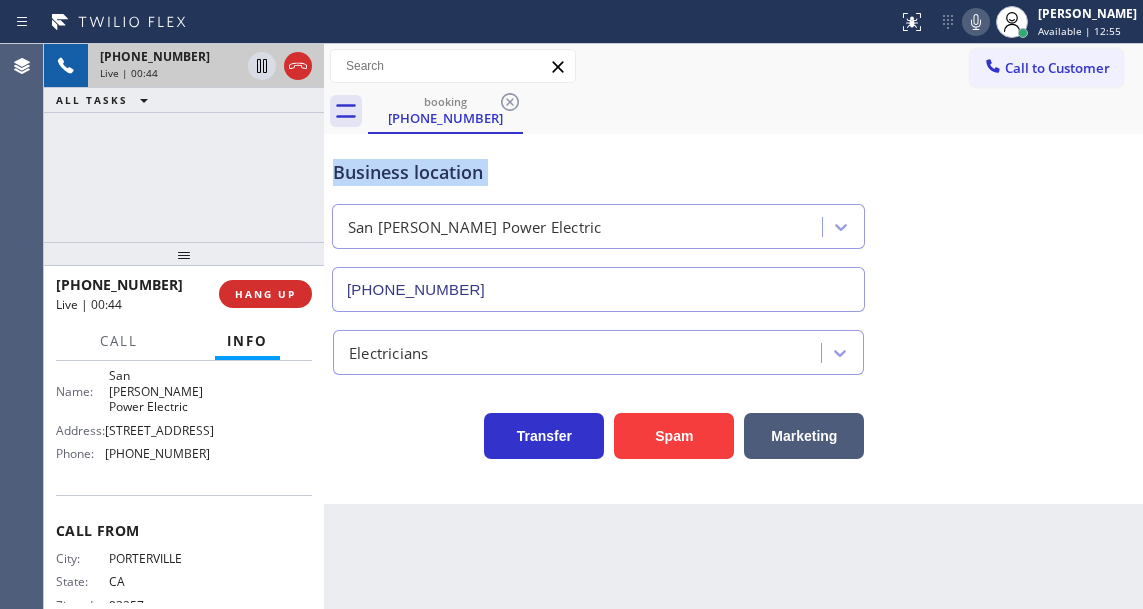 click on "Business location" at bounding box center (598, 172) 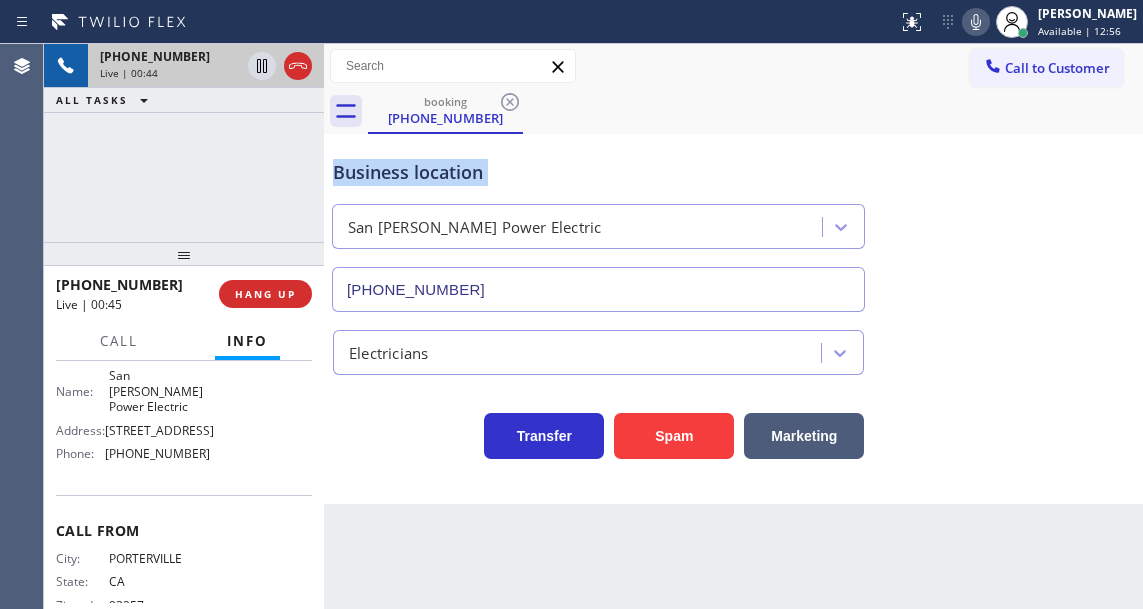 click on "Business location" at bounding box center [598, 172] 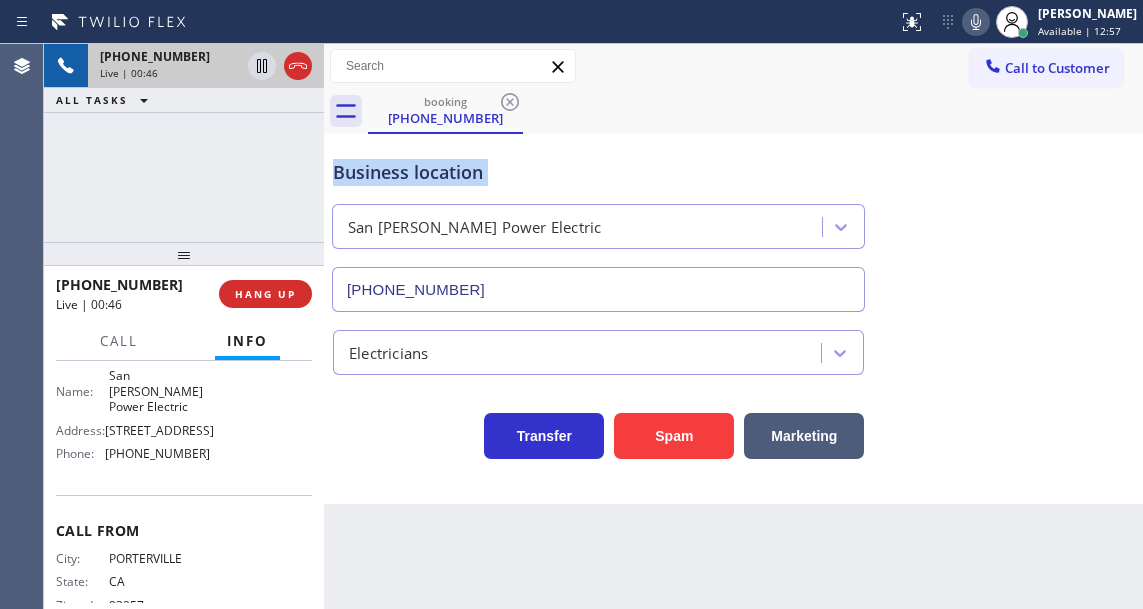 scroll, scrollTop: 334, scrollLeft: 0, axis: vertical 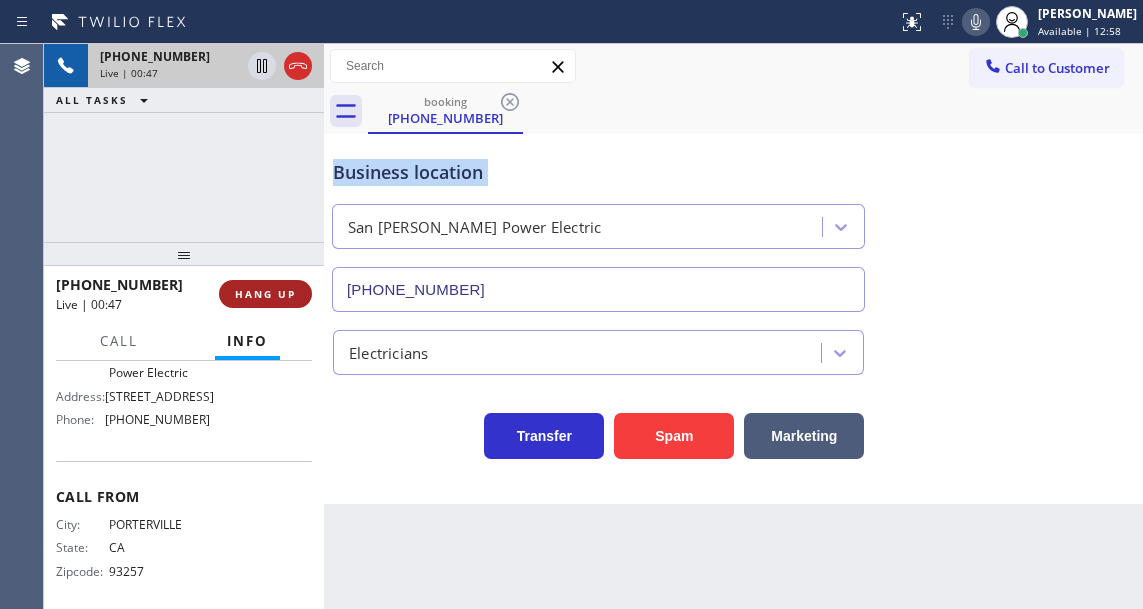 click on "HANG UP" at bounding box center [265, 294] 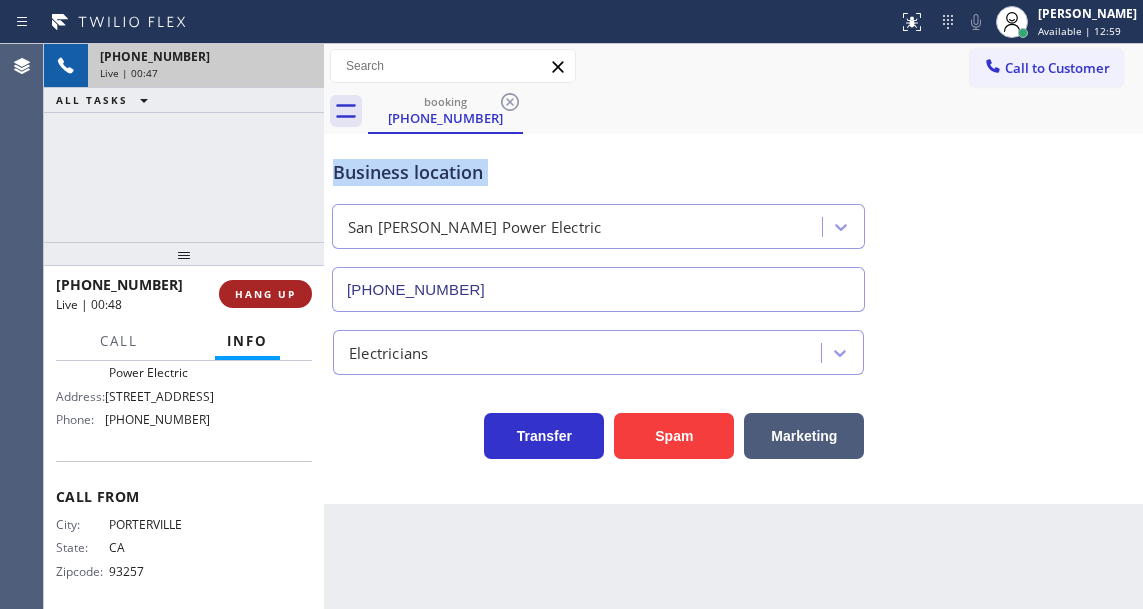 click on "HANG UP" at bounding box center [265, 294] 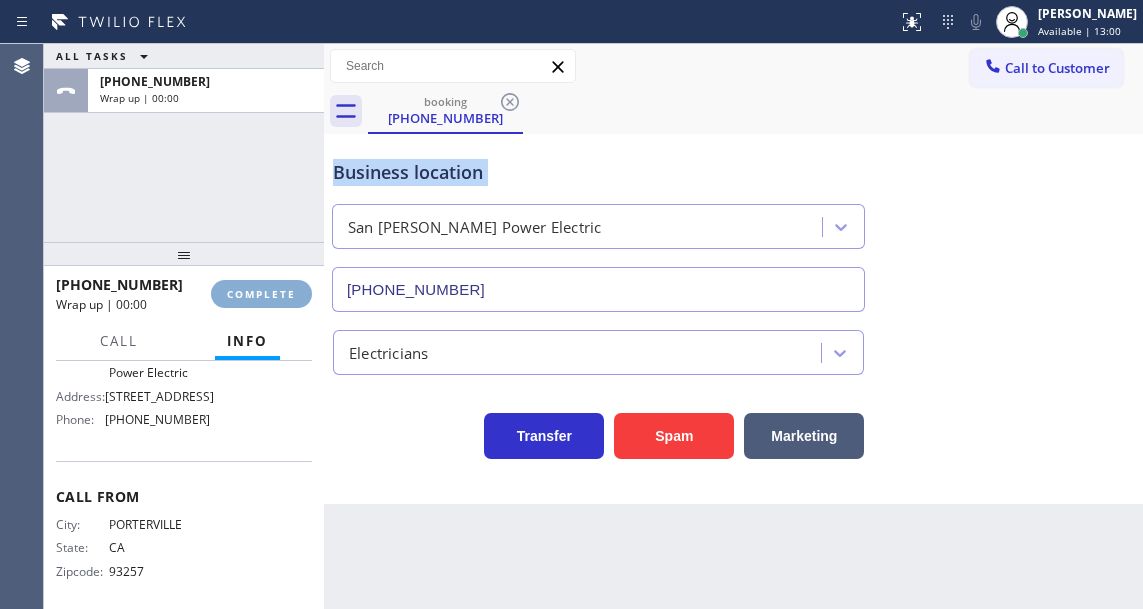 click on "COMPLETE" at bounding box center [261, 294] 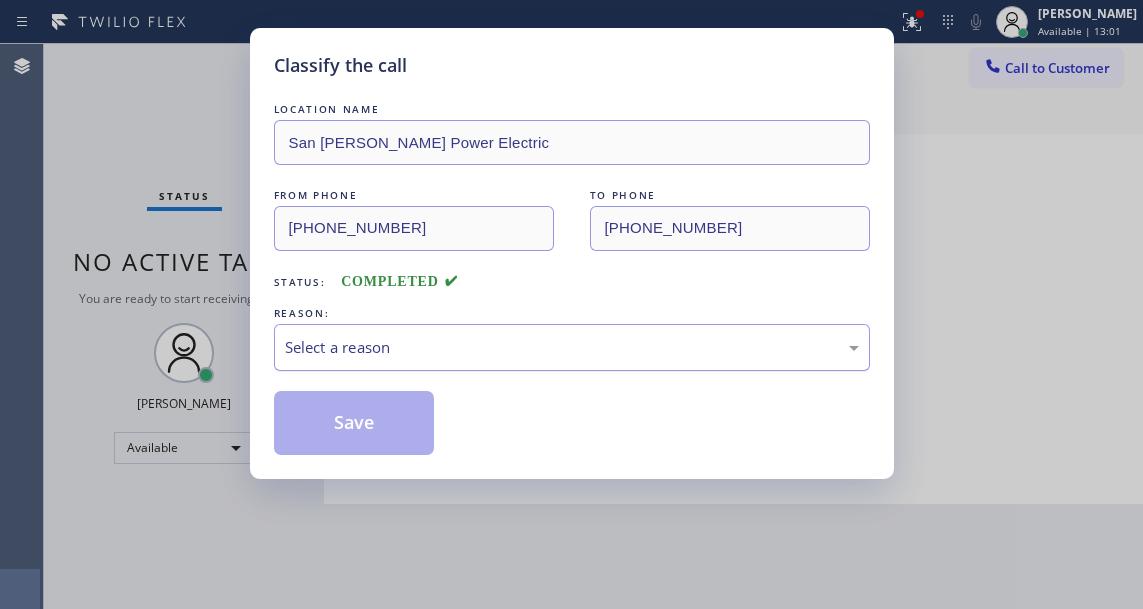 click on "Select a reason" at bounding box center (572, 347) 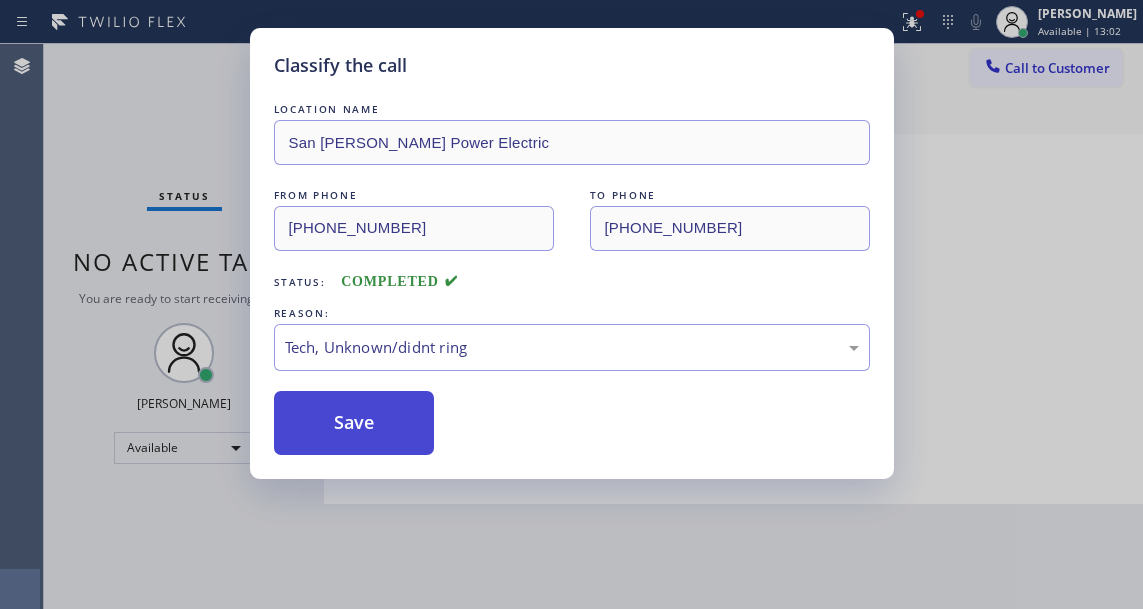 click on "Save" at bounding box center [354, 423] 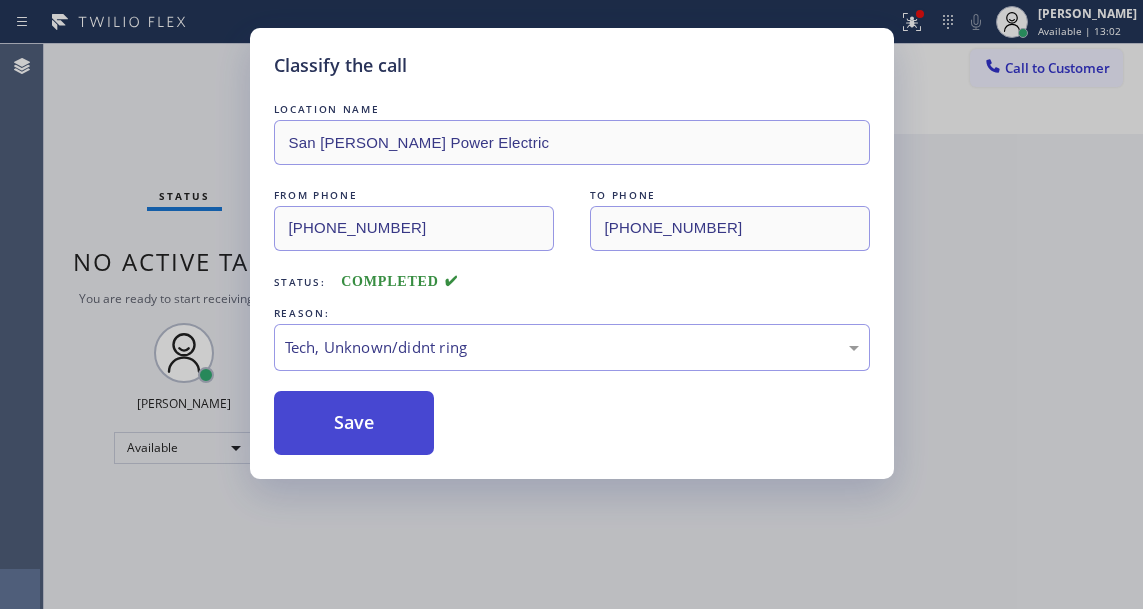 click on "Save" at bounding box center [354, 423] 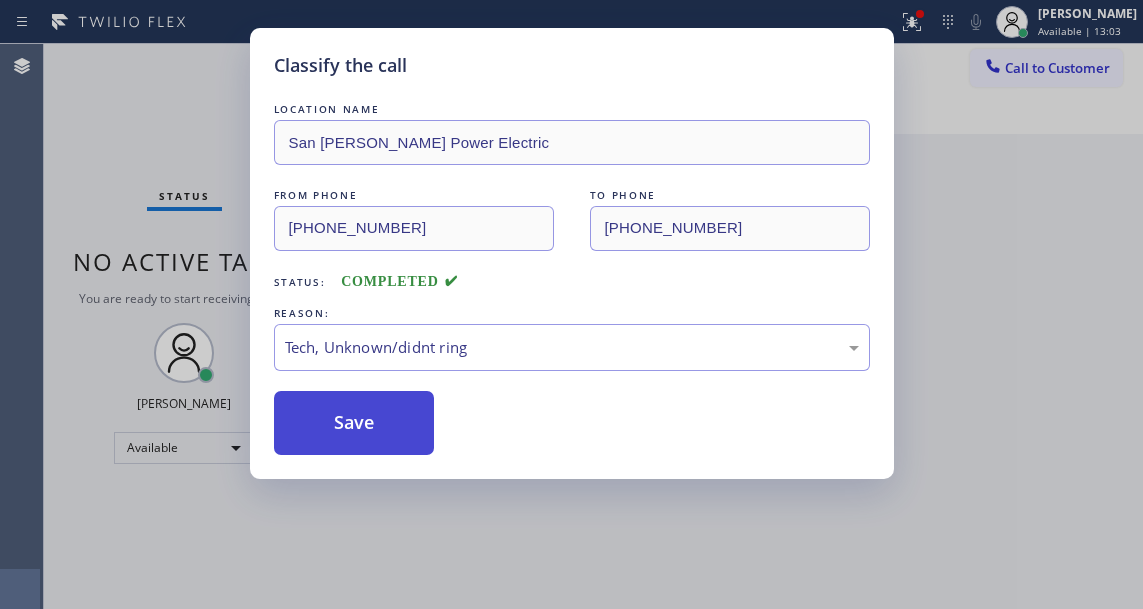 click on "Classify the call LOCATION NAME Next Door Appliance Repair Paterson FROM PHONE [PHONE_NUMBER] TO PHONE [PHONE_NUMBER] Status: COMPLETED REASON: Tech, Unknown/didnt ring Save Classify the call LOCATION NAME Next Door Appliance Repair Hollywood FROM PHONE [PHONE_NUMBER] TO PHONE [PHONE_NUMBER] Status: COMPLETED REASON: Tech, Unknown/didnt ring Save Classify the call LOCATION NAME Subzero Repair  Professionals FROM PHONE [PHONE_NUMBER] TO PHONE [PHONE_NUMBER] Status: COMPLETED REASON: New Customer - Booked Save Classify the call LOCATION NAME [PERSON_NAME] Electric Inc. FROM PHONE [PHONE_NUMBER] TO PHONE [PHONE_NUMBER] Status: COMPLETED REASON: New Customer - Booked Save Classify the call LOCATION NAME [PERSON_NAME] Heating  and  Air Conditioning FROM PHONE [PHONE_NUMBER] TO PHONE [PHONE_NUMBER] Status: COMPLETED REASON: Tech, Unknown/didnt ring Save Classify the call LOCATION NAME Best Brooklyn Heating and AC Repair FROM PHONE [PHONE_NUMBER] TO PHONE [PHONE_NUMBER] Status: COMPLETED REASON: Save Classify the call FROM PHONE" at bounding box center (593, 326) 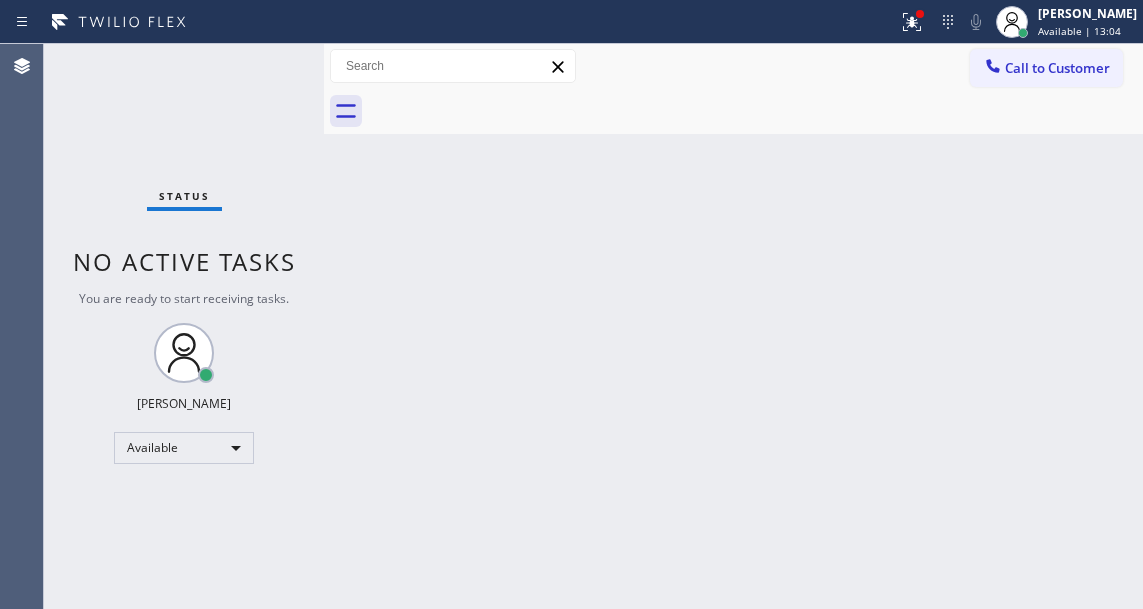 click on "Status   No active tasks     You are ready to start receiving tasks.   [PERSON_NAME]" at bounding box center (184, 326) 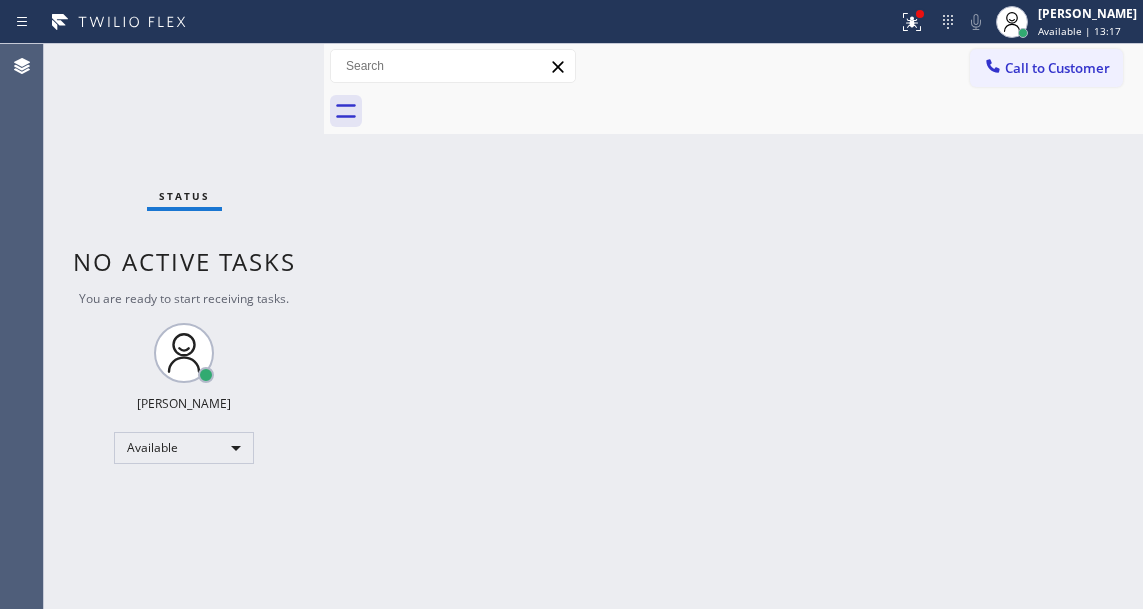 click on "Status   No active tasks     You are ready to start receiving tasks.   [PERSON_NAME]" at bounding box center [184, 326] 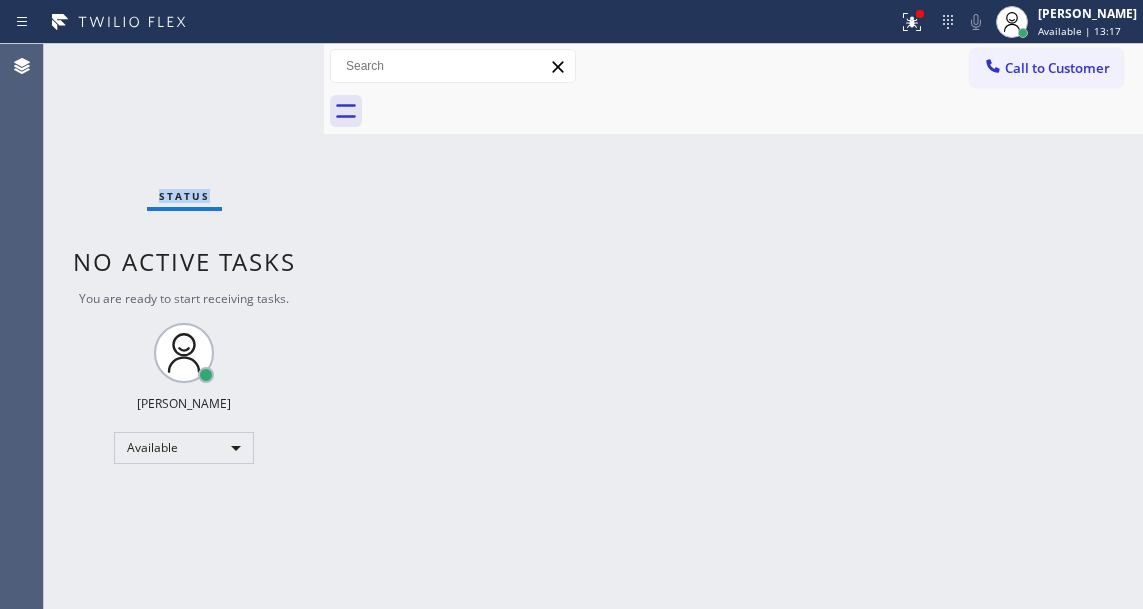 click on "Status   No active tasks     You are ready to start receiving tasks.   [PERSON_NAME]" at bounding box center (184, 326) 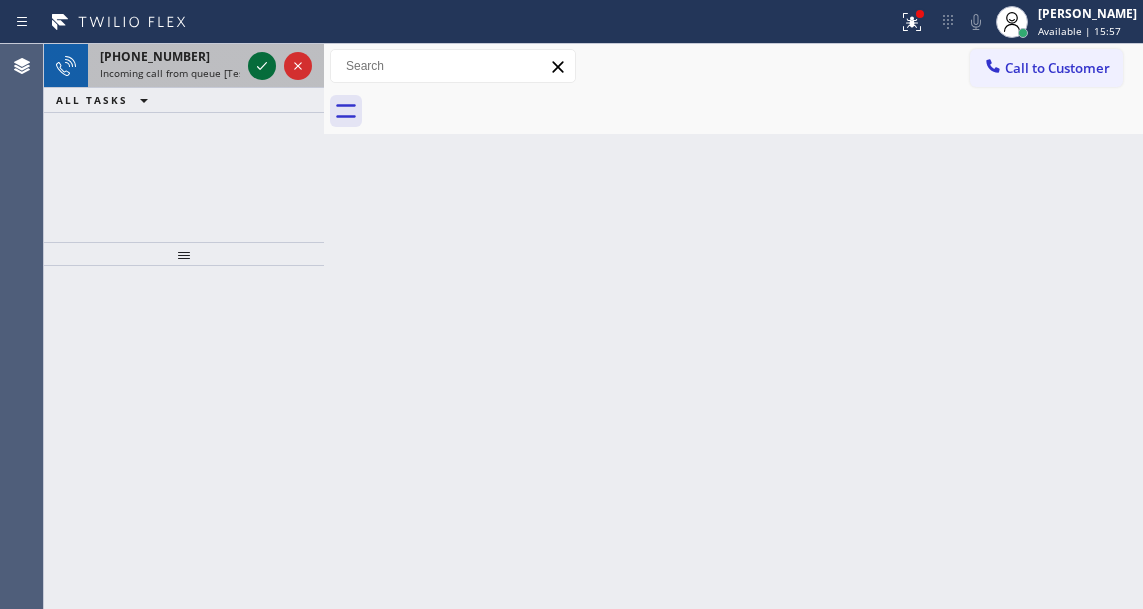 click 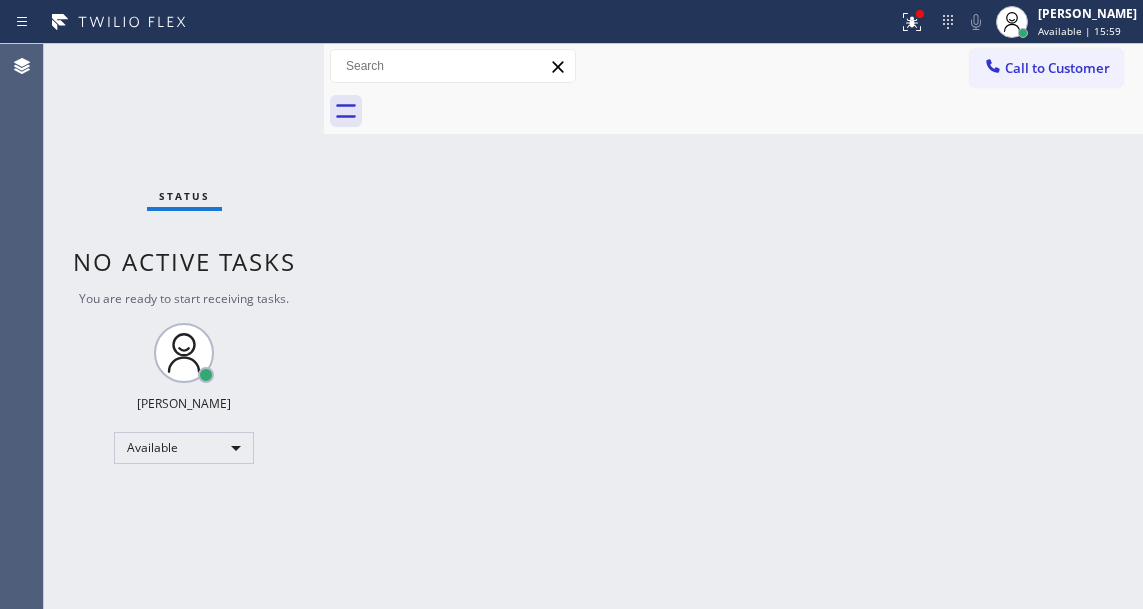 click on "Status   No active tasks     You are ready to start receiving tasks.   [PERSON_NAME]" at bounding box center [184, 326] 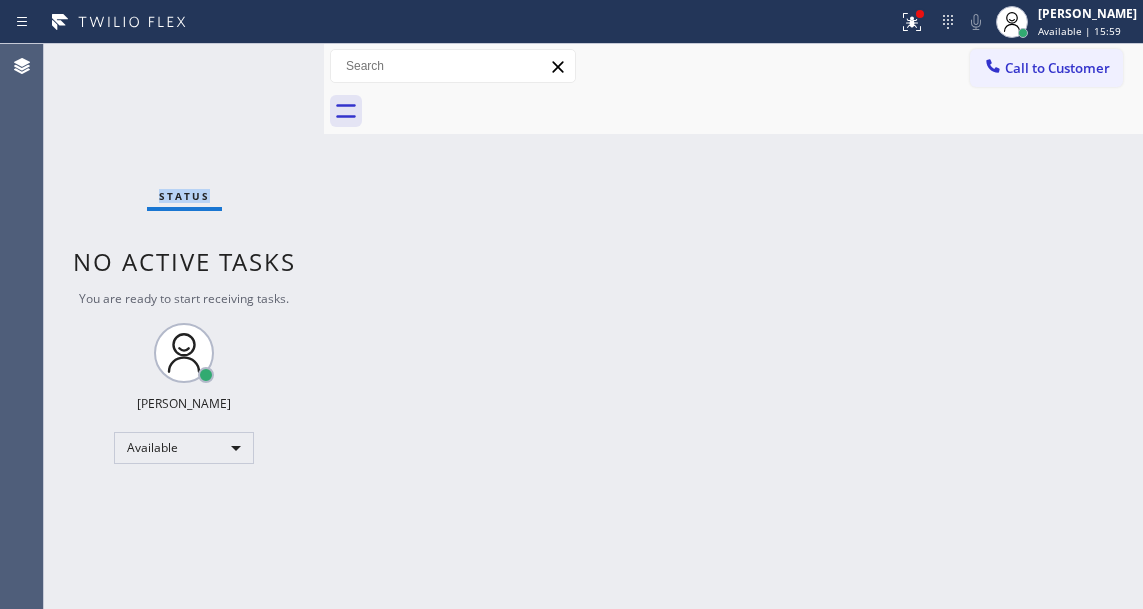 click on "Status   No active tasks     You are ready to start receiving tasks.   [PERSON_NAME]" at bounding box center [184, 326] 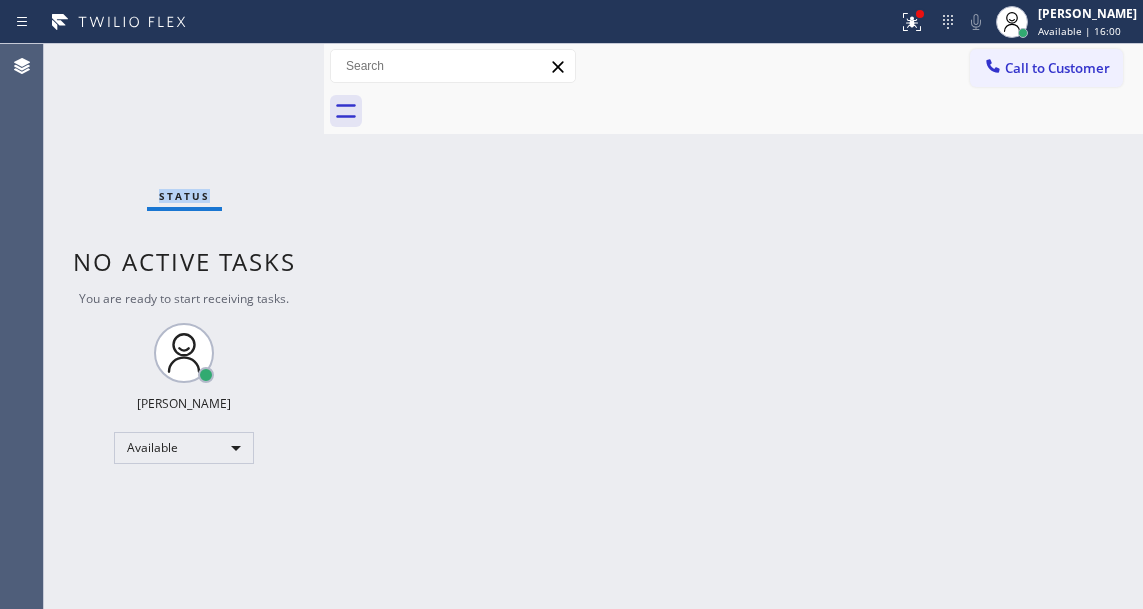 click on "Status   No active tasks     You are ready to start receiving tasks.   [PERSON_NAME]" at bounding box center [184, 326] 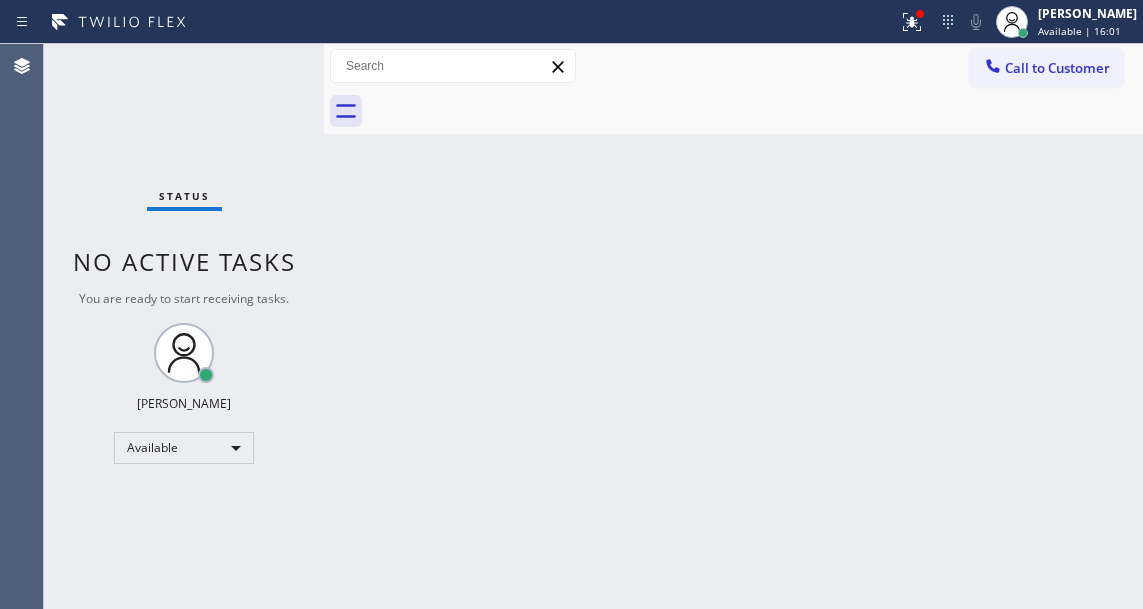 click on "Status   No active tasks     You are ready to start receiving tasks.   [PERSON_NAME]" at bounding box center [184, 326] 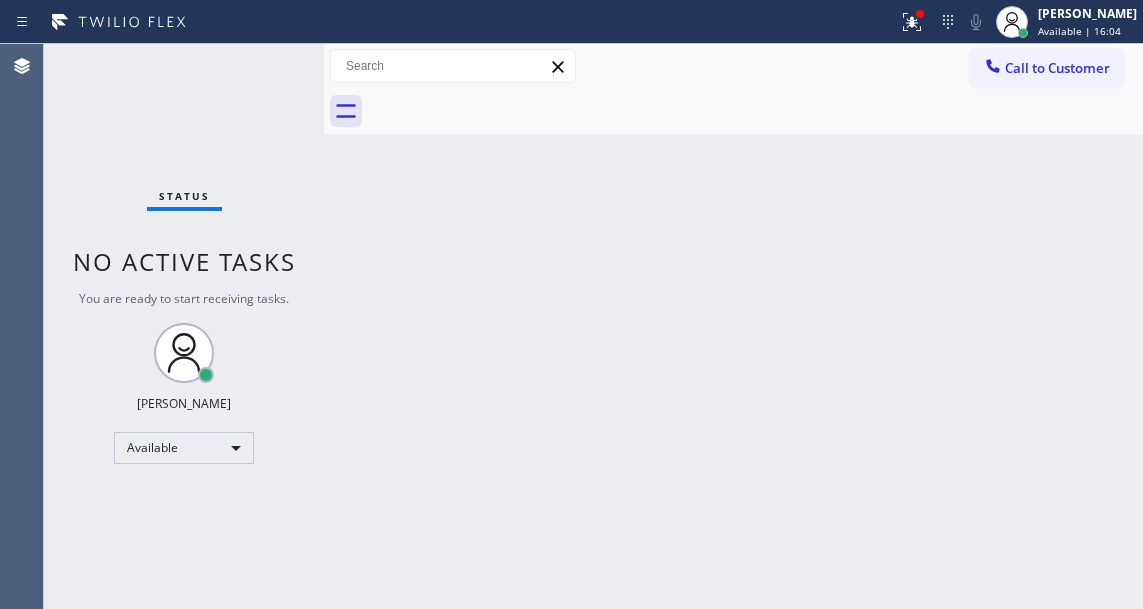 click on "Status   No active tasks     You are ready to start receiving tasks.   [PERSON_NAME]" at bounding box center [184, 326] 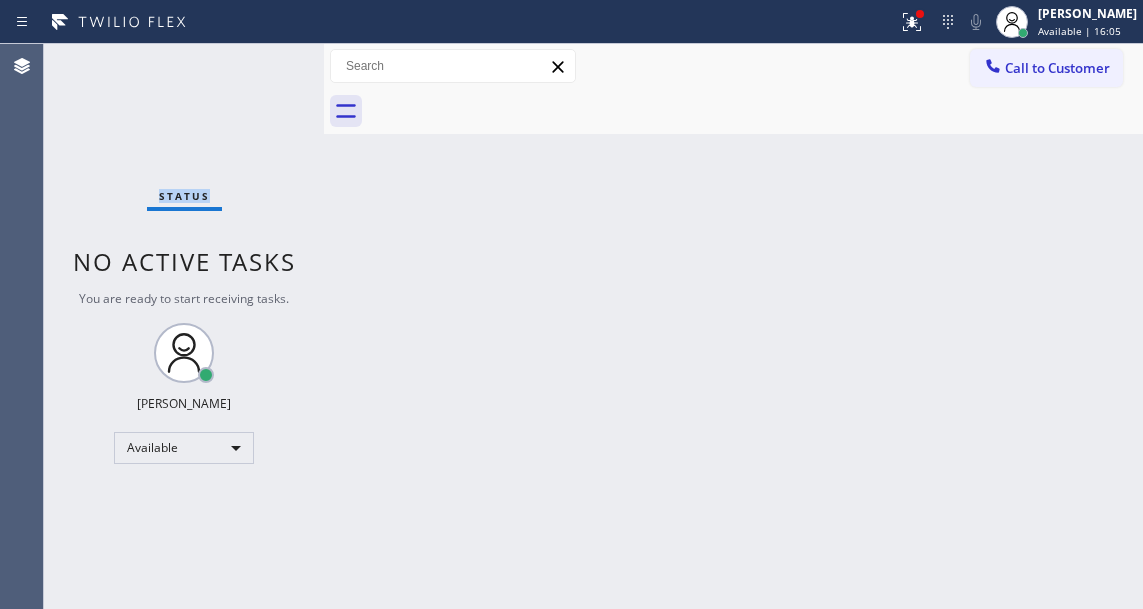 click on "Status   No active tasks     You are ready to start receiving tasks.   [PERSON_NAME]" at bounding box center [184, 326] 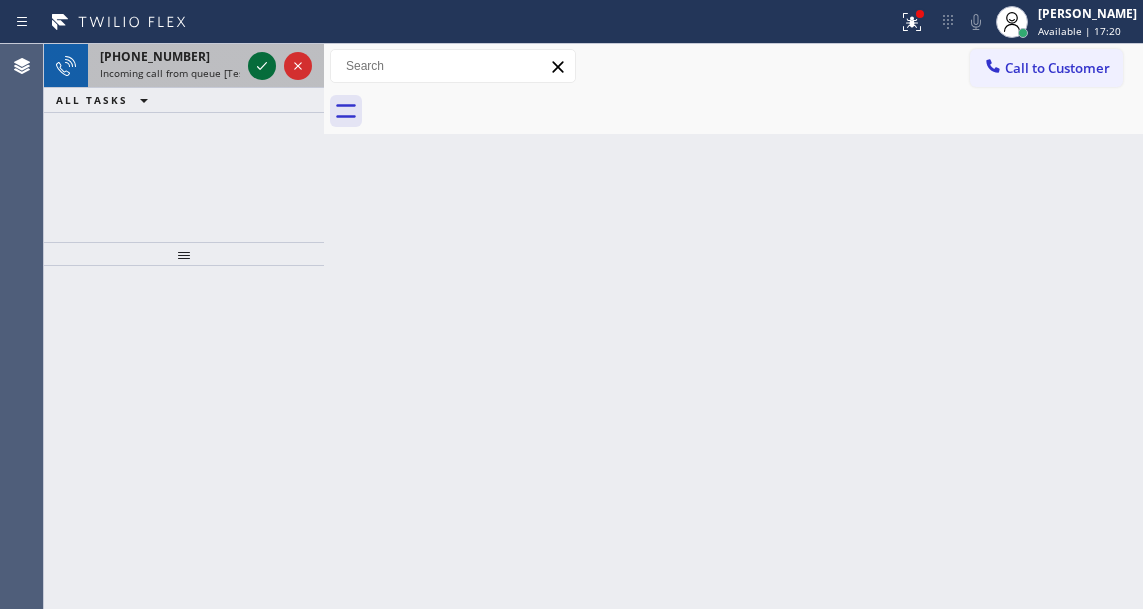 click 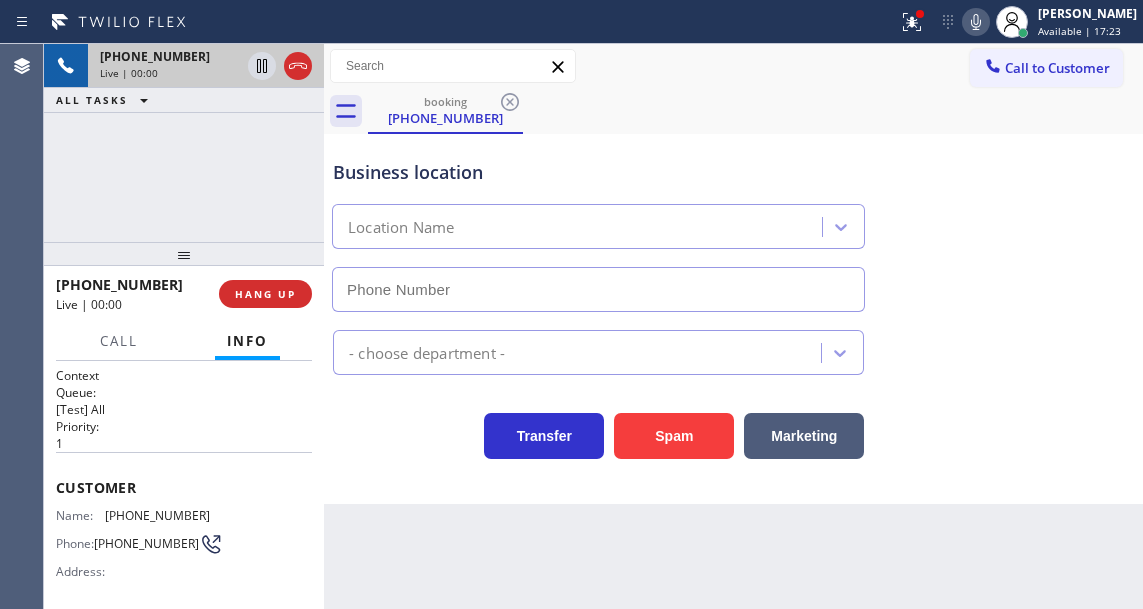 type on "[PHONE_NUMBER]" 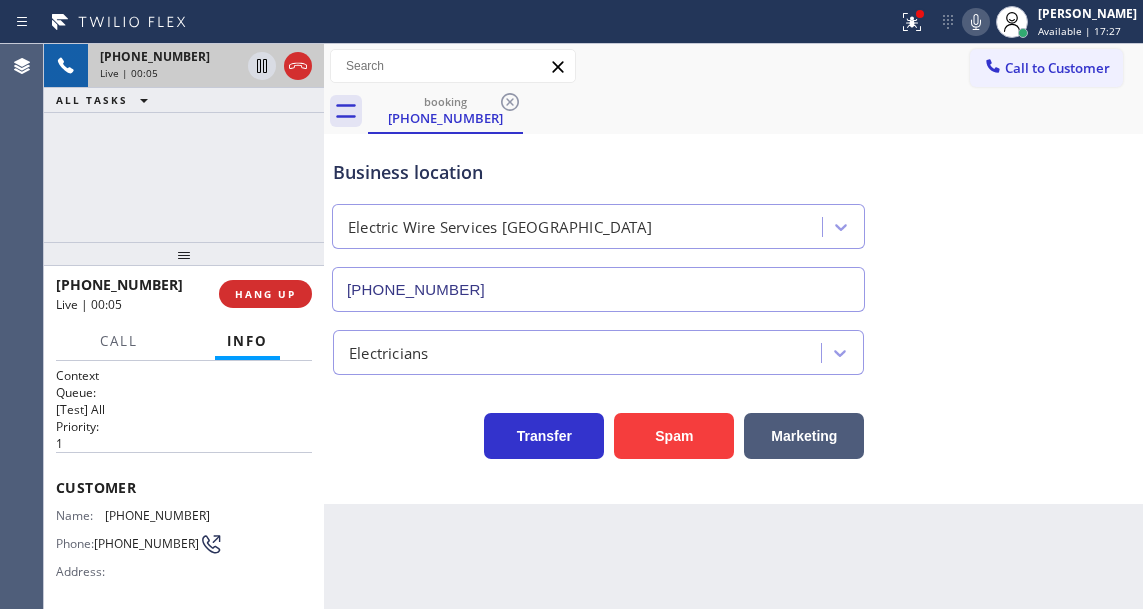 click on "Customer Name: [PHONE_NUMBER] Phone: [PHONE_NUMBER] Address:" at bounding box center [184, 532] 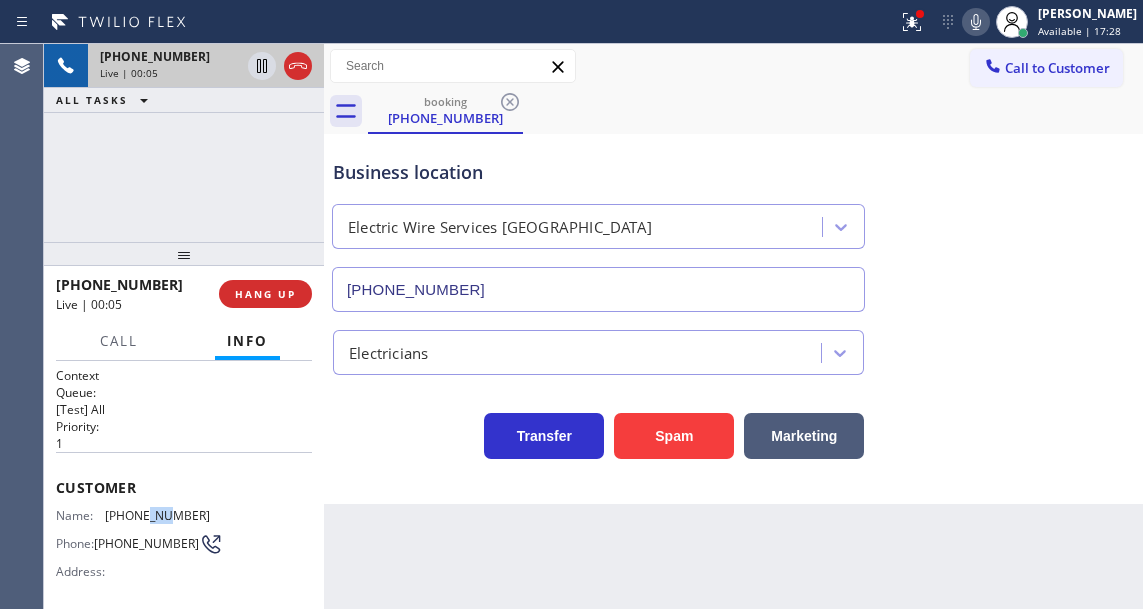 click on "Customer Name: [PHONE_NUMBER] Phone: [PHONE_NUMBER] Address:" at bounding box center (184, 532) 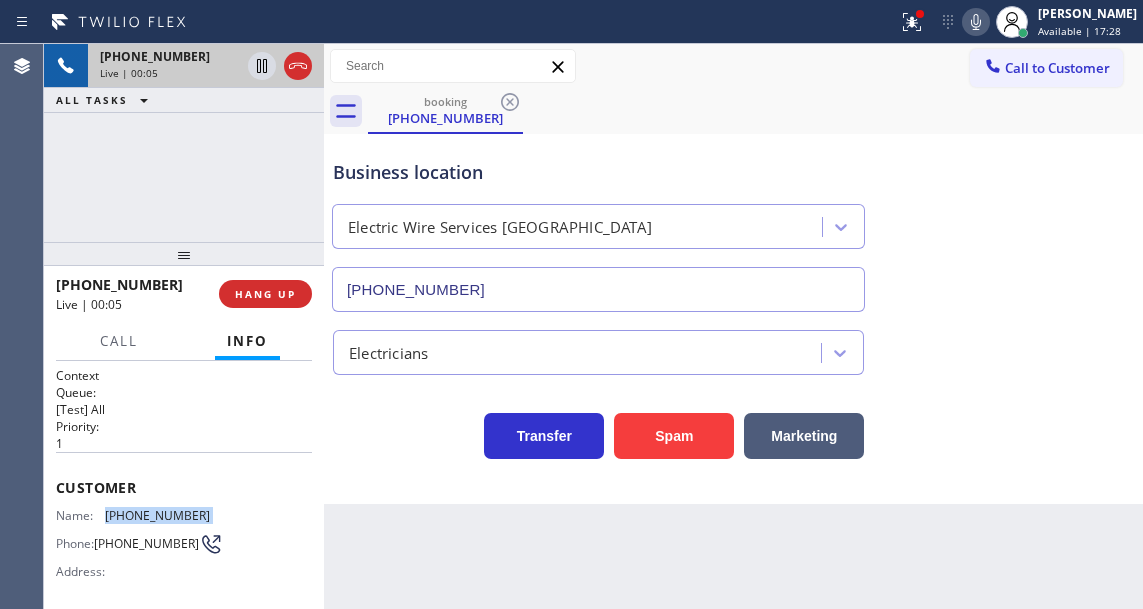 click on "Customer Name: [PHONE_NUMBER] Phone: [PHONE_NUMBER] Address:" at bounding box center [184, 532] 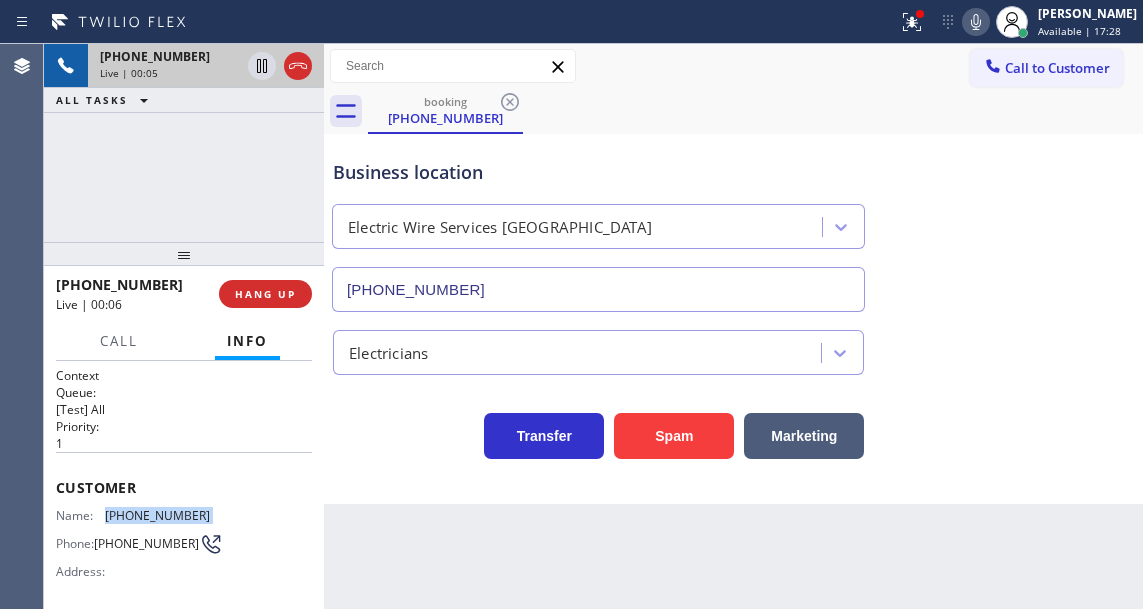 click on "Customer Name: [PHONE_NUMBER] Phone: [PHONE_NUMBER] Address:" at bounding box center (184, 532) 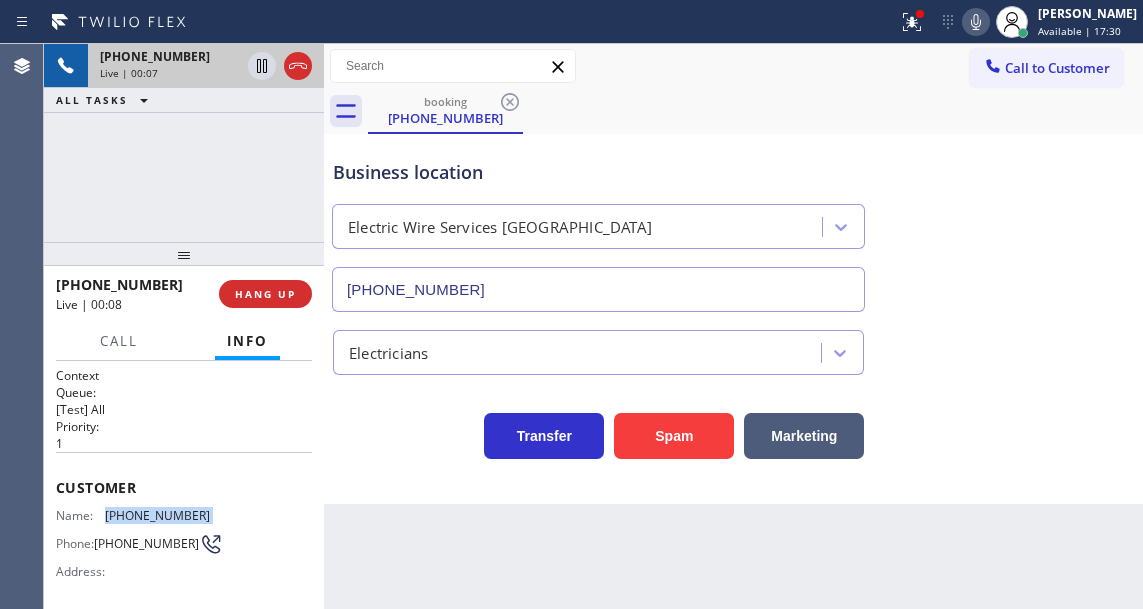 click at bounding box center [324, 326] 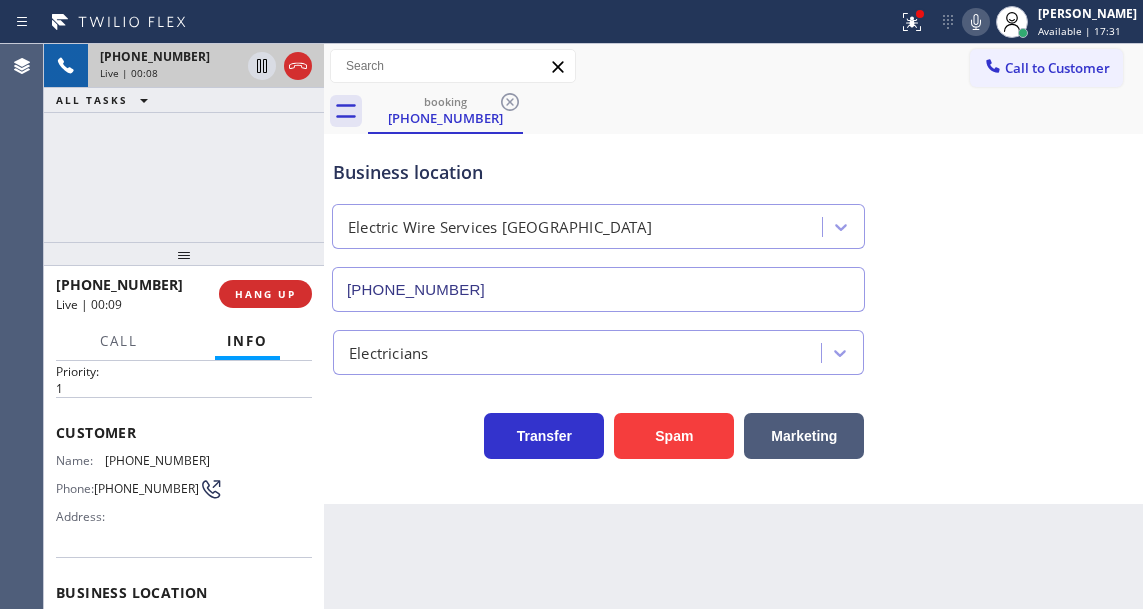 scroll, scrollTop: 100, scrollLeft: 0, axis: vertical 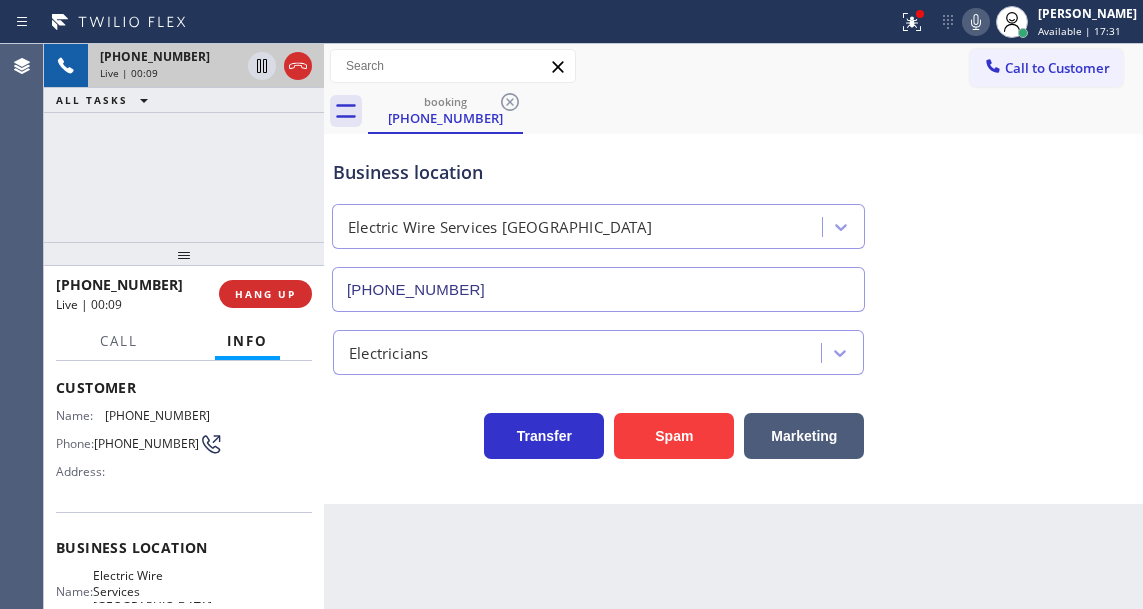 click on "Electric Wire Services [GEOGRAPHIC_DATA]" at bounding box center [152, 591] 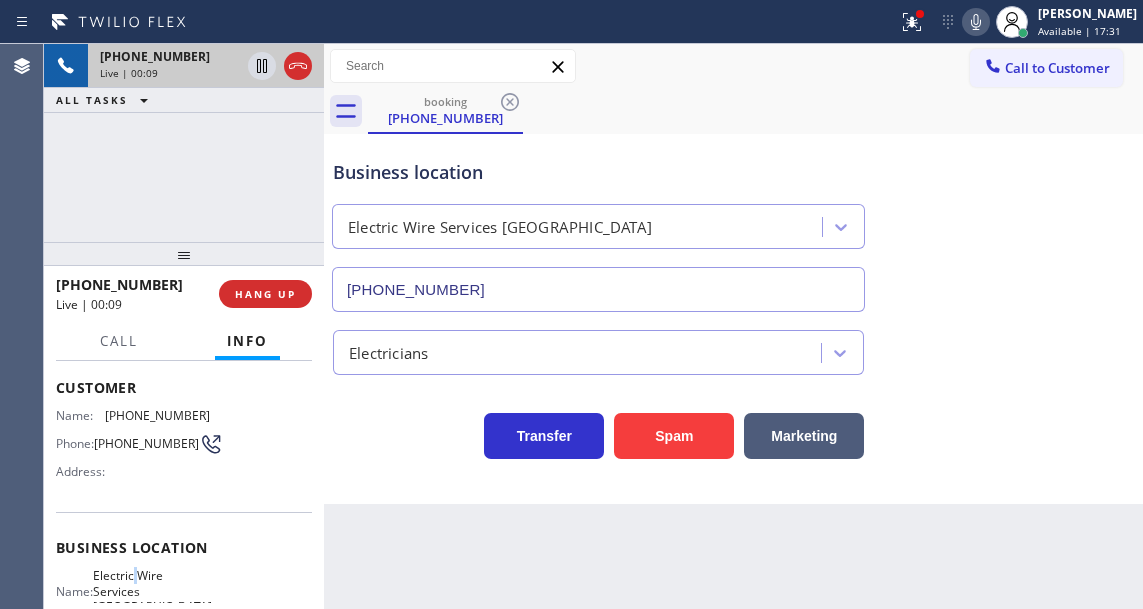 click on "Electric Wire Services [GEOGRAPHIC_DATA]" at bounding box center (152, 591) 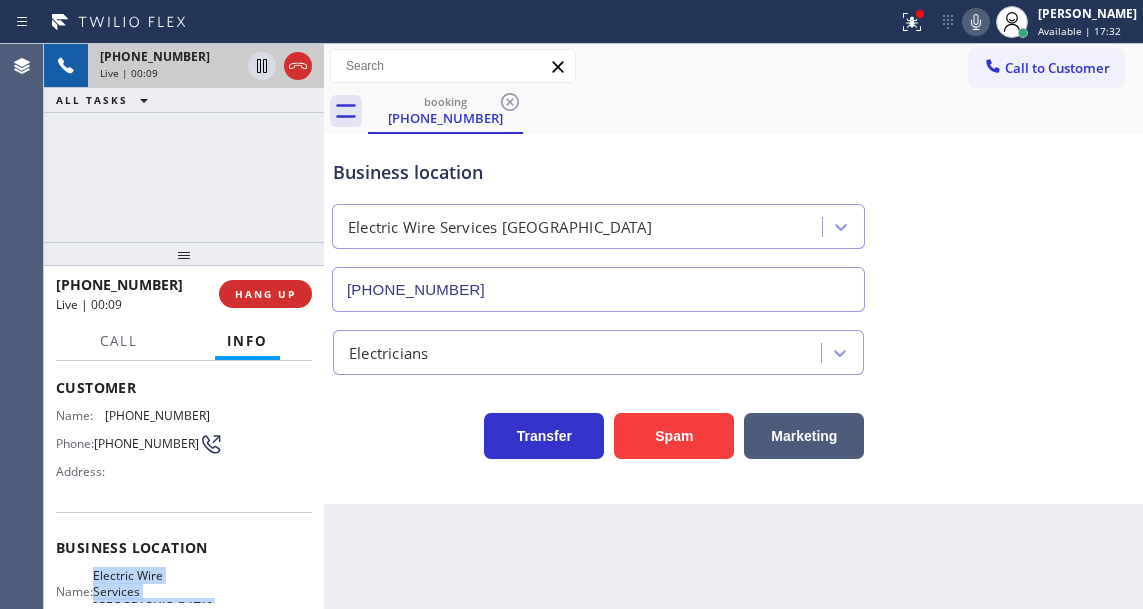 click on "Electric Wire Services [GEOGRAPHIC_DATA]" at bounding box center [152, 591] 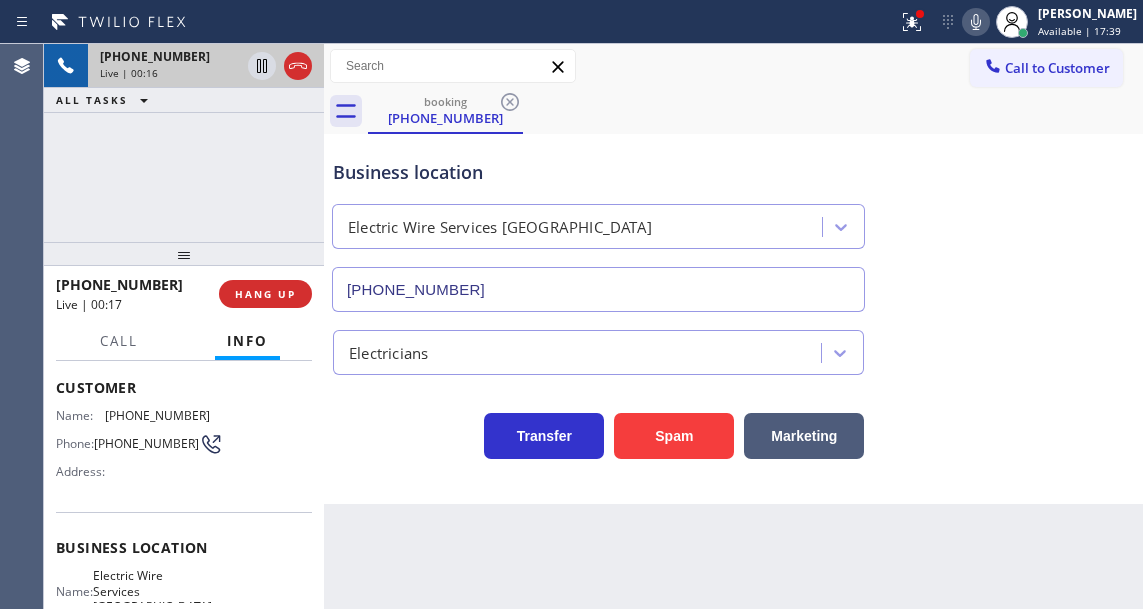 click on "Business location Electric Wire Services [GEOGRAPHIC_DATA] [PHONE_NUMBER]" at bounding box center [733, 221] 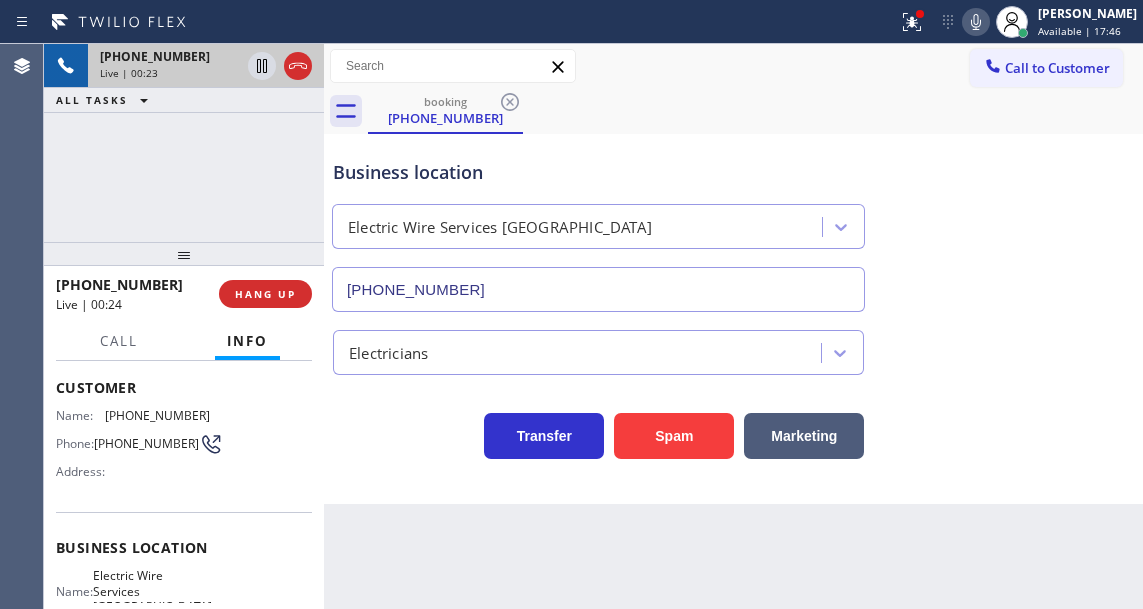 click on "[PHONE_NUMBER] Live | 00:23 ALL TASKS ALL TASKS ACTIVE TASKS TASKS IN WRAP UP" at bounding box center (184, 143) 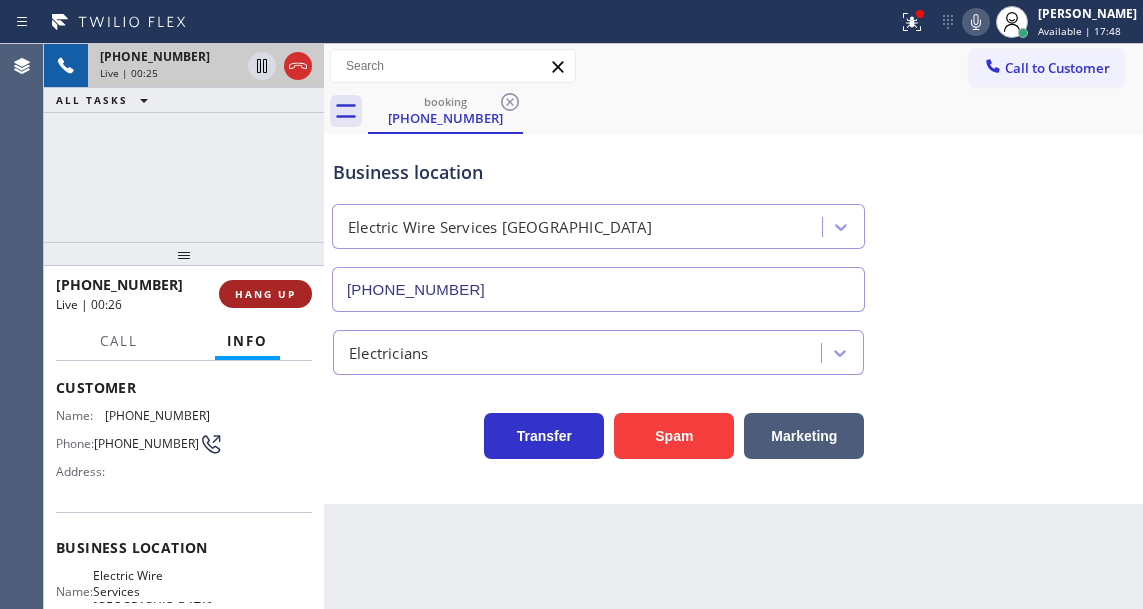click on "HANG UP" at bounding box center [265, 294] 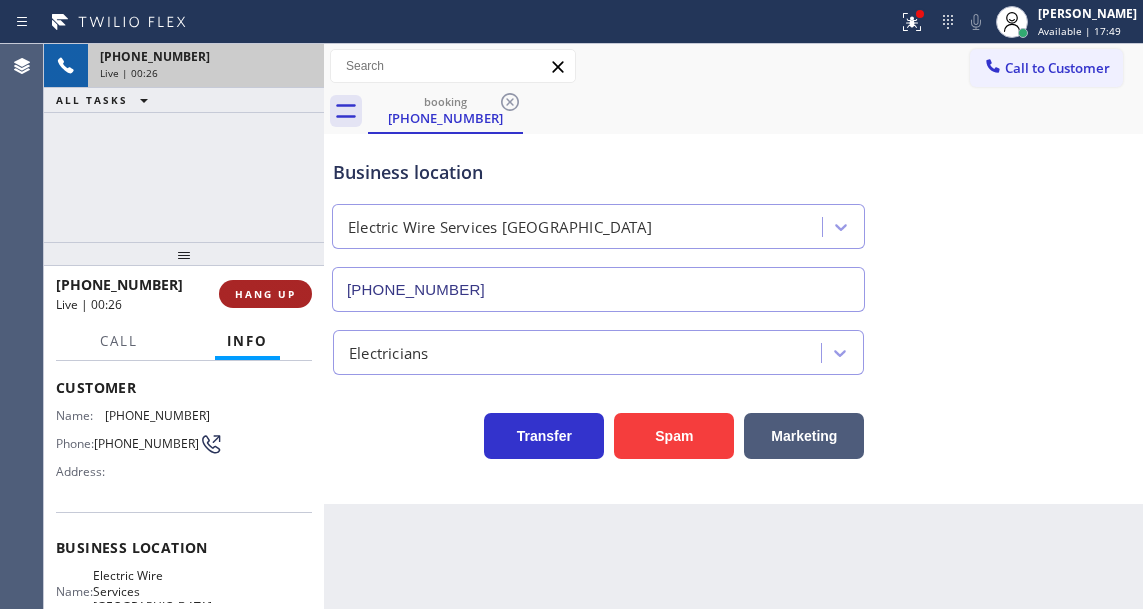 click on "HANG UP" at bounding box center [265, 294] 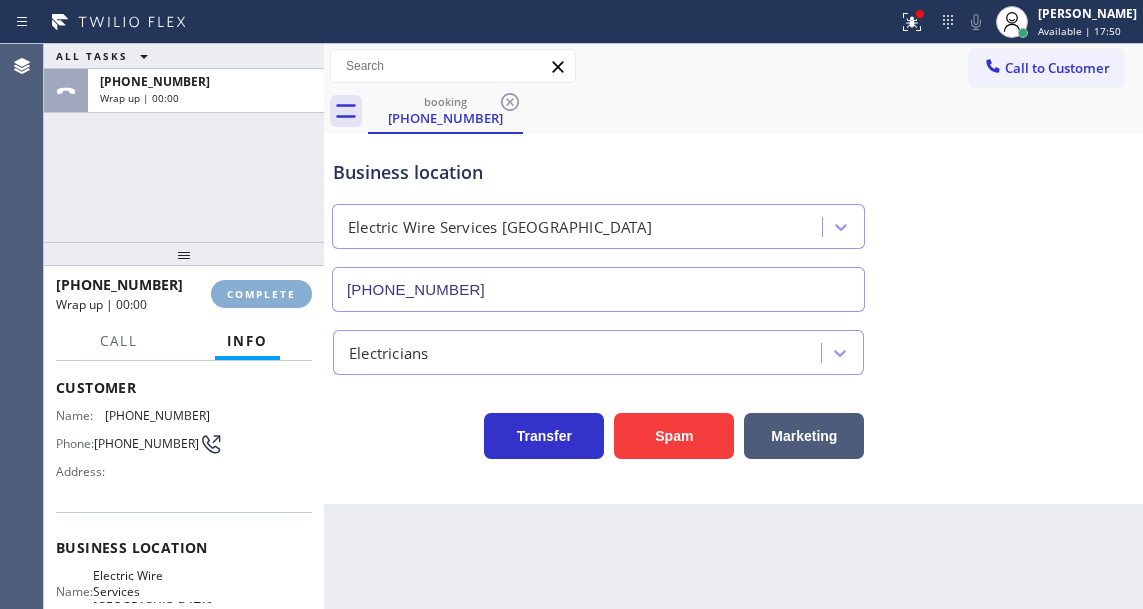click on "COMPLETE" at bounding box center [261, 294] 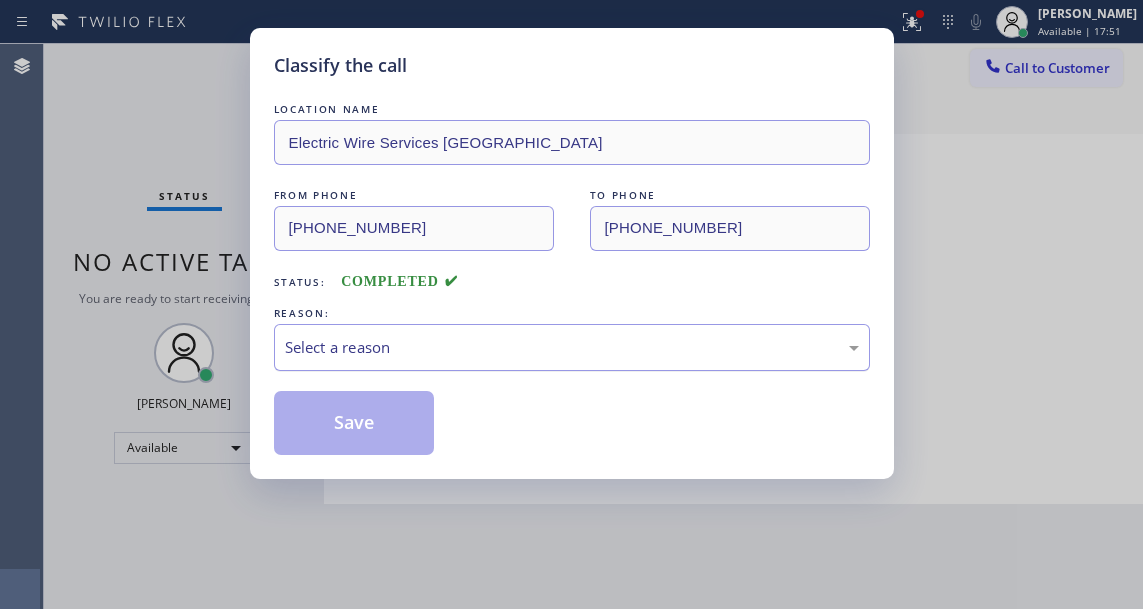 drag, startPoint x: 464, startPoint y: 338, endPoint x: 452, endPoint y: 351, distance: 17.691807 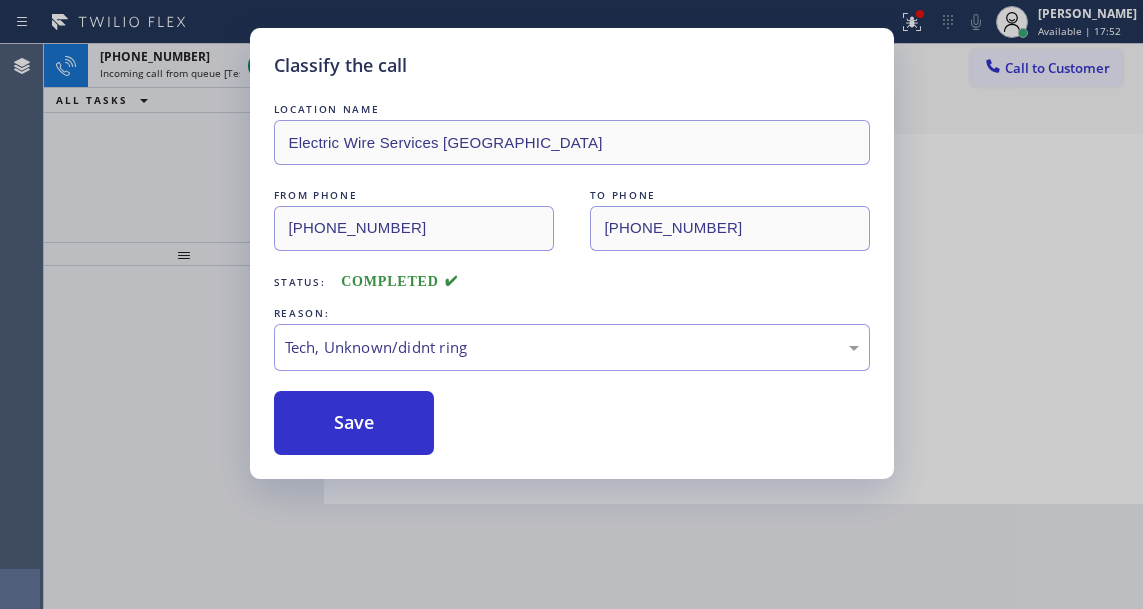 click on "Classify the call LOCATION NAME Electric Wire Services [GEOGRAPHIC_DATA] FROM PHONE [PHONE_NUMBER] TO PHONE [PHONE_NUMBER] Status: COMPLETED REASON: Tech, Unknown/didnt ring Save" at bounding box center (572, 253) 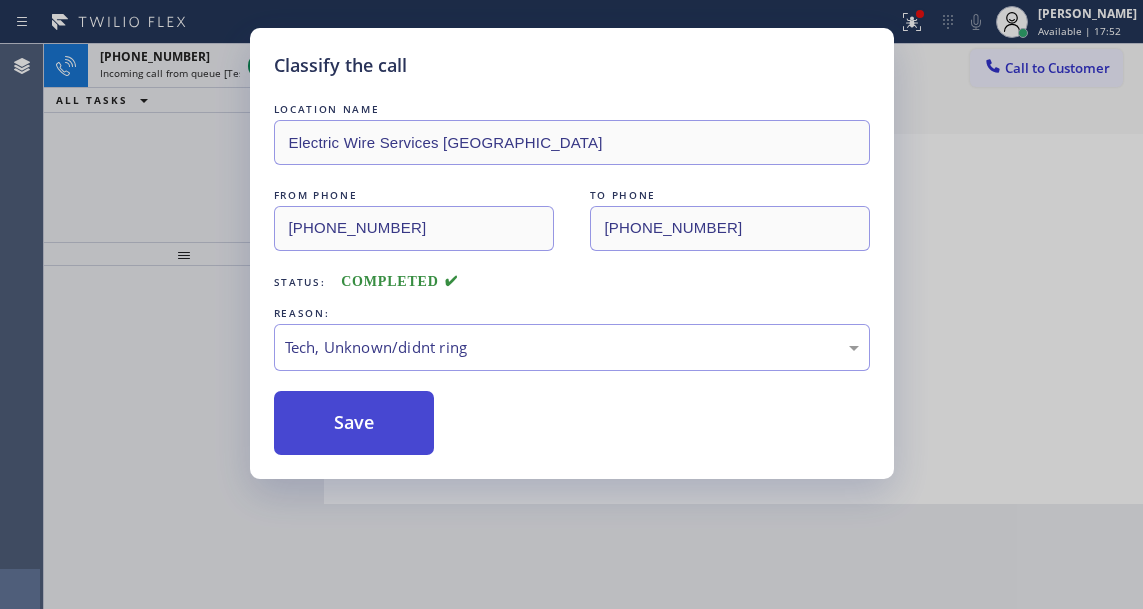 click on "Save" at bounding box center [354, 423] 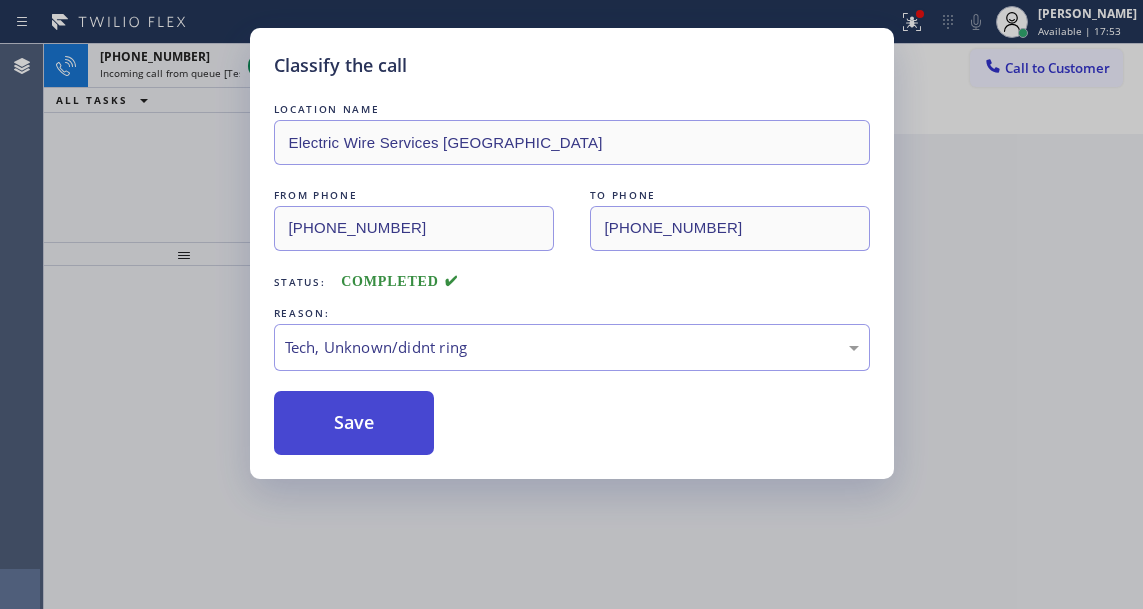 click on "Save" at bounding box center (354, 423) 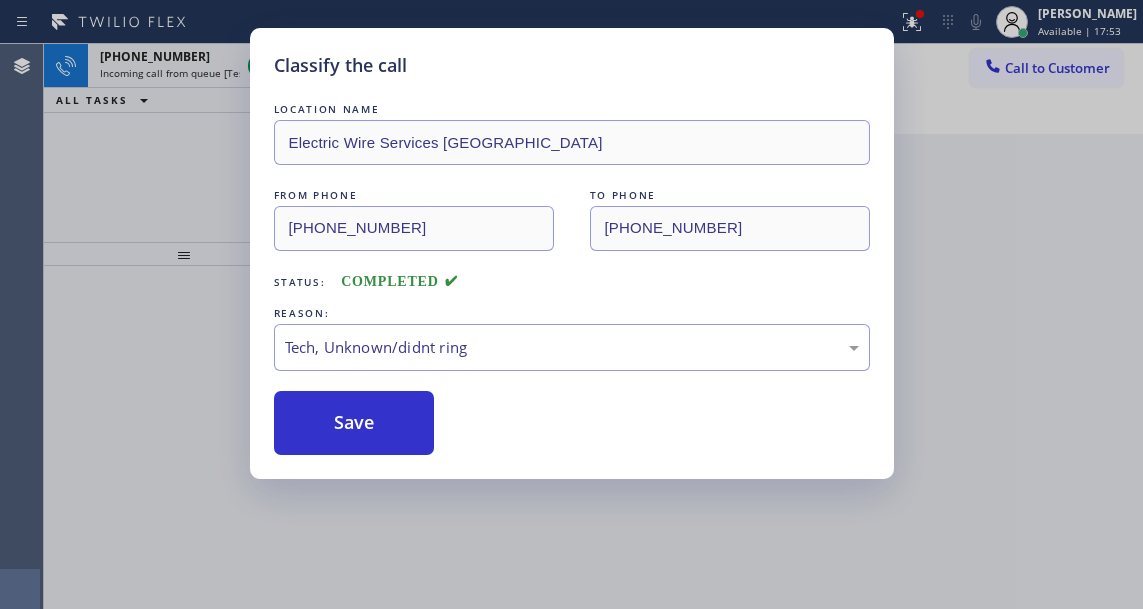 click on "Classify the call LOCATION NAME Electric Wire Services [GEOGRAPHIC_DATA] FROM PHONE [PHONE_NUMBER] TO PHONE [PHONE_NUMBER] Status: COMPLETED REASON: Tech, Unknown/didnt ring Save" at bounding box center [571, 304] 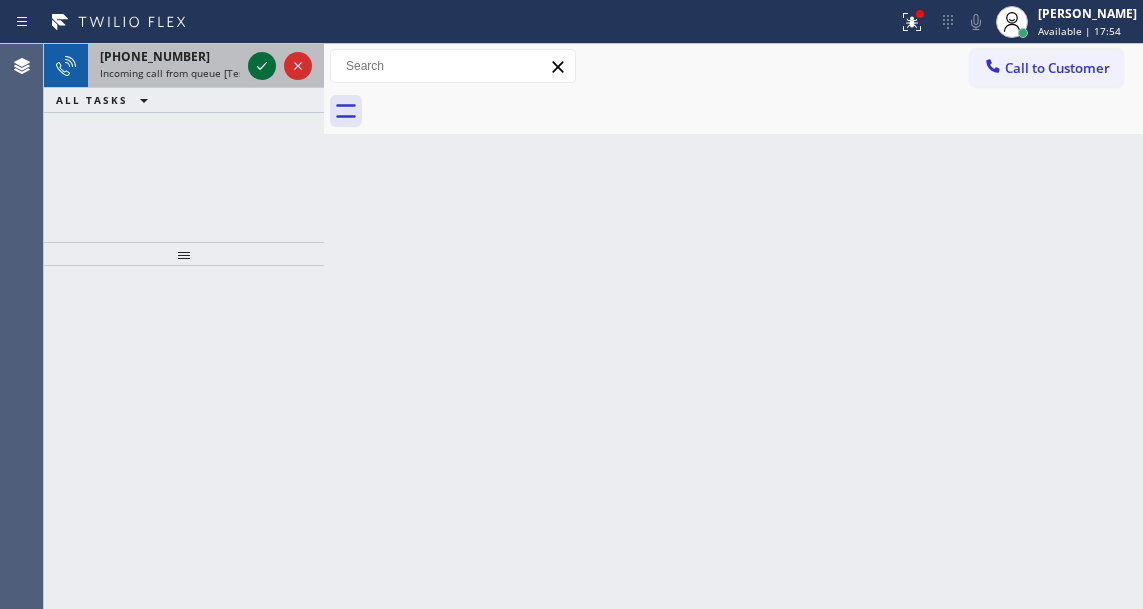 click 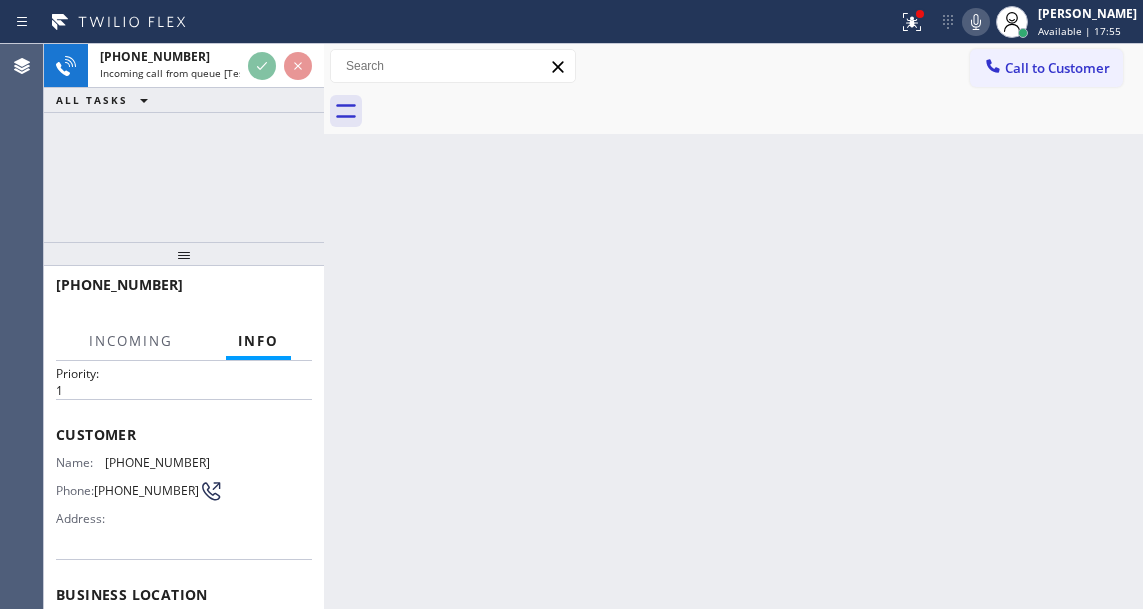 scroll, scrollTop: 100, scrollLeft: 0, axis: vertical 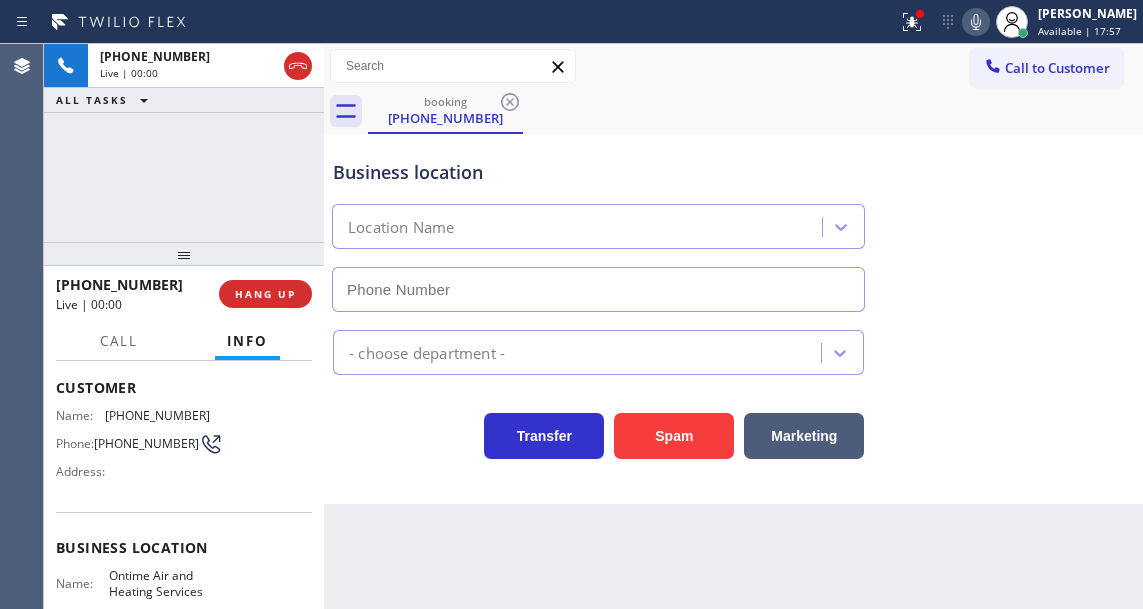 type on "[PHONE_NUMBER]" 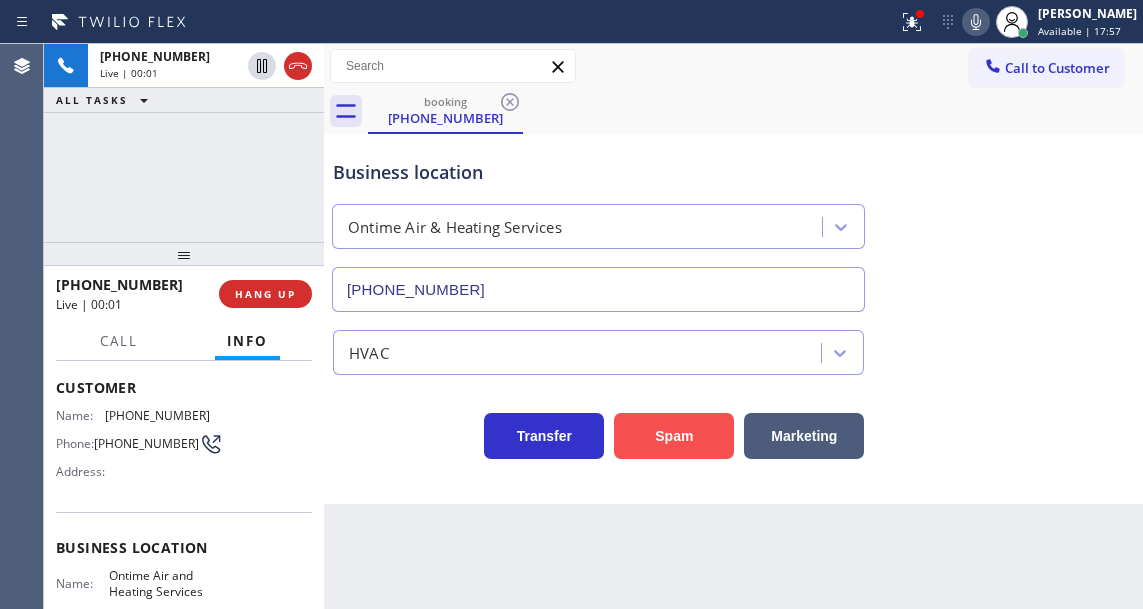 click on "Spam" at bounding box center (674, 436) 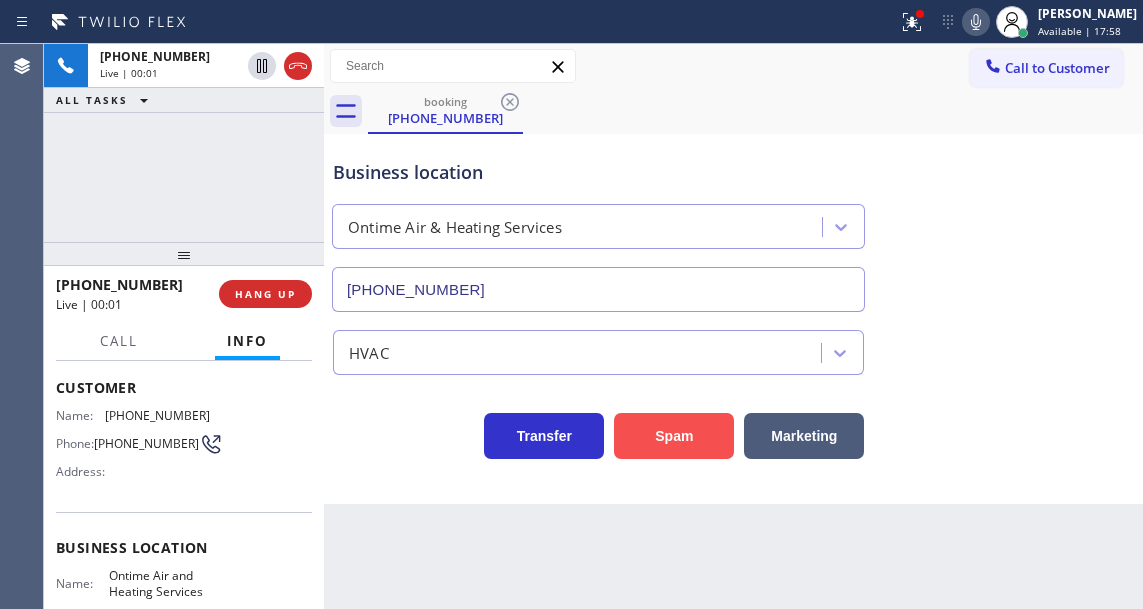click on "Spam" at bounding box center (674, 436) 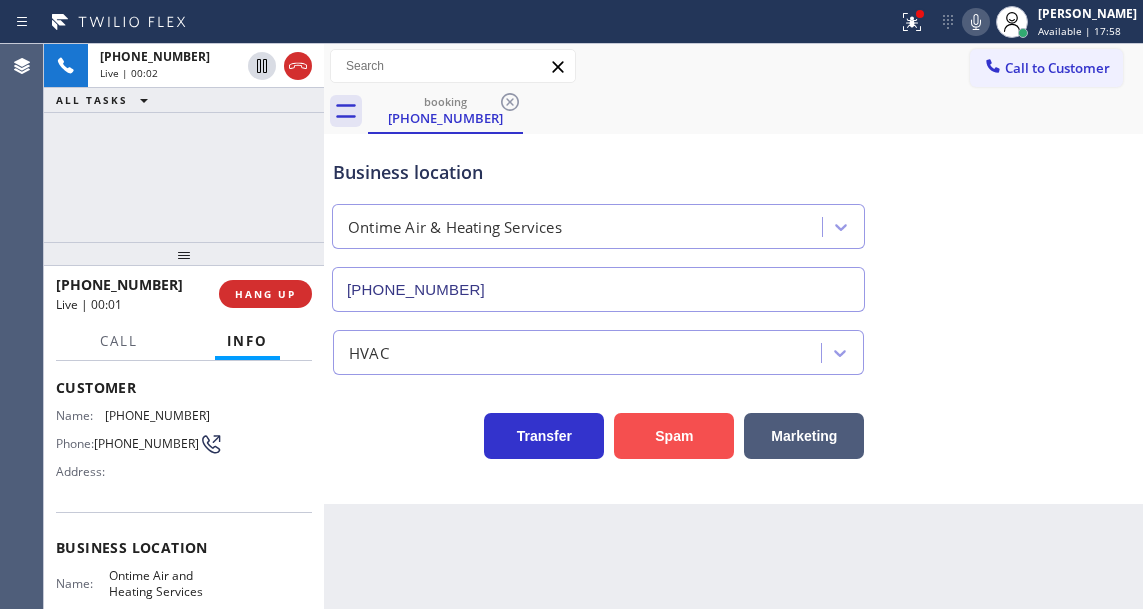 click on "Spam" at bounding box center (674, 436) 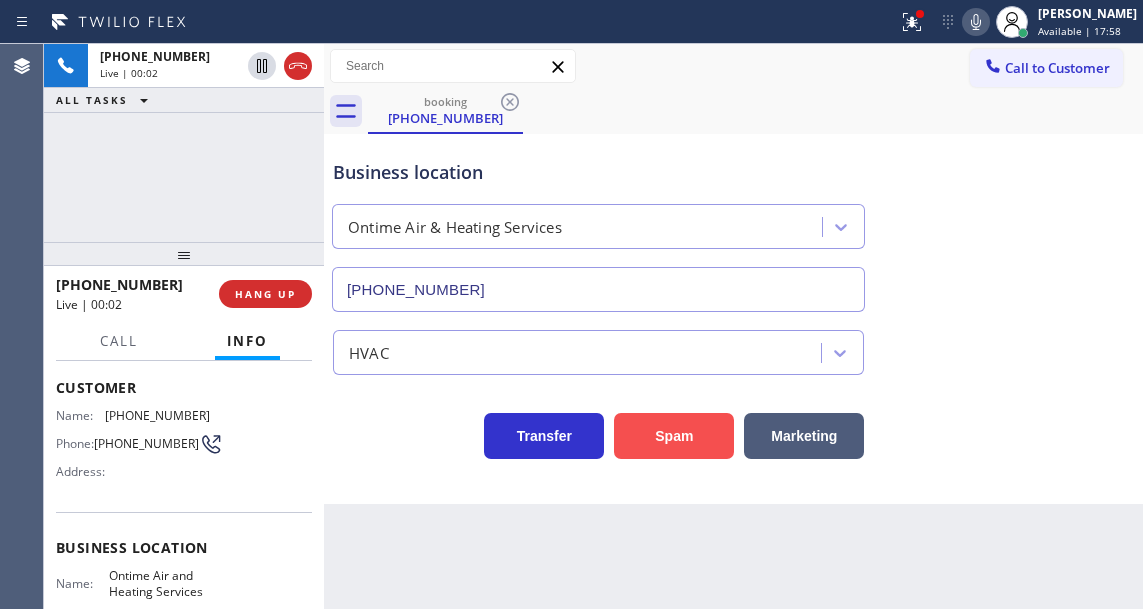 click on "Spam" at bounding box center (674, 436) 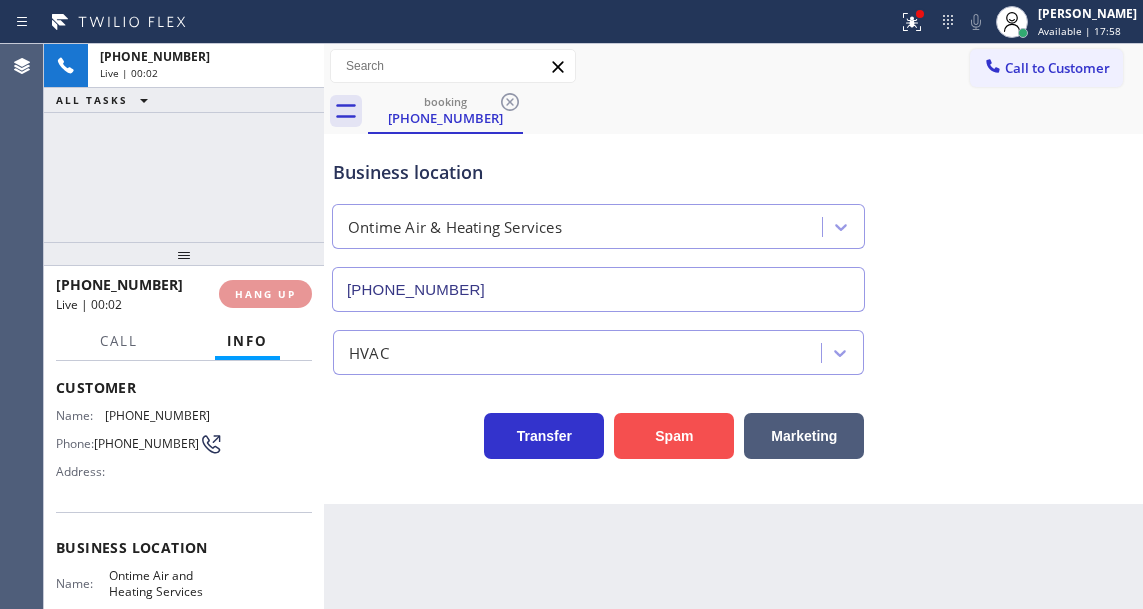 click on "Spam" at bounding box center [674, 436] 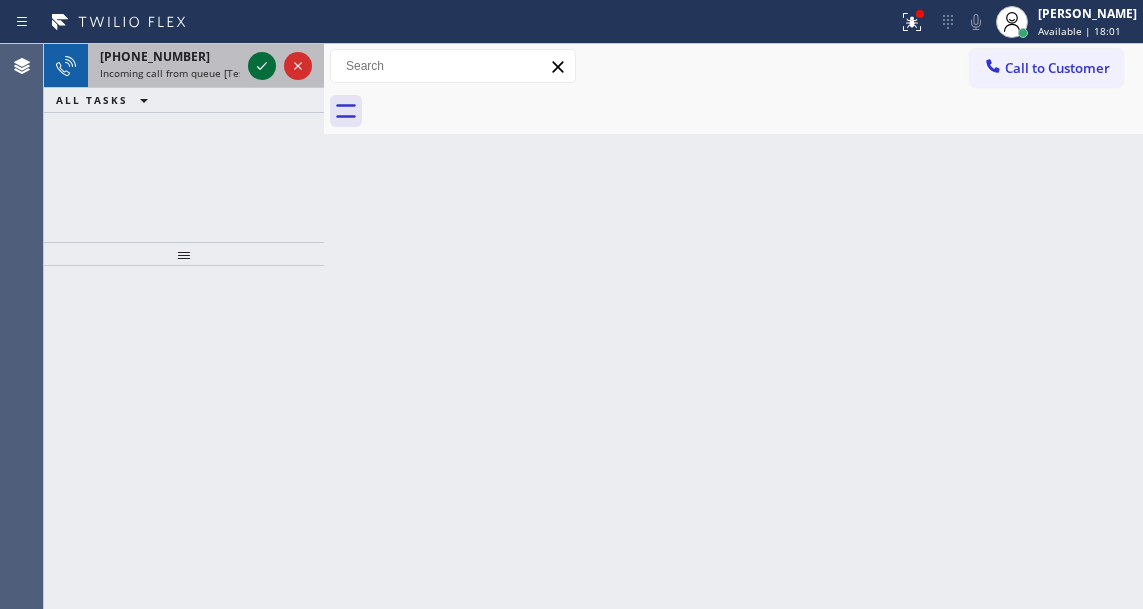 click 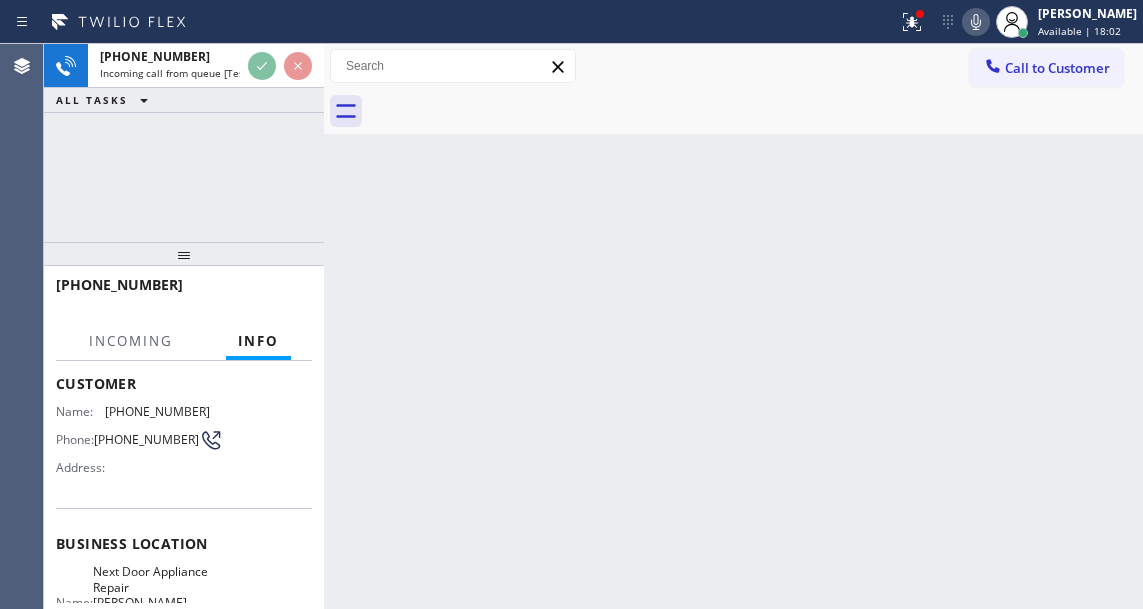 scroll, scrollTop: 200, scrollLeft: 0, axis: vertical 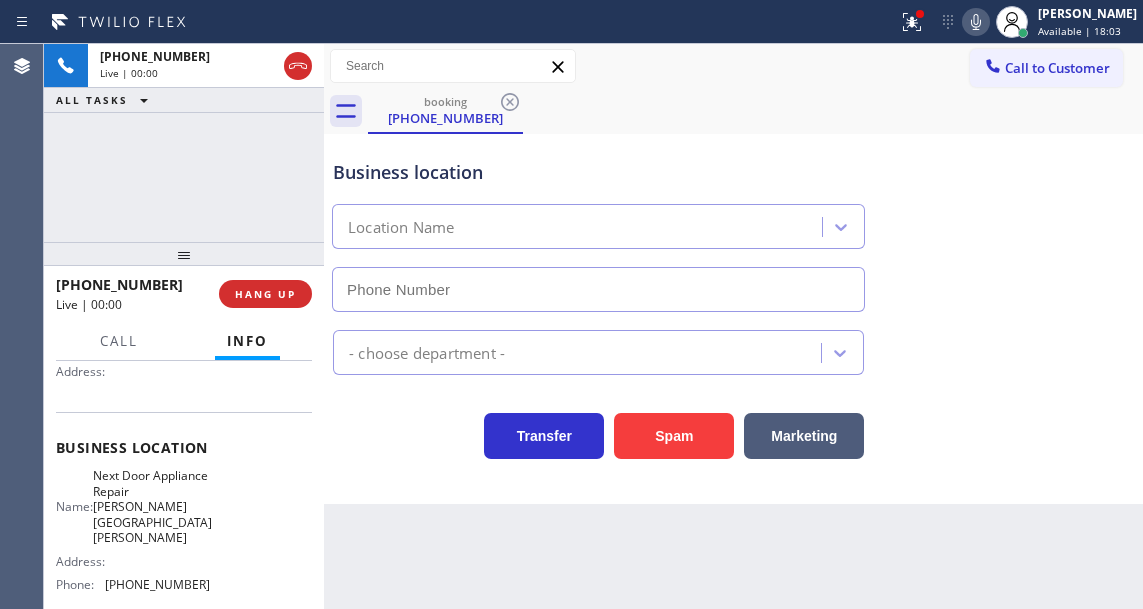 type on "[PHONE_NUMBER]" 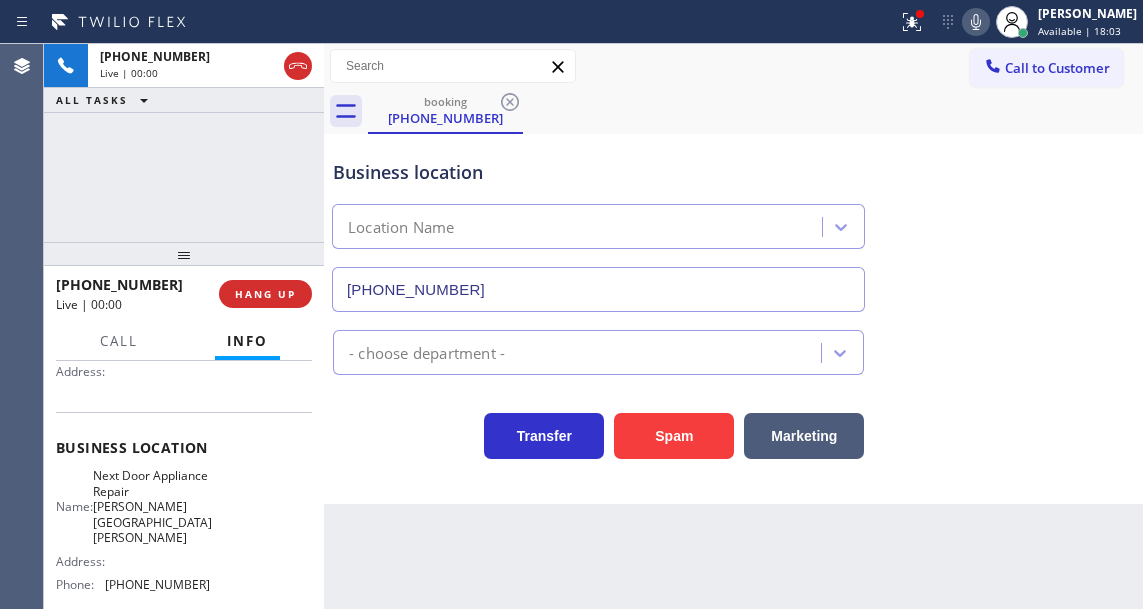 click on "Next Door Appliance Repair [PERSON_NAME][GEOGRAPHIC_DATA][PERSON_NAME]" at bounding box center [152, 506] 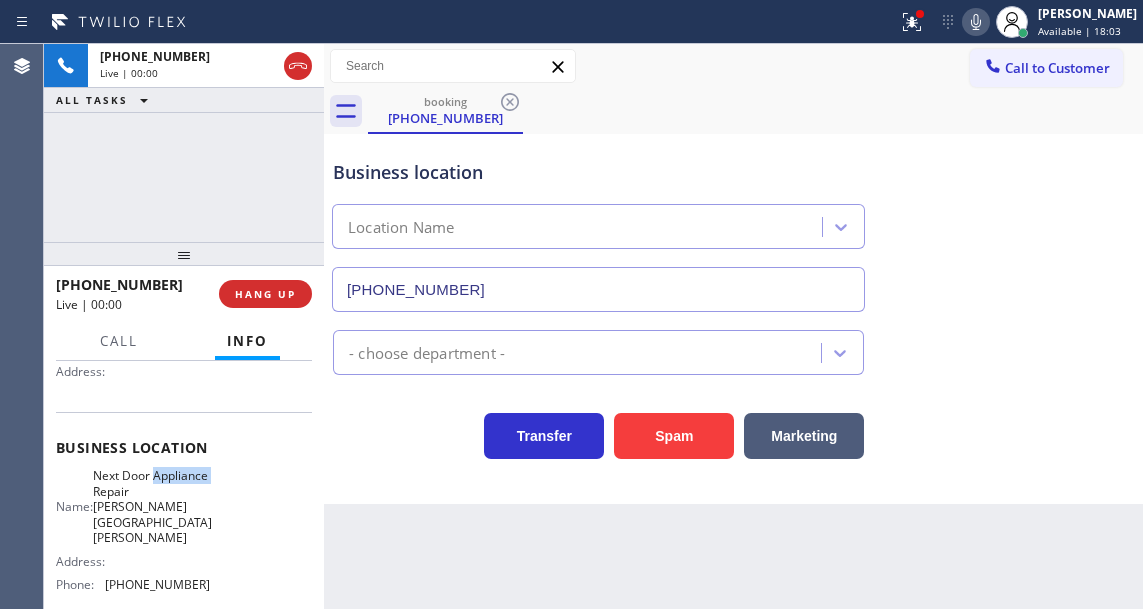 click on "Next Door Appliance Repair [PERSON_NAME][GEOGRAPHIC_DATA][PERSON_NAME]" at bounding box center [152, 506] 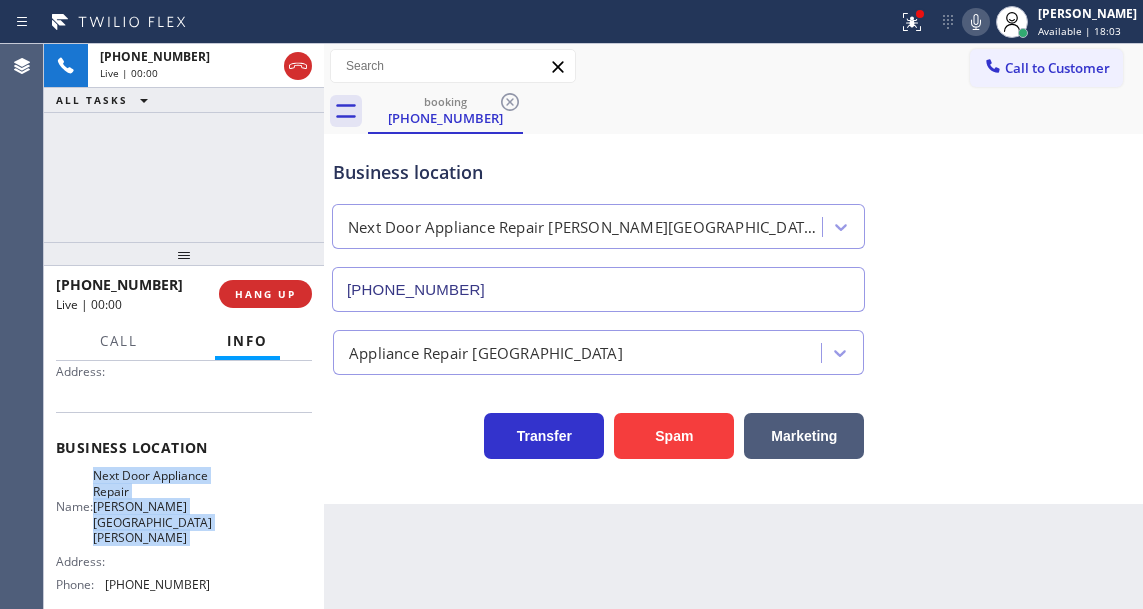 click on "Next Door Appliance Repair [PERSON_NAME][GEOGRAPHIC_DATA][PERSON_NAME]" at bounding box center [152, 506] 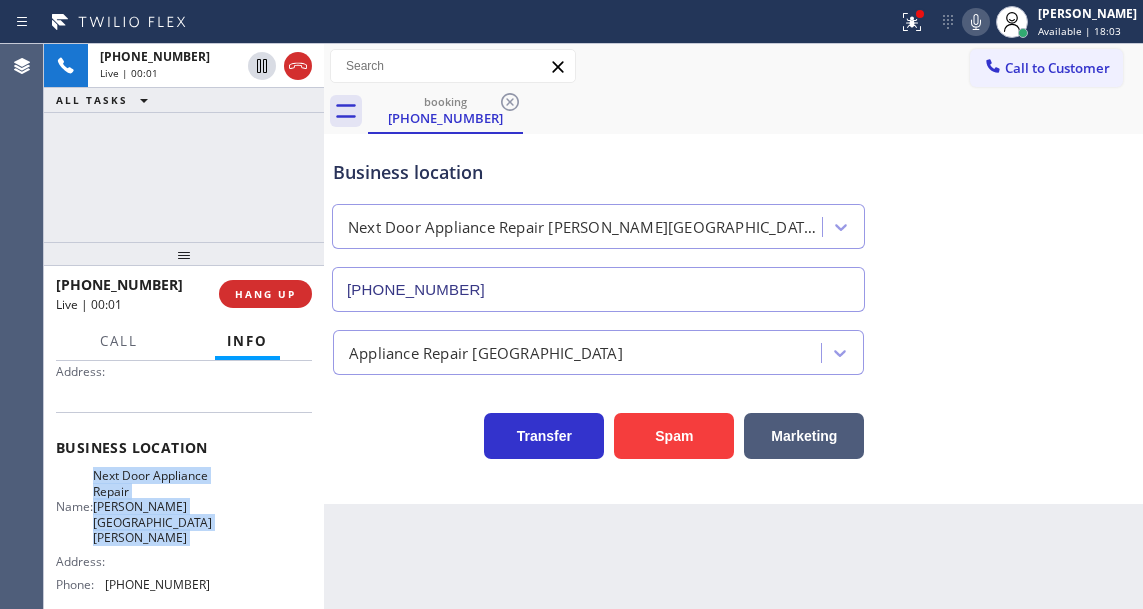 click on "Next Door Appliance Repair [PERSON_NAME][GEOGRAPHIC_DATA][PERSON_NAME]" at bounding box center (152, 506) 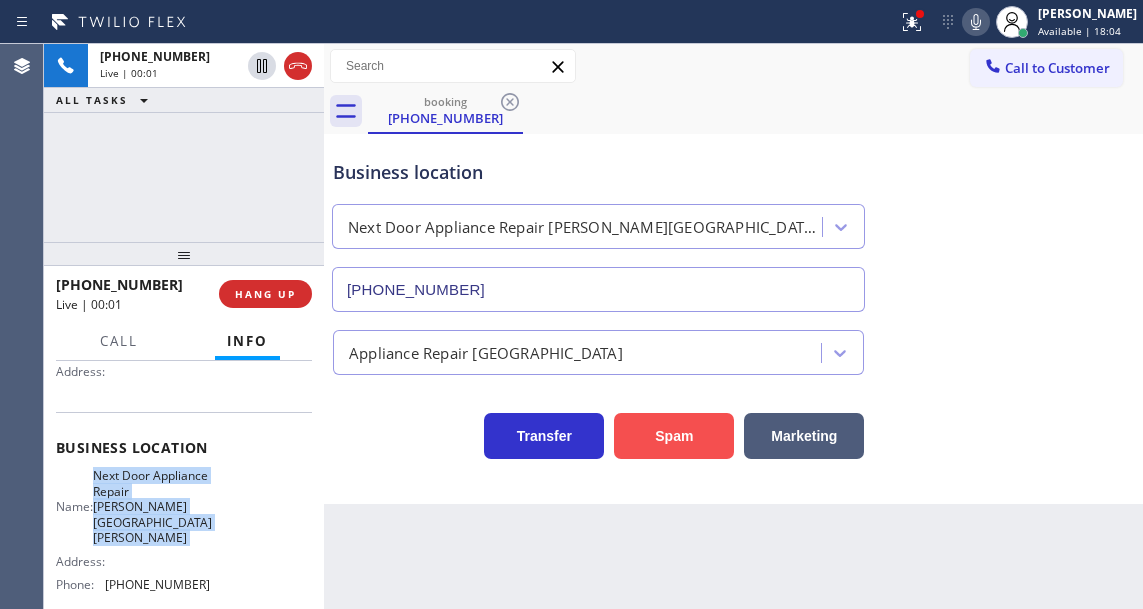 click on "Spam" at bounding box center [674, 436] 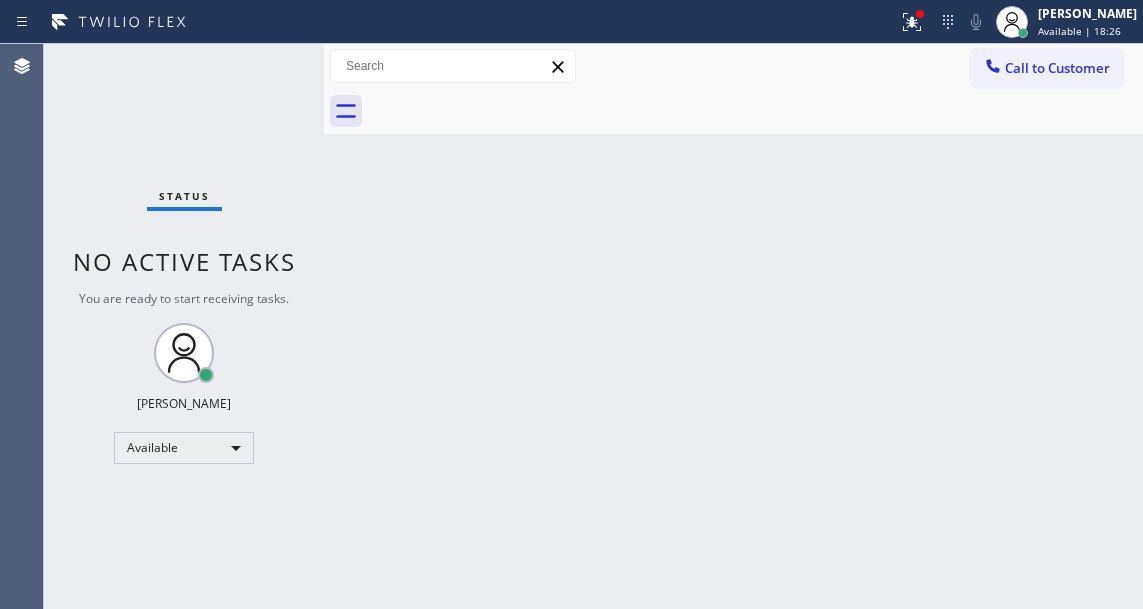 click at bounding box center [755, 111] 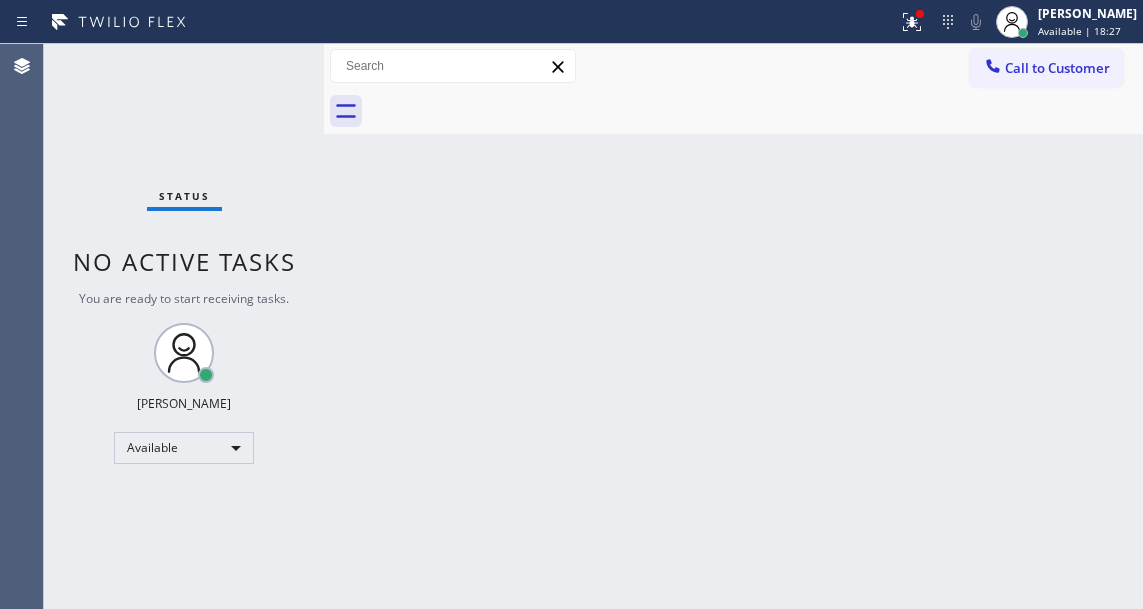 click on "Status   No active tasks     You are ready to start receiving tasks.   [PERSON_NAME]" at bounding box center [184, 326] 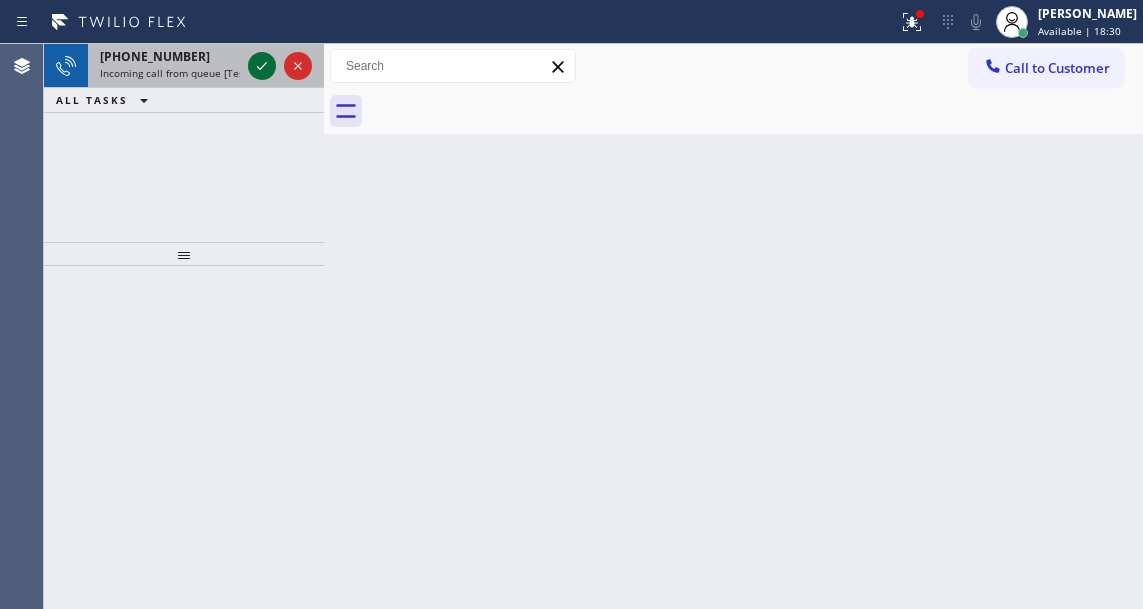 click 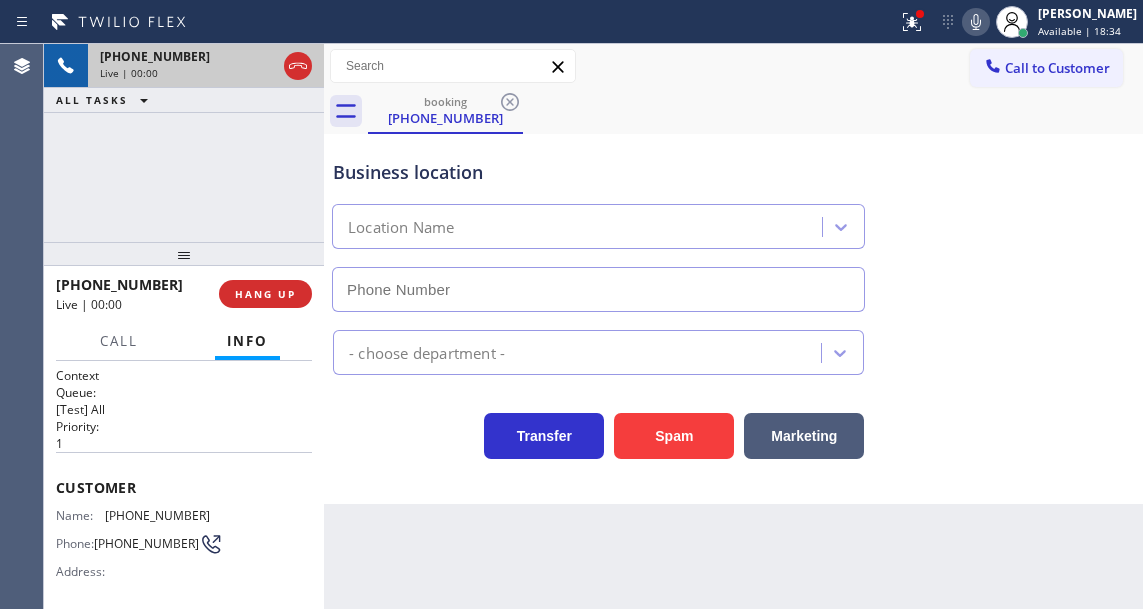 type on "[PHONE_NUMBER]" 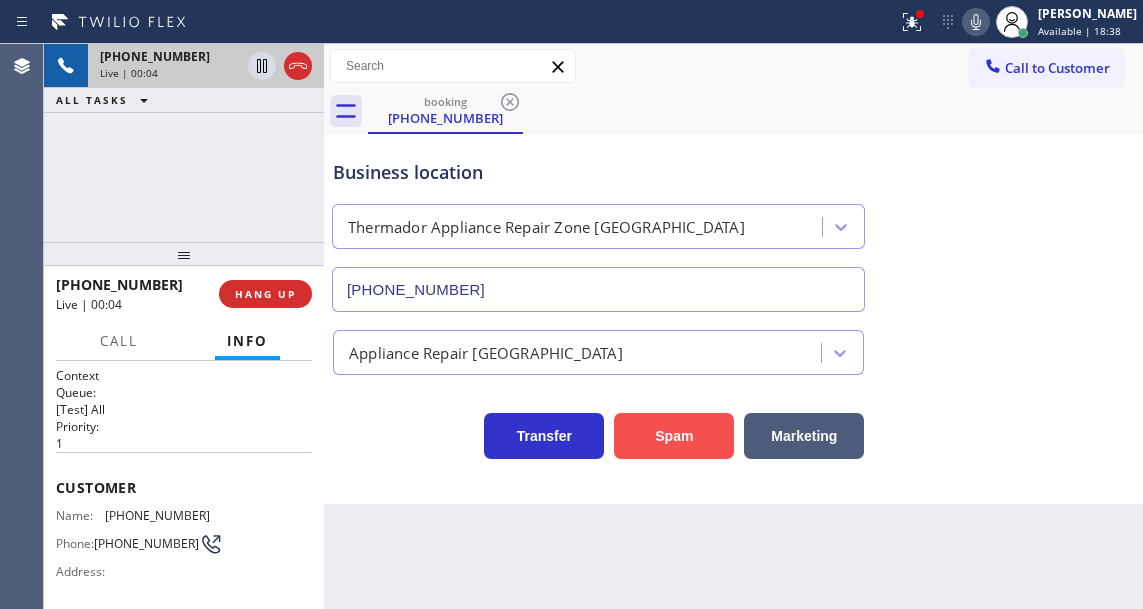 click on "Spam" at bounding box center (674, 436) 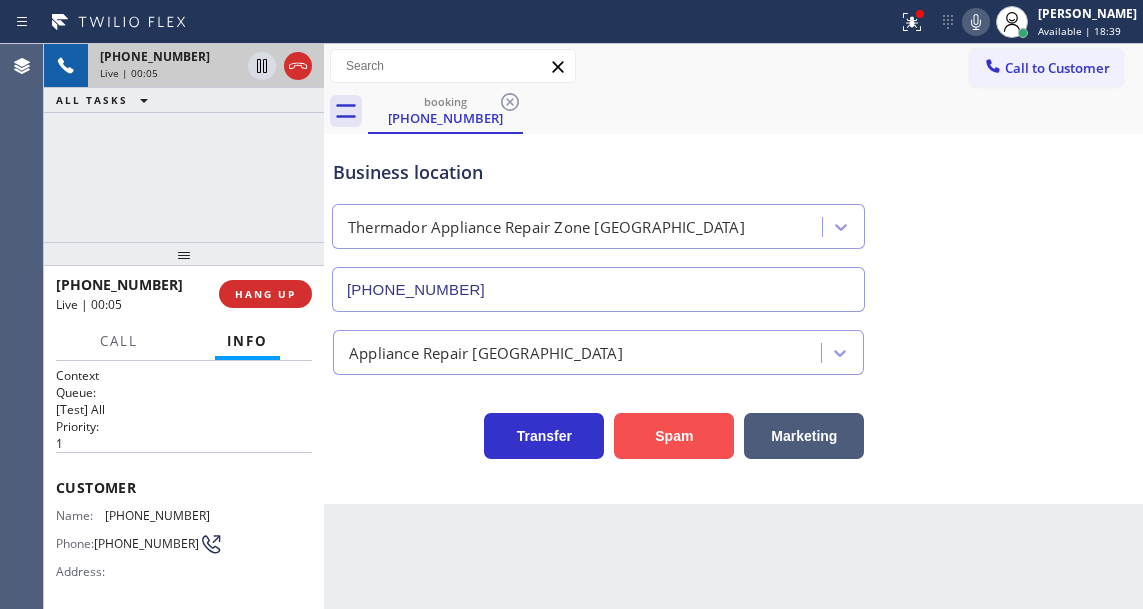 click on "Spam" at bounding box center (674, 436) 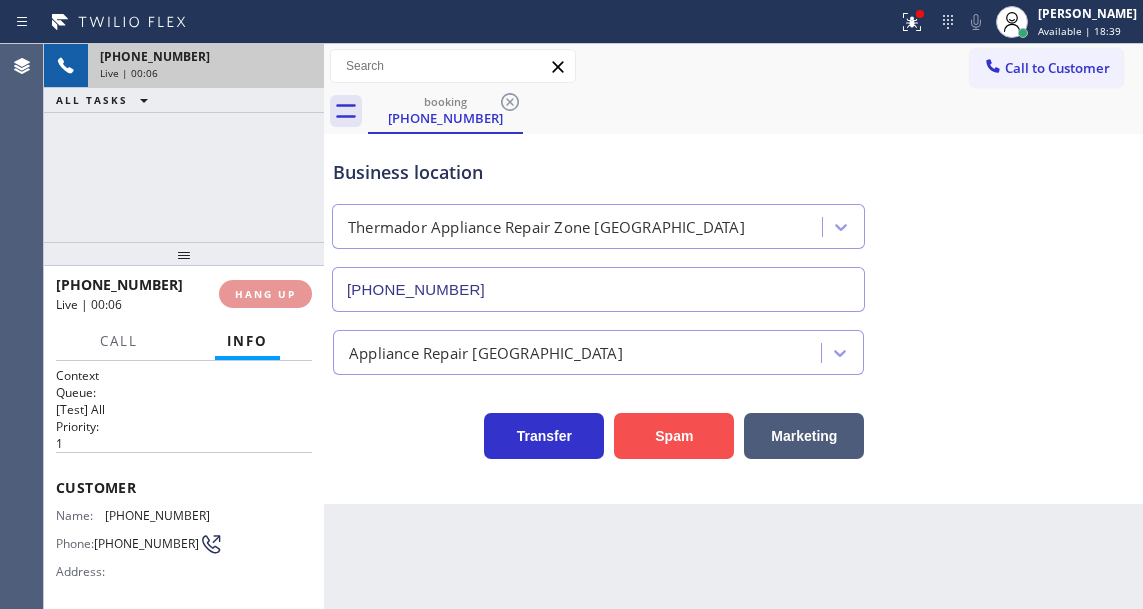 click on "Spam" at bounding box center (674, 436) 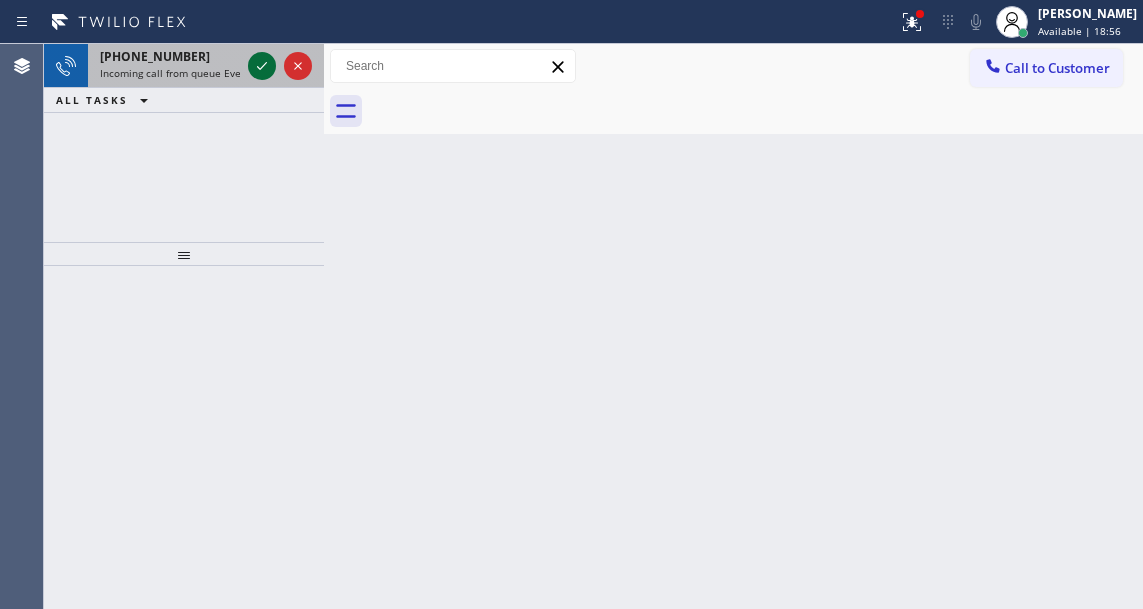 click 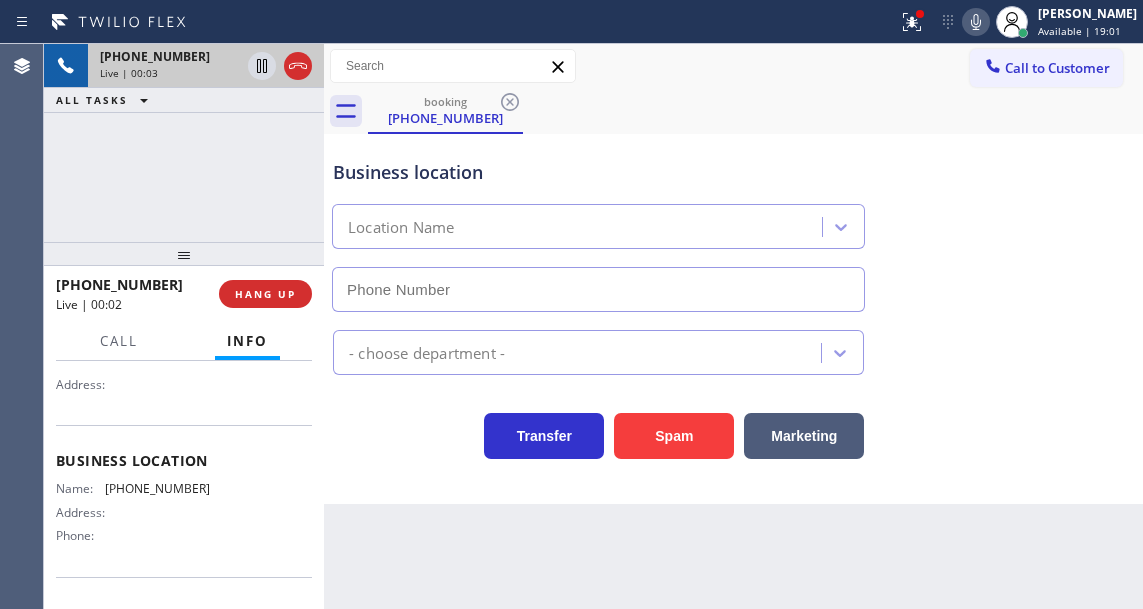scroll, scrollTop: 200, scrollLeft: 0, axis: vertical 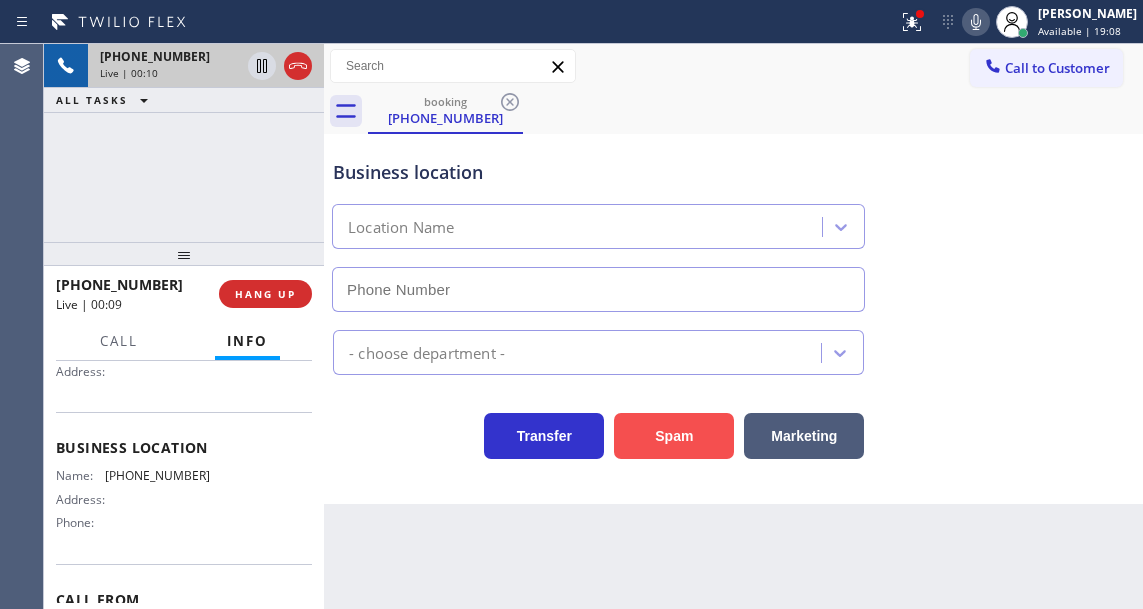 click on "Spam" at bounding box center [674, 436] 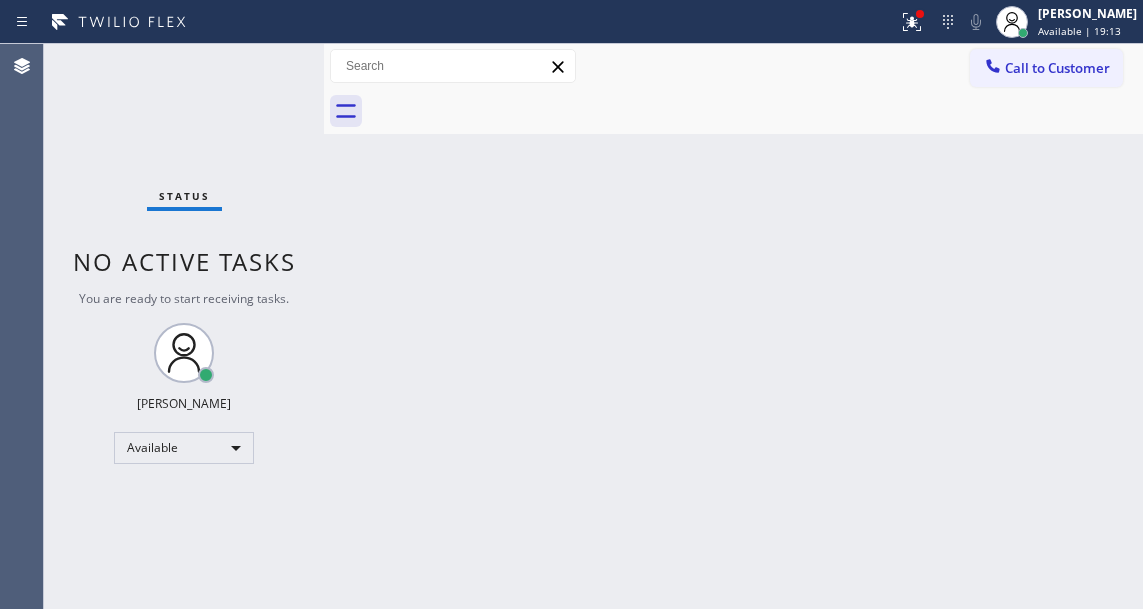 click on "Status   No active tasks     You are ready to start receiving tasks.   [PERSON_NAME]" at bounding box center [184, 326] 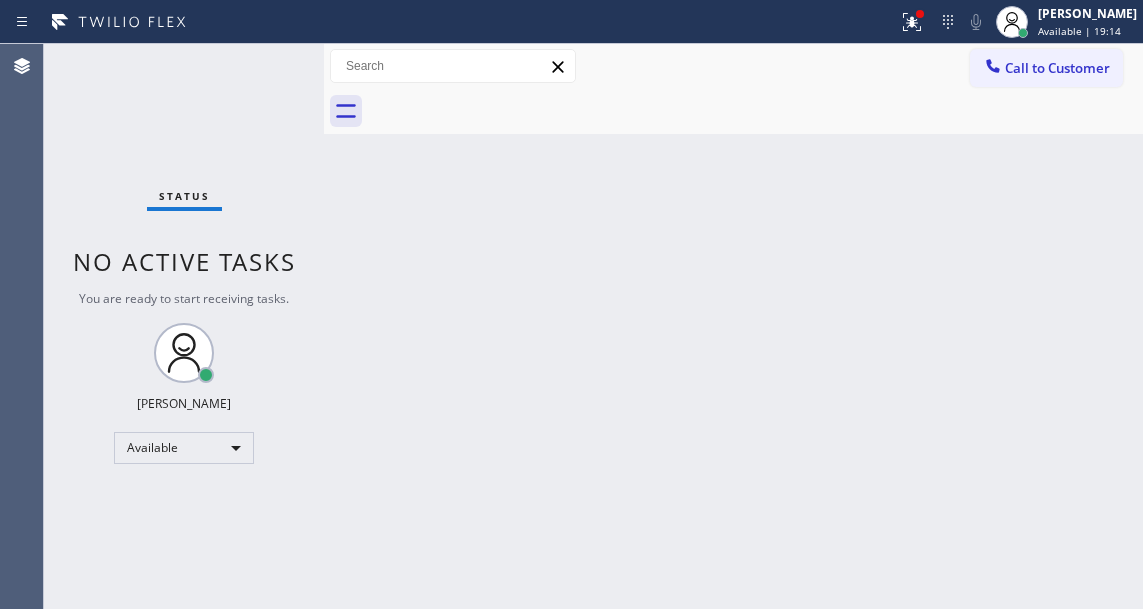 click on "Status   No active tasks     You are ready to start receiving tasks.   [PERSON_NAME]" at bounding box center [184, 326] 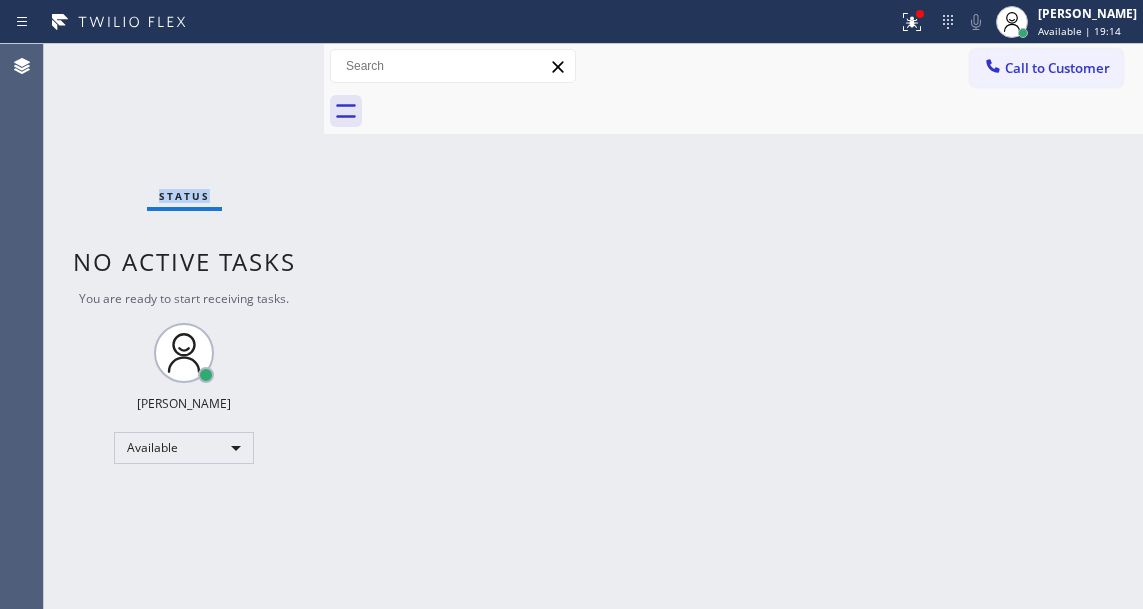 click on "Status   No active tasks     You are ready to start receiving tasks.   [PERSON_NAME]" at bounding box center [184, 326] 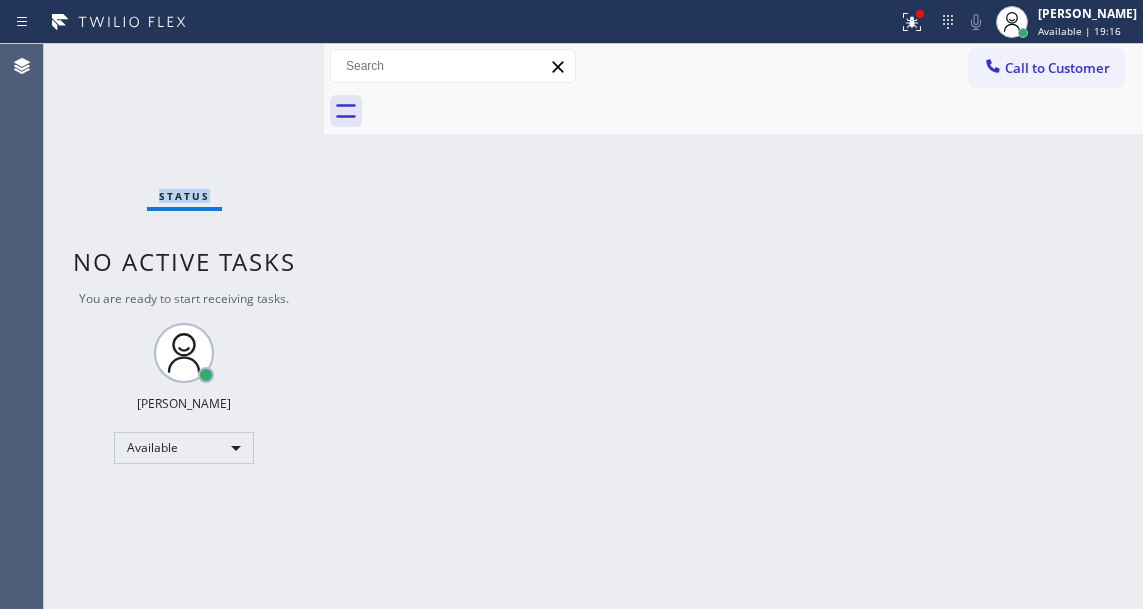 click on "Status   No active tasks     You are ready to start receiving tasks.   [PERSON_NAME]" at bounding box center [184, 326] 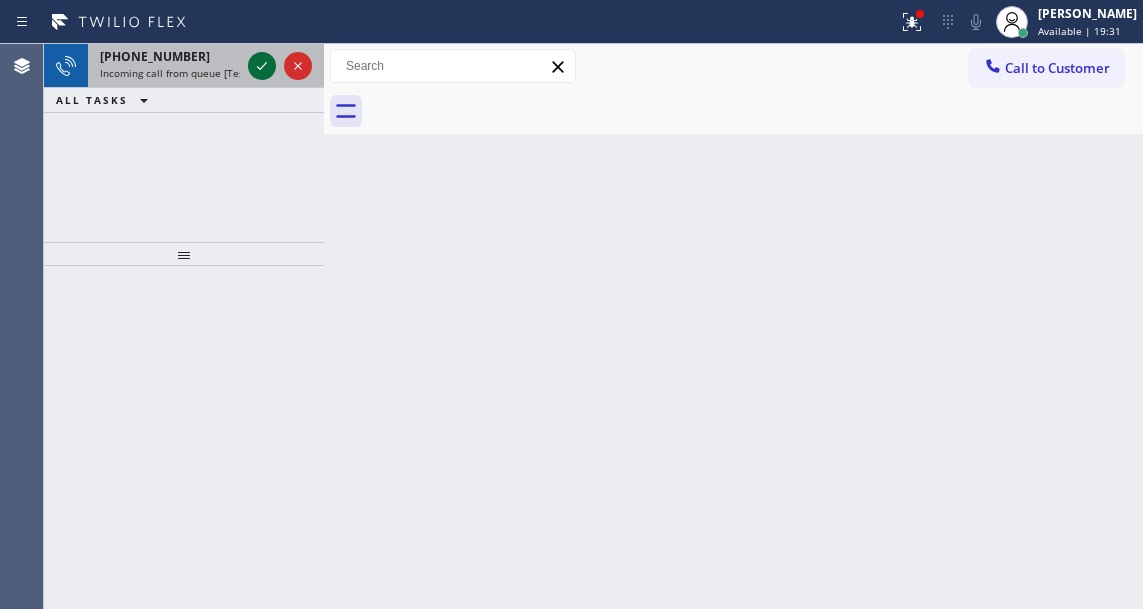click 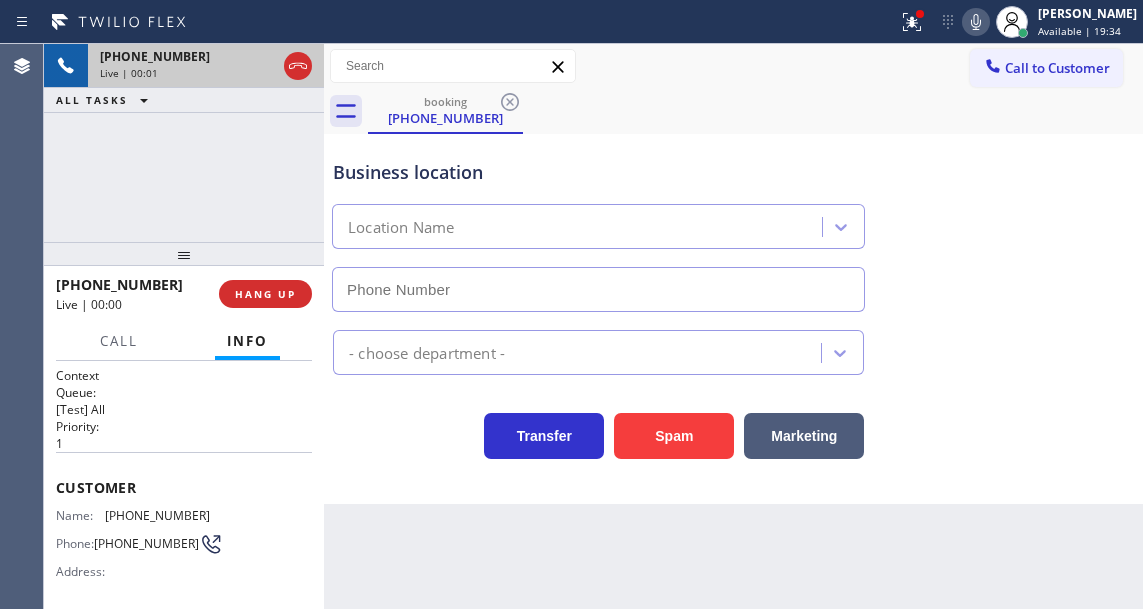 type on "[PHONE_NUMBER]" 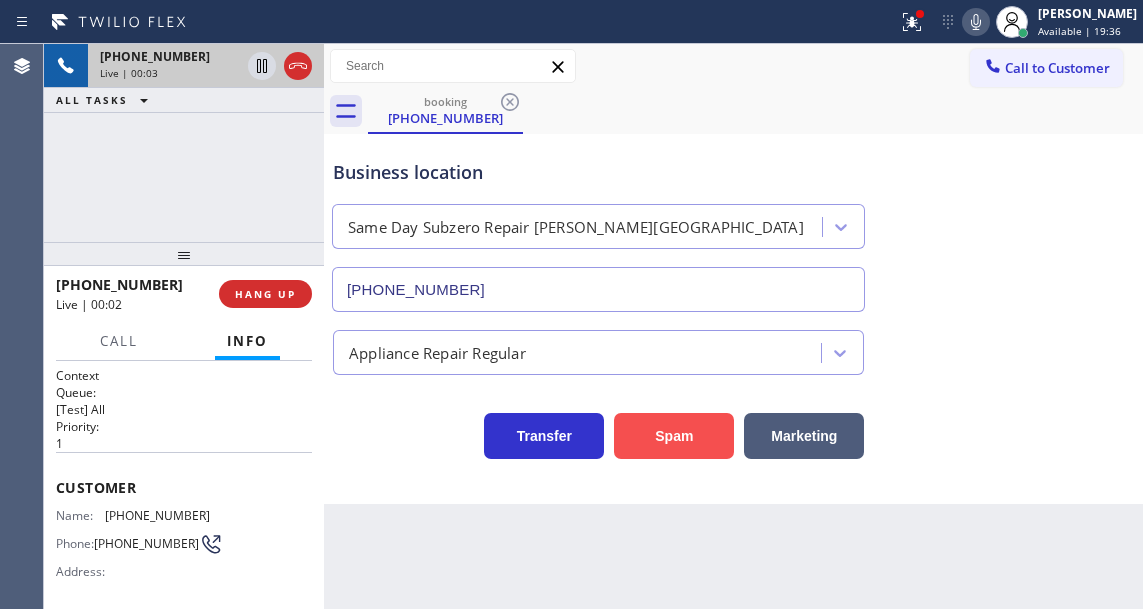 click on "Spam" at bounding box center (674, 436) 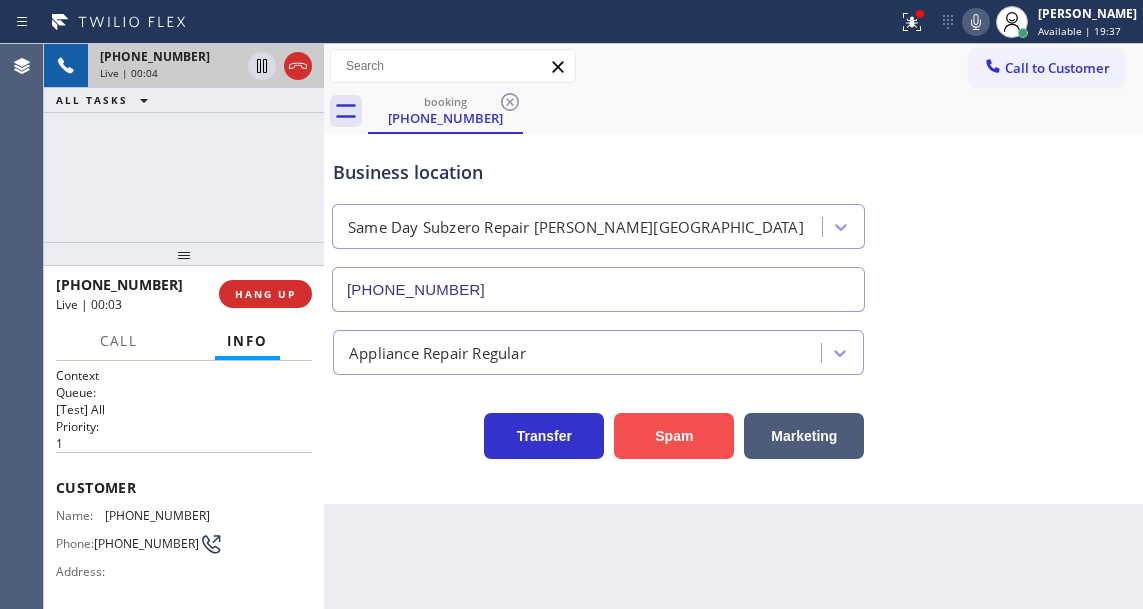 click on "Spam" at bounding box center [674, 436] 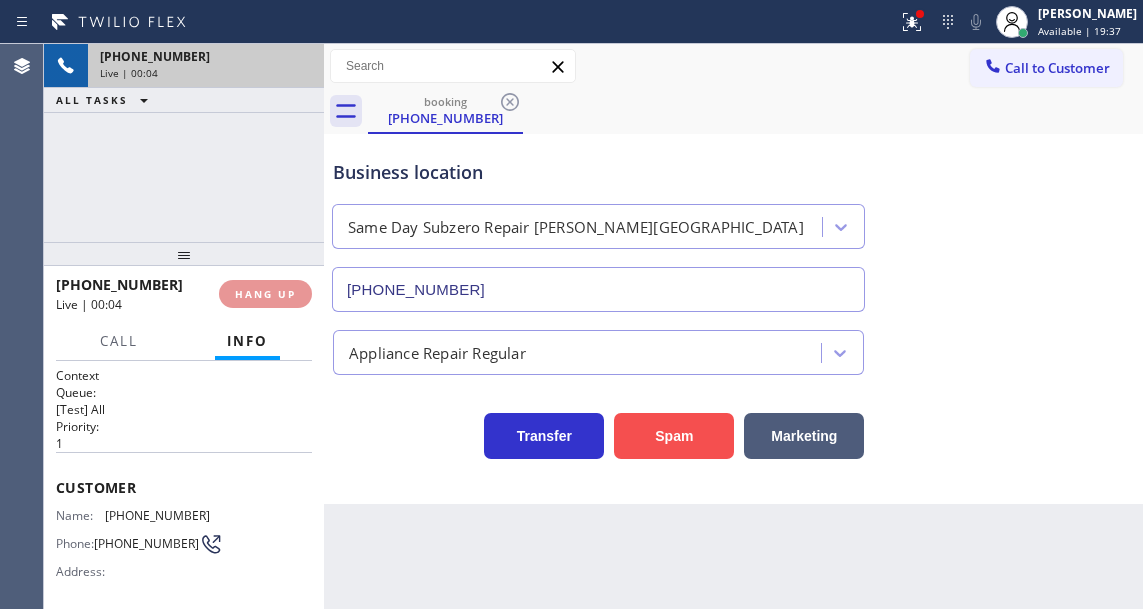 click on "Spam" at bounding box center [674, 436] 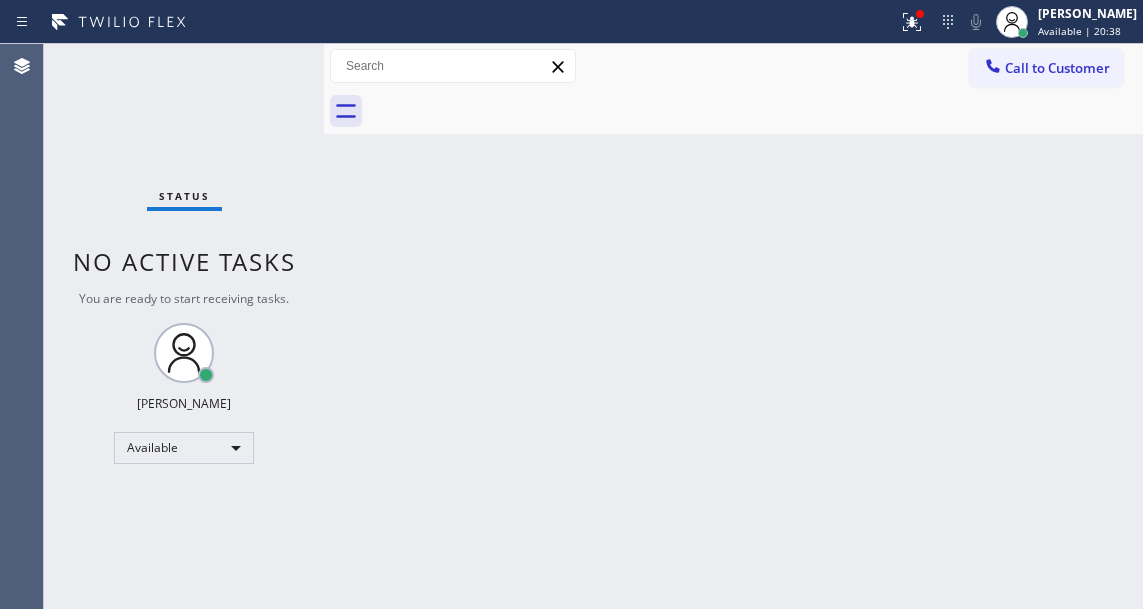 click on "Status   No active tasks     You are ready to start receiving tasks.   [PERSON_NAME]" at bounding box center [184, 326] 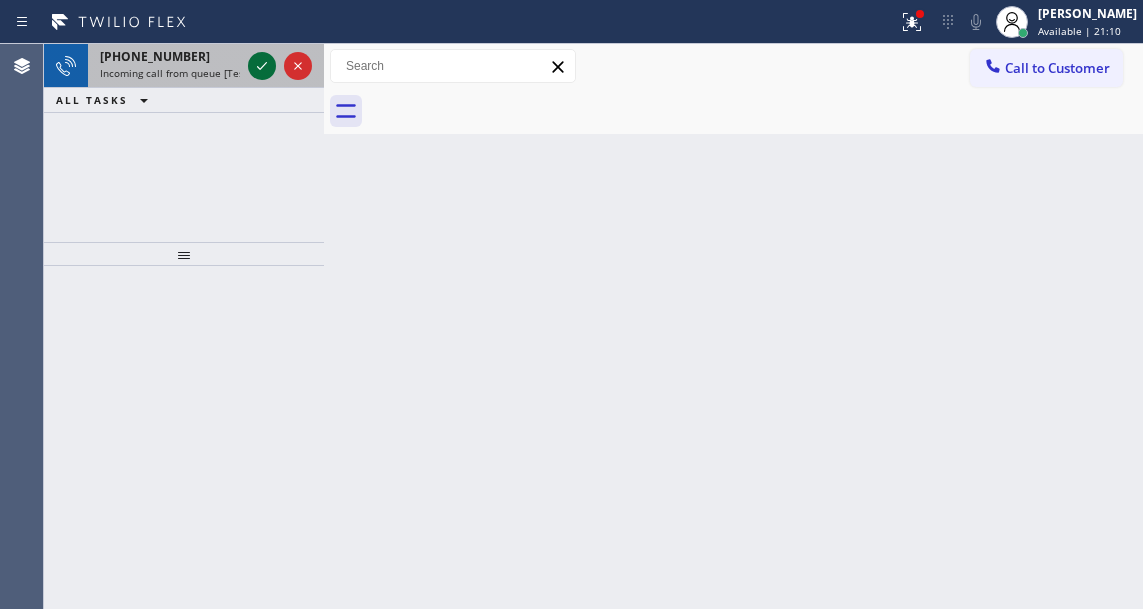 click 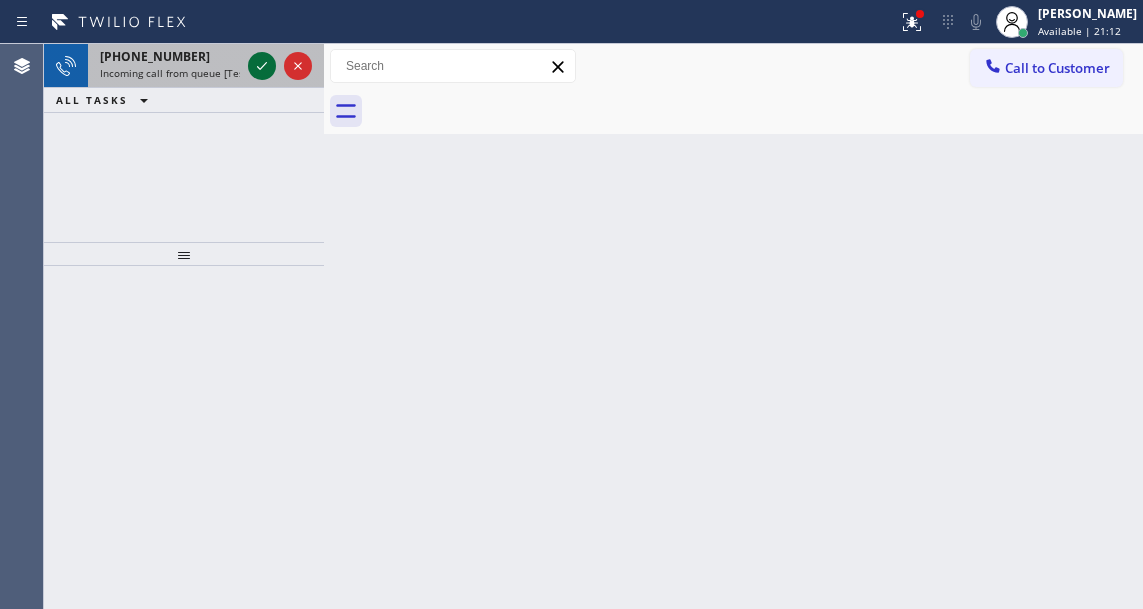 click 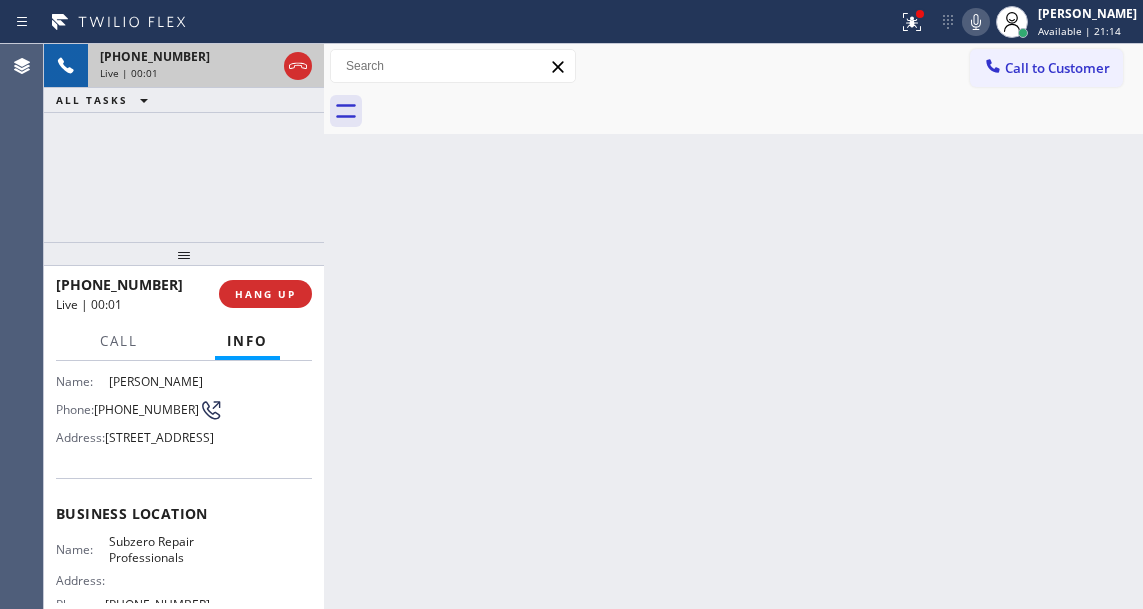 scroll, scrollTop: 200, scrollLeft: 0, axis: vertical 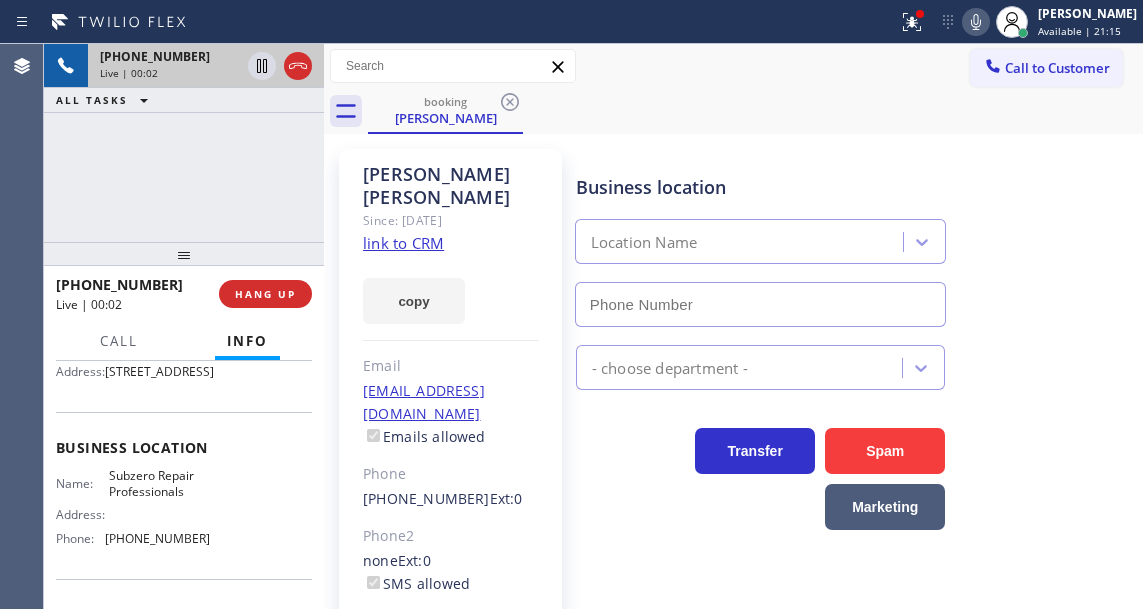 click on "Subzero Repair Professionals" at bounding box center (159, 483) 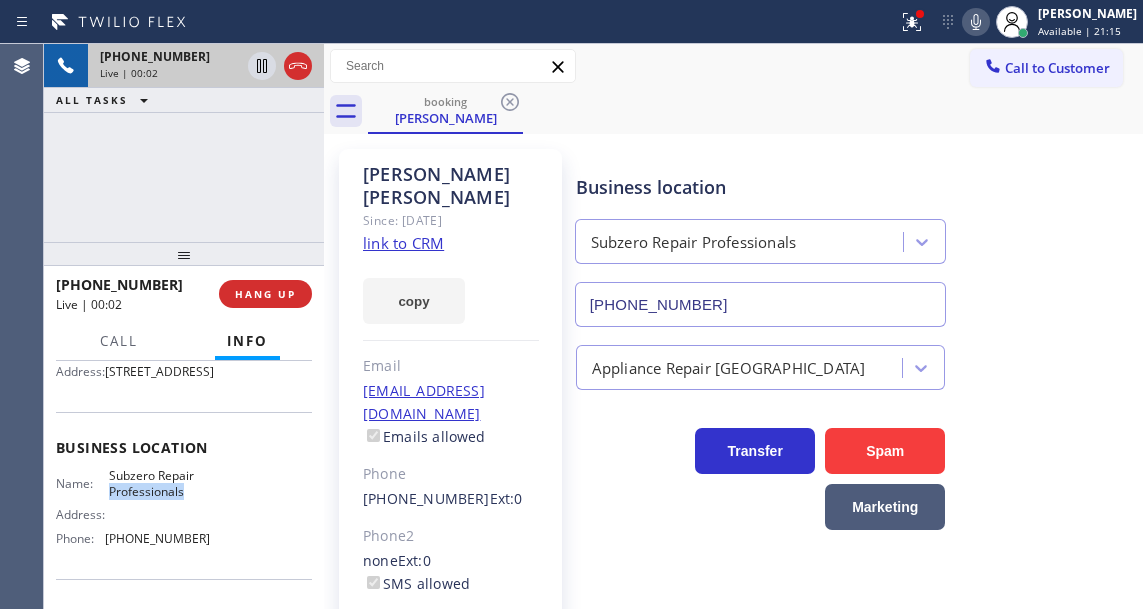 click on "Subzero Repair Professionals" at bounding box center (159, 483) 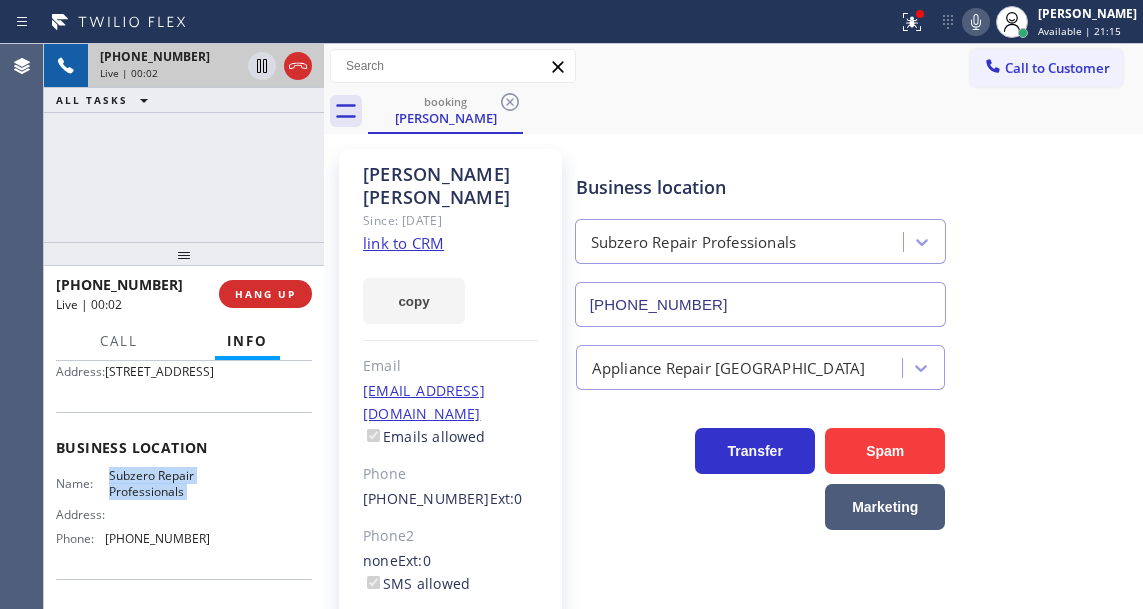 click on "Subzero Repair Professionals" at bounding box center (159, 483) 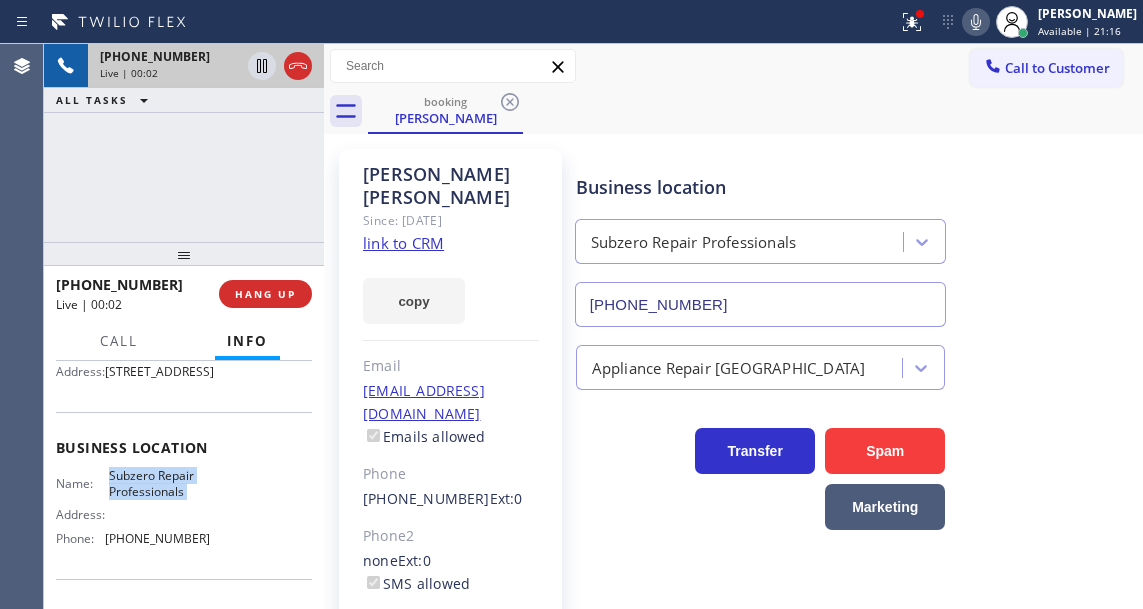 click on "Subzero Repair Professionals" at bounding box center (159, 483) 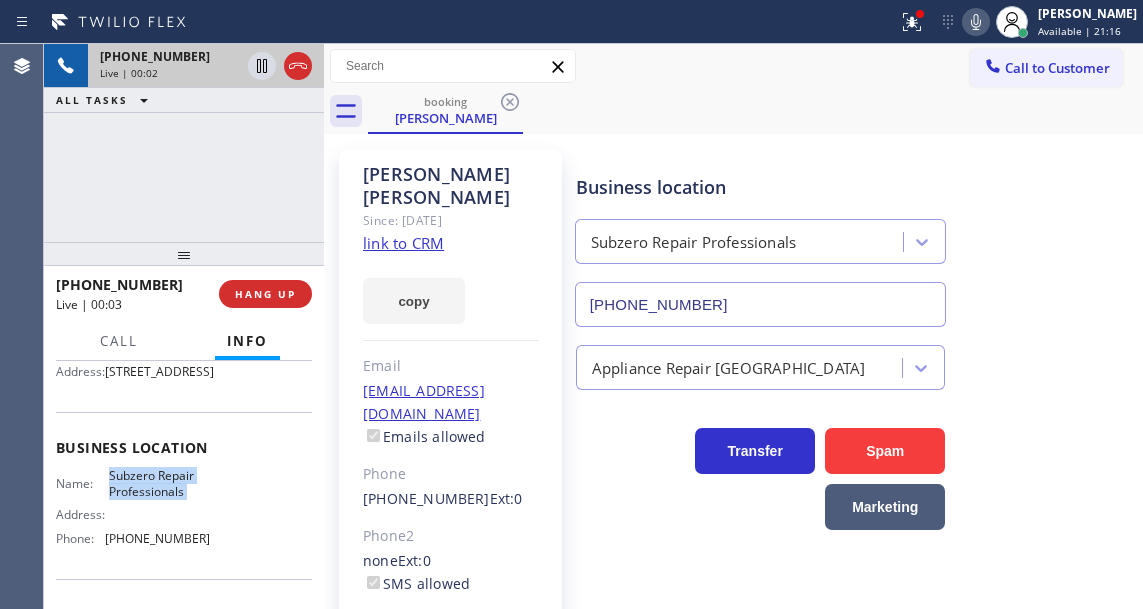 click on "Subzero Repair Professionals" at bounding box center (159, 483) 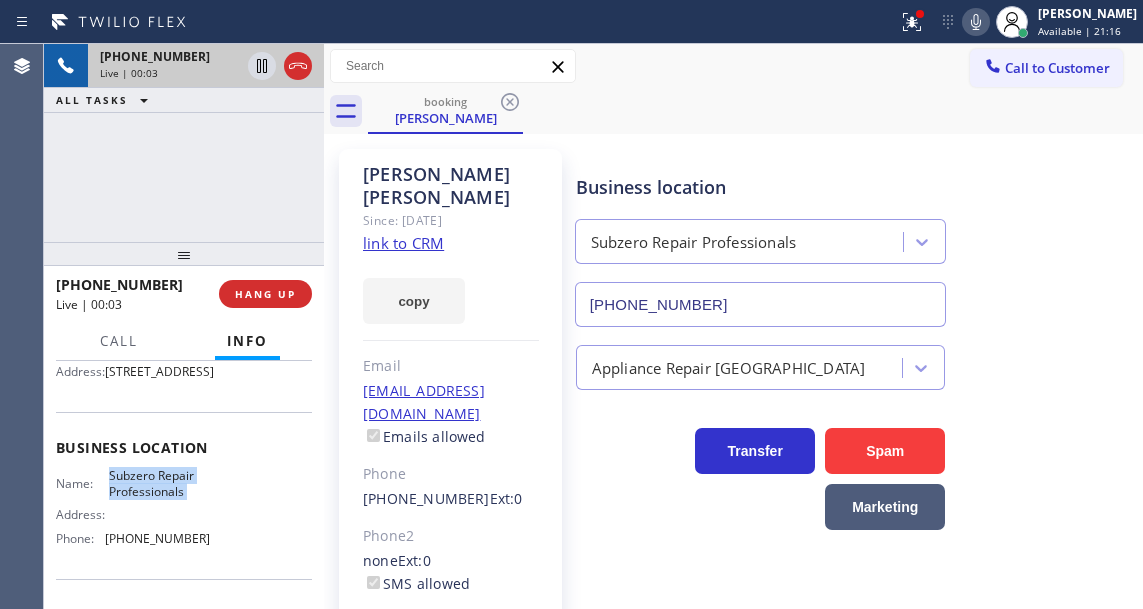 click on "Subzero Repair Professionals" at bounding box center (159, 483) 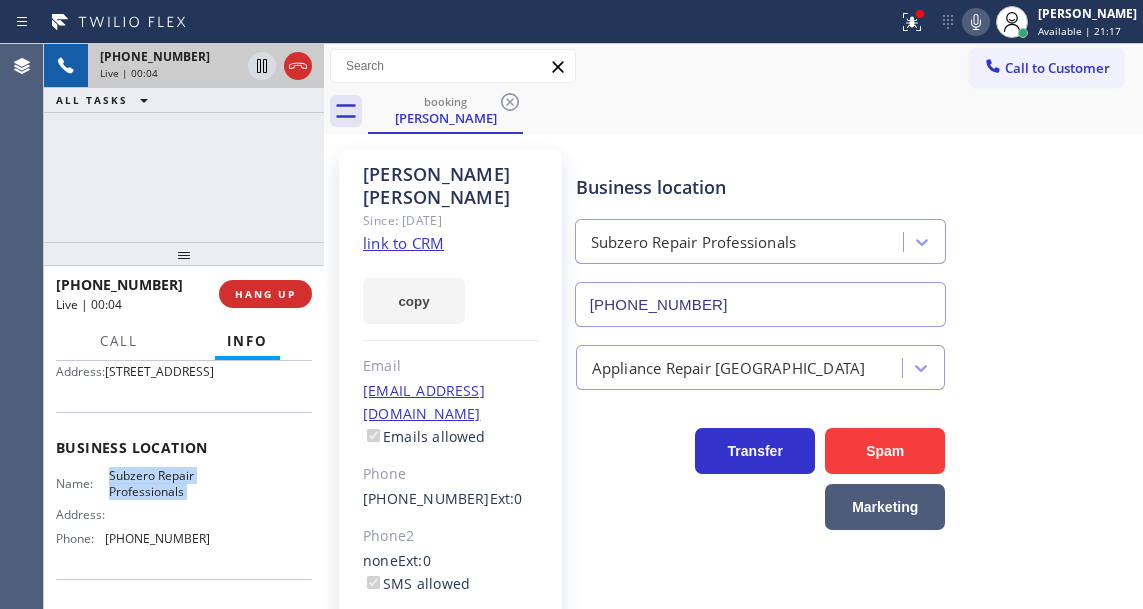 click on "link to CRM" 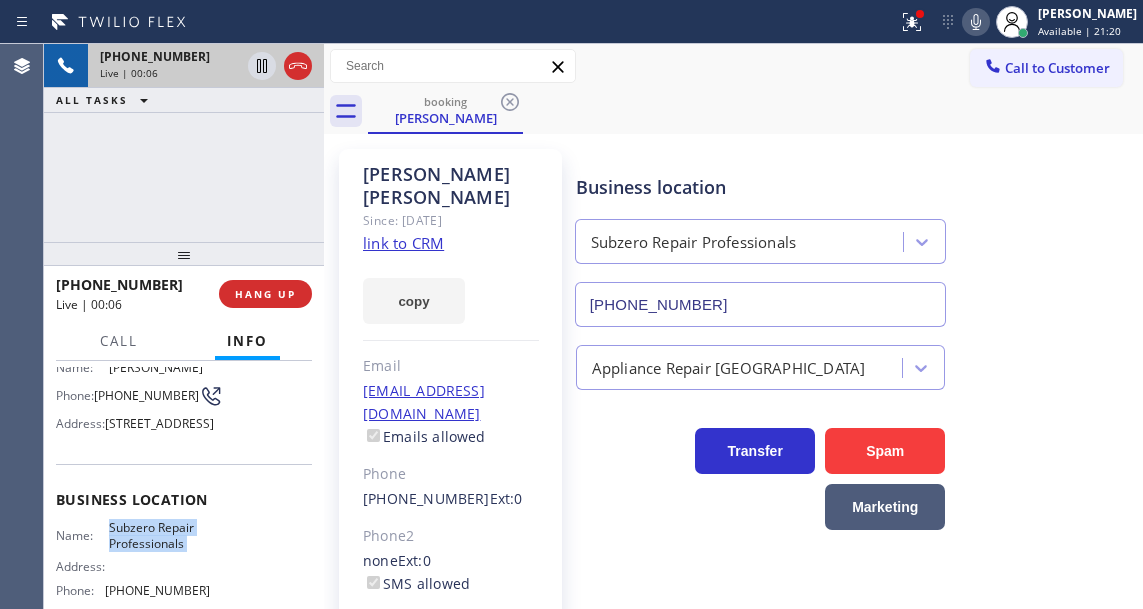 scroll, scrollTop: 100, scrollLeft: 0, axis: vertical 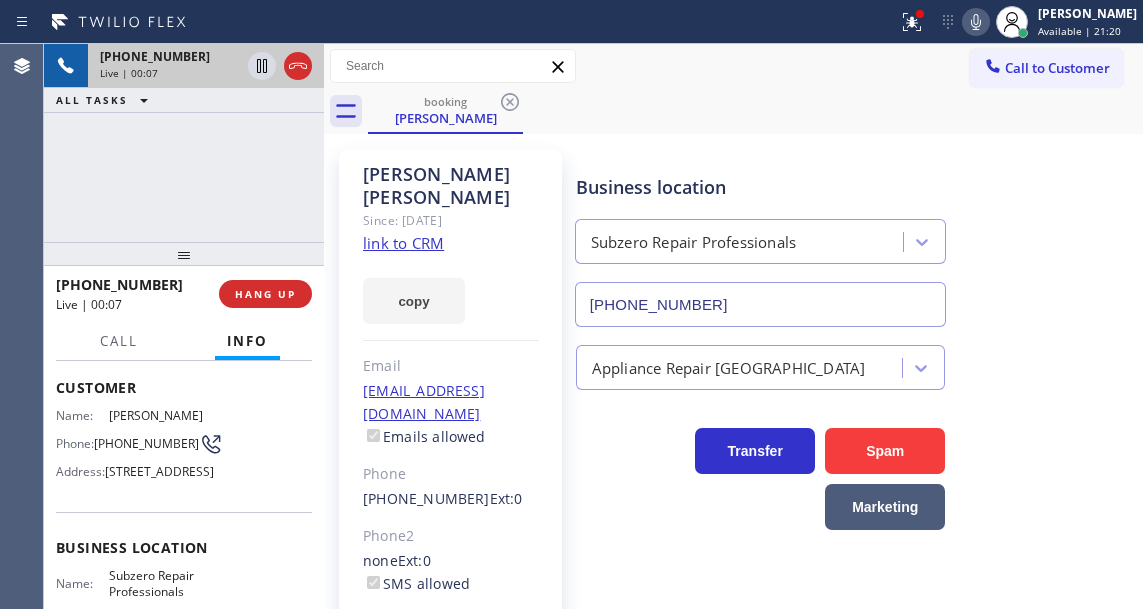 click on "[PHONE_NUMBER]" at bounding box center (146, 443) 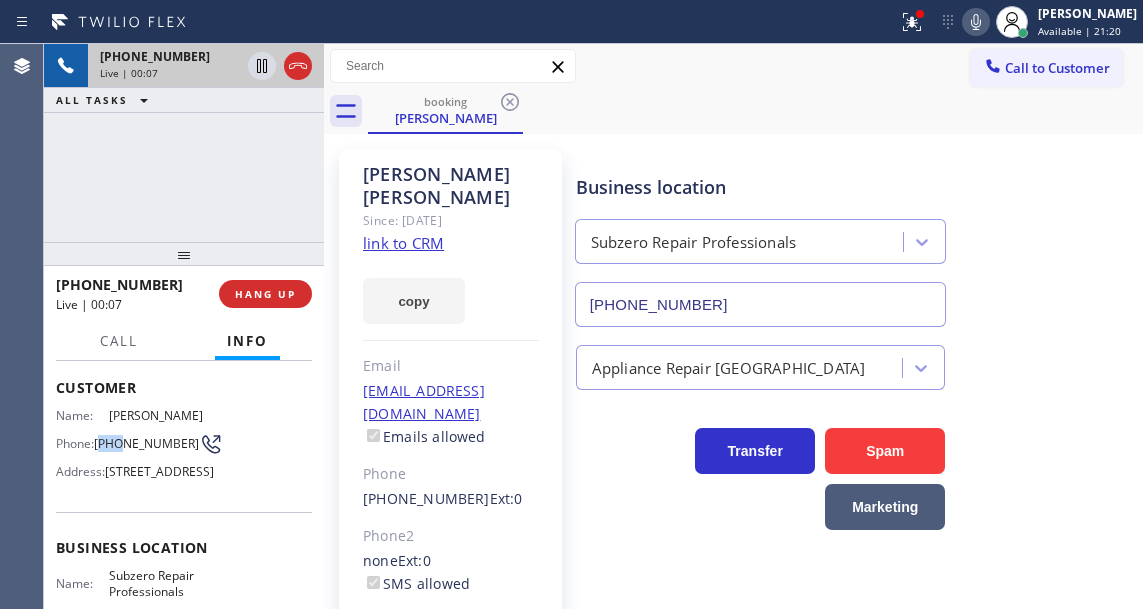 click on "[PHONE_NUMBER]" at bounding box center [146, 443] 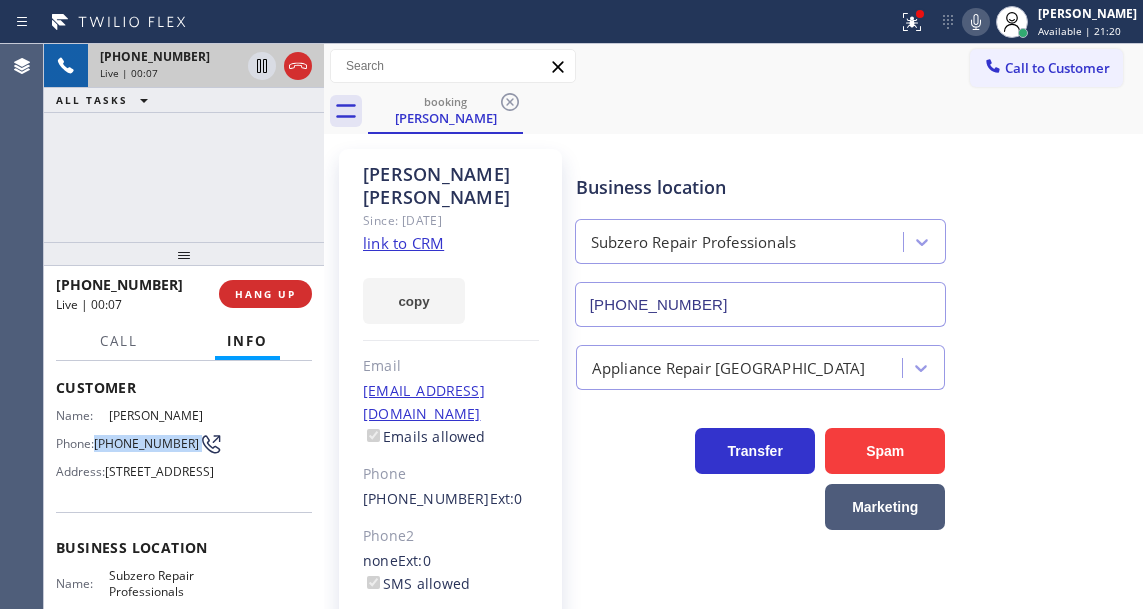 click on "[PHONE_NUMBER]" at bounding box center (146, 443) 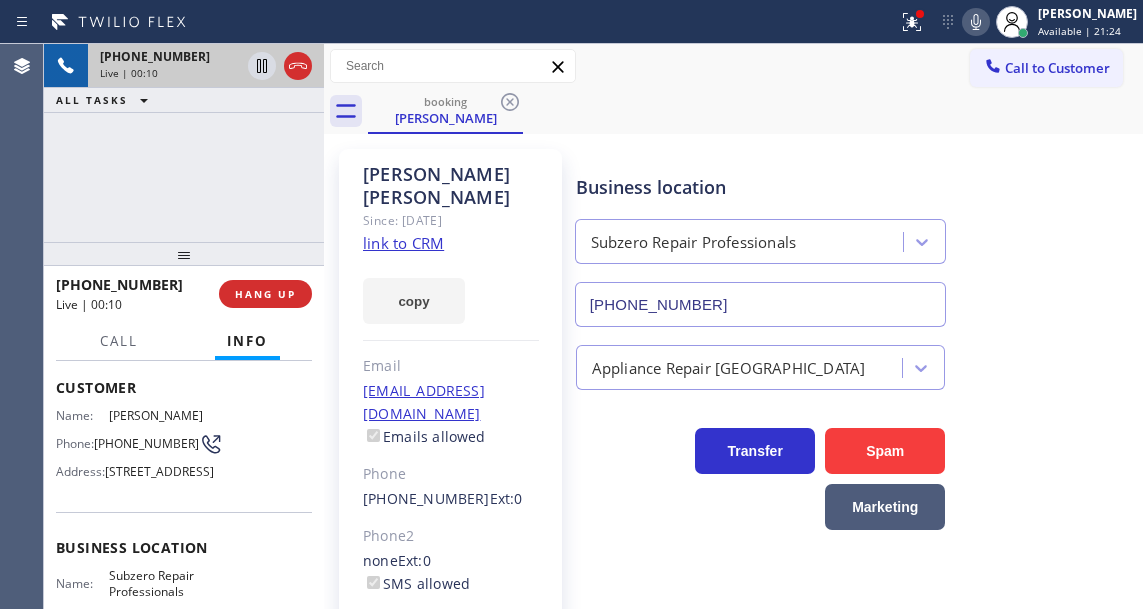 click on "Business location Subzero Repair Professionals [PHONE_NUMBER]" at bounding box center (855, 236) 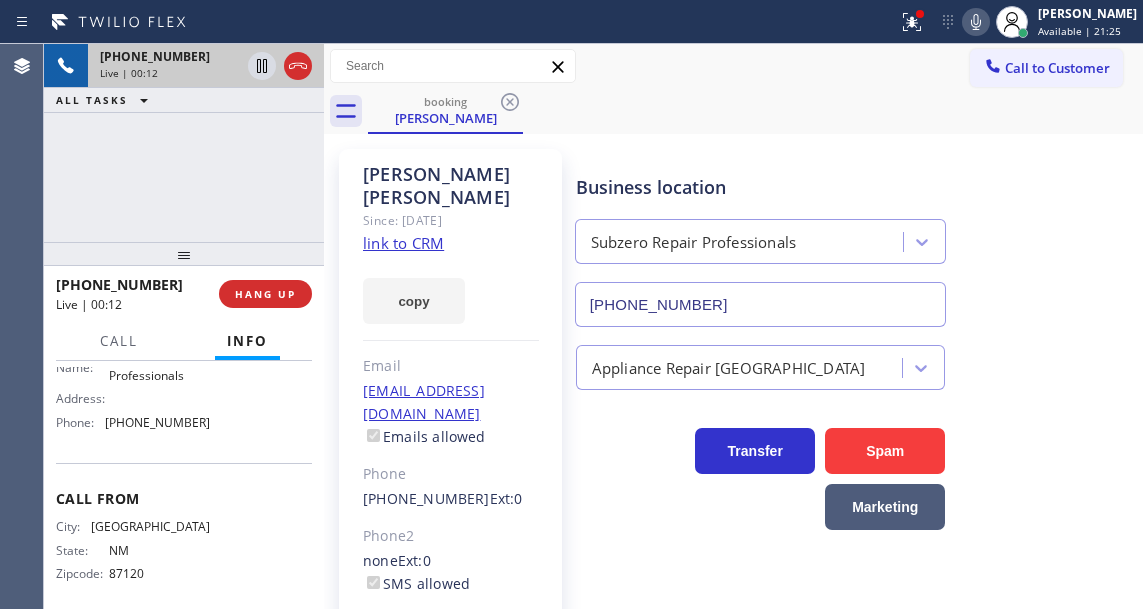 scroll, scrollTop: 281, scrollLeft: 0, axis: vertical 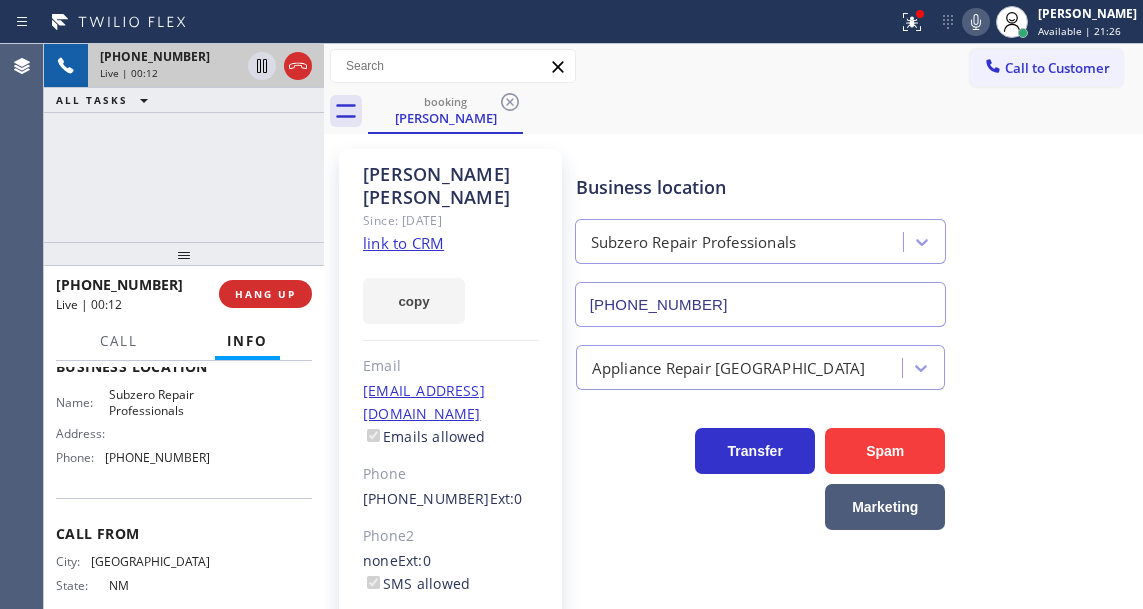 click on "Subzero Repair Professionals" at bounding box center [159, 402] 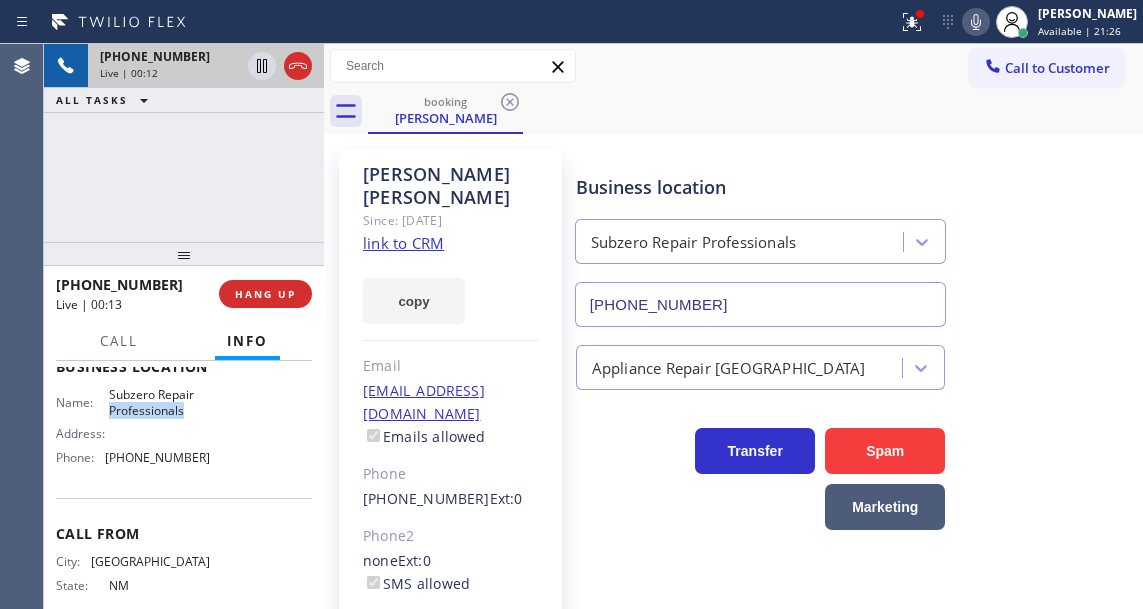 click on "Subzero Repair Professionals" at bounding box center [159, 402] 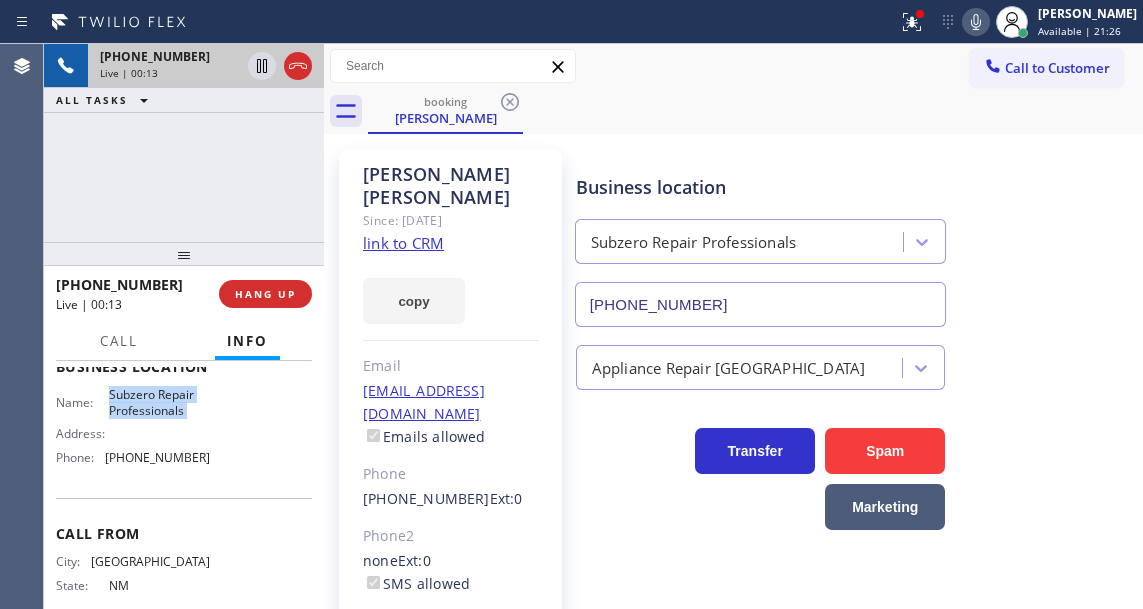 click on "Subzero Repair Professionals" at bounding box center [159, 402] 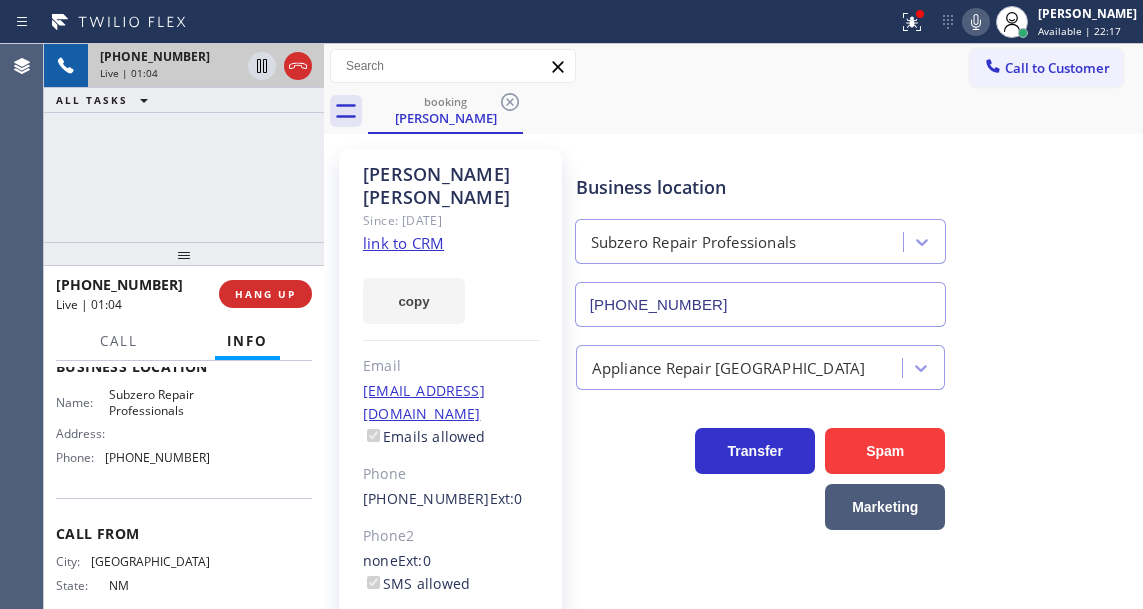 click on "[PHONE_NUMBER] Live | 01:04 ALL TASKS ALL TASKS ACTIVE TASKS TASKS IN WRAP UP" at bounding box center [184, 143] 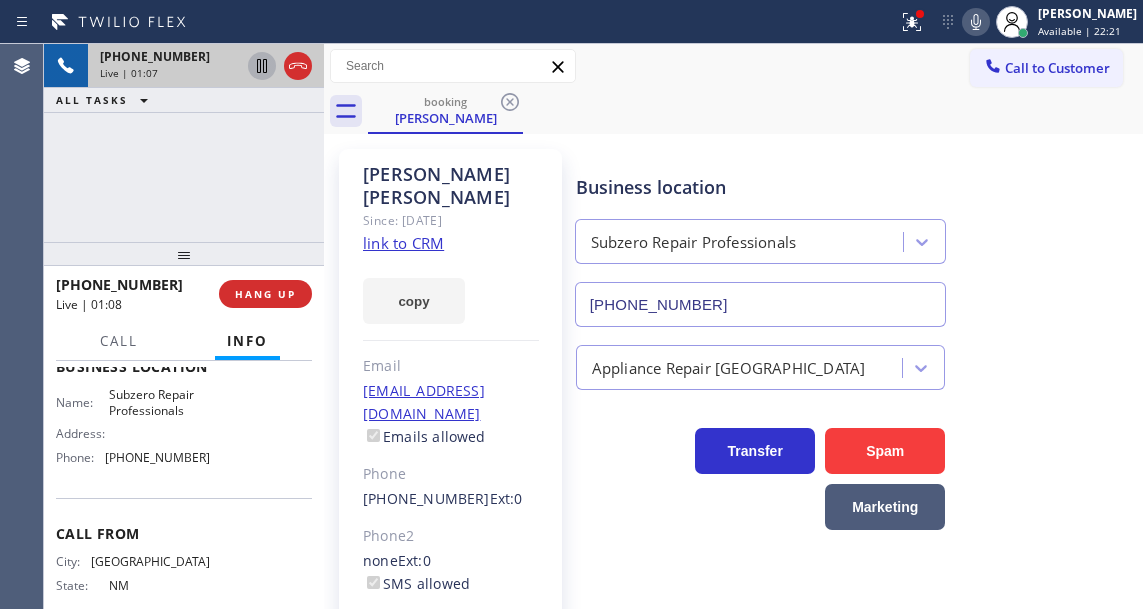 click 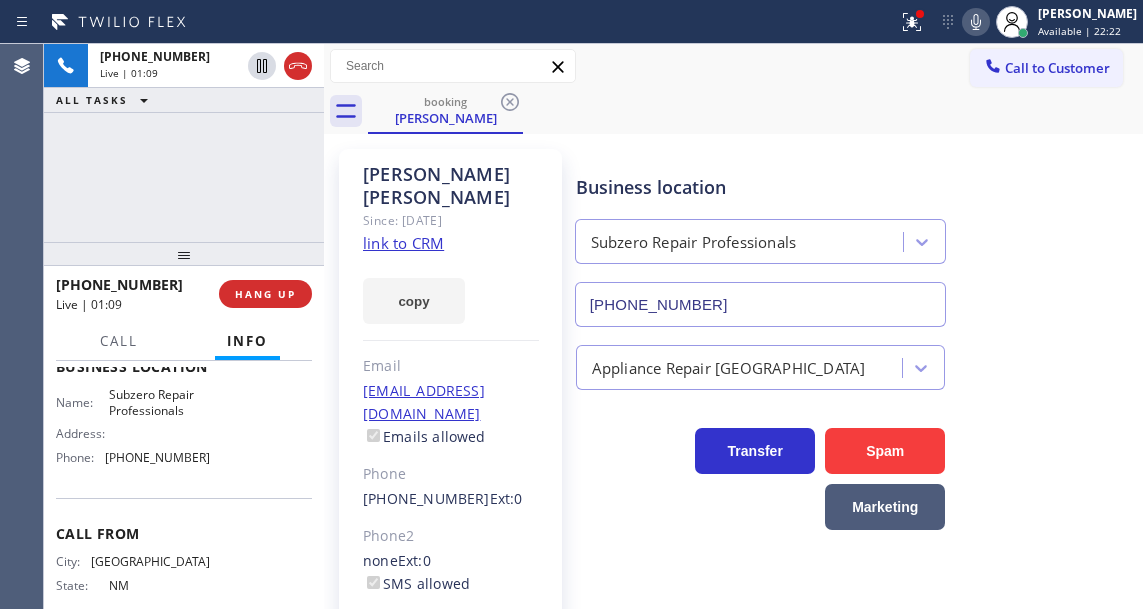 click at bounding box center [976, 22] 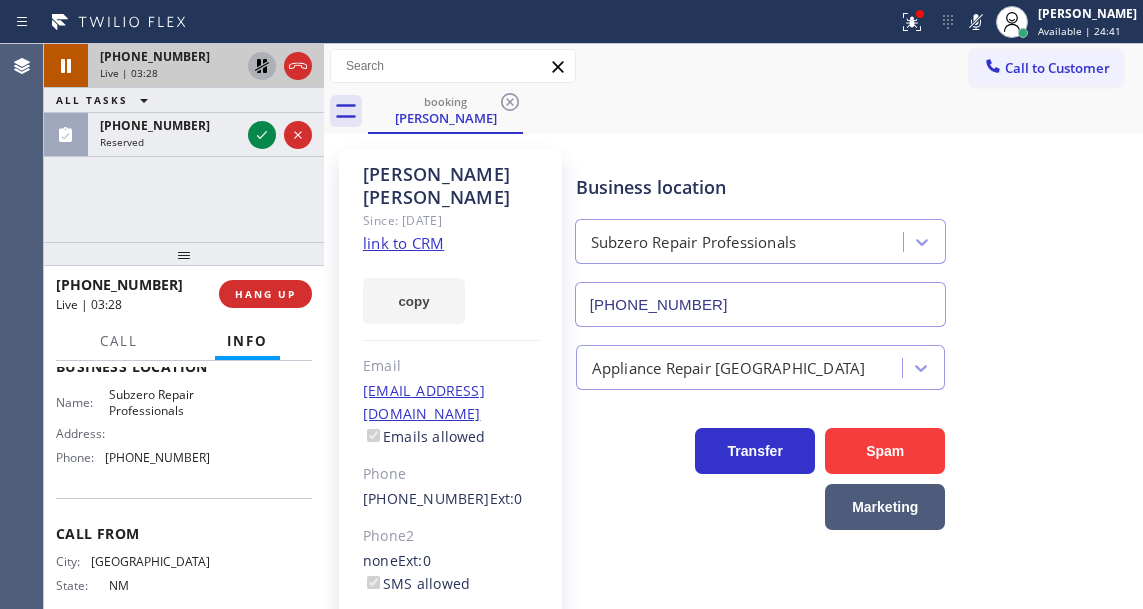 click 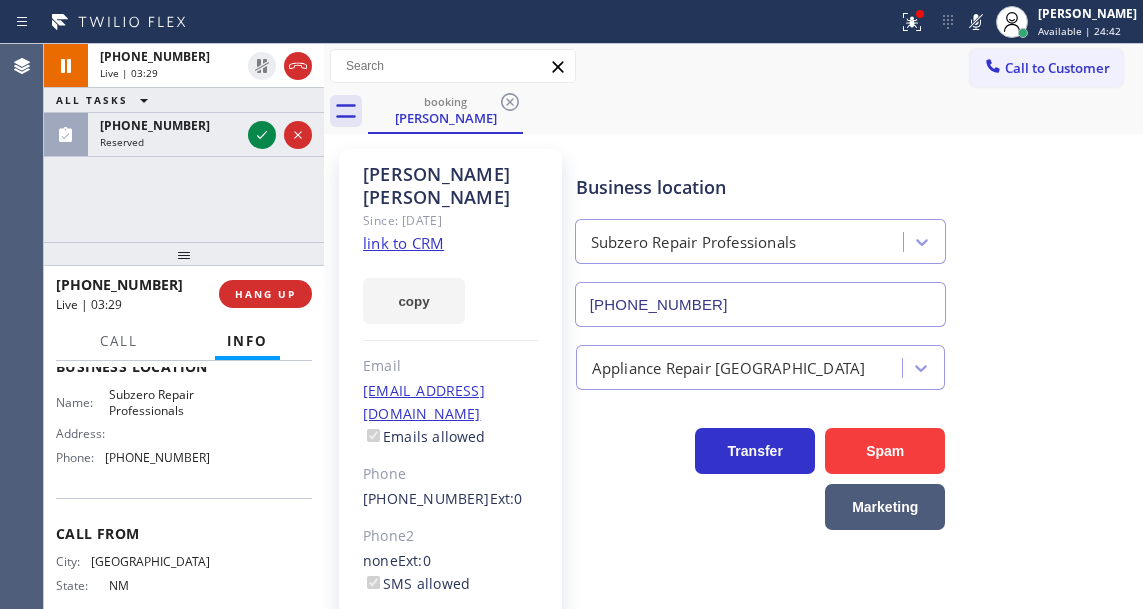 click 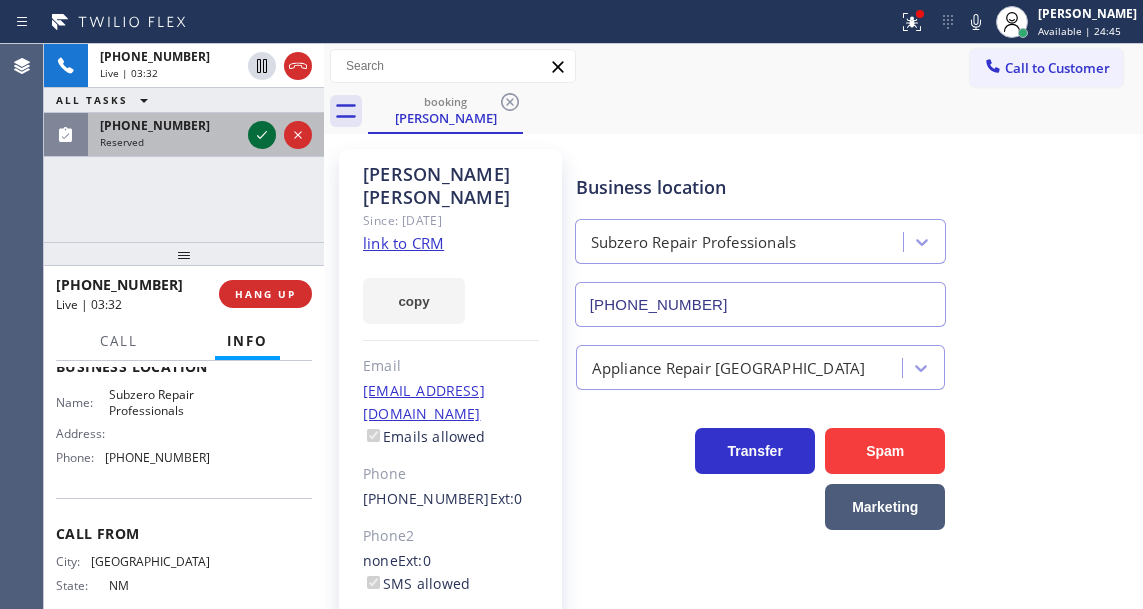 click 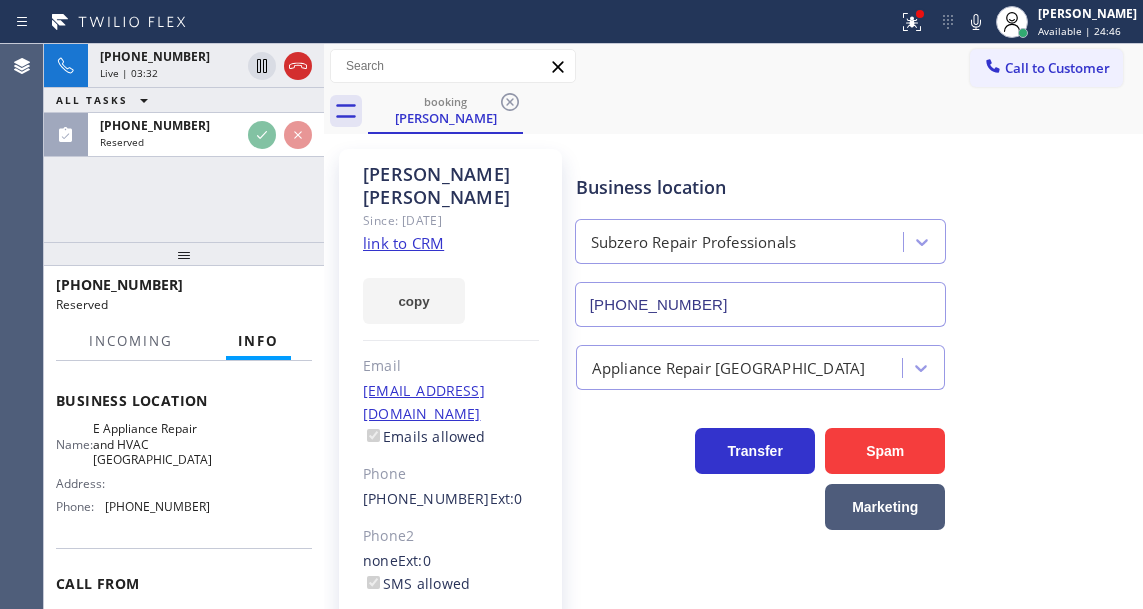 scroll, scrollTop: 315, scrollLeft: 0, axis: vertical 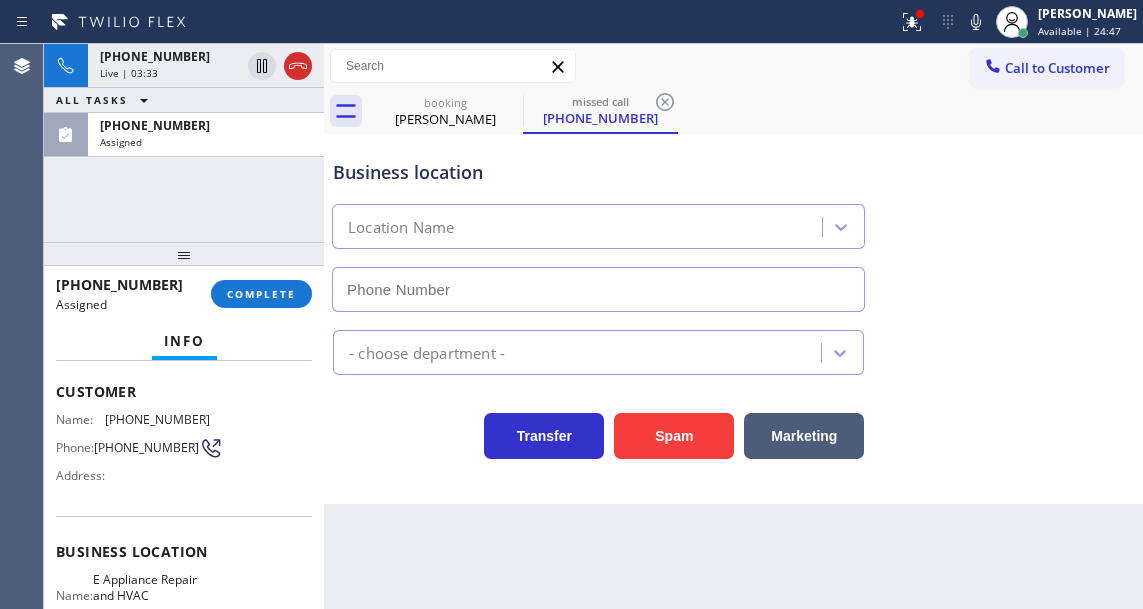 type on "[PHONE_NUMBER]" 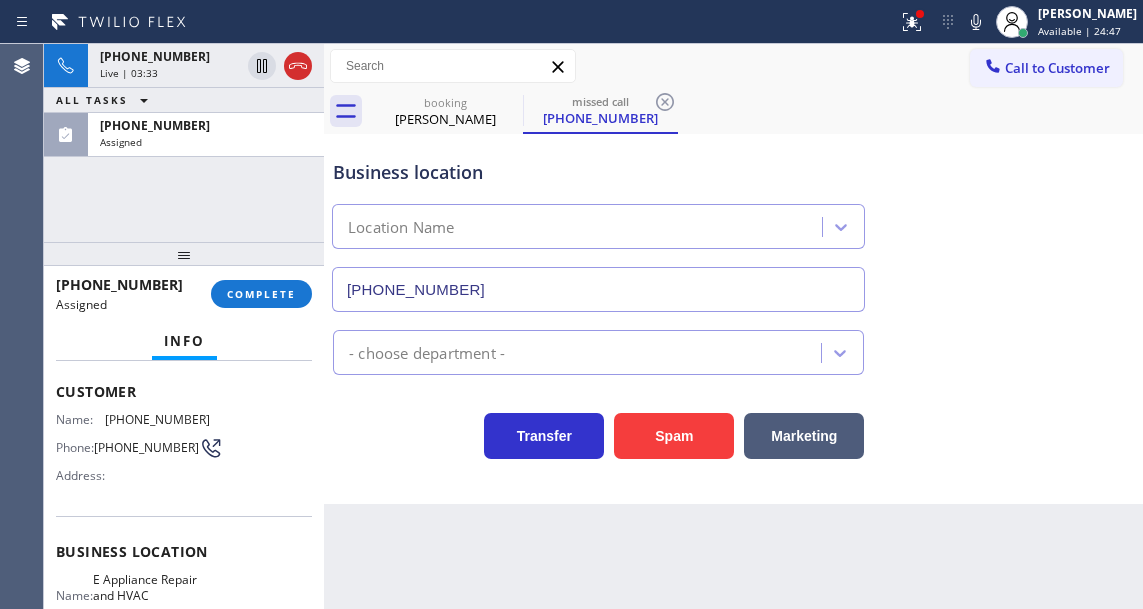 scroll, scrollTop: 115, scrollLeft: 0, axis: vertical 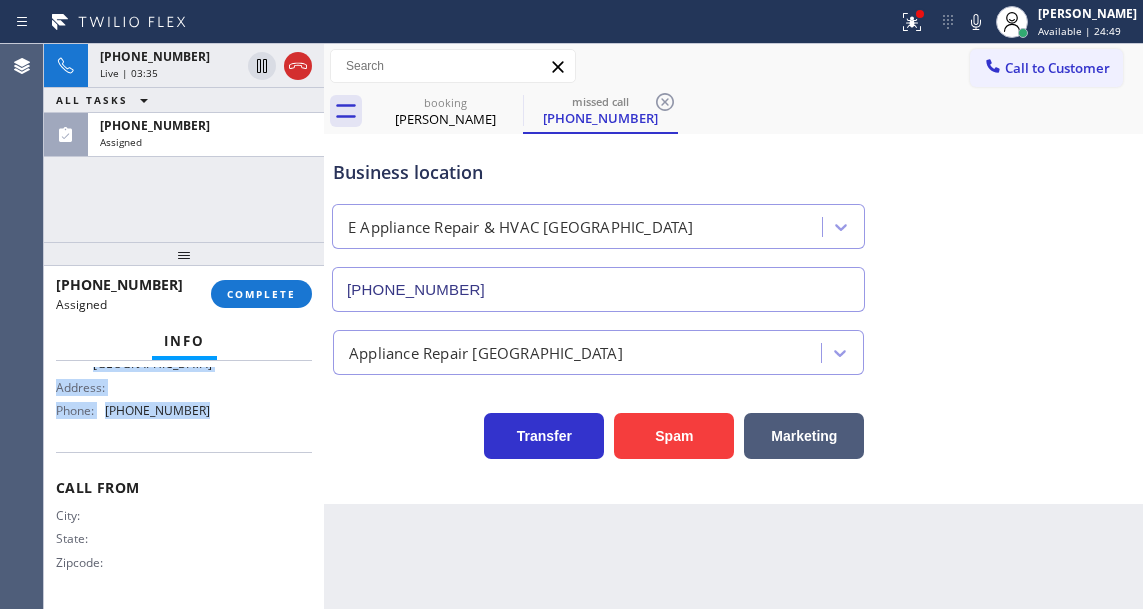 drag, startPoint x: 52, startPoint y: 397, endPoint x: 278, endPoint y: 401, distance: 226.0354 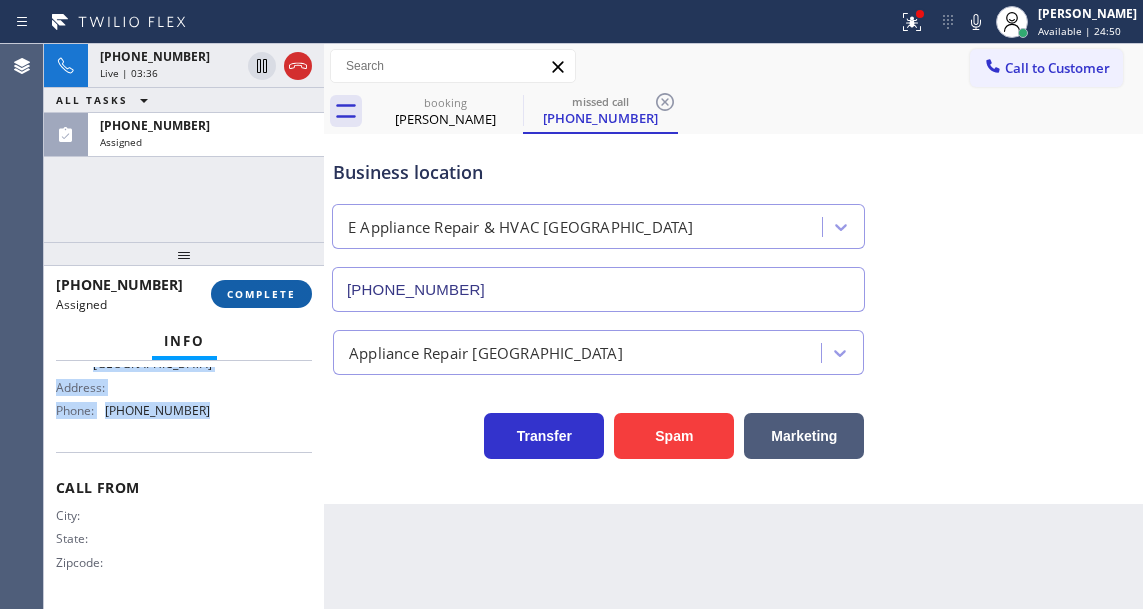 type 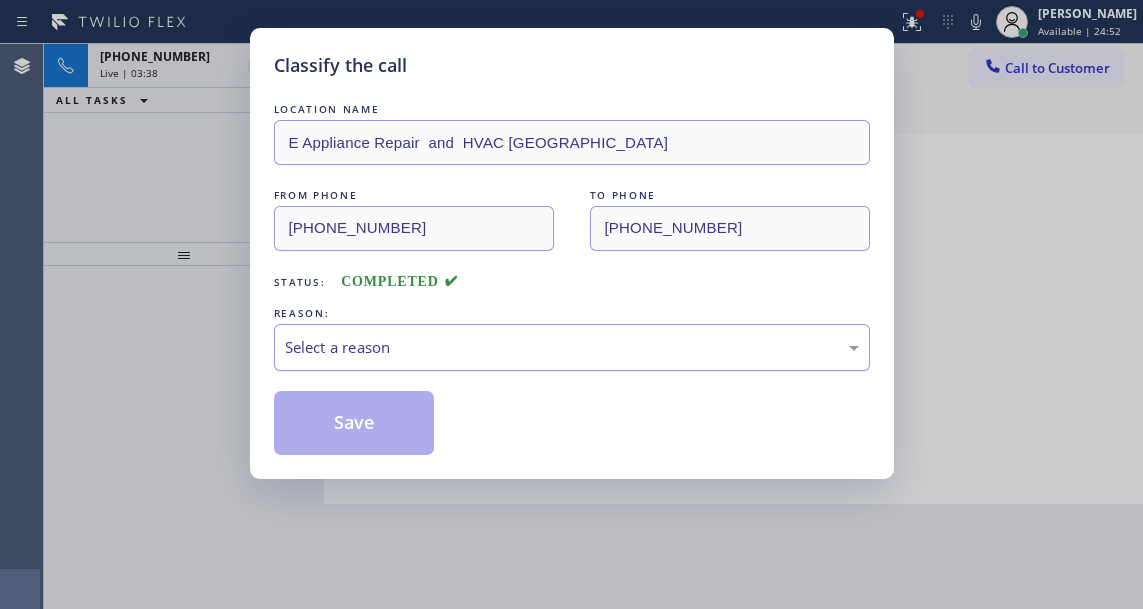 click on "Select a reason" at bounding box center (572, 347) 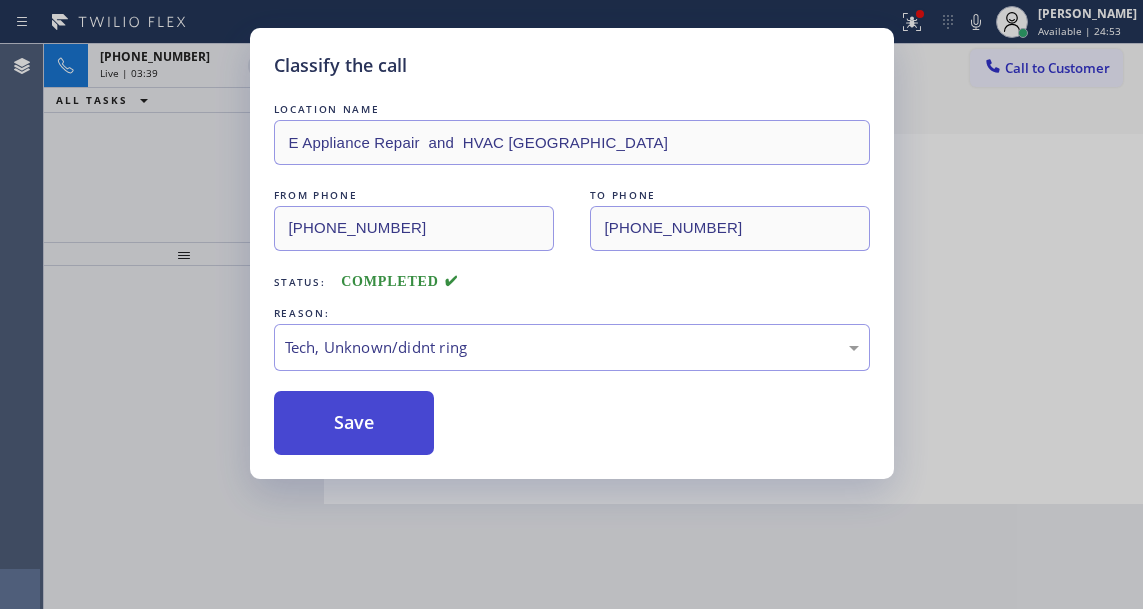 click on "Save" at bounding box center [354, 423] 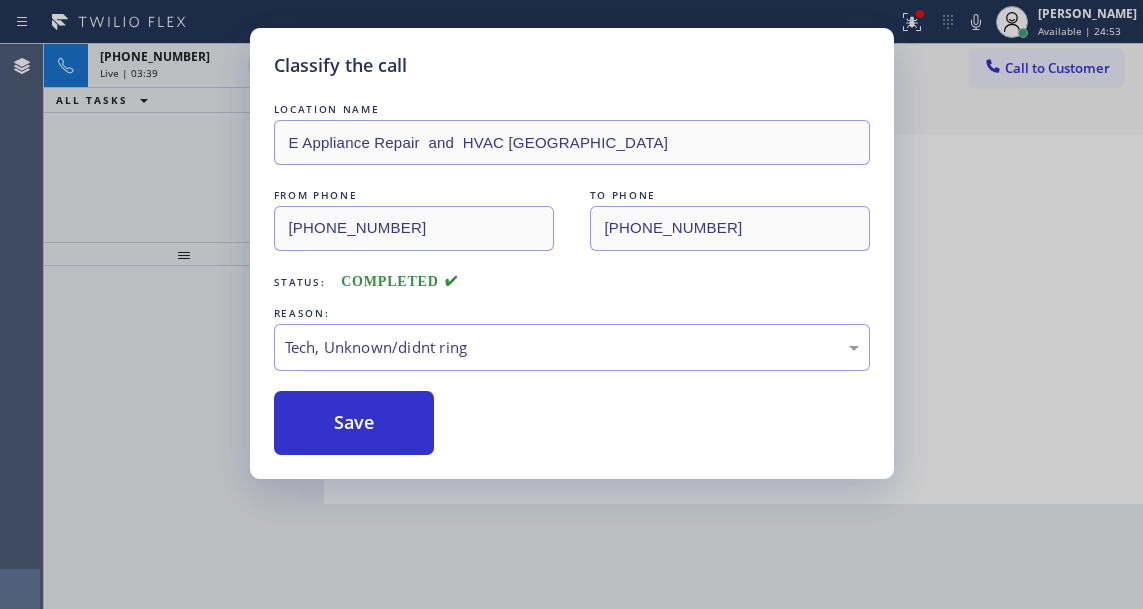 type on "[PHONE_NUMBER]" 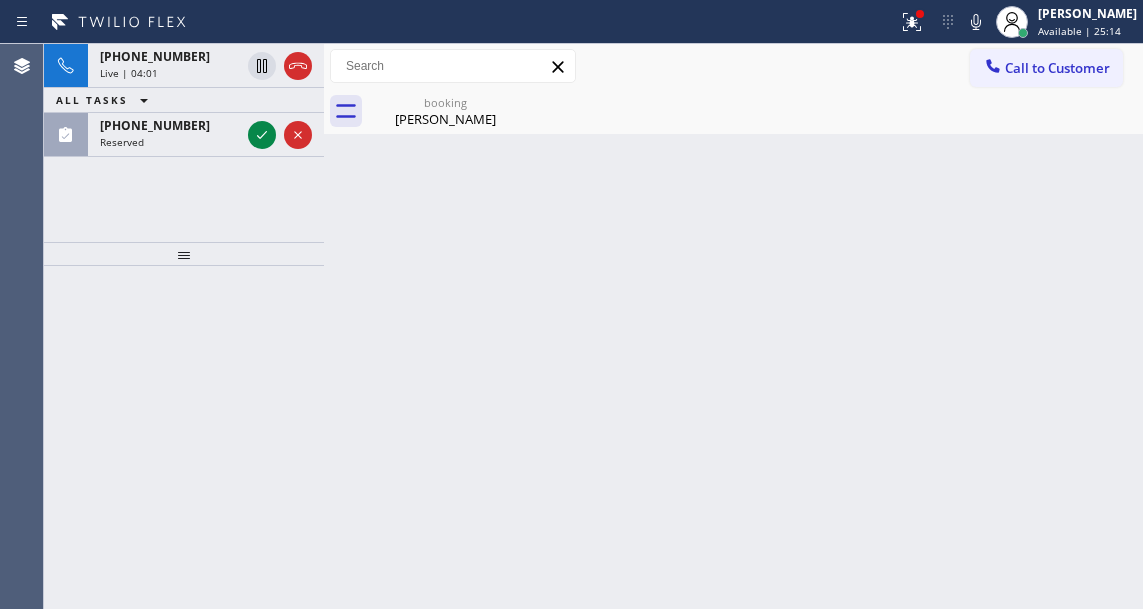 drag, startPoint x: 1106, startPoint y: 184, endPoint x: 799, endPoint y: 198, distance: 307.31906 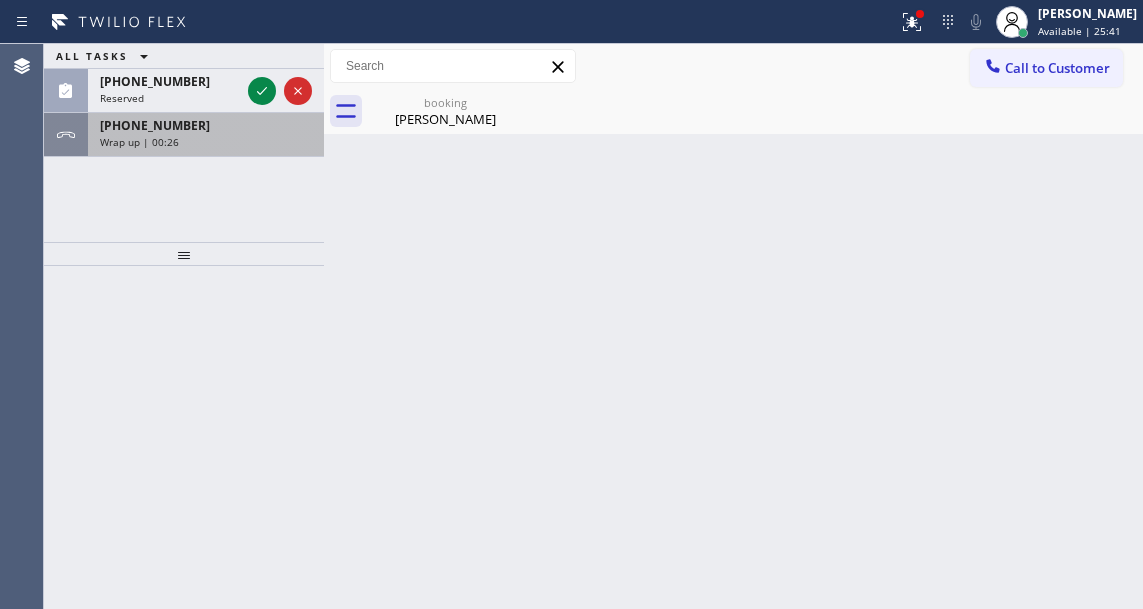 click on "[PHONE_NUMBER]" at bounding box center [206, 125] 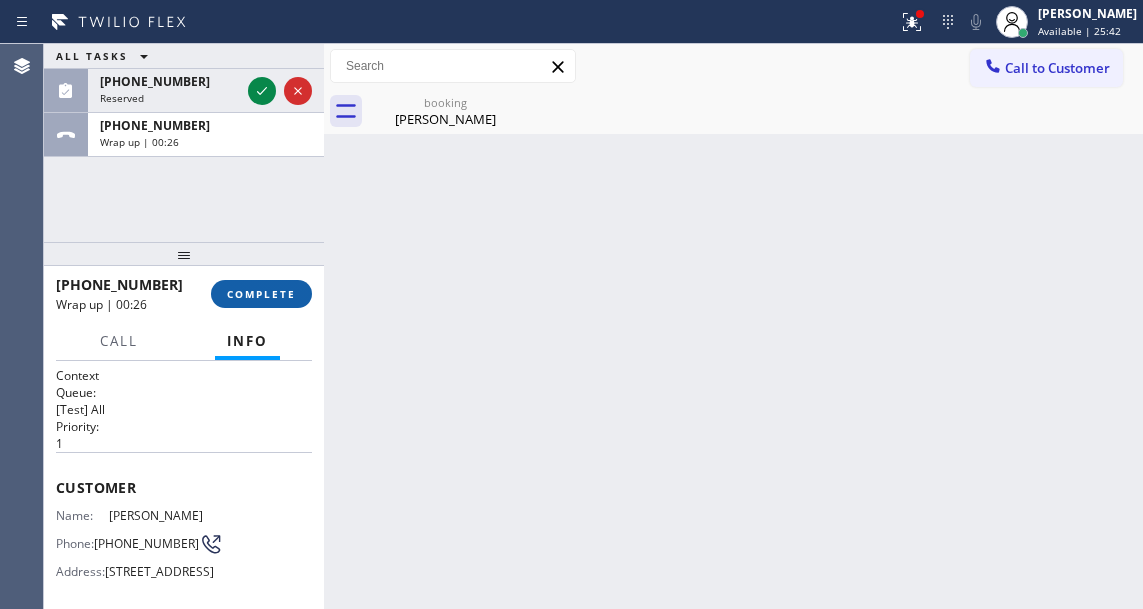 click on "COMPLETE" at bounding box center (261, 294) 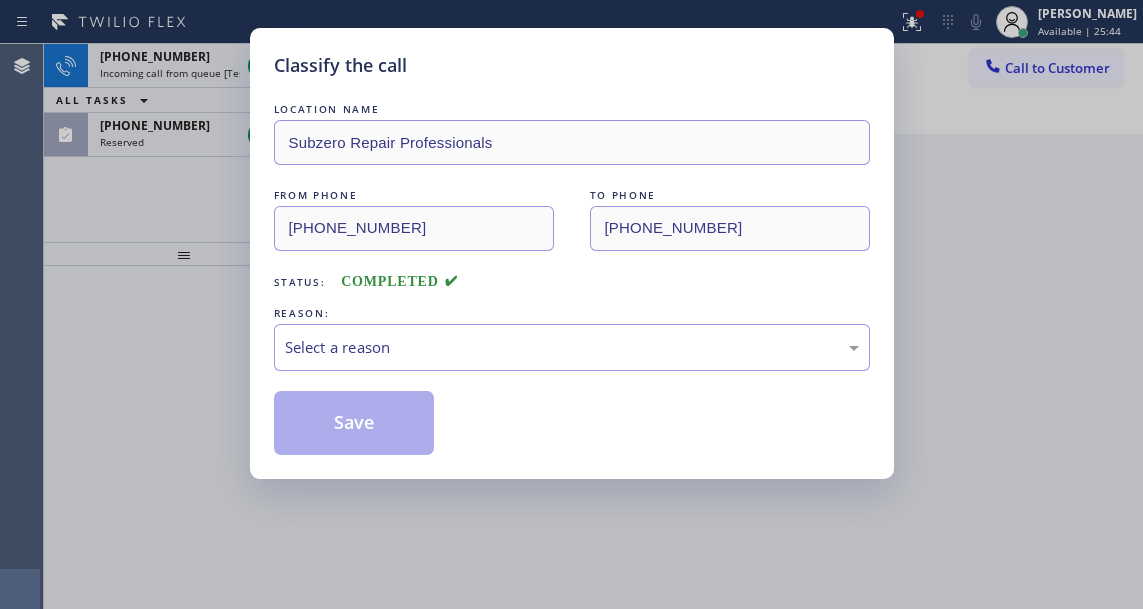 click on "Select a reason" at bounding box center (572, 347) 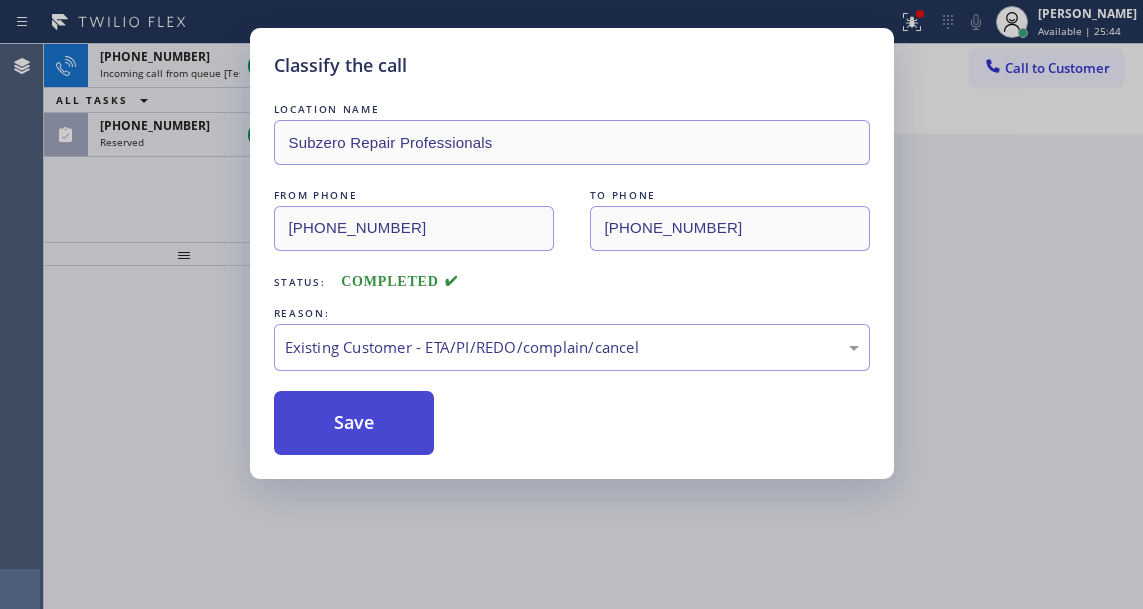 click on "Save" at bounding box center [354, 423] 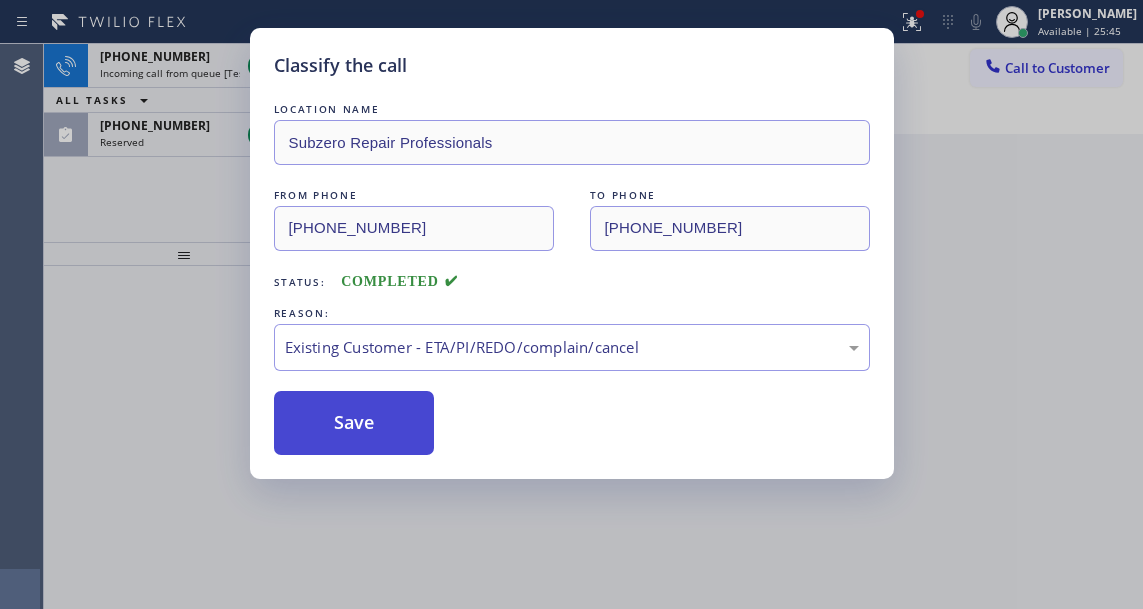 click on "Save" at bounding box center (354, 423) 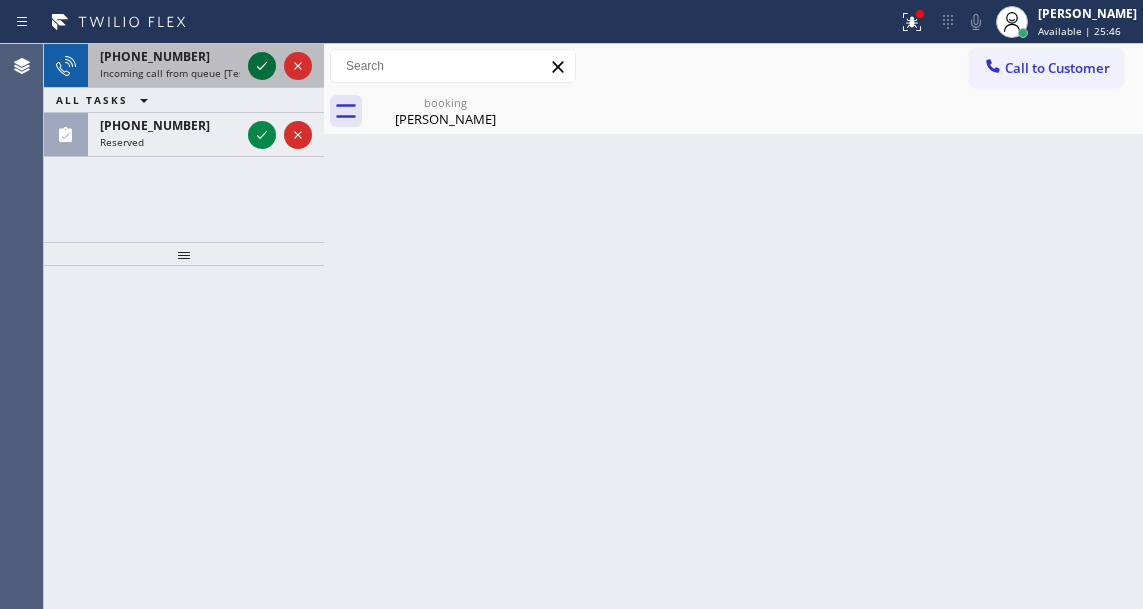 click 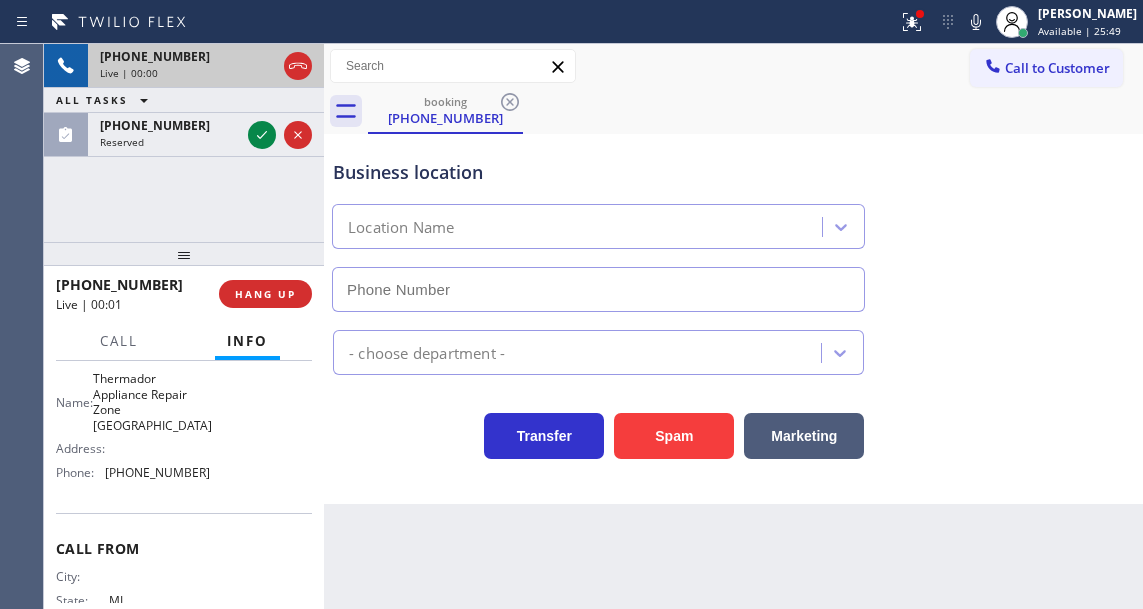 type on "[PHONE_NUMBER]" 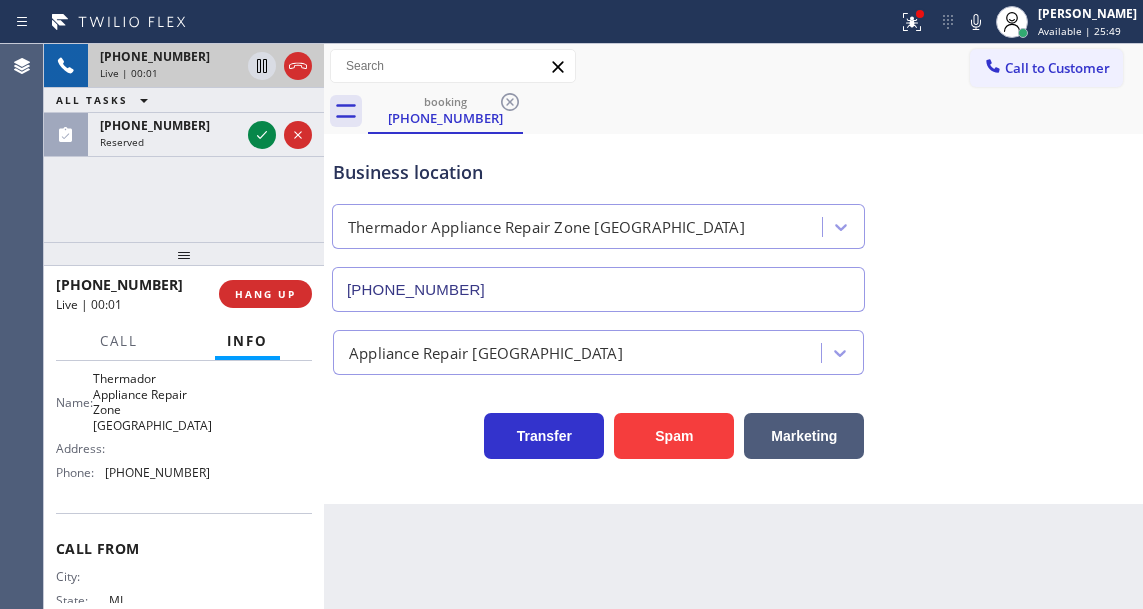 scroll, scrollTop: 300, scrollLeft: 0, axis: vertical 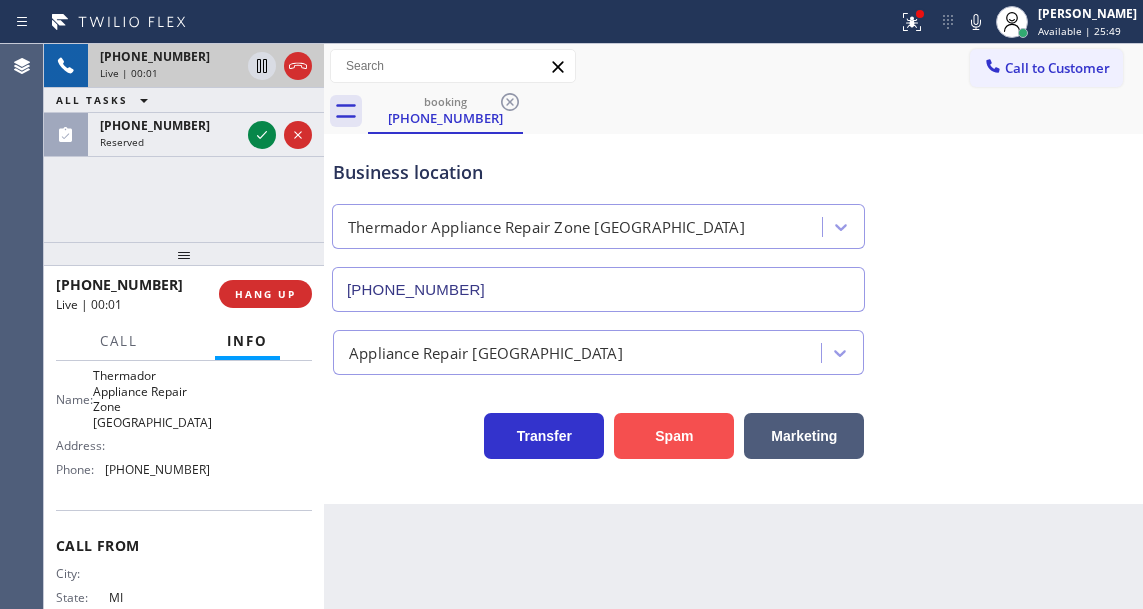 click on "Spam" at bounding box center [674, 436] 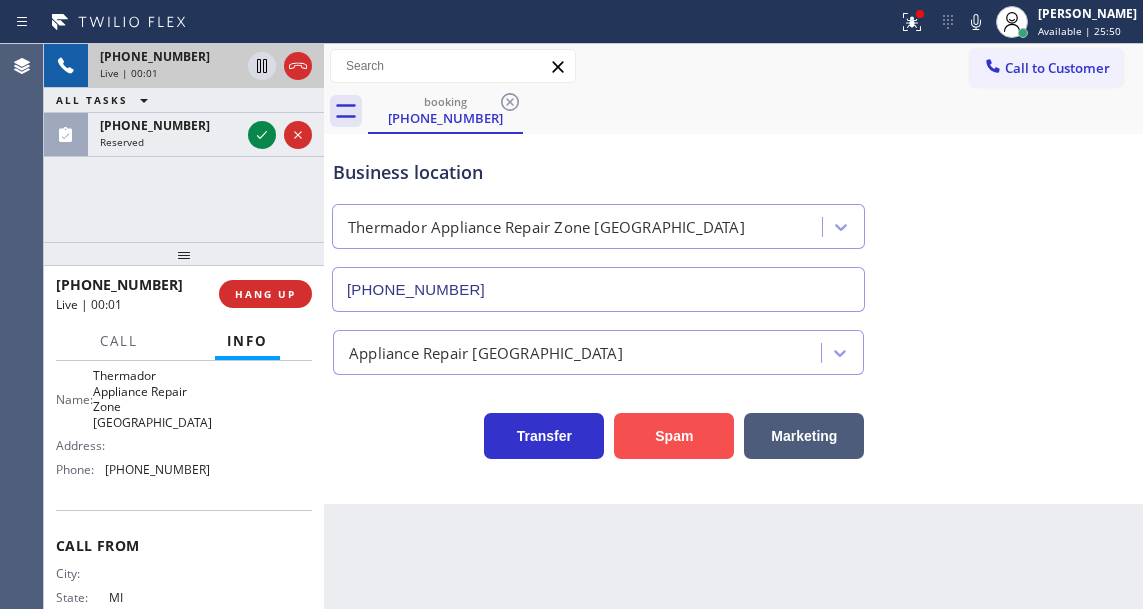 click on "Spam" at bounding box center (674, 436) 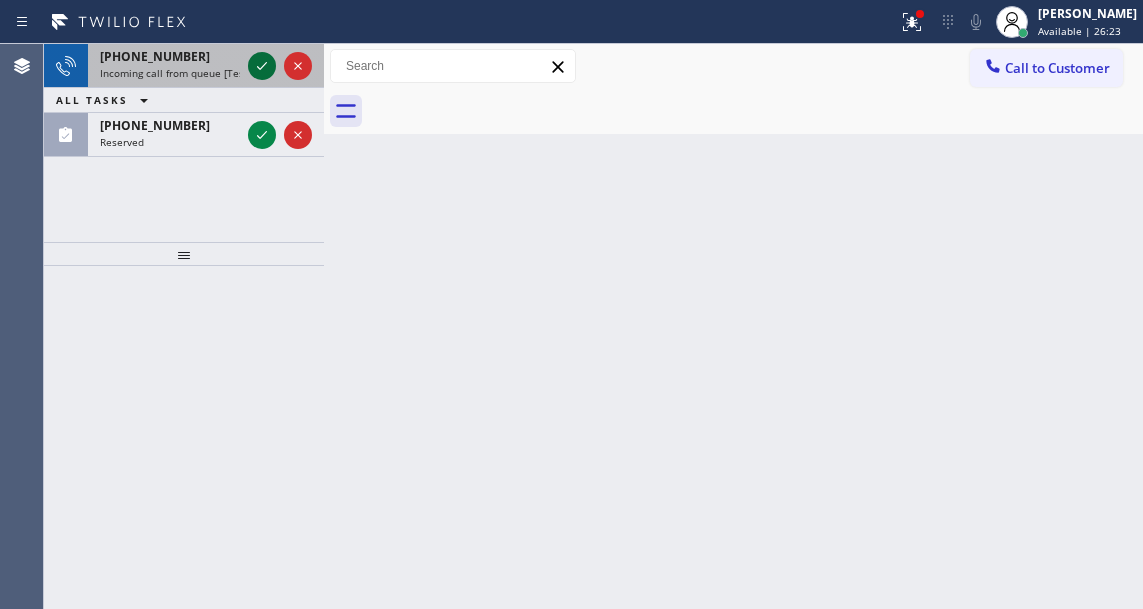 click at bounding box center (262, 66) 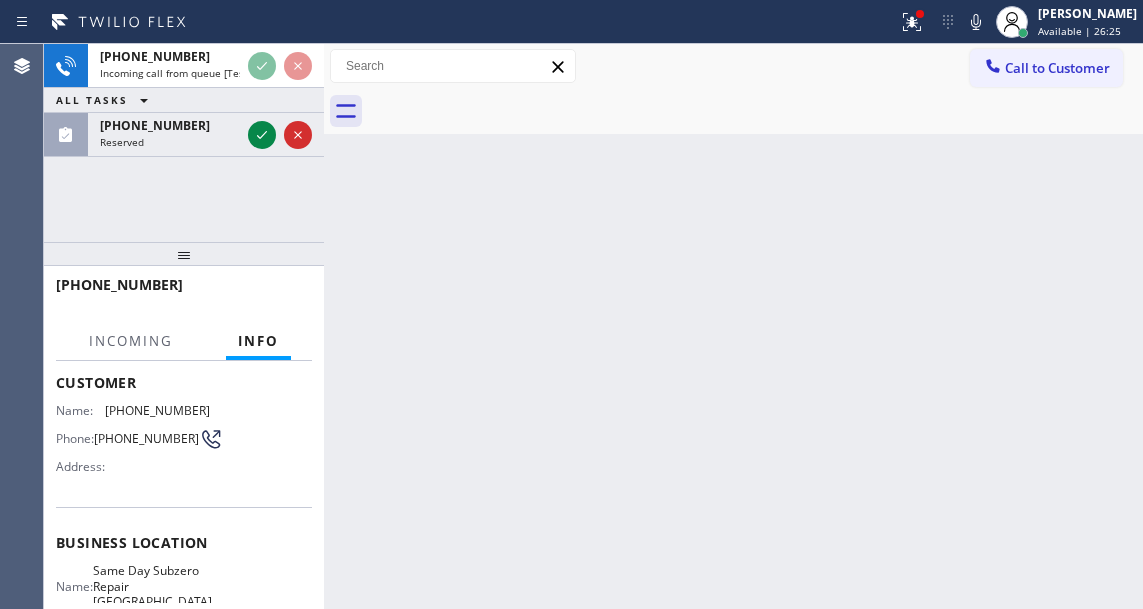 scroll, scrollTop: 200, scrollLeft: 0, axis: vertical 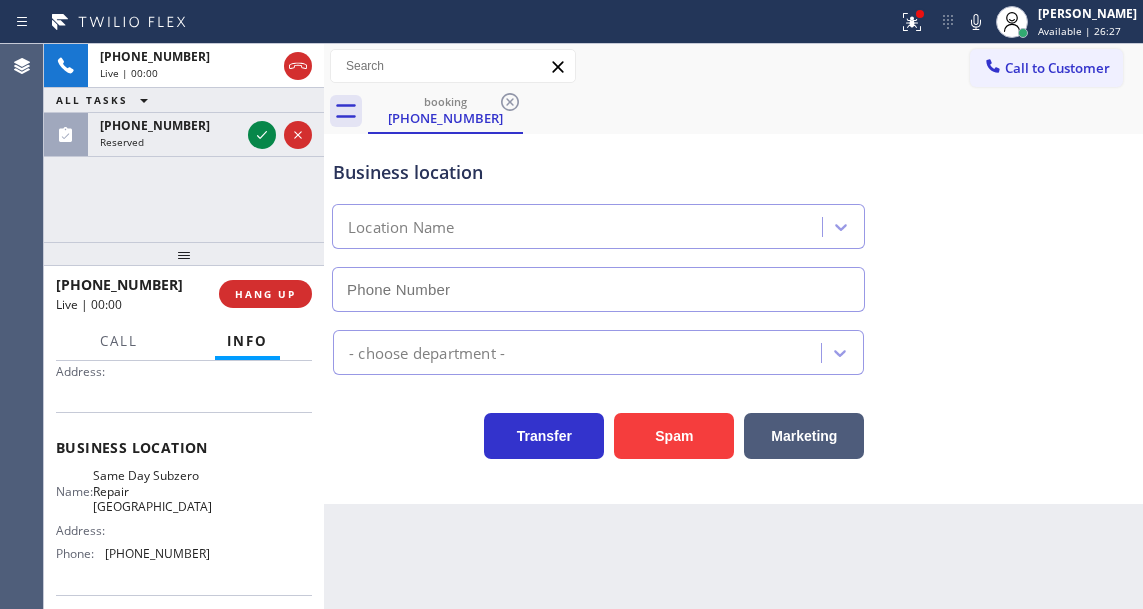 type on "[PHONE_NUMBER]" 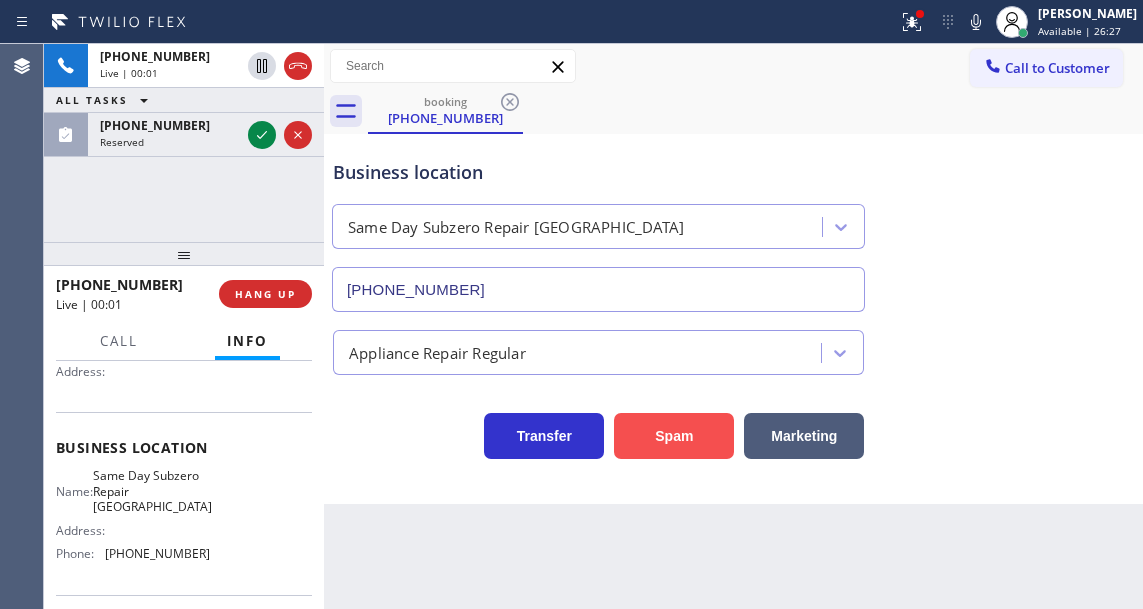 click on "Spam" at bounding box center [674, 436] 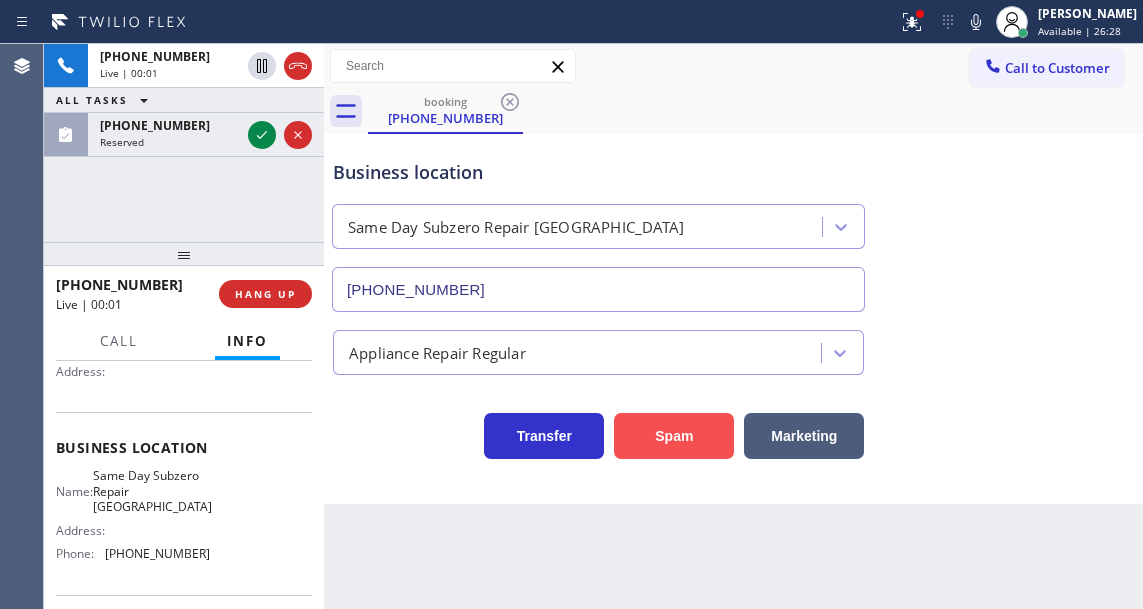 click on "Spam" at bounding box center (674, 436) 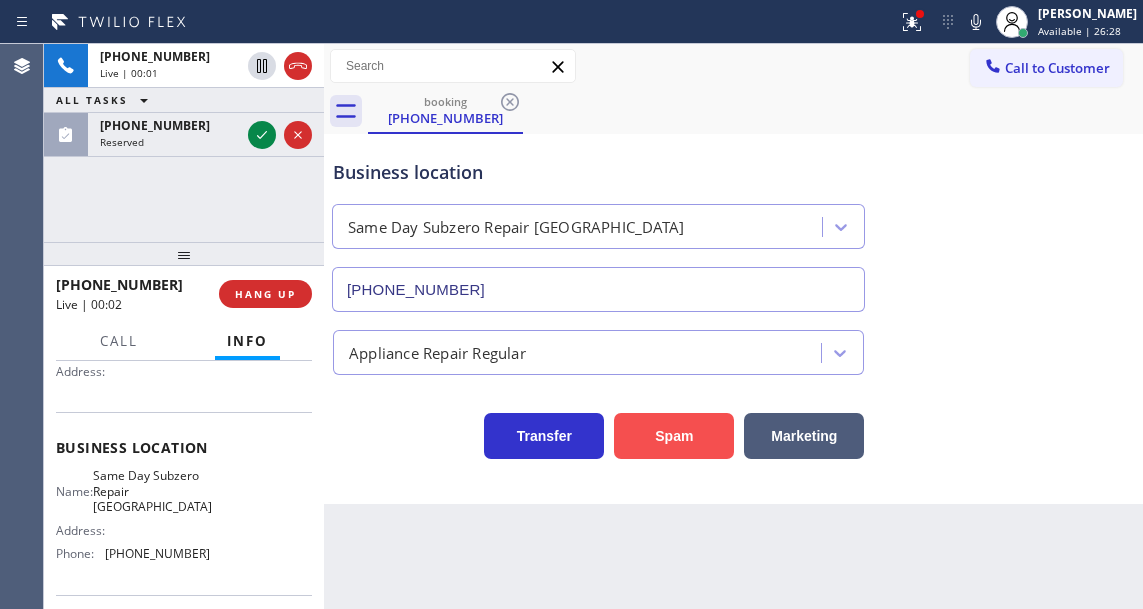 drag, startPoint x: 655, startPoint y: 434, endPoint x: 609, endPoint y: 390, distance: 63.655323 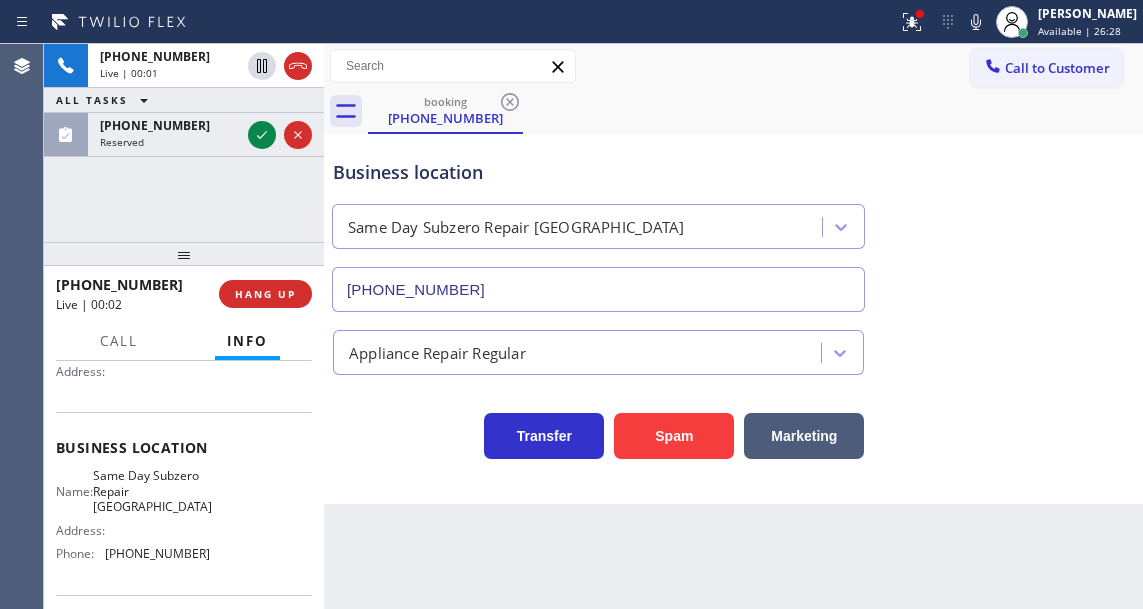 click on "Spam" at bounding box center (674, 436) 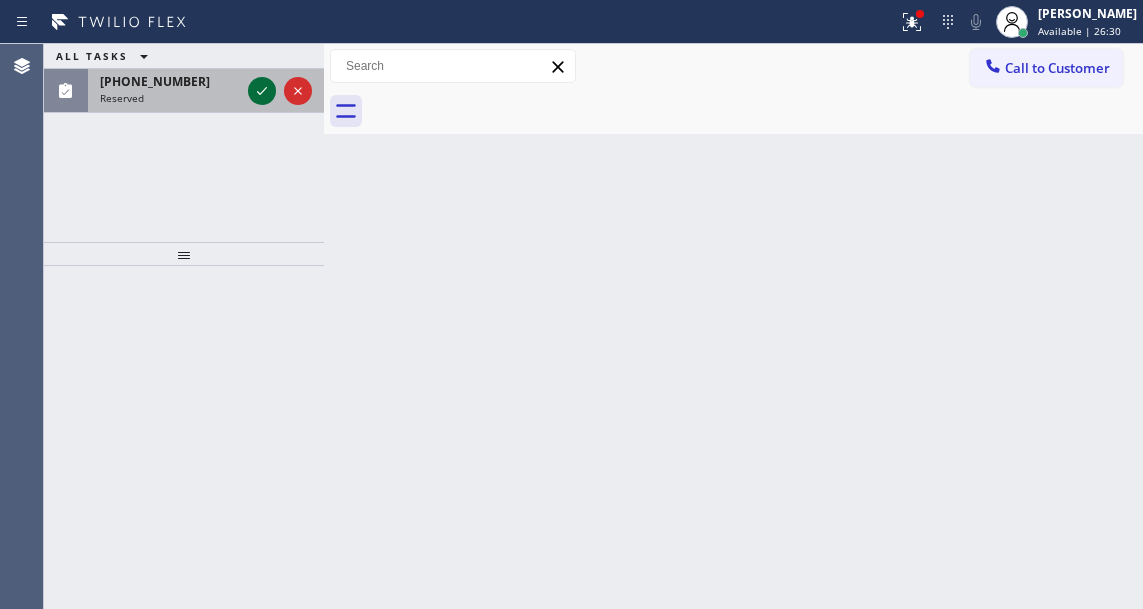 click at bounding box center [262, 91] 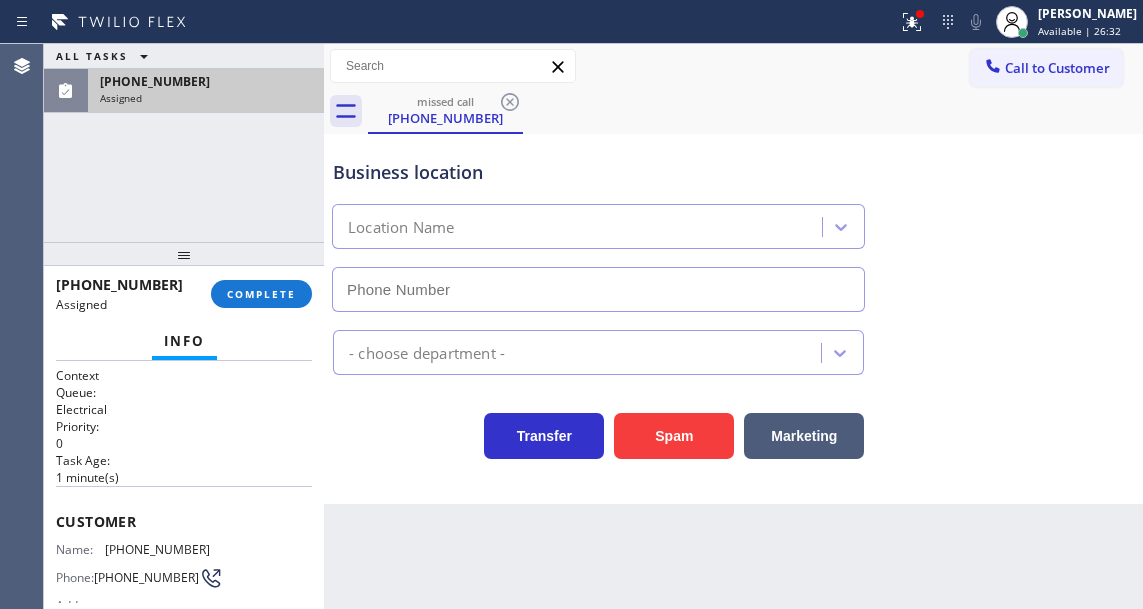 type on "[PHONE_NUMBER]" 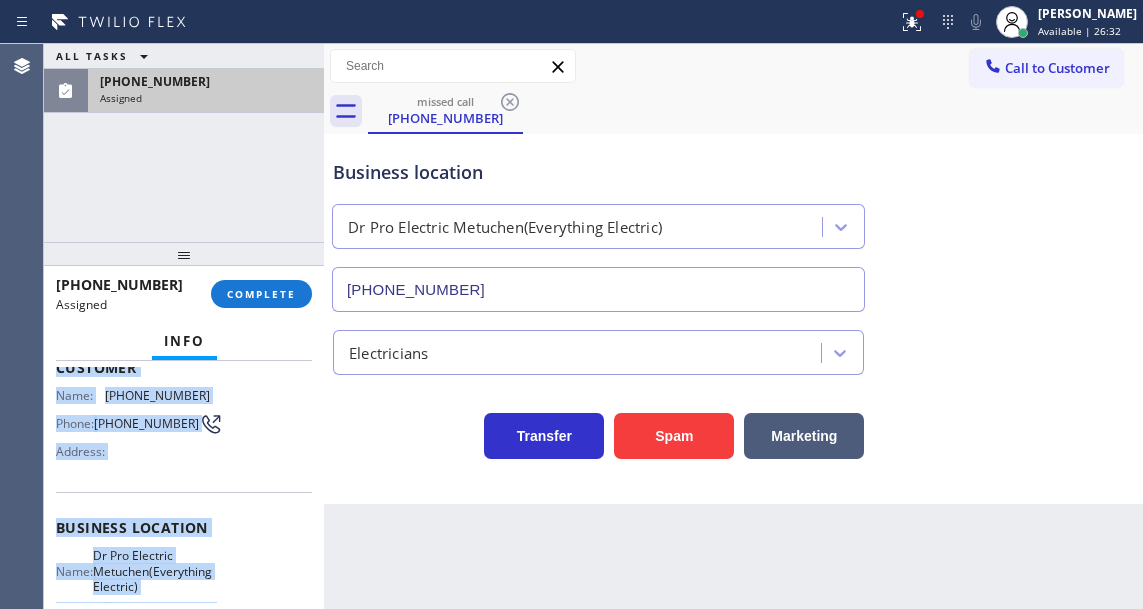scroll, scrollTop: 415, scrollLeft: 0, axis: vertical 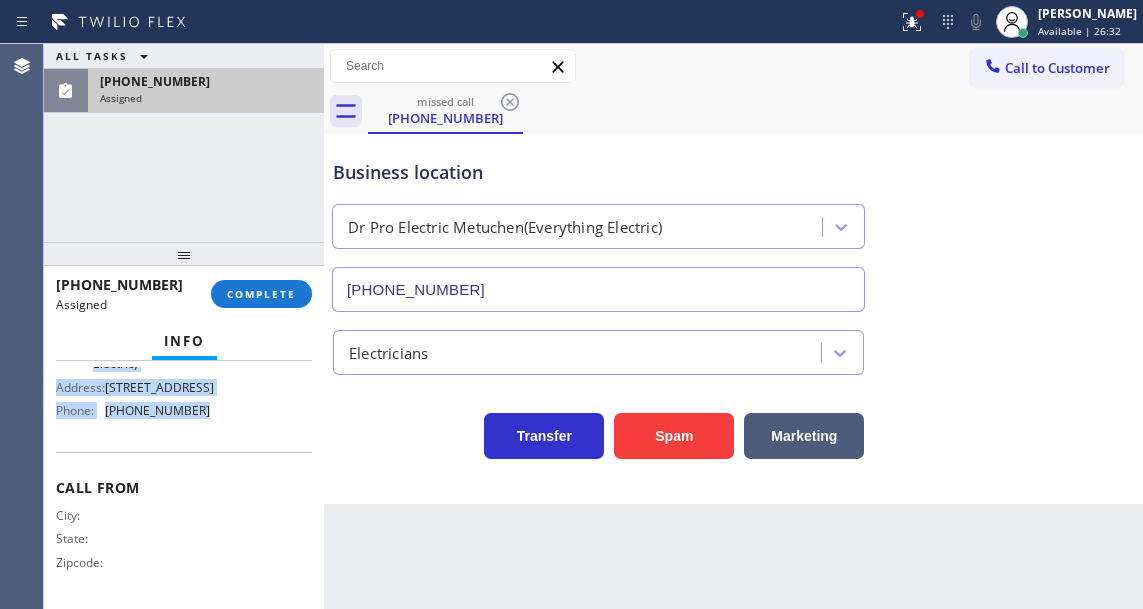 drag, startPoint x: 54, startPoint y: 517, endPoint x: 238, endPoint y: 412, distance: 211.85136 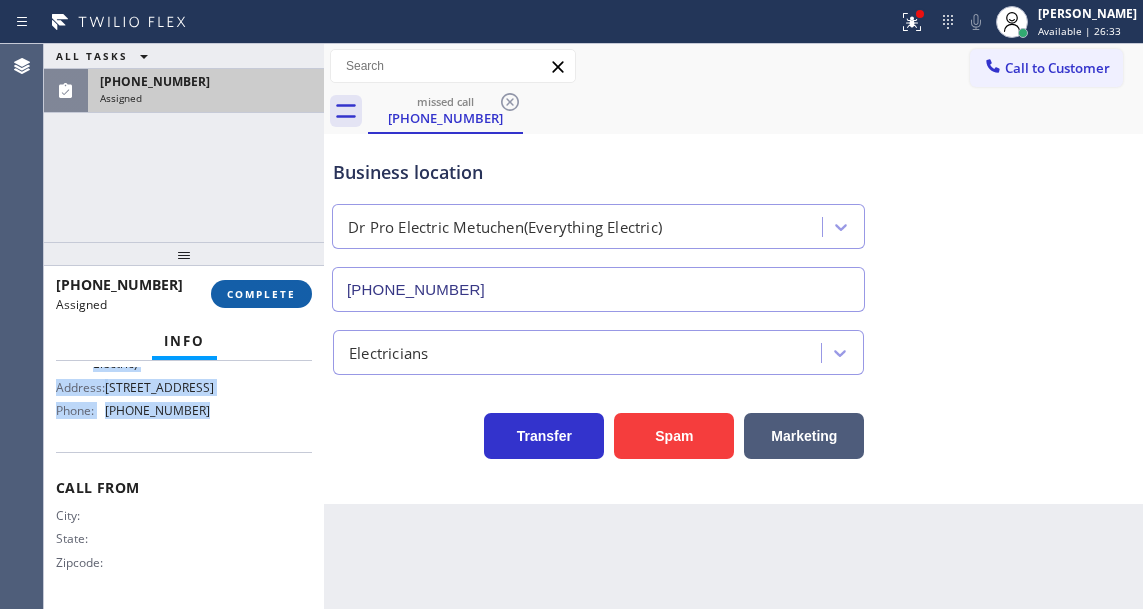 click on "COMPLETE" at bounding box center [261, 294] 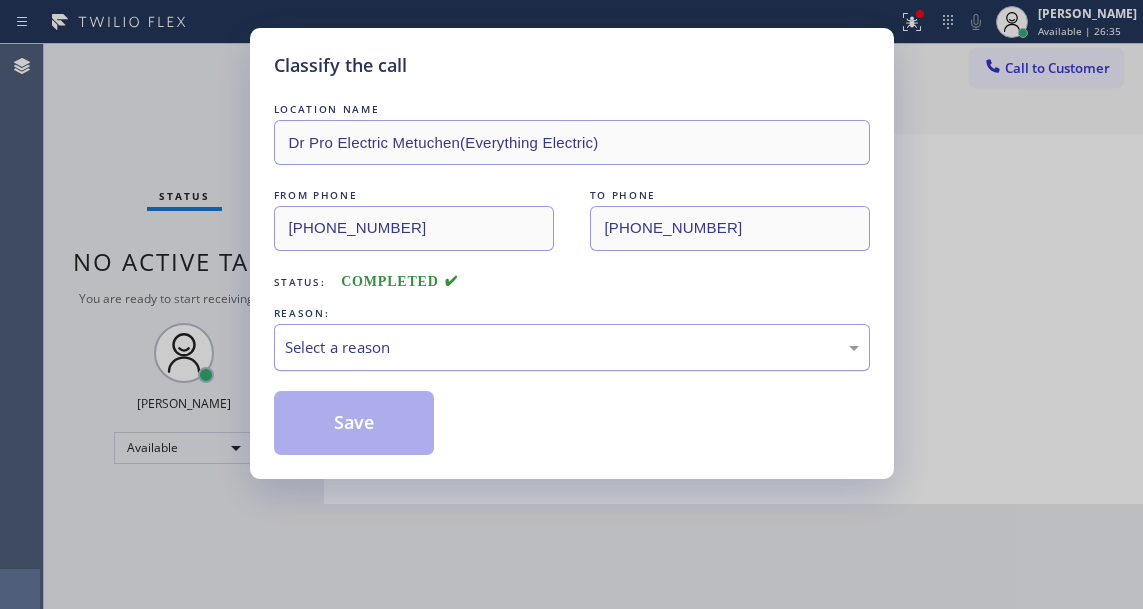 click on "Select a reason" at bounding box center [572, 347] 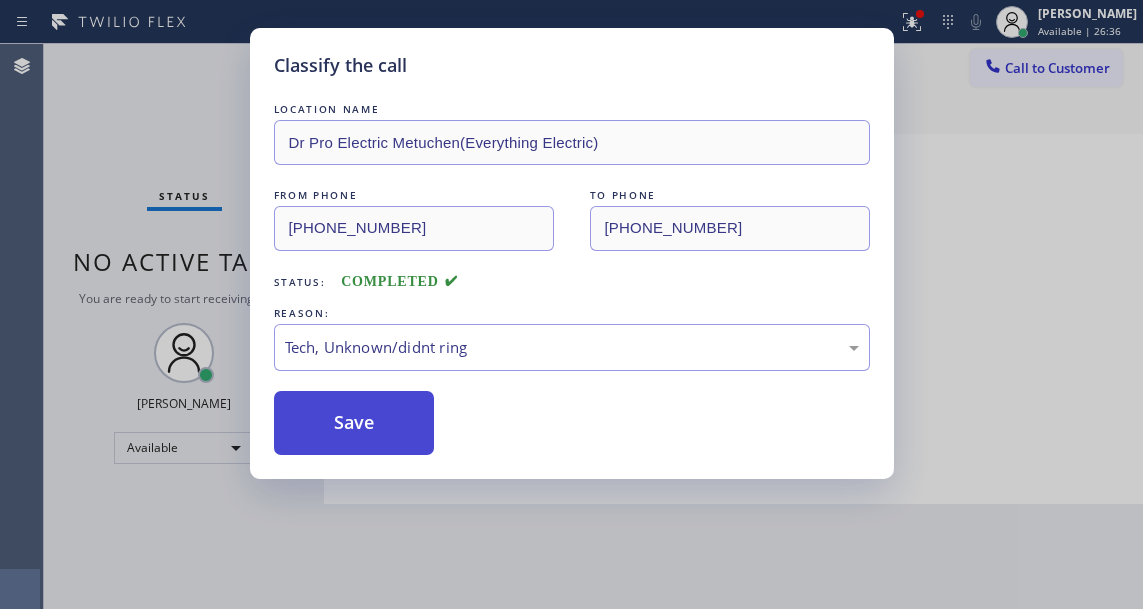 click on "Save" at bounding box center (354, 423) 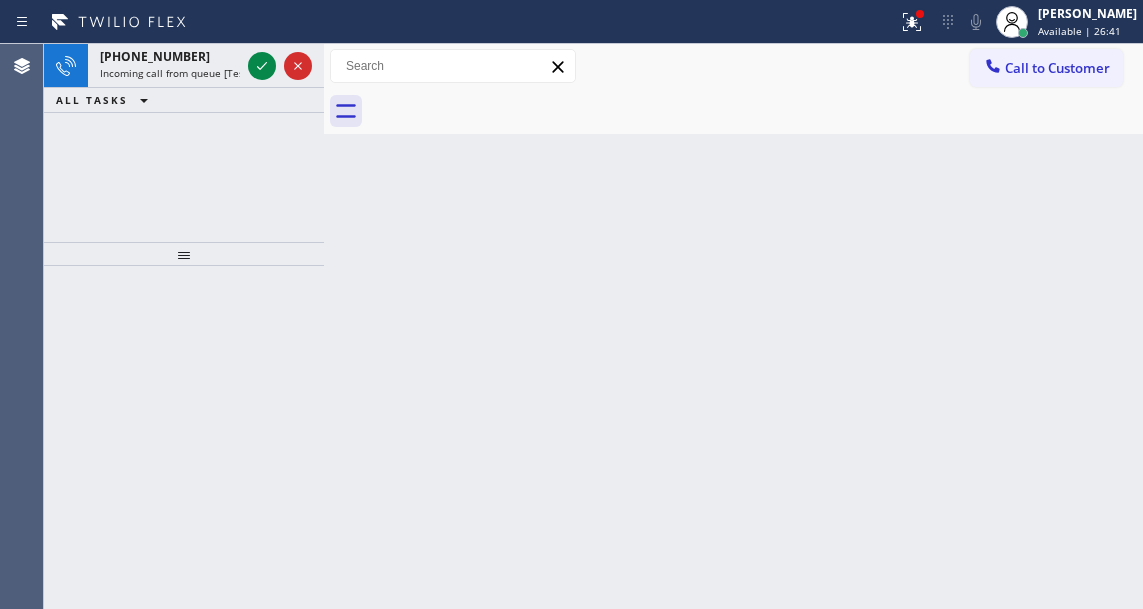 click on "Back to Dashboard Change Sender ID Customers Technicians Select a contact Outbound call Technician Search Technician Your caller id phone number Your caller id phone number Call Technician info Name   Phone none Address none Change Sender ID HVAC [PHONE_NUMBER] 5 Star Appliance [PHONE_NUMBER] Appliance Repair [PHONE_NUMBER] Plumbing [PHONE_NUMBER] Air Duct Cleaning [PHONE_NUMBER]  Electricians [PHONE_NUMBER] Cancel Change Check personal SMS Reset Change No tabs Call to Customer Outbound call Location Search location Your caller id phone number [PHONE_NUMBER] Customer number Call Outbound call Technician Search Technician Your caller id phone number Your caller id phone number Call" at bounding box center [733, 326] 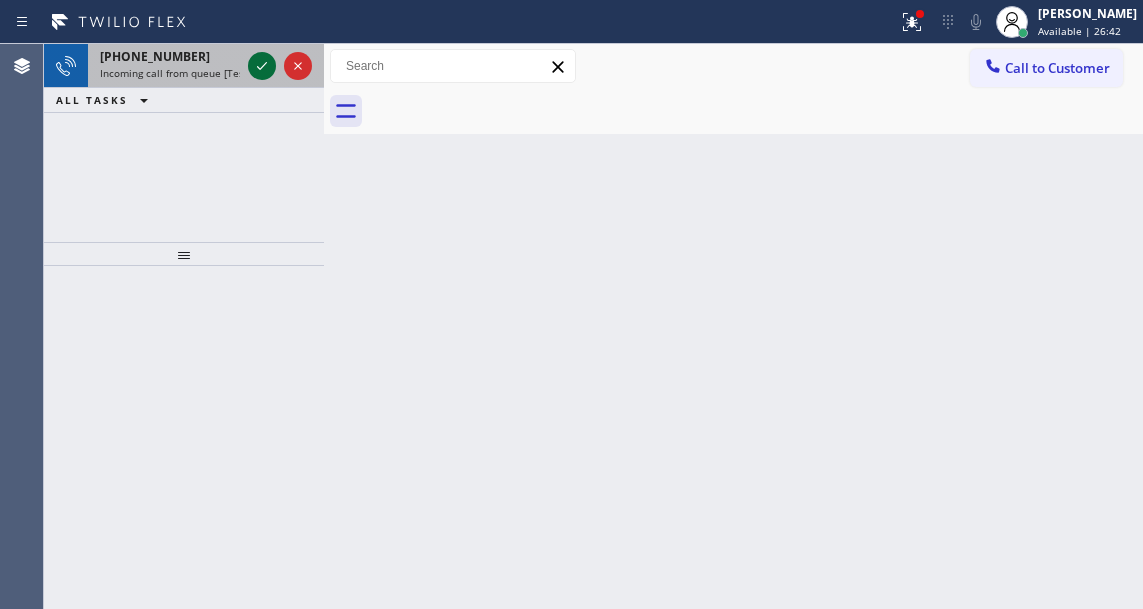 click 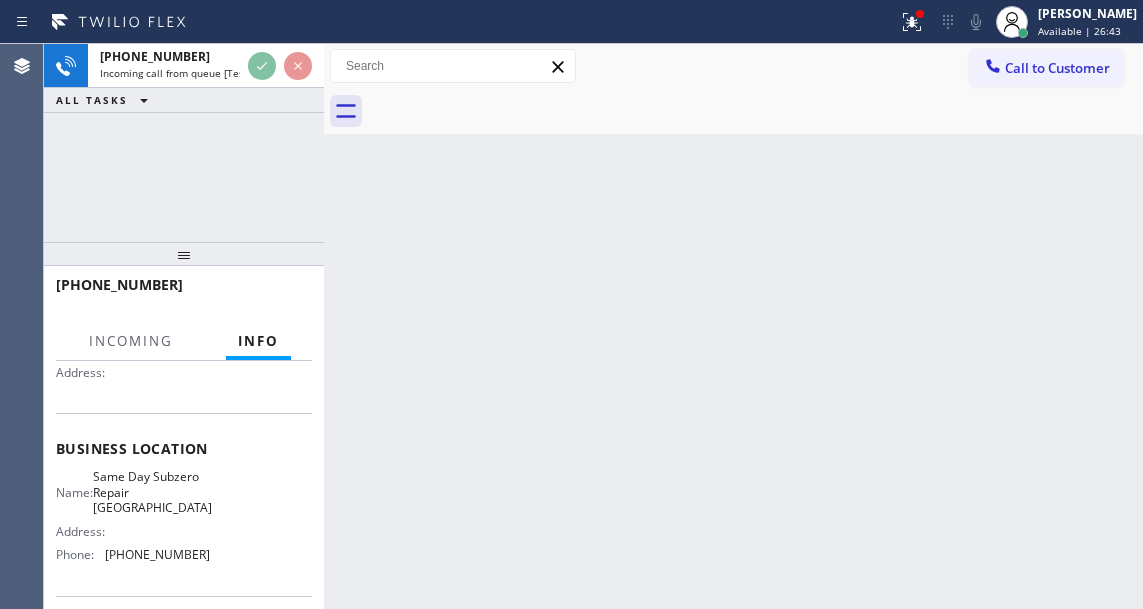 scroll, scrollTop: 200, scrollLeft: 0, axis: vertical 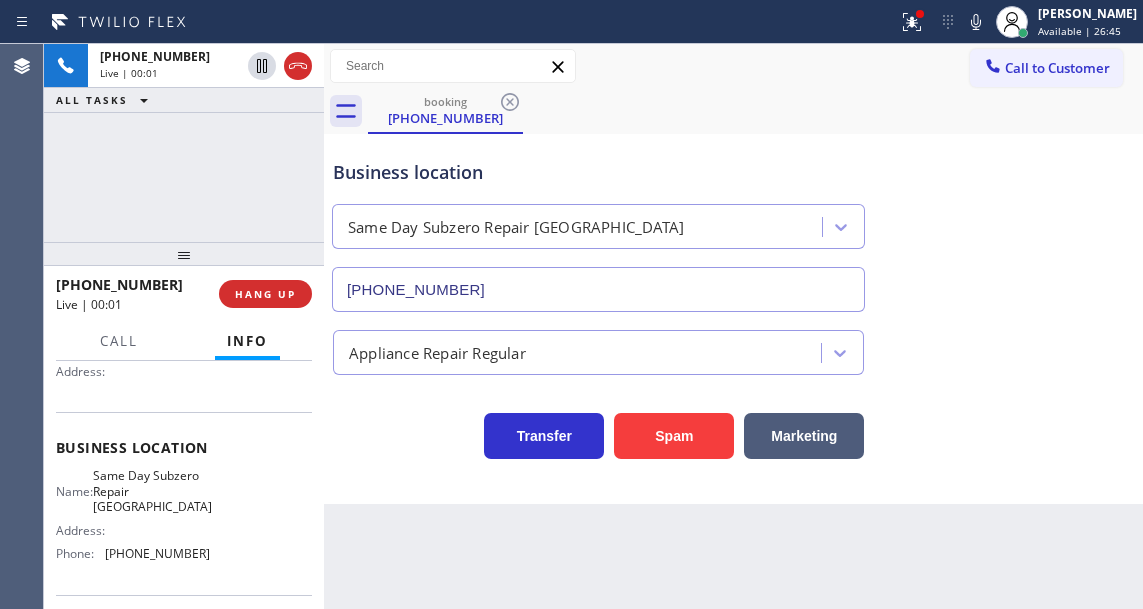 type on "[PHONE_NUMBER]" 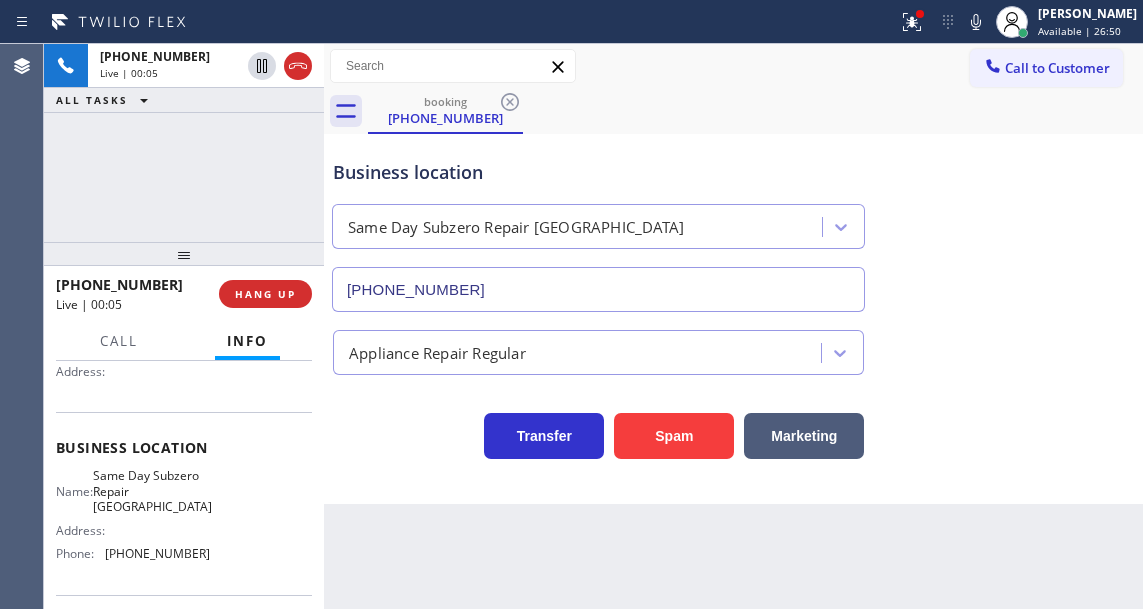 click on "Business location Same Day Subzero Repair [GEOGRAPHIC_DATA] [PHONE_NUMBER]" at bounding box center (733, 221) 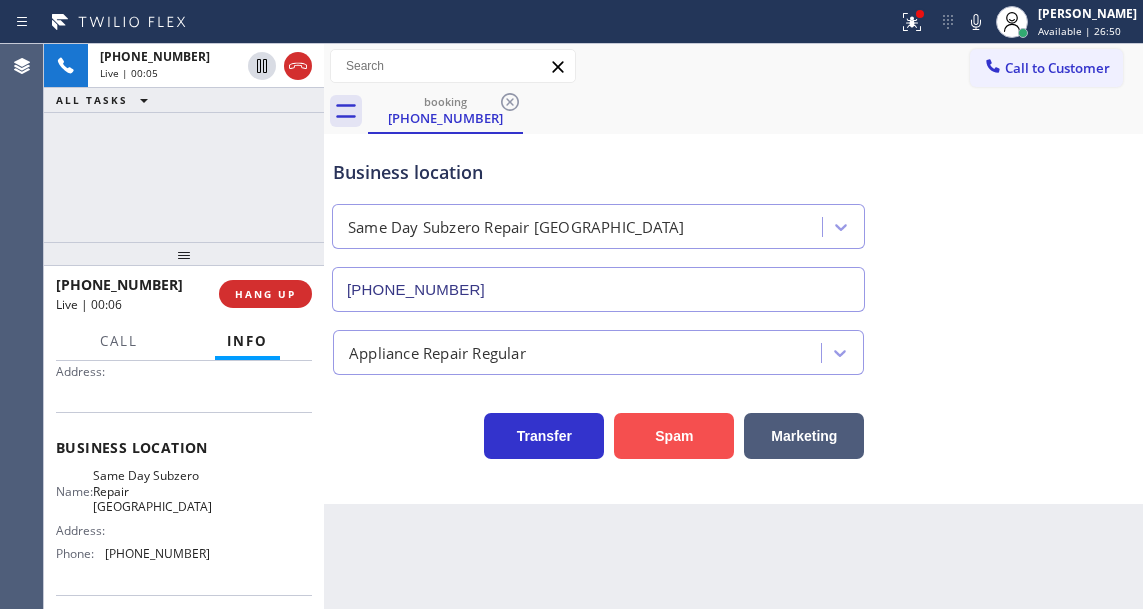click on "Spam" at bounding box center [674, 436] 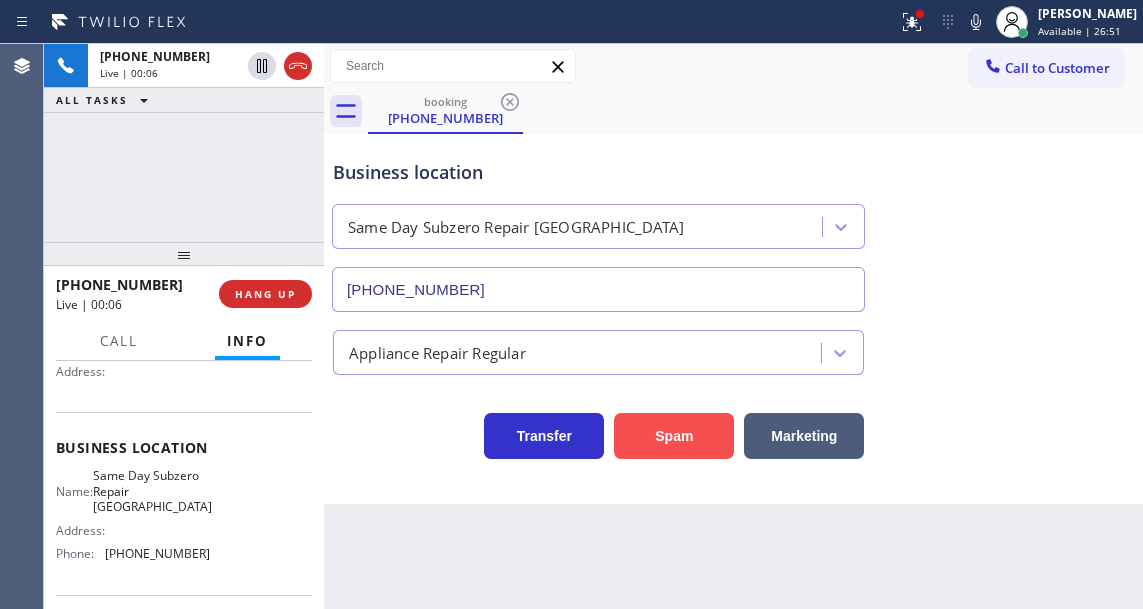 click on "Spam" at bounding box center [674, 436] 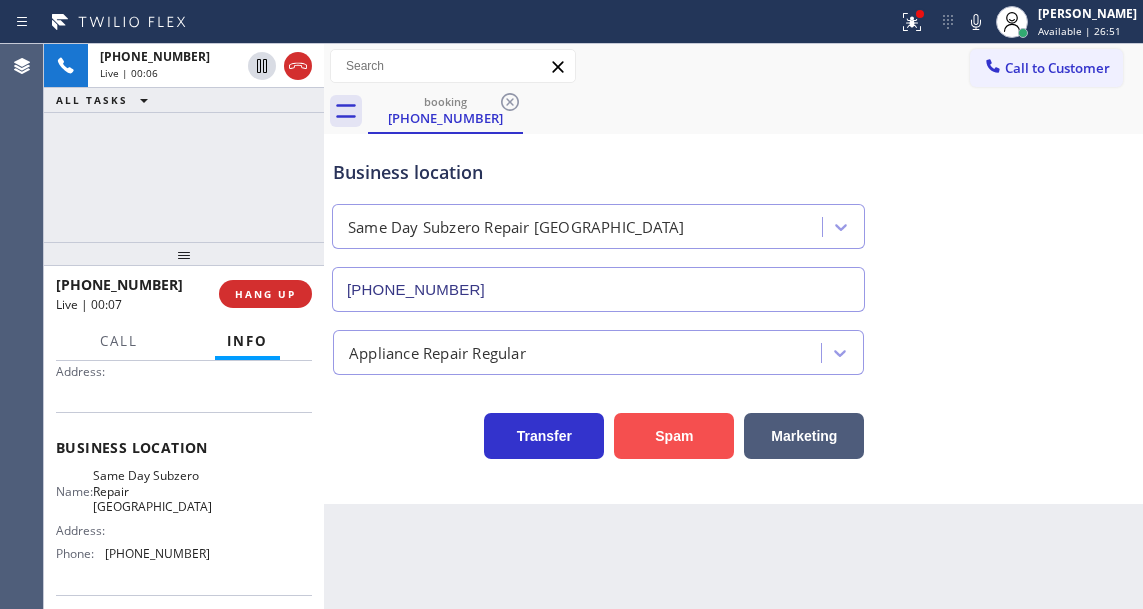 click on "Spam" at bounding box center [674, 436] 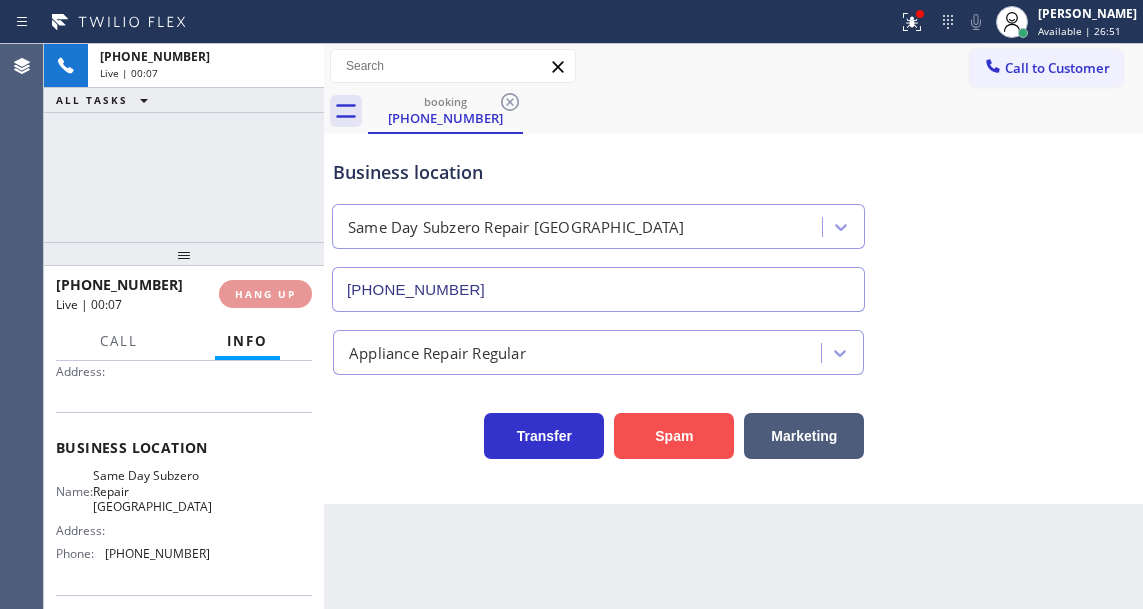 click on "Spam" at bounding box center (674, 436) 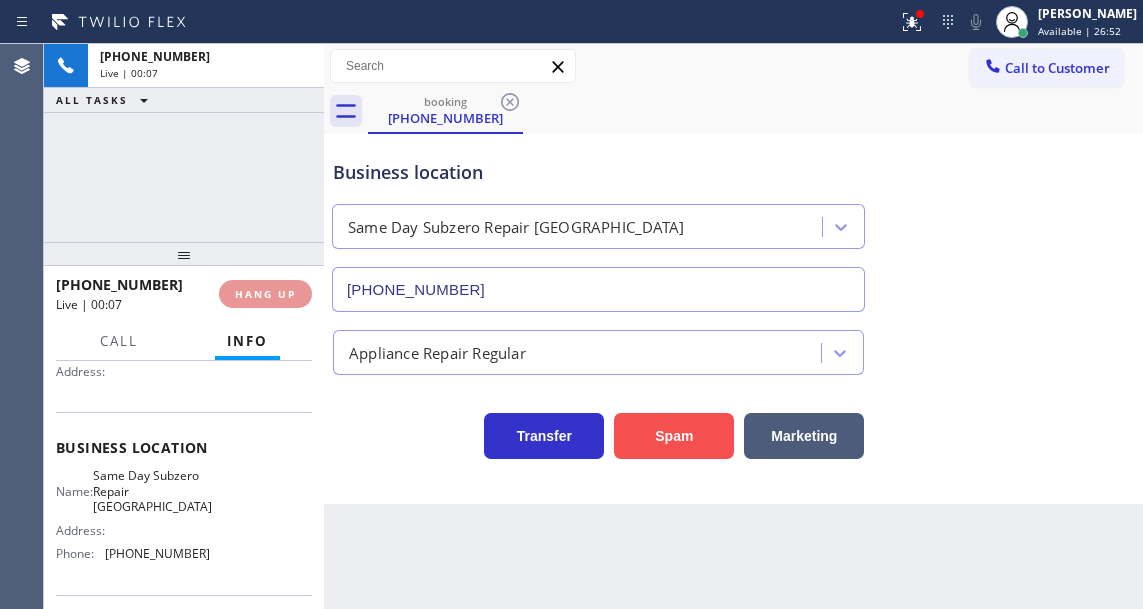 click on "Spam" at bounding box center (674, 436) 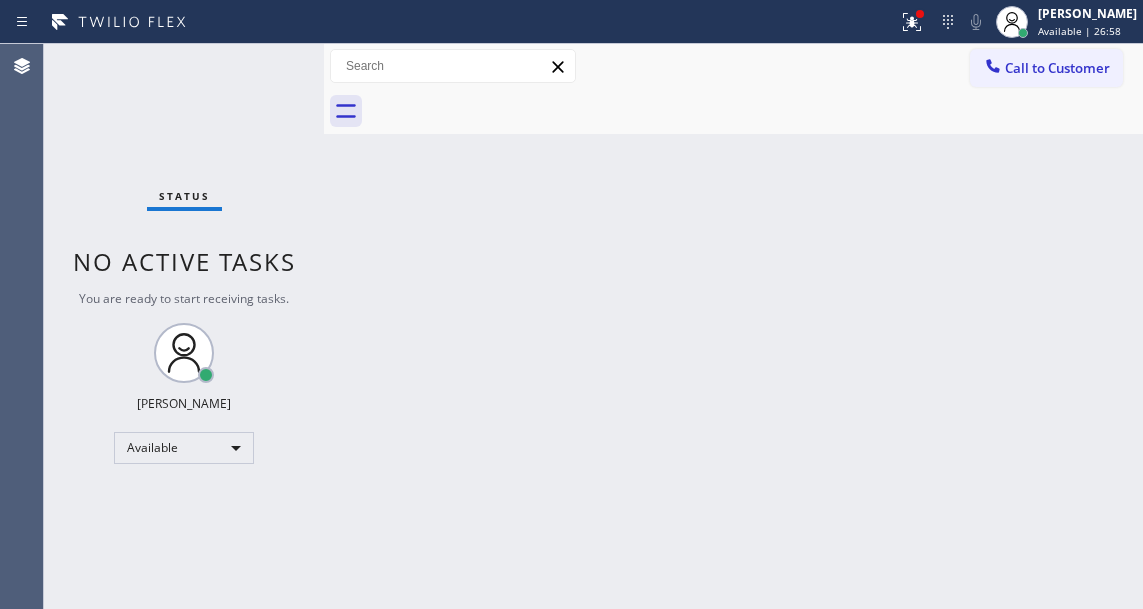 click on "Status   No active tasks     You are ready to start receiving tasks.   [PERSON_NAME]" at bounding box center (184, 326) 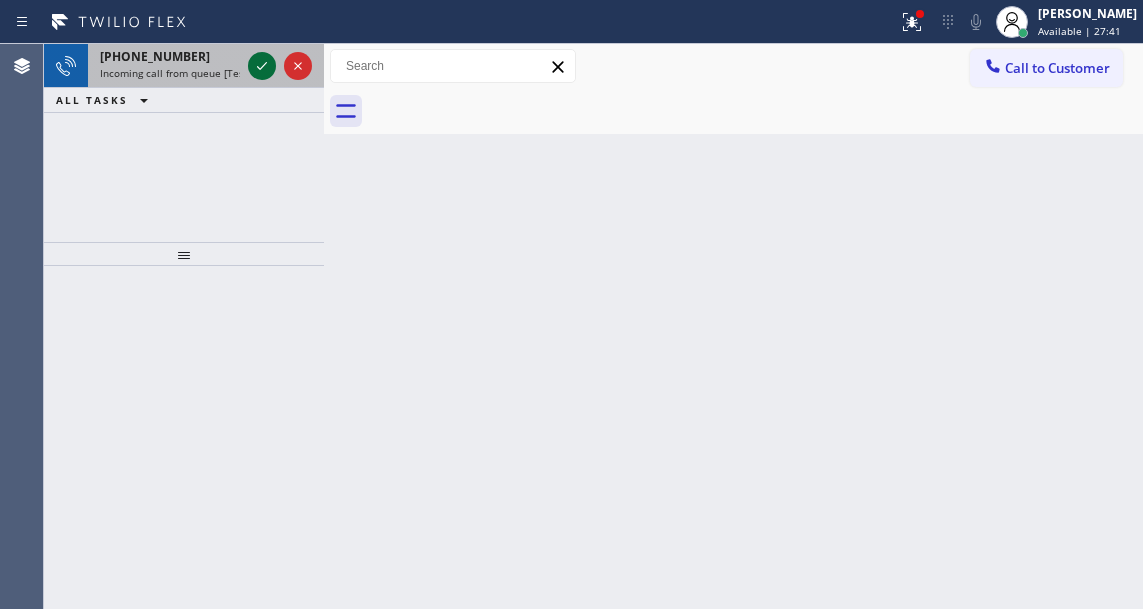 click 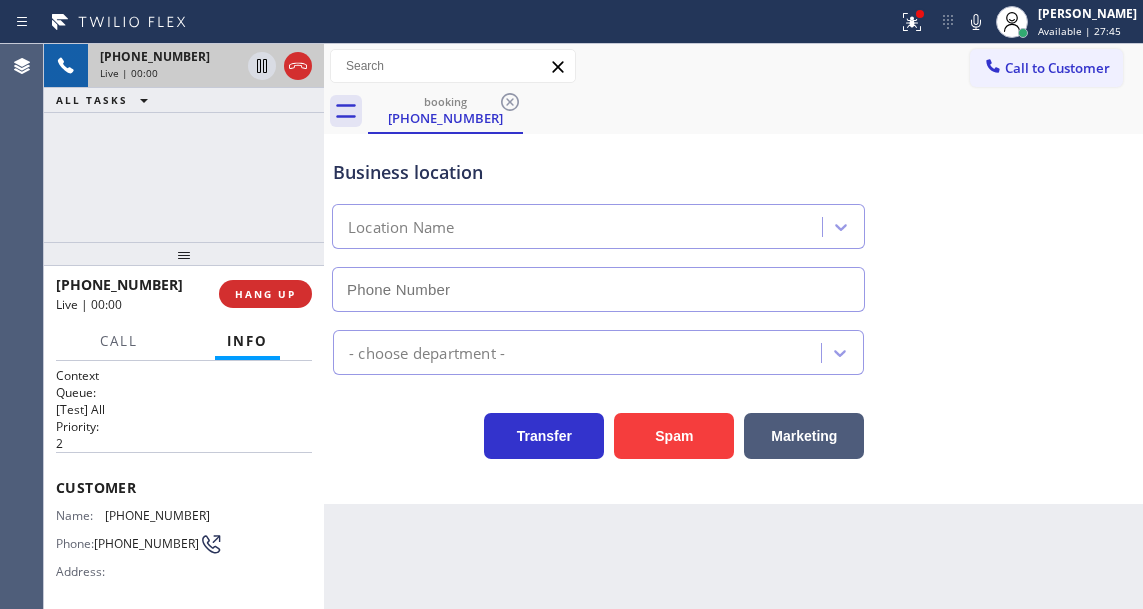 type on "[PHONE_NUMBER]" 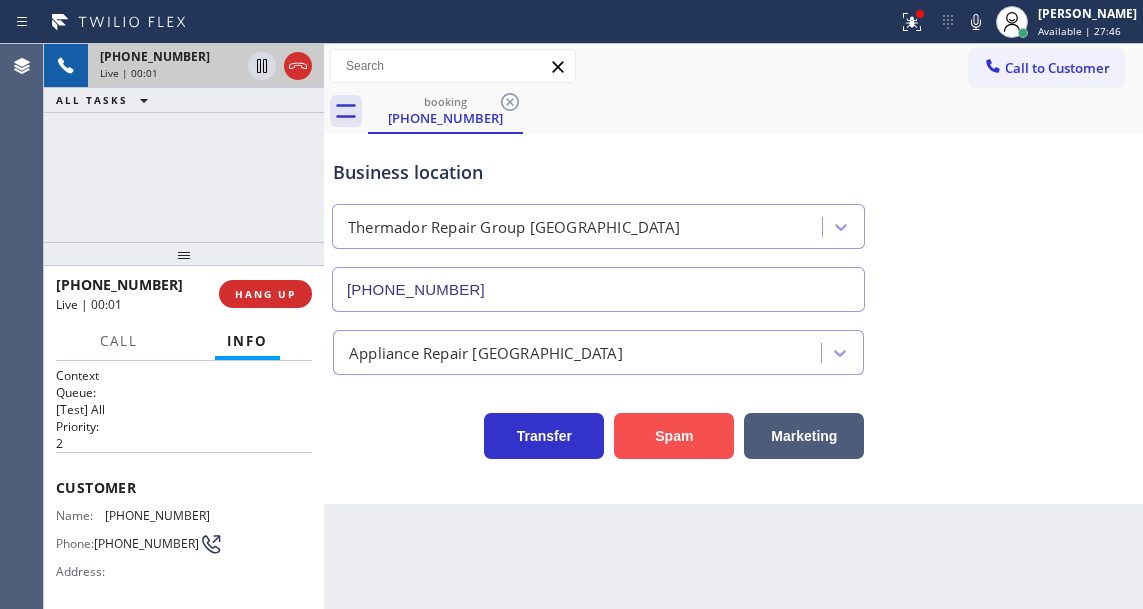 click on "Spam" at bounding box center (674, 436) 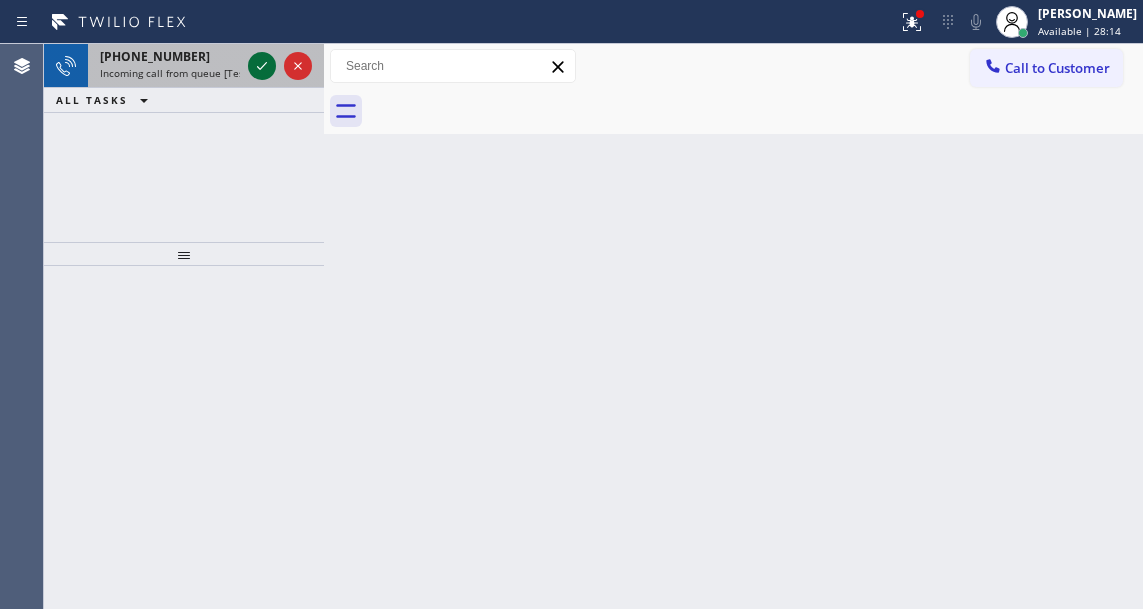 click 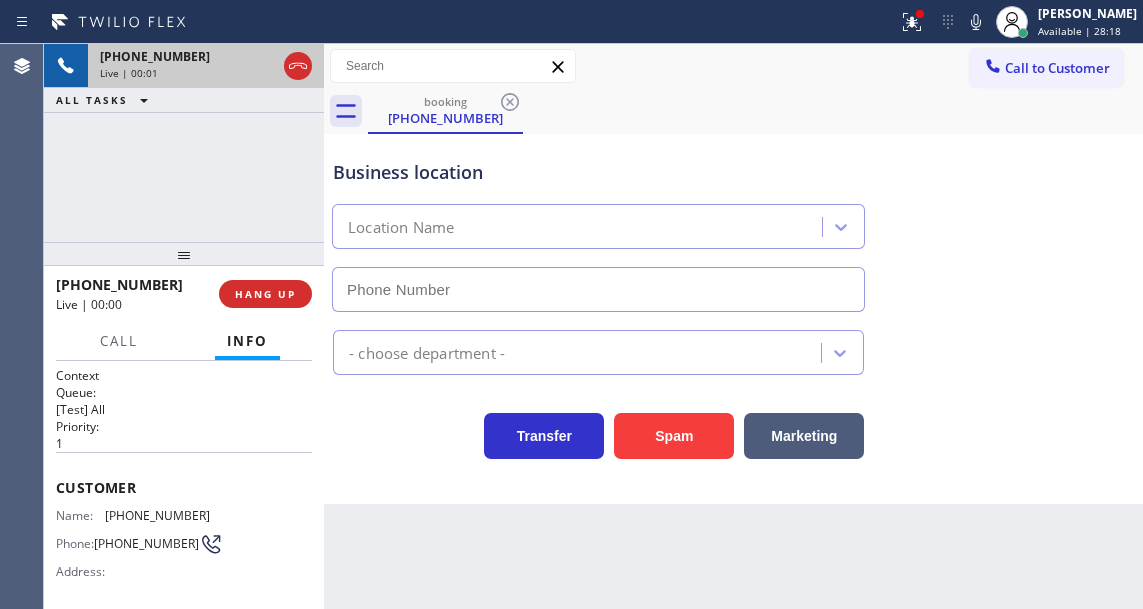type on "[PHONE_NUMBER]" 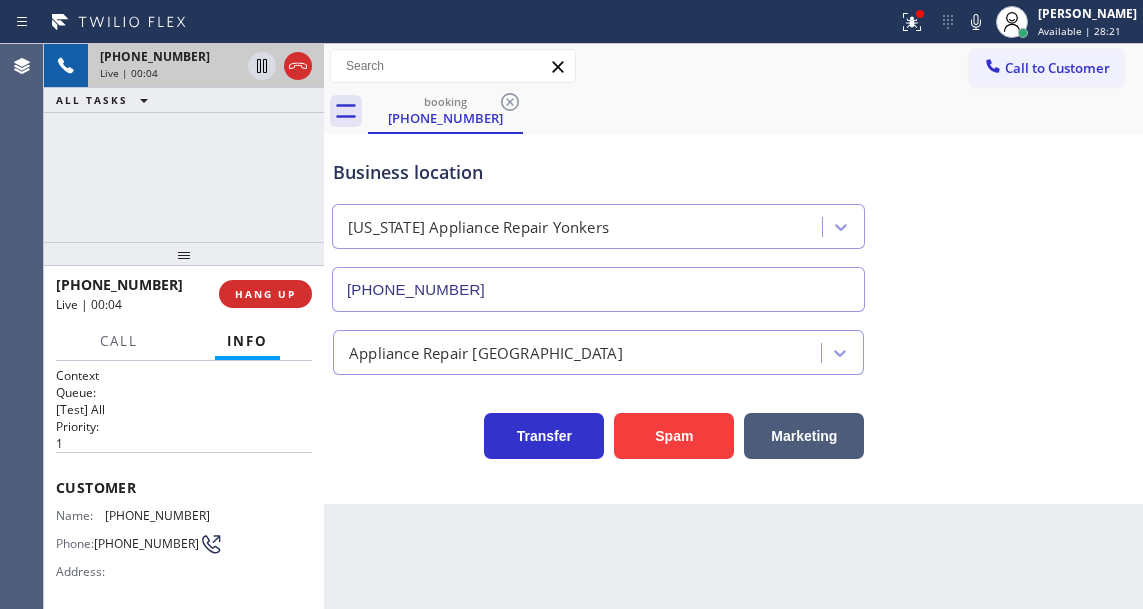 click on "[PHONE_NUMBER]" at bounding box center [157, 515] 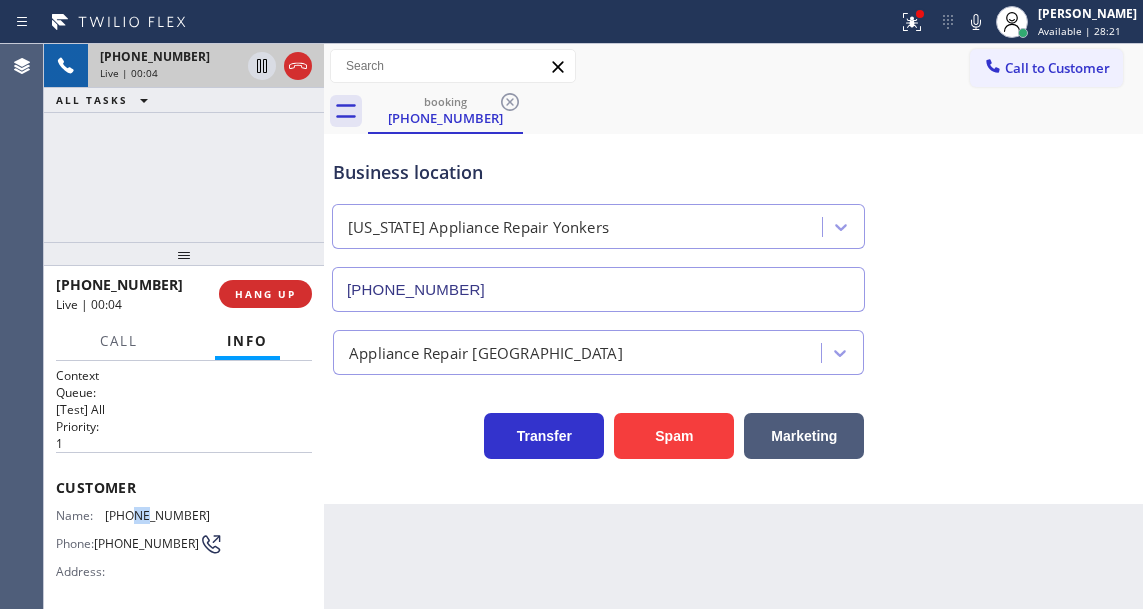 click on "[PHONE_NUMBER]" at bounding box center (157, 515) 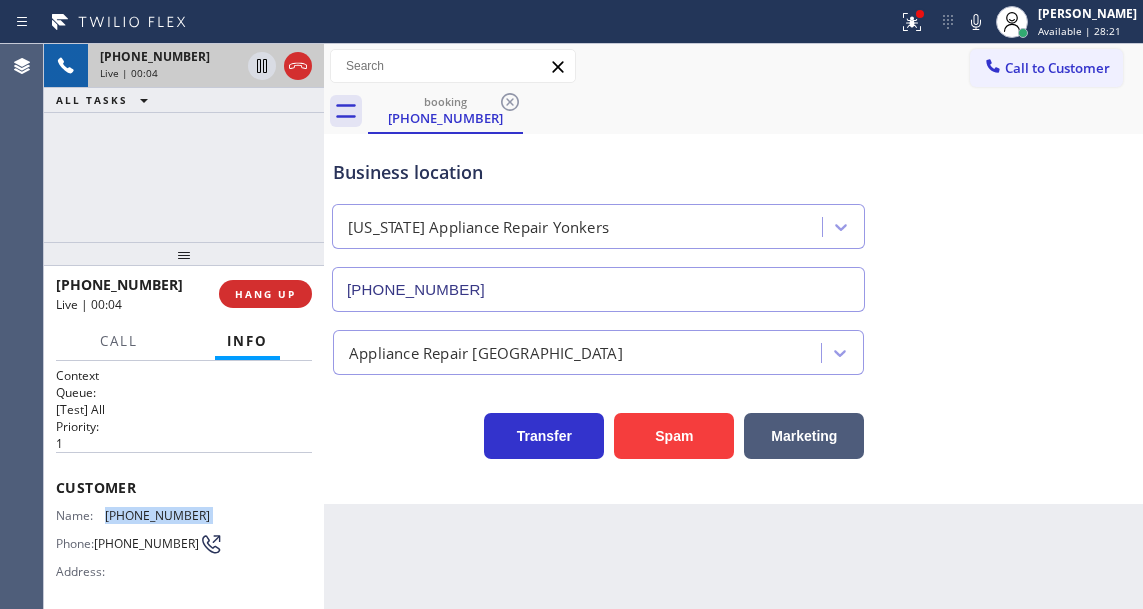 click on "[PHONE_NUMBER]" at bounding box center (157, 515) 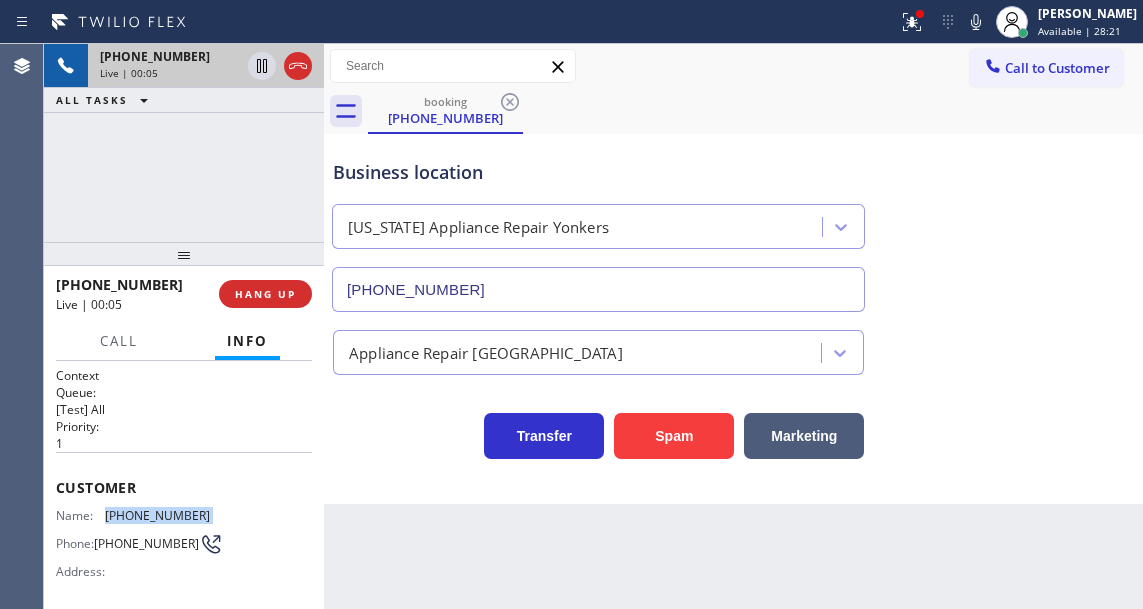 click on "[PHONE_NUMBER]" at bounding box center (157, 515) 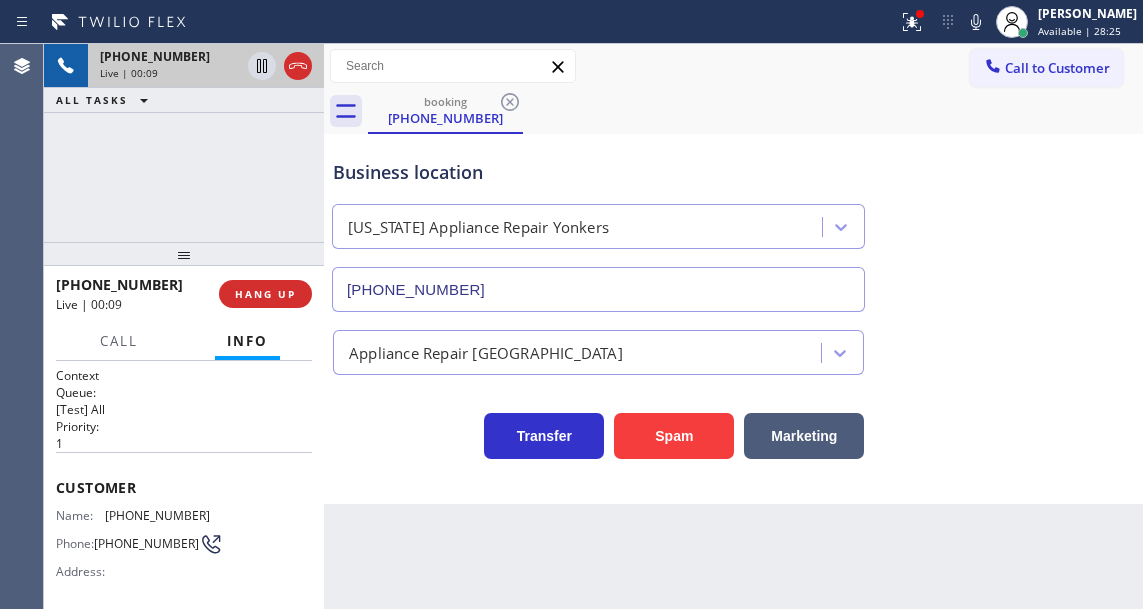 click on "Back to Dashboard Change Sender ID Customers Technicians Select a contact Outbound call Technician Search Technician Your caller id phone number Your caller id phone number Call Technician info Name   Phone none Address none Change Sender ID HVAC [PHONE_NUMBER] 5 Star Appliance [PHONE_NUMBER] Appliance Repair [PHONE_NUMBER] Plumbing [PHONE_NUMBER] Air Duct Cleaning [PHONE_NUMBER]  Electricians [PHONE_NUMBER] Cancel Change Check personal SMS Reset Change booking [PHONE_NUMBER] Call to Customer Outbound call Location Search location Your caller id phone number [PHONE_NUMBER] Customer number Call Outbound call Technician Search Technician Your caller id phone number Your caller id phone number Call booking [PHONE_NUMBER] Business location [US_STATE] Appliance Repair [GEOGRAPHIC_DATA] [PHONE_NUMBER] Appliance Repair High End Transfer Spam Marketing" at bounding box center [733, 326] 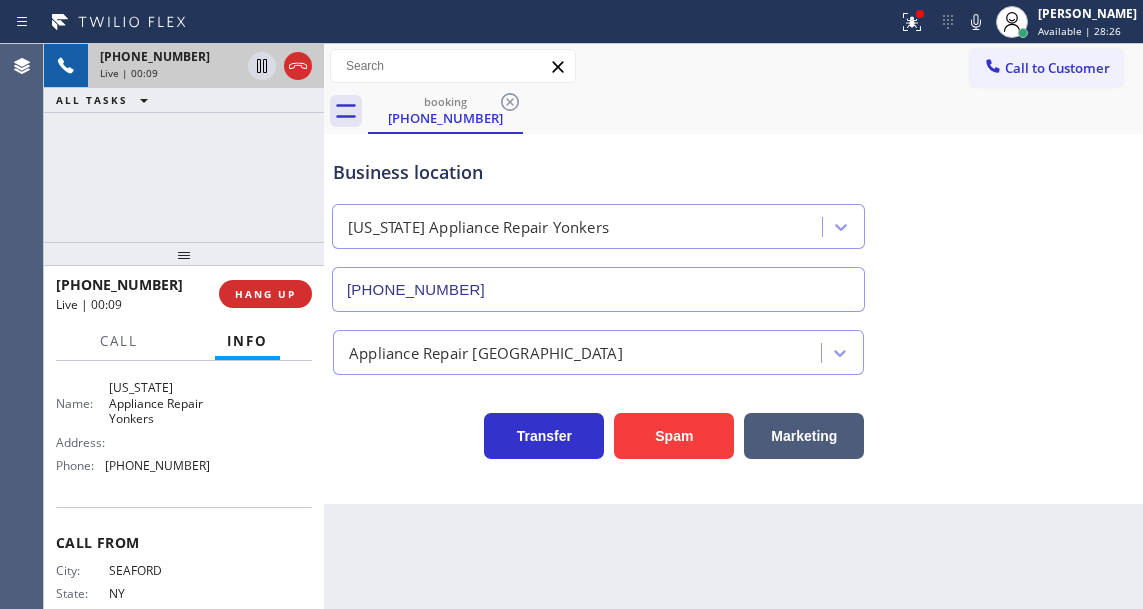 scroll, scrollTop: 300, scrollLeft: 0, axis: vertical 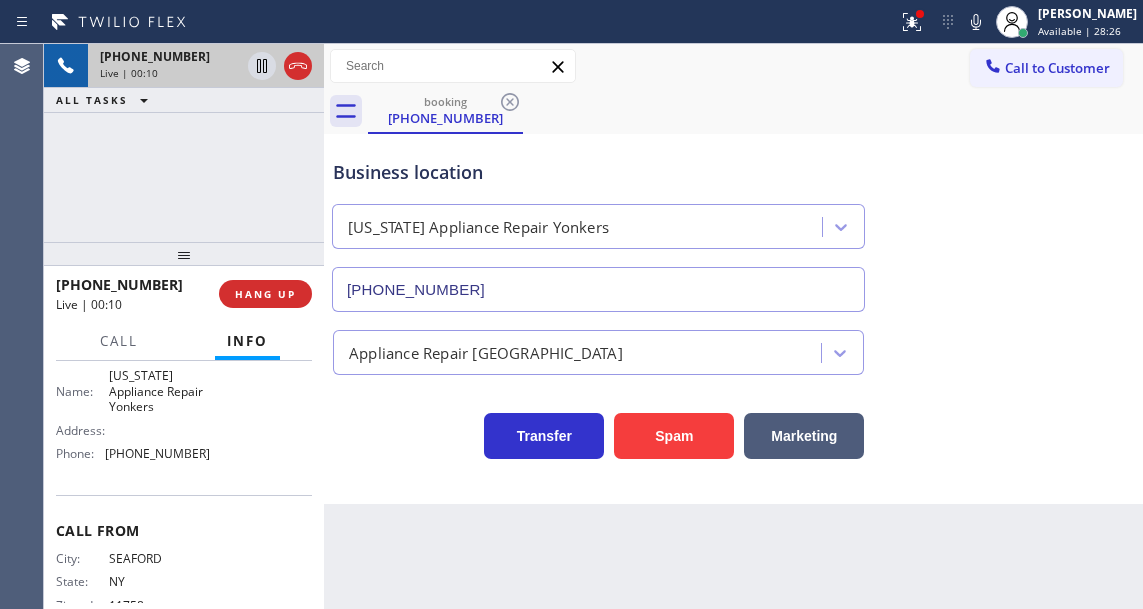 click on "[US_STATE] Appliance Repair Yonkers" at bounding box center [159, 391] 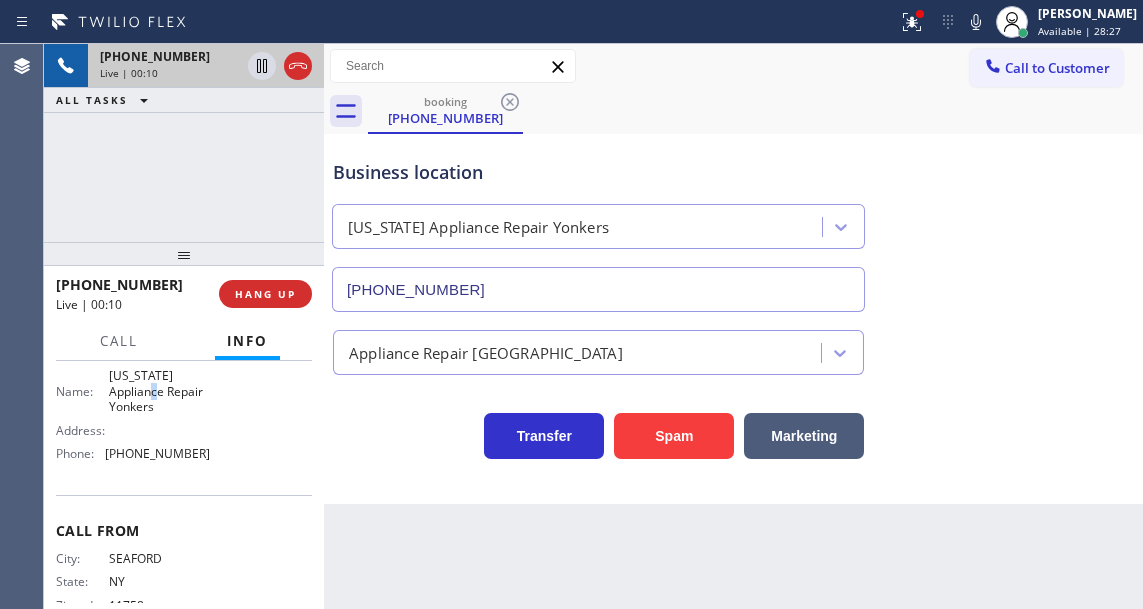 click on "[US_STATE] Appliance Repair Yonkers" at bounding box center (159, 391) 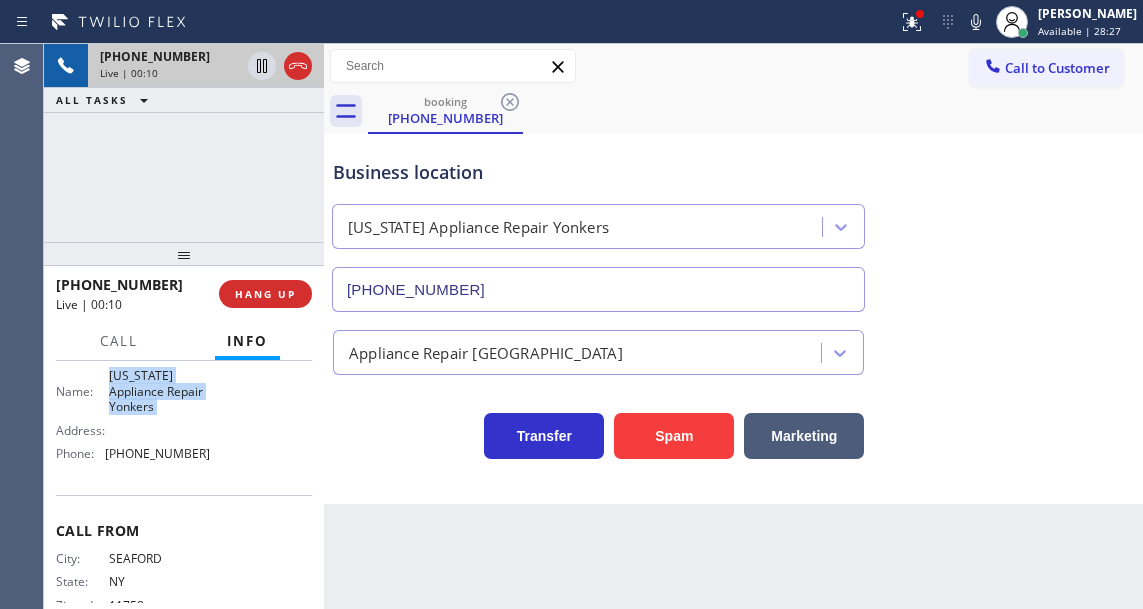 click on "[US_STATE] Appliance Repair Yonkers" at bounding box center [159, 391] 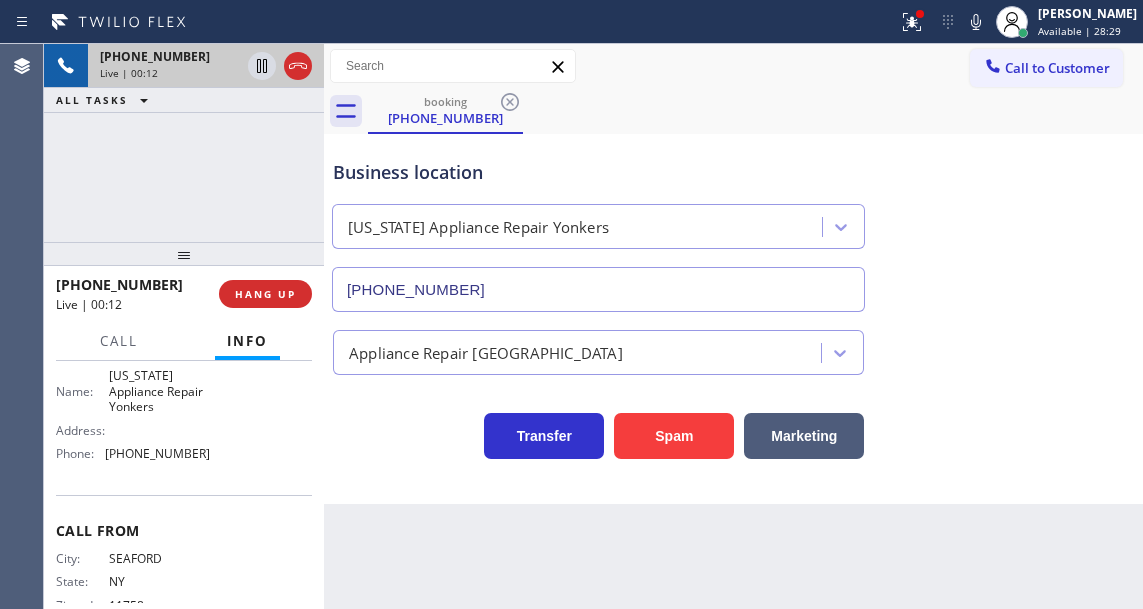 click on "Business location [US_STATE] Appliance Repair [GEOGRAPHIC_DATA] [PHONE_NUMBER] Appliance Repair High End Transfer Spam Marketing" at bounding box center (733, 319) 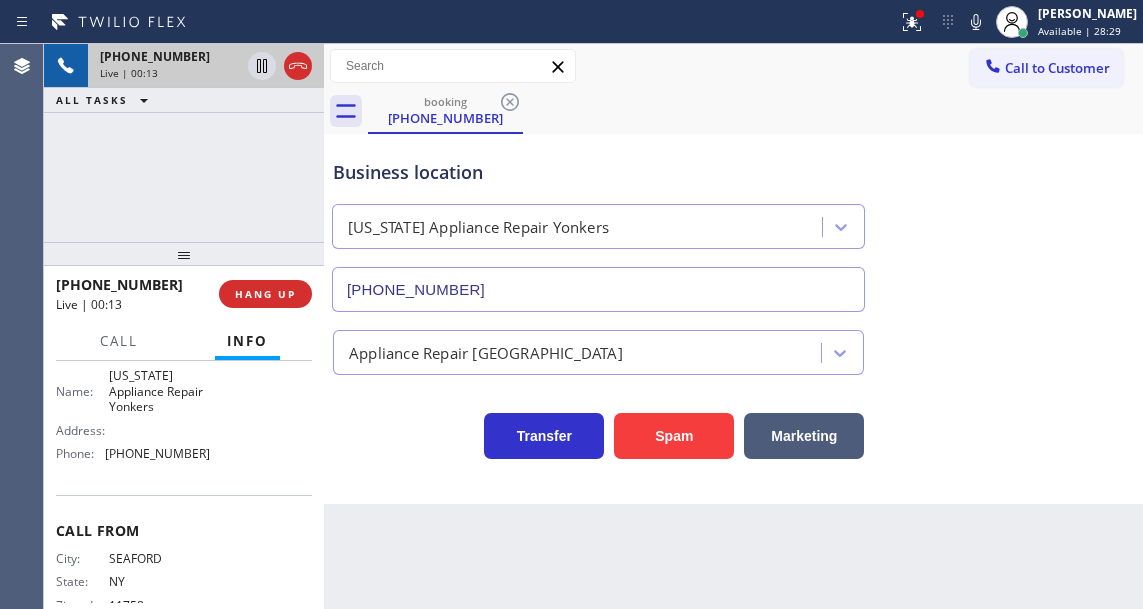 click on "[PHONE_NUMBER]" at bounding box center (157, 453) 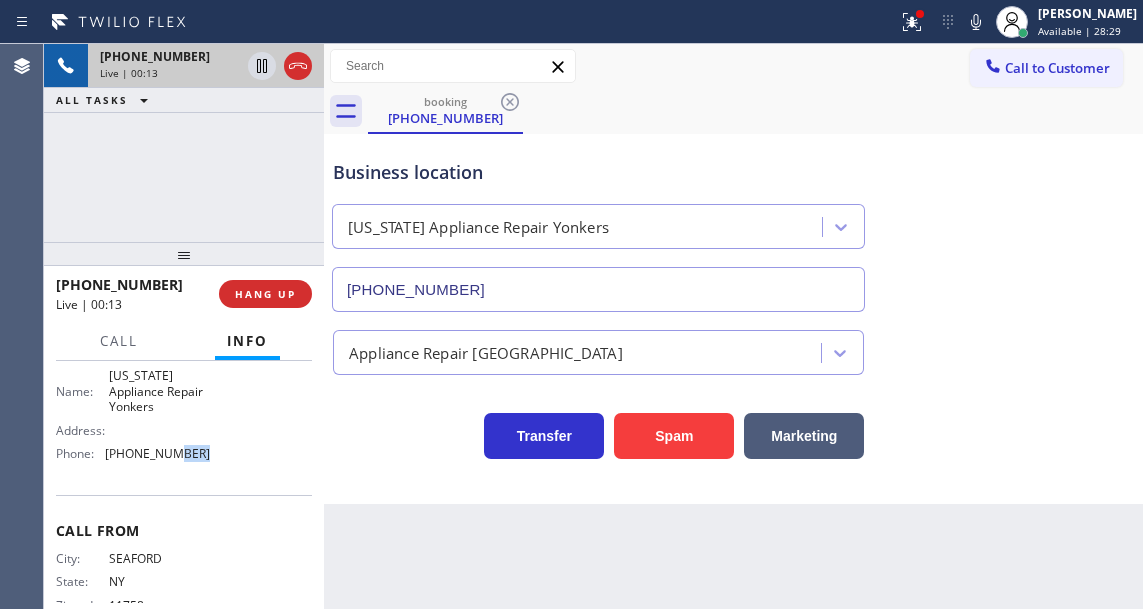 click on "[PHONE_NUMBER]" at bounding box center [157, 453] 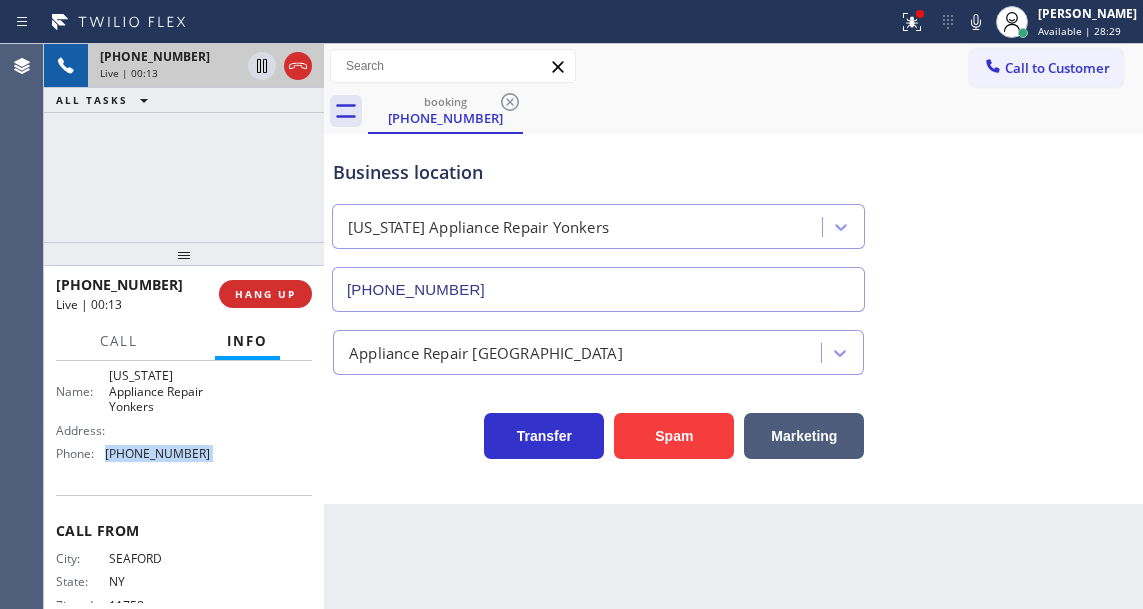click on "[PHONE_NUMBER]" at bounding box center (157, 453) 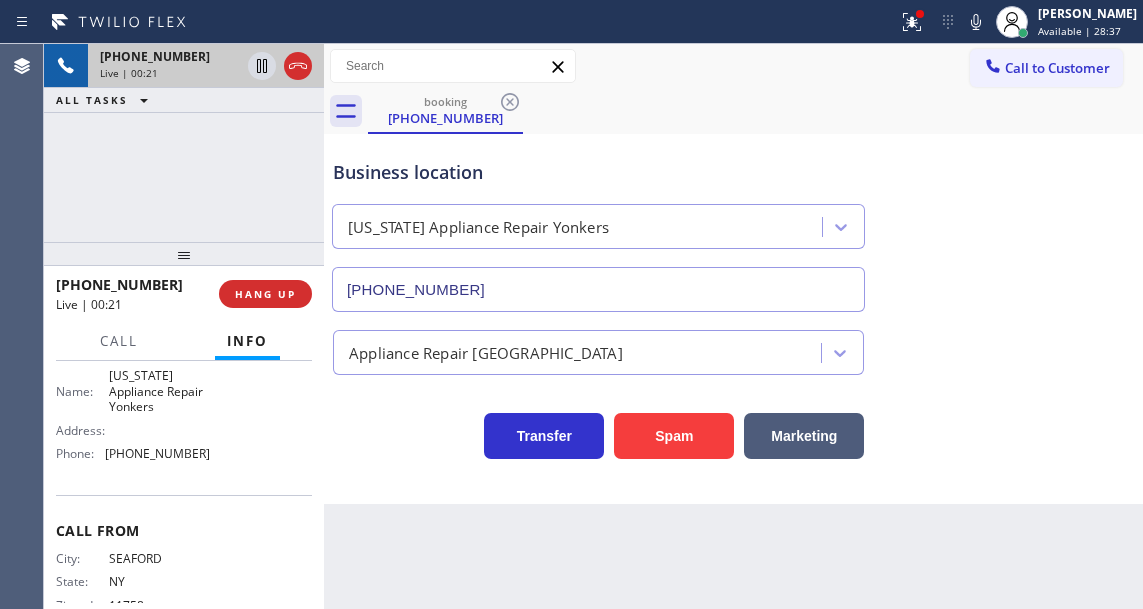 click on "Business location [US_STATE] Appliance Repair [GEOGRAPHIC_DATA] [PHONE_NUMBER]" at bounding box center [733, 221] 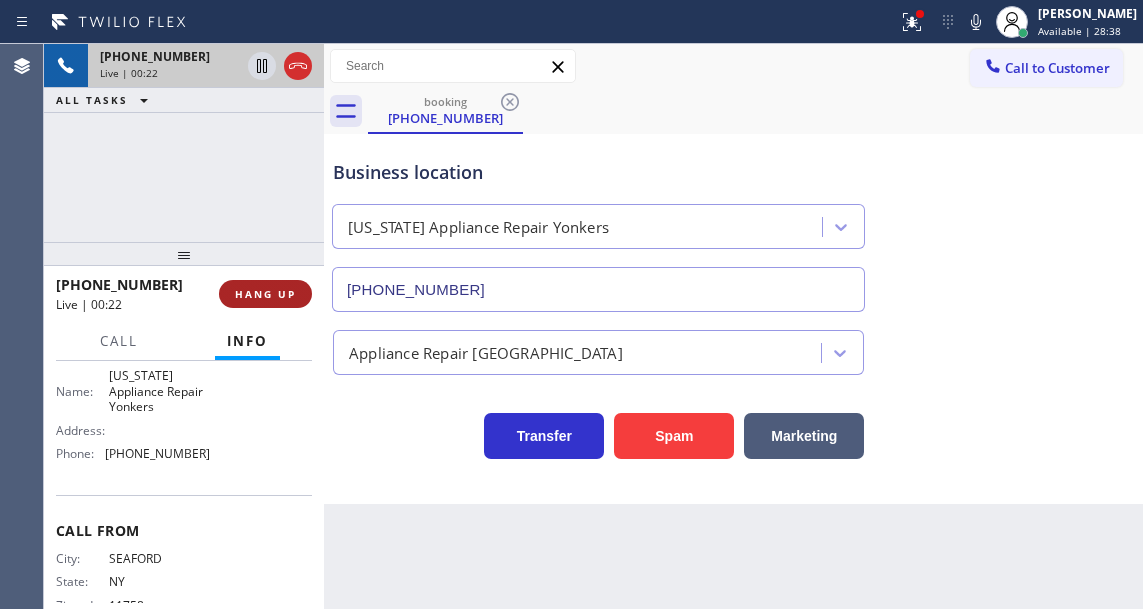 click on "HANG UP" at bounding box center (265, 294) 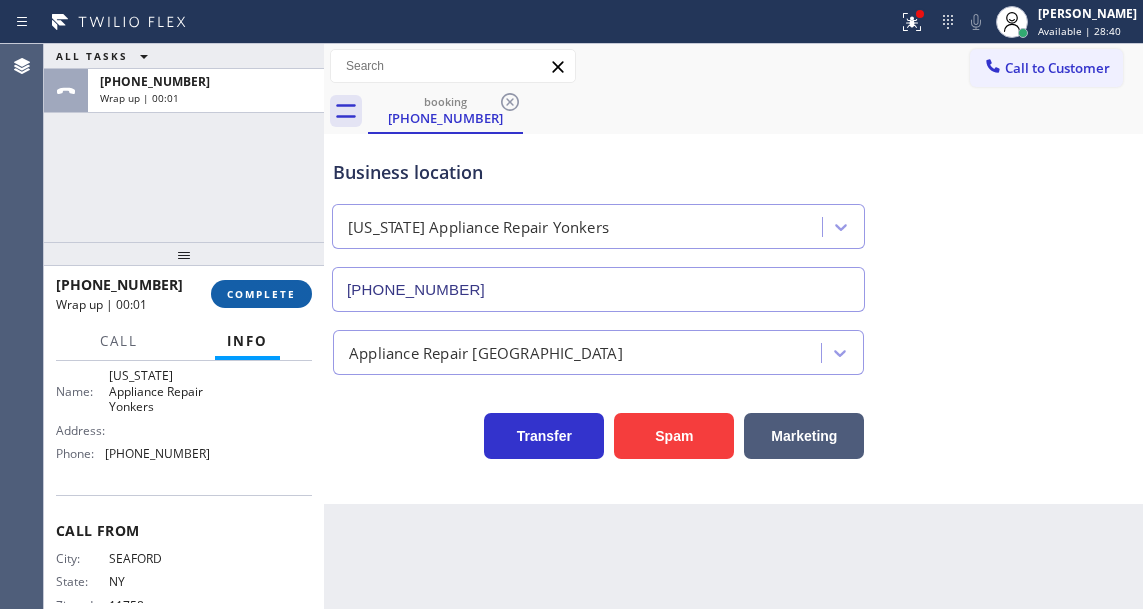click on "COMPLETE" at bounding box center [261, 294] 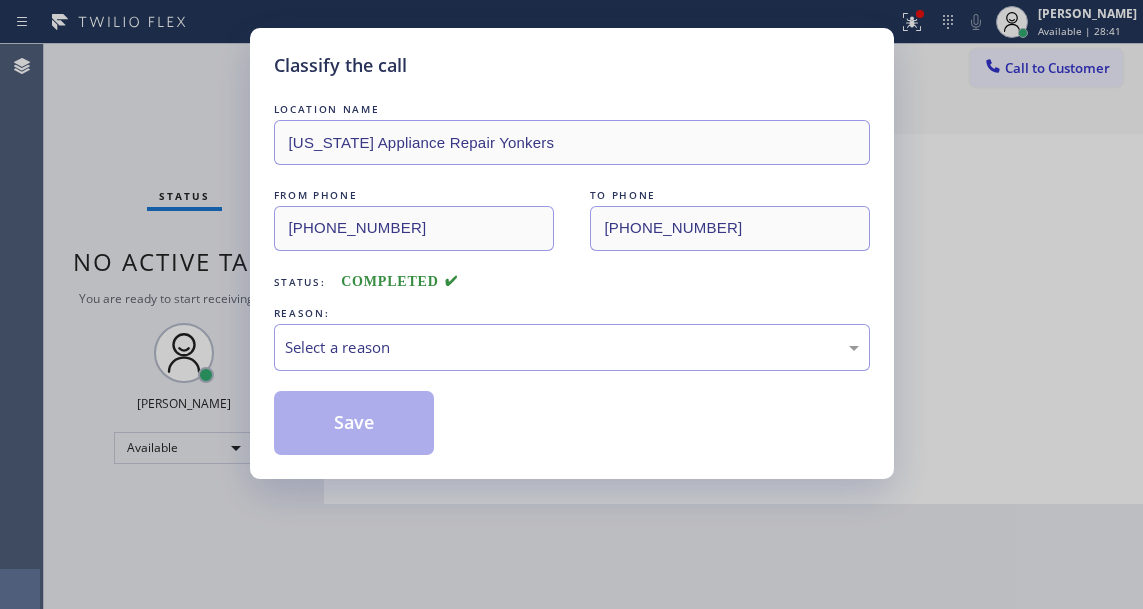 click on "LOCATION NAME [US_STATE] Appliance Repair Yonkers FROM PHONE [PHONE_NUMBER] TO PHONE [PHONE_NUMBER] Status: COMPLETED REASON: Select a reason Save" at bounding box center (572, 277) 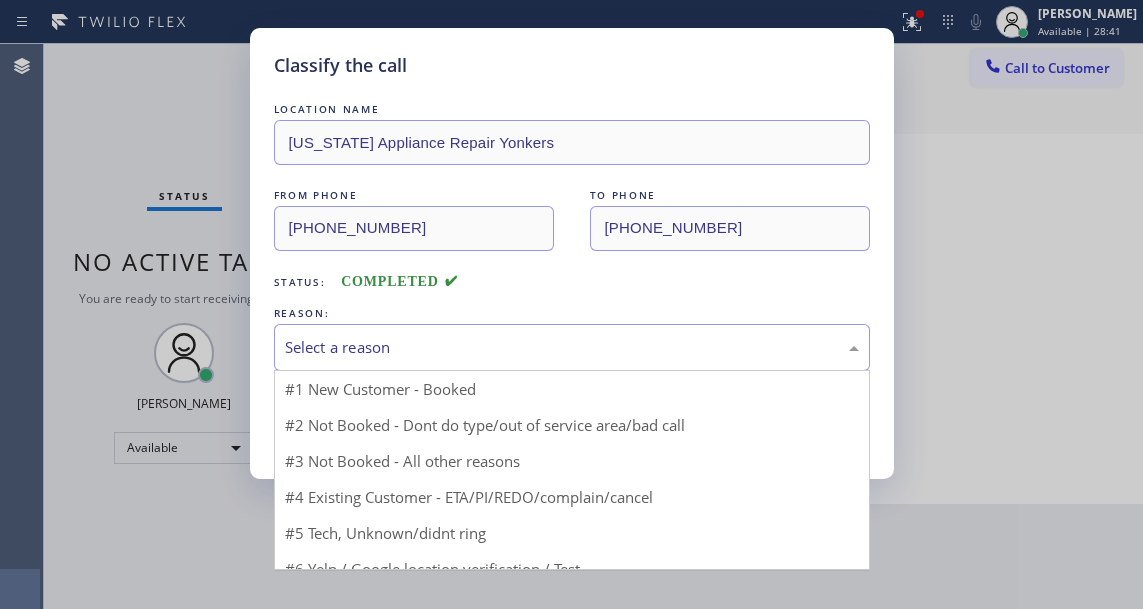 click on "Select a reason" at bounding box center [572, 347] 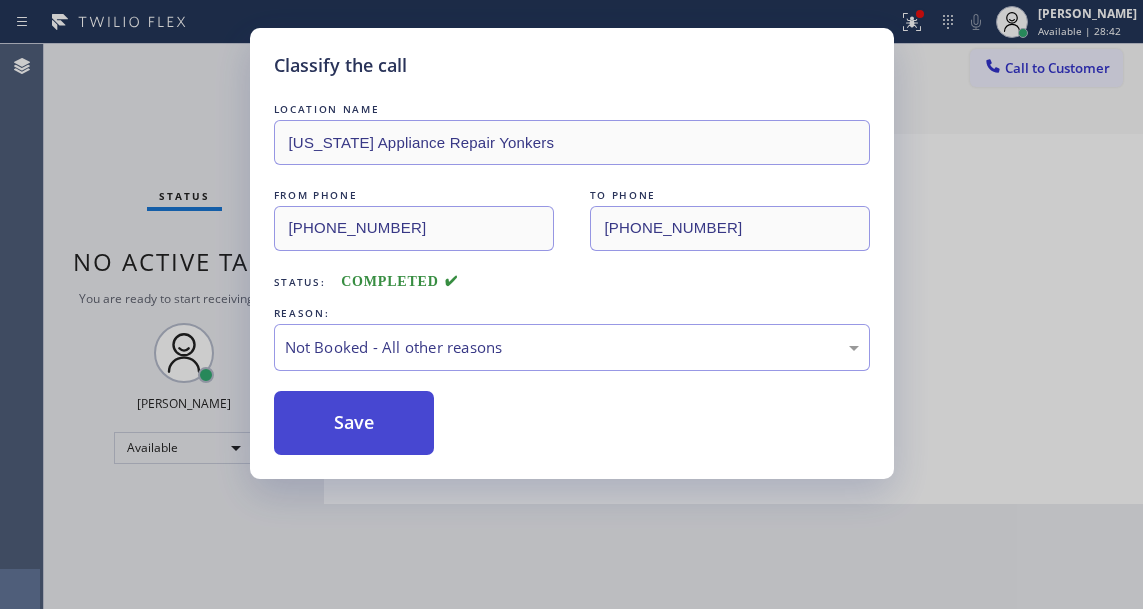 click on "Save" at bounding box center (354, 423) 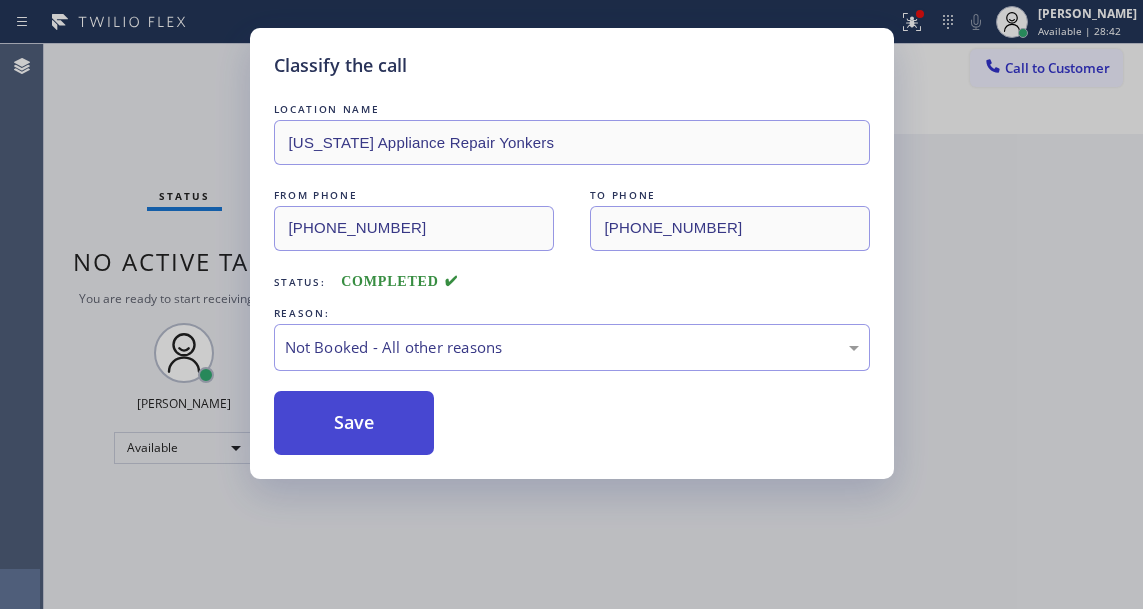 click on "Save" at bounding box center [354, 423] 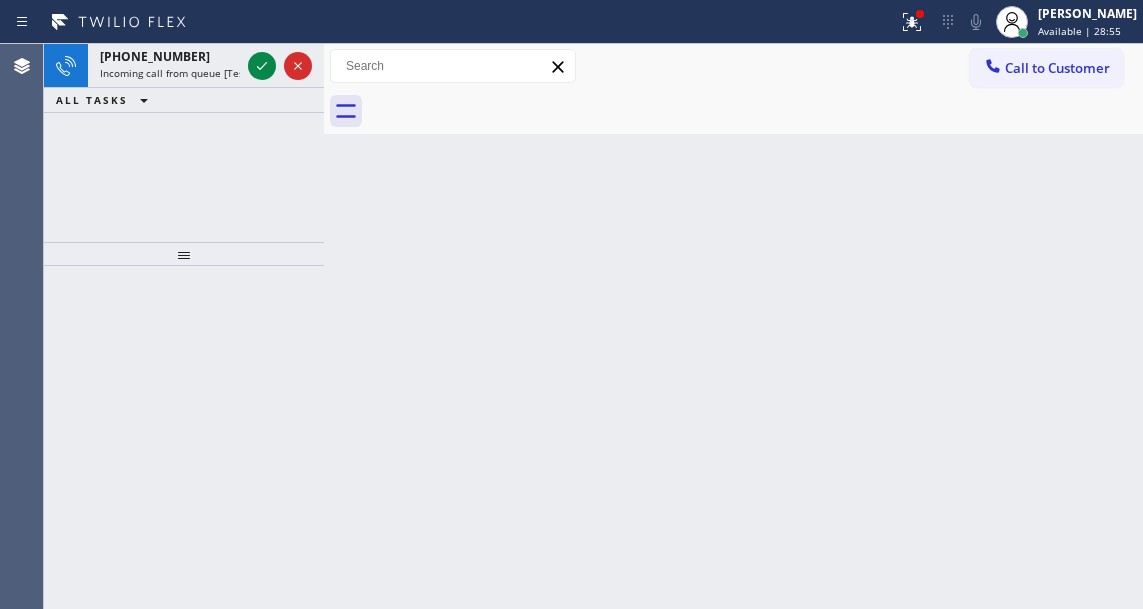 click on "Back to Dashboard Change Sender ID Customers Technicians Select a contact Outbound call Technician Search Technician Your caller id phone number Your caller id phone number Call Technician info Name   Phone none Address none Change Sender ID HVAC [PHONE_NUMBER] 5 Star Appliance [PHONE_NUMBER] Appliance Repair [PHONE_NUMBER] Plumbing [PHONE_NUMBER] Air Duct Cleaning [PHONE_NUMBER]  Electricians [PHONE_NUMBER] Cancel Change Check personal SMS Reset Change No tabs Call to Customer Outbound call Location Search location Your caller id phone number [PHONE_NUMBER] Customer number Call Outbound call Technician Search Technician Your caller id phone number Your caller id phone number Call" at bounding box center [733, 326] 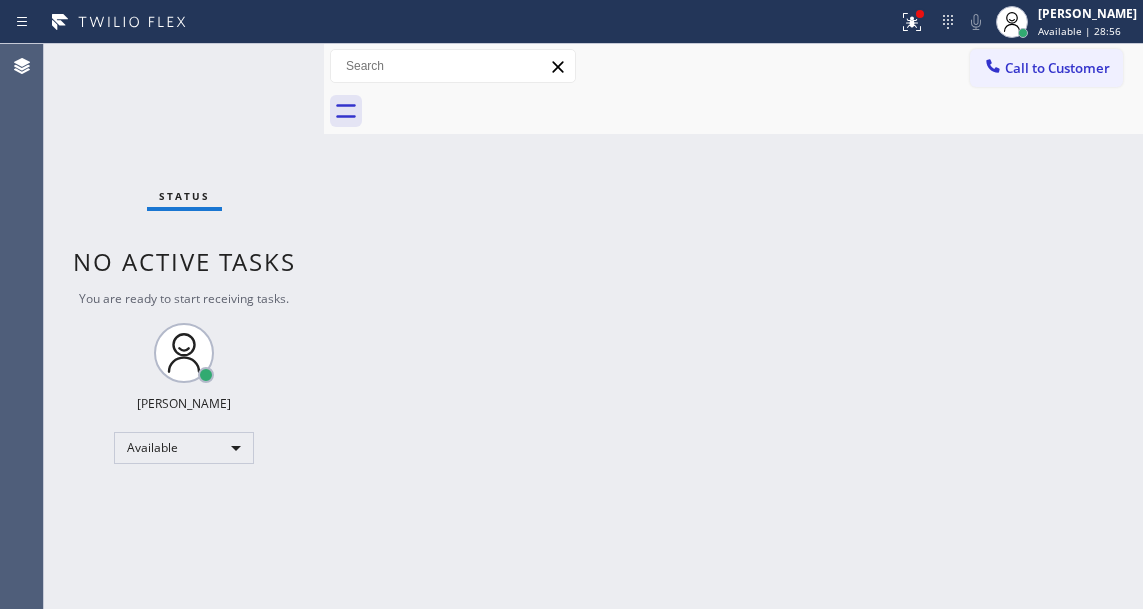 click on "Status   No active tasks     You are ready to start receiving tasks.   [PERSON_NAME]" at bounding box center (184, 326) 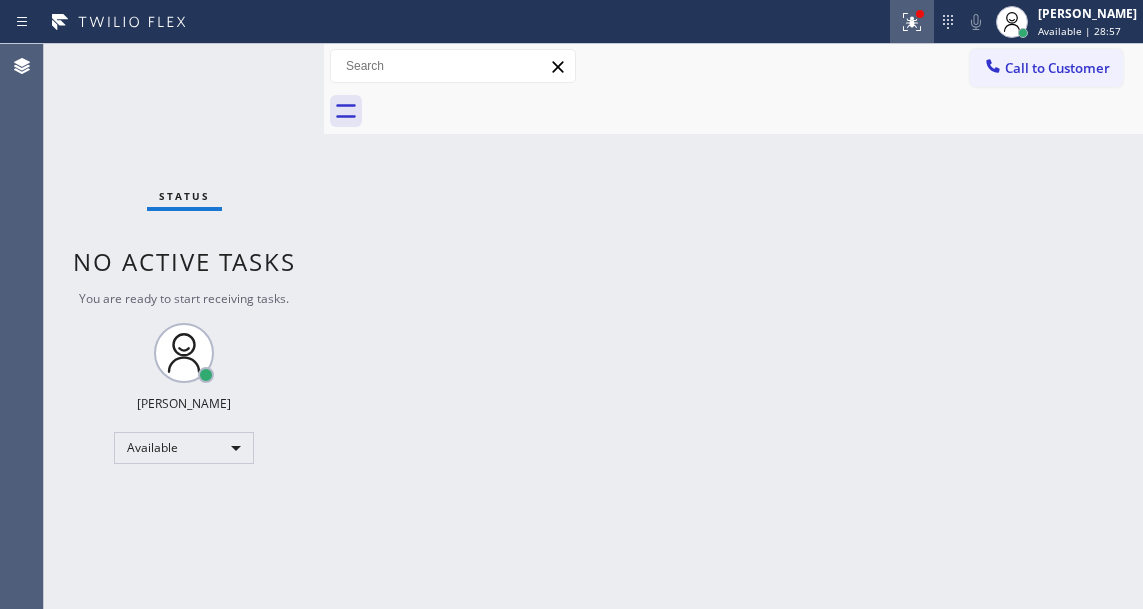 click at bounding box center [912, 22] 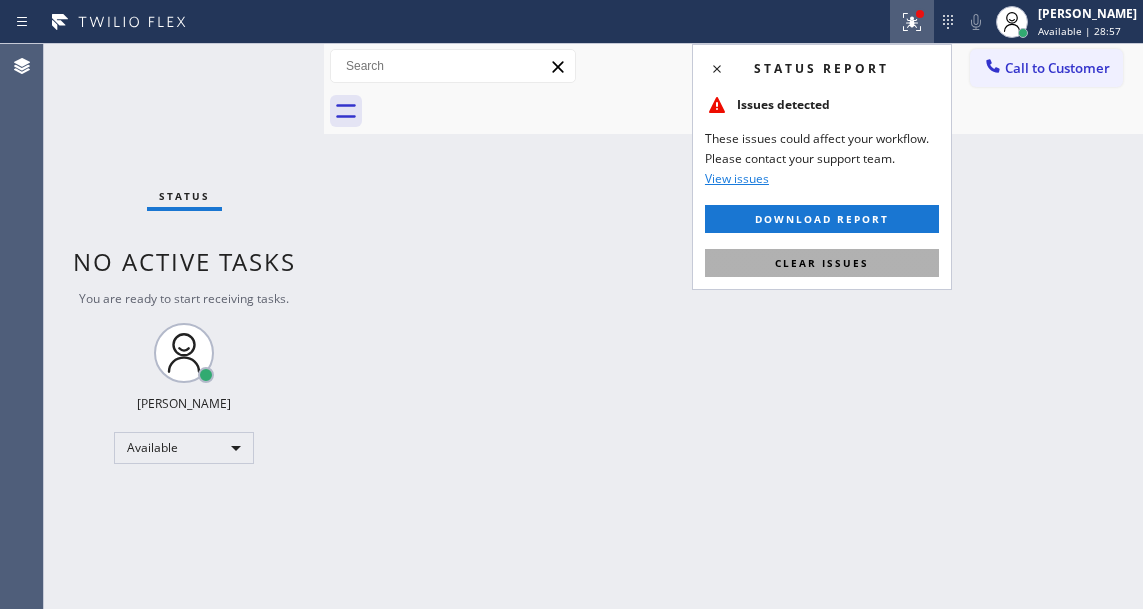 click on "Clear issues" at bounding box center (822, 263) 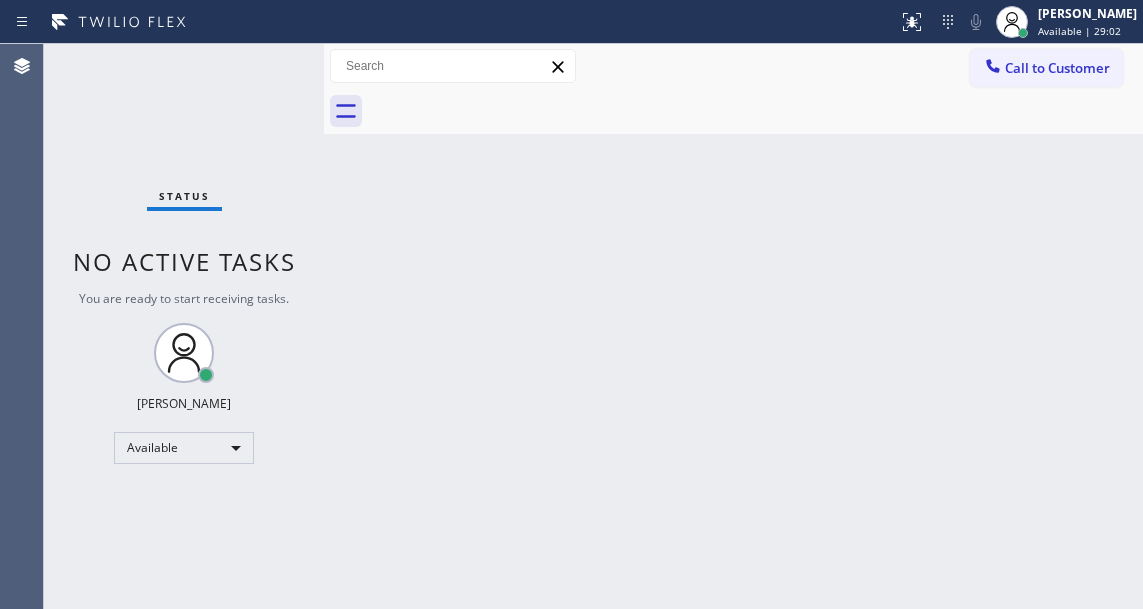 click on "Status   No active tasks     You are ready to start receiving tasks.   [PERSON_NAME]" at bounding box center [184, 326] 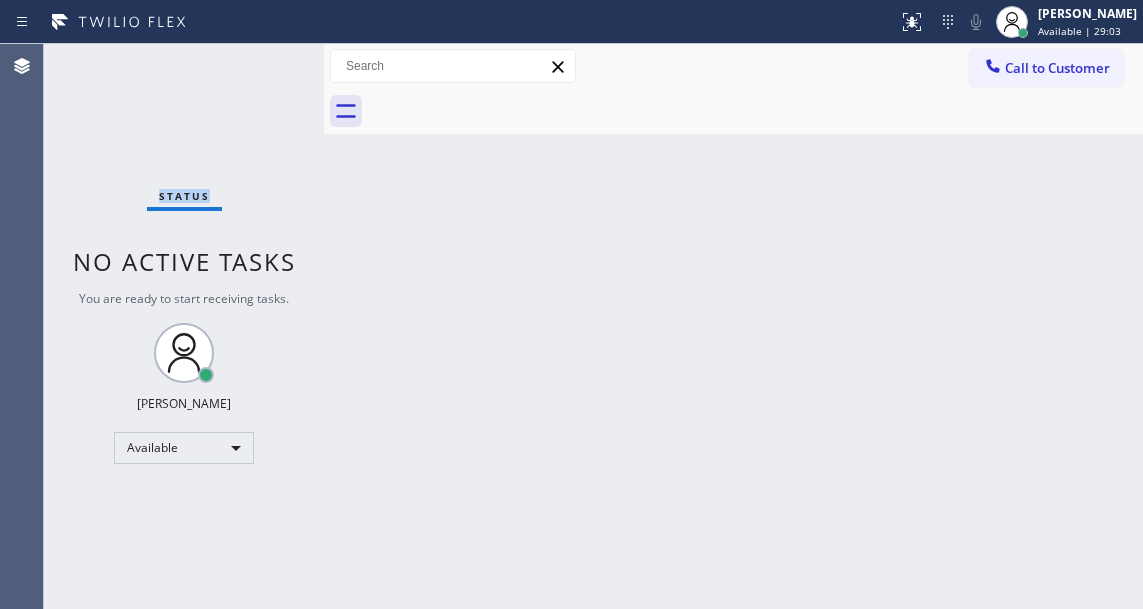 click on "Status   No active tasks     You are ready to start receiving tasks.   [PERSON_NAME]" at bounding box center (184, 326) 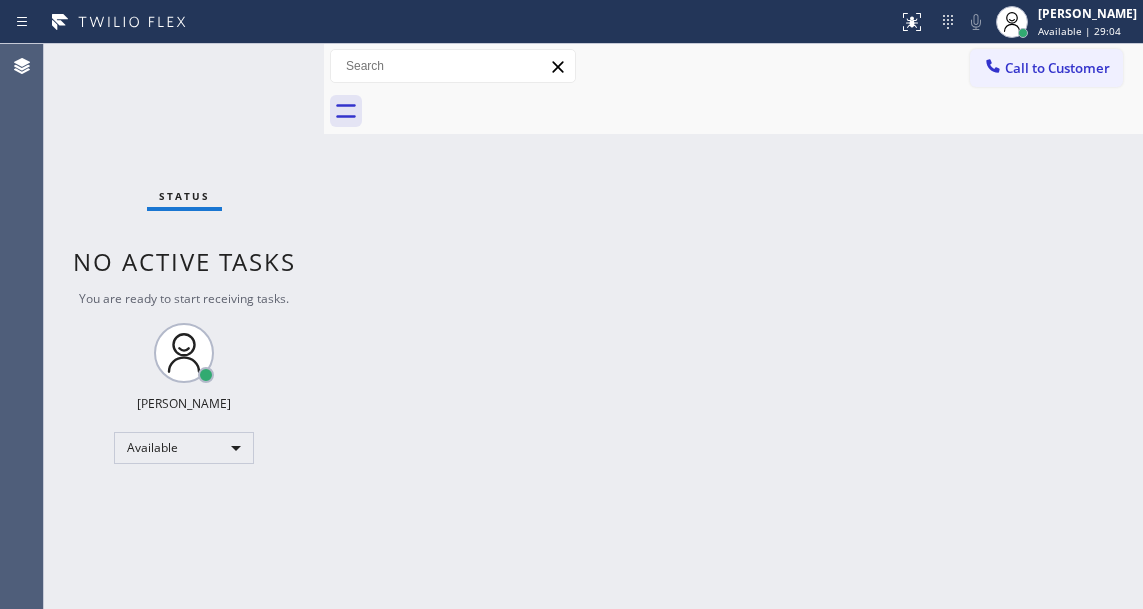 click on "Status   No active tasks     You are ready to start receiving tasks.   [PERSON_NAME]" at bounding box center [184, 326] 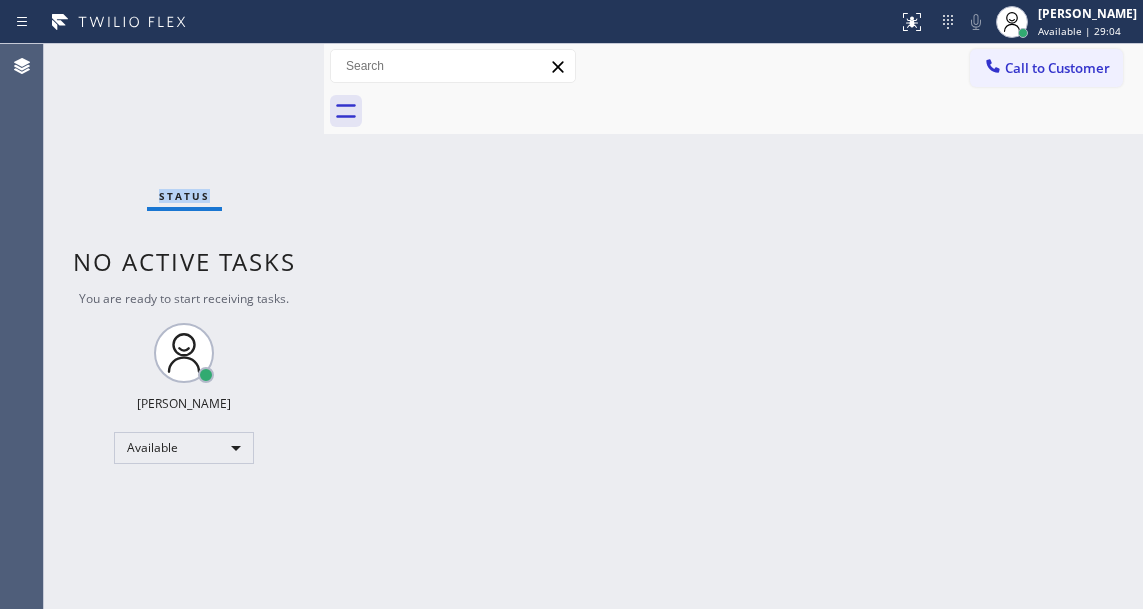 click on "Status   No active tasks     You are ready to start receiving tasks.   [PERSON_NAME]" at bounding box center (184, 326) 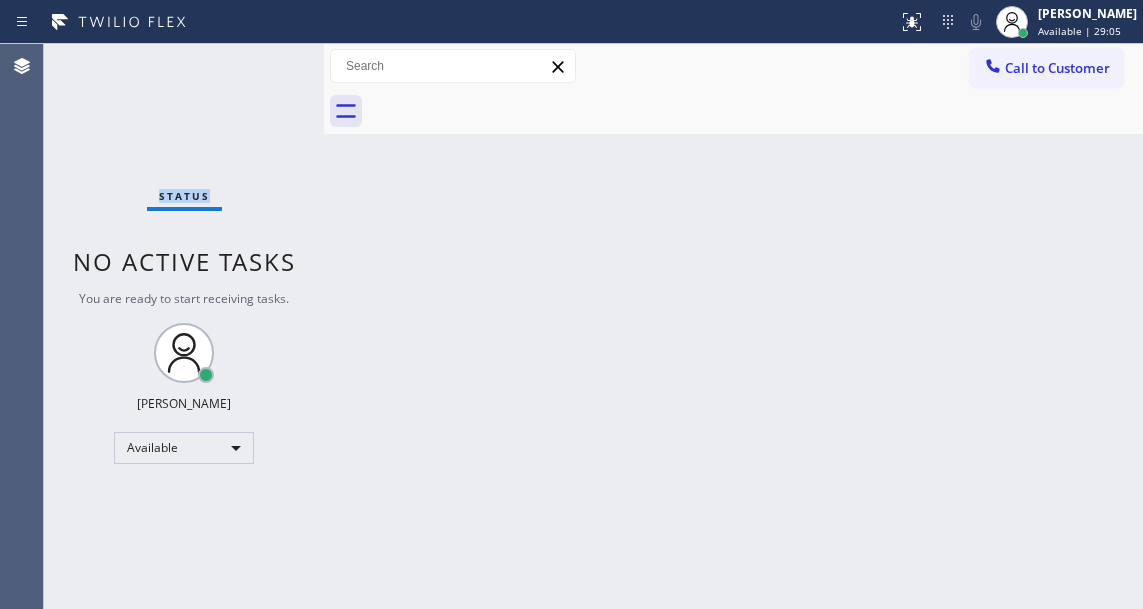 click on "Status   No active tasks     You are ready to start receiving tasks.   [PERSON_NAME]" at bounding box center [184, 326] 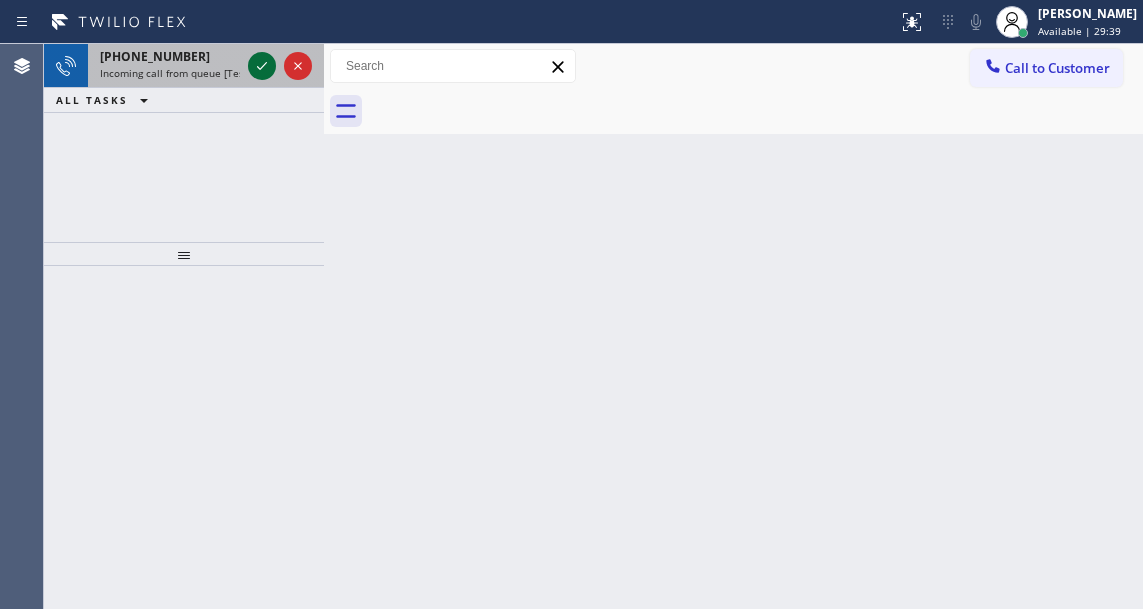click 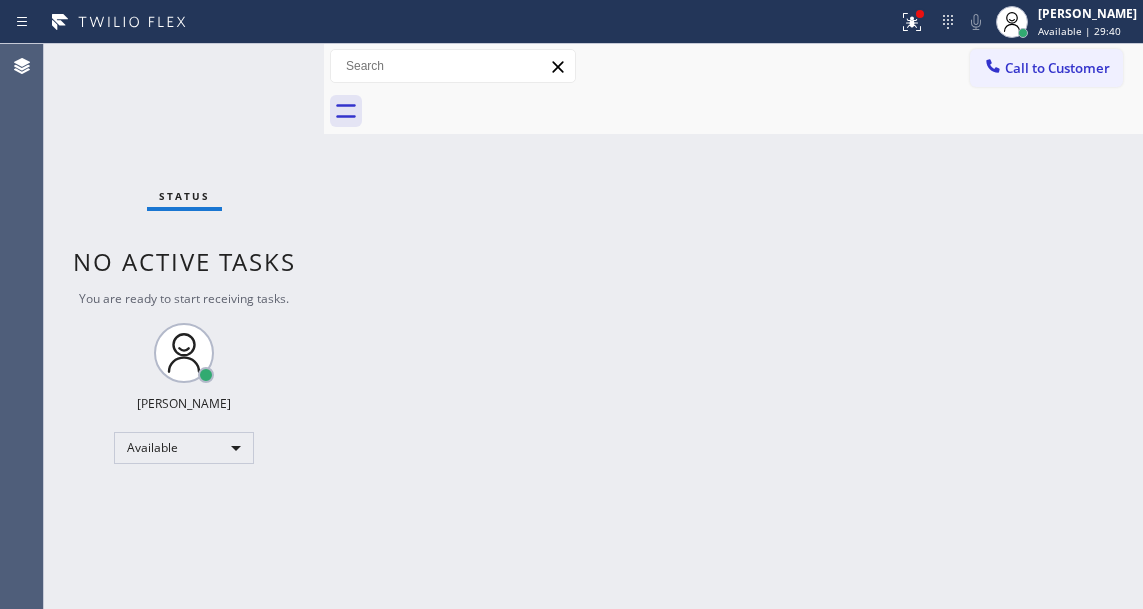 click on "Status   No active tasks     You are ready to start receiving tasks.   [PERSON_NAME]" at bounding box center [184, 326] 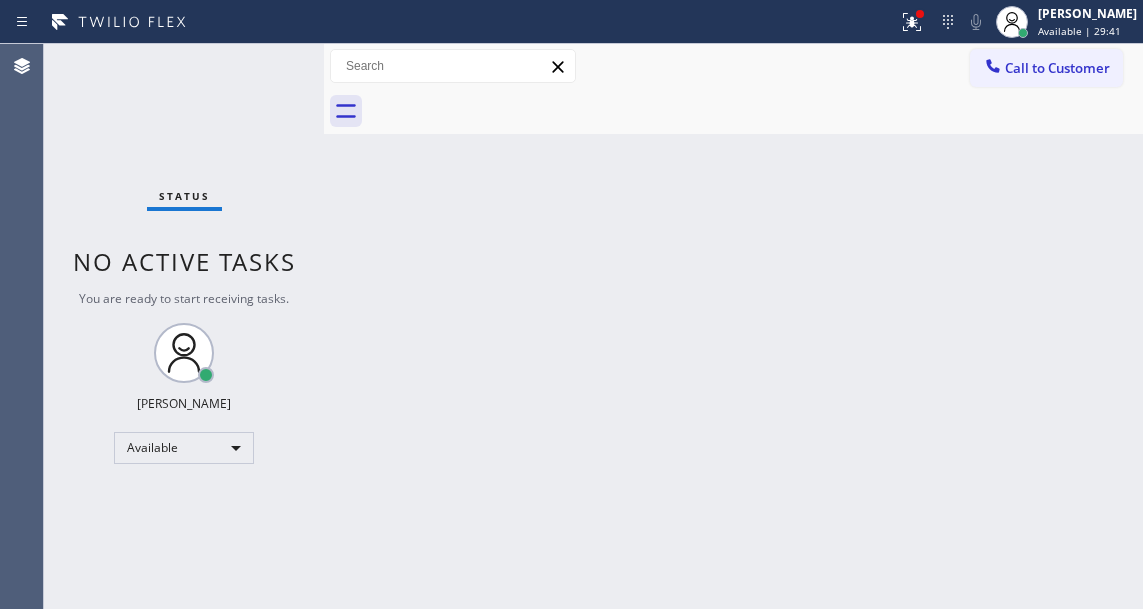 click on "Status   No active tasks     You are ready to start receiving tasks.   [PERSON_NAME]" at bounding box center (184, 326) 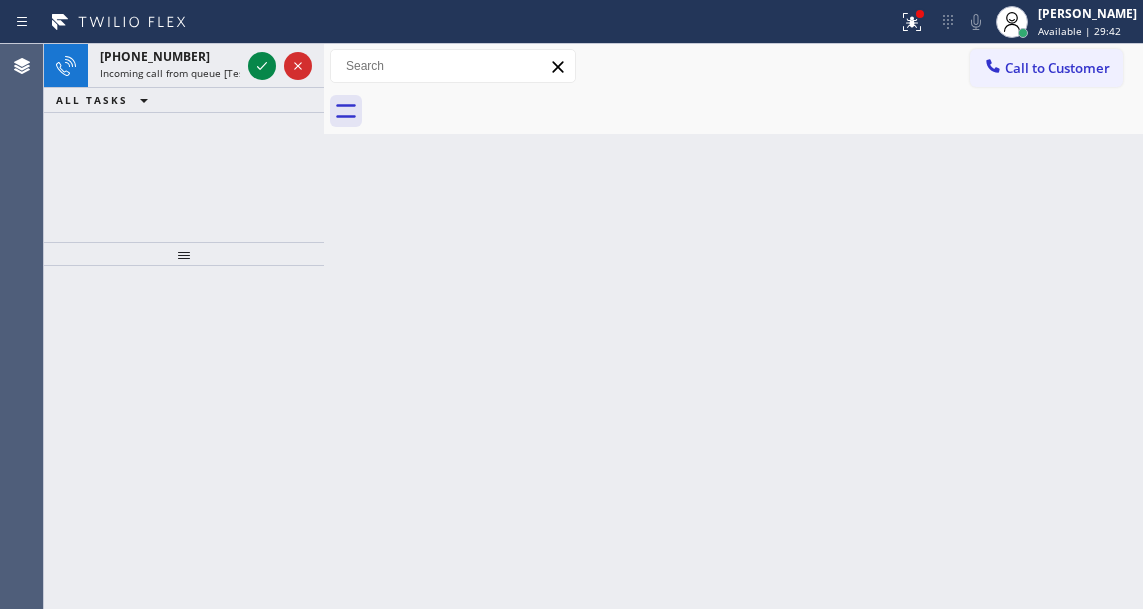 click 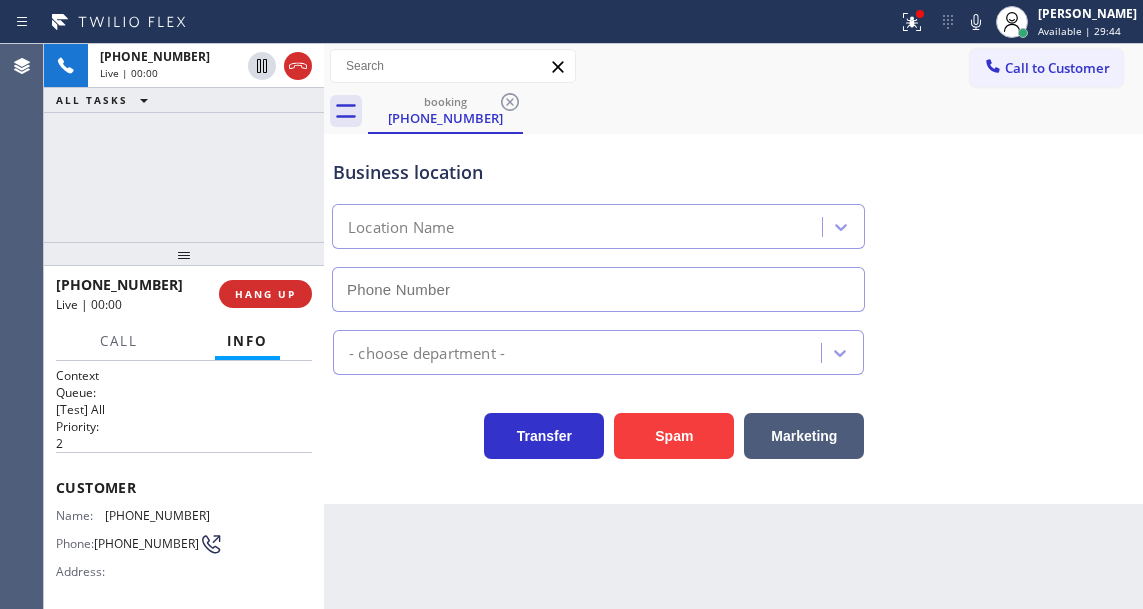 type on "[PHONE_NUMBER]" 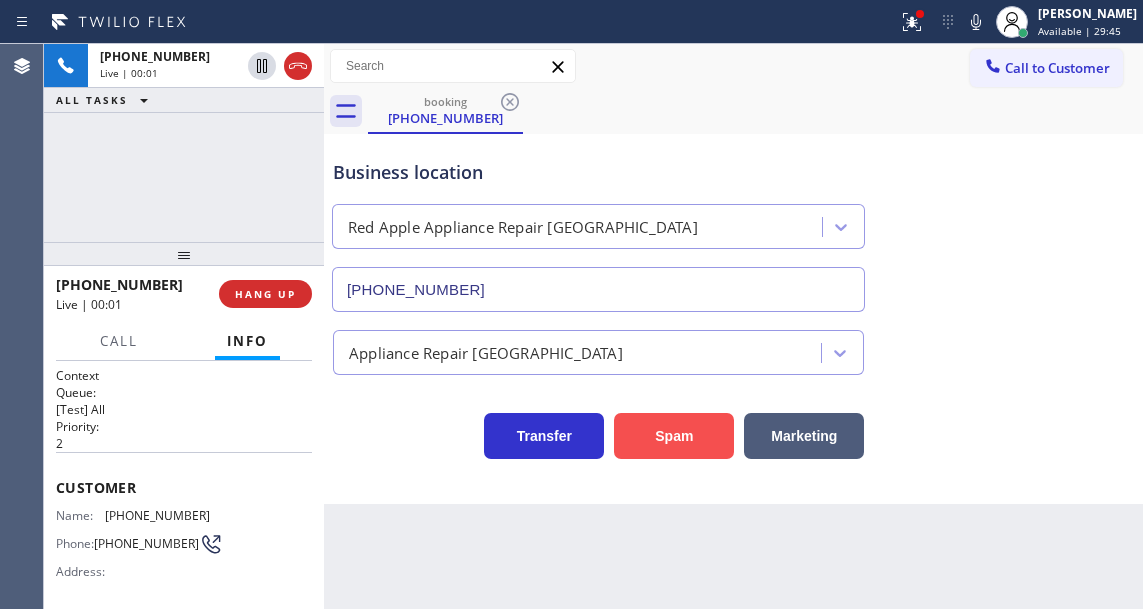 click on "Spam" at bounding box center (674, 436) 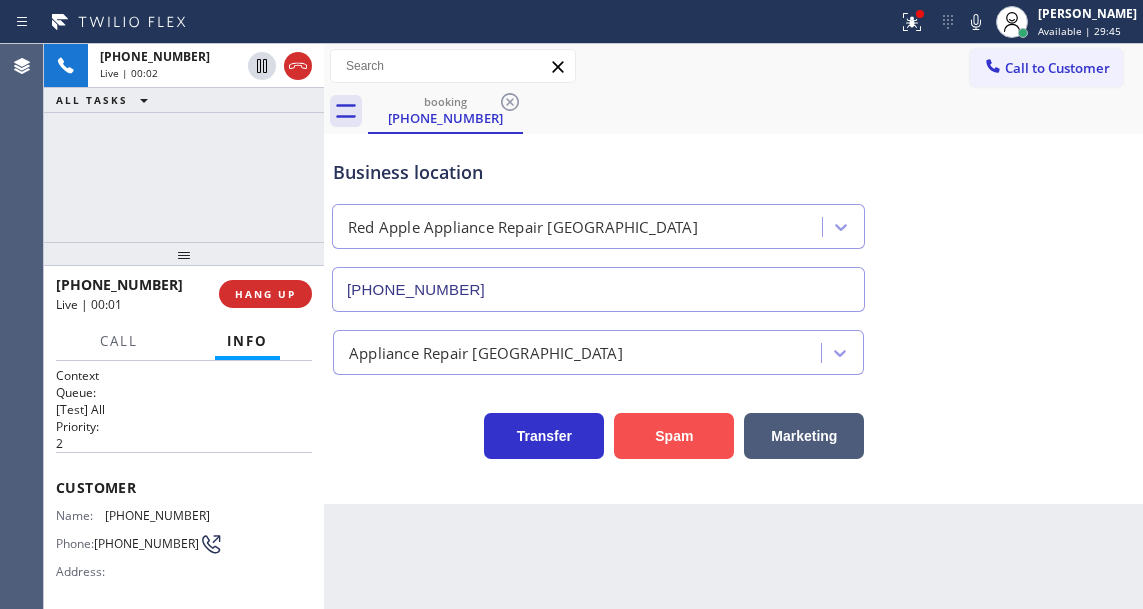 click on "Spam" at bounding box center [674, 436] 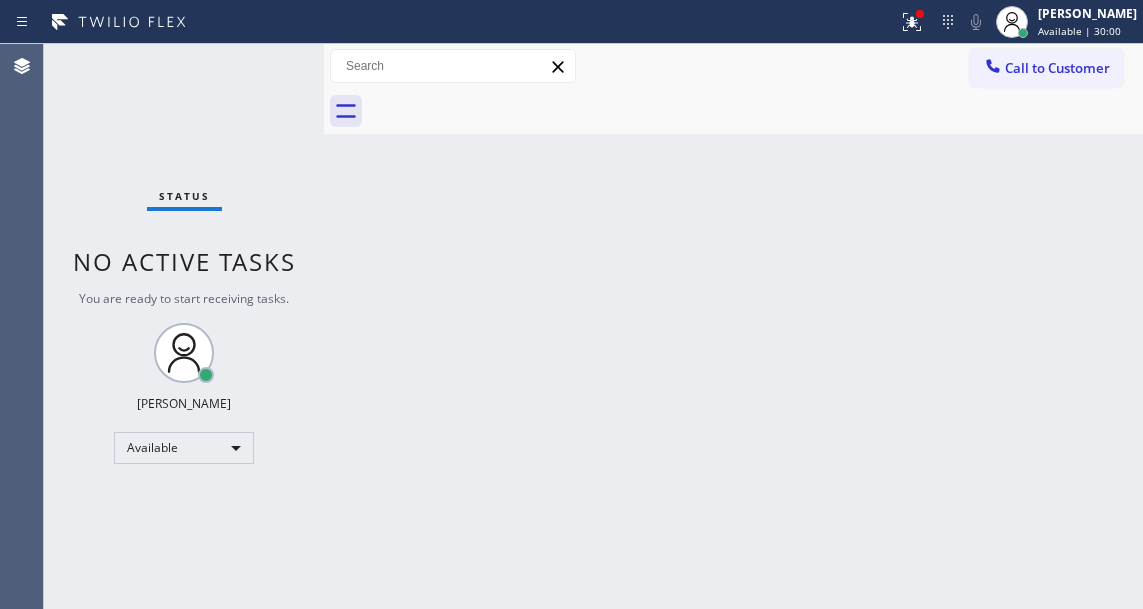 click on "Status   No active tasks     You are ready to start receiving tasks.   [PERSON_NAME]" at bounding box center [184, 326] 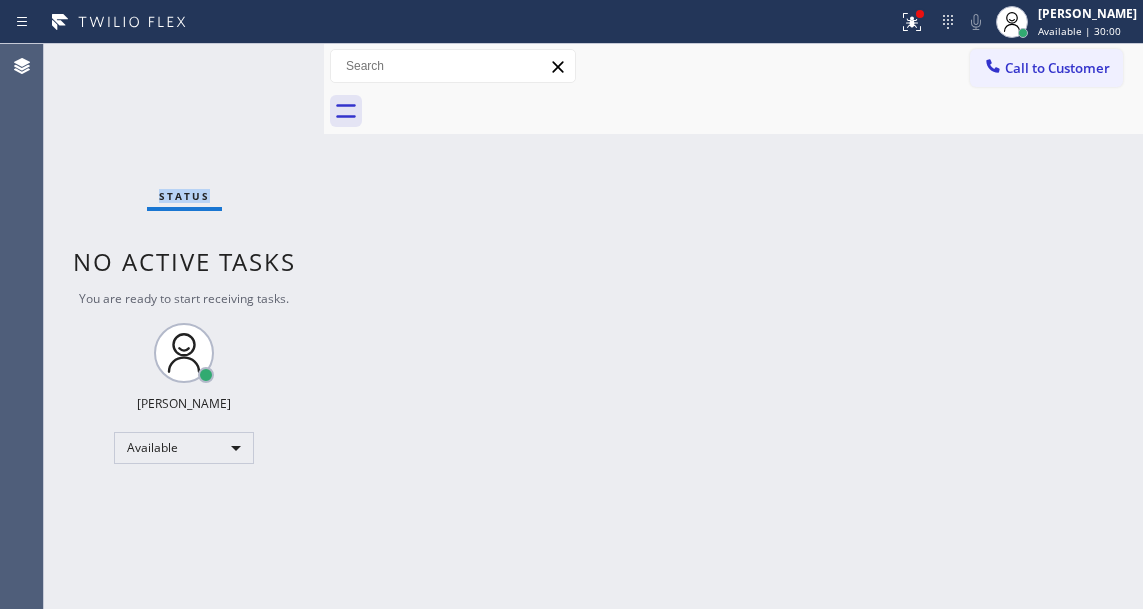 click on "Status   No active tasks     You are ready to start receiving tasks.   [PERSON_NAME]" at bounding box center [184, 326] 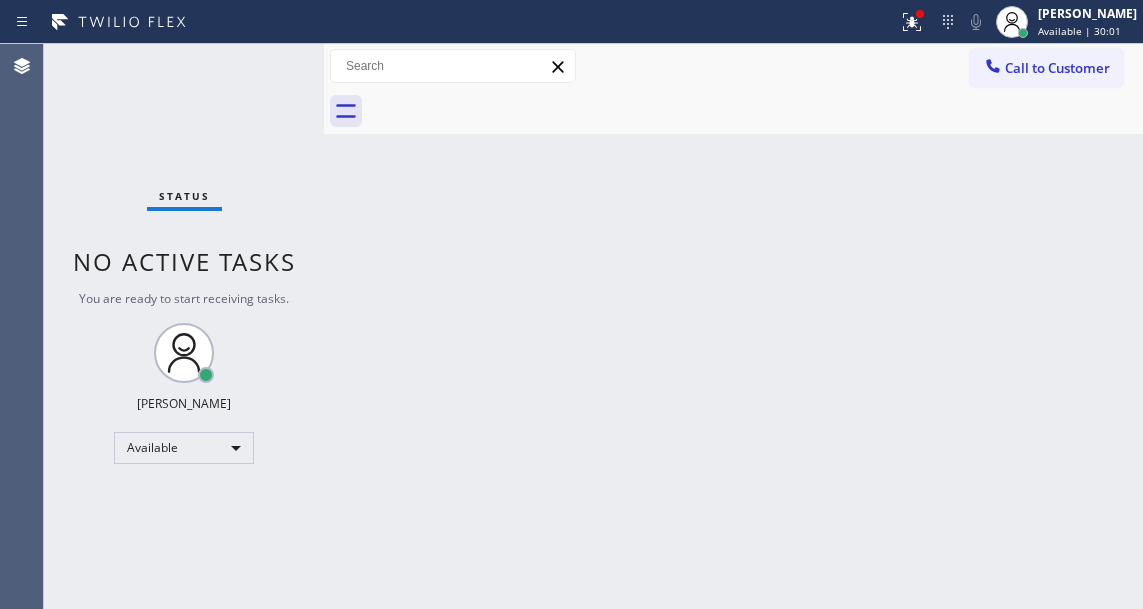 click on "Status   No active tasks     You are ready to start receiving tasks.   [PERSON_NAME]" at bounding box center (184, 326) 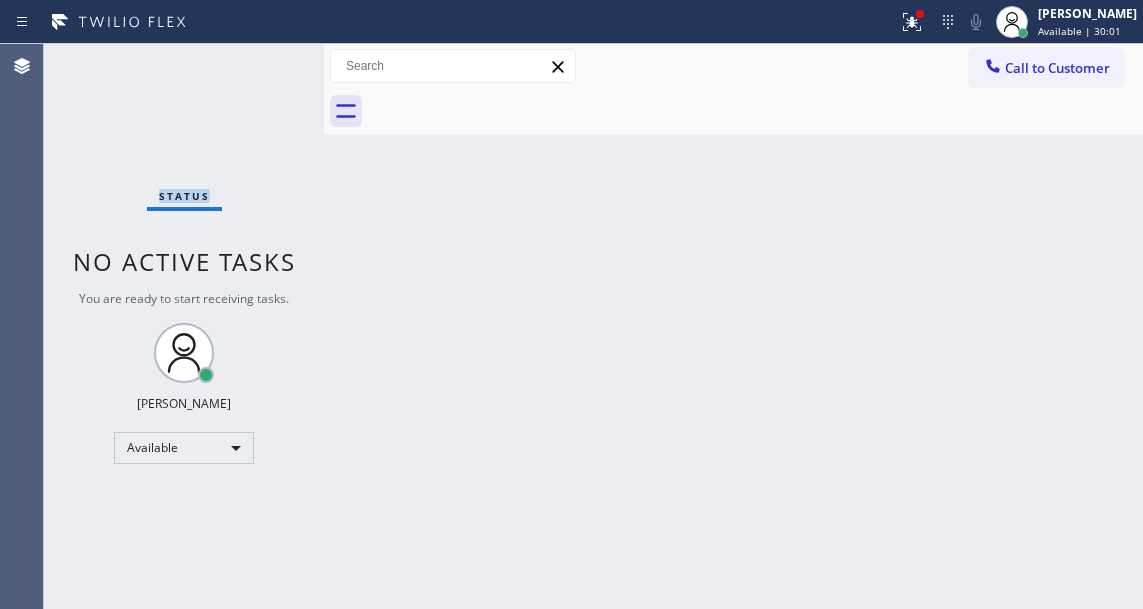 click on "Status   No active tasks     You are ready to start receiving tasks.   [PERSON_NAME]" at bounding box center (184, 326) 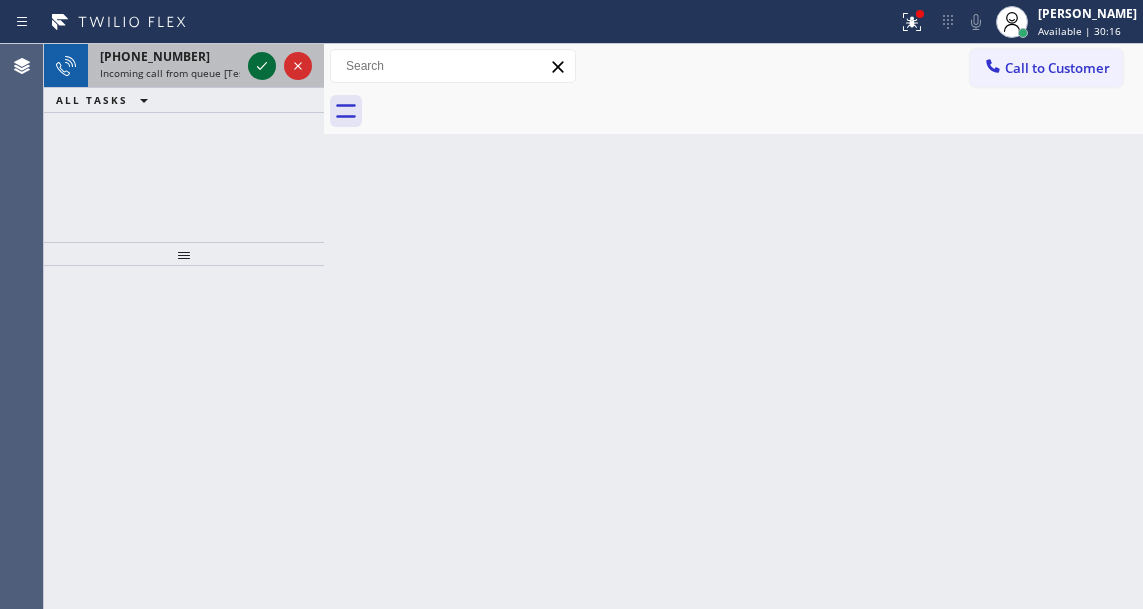 click 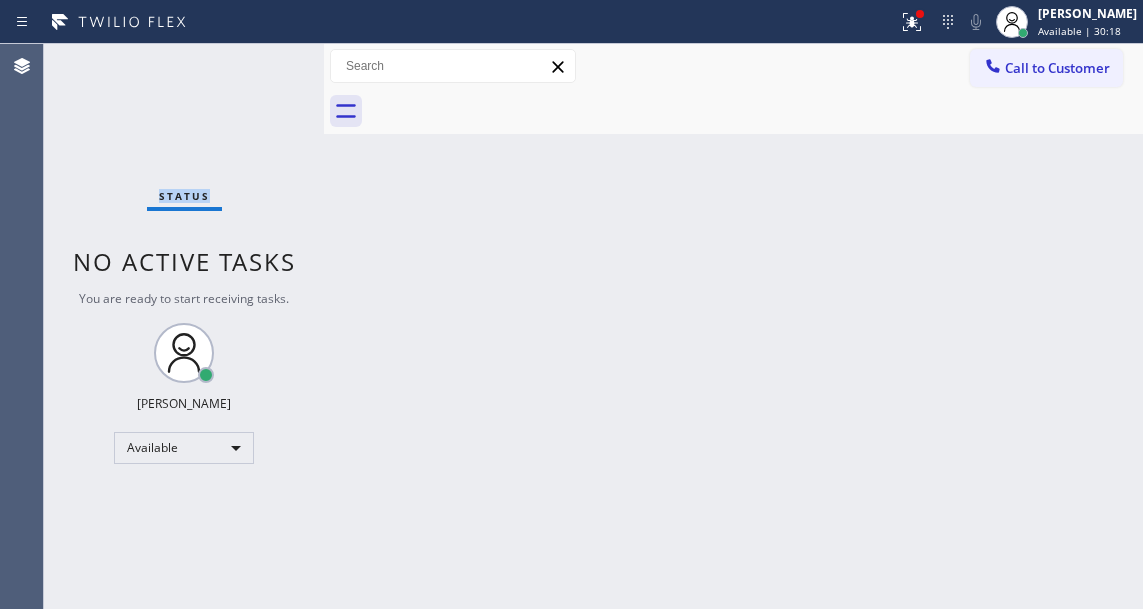 click on "Status   No active tasks     You are ready to start receiving tasks.   [PERSON_NAME]" at bounding box center [184, 326] 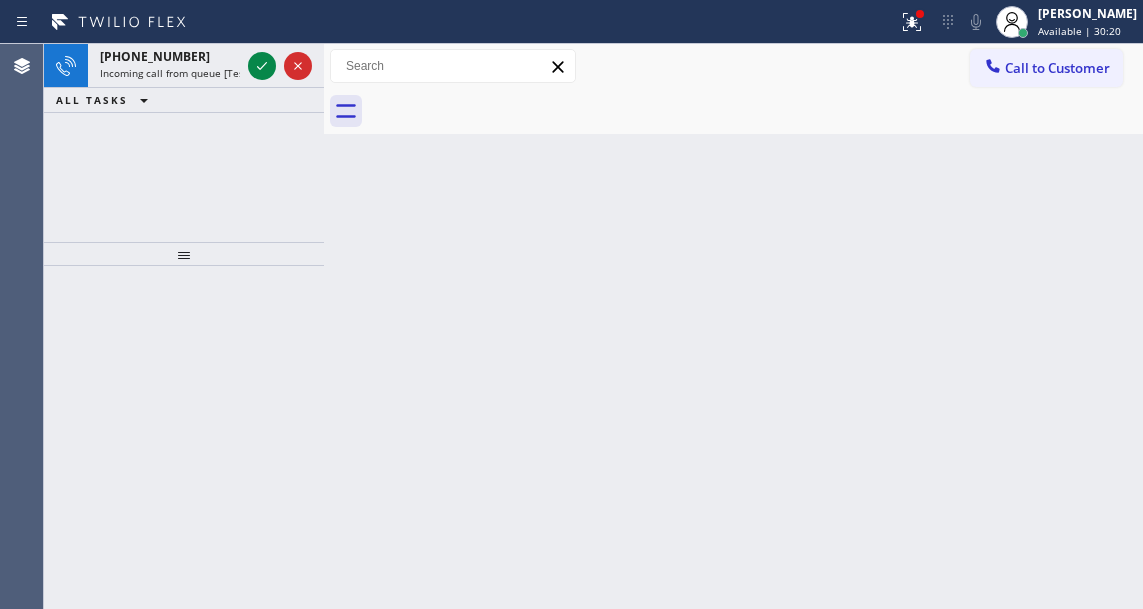 click 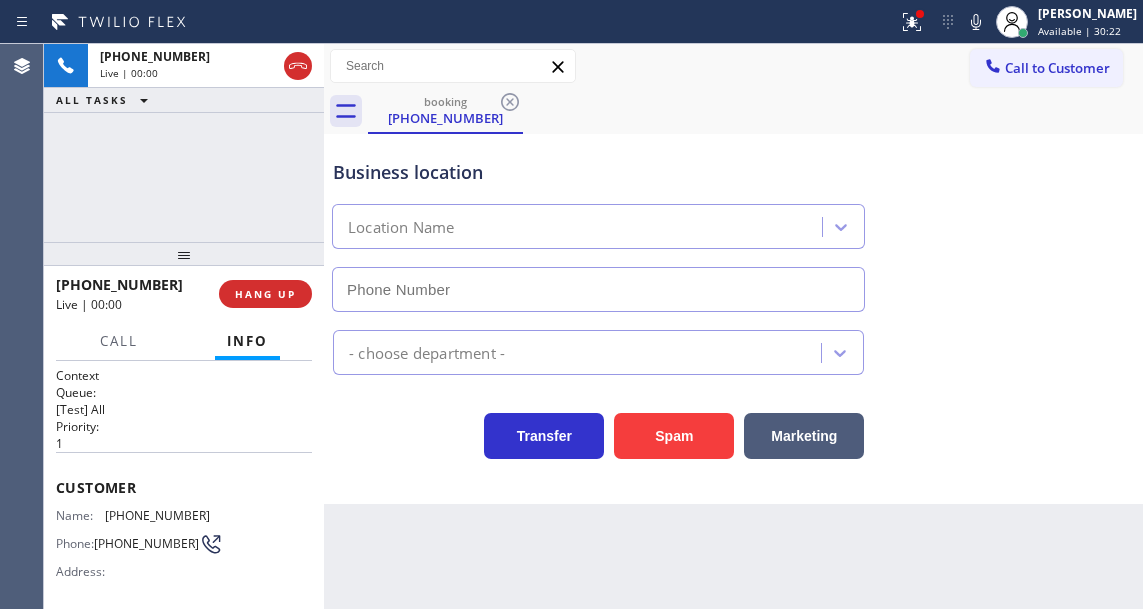 type on "[PHONE_NUMBER]" 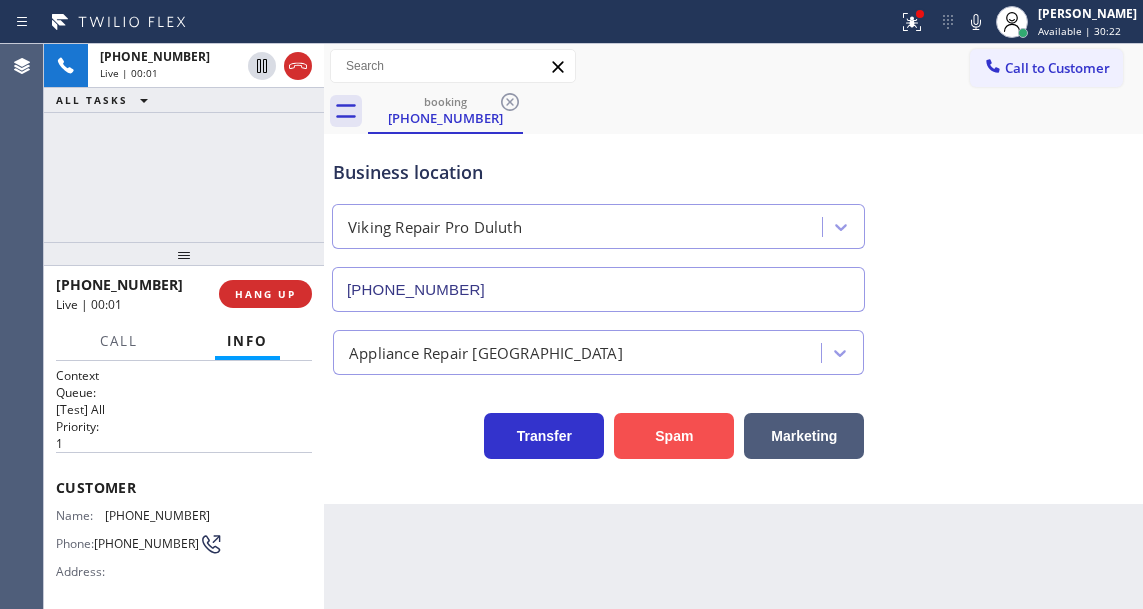 click on "Spam" at bounding box center [674, 436] 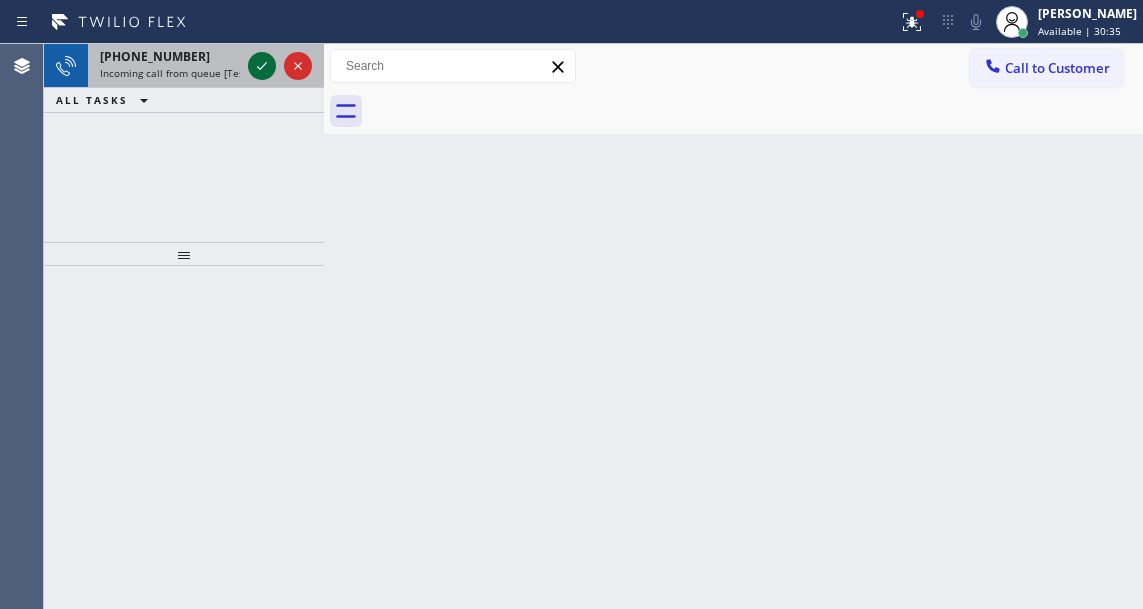 click 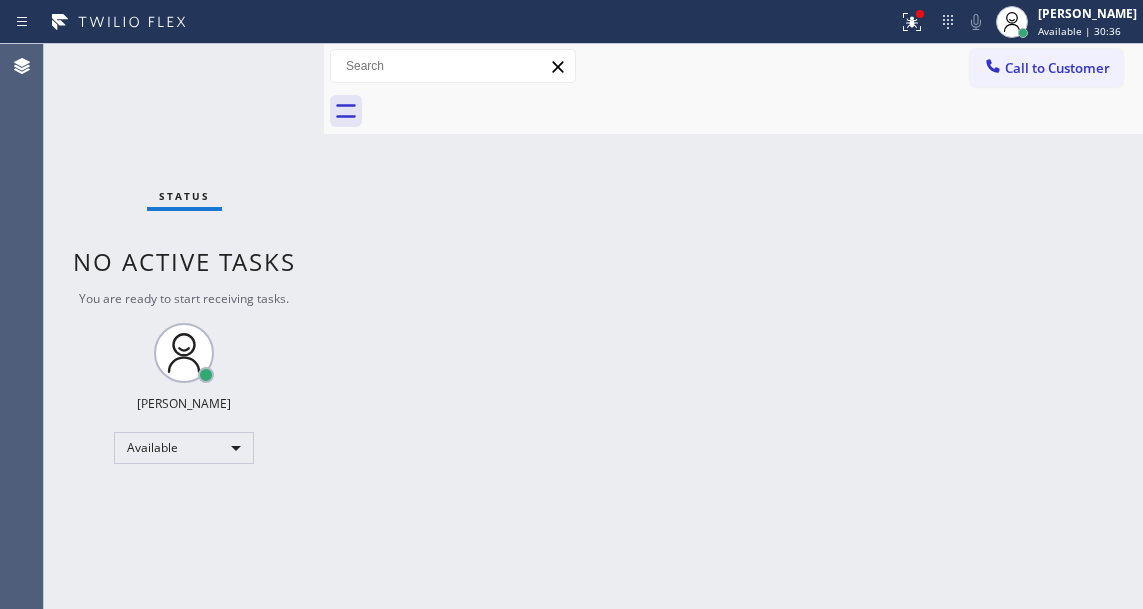 click on "Status   No active tasks     You are ready to start receiving tasks.   [PERSON_NAME]" at bounding box center (184, 326) 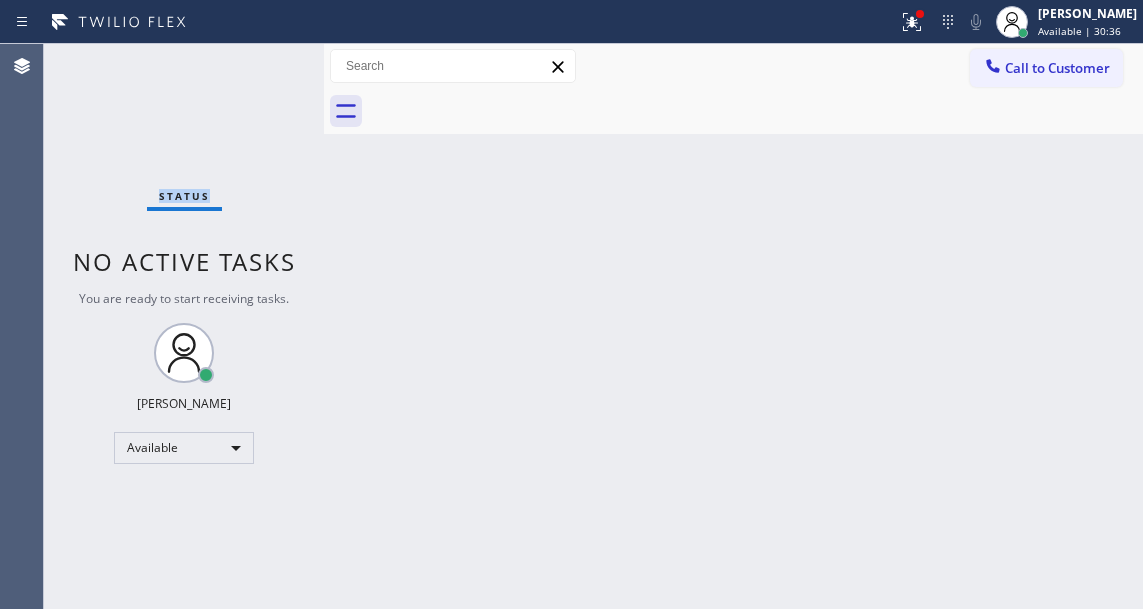 click on "Status   No active tasks     You are ready to start receiving tasks.   [PERSON_NAME]" at bounding box center (184, 326) 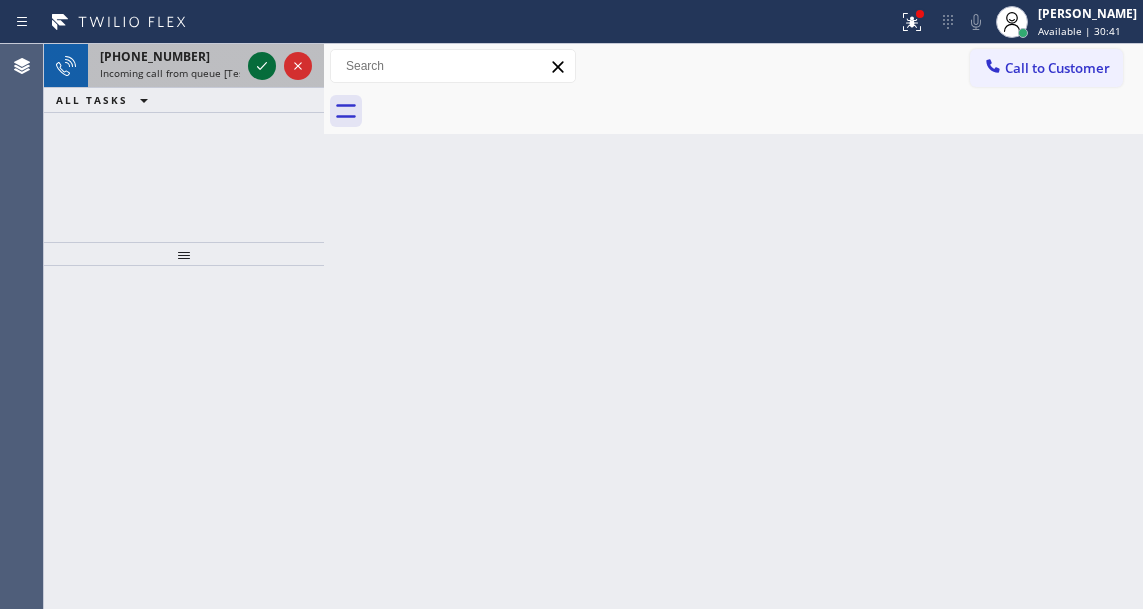 click 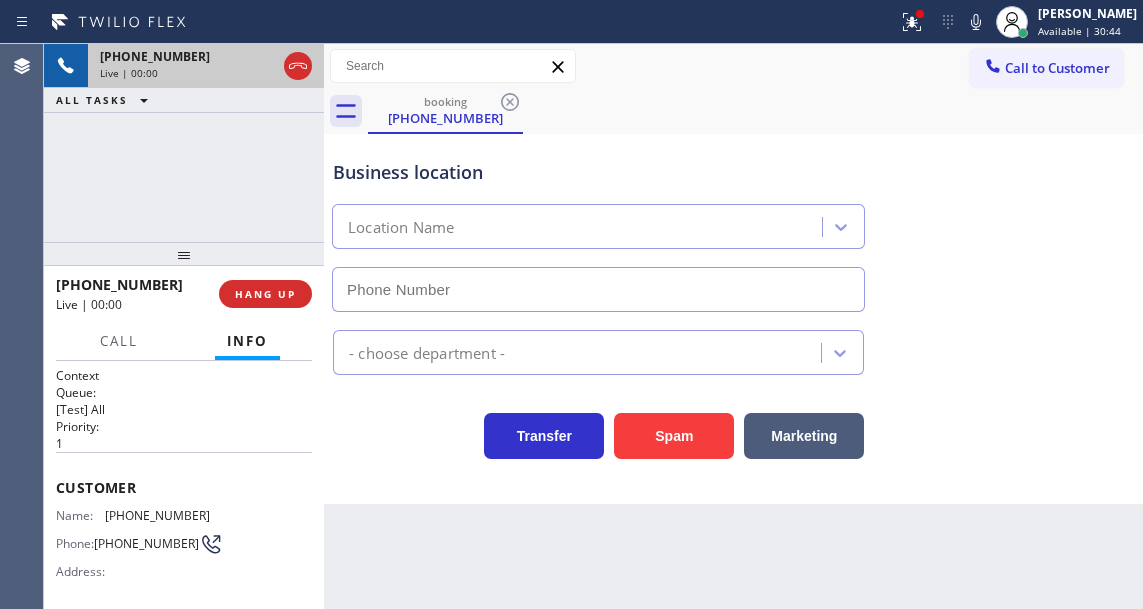 scroll, scrollTop: 100, scrollLeft: 0, axis: vertical 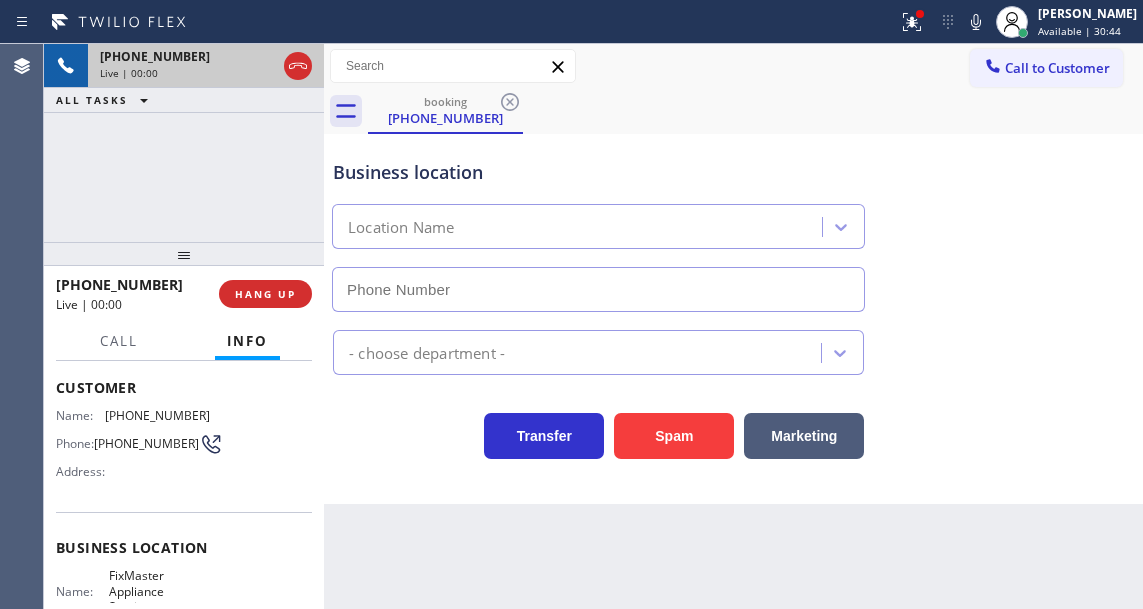 type on "[PHONE_NUMBER]" 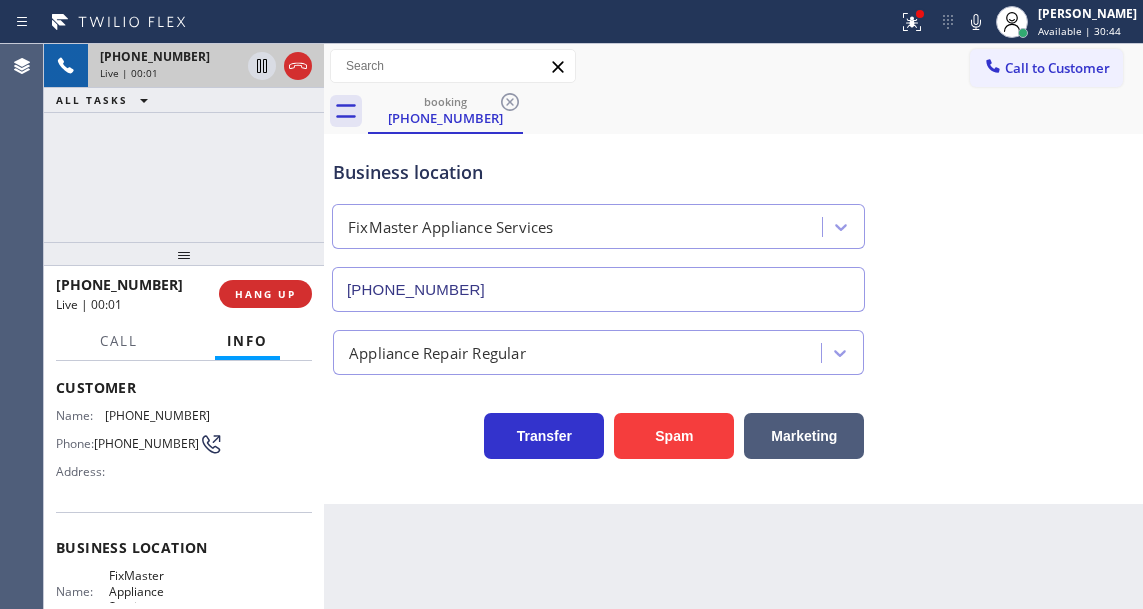 click on "Business location FixMaster Appliance Services [PHONE_NUMBER] Appliance Repair Regular Transfer Spam Marketing" at bounding box center (733, 319) 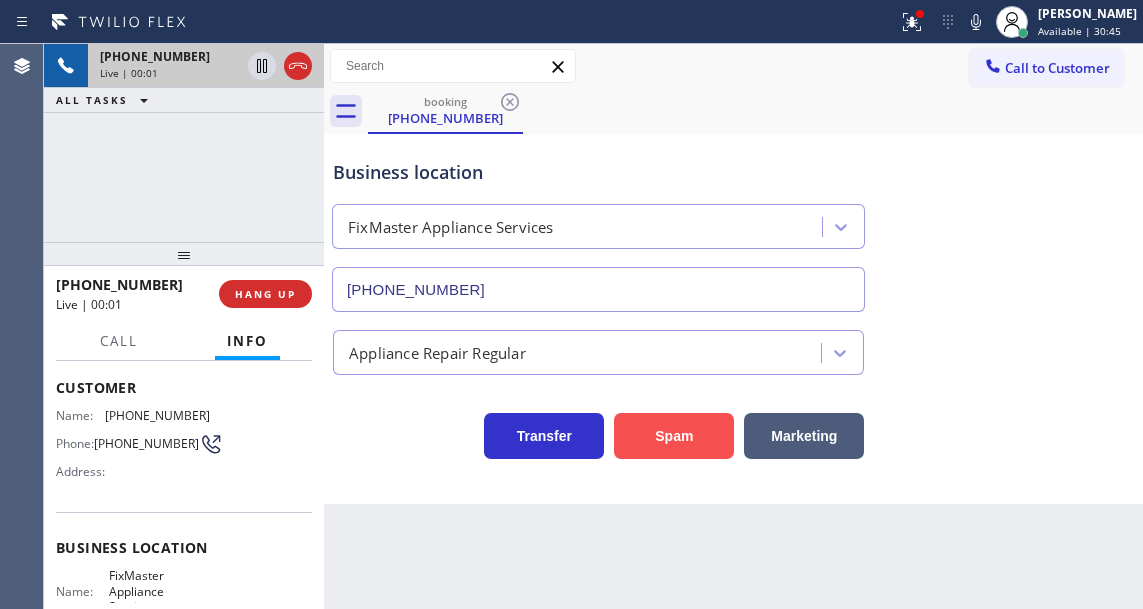 click on "Spam" at bounding box center [674, 436] 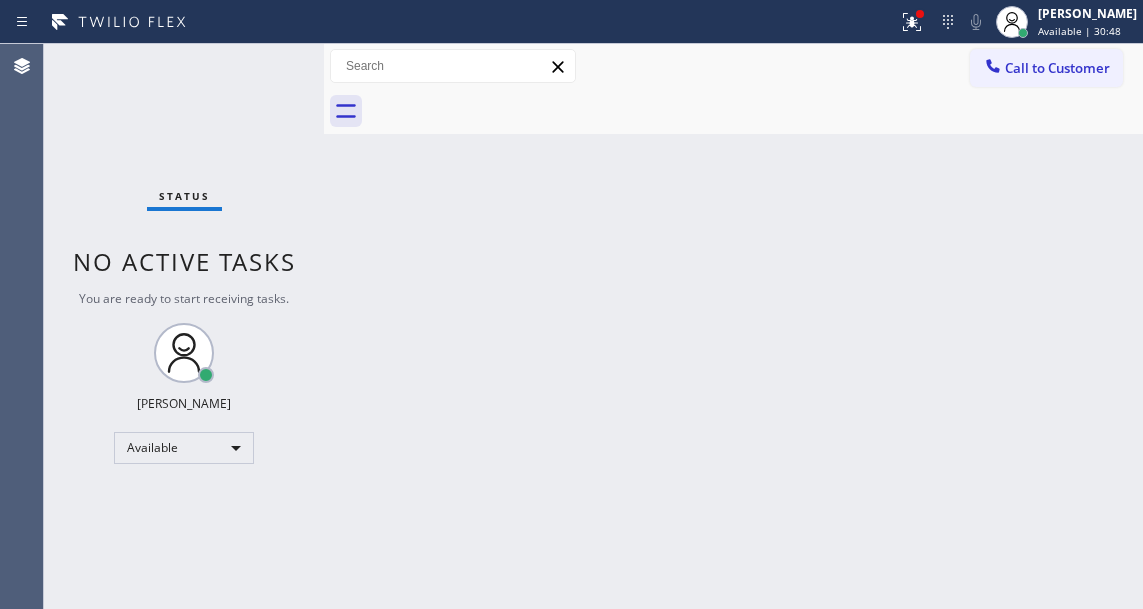 click on "Status   No active tasks     You are ready to start receiving tasks.   [PERSON_NAME]" at bounding box center (184, 326) 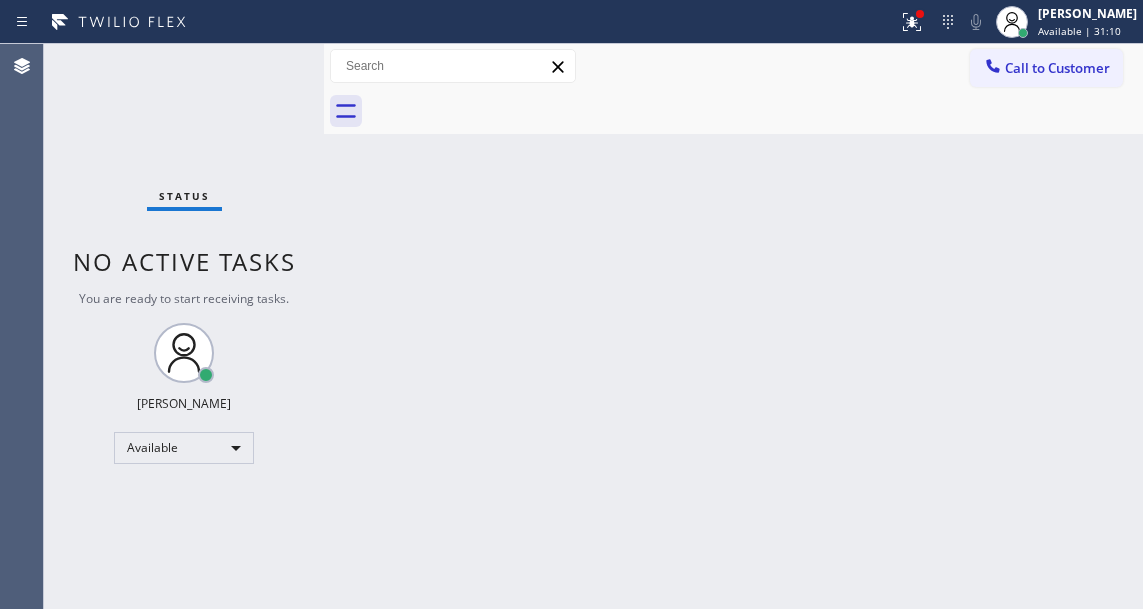 click on "Status   No active tasks     You are ready to start receiving tasks.   [PERSON_NAME]" at bounding box center [184, 326] 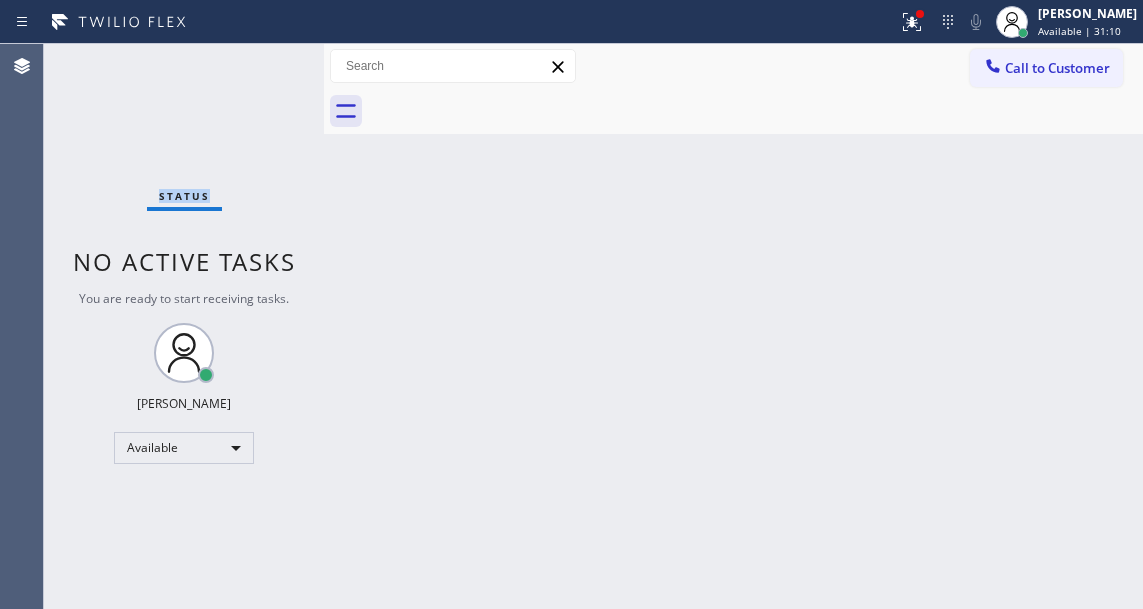 click on "Status   No active tasks     You are ready to start receiving tasks.   [PERSON_NAME]" at bounding box center [184, 326] 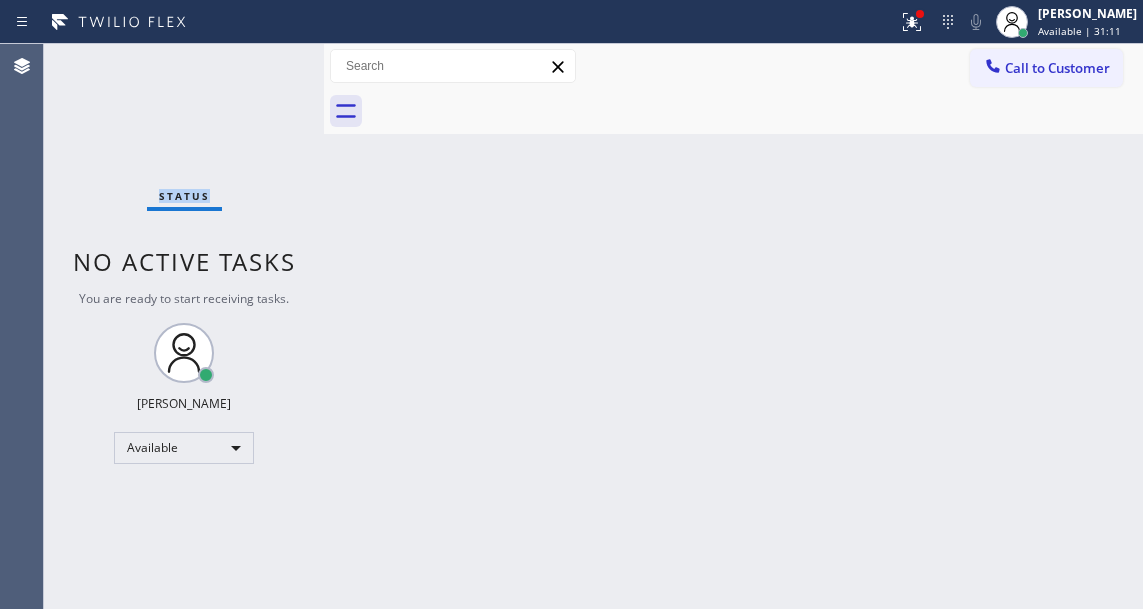 click on "Status   No active tasks     You are ready to start receiving tasks.   [PERSON_NAME]" at bounding box center [184, 326] 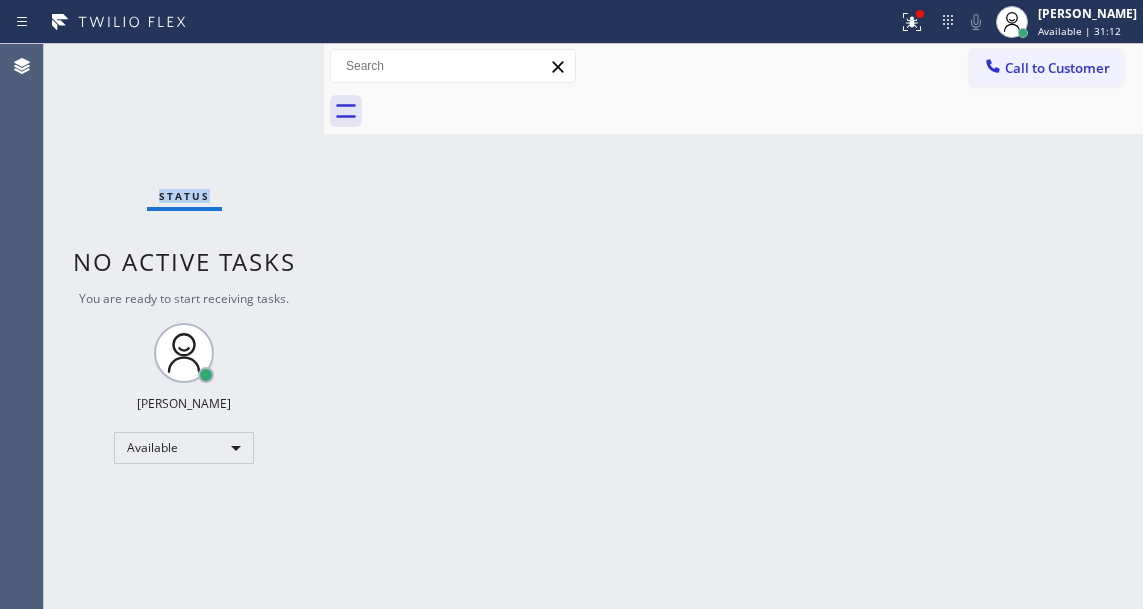 click on "Status   No active tasks     You are ready to start receiving tasks.   [PERSON_NAME]" at bounding box center (184, 326) 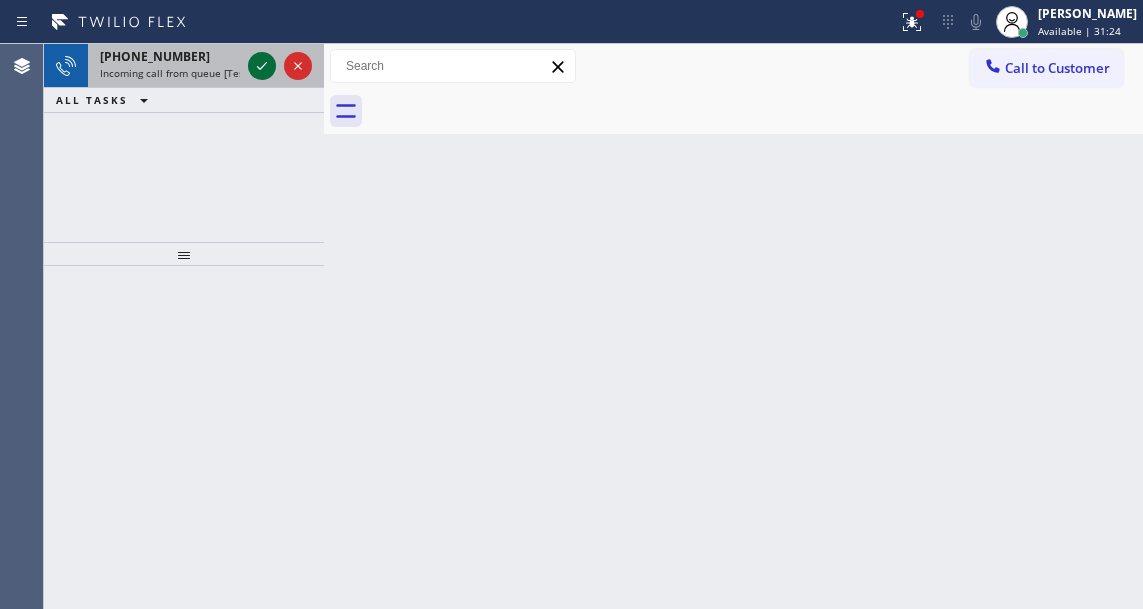 click 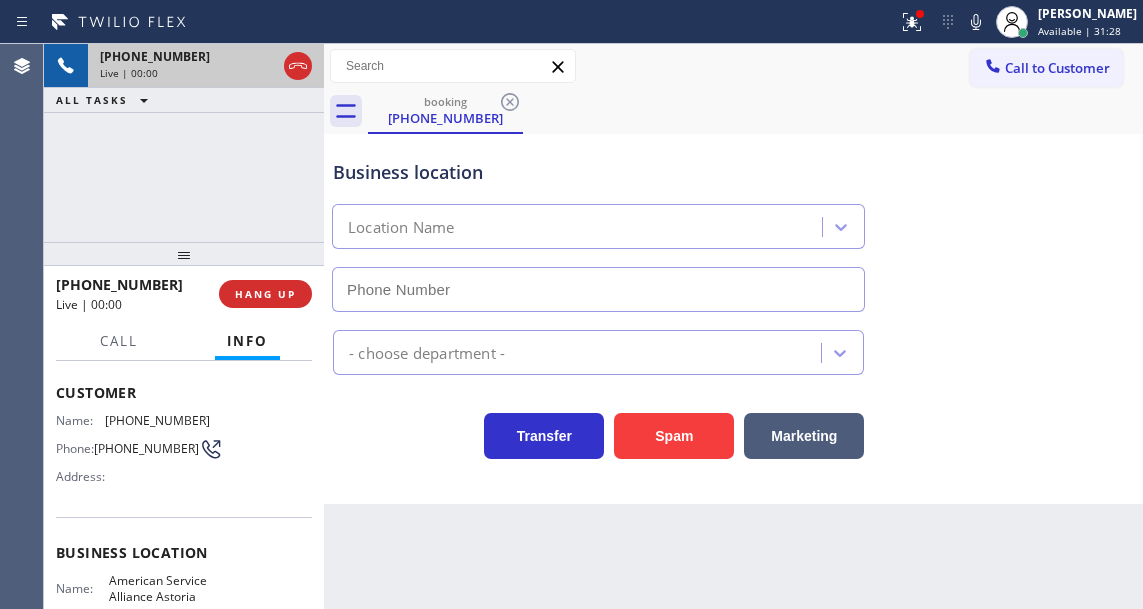 type on "[PHONE_NUMBER]" 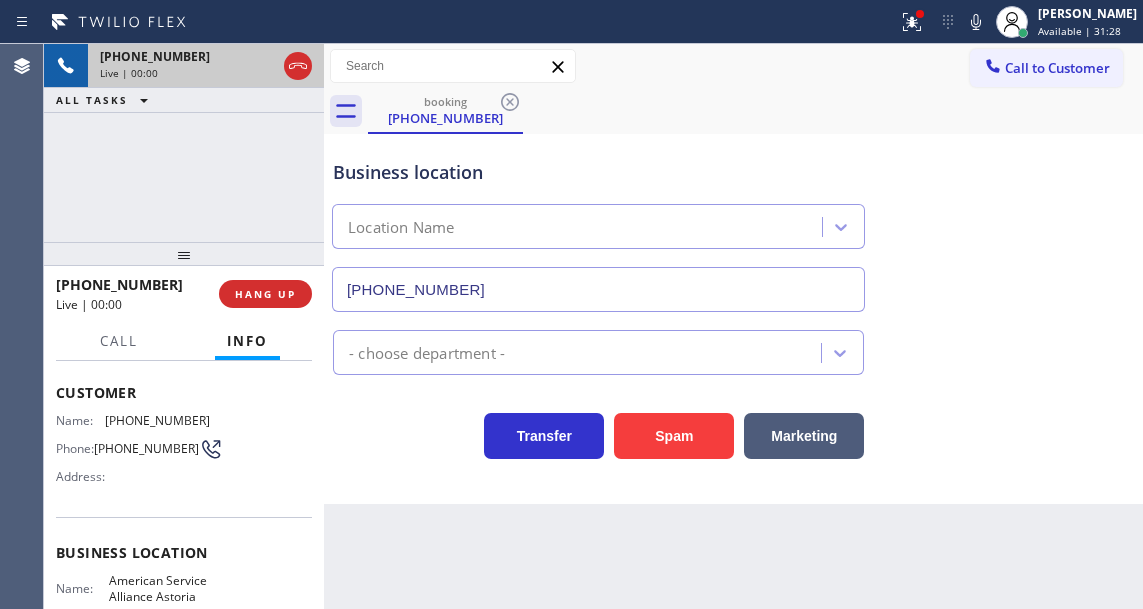 scroll, scrollTop: 100, scrollLeft: 0, axis: vertical 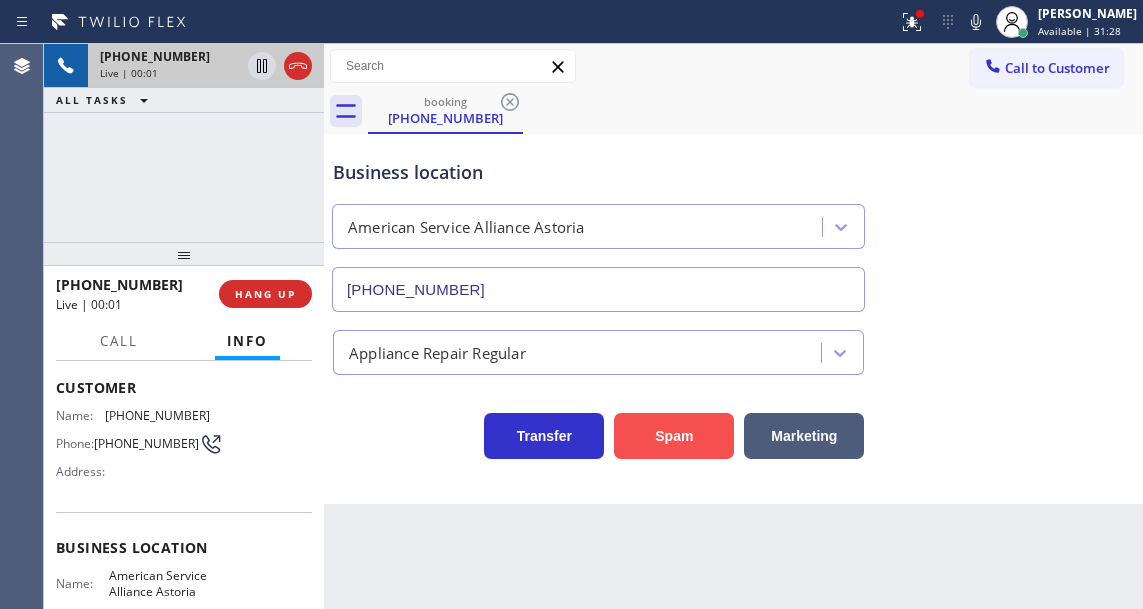 click on "Spam" at bounding box center (674, 436) 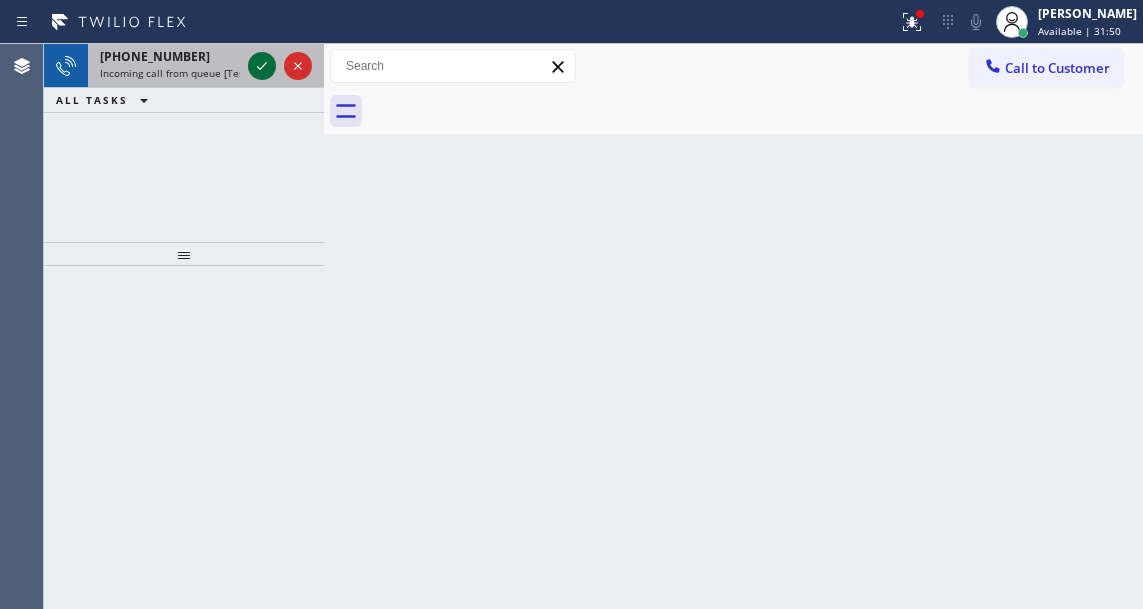 click 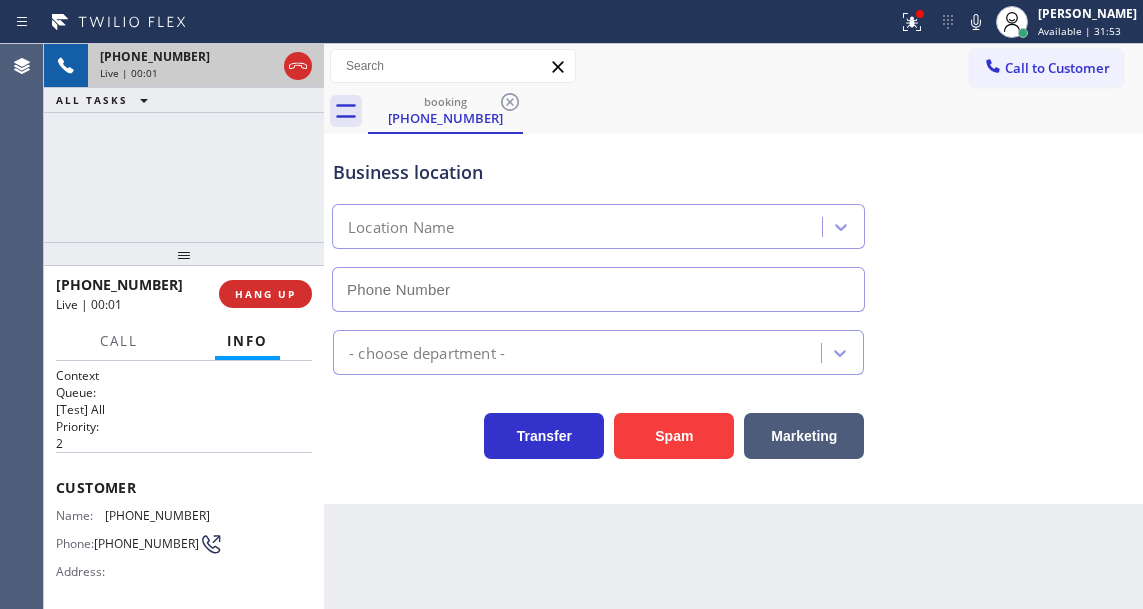 type on "[PHONE_NUMBER]" 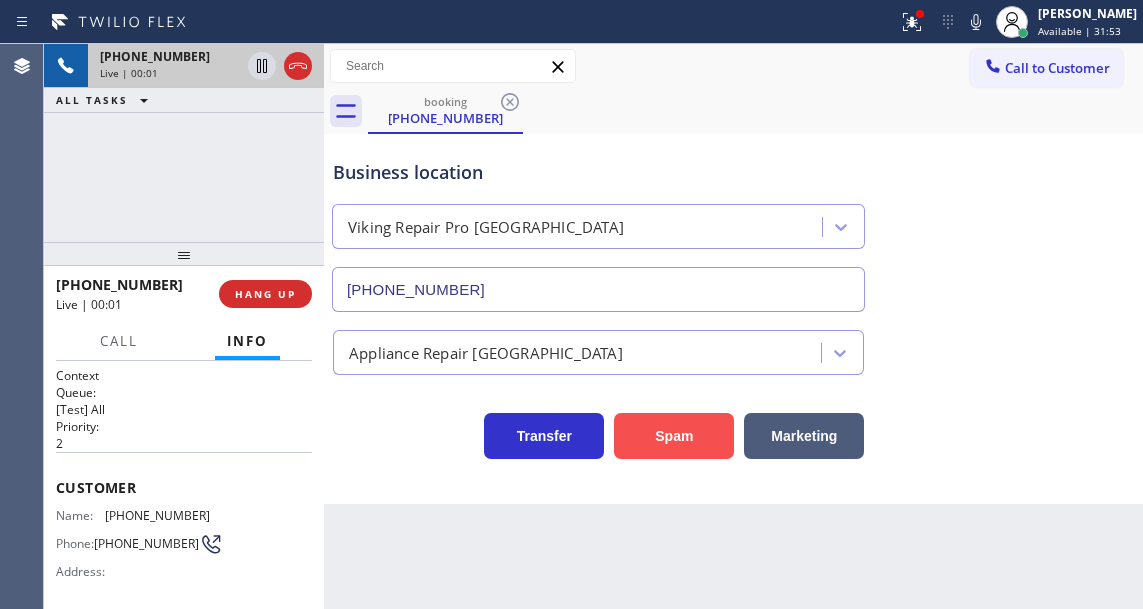 click on "Spam" at bounding box center (674, 436) 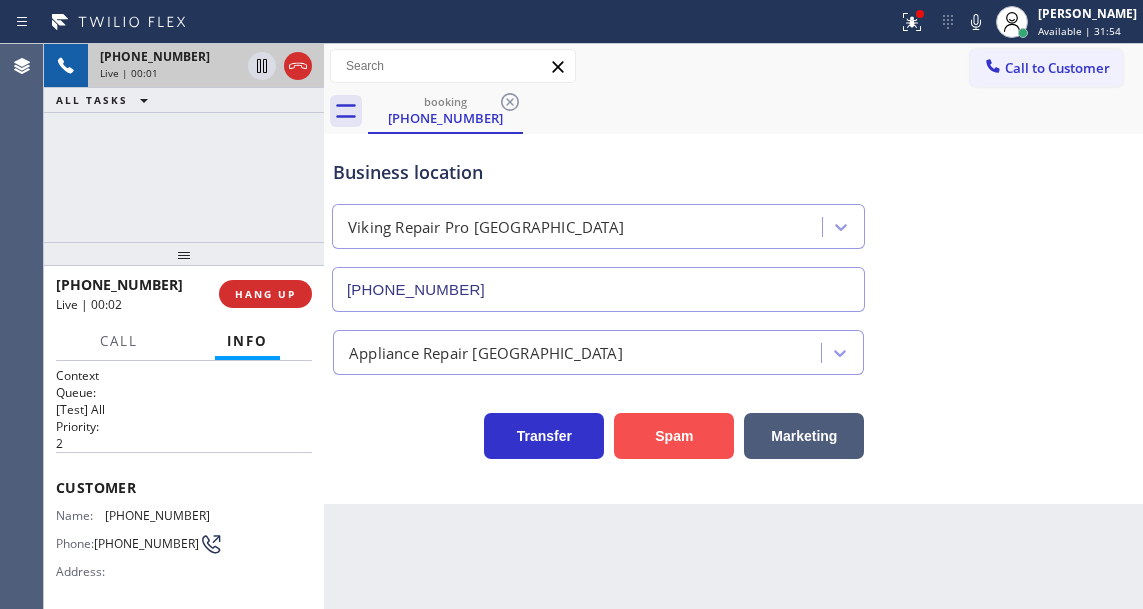 click on "Spam" at bounding box center [674, 436] 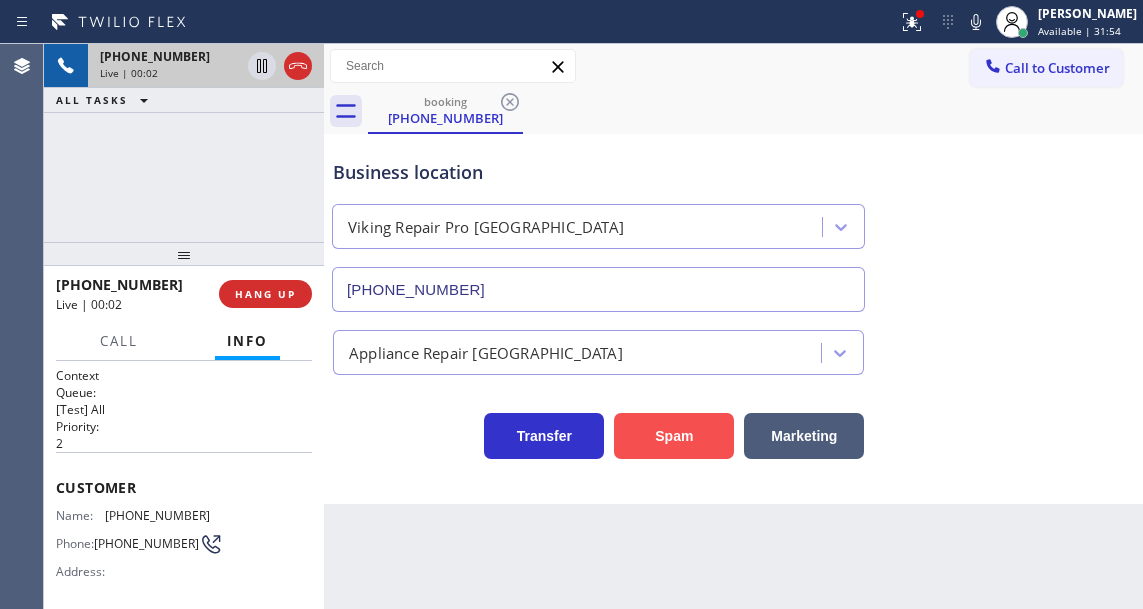 click on "Spam" at bounding box center (674, 436) 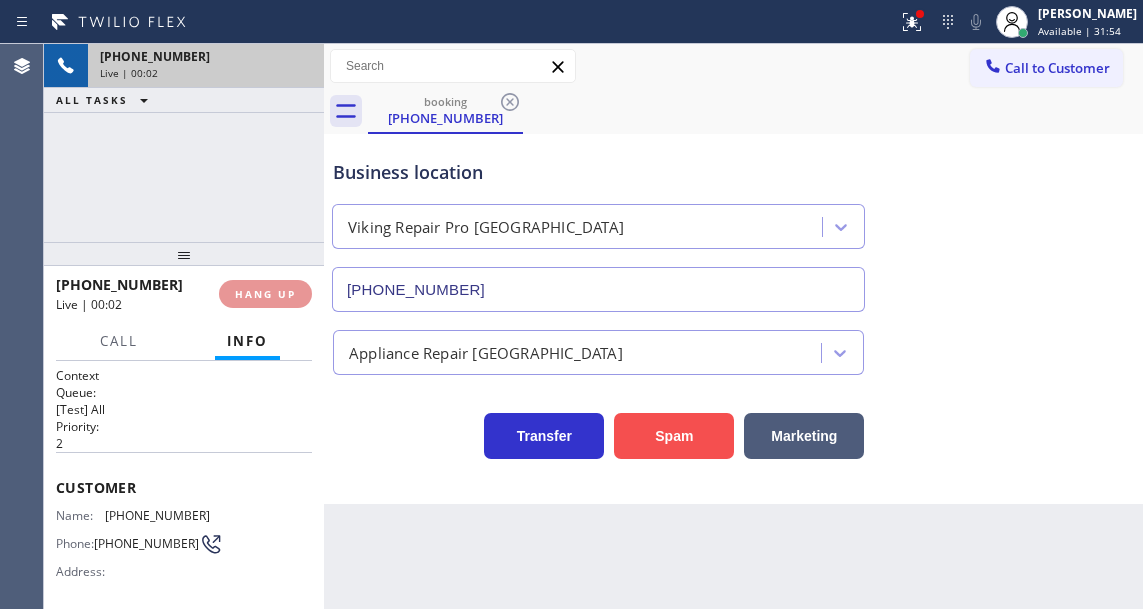 click on "Spam" at bounding box center [674, 436] 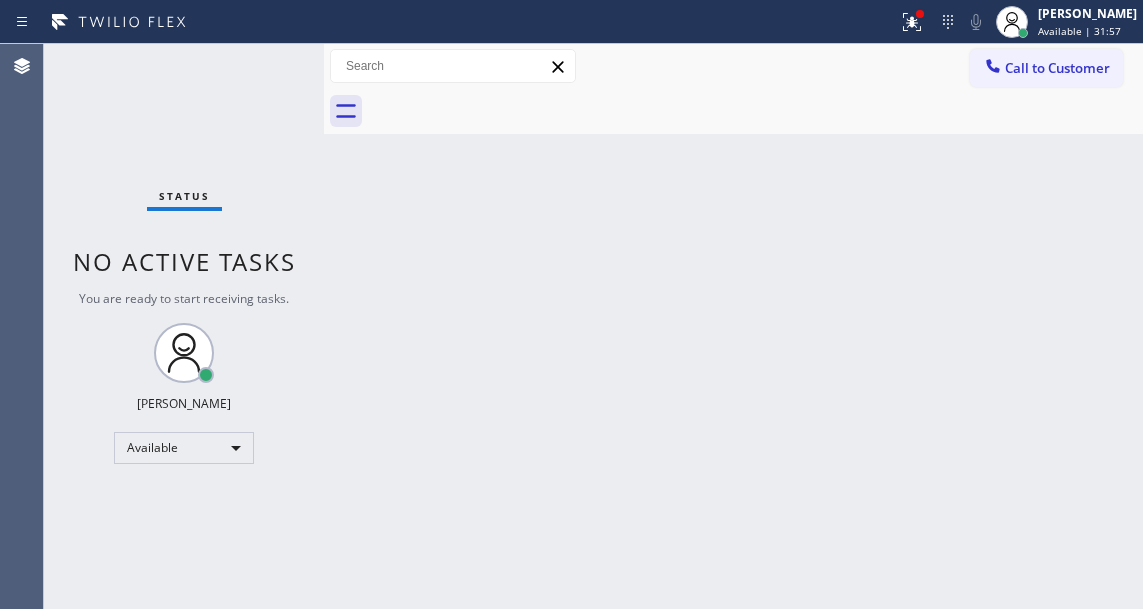 click on "Status   No active tasks     You are ready to start receiving tasks.   [PERSON_NAME]" at bounding box center [184, 326] 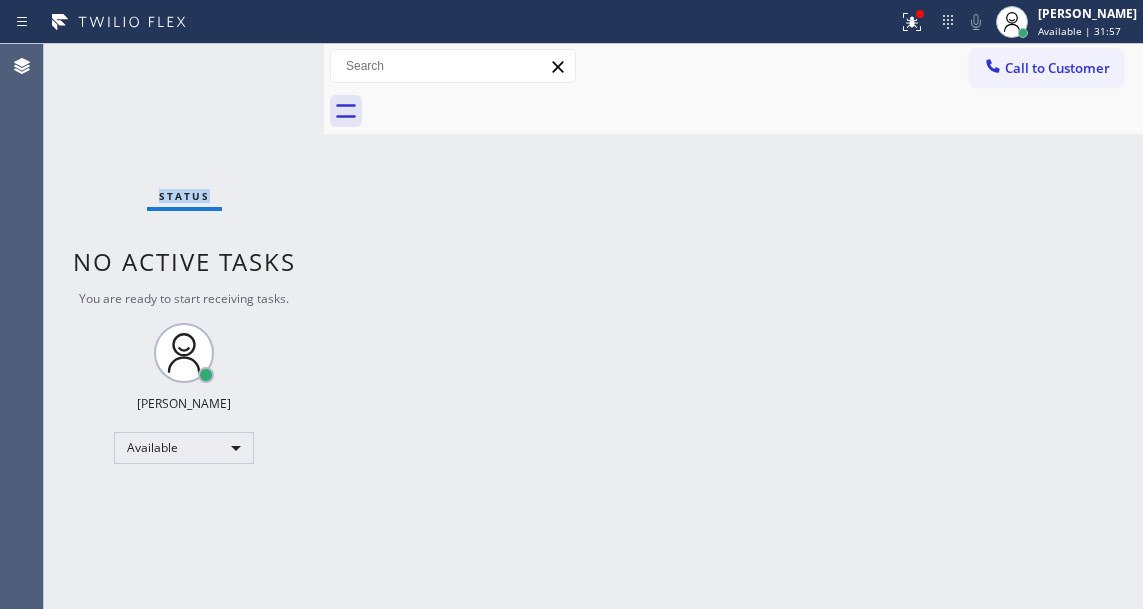 click on "Status   No active tasks     You are ready to start receiving tasks.   [PERSON_NAME]" at bounding box center [184, 326] 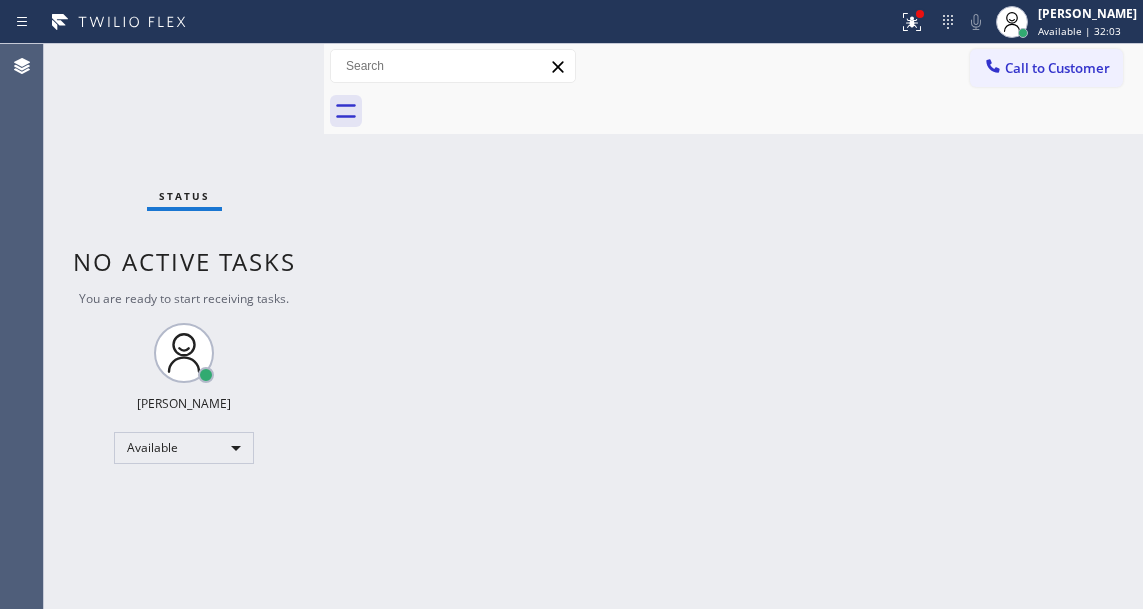 click on "Back to Dashboard Change Sender ID Customers Technicians Select a contact Outbound call Technician Search Technician Your caller id phone number Your caller id phone number Call Technician info Name   Phone none Address none Change Sender ID HVAC [PHONE_NUMBER] 5 Star Appliance [PHONE_NUMBER] Appliance Repair [PHONE_NUMBER] Plumbing [PHONE_NUMBER] Air Duct Cleaning [PHONE_NUMBER]  Electricians [PHONE_NUMBER] Cancel Change Check personal SMS Reset Change No tabs Call to Customer Outbound call Location Search location Your caller id phone number [PHONE_NUMBER] Customer number Call Outbound call Technician Search Technician Your caller id phone number Your caller id phone number Call" at bounding box center (733, 326) 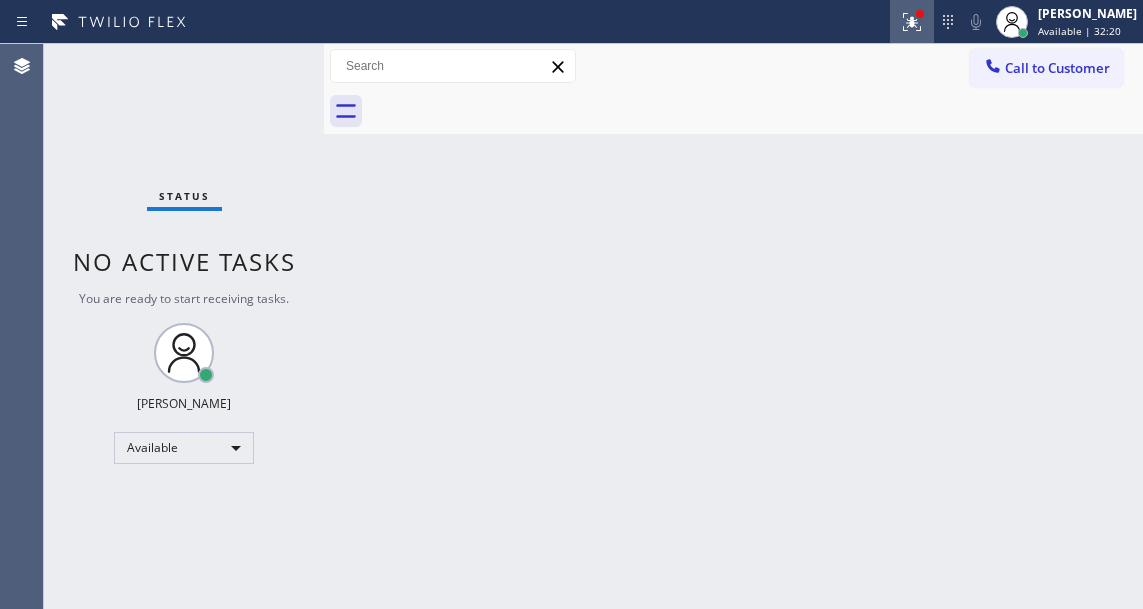 click 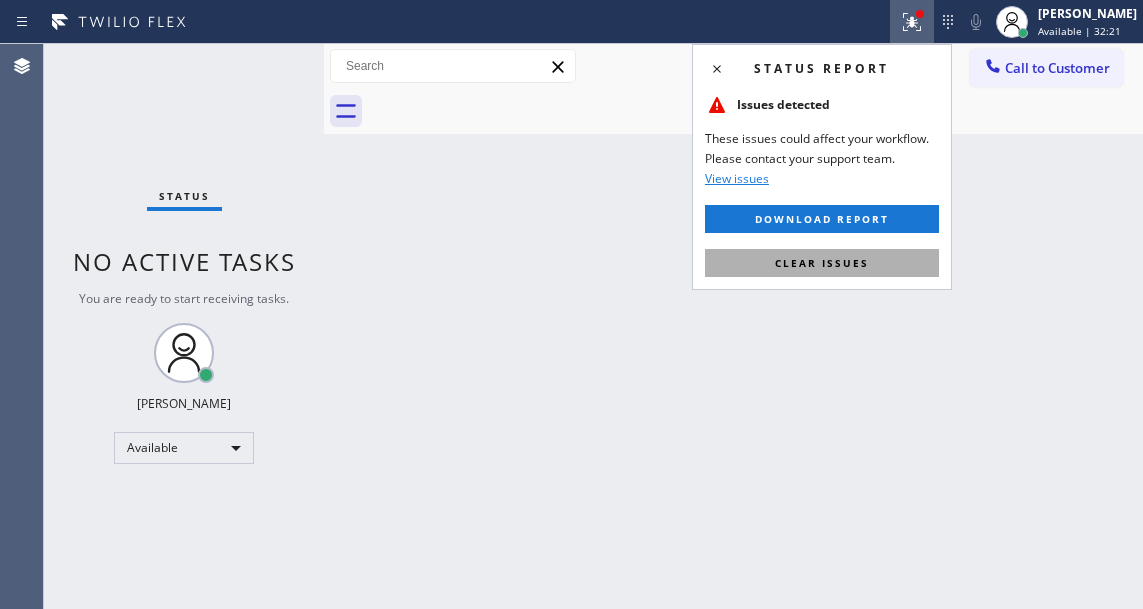 click on "Clear issues" at bounding box center (822, 263) 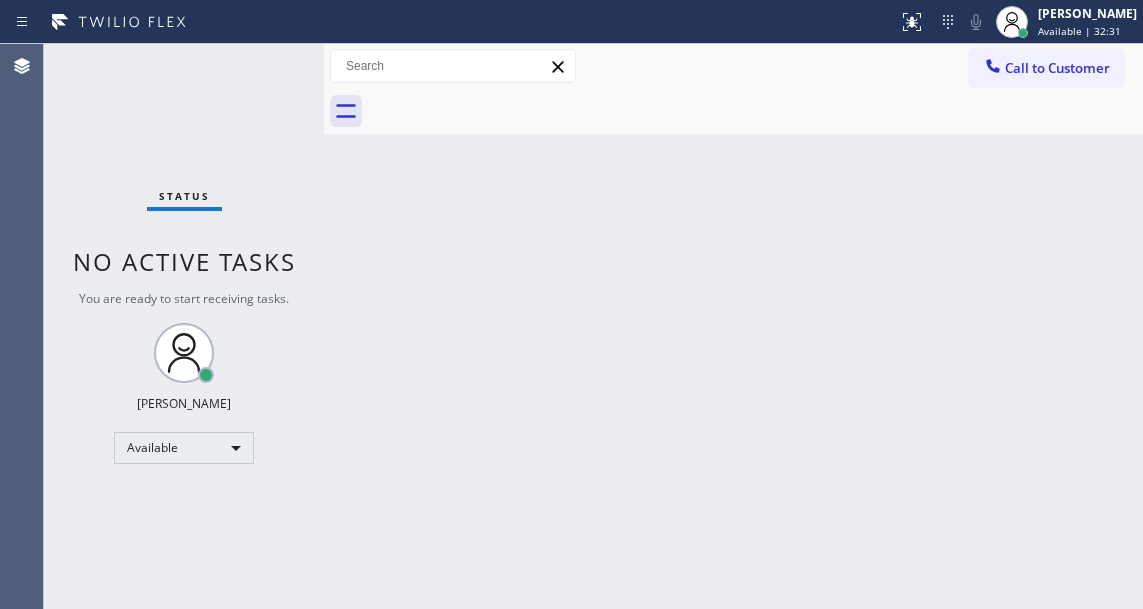 drag, startPoint x: 1119, startPoint y: 385, endPoint x: 1108, endPoint y: 366, distance: 21.954498 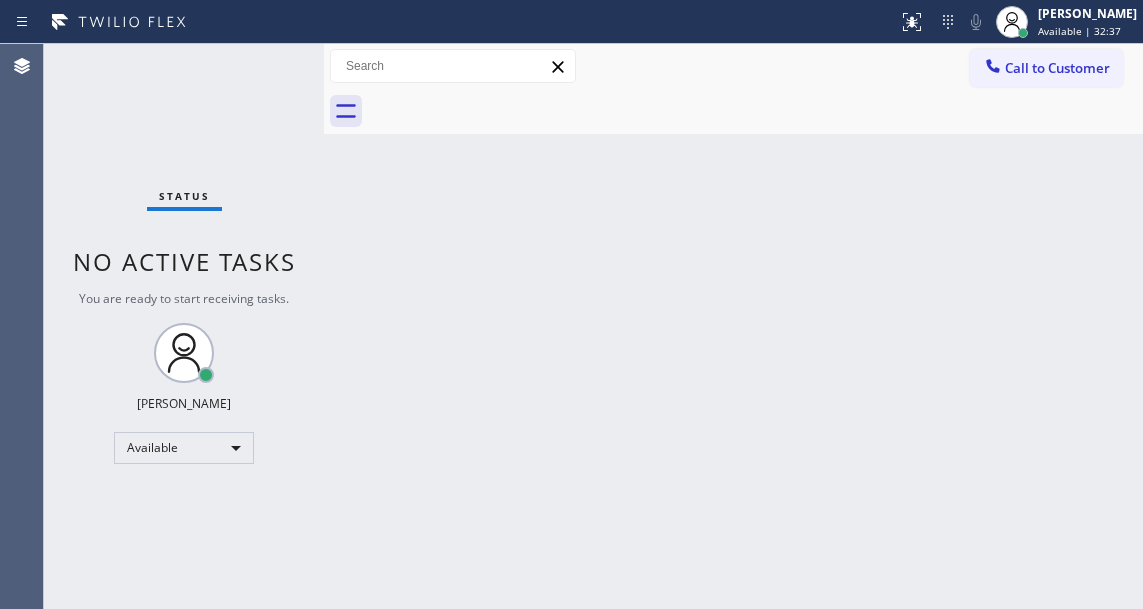 click on "Status   No active tasks     You are ready to start receiving tasks.   [PERSON_NAME]" at bounding box center (184, 326) 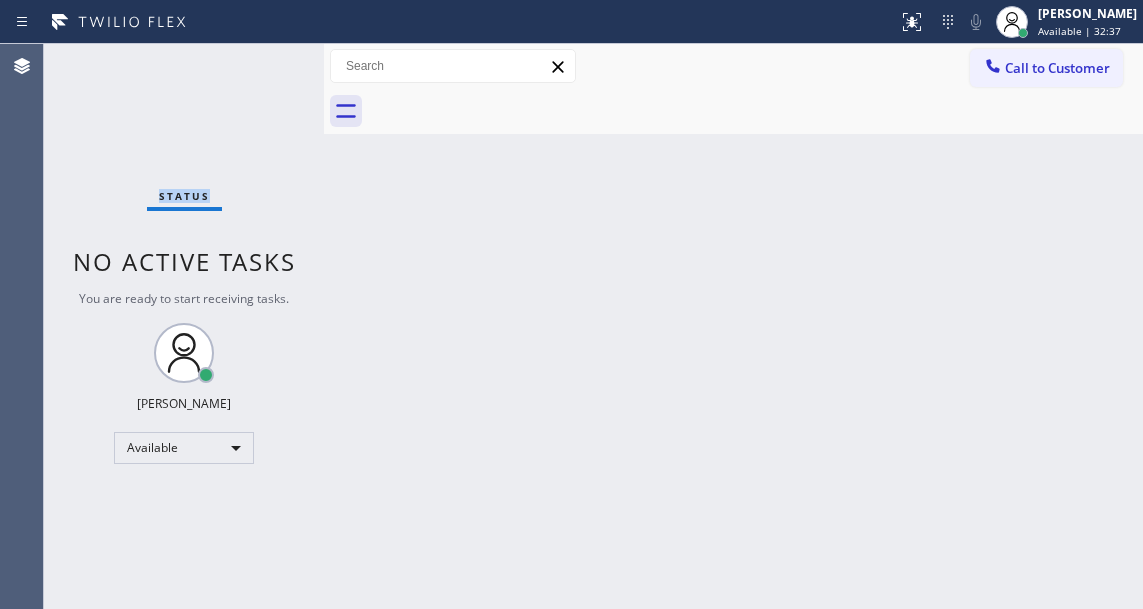 click on "Status   No active tasks     You are ready to start receiving tasks.   [PERSON_NAME]" at bounding box center [184, 326] 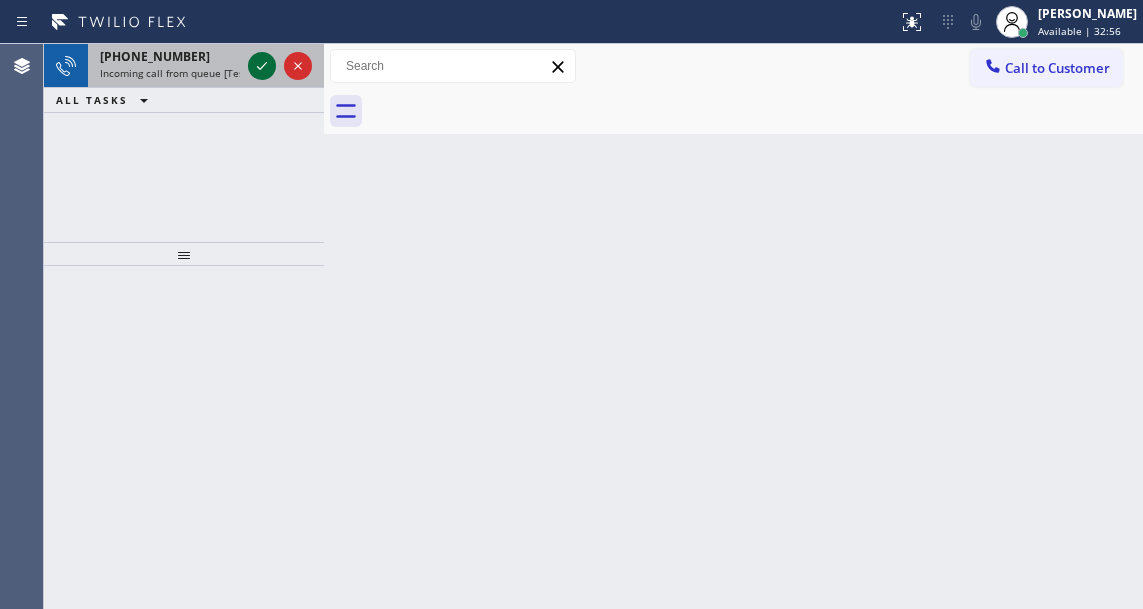 click 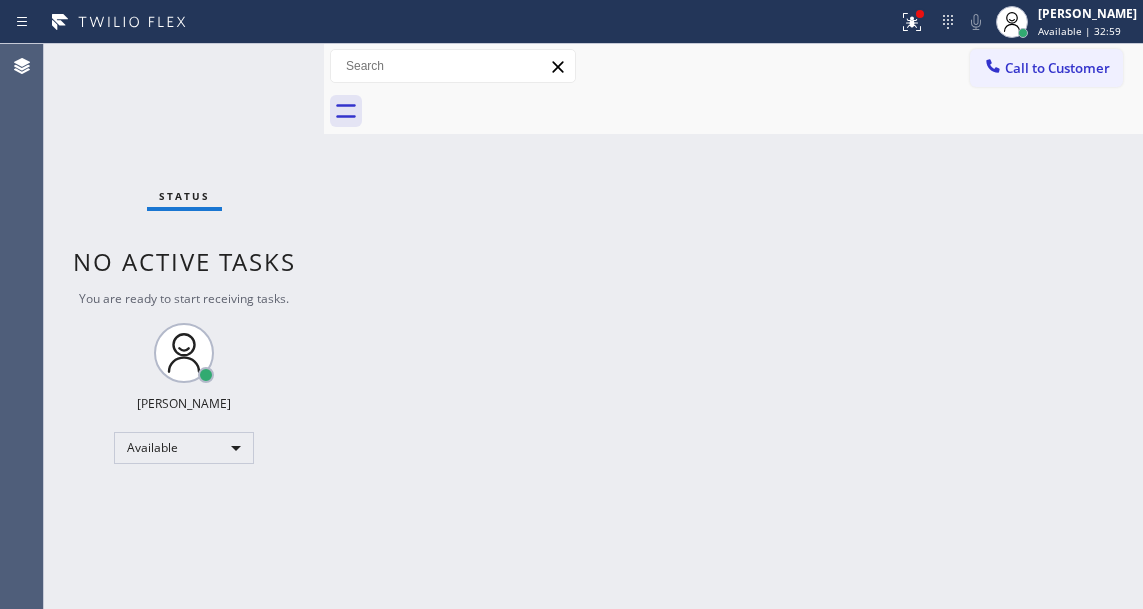 click on "Status   No active tasks     You are ready to start receiving tasks.   [PERSON_NAME]" at bounding box center (184, 326) 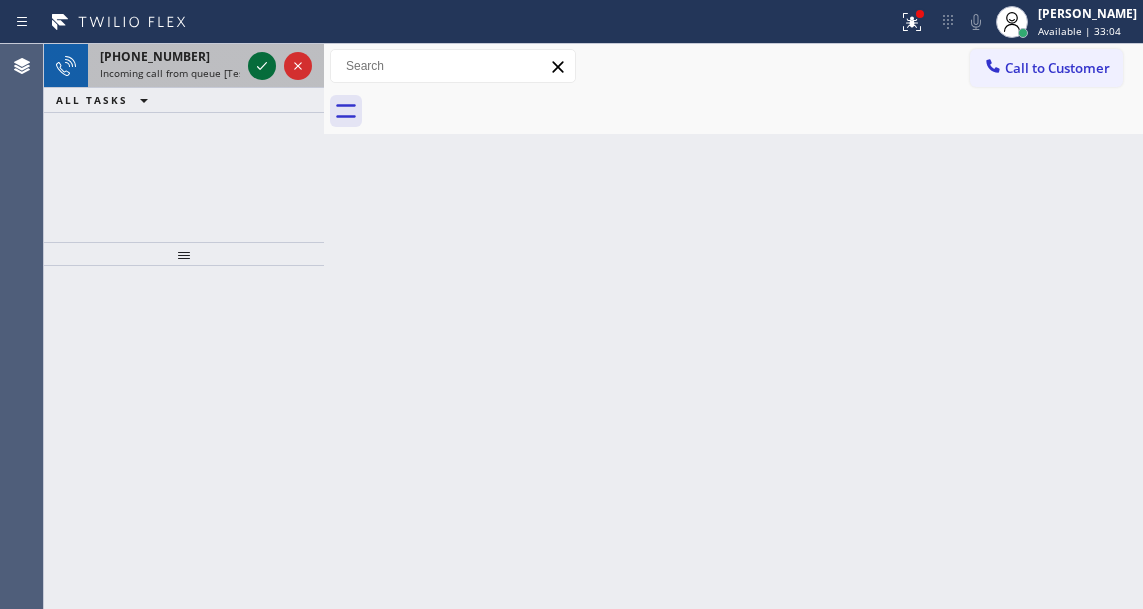 click 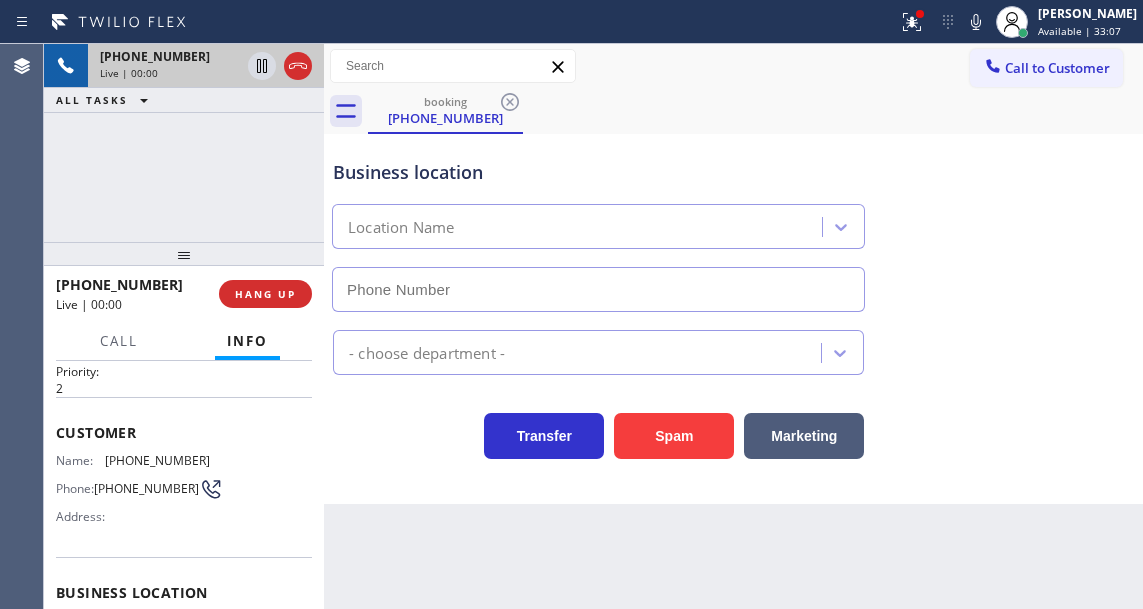 scroll, scrollTop: 200, scrollLeft: 0, axis: vertical 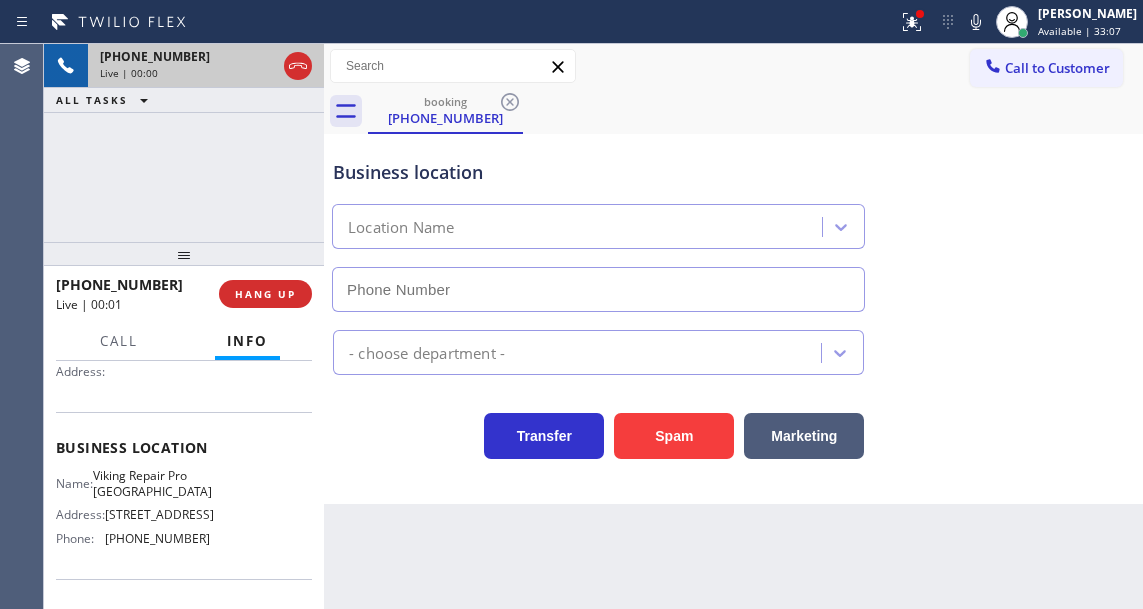 type on "[PHONE_NUMBER]" 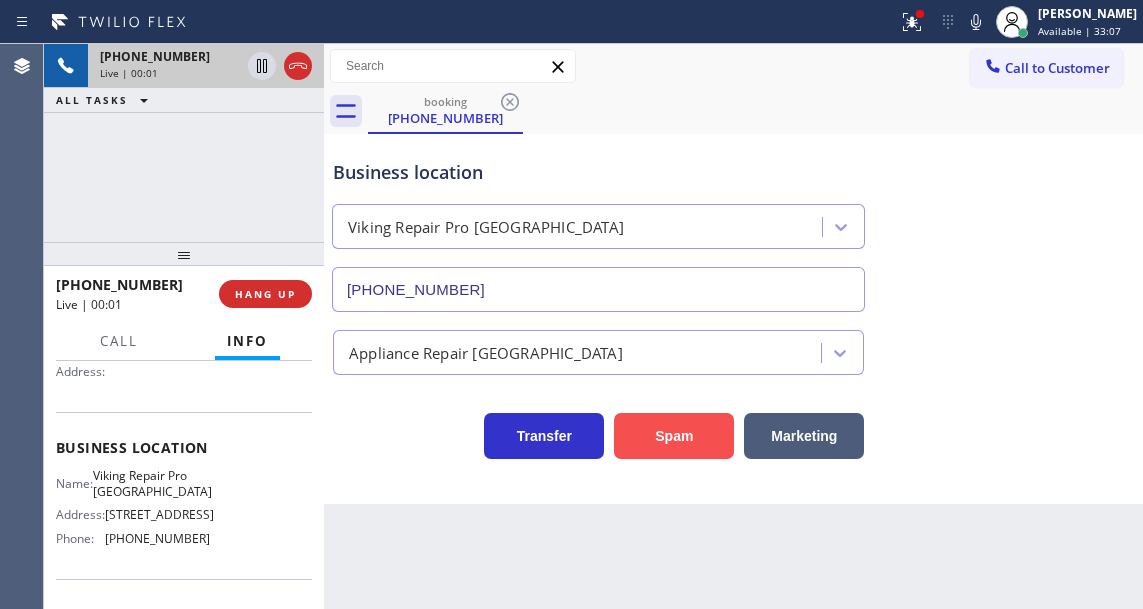 click on "Spam" at bounding box center [674, 436] 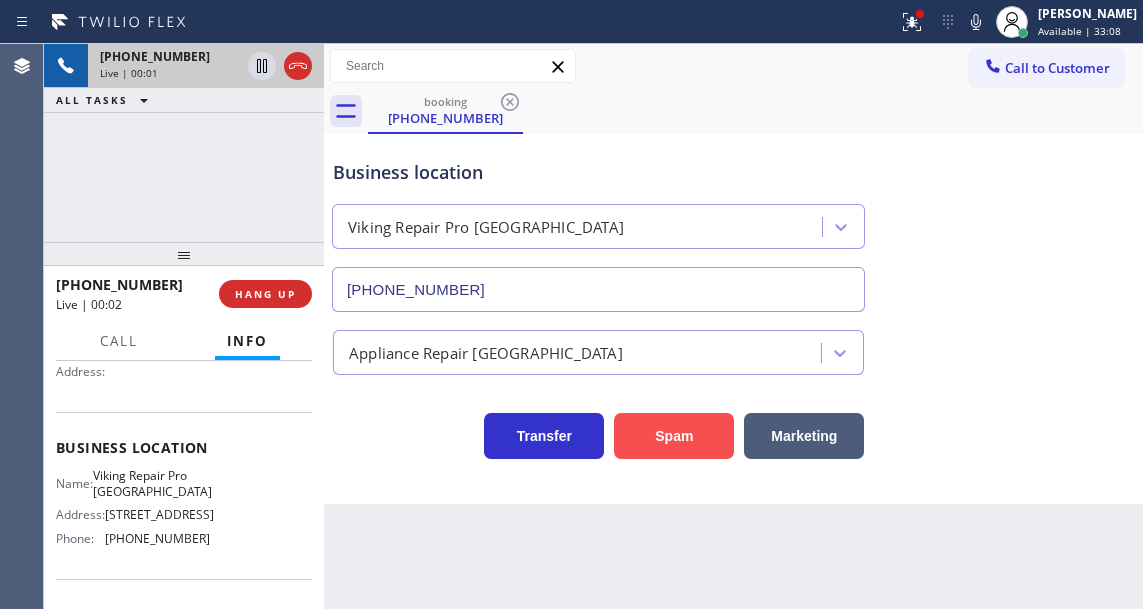 click on "Spam" at bounding box center (674, 436) 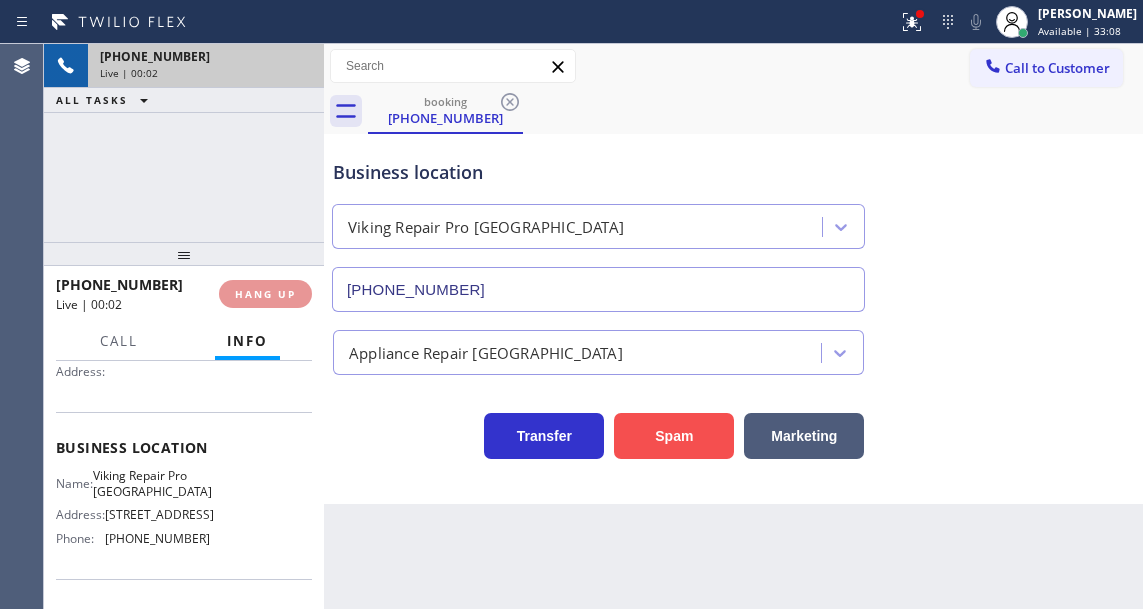 click on "Spam" at bounding box center (674, 436) 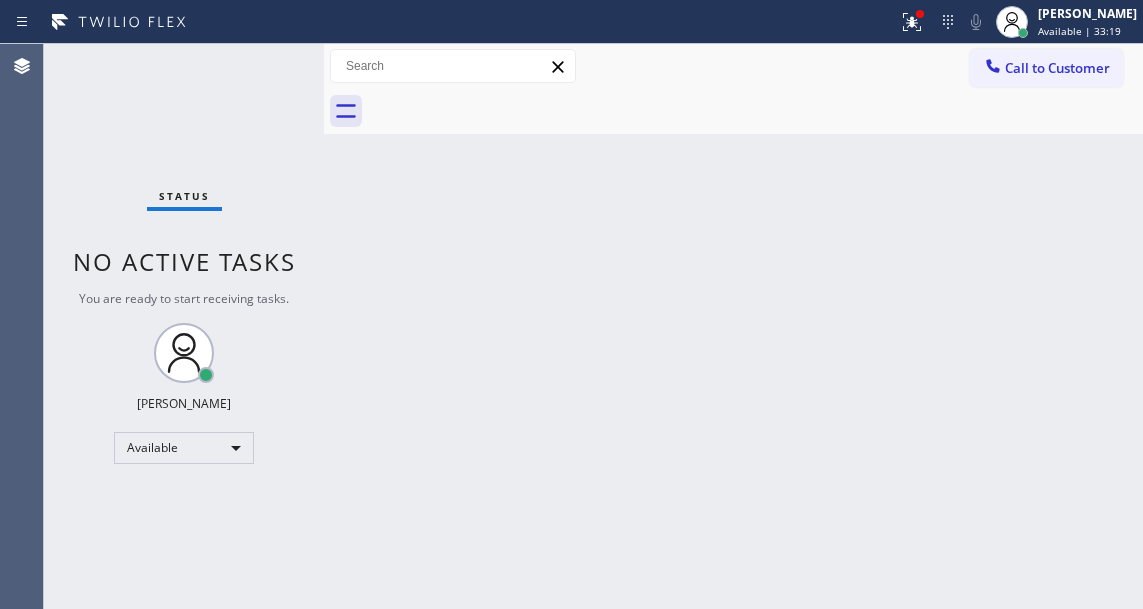 click on "Status   No active tasks     You are ready to start receiving tasks.   [PERSON_NAME]" at bounding box center [184, 326] 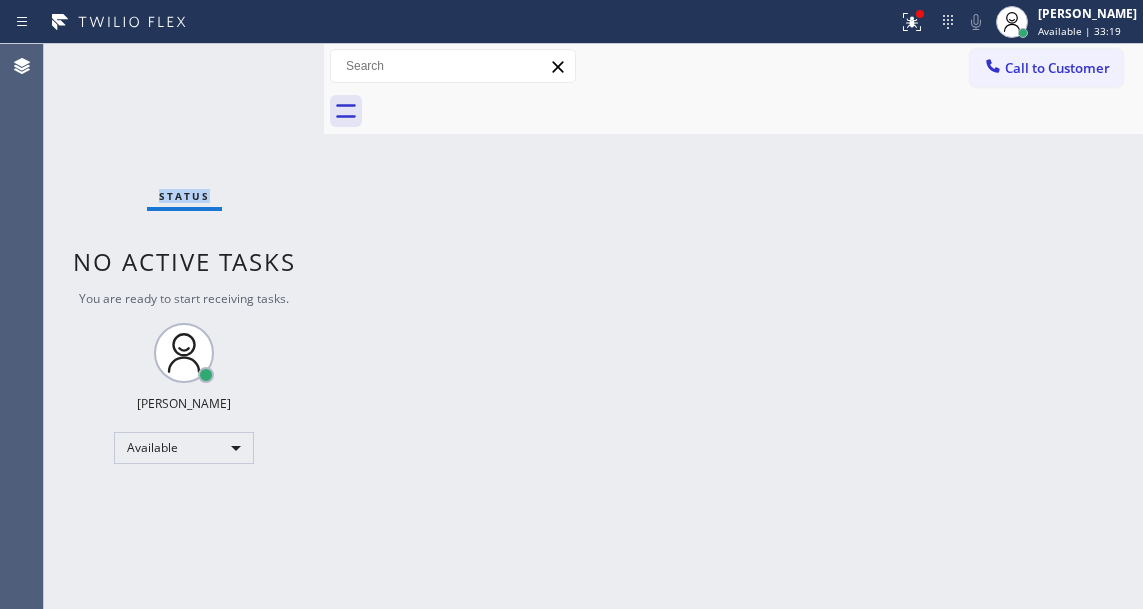 click on "Status   No active tasks     You are ready to start receiving tasks.   [PERSON_NAME]" at bounding box center [184, 326] 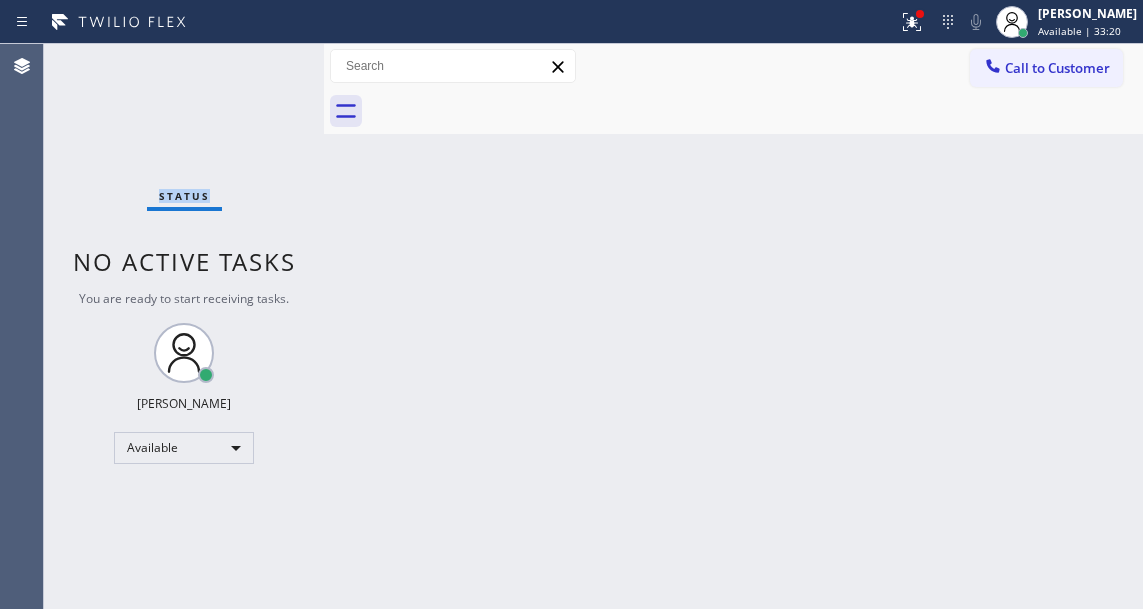 click on "Status   No active tasks     You are ready to start receiving tasks.   [PERSON_NAME]" at bounding box center (184, 326) 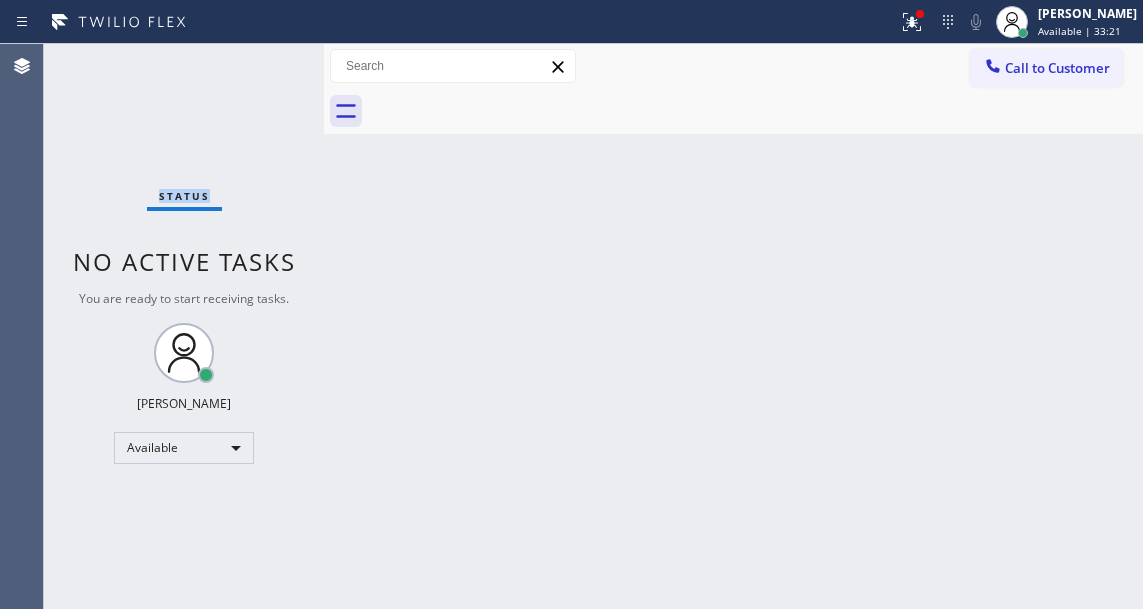 click on "Status   No active tasks     You are ready to start receiving tasks.   [PERSON_NAME]" at bounding box center [184, 326] 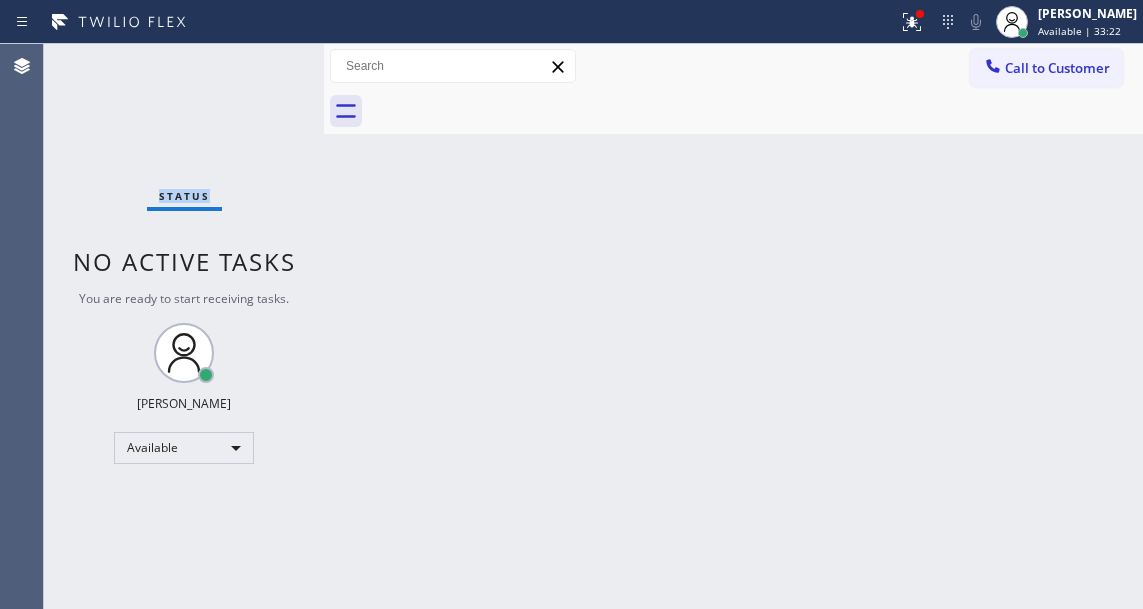 click on "Status   No active tasks     You are ready to start receiving tasks.   [PERSON_NAME]" at bounding box center [184, 326] 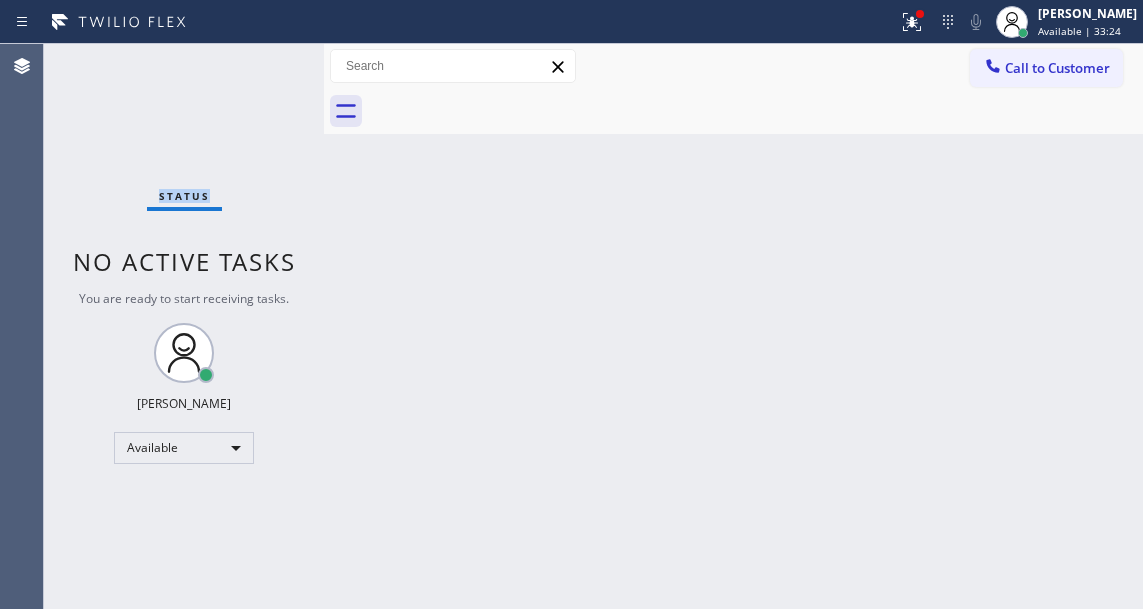 click on "Status   No active tasks     You are ready to start receiving tasks.   [PERSON_NAME]" at bounding box center [184, 326] 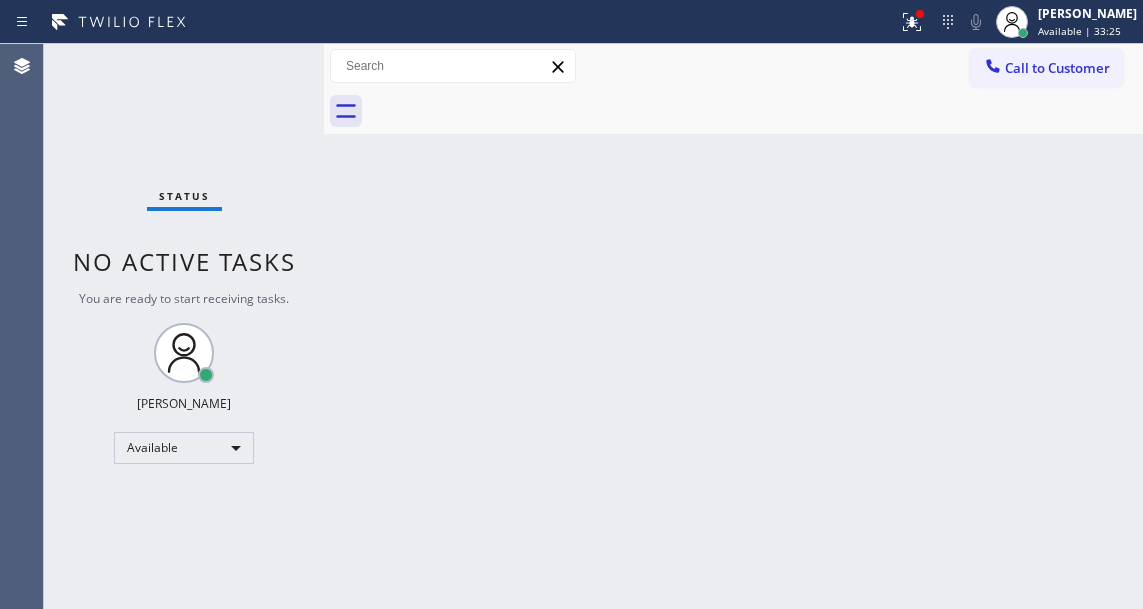 click on "Status   No active tasks     You are ready to start receiving tasks.   [PERSON_NAME]" at bounding box center (184, 326) 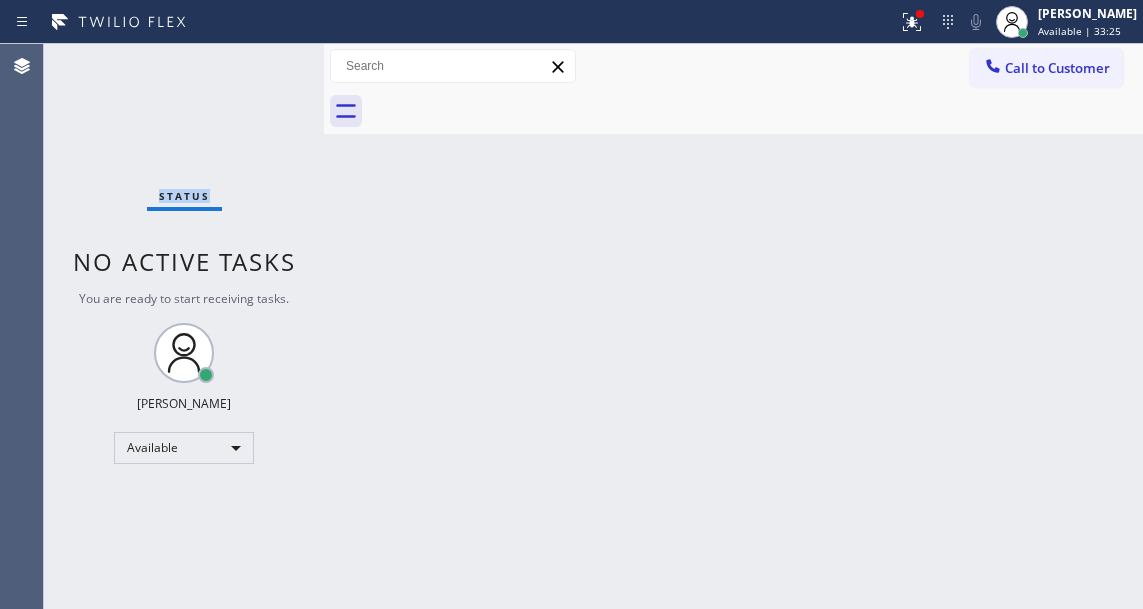 click on "Status   No active tasks     You are ready to start receiving tasks.   [PERSON_NAME]" at bounding box center [184, 326] 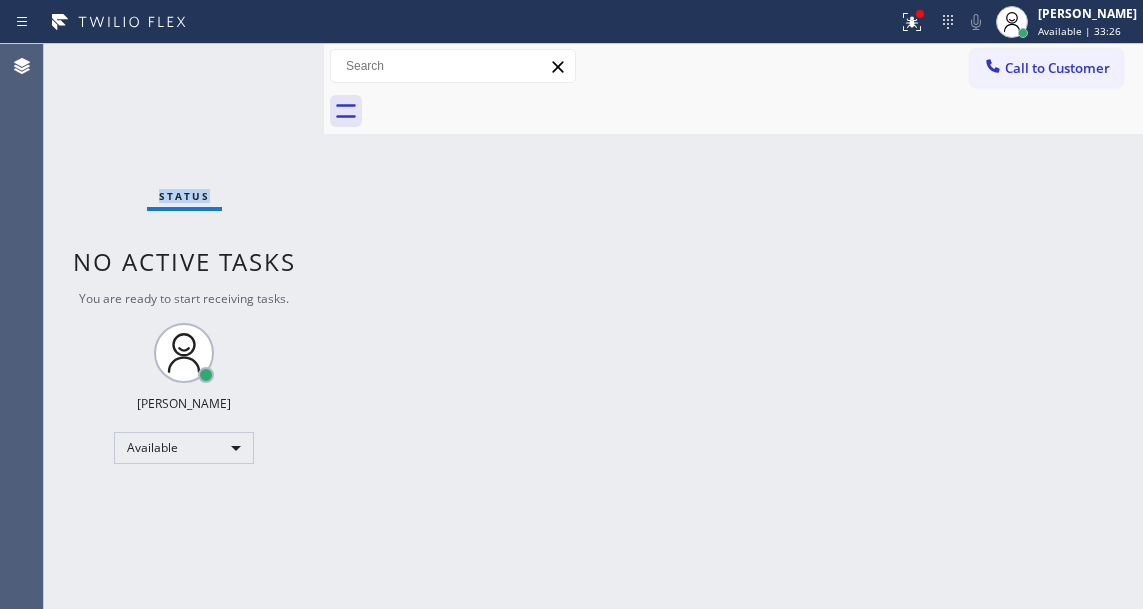 click on "Status   No active tasks     You are ready to start receiving tasks.   [PERSON_NAME]" at bounding box center (184, 326) 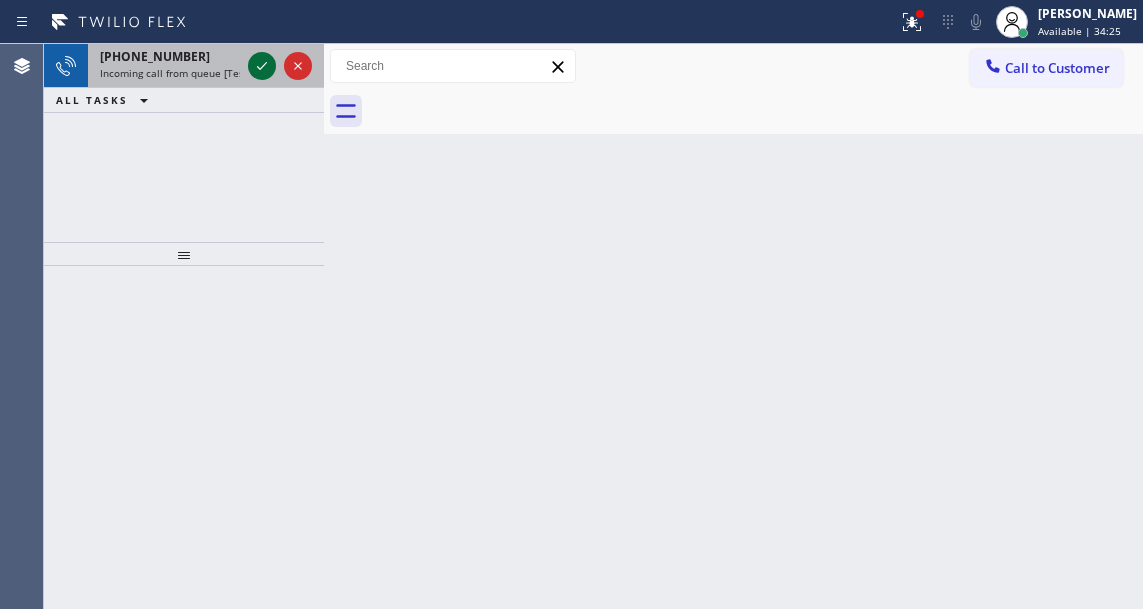 click 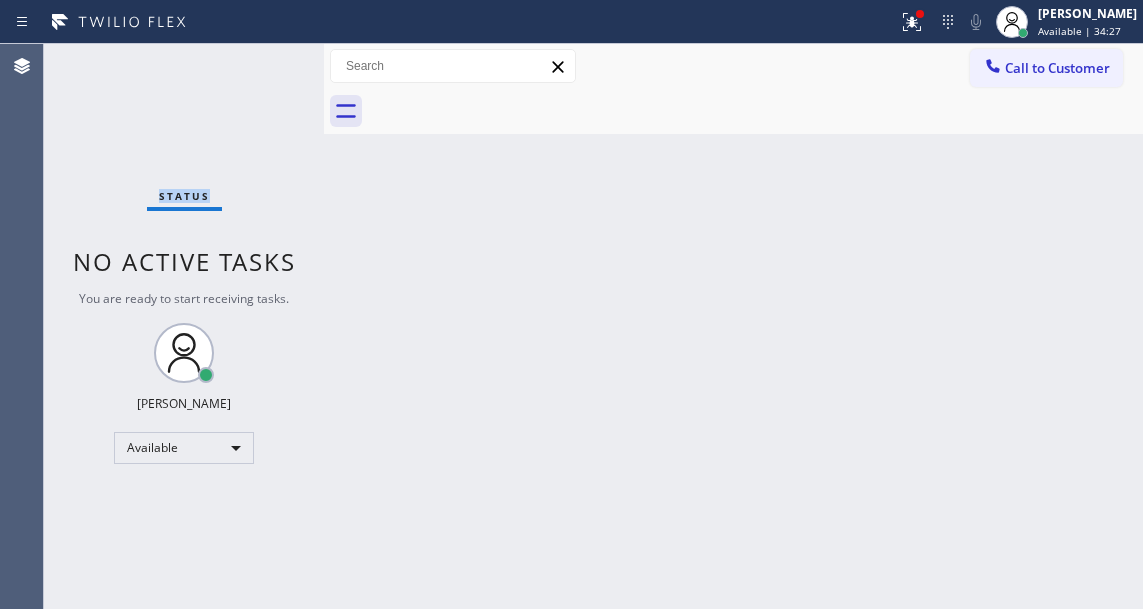 click on "Status   No active tasks     You are ready to start receiving tasks.   [PERSON_NAME]" at bounding box center [184, 326] 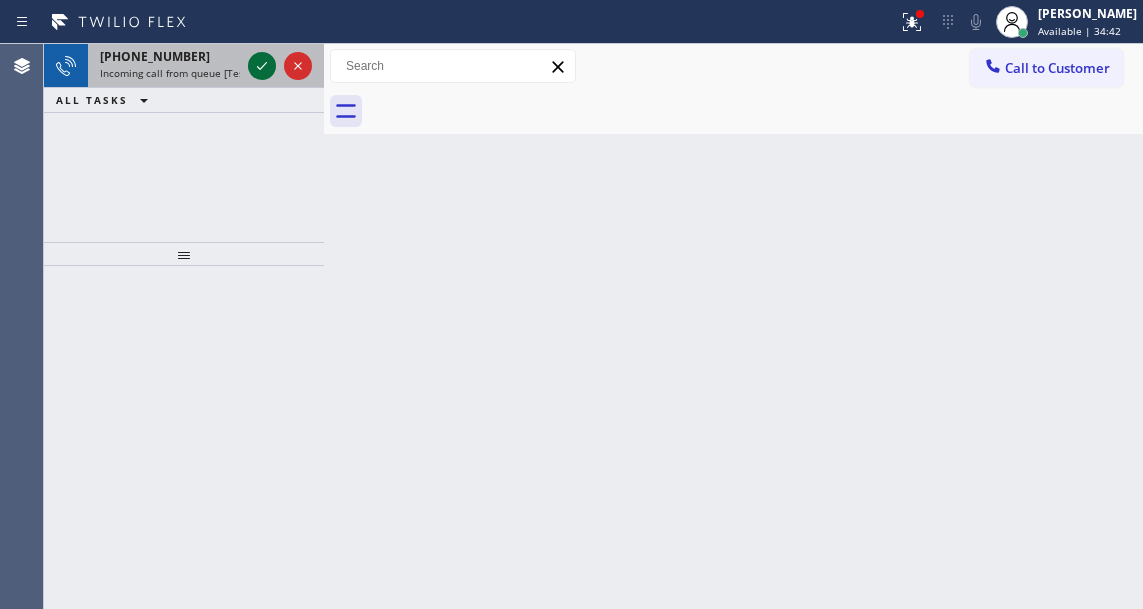 click 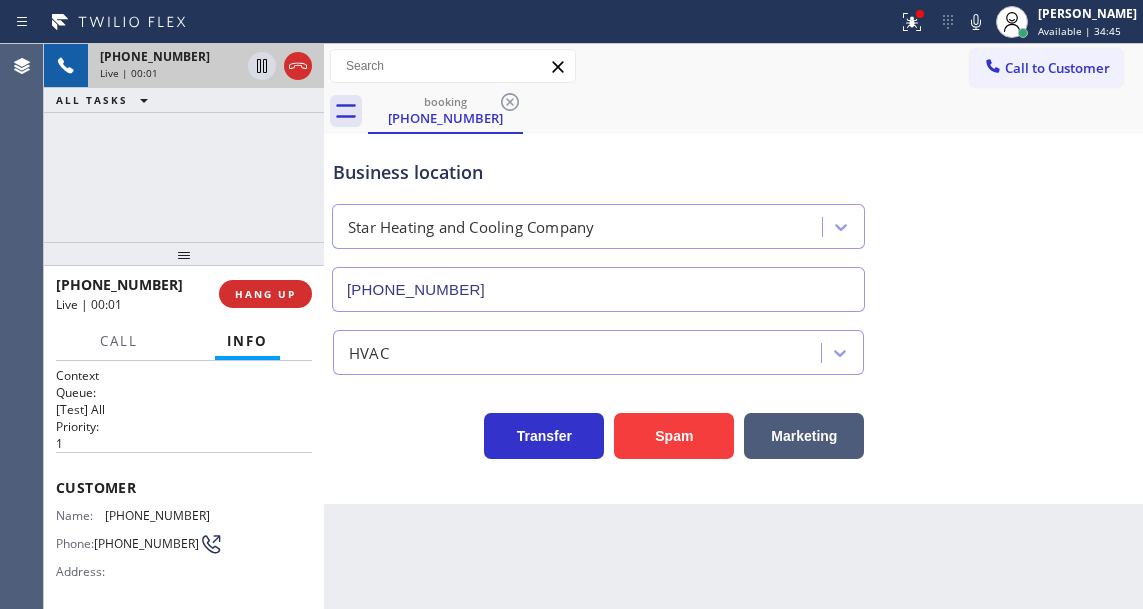 type on "[PHONE_NUMBER]" 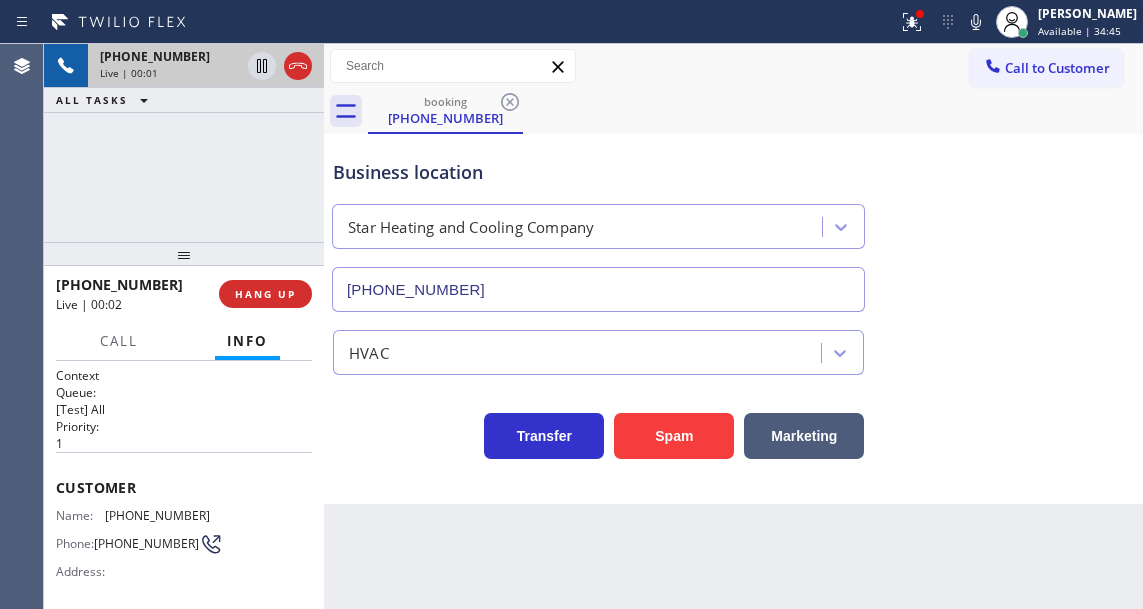 click on "Business location" at bounding box center [598, 172] 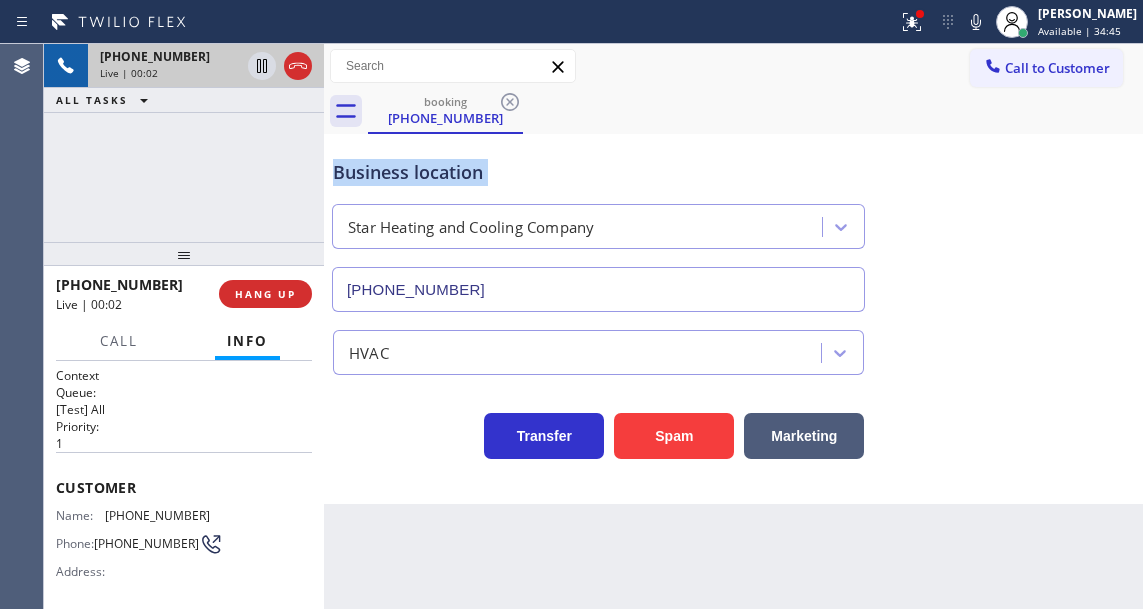 click on "Business location" at bounding box center (598, 172) 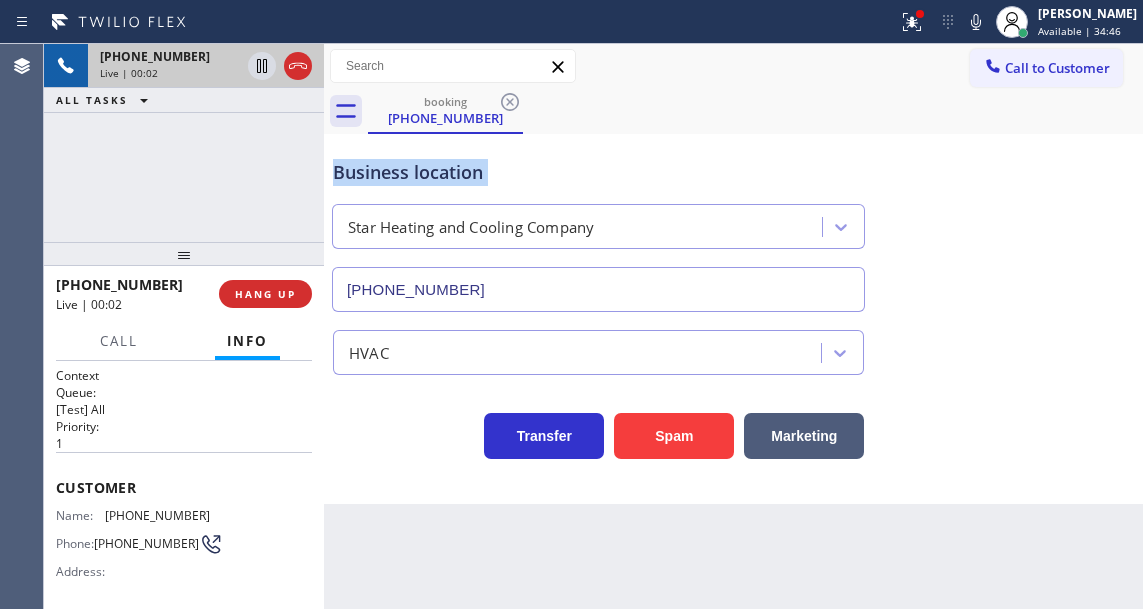 click on "Business location" at bounding box center (598, 172) 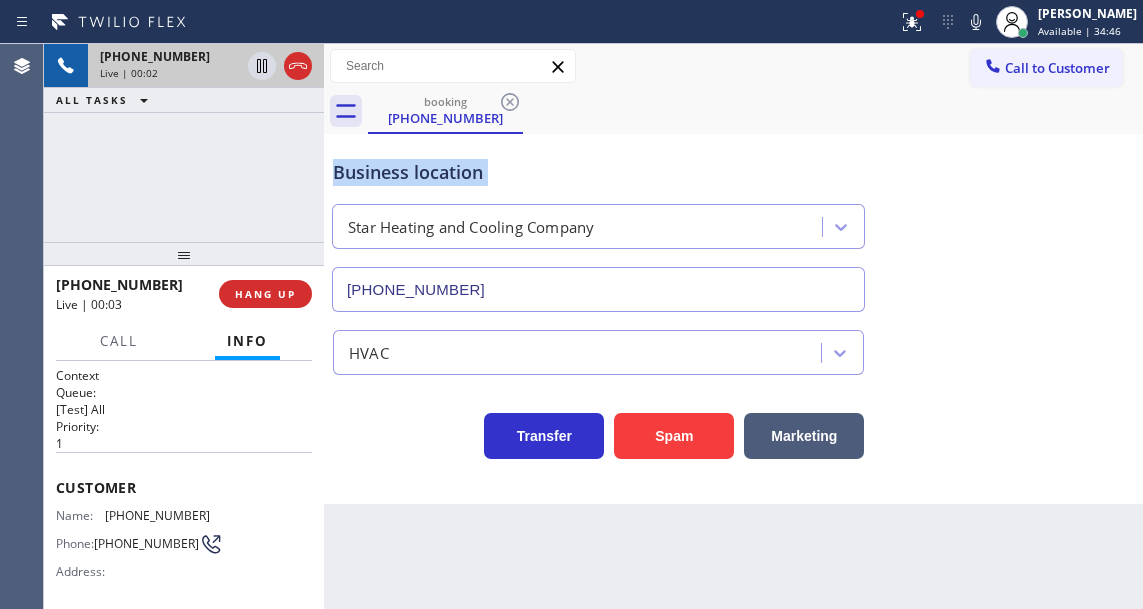 click on "Business location" at bounding box center (598, 172) 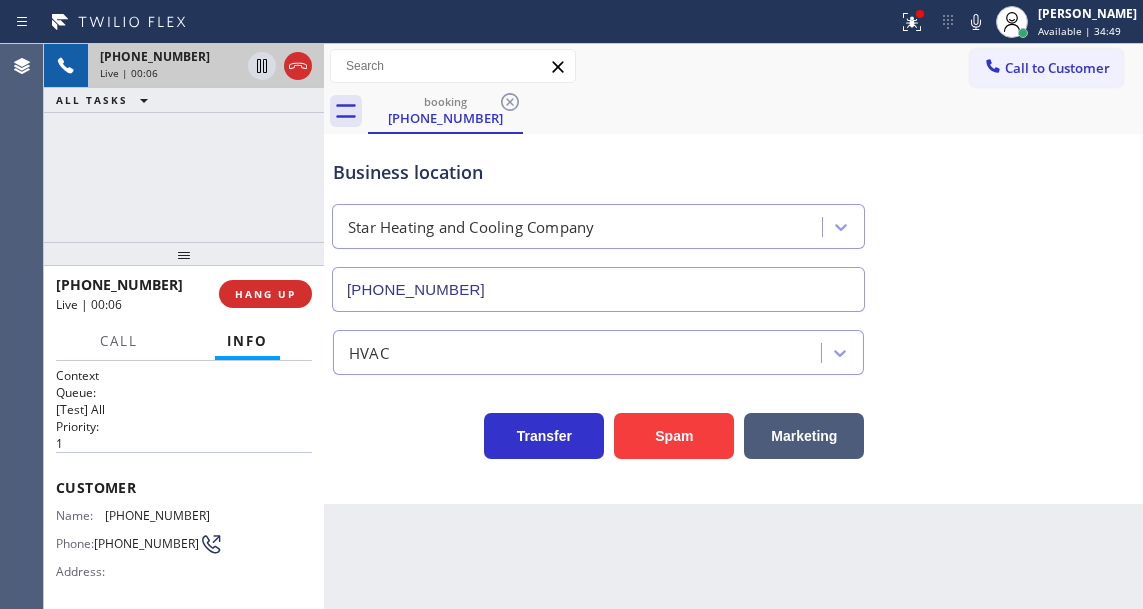 click on "Customer Name: [PHONE_NUMBER] Phone: [PHONE_NUMBER] Address:" at bounding box center (184, 532) 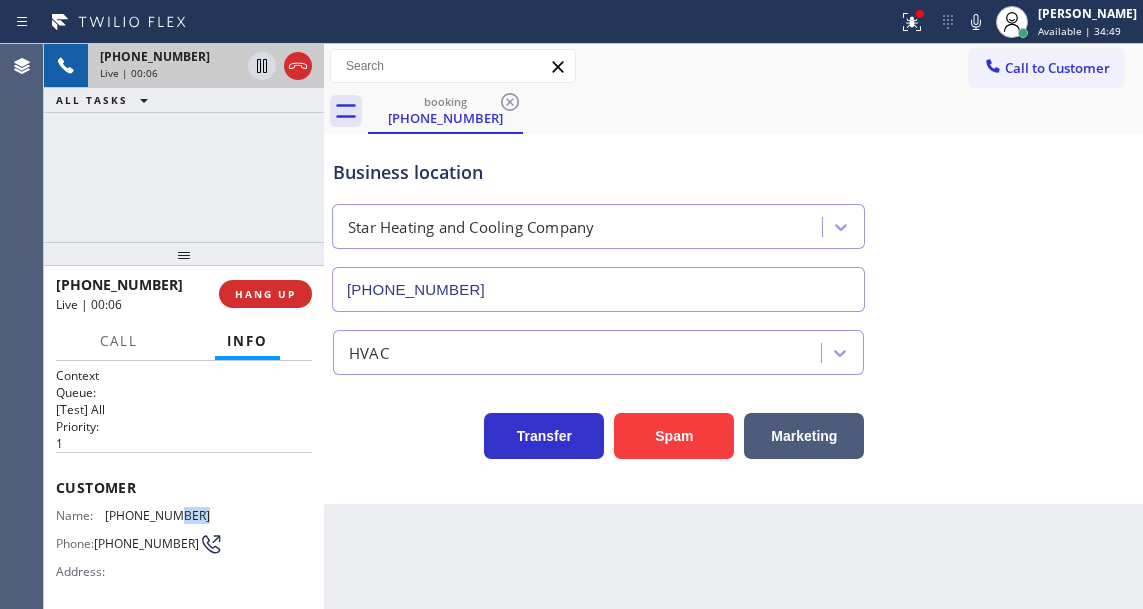 click on "Customer Name: [PHONE_NUMBER] Phone: [PHONE_NUMBER] Address:" at bounding box center [184, 532] 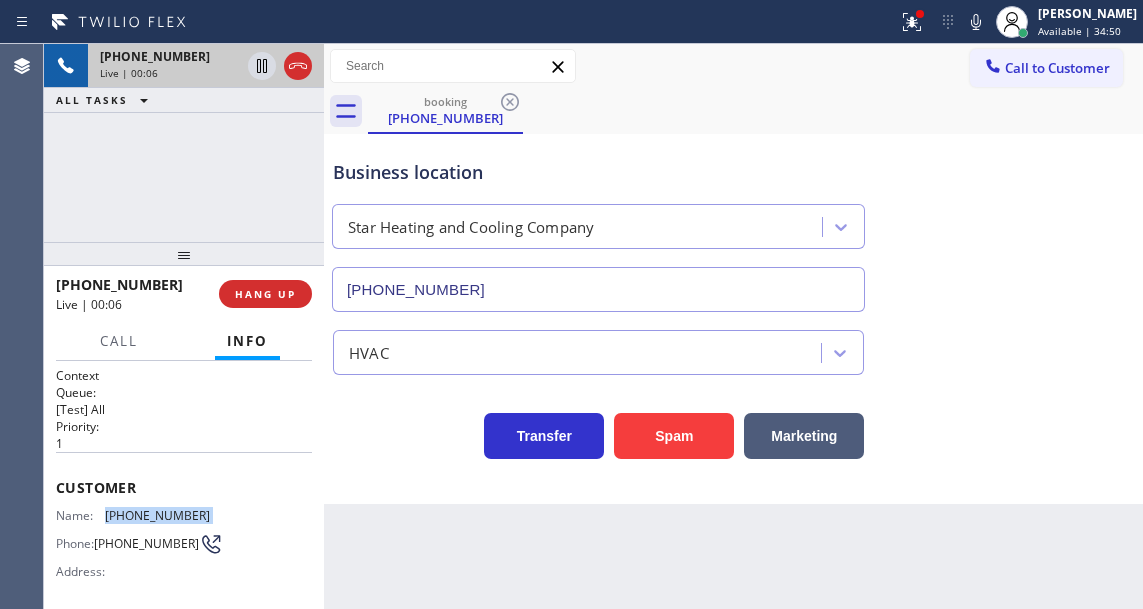 click on "Customer Name: [PHONE_NUMBER] Phone: [PHONE_NUMBER] Address:" at bounding box center (184, 532) 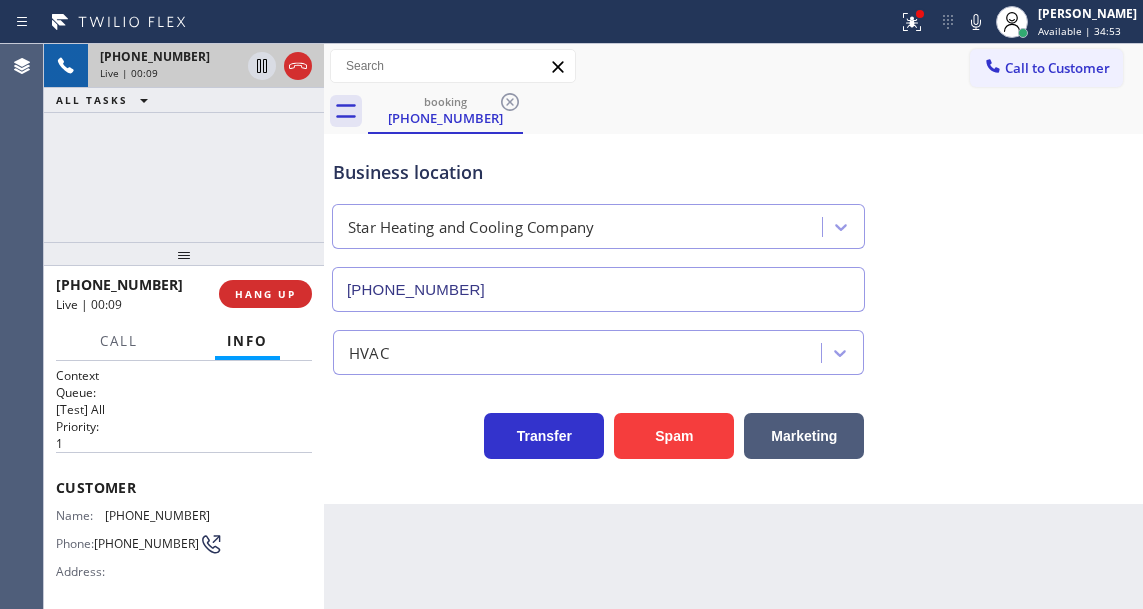 click on "Back to Dashboard Change Sender ID Customers Technicians Select a contact Outbound call Technician Search Technician Your caller id phone number Your caller id phone number Call Technician info Name   Phone none Address none Change Sender ID HVAC [PHONE_NUMBER] 5 Star Appliance [PHONE_NUMBER] Appliance Repair [PHONE_NUMBER] Plumbing [PHONE_NUMBER] Air Duct Cleaning [PHONE_NUMBER]  Electricians [PHONE_NUMBER] Cancel Change Check personal SMS Reset Change booking [PHONE_NUMBER] Call to Customer Outbound call Location Search location Your caller id phone number [PHONE_NUMBER] Customer number Call Outbound call Technician Search Technician Your caller id phone number Your caller id phone number Call booking [PHONE_NUMBER] Business location Star Heating and Cooling Company [PHONE_NUMBER] HVAC Transfer Spam Marketing" at bounding box center (733, 326) 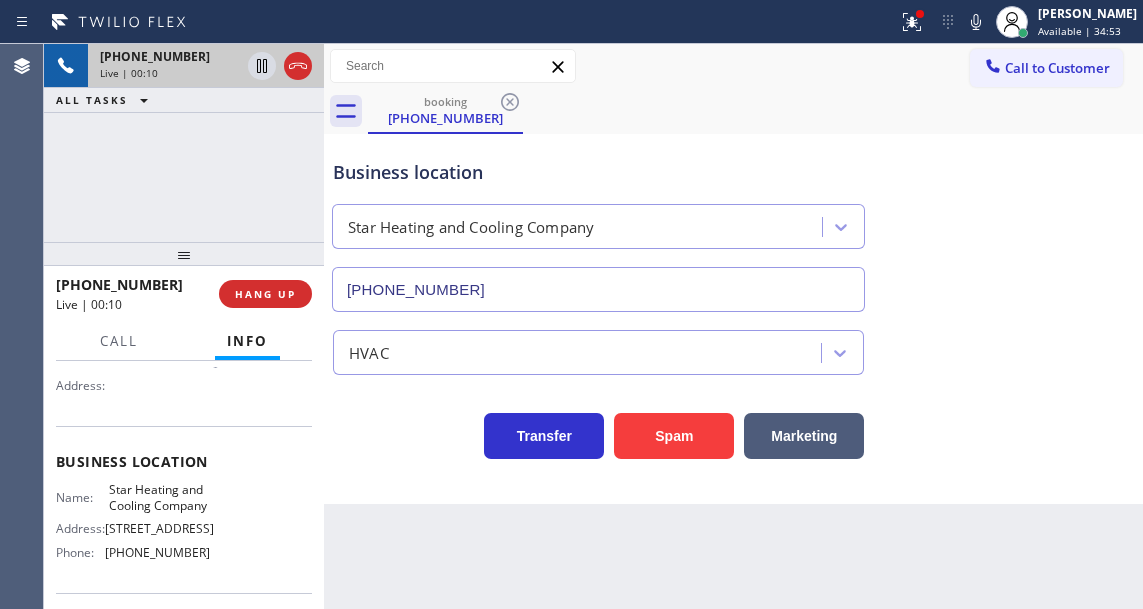 scroll, scrollTop: 200, scrollLeft: 0, axis: vertical 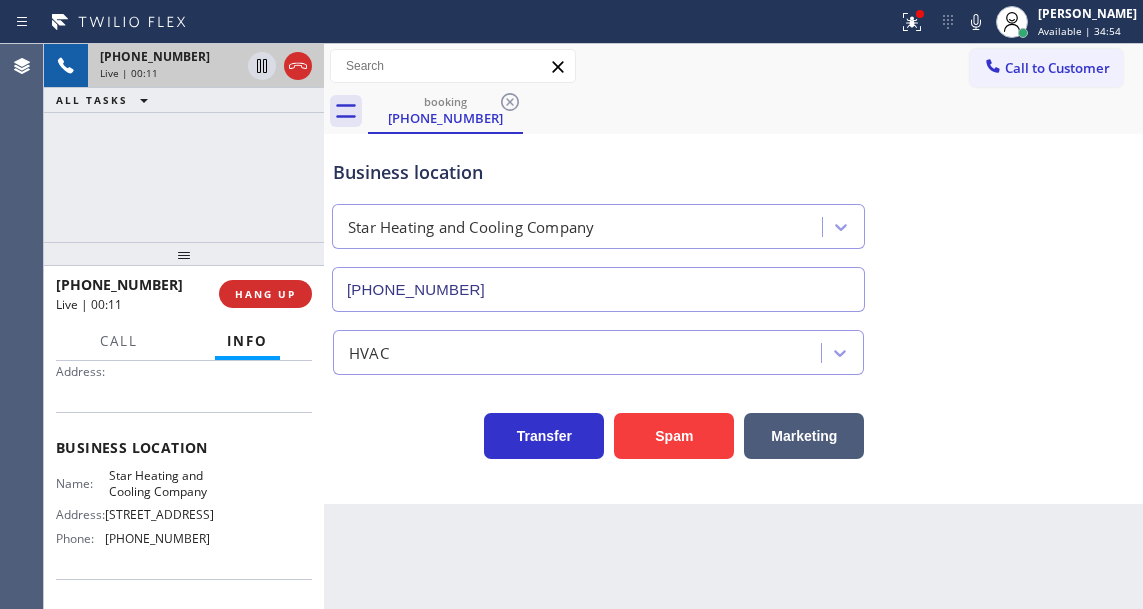 click on "Star Heating and Cooling Company" at bounding box center [159, 483] 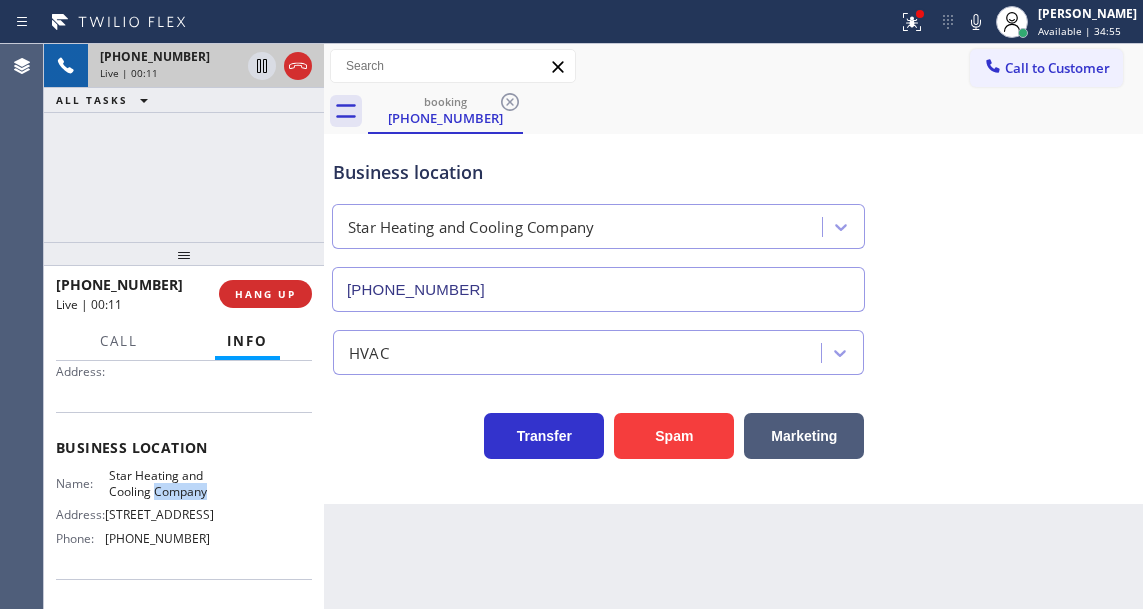 click on "Star Heating and Cooling Company" at bounding box center (159, 483) 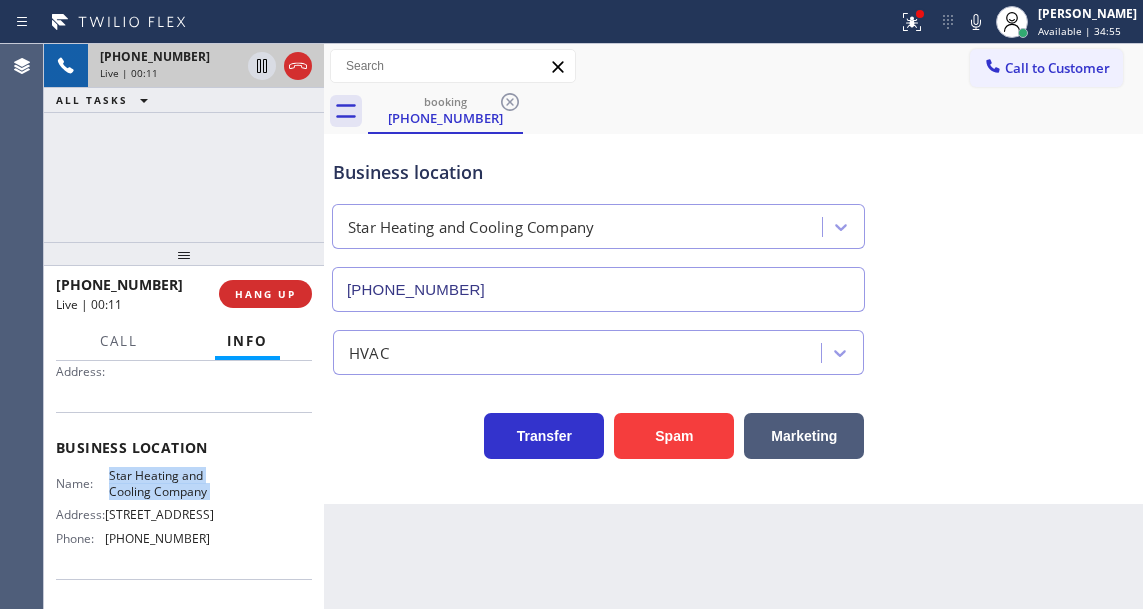 click on "Star Heating and Cooling Company" at bounding box center [159, 483] 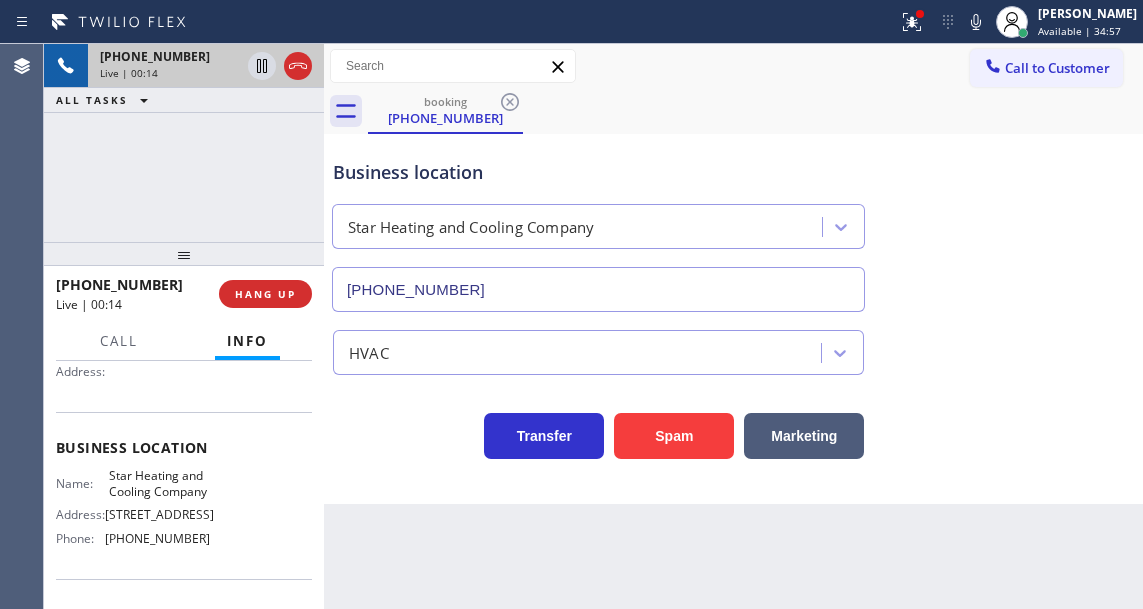 click on "Back to Dashboard Change Sender ID Customers Technicians Select a contact Outbound call Technician Search Technician Your caller id phone number Your caller id phone number Call Technician info Name   Phone none Address none Change Sender ID HVAC [PHONE_NUMBER] 5 Star Appliance [PHONE_NUMBER] Appliance Repair [PHONE_NUMBER] Plumbing [PHONE_NUMBER] Air Duct Cleaning [PHONE_NUMBER]  Electricians [PHONE_NUMBER] Cancel Change Check personal SMS Reset Change booking [PHONE_NUMBER] Call to Customer Outbound call Location Search location Your caller id phone number [PHONE_NUMBER] Customer number Call Outbound call Technician Search Technician Your caller id phone number Your caller id phone number Call booking [PHONE_NUMBER] Business location Star Heating and Cooling Company [PHONE_NUMBER] HVAC Transfer Spam Marketing" at bounding box center [733, 326] 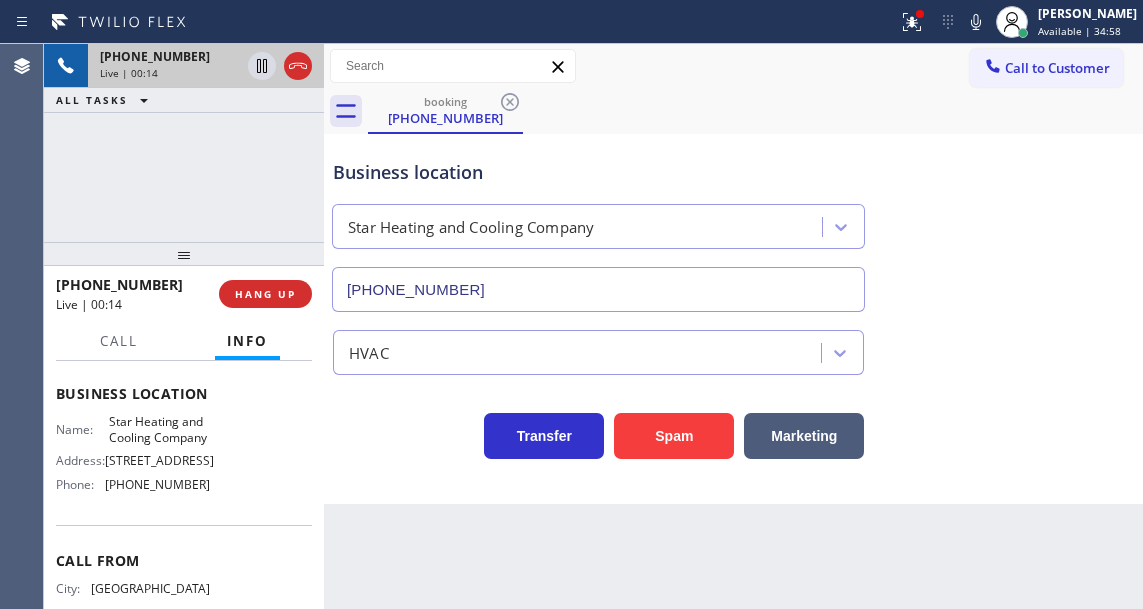 scroll, scrollTop: 300, scrollLeft: 0, axis: vertical 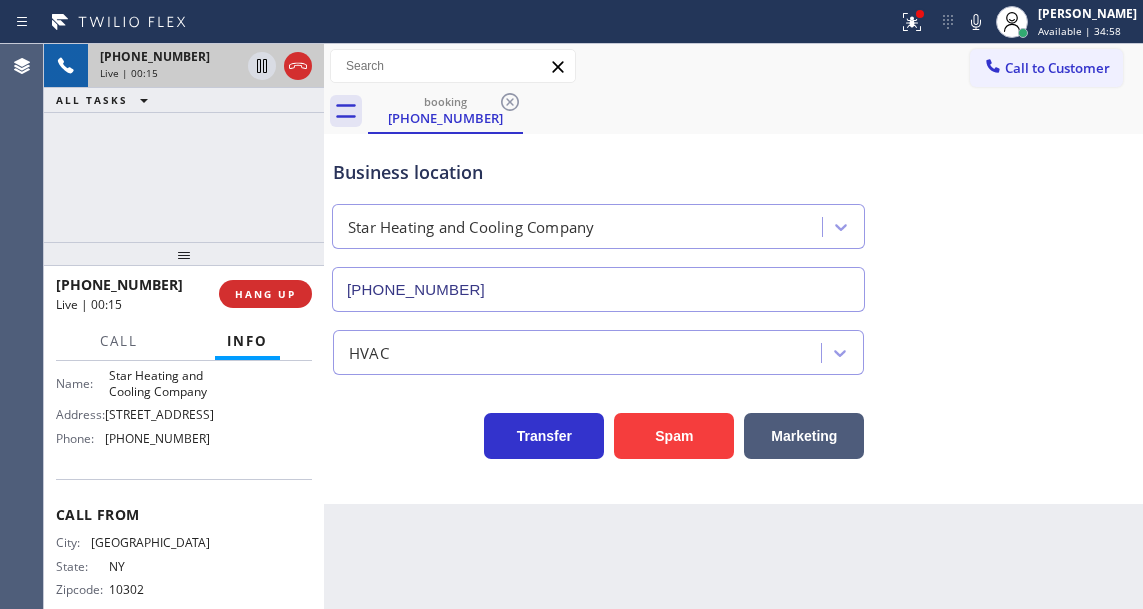 click on "[PHONE_NUMBER]" at bounding box center [157, 438] 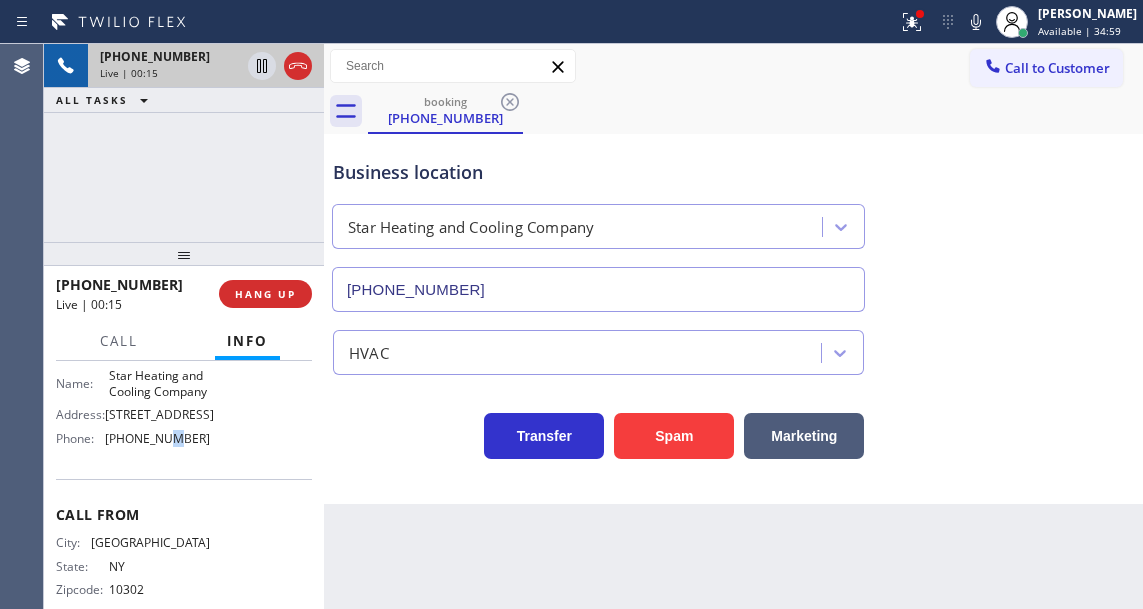 click on "[PHONE_NUMBER]" at bounding box center (157, 438) 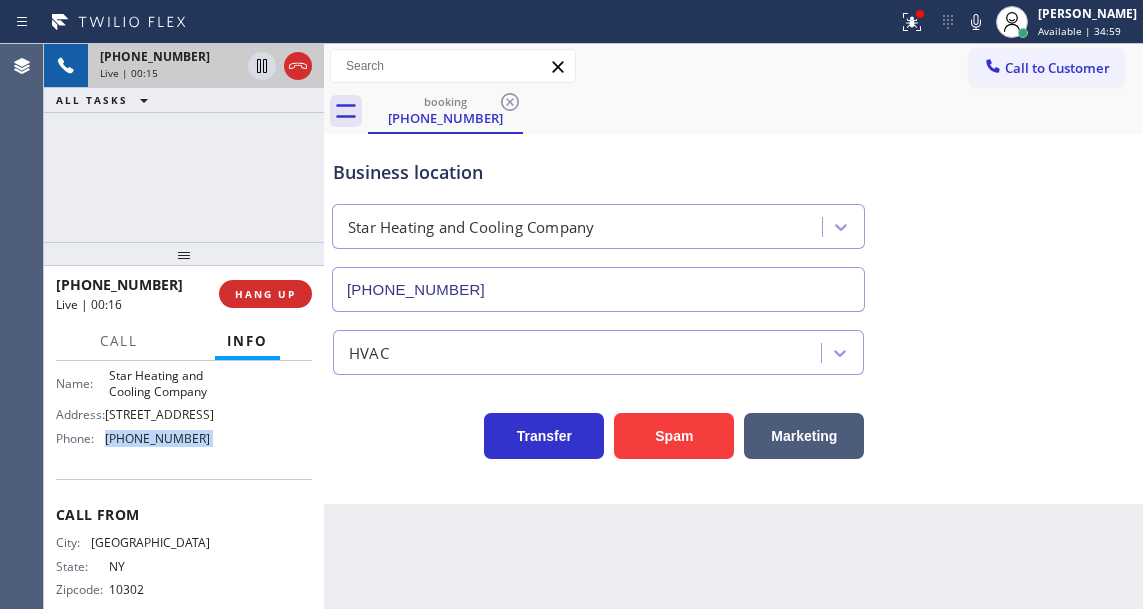 click on "[PHONE_NUMBER]" at bounding box center [157, 438] 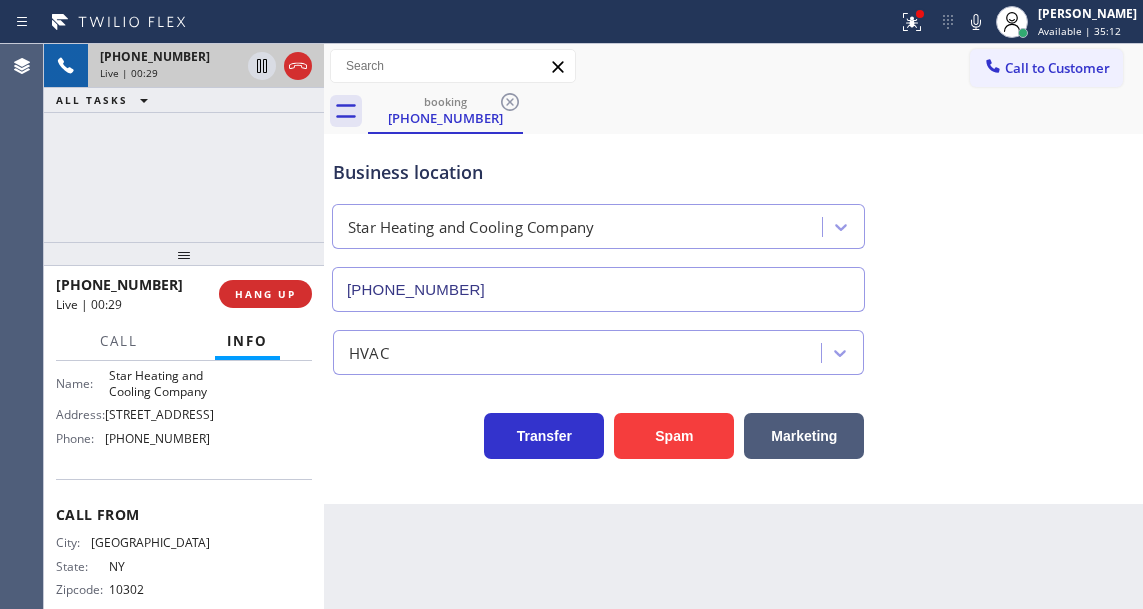 click on "Back to Dashboard Change Sender ID Customers Technicians Select a contact Outbound call Technician Search Technician Your caller id phone number Your caller id phone number Call Technician info Name   Phone none Address none Change Sender ID HVAC [PHONE_NUMBER] 5 Star Appliance [PHONE_NUMBER] Appliance Repair [PHONE_NUMBER] Plumbing [PHONE_NUMBER] Air Duct Cleaning [PHONE_NUMBER]  Electricians [PHONE_NUMBER] Cancel Change Check personal SMS Reset Change booking [PHONE_NUMBER] Call to Customer Outbound call Location Search location Your caller id phone number [PHONE_NUMBER] Customer number Call Outbound call Technician Search Technician Your caller id phone number Your caller id phone number Call booking [PHONE_NUMBER] Business location Star Heating and Cooling Company [PHONE_NUMBER] HVAC Transfer Spam Marketing" at bounding box center [733, 326] 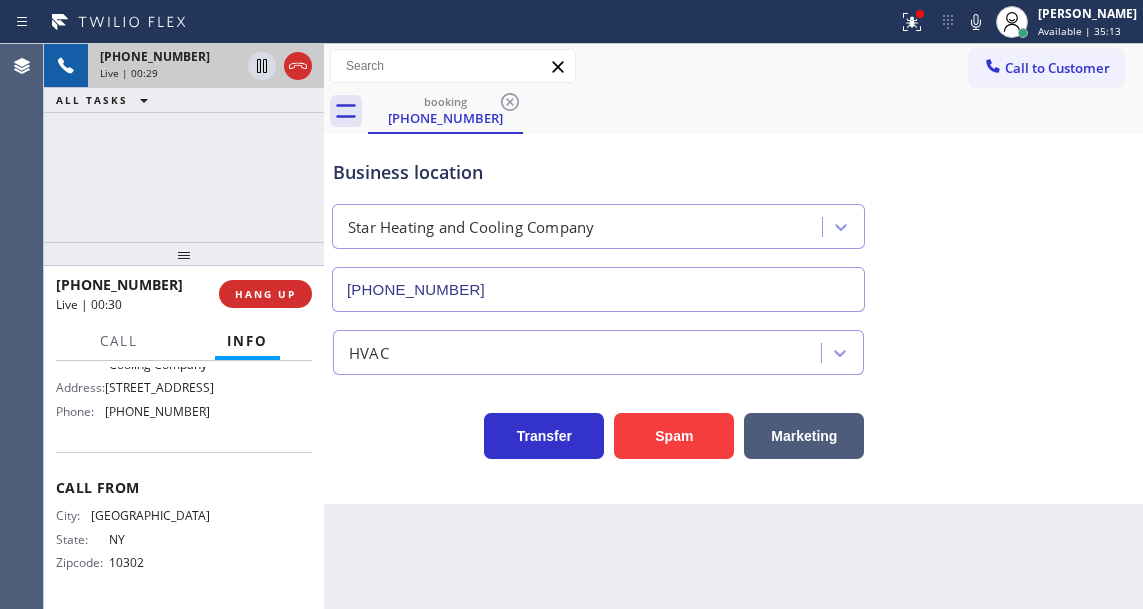 scroll, scrollTop: 365, scrollLeft: 0, axis: vertical 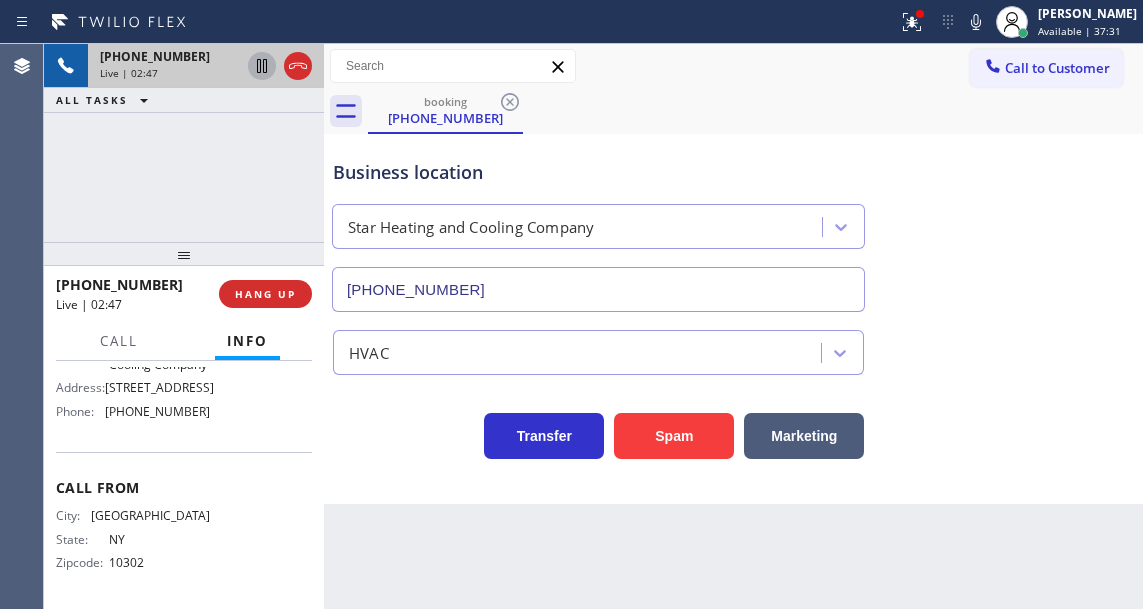 click 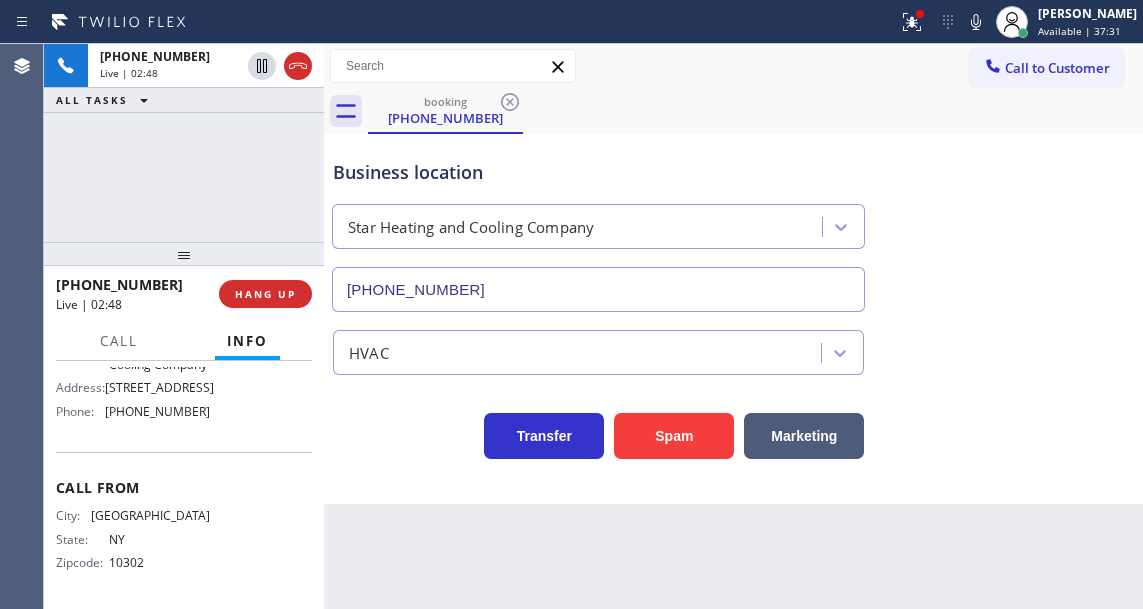 click 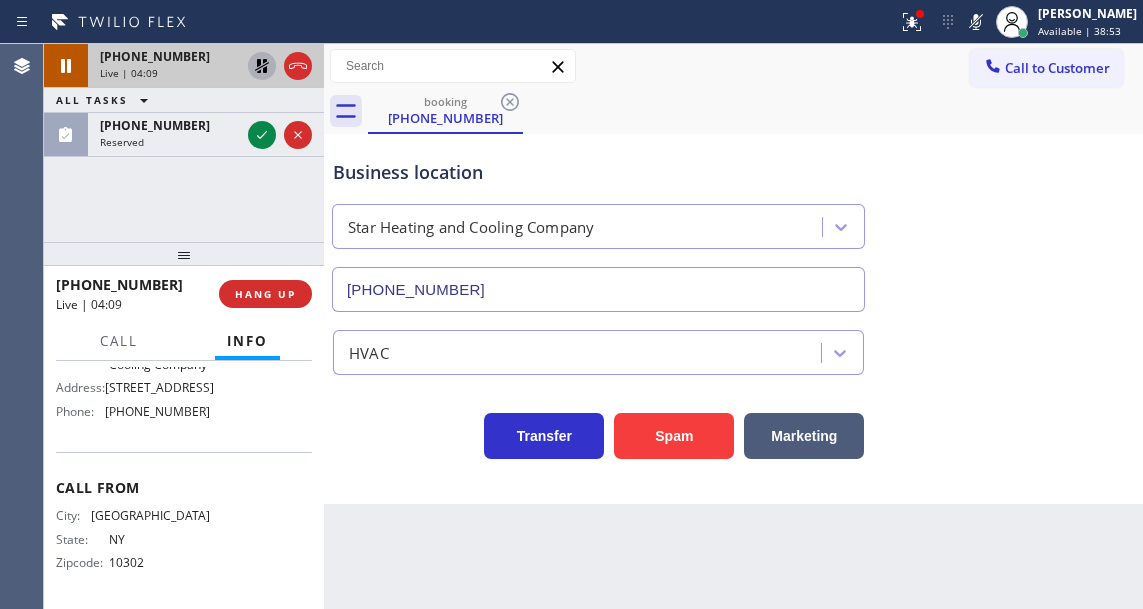 click 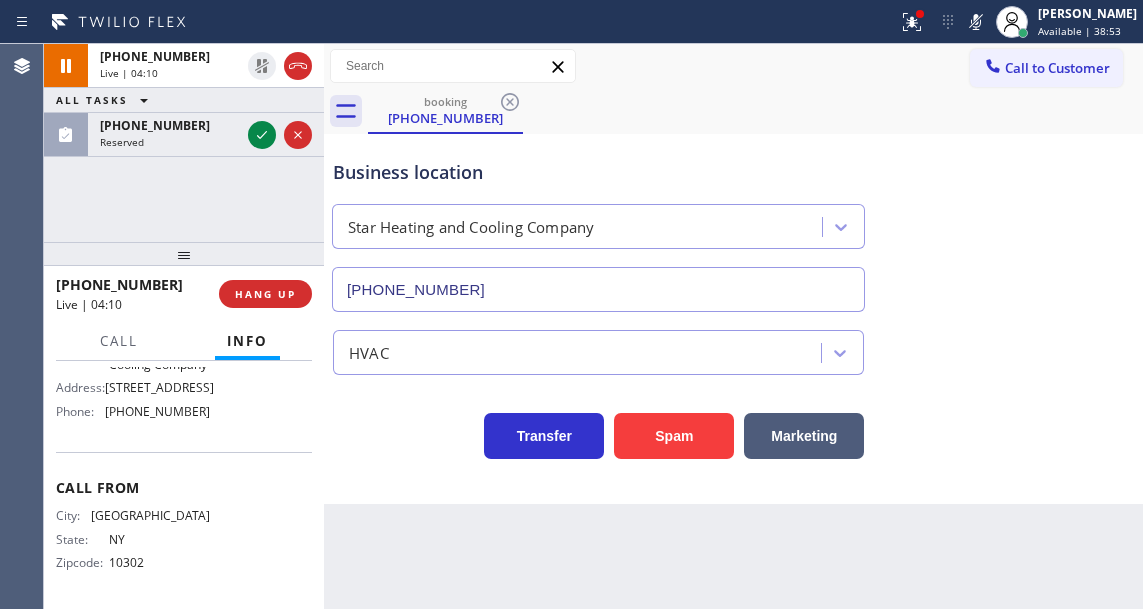 click 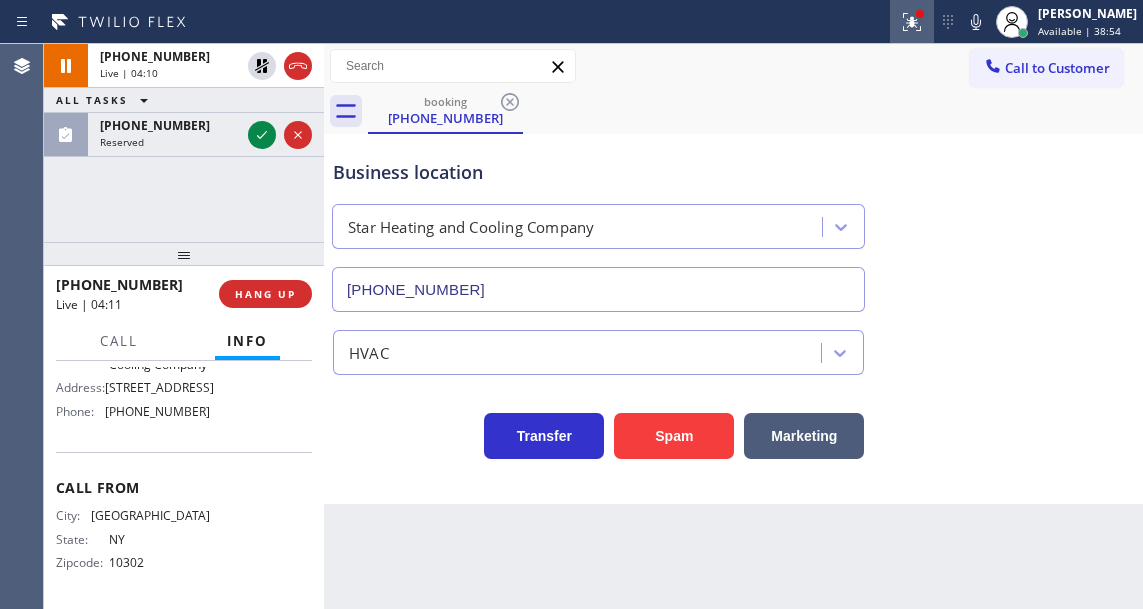 click 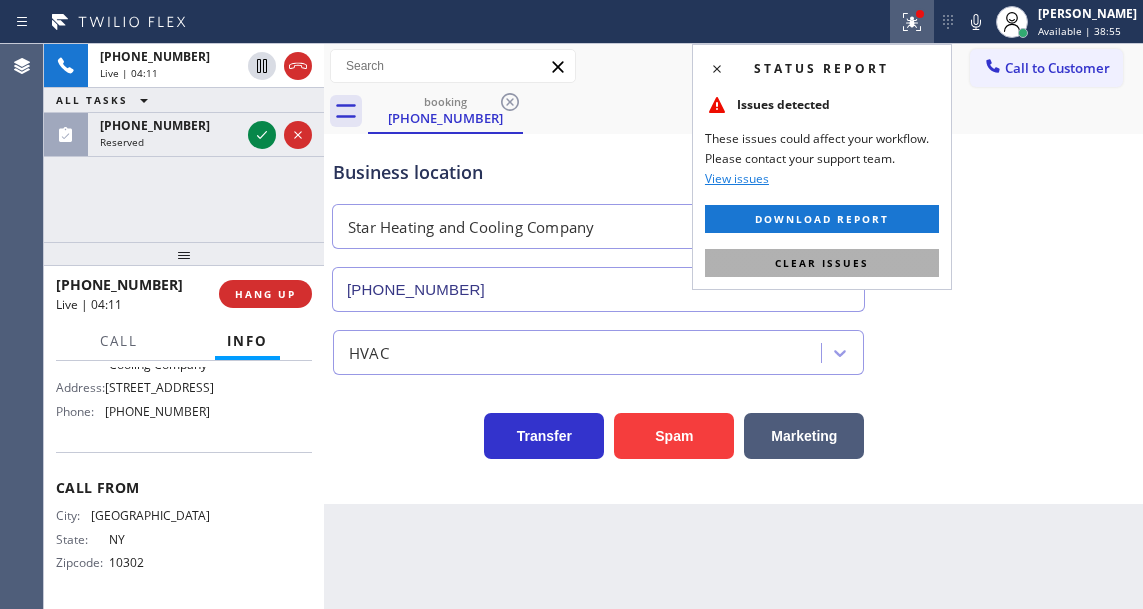 click on "Clear issues" at bounding box center [822, 263] 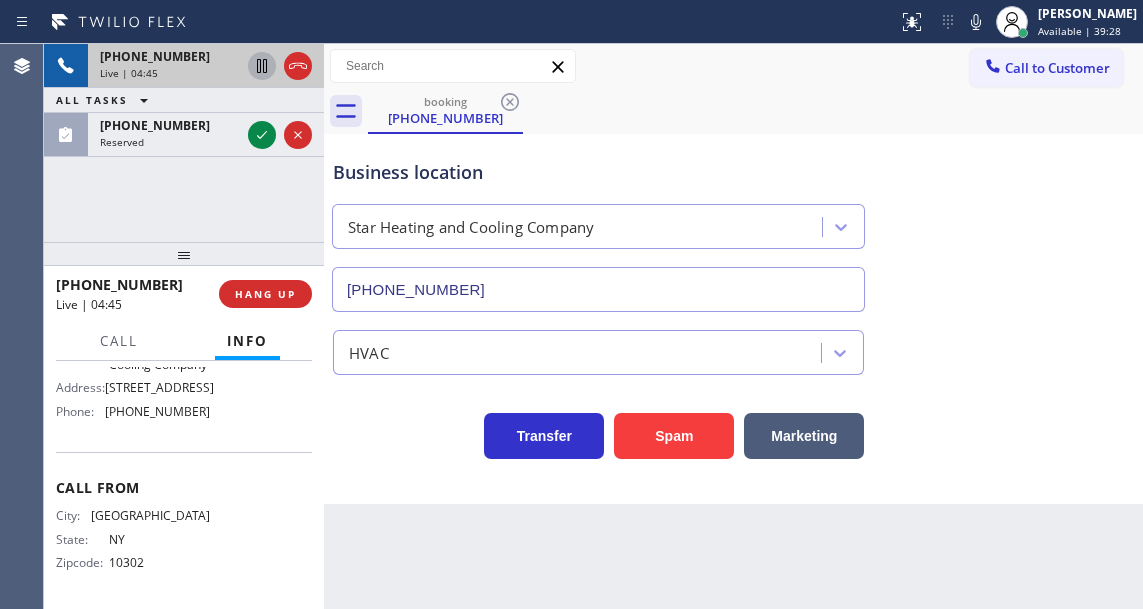 click 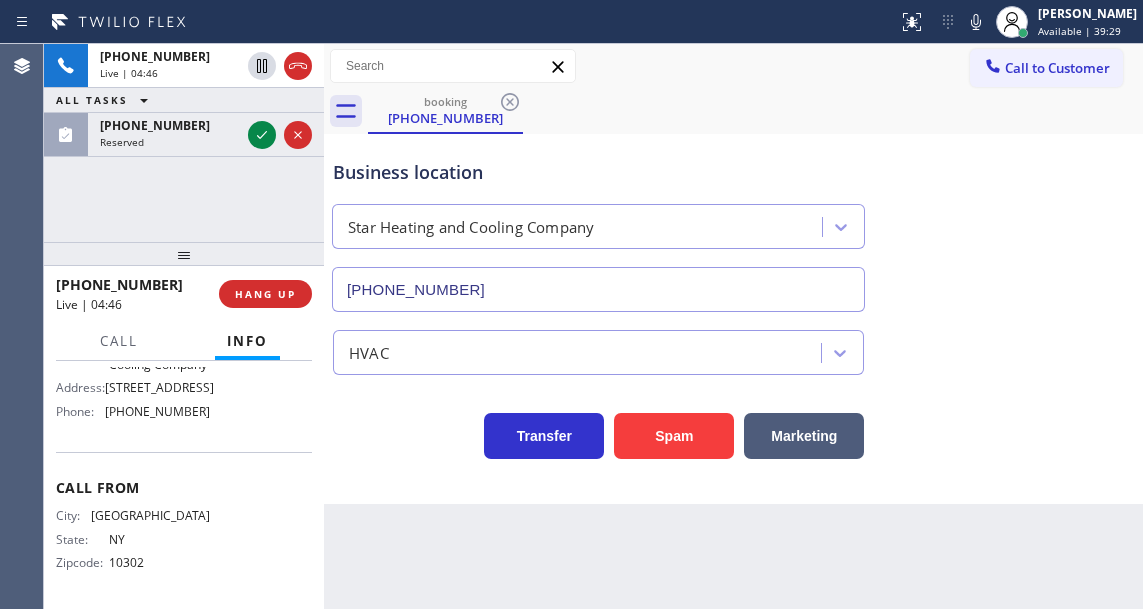 click 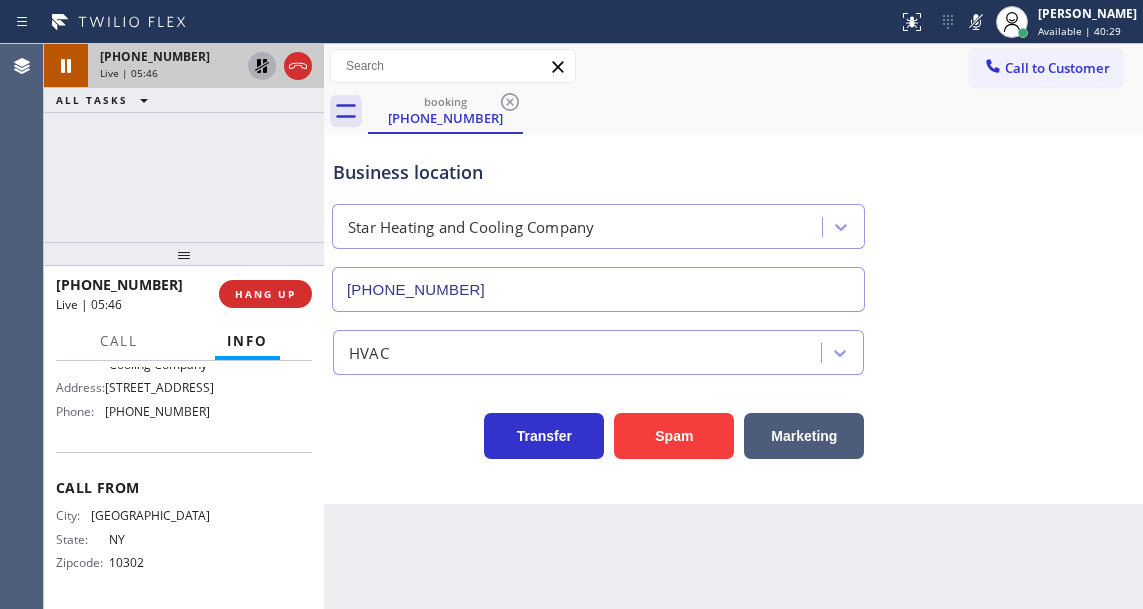 click 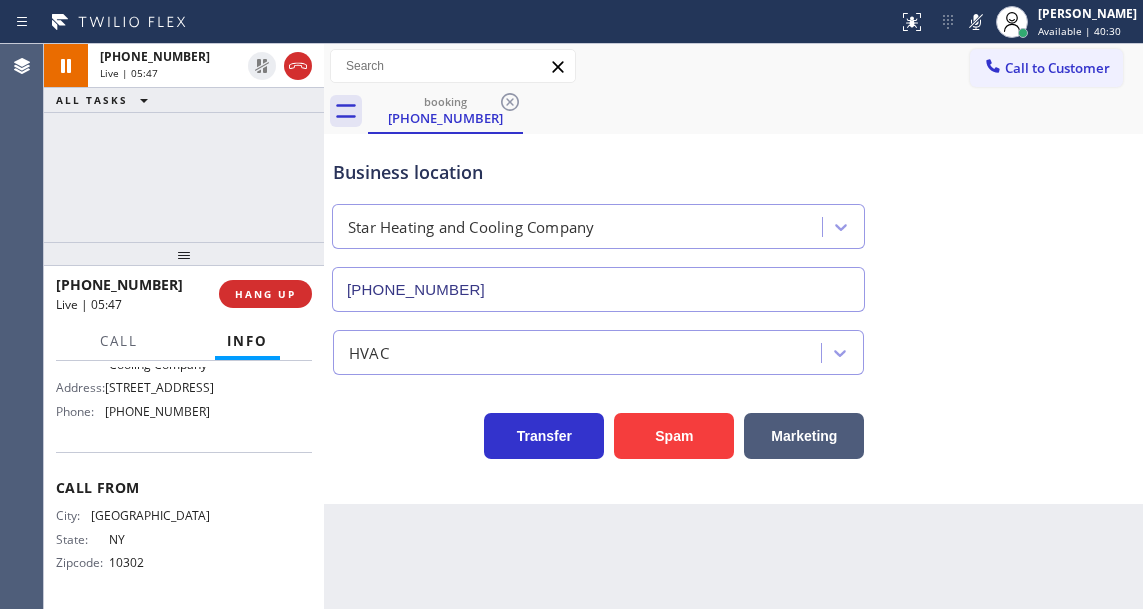 click 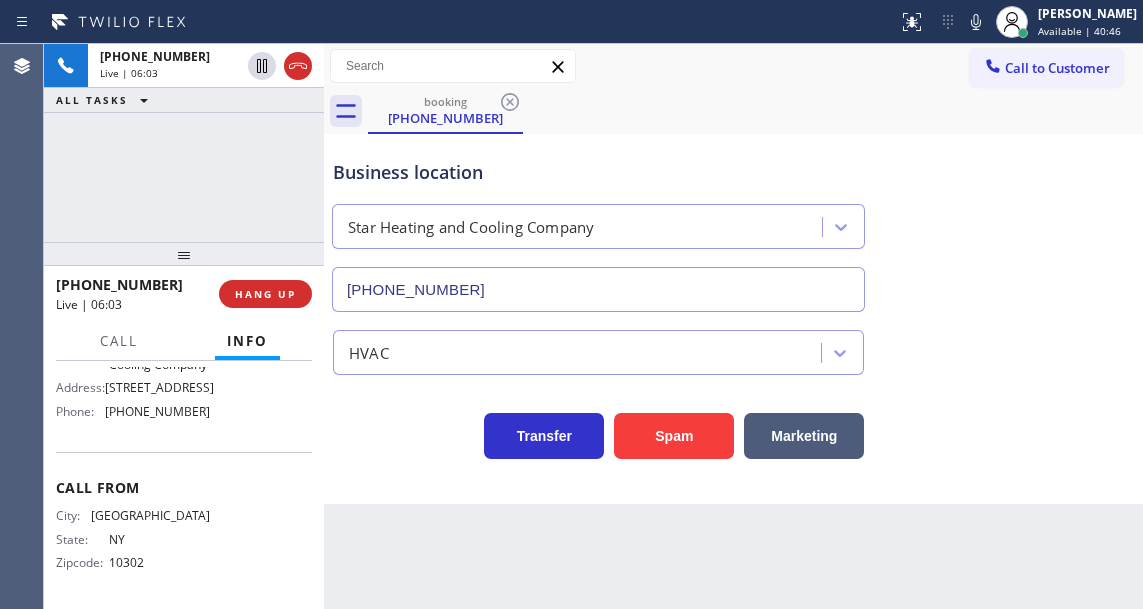 click on "[PHONE_NUMBER] Live | 06:03 ALL TASKS ALL TASKS ACTIVE TASKS TASKS IN WRAP UP" at bounding box center (184, 143) 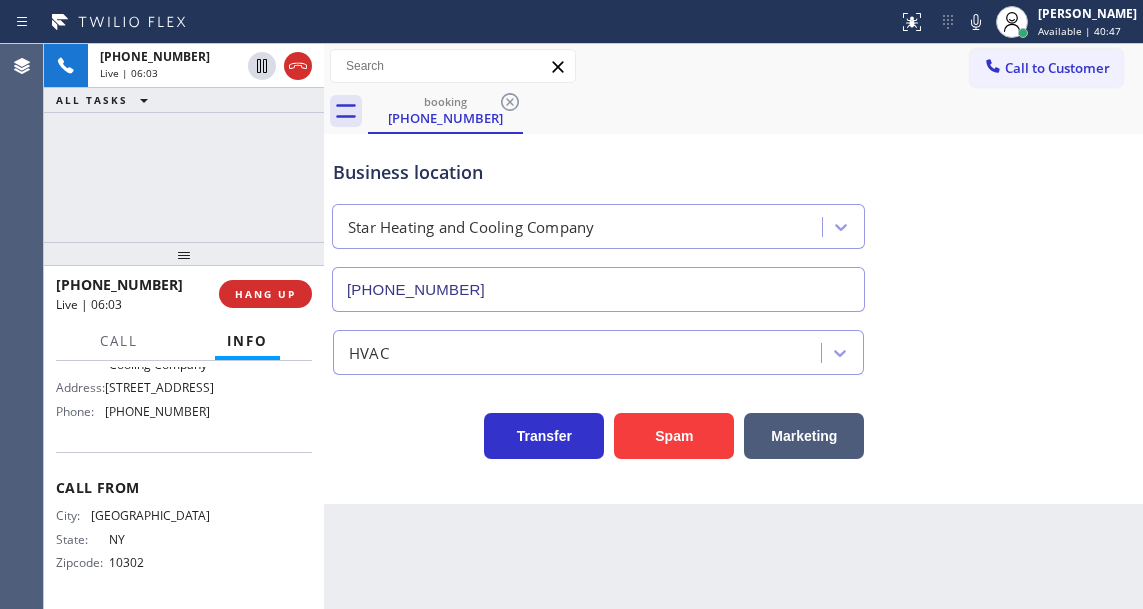 click on "Business location Star Heating and Cooling Company [PHONE_NUMBER]" at bounding box center (598, 225) 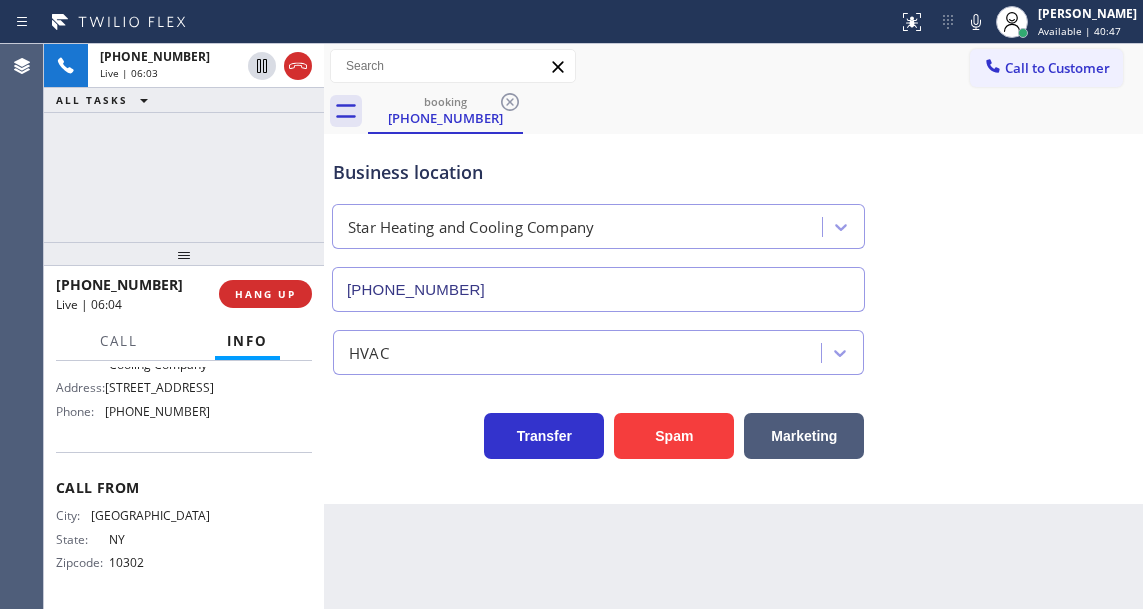 click on "Business location" at bounding box center [598, 172] 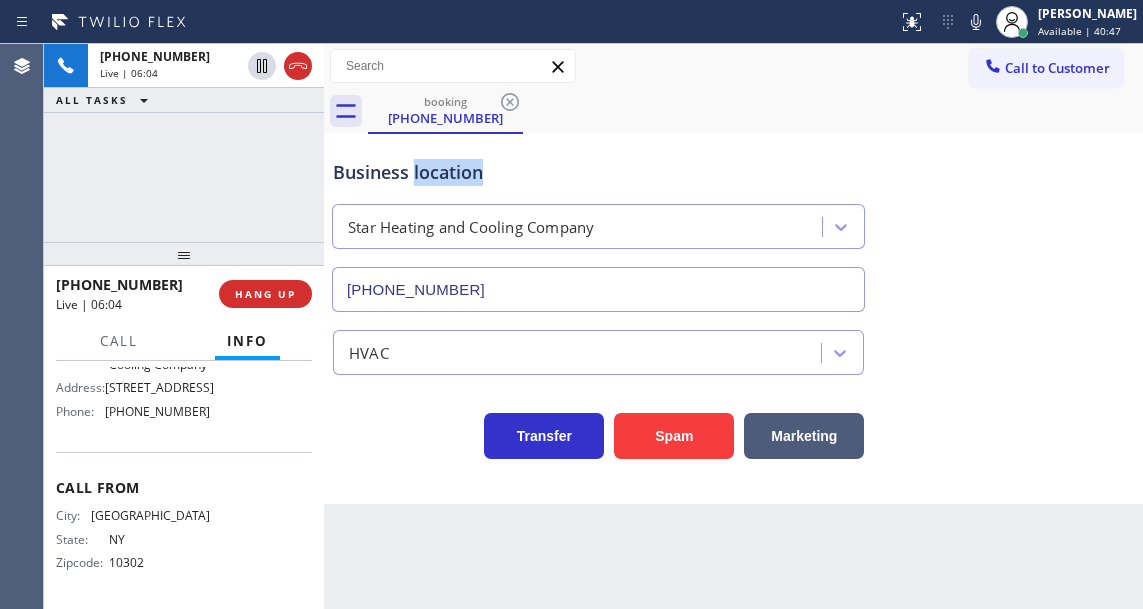 click on "Business location" at bounding box center [598, 172] 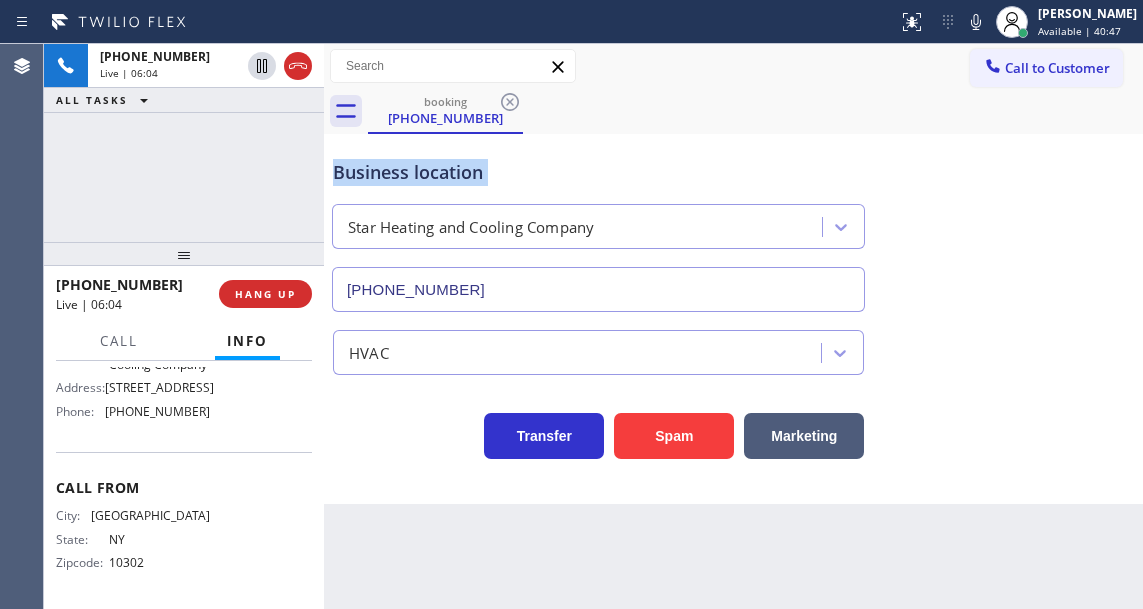click on "Business location" at bounding box center (598, 172) 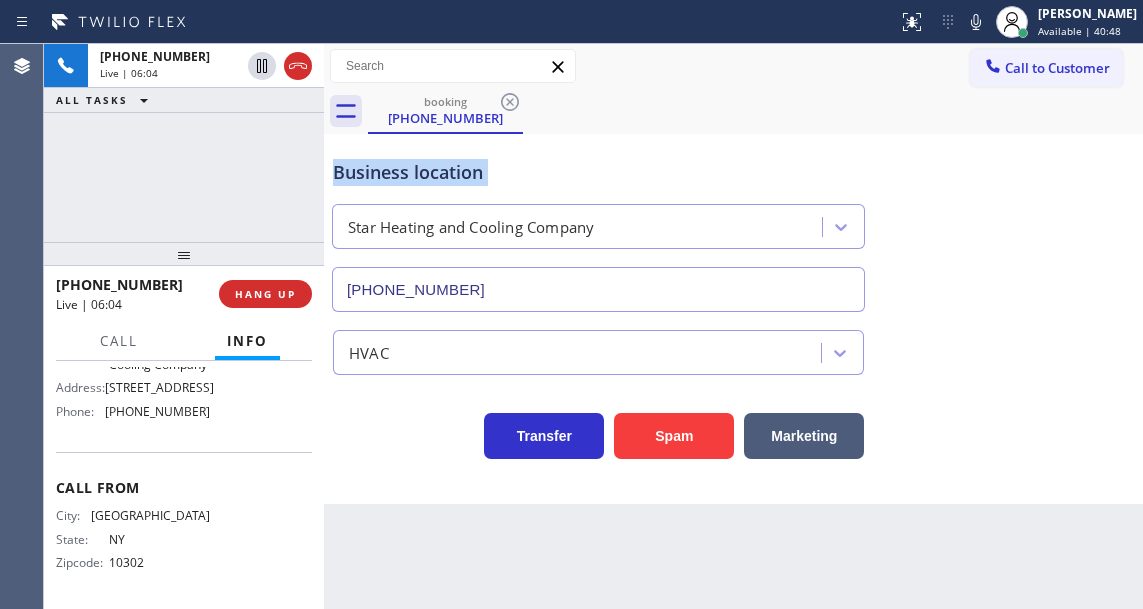 click on "Business location" at bounding box center [598, 172] 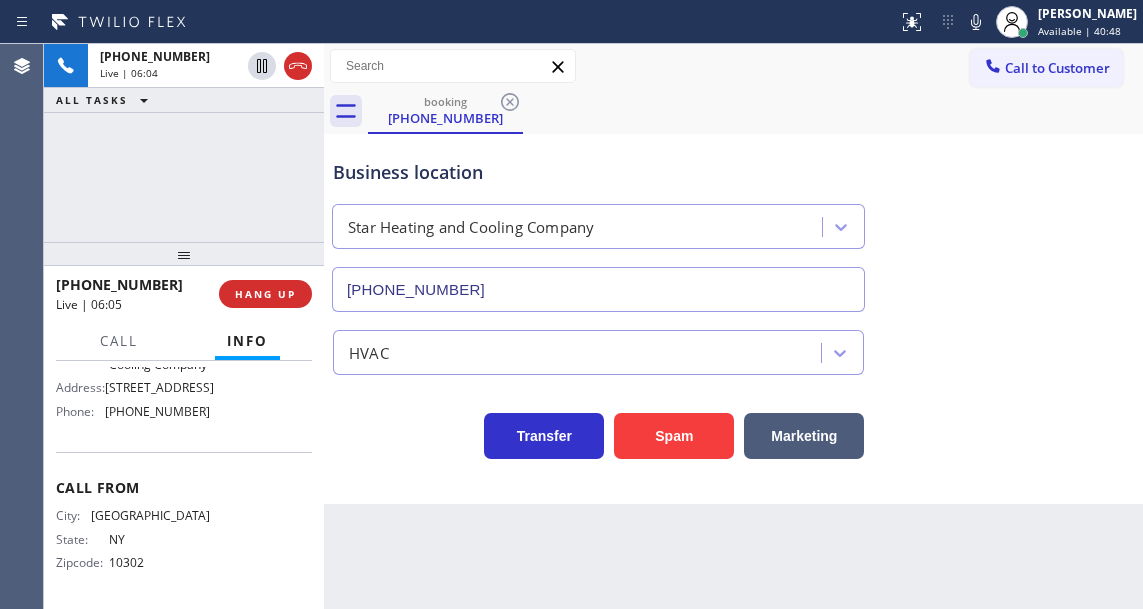 click on "Business location" at bounding box center [598, 172] 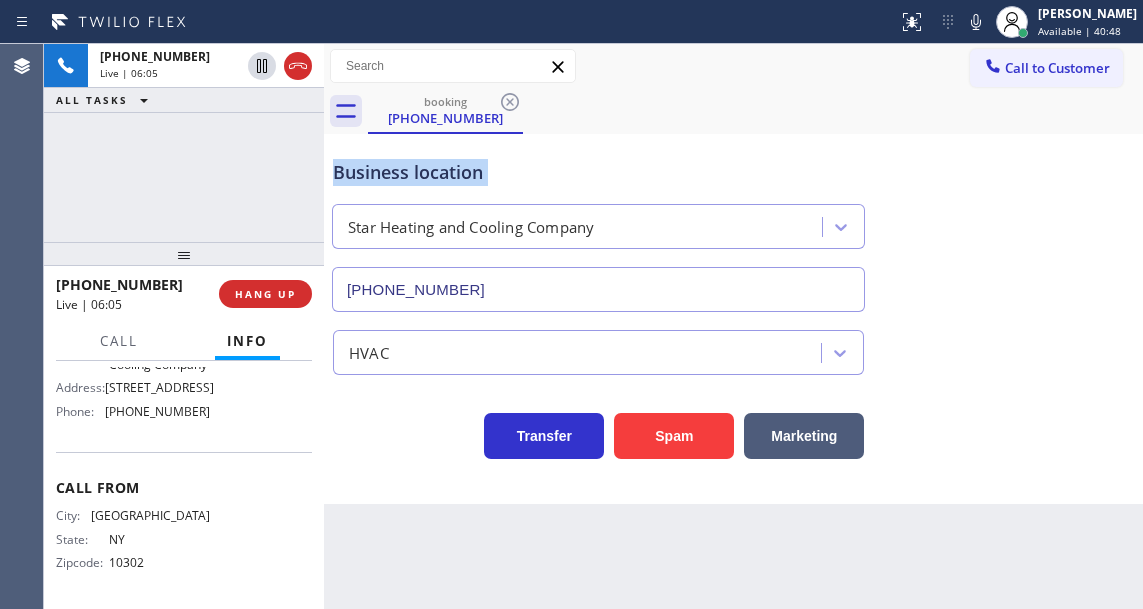 click on "Business location" at bounding box center (598, 172) 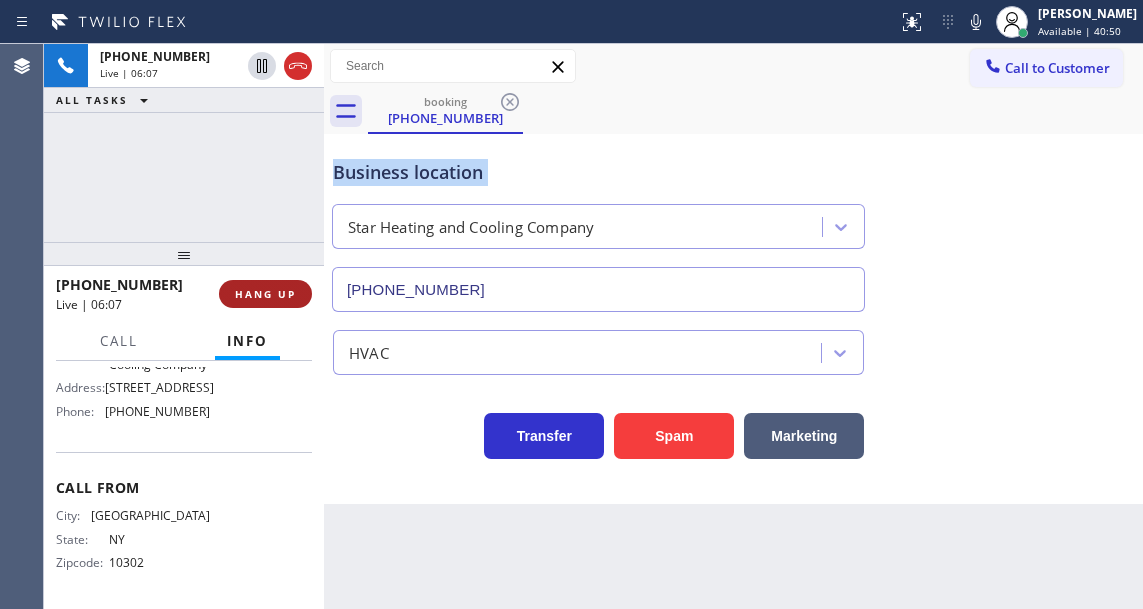 click on "HANG UP" at bounding box center [265, 294] 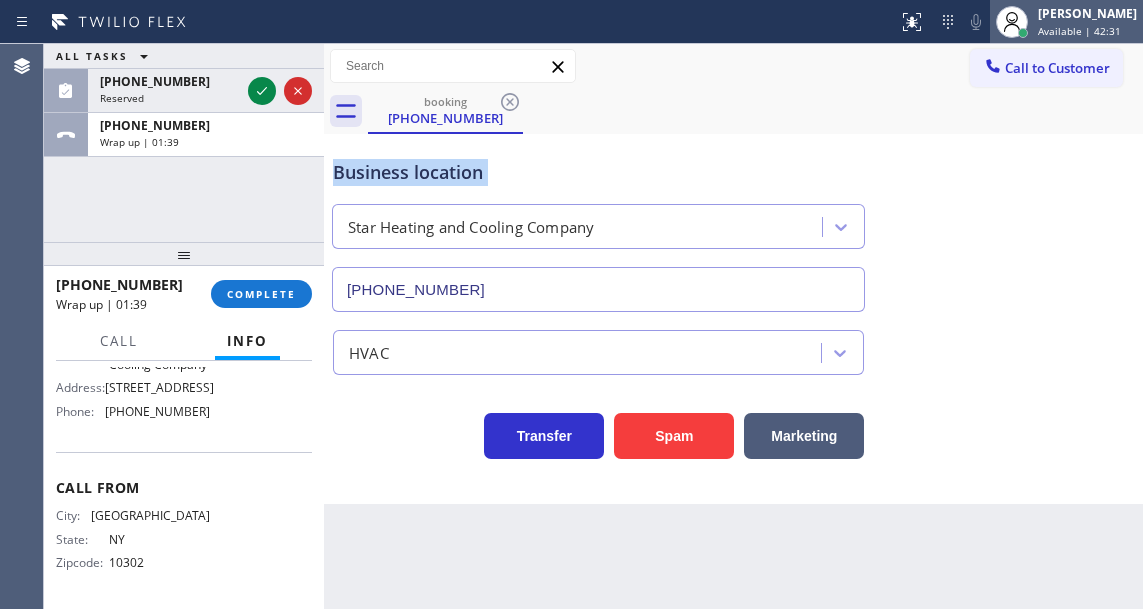 click on "[PERSON_NAME]" at bounding box center (1087, 13) 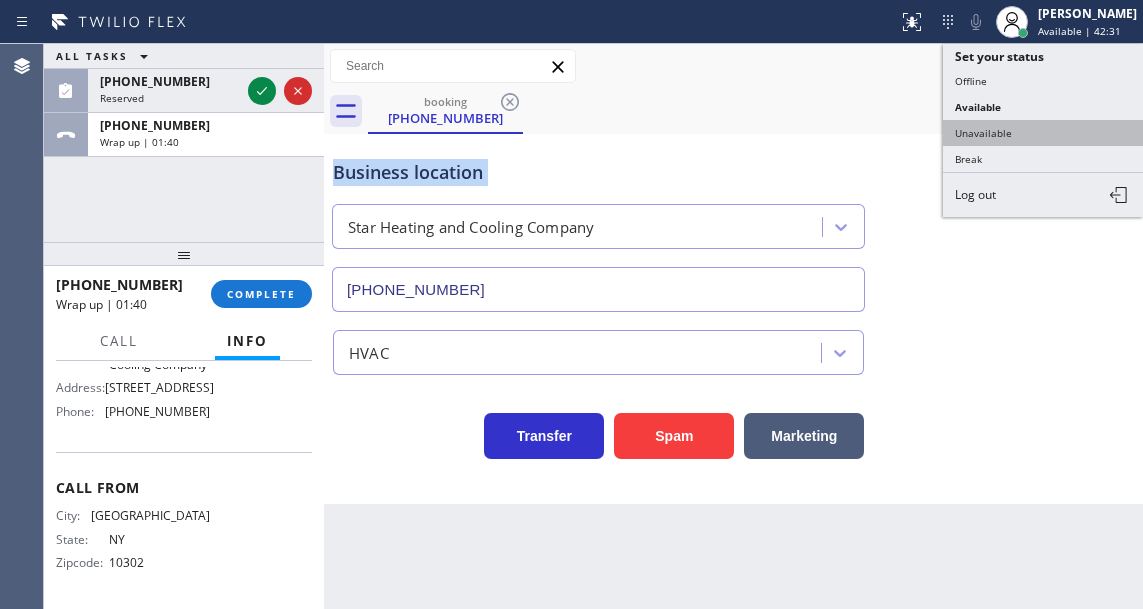 click on "Unavailable" at bounding box center [1043, 133] 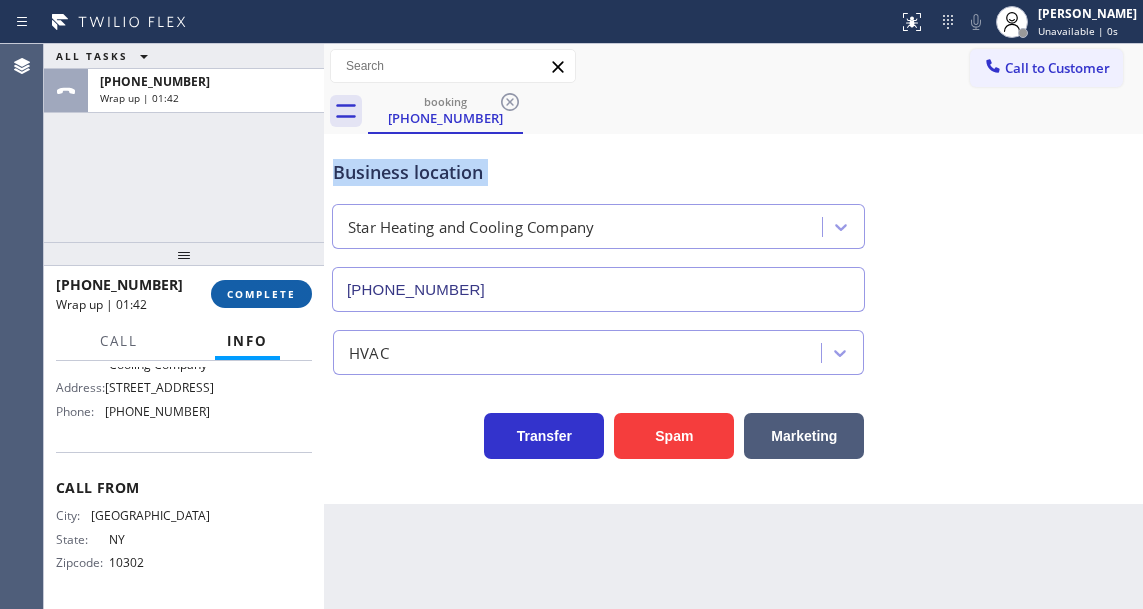 click on "COMPLETE" at bounding box center [261, 294] 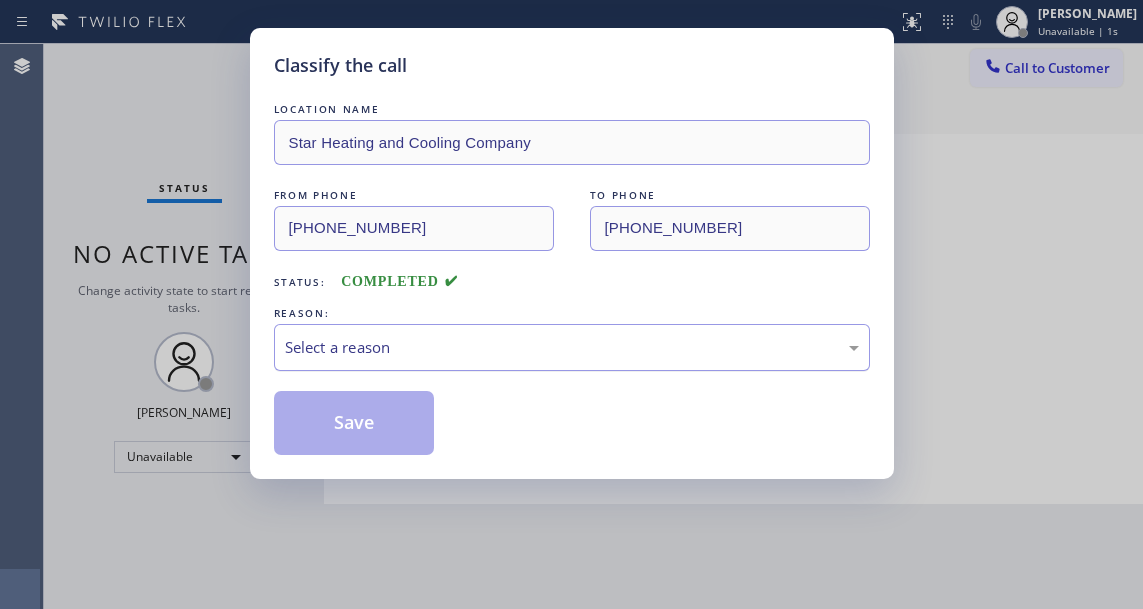 click on "Select a reason" at bounding box center (572, 347) 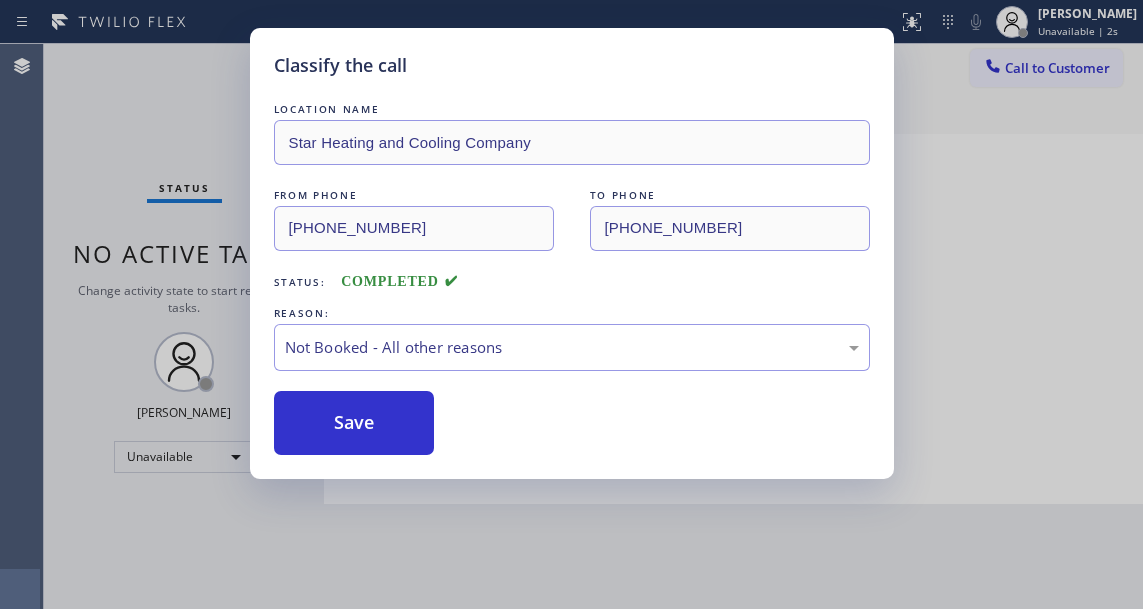 click on "Save" at bounding box center [354, 423] 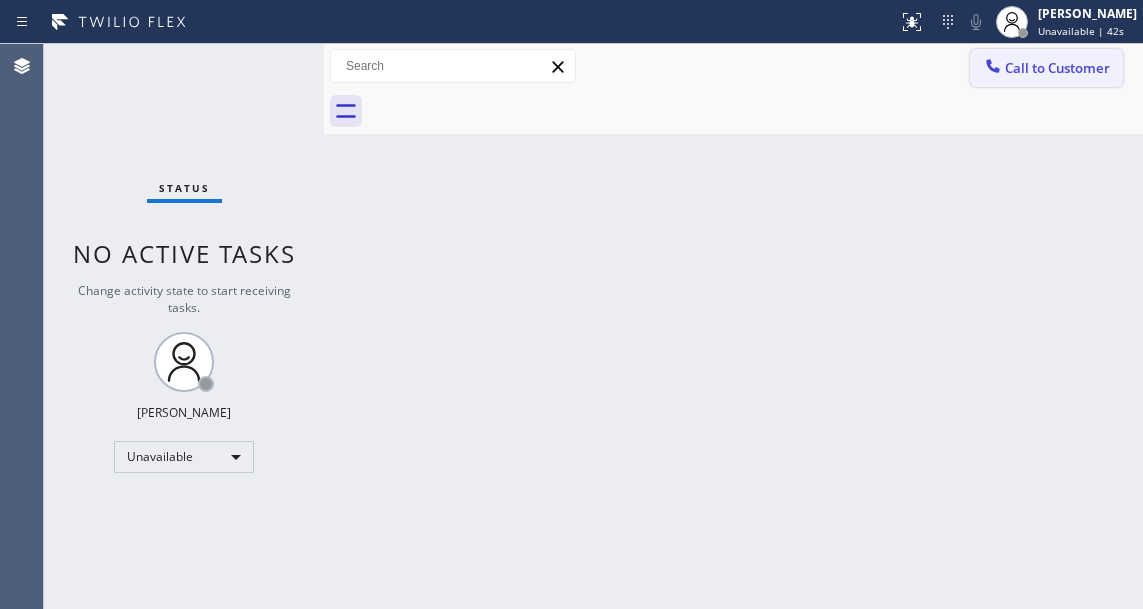 click on "Call to Customer" at bounding box center [1057, 68] 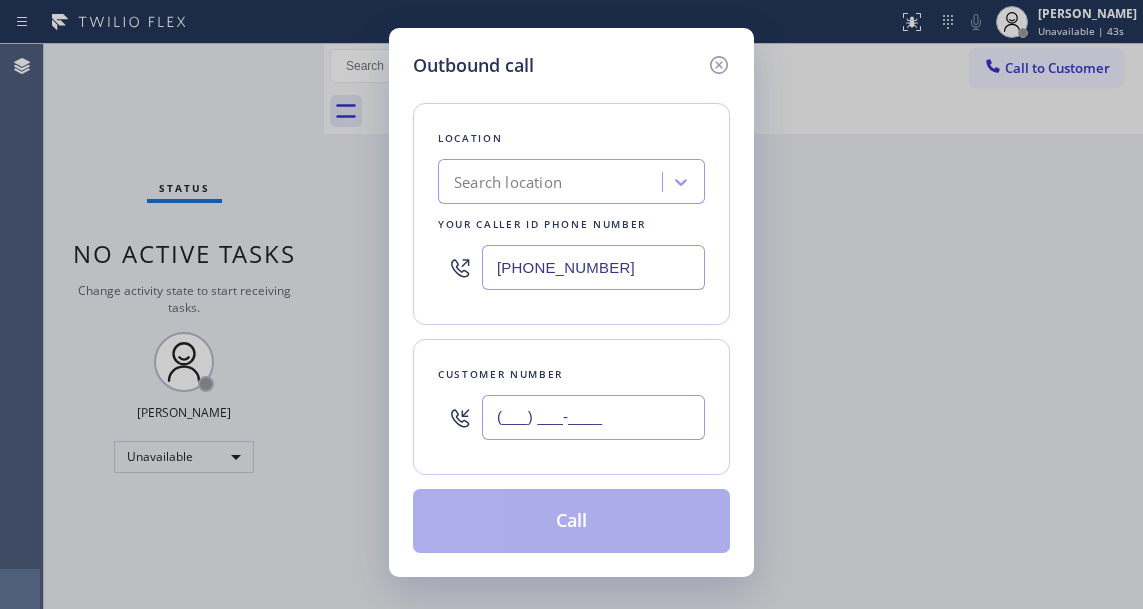 click on "(___) ___-____" at bounding box center (593, 417) 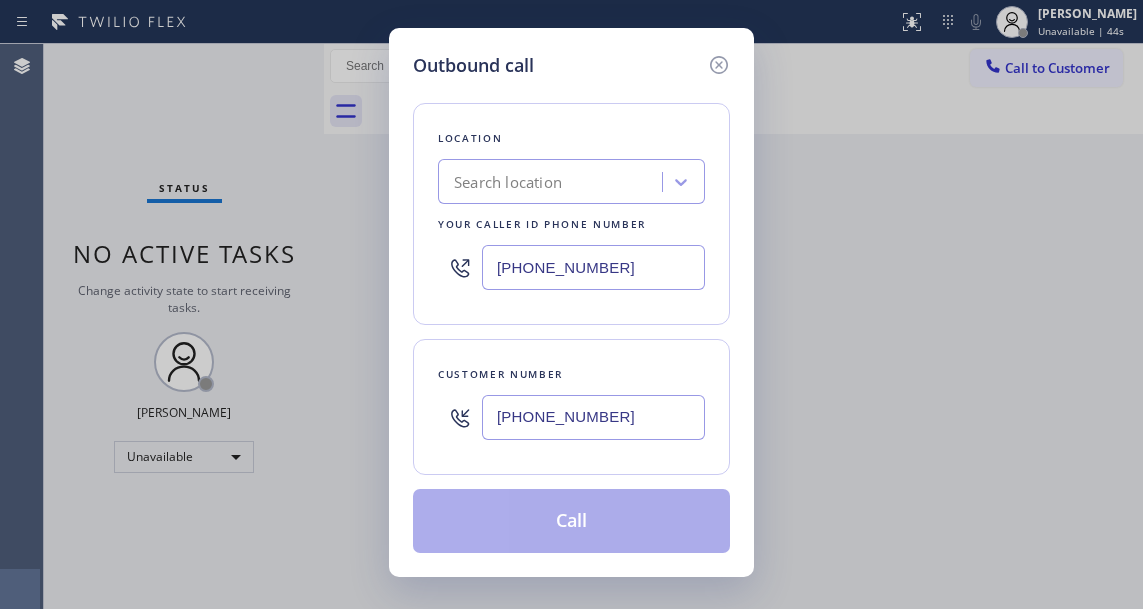 type on "[PHONE_NUMBER]" 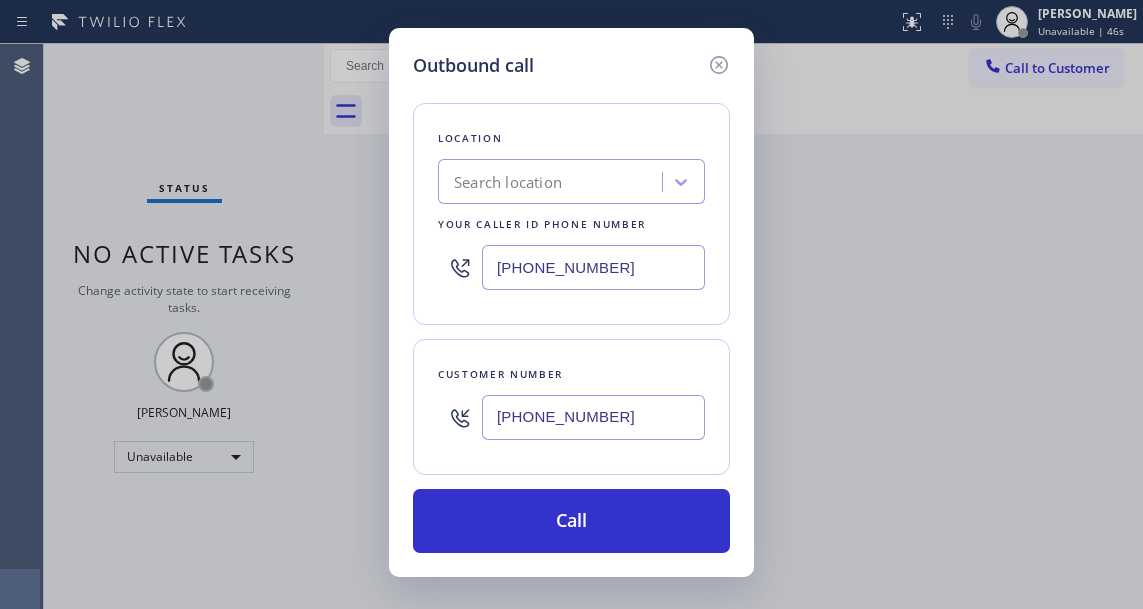 click on "[PHONE_NUMBER]" at bounding box center (593, 267) 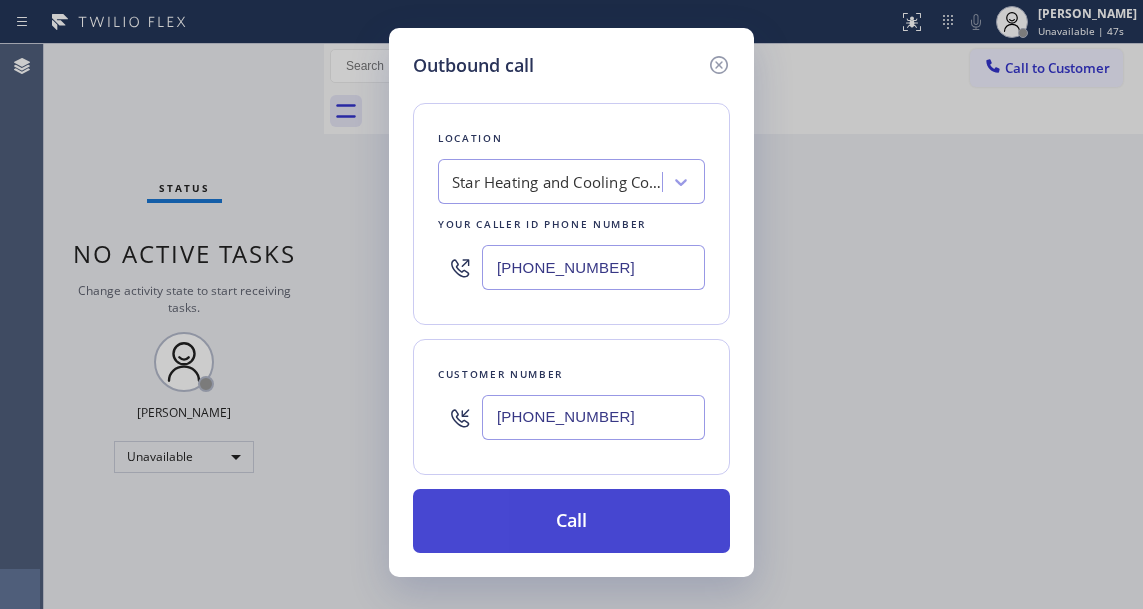 type on "[PHONE_NUMBER]" 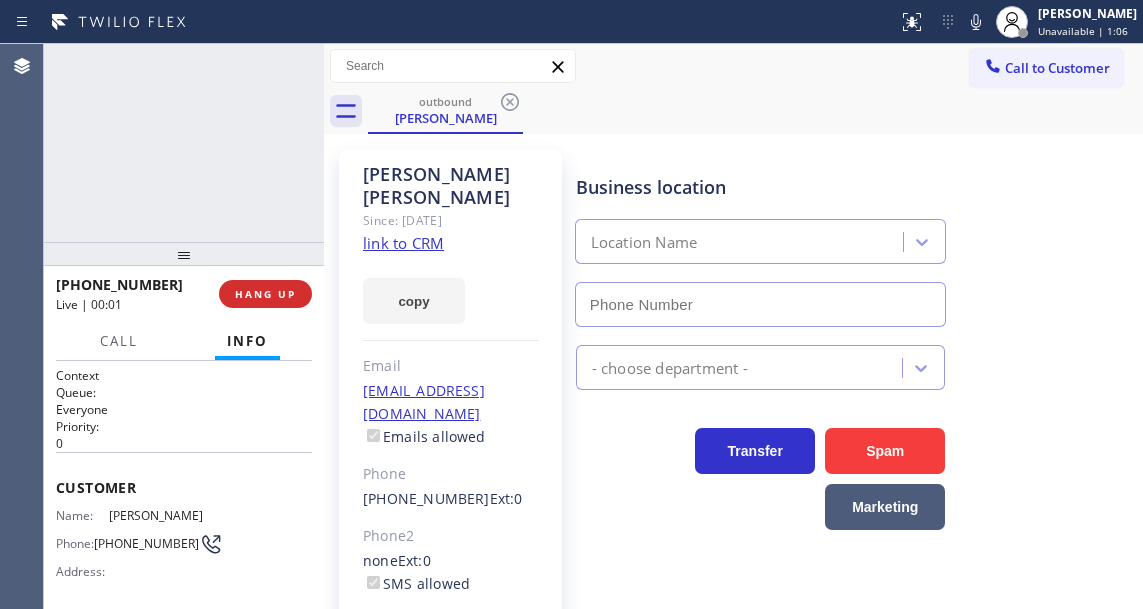 type on "[PHONE_NUMBER]" 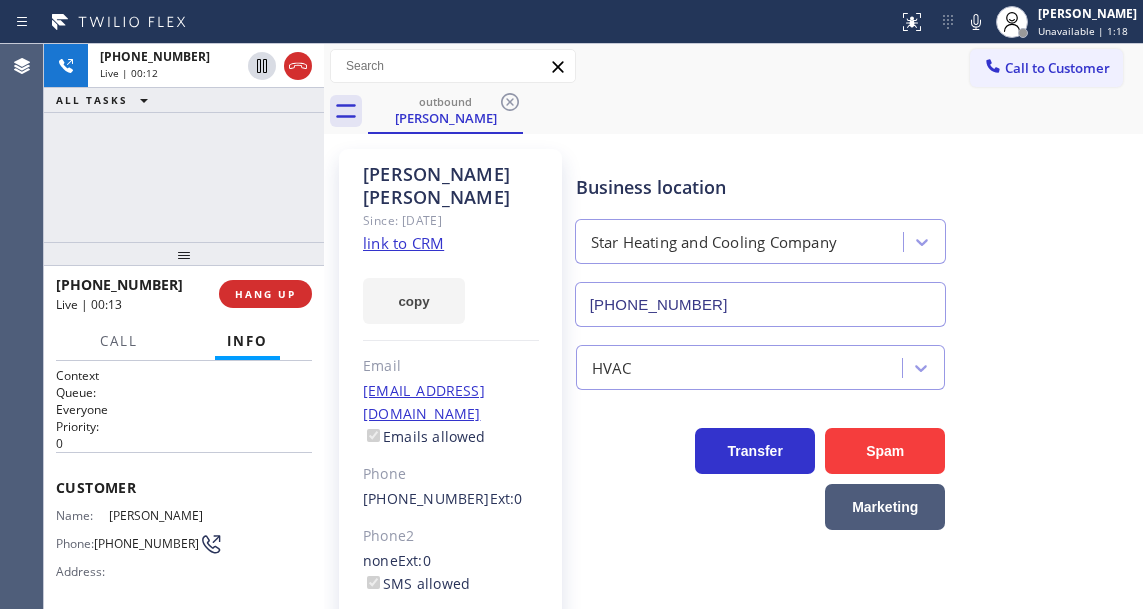 click on "Business location" at bounding box center [761, 187] 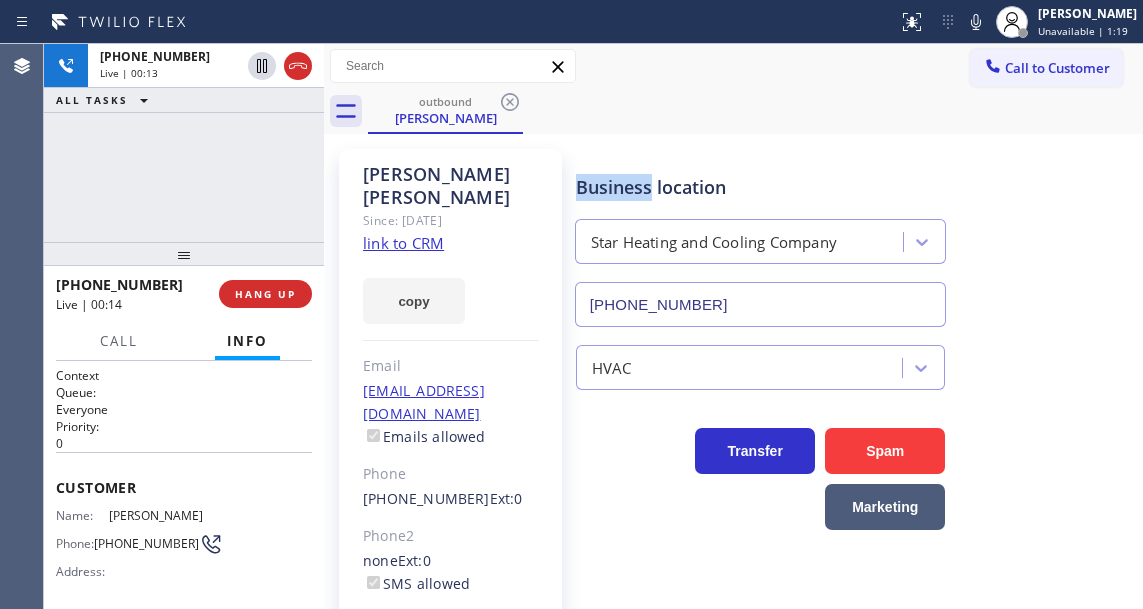 click on "Business location" at bounding box center [761, 187] 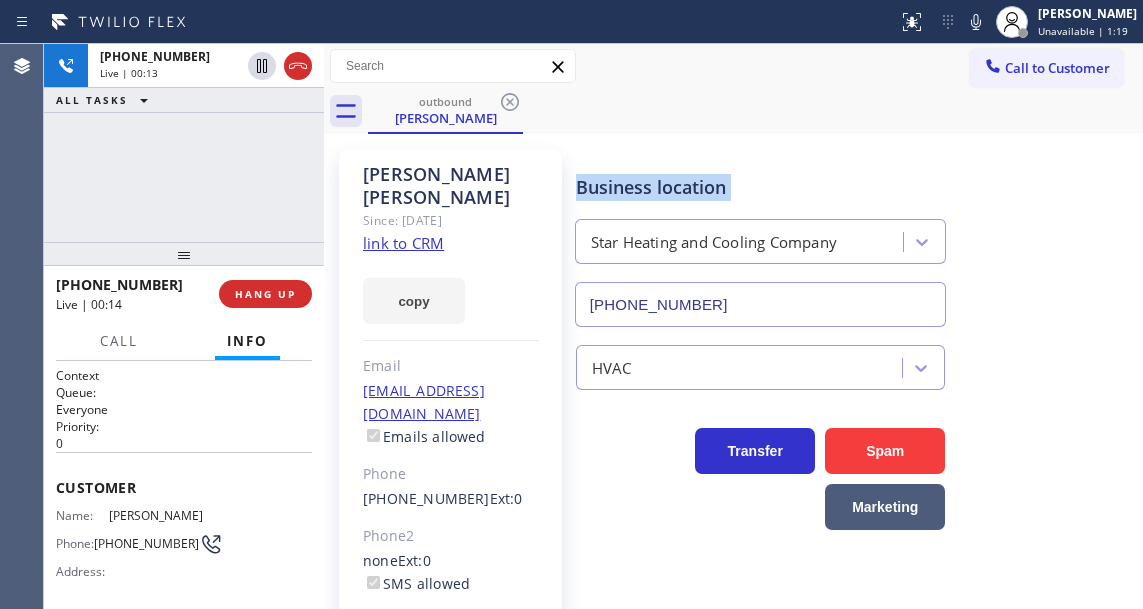 click on "Business location" at bounding box center (761, 187) 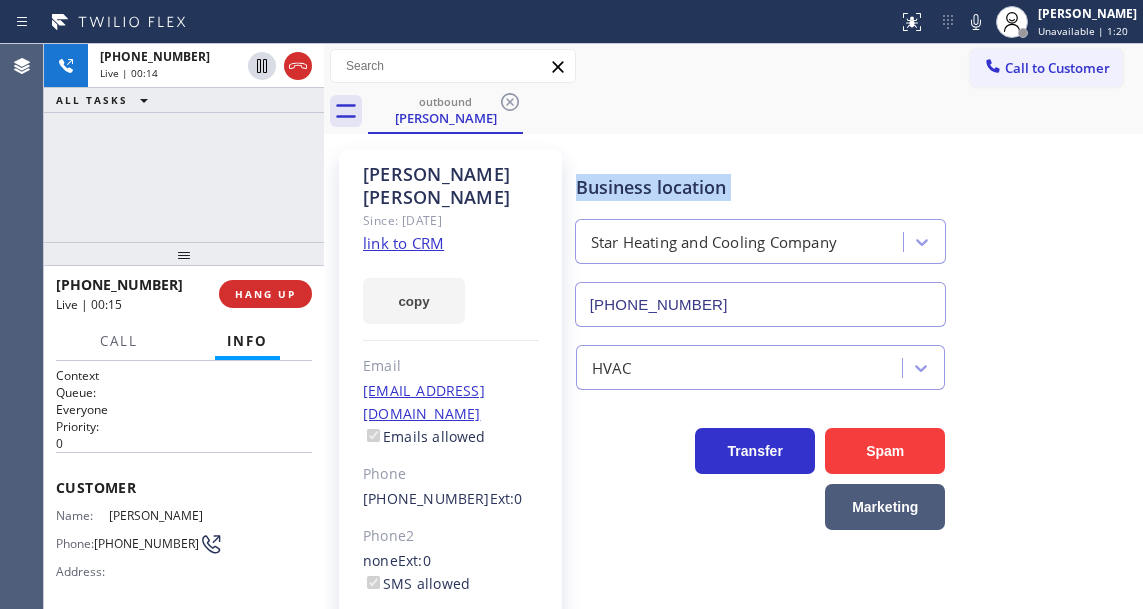 click on "Business location" at bounding box center (761, 187) 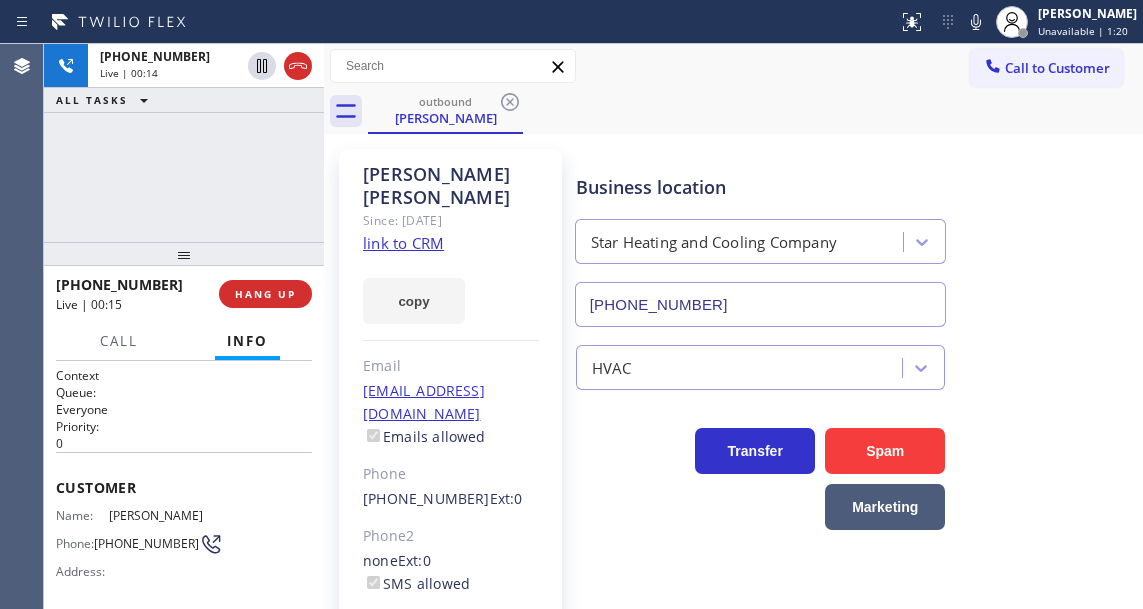 click on "Business location" at bounding box center (761, 187) 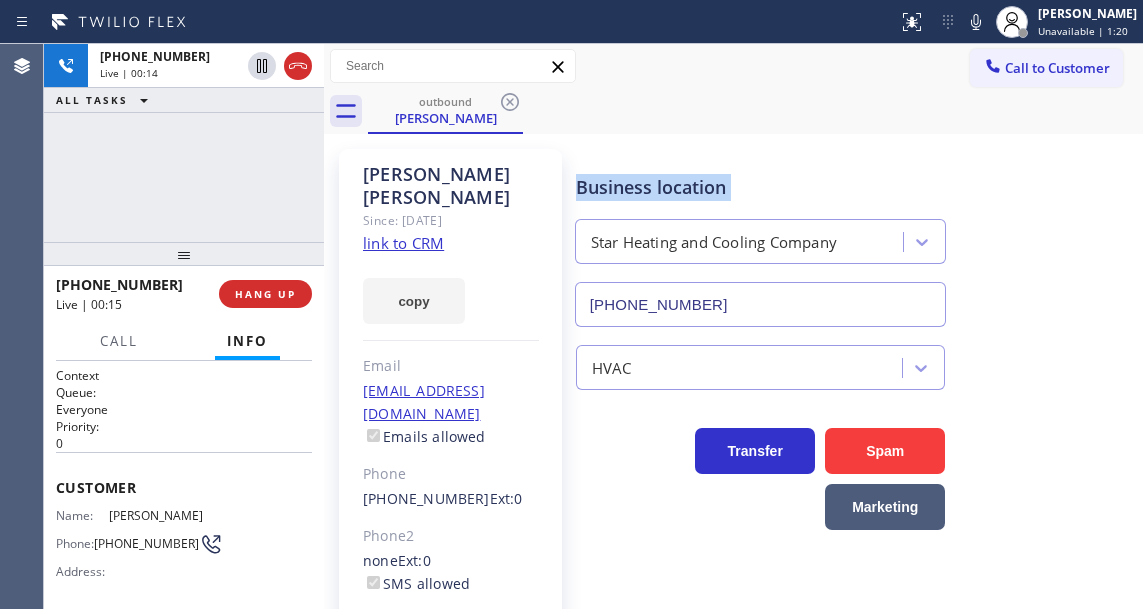 click on "Business location" at bounding box center (761, 187) 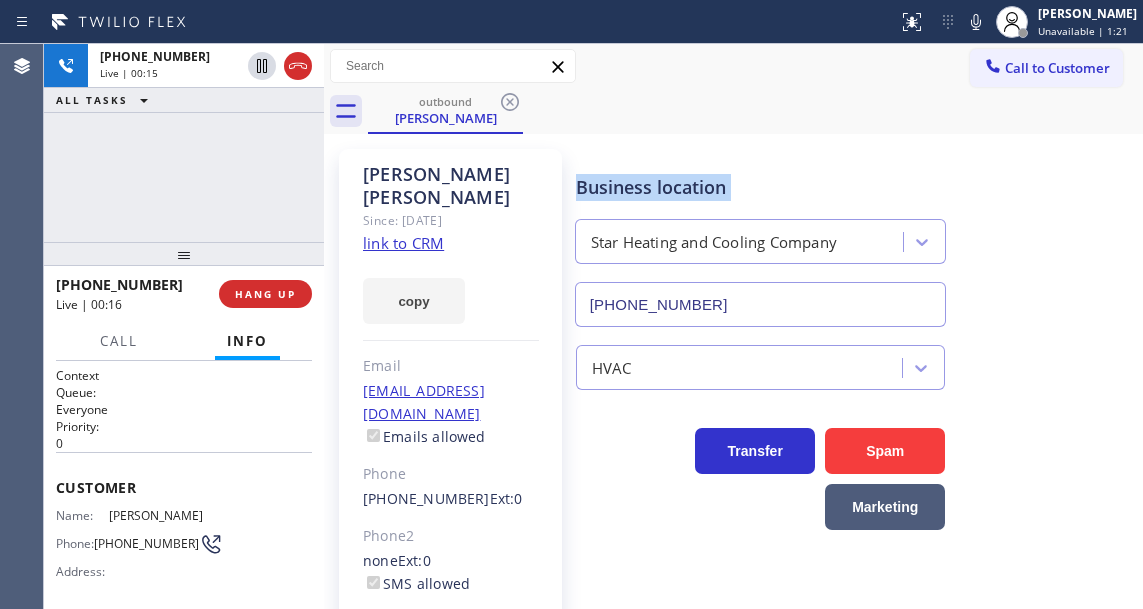 click on "Business location" at bounding box center (761, 187) 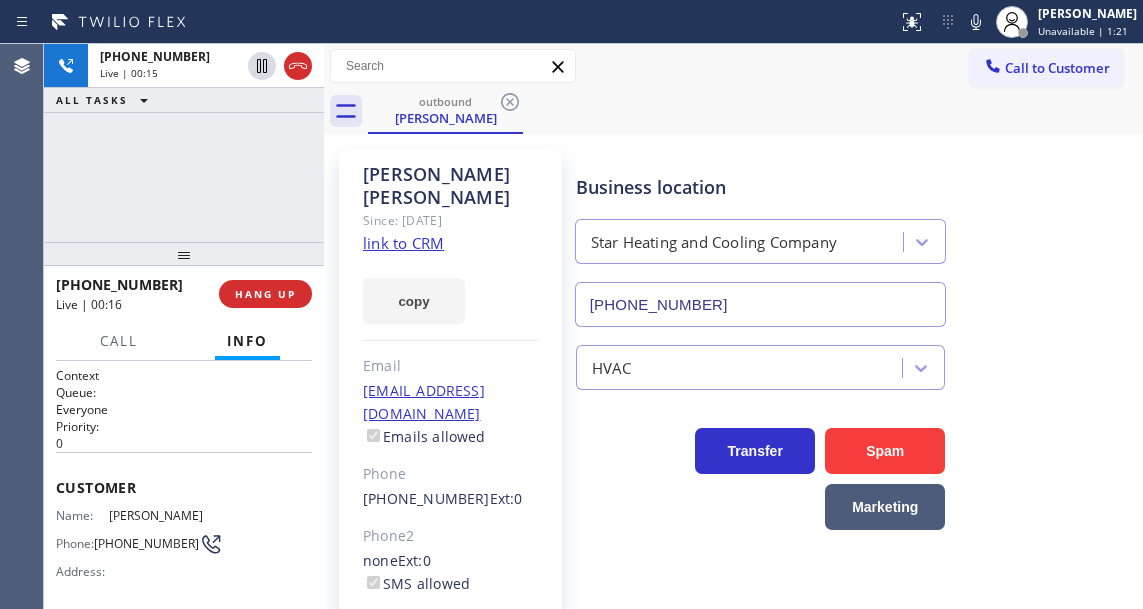 click on "Business location" at bounding box center [761, 187] 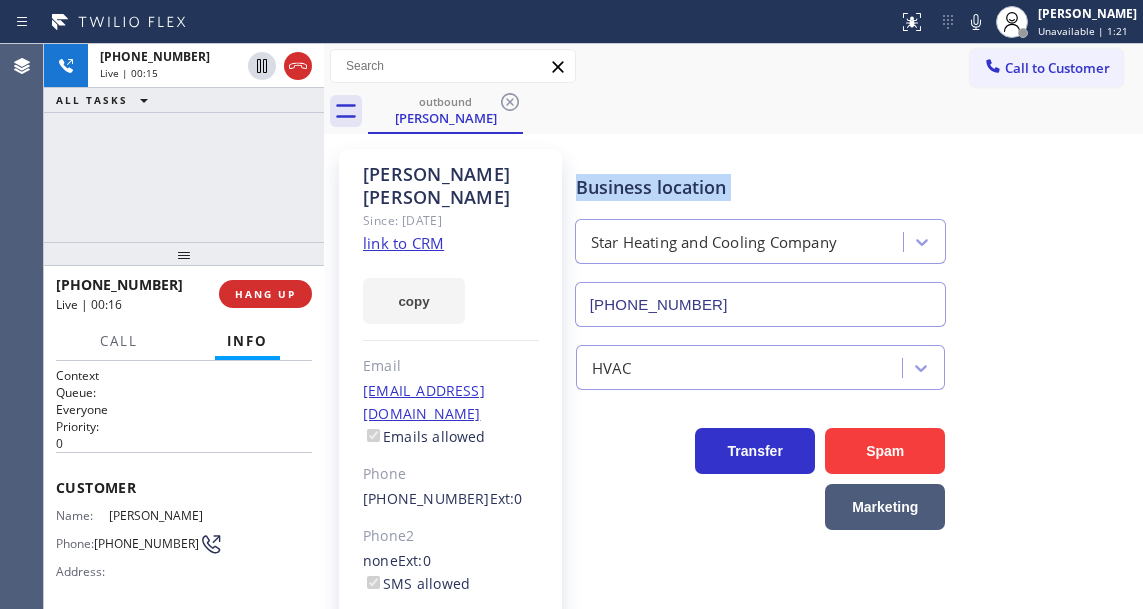 click on "Business location" at bounding box center [761, 187] 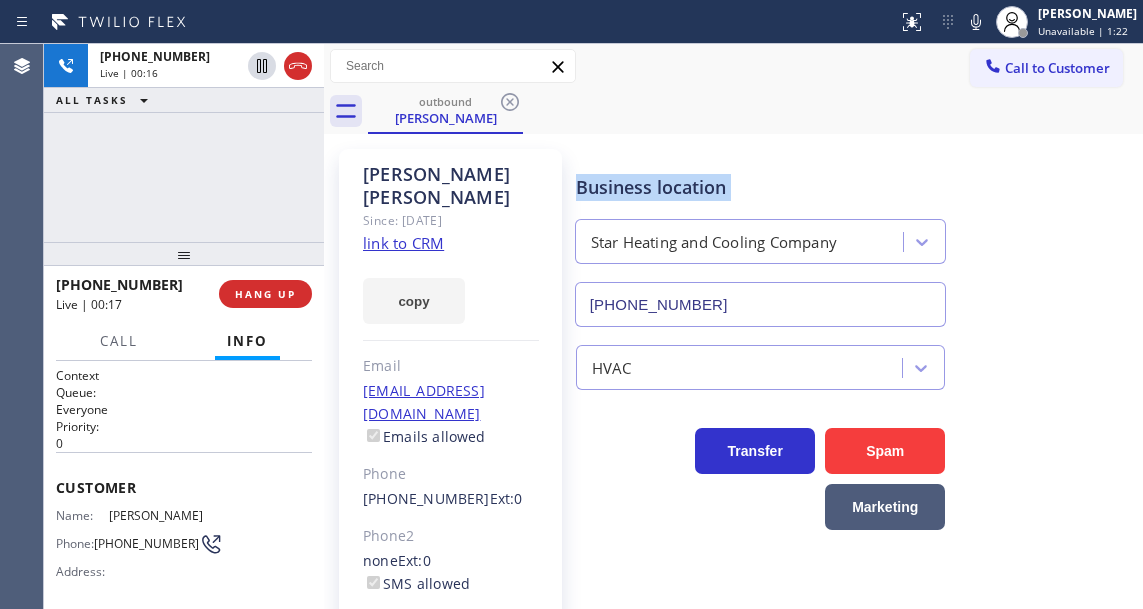 click on "Business location" at bounding box center [761, 187] 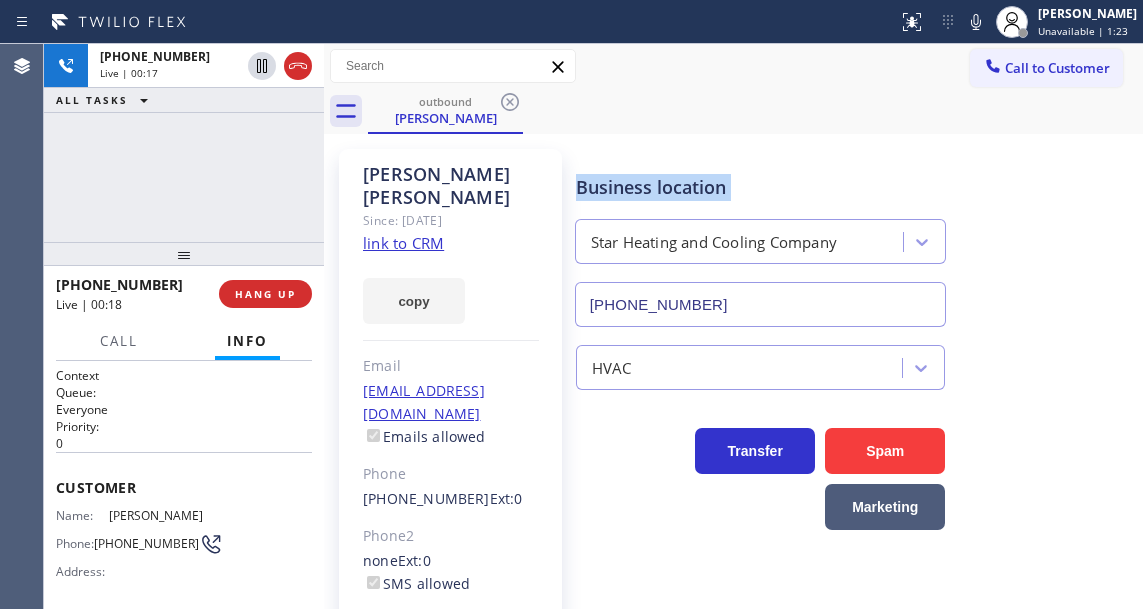 click on "Business location" at bounding box center [761, 187] 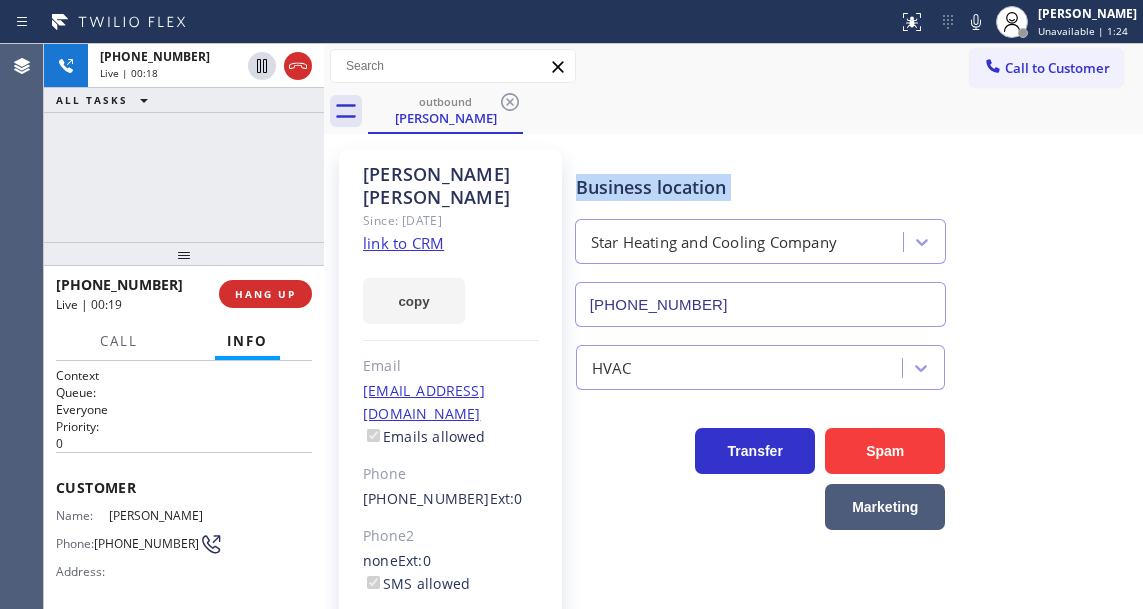 click on "Business location" at bounding box center [761, 187] 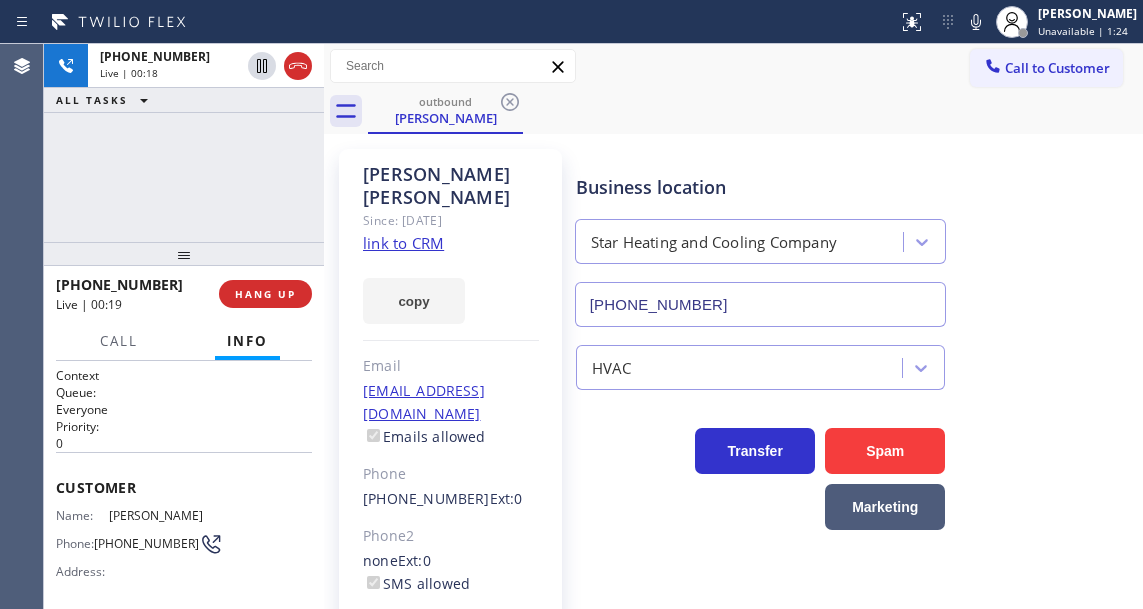 click on "[PHONE_NUMBER] Live | 00:18 ALL TASKS ALL TASKS ACTIVE TASKS TASKS IN WRAP UP" at bounding box center (184, 143) 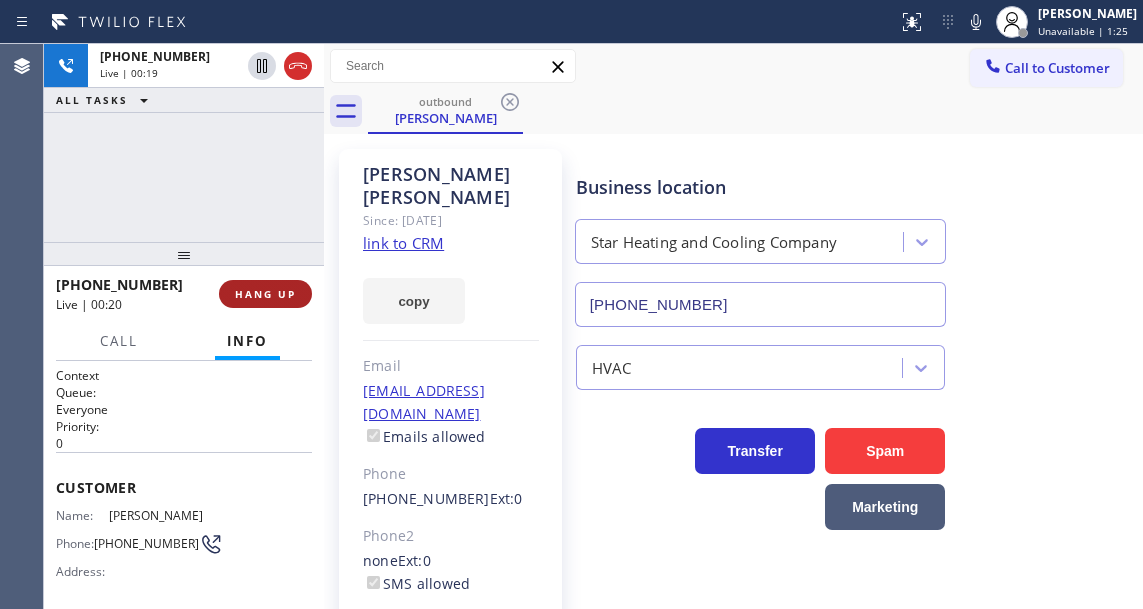 click on "HANG UP" at bounding box center (265, 294) 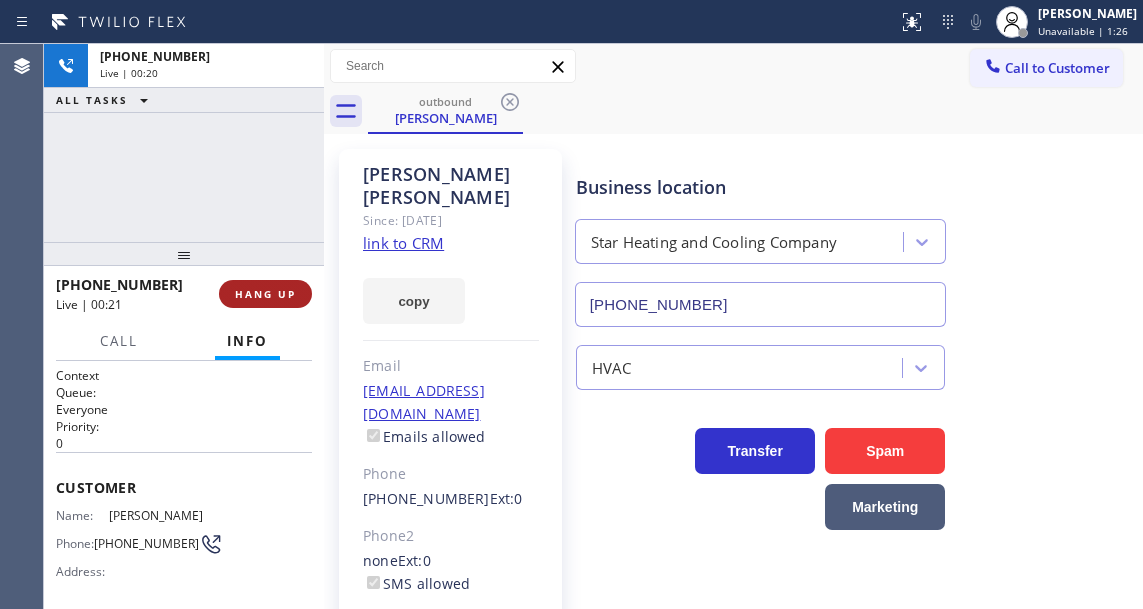 click on "HANG UP" at bounding box center (265, 294) 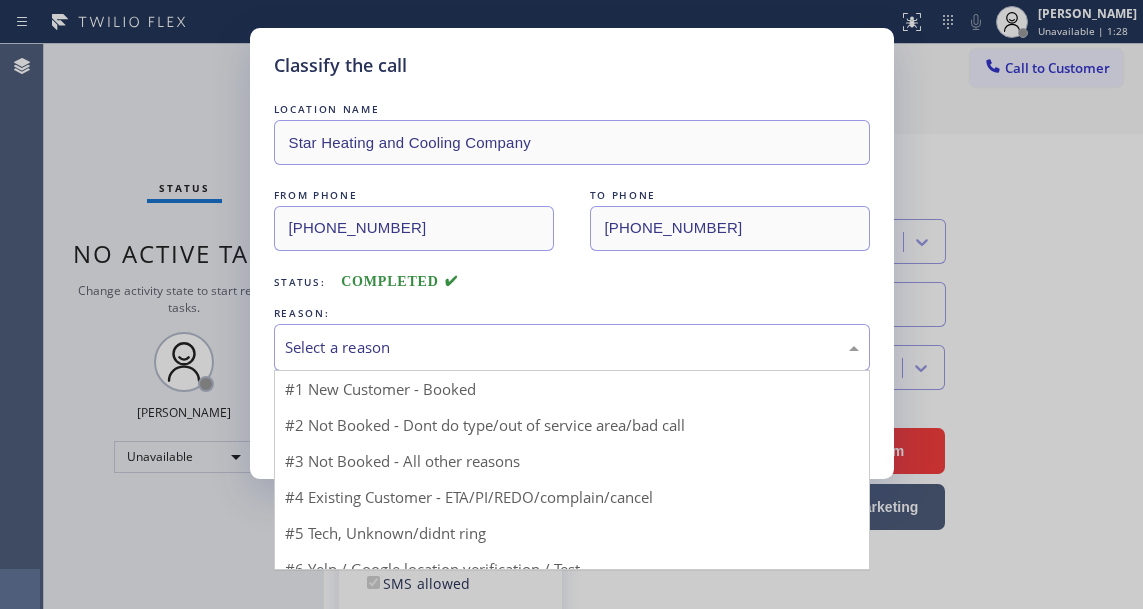 click on "Select a reason" at bounding box center (572, 347) 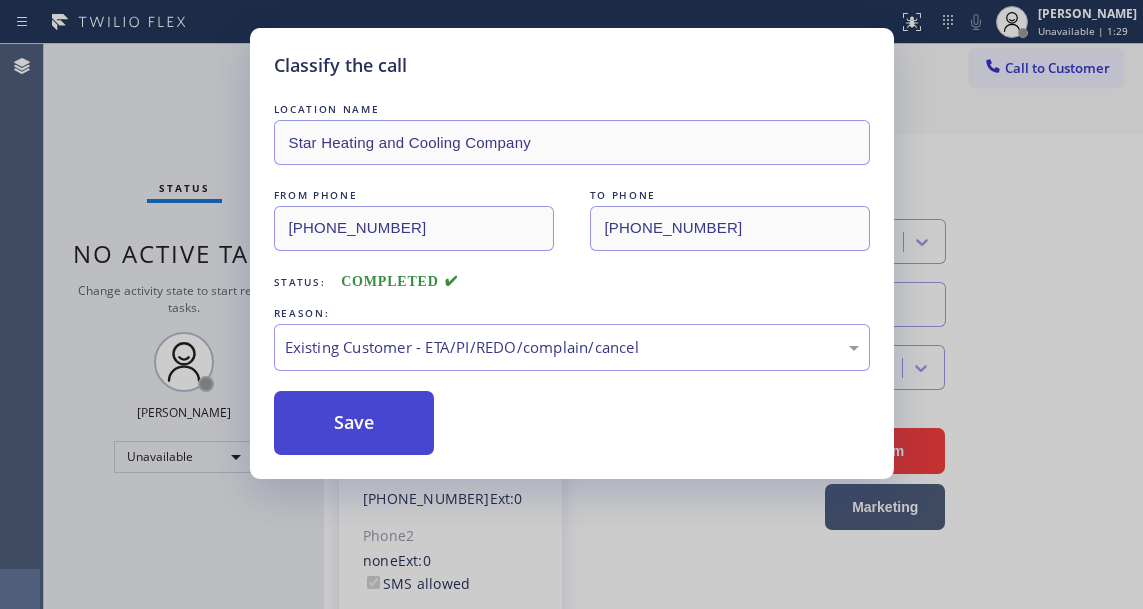click on "Save" at bounding box center (354, 423) 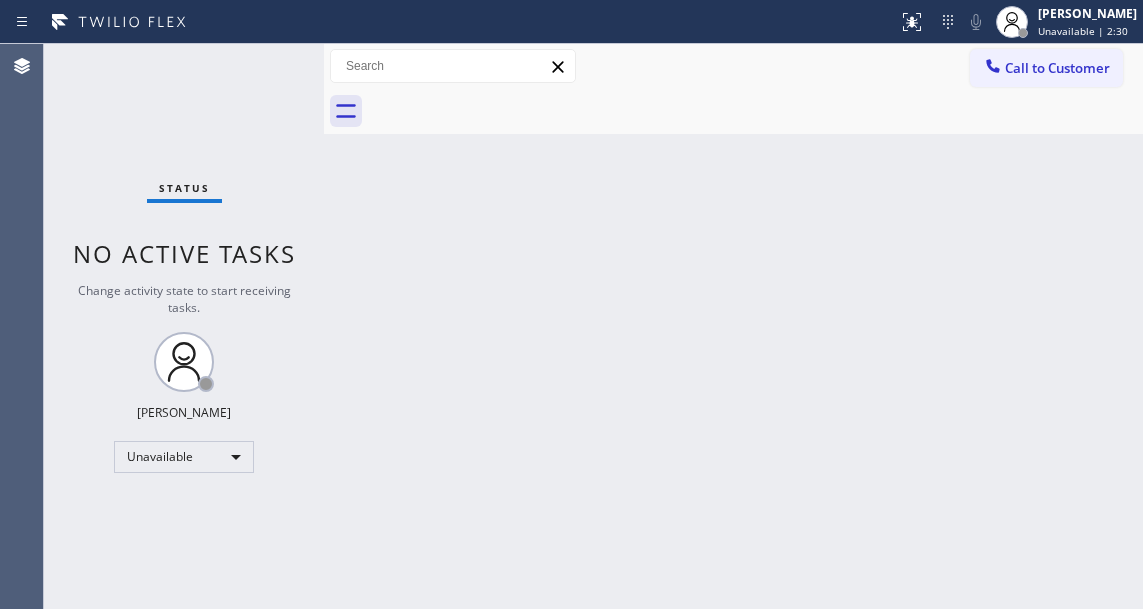 click on "Back to Dashboard Change Sender ID Customers Technicians Select a contact Outbound call Technician Search Technician Your caller id phone number Your caller id phone number Call Technician info Name   Phone none Address none Change Sender ID HVAC [PHONE_NUMBER] 5 Star Appliance [PHONE_NUMBER] Appliance Repair [PHONE_NUMBER] Plumbing [PHONE_NUMBER] Air Duct Cleaning [PHONE_NUMBER]  Electricians [PHONE_NUMBER] Cancel Change Check personal SMS Reset Change No tabs Call to Customer Outbound call Location Star Heating and Cooling Company Your caller id phone number [PHONE_NUMBER] Customer number Call Outbound call Technician Search Technician Your caller id phone number Your caller id phone number Call" at bounding box center (733, 326) 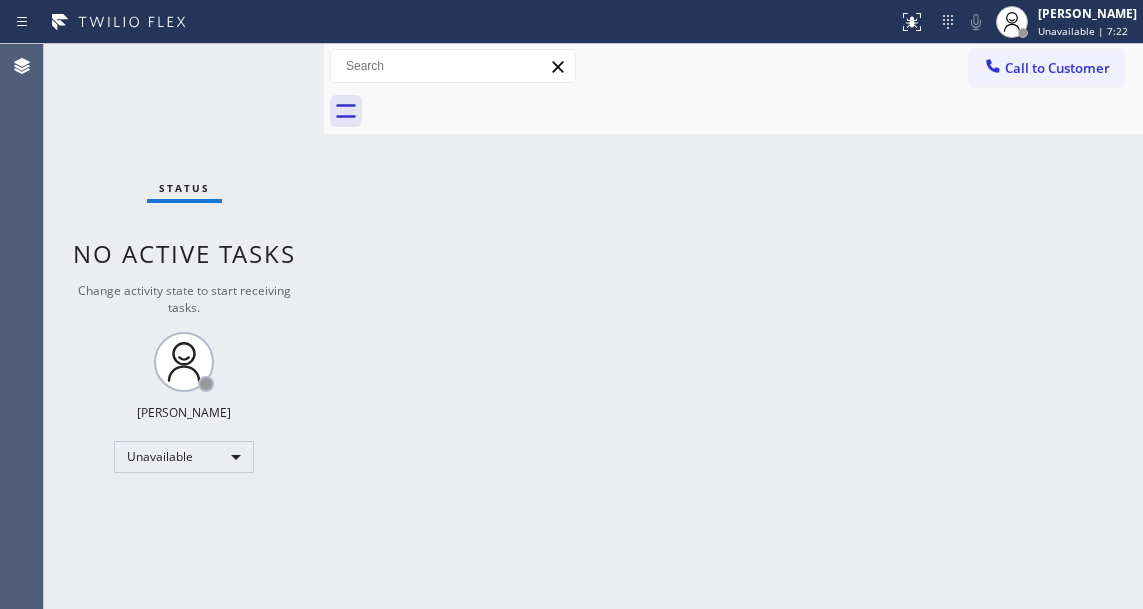 click on "Back to Dashboard Change Sender ID Customers Technicians Select a contact Outbound call Technician Search Technician Your caller id phone number Your caller id phone number Call Technician info Name   Phone none Address none Change Sender ID HVAC [PHONE_NUMBER] 5 Star Appliance [PHONE_NUMBER] Appliance Repair [PHONE_NUMBER] Plumbing [PHONE_NUMBER] Air Duct Cleaning [PHONE_NUMBER]  Electricians [PHONE_NUMBER] Cancel Change Check personal SMS Reset Change No tabs Call to Customer Outbound call Location Star Heating and Cooling Company Your caller id phone number [PHONE_NUMBER] Customer number Call Outbound call Technician Search Technician Your caller id phone number Your caller id phone number Call" at bounding box center (733, 326) 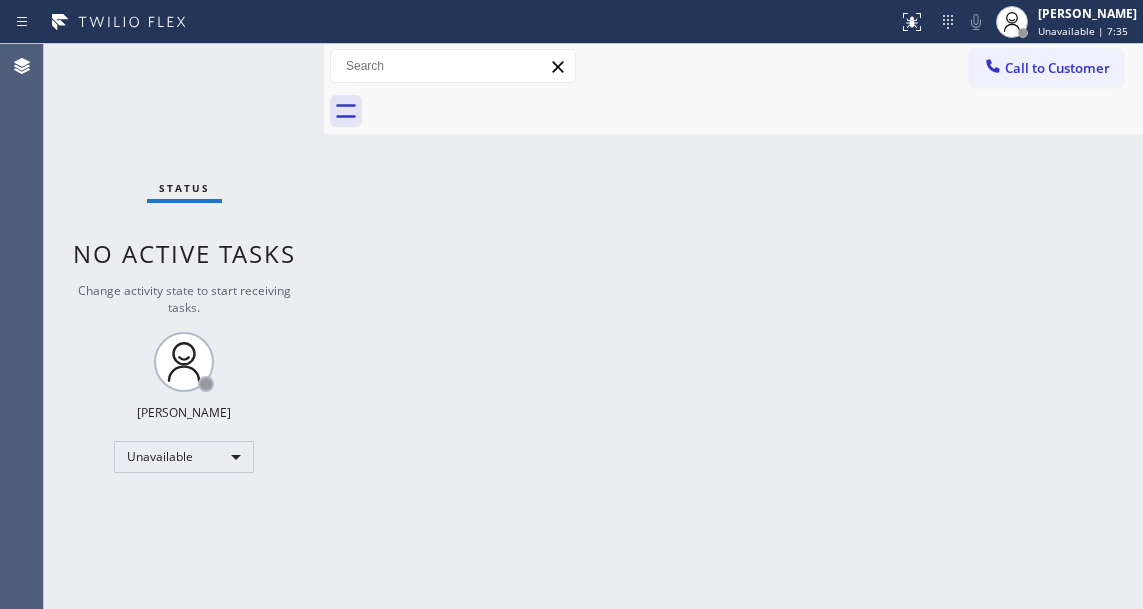 click on "Back to Dashboard Change Sender ID Customers Technicians Select a contact Outbound call Technician Search Technician Your caller id phone number Your caller id phone number Call Technician info Name   Phone none Address none Change Sender ID HVAC [PHONE_NUMBER] 5 Star Appliance [PHONE_NUMBER] Appliance Repair [PHONE_NUMBER] Plumbing [PHONE_NUMBER] Air Duct Cleaning [PHONE_NUMBER]  Electricians [PHONE_NUMBER] Cancel Change Check personal SMS Reset Change No tabs Call to Customer Outbound call Location Star Heating and Cooling Company Your caller id phone number [PHONE_NUMBER] Customer number Call Outbound call Technician Search Technician Your caller id phone number Your caller id phone number Call" at bounding box center [733, 326] 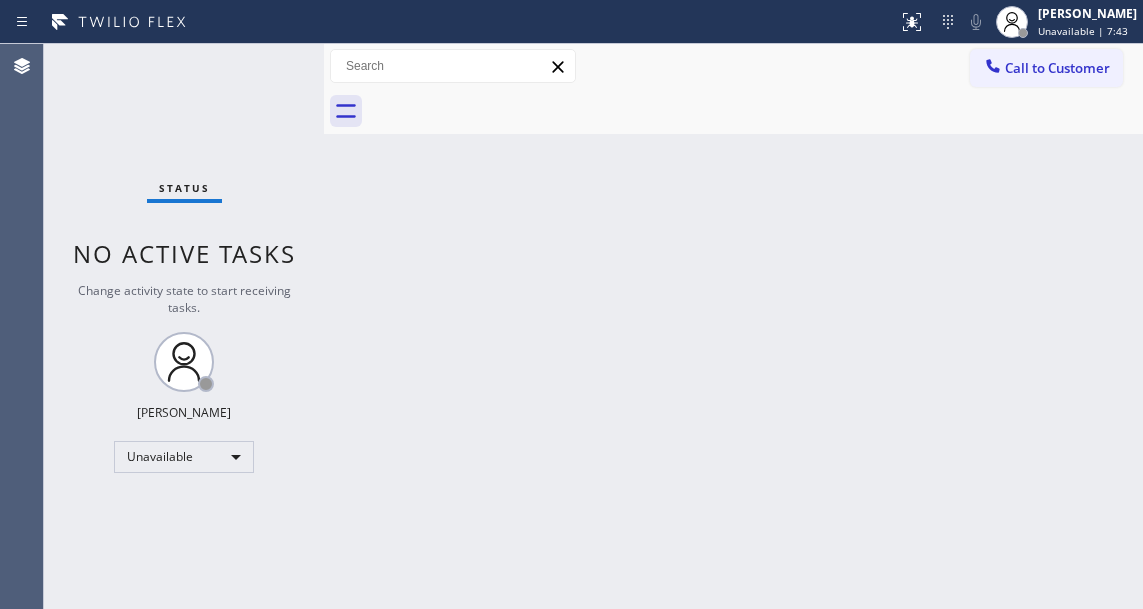 click on "Back to Dashboard Change Sender ID Customers Technicians Select a contact Outbound call Technician Search Technician Your caller id phone number Your caller id phone number Call Technician info Name   Phone none Address none Change Sender ID HVAC [PHONE_NUMBER] 5 Star Appliance [PHONE_NUMBER] Appliance Repair [PHONE_NUMBER] Plumbing [PHONE_NUMBER] Air Duct Cleaning [PHONE_NUMBER]  Electricians [PHONE_NUMBER] Cancel Change Check personal SMS Reset Change No tabs Call to Customer Outbound call Location Star Heating and Cooling Company Your caller id phone number [PHONE_NUMBER] Customer number Call Outbound call Technician Search Technician Your caller id phone number Your caller id phone number Call" at bounding box center [733, 326] 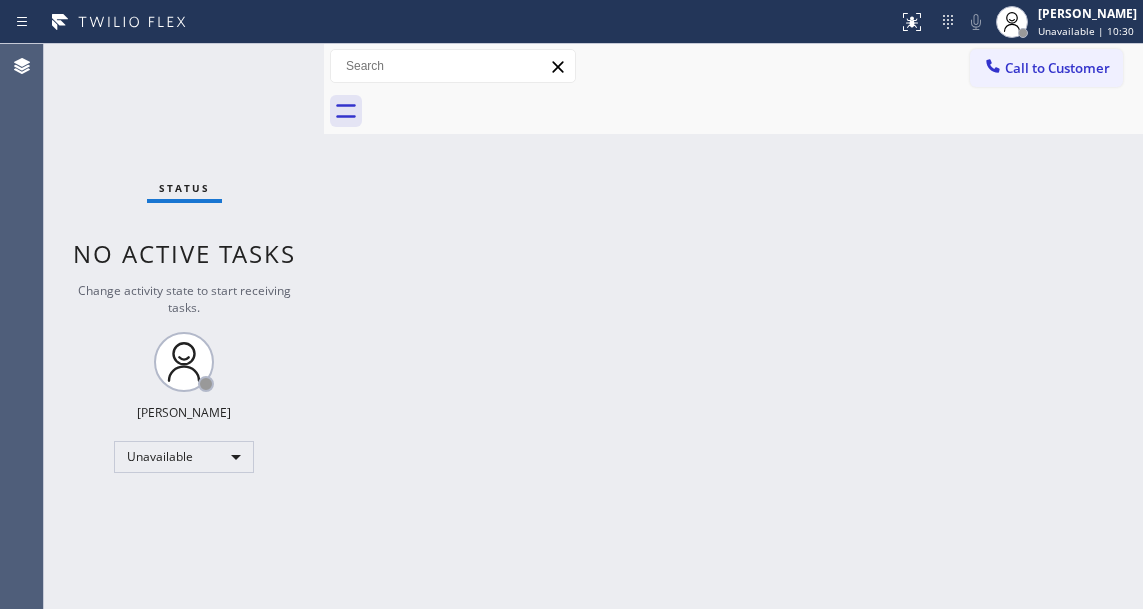 click on "Back to Dashboard Change Sender ID Customers Technicians Select a contact Outbound call Technician Search Technician Your caller id phone number Your caller id phone number Call Technician info Name   Phone none Address none Change Sender ID HVAC [PHONE_NUMBER] 5 Star Appliance [PHONE_NUMBER] Appliance Repair [PHONE_NUMBER] Plumbing [PHONE_NUMBER] Air Duct Cleaning [PHONE_NUMBER]  Electricians [PHONE_NUMBER] Cancel Change Check personal SMS Reset Change No tabs Call to Customer Outbound call Location Star Heating and Cooling Company Your caller id phone number [PHONE_NUMBER] Customer number Call Outbound call Technician Search Technician Your caller id phone number Your caller id phone number Call" at bounding box center [733, 326] 